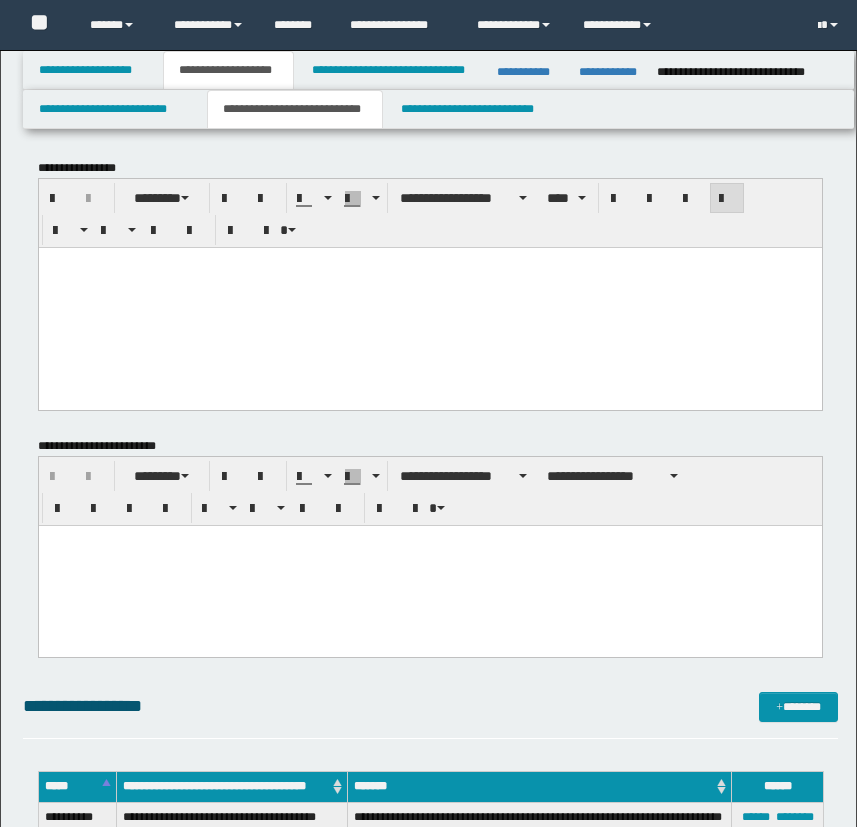 scroll, scrollTop: 363, scrollLeft: 0, axis: vertical 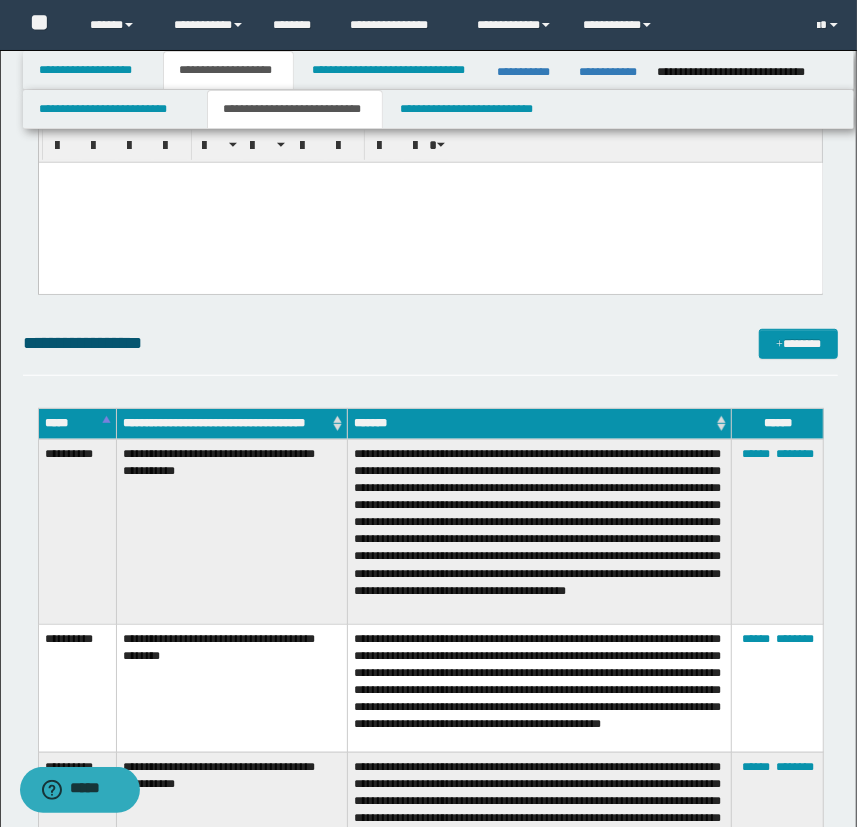 click on "**********" at bounding box center [431, 352] 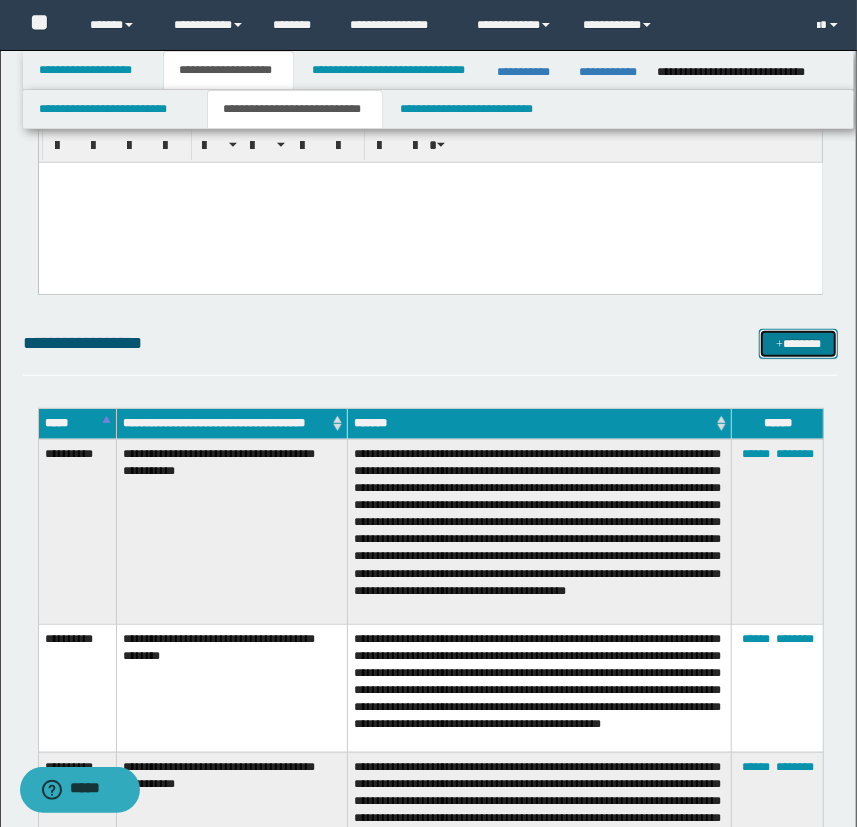 click on "*******" at bounding box center (799, 344) 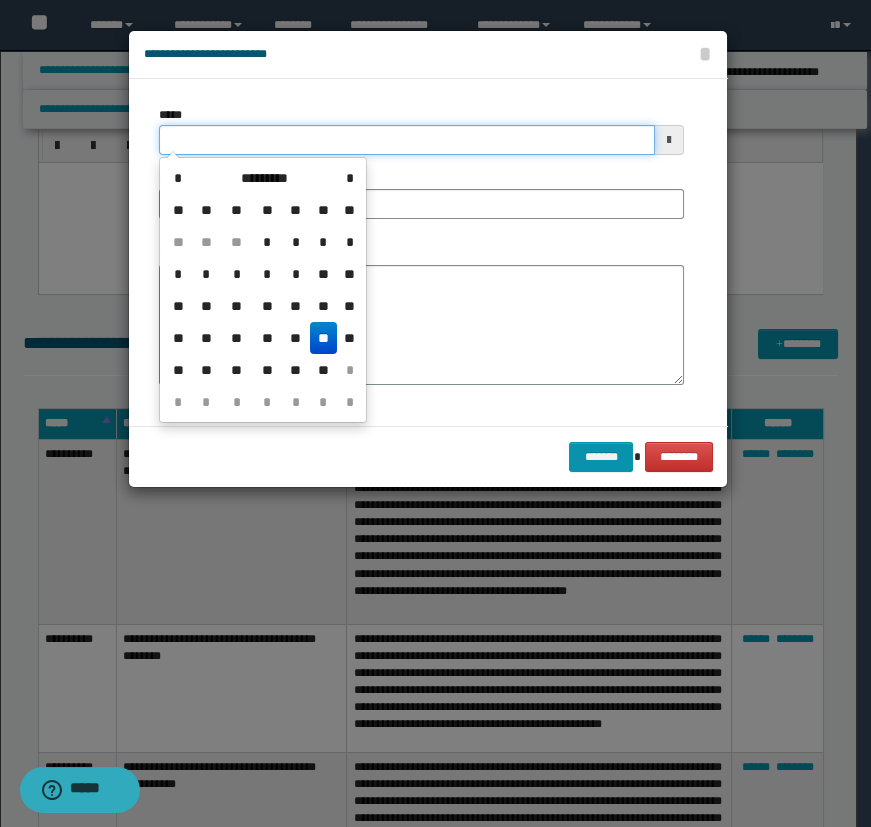 click on "*****" at bounding box center (407, 140) 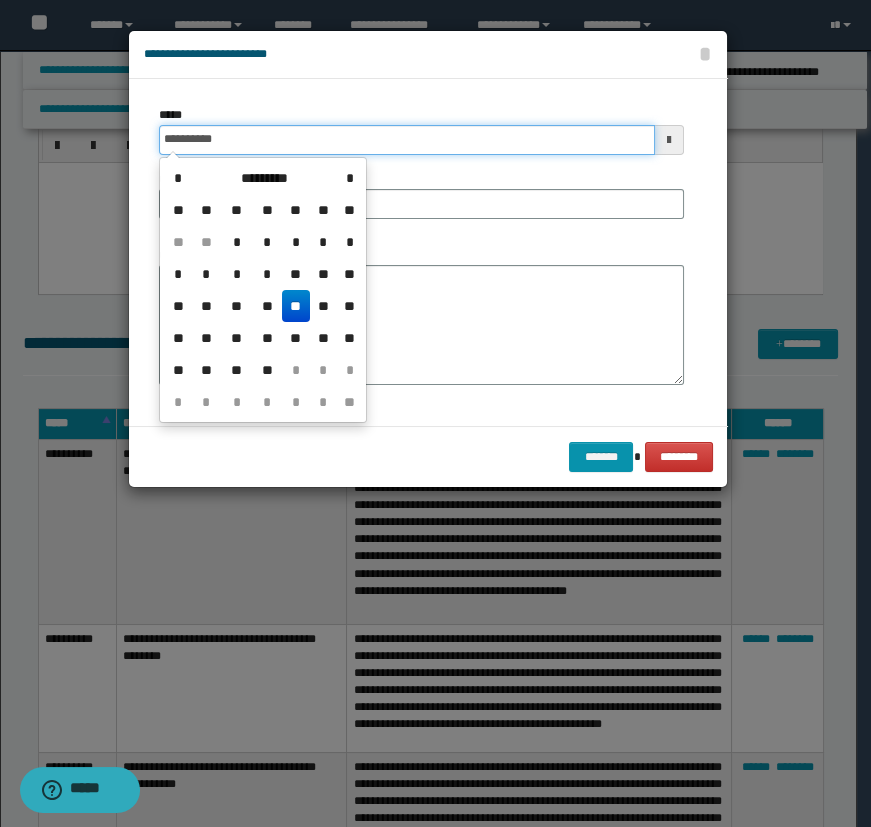 type on "**********" 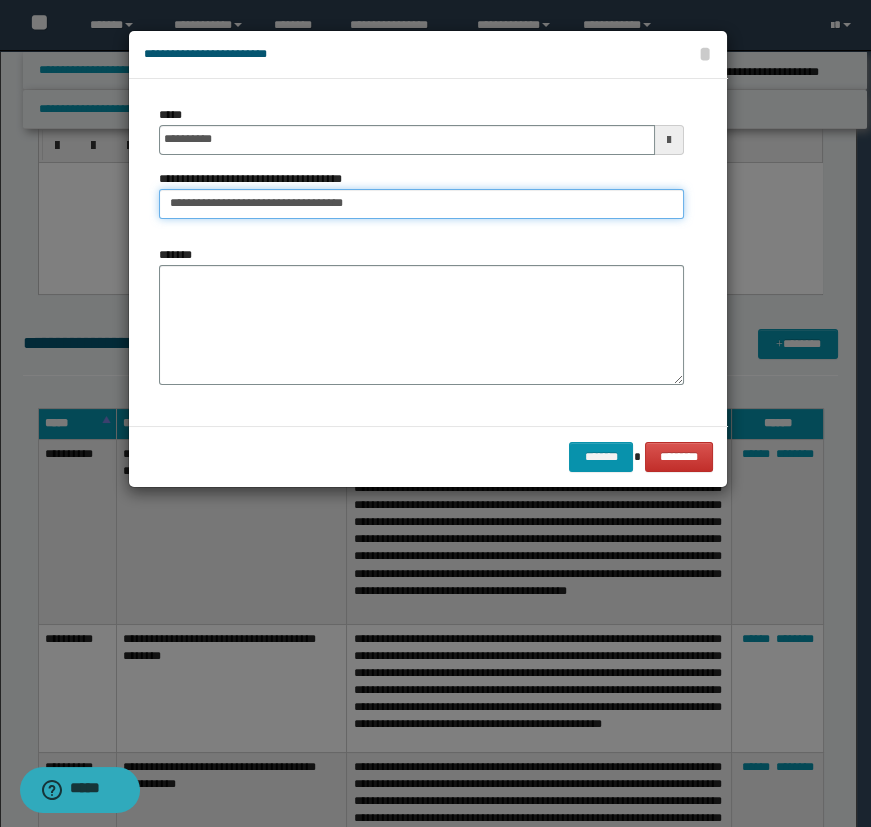 type on "**********" 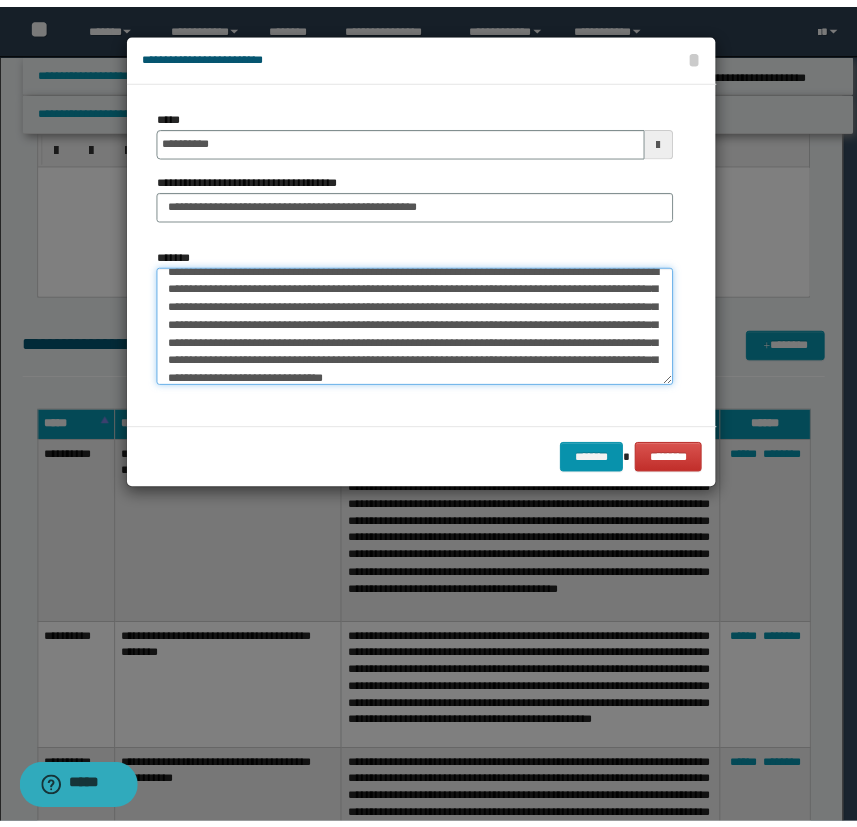 scroll, scrollTop: 30, scrollLeft: 0, axis: vertical 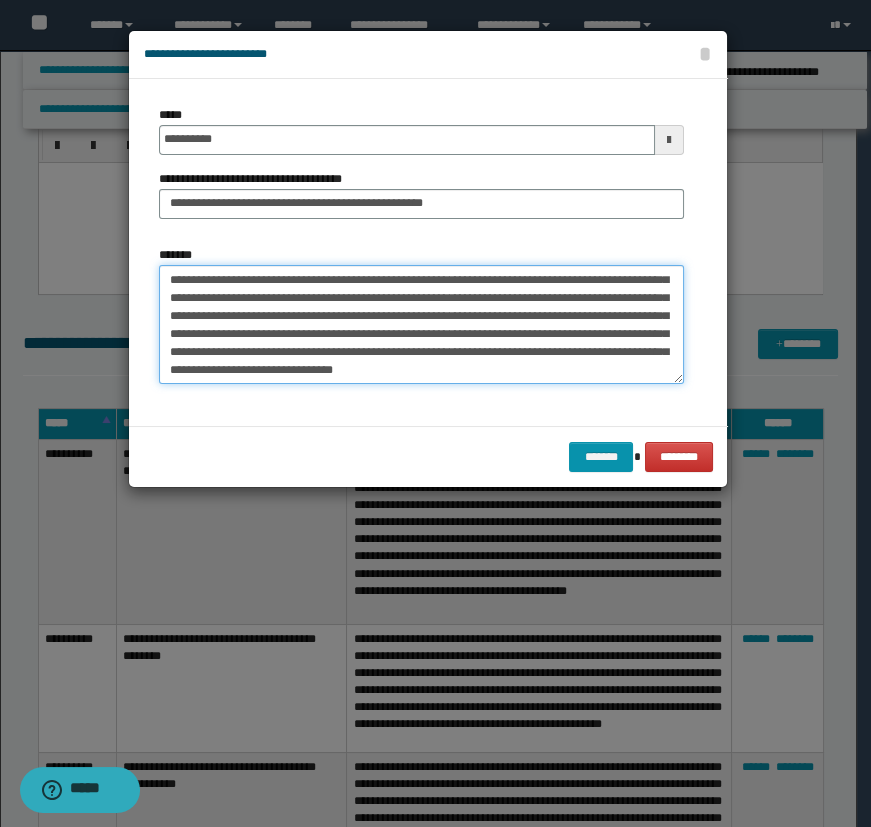 type on "**********" 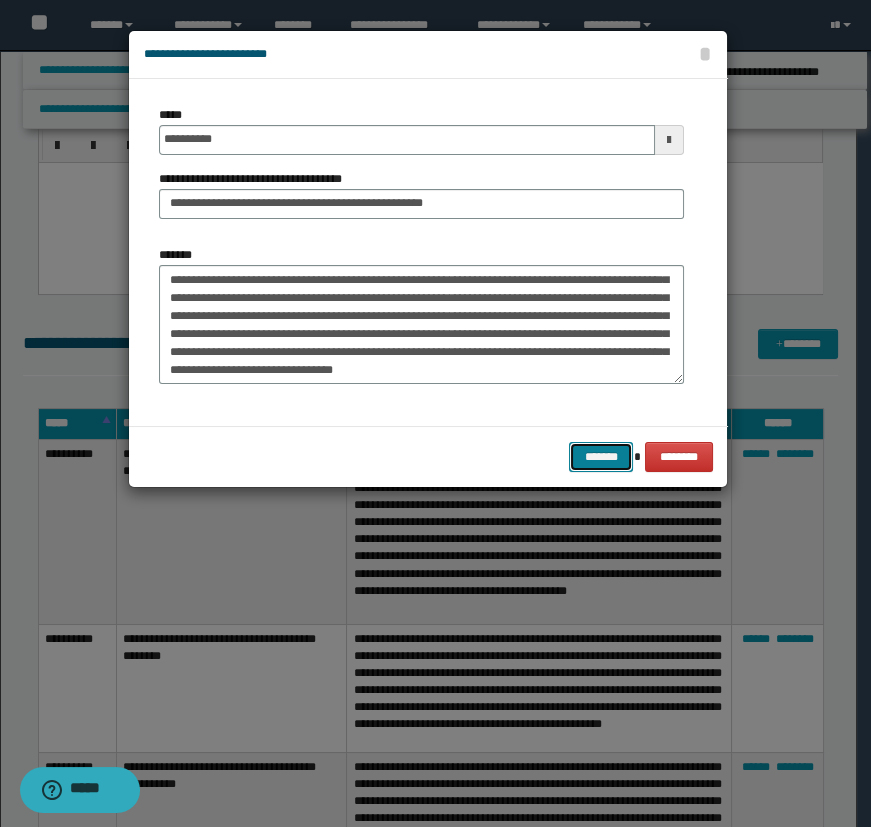 type 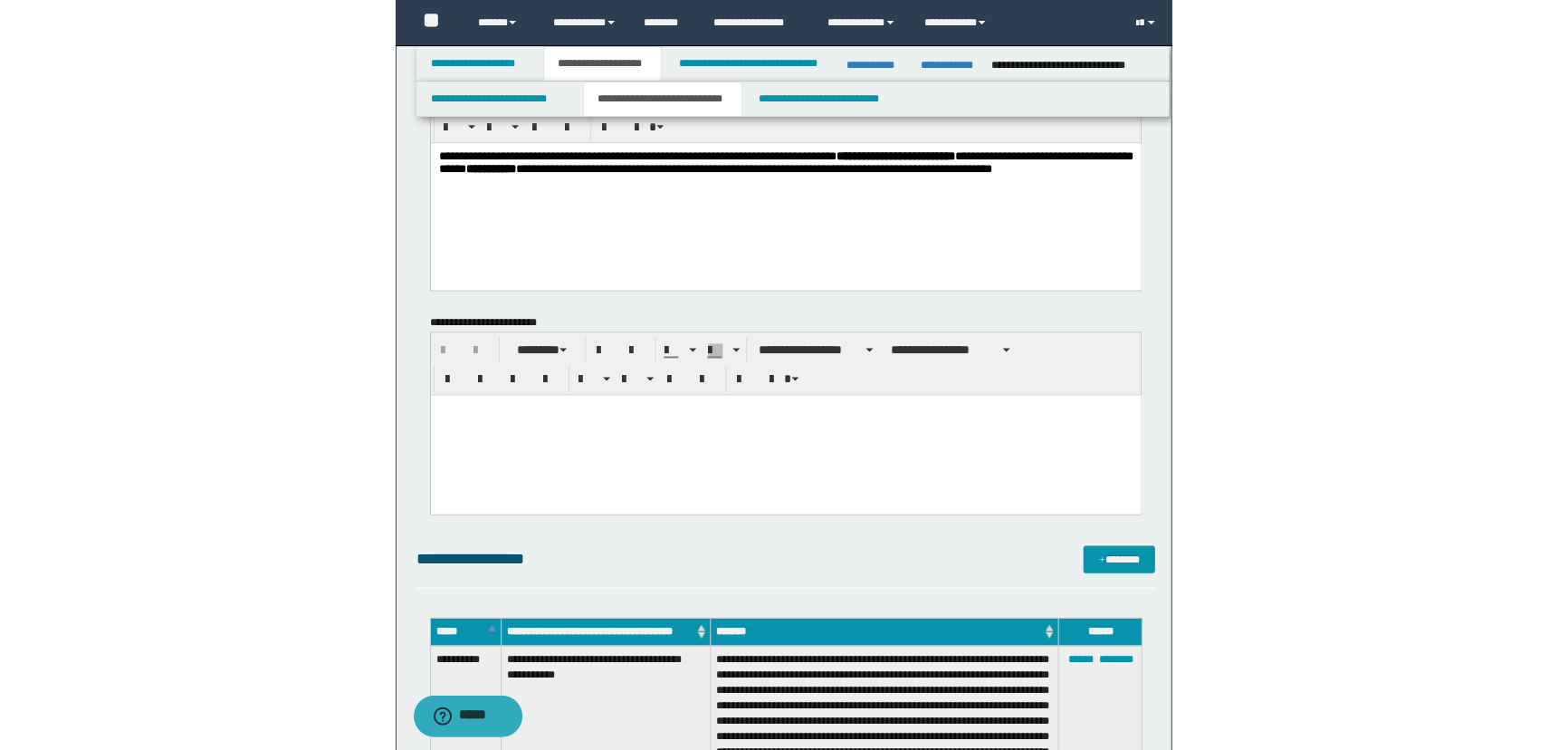 scroll, scrollTop: 0, scrollLeft: 0, axis: both 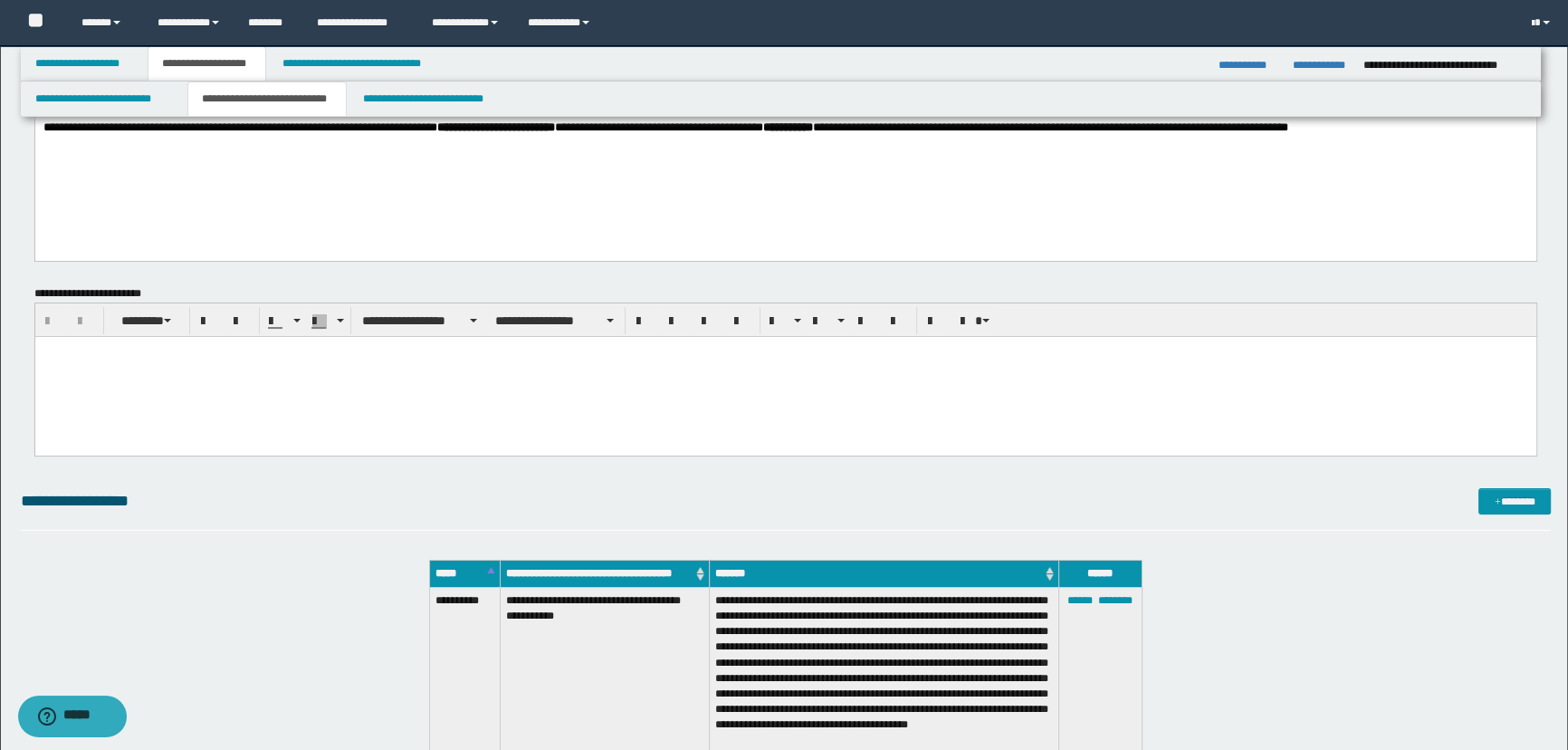 click at bounding box center (785, 373) 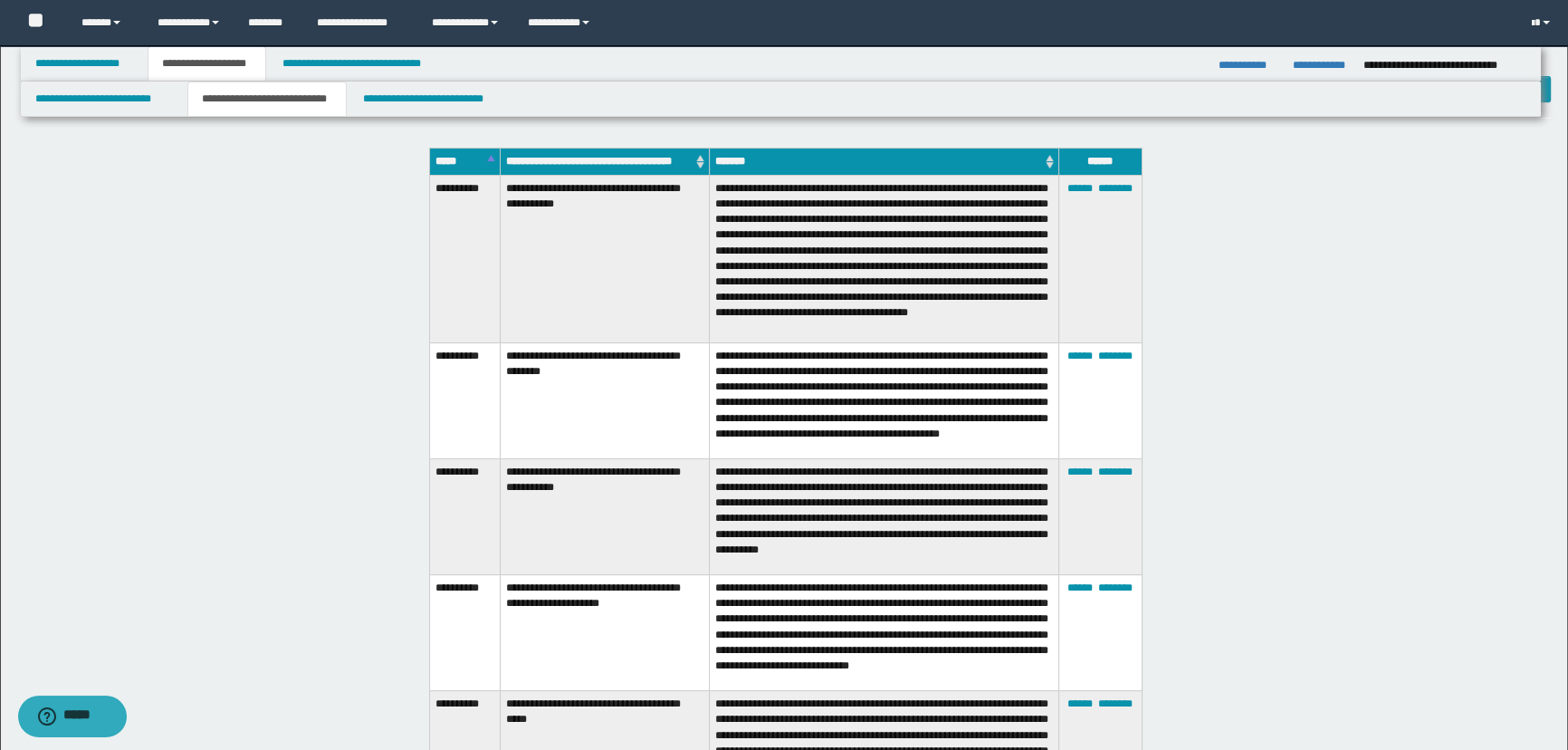 scroll, scrollTop: 411, scrollLeft: 0, axis: vertical 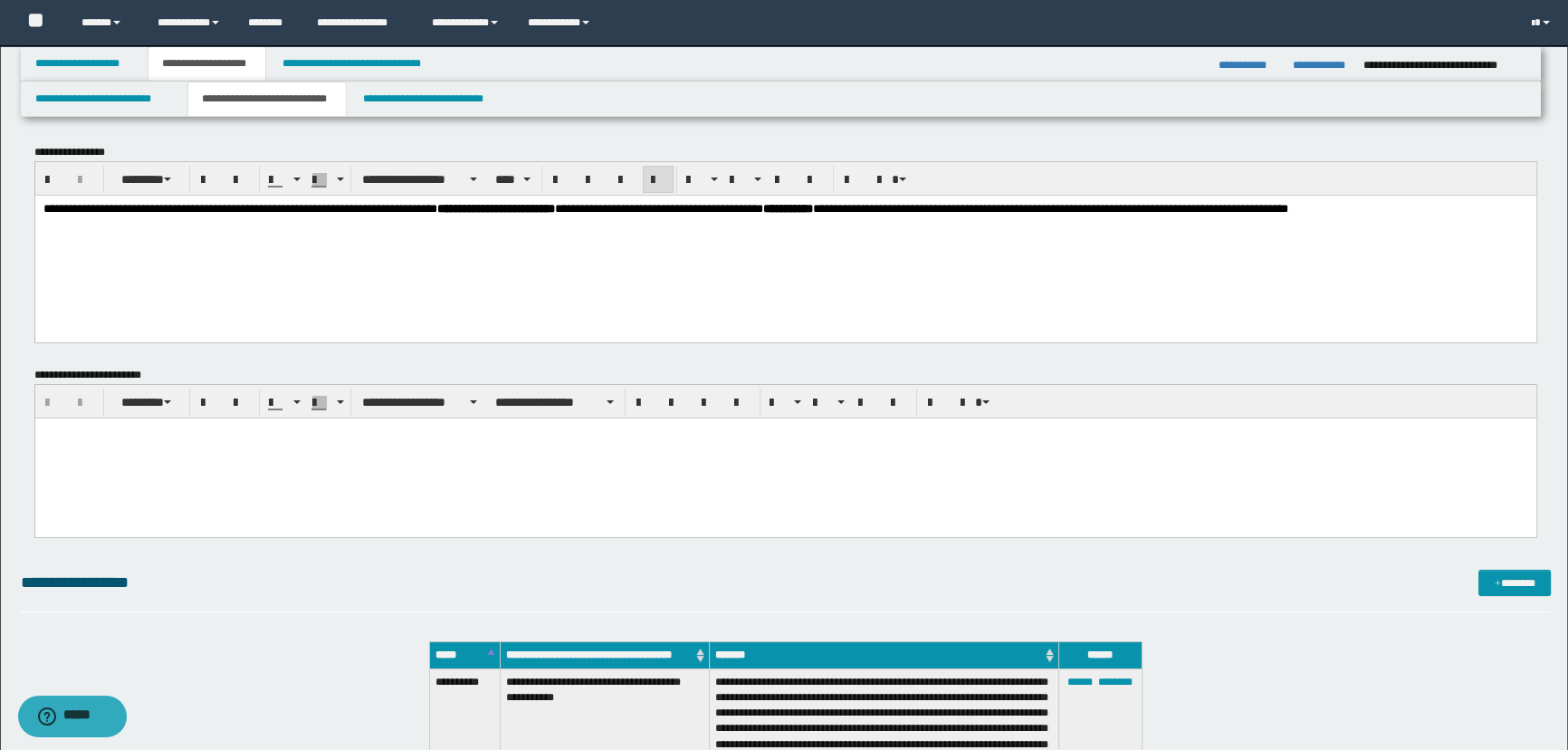 click on "**********" at bounding box center [785, 208] 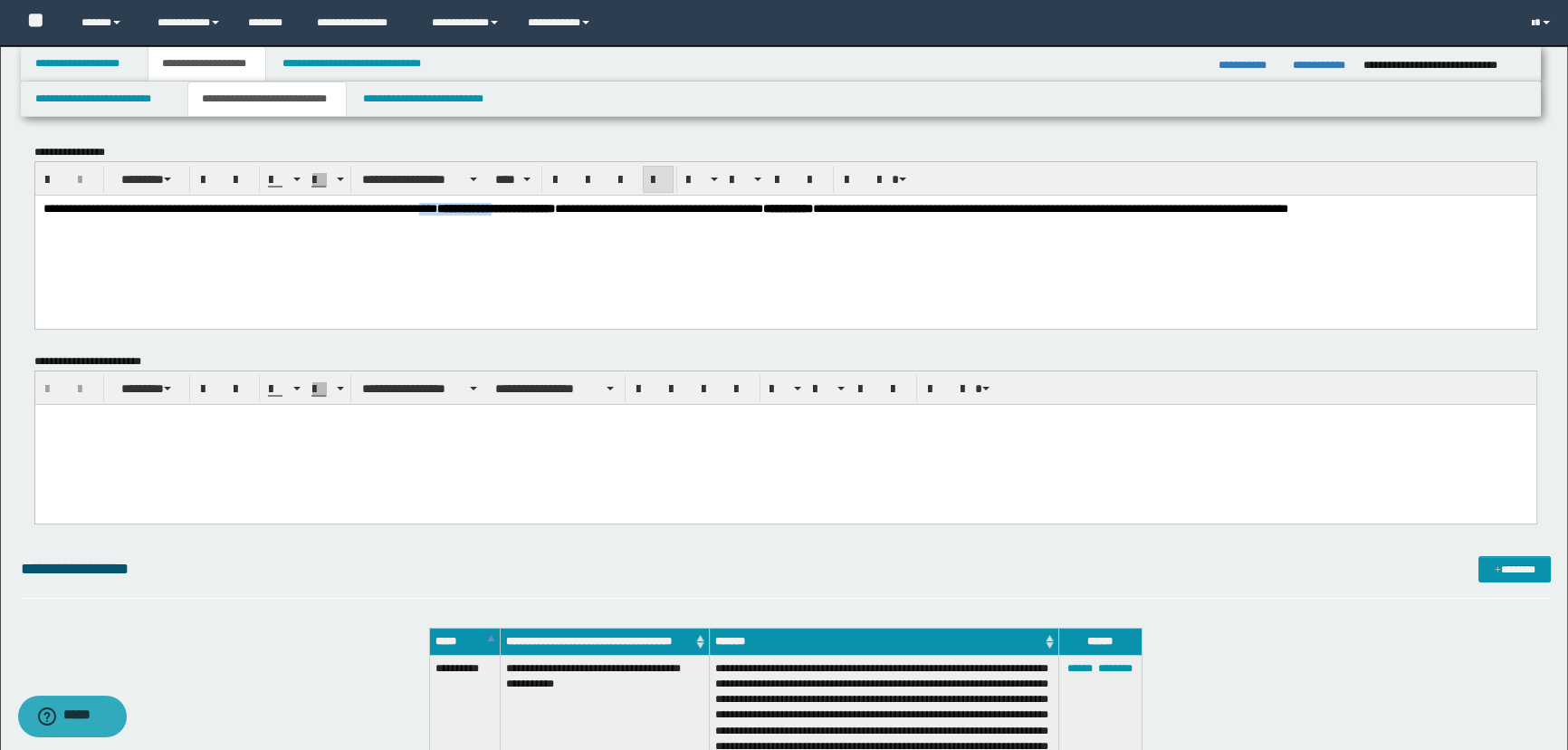 drag, startPoint x: 512, startPoint y: 205, endPoint x: 623, endPoint y: 213, distance: 111.28791 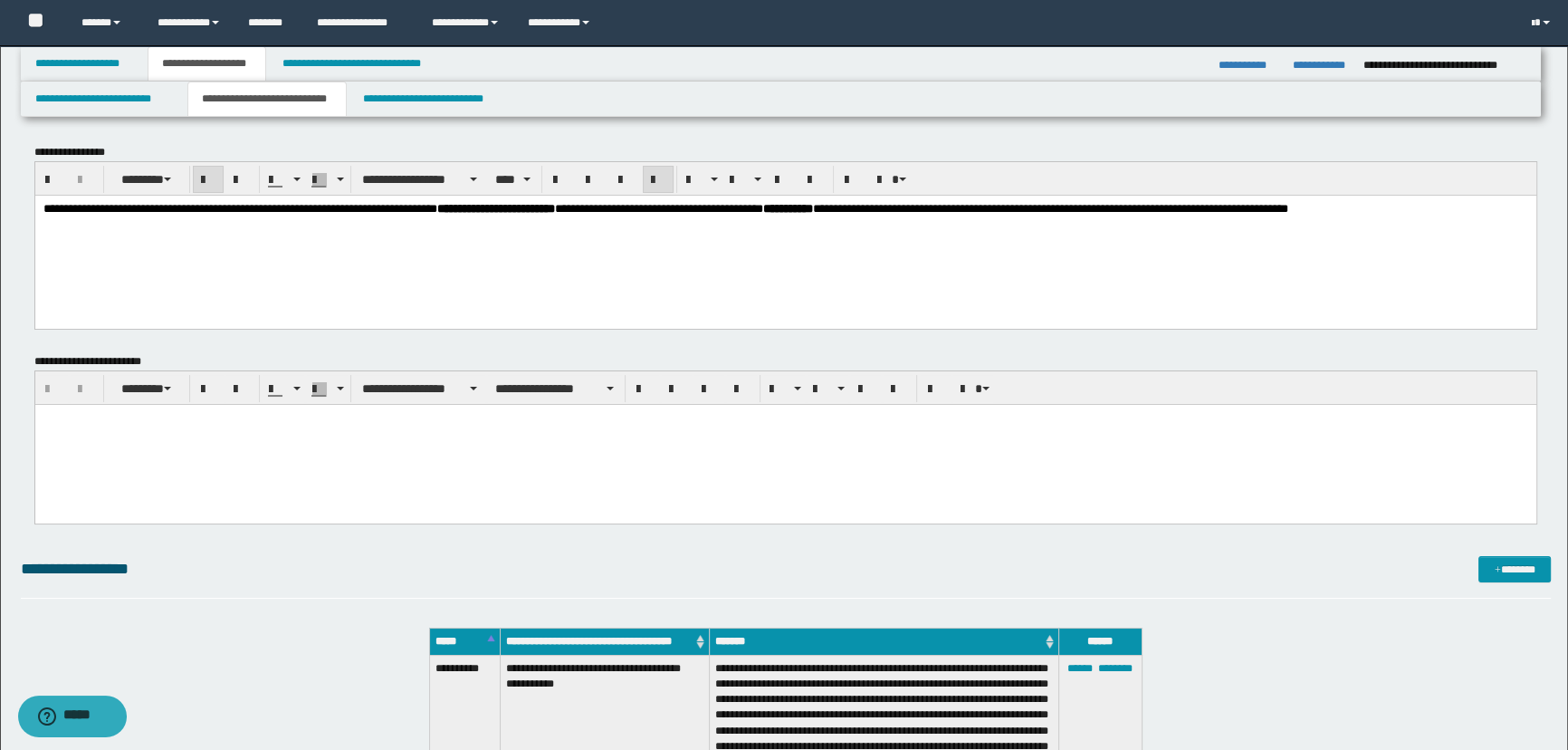 click on "**********" 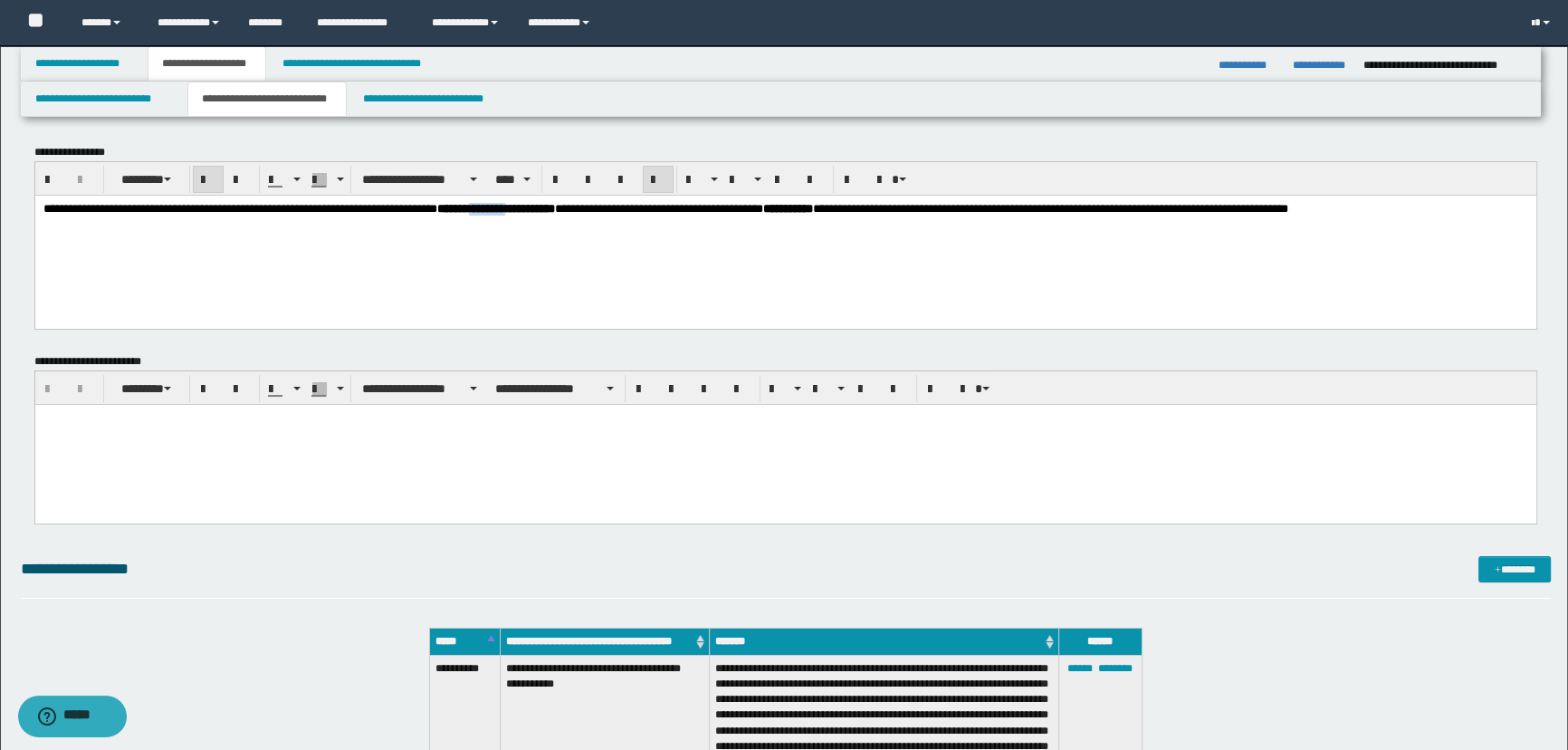 click on "**********" 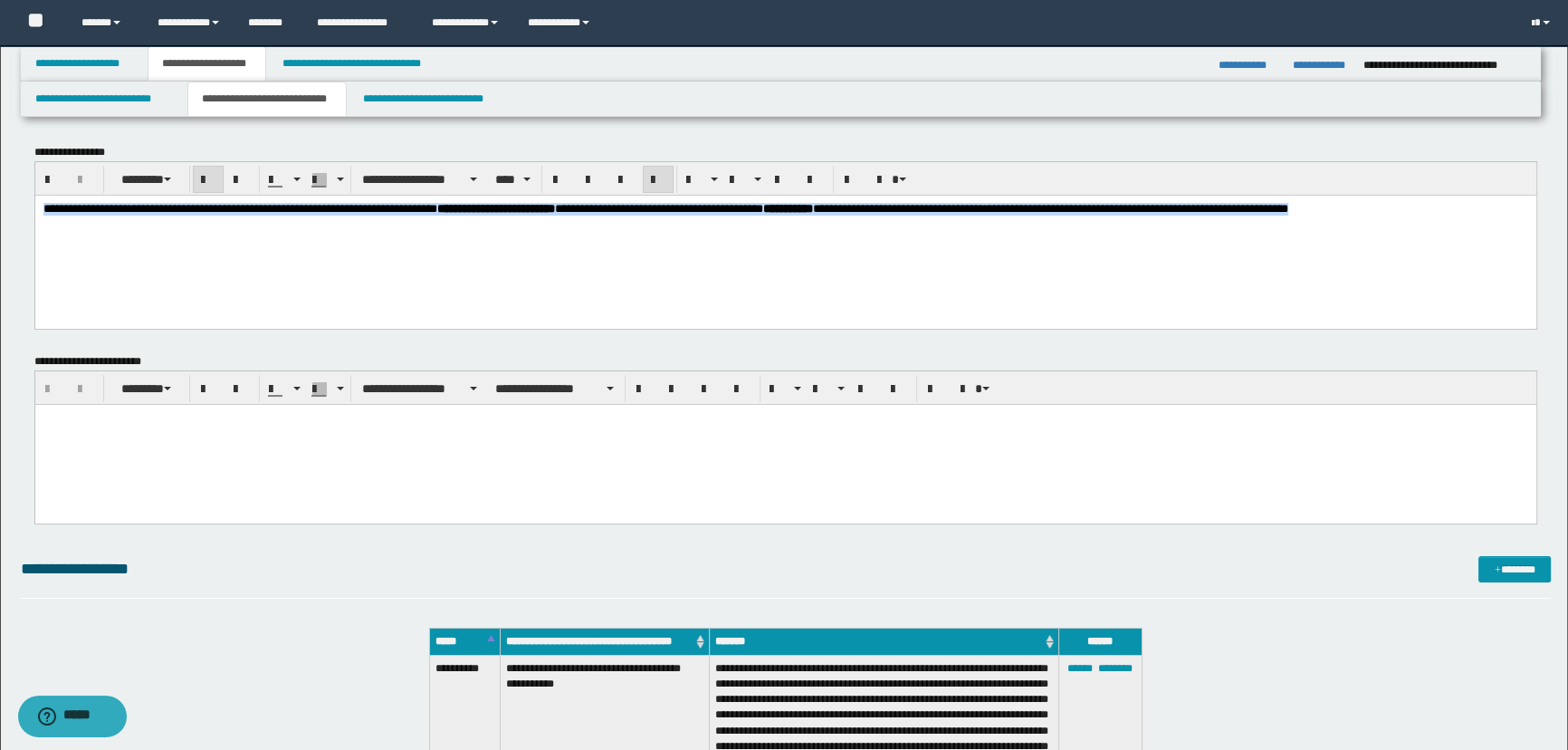 click on "**********" 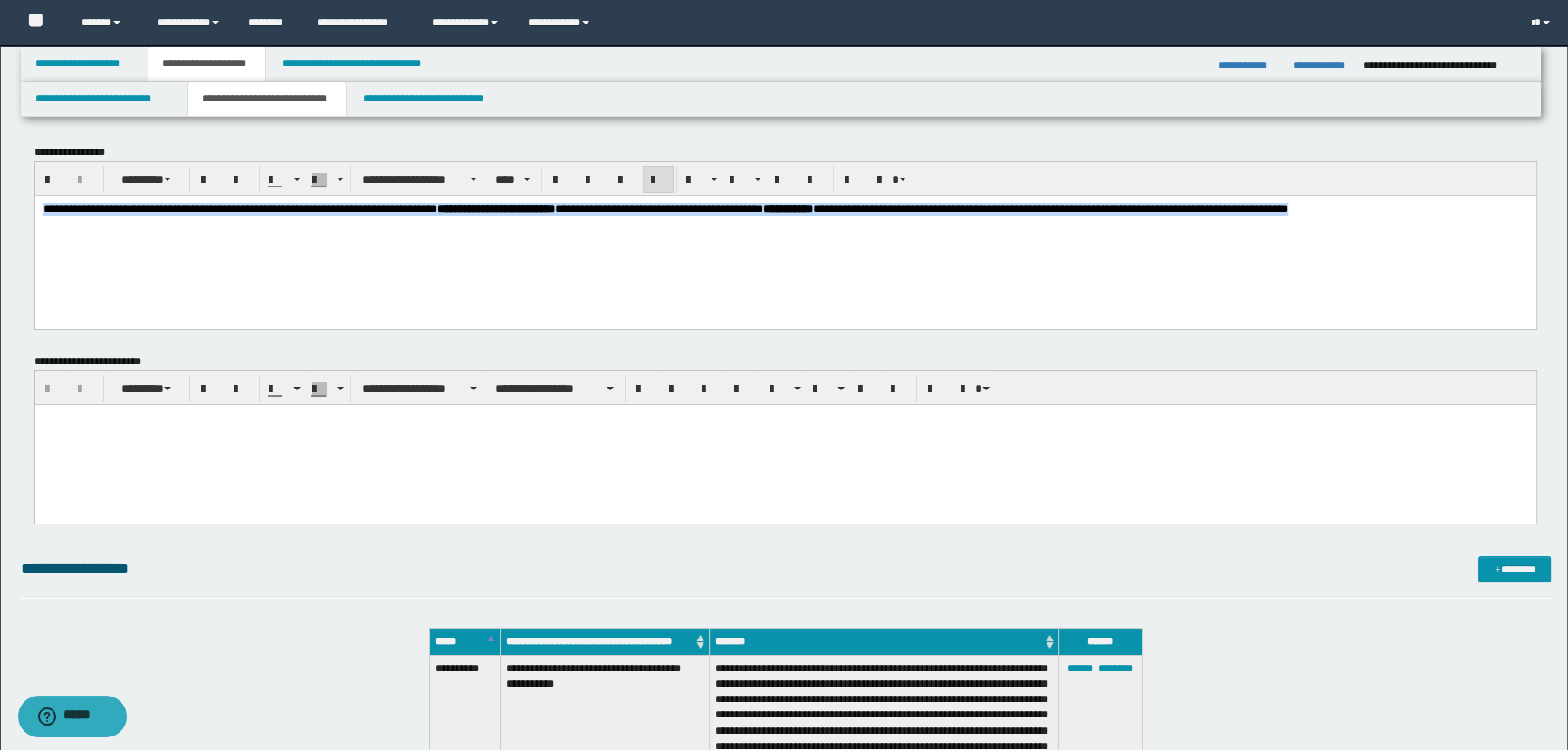 click on "**********" 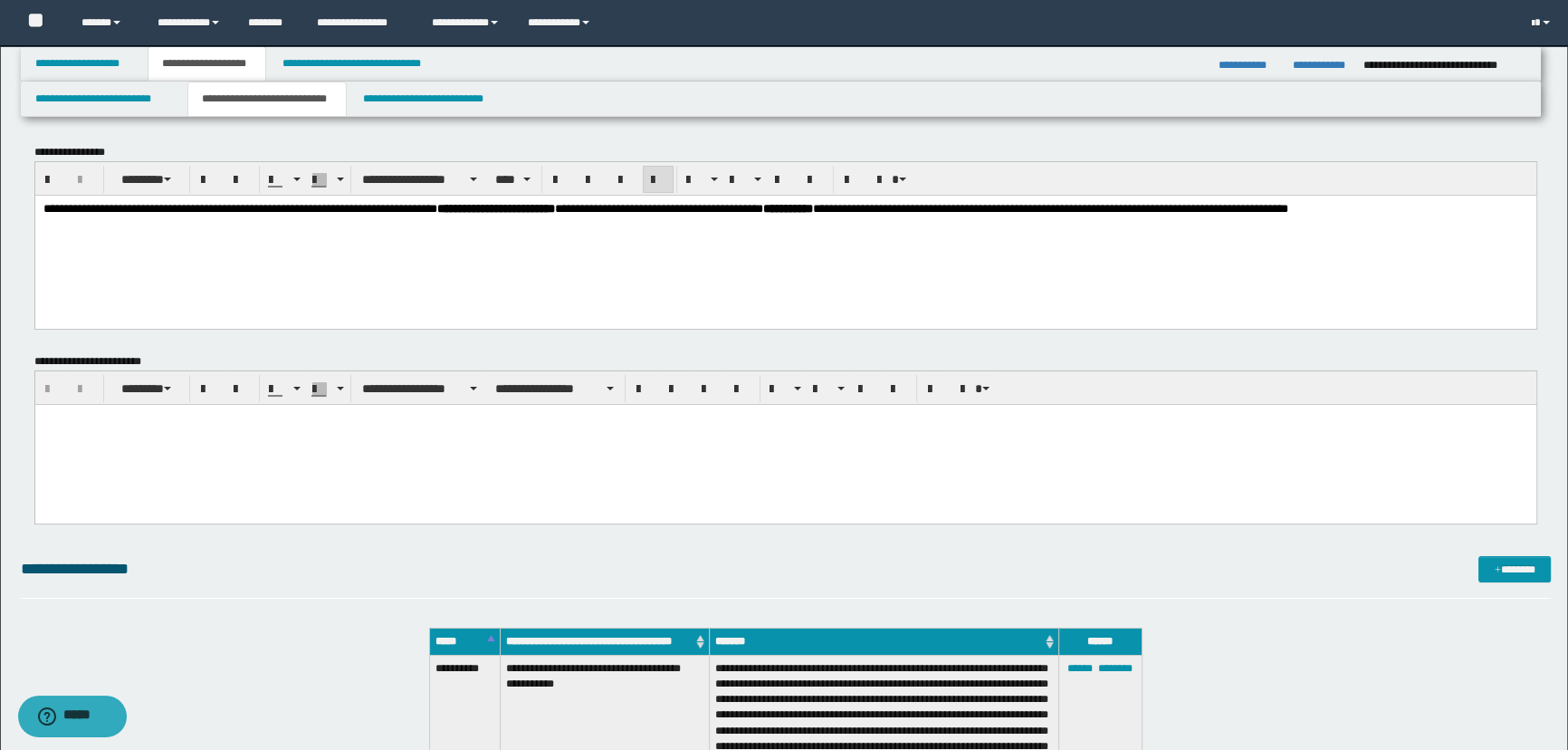 click on "**********" at bounding box center [785, 231] 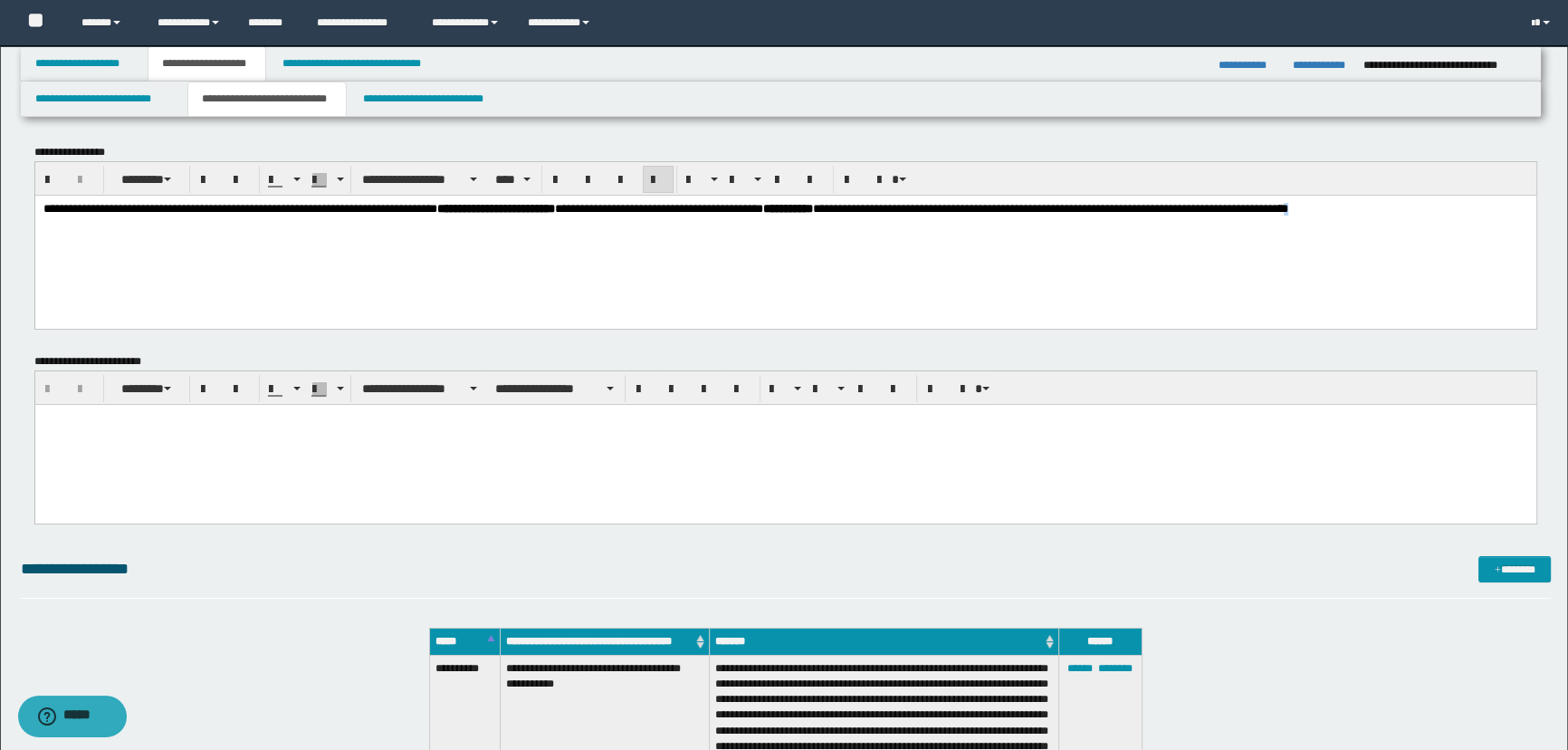 click on "**********" at bounding box center [785, 231] 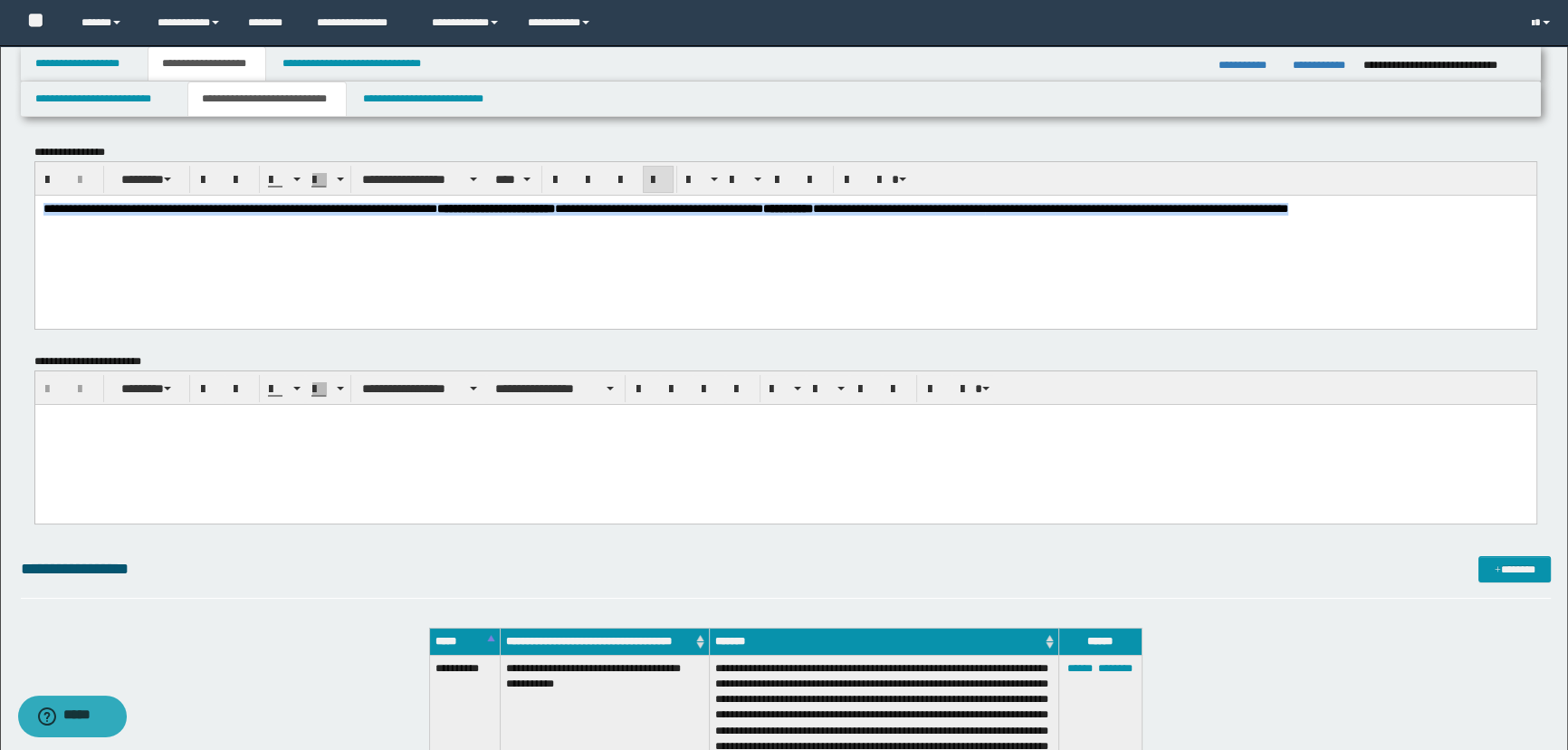click on "**********" at bounding box center (785, 231) 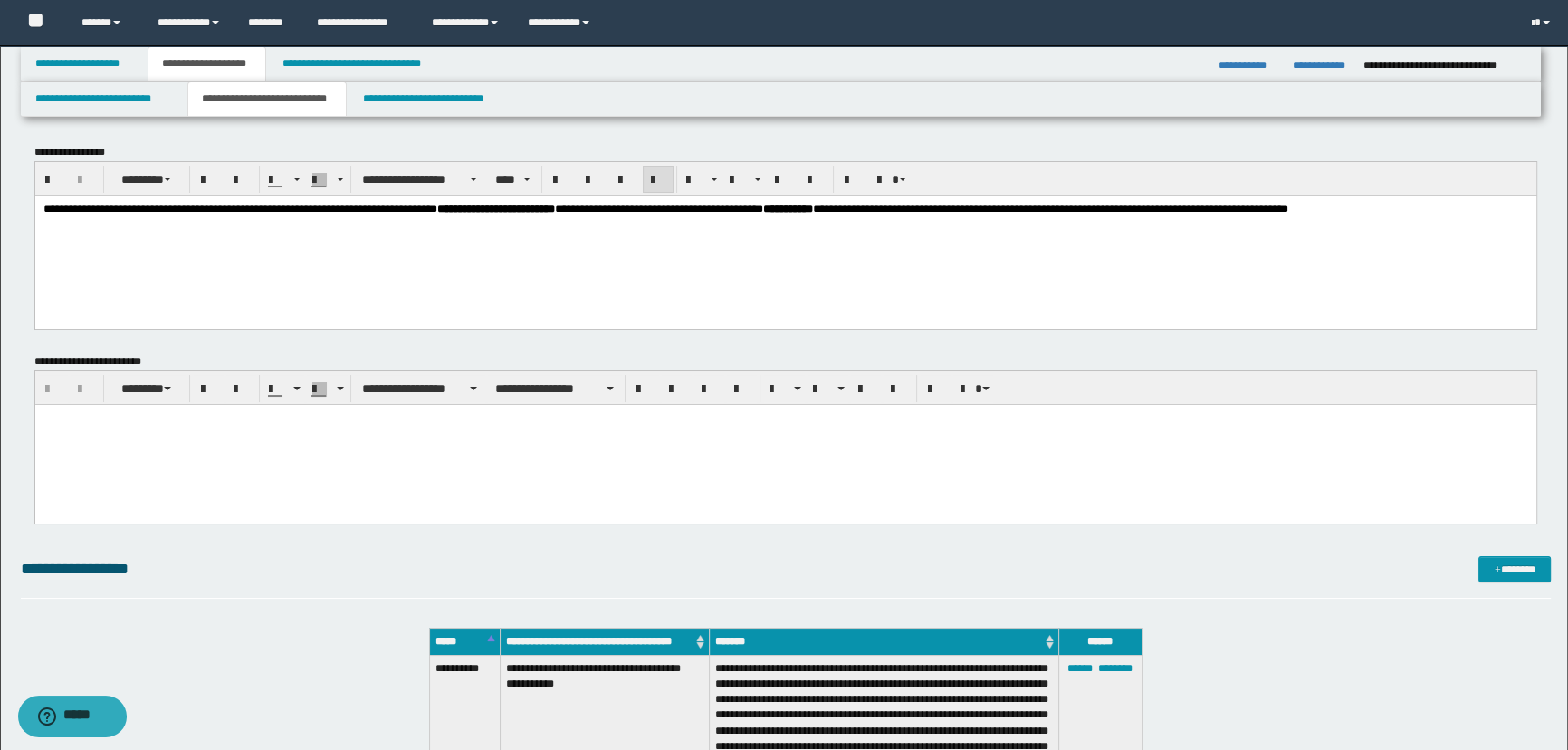 click on "**********" at bounding box center (664, 207) 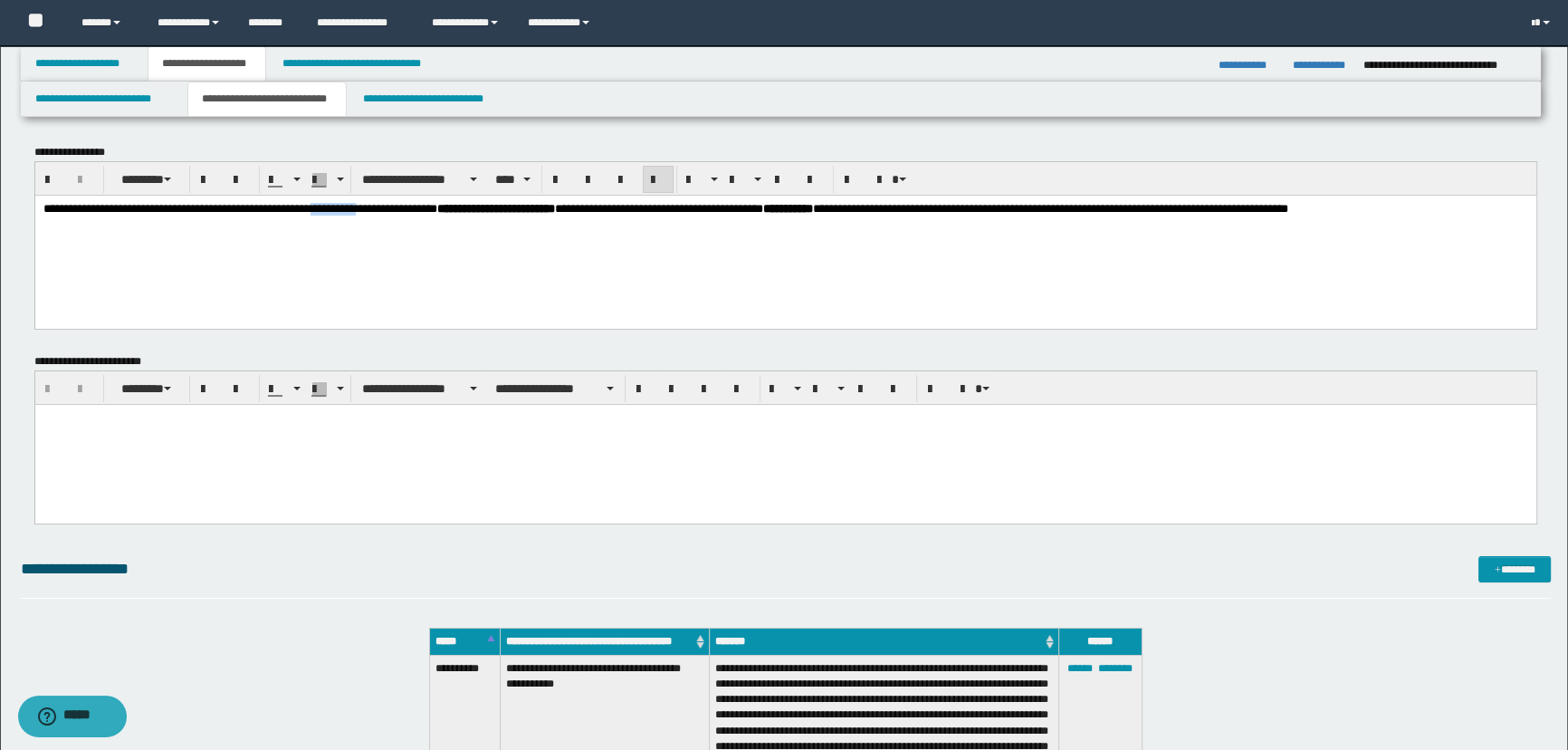 click on "**********" at bounding box center [664, 207] 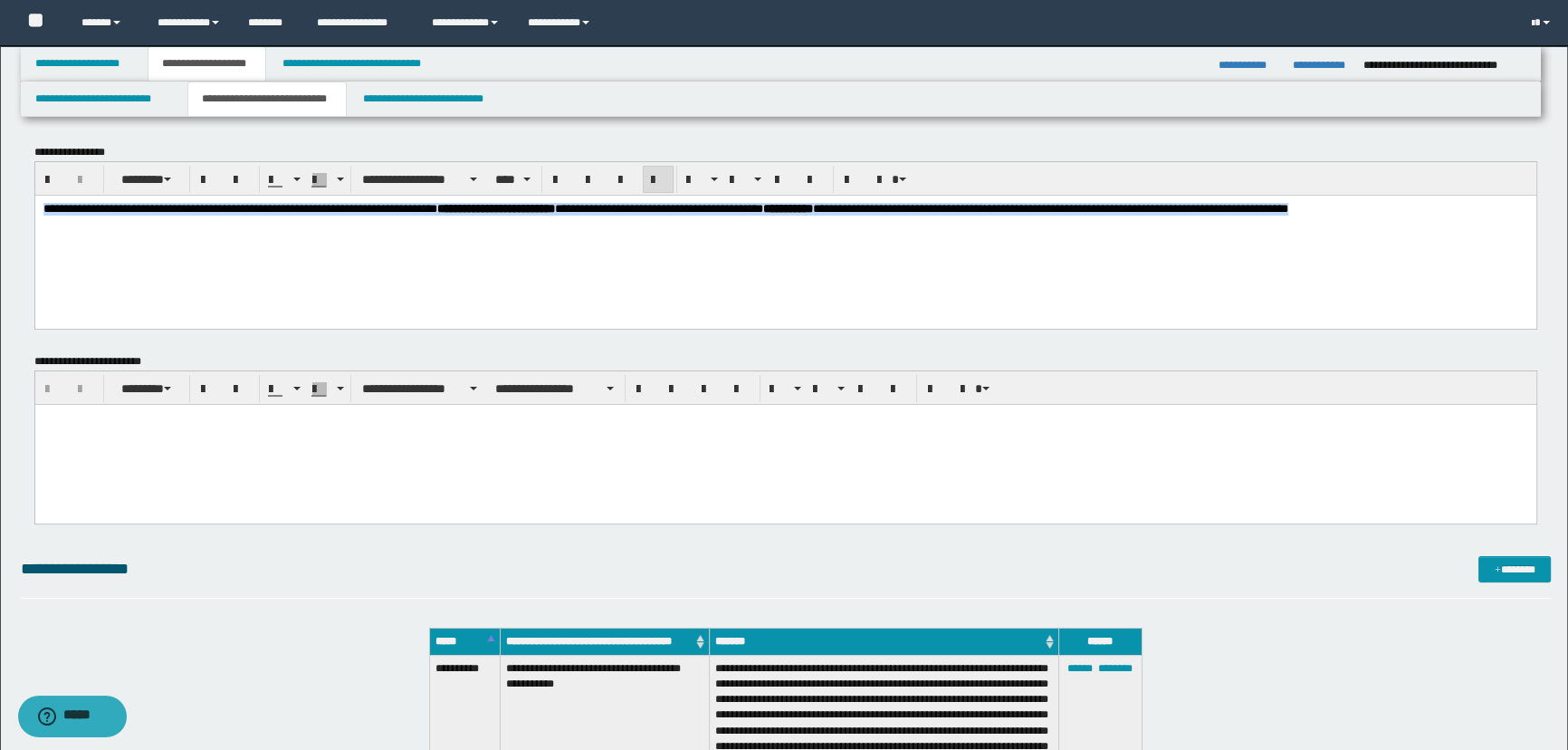 click on "**********" at bounding box center [664, 207] 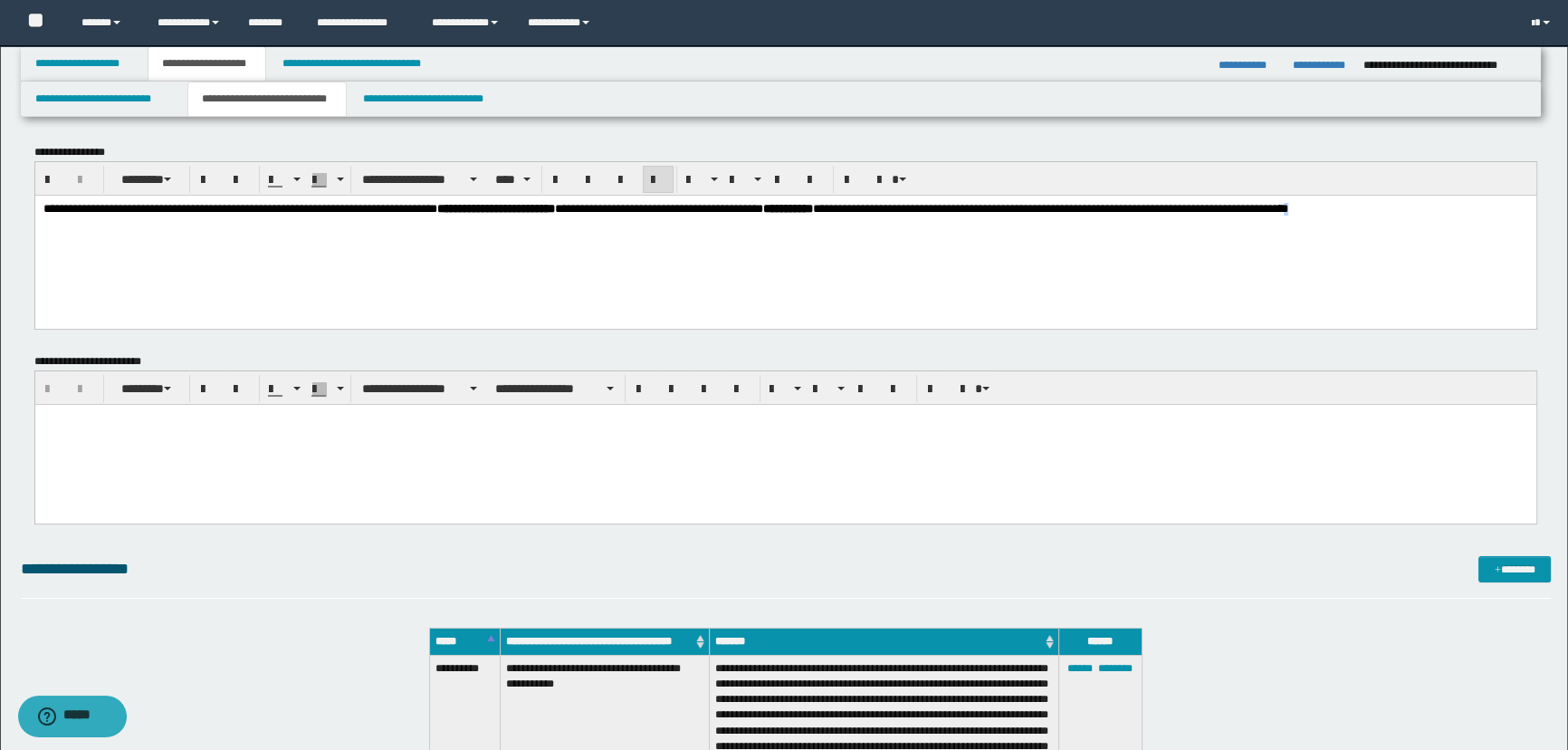 click on "**********" at bounding box center [785, 231] 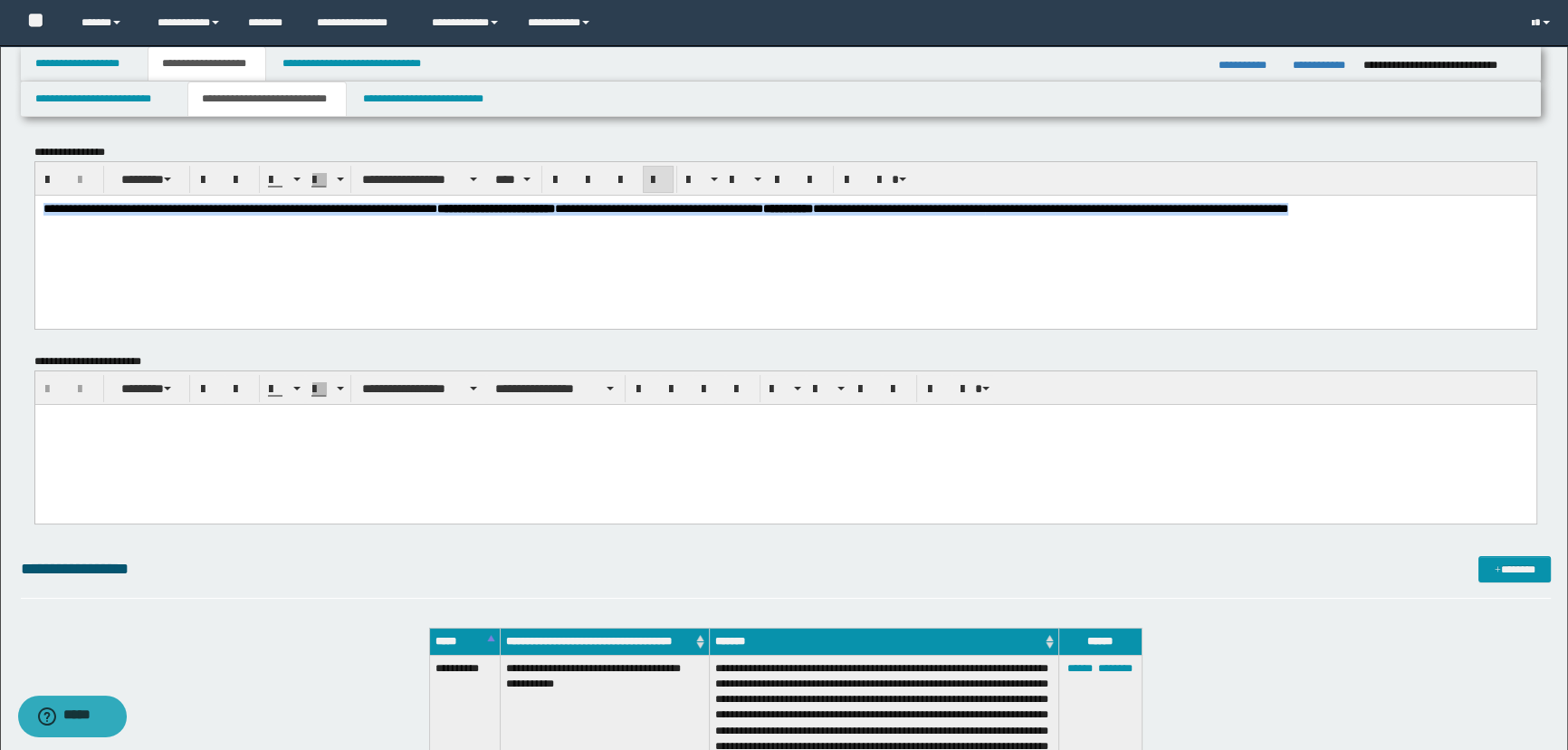click on "**********" at bounding box center [785, 231] 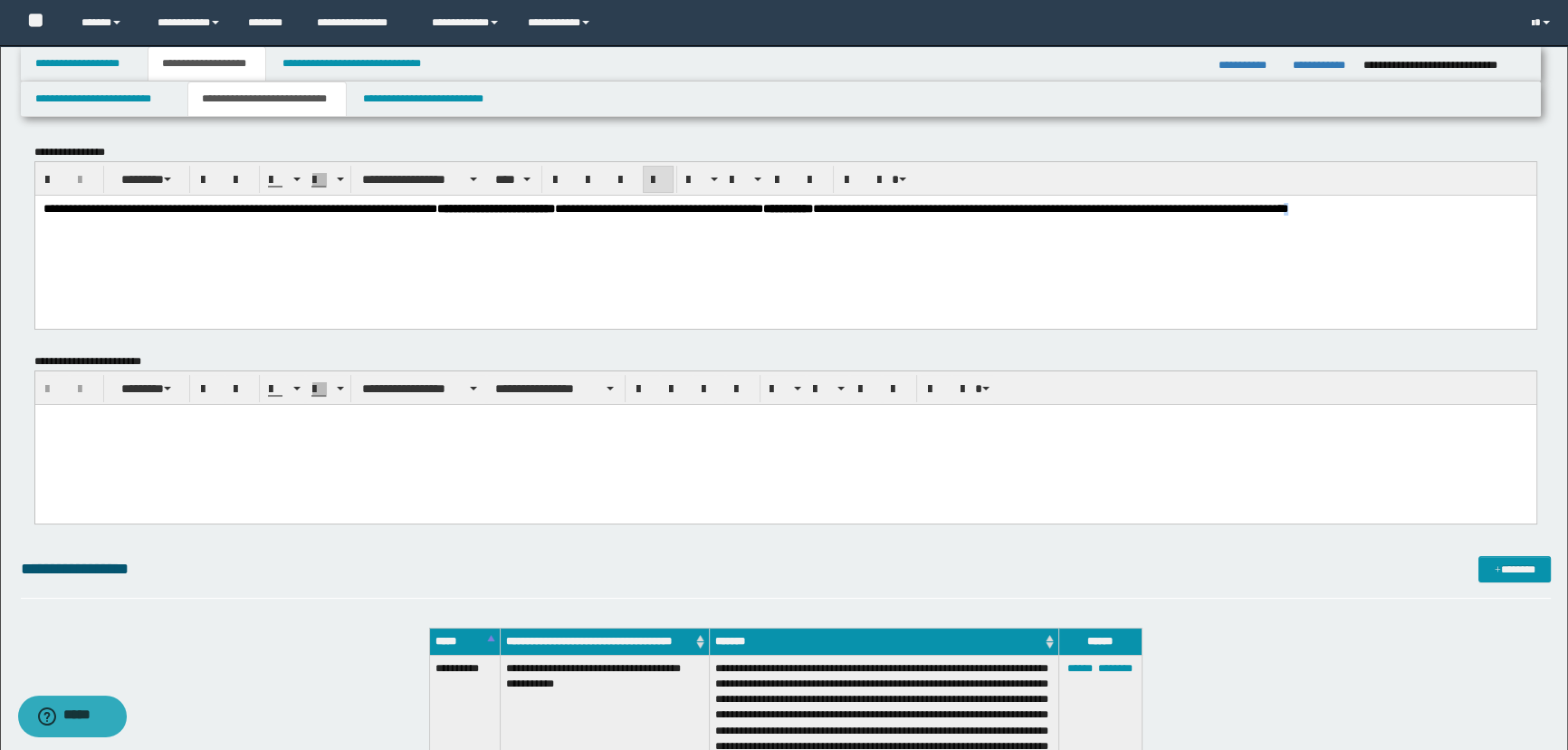 click on "**********" at bounding box center (785, 208) 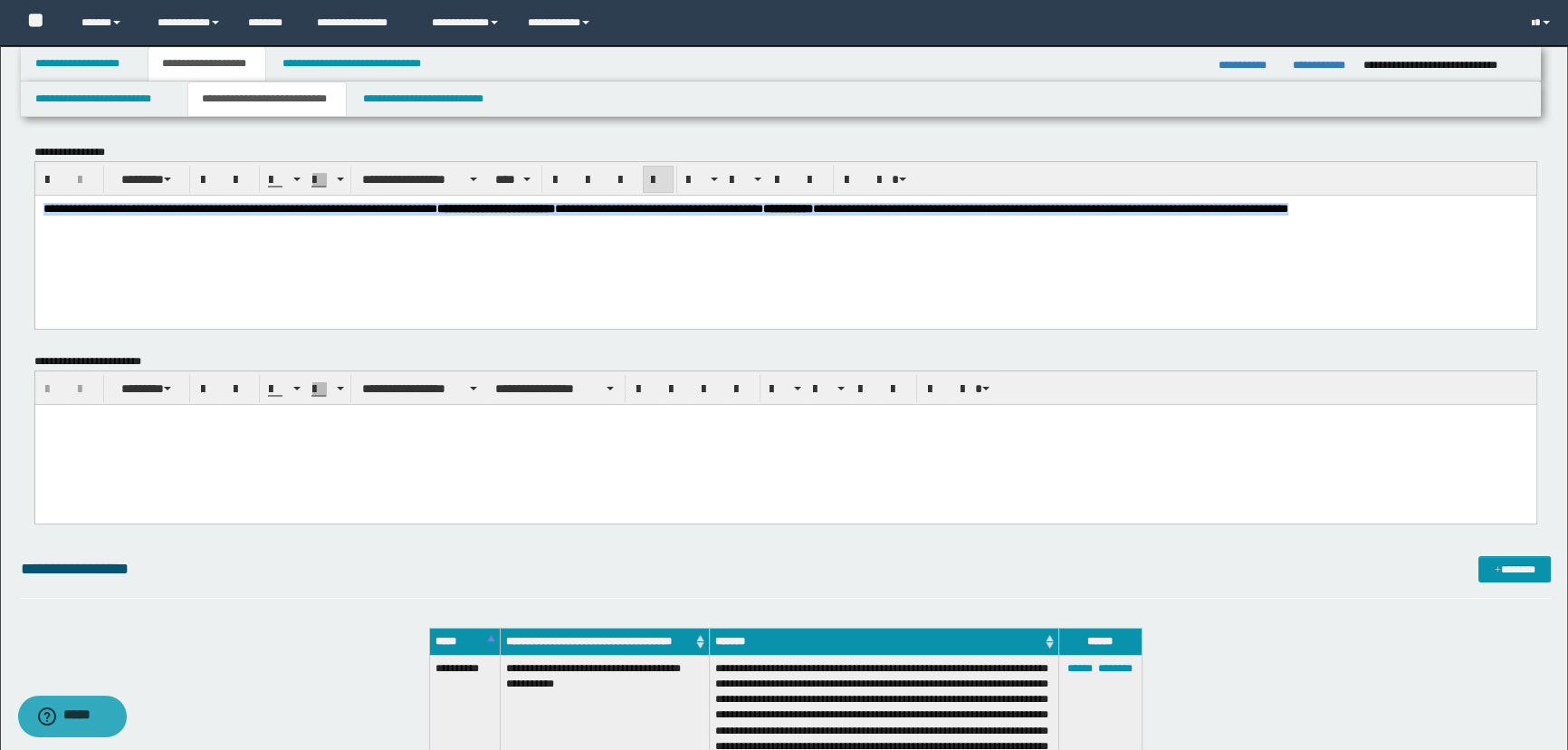 click on "**********" at bounding box center (785, 208) 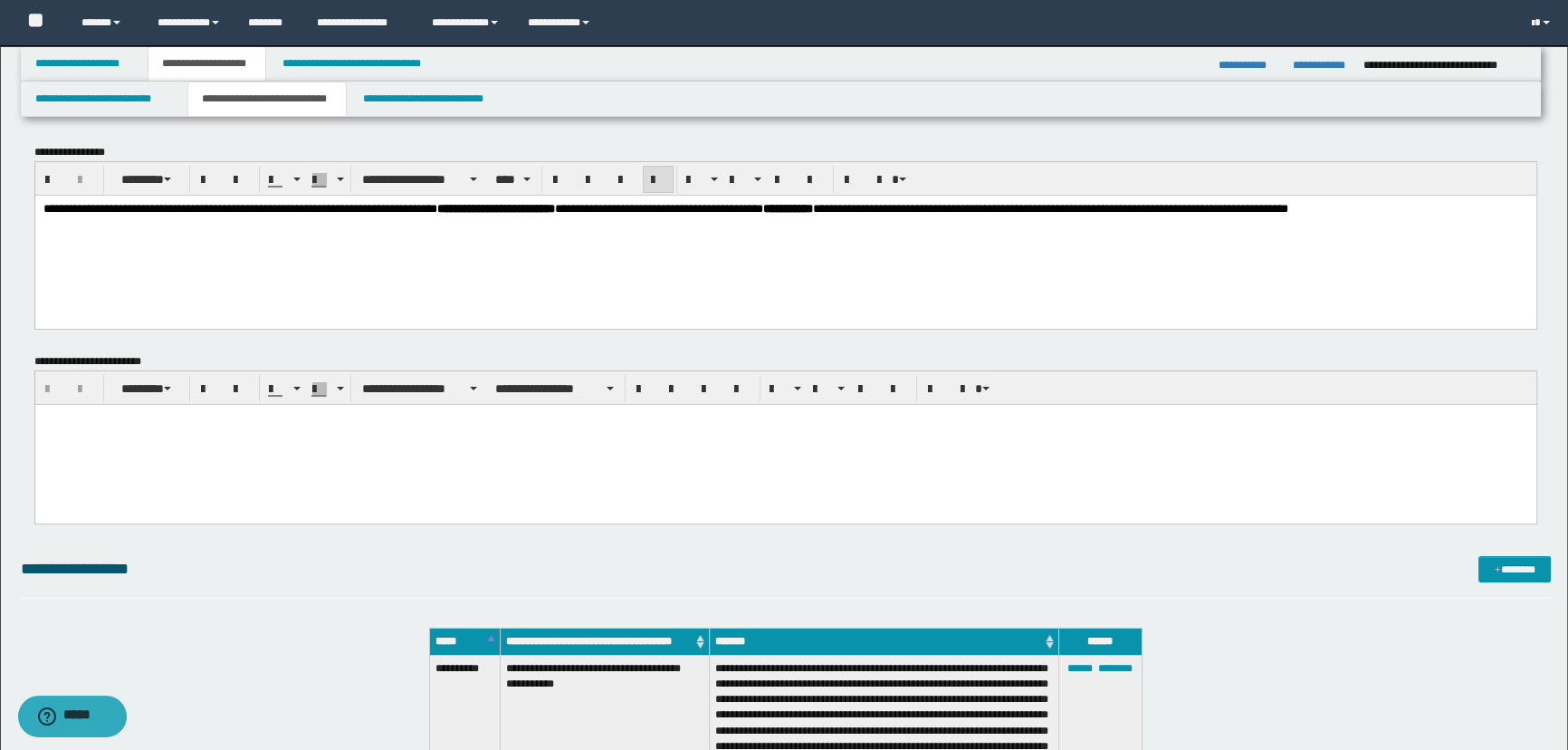 click on "**********" at bounding box center [785, 208] 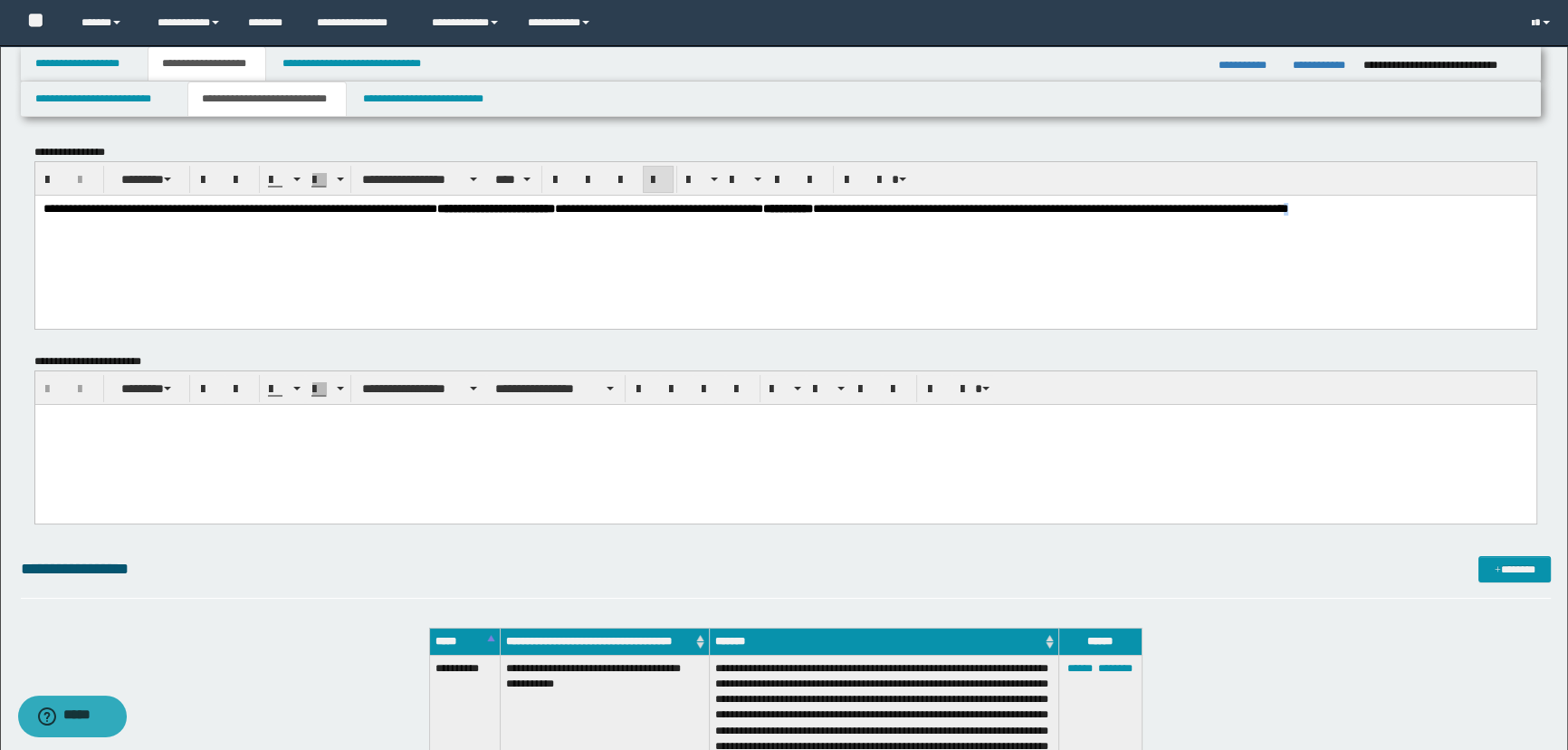 click on "**********" at bounding box center (785, 208) 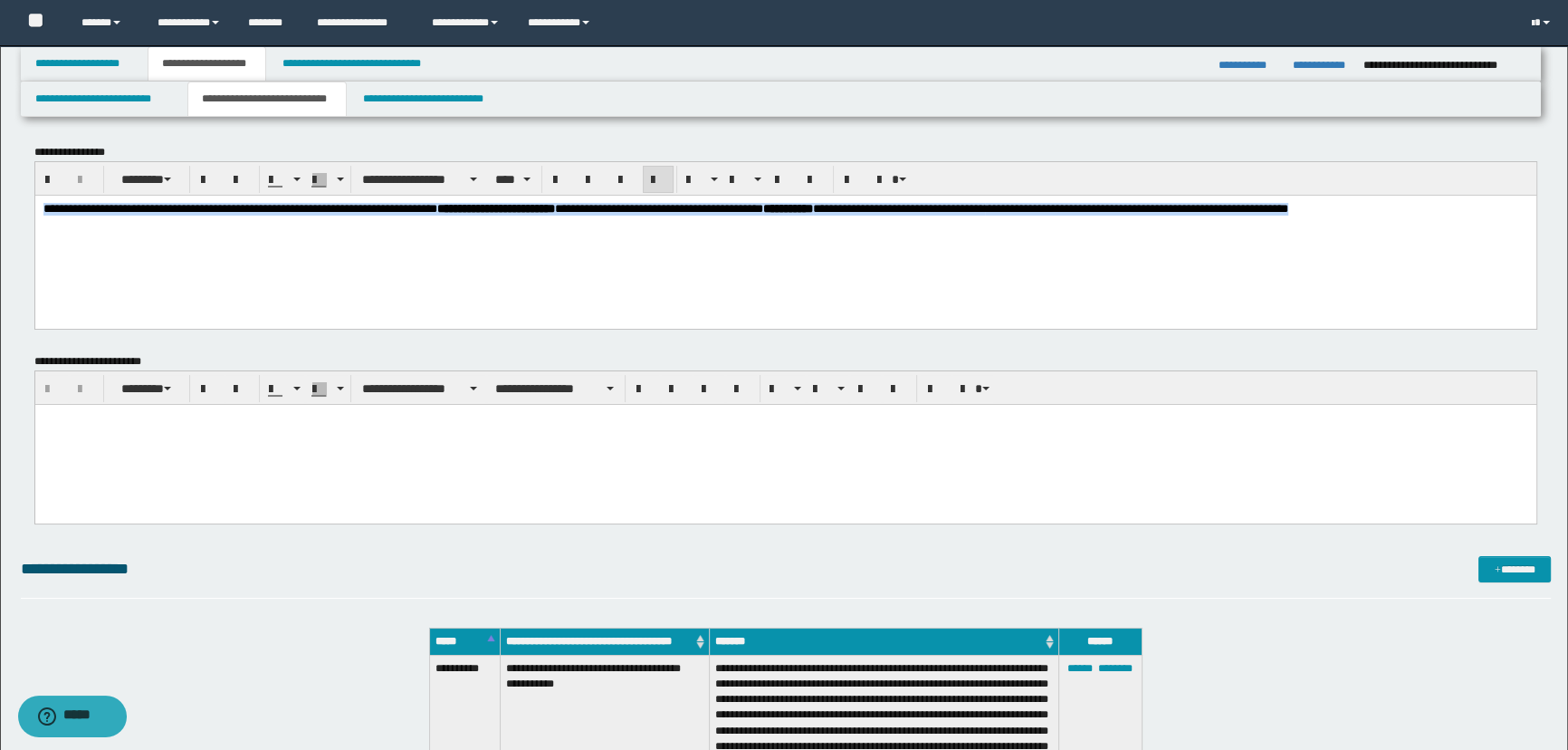 click on "**********" at bounding box center [785, 208] 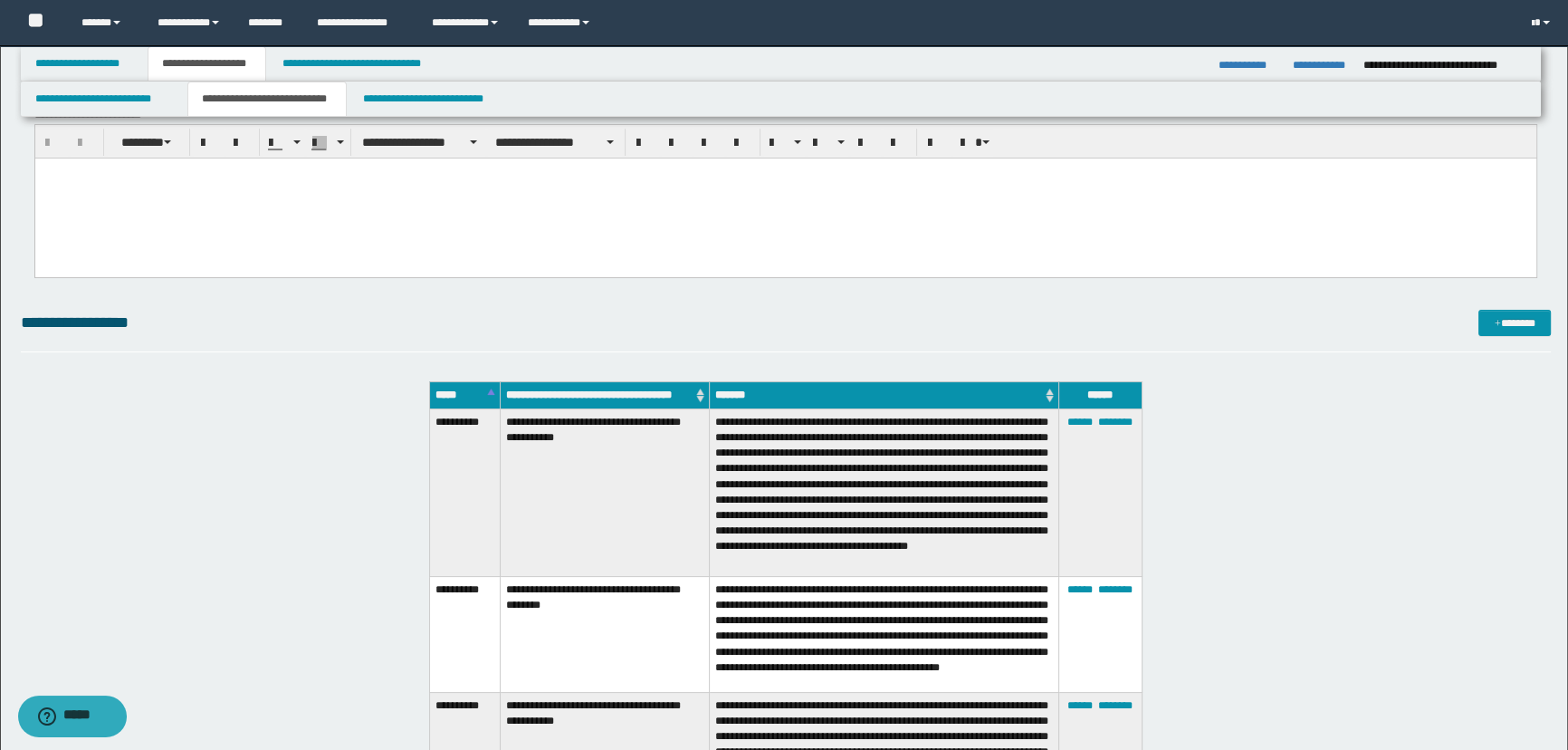 scroll, scrollTop: 329, scrollLeft: 0, axis: vertical 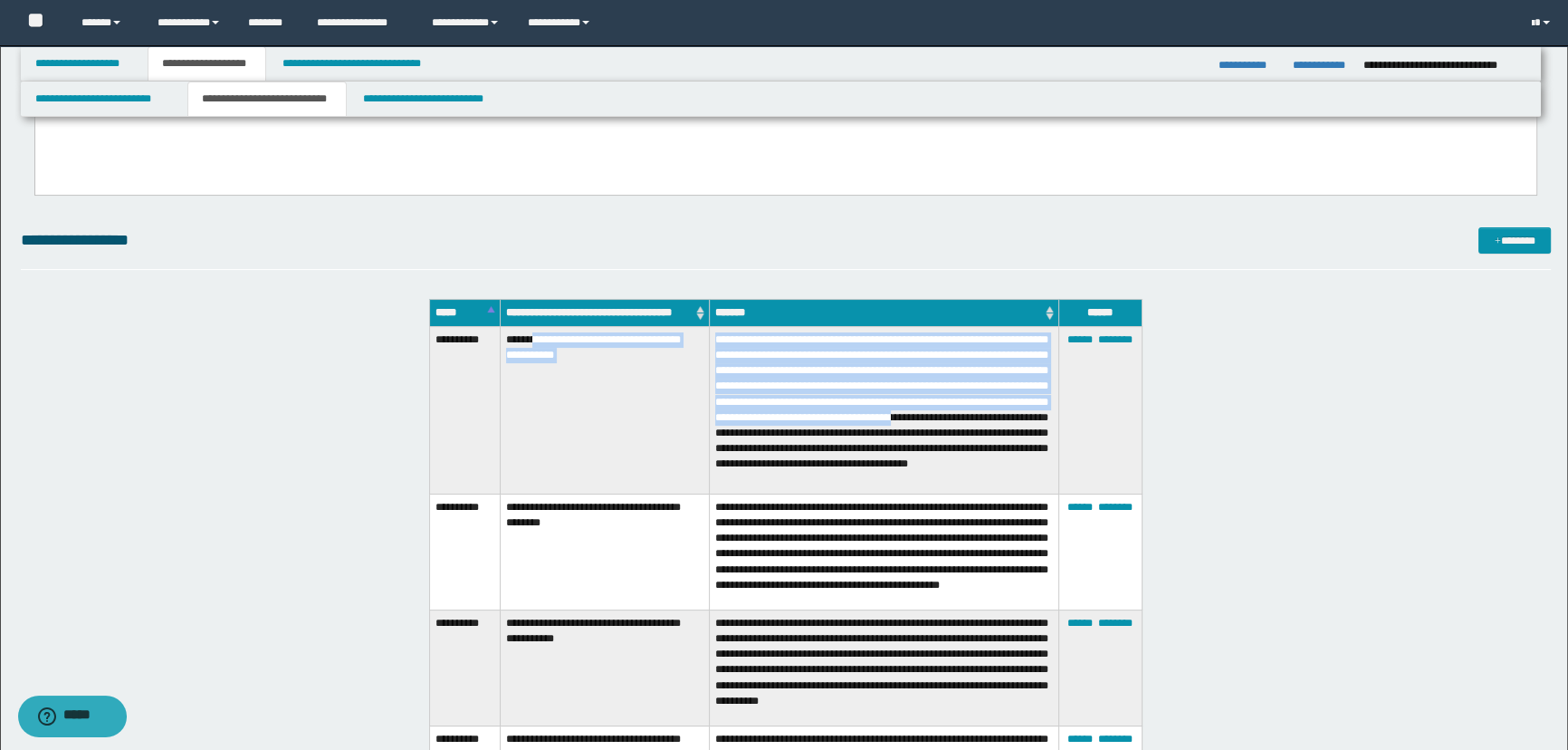 drag, startPoint x: 537, startPoint y: 344, endPoint x: 860, endPoint y: 436, distance: 335.84669 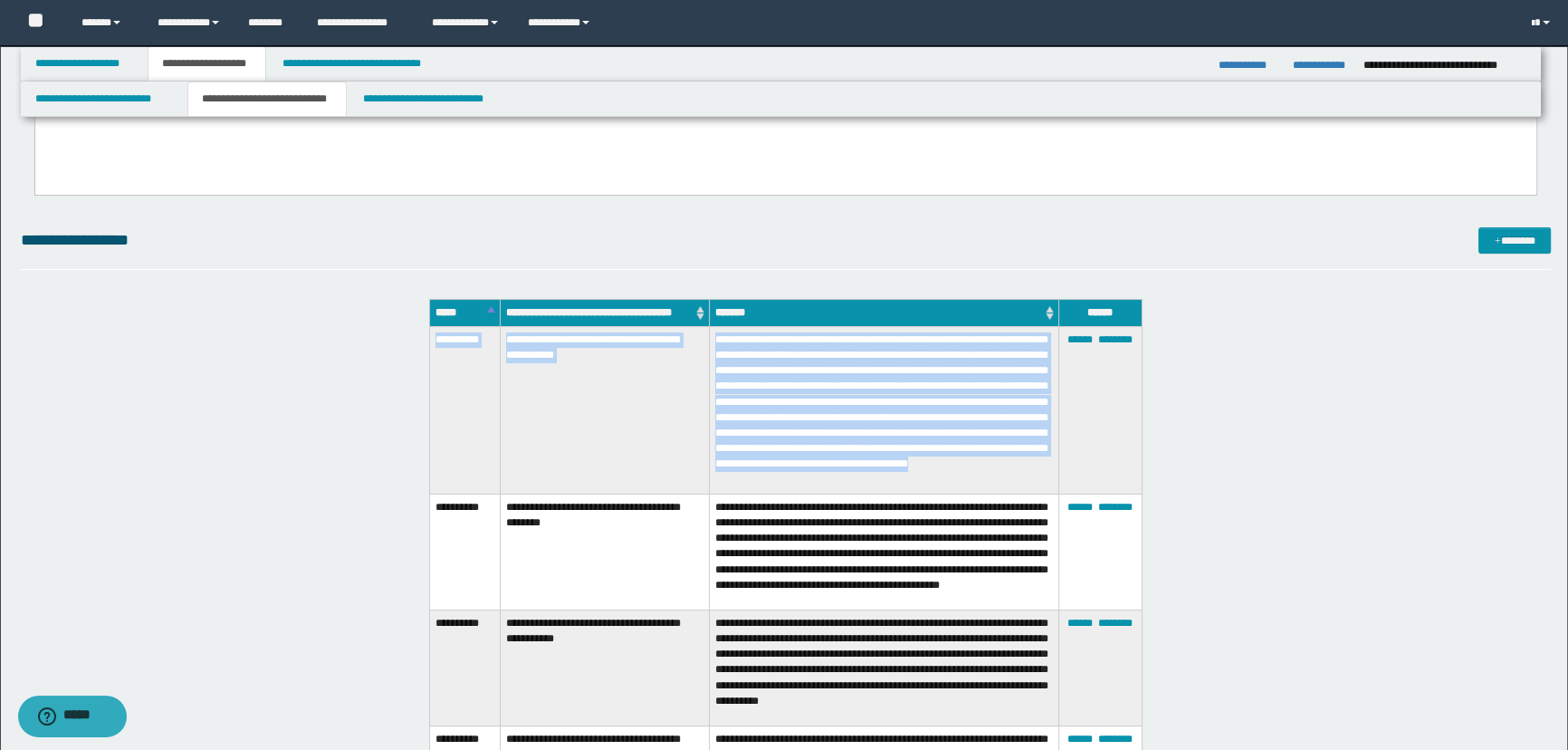 drag, startPoint x: 983, startPoint y: 485, endPoint x: 437, endPoint y: 342, distance: 564.4156 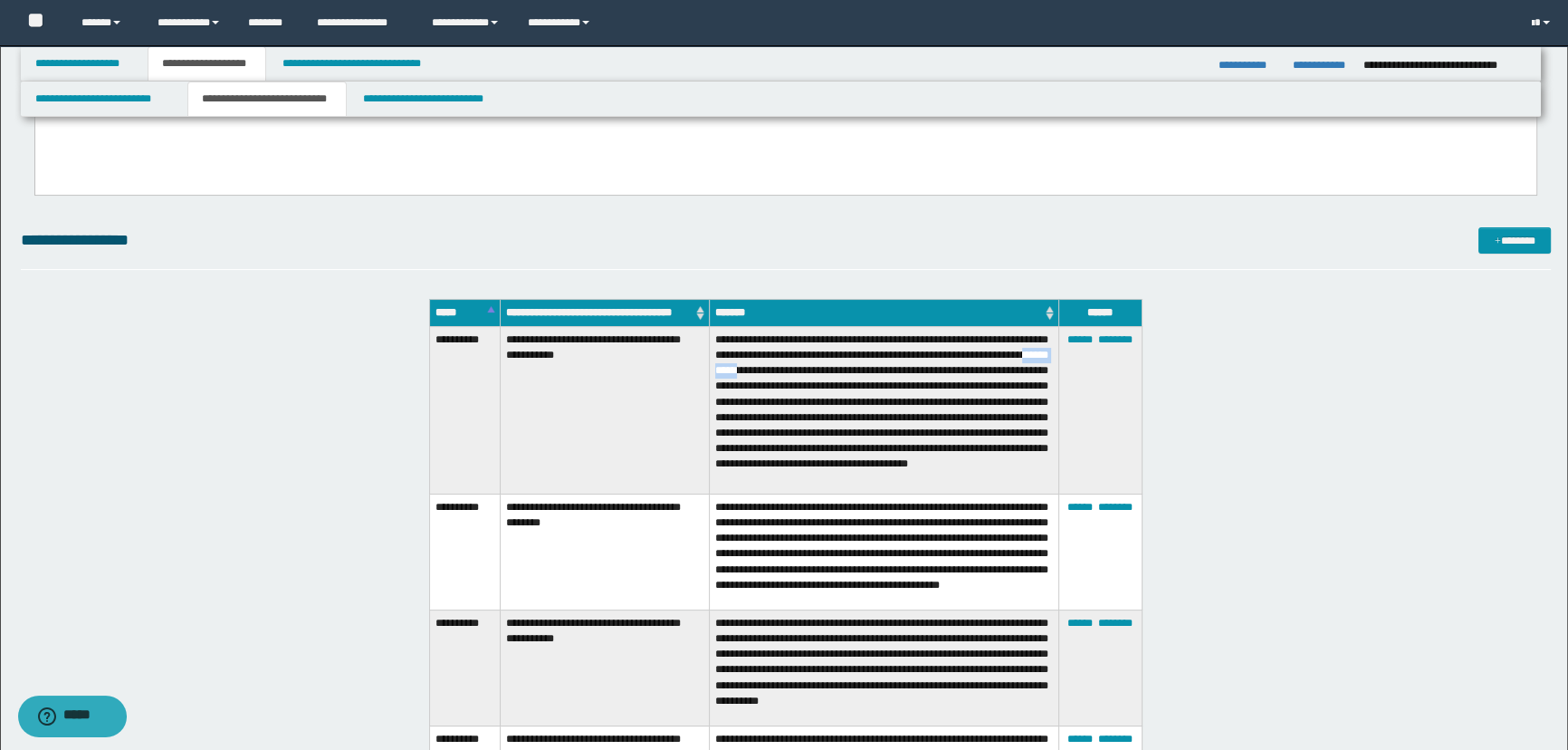 click on "**********" at bounding box center [884, 409] 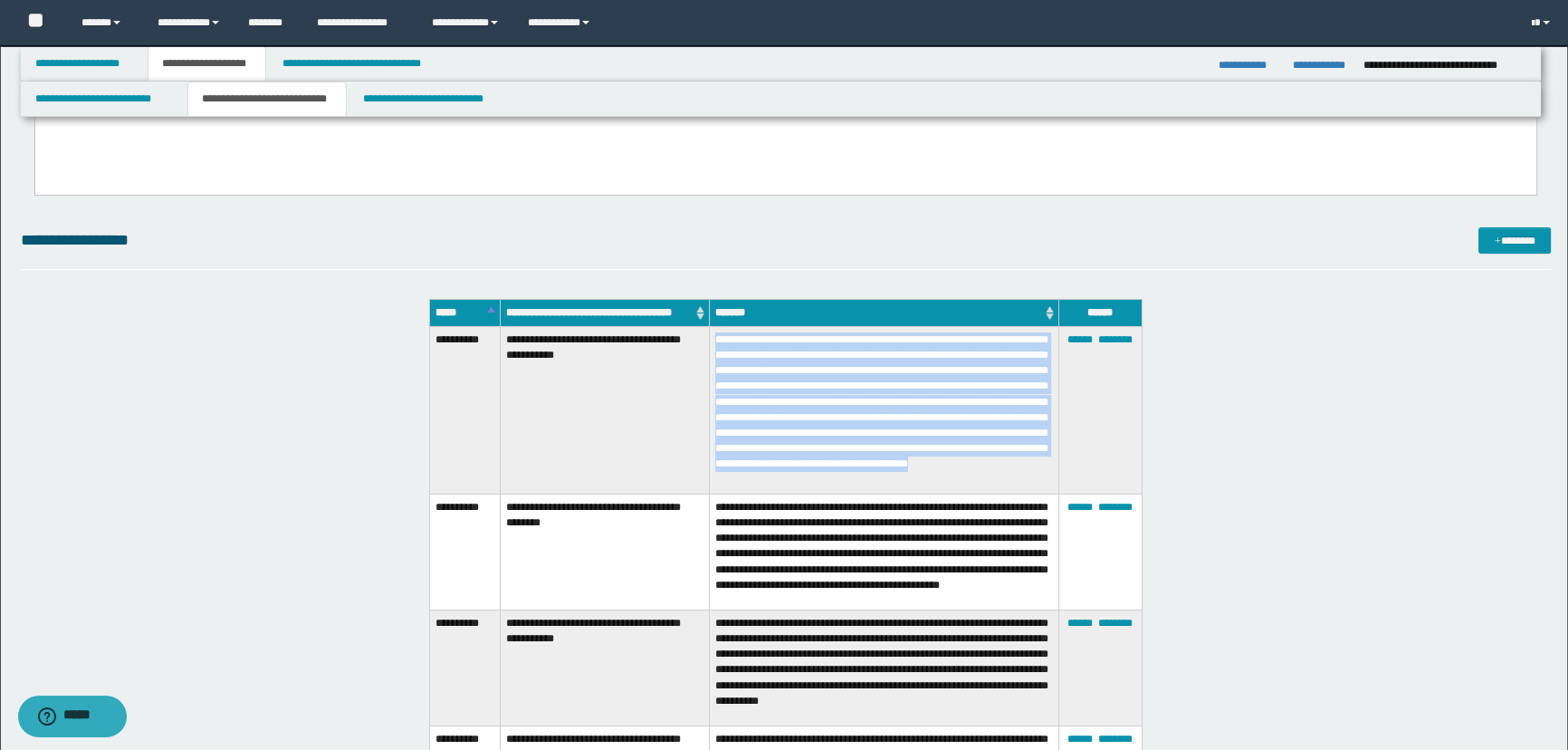 click on "**********" at bounding box center [884, 409] 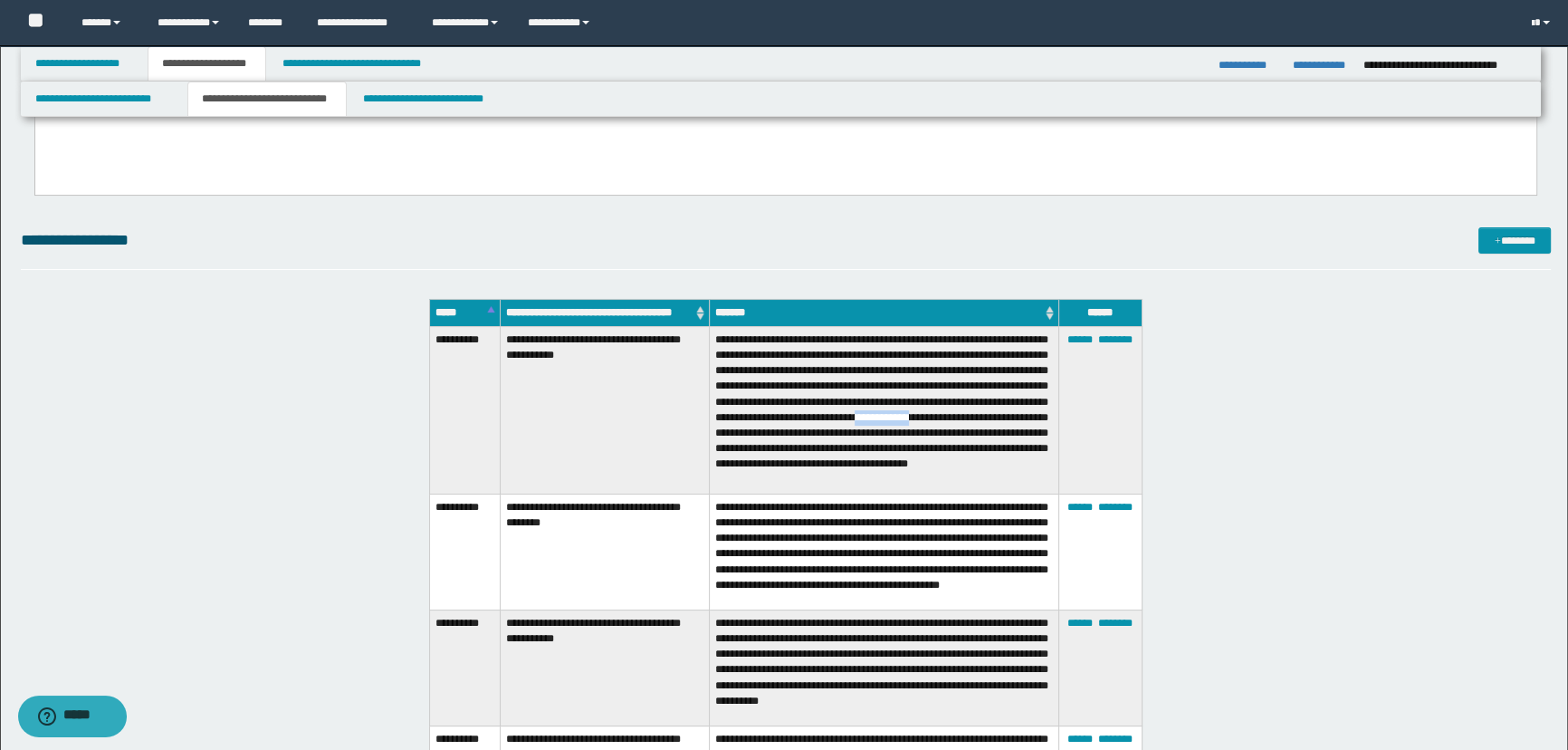 click on "**********" at bounding box center (884, 409) 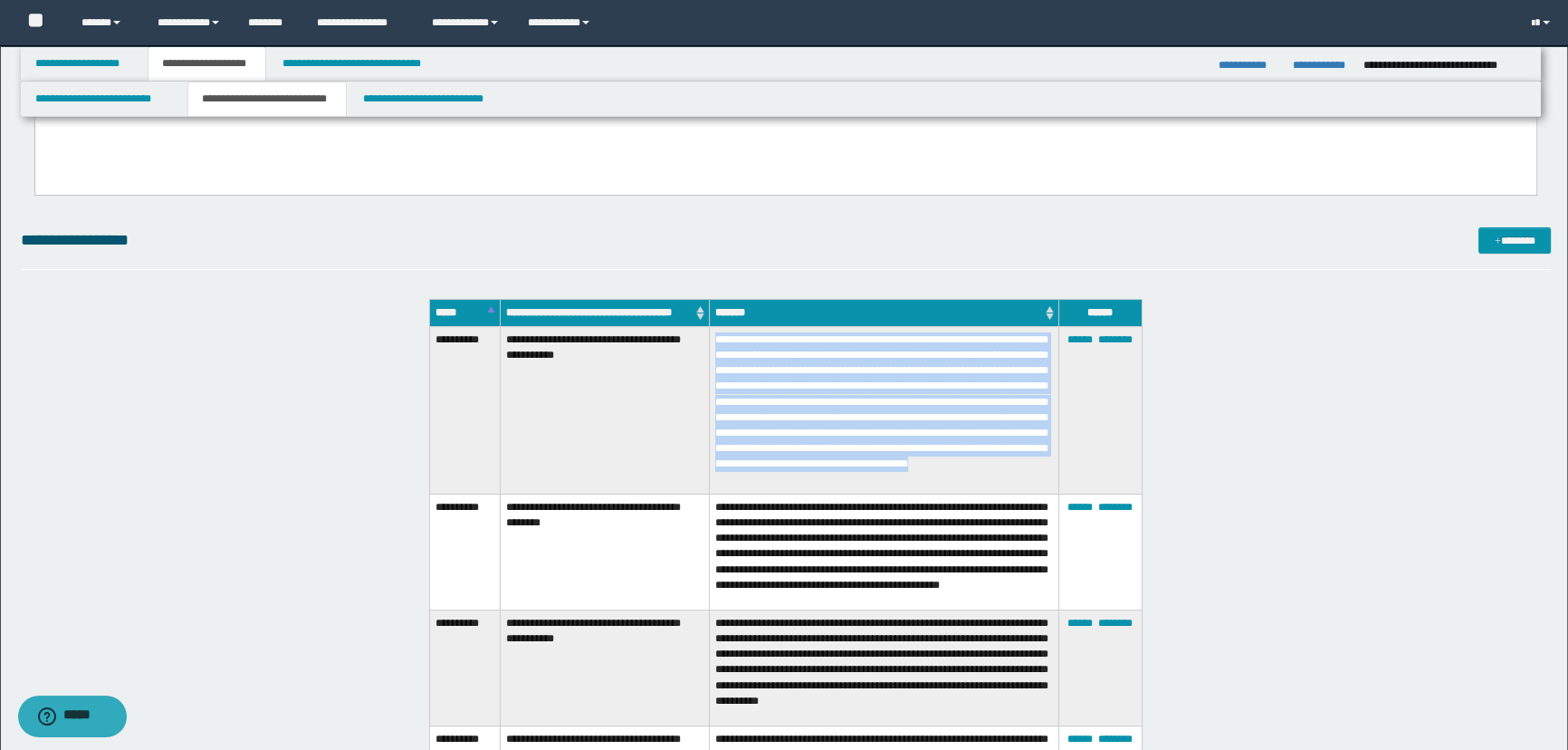click on "**********" at bounding box center [884, 409] 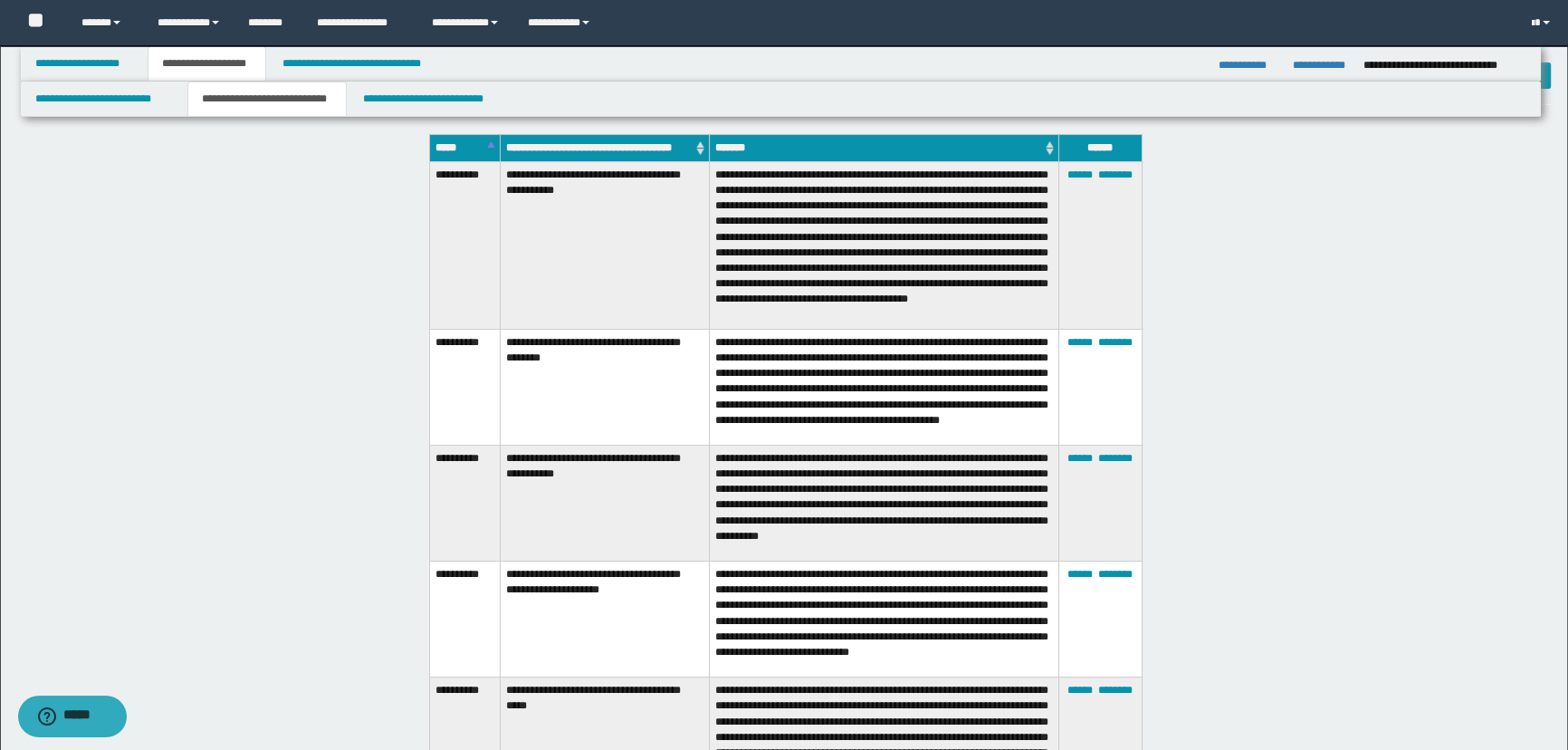 click on "**********" at bounding box center (884, 387) 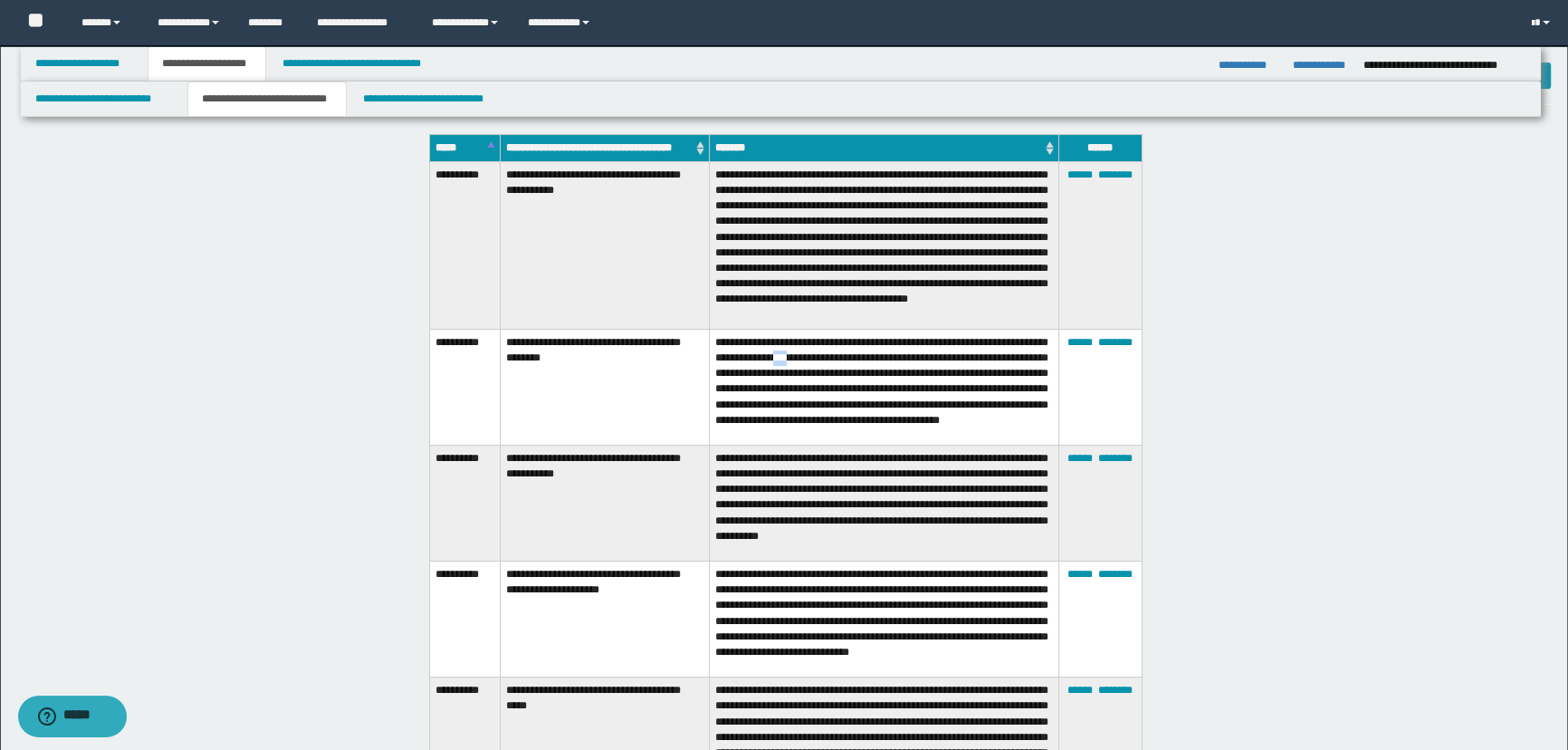 click on "**********" at bounding box center (884, 387) 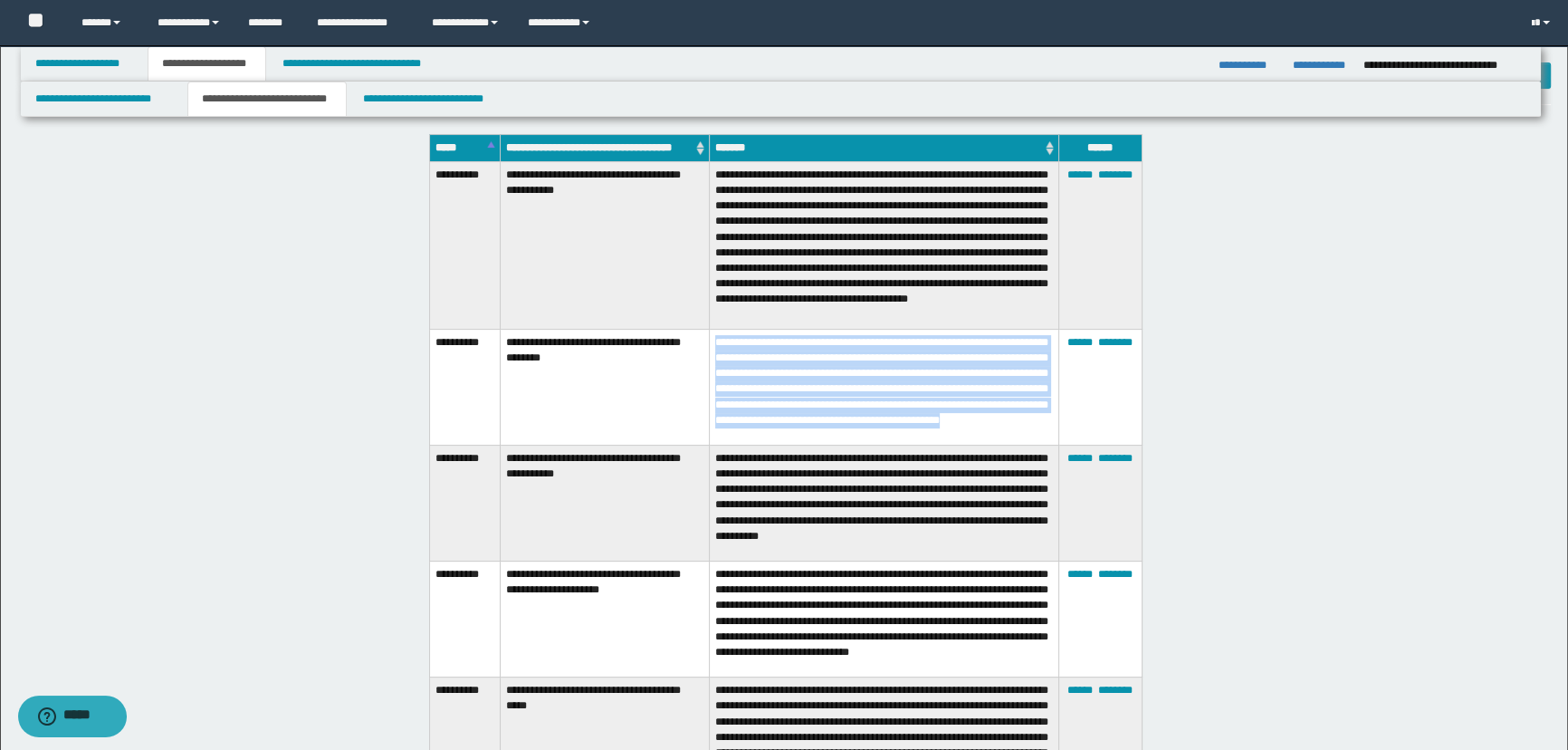 click on "**********" at bounding box center [884, 387] 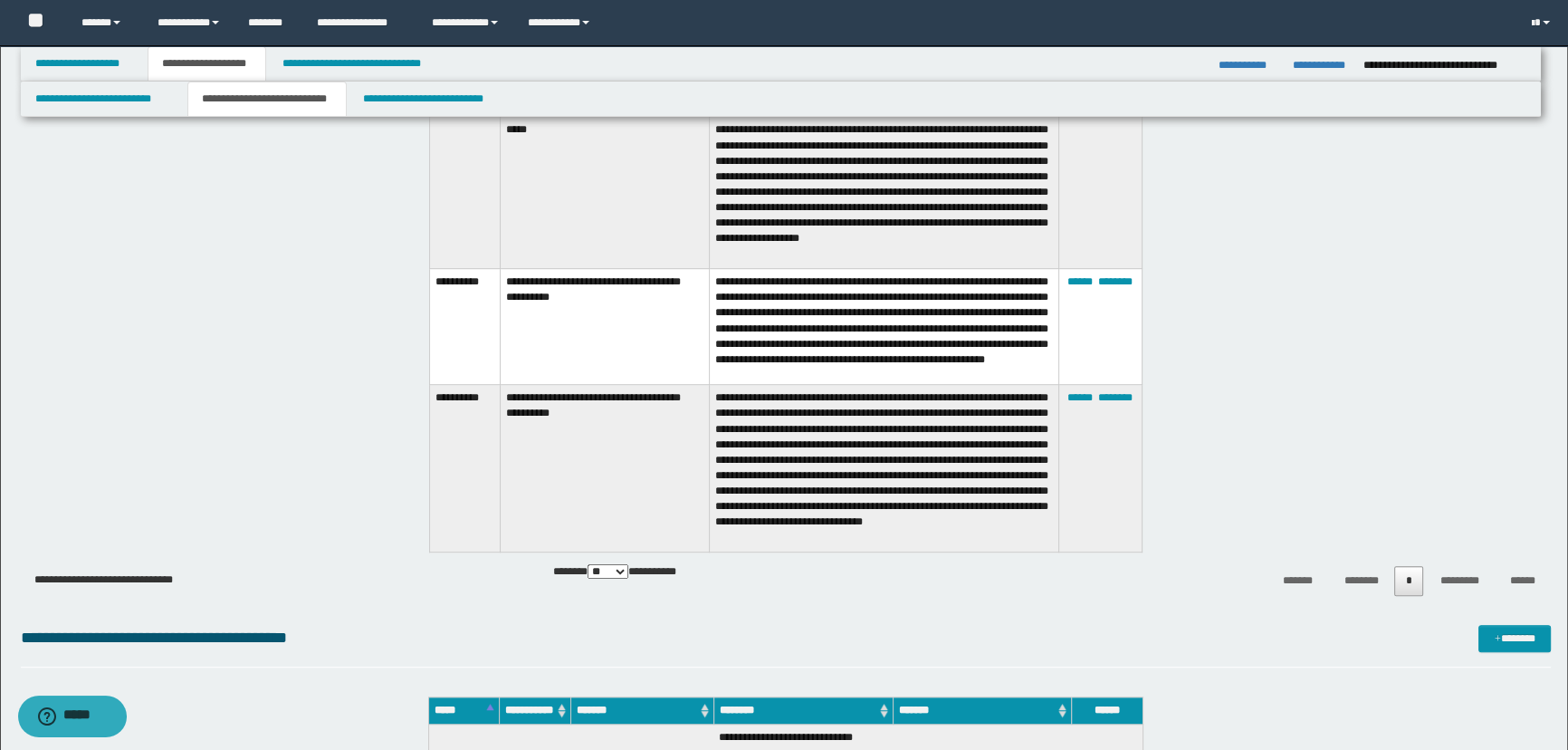 scroll, scrollTop: 987, scrollLeft: 0, axis: vertical 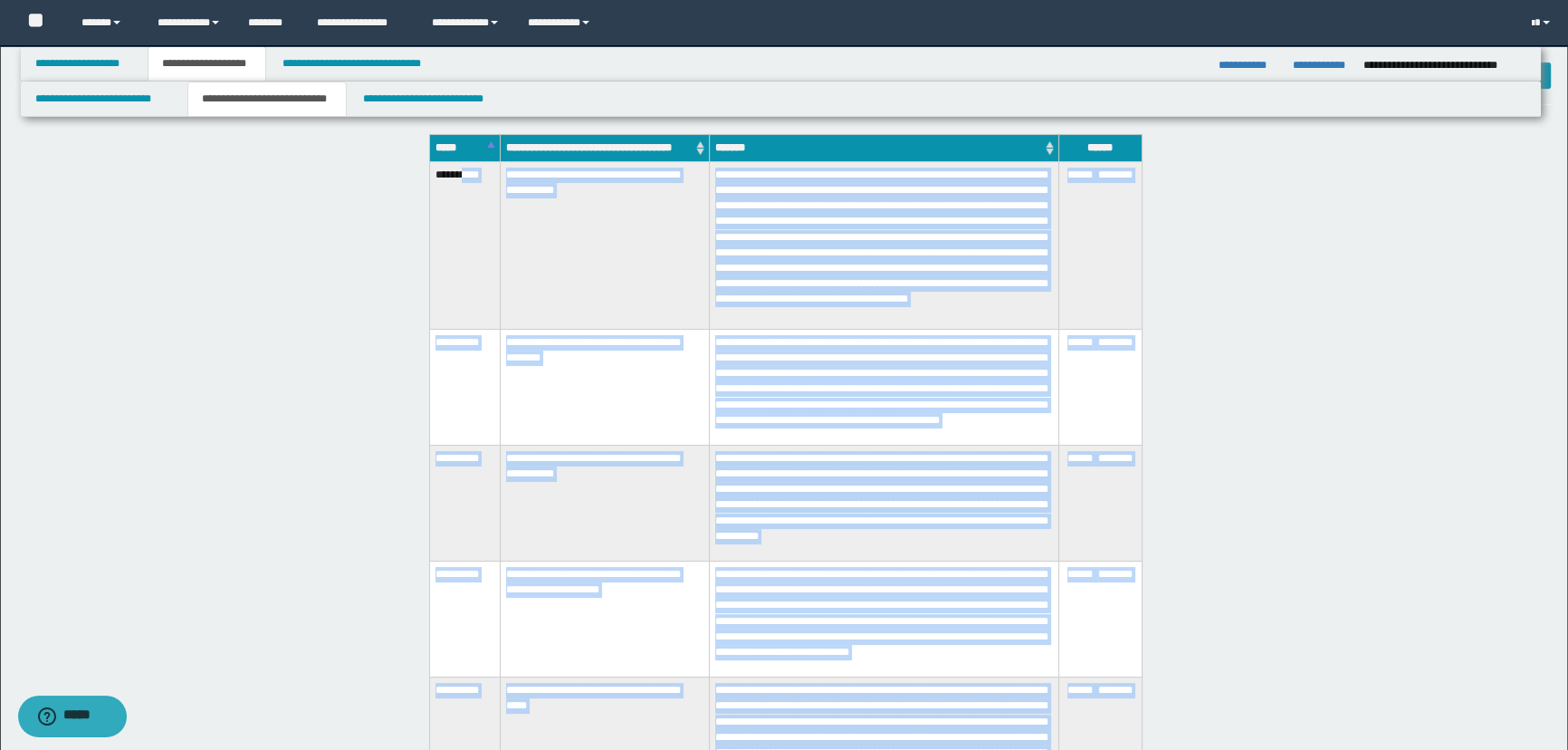 drag, startPoint x: 841, startPoint y: 459, endPoint x: 471, endPoint y: 316, distance: 396.67241 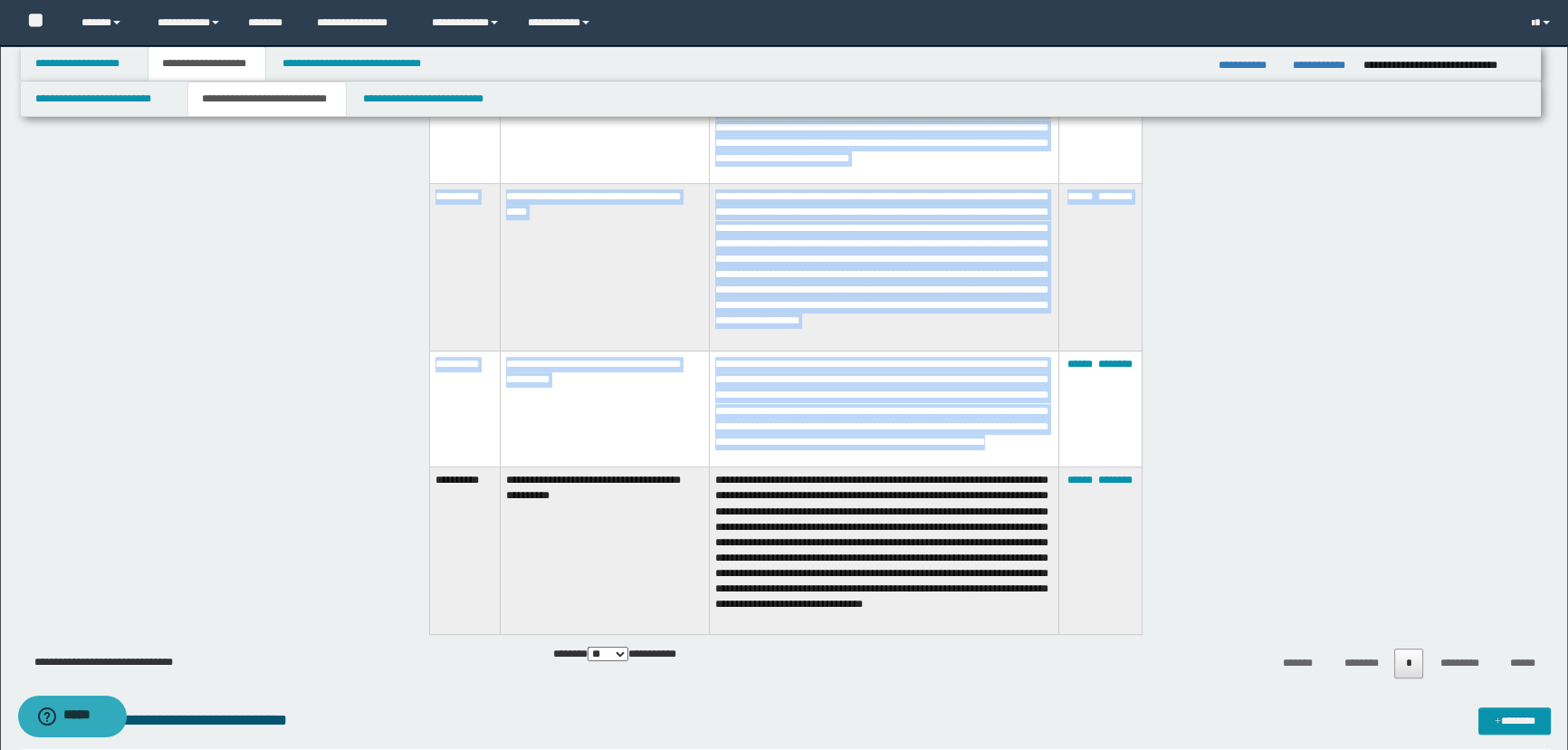 scroll, scrollTop: 1152, scrollLeft: 0, axis: vertical 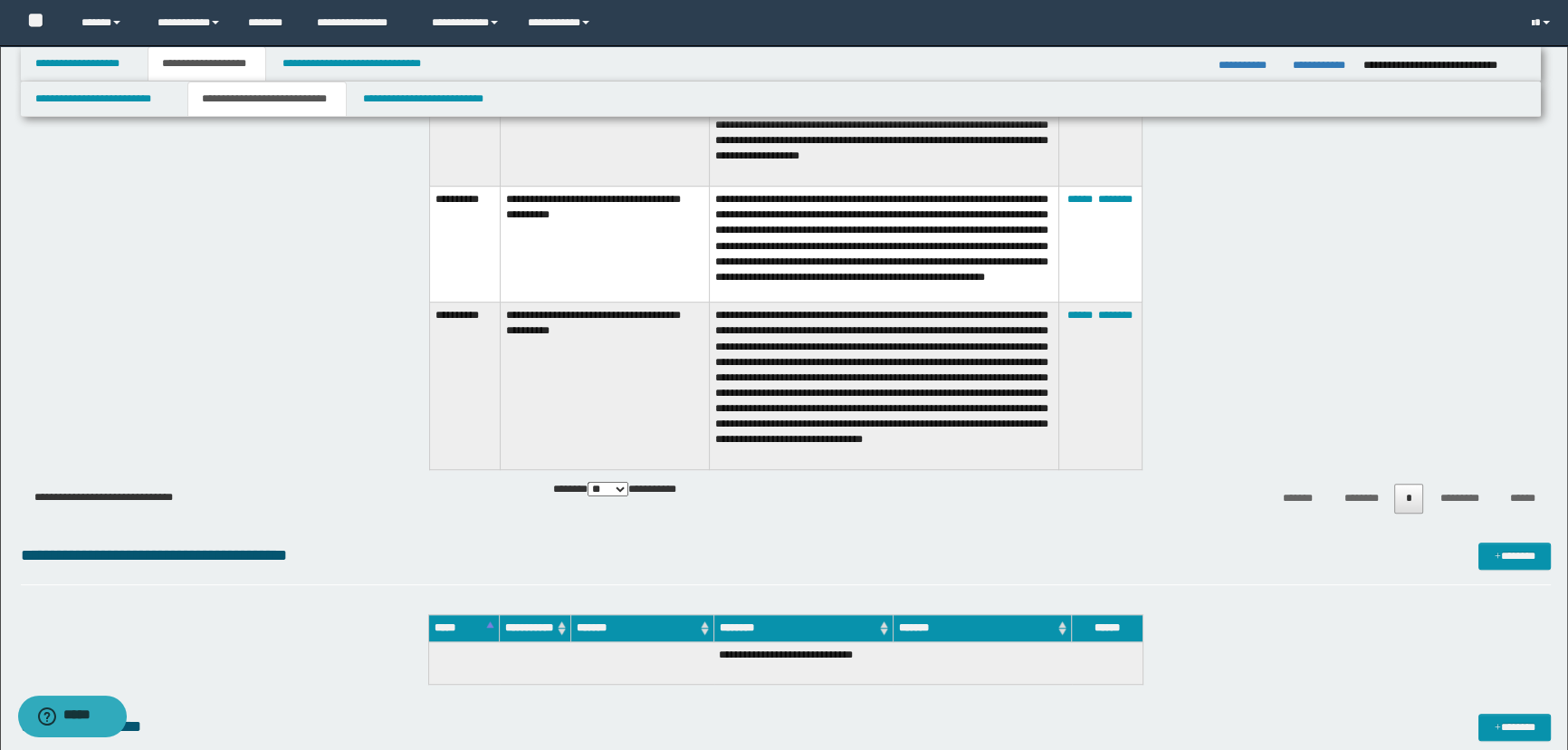 click on "**********" at bounding box center (884, 386) 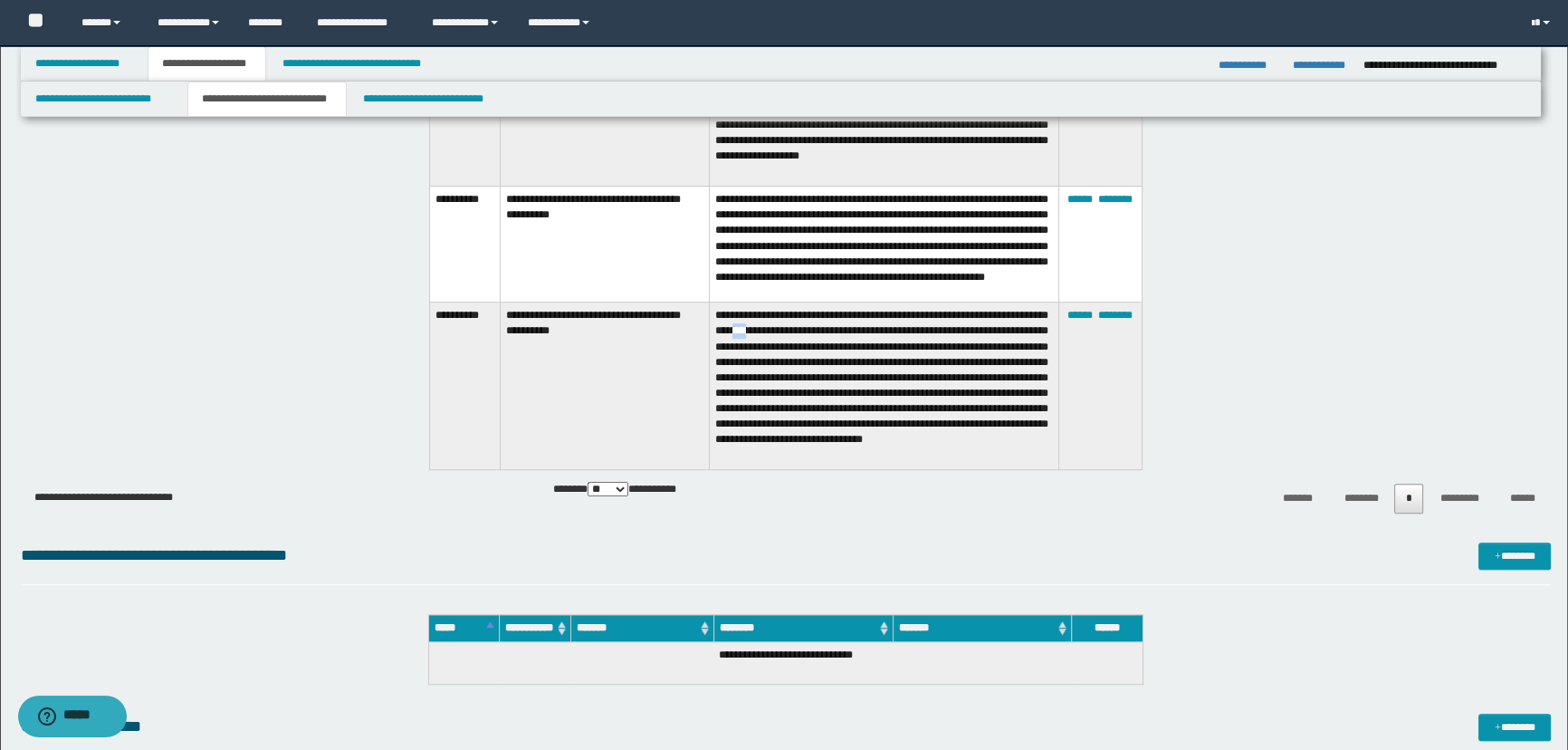 click on "**********" at bounding box center (884, 386) 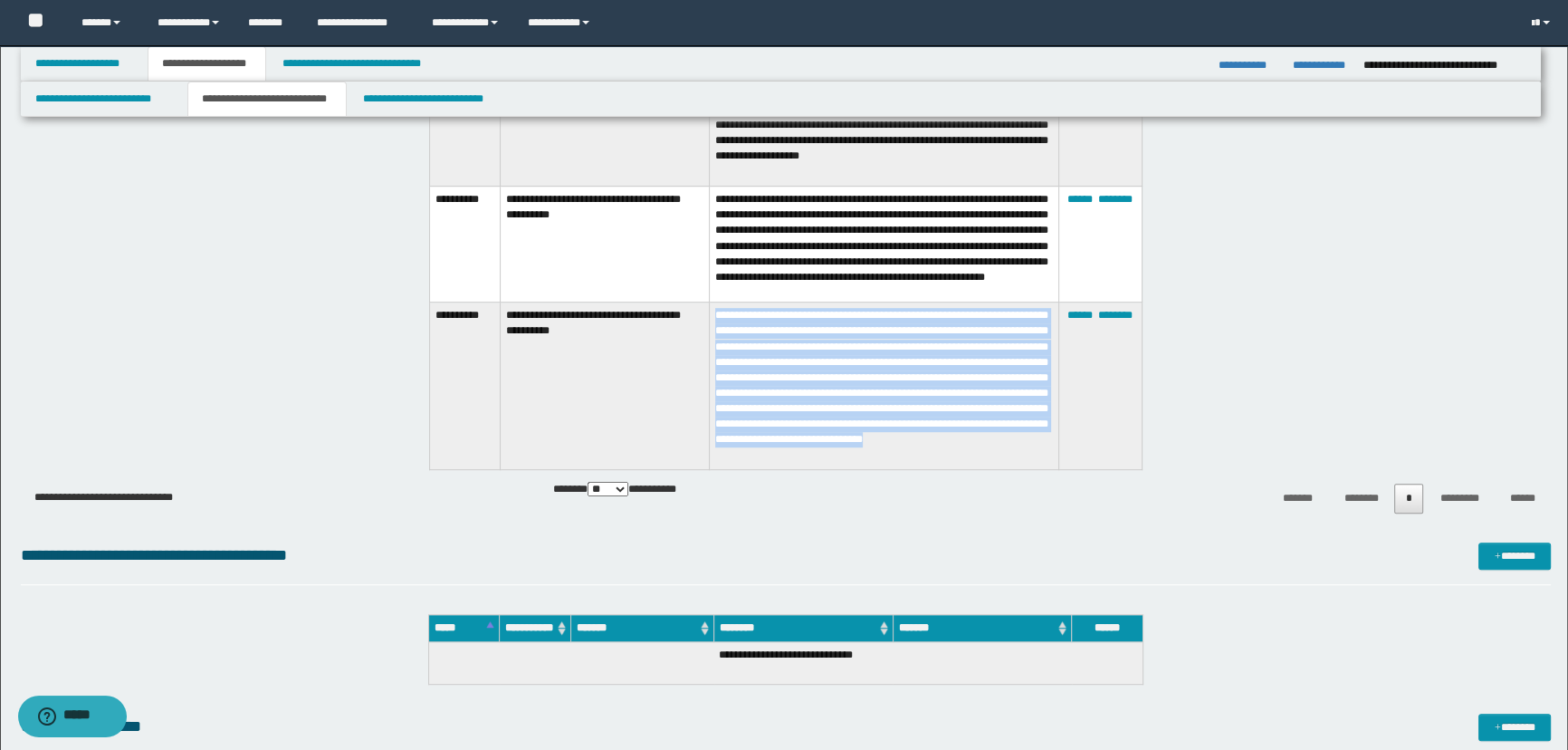 click on "**********" at bounding box center (884, 386) 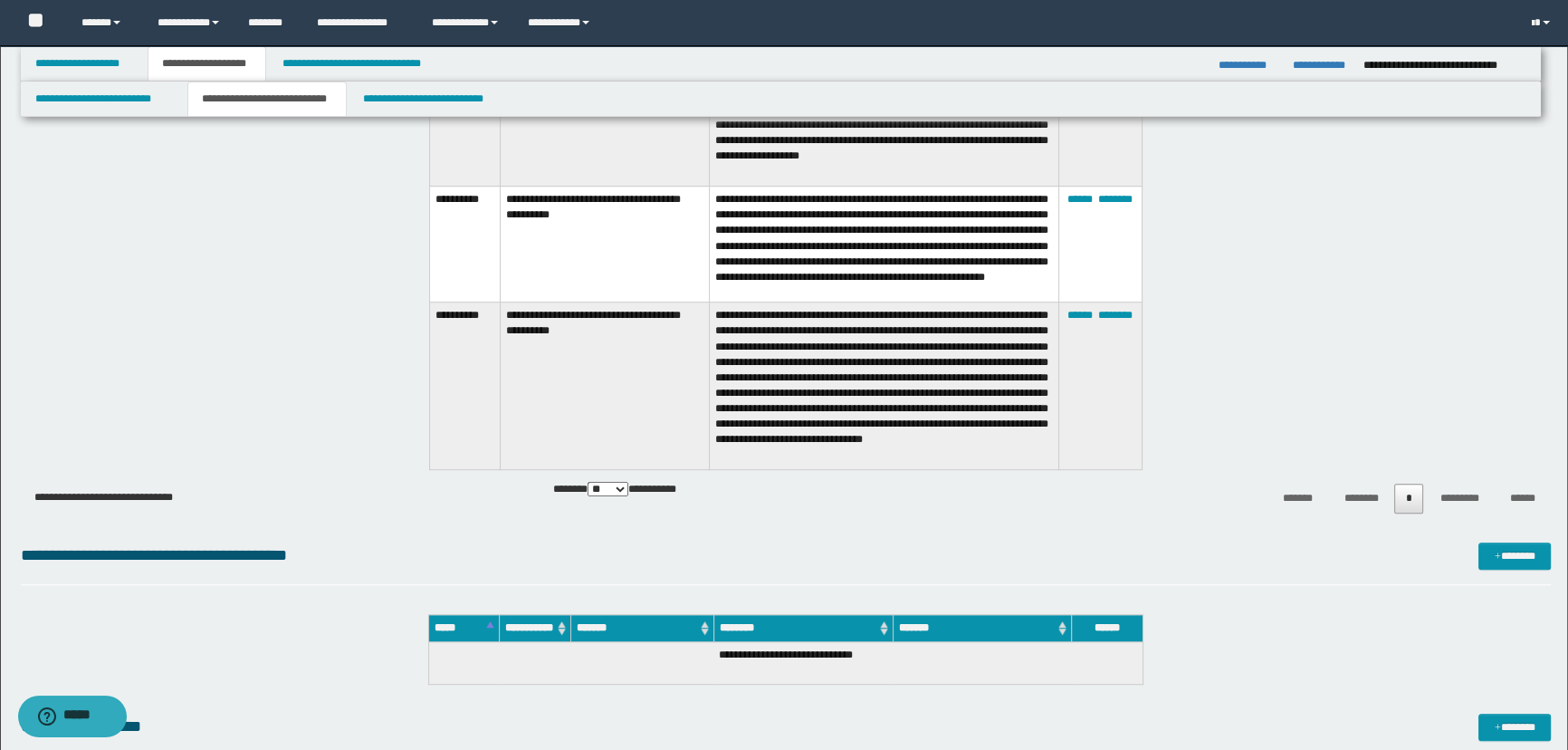 click on "**********" at bounding box center [884, 386] 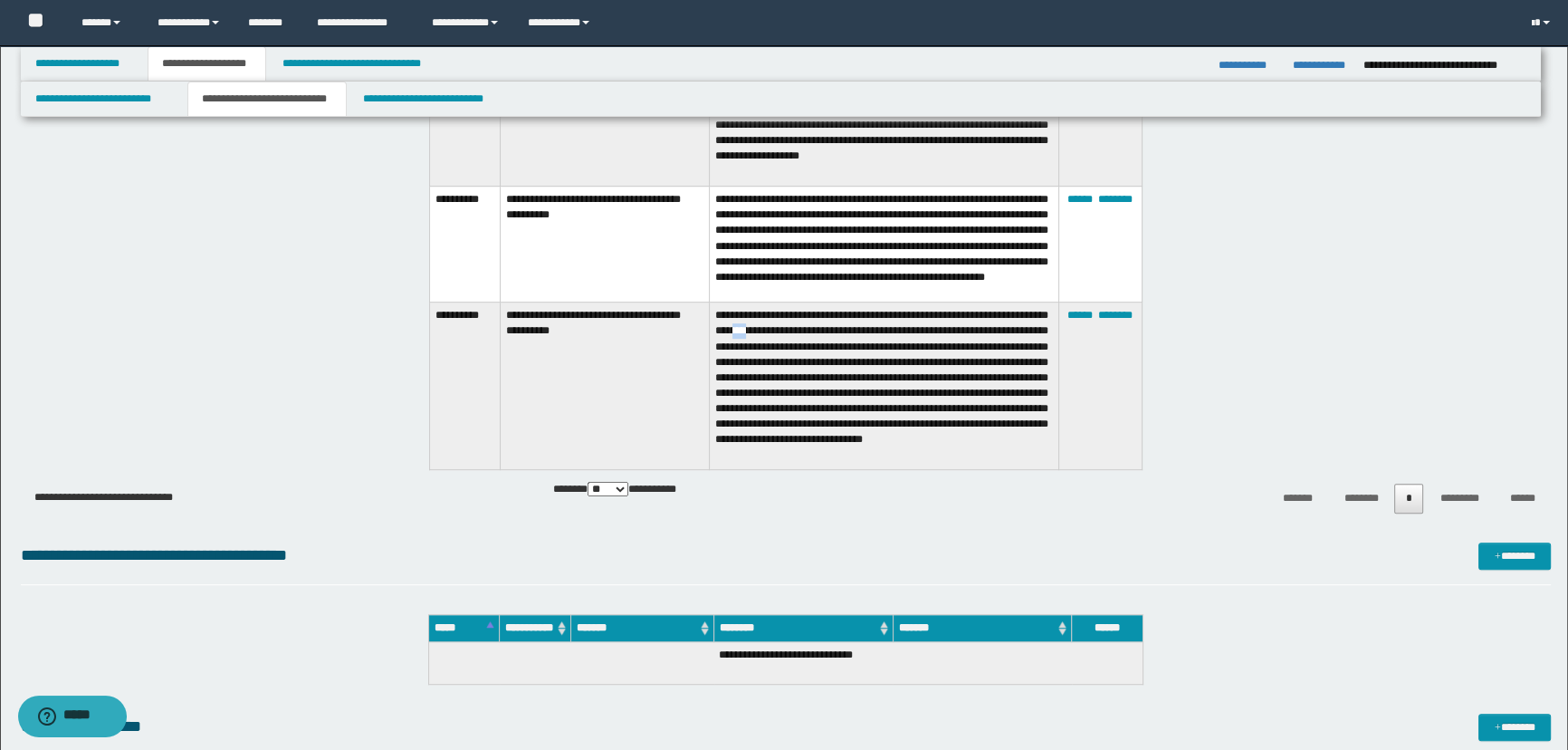 click on "**********" at bounding box center [884, 386] 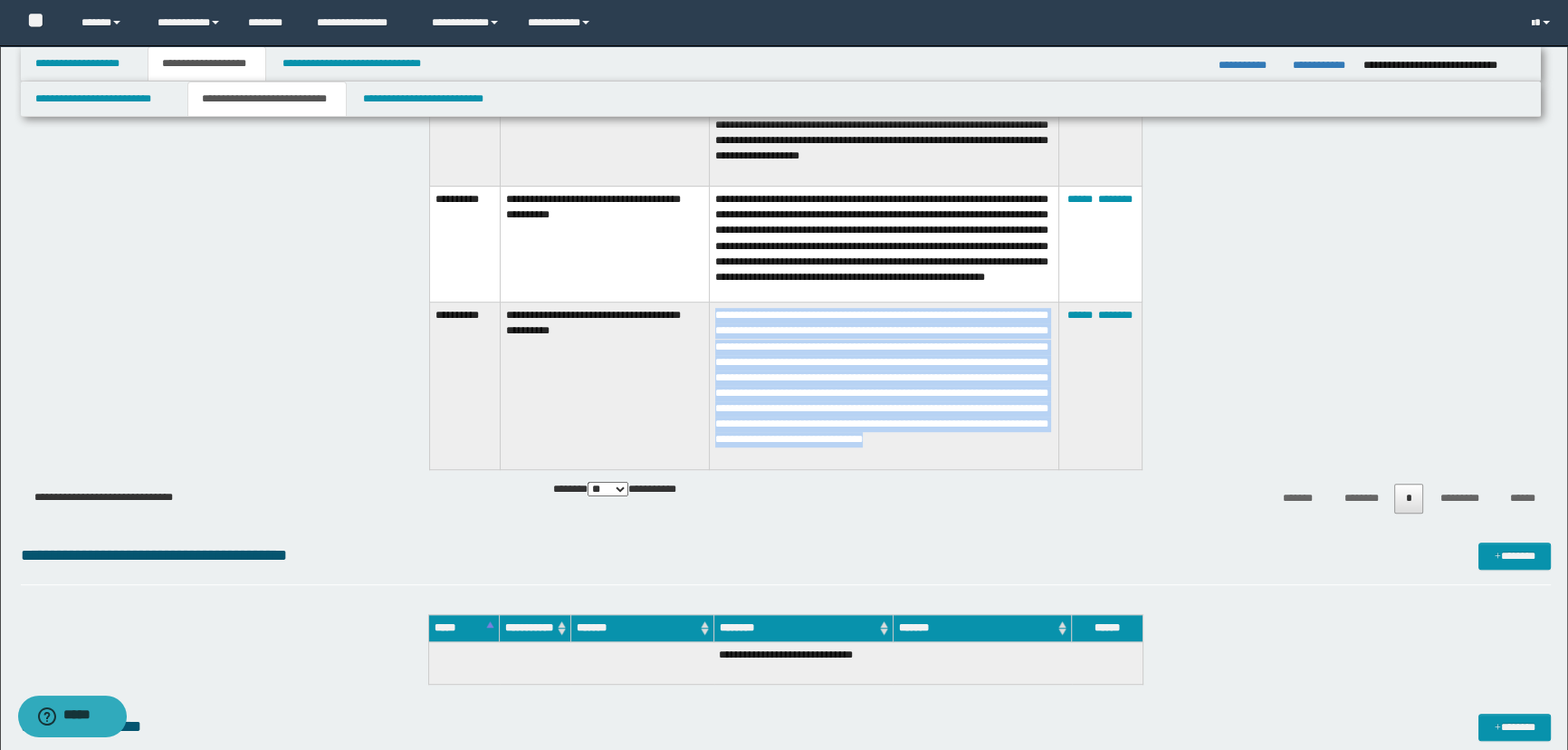 click on "**********" at bounding box center [884, 386] 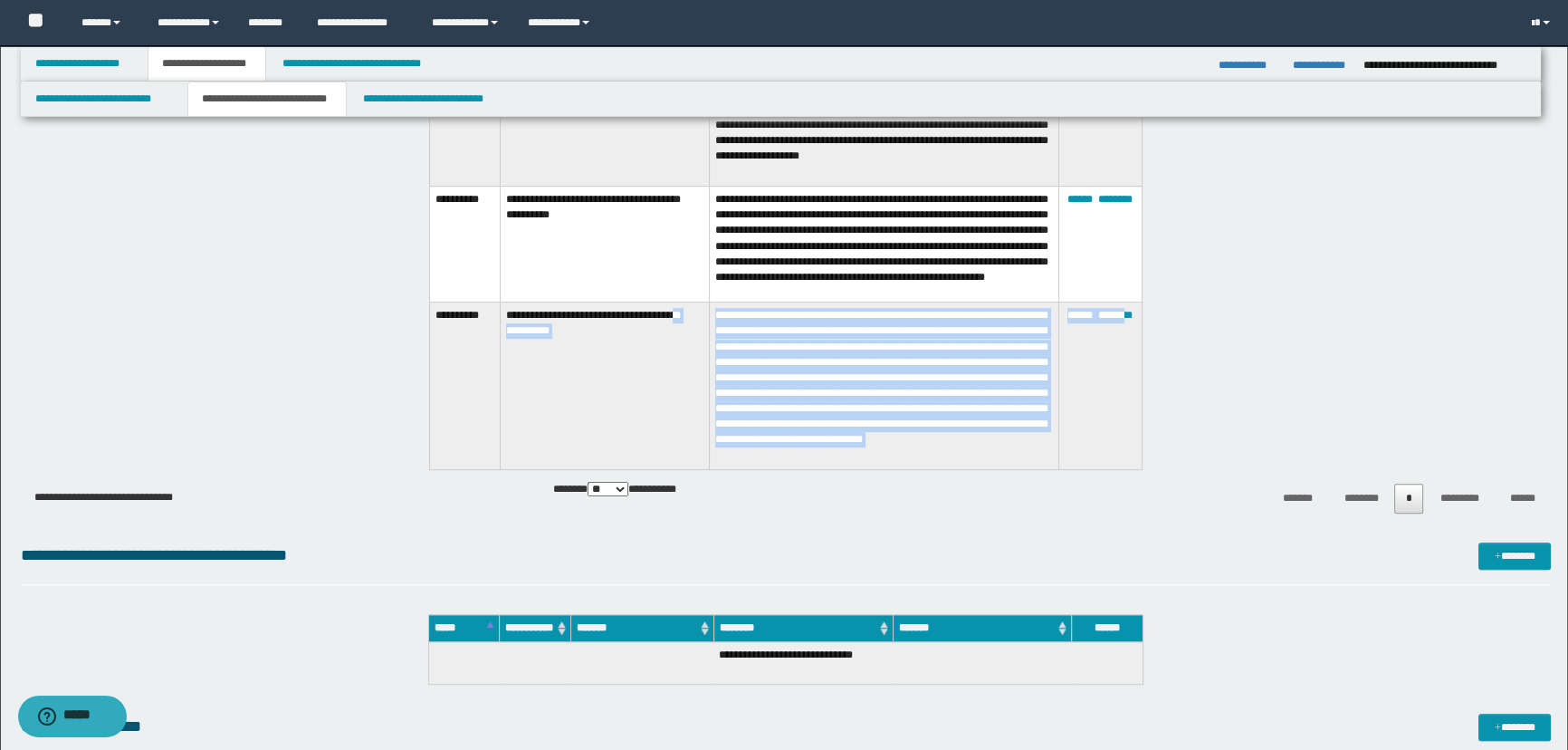 drag, startPoint x: 1127, startPoint y: 385, endPoint x: 707, endPoint y: 317, distance: 425.46915 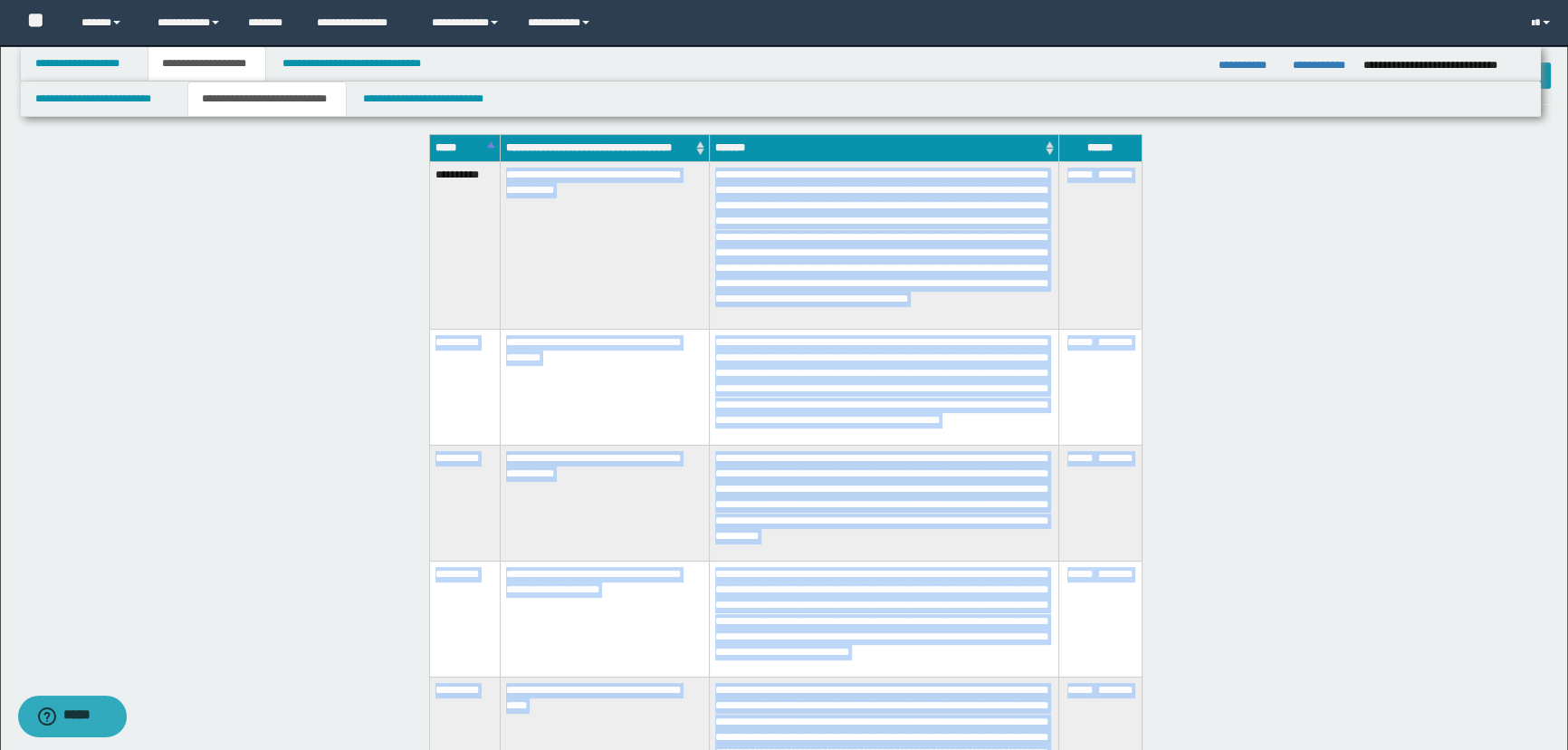 scroll, scrollTop: 411, scrollLeft: 0, axis: vertical 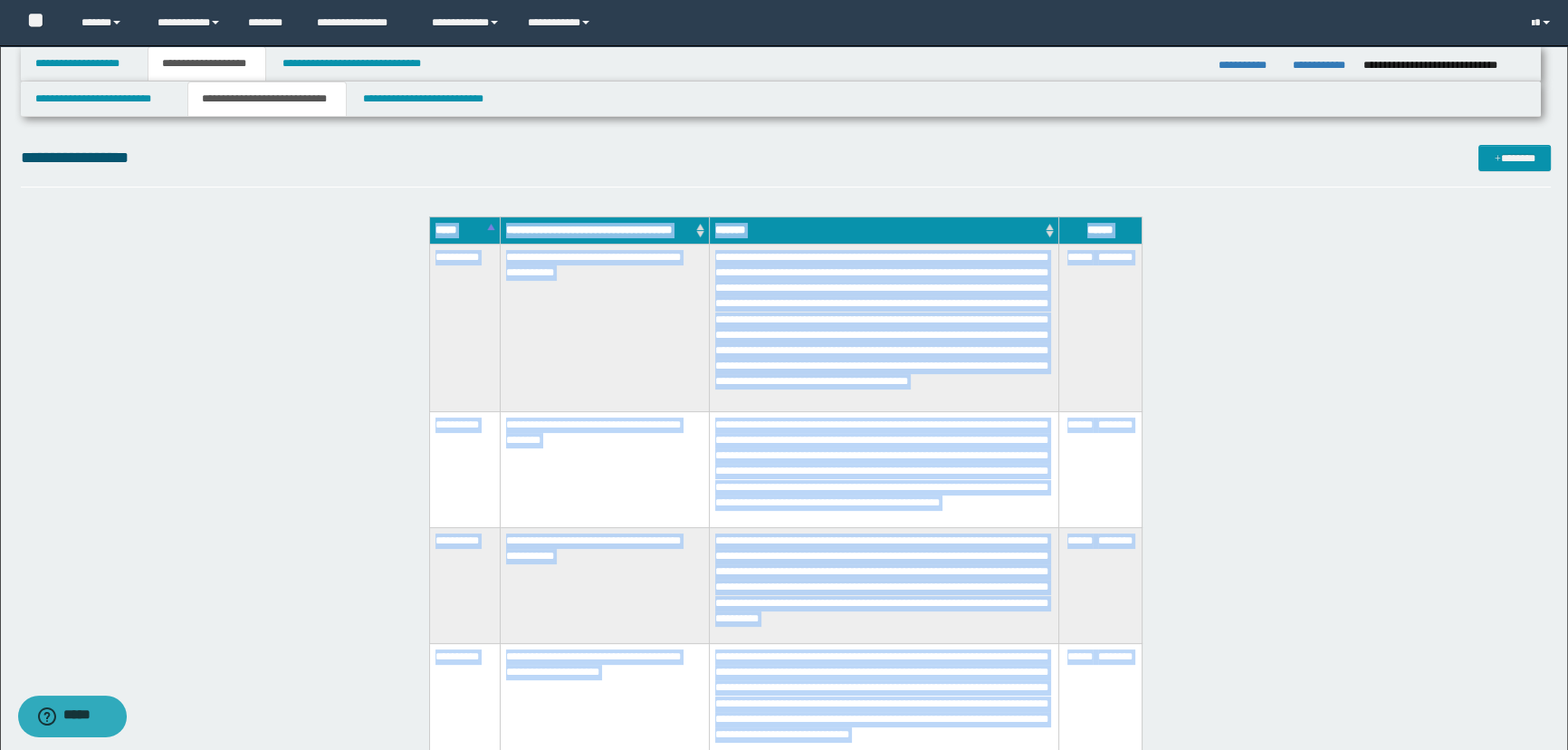 drag, startPoint x: 1136, startPoint y: 326, endPoint x: 426, endPoint y: 301, distance: 710.44 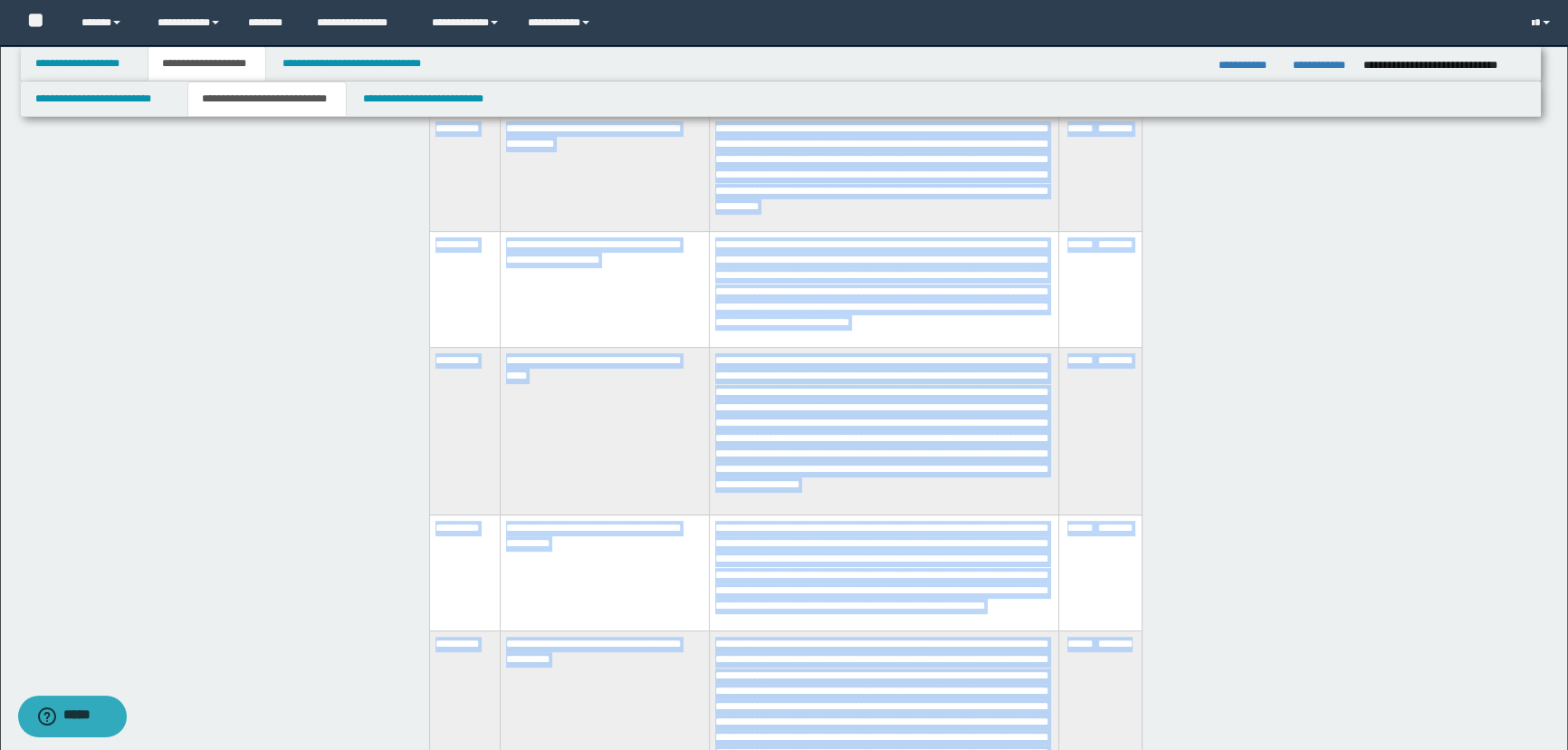 scroll, scrollTop: 906, scrollLeft: 0, axis: vertical 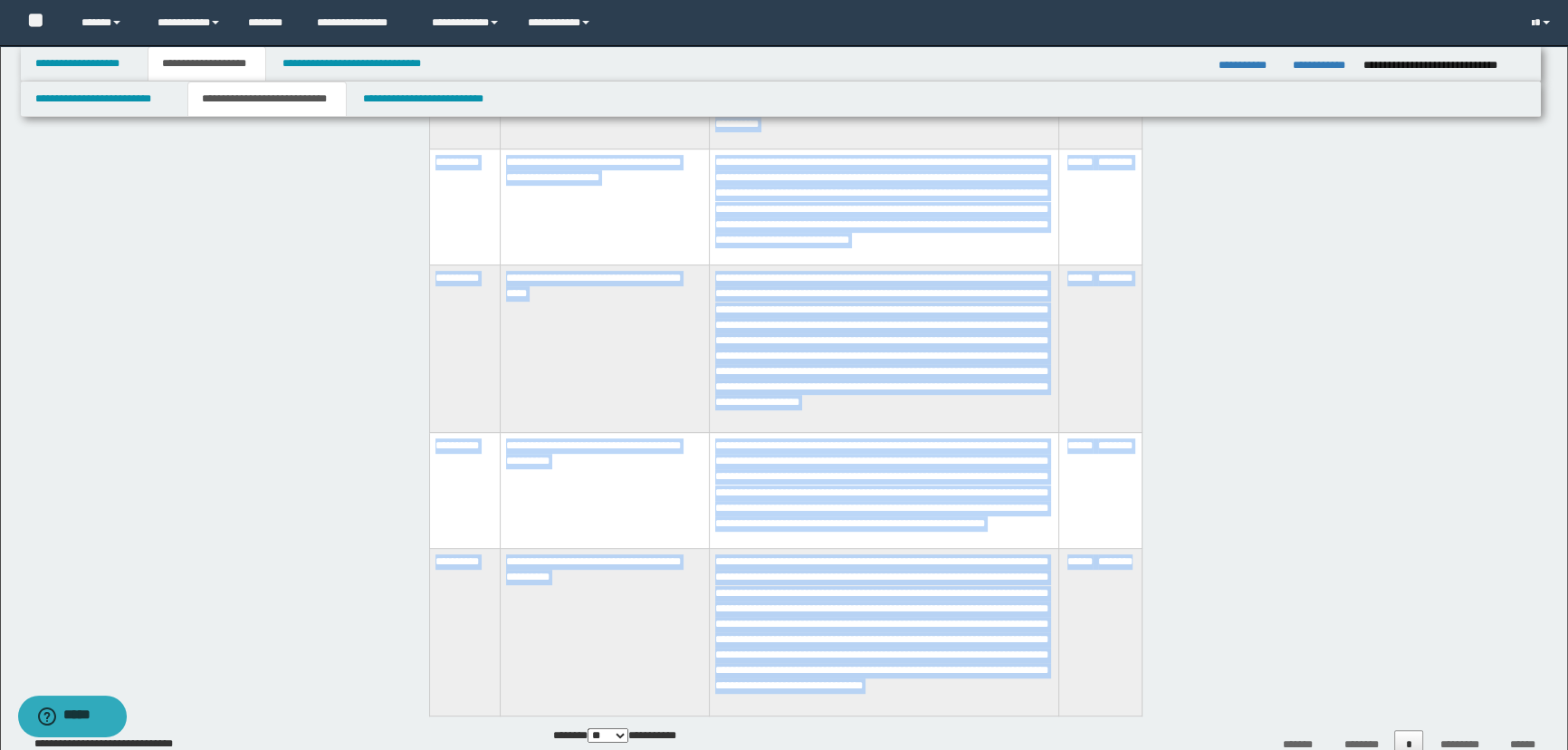 drag, startPoint x: 432, startPoint y: 253, endPoint x: 1137, endPoint y: 652, distance: 810.0778 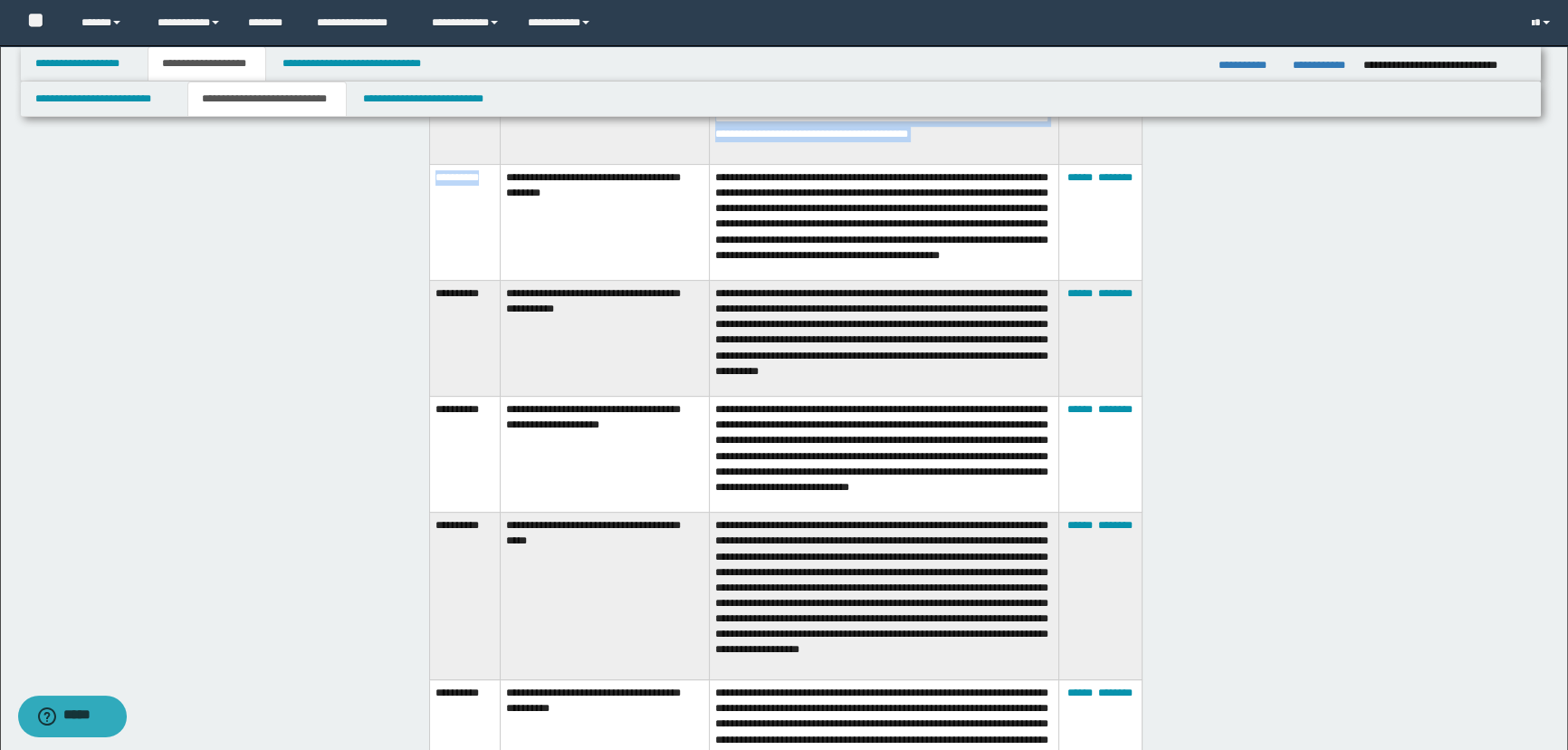 scroll, scrollTop: 494, scrollLeft: 0, axis: vertical 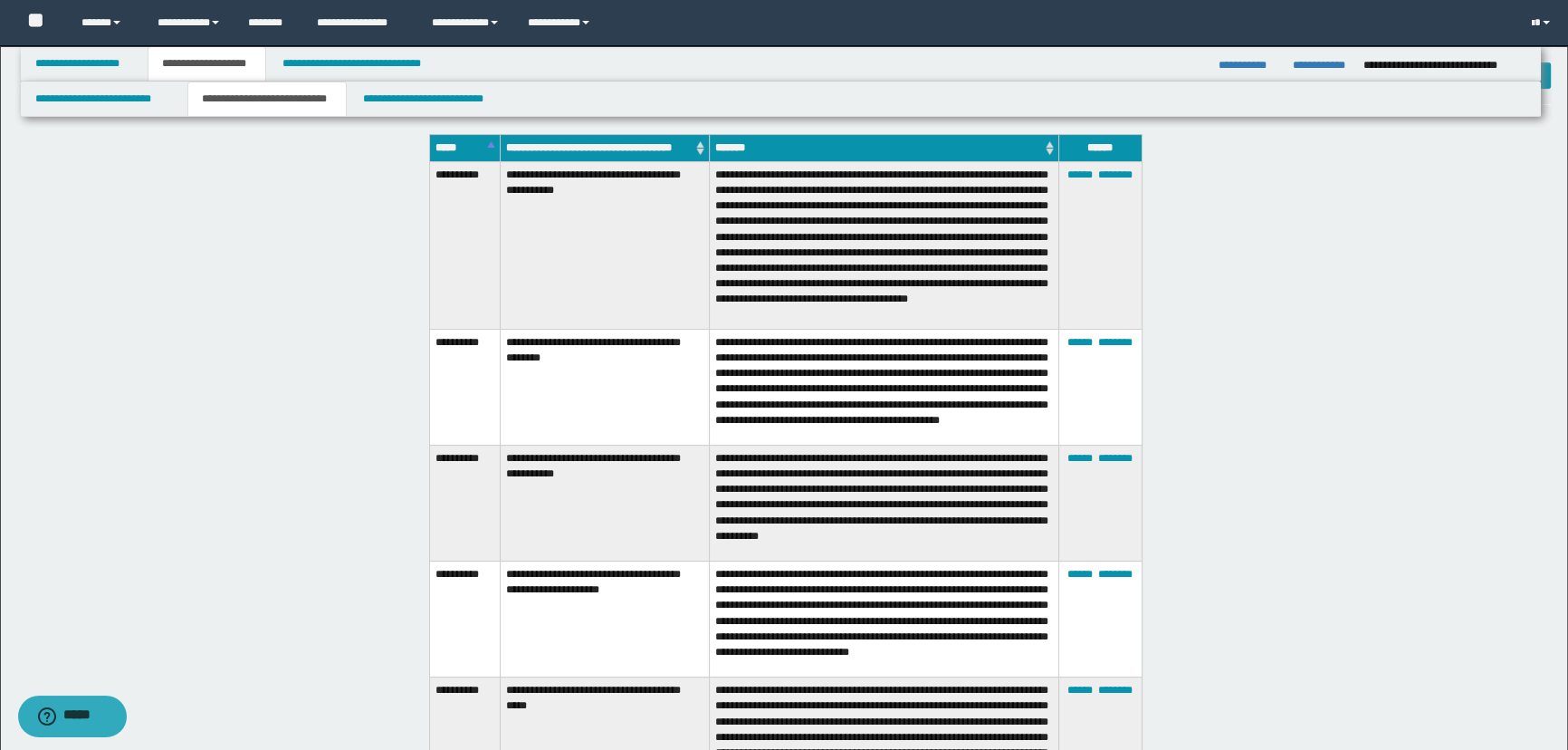 drag, startPoint x: 1128, startPoint y: 564, endPoint x: 426, endPoint y: 245, distance: 771.0804 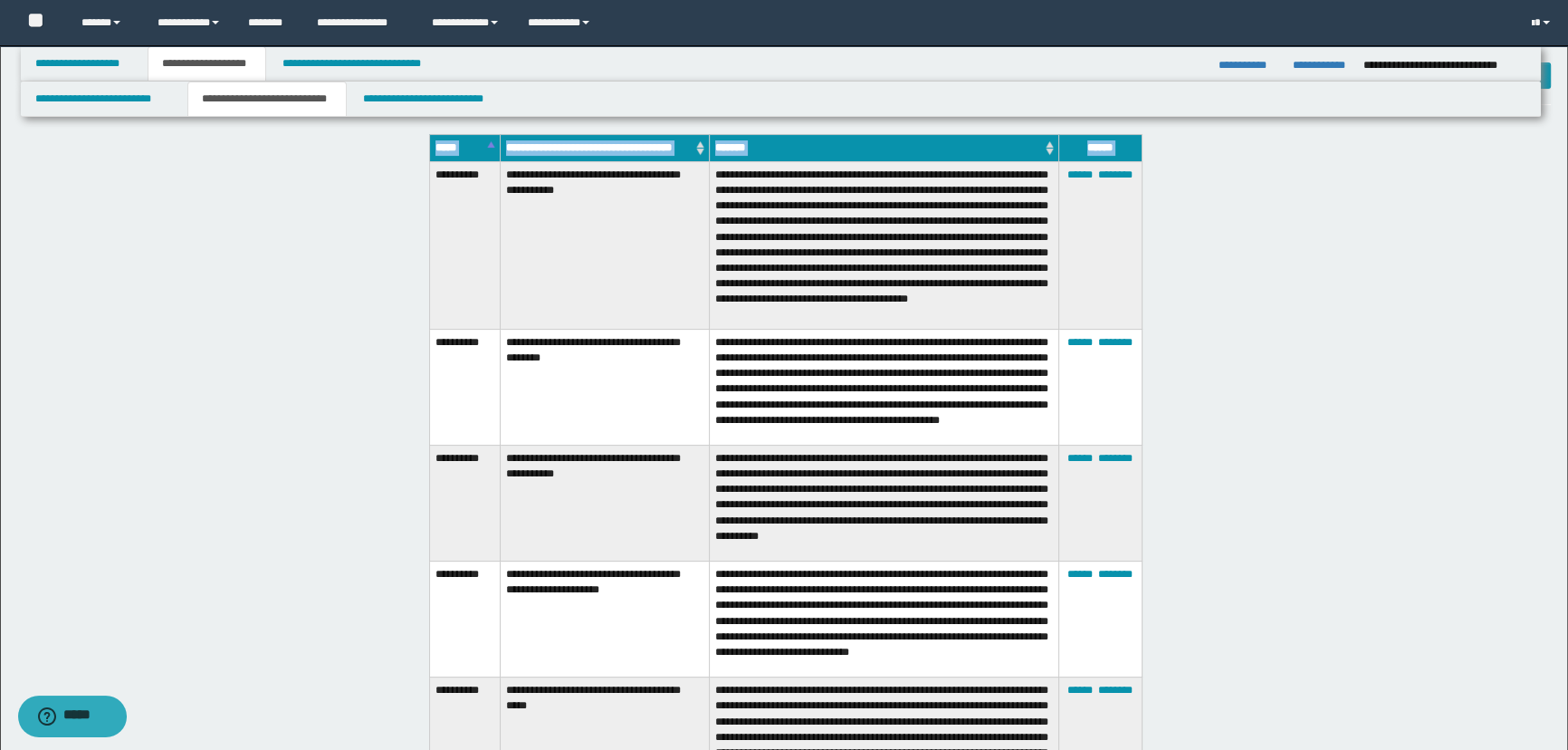 drag, startPoint x: 433, startPoint y: 172, endPoint x: 1146, endPoint y: 356, distance: 736.35929 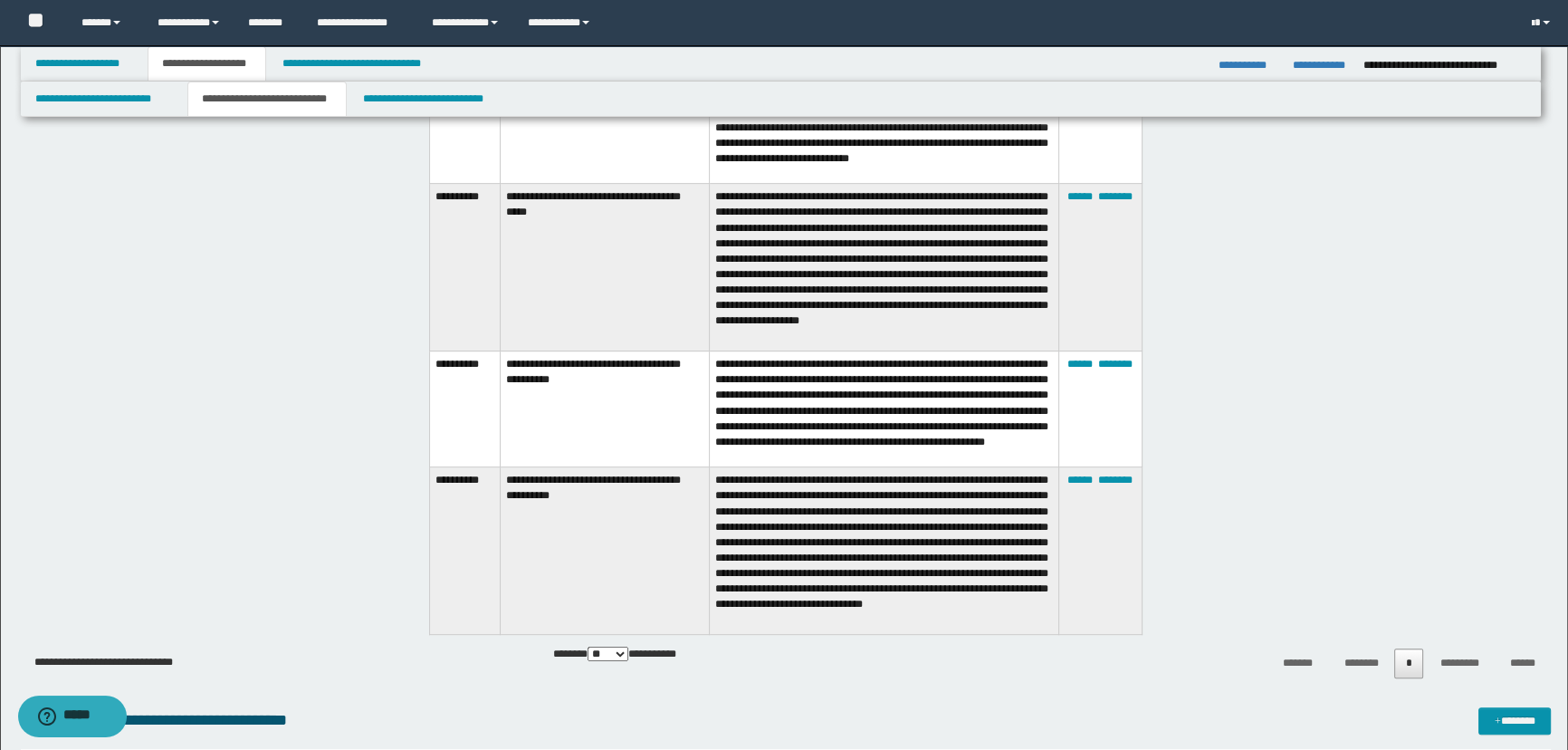 scroll, scrollTop: 1070, scrollLeft: 0, axis: vertical 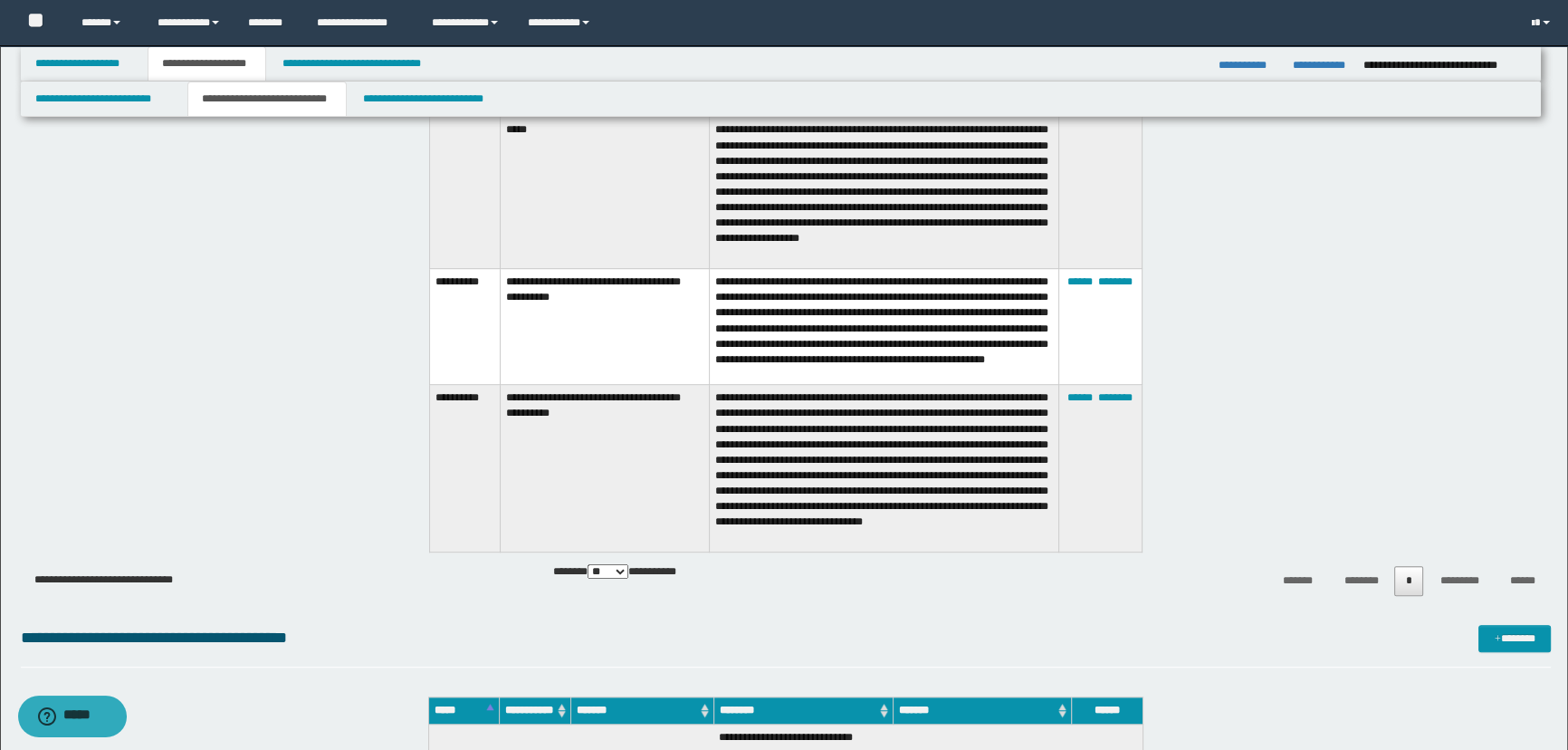 click on "**********" at bounding box center (884, 468) 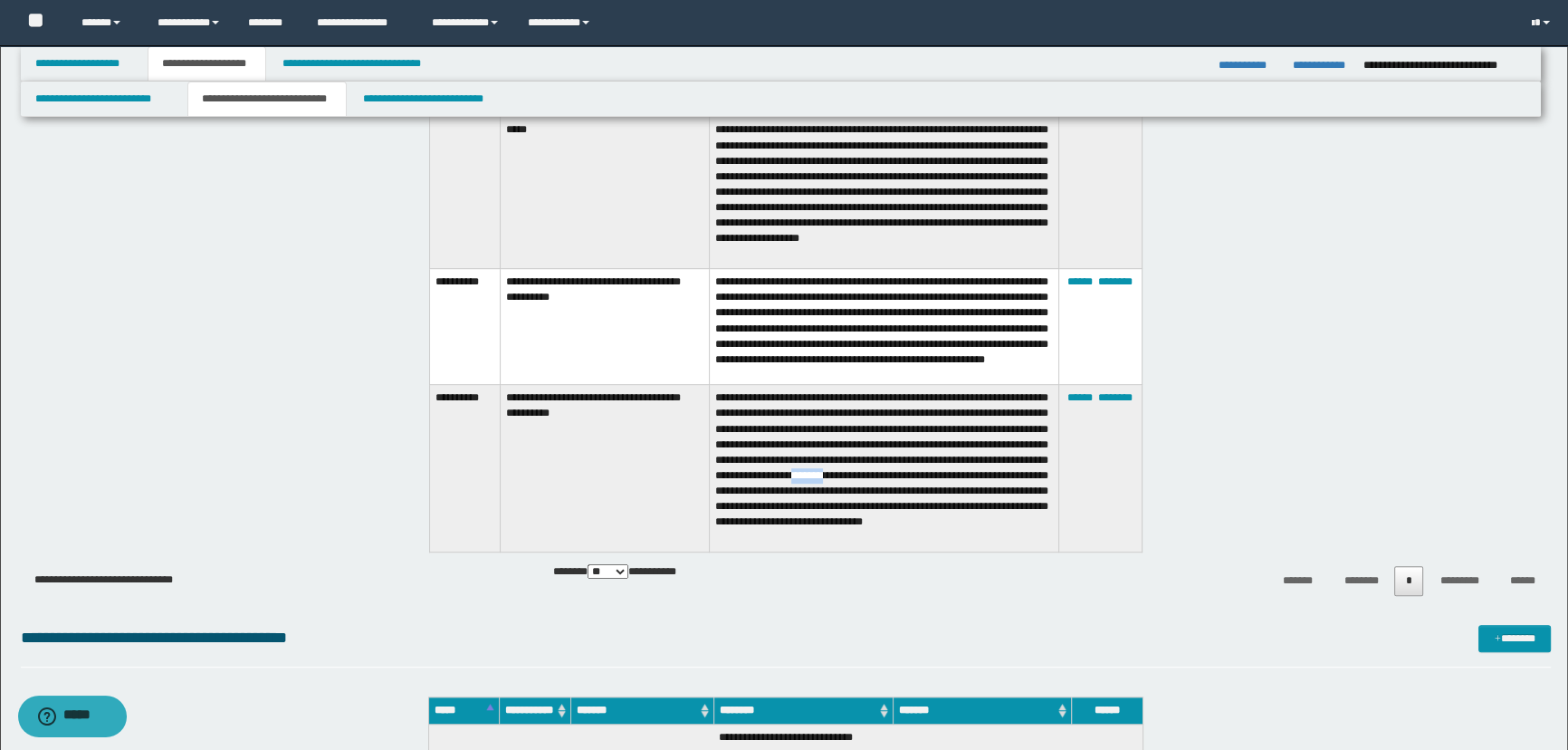 click on "**********" at bounding box center [884, 468] 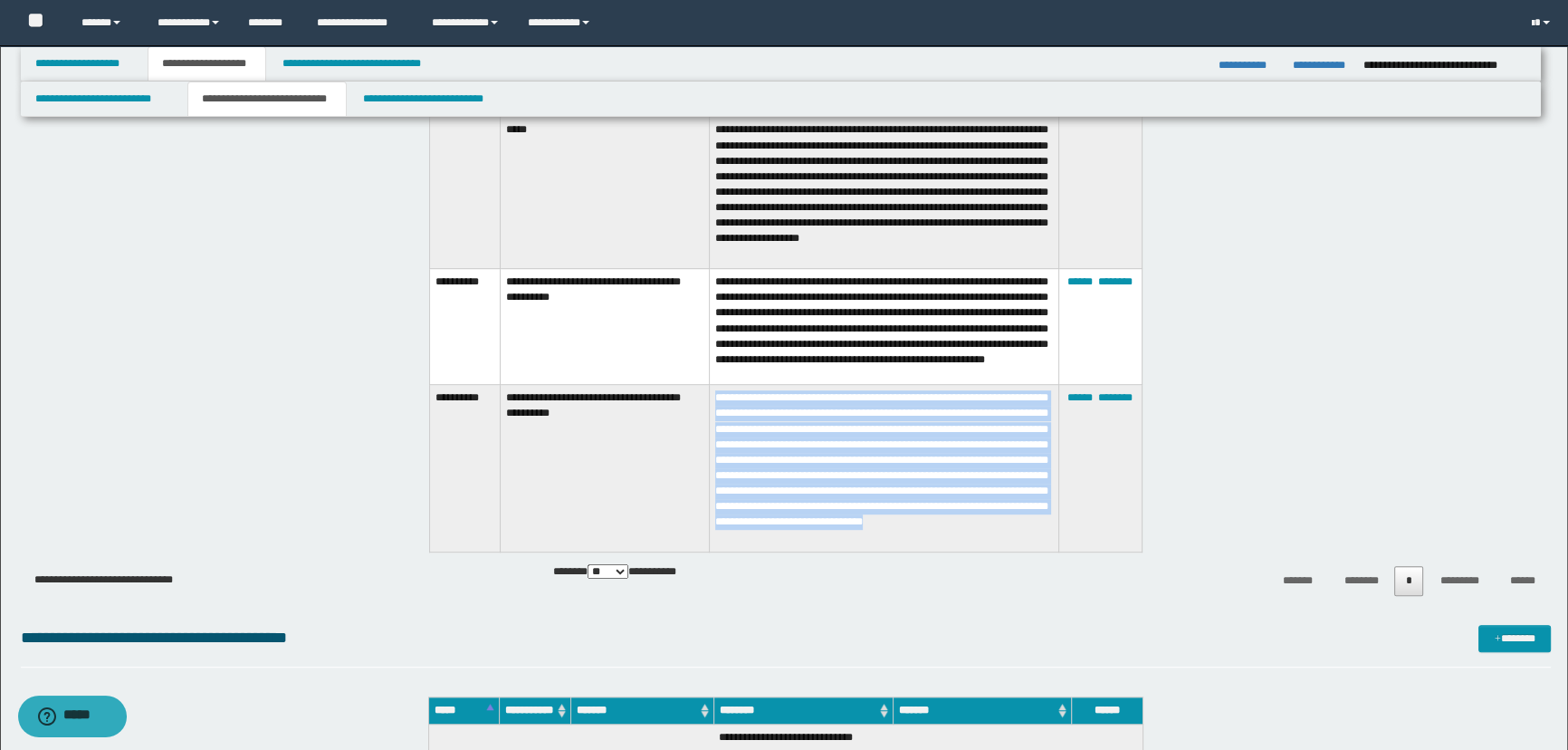 click on "**********" at bounding box center (884, 468) 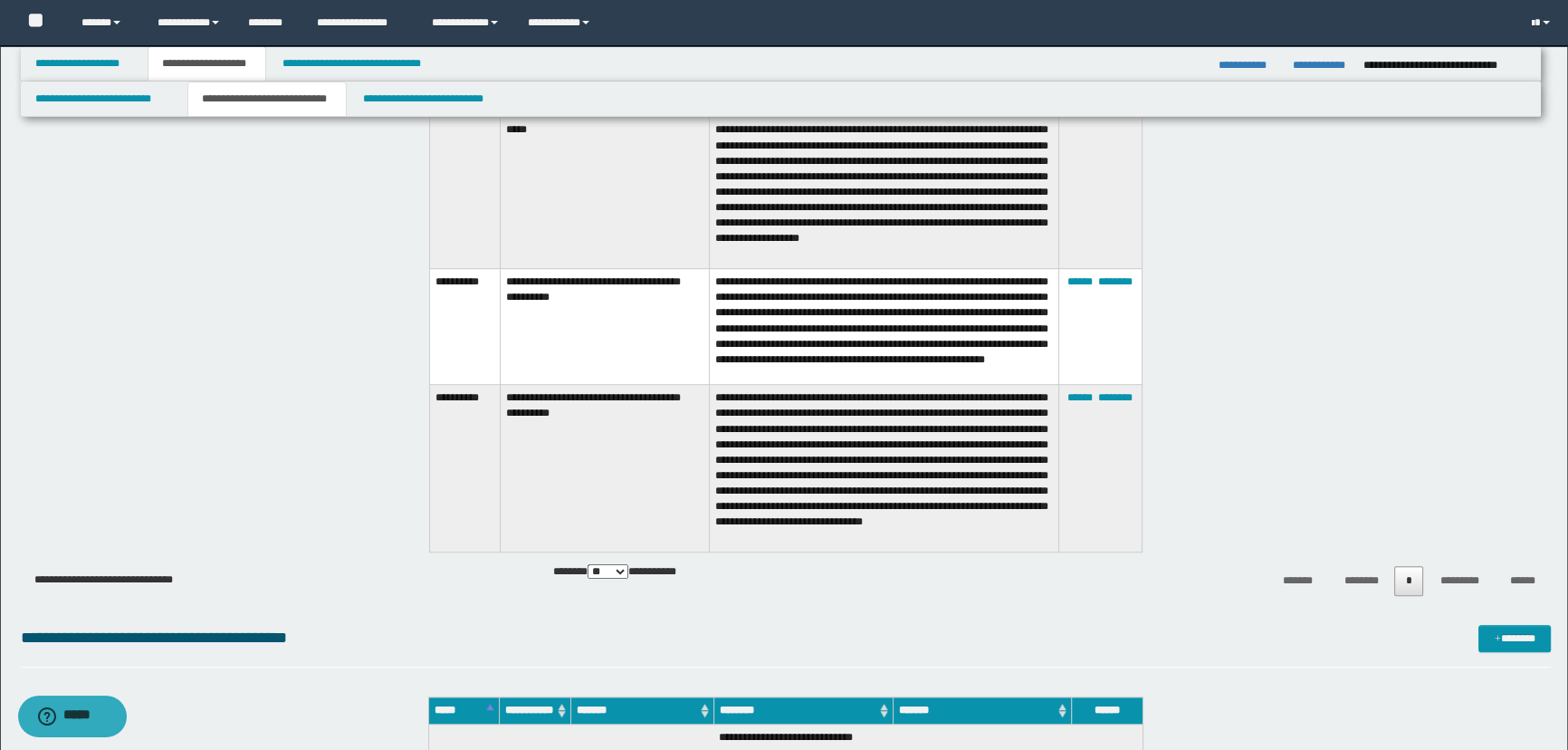 click on "**********" at bounding box center (884, 327) 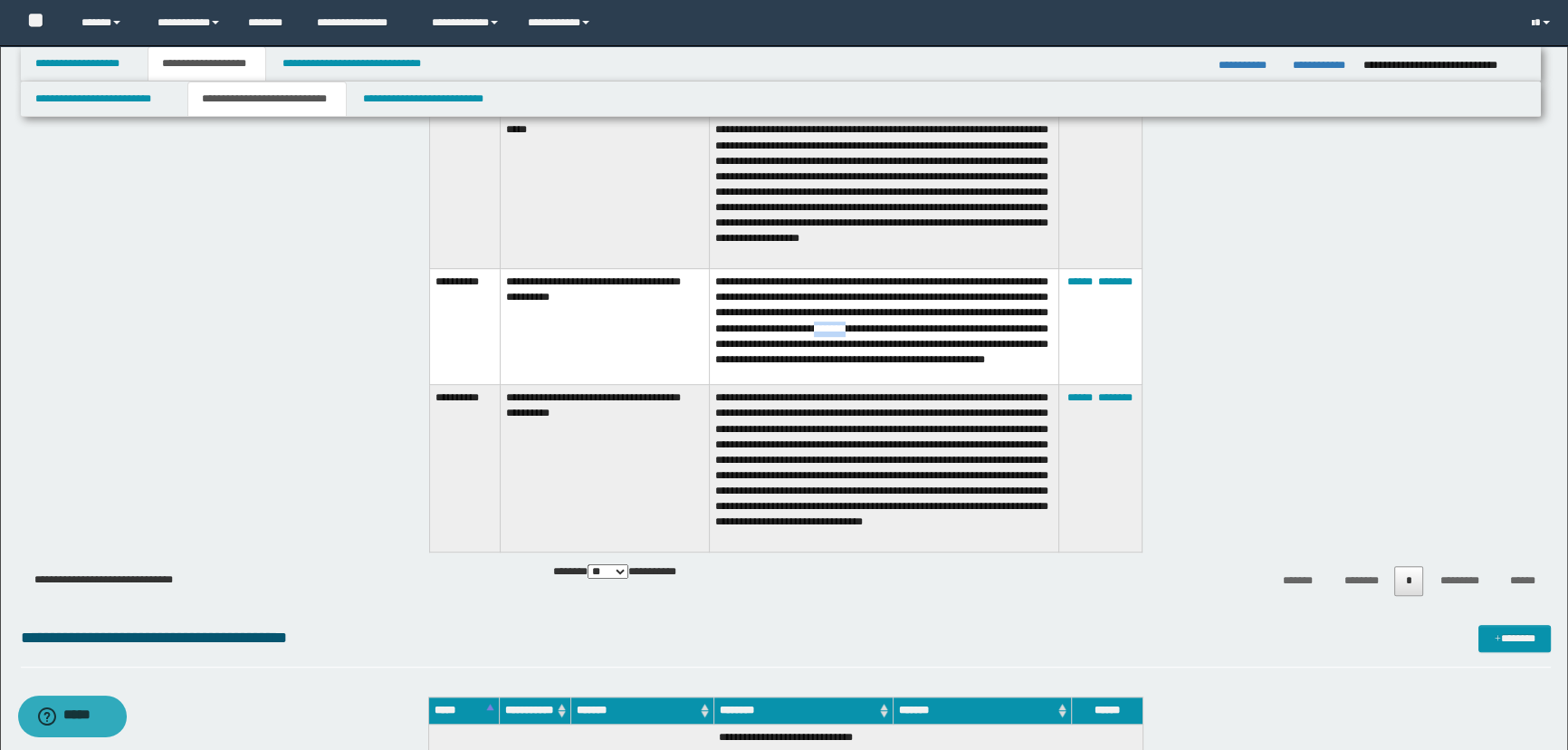 click on "**********" at bounding box center (884, 327) 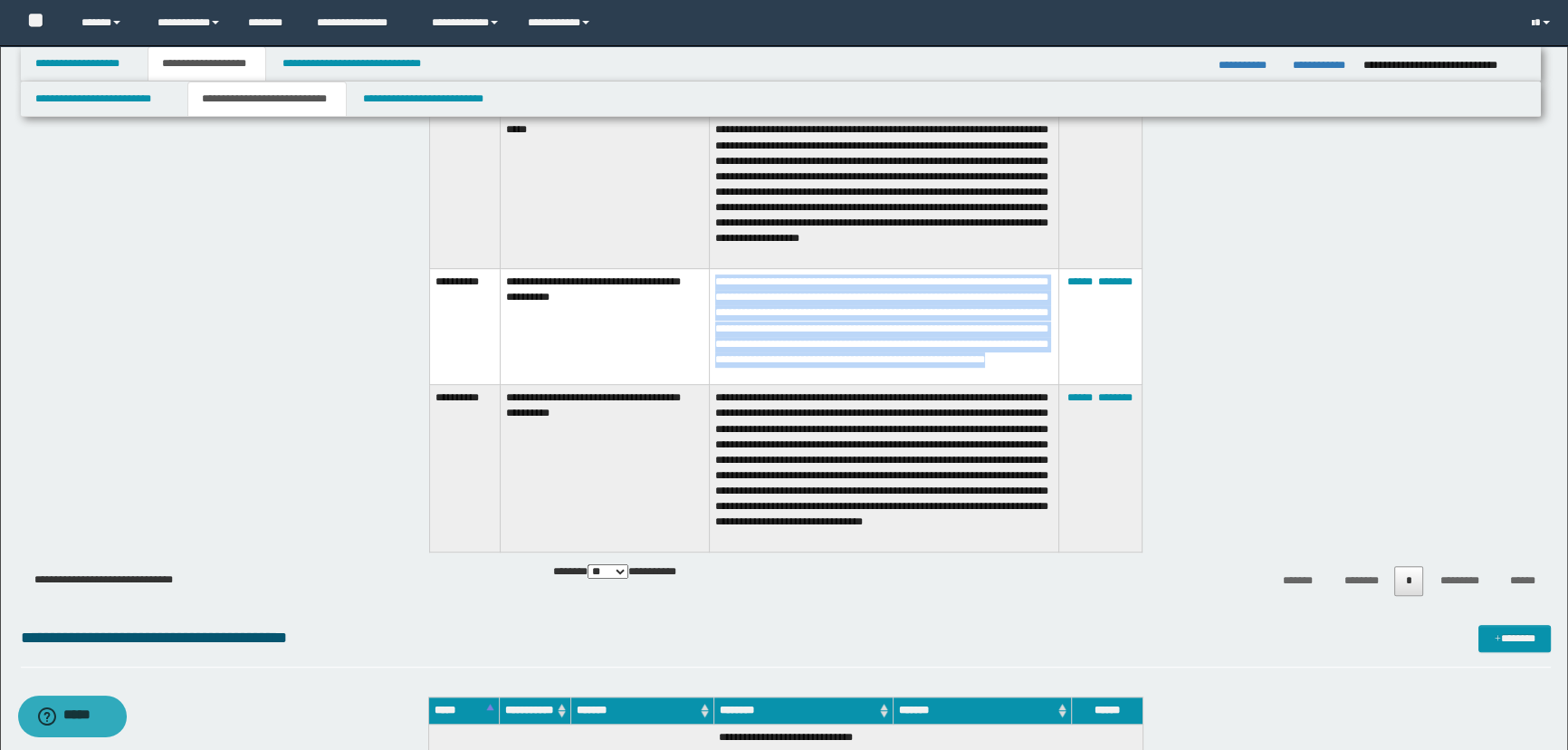 click on "**********" at bounding box center (884, 327) 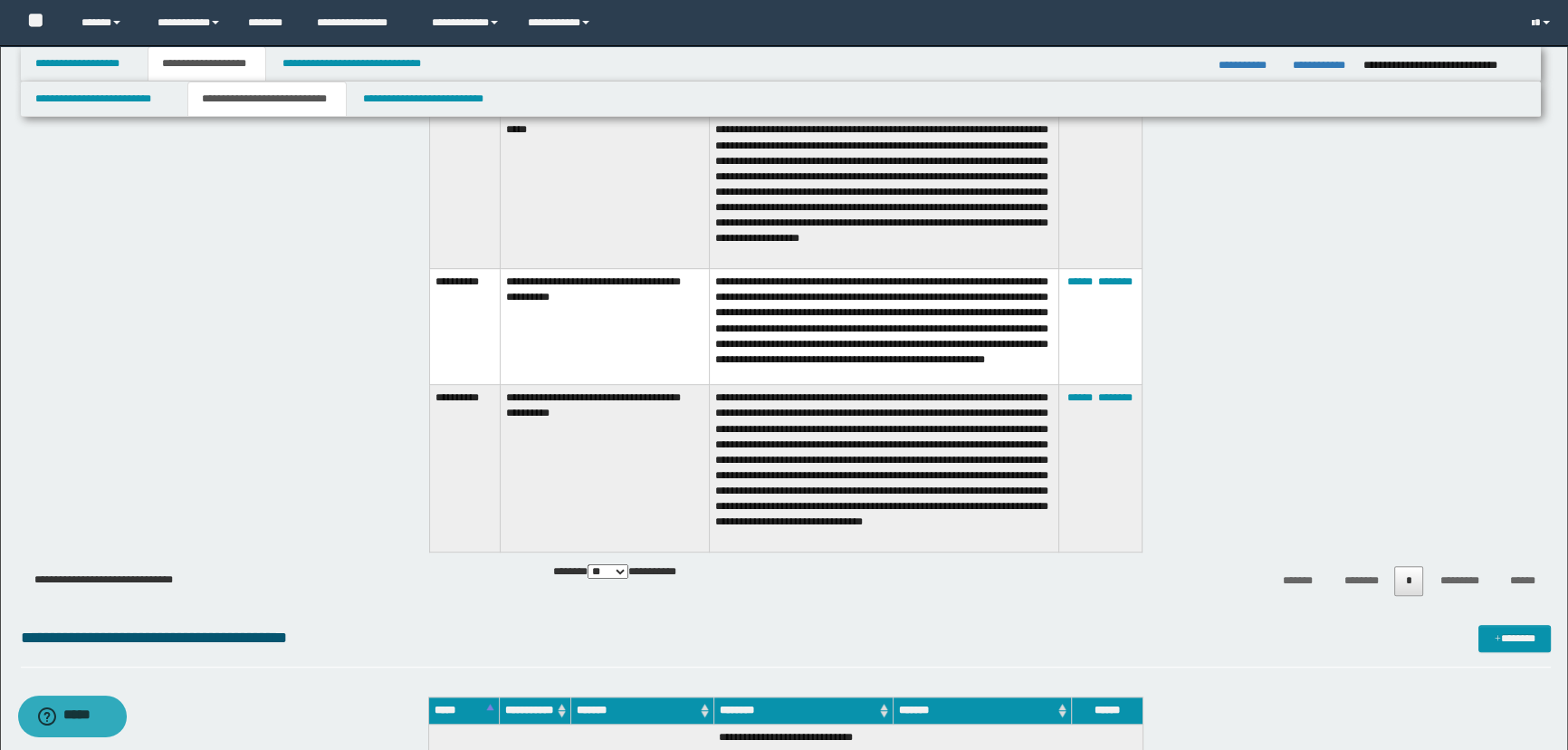 click on "**********" at bounding box center (884, 468) 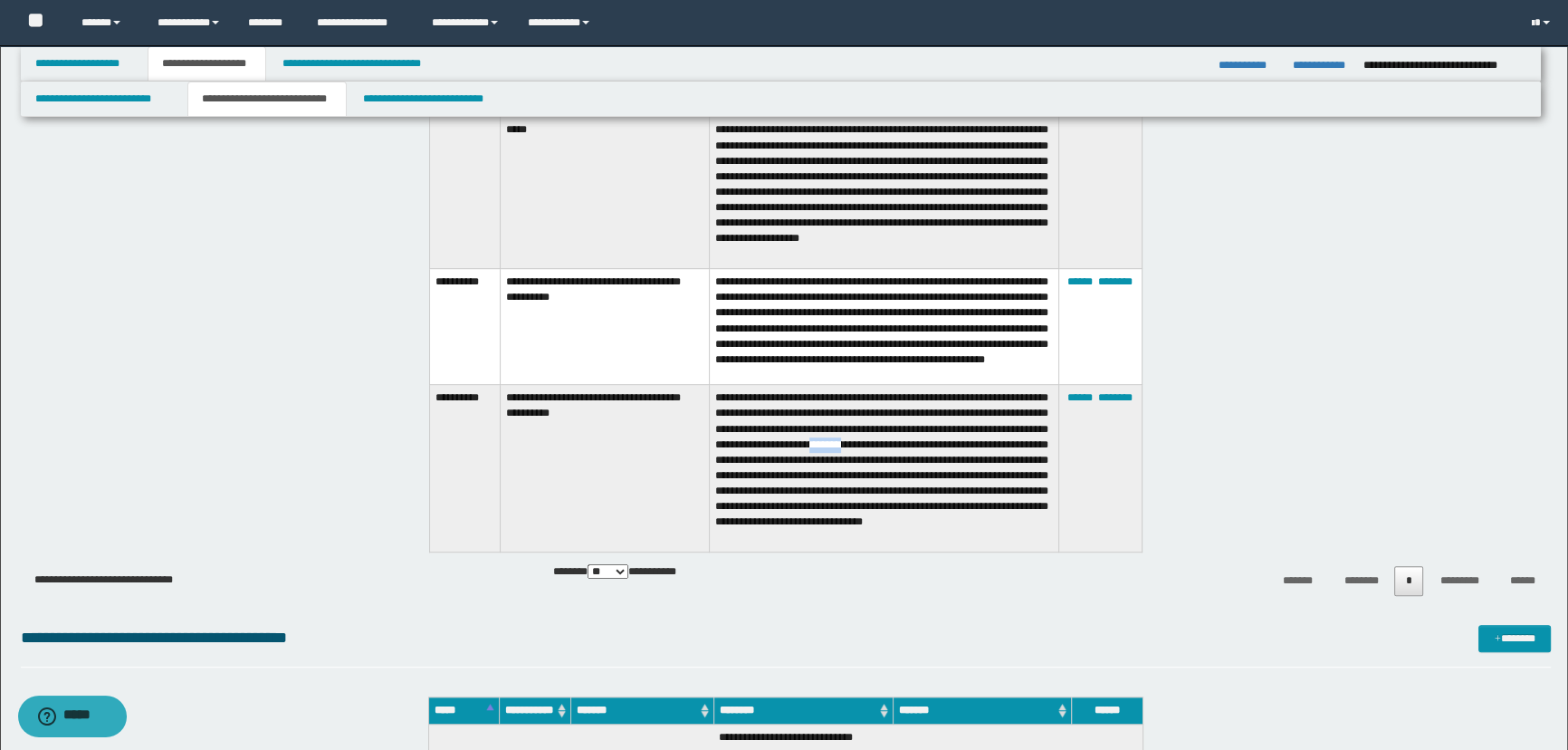 click on "**********" at bounding box center [884, 468] 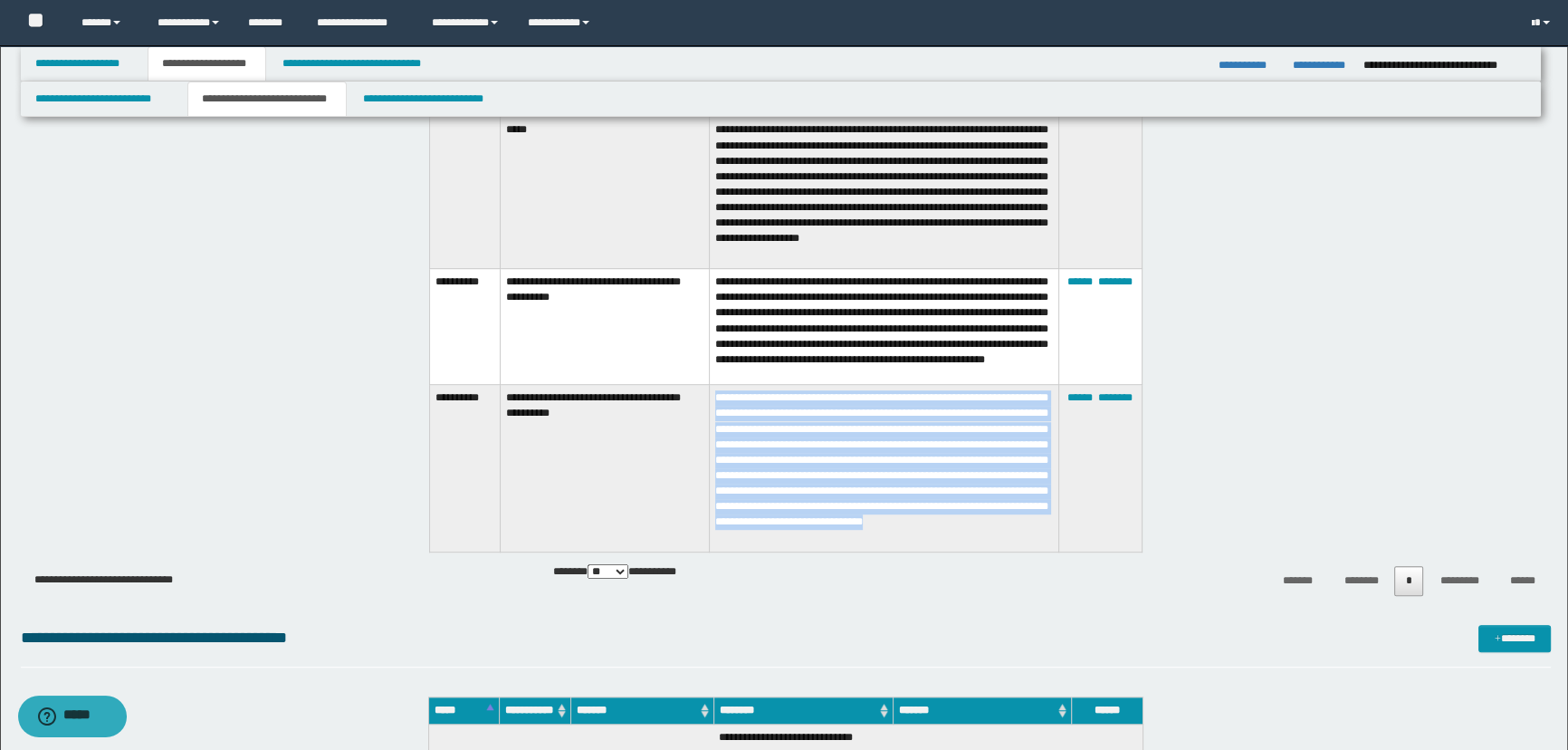 click on "**********" at bounding box center [884, 468] 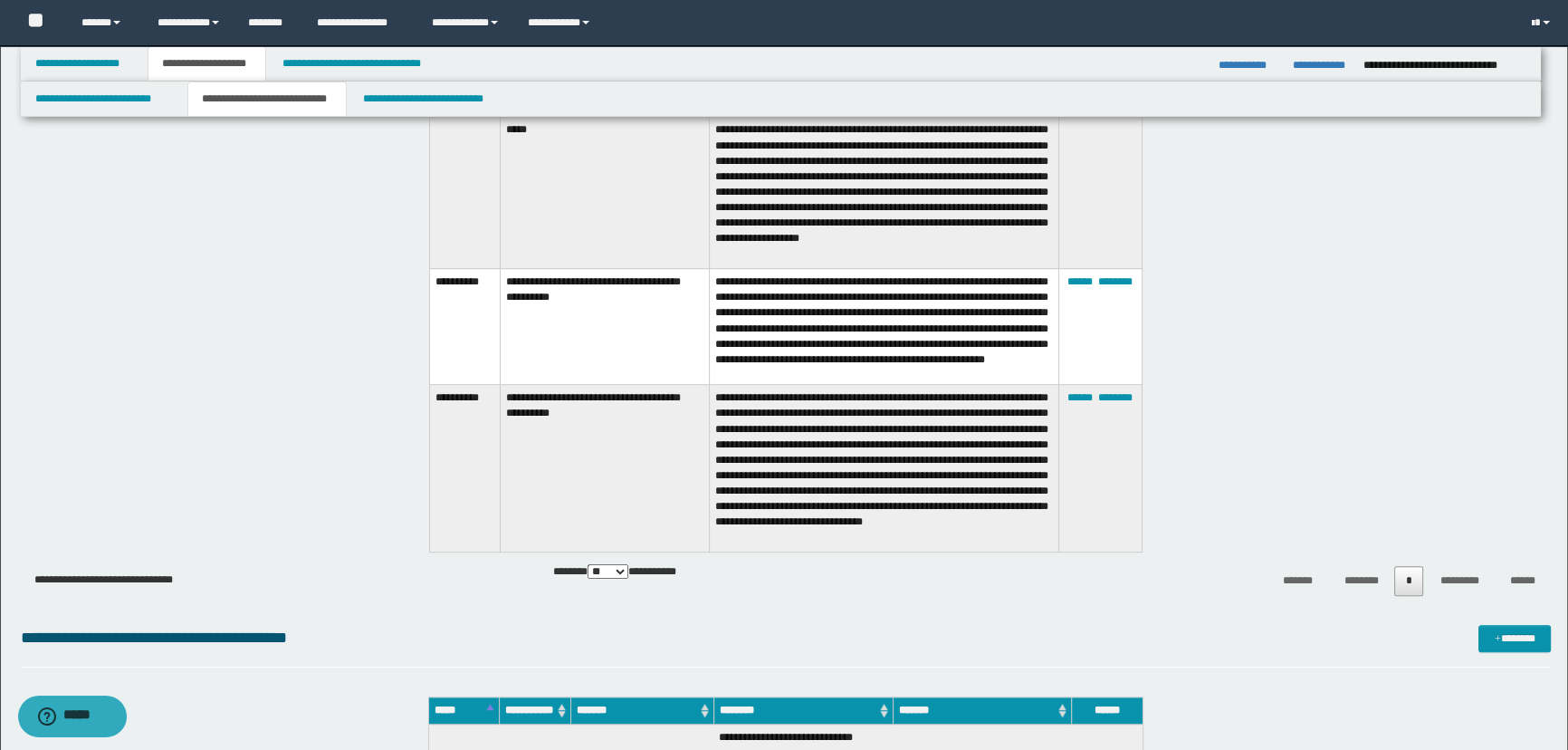 click on "**********" at bounding box center (884, 327) 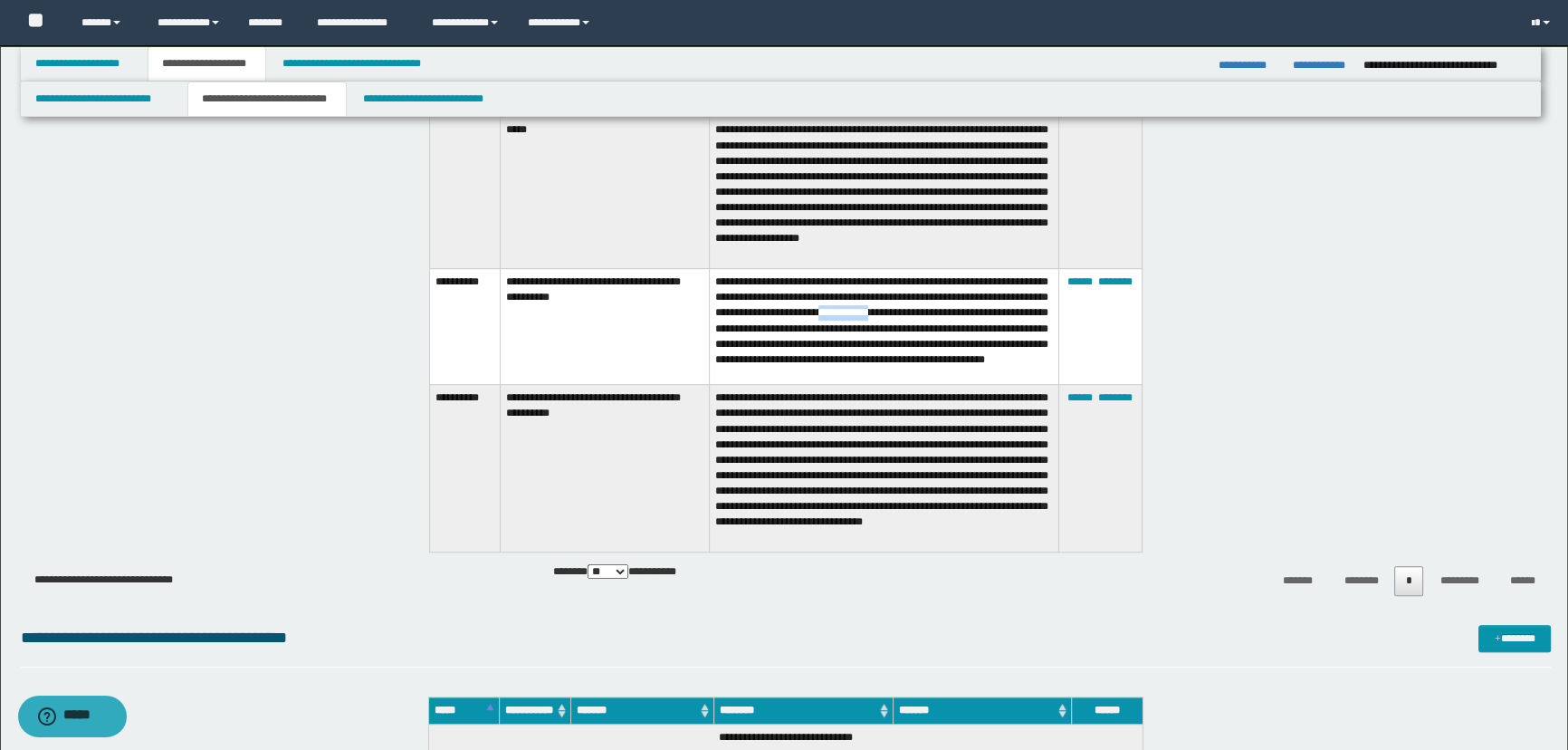 click on "**********" at bounding box center (884, 327) 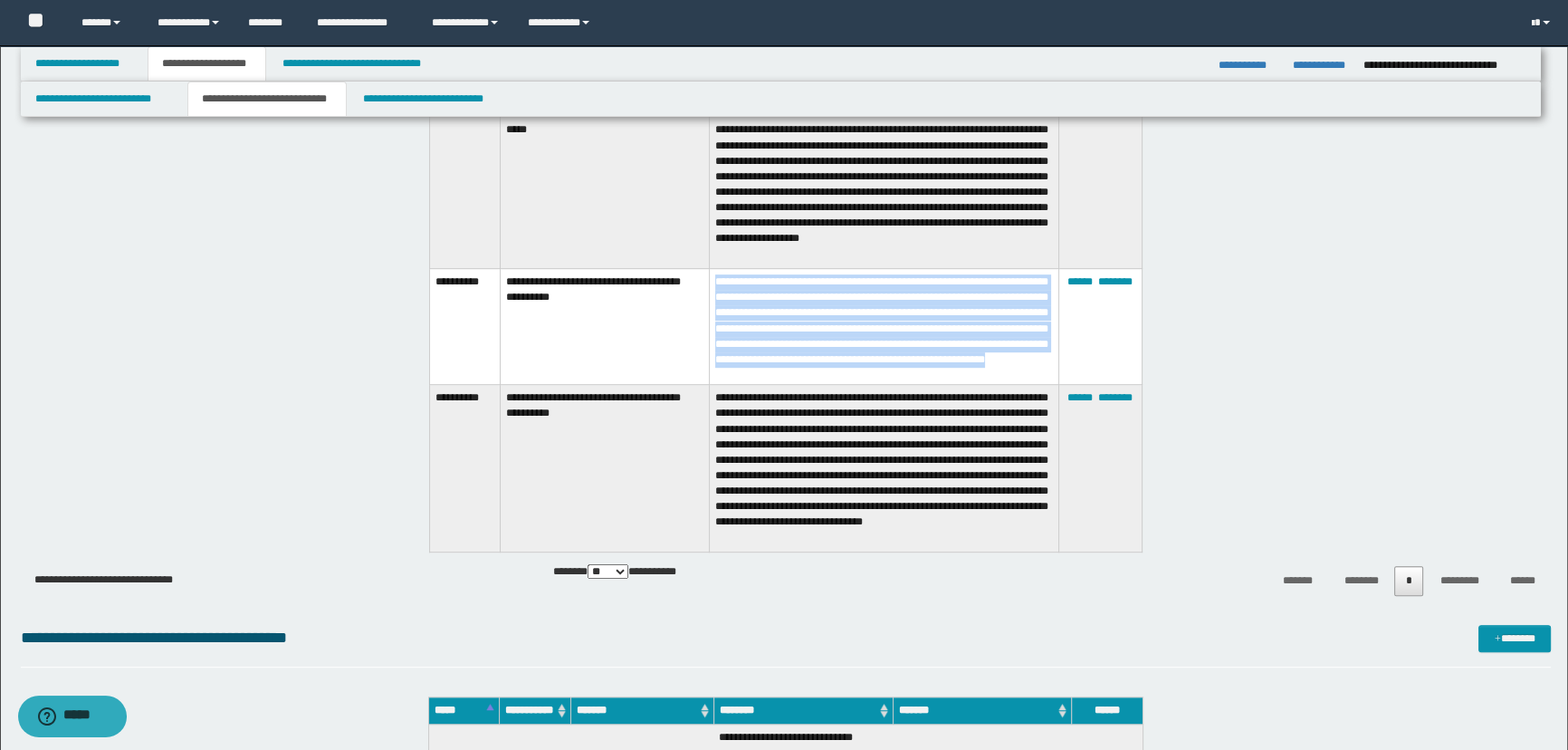click on "**********" at bounding box center [884, 327] 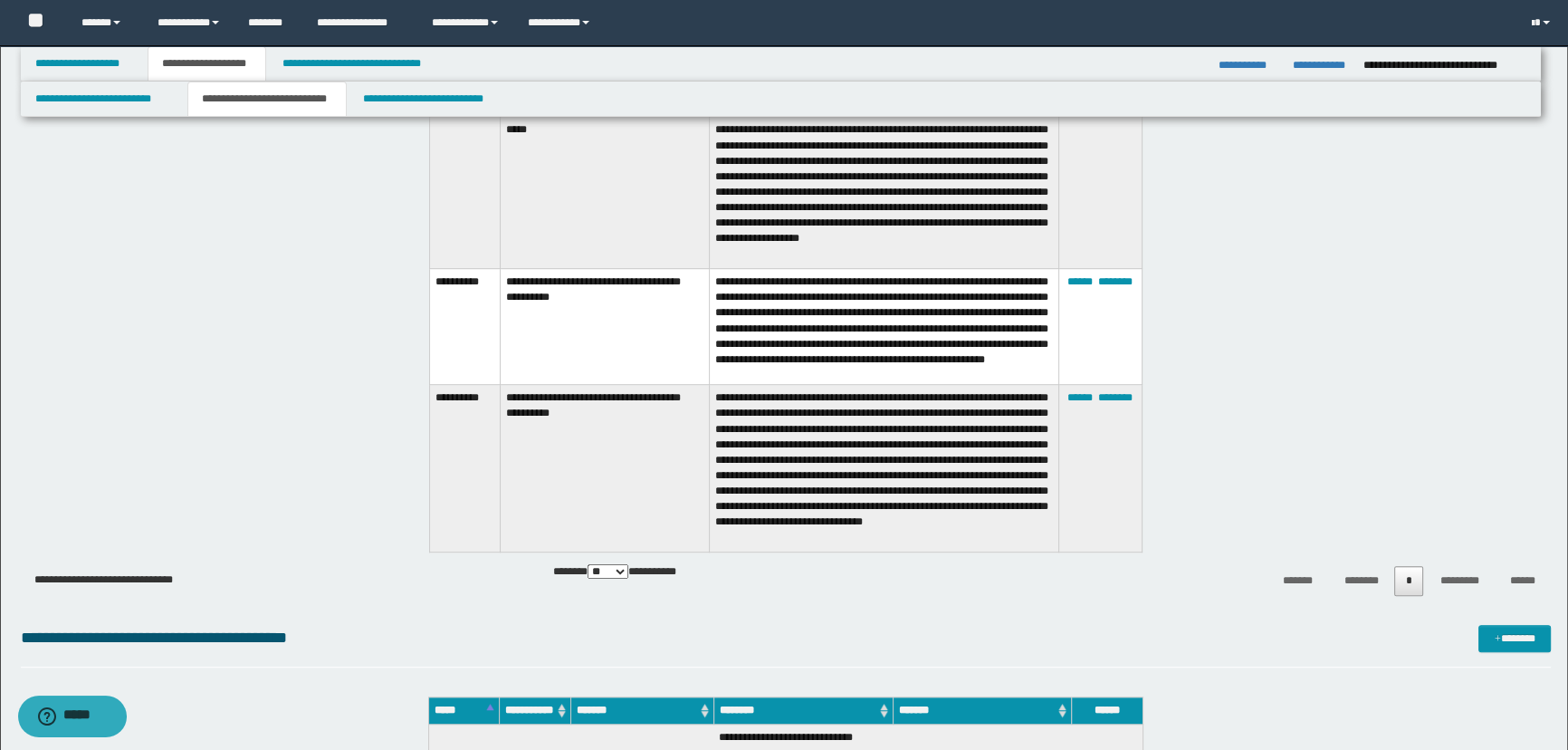 click on "**********" at bounding box center [884, 468] 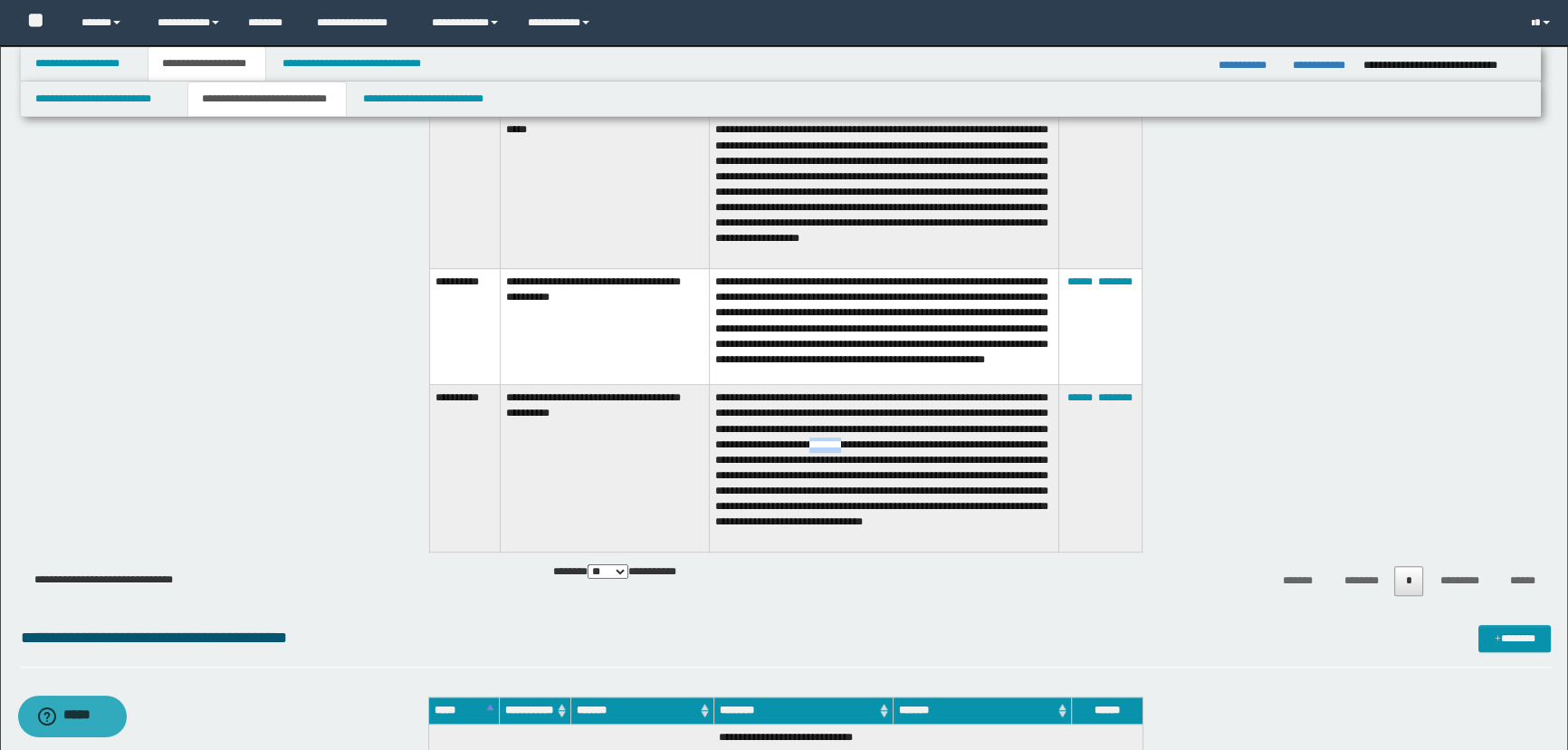 click on "**********" at bounding box center (884, 468) 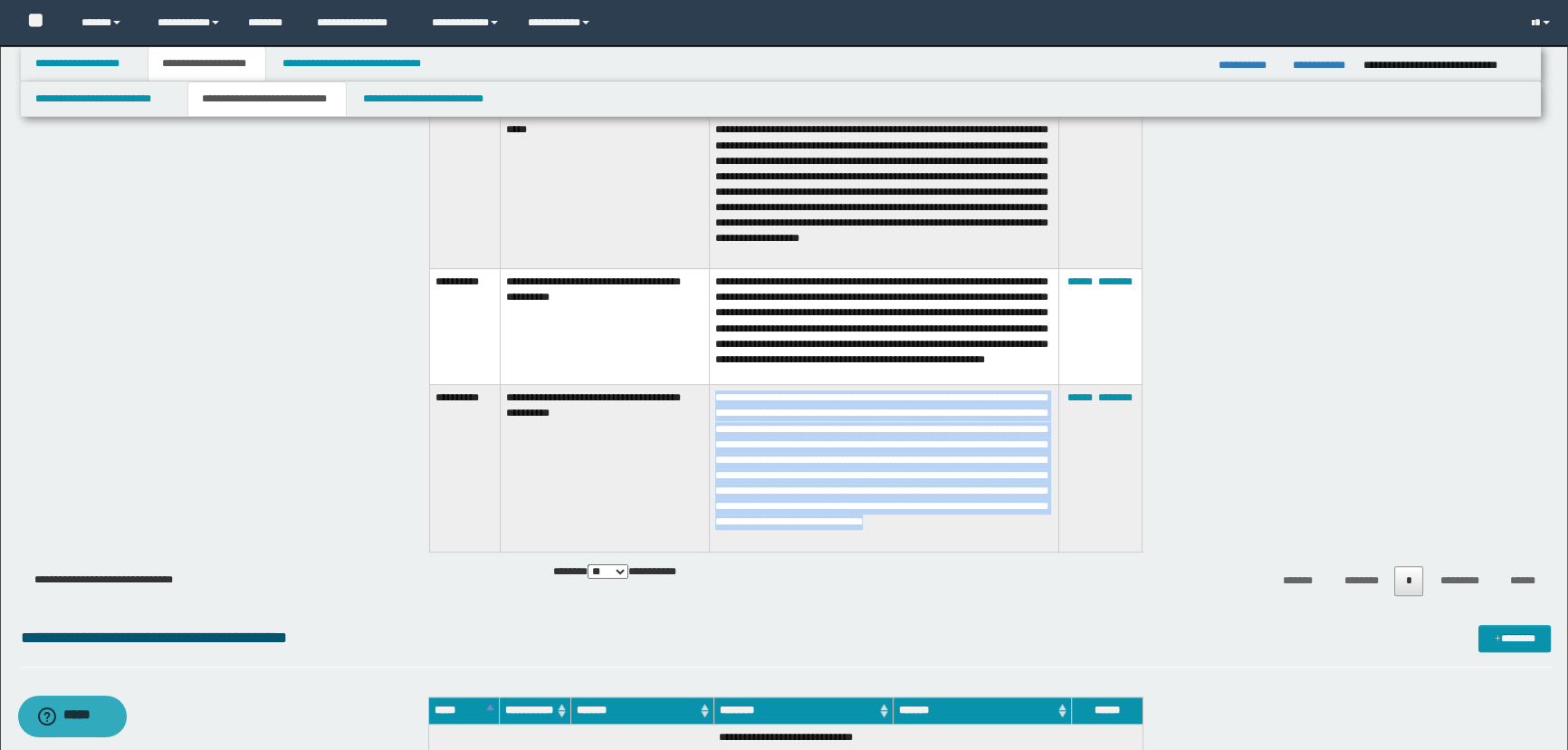 click on "**********" at bounding box center (884, 468) 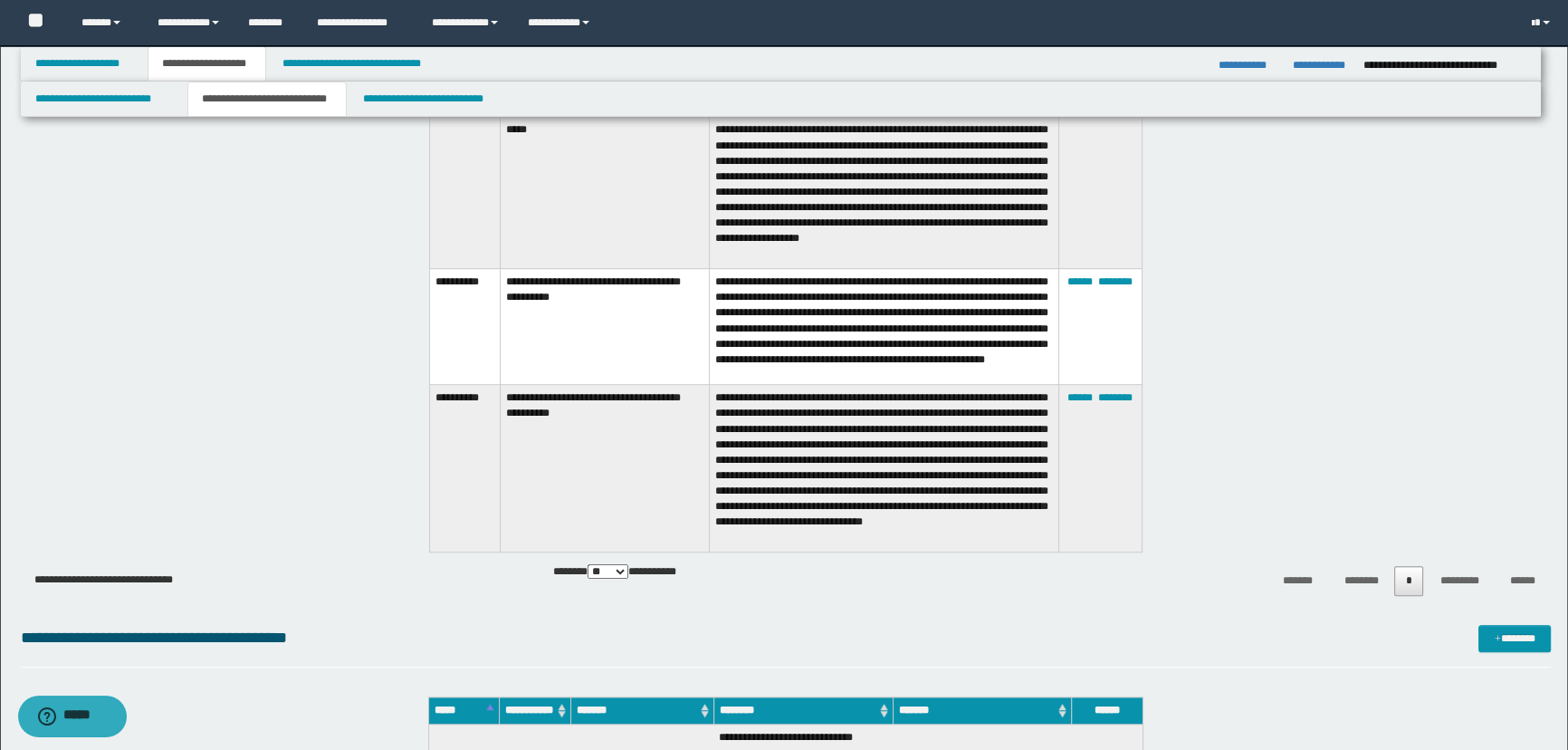 click on "**********" at bounding box center (884, 327) 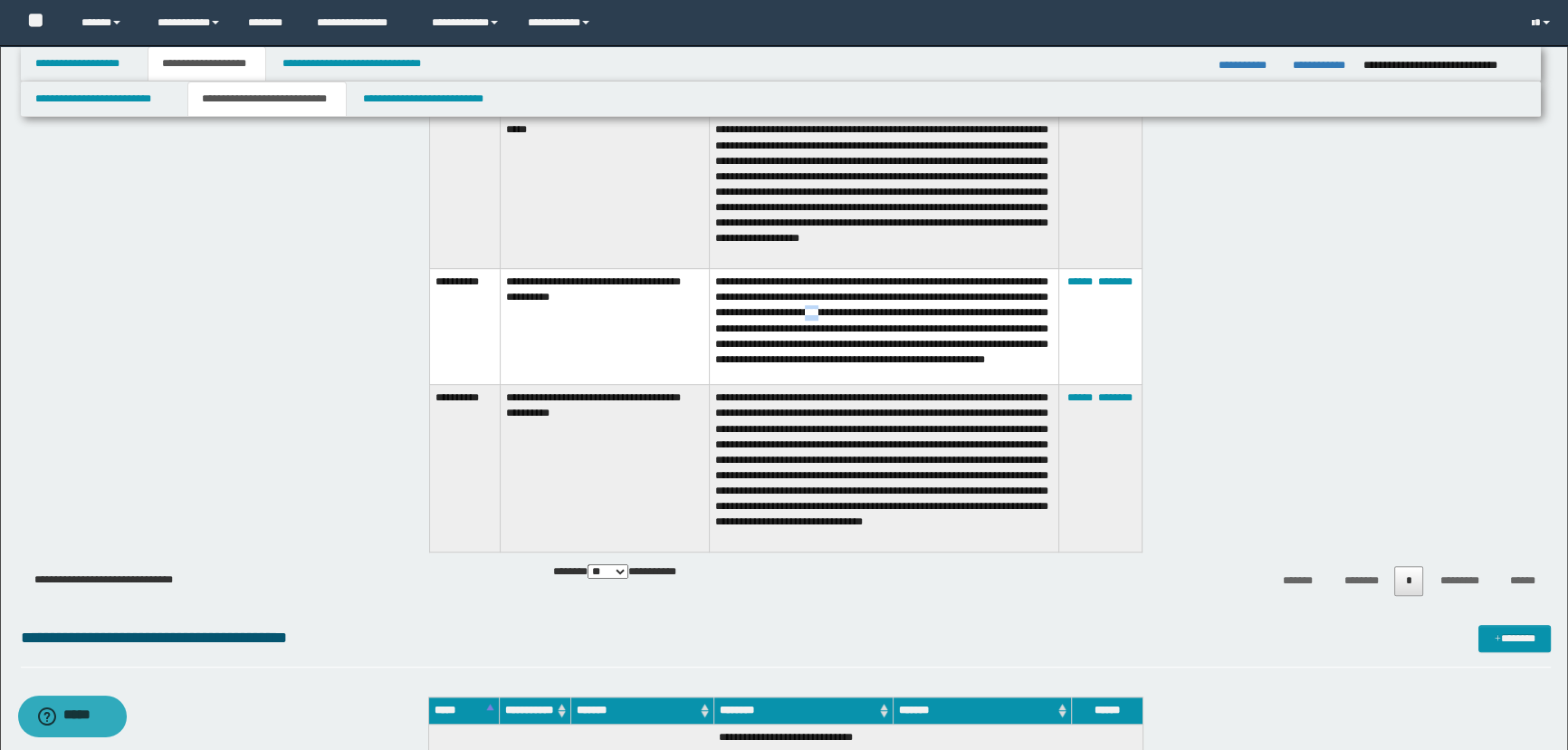click on "**********" at bounding box center [884, 327] 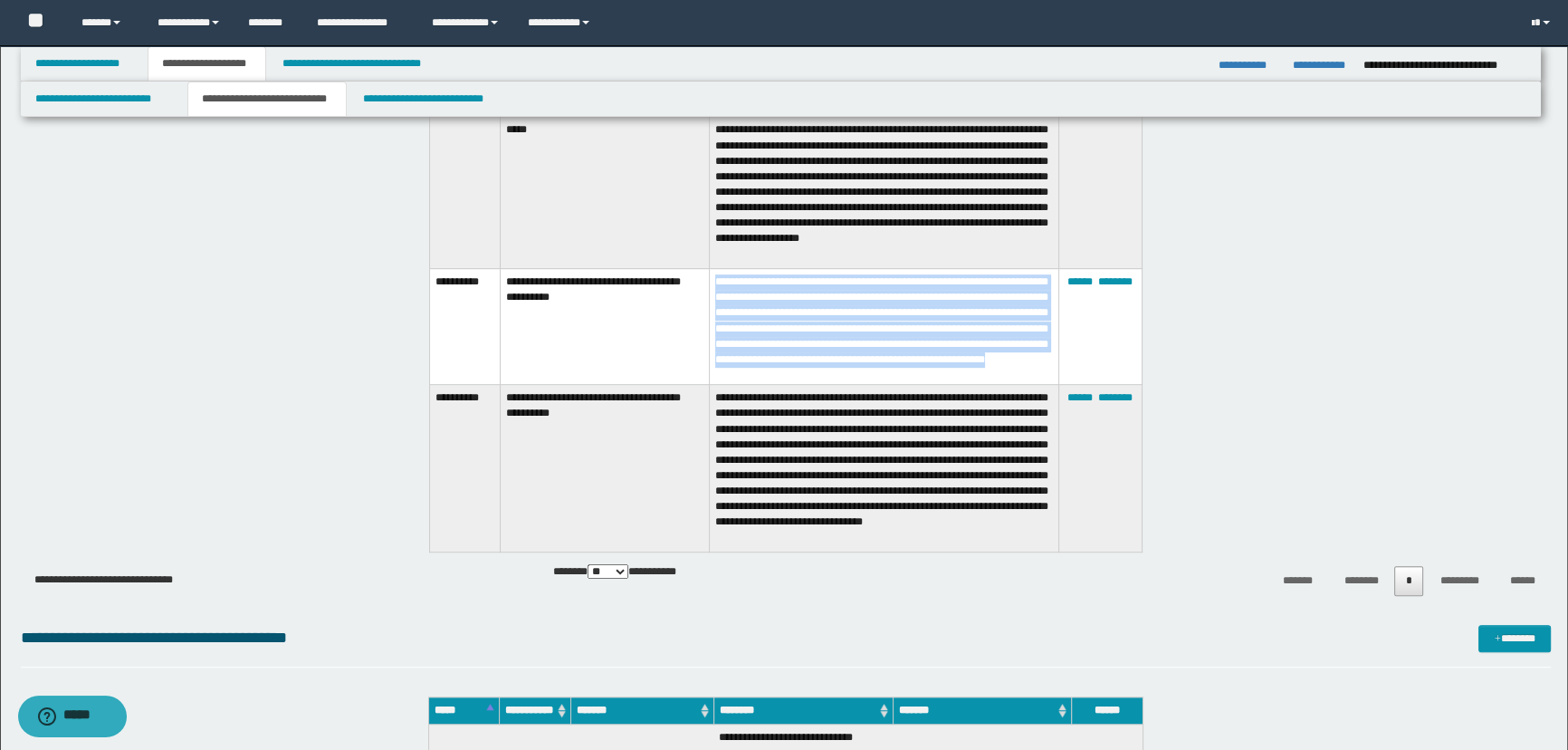click on "**********" at bounding box center (884, 327) 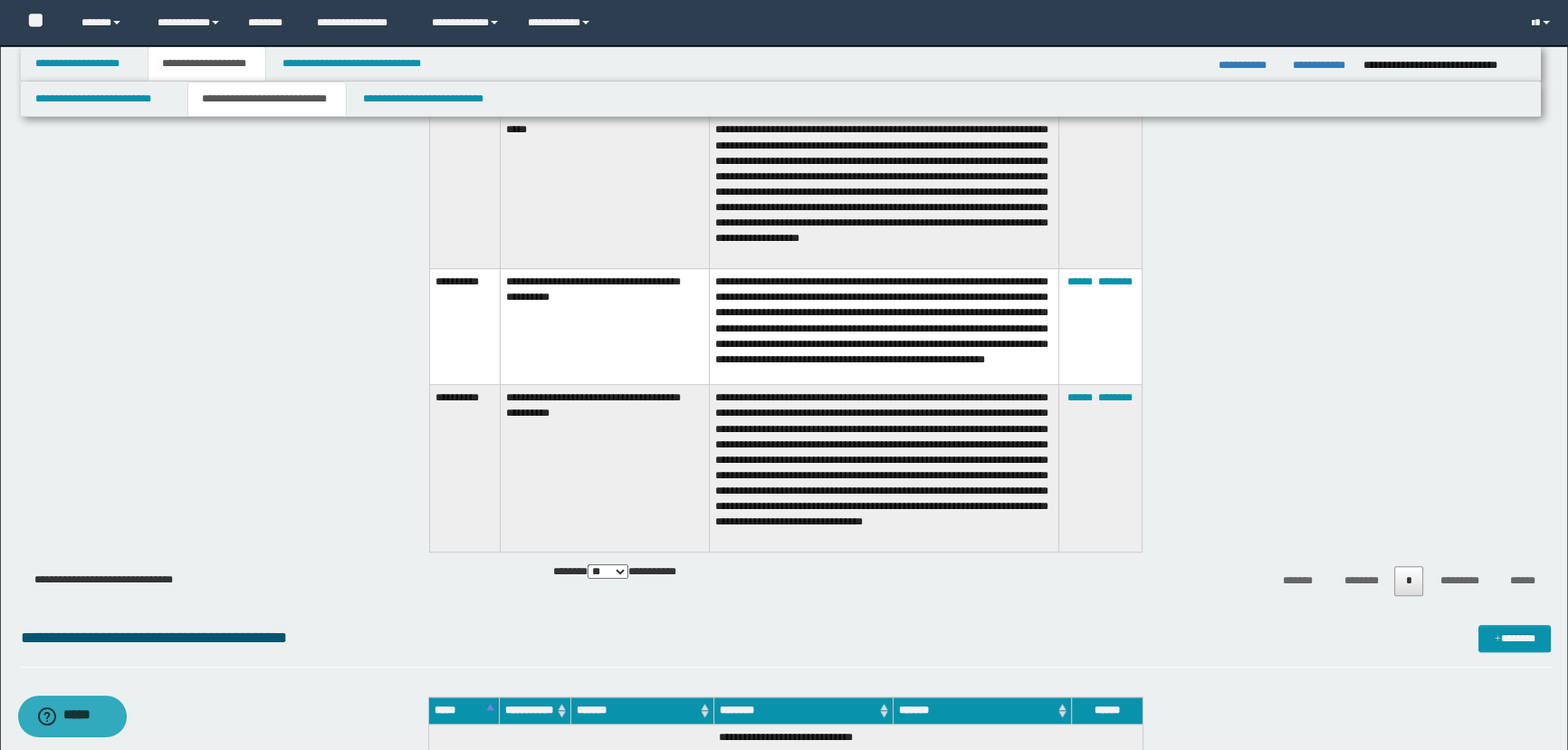 click on "**********" at bounding box center [884, 468] 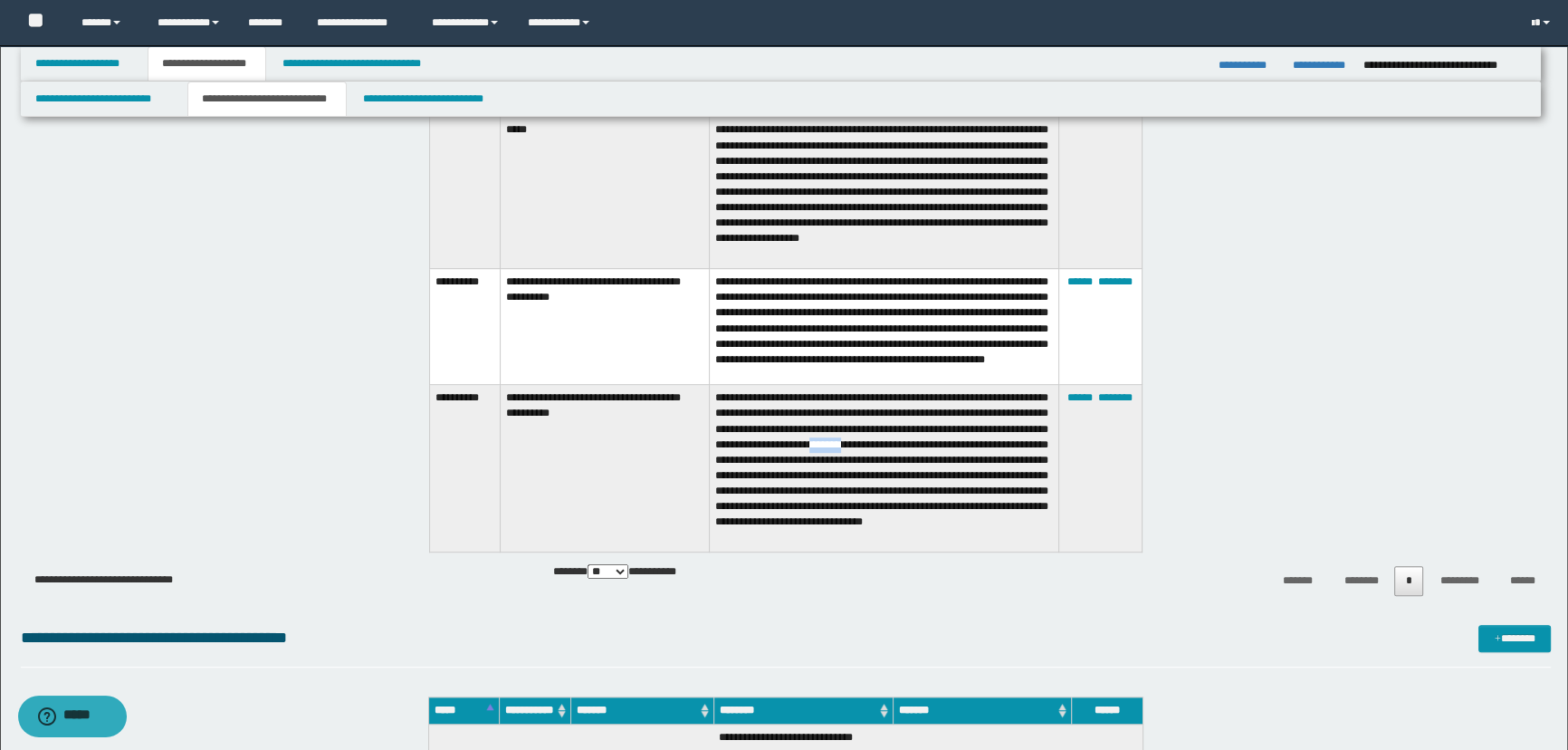click on "**********" at bounding box center [884, 468] 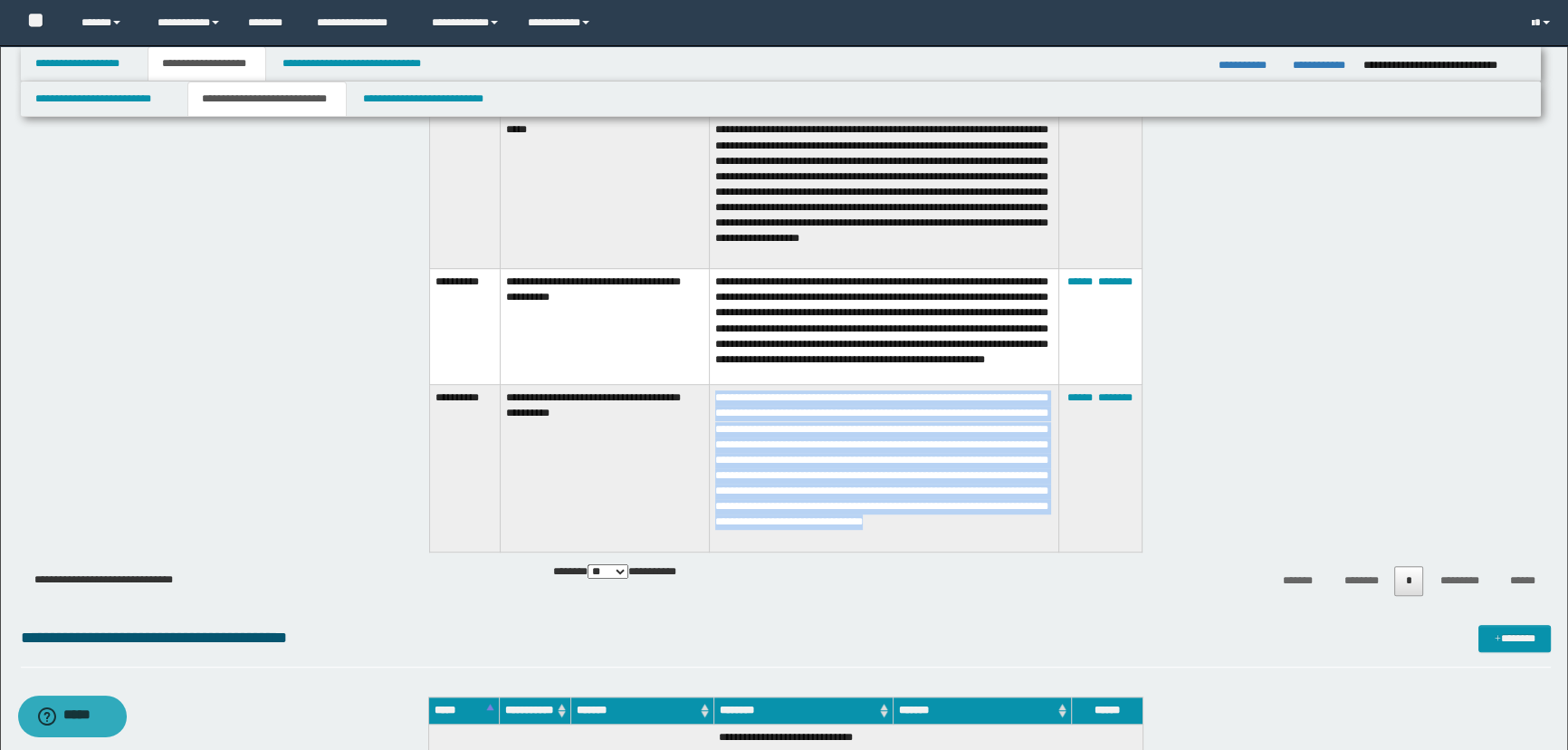 click on "**********" at bounding box center (884, 468) 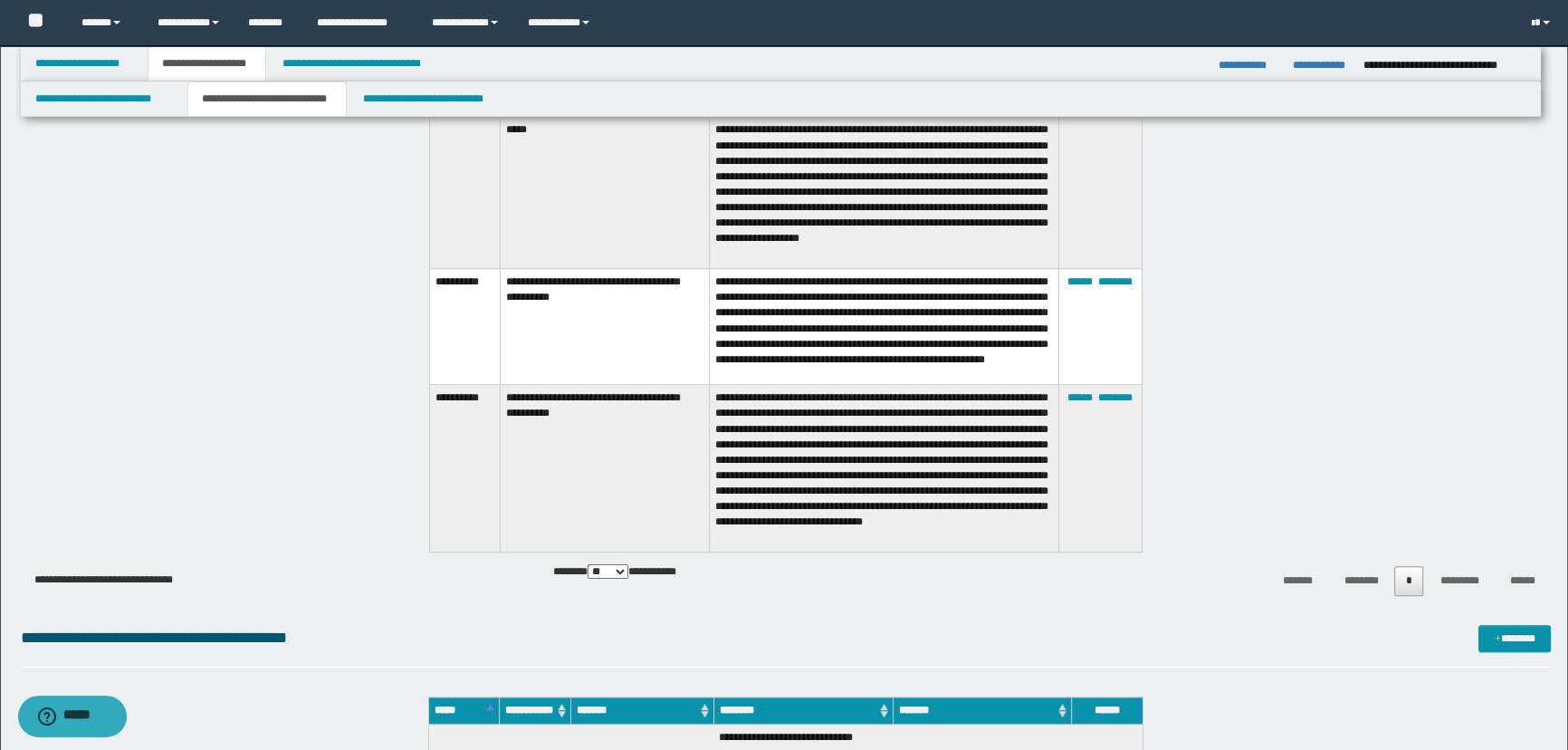 click on "**********" at bounding box center [884, 327] 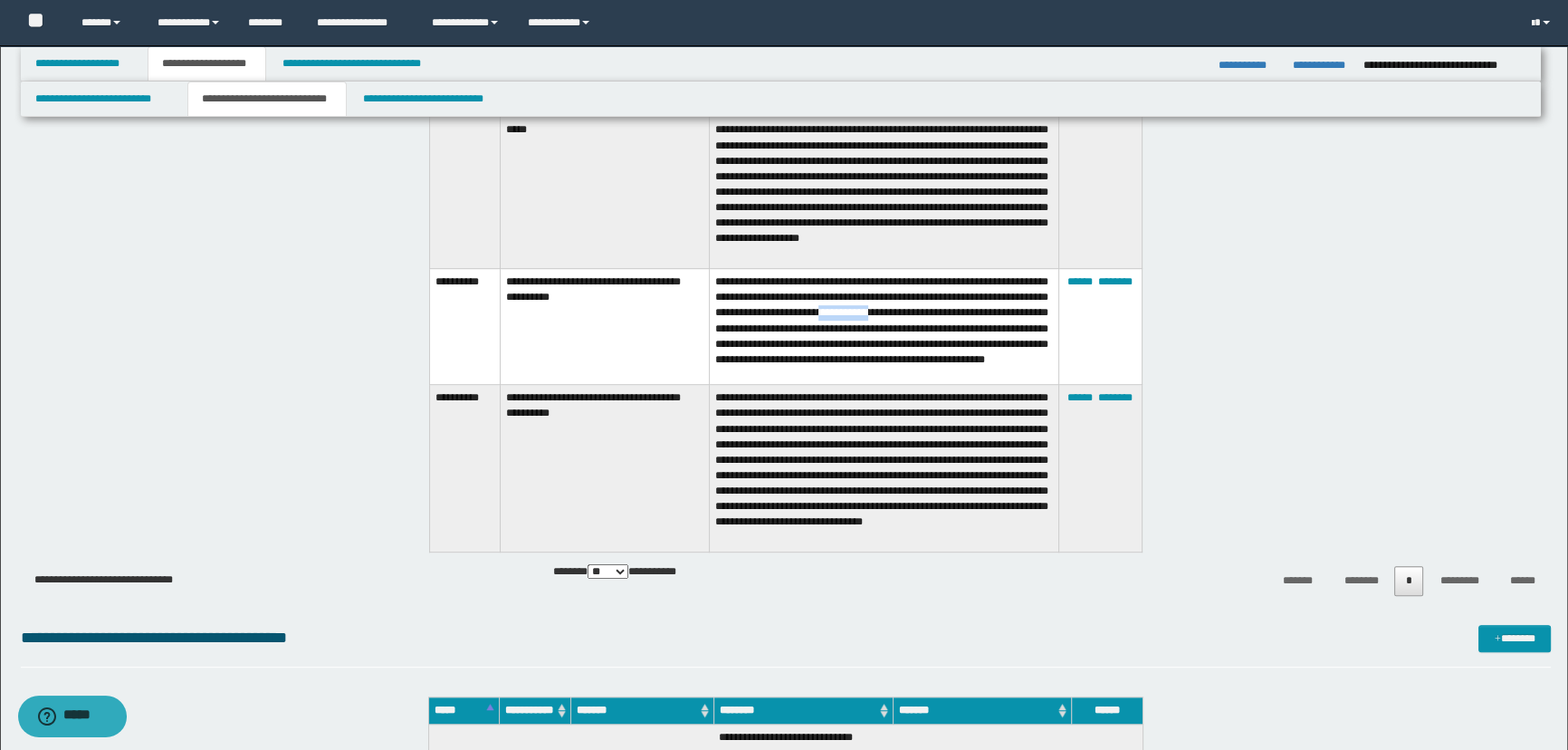click on "**********" at bounding box center [884, 327] 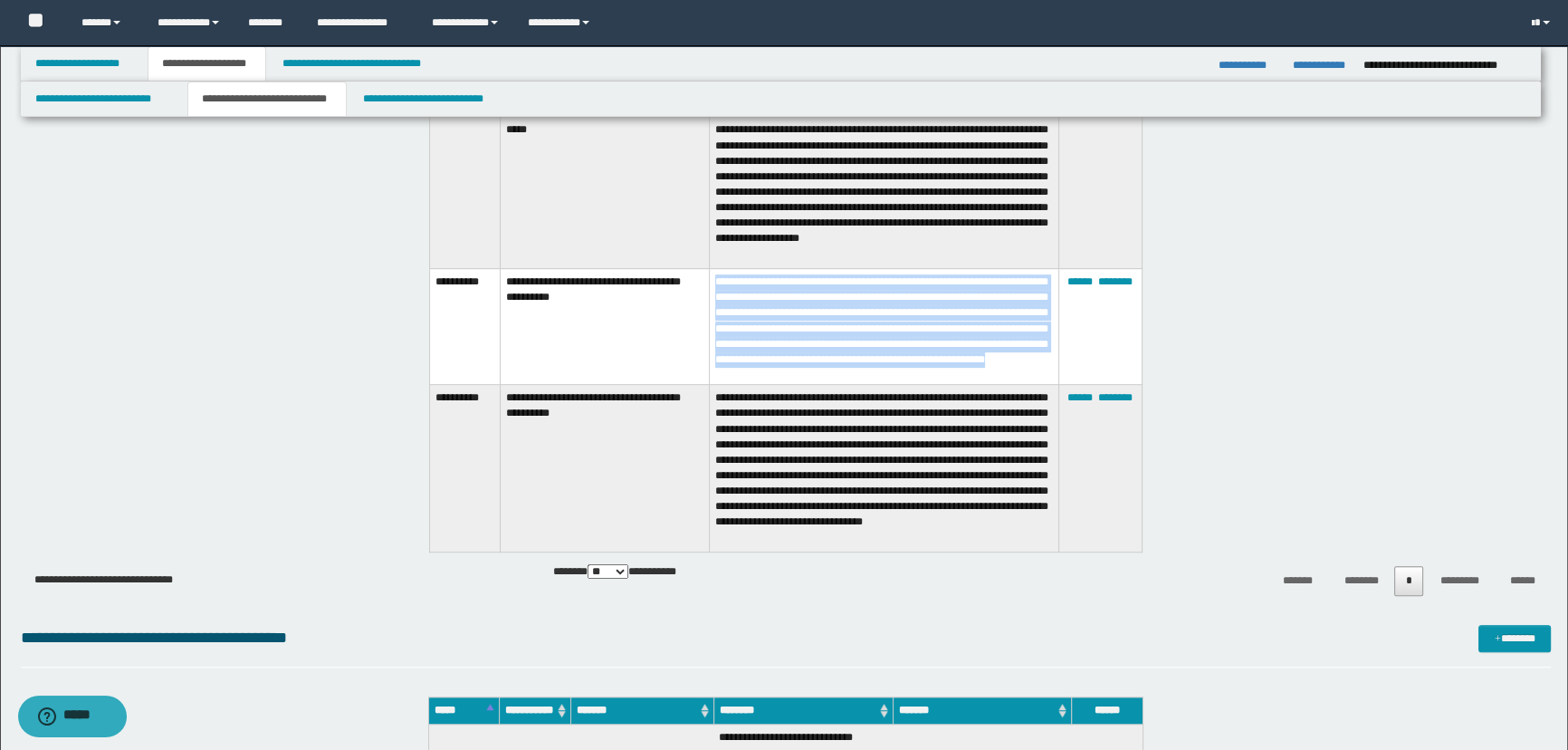 click on "**********" at bounding box center (884, 327) 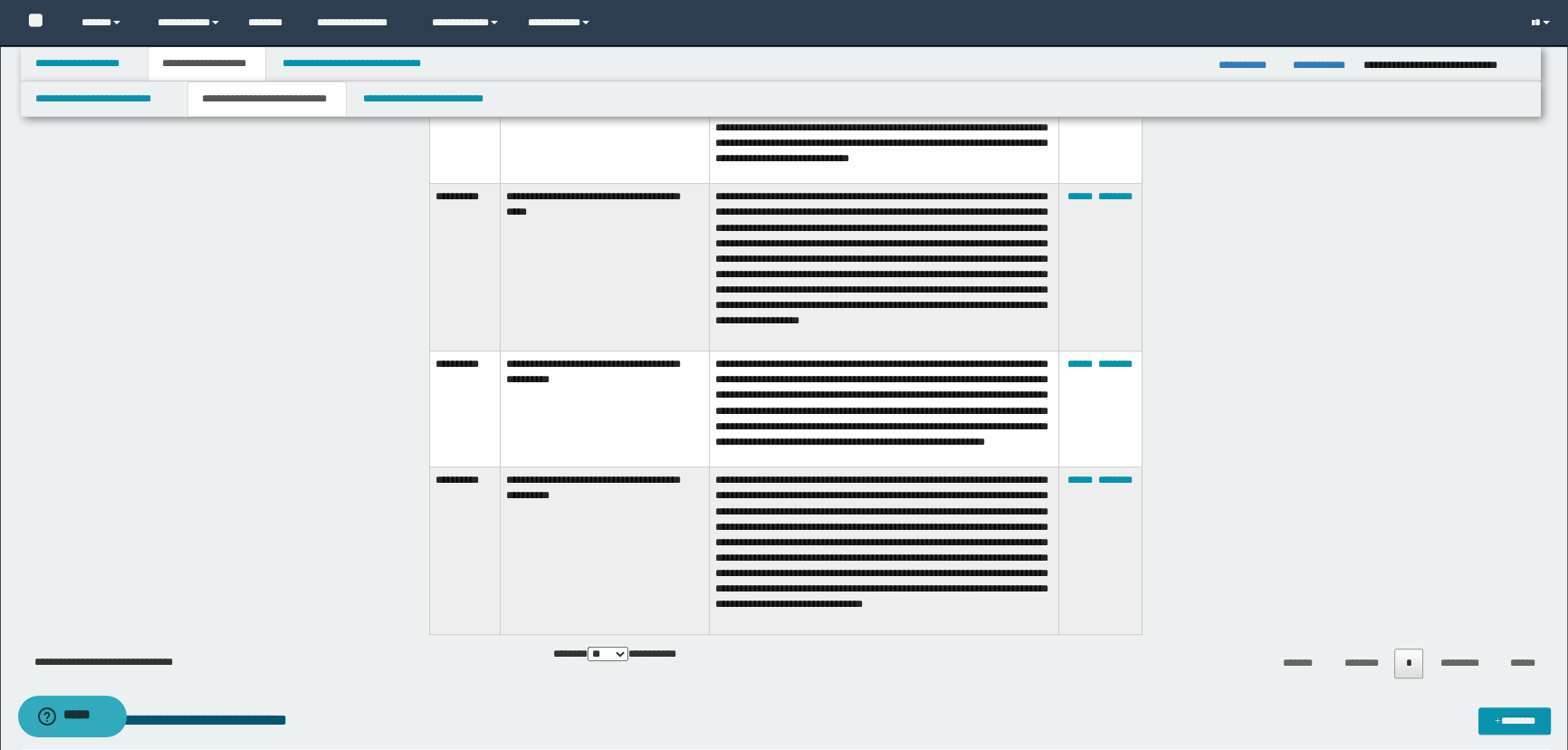 click on "**********" at bounding box center [884, 267] 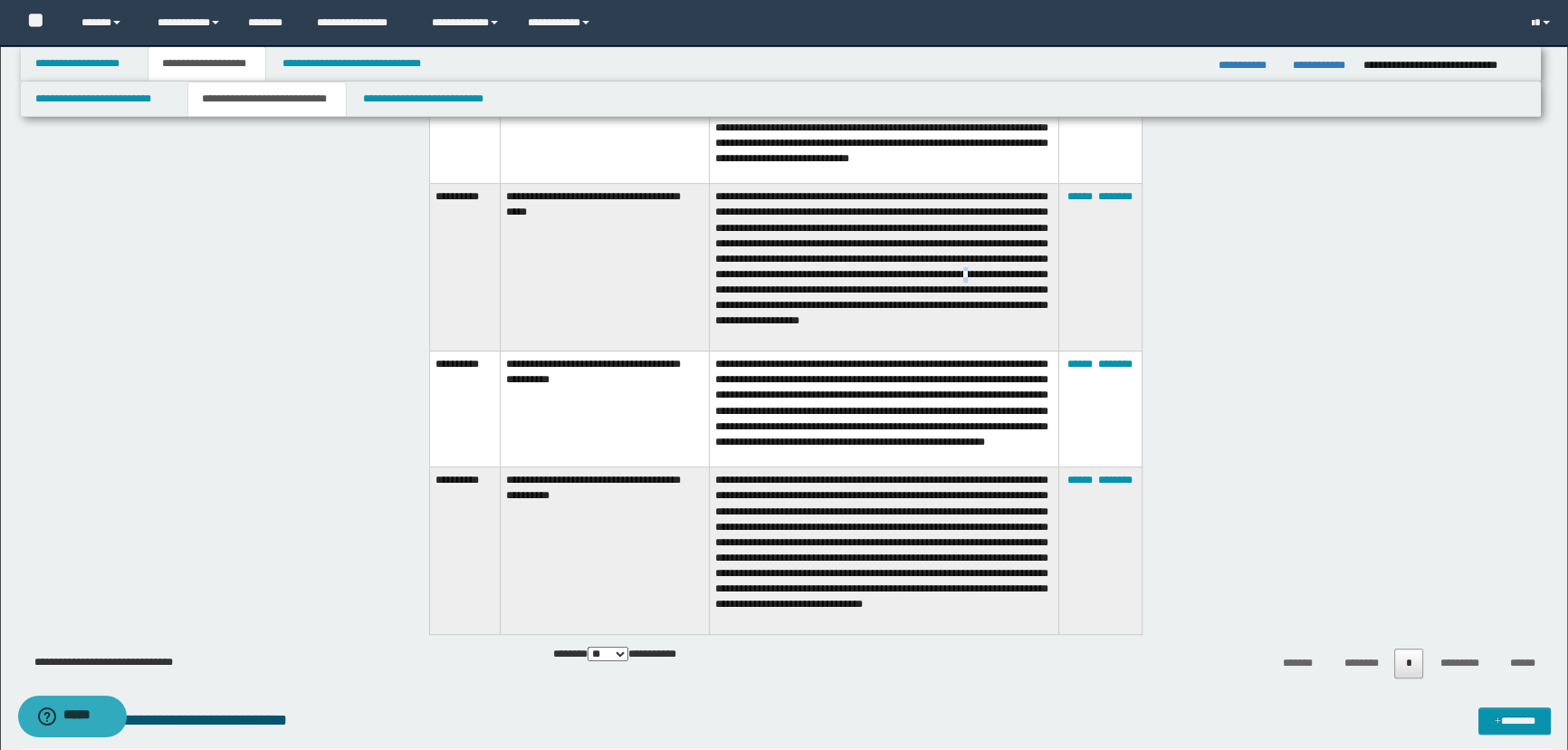 click on "**********" at bounding box center (884, 267) 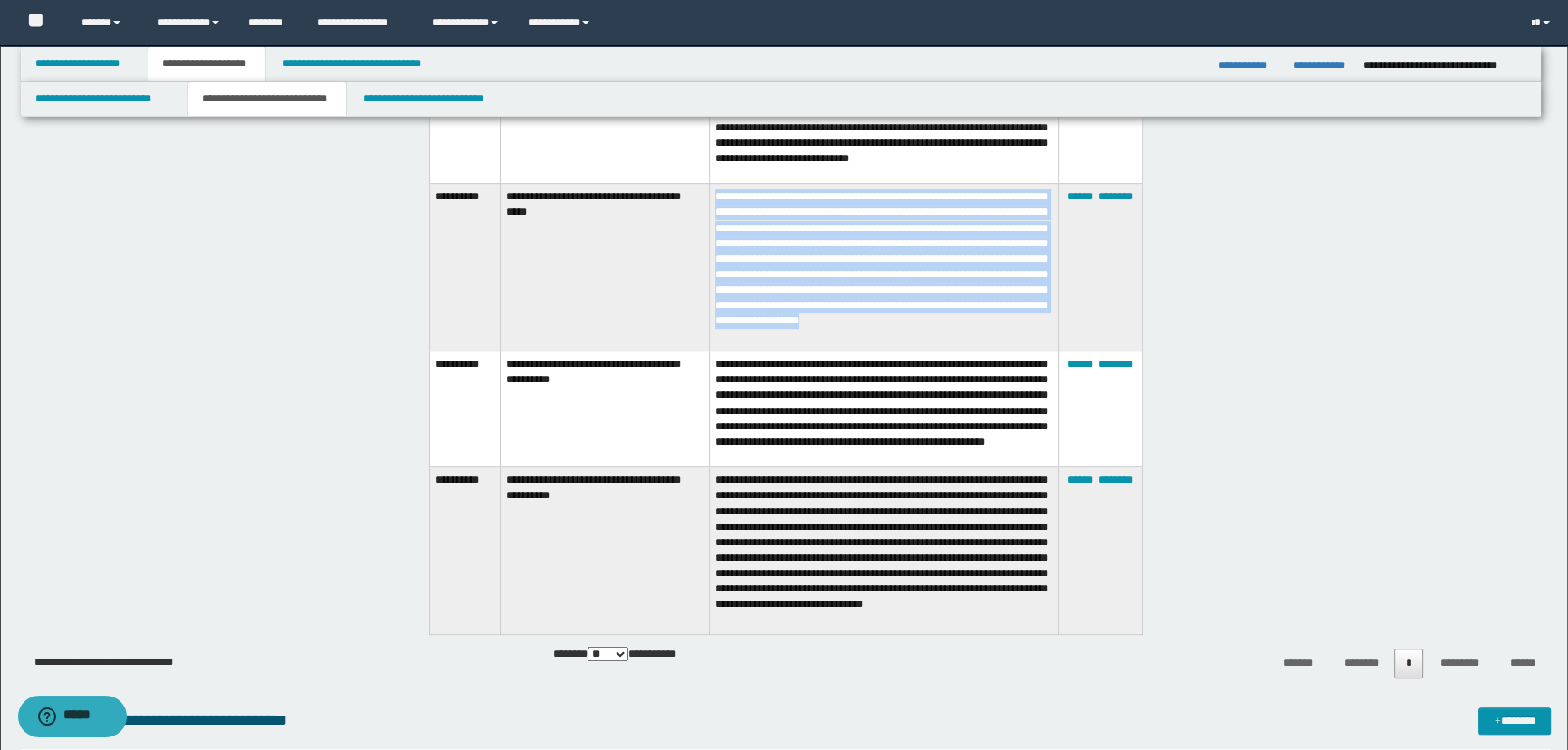 click on "**********" at bounding box center [884, 267] 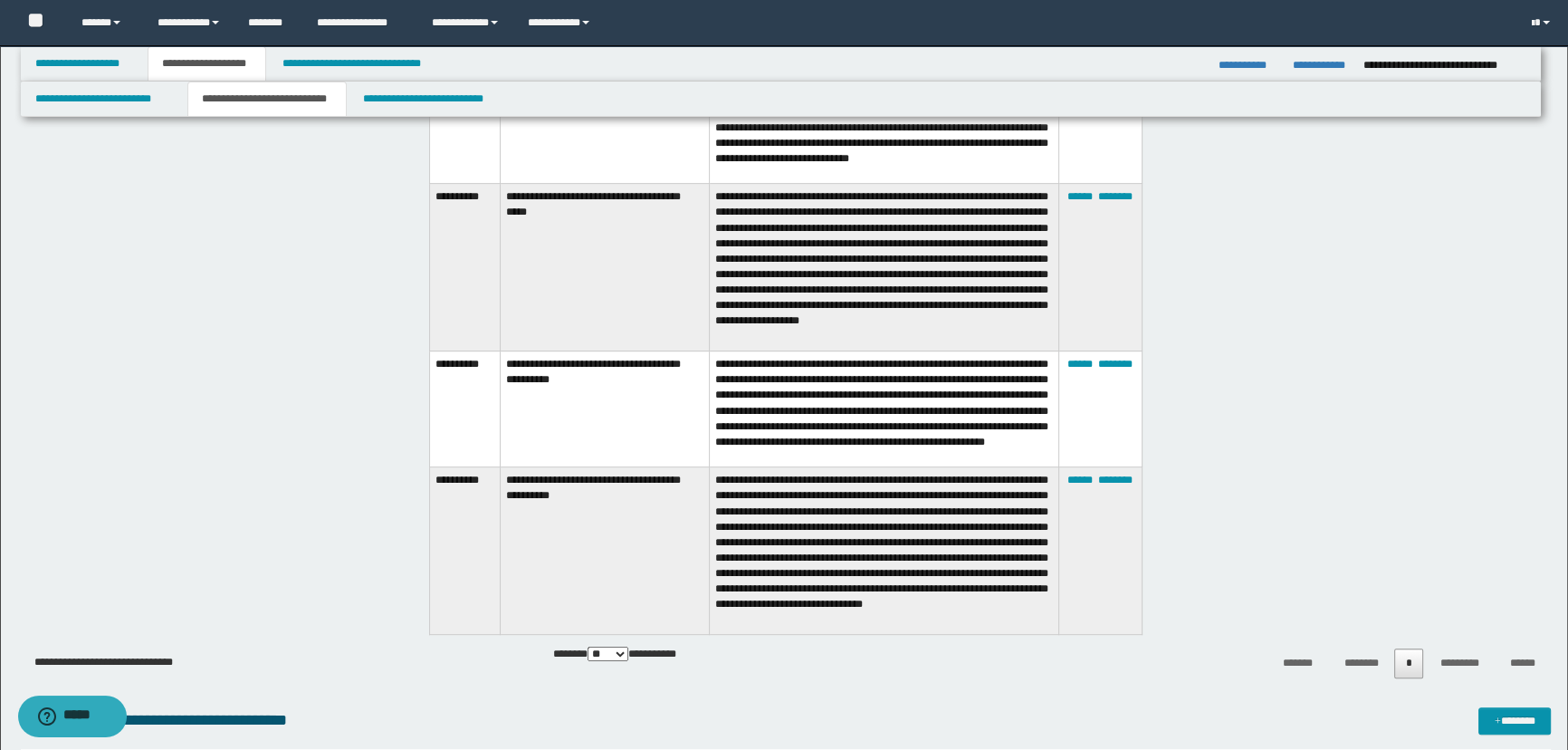 click on "**********" at bounding box center (884, 409) 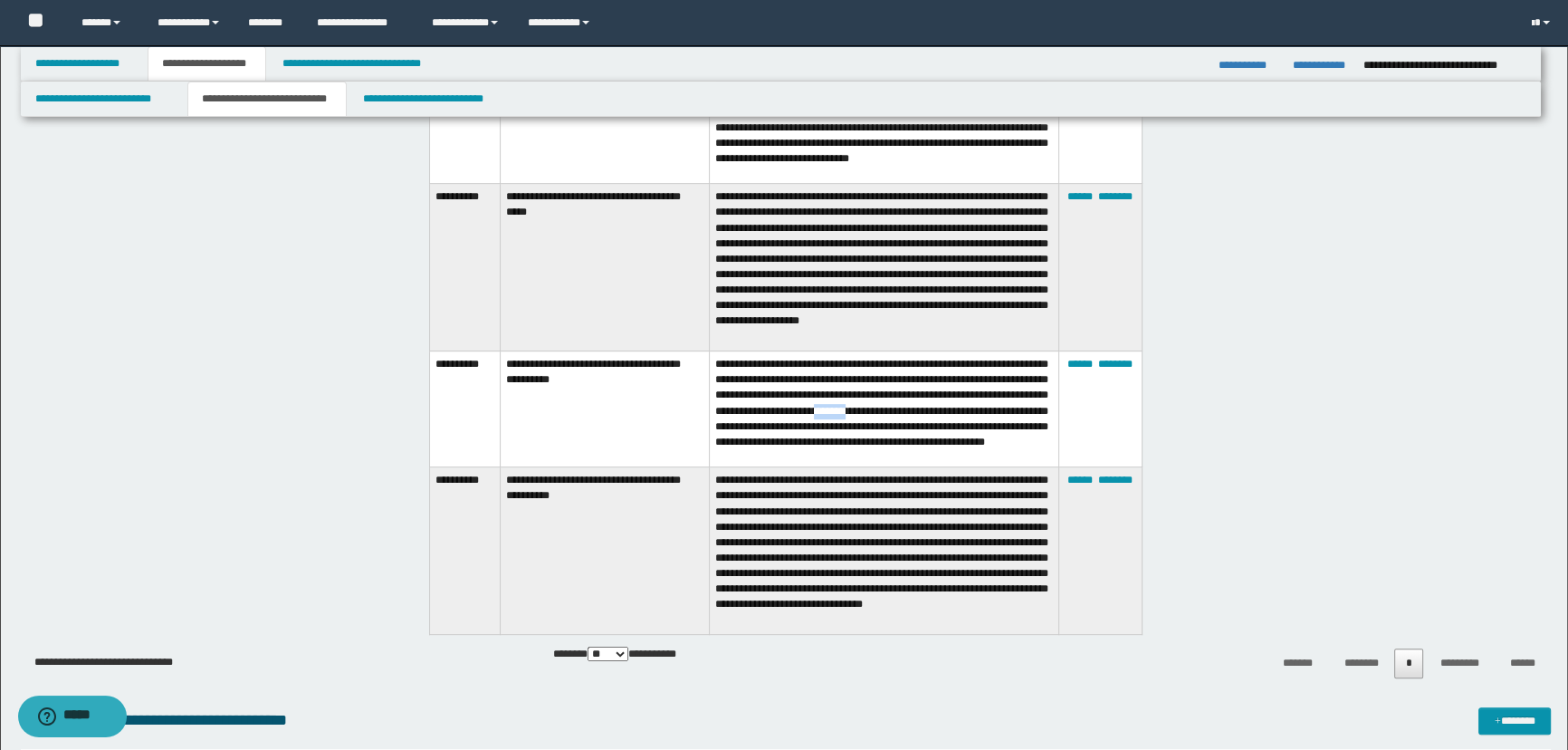 click on "**********" at bounding box center (884, 409) 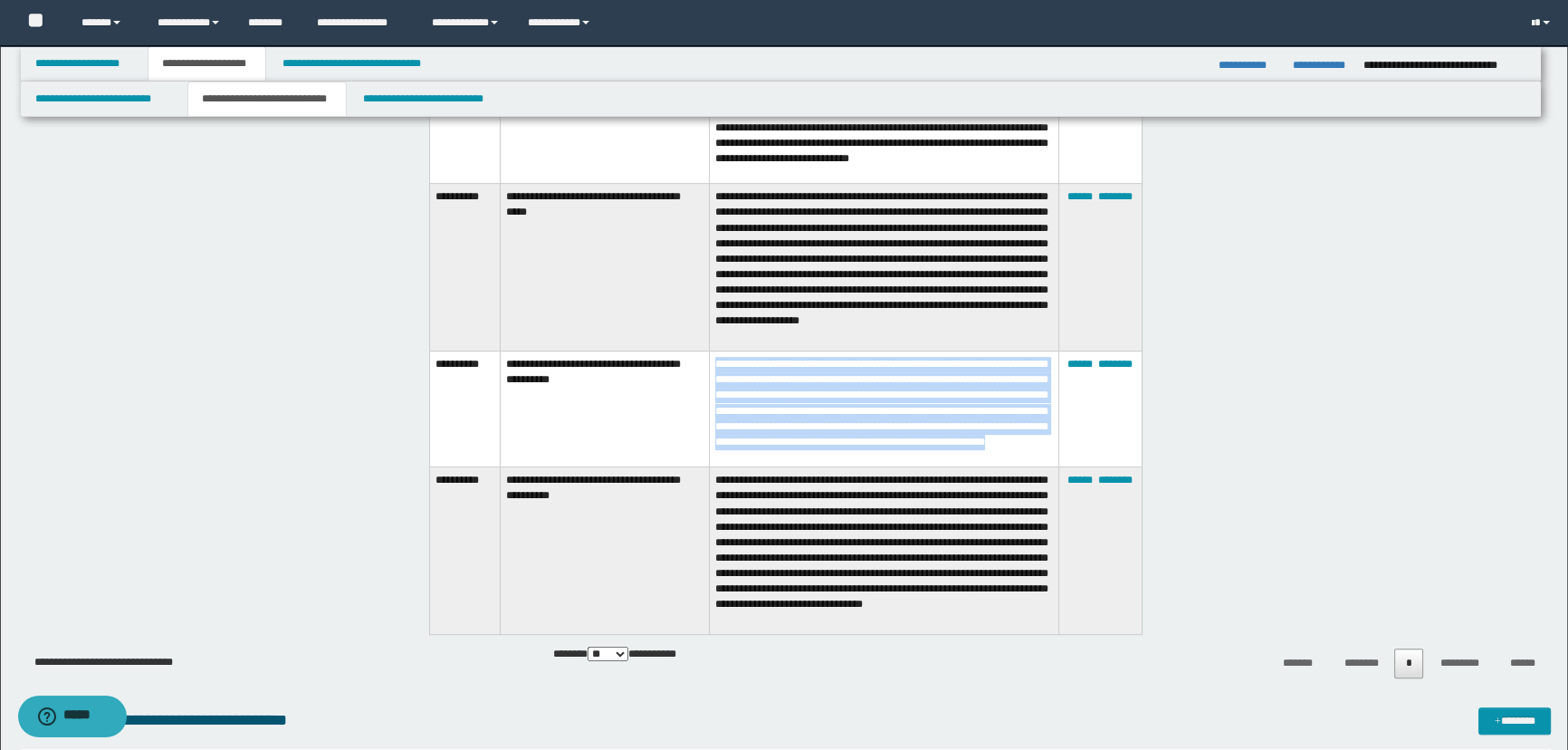 click on "**********" at bounding box center (884, 409) 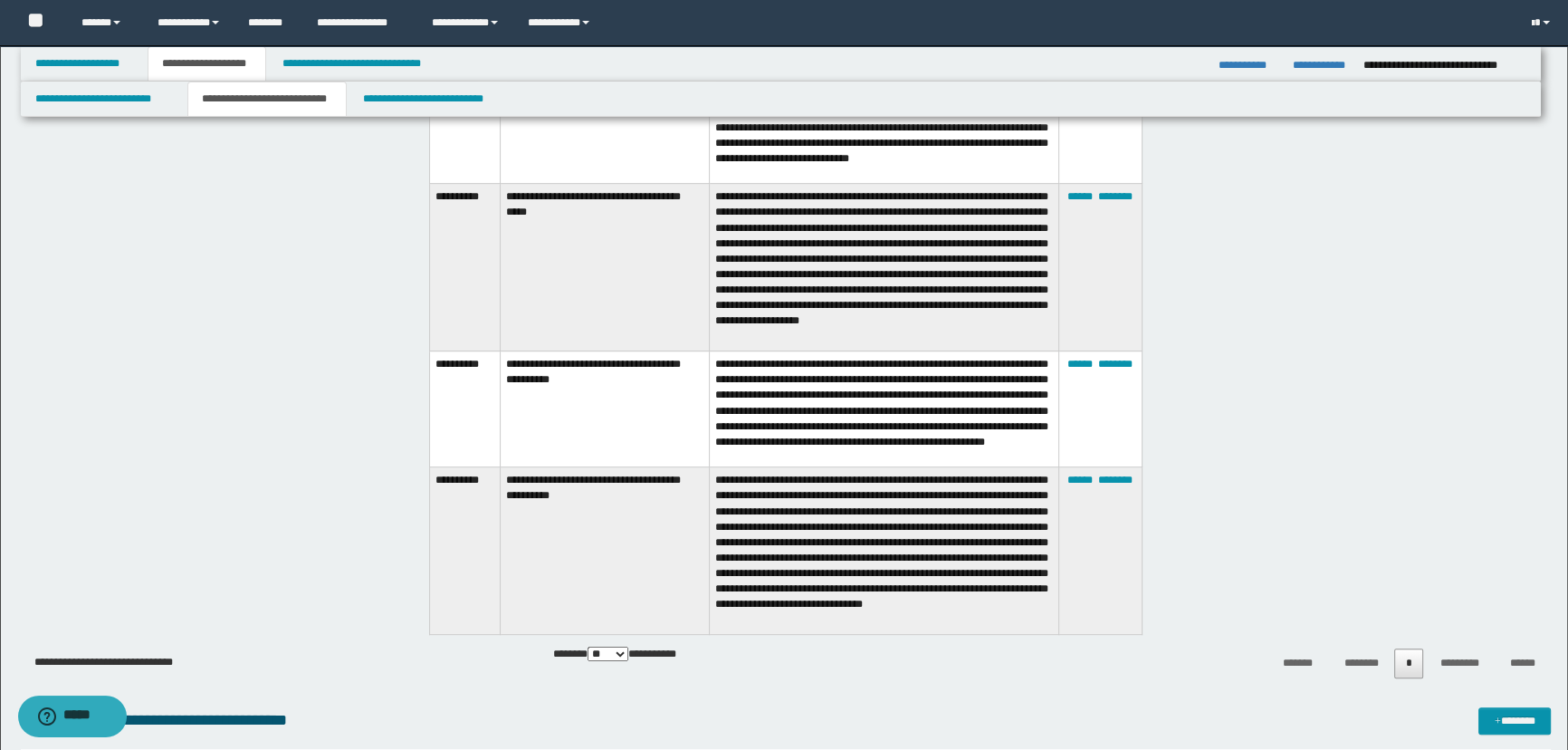 click on "**********" at bounding box center [884, 551] 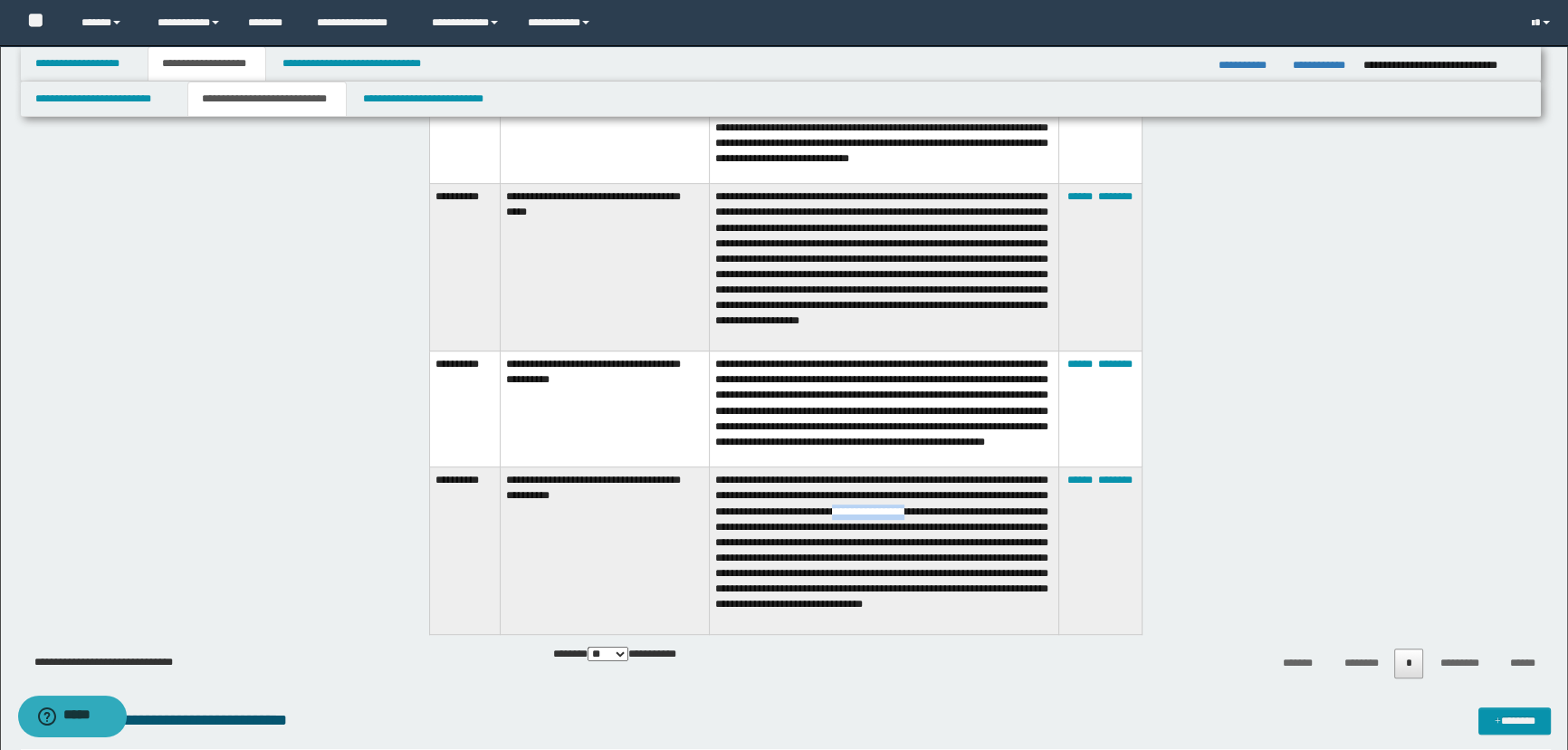 click on "**********" at bounding box center (884, 551) 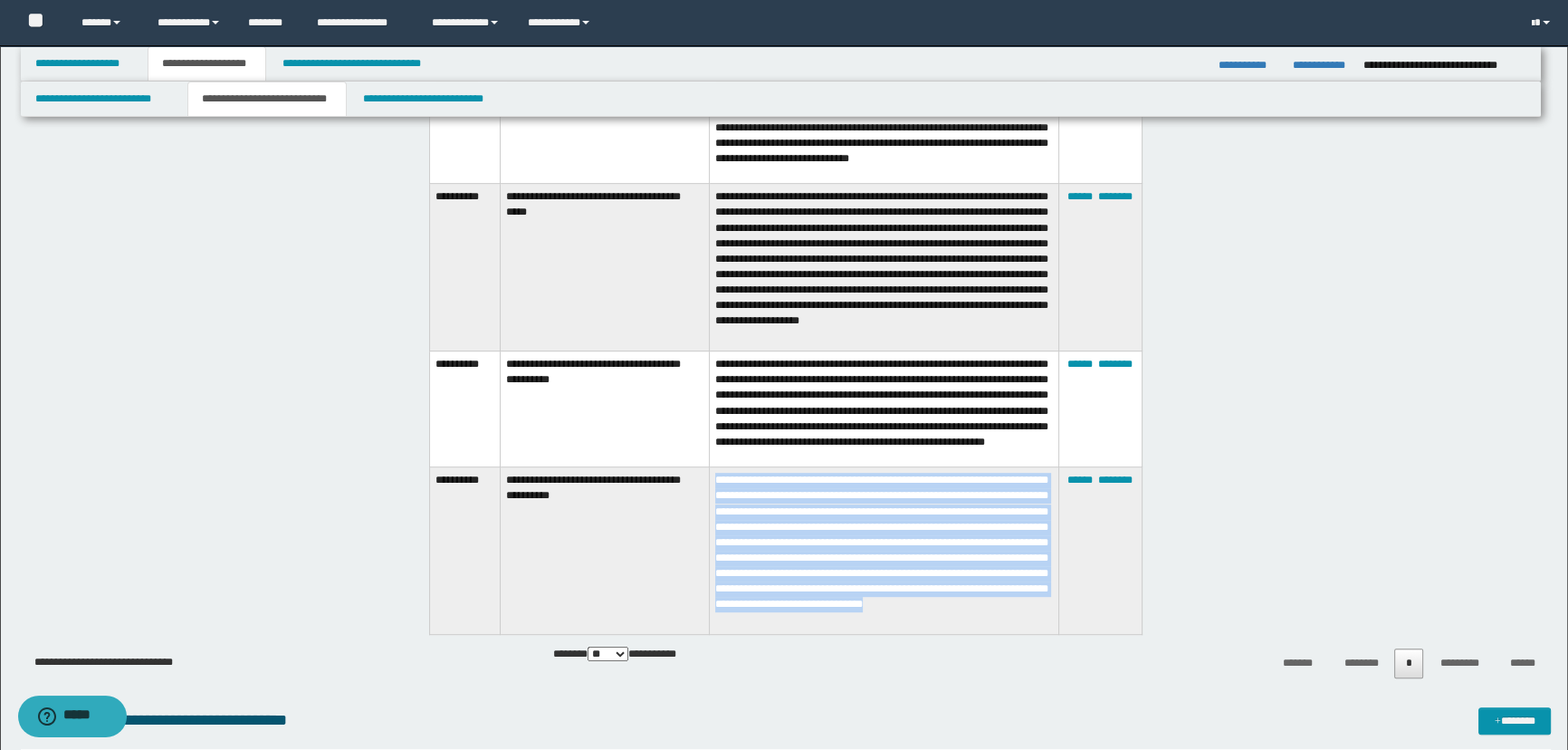 click on "**********" at bounding box center [884, 551] 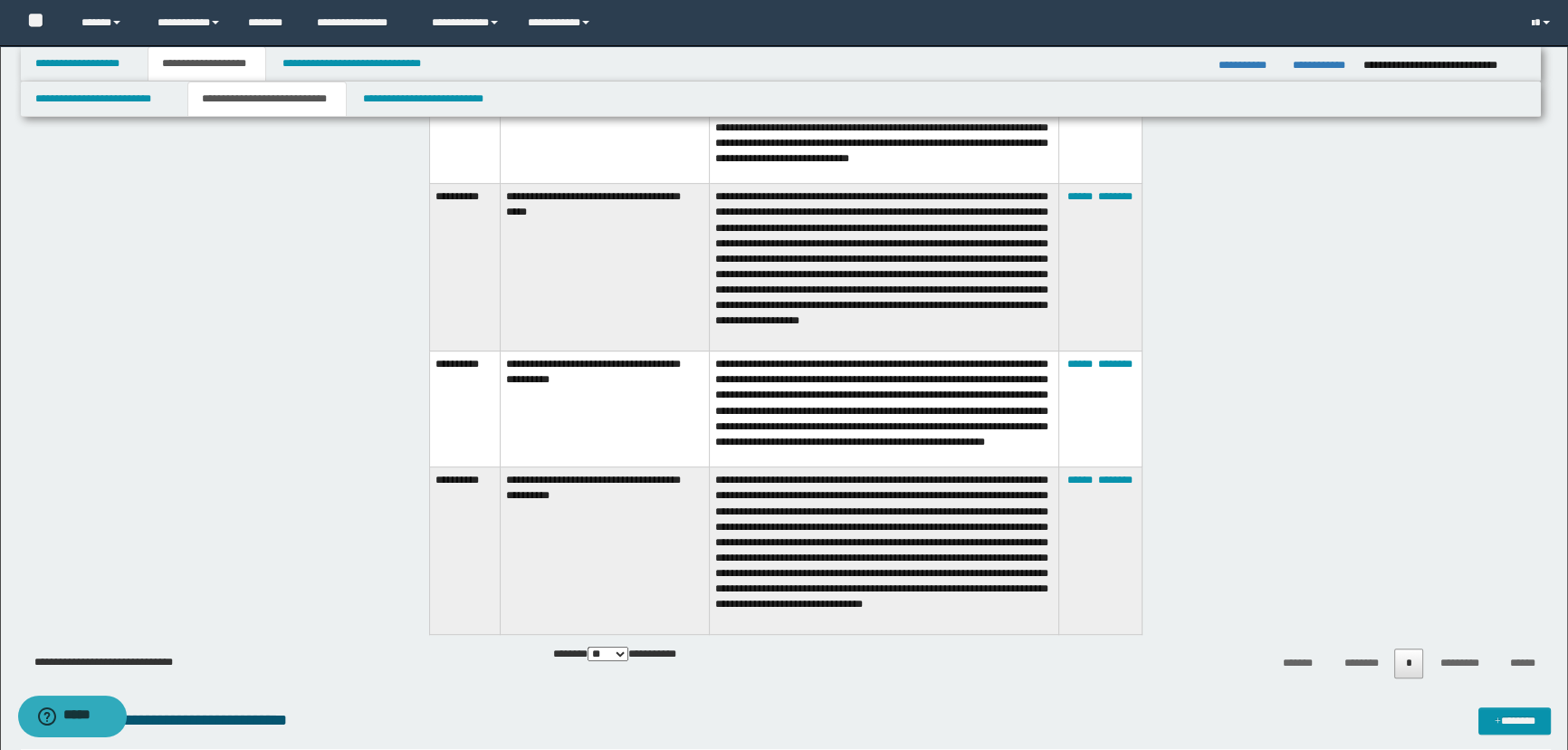 click on "**********" at bounding box center [884, 267] 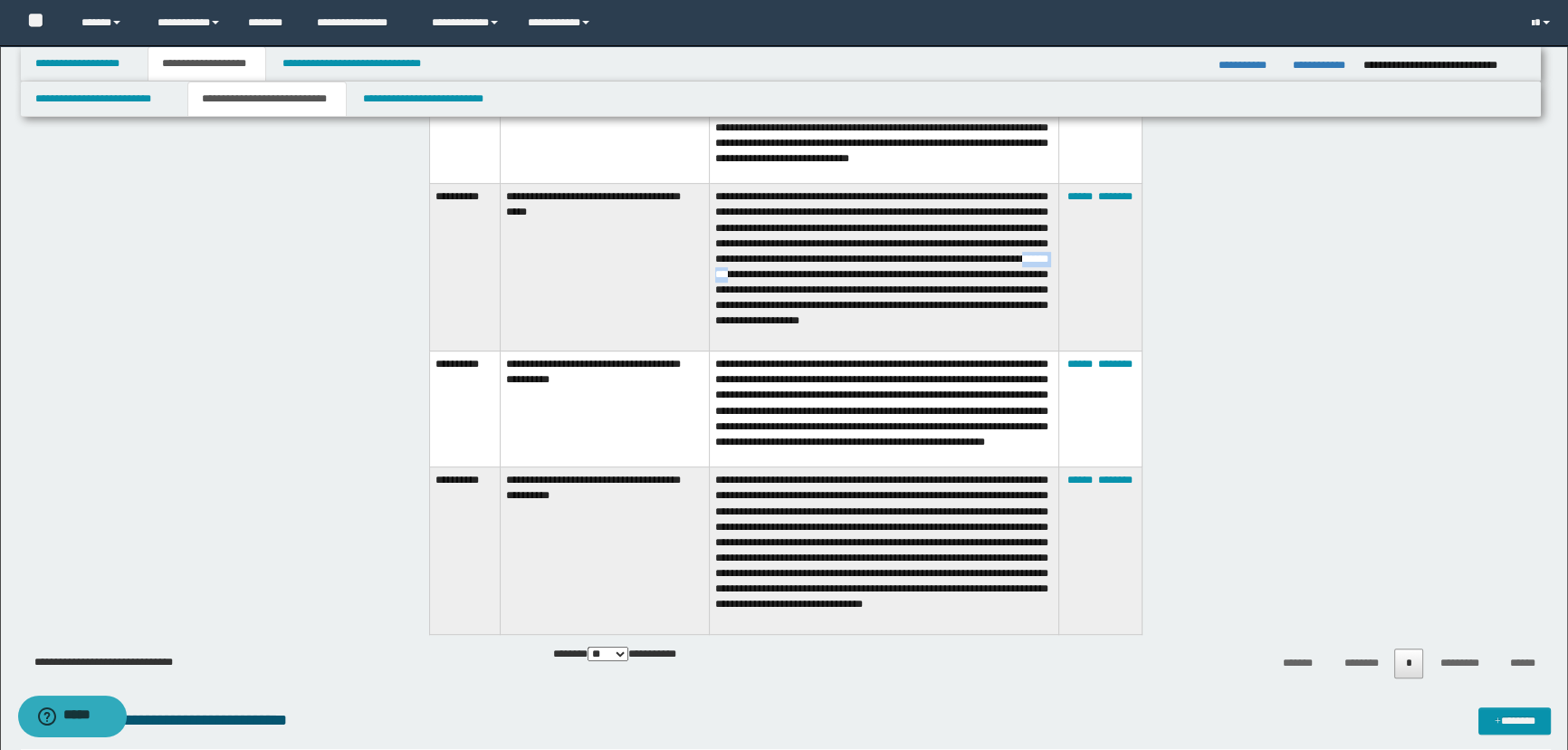 click on "**********" at bounding box center (884, 267) 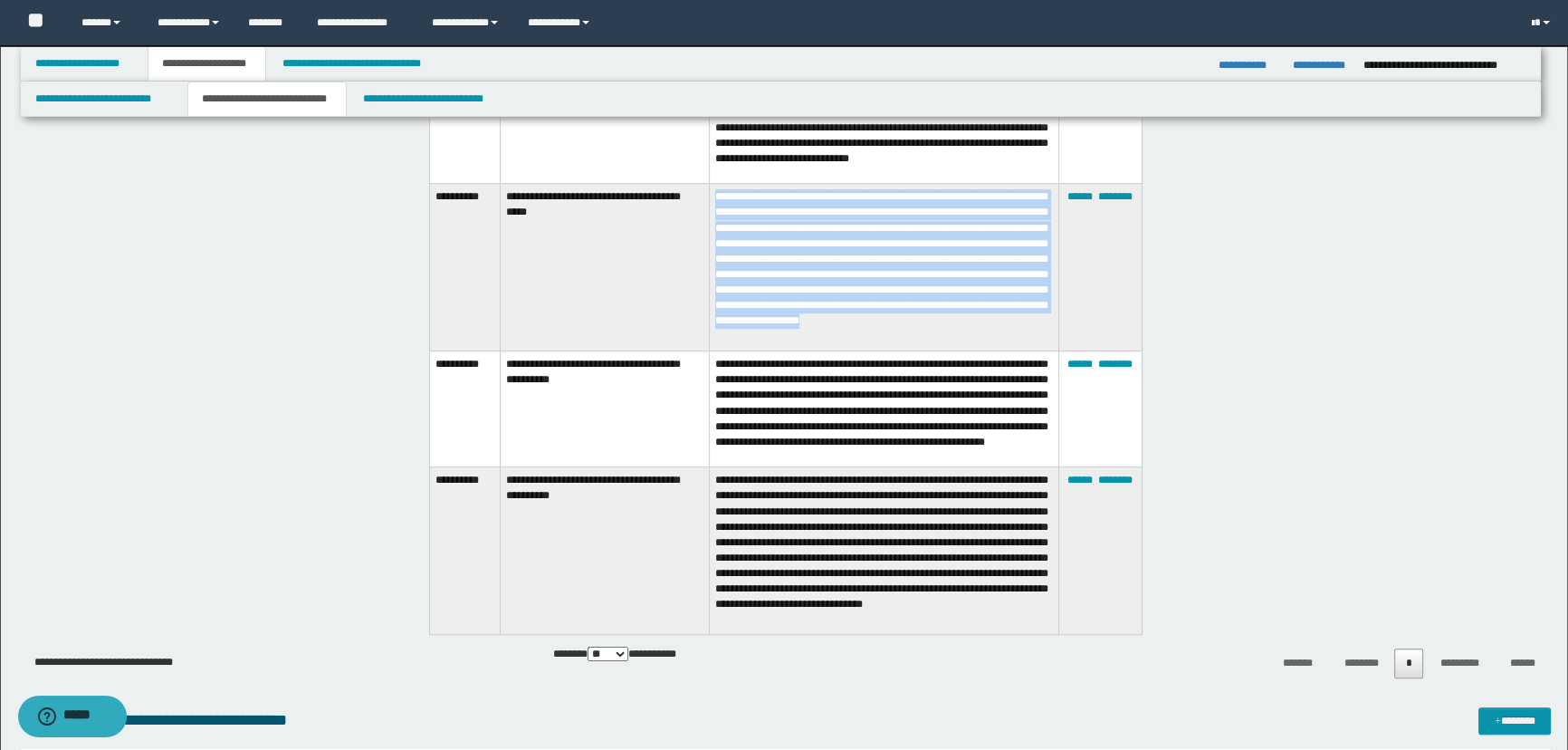 click on "**********" at bounding box center (884, 267) 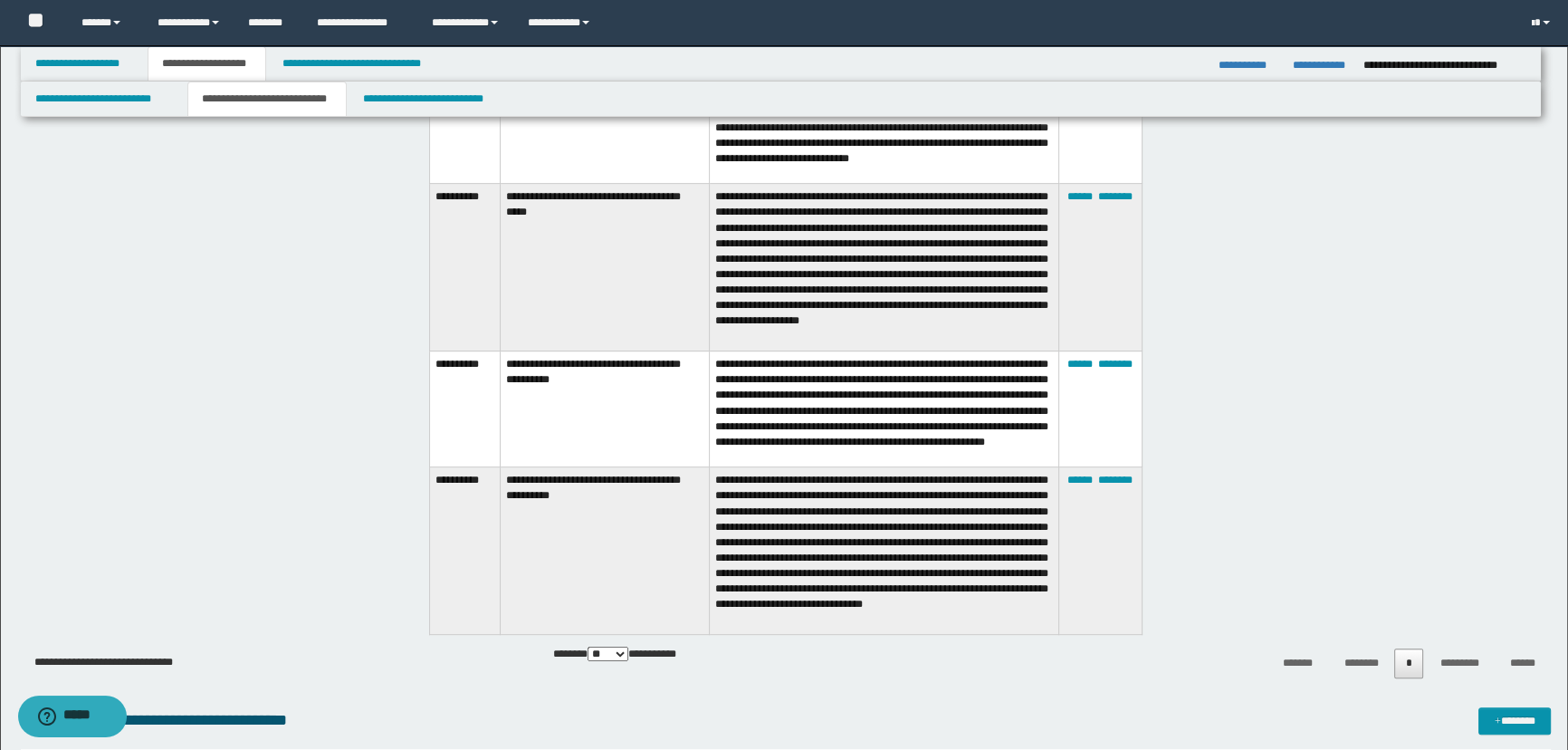 click on "**********" at bounding box center (884, 409) 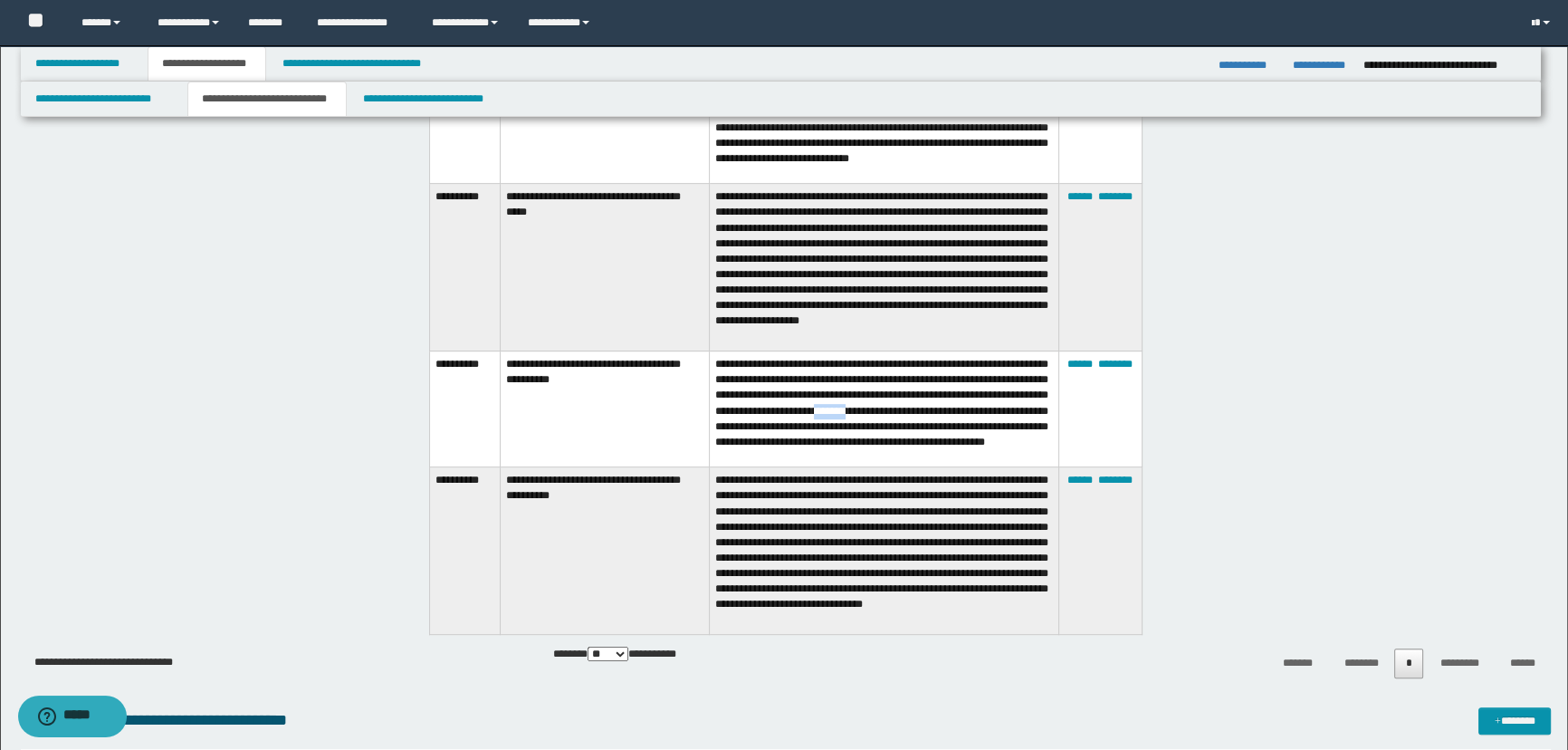 click on "**********" at bounding box center (884, 409) 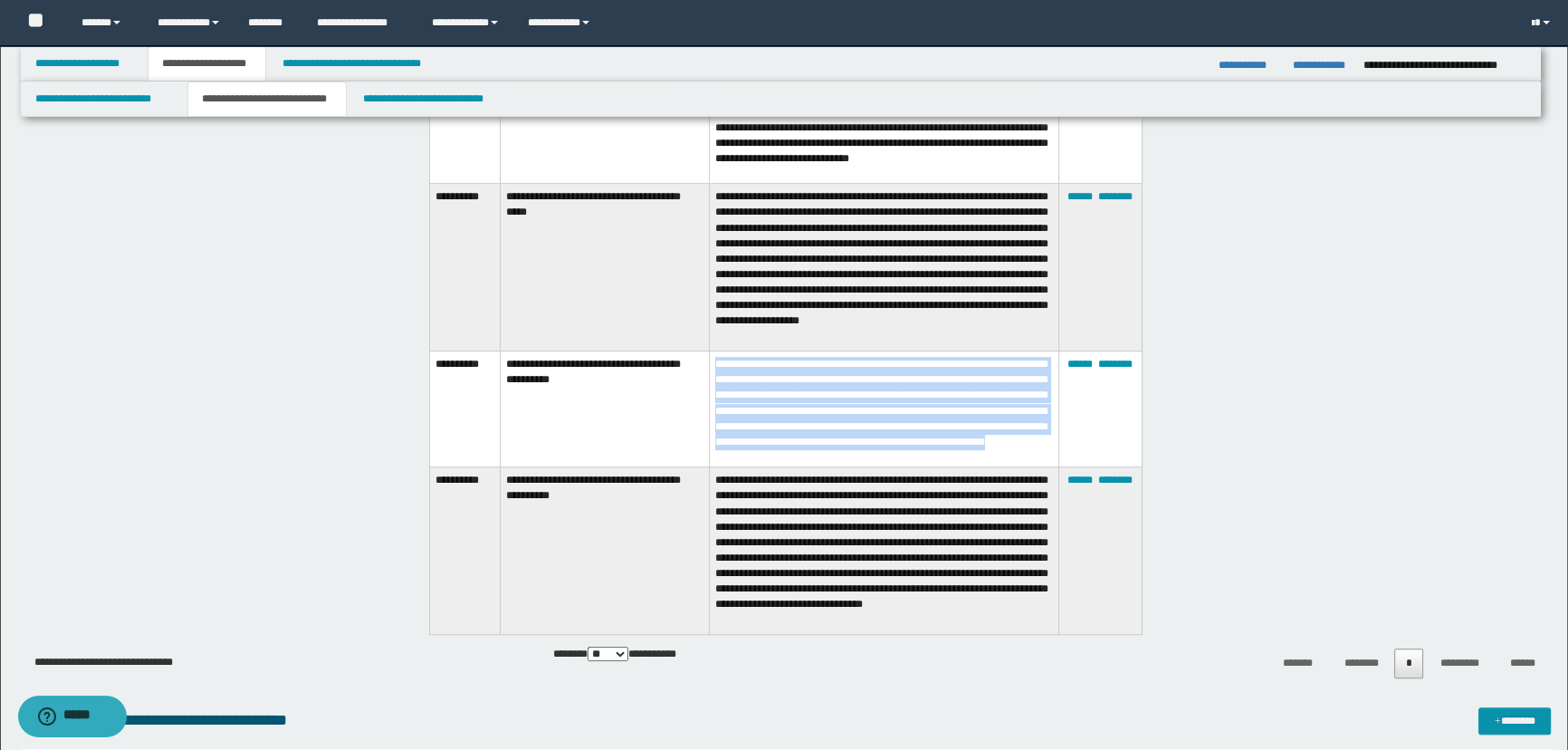 click on "**********" at bounding box center (884, 409) 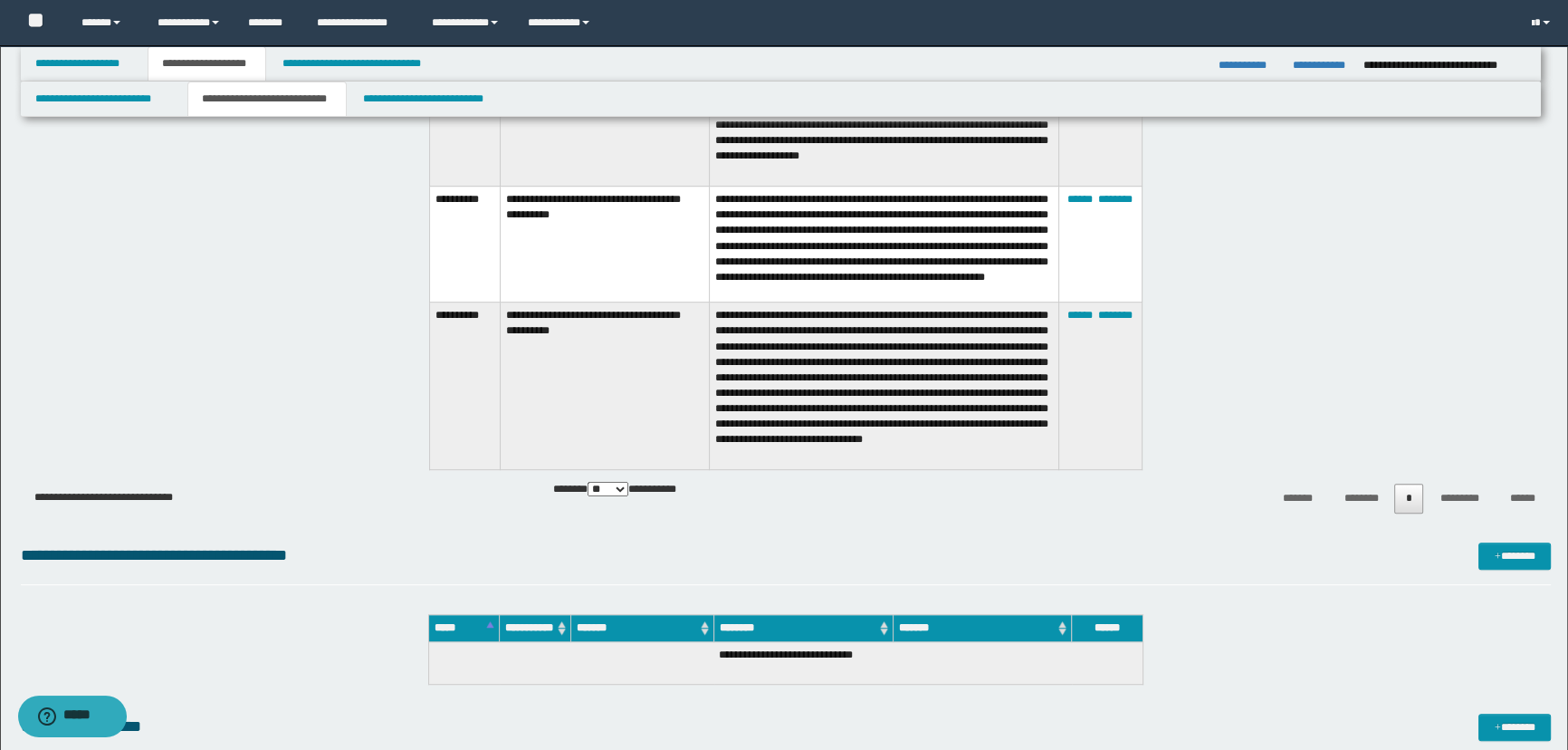 scroll, scrollTop: 1235, scrollLeft: 0, axis: vertical 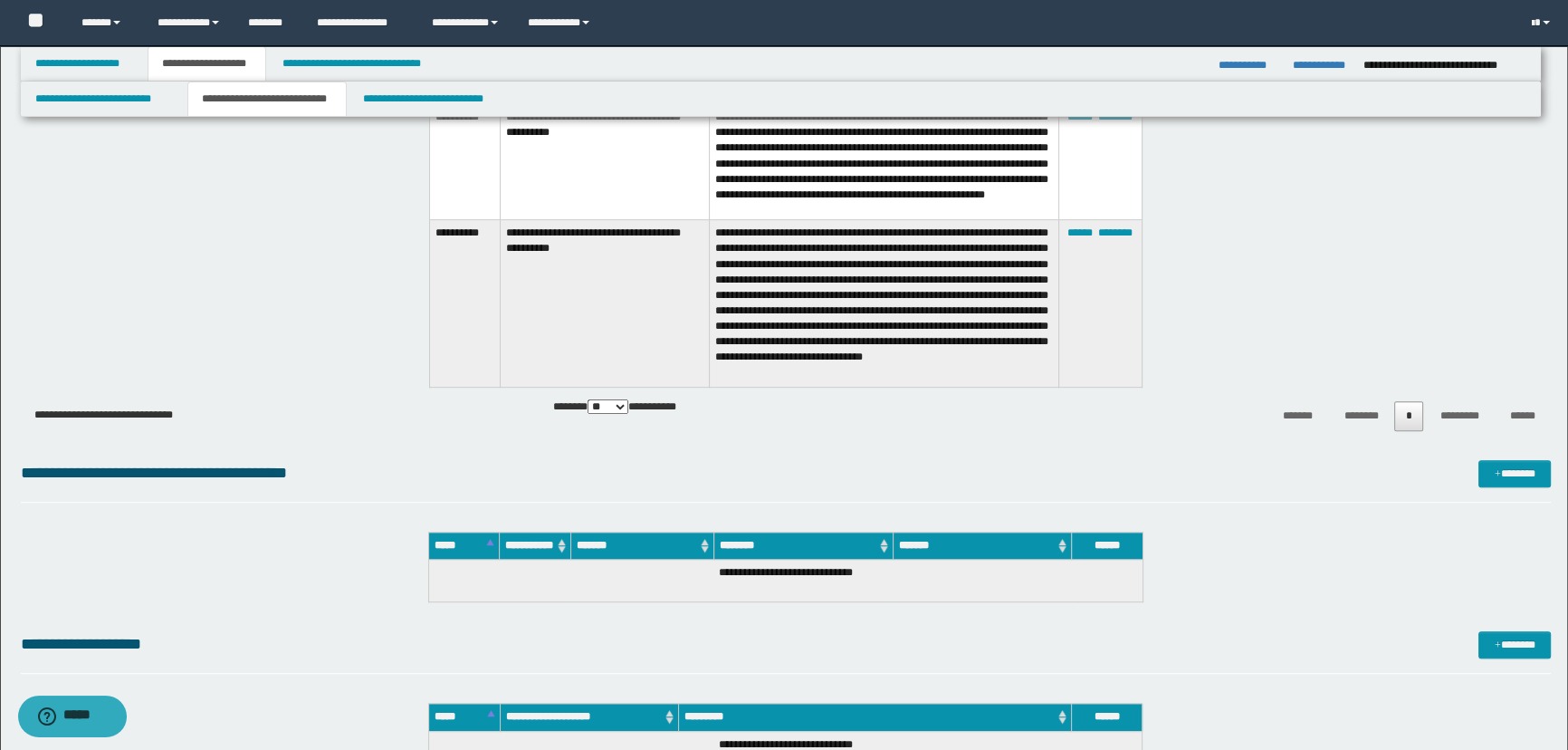 click on "**********" at bounding box center (884, 303) 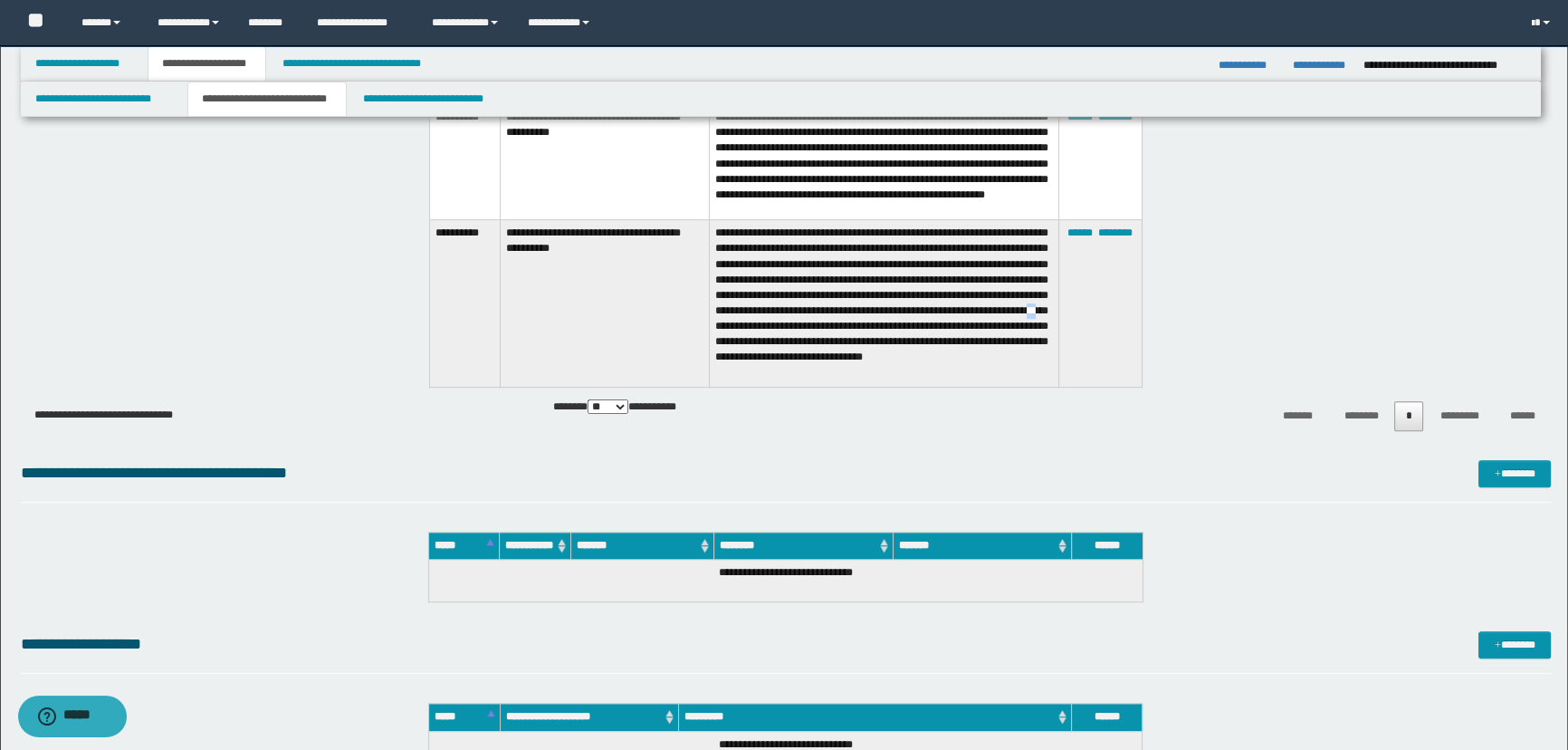 click on "**********" at bounding box center (884, 303) 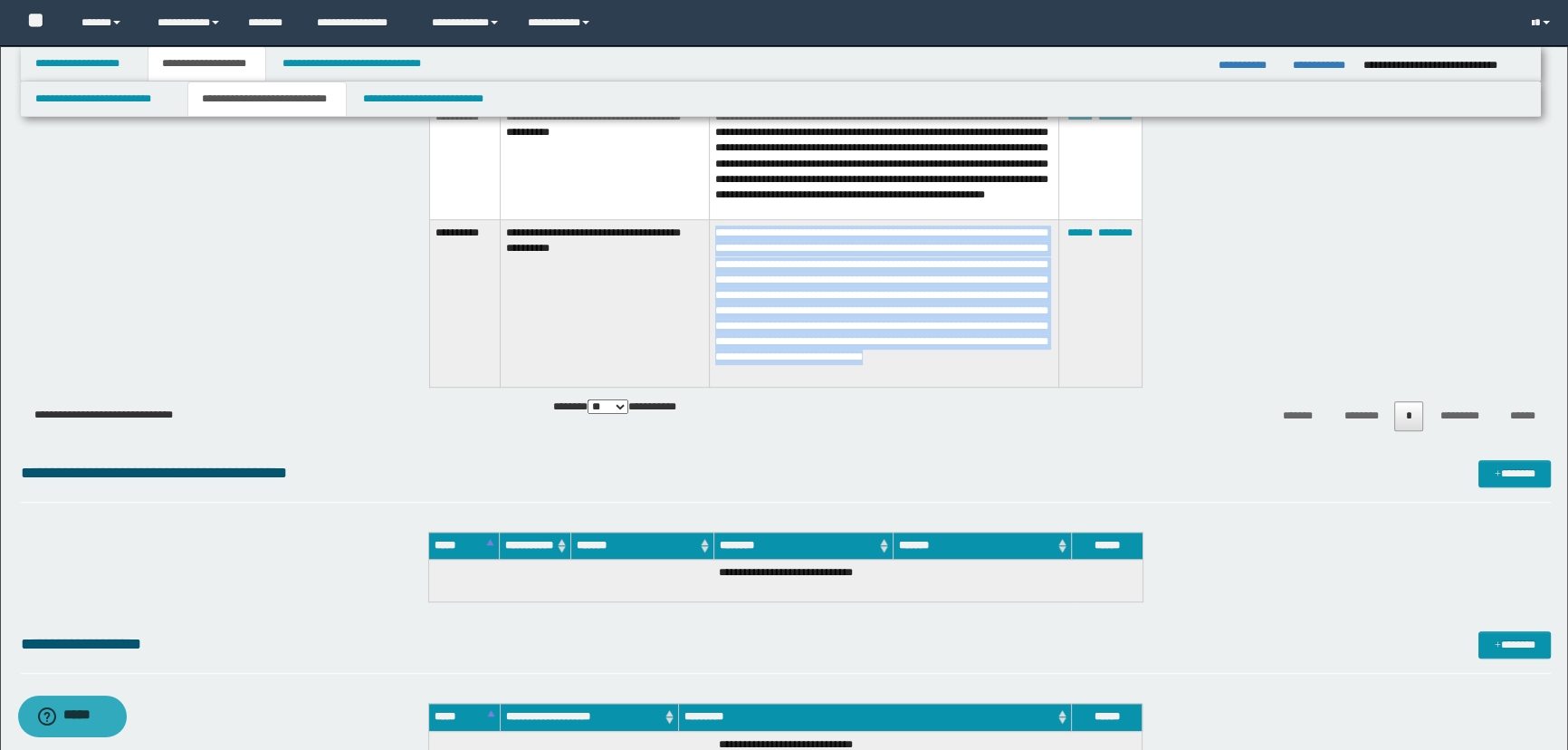 click on "**********" at bounding box center [884, 303] 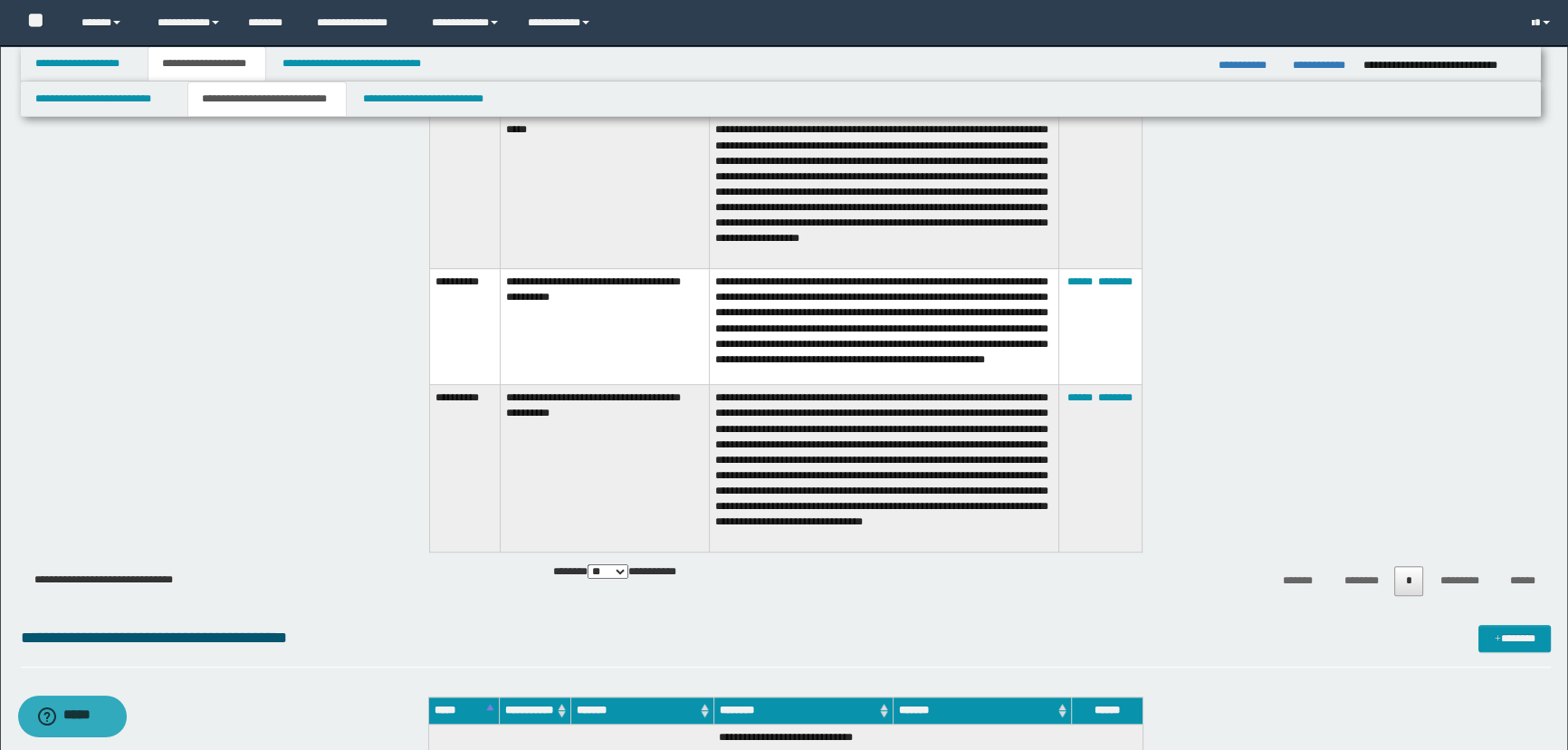 click on "**********" at bounding box center [884, 327] 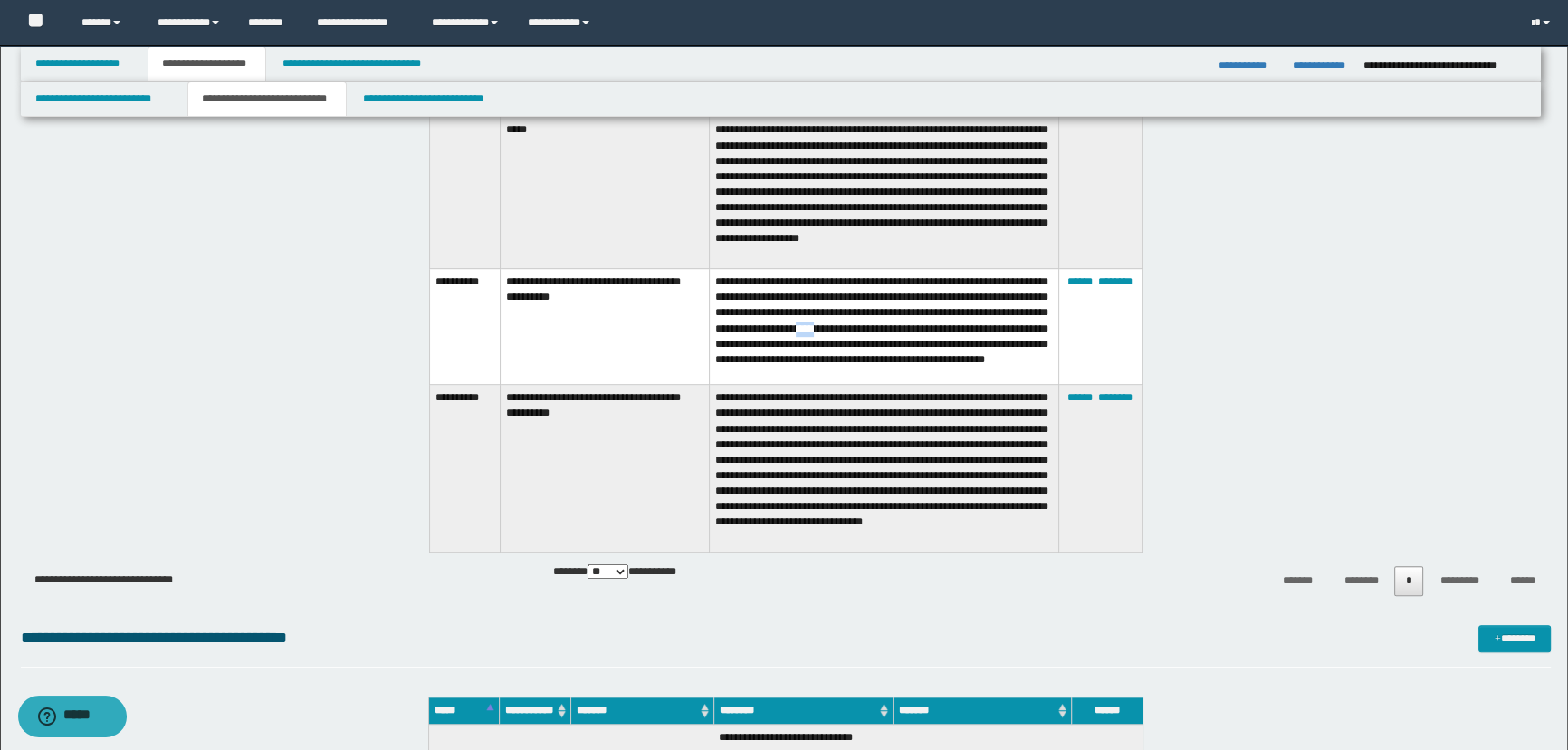 click on "**********" at bounding box center [884, 327] 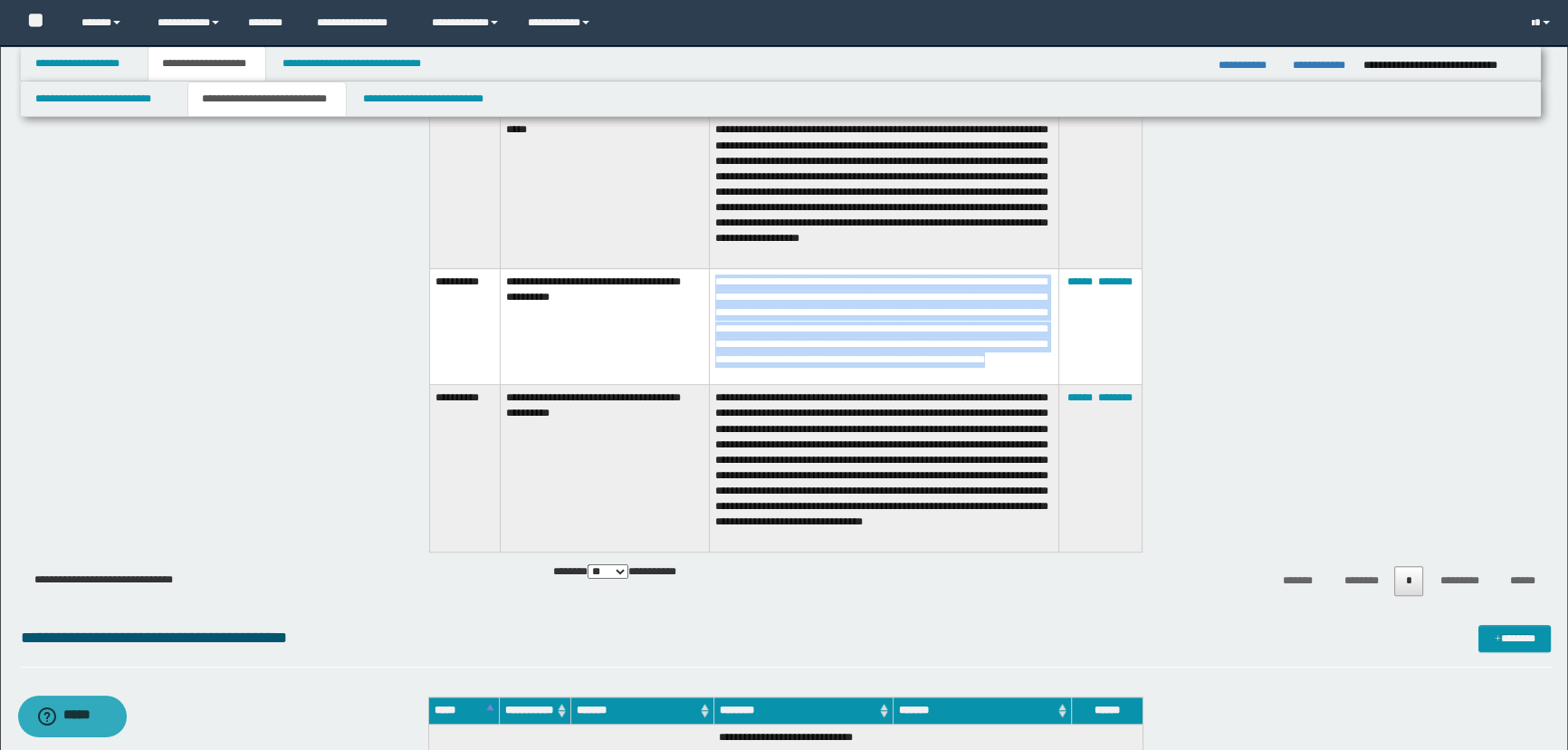 click on "**********" at bounding box center (884, 327) 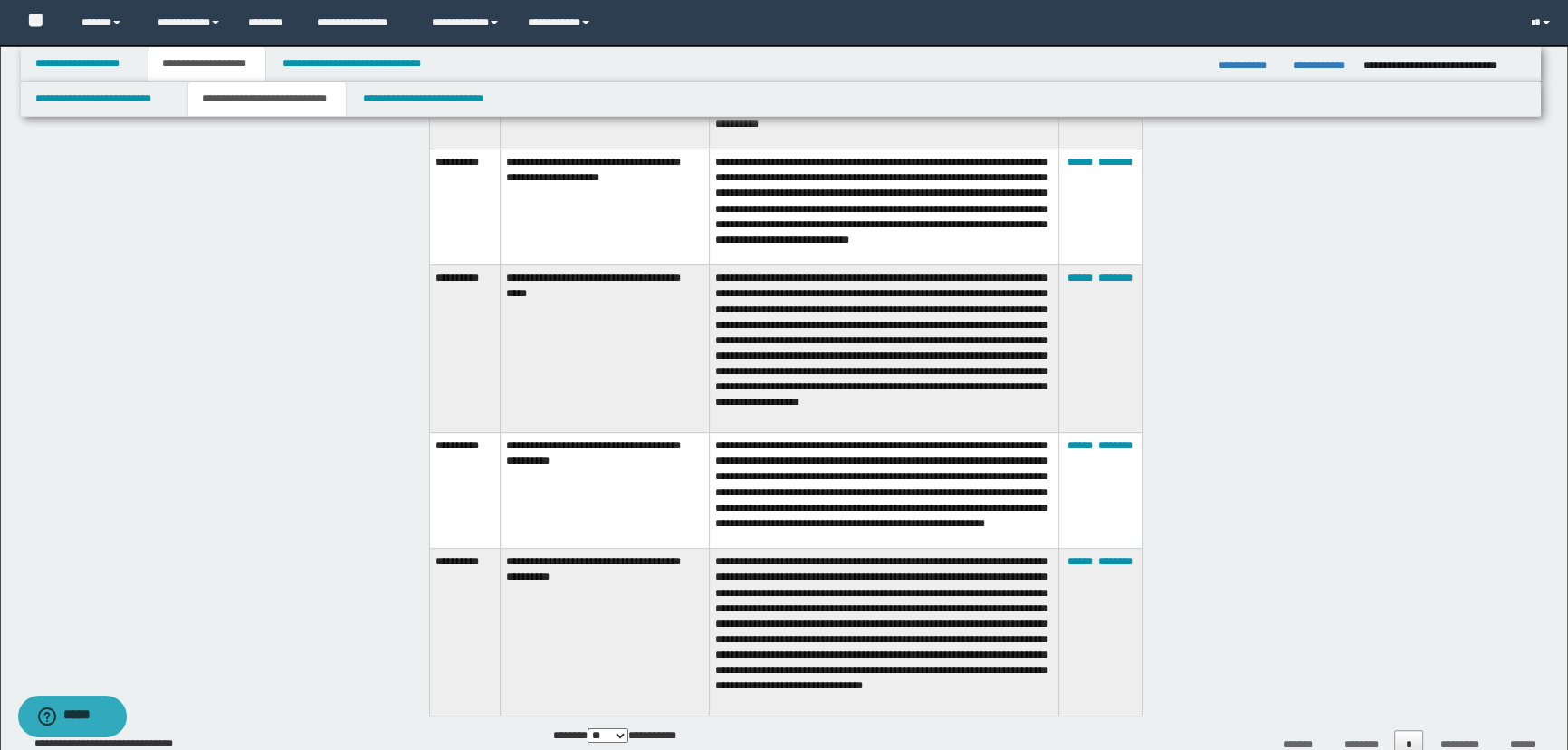 click on "**********" at bounding box center (884, 349) 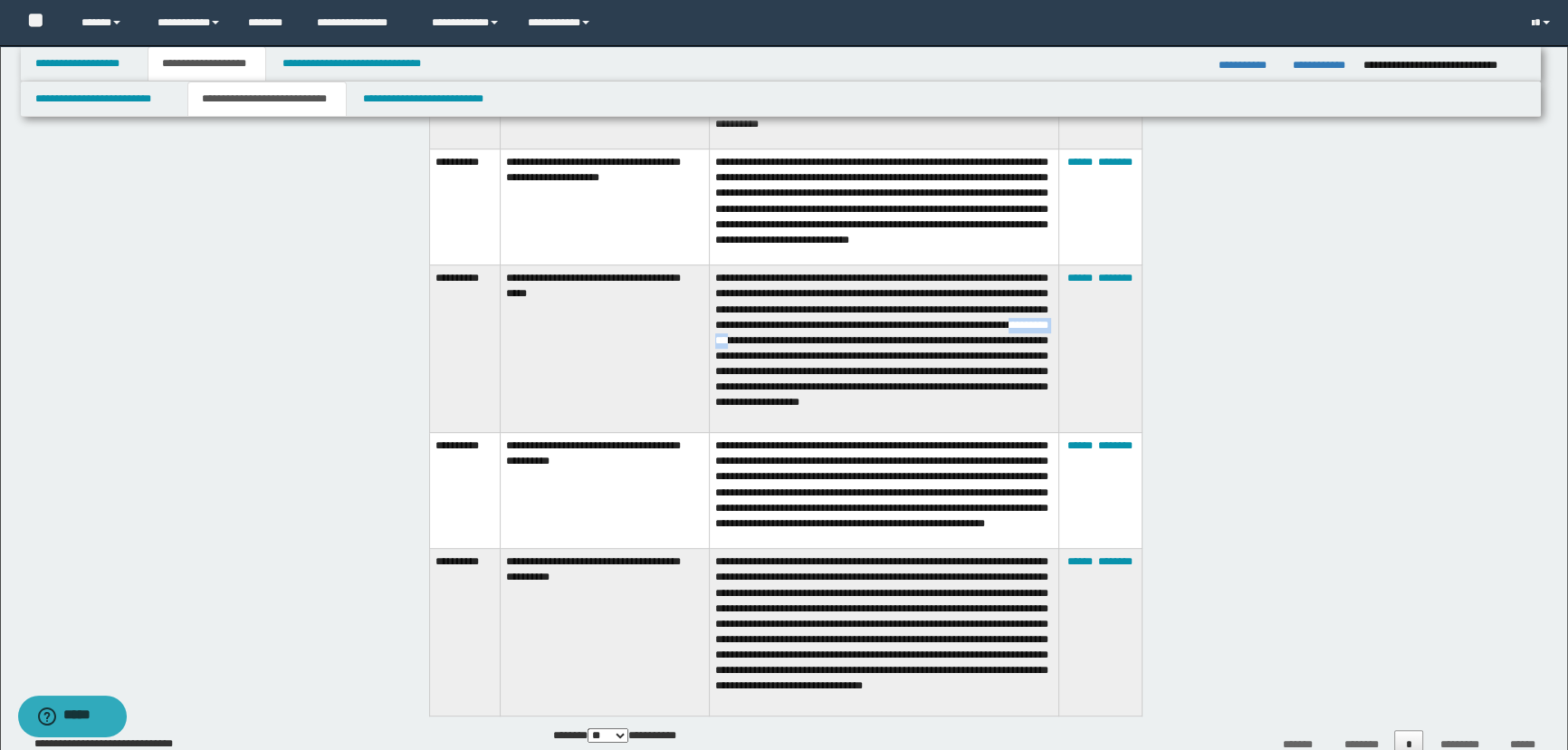 click on "**********" at bounding box center [884, 349] 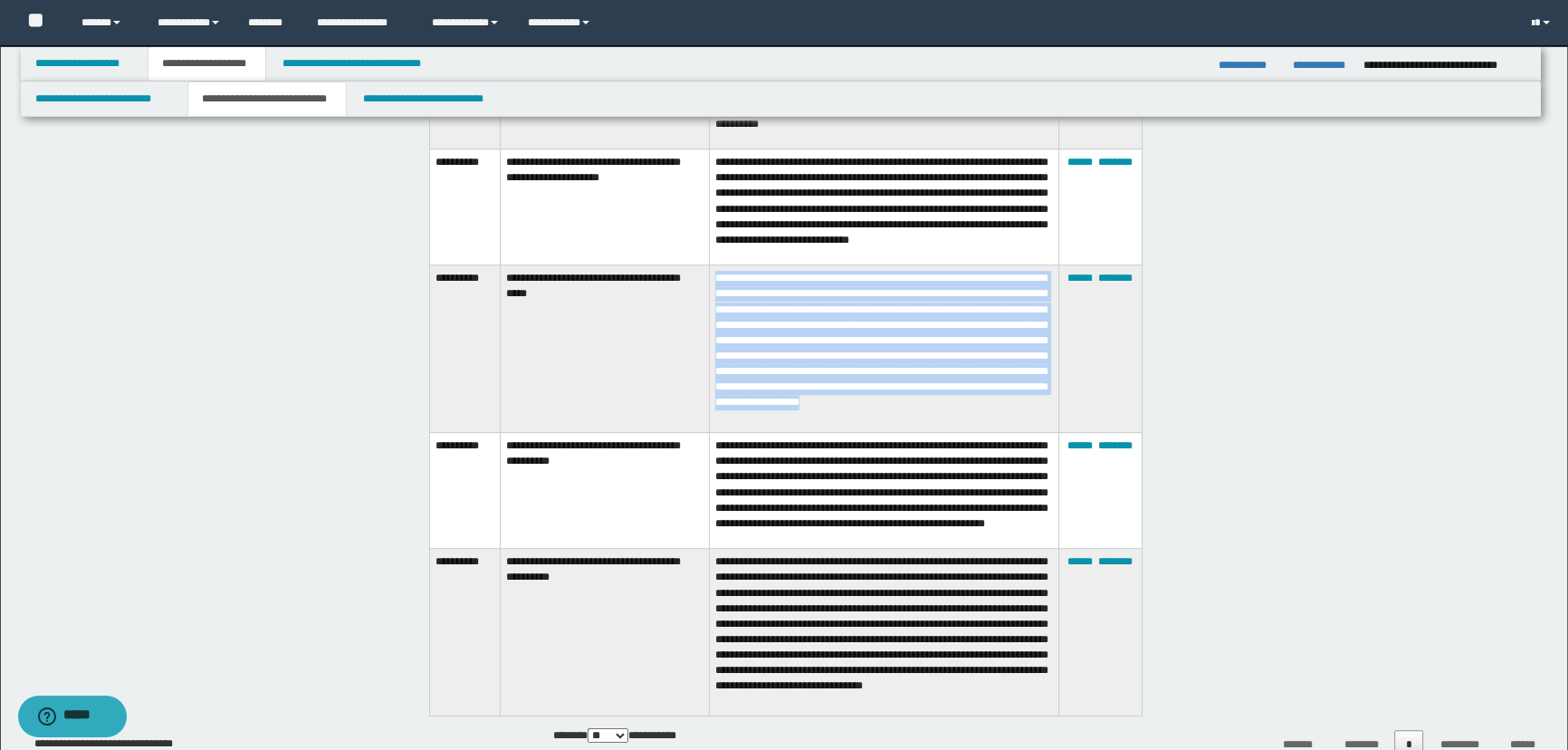 click on "**********" at bounding box center (884, 349) 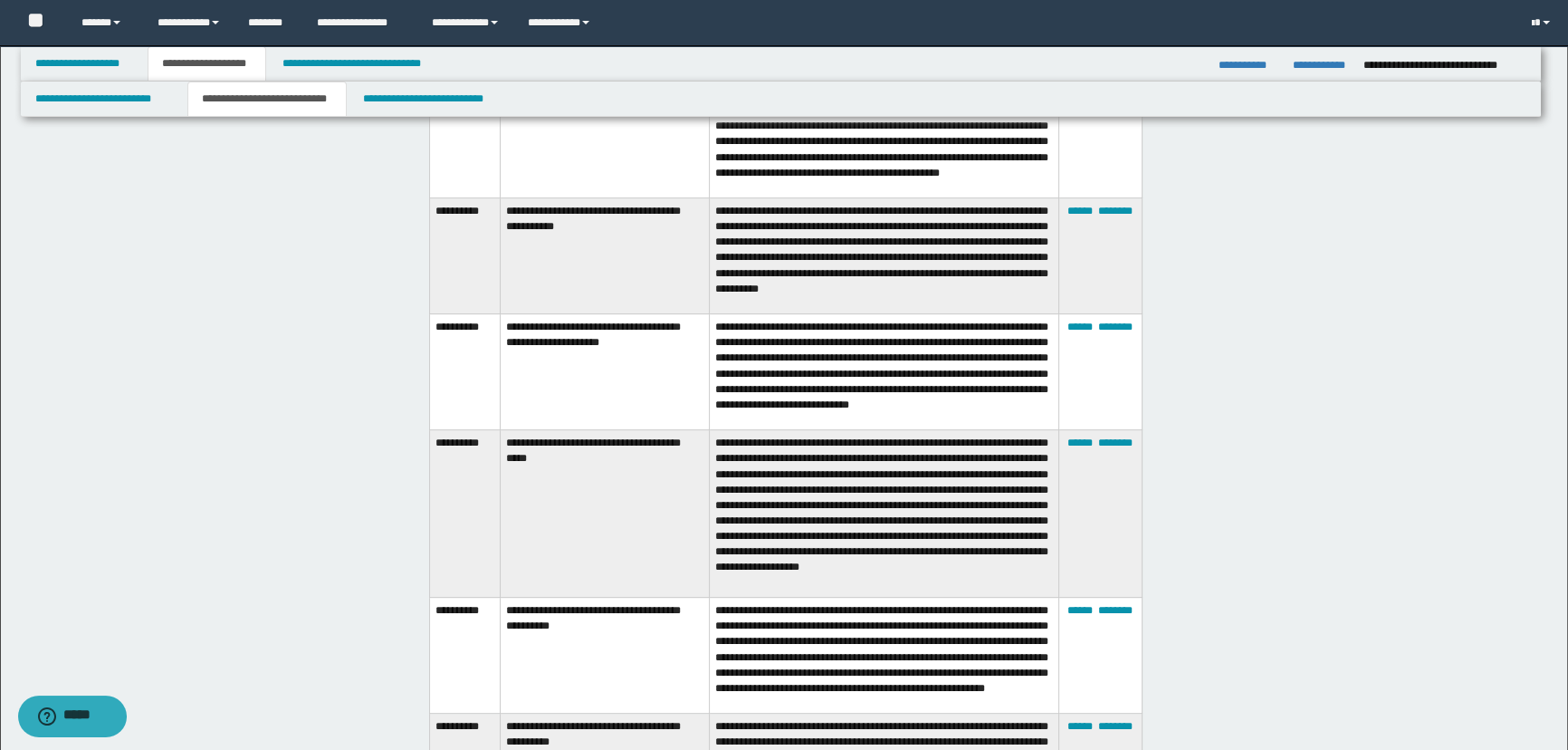 click on "**********" at bounding box center [884, 372] 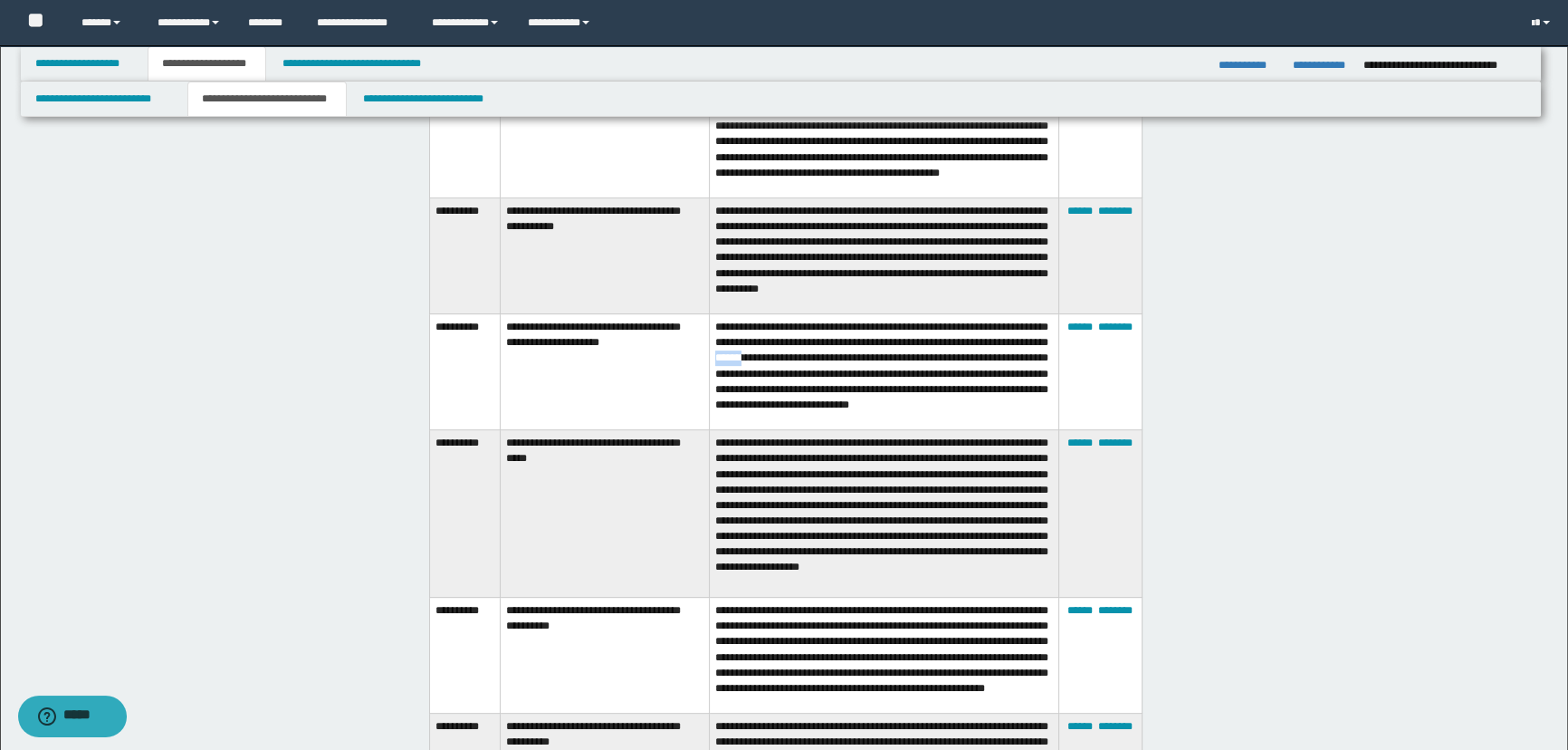click on "**********" at bounding box center (884, 372) 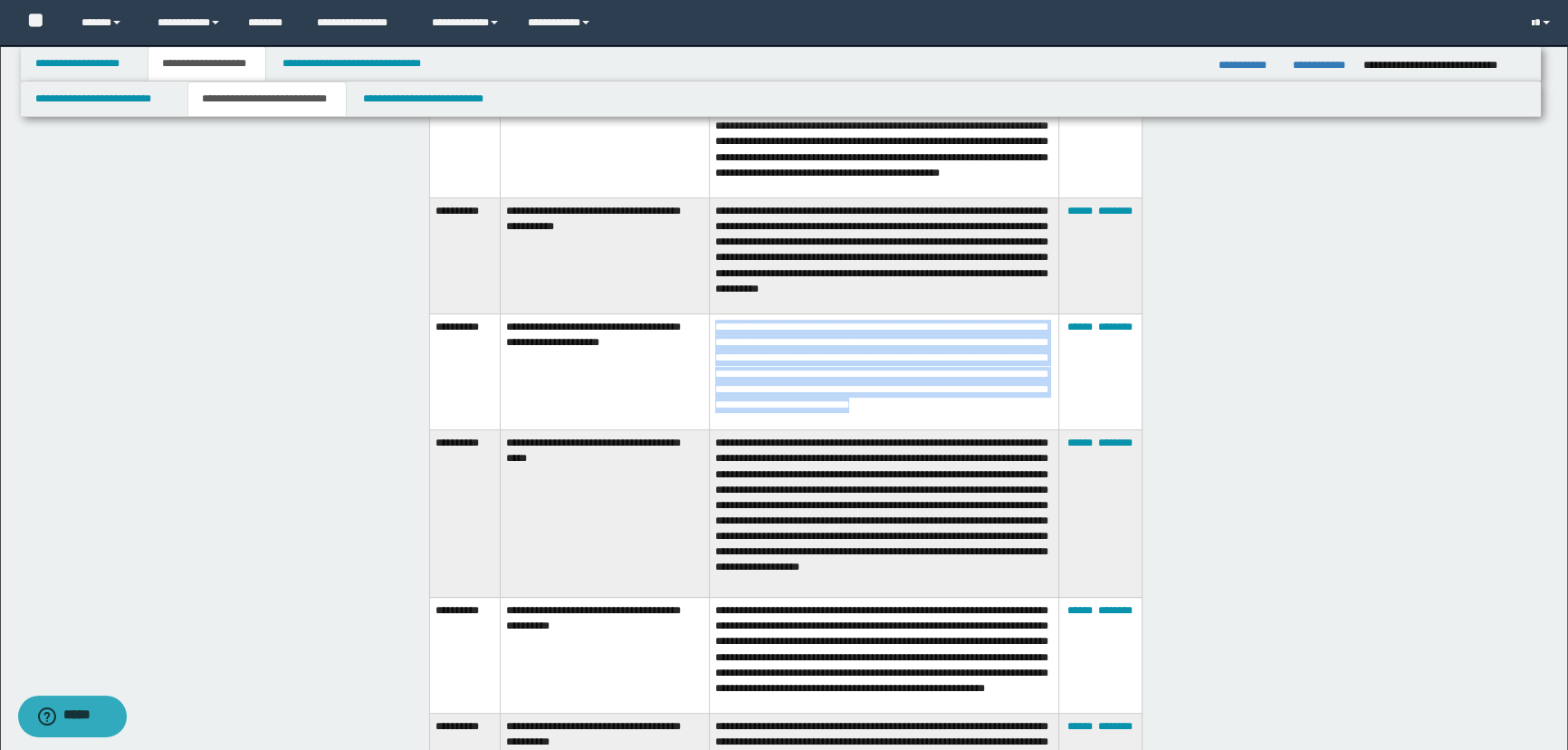 click on "**********" at bounding box center (884, 372) 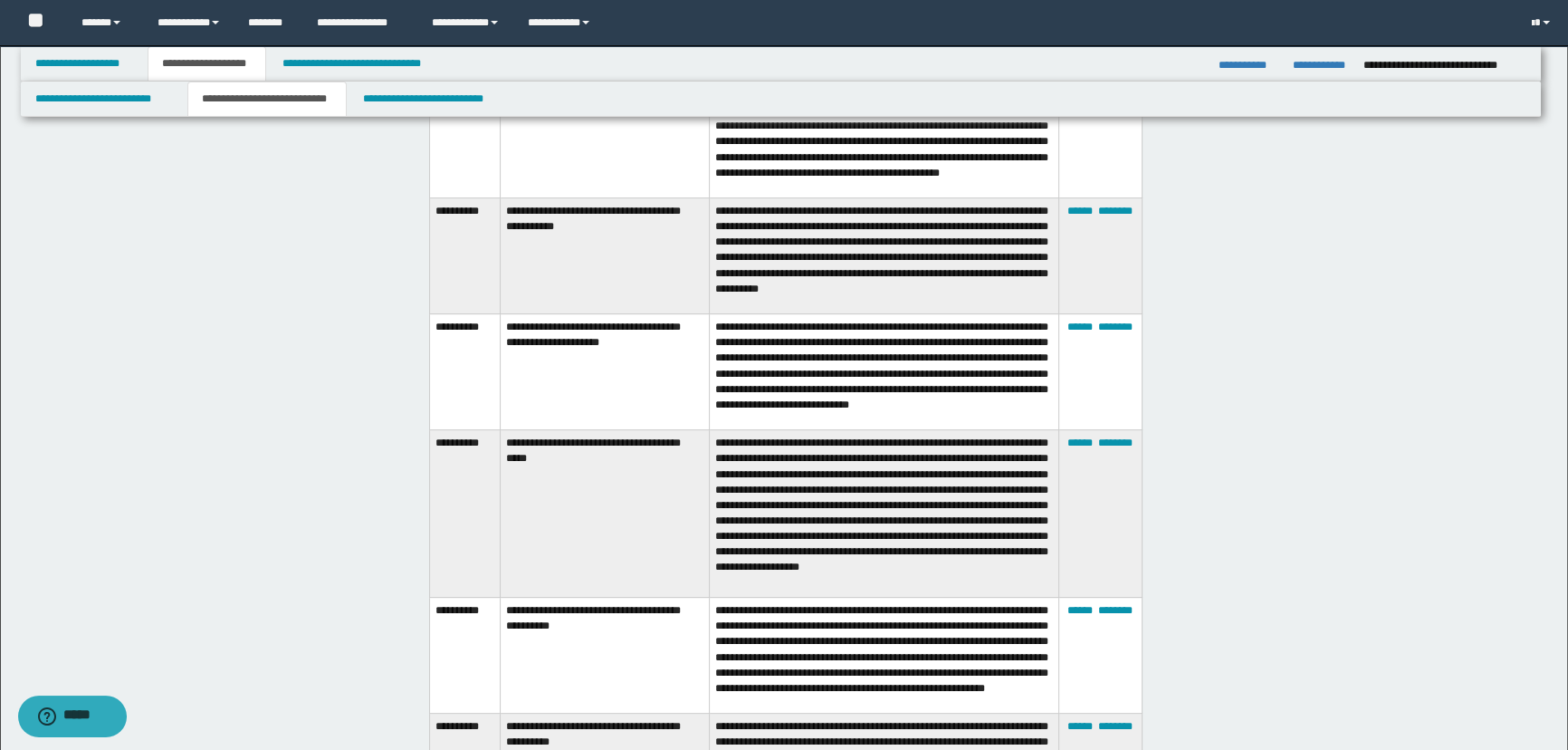 click on "**********" at bounding box center (884, 256) 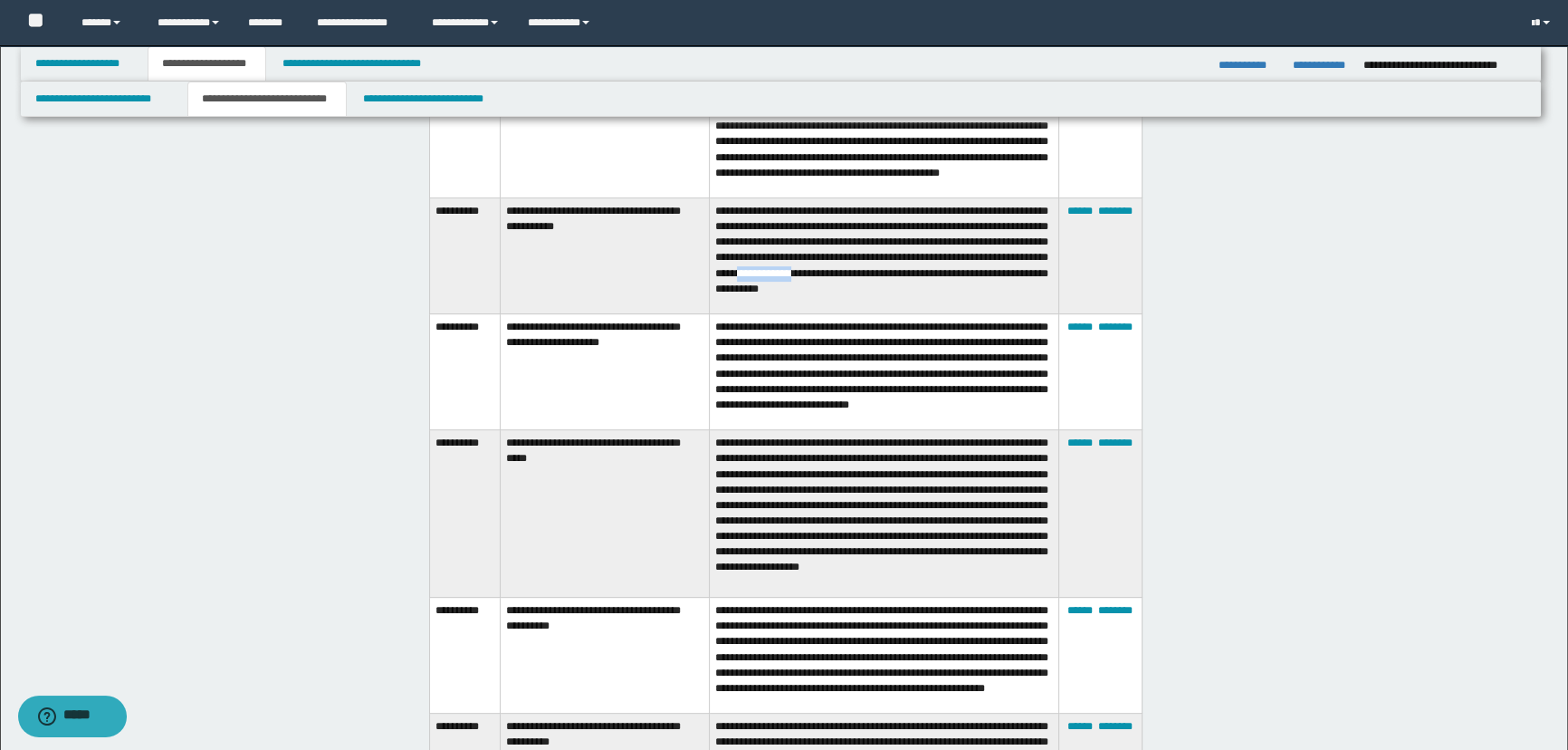 click on "**********" at bounding box center (884, 256) 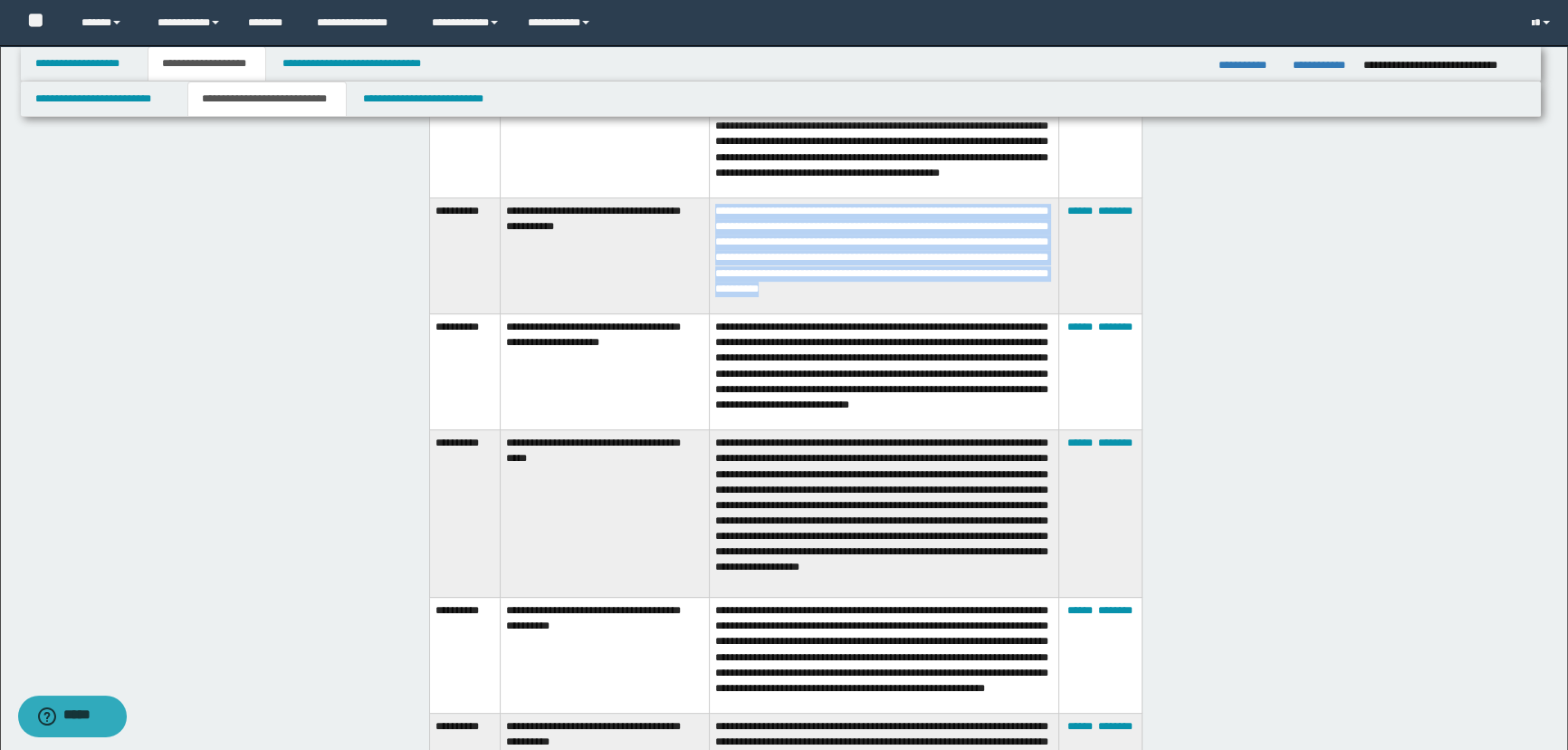 click on "**********" at bounding box center (884, 256) 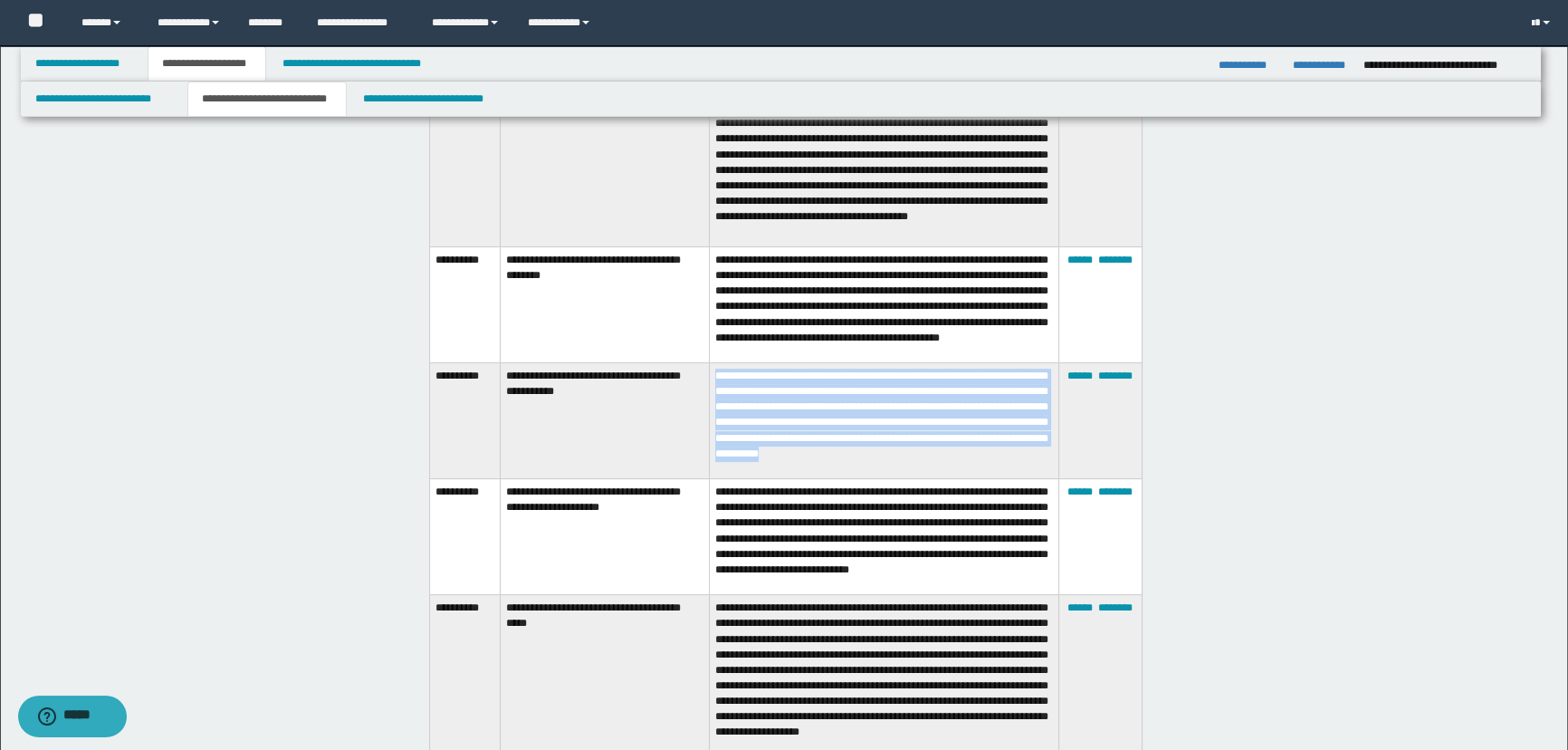 scroll, scrollTop: 494, scrollLeft: 0, axis: vertical 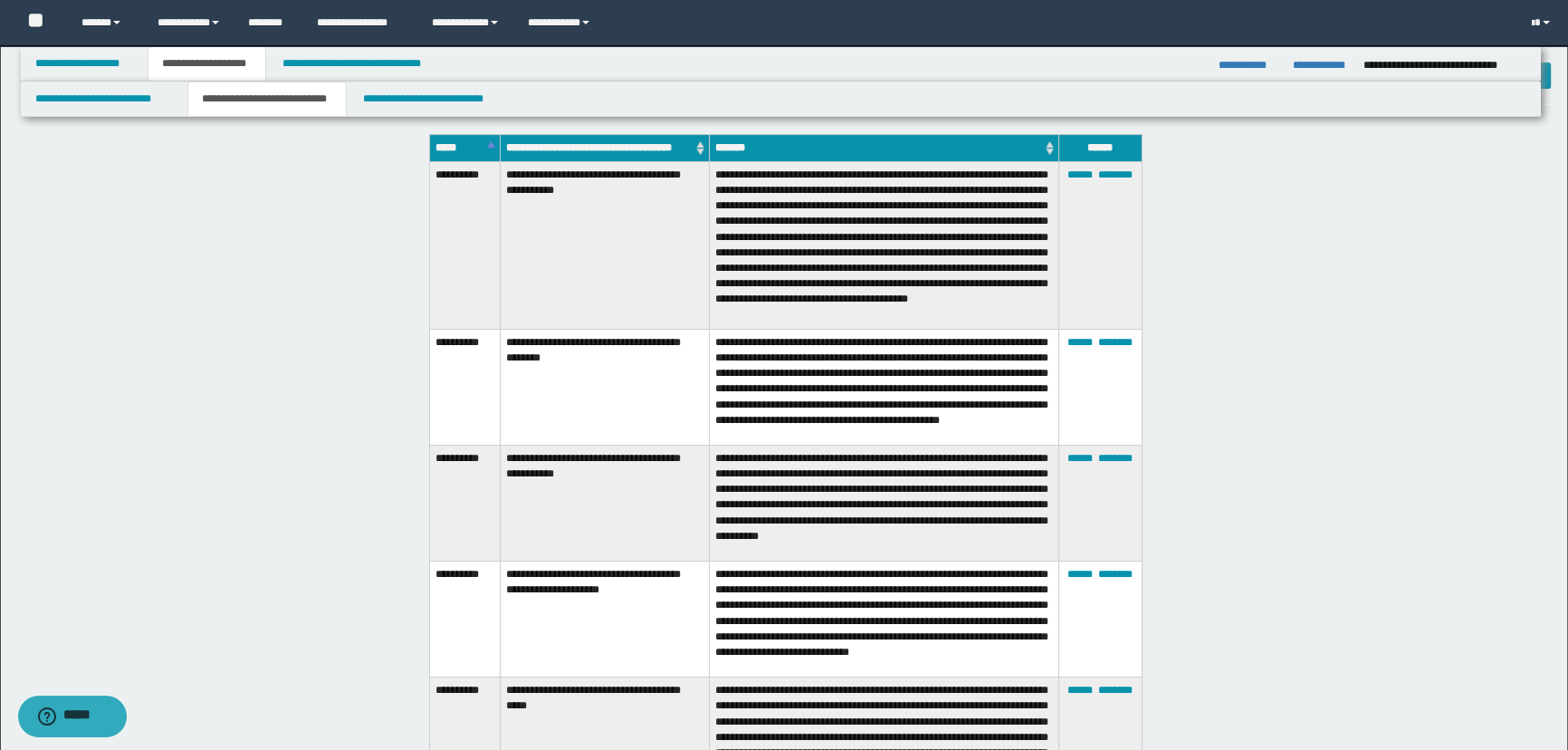 click on "**********" at bounding box center (884, 387) 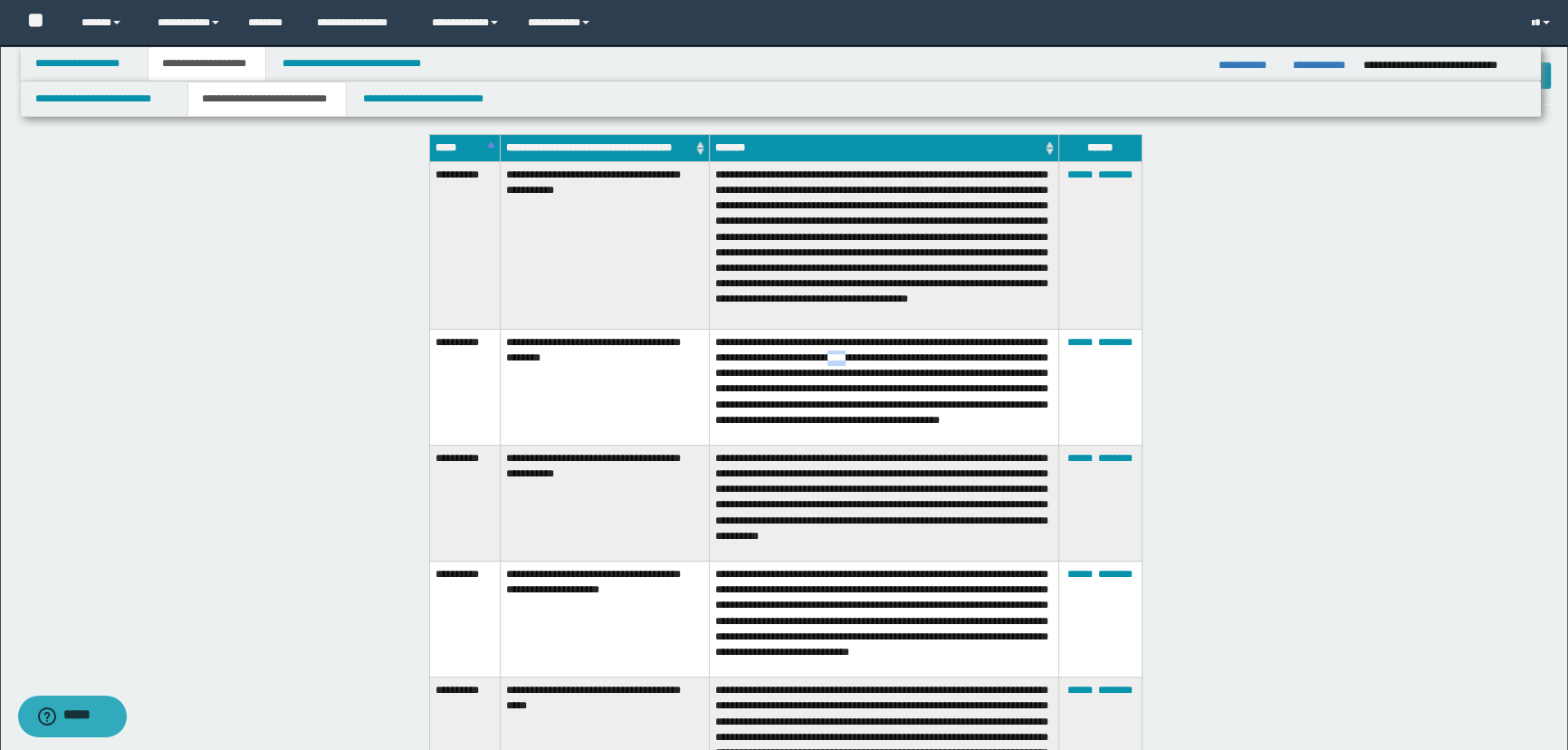 click on "**********" at bounding box center [884, 387] 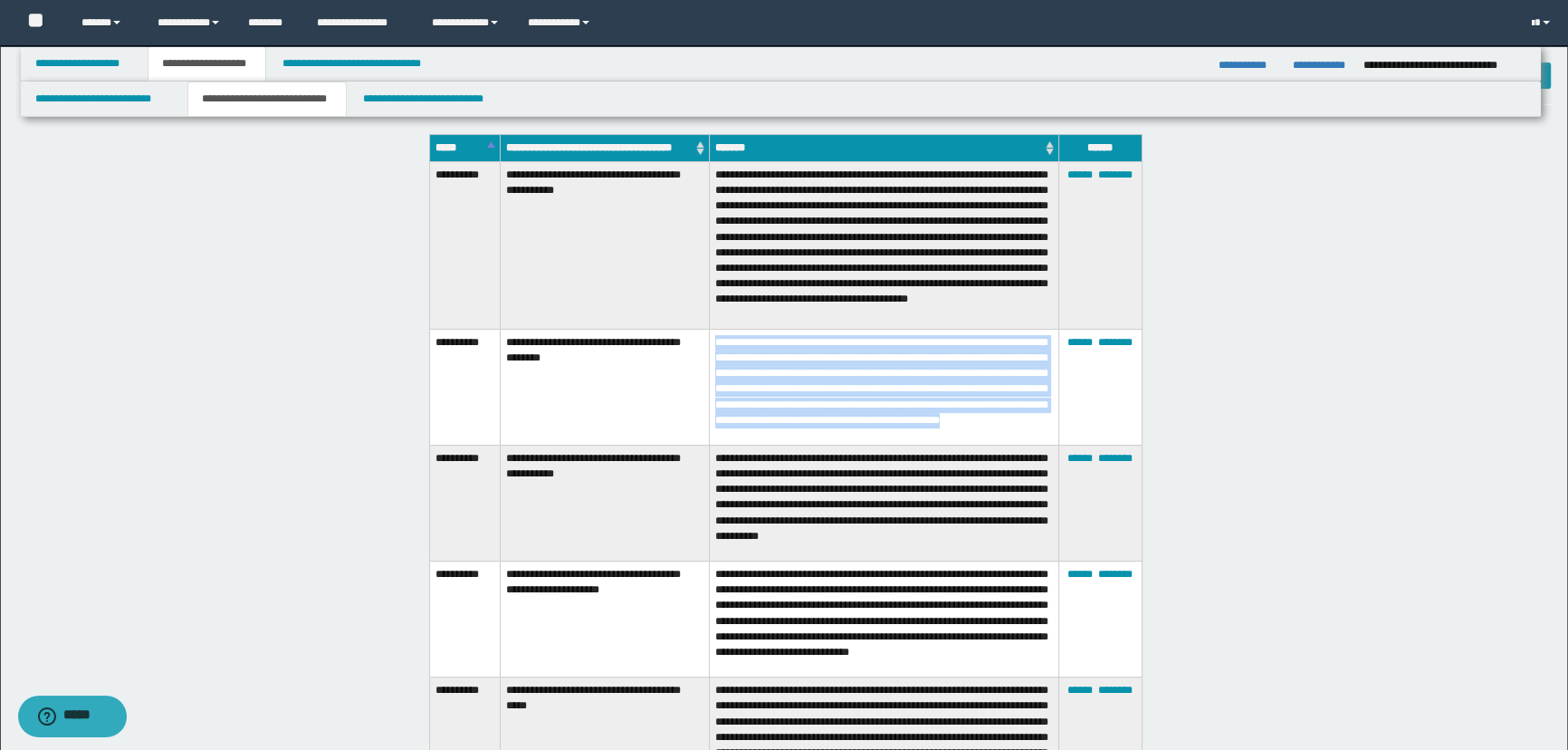 click on "**********" at bounding box center (884, 387) 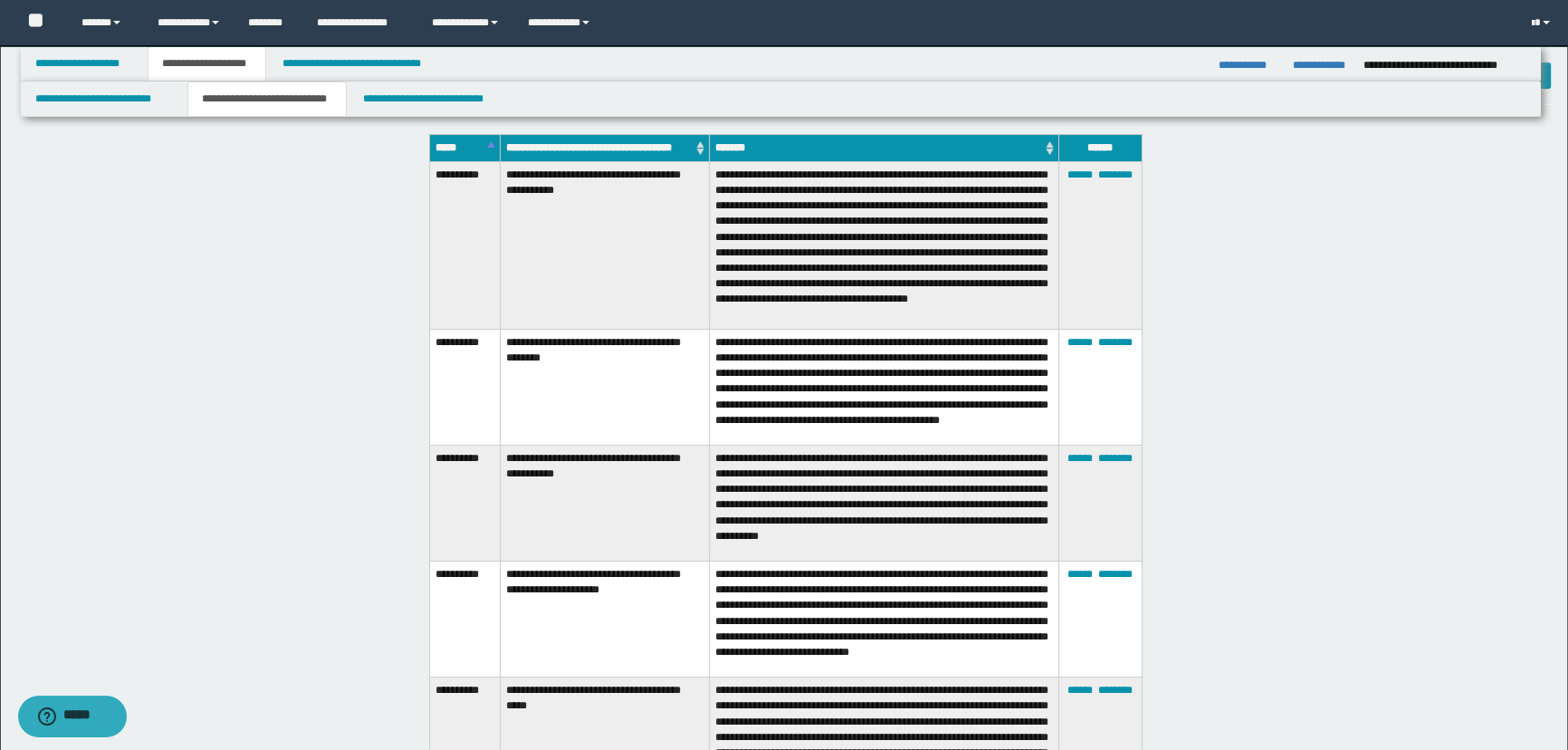 click on "**********" at bounding box center [884, 245] 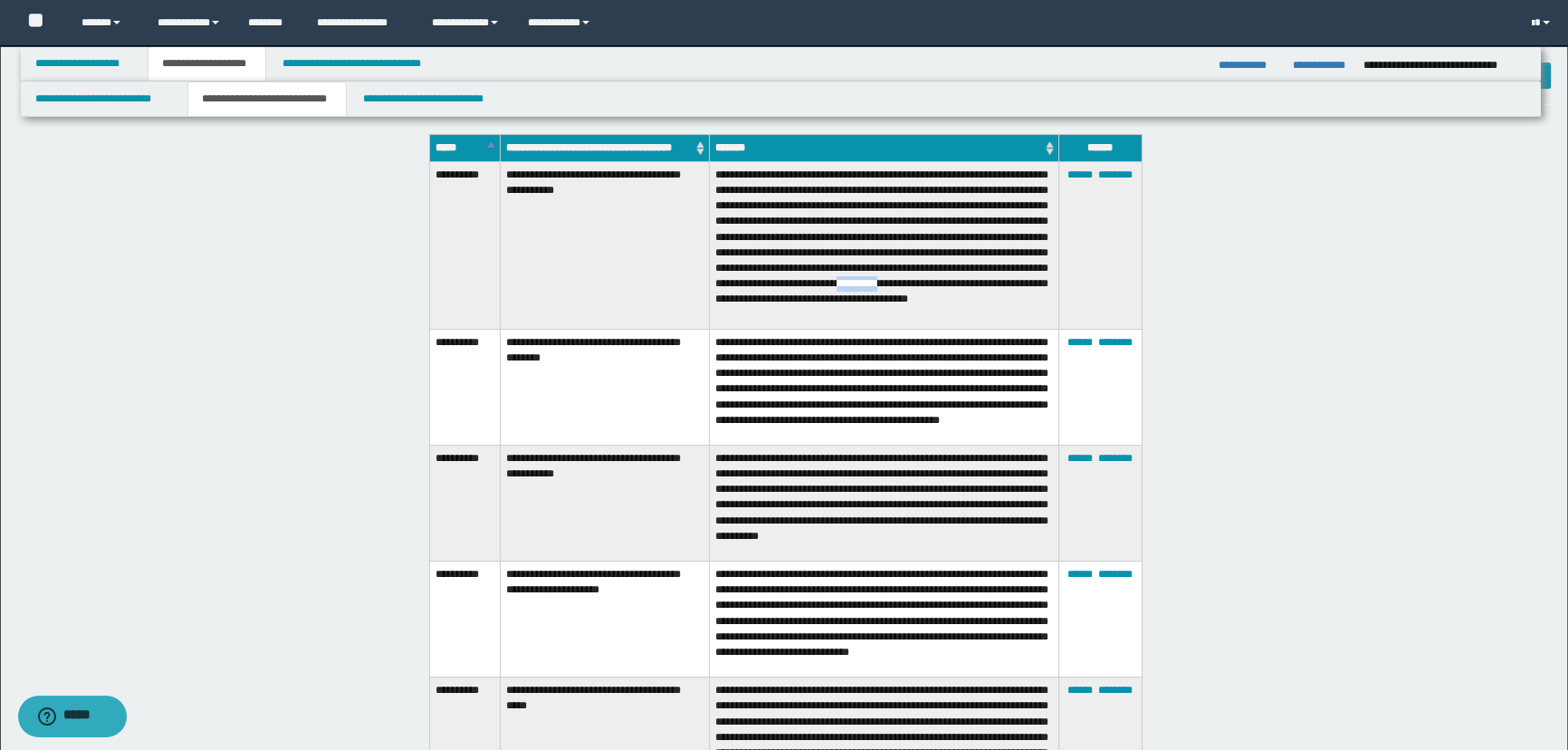 click on "**********" at bounding box center (884, 245) 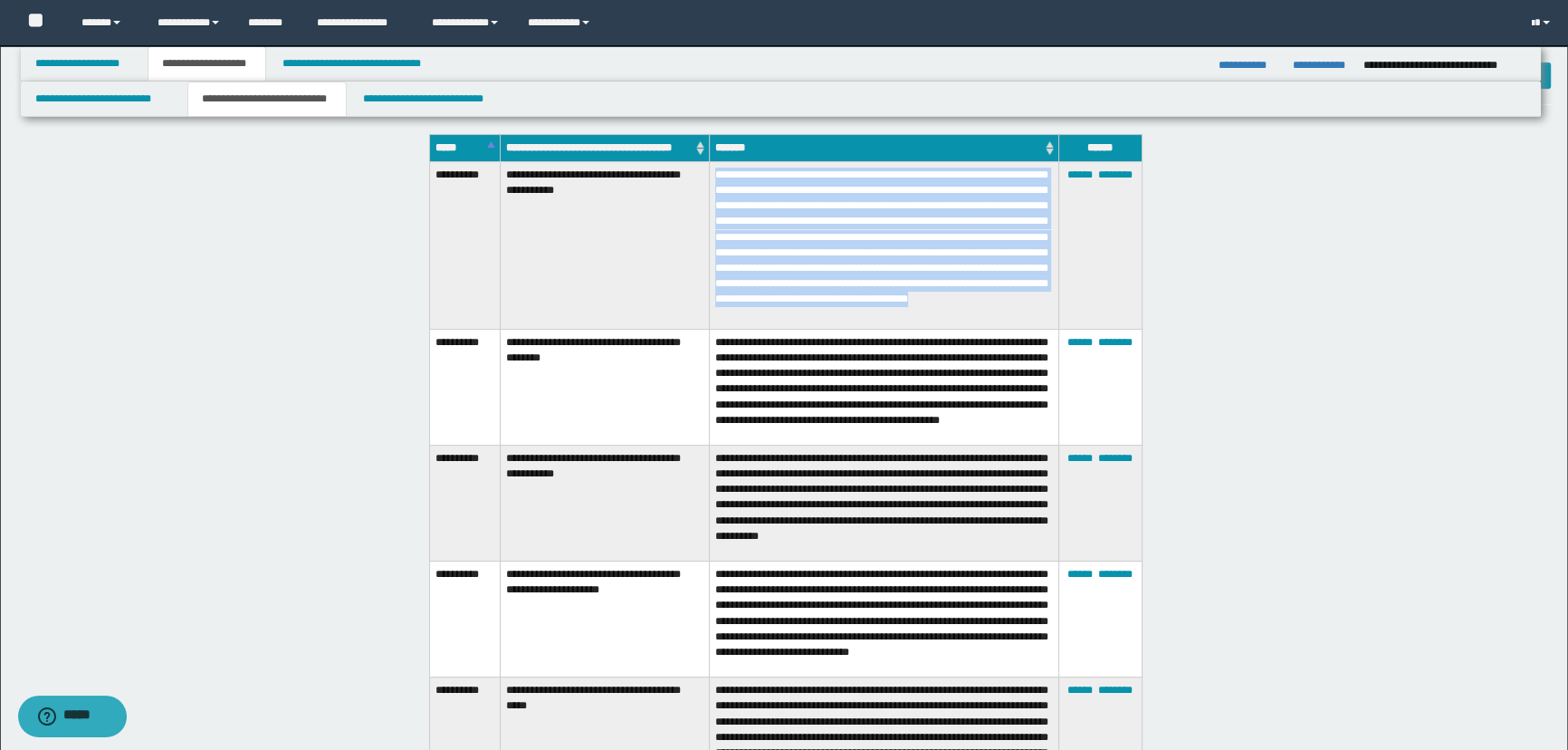 click on "**********" at bounding box center (884, 245) 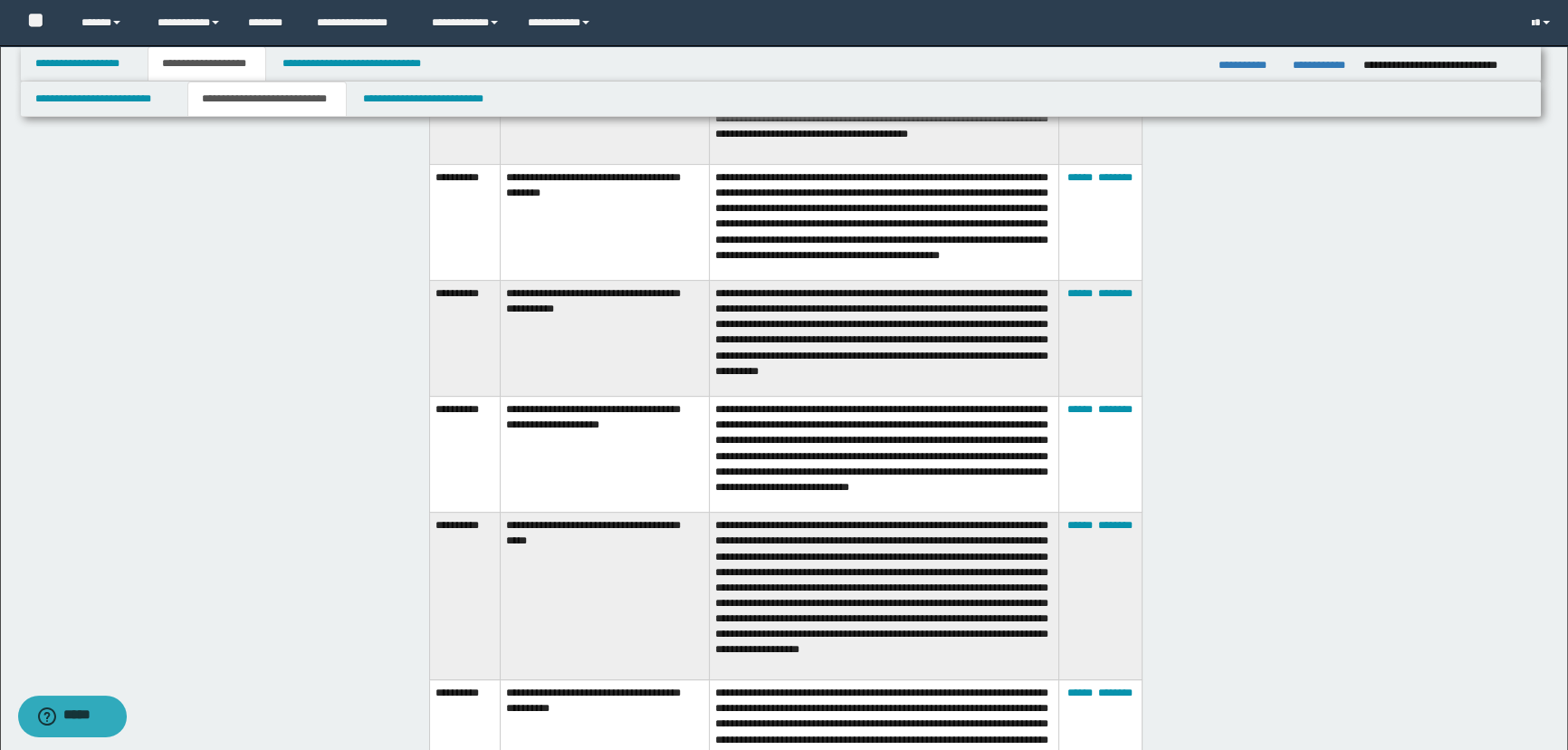 click on "**********" at bounding box center (884, 339) 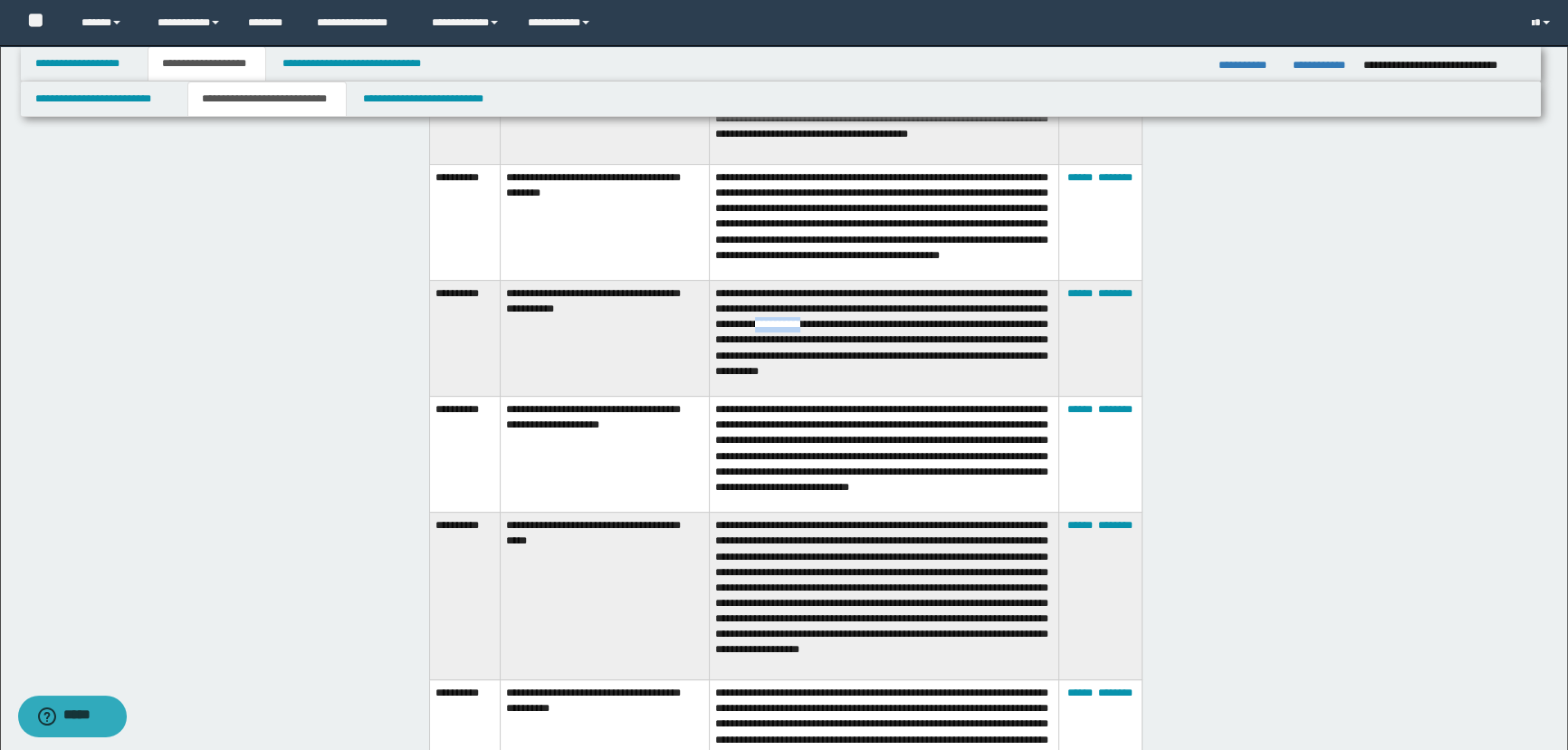 click on "**********" at bounding box center (884, 339) 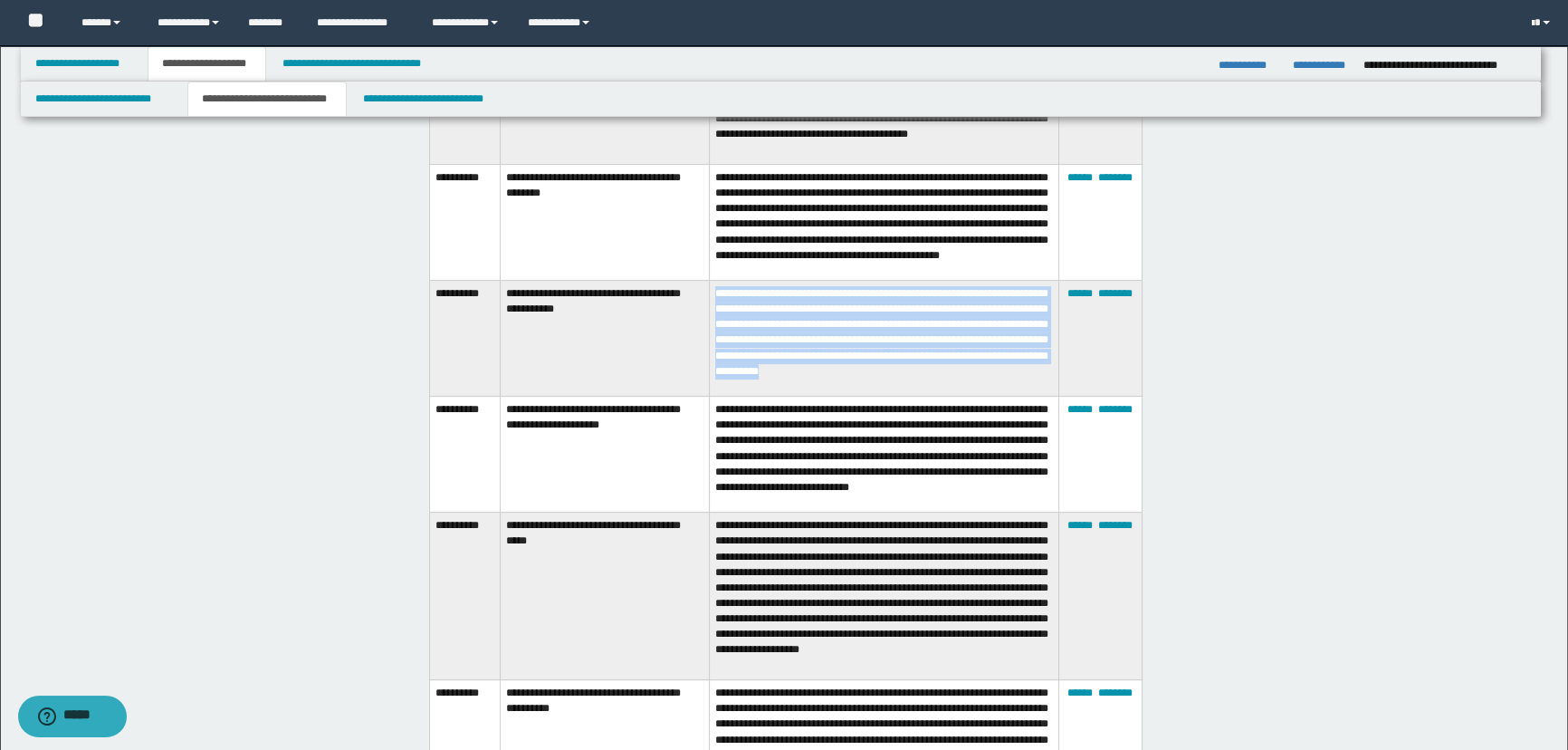 click on "**********" at bounding box center [884, 339] 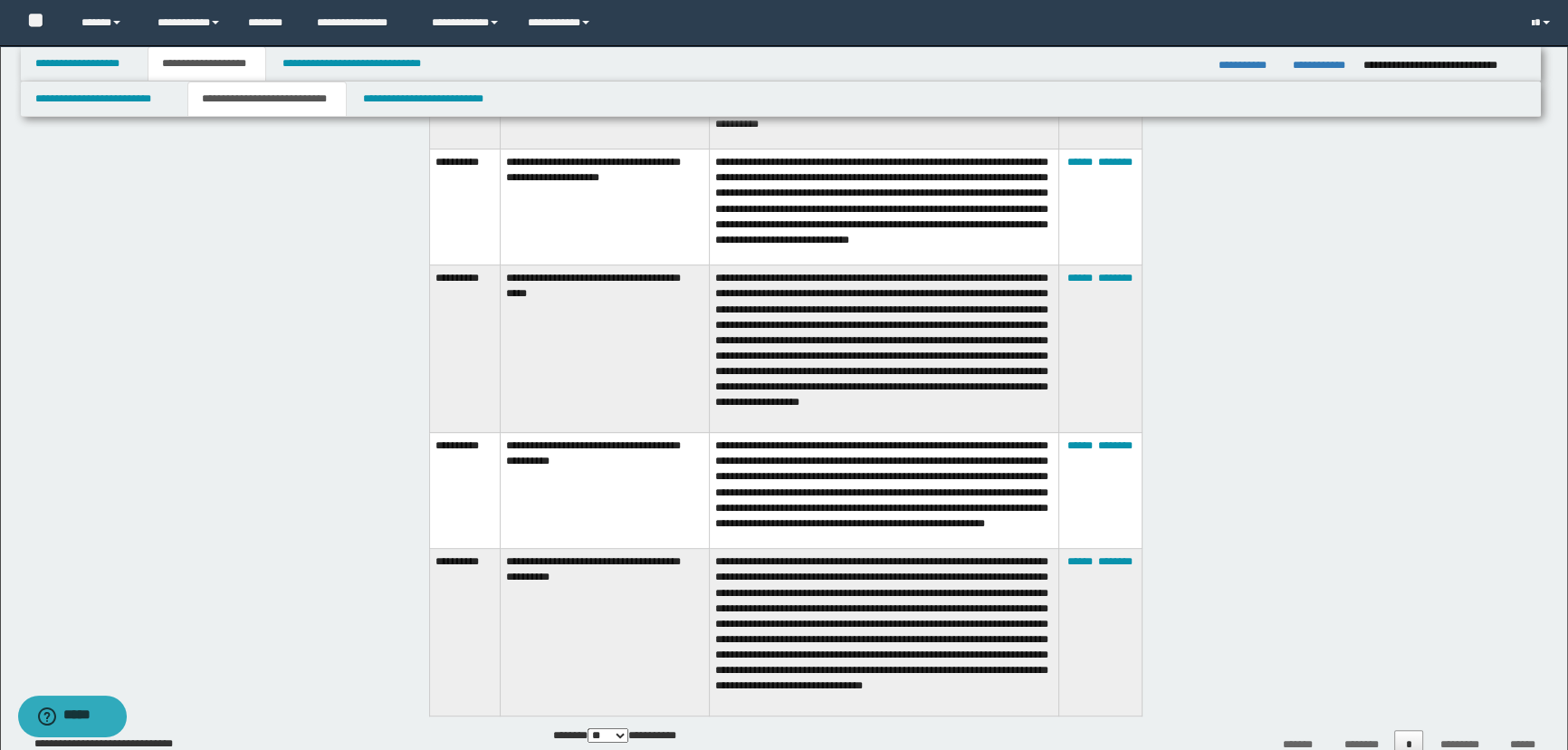 click on "**********" at bounding box center [884, 349] 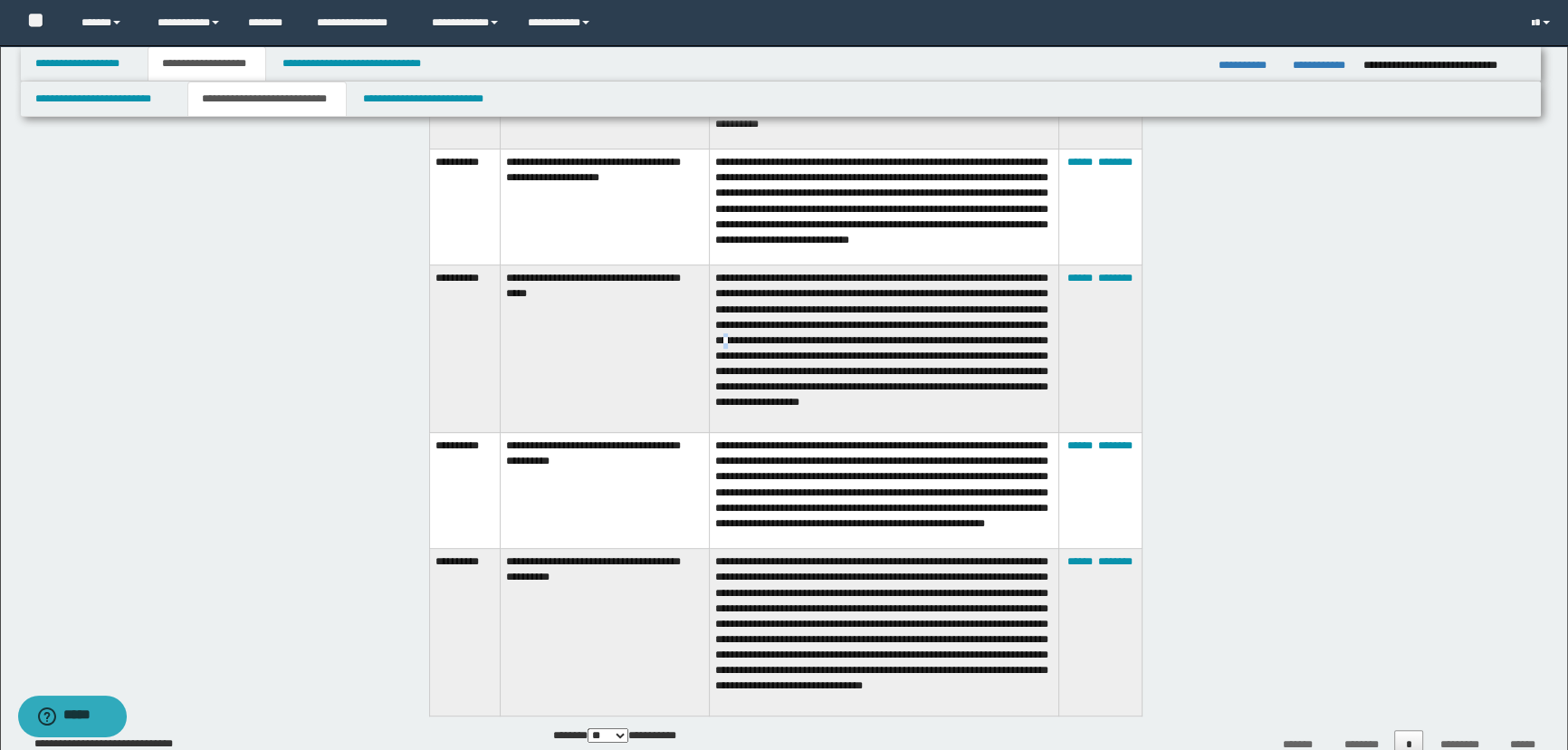 click on "**********" at bounding box center (884, 349) 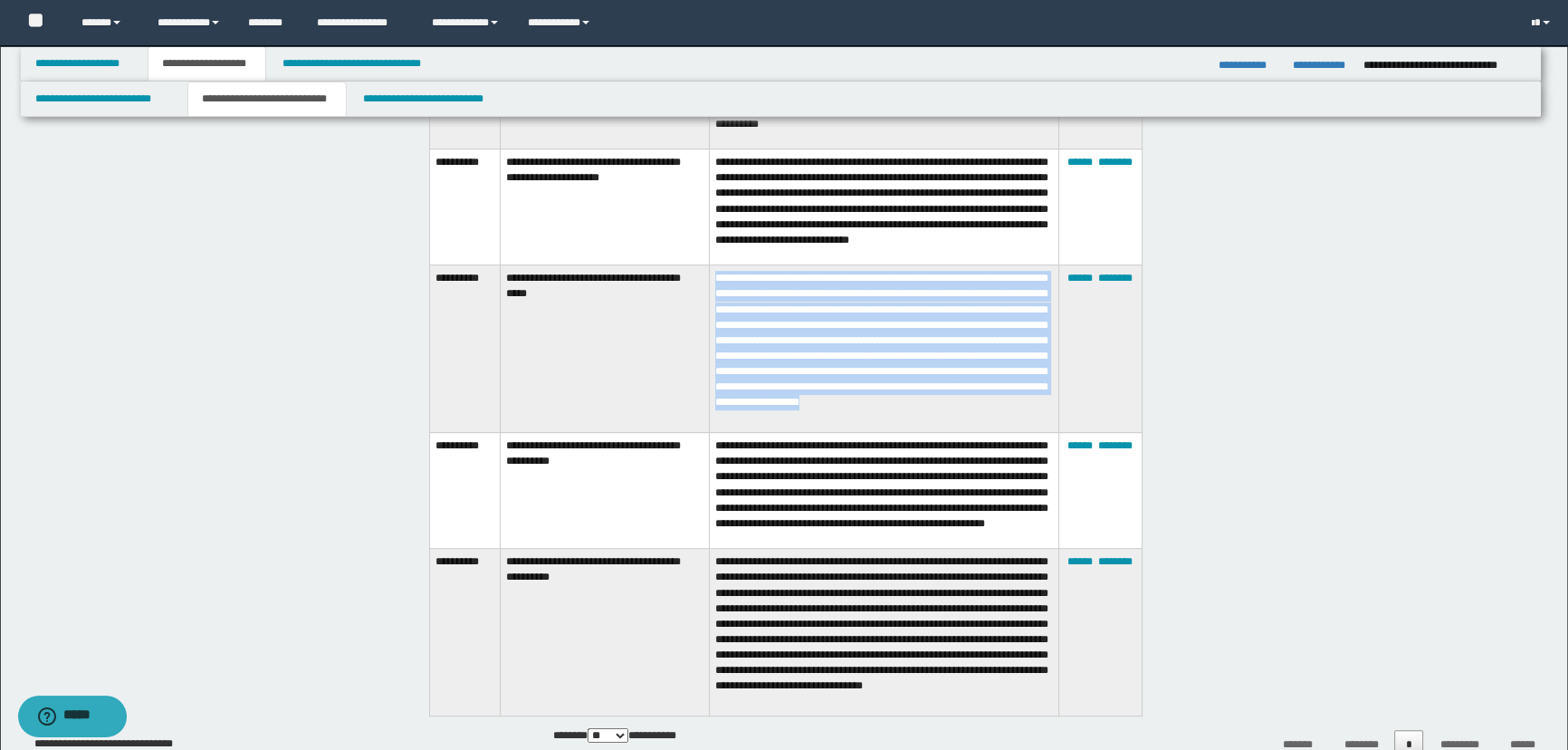 click on "**********" at bounding box center (884, 349) 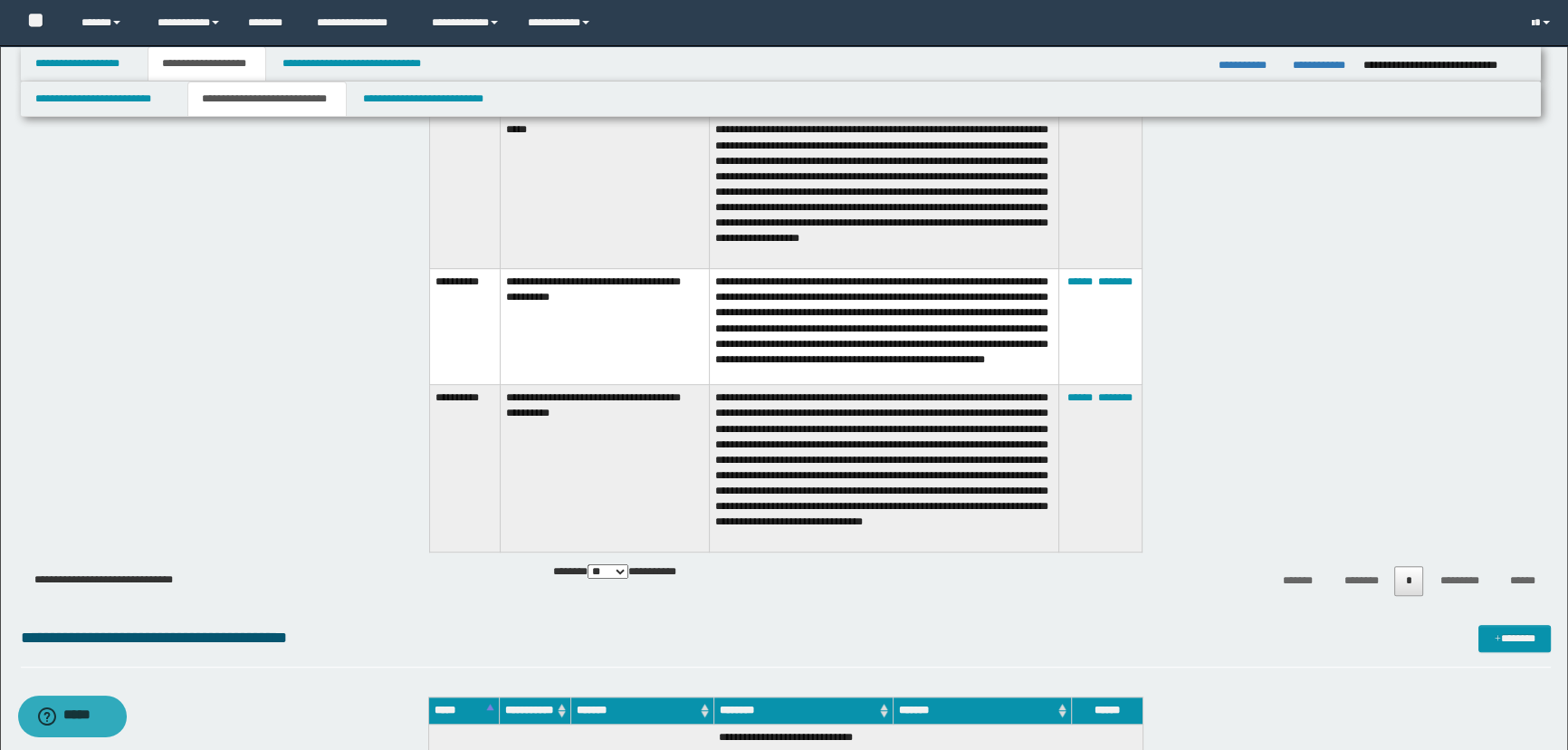 click on "**********" at bounding box center (884, 468) 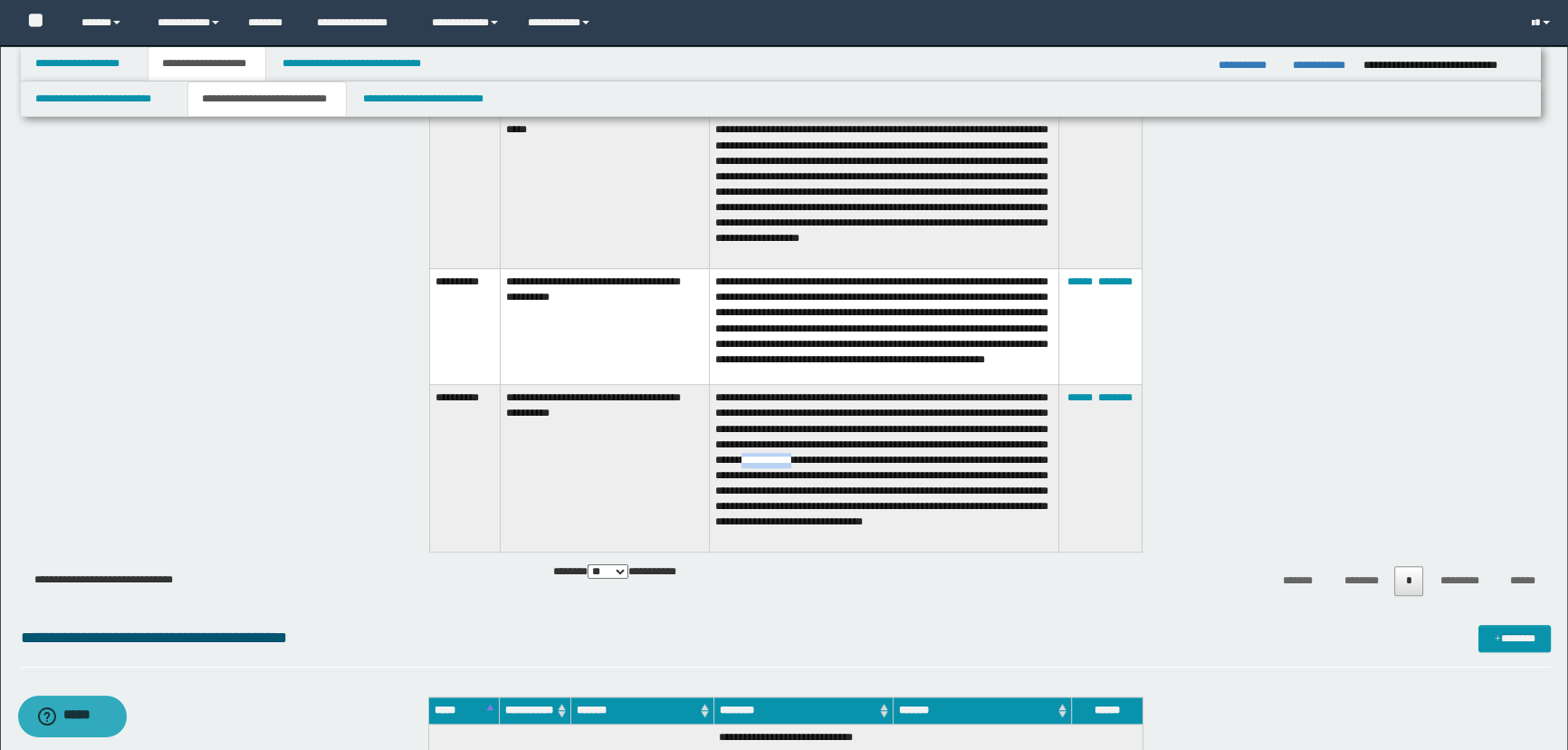 click on "**********" at bounding box center (884, 468) 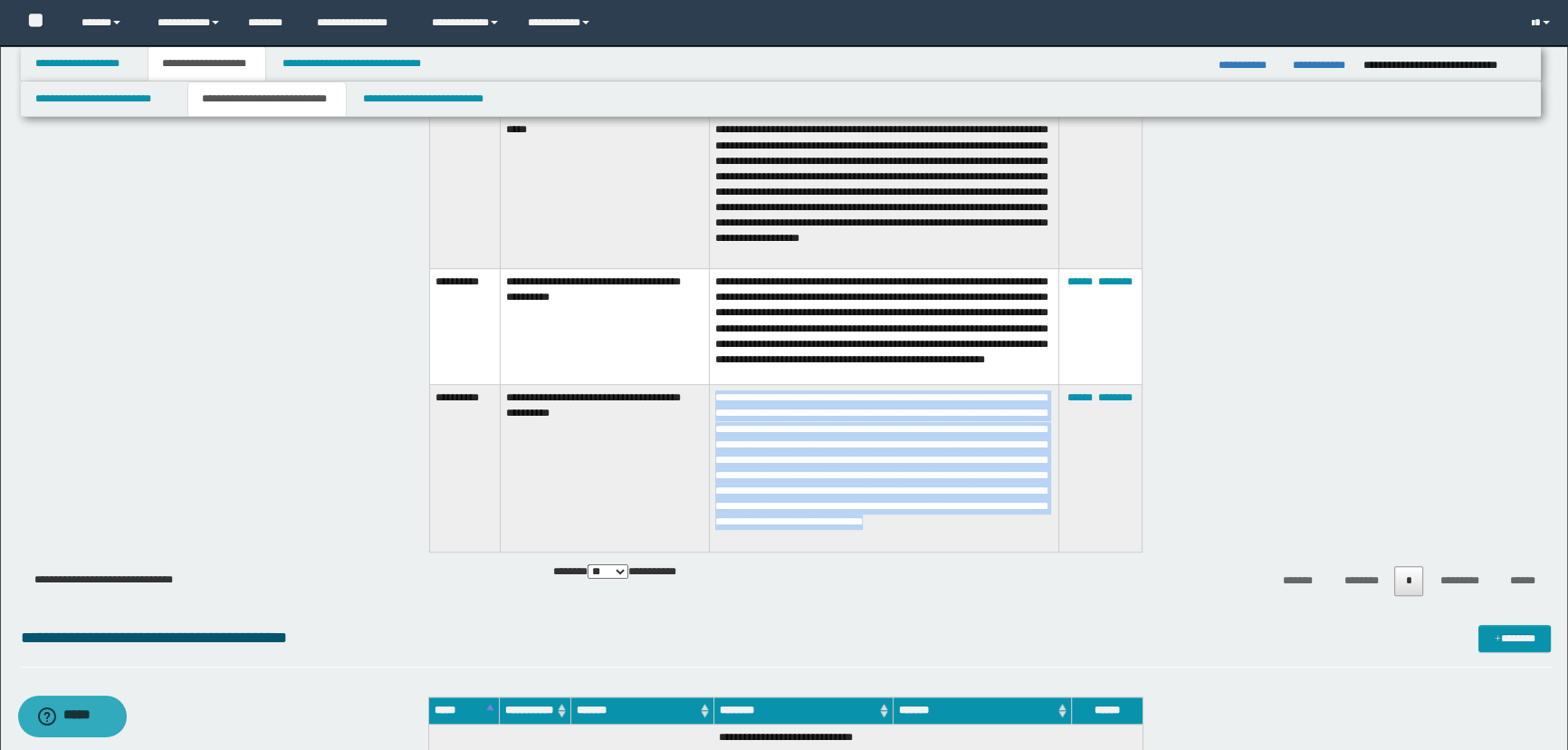 click on "**********" at bounding box center (884, 468) 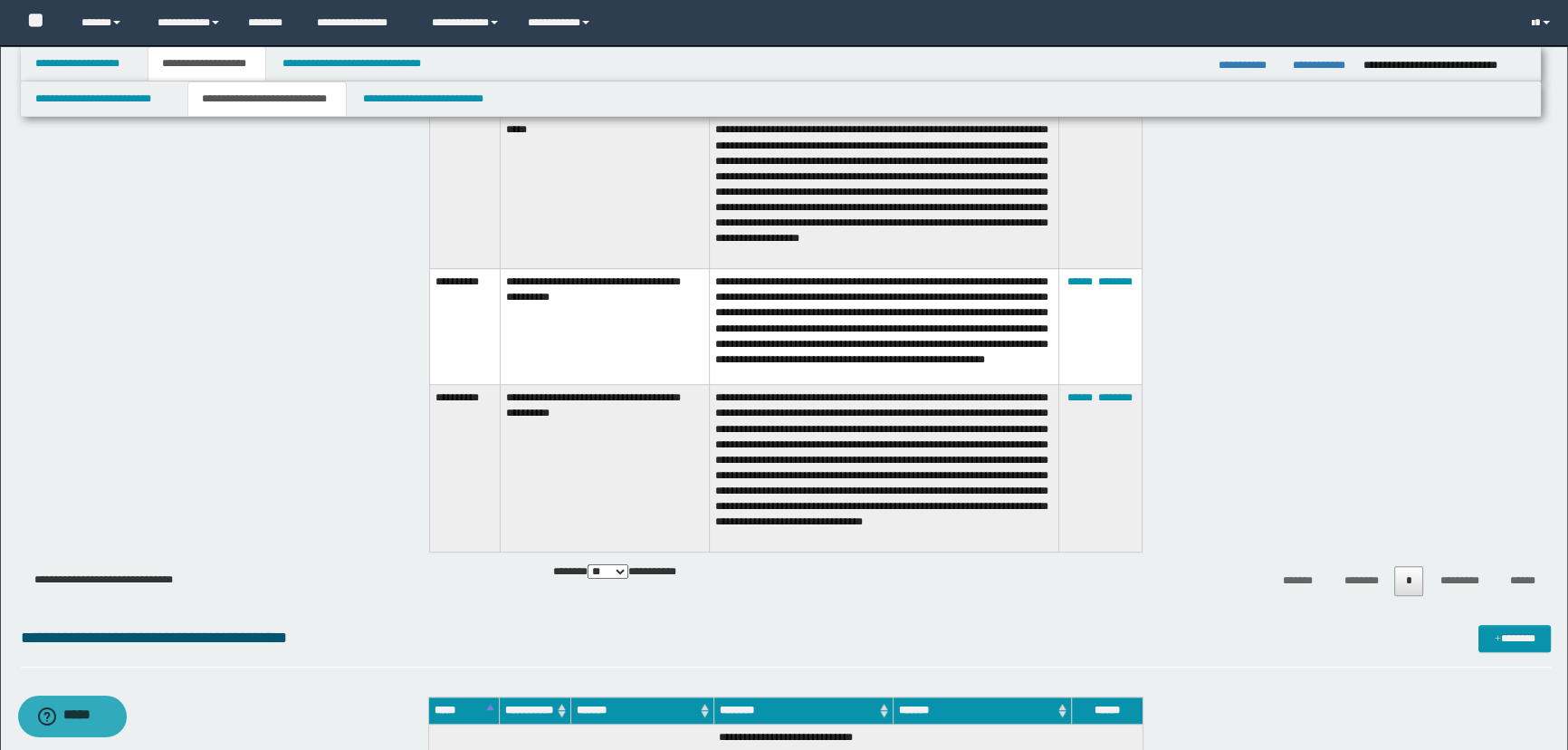 click on "**********" at bounding box center [604, 468] 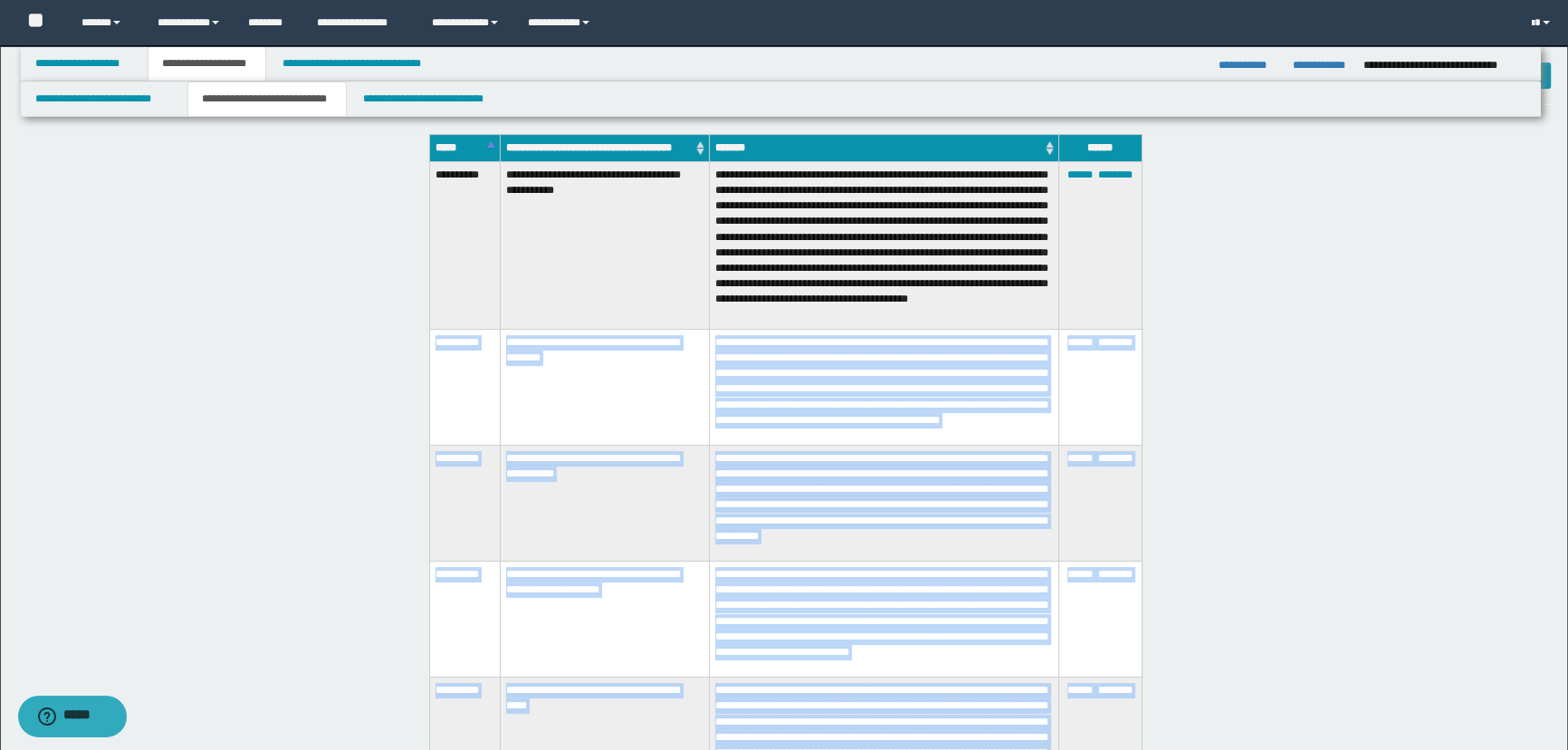 scroll, scrollTop: 411, scrollLeft: 0, axis: vertical 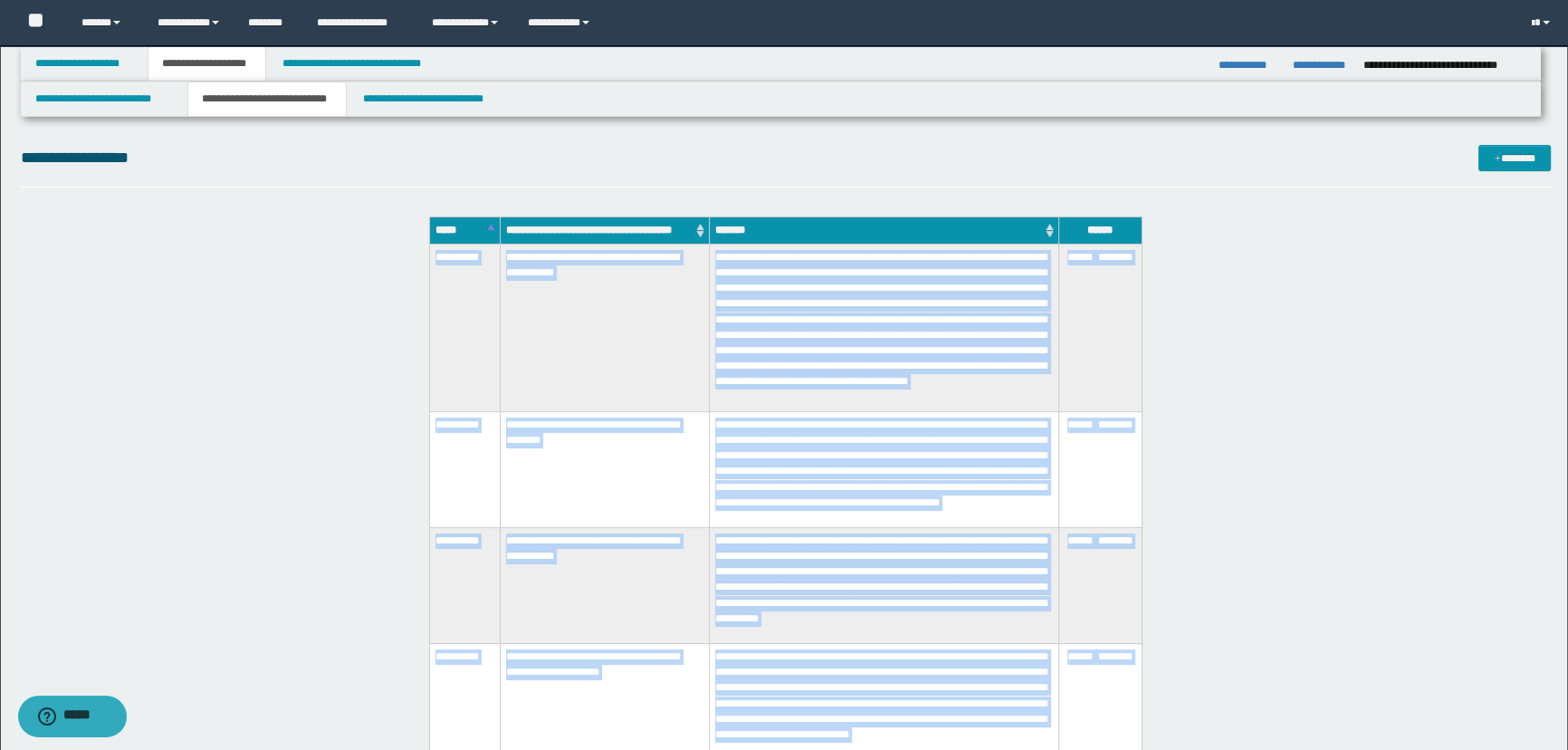 drag, startPoint x: 1140, startPoint y: 475, endPoint x: 432, endPoint y: 351, distance: 718.78 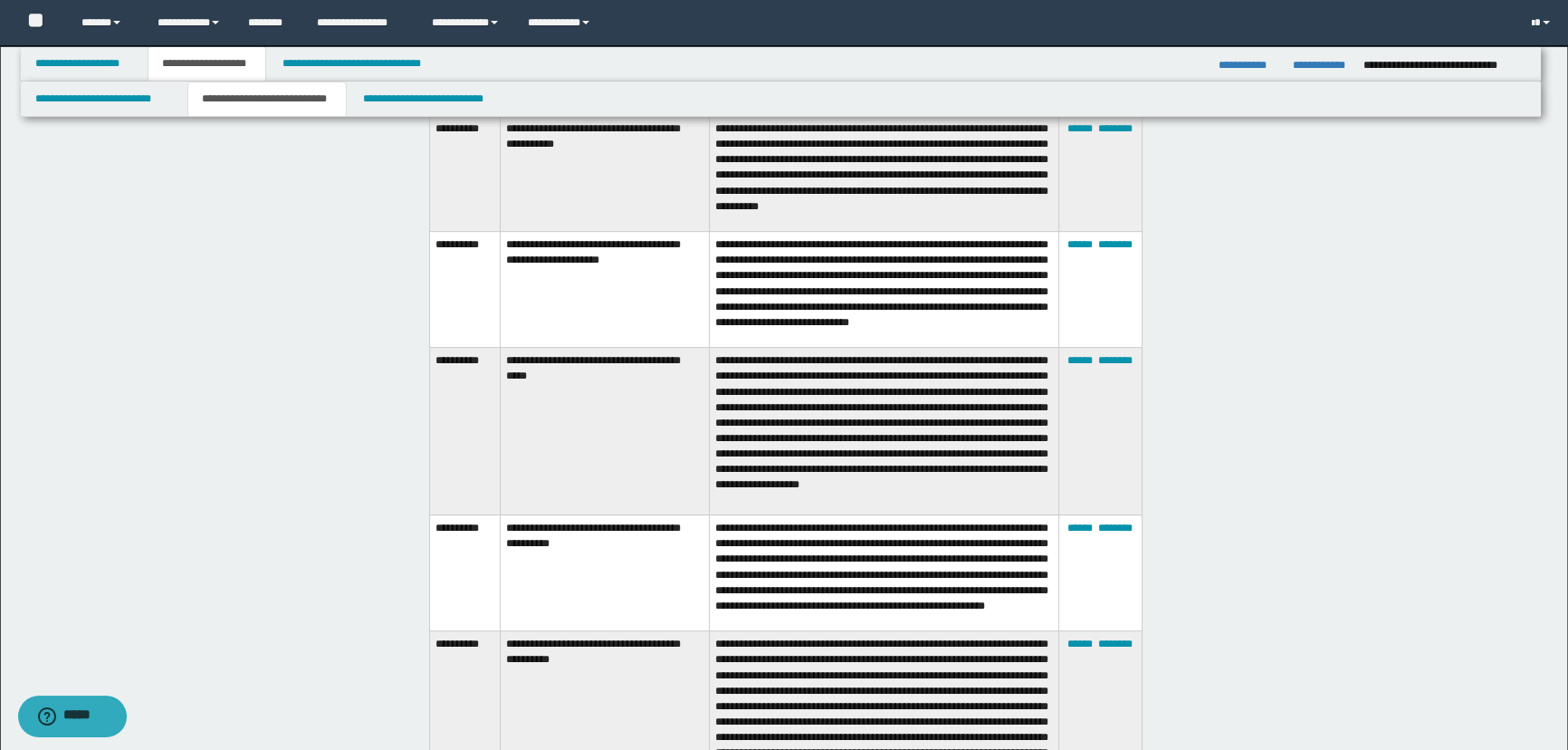 scroll, scrollTop: 987, scrollLeft: 0, axis: vertical 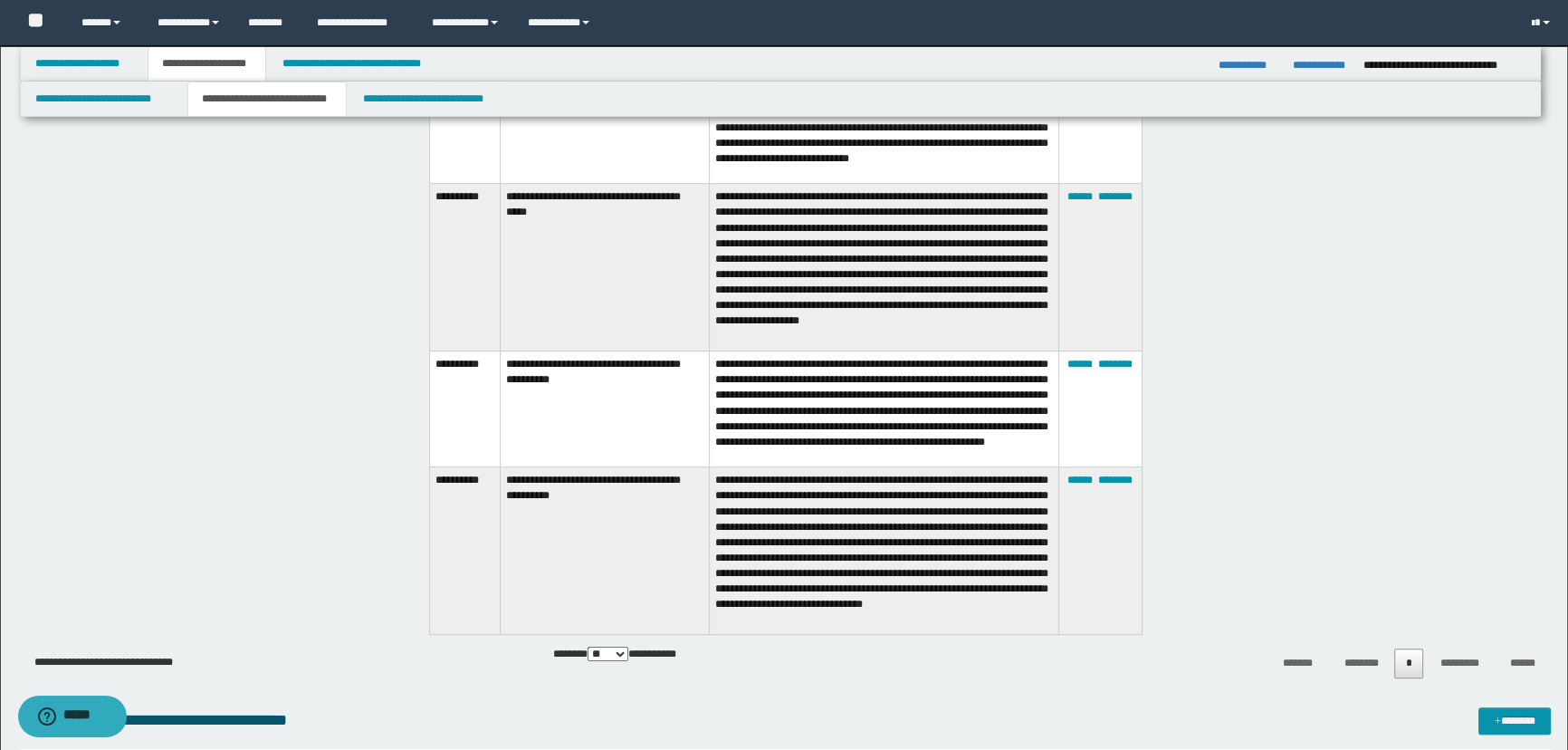 drag, startPoint x: 434, startPoint y: 254, endPoint x: 1162, endPoint y: 495, distance: 766.85396 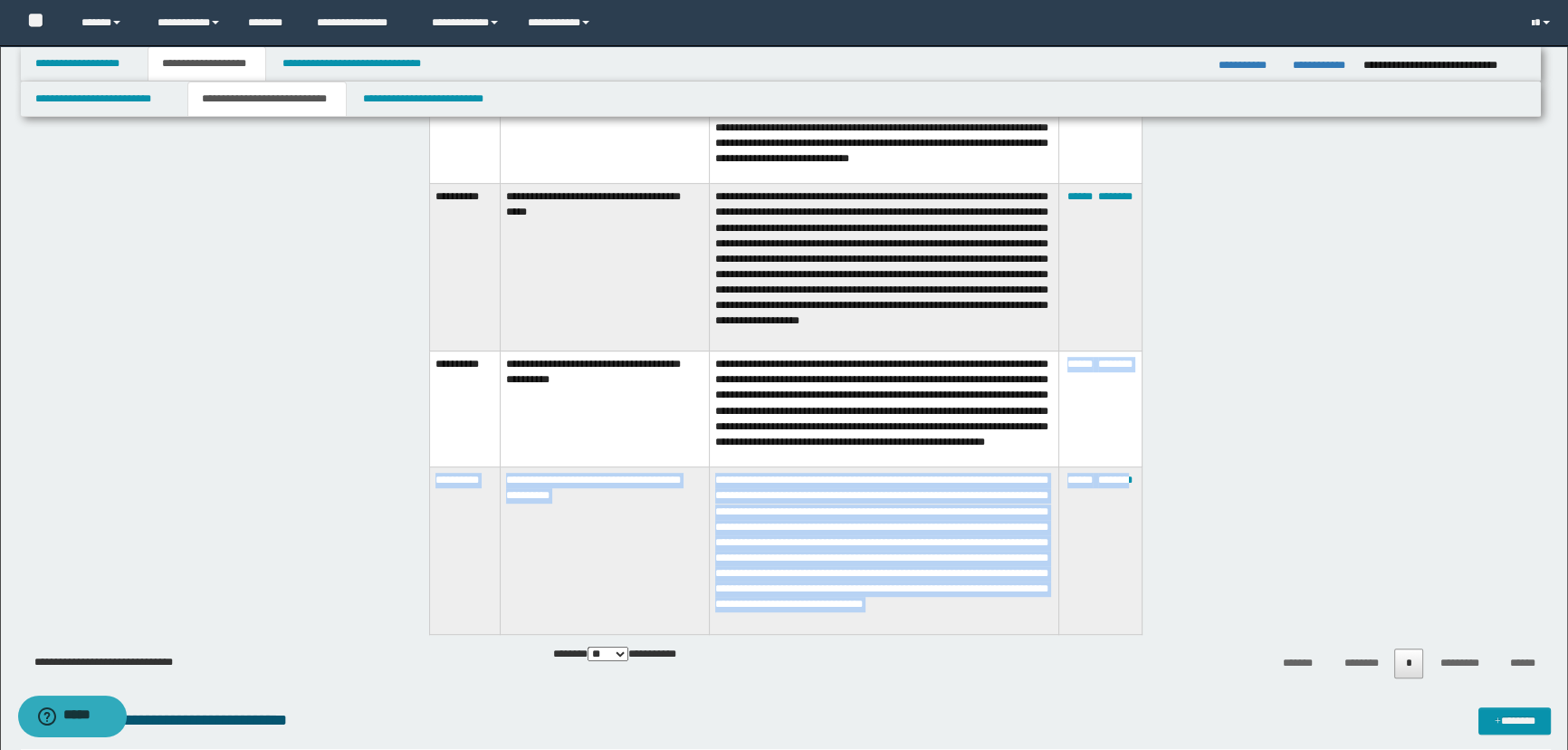 drag, startPoint x: 1131, startPoint y: 514, endPoint x: 1064, endPoint y: 370, distance: 158.8238 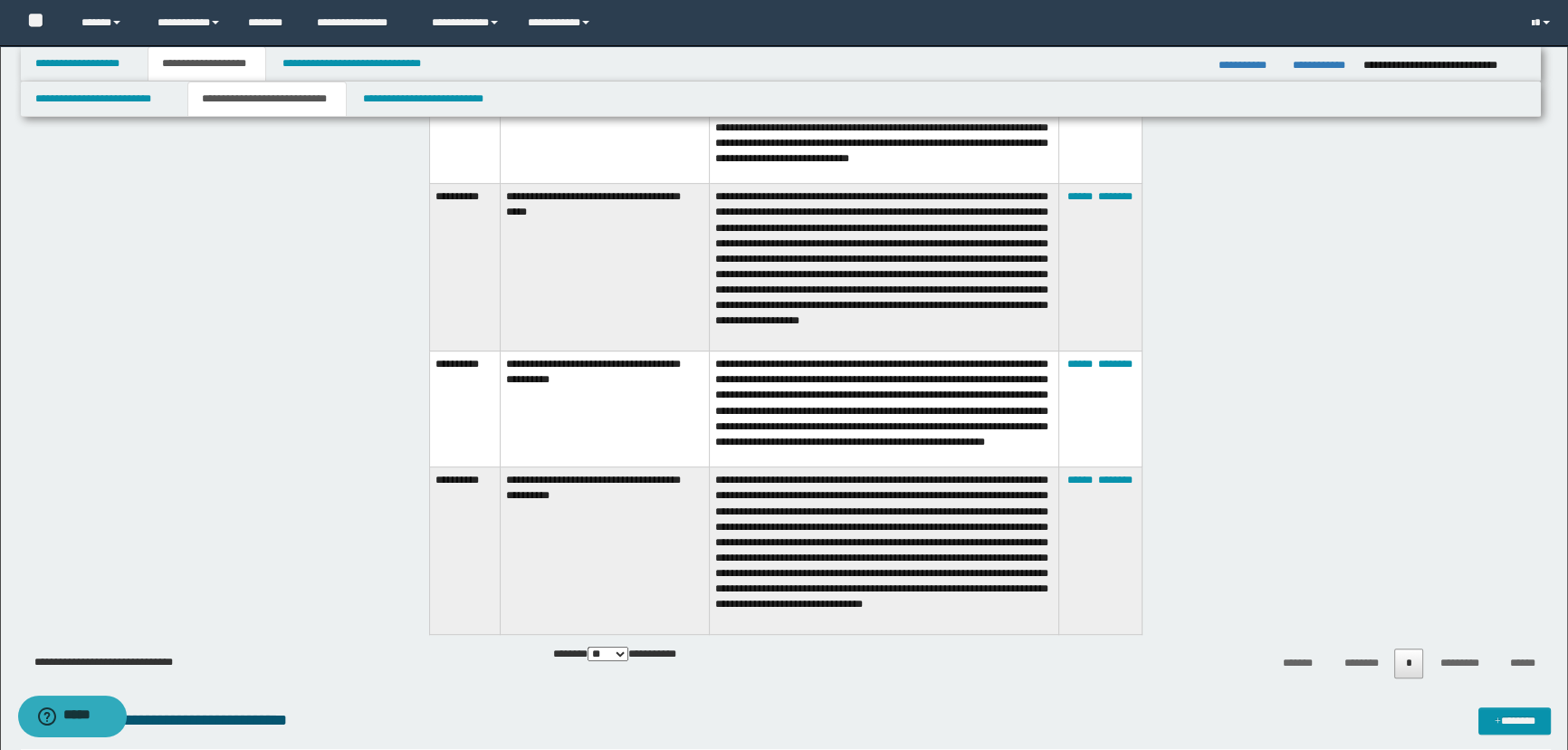 click on "**********" at bounding box center [786, 138] 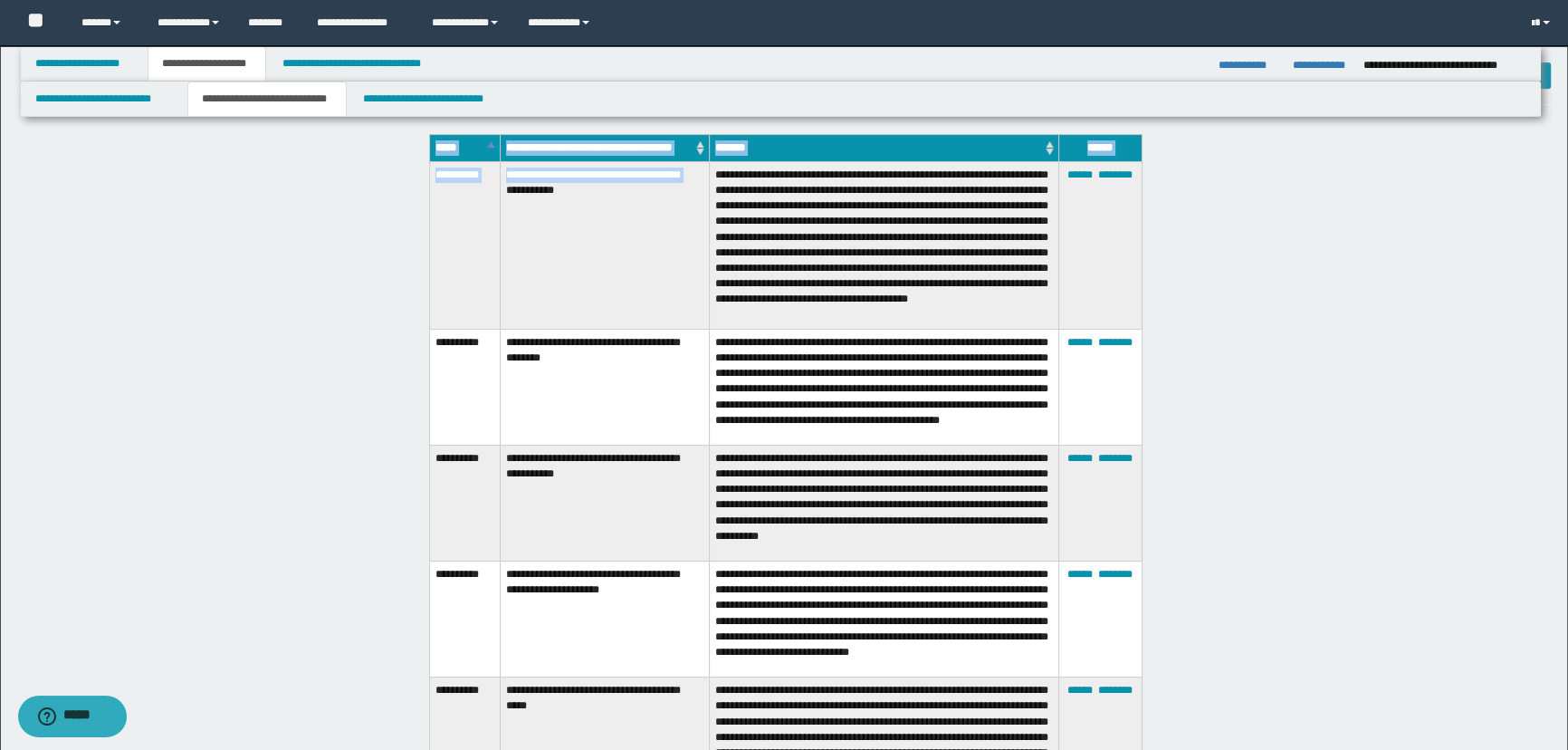 scroll, scrollTop: 411, scrollLeft: 0, axis: vertical 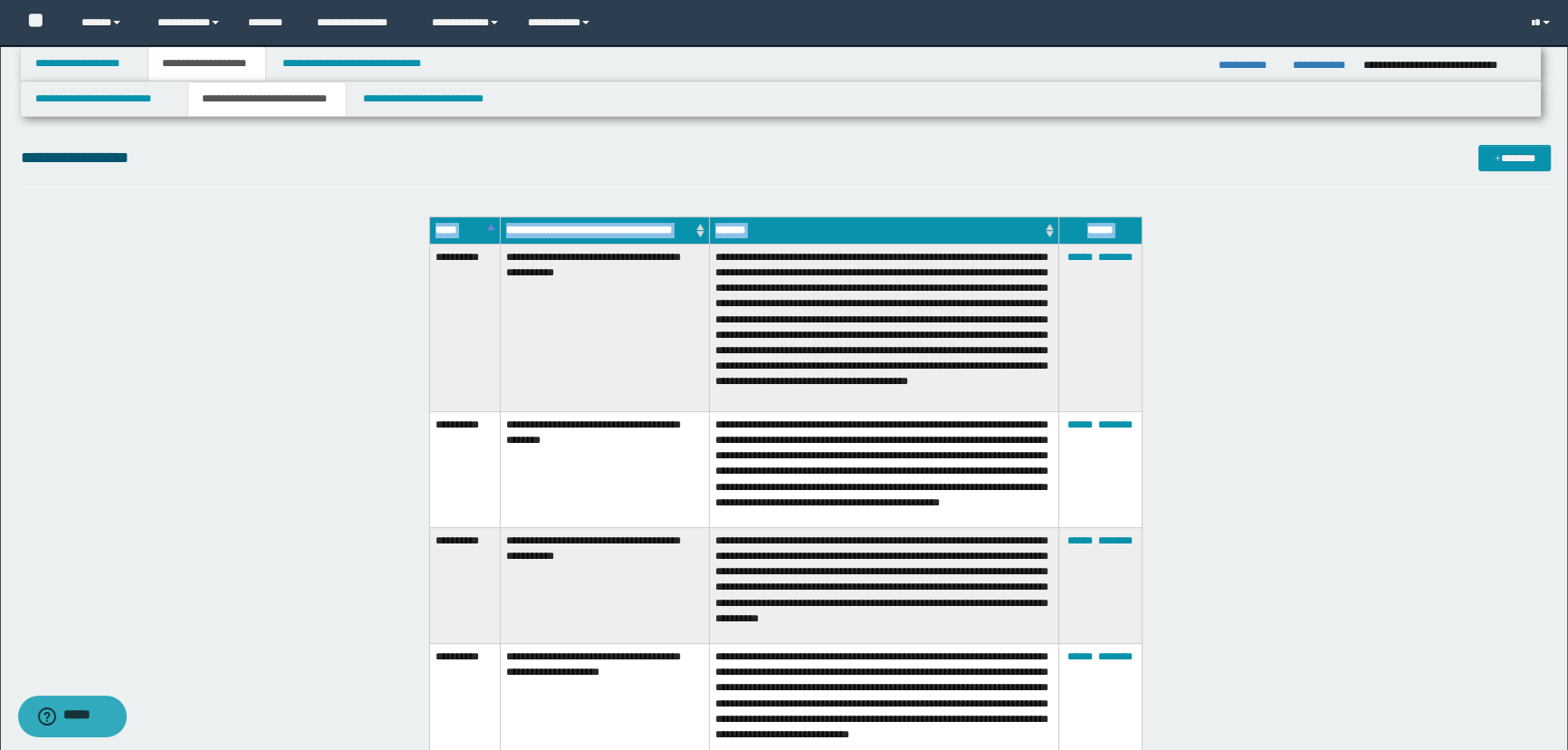 drag, startPoint x: 1142, startPoint y: 490, endPoint x: 433, endPoint y: 285, distance: 738.042 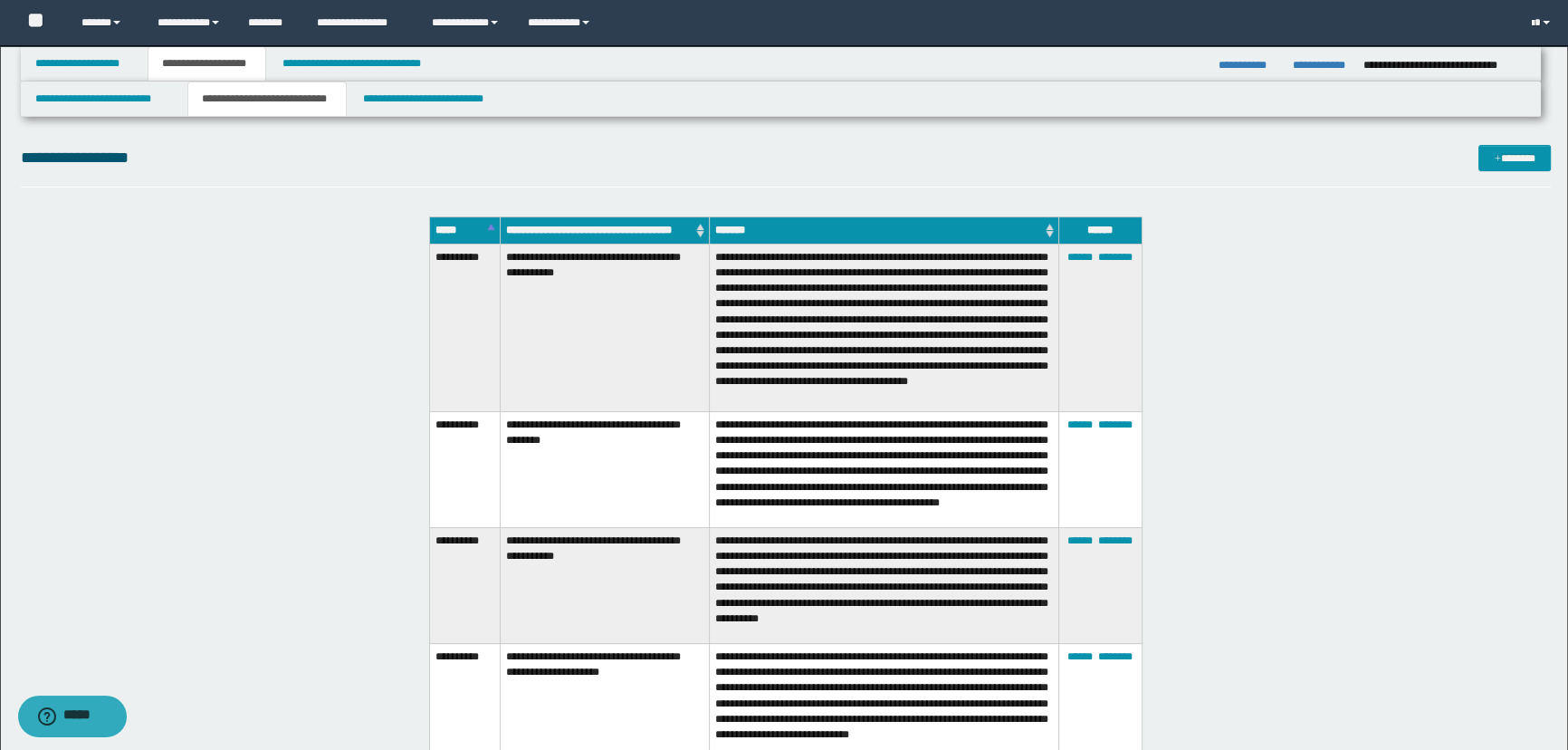 scroll, scrollTop: 329, scrollLeft: 0, axis: vertical 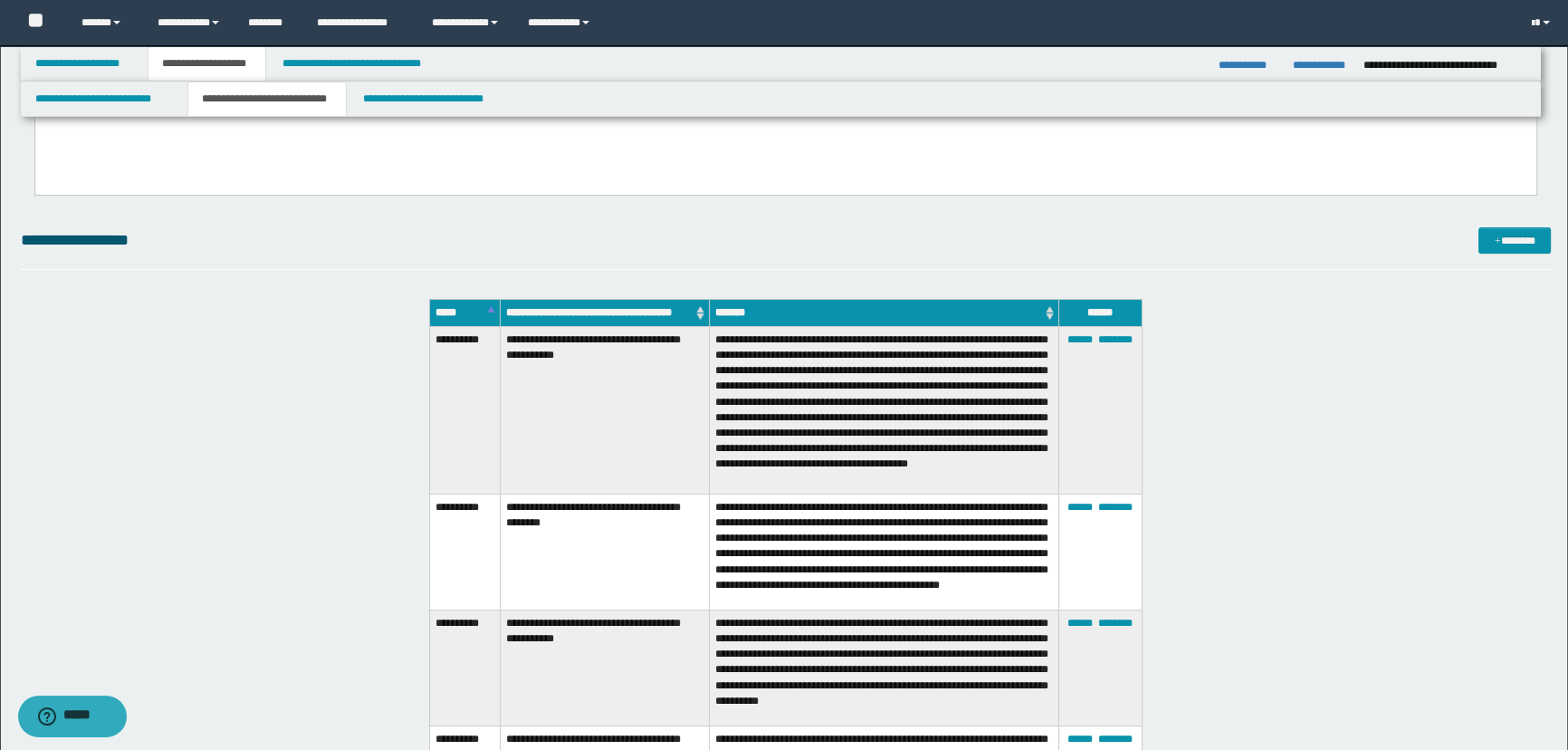 click on "*******" at bounding box center [884, 312] 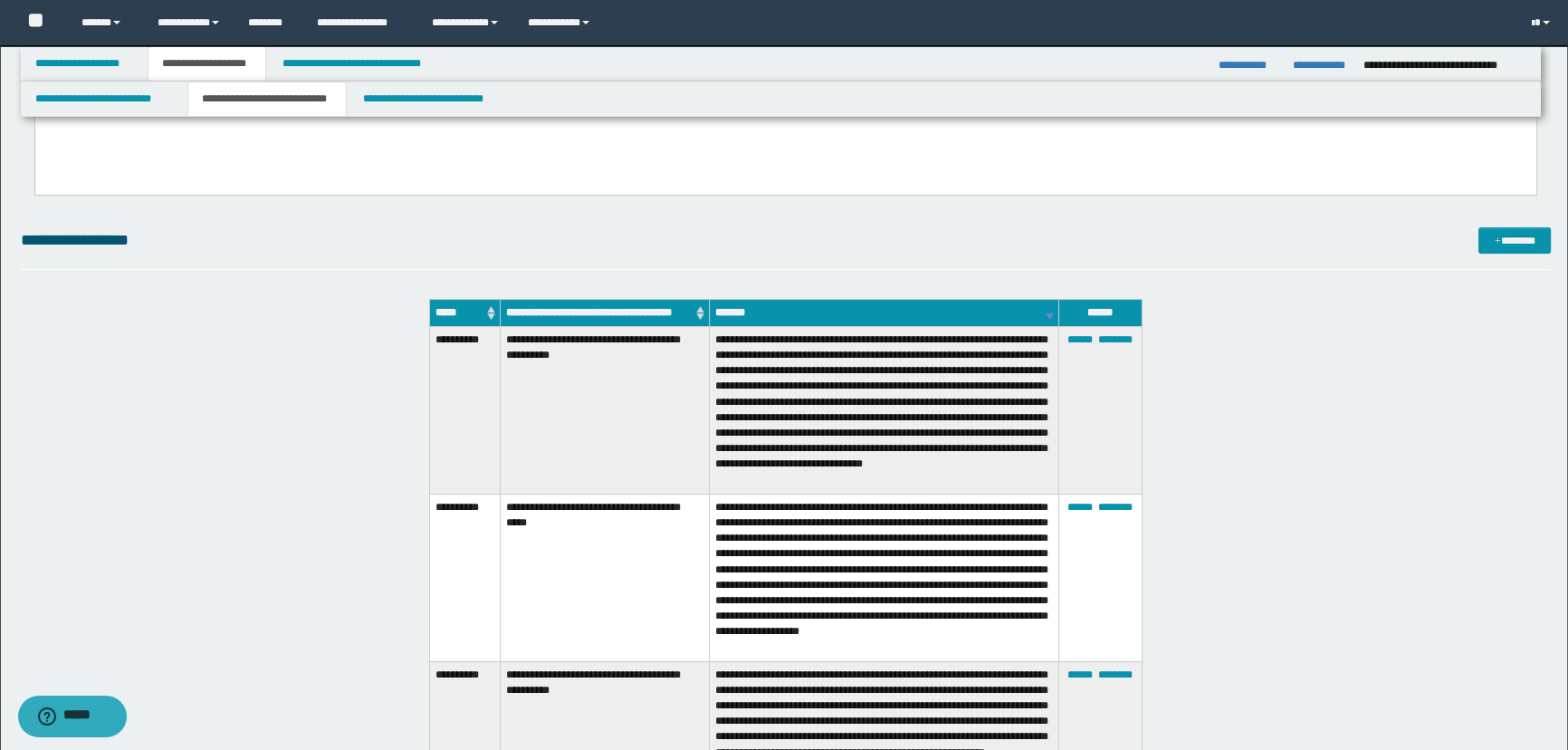 click on "*******" at bounding box center (884, 312) 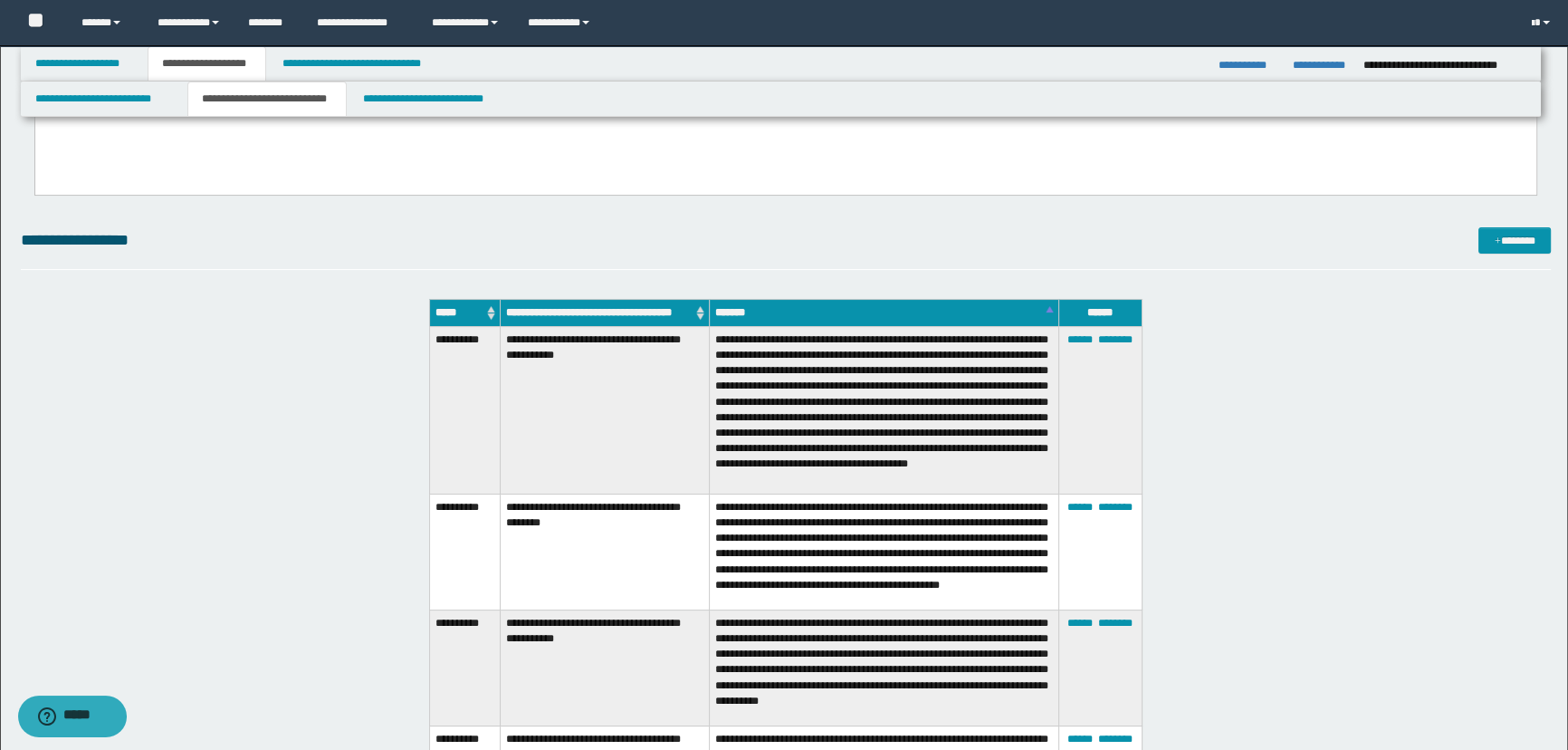 click on "**********" at bounding box center [884, 409] 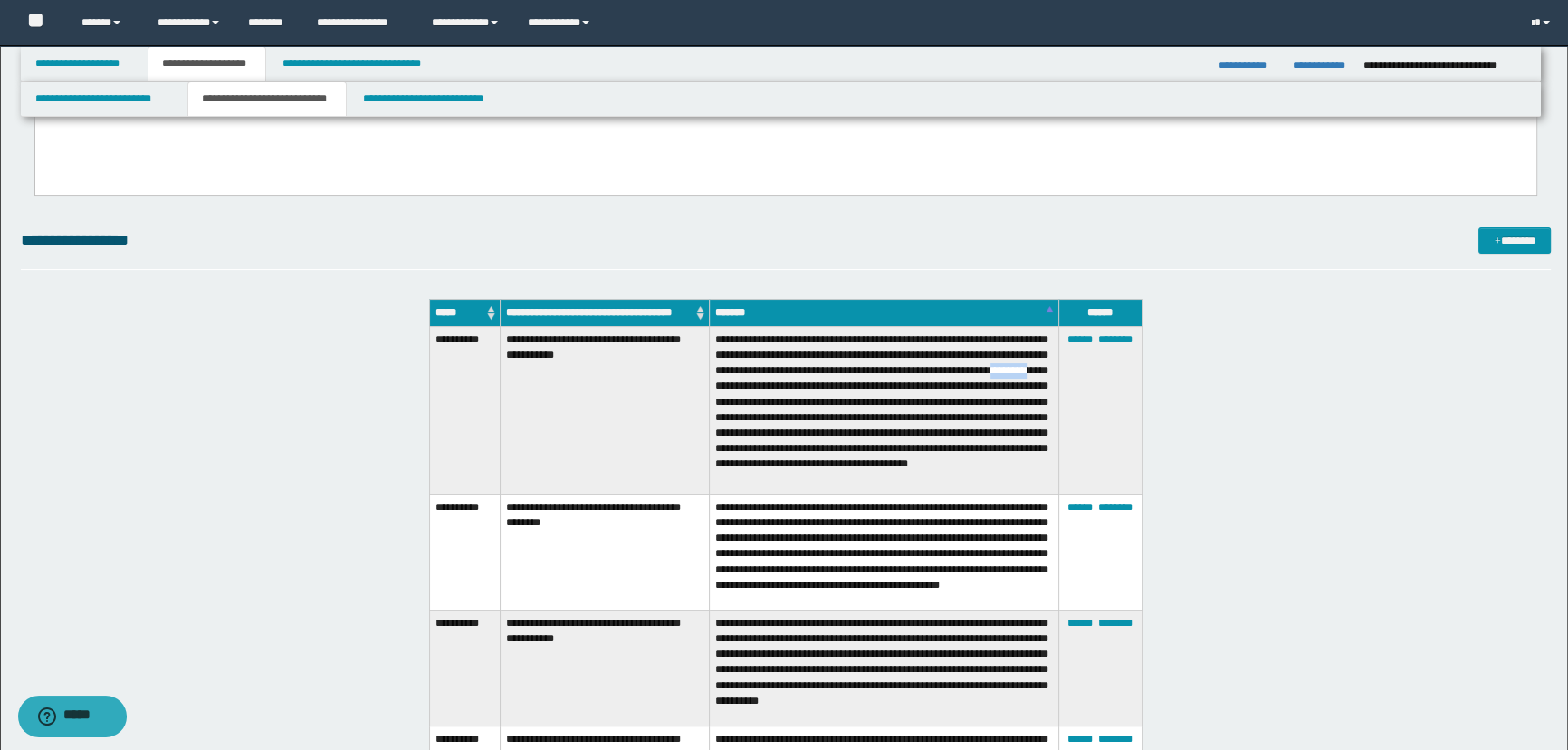 click on "**********" at bounding box center (884, 409) 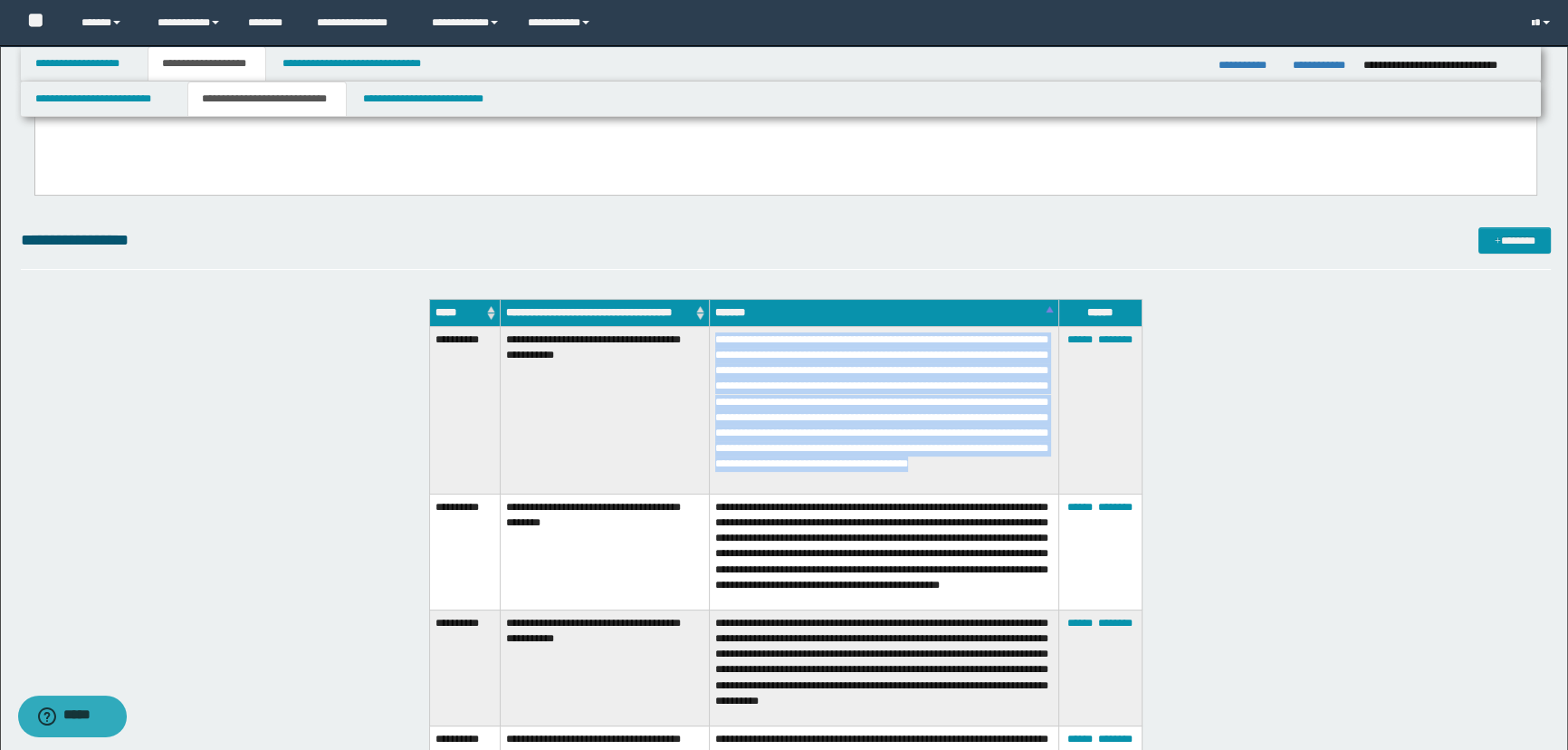 click on "**********" at bounding box center (884, 409) 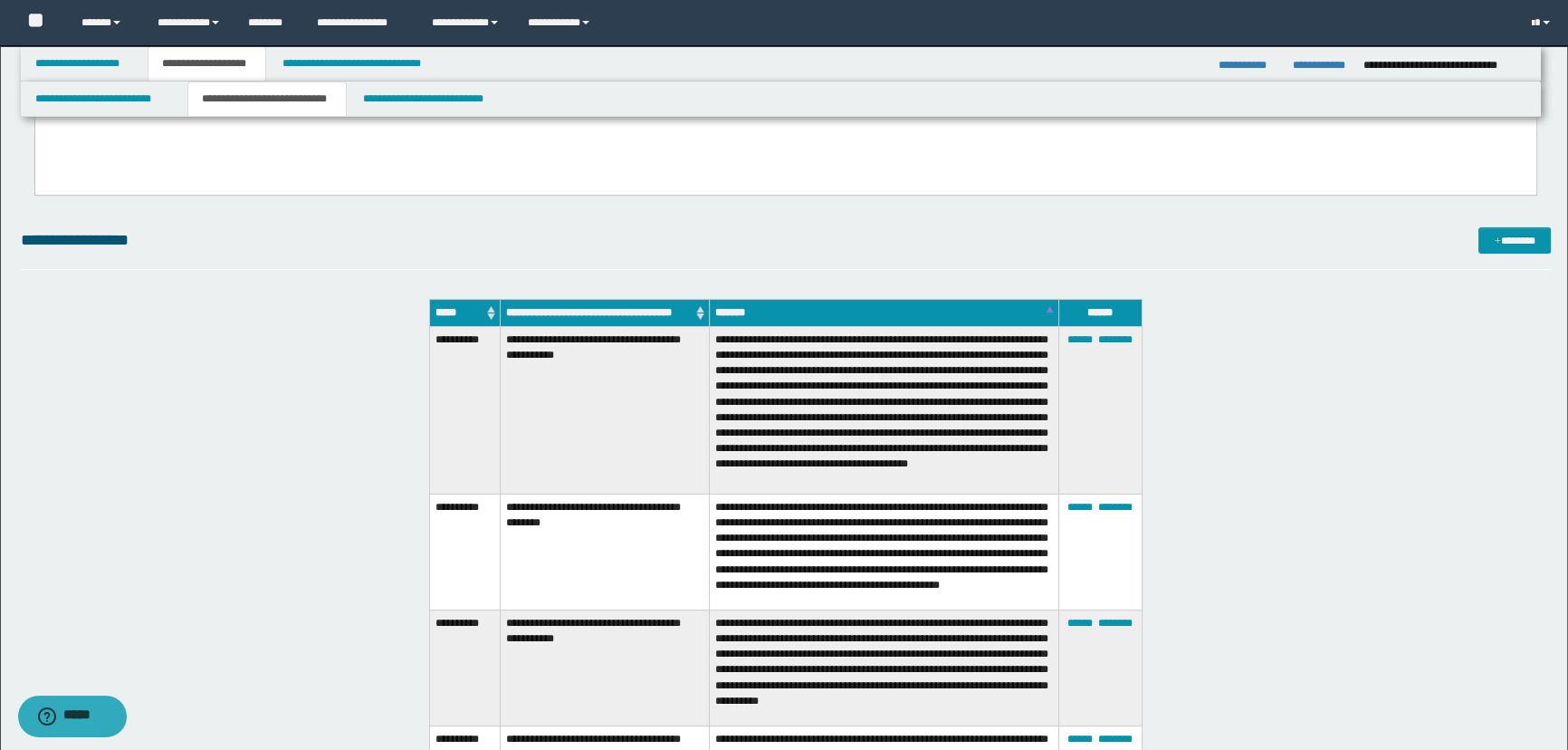 click on "**********" at bounding box center (604, 409) 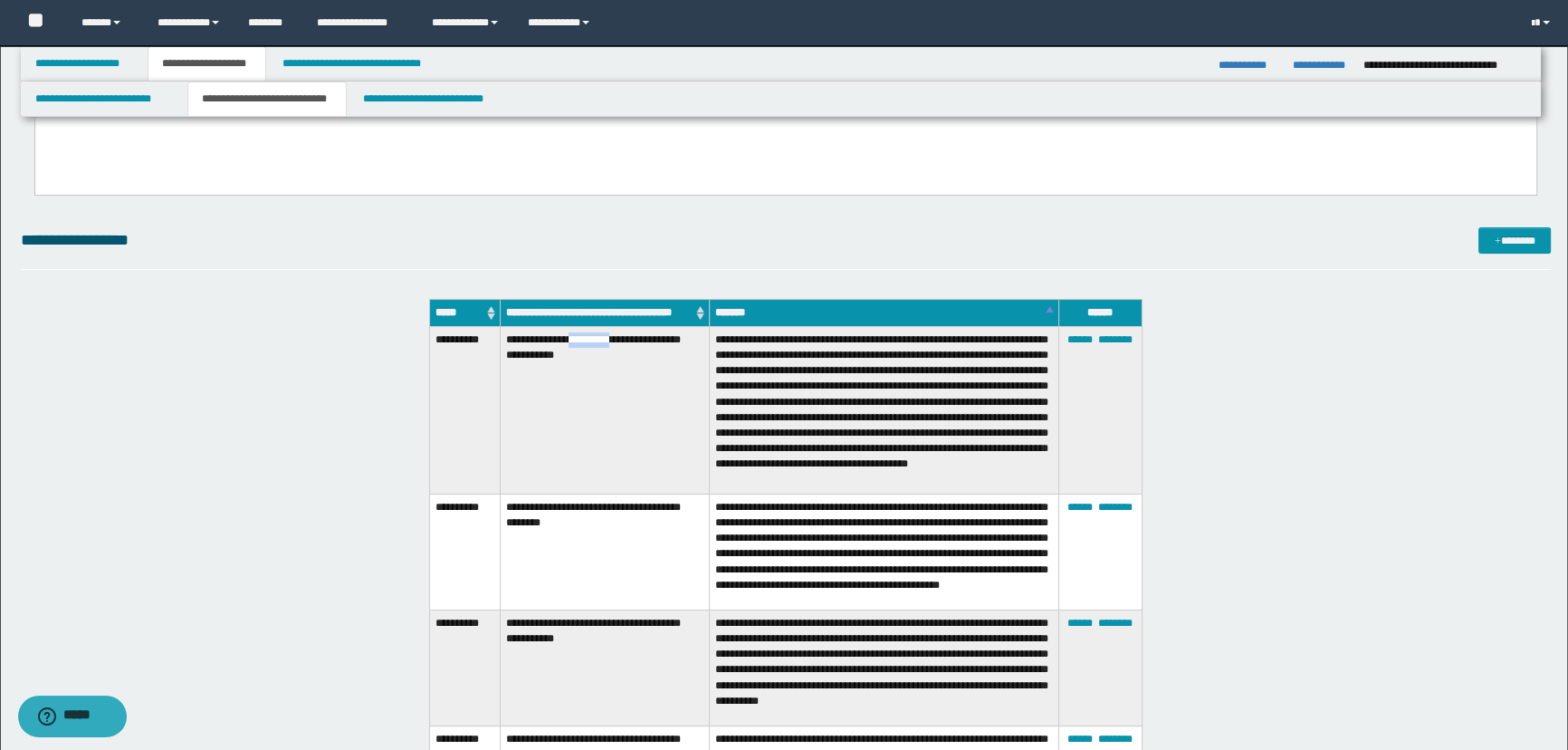 click on "**********" at bounding box center [604, 409] 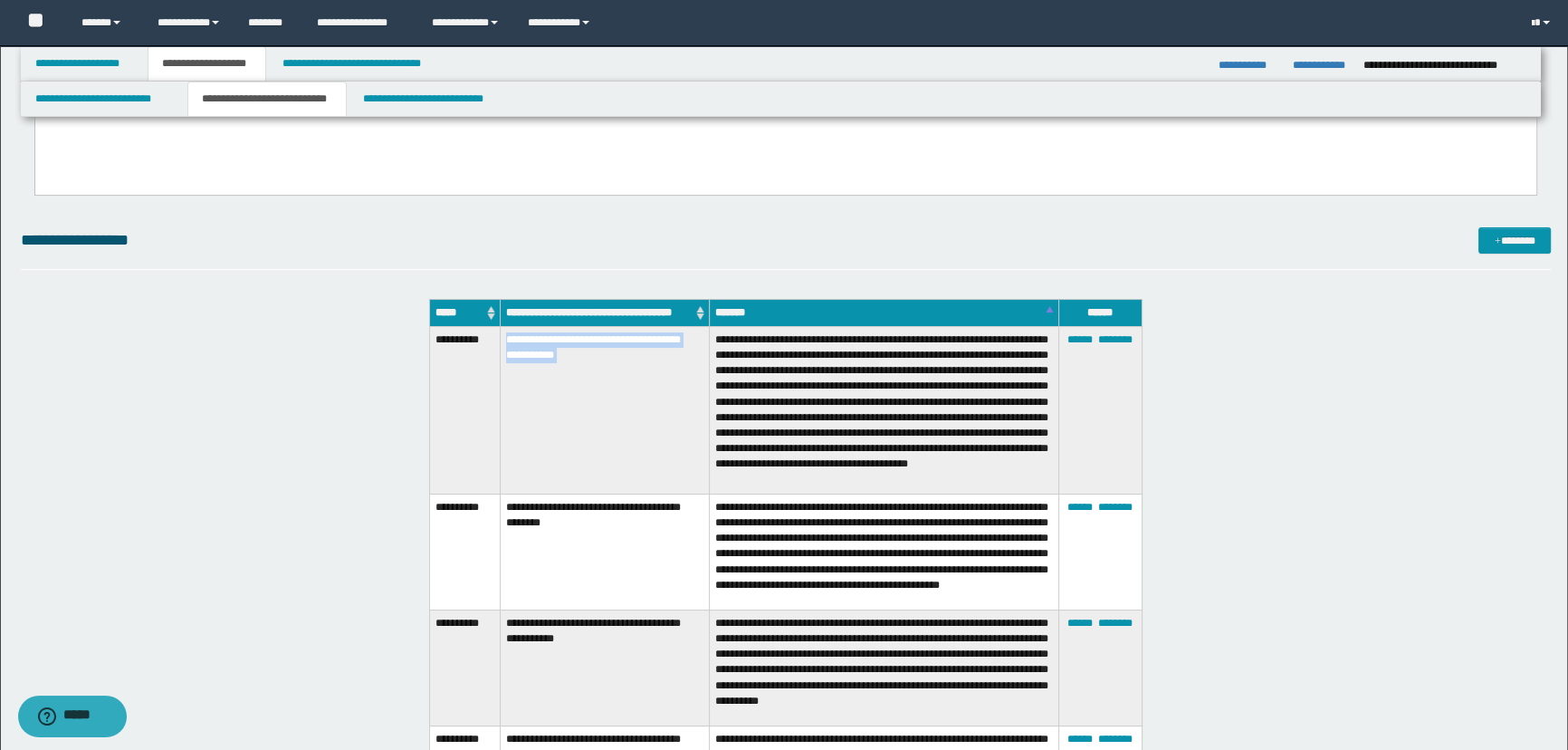 click on "**********" at bounding box center (604, 409) 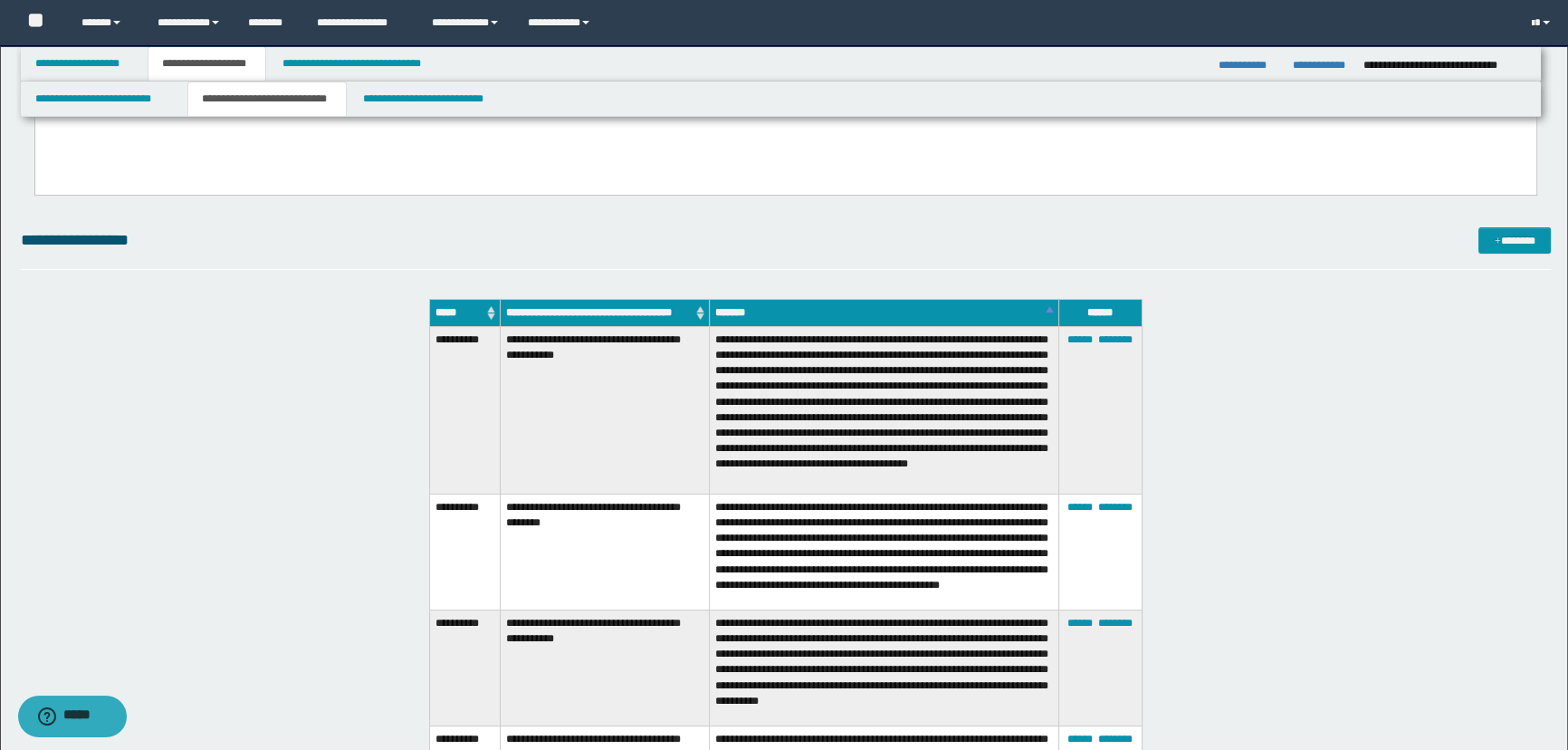 click on "**********" at bounding box center [884, 409] 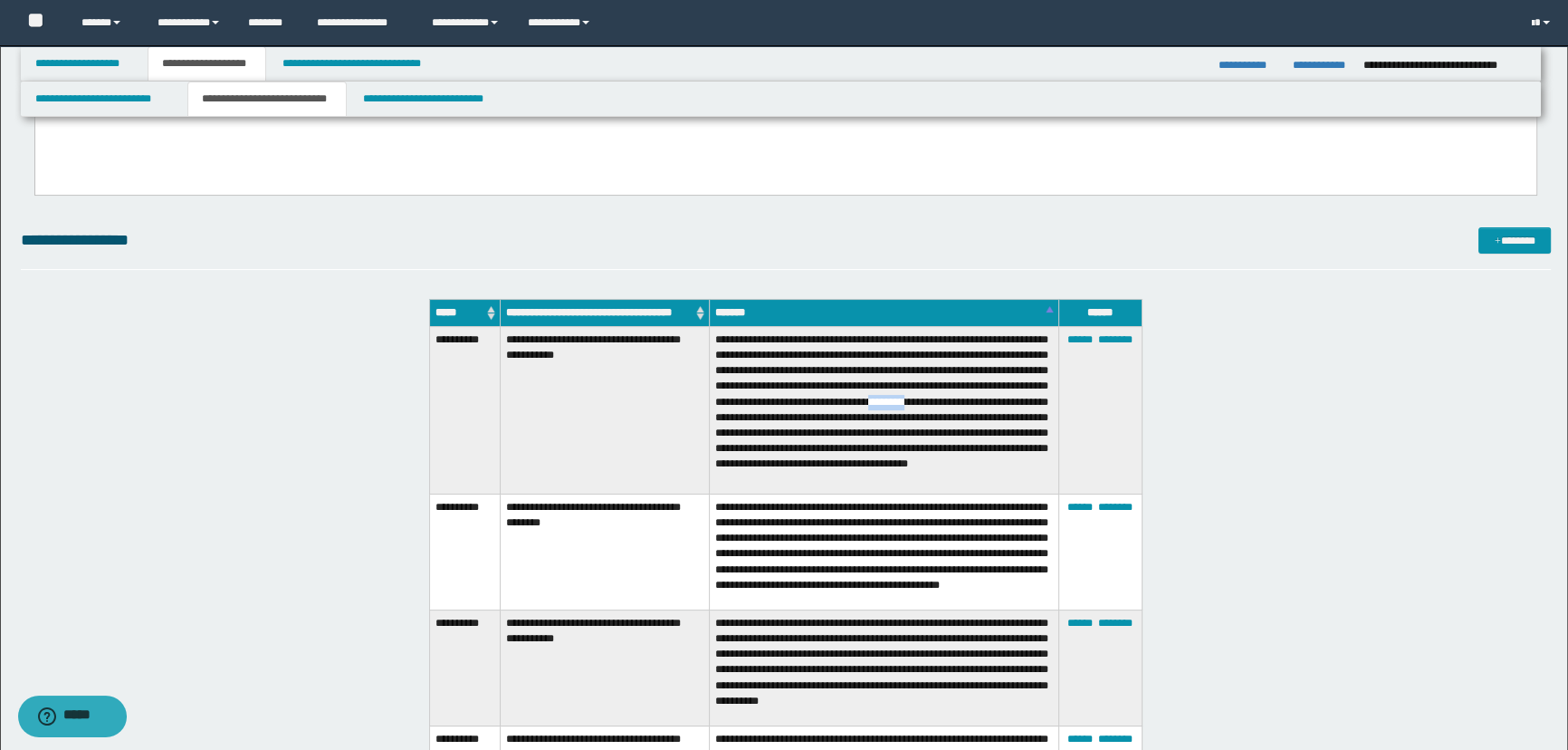 click on "**********" at bounding box center [884, 409] 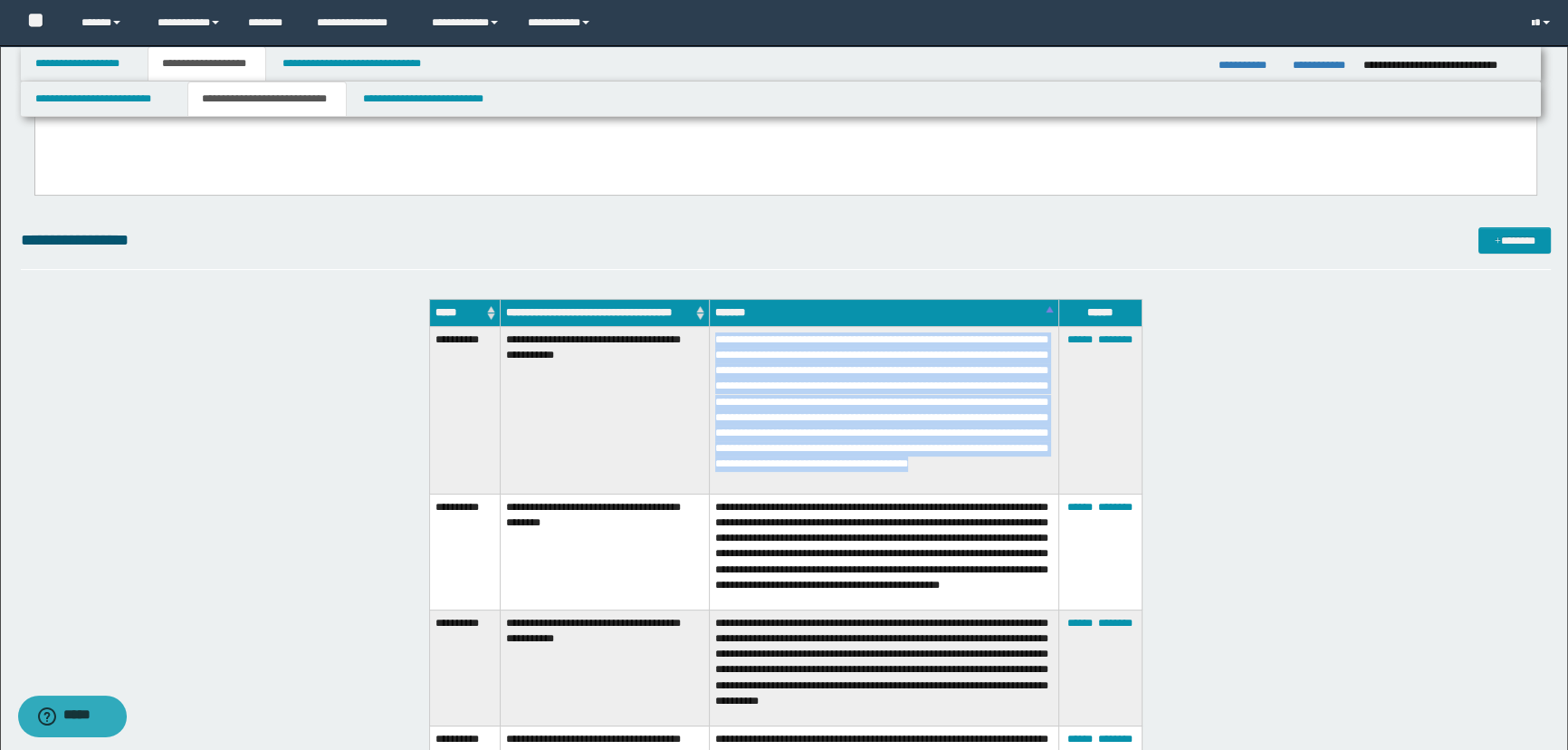 click on "**********" at bounding box center (884, 409) 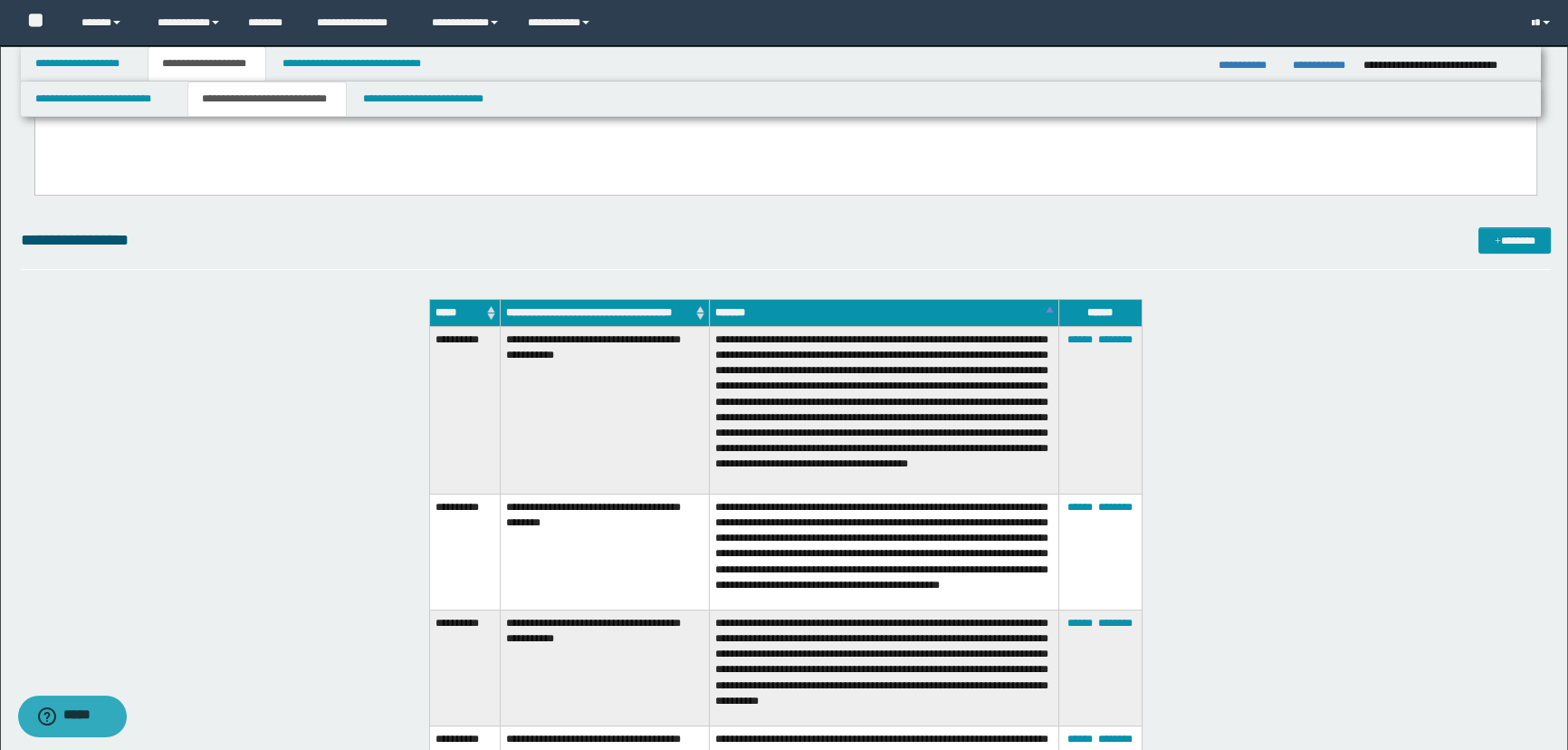 click on "**********" at bounding box center (604, 552) 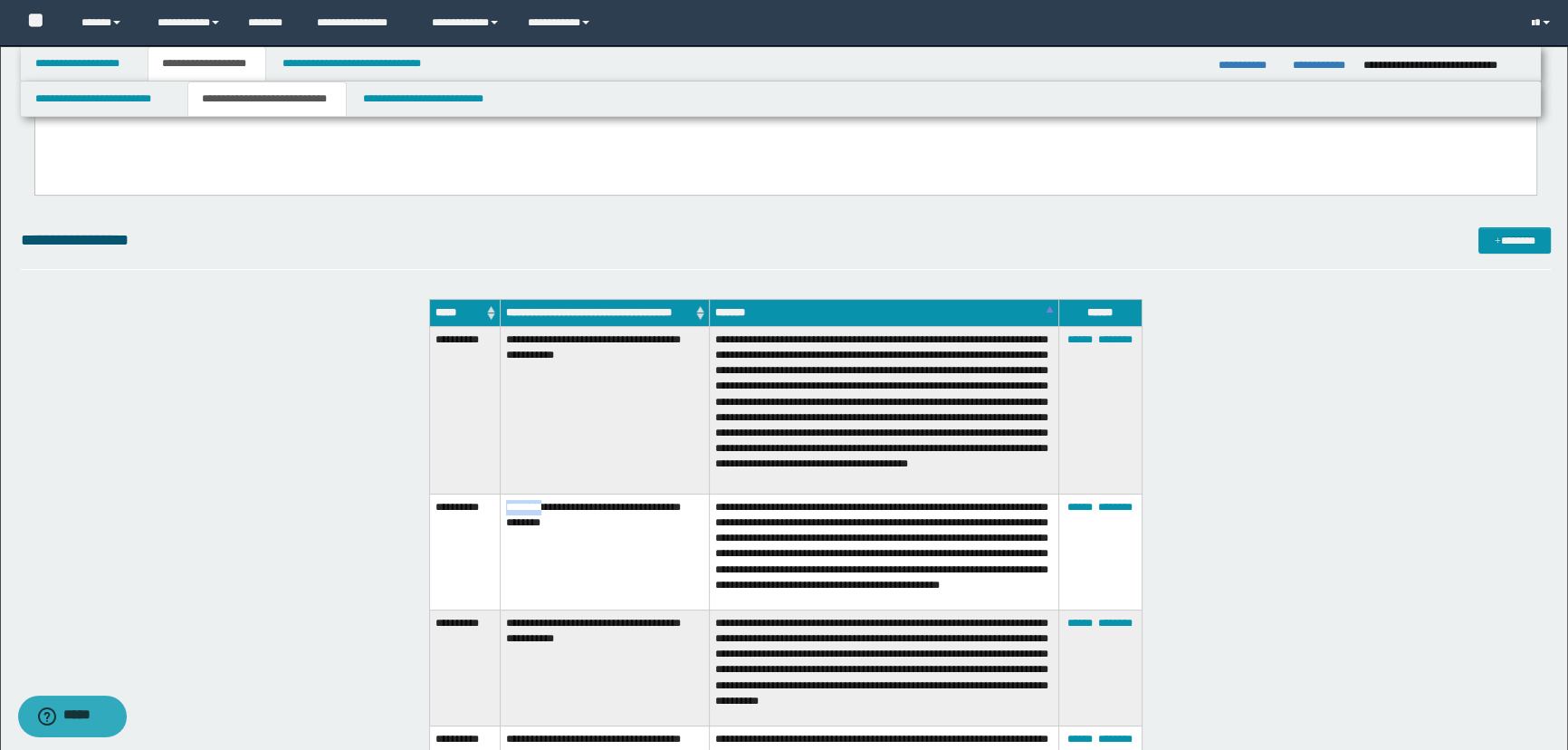 click on "**********" at bounding box center (604, 552) 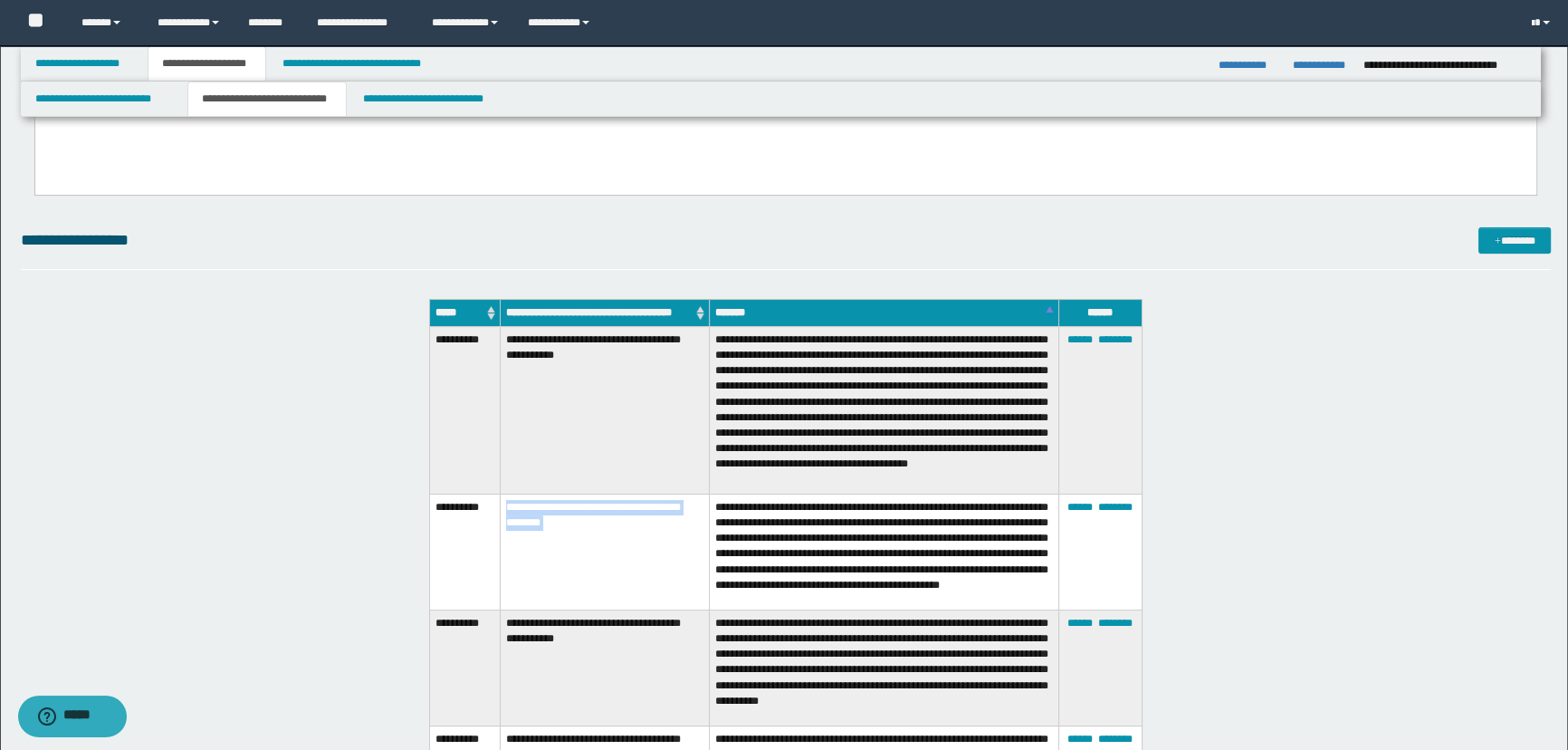 click on "**********" at bounding box center [604, 552] 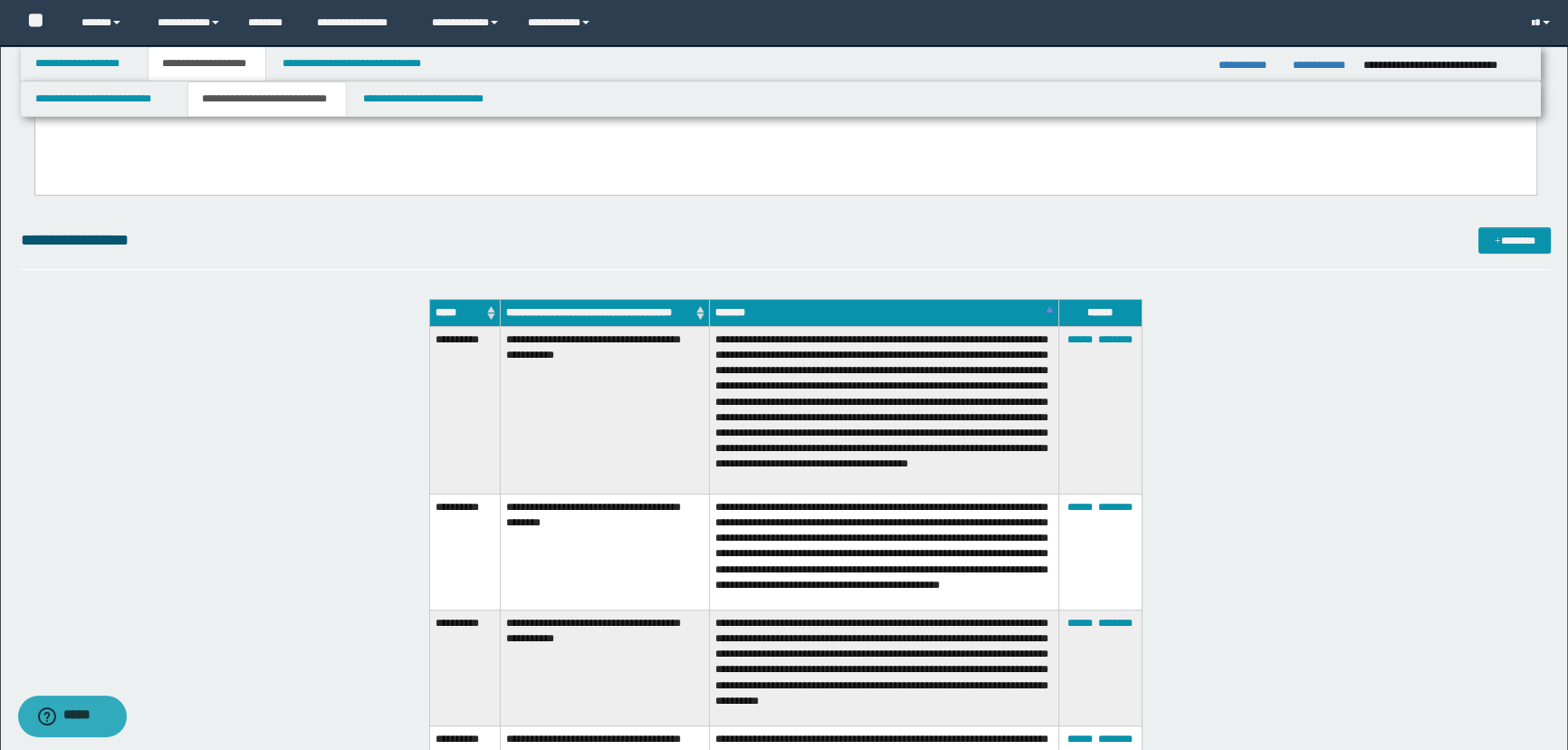 click on "**********" at bounding box center (884, 552) 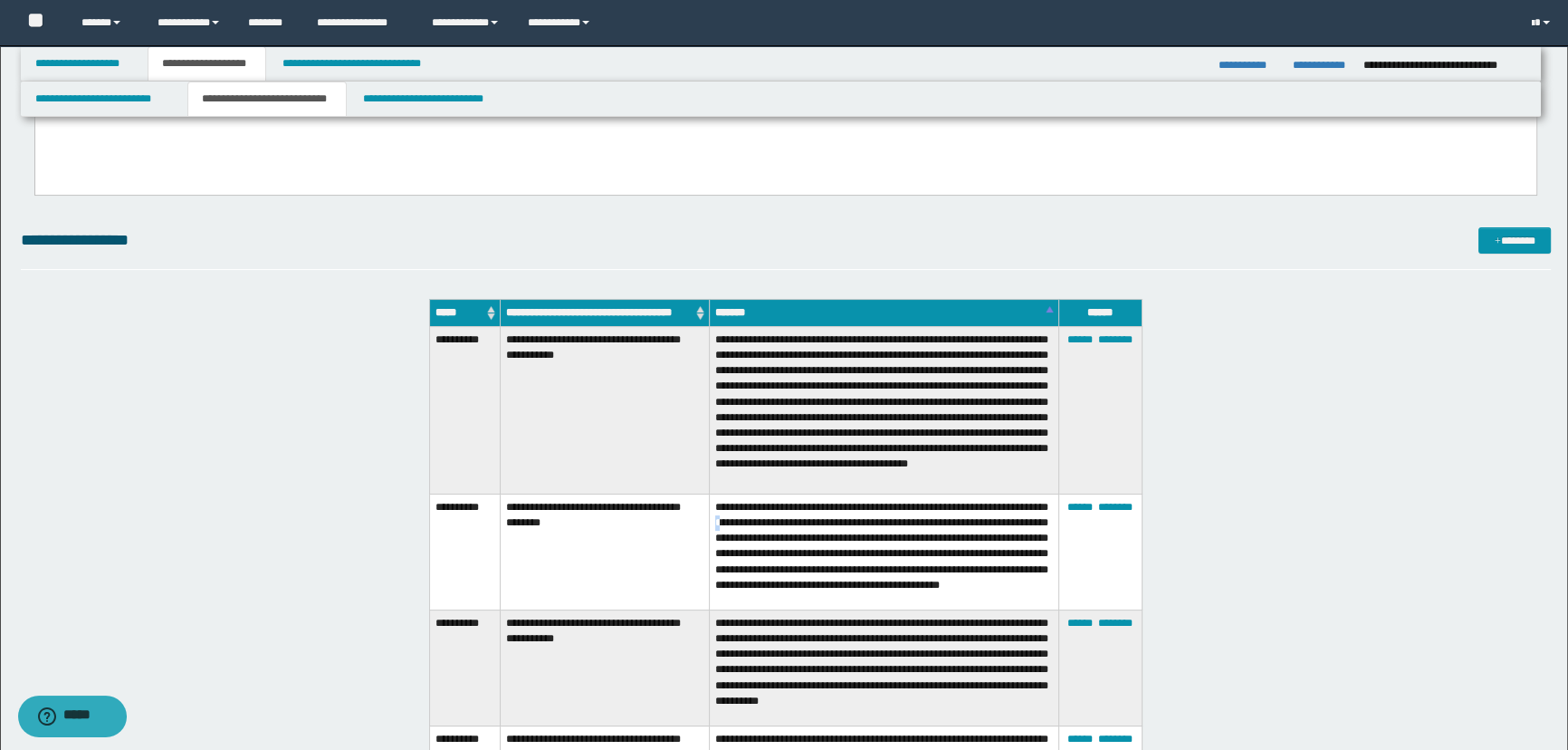 click on "**********" at bounding box center (884, 552) 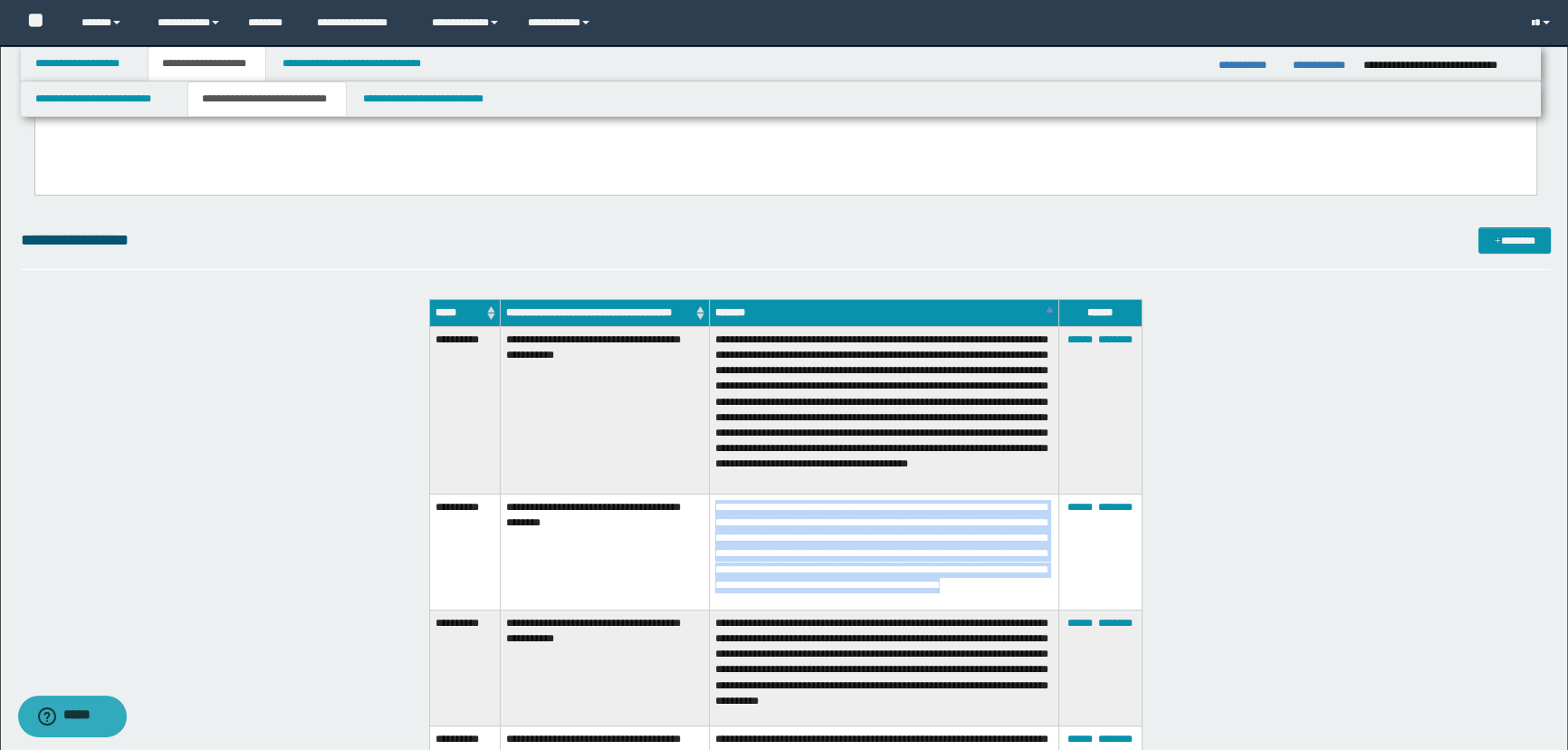 click on "**********" at bounding box center (884, 552) 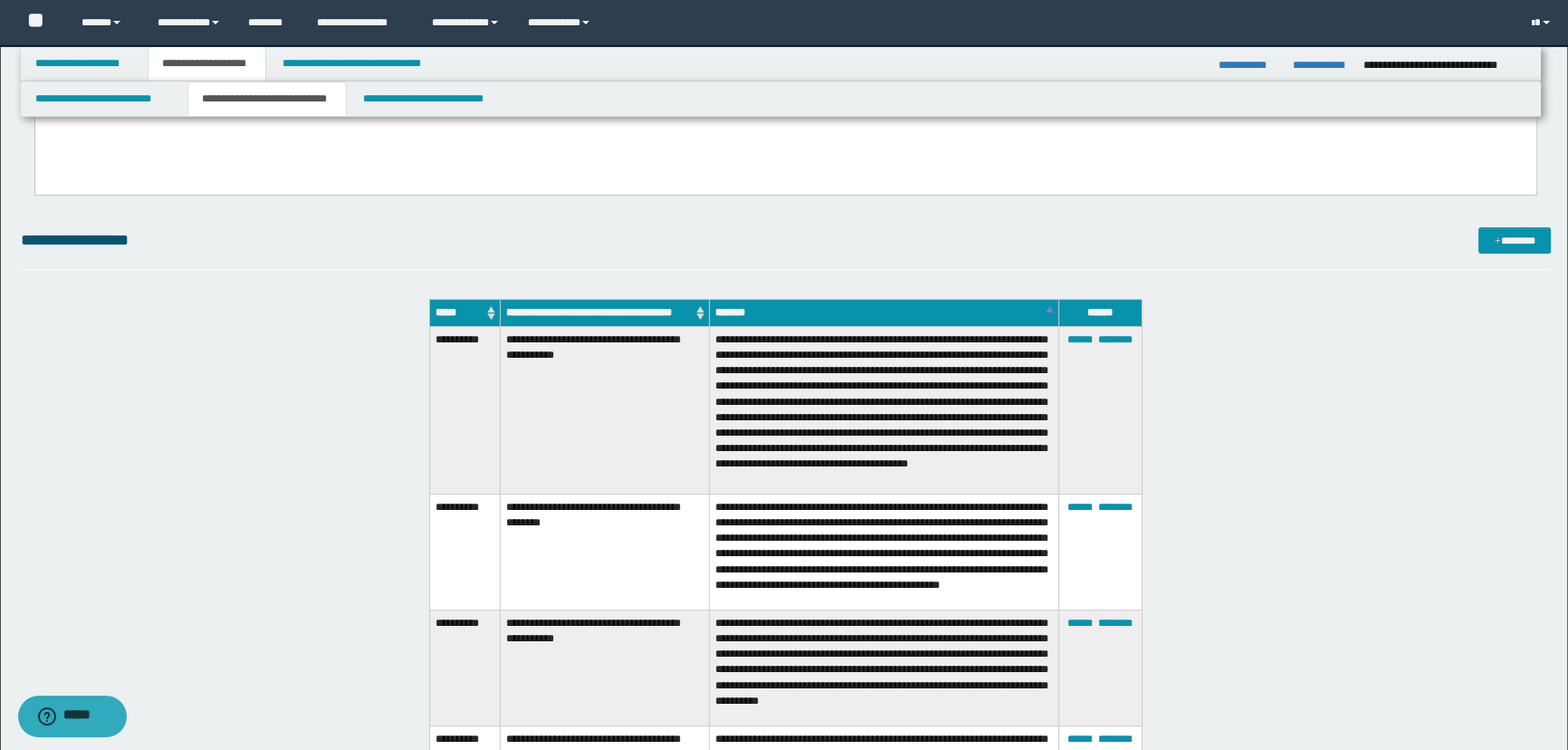 click on "**********" at bounding box center [884, 409] 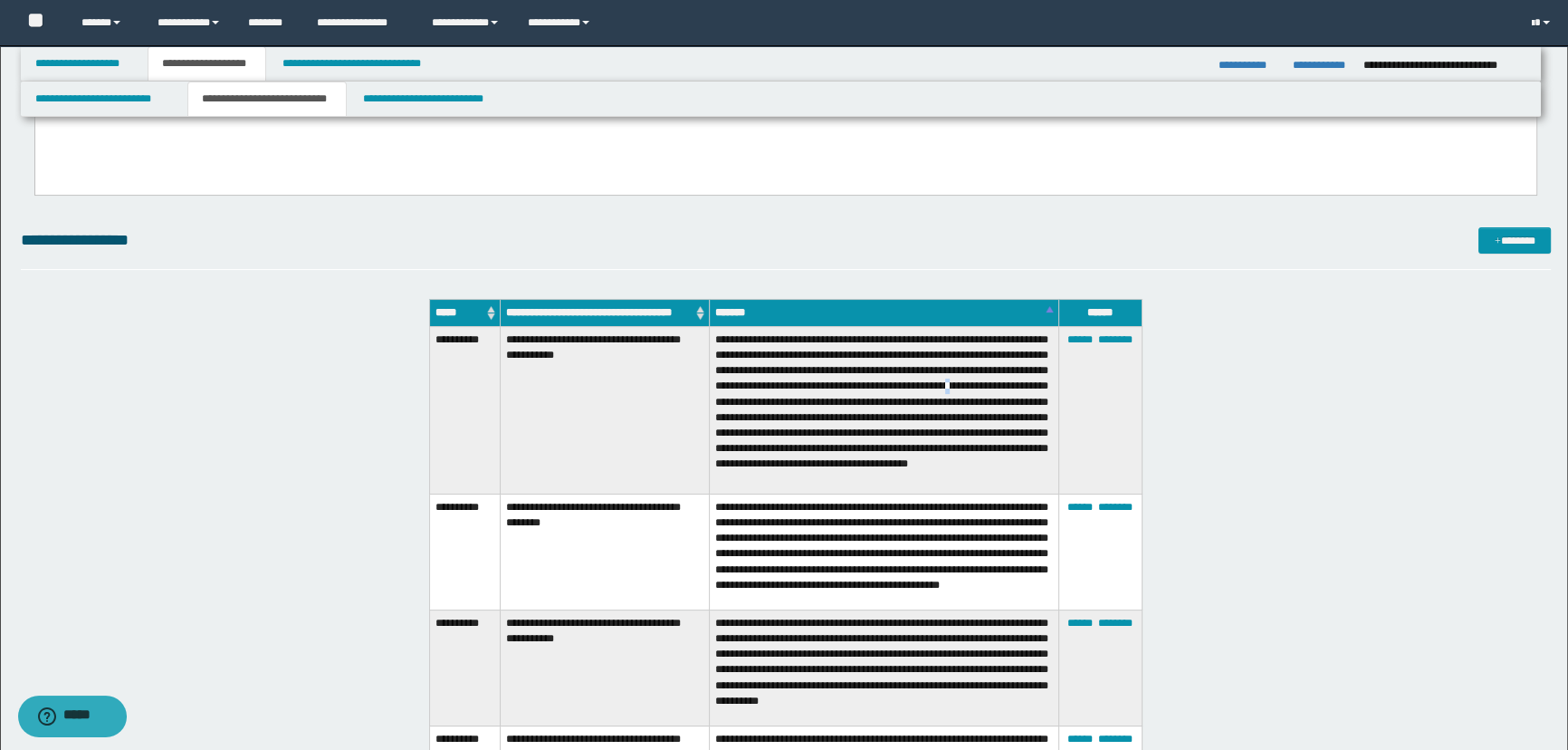 click on "**********" at bounding box center [884, 409] 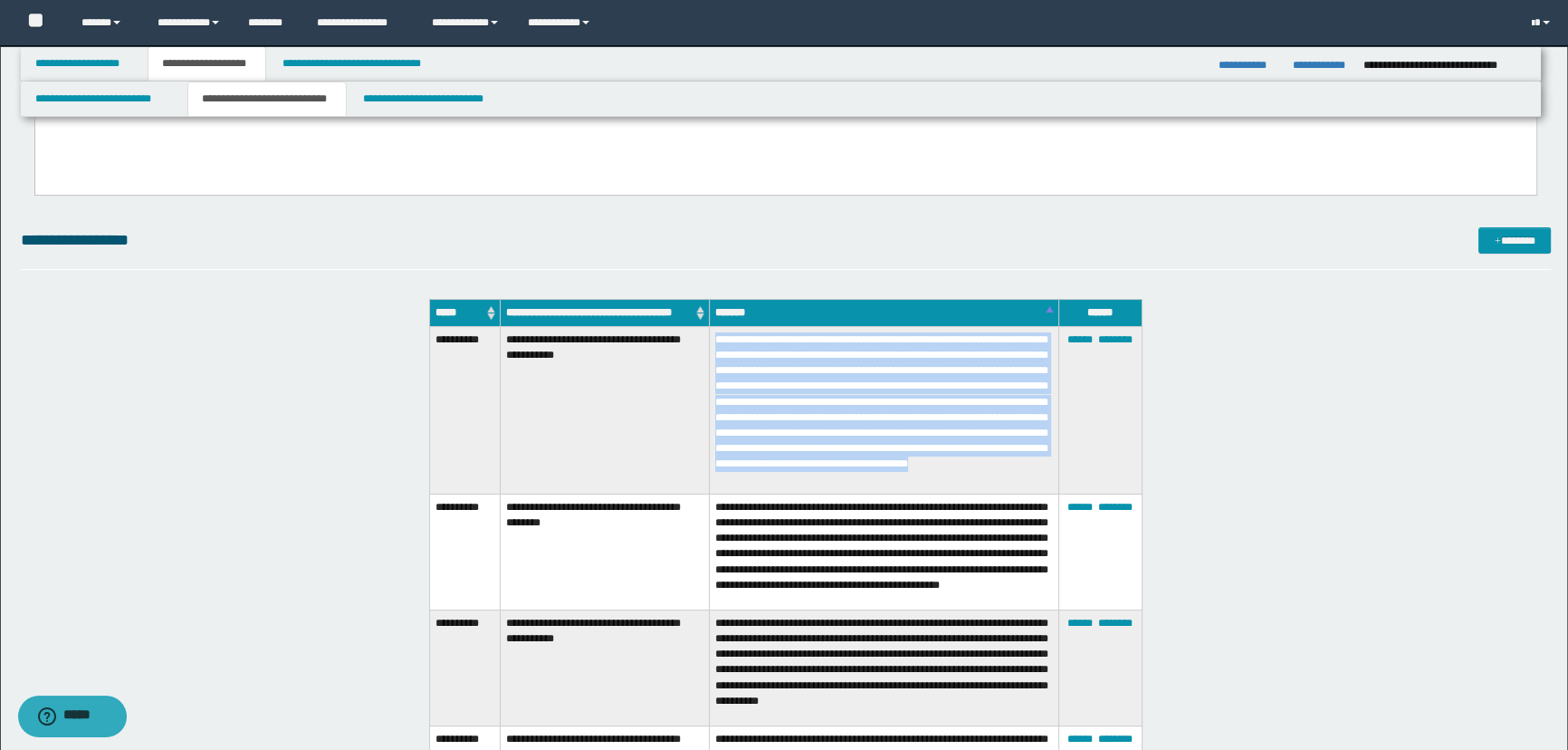 click on "**********" at bounding box center [884, 409] 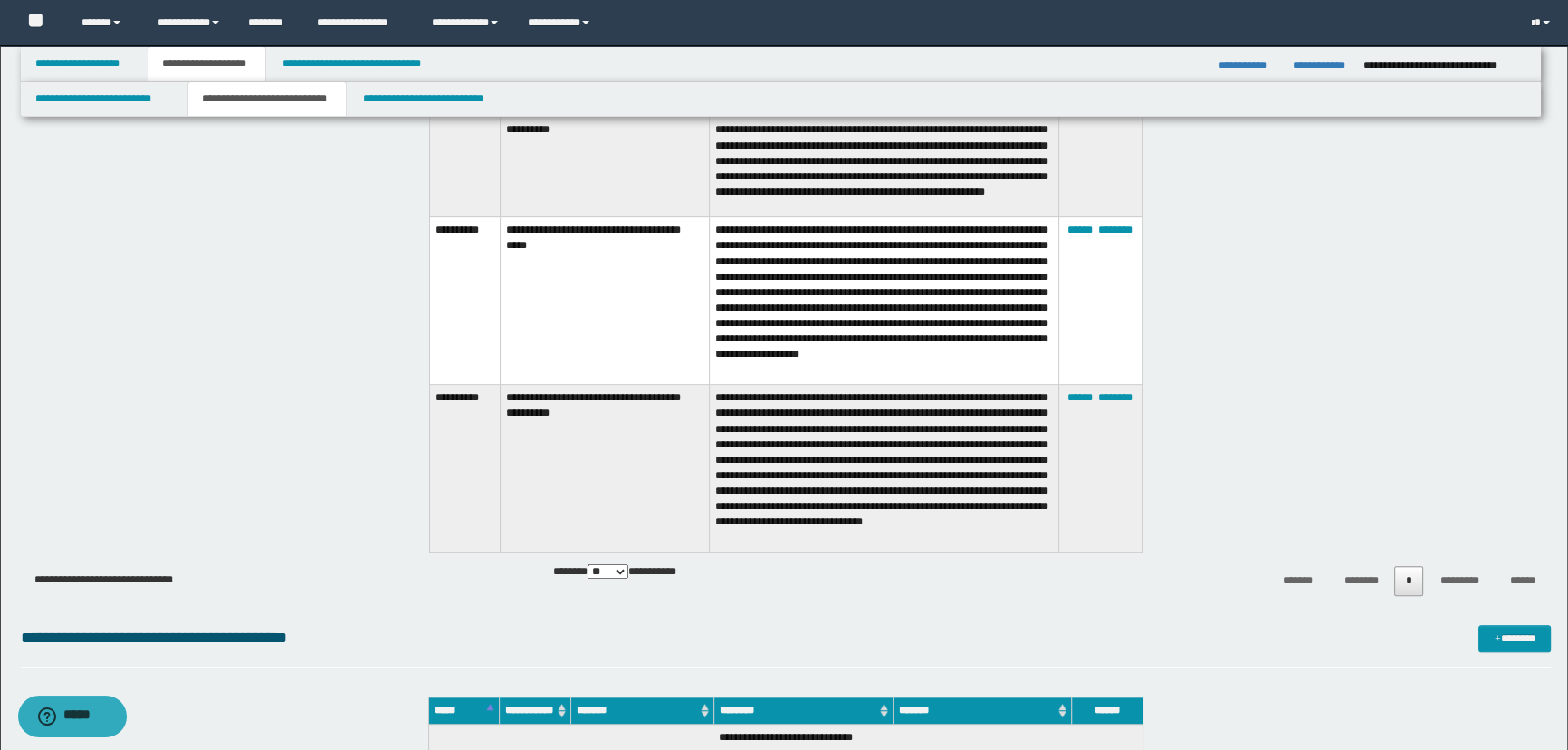 scroll, scrollTop: 987, scrollLeft: 0, axis: vertical 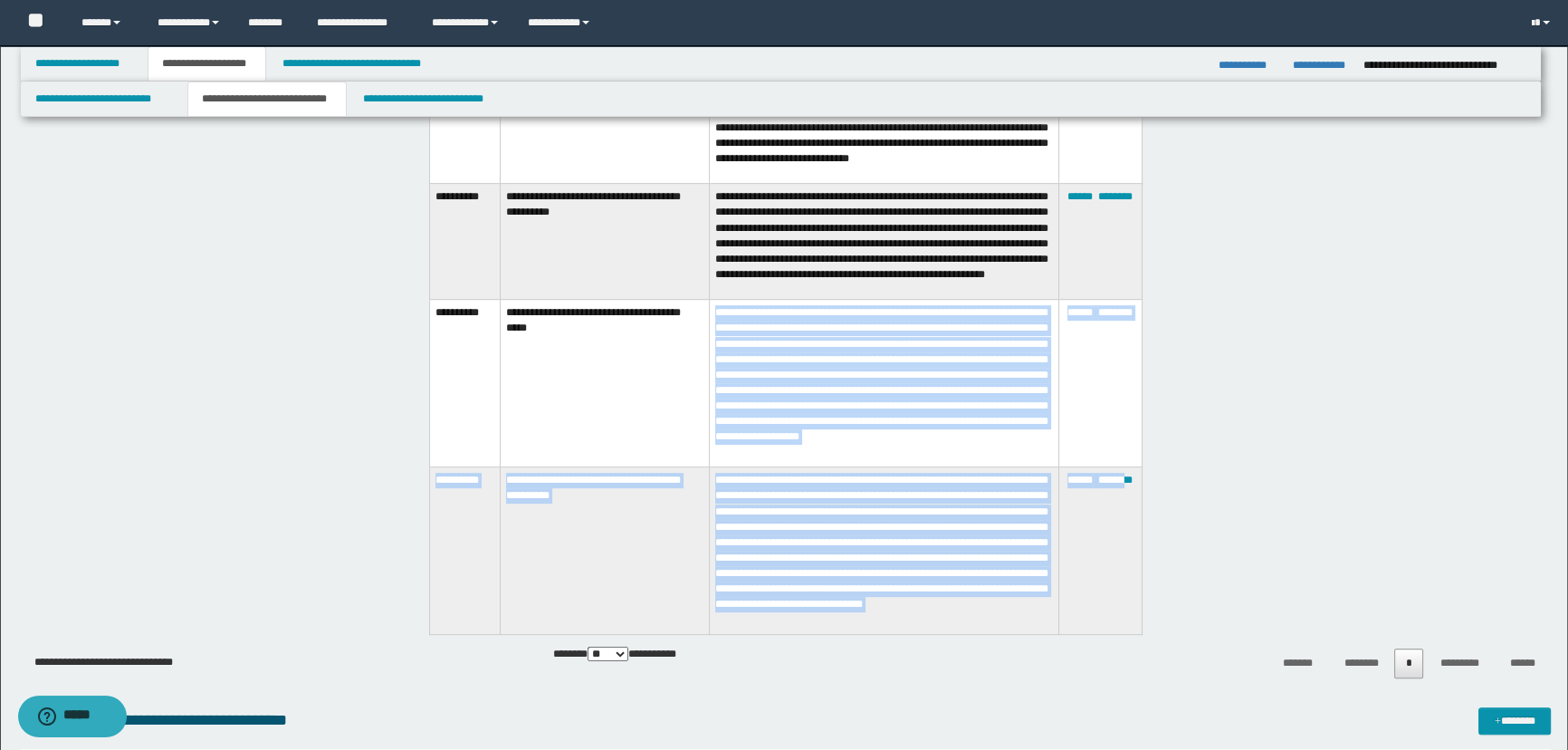 drag, startPoint x: 1123, startPoint y: 533, endPoint x: 693, endPoint y: 443, distance: 439.3177 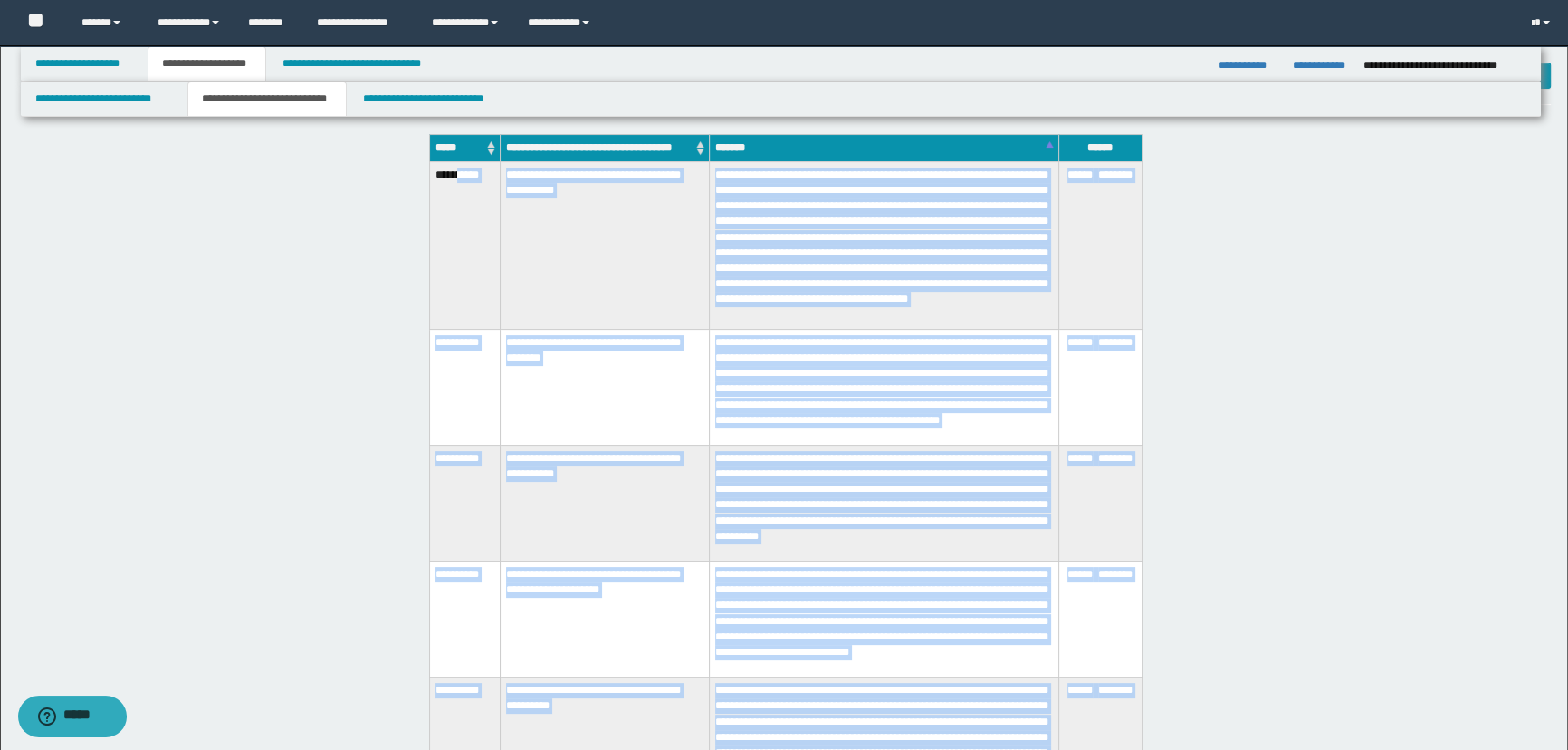 scroll, scrollTop: 411, scrollLeft: 0, axis: vertical 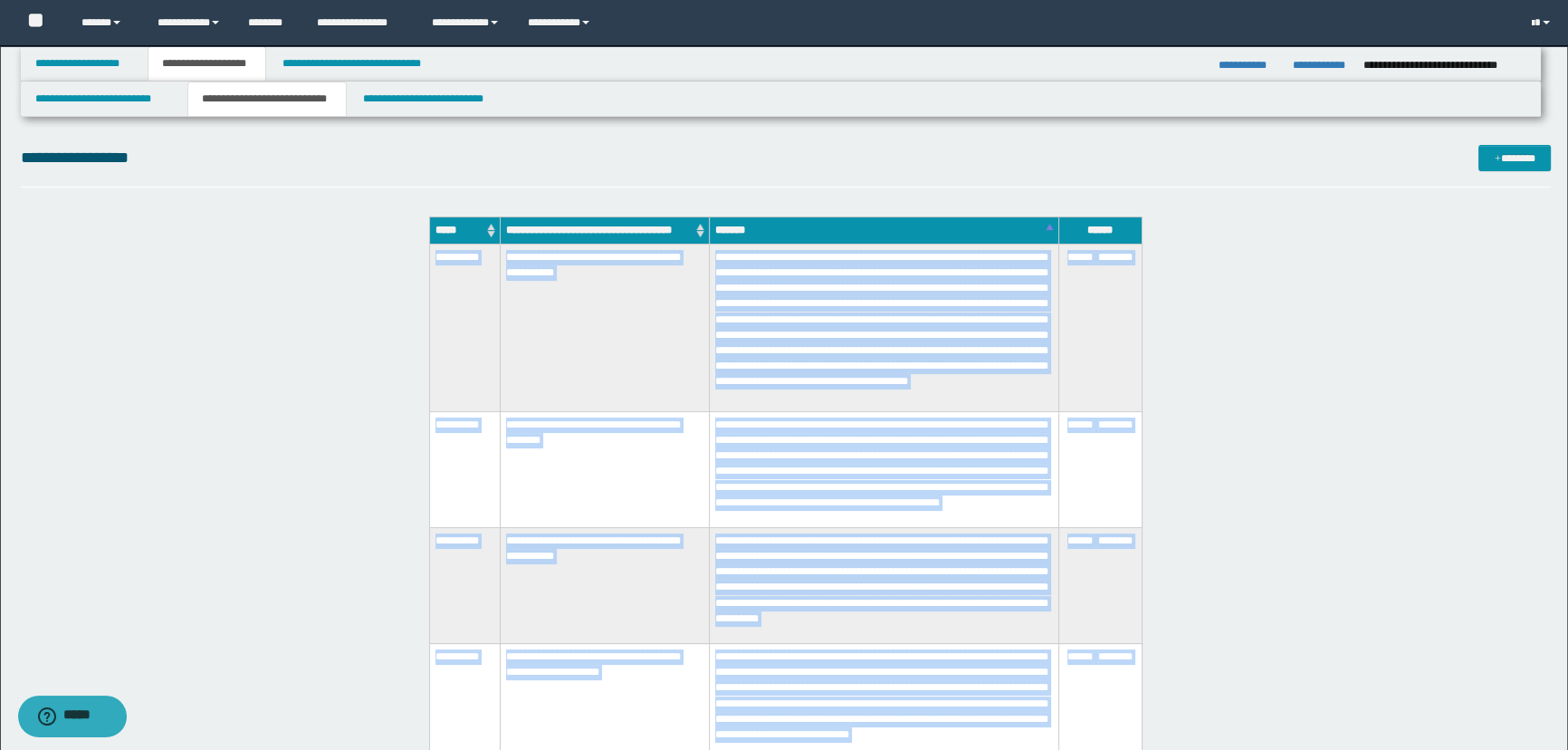 drag, startPoint x: 1141, startPoint y: 516, endPoint x: 434, endPoint y: 361, distance: 723.7914 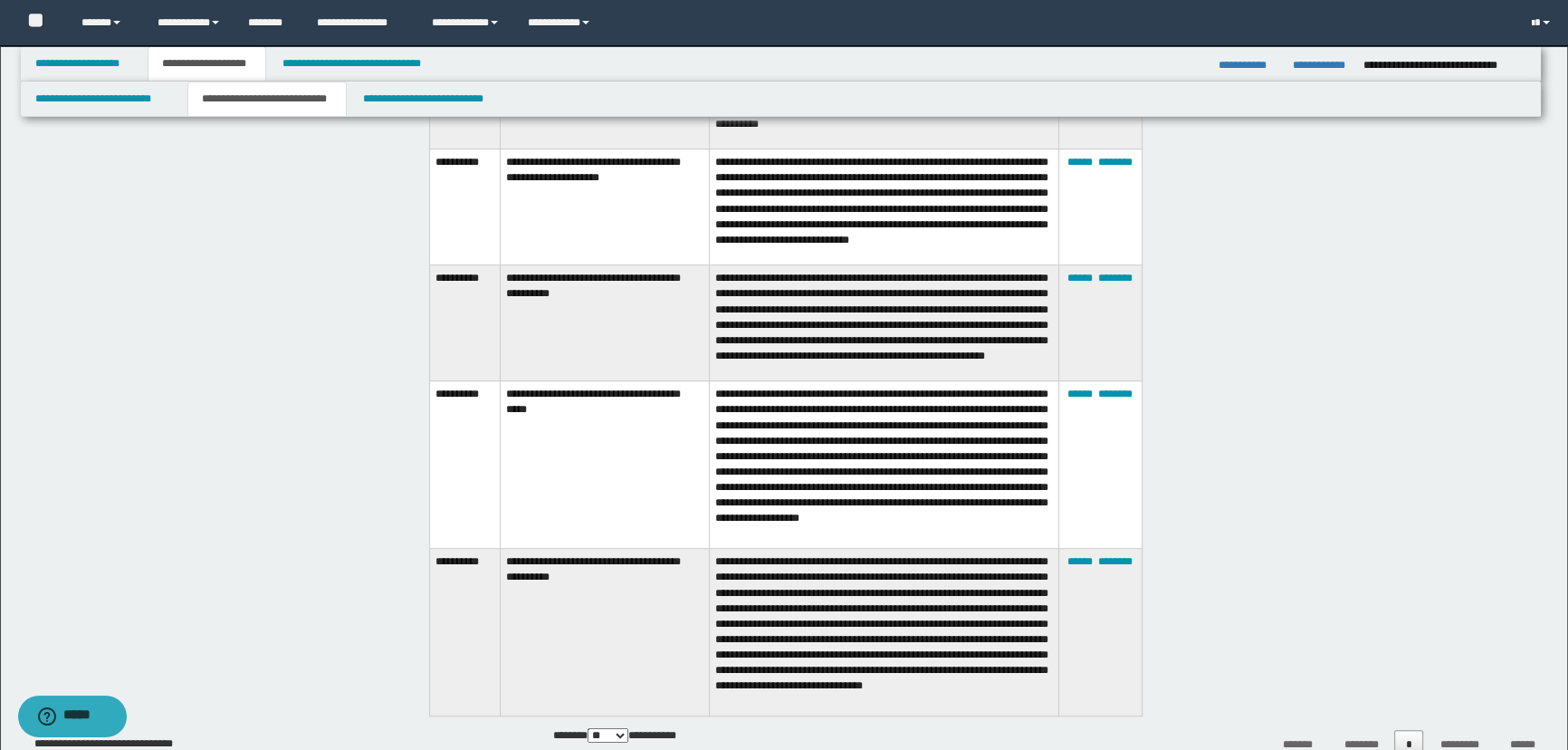 scroll, scrollTop: 987, scrollLeft: 0, axis: vertical 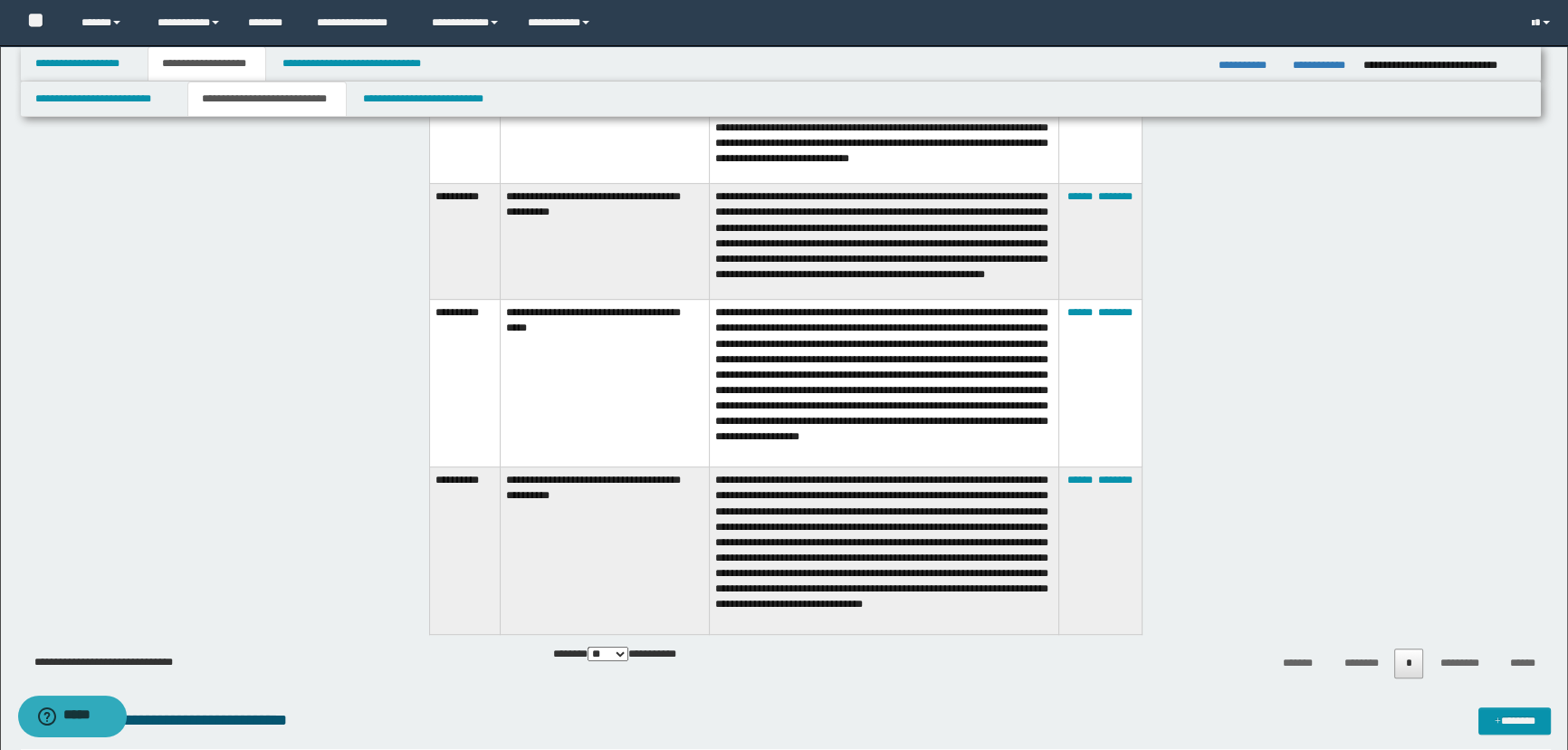 drag, startPoint x: 430, startPoint y: 254, endPoint x: 1120, endPoint y: 581, distance: 763.5634 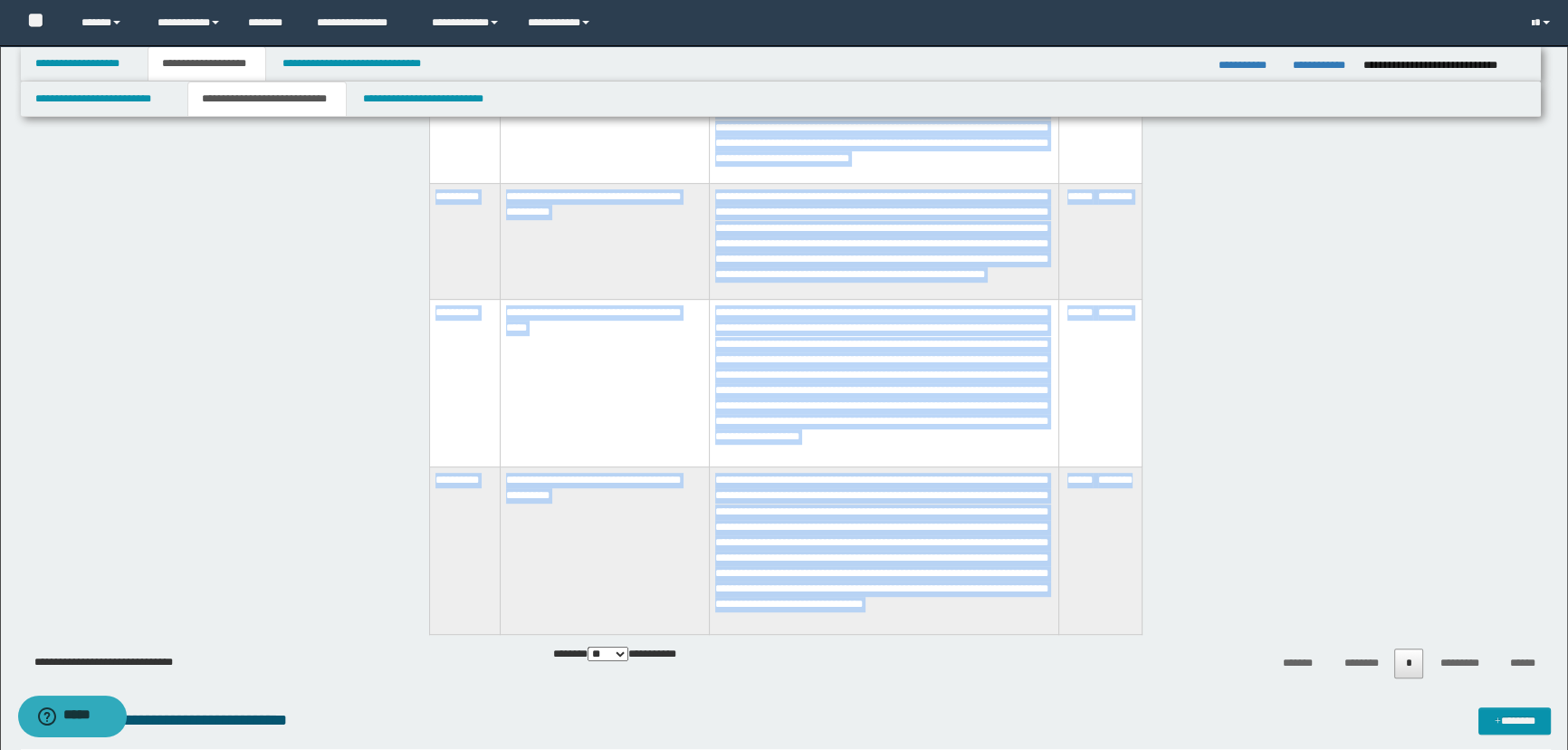 click on "******    ********" at bounding box center [1100, 551] 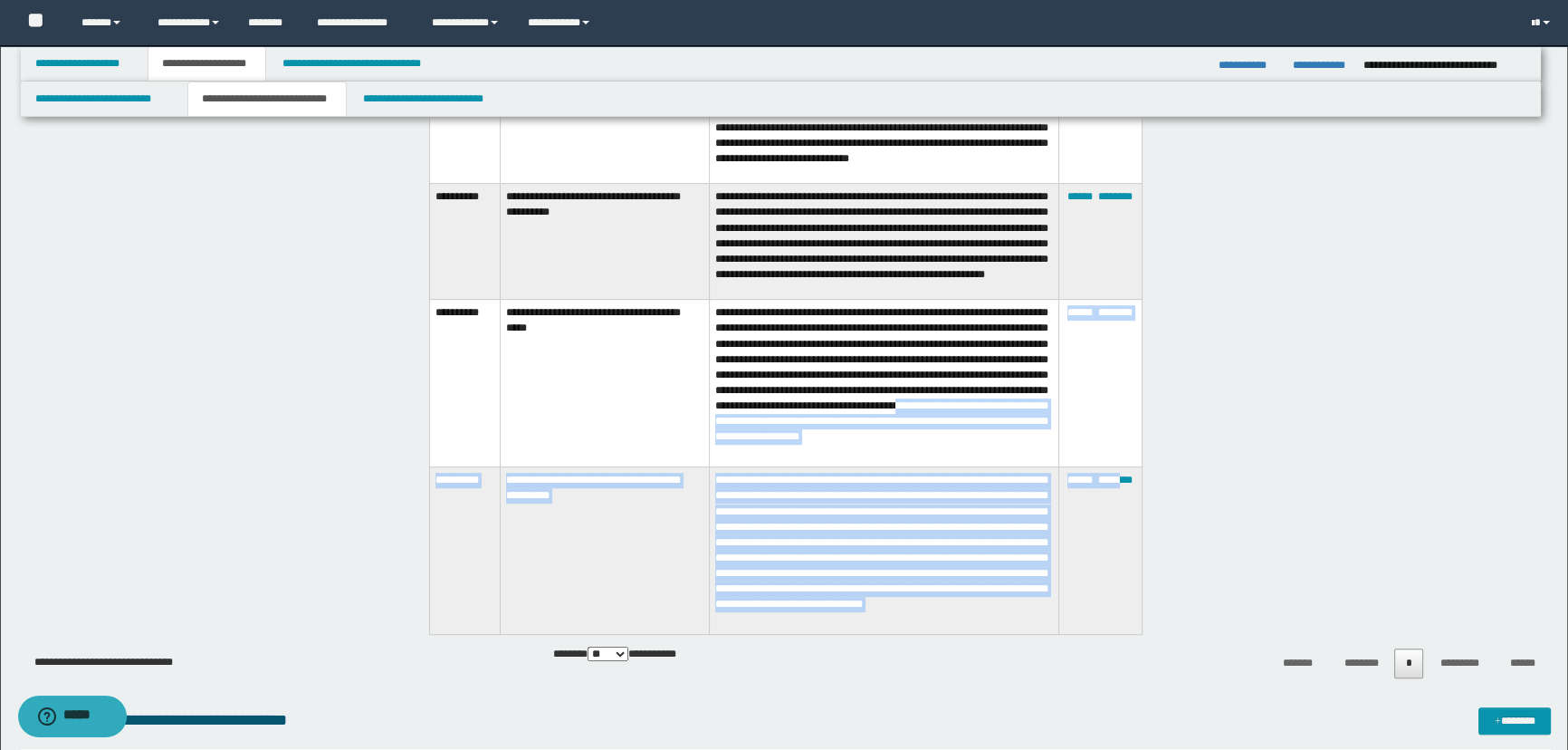 drag, startPoint x: 1120, startPoint y: 578, endPoint x: 868, endPoint y: 416, distance: 299.5797 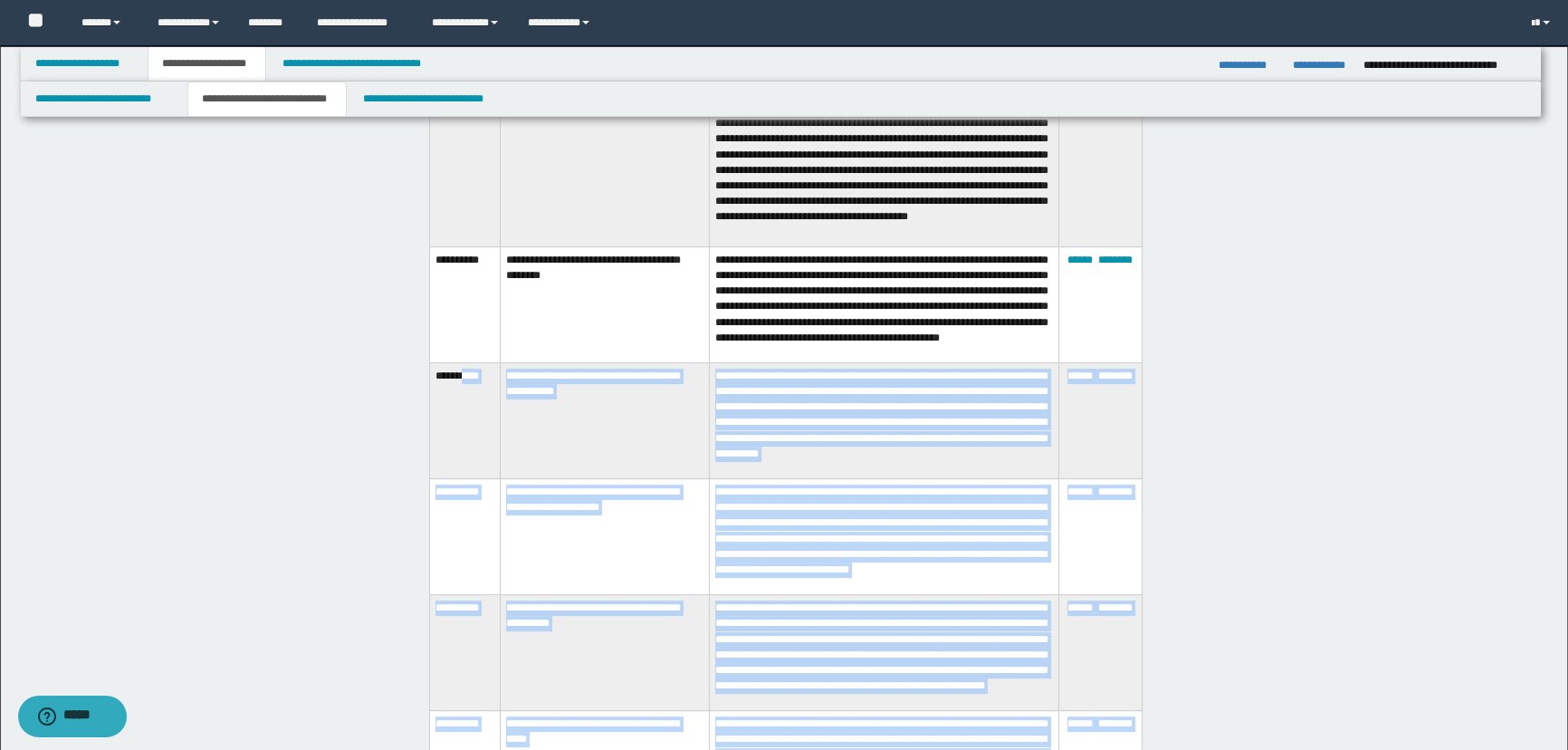 scroll, scrollTop: 411, scrollLeft: 0, axis: vertical 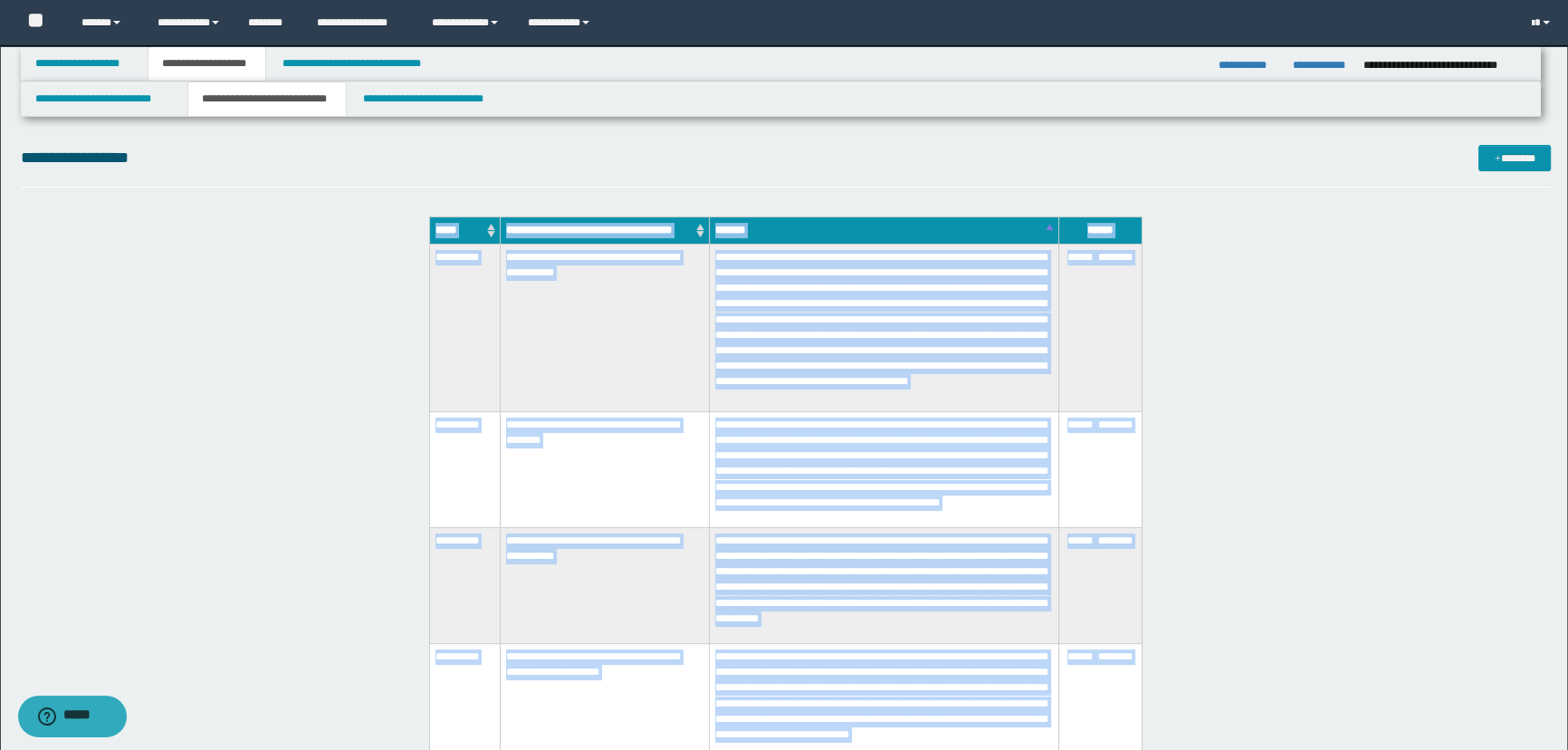 drag, startPoint x: 1135, startPoint y: 494, endPoint x: 423, endPoint y: 286, distance: 741.76007 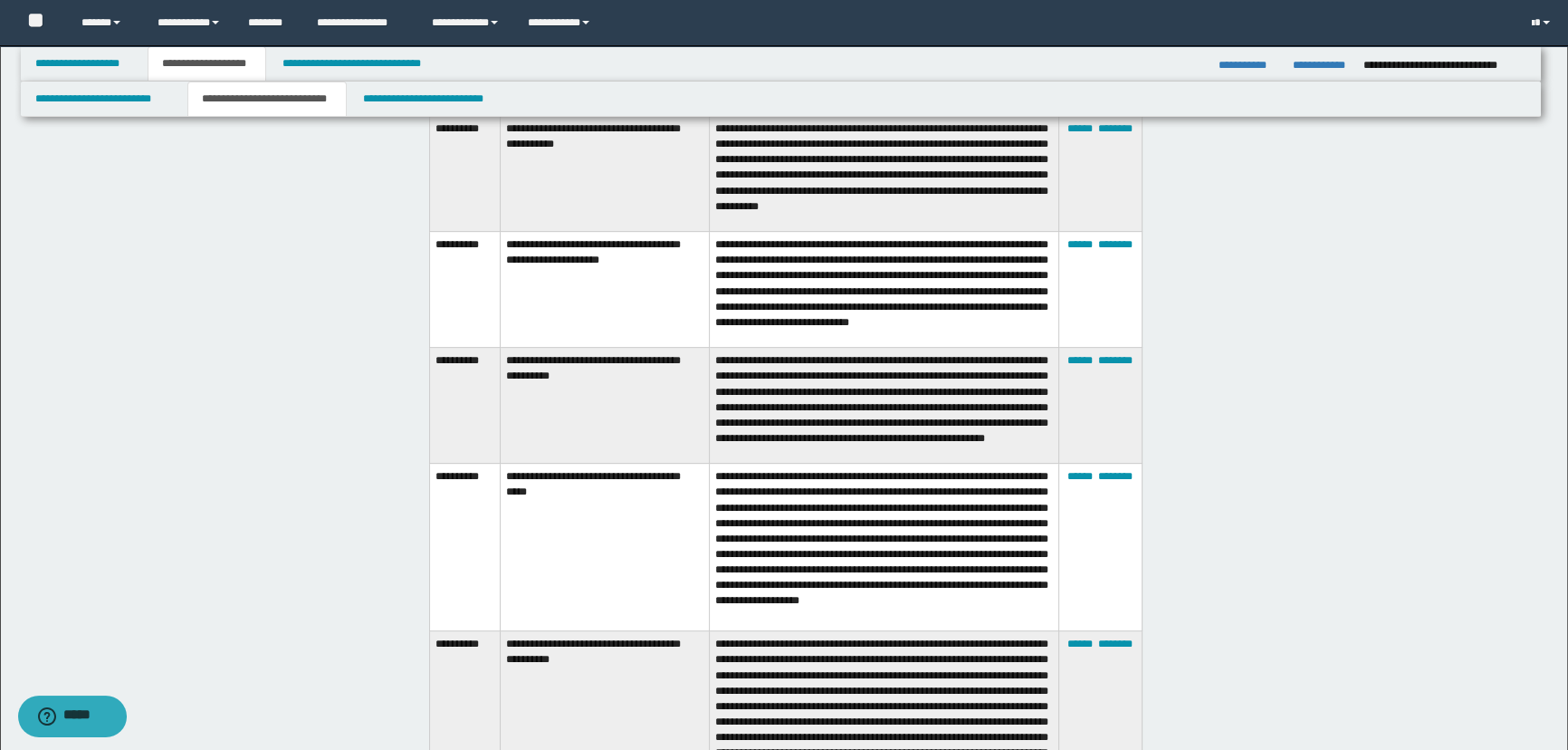 scroll, scrollTop: 987, scrollLeft: 0, axis: vertical 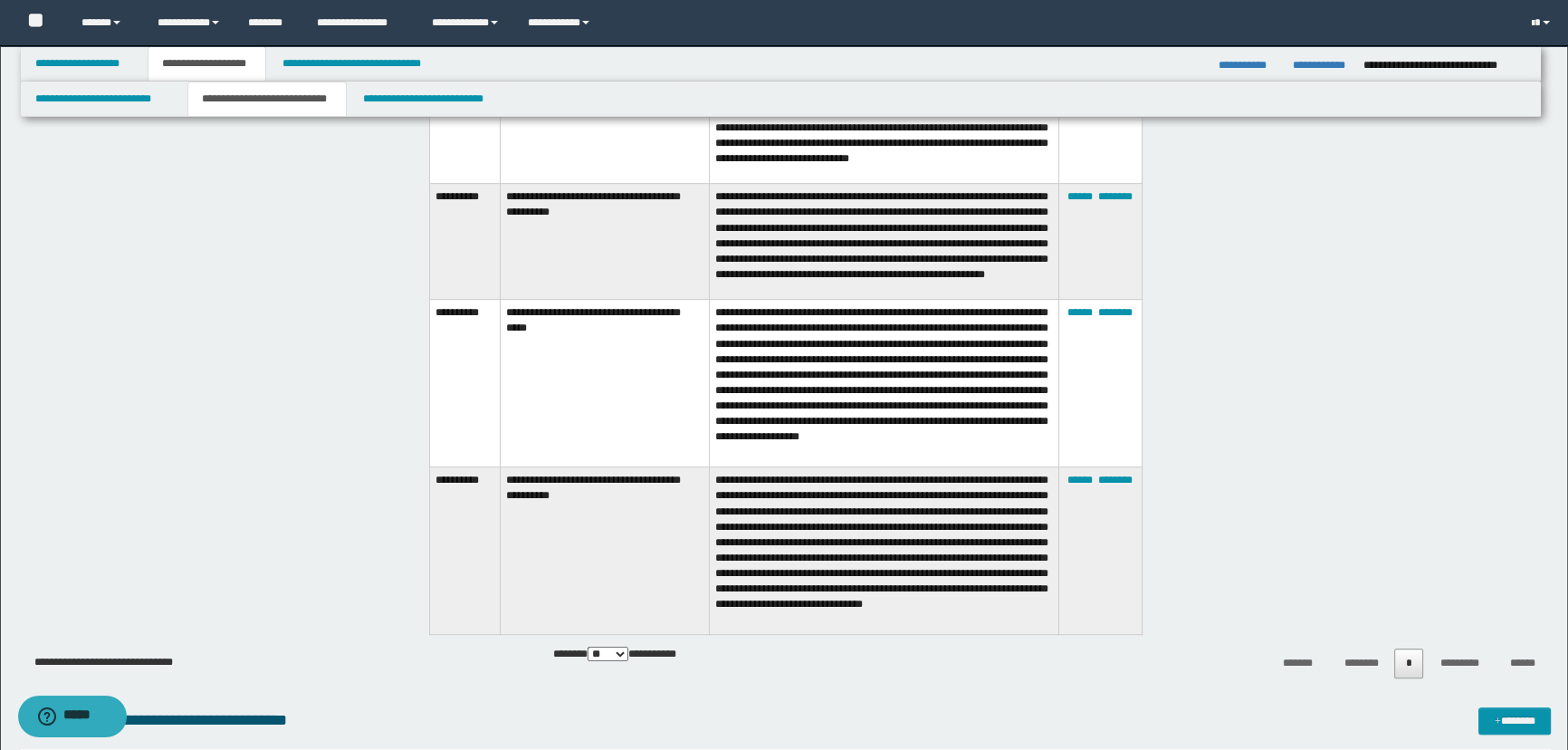drag, startPoint x: 431, startPoint y: 255, endPoint x: 1143, endPoint y: 531, distance: 763.623 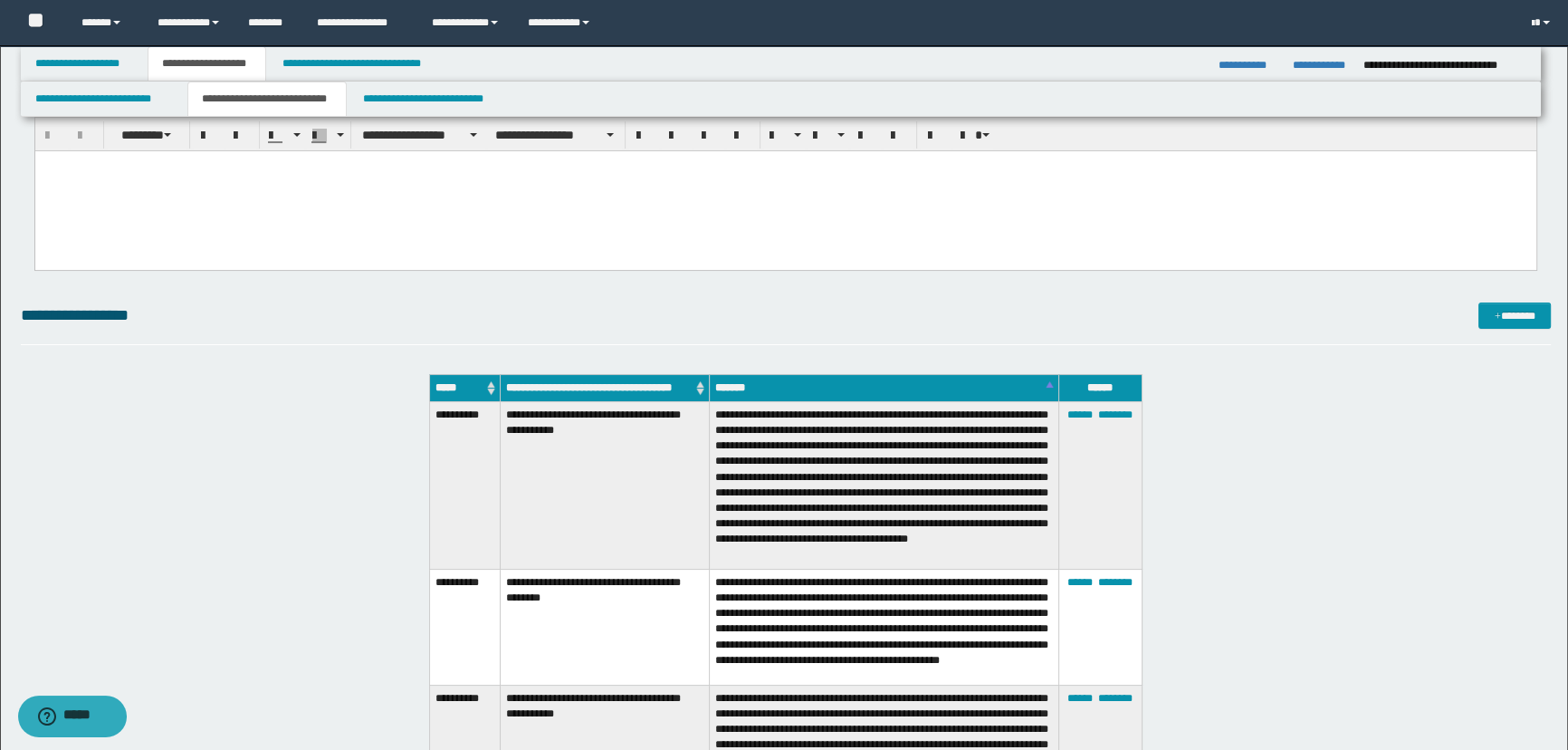 scroll, scrollTop: 0, scrollLeft: 0, axis: both 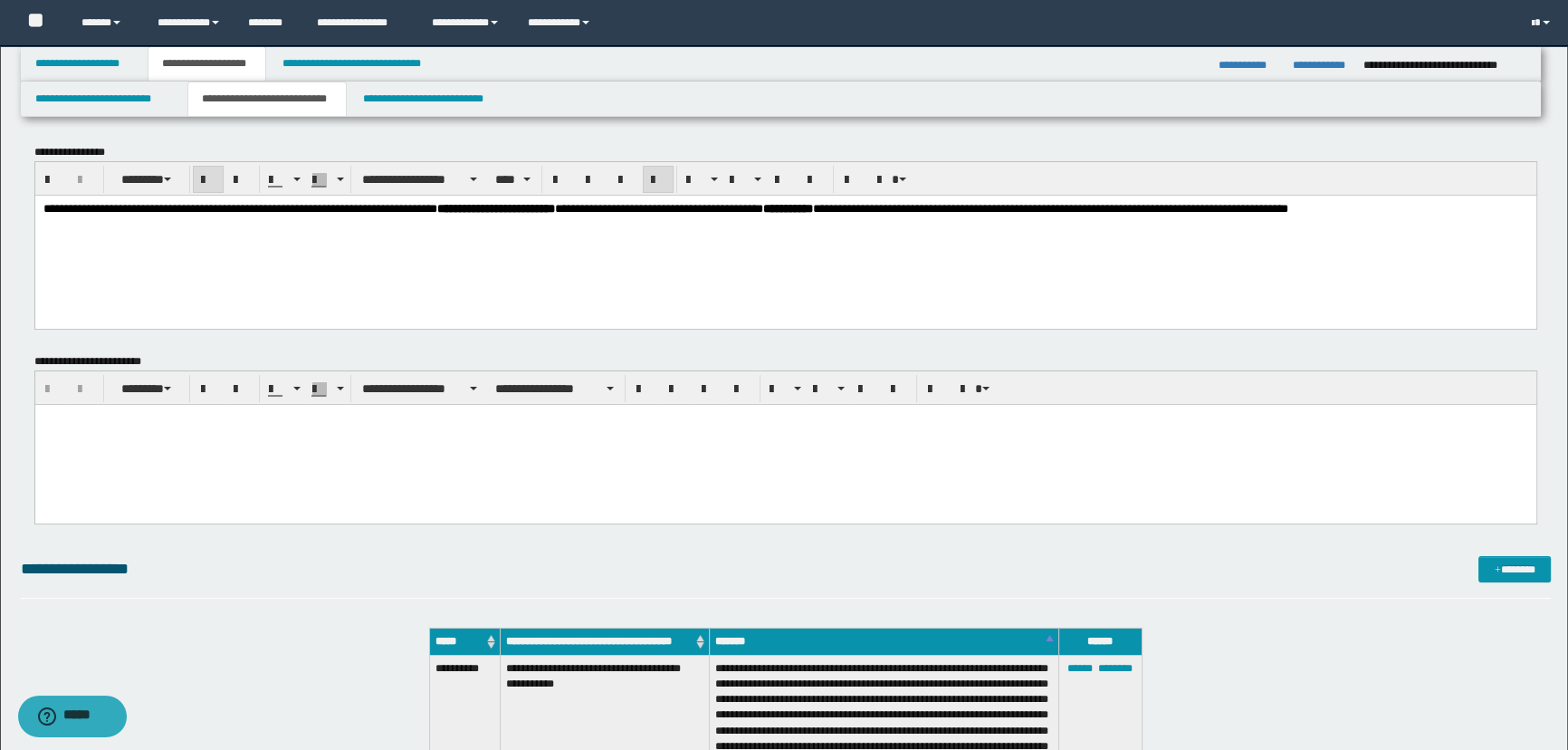 click on "**********" 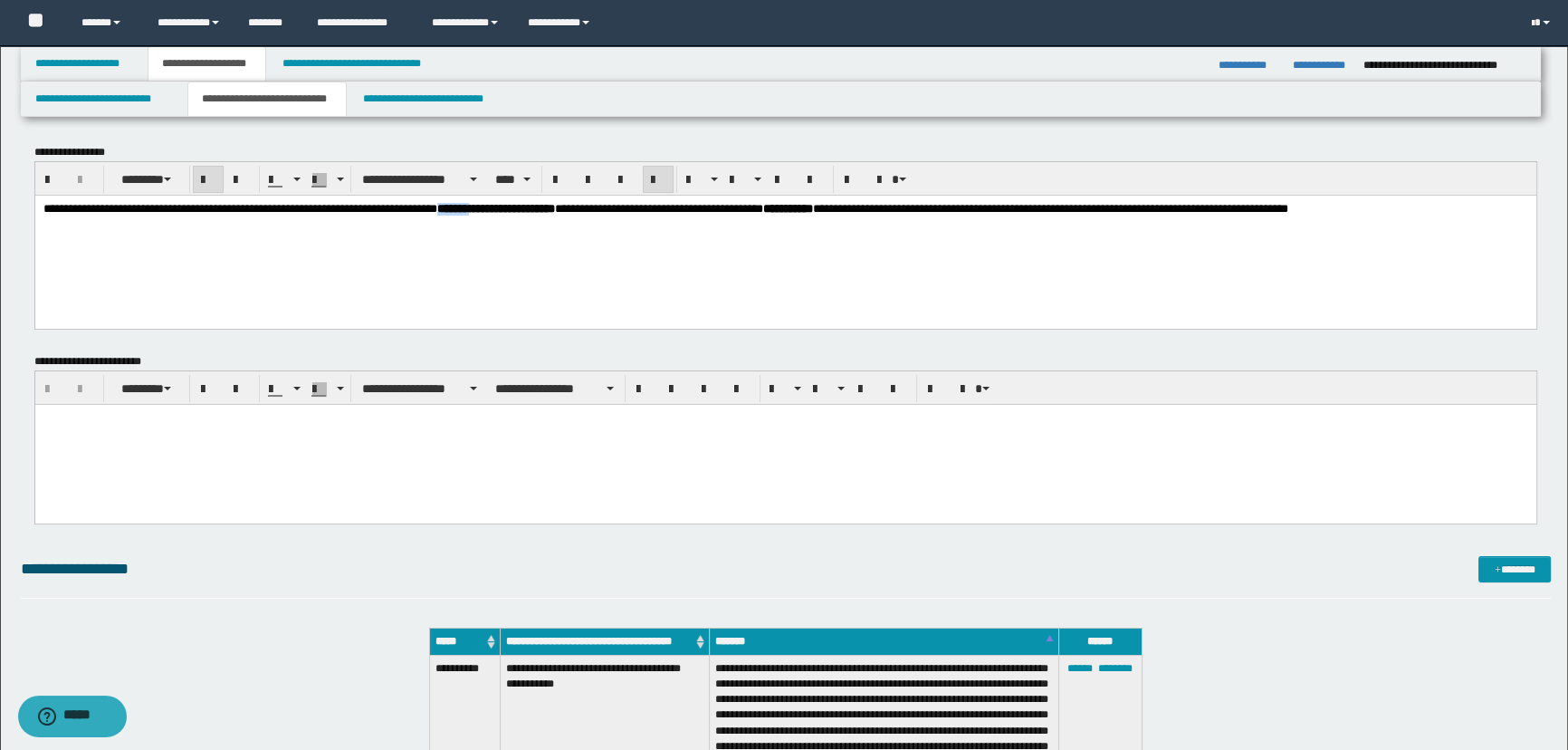 click on "**********" 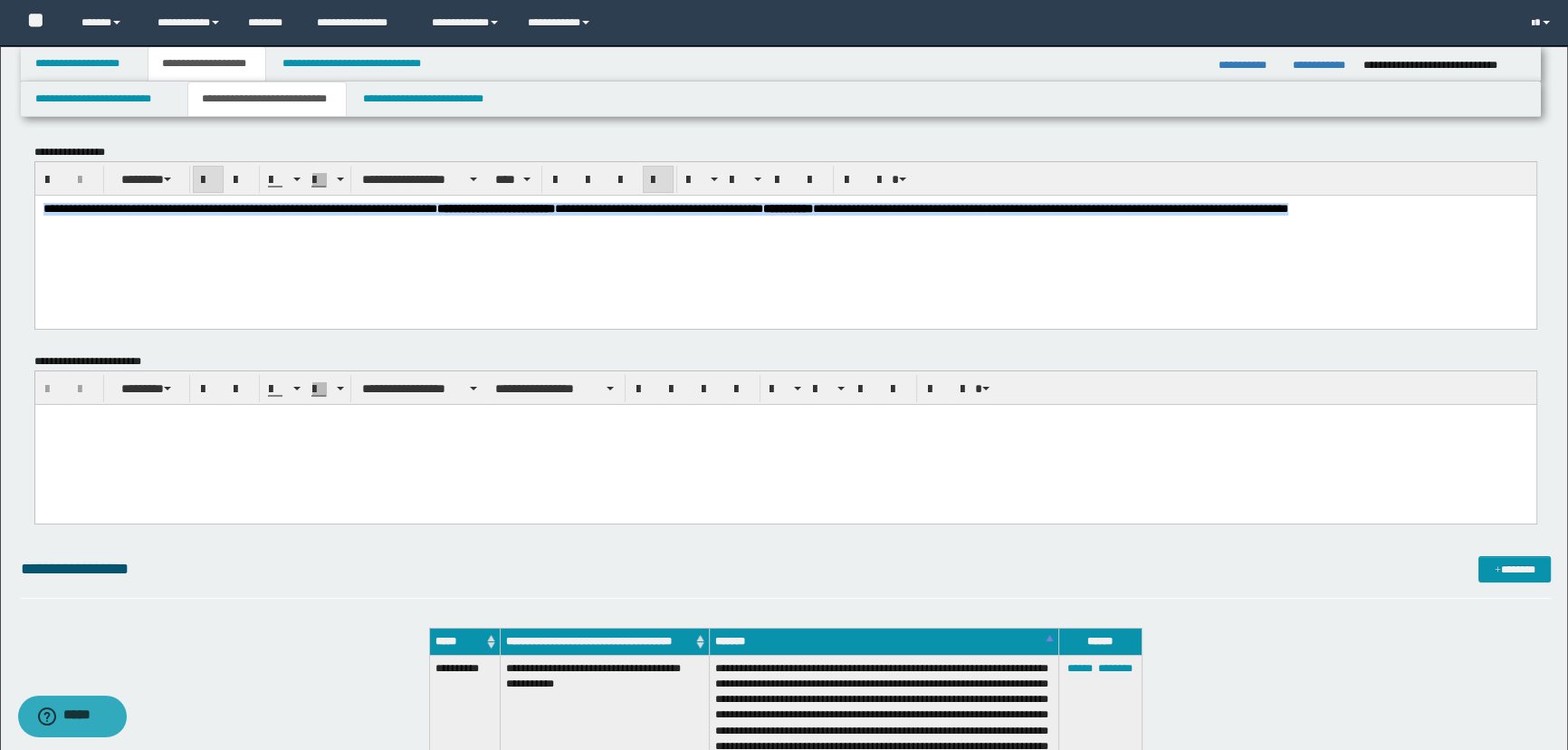 click on "**********" 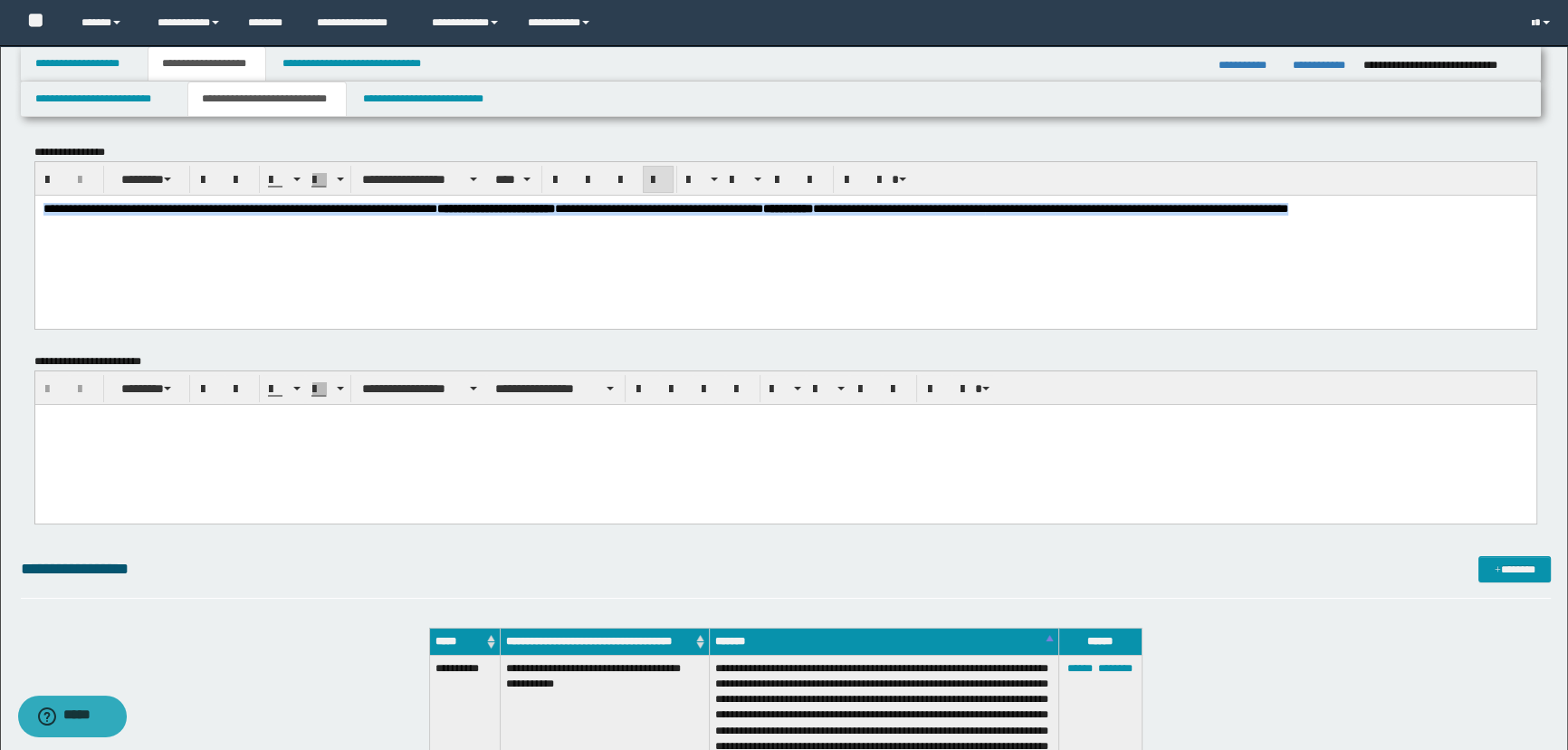 click on "**********" at bounding box center [785, 231] 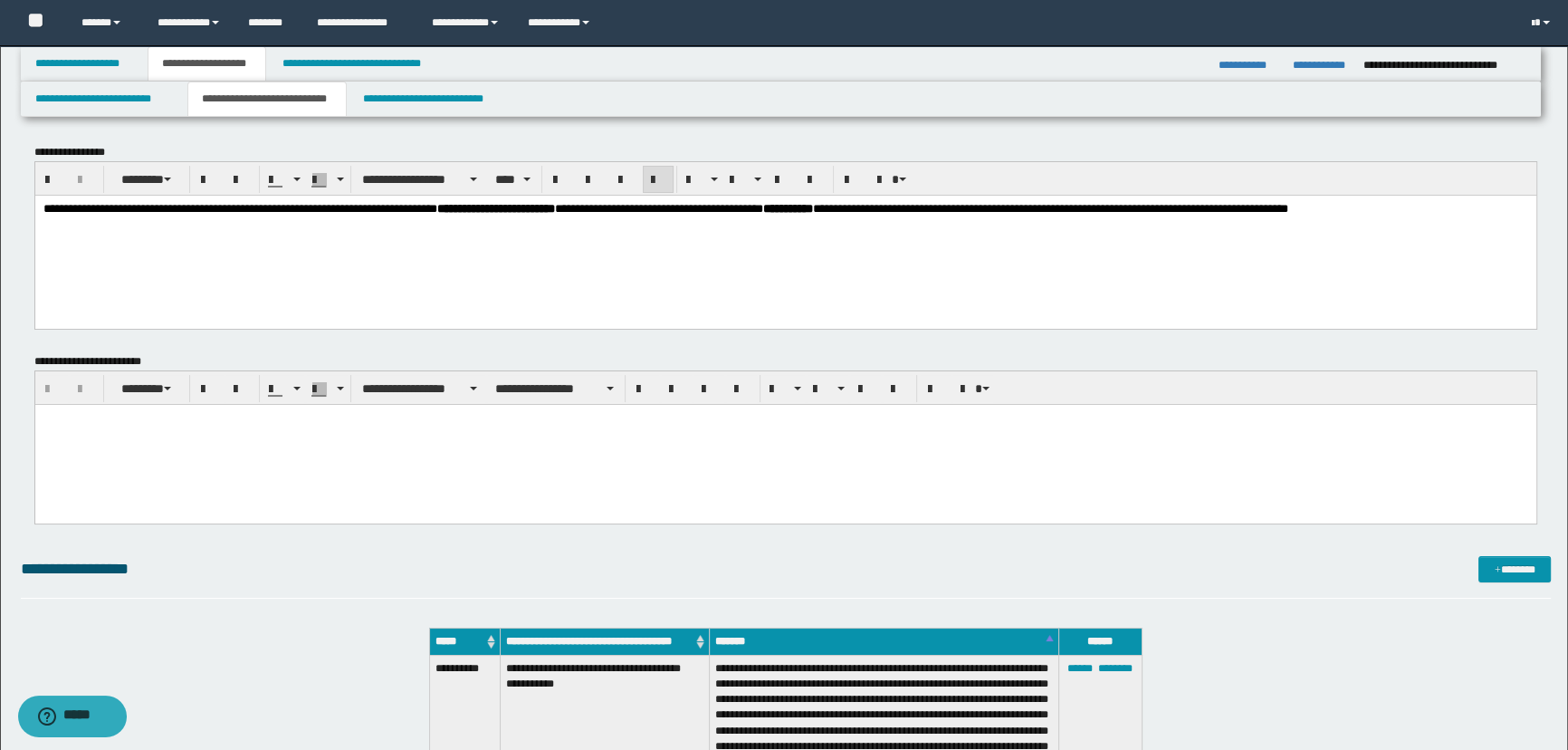click on "**********" at bounding box center [785, 208] 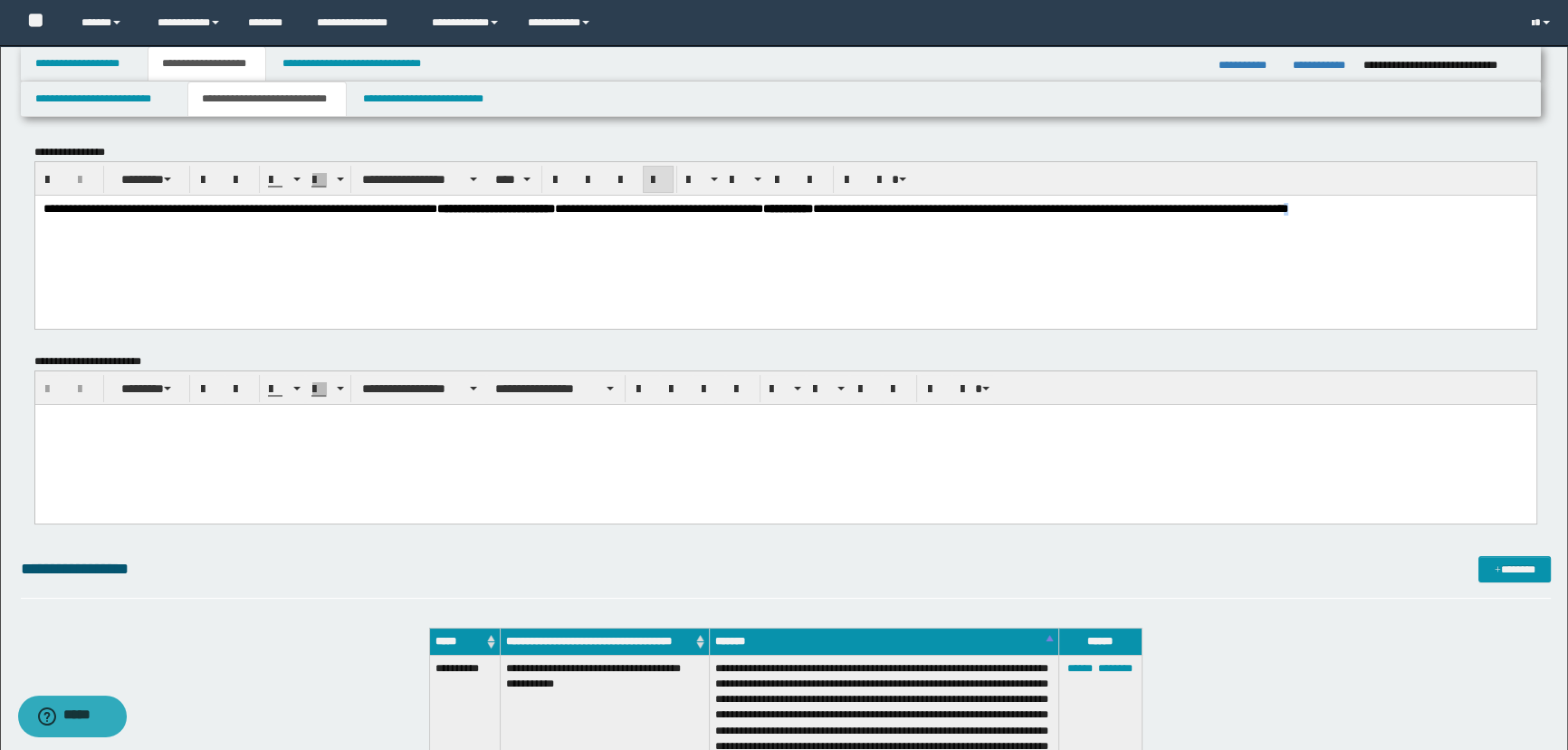 click on "**********" at bounding box center [785, 208] 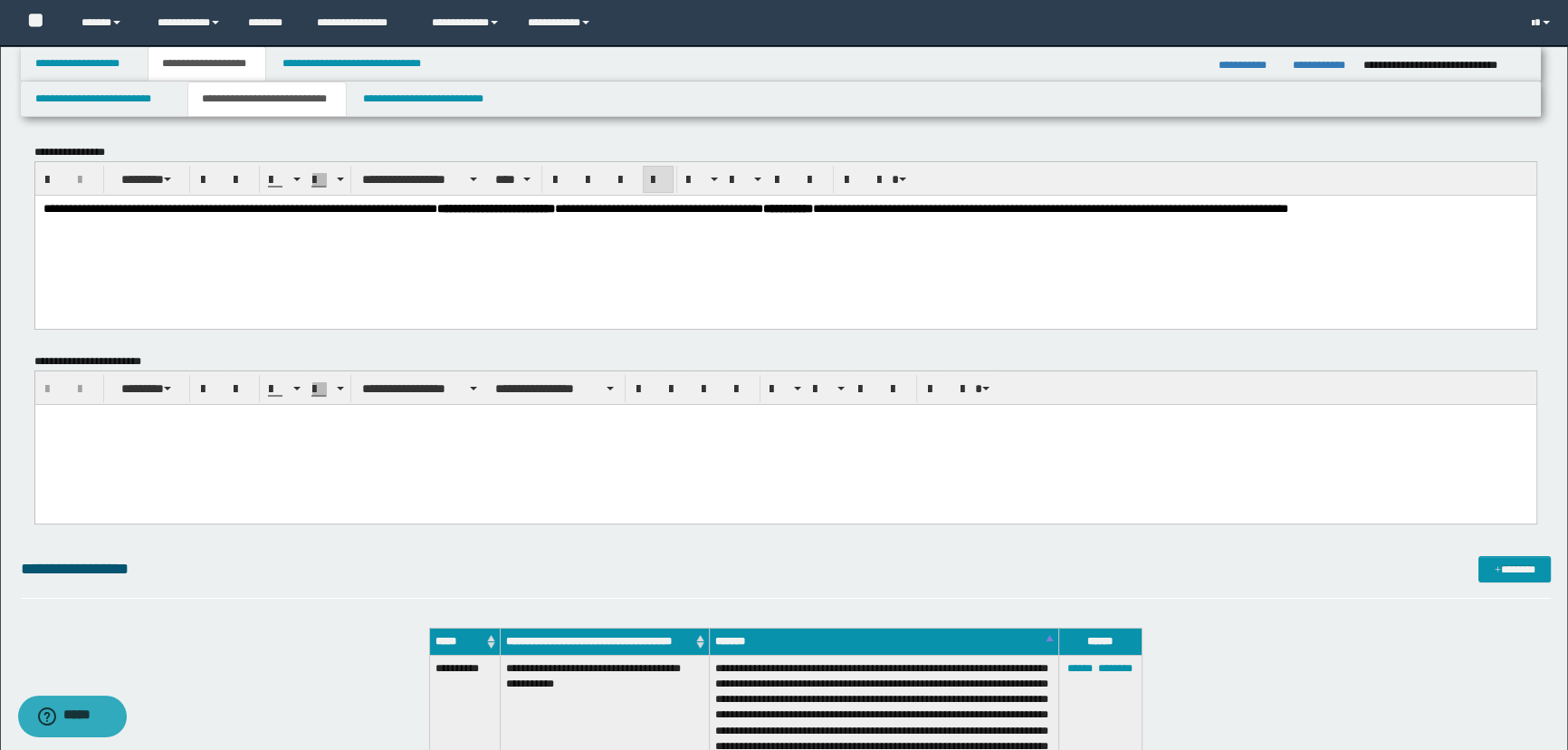 click on "**********" at bounding box center [664, 207] 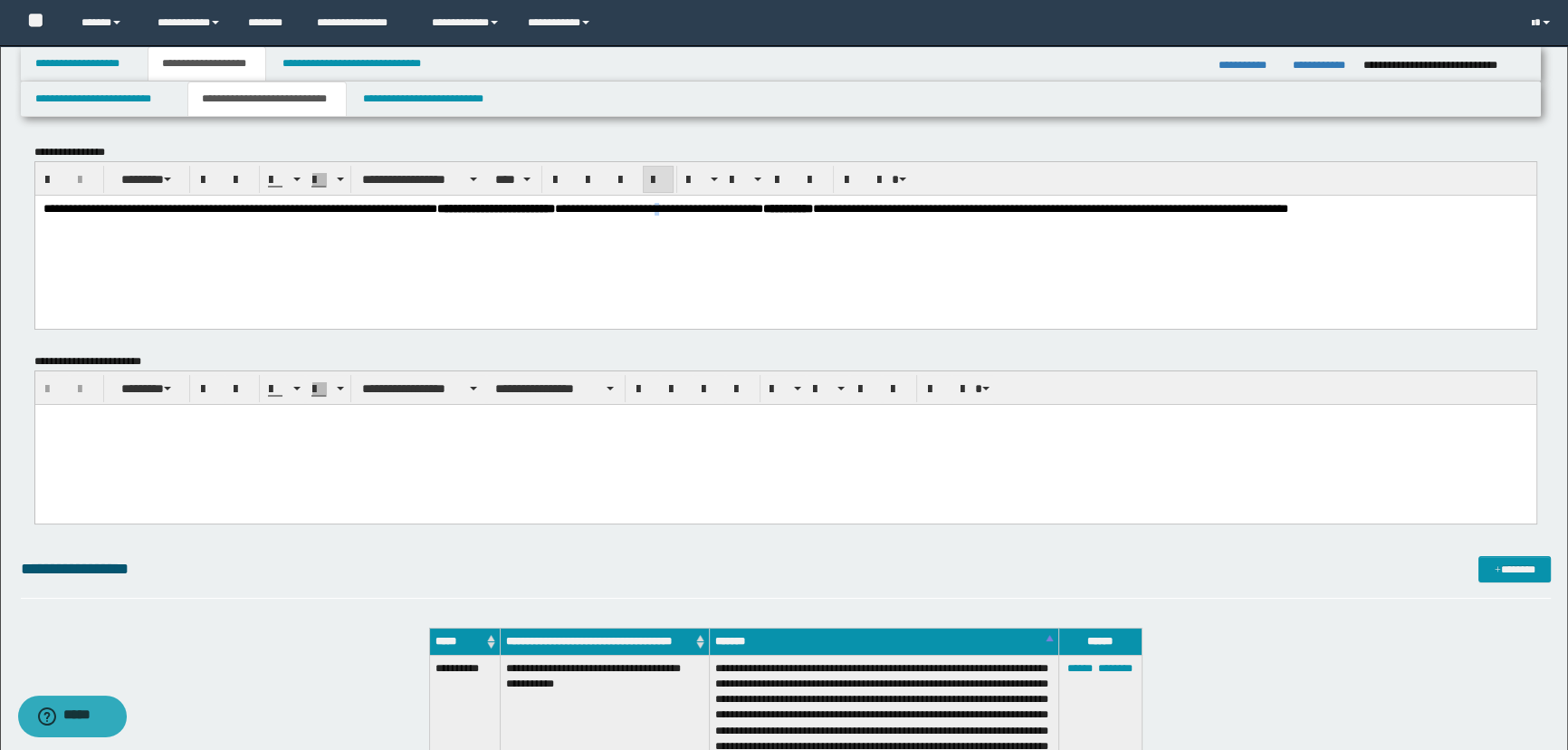 click on "**********" at bounding box center [664, 207] 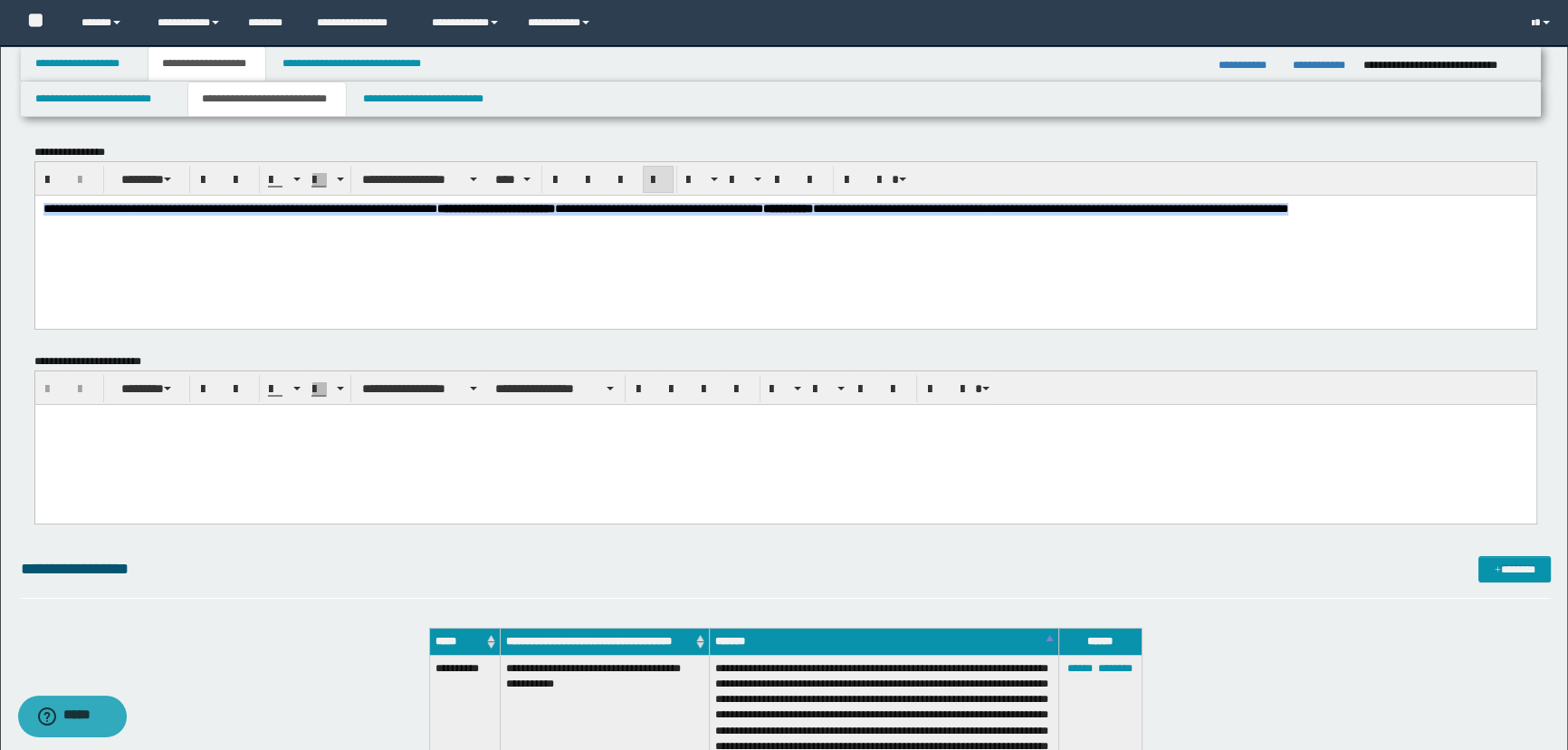 click on "**********" at bounding box center (664, 207) 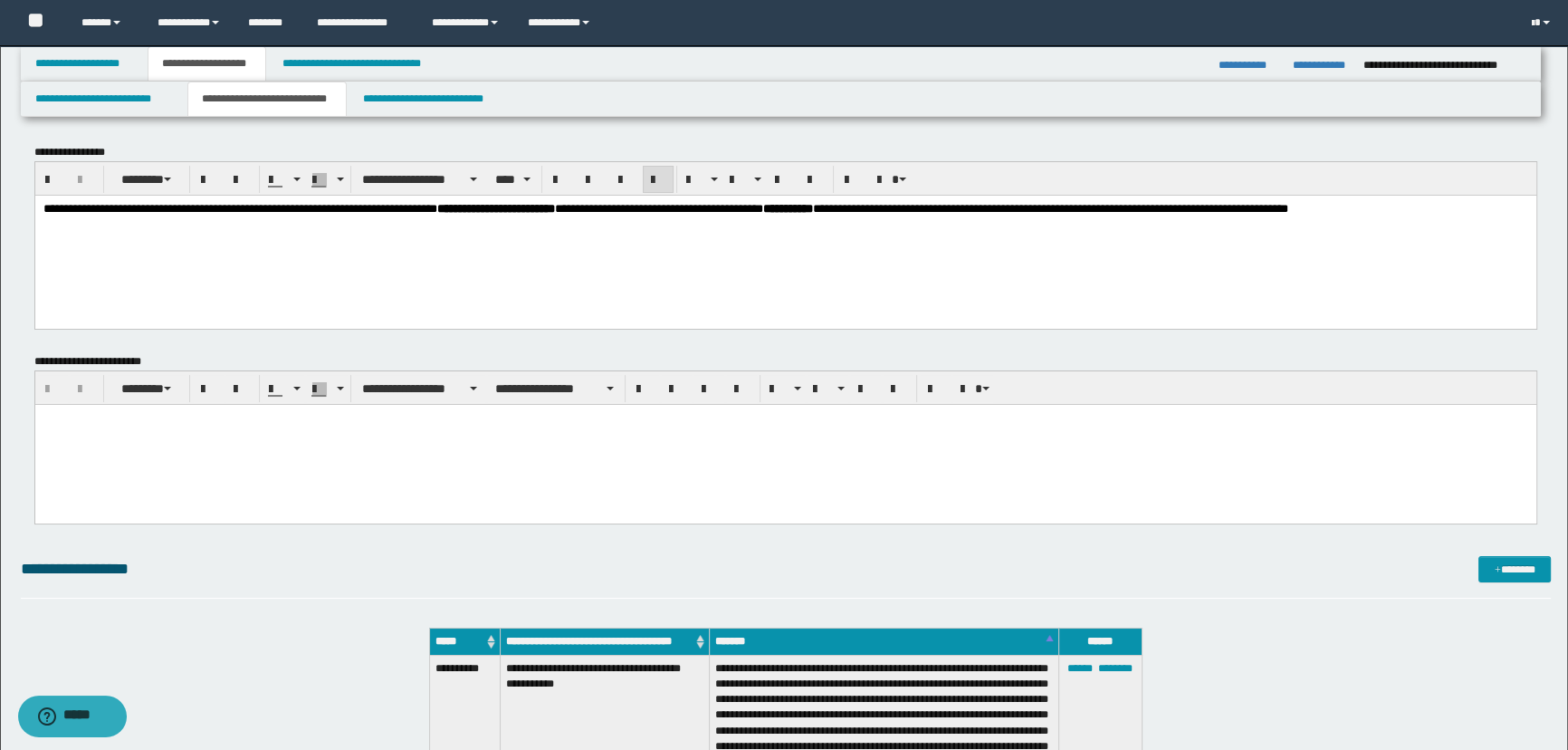 click on "**********" at bounding box center [664, 207] 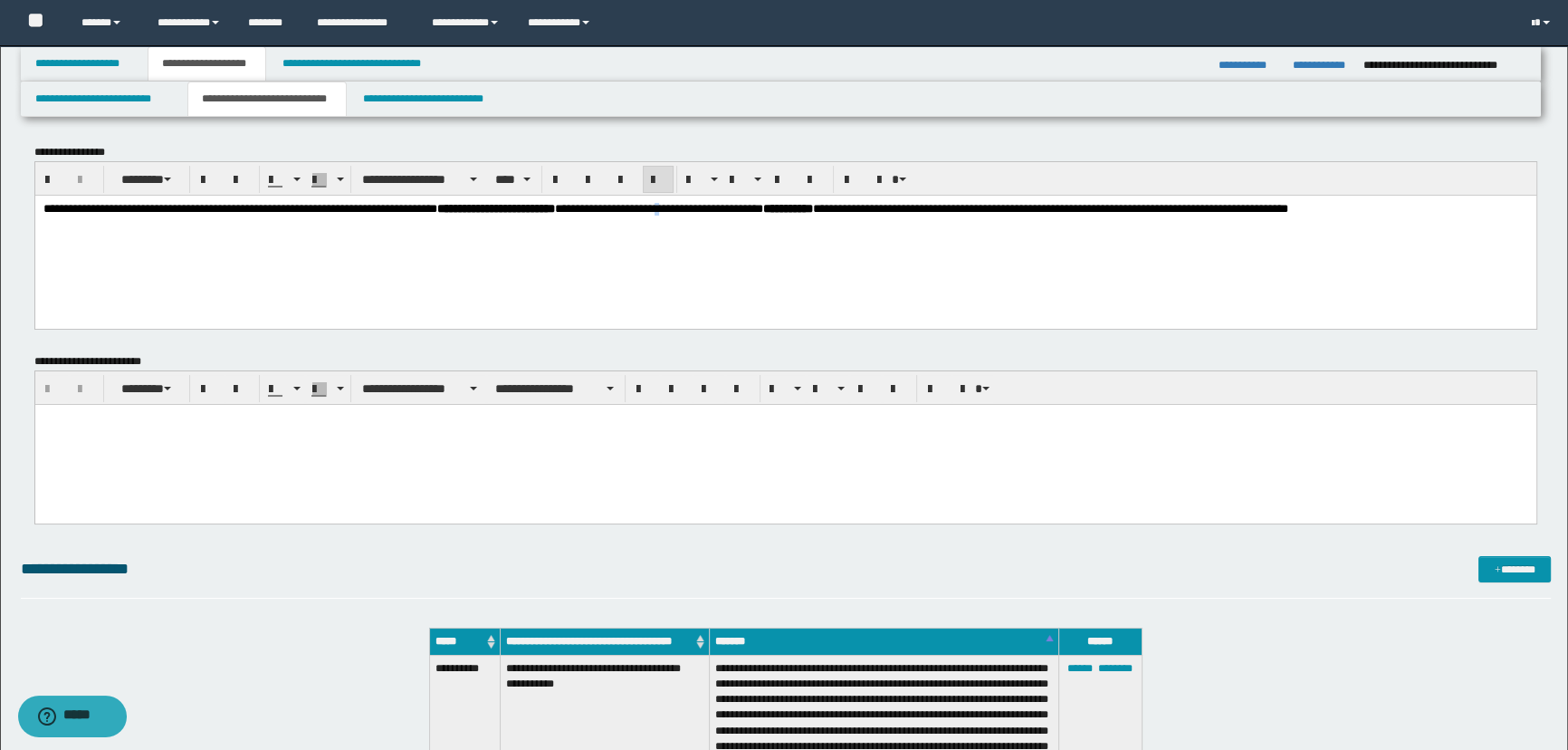 click on "**********" at bounding box center [664, 207] 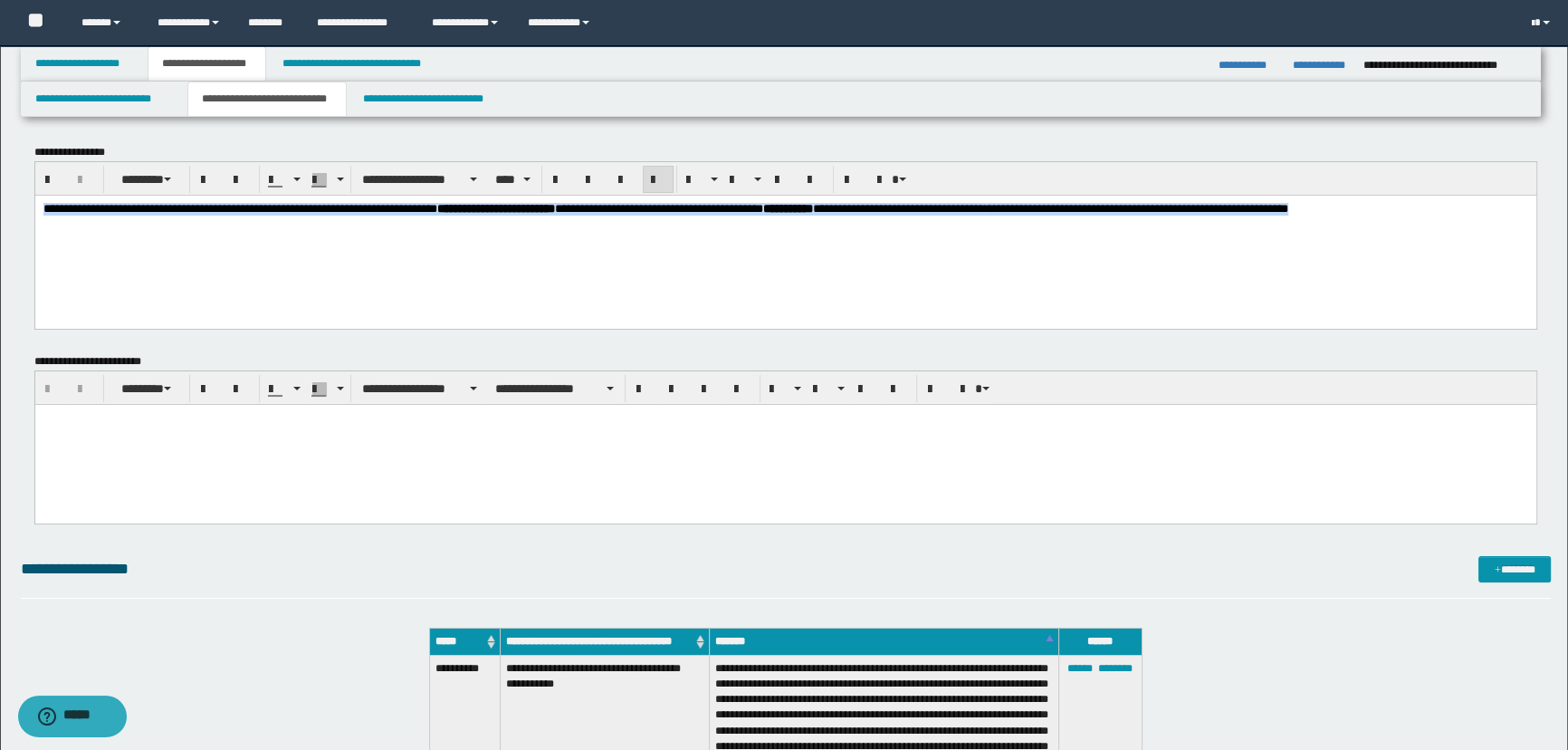 click on "**********" at bounding box center (664, 207) 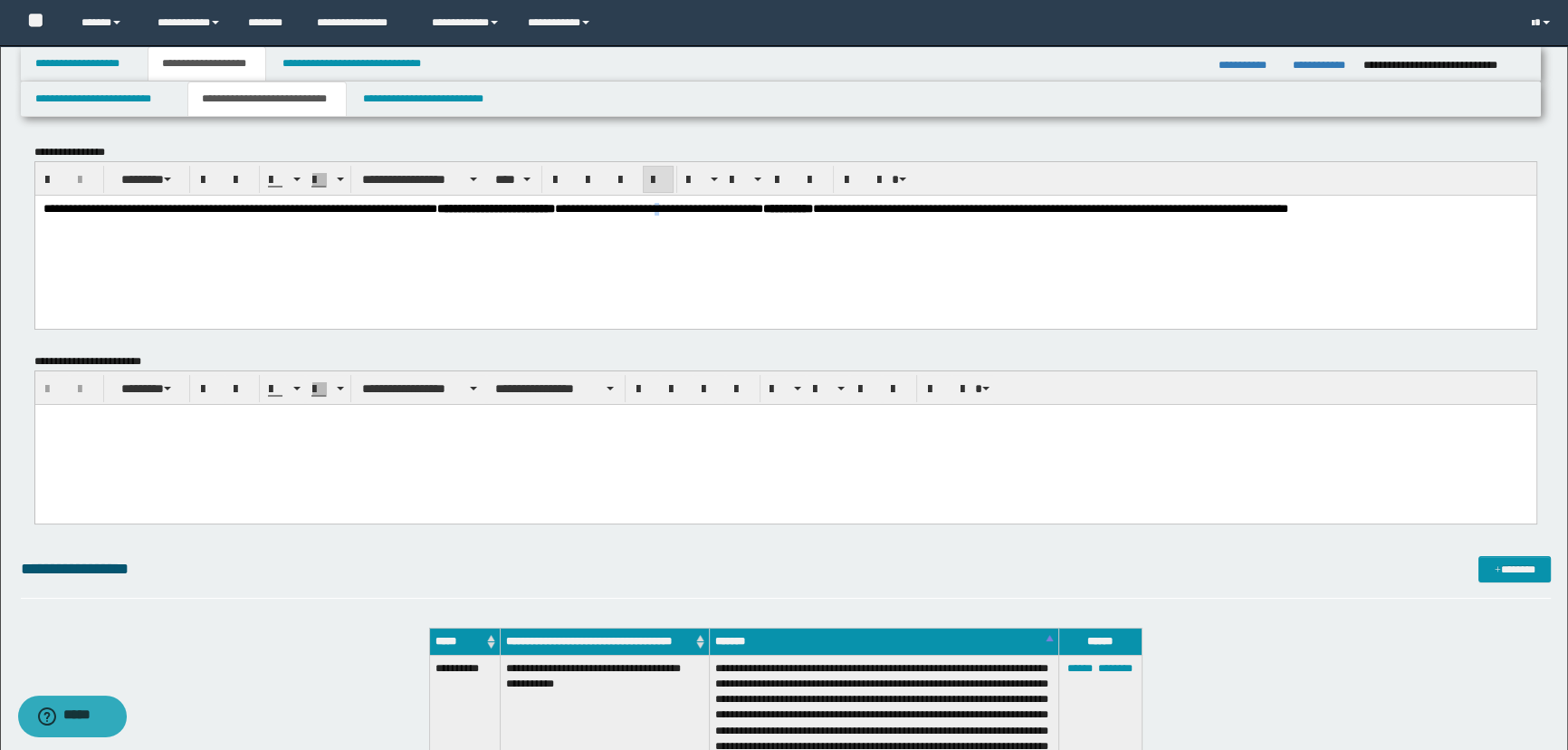 click on "**********" at bounding box center (664, 207) 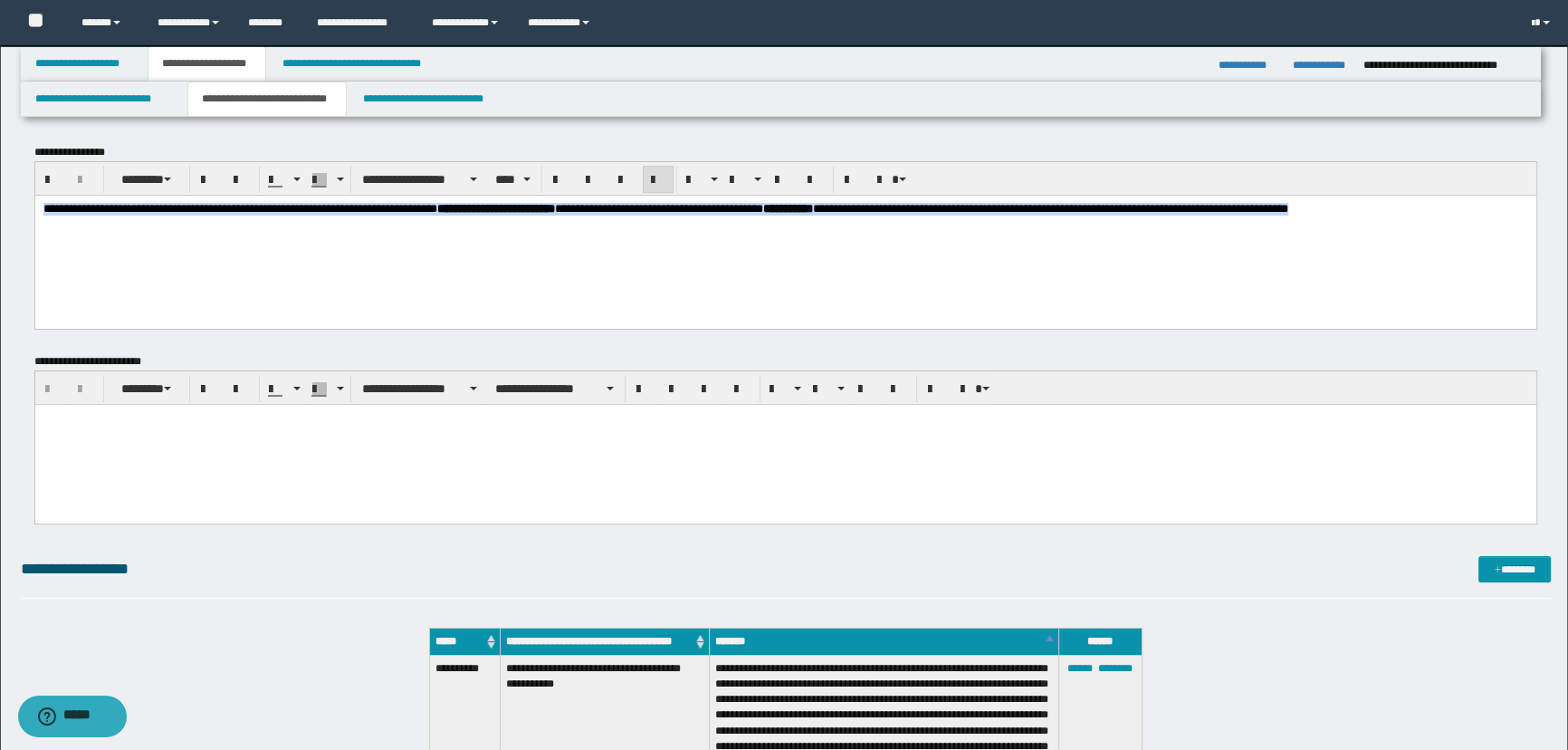 click on "**********" at bounding box center (664, 207) 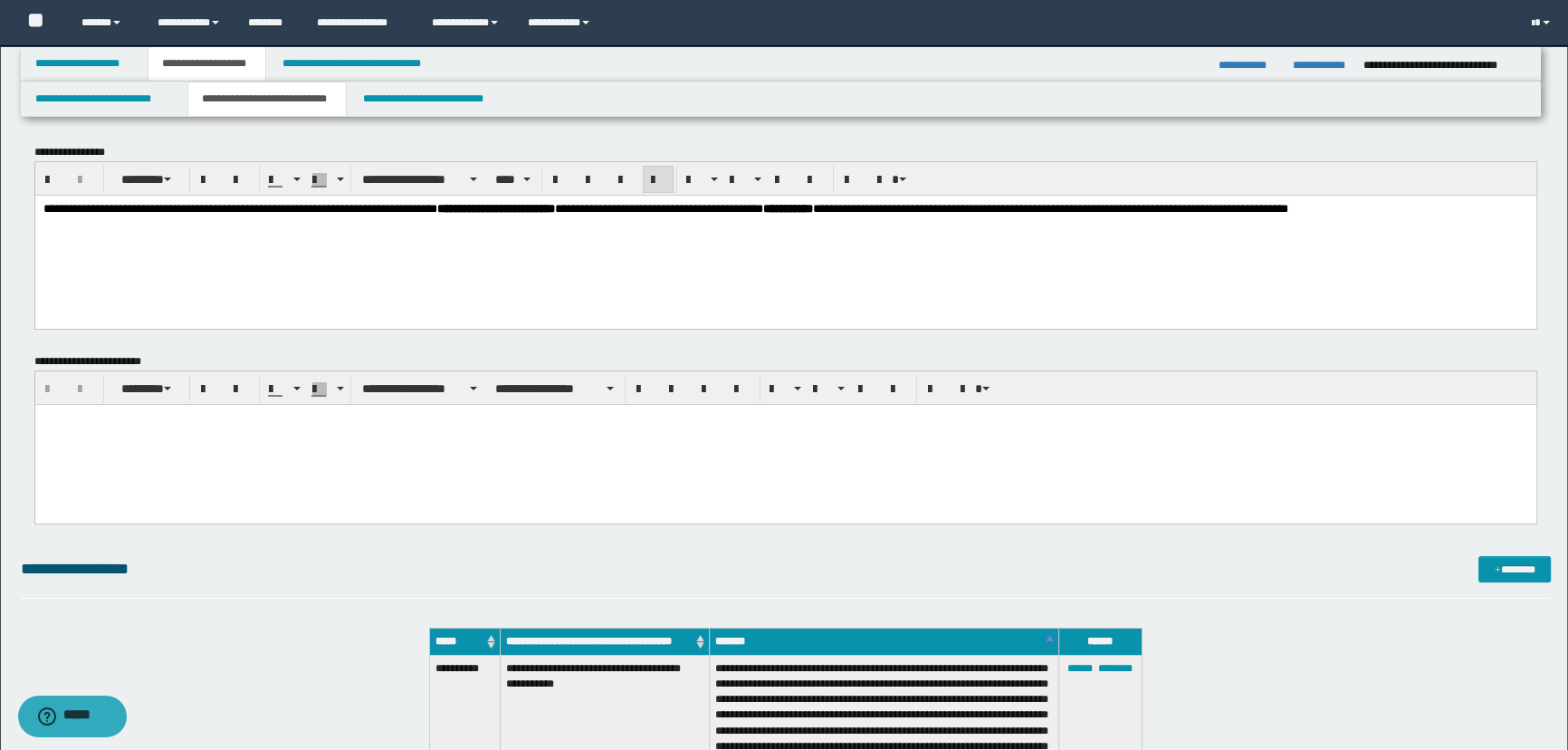 click on "**********" at bounding box center (664, 207) 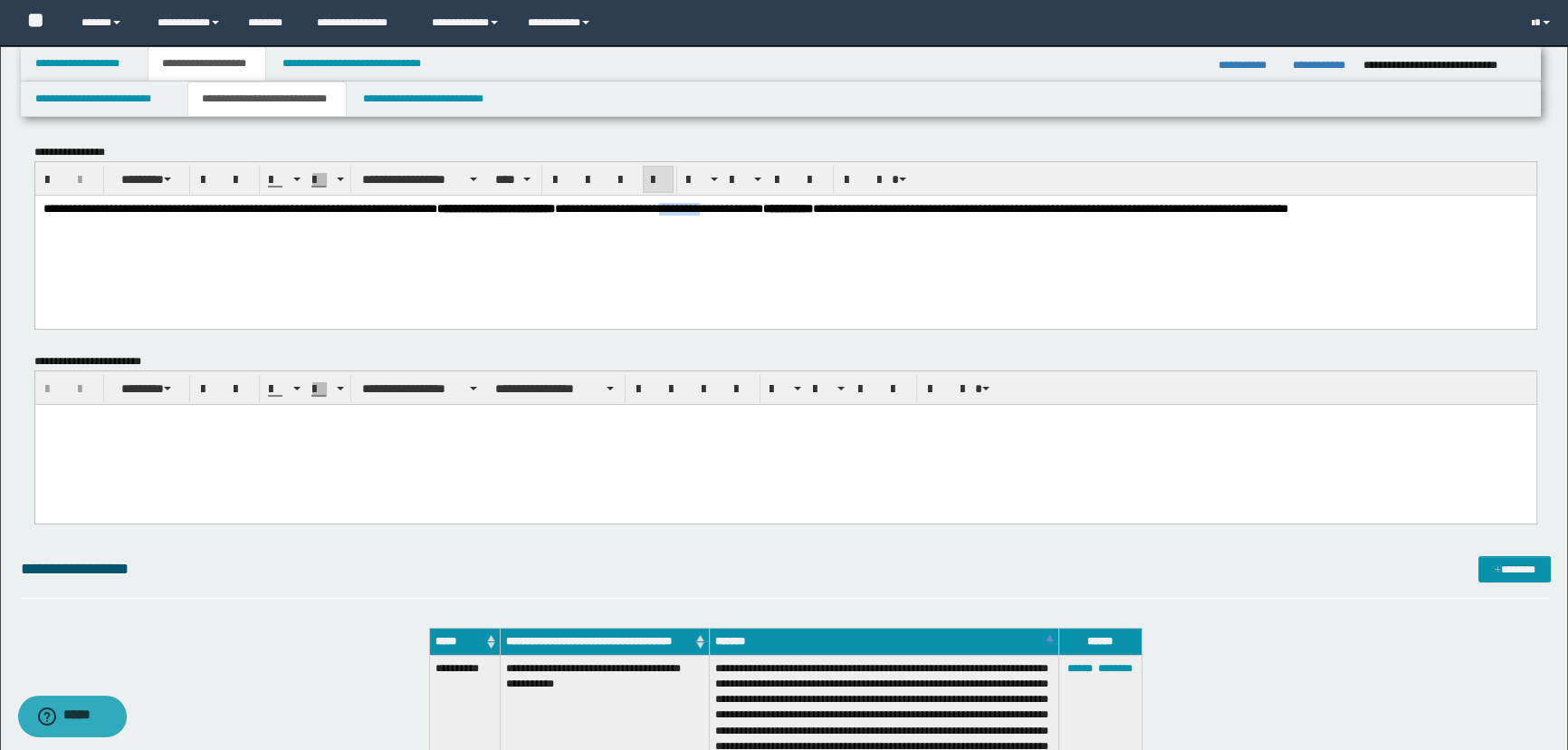 click on "**********" at bounding box center (664, 207) 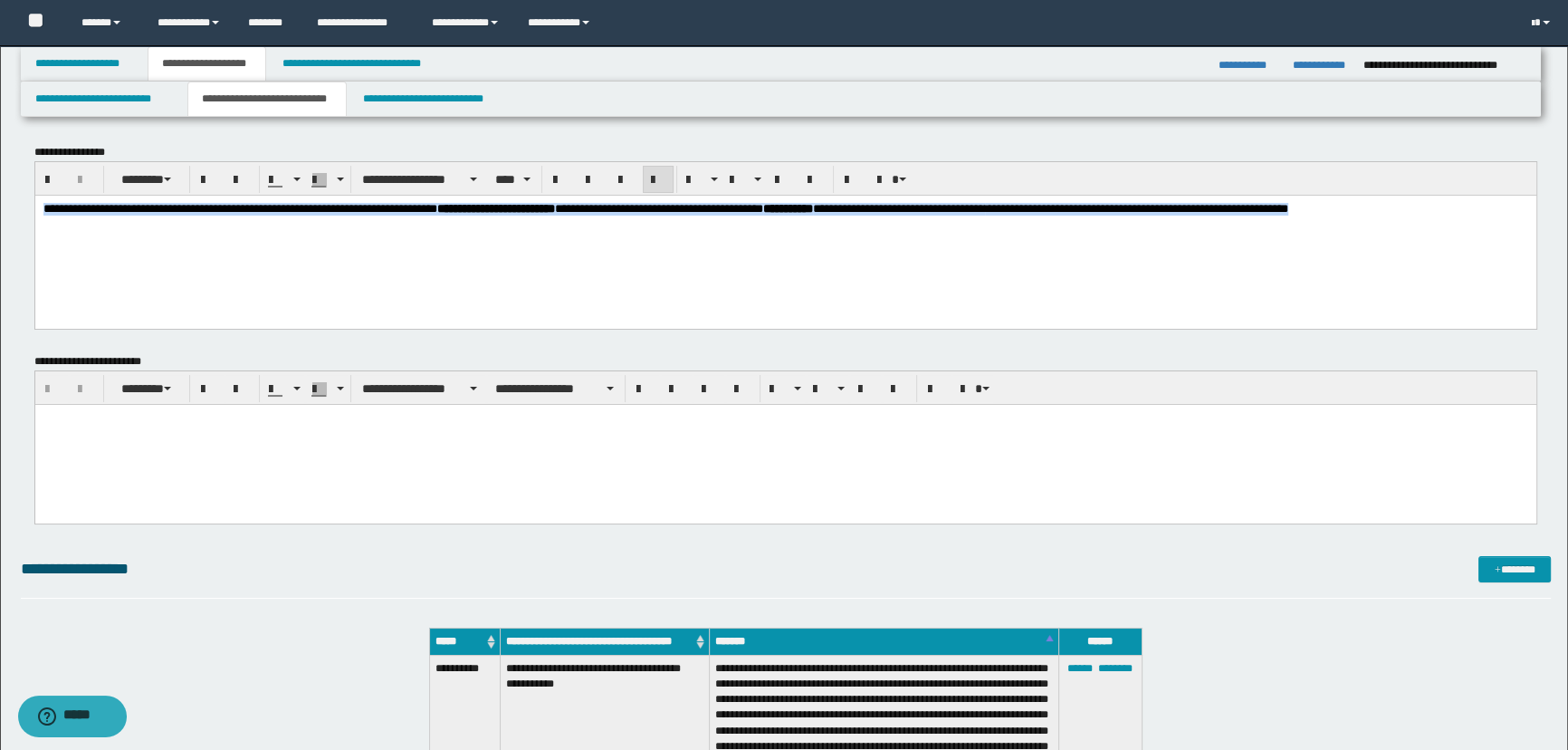 click on "**********" at bounding box center (664, 207) 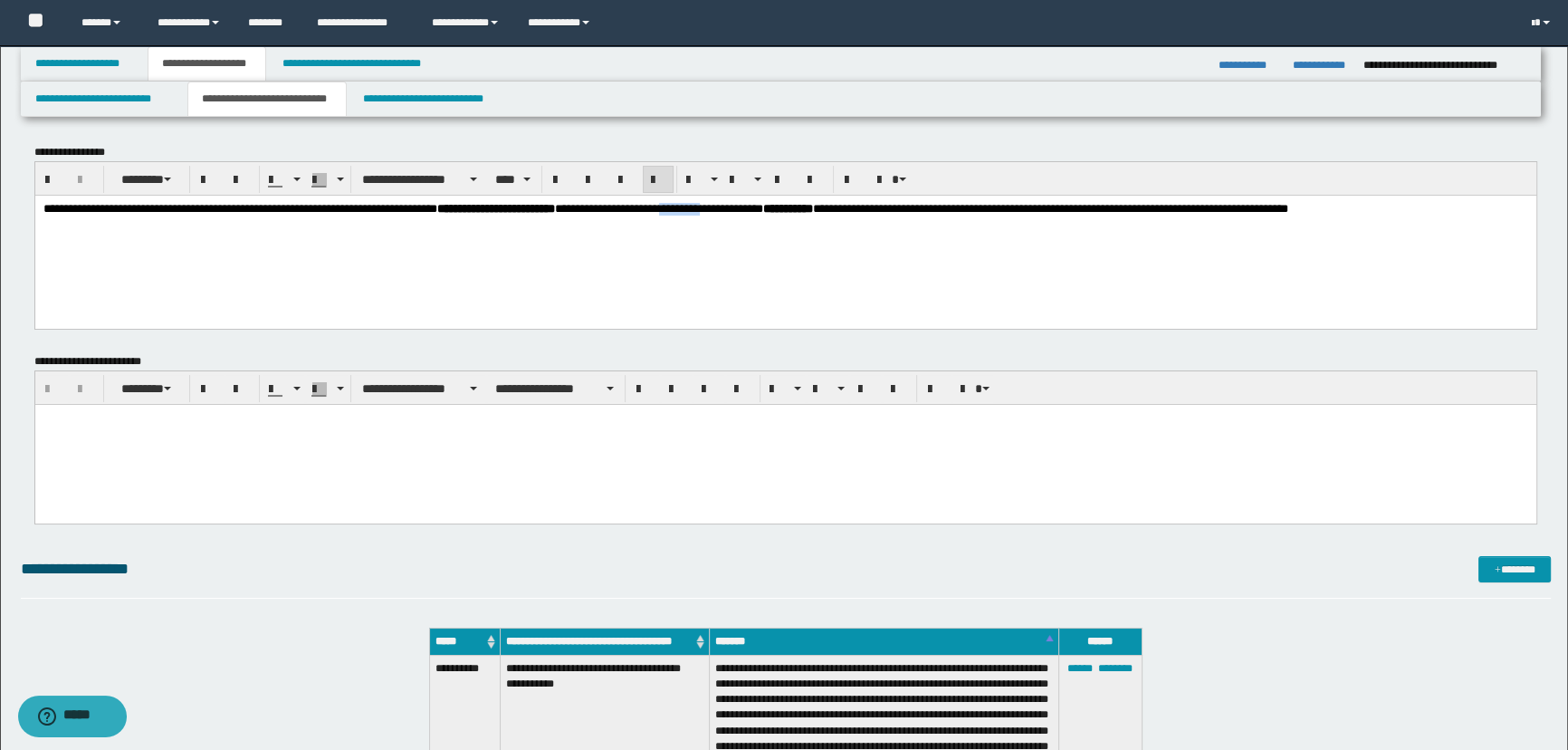 click on "**********" at bounding box center (664, 207) 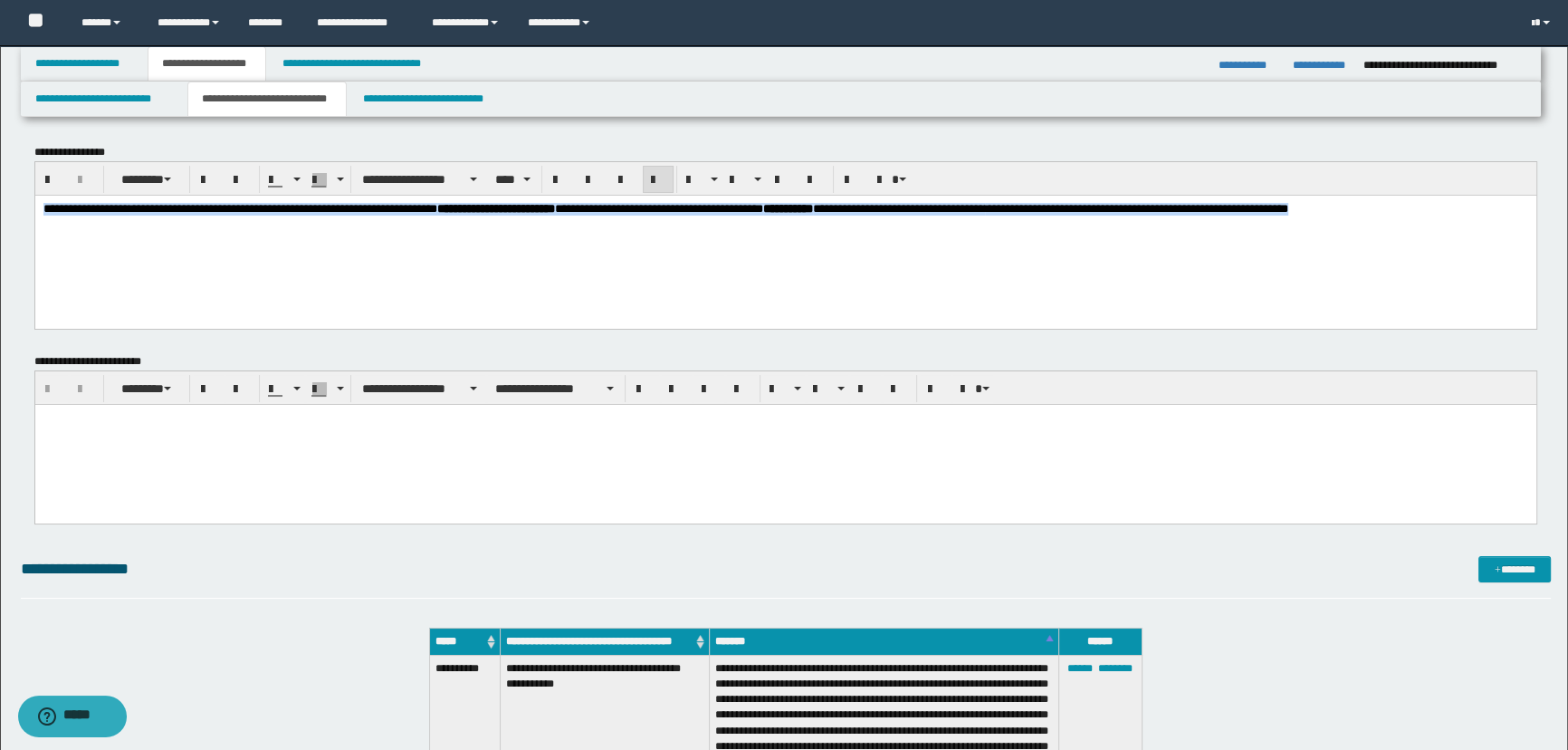 click on "**********" at bounding box center [664, 207] 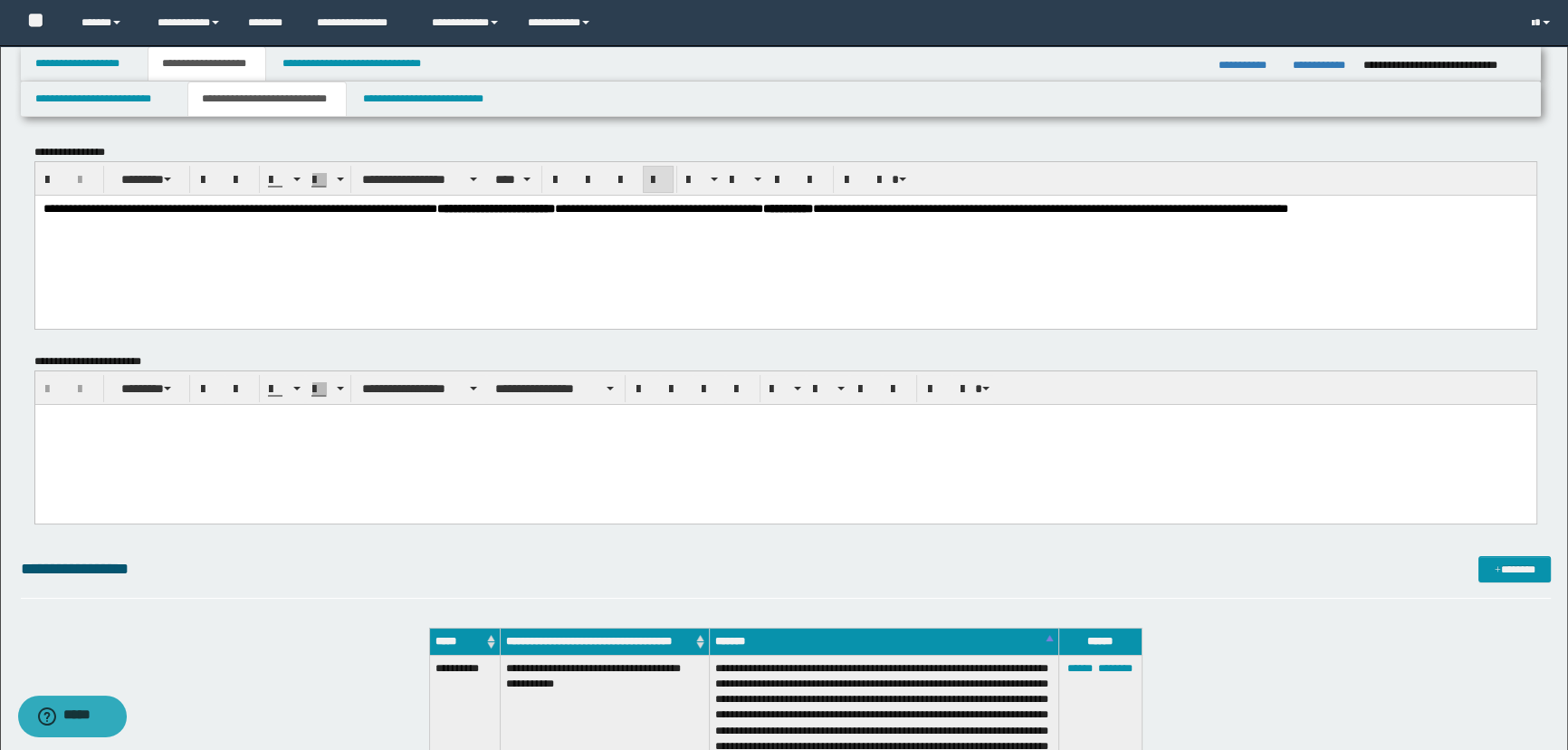 click on "**********" at bounding box center (664, 207) 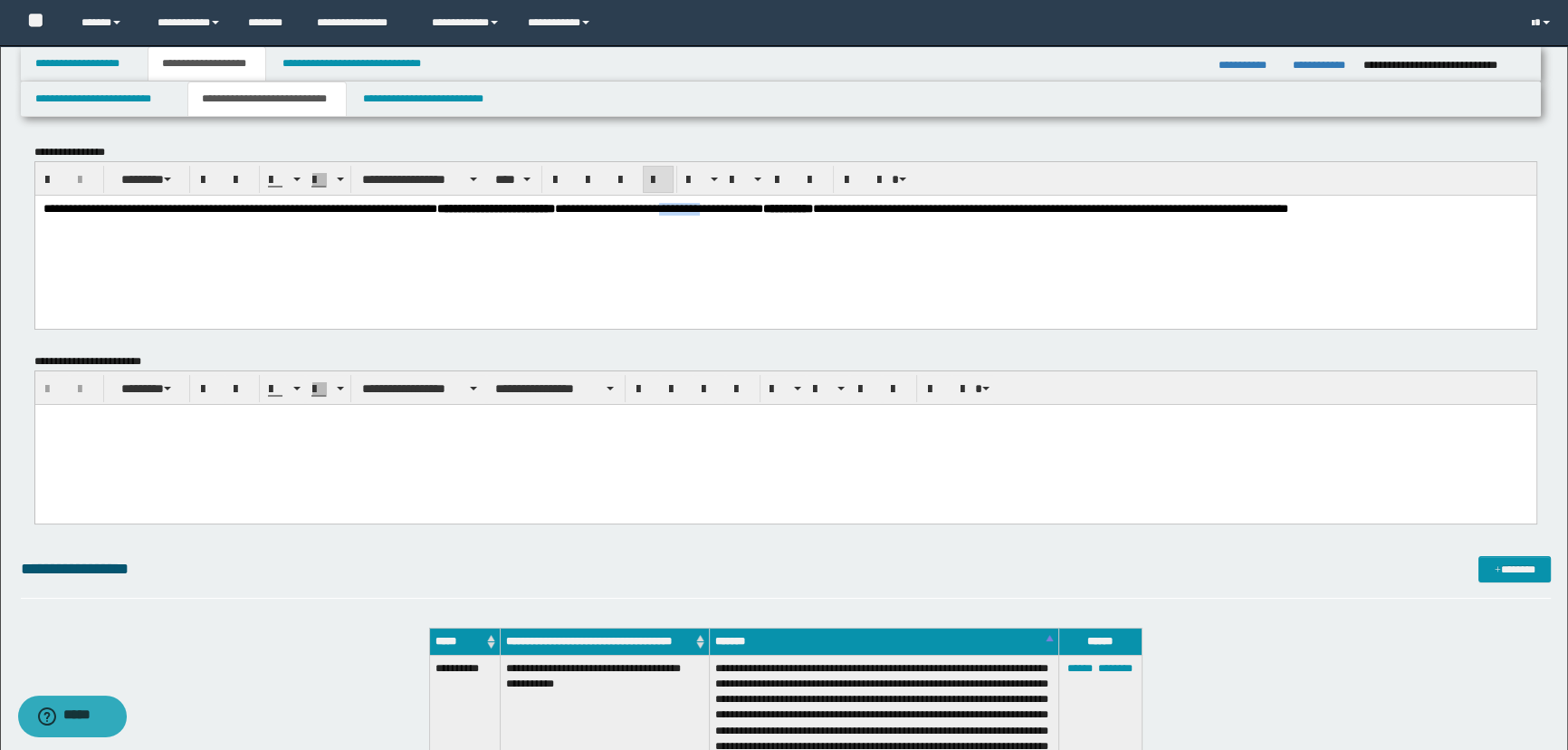 click on "**********" at bounding box center [664, 207] 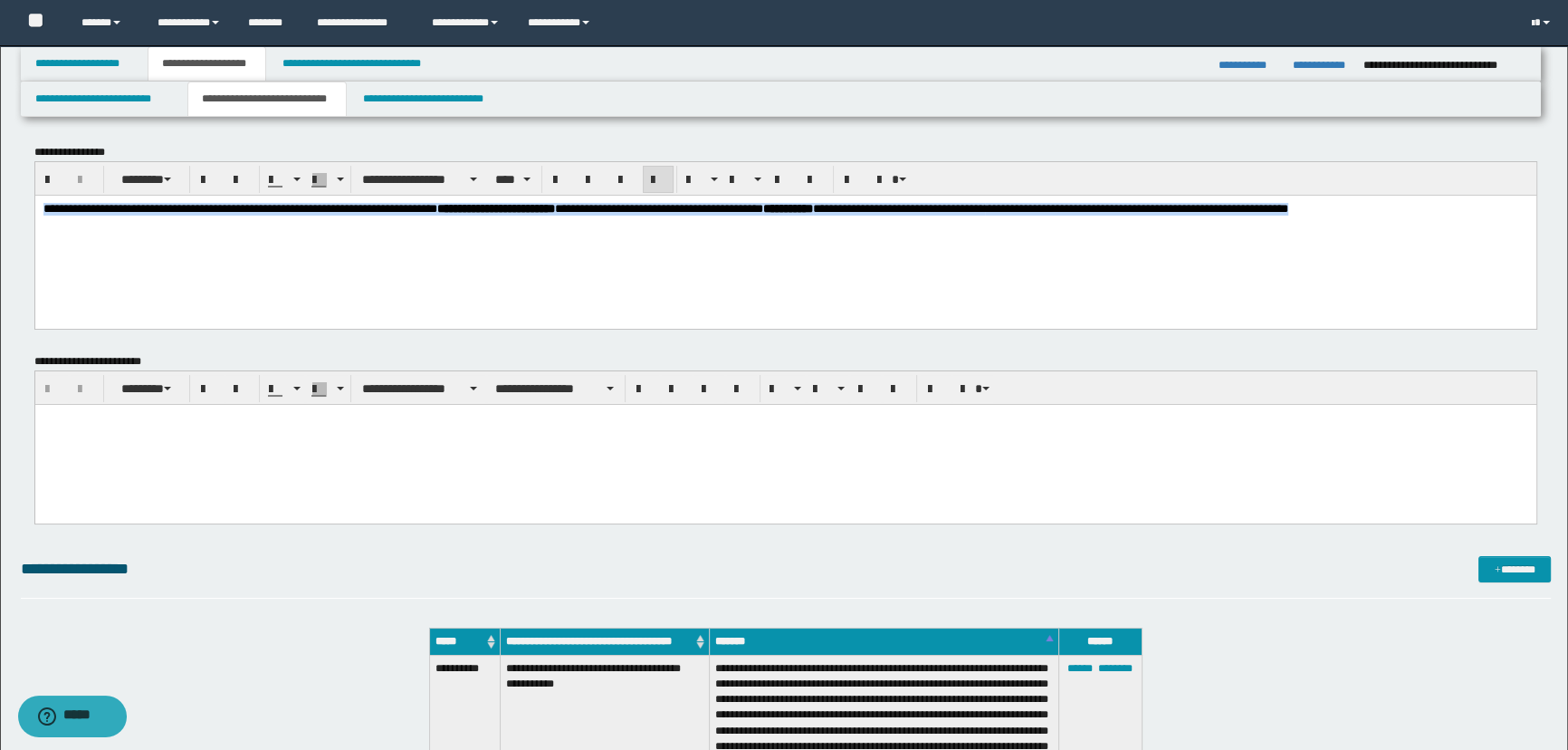 click on "**********" at bounding box center [664, 207] 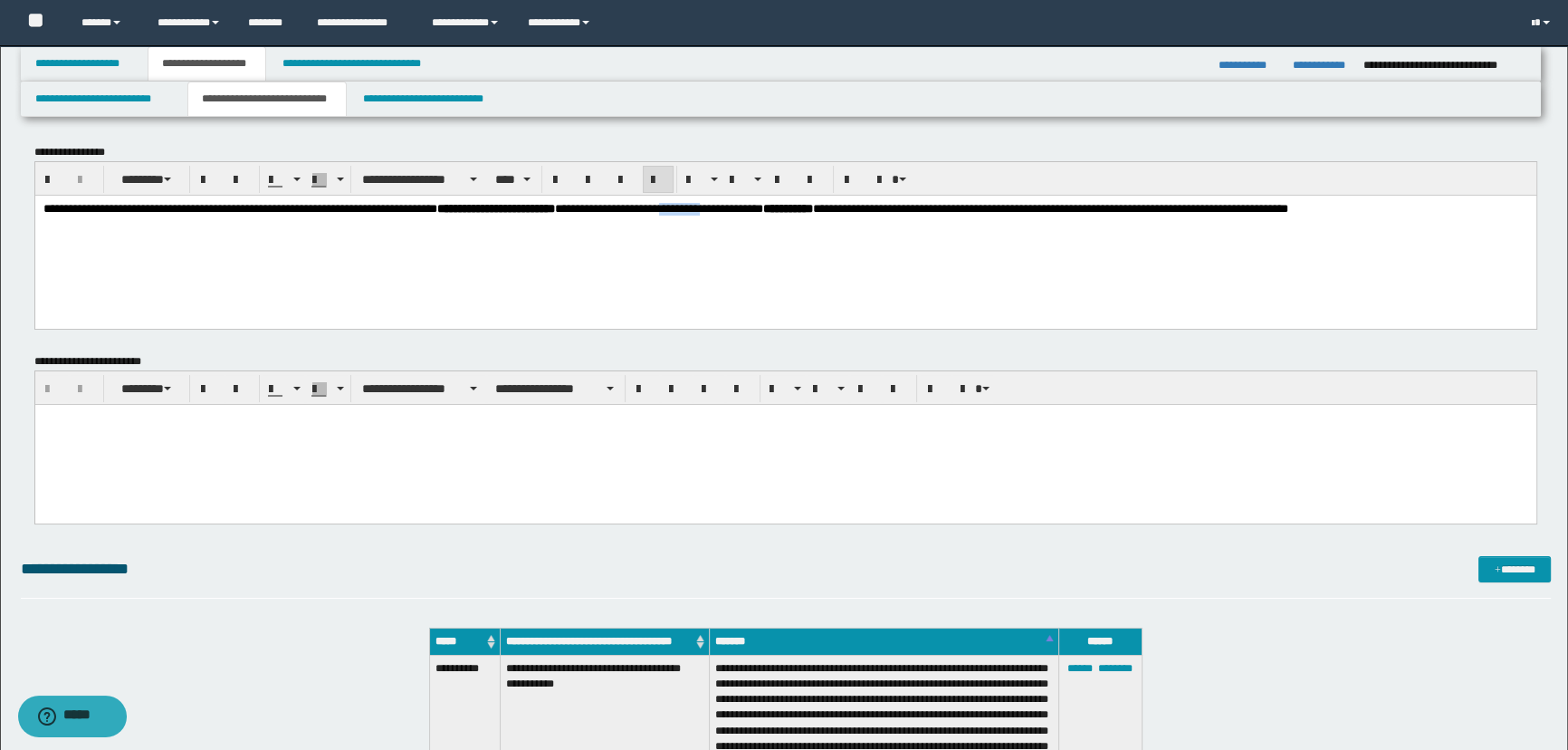 click on "**********" at bounding box center [664, 207] 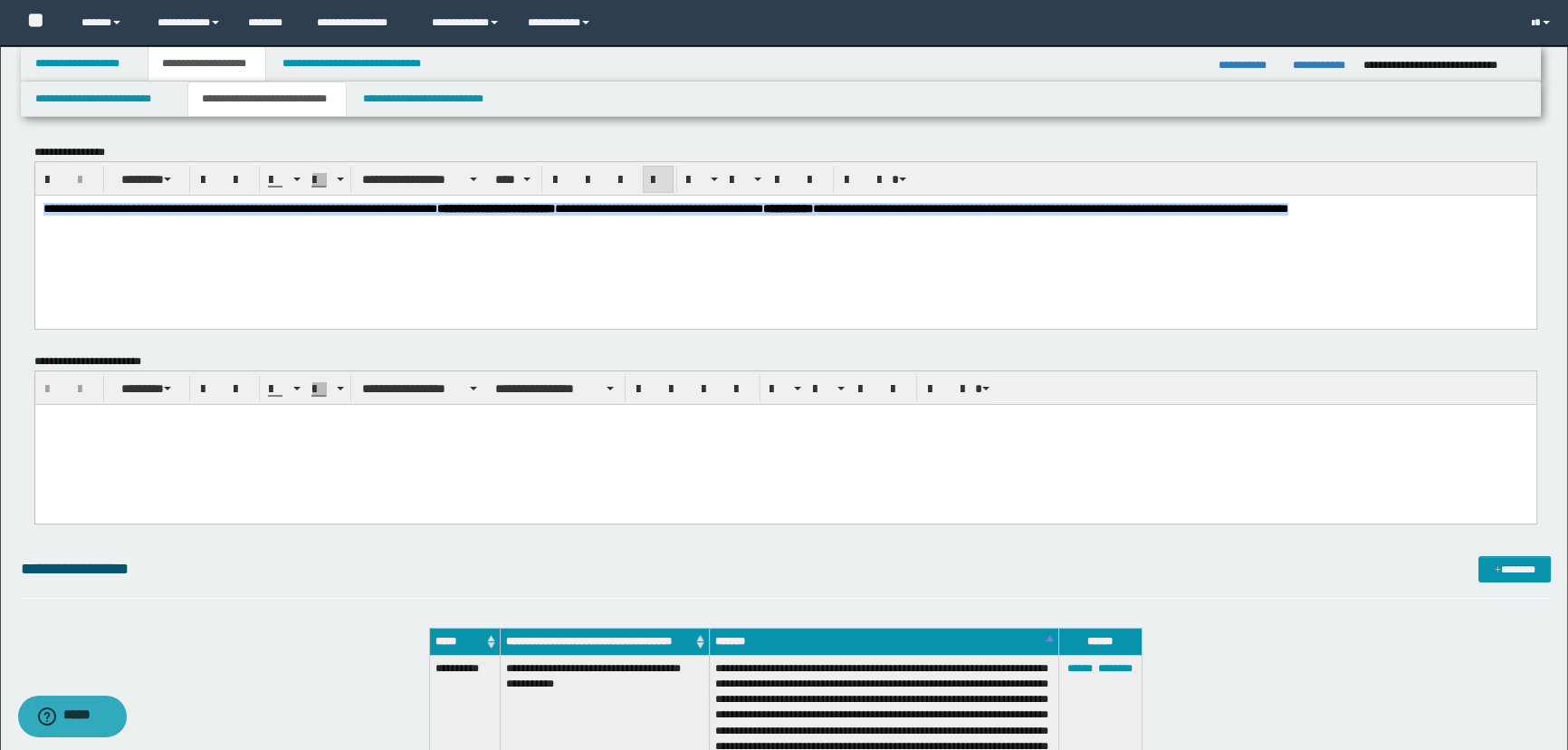 click on "**********" at bounding box center [664, 207] 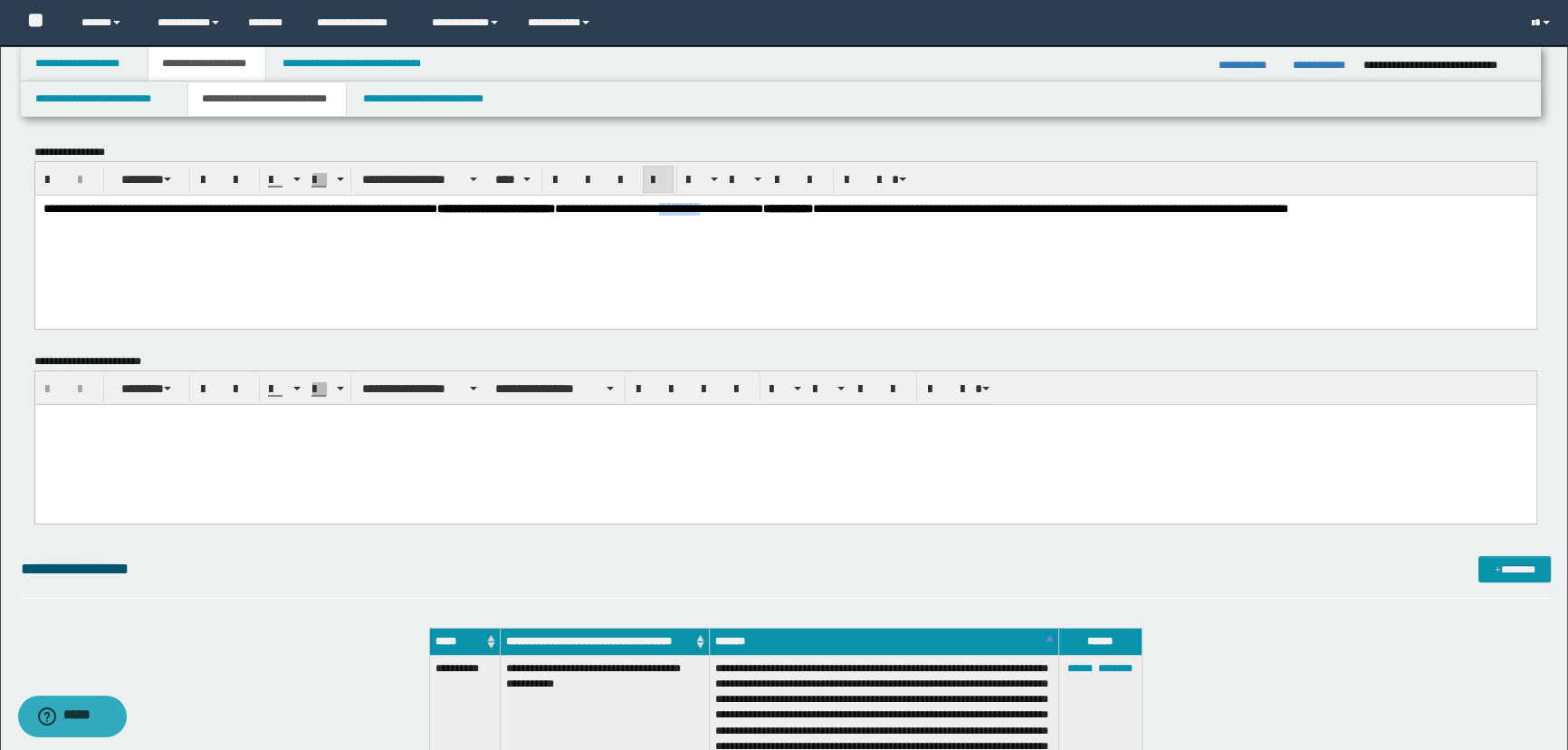 click on "**********" at bounding box center [664, 207] 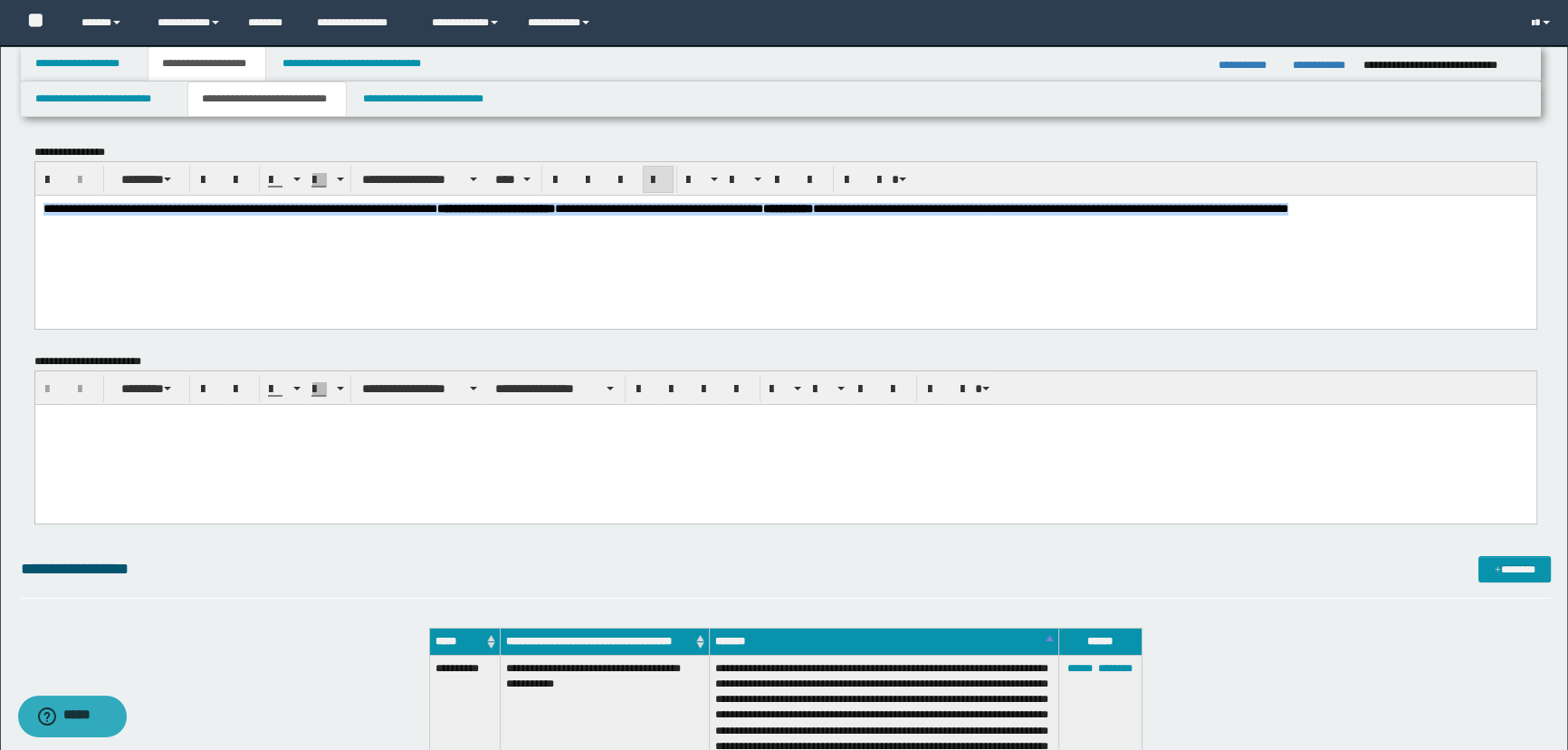 click on "**********" at bounding box center (664, 207) 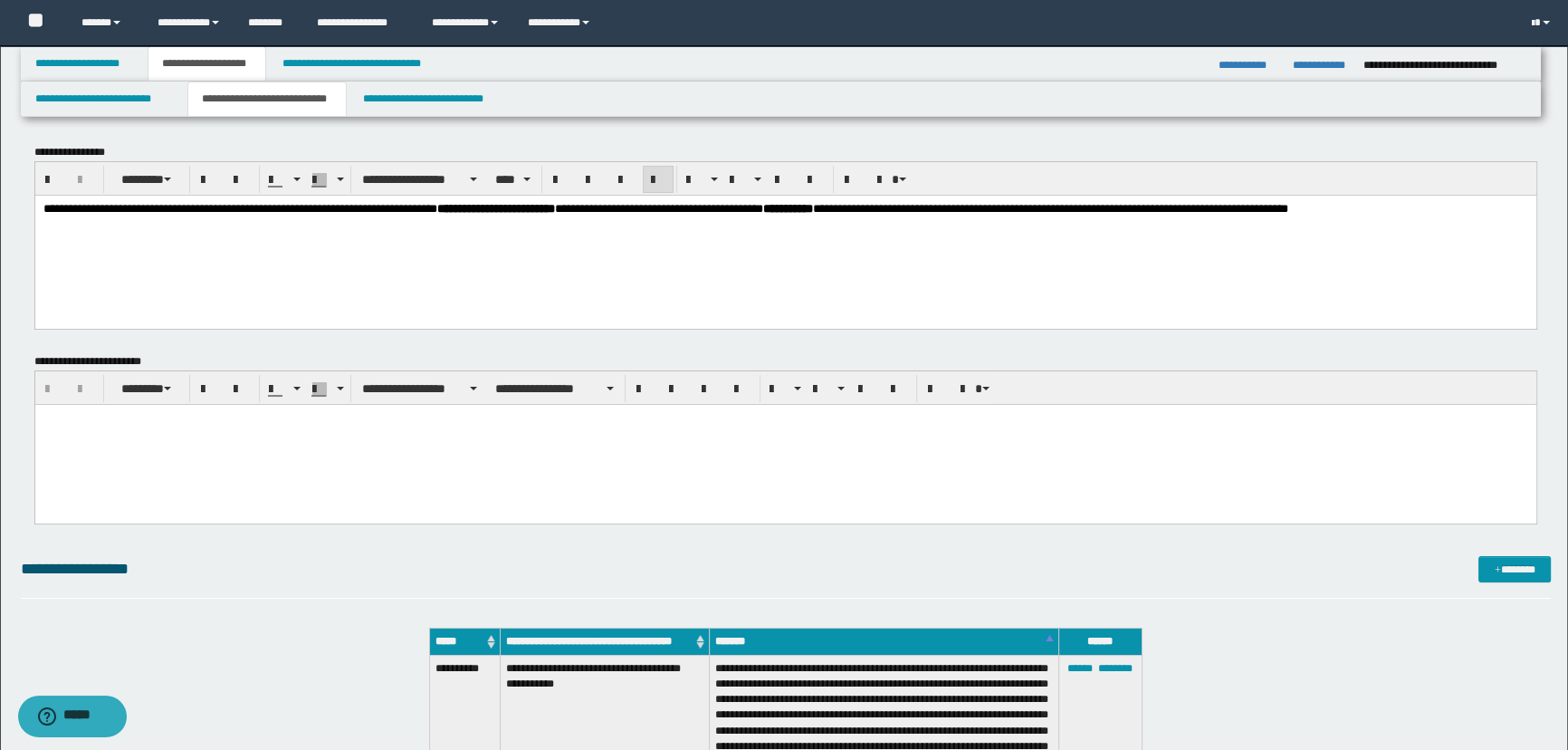 click on "**********" at bounding box center [785, 231] 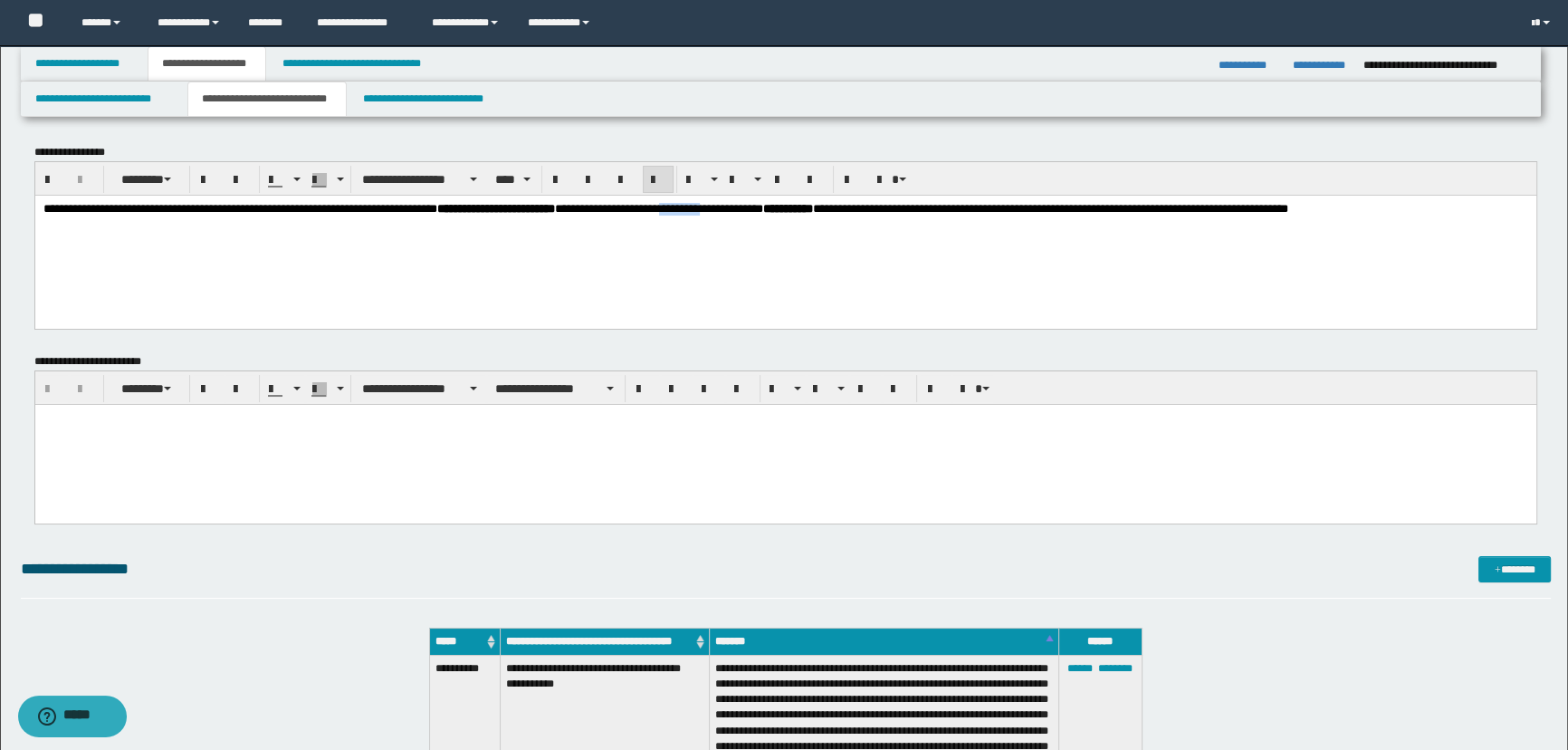 click on "**********" at bounding box center (664, 207) 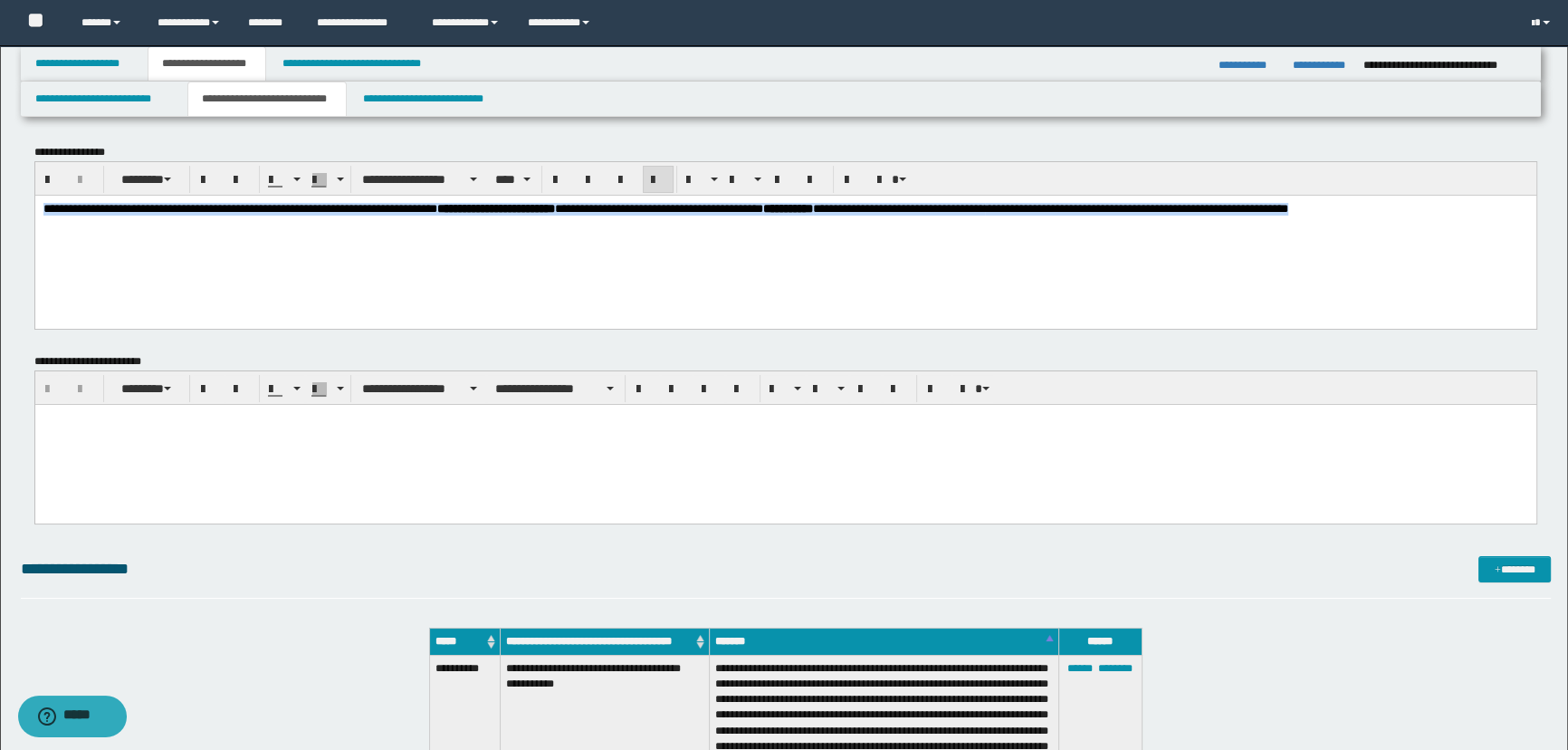 click on "**********" at bounding box center [664, 207] 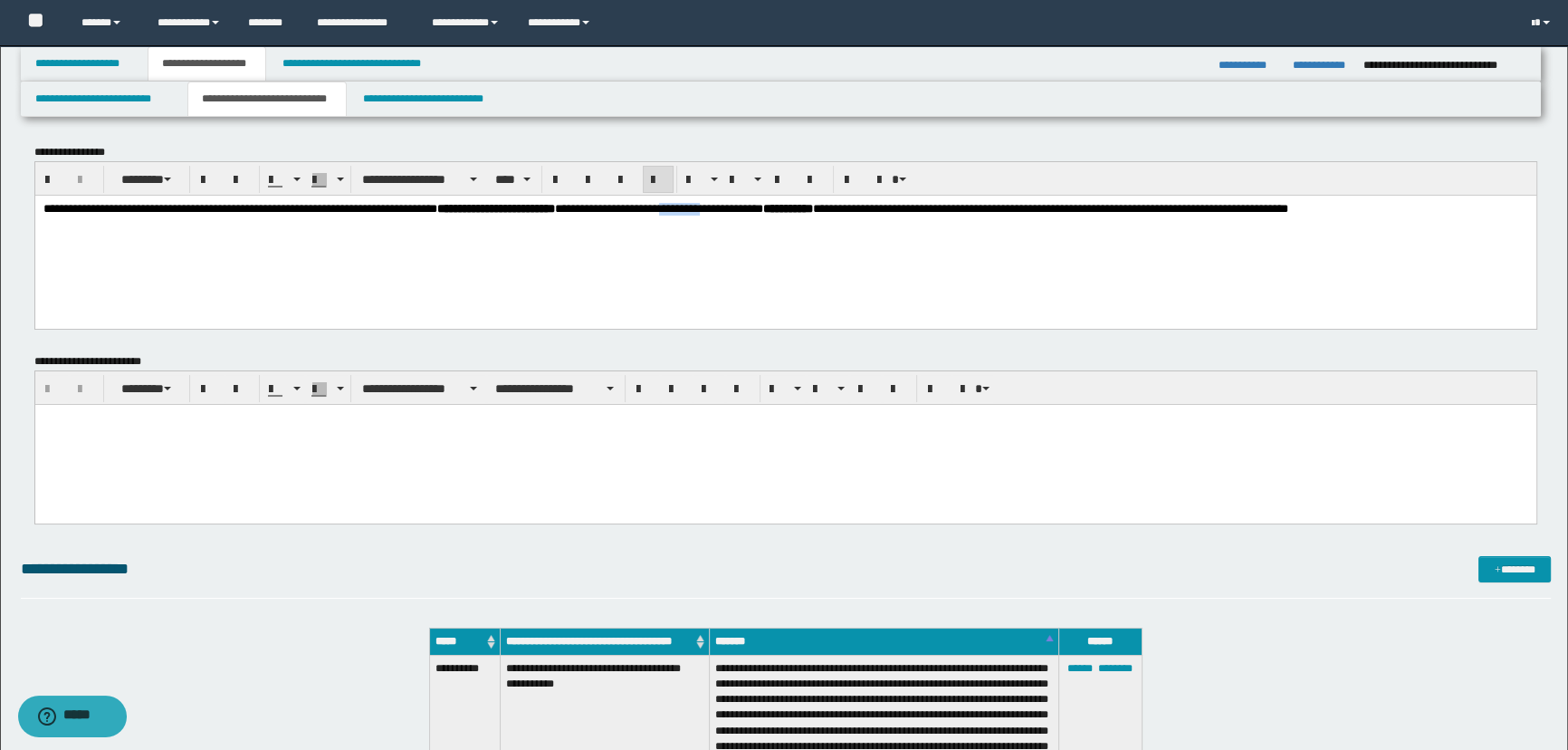 click on "**********" at bounding box center (664, 207) 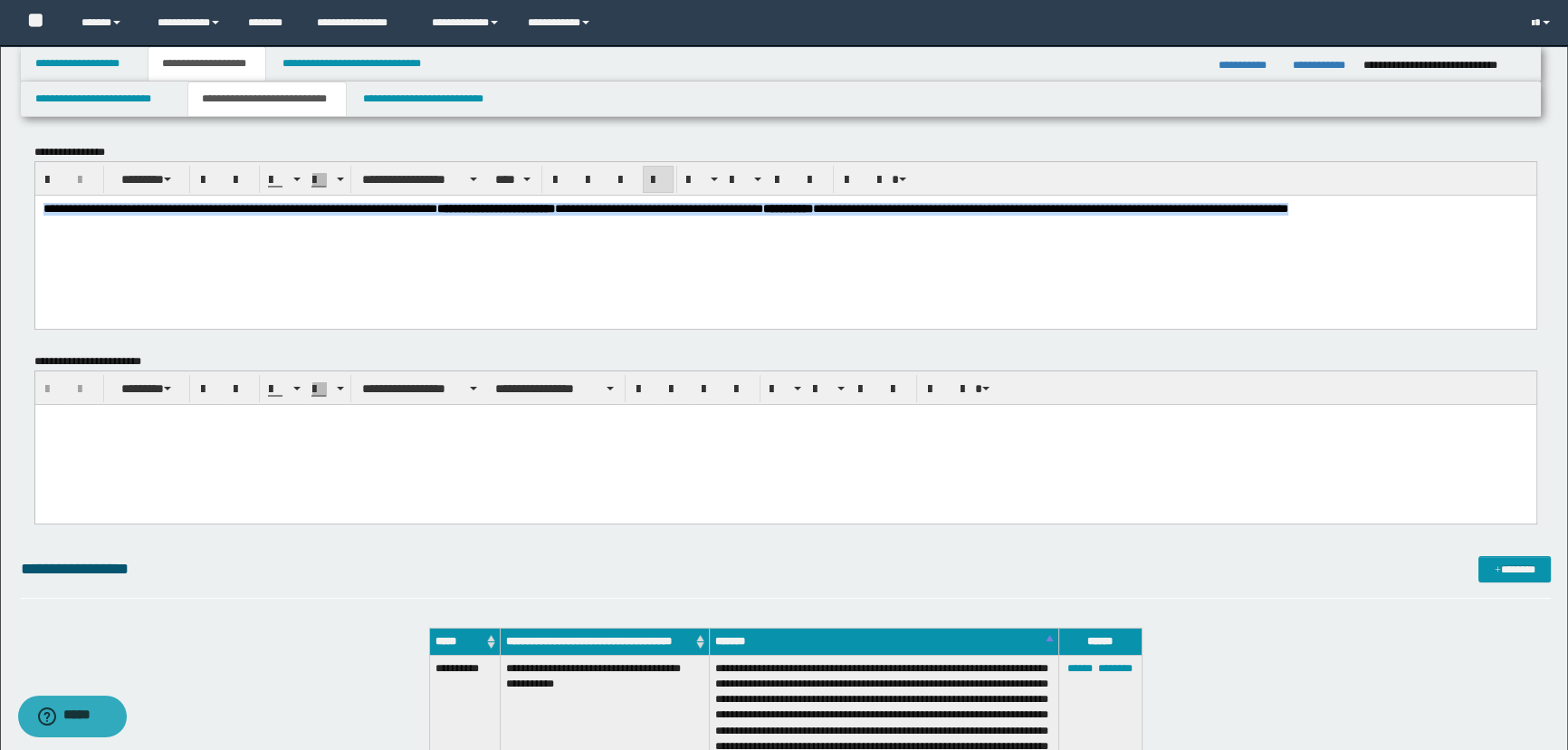 click on "**********" at bounding box center [664, 207] 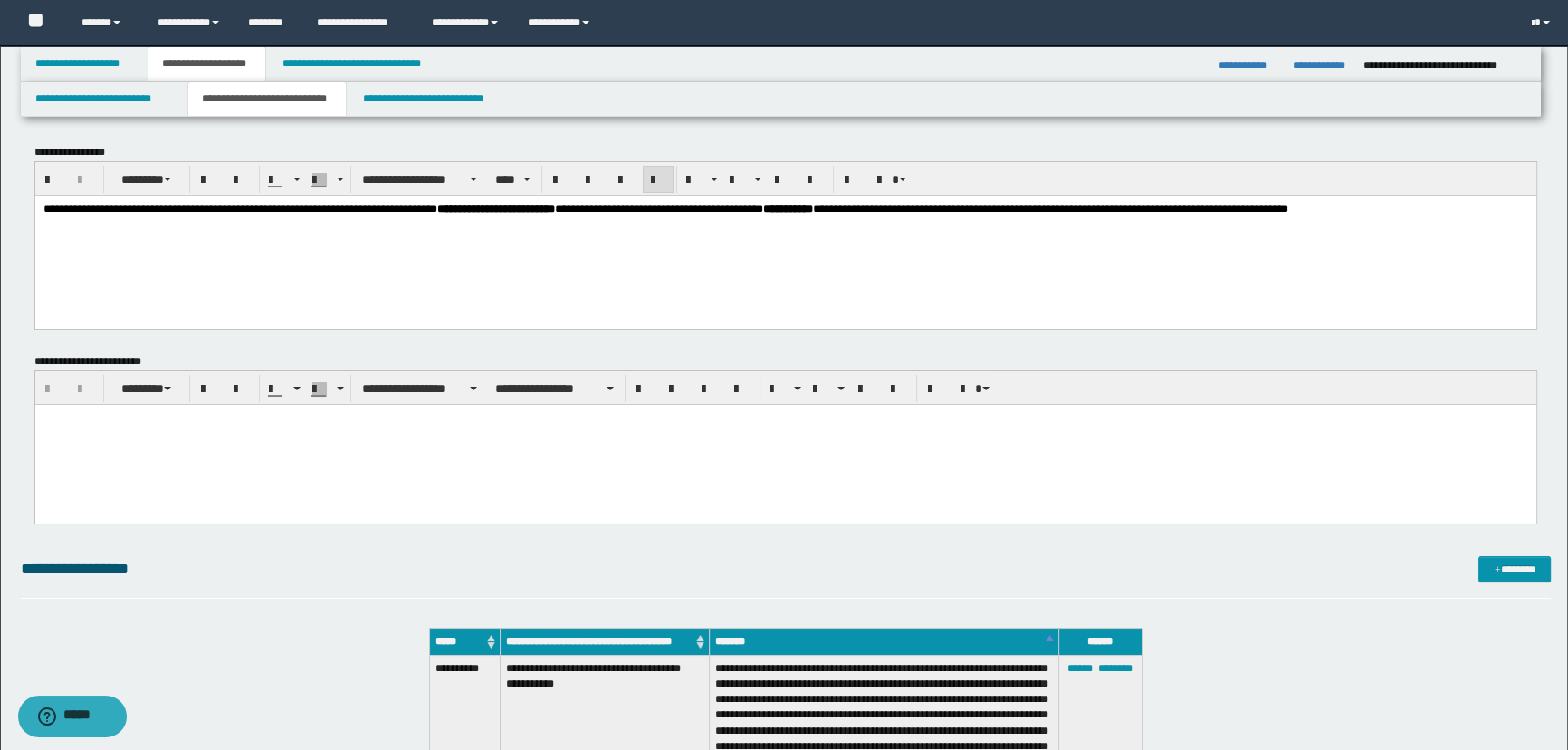 click on "**********" at bounding box center [664, 207] 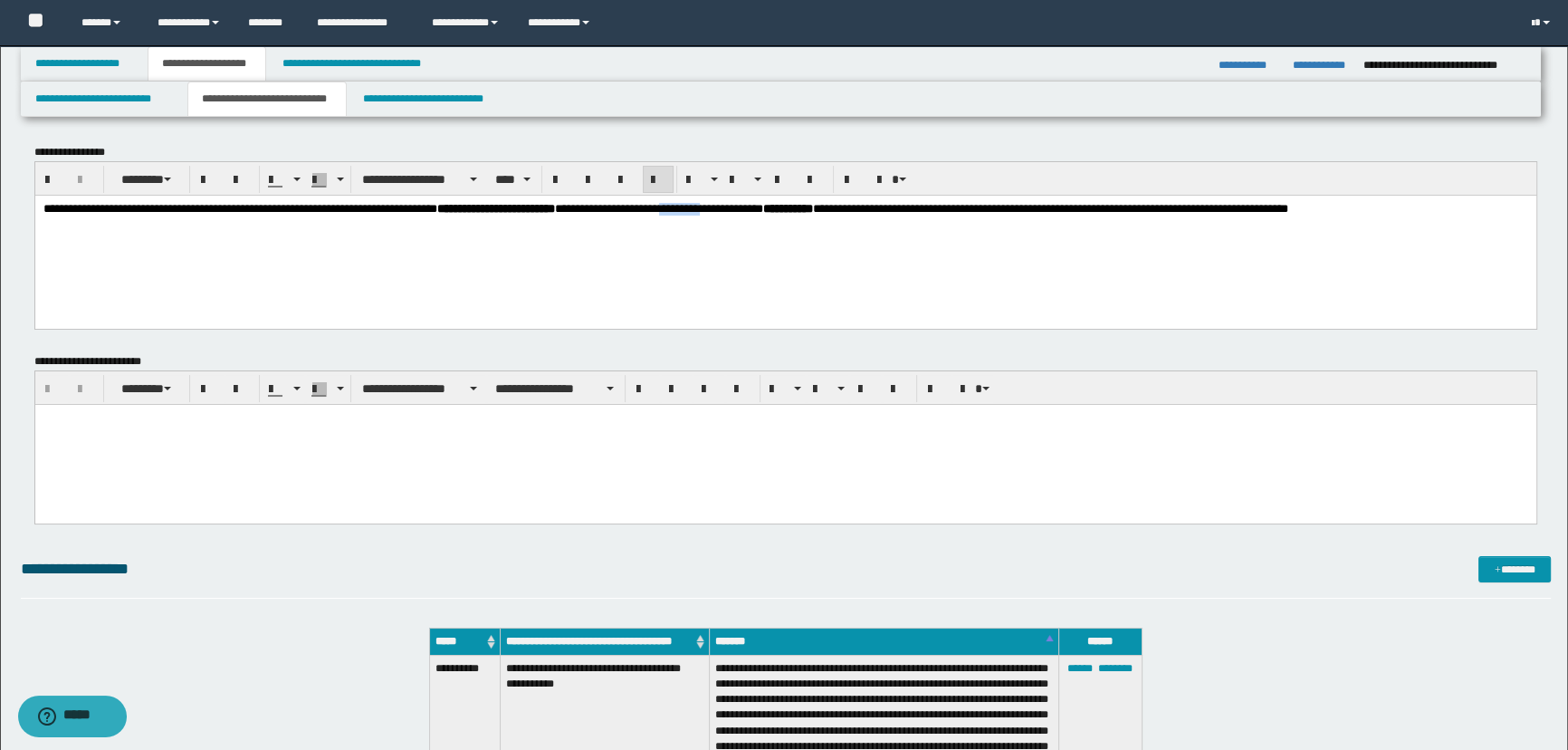 click on "**********" at bounding box center (664, 207) 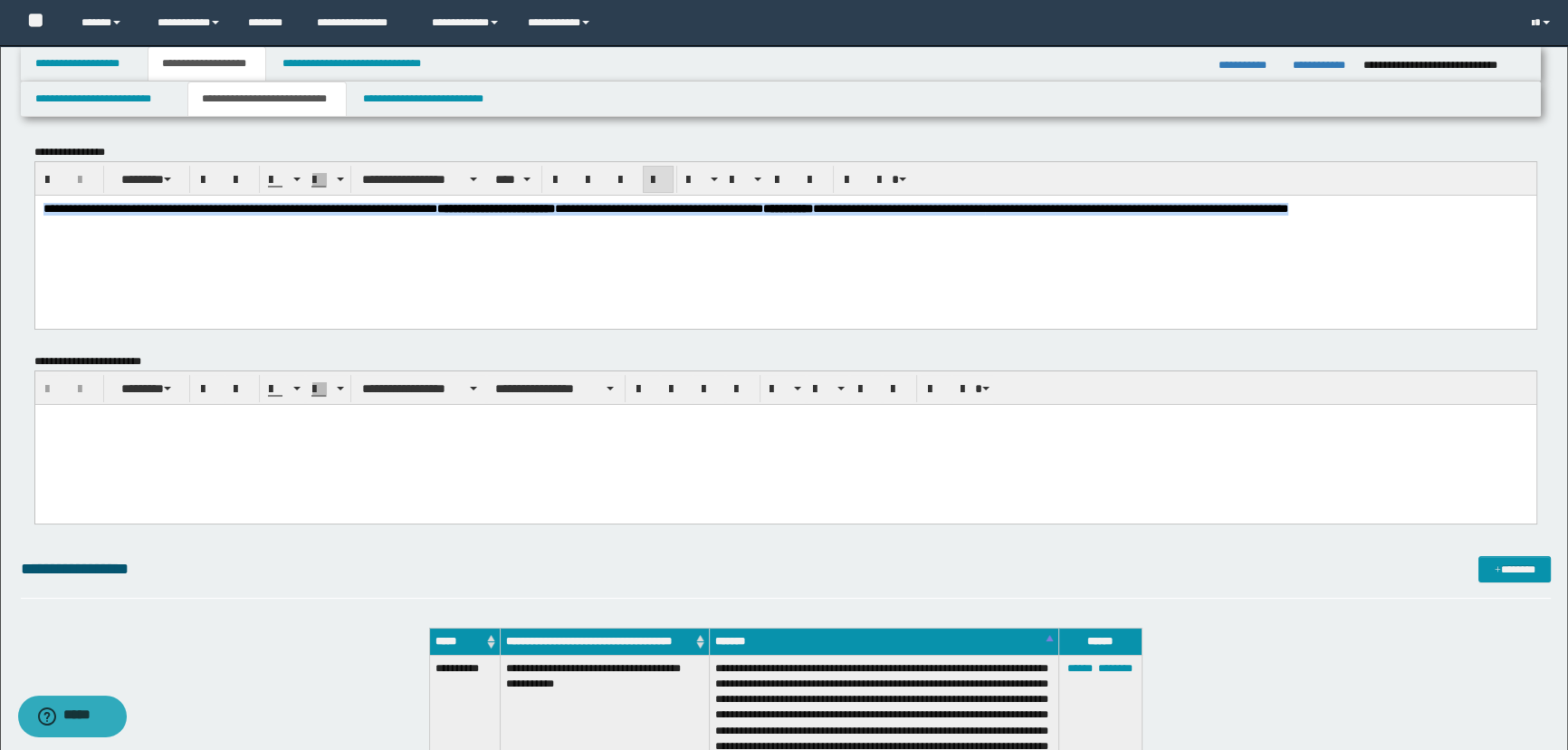 click on "**********" at bounding box center [664, 207] 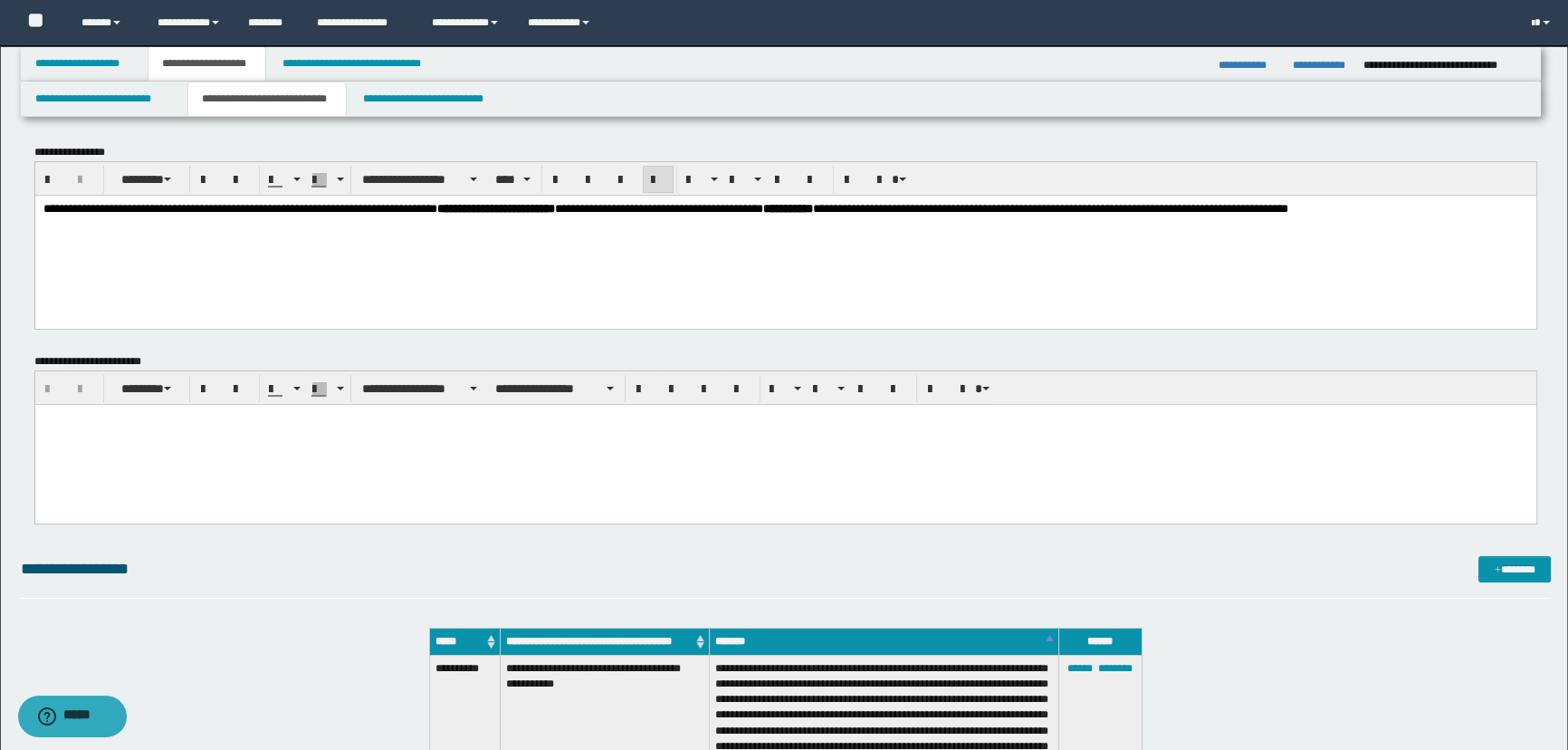 click on "**********" at bounding box center [664, 207] 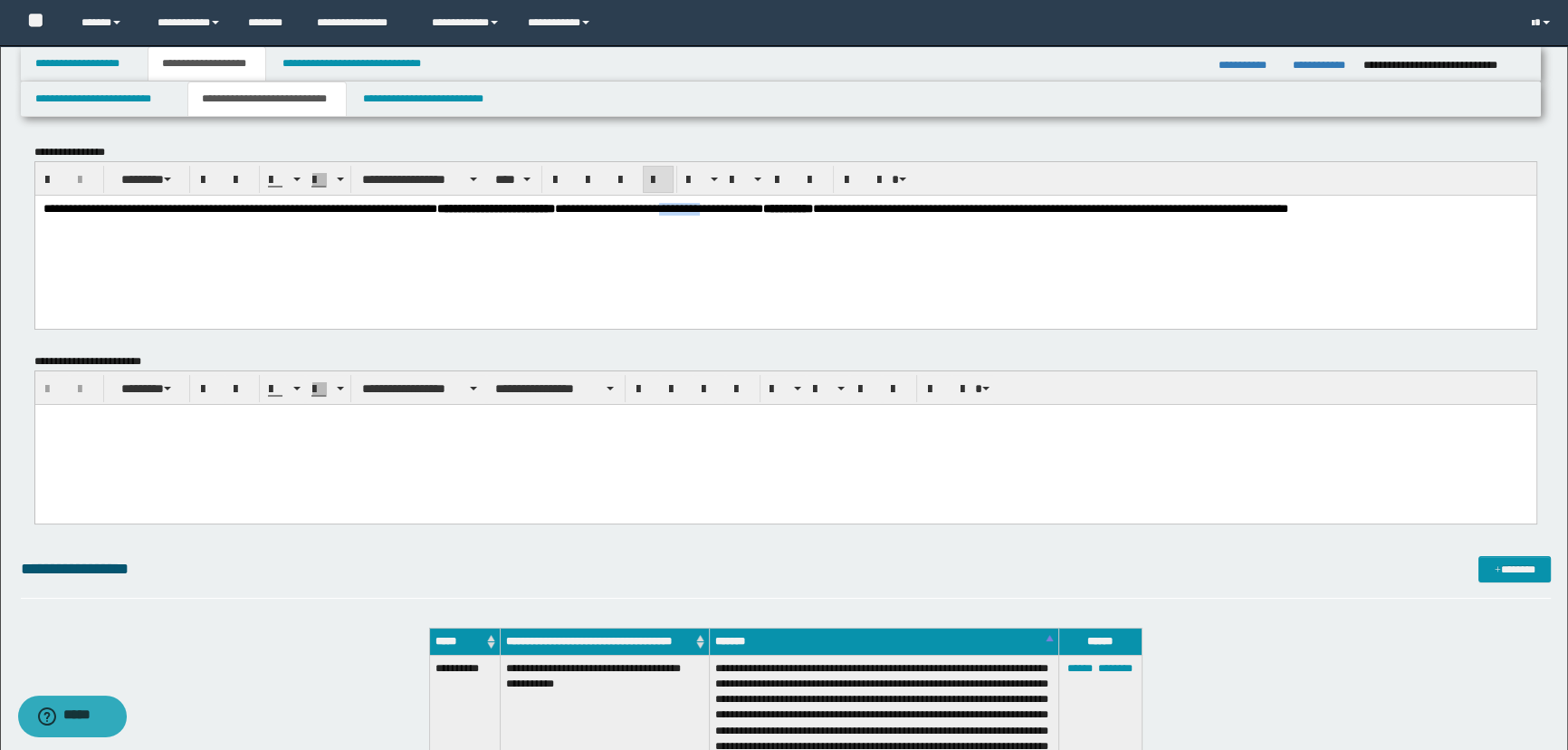 click on "**********" at bounding box center (664, 207) 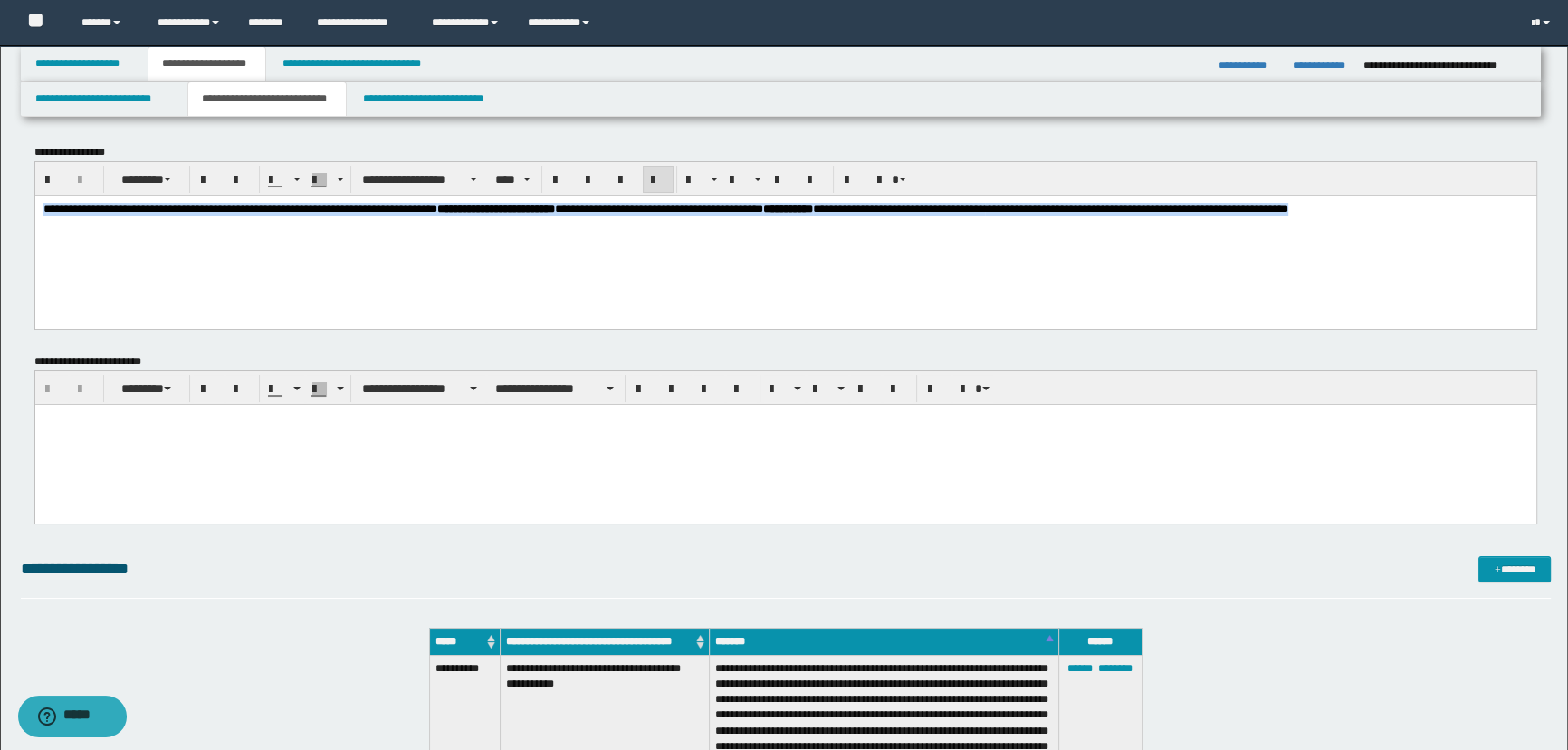 click on "**********" at bounding box center (664, 207) 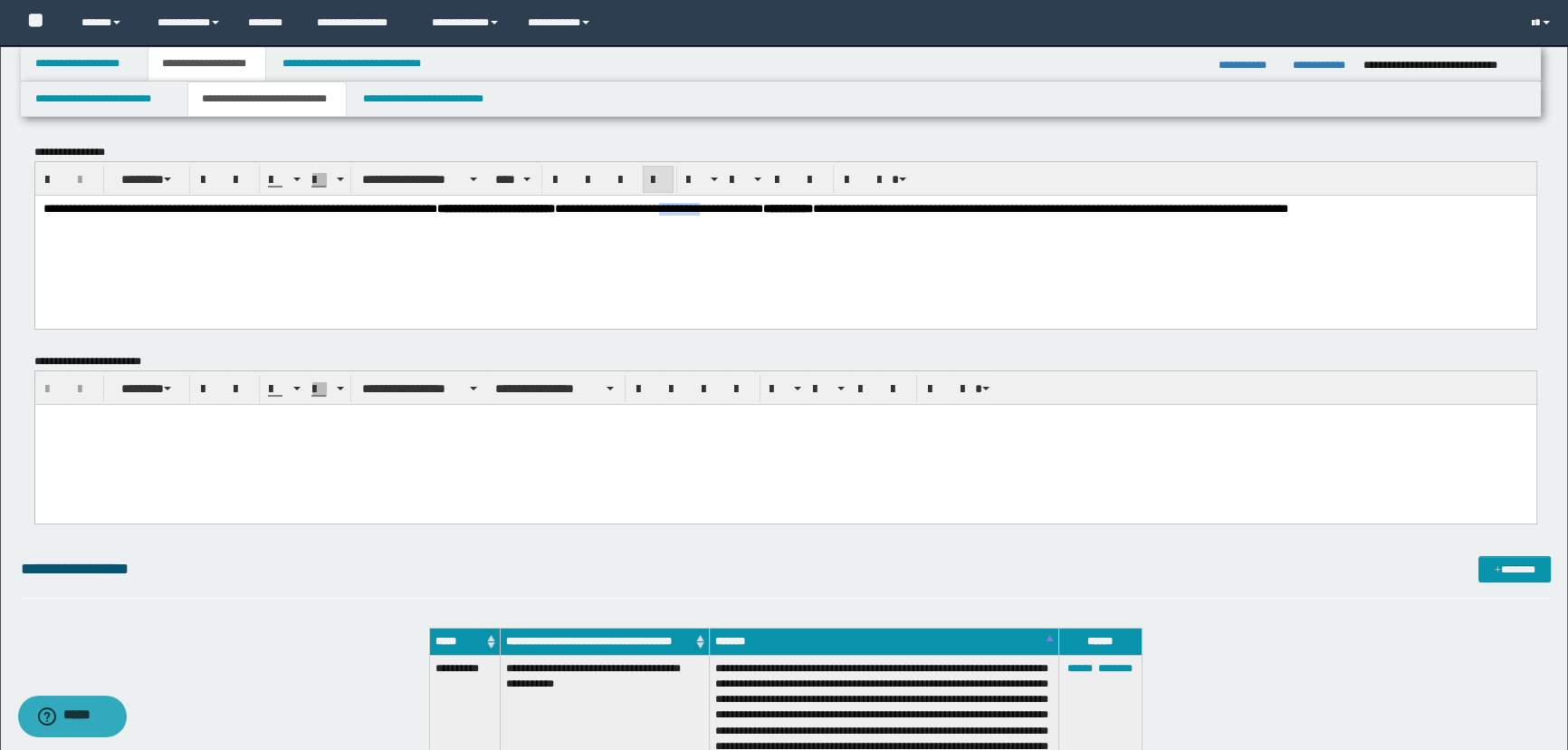 click on "**********" at bounding box center (664, 207) 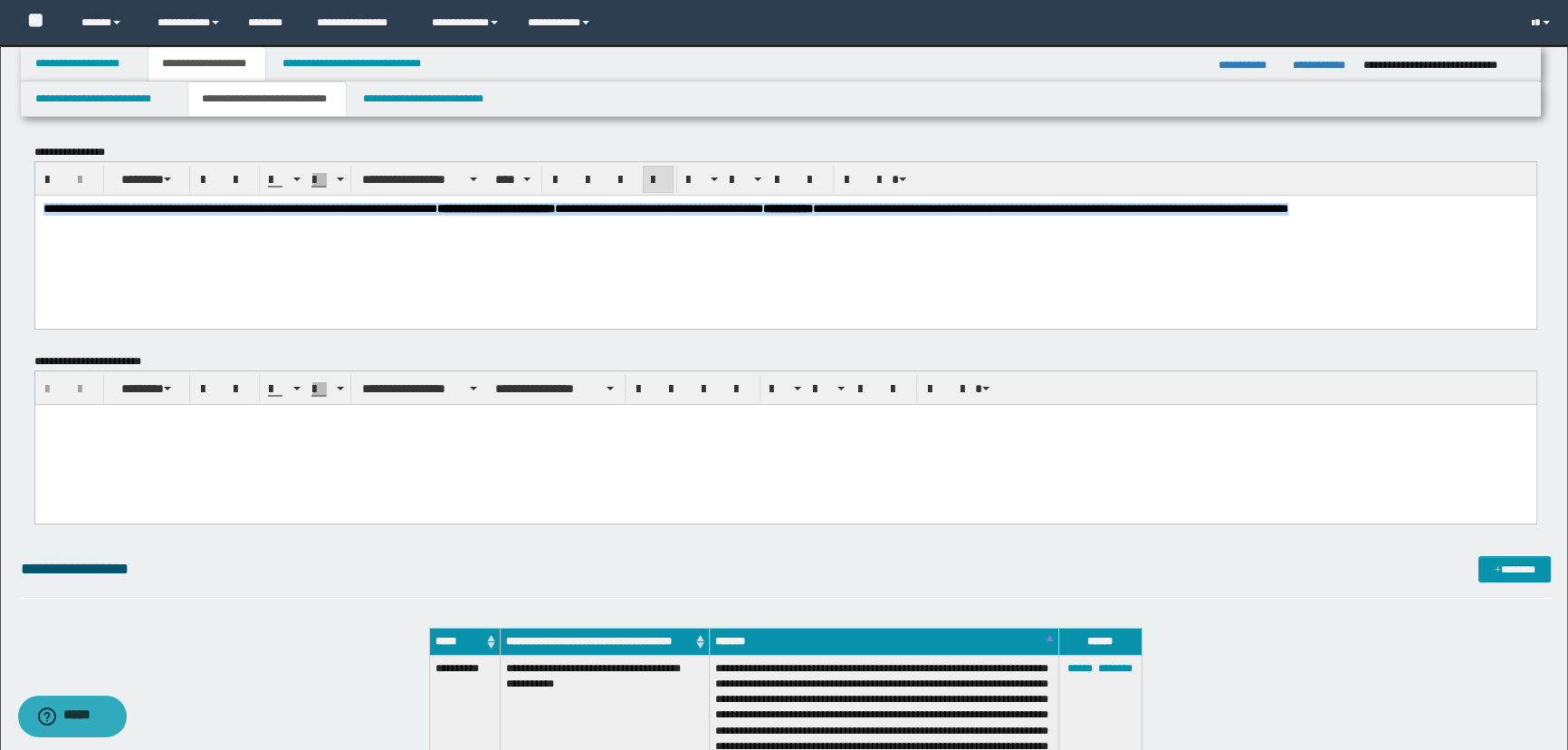 click on "**********" at bounding box center (664, 207) 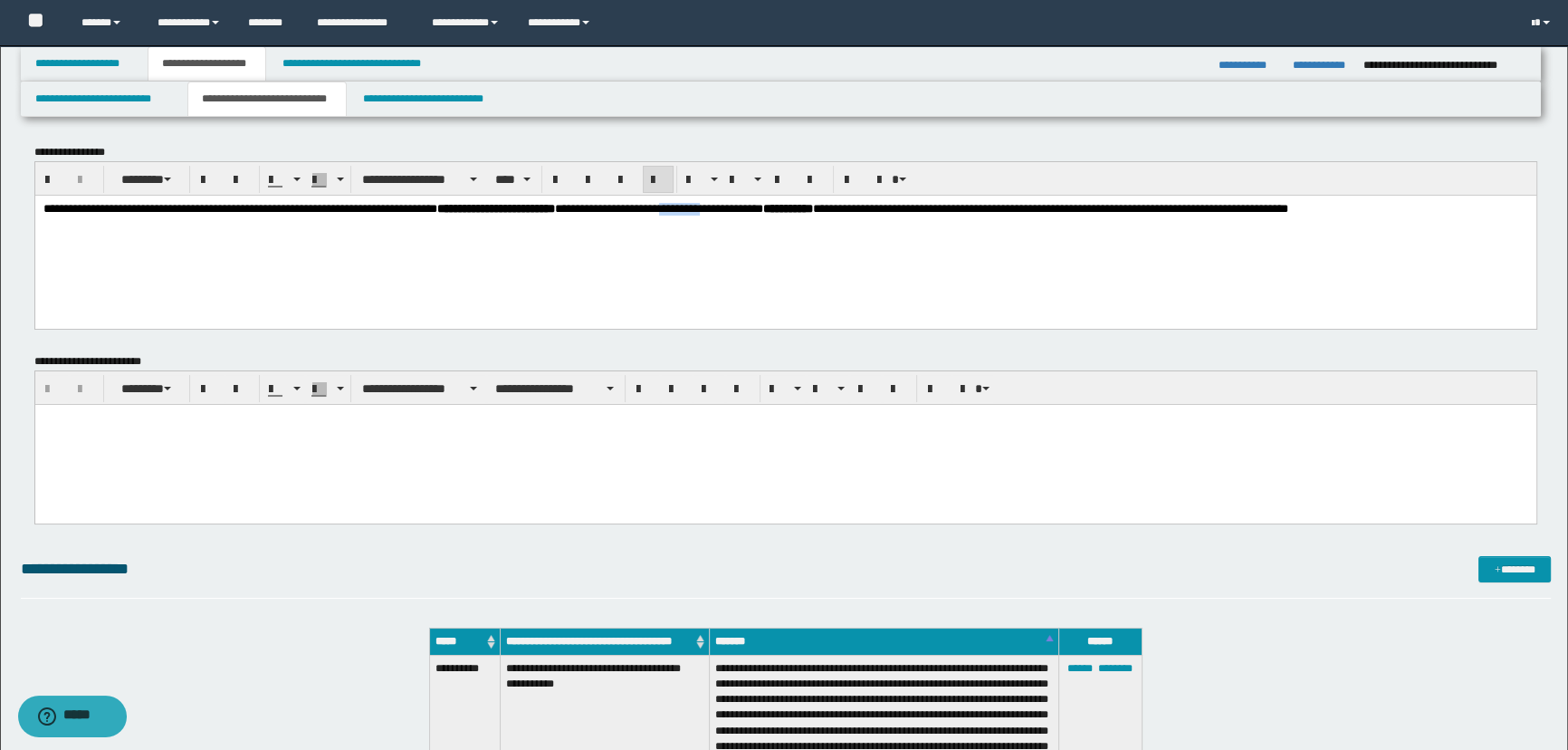 click on "**********" at bounding box center (664, 207) 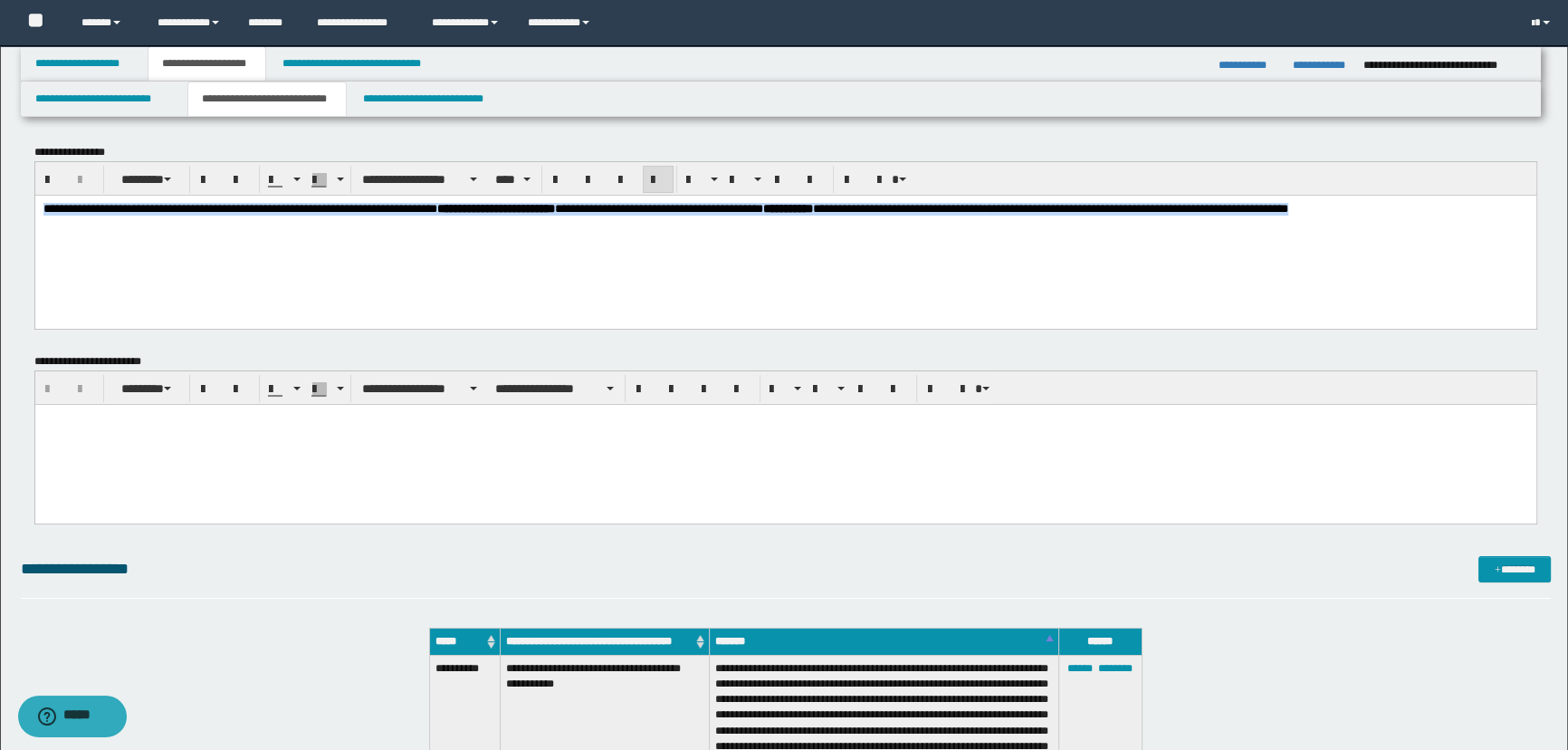 click on "**********" at bounding box center [664, 207] 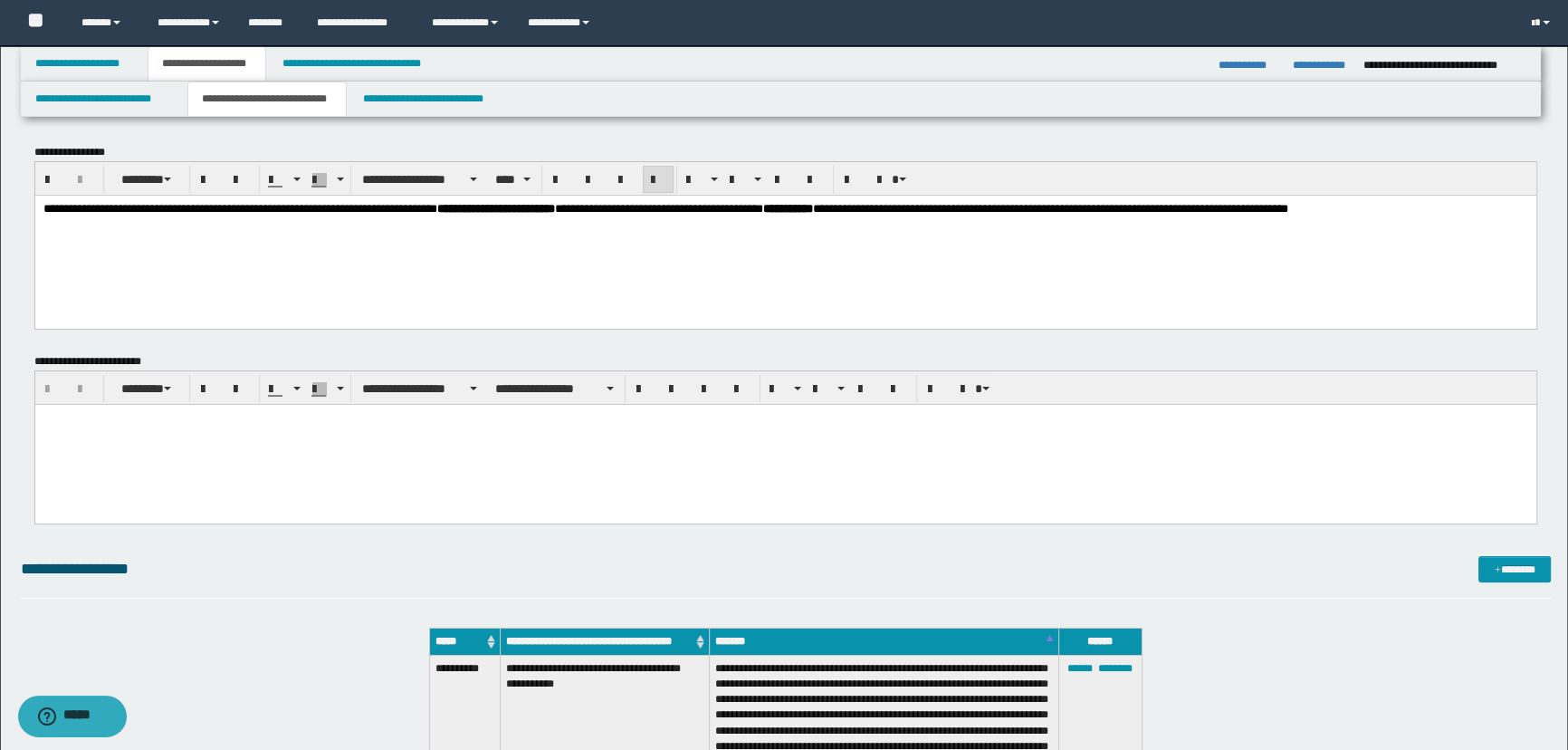click on "**********" at bounding box center (664, 207) 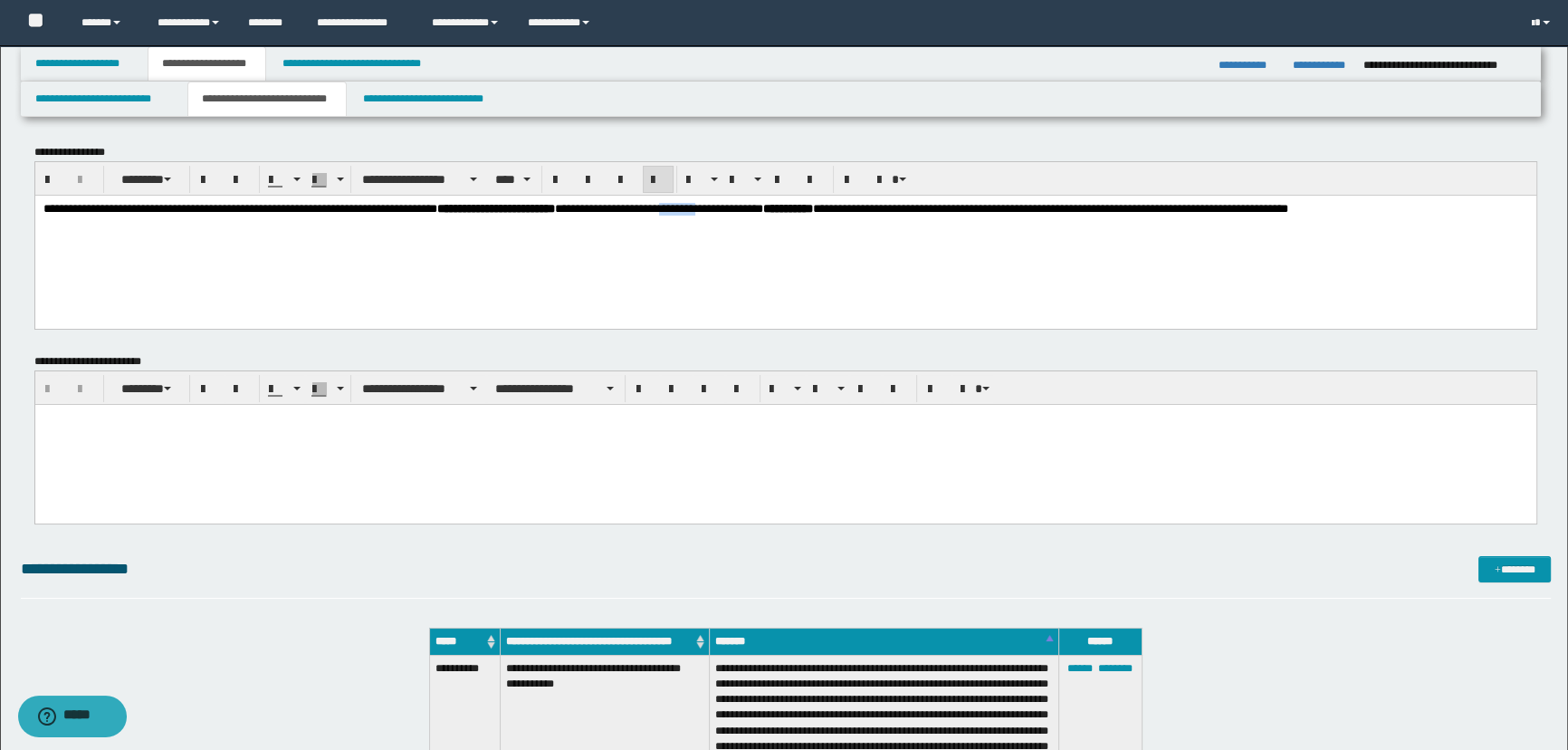 click on "**********" at bounding box center [664, 207] 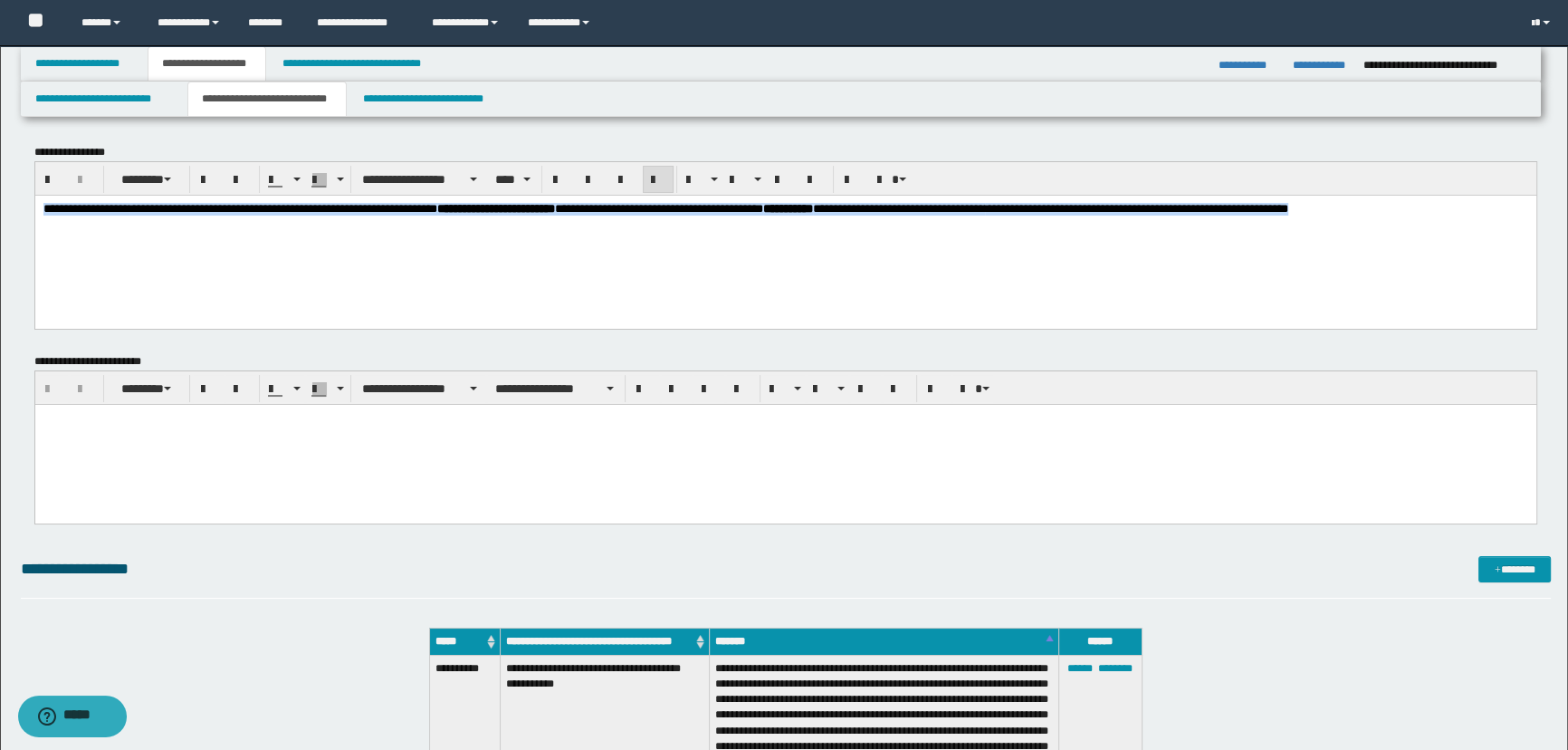 click on "**********" at bounding box center [664, 207] 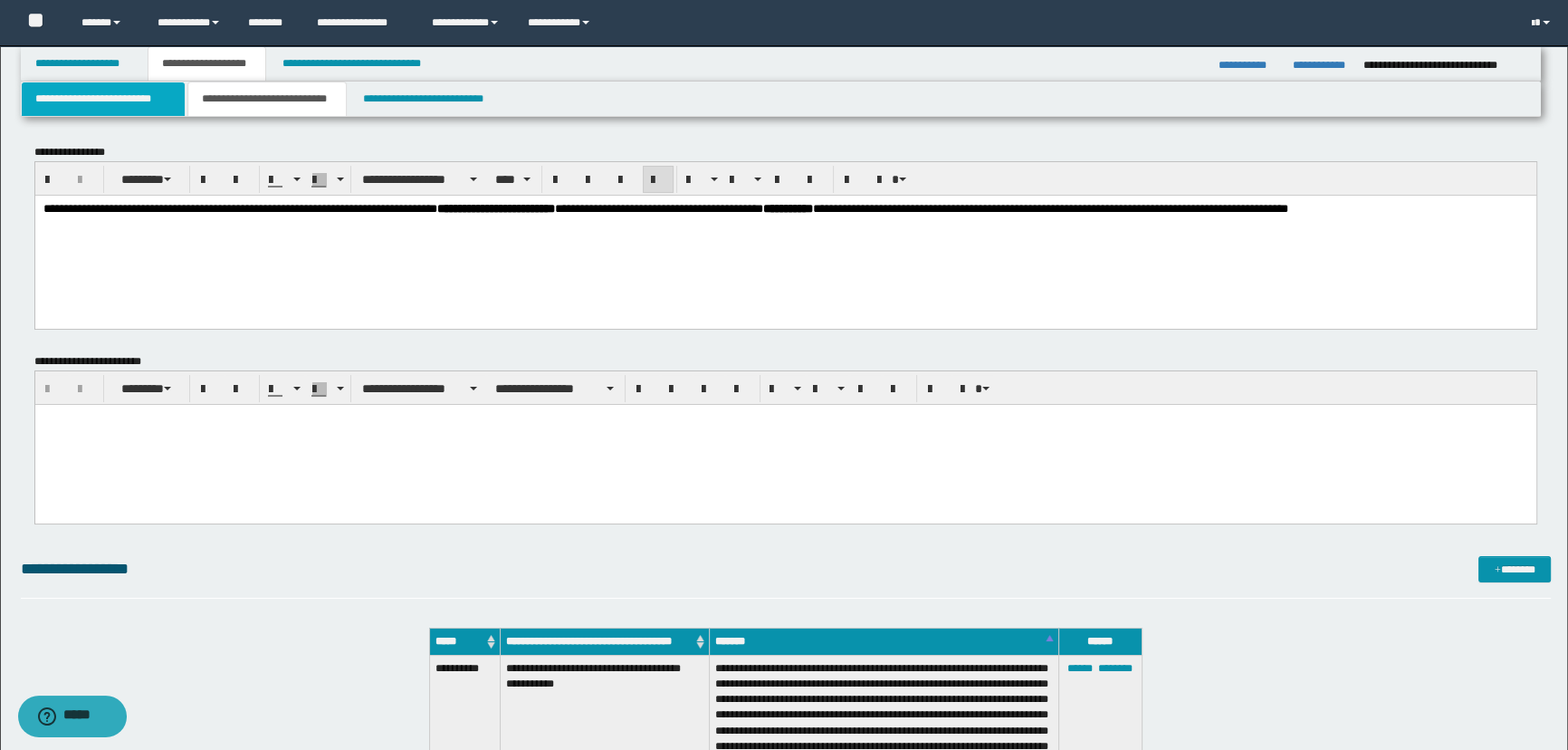click on "**********" at bounding box center (103, 99) 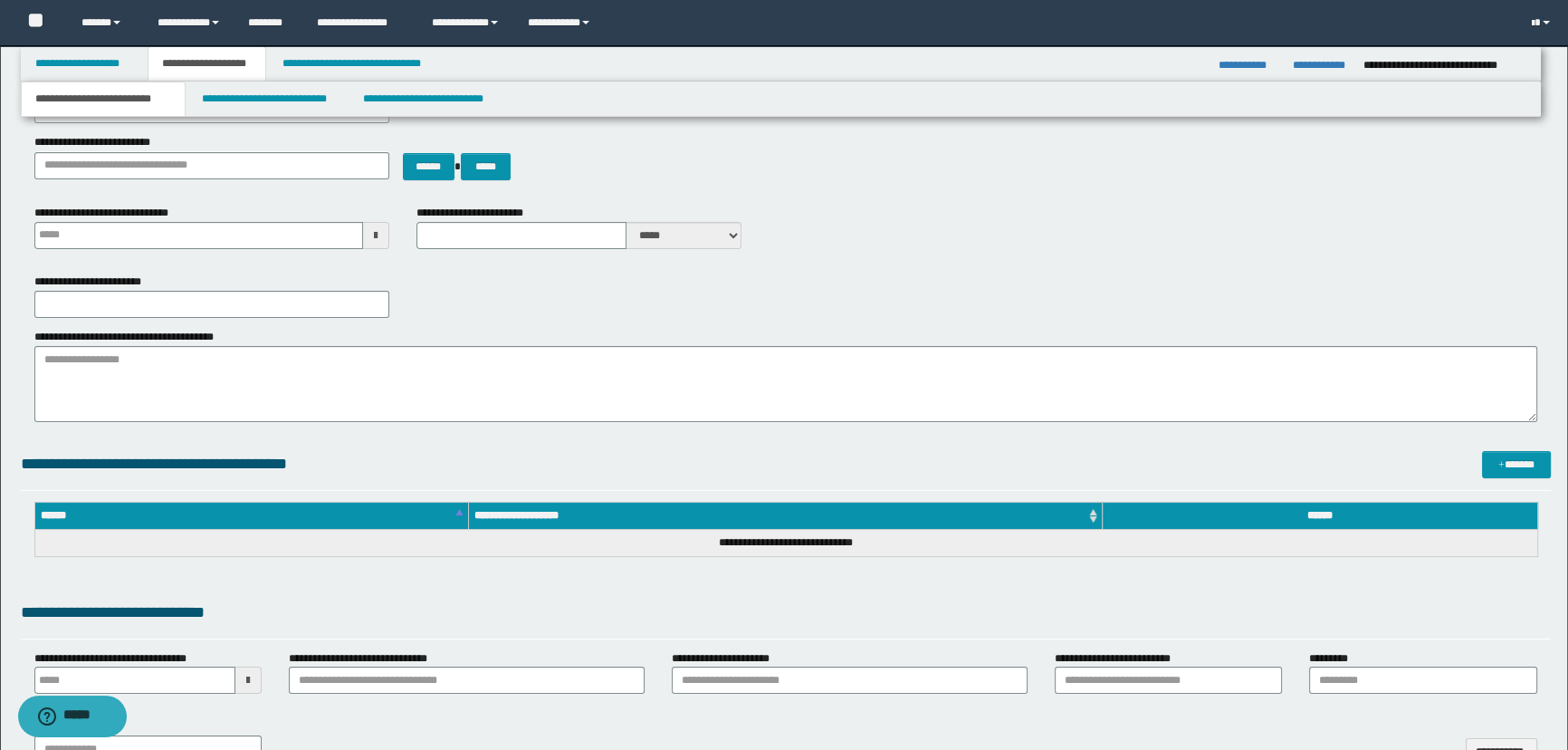 scroll, scrollTop: 329, scrollLeft: 0, axis: vertical 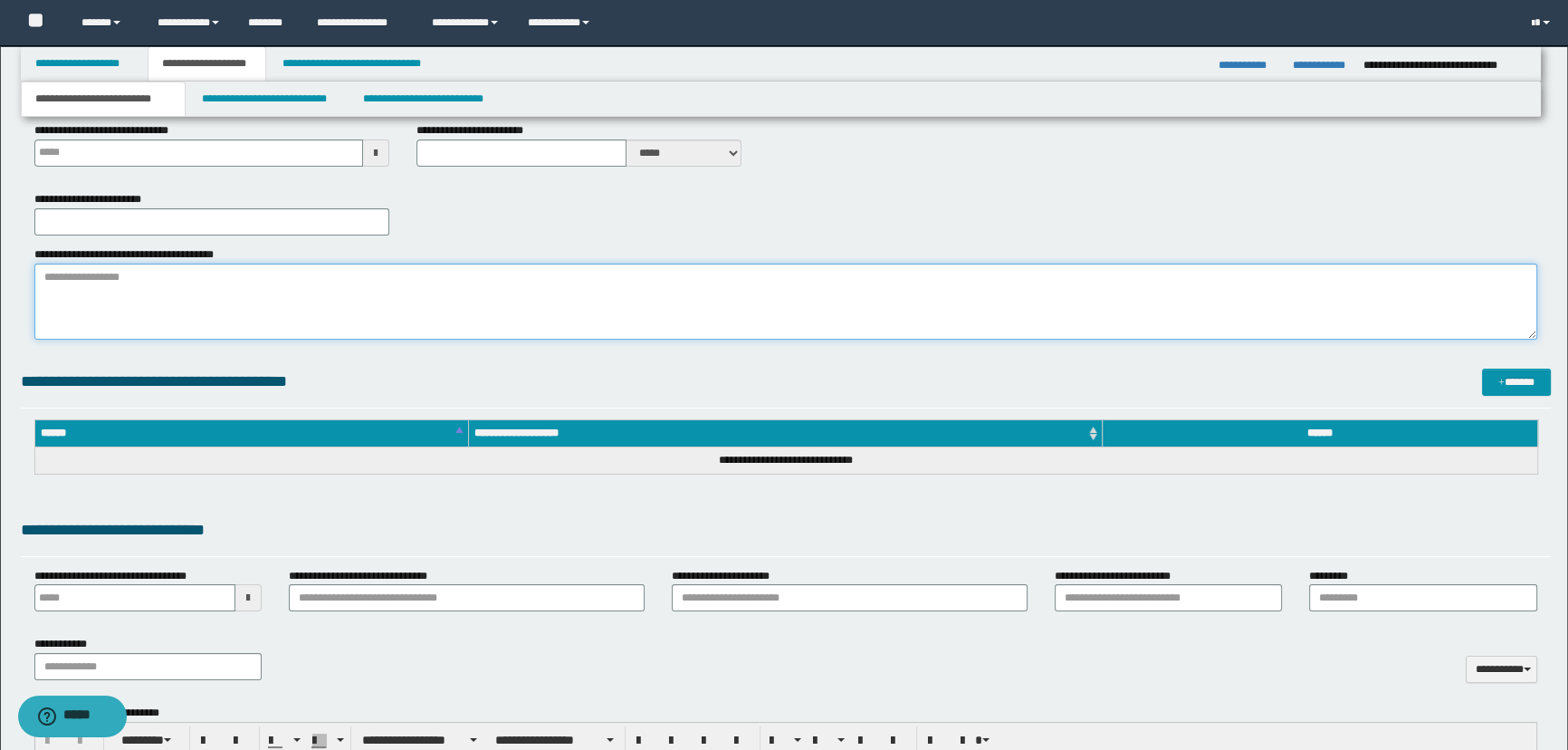click on "**********" at bounding box center [786, 302] 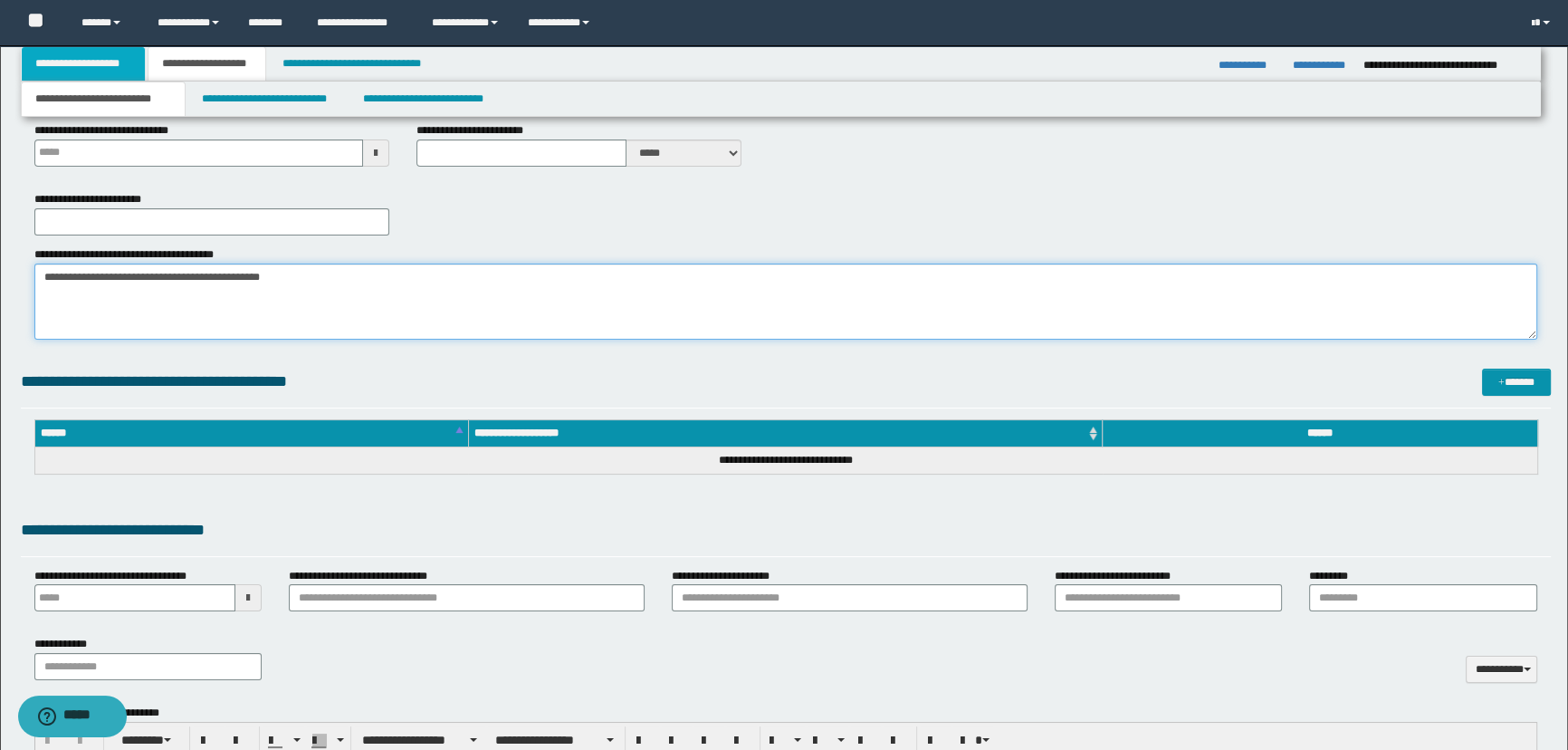 type on "**********" 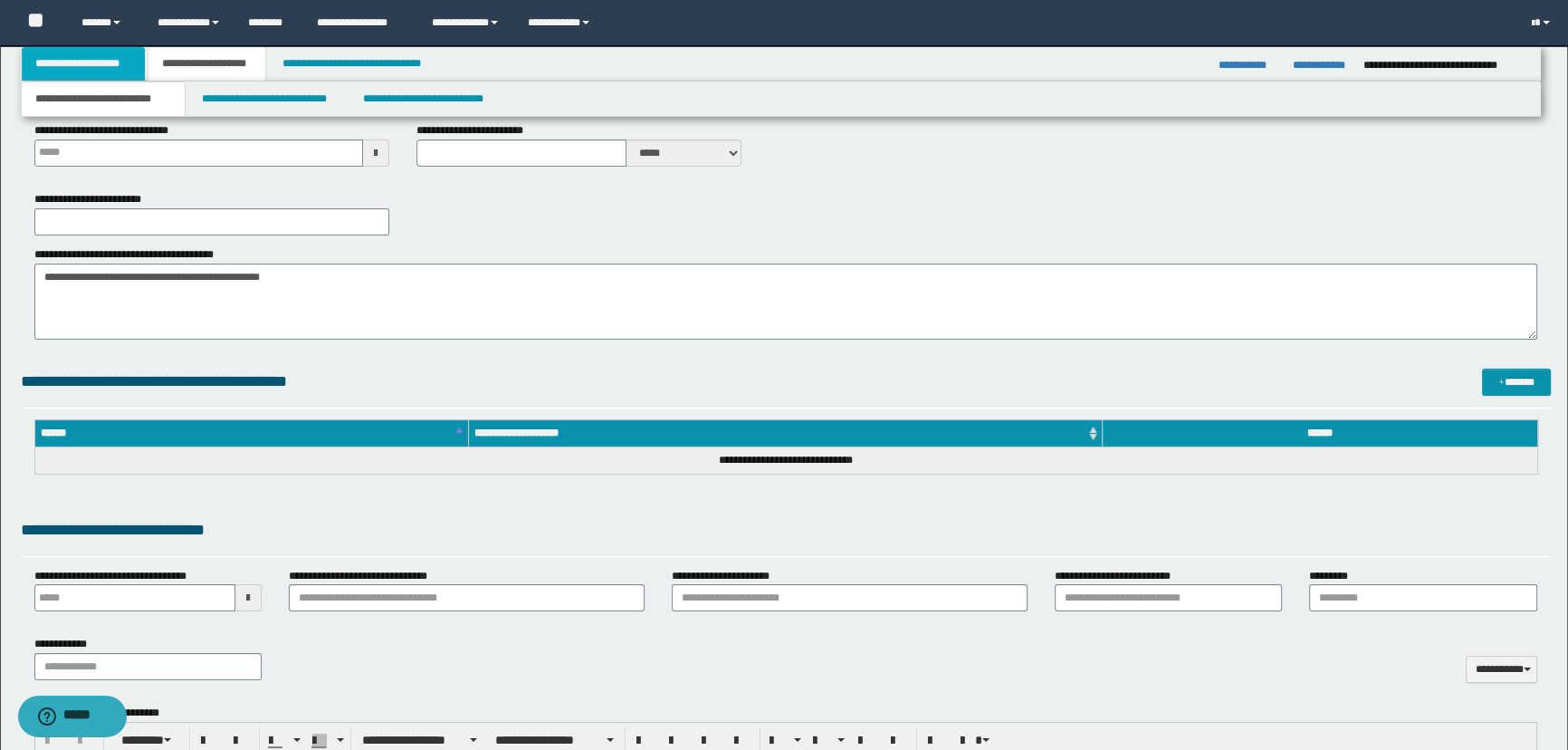 click on "**********" at bounding box center [83, 63] 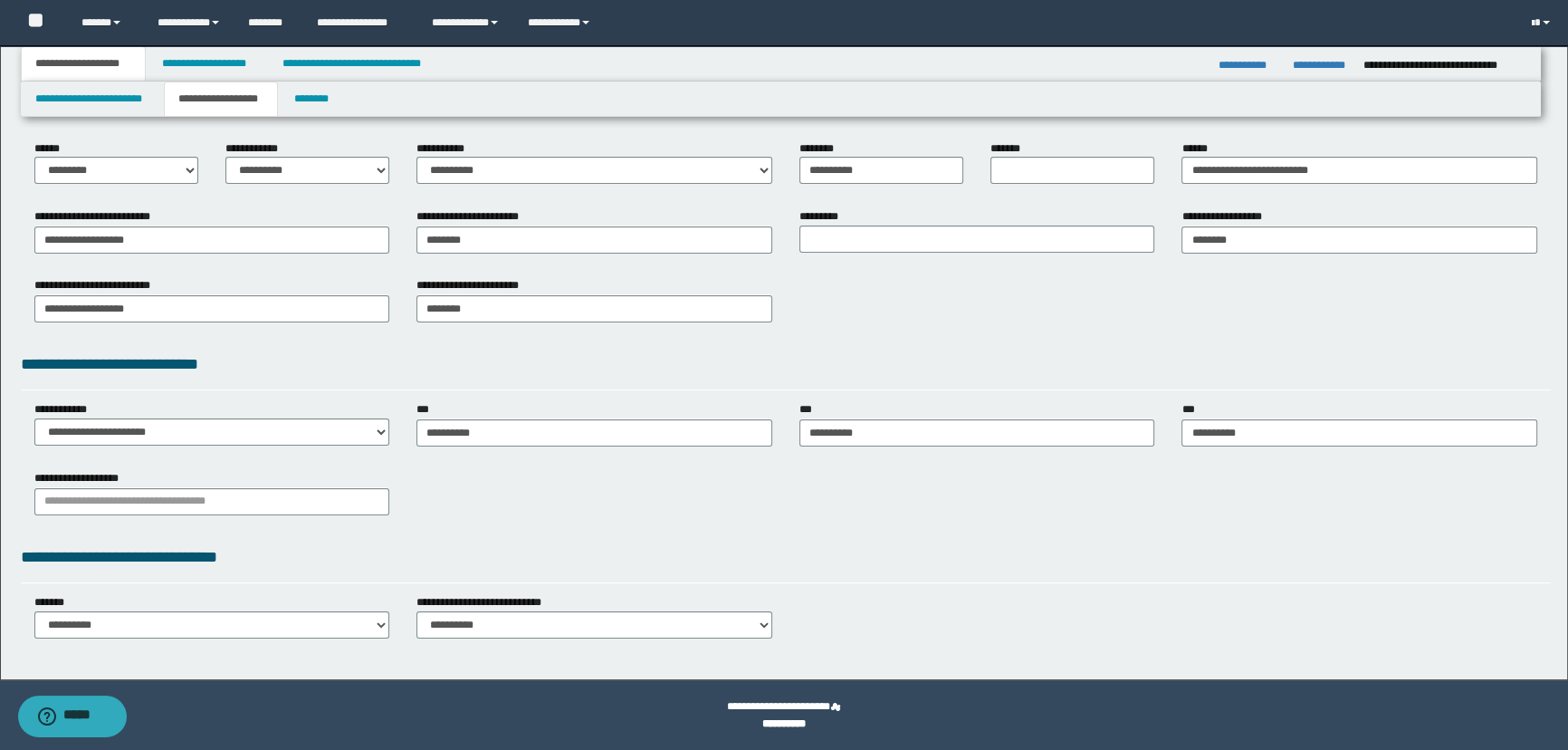 scroll, scrollTop: 5, scrollLeft: 0, axis: vertical 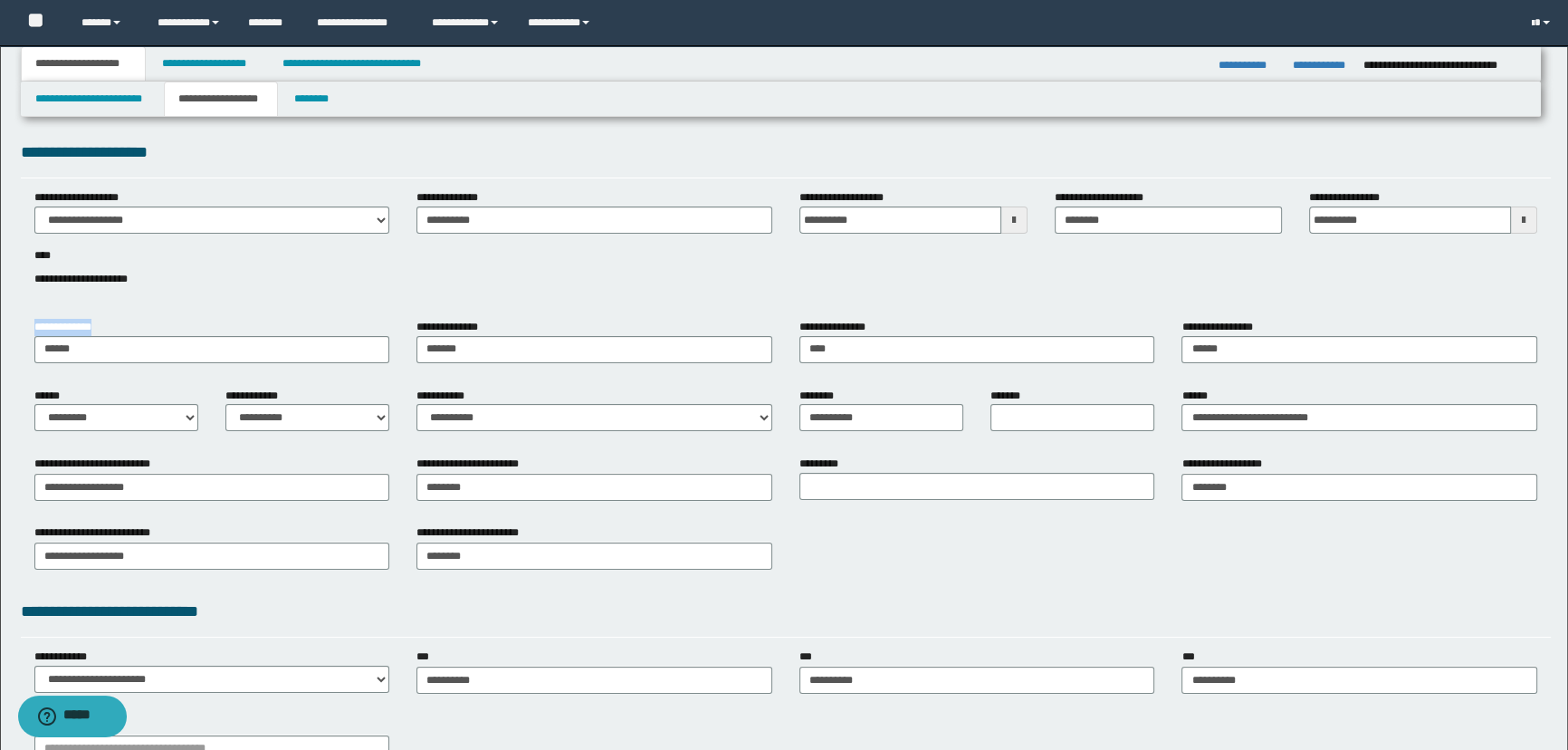 drag, startPoint x: 269, startPoint y: 299, endPoint x: 373, endPoint y: 324, distance: 106.96261 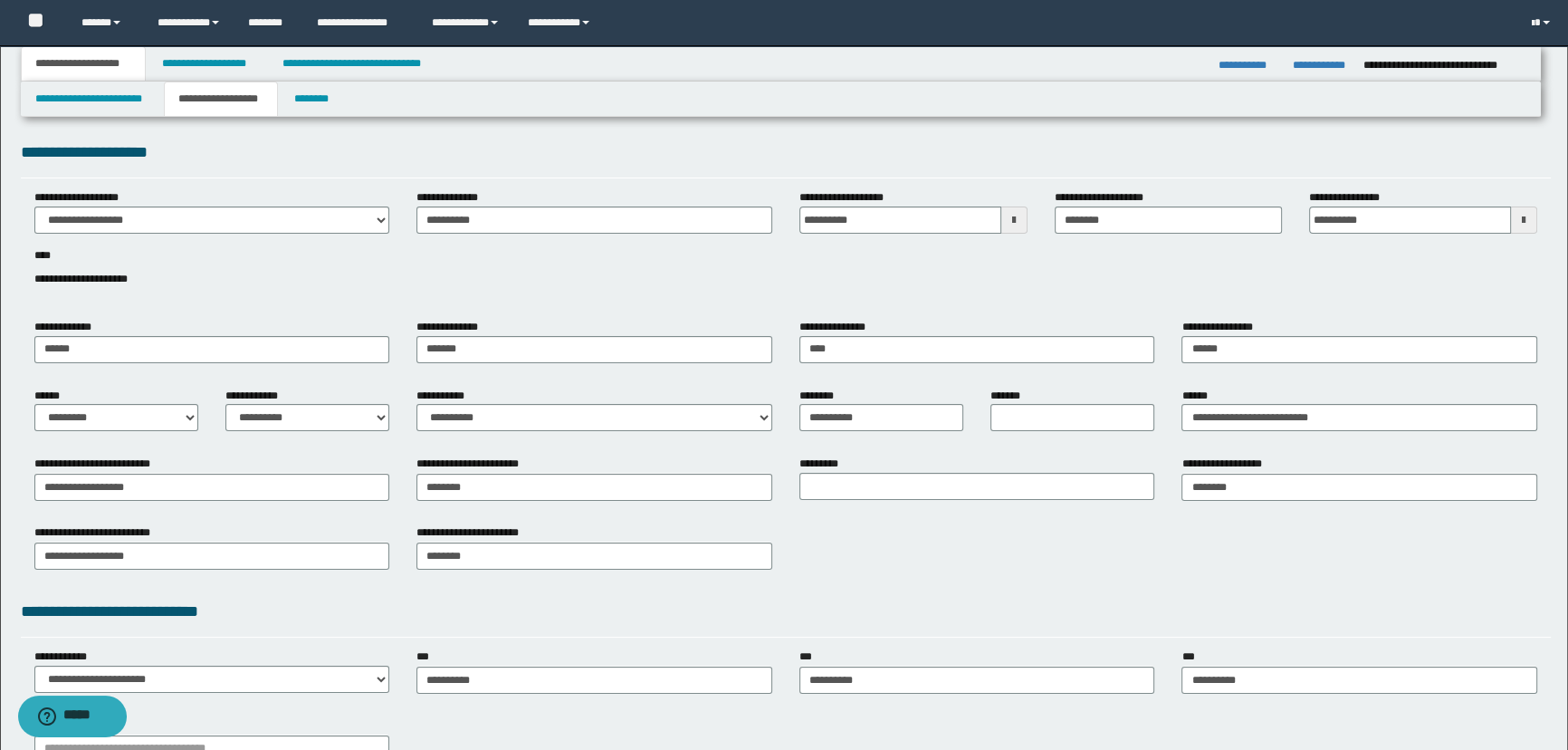 click on "**********" at bounding box center [786, 248] 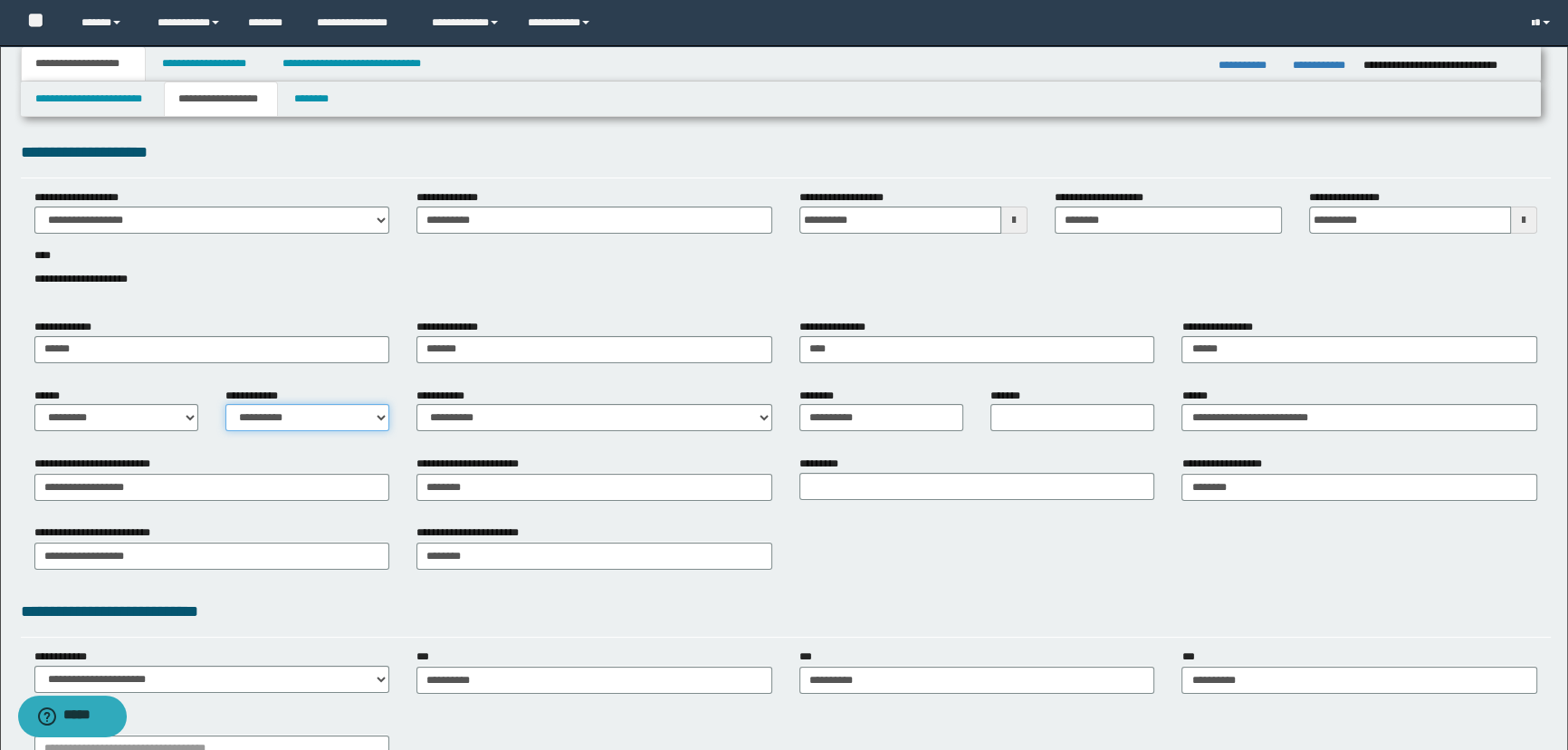 click on "**********" at bounding box center [307, 418] 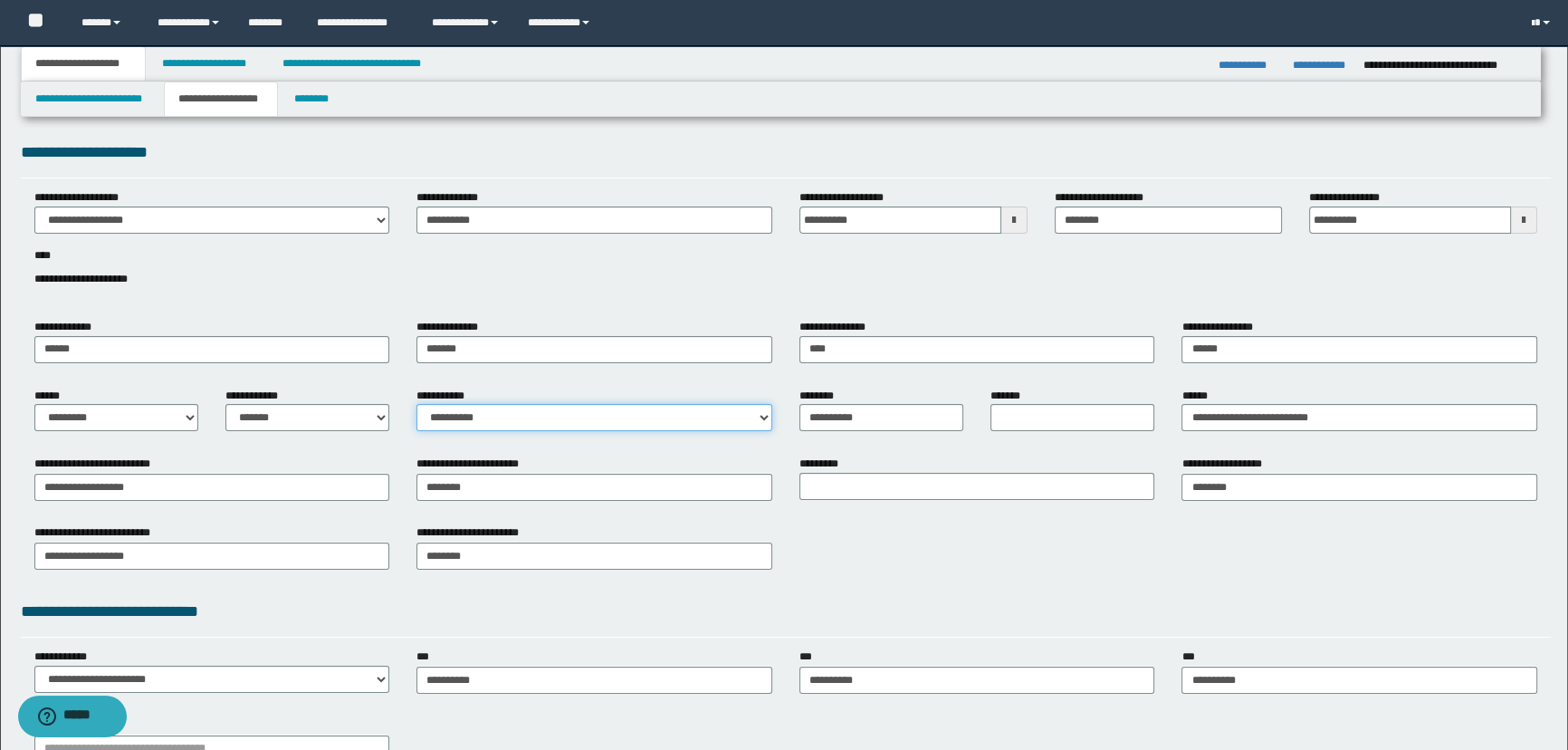 click on "**********" at bounding box center [594, 418] 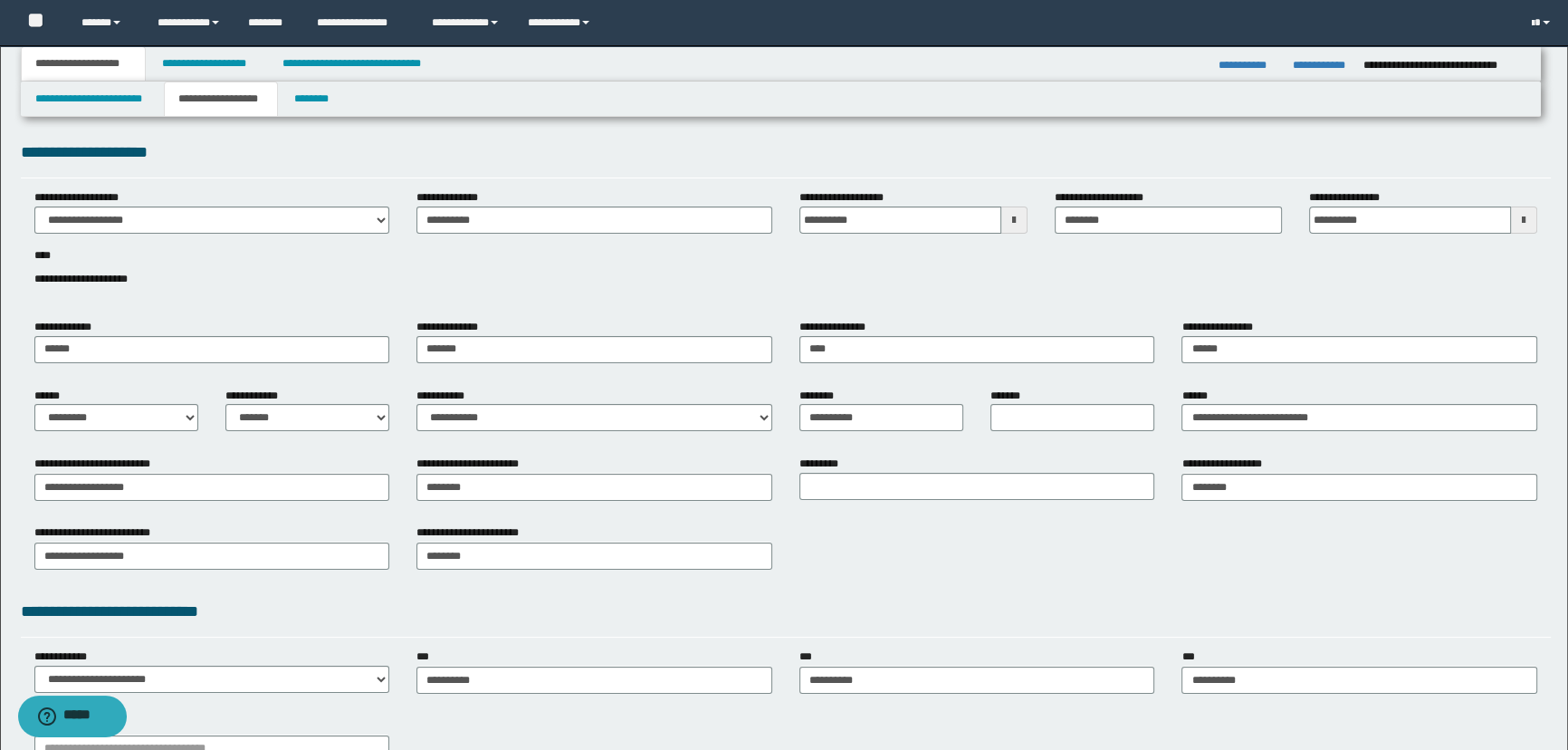 click on "*********" at bounding box center (977, 477) 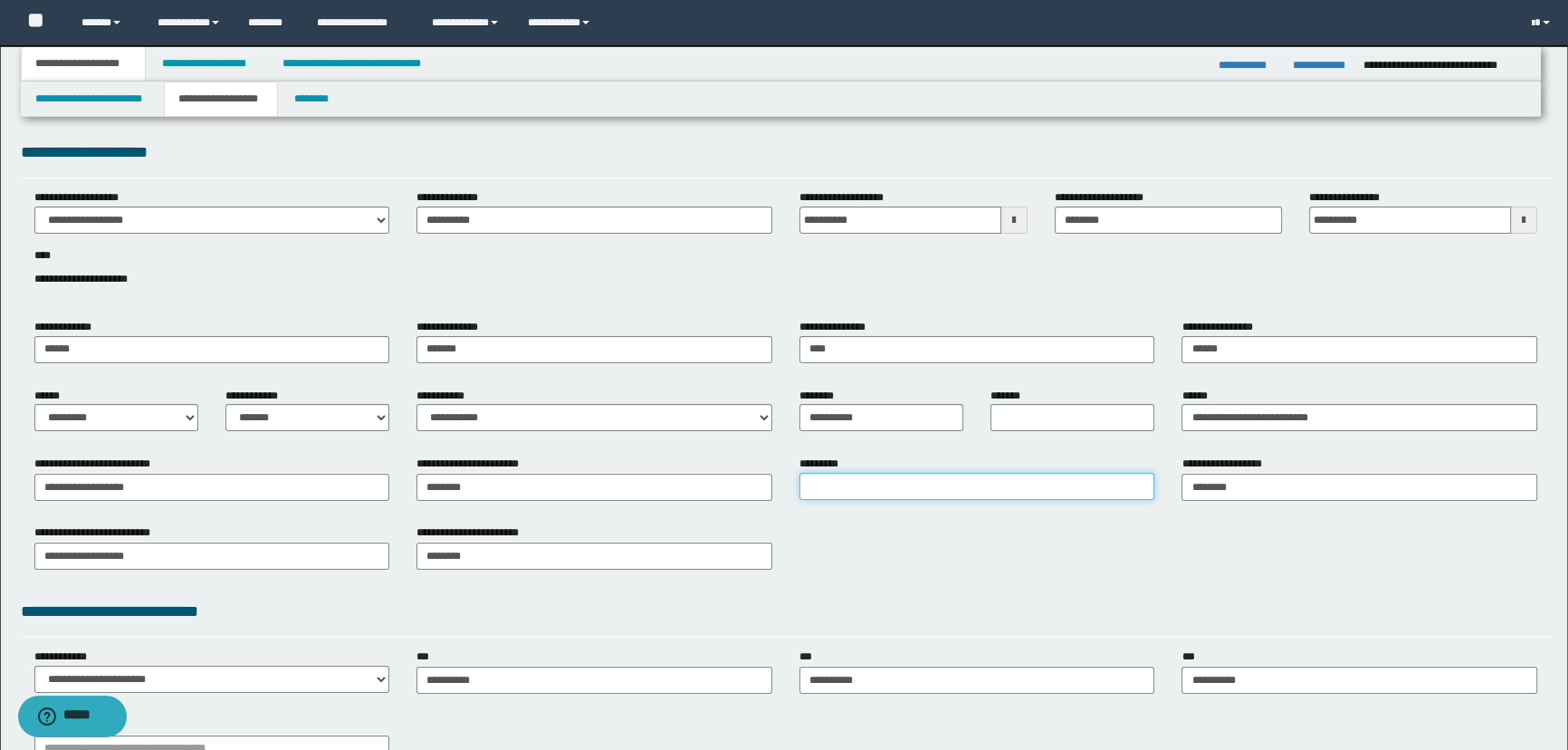 click on "*********" at bounding box center [977, 486] 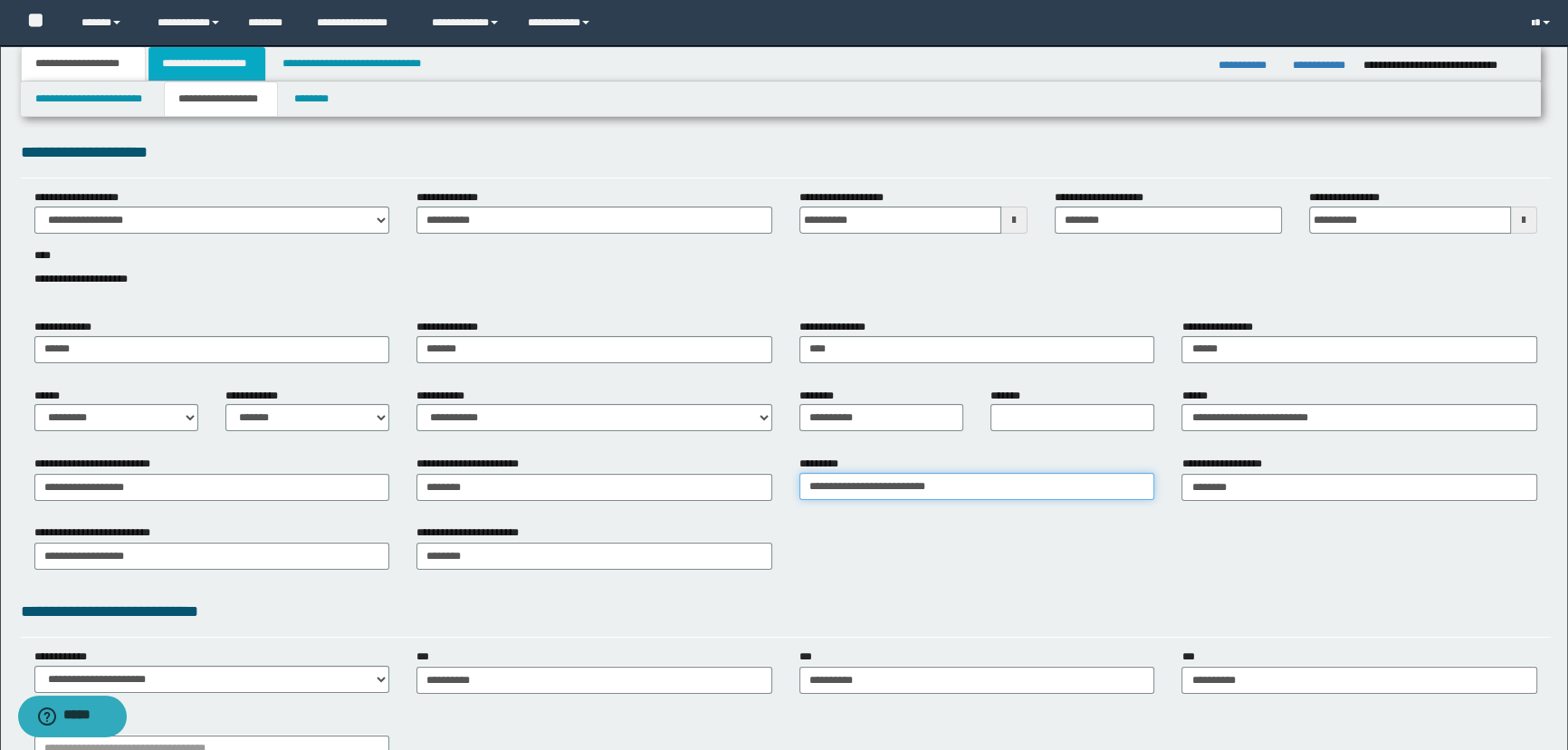 type on "**********" 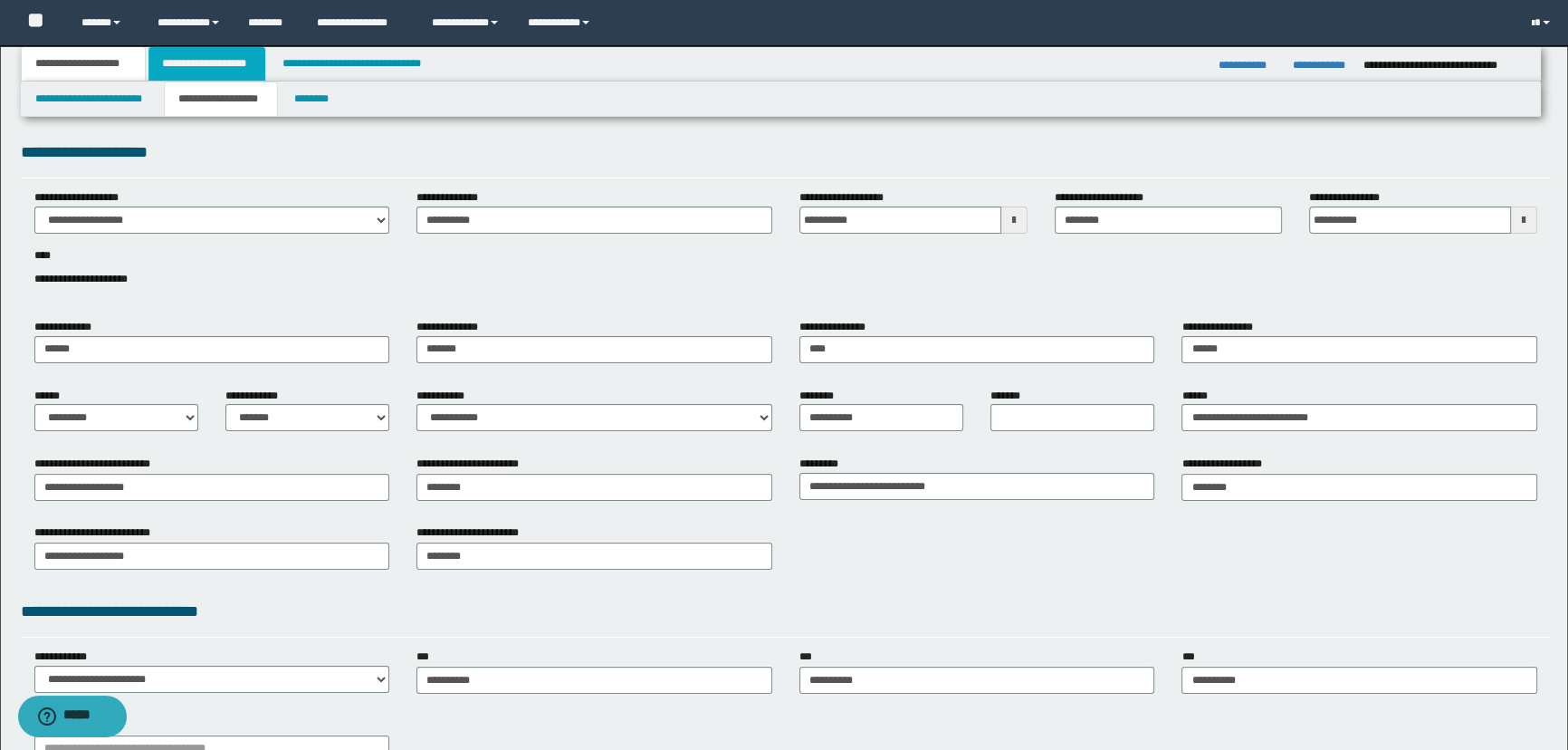 drag, startPoint x: 239, startPoint y: 50, endPoint x: 256, endPoint y: 53, distance: 17.262677 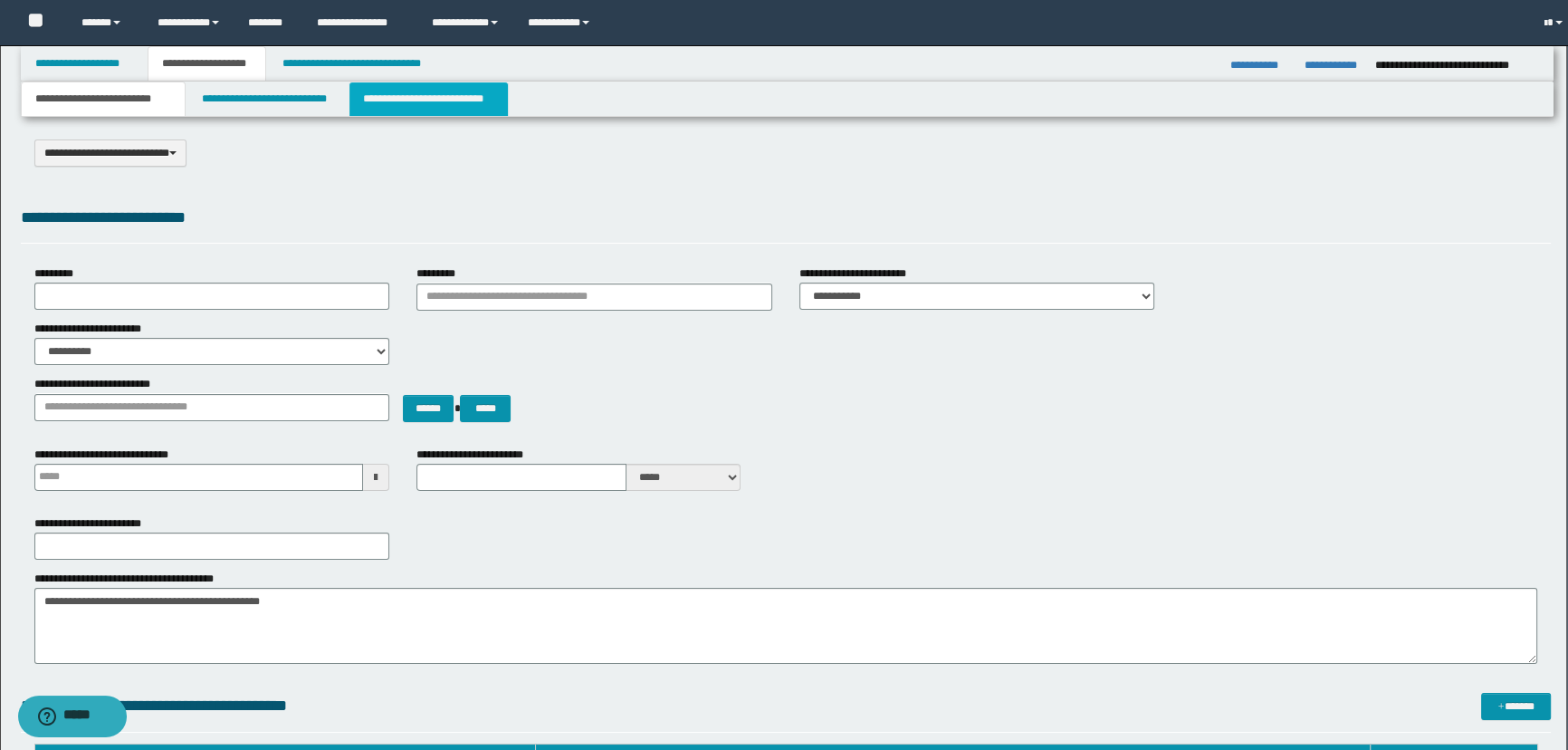 click on "**********" at bounding box center [428, 99] 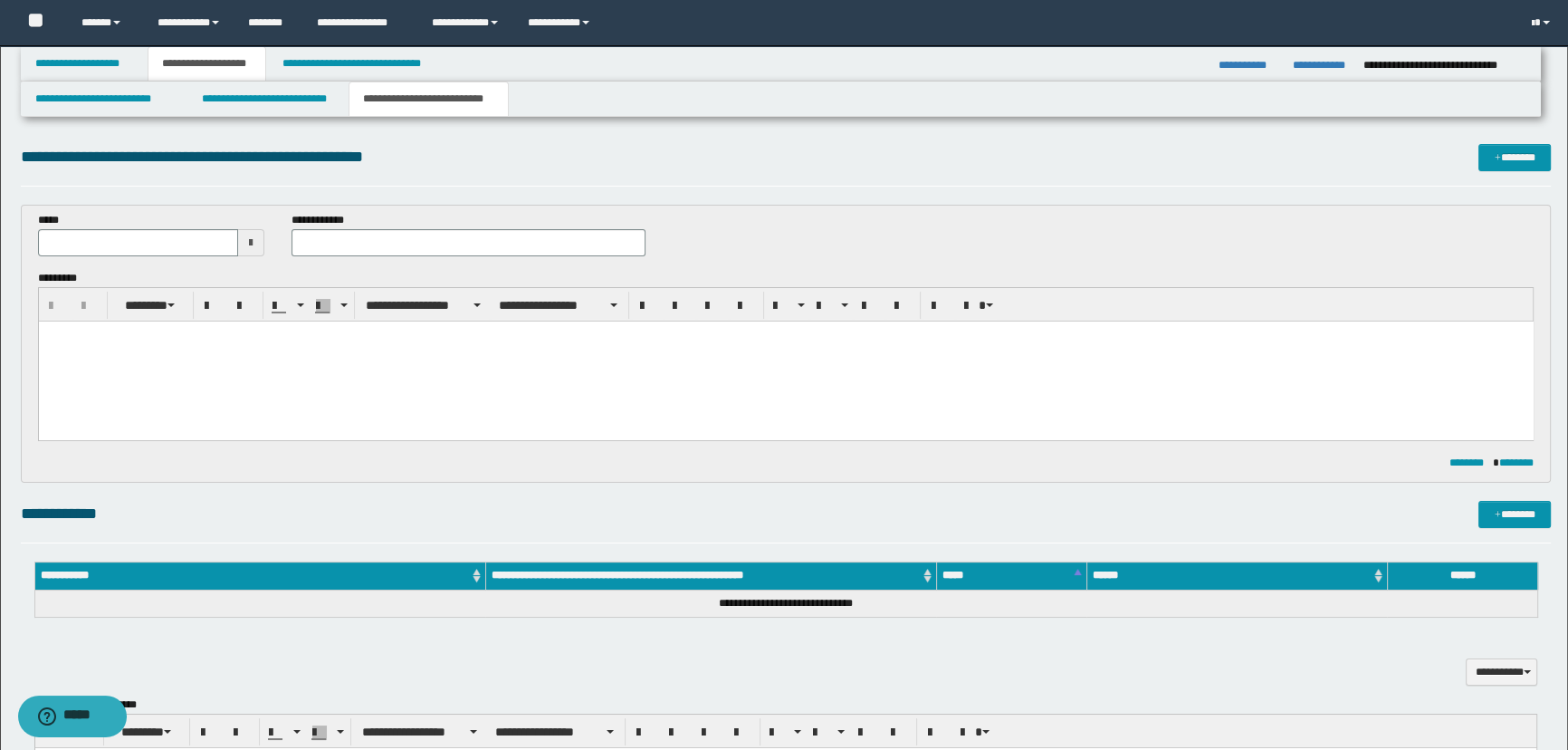 scroll, scrollTop: 0, scrollLeft: 0, axis: both 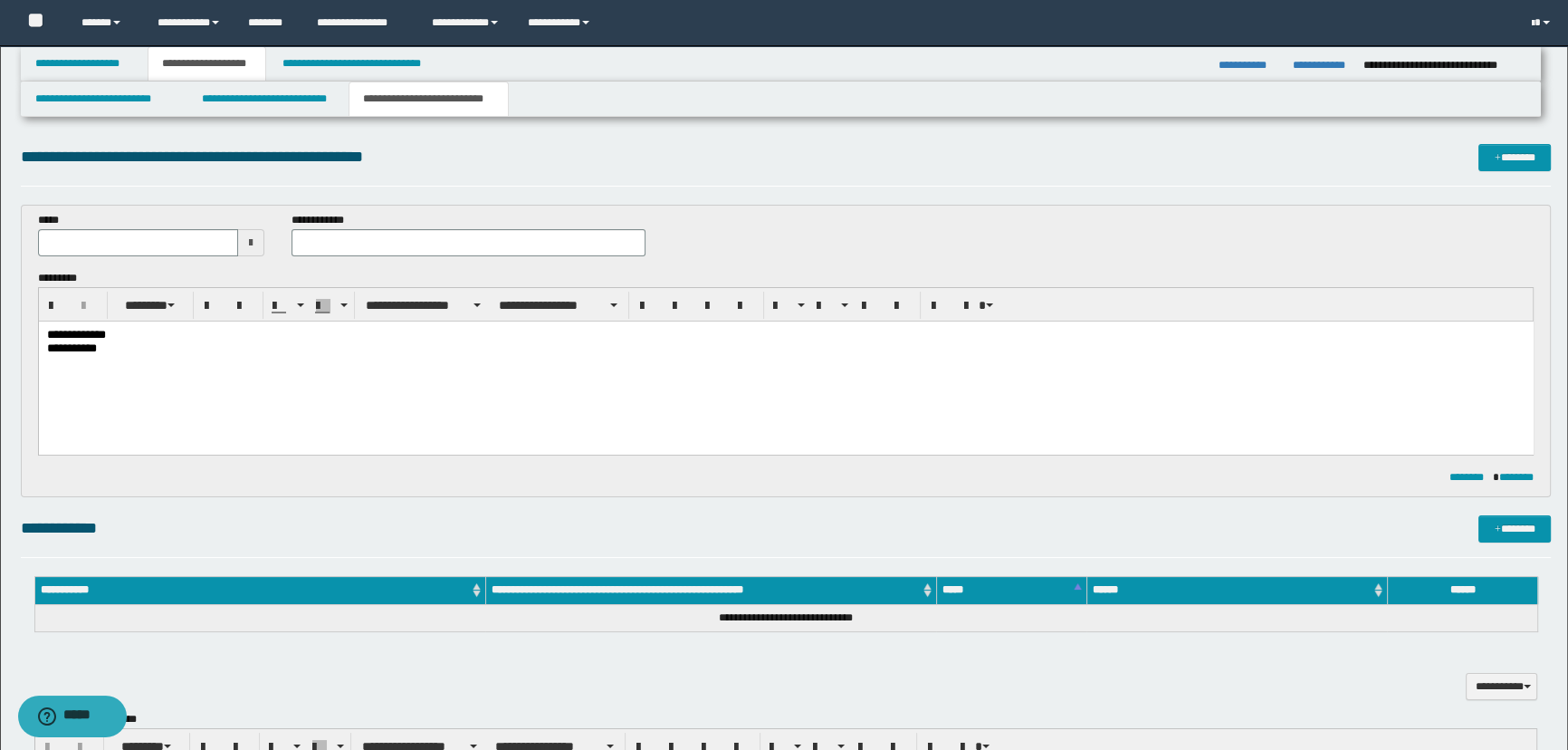 drag, startPoint x: 256, startPoint y: 404, endPoint x: -1, endPoint y: 242, distance: 303.79763 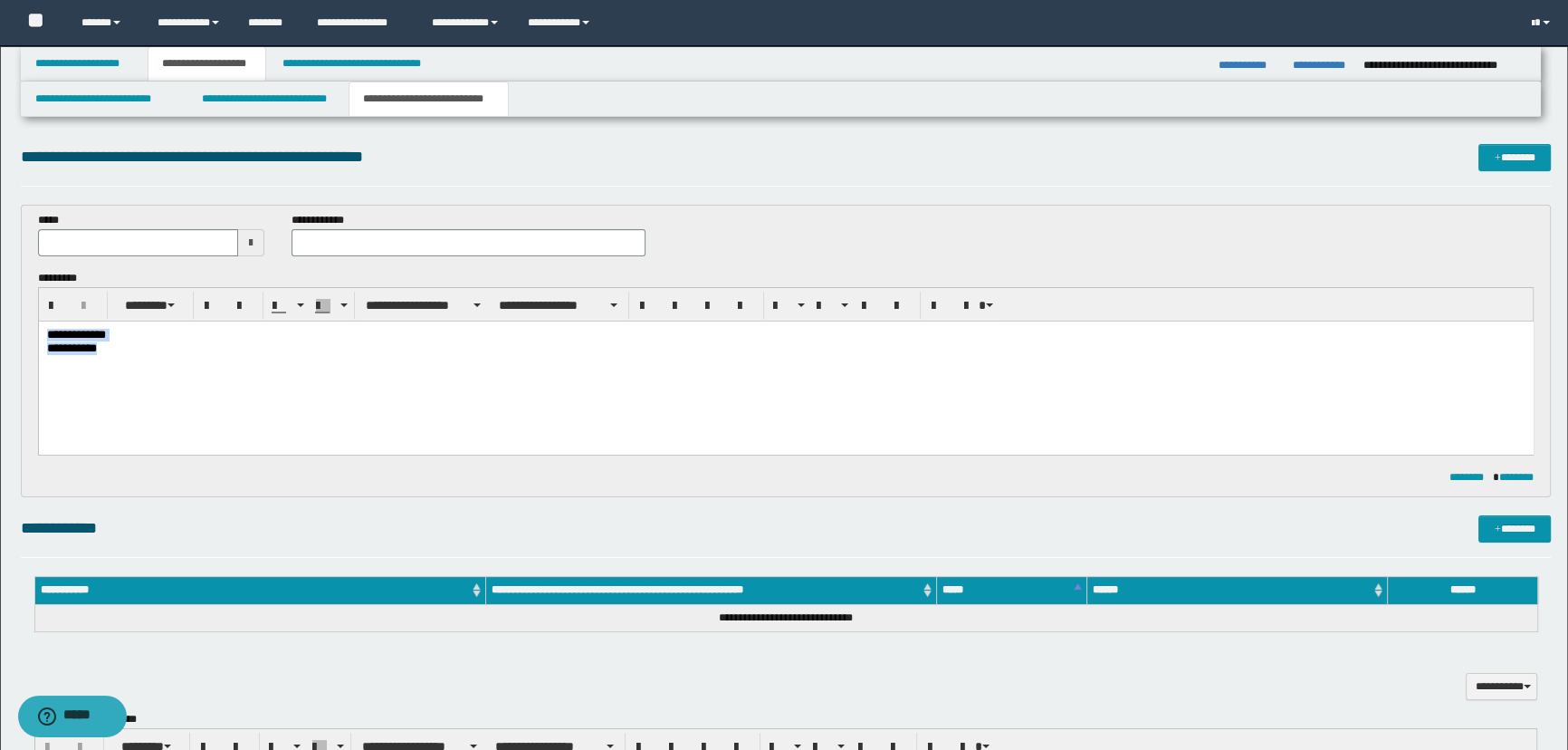 drag, startPoint x: 153, startPoint y: 362, endPoint x: -1, endPoint y: 304, distance: 164.56002 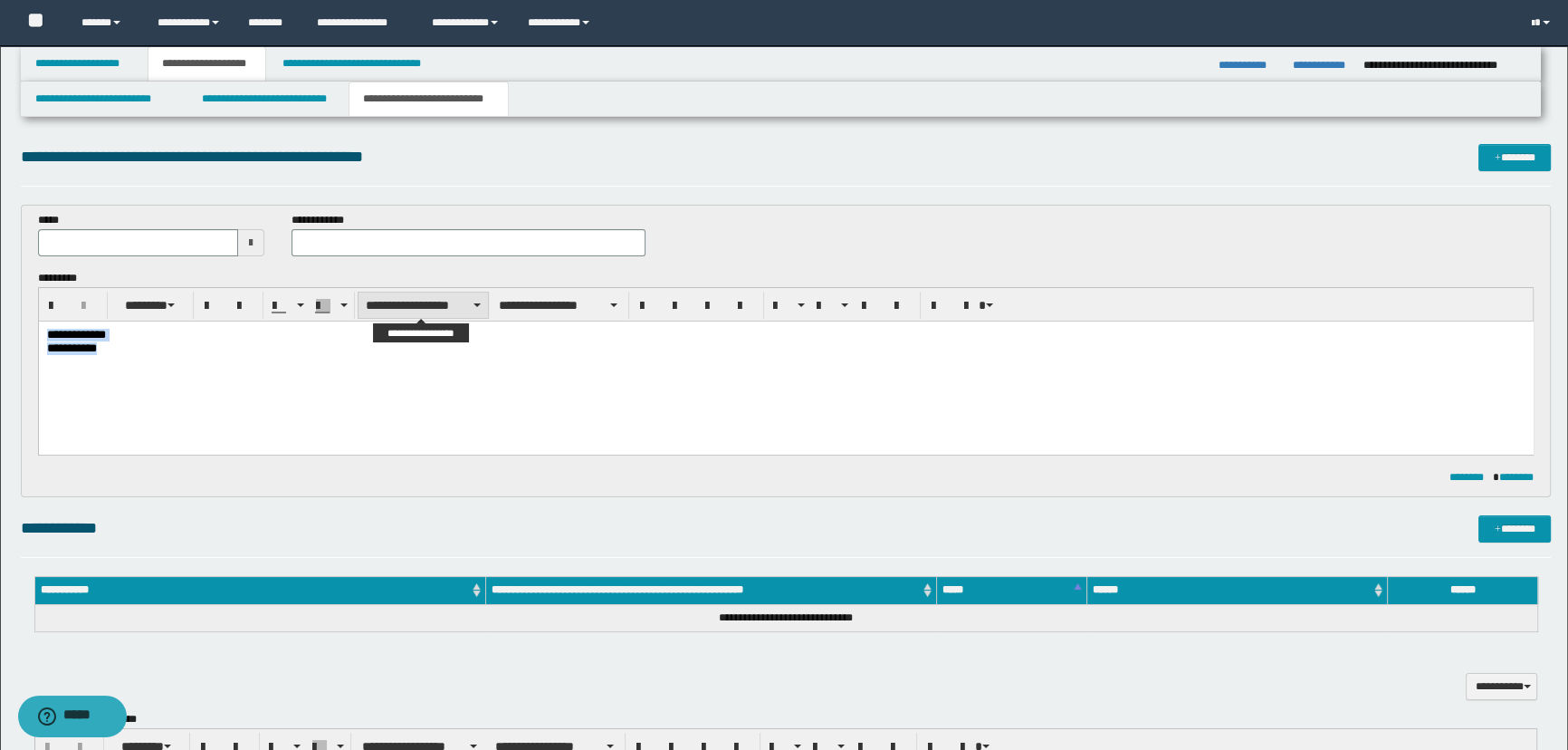click on "**********" at bounding box center [423, 305] 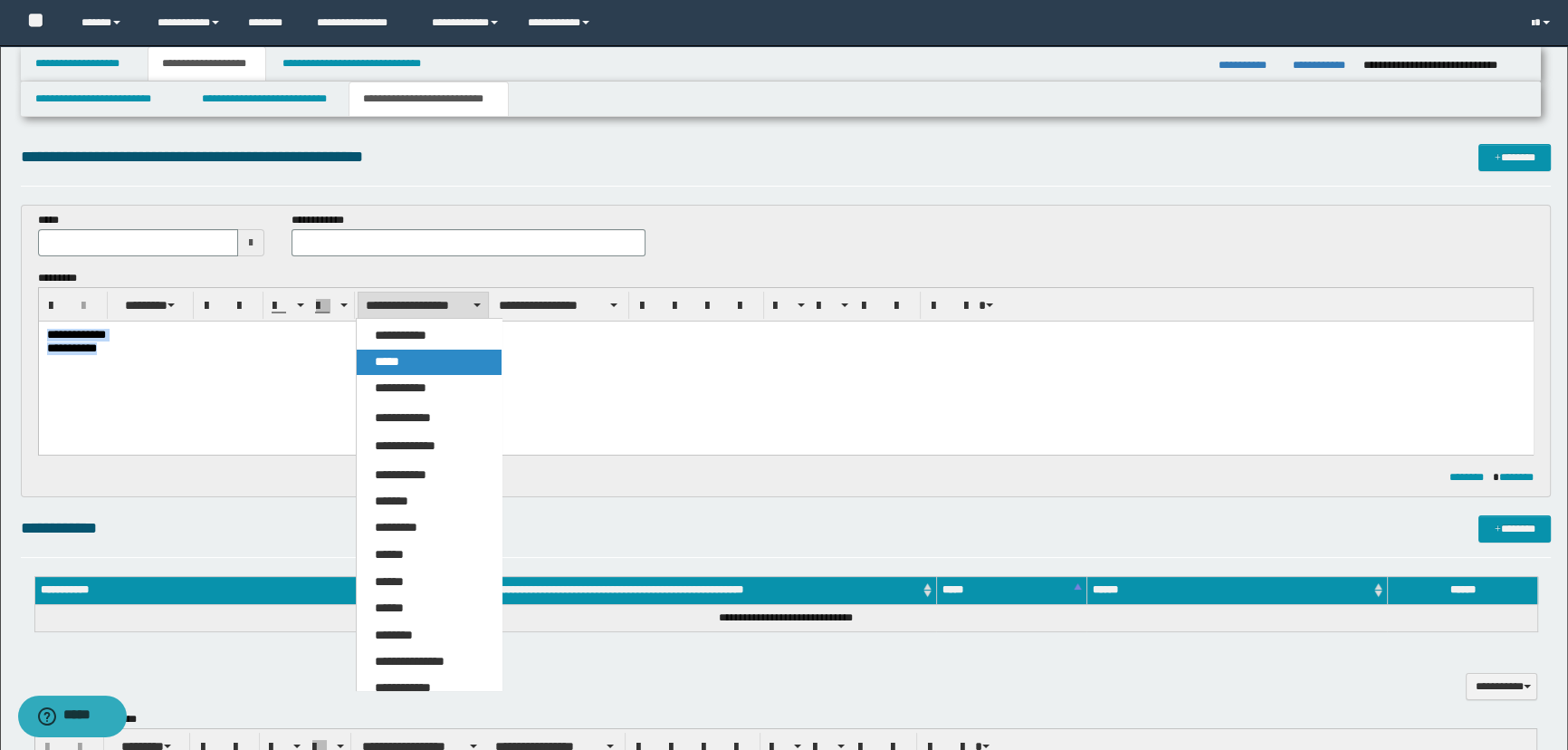 click on "*****" at bounding box center [429, 362] 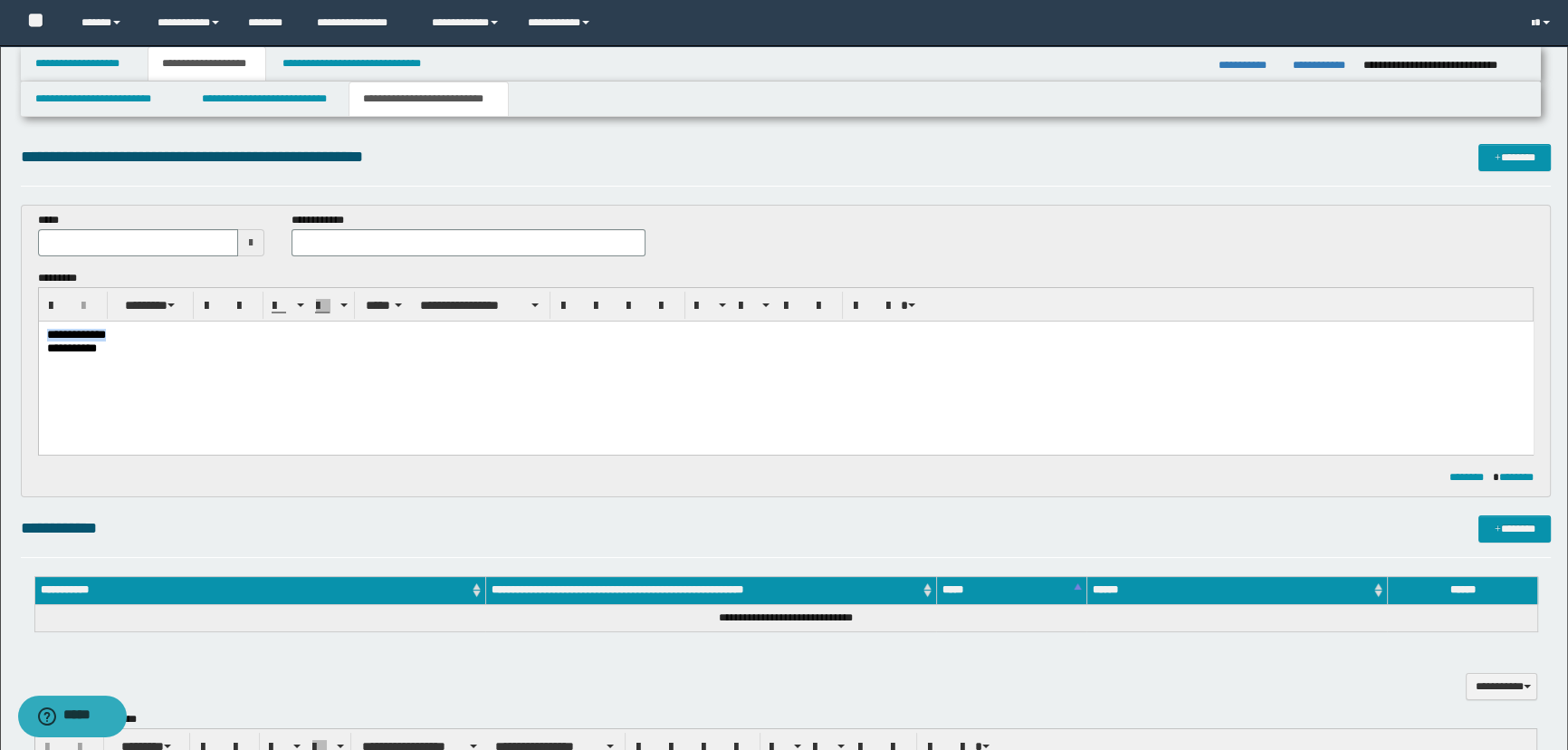 click on "**********" at bounding box center [785, 349] 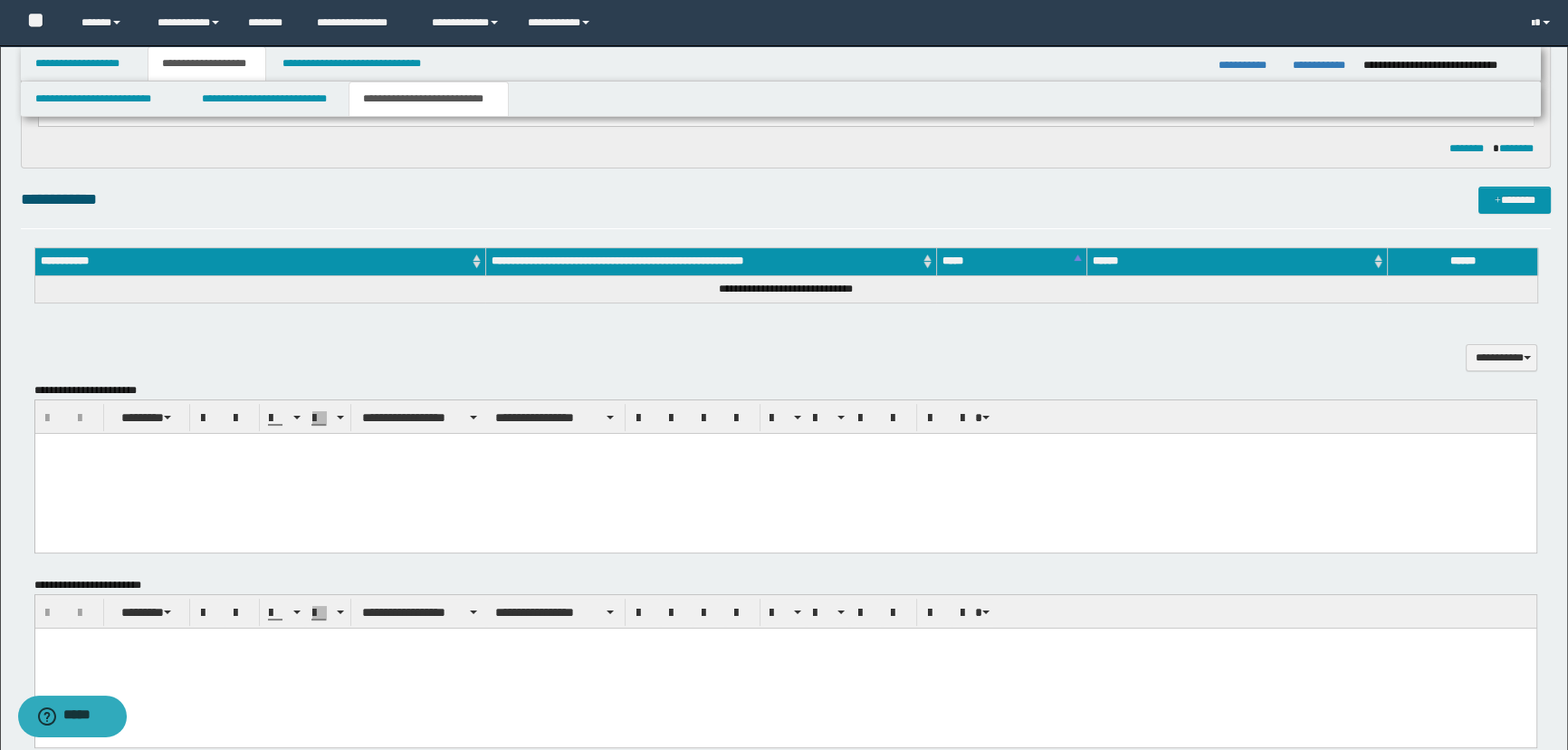 scroll, scrollTop: 411, scrollLeft: 0, axis: vertical 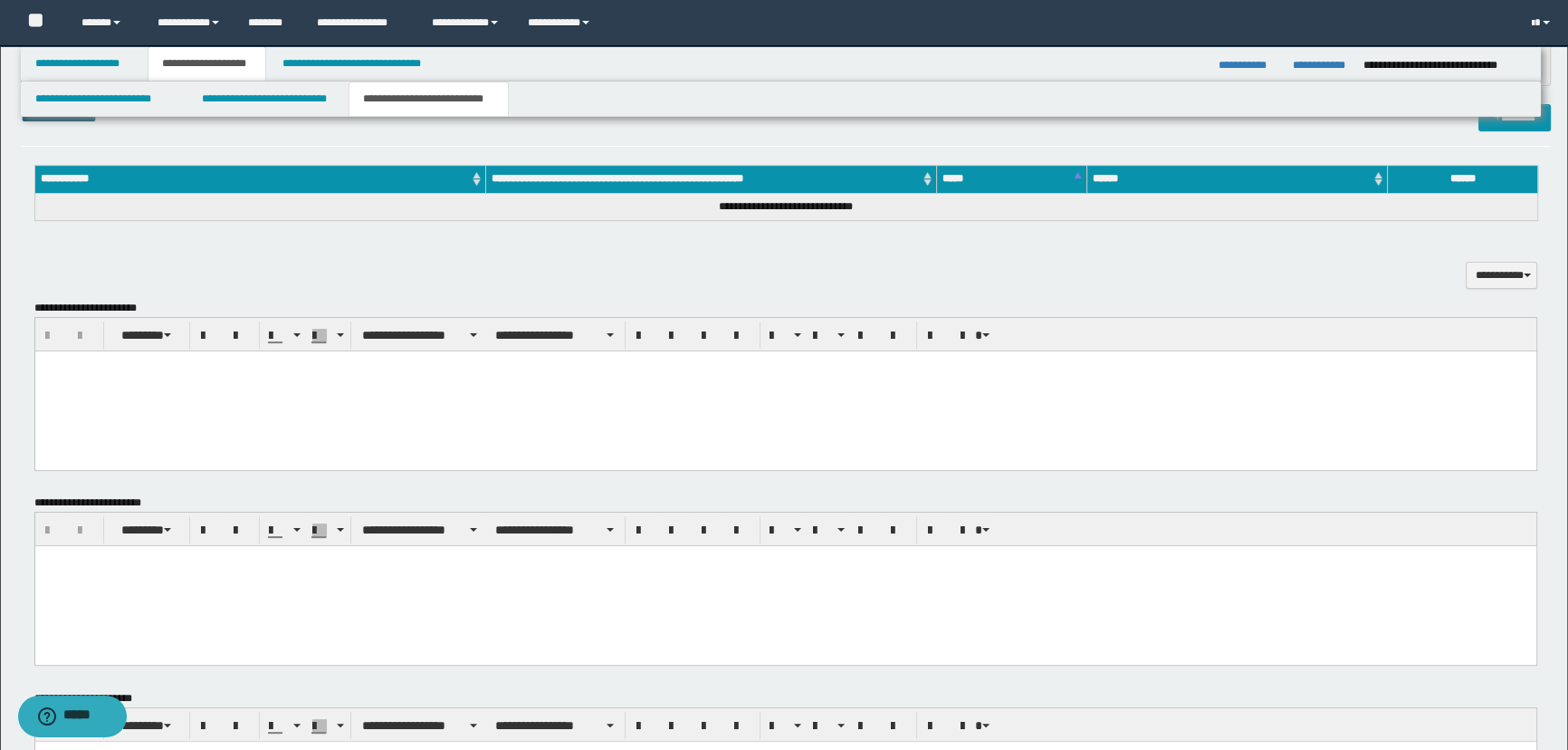 click at bounding box center (785, 387) 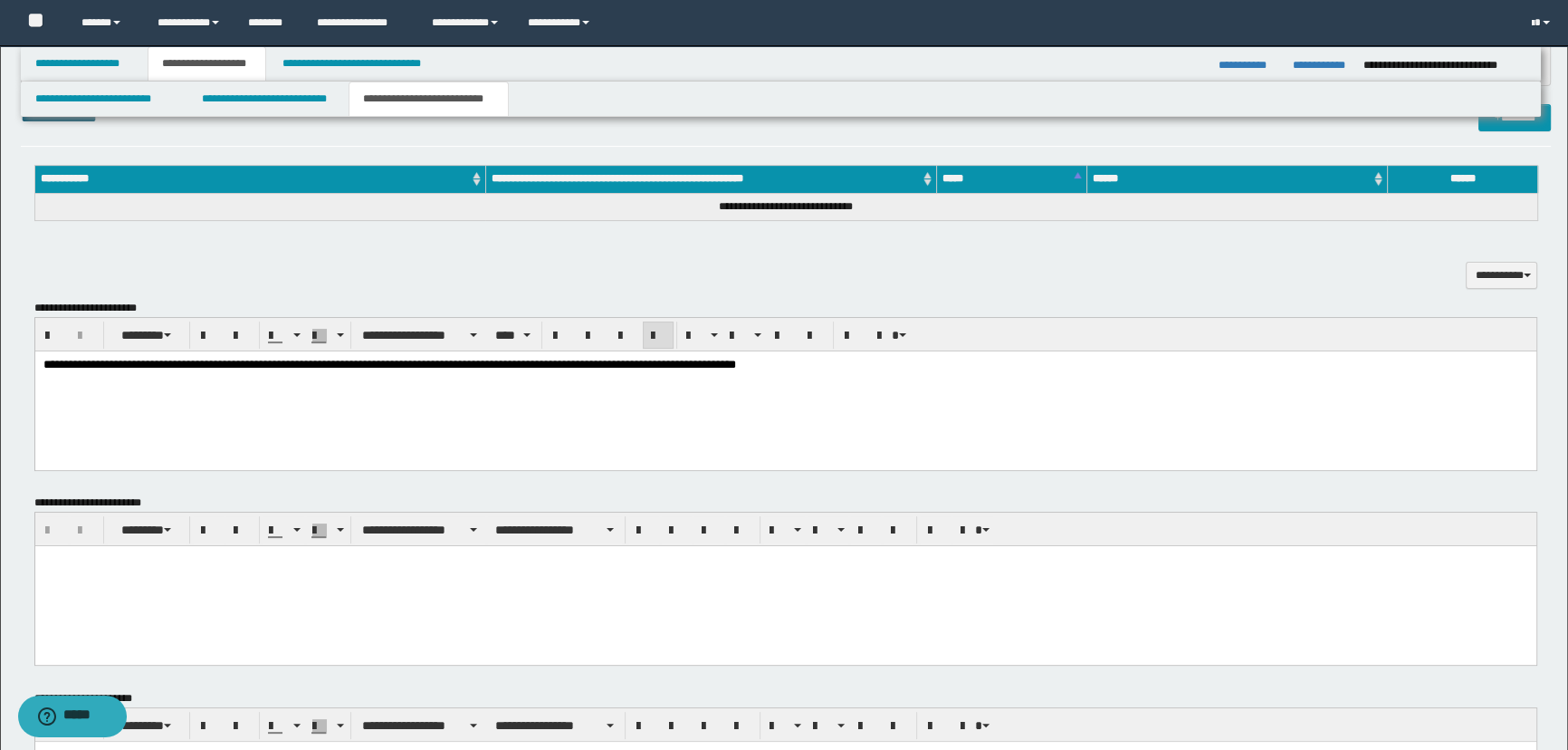 scroll, scrollTop: 633, scrollLeft: 0, axis: vertical 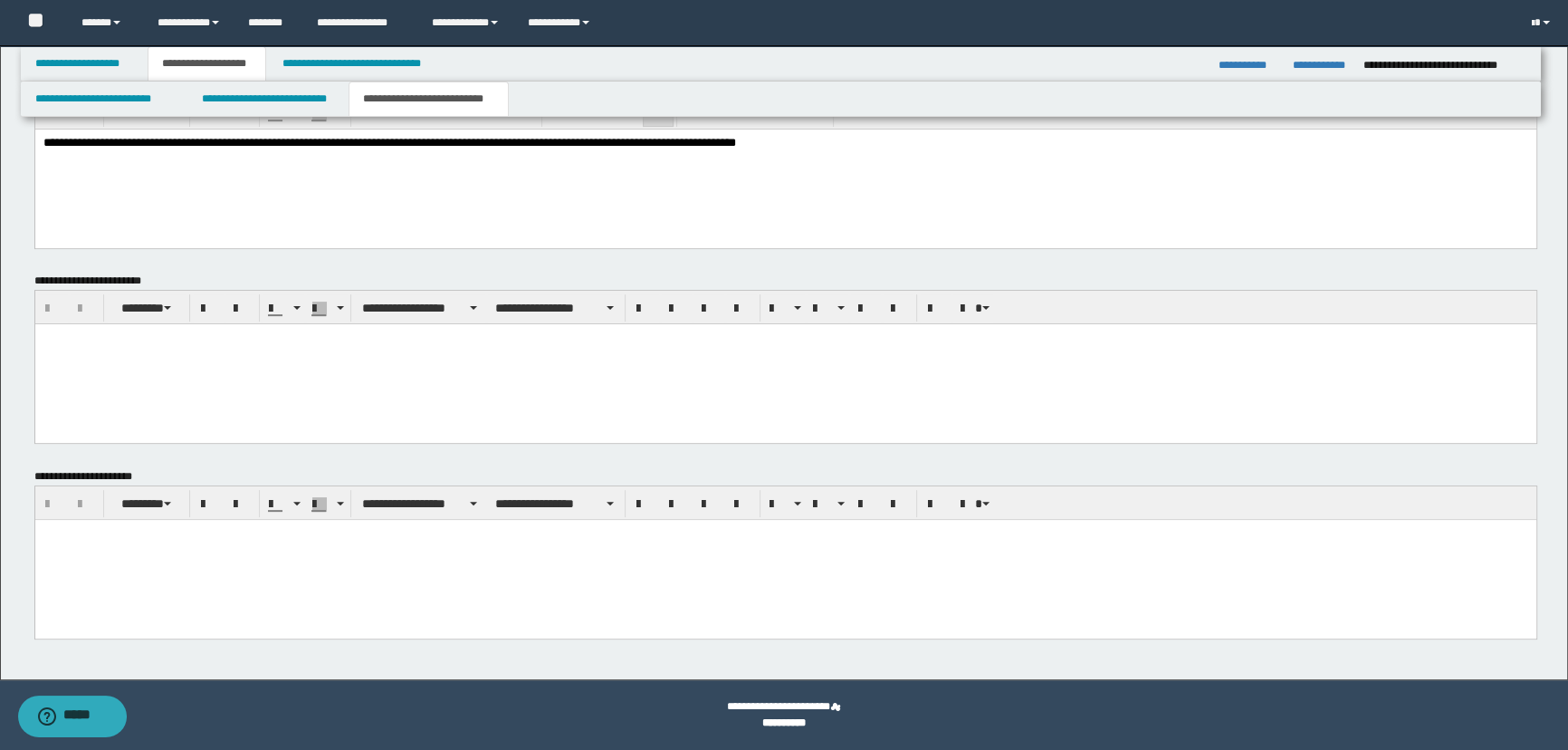click at bounding box center [785, 555] 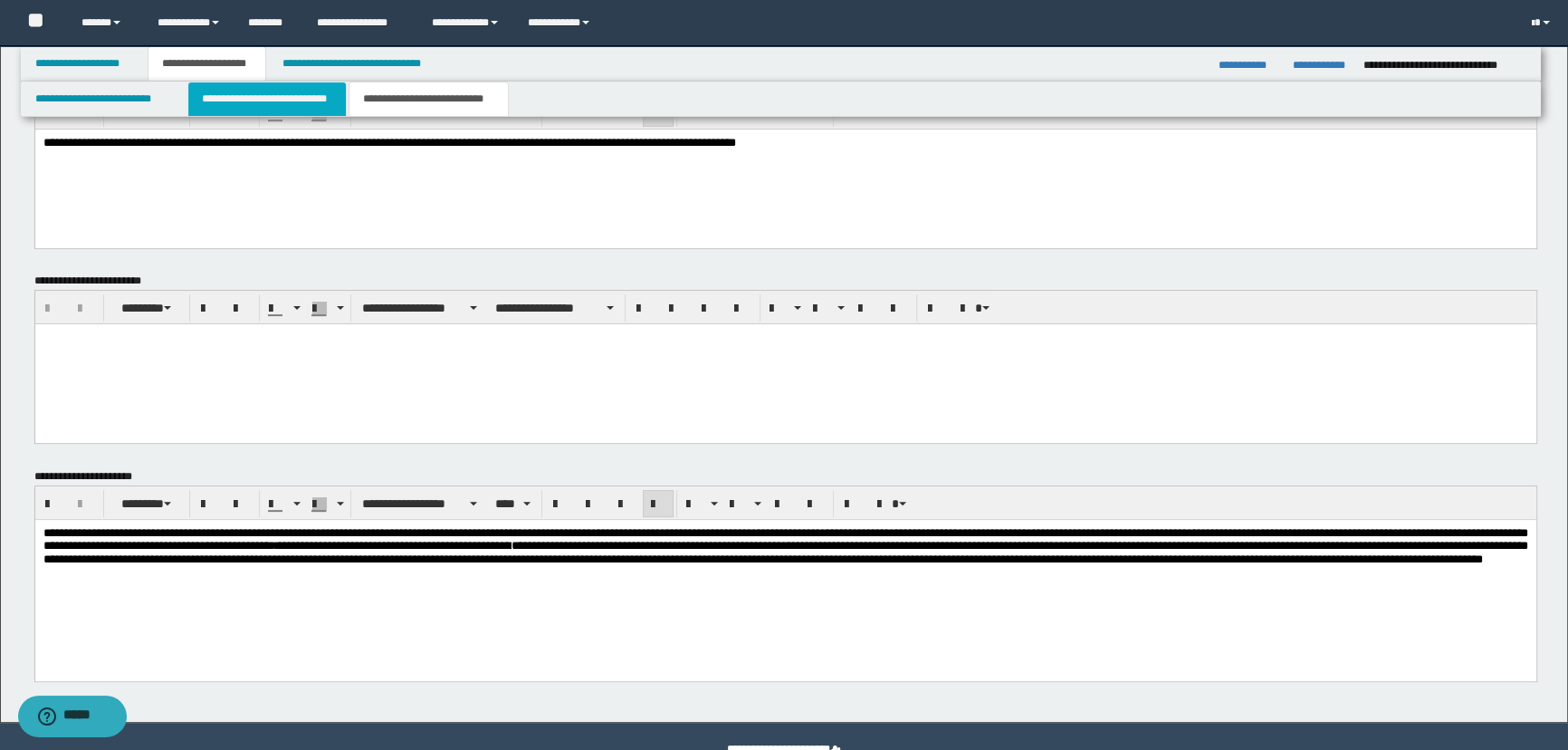 click on "**********" at bounding box center [266, 99] 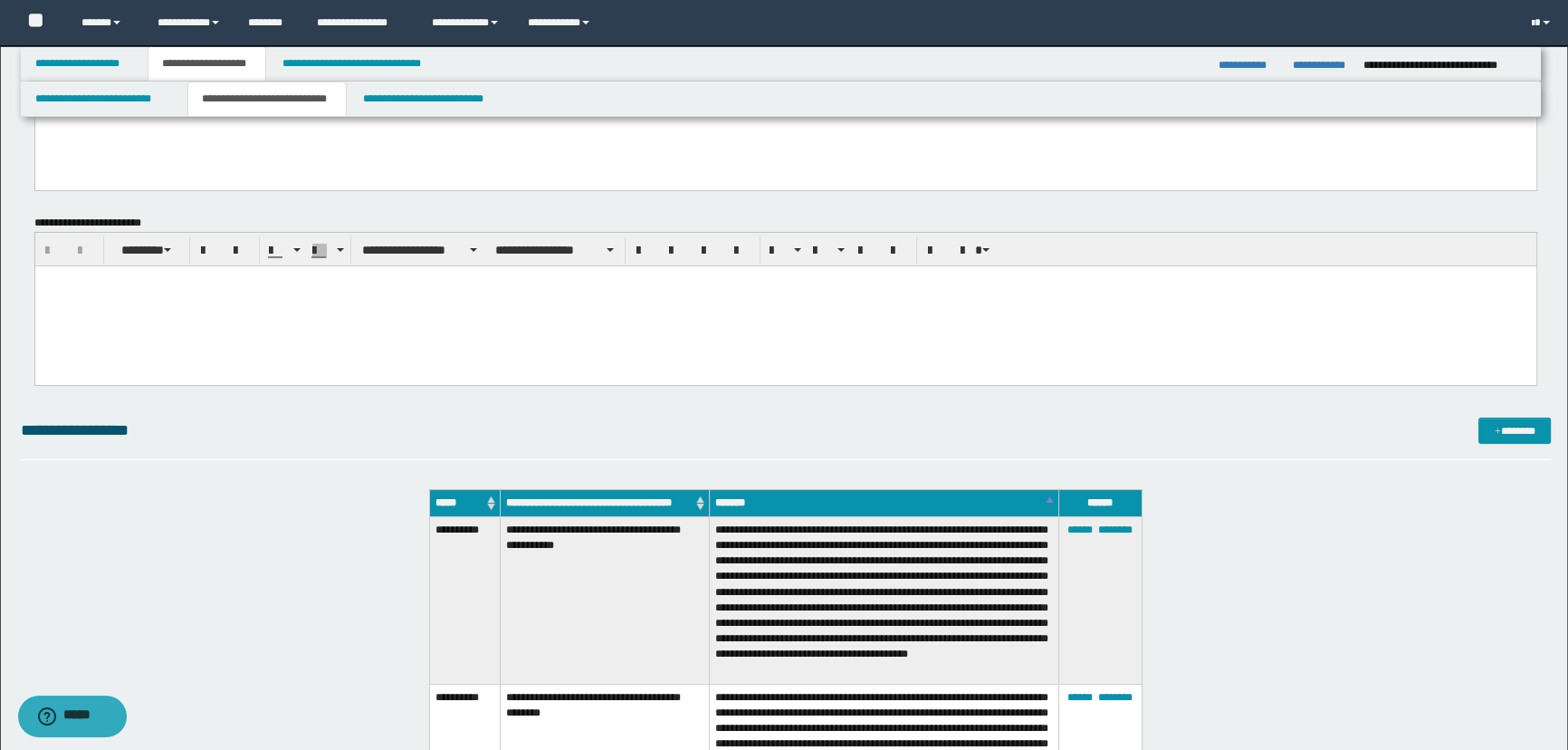 scroll, scrollTop: 0, scrollLeft: 0, axis: both 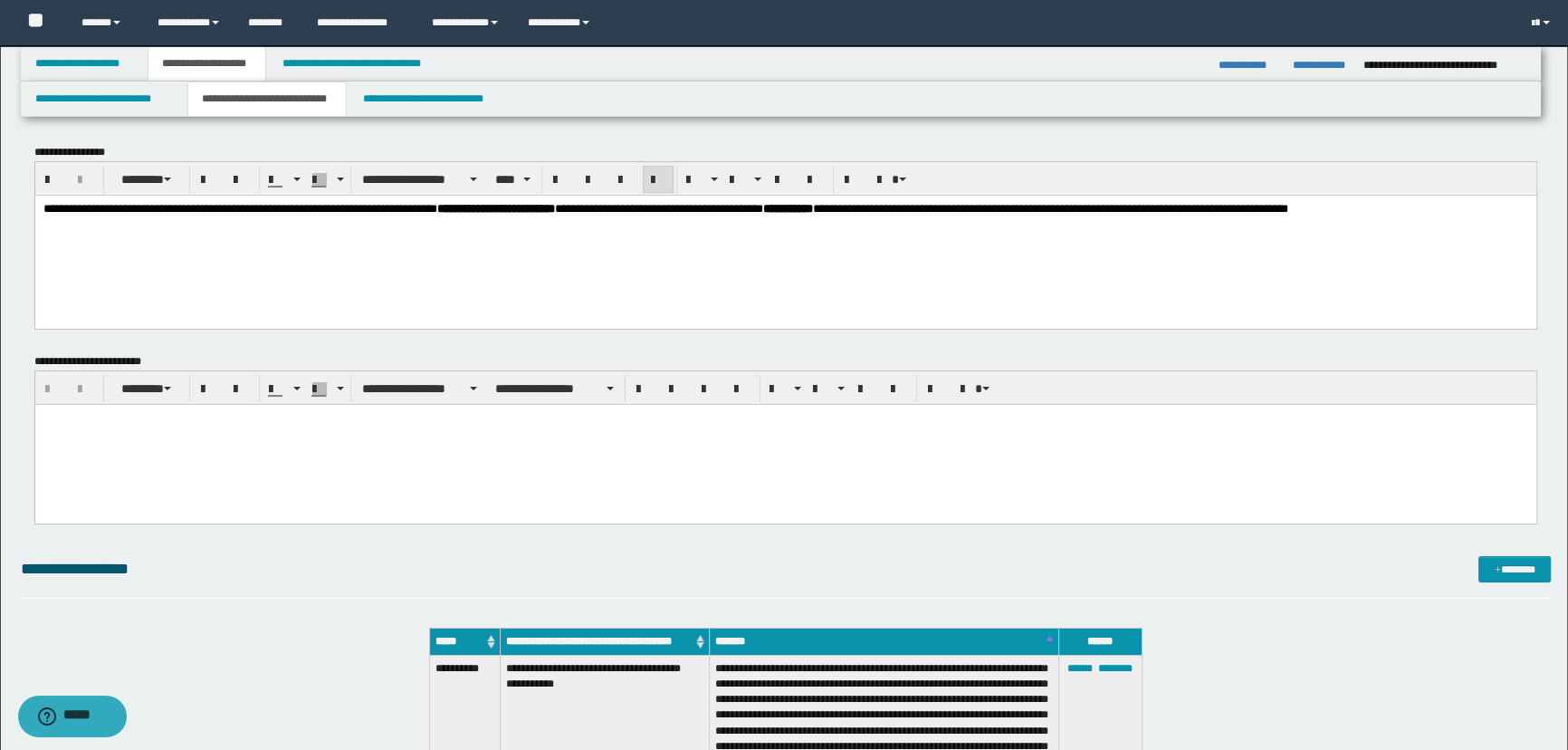 click at bounding box center [785, 441] 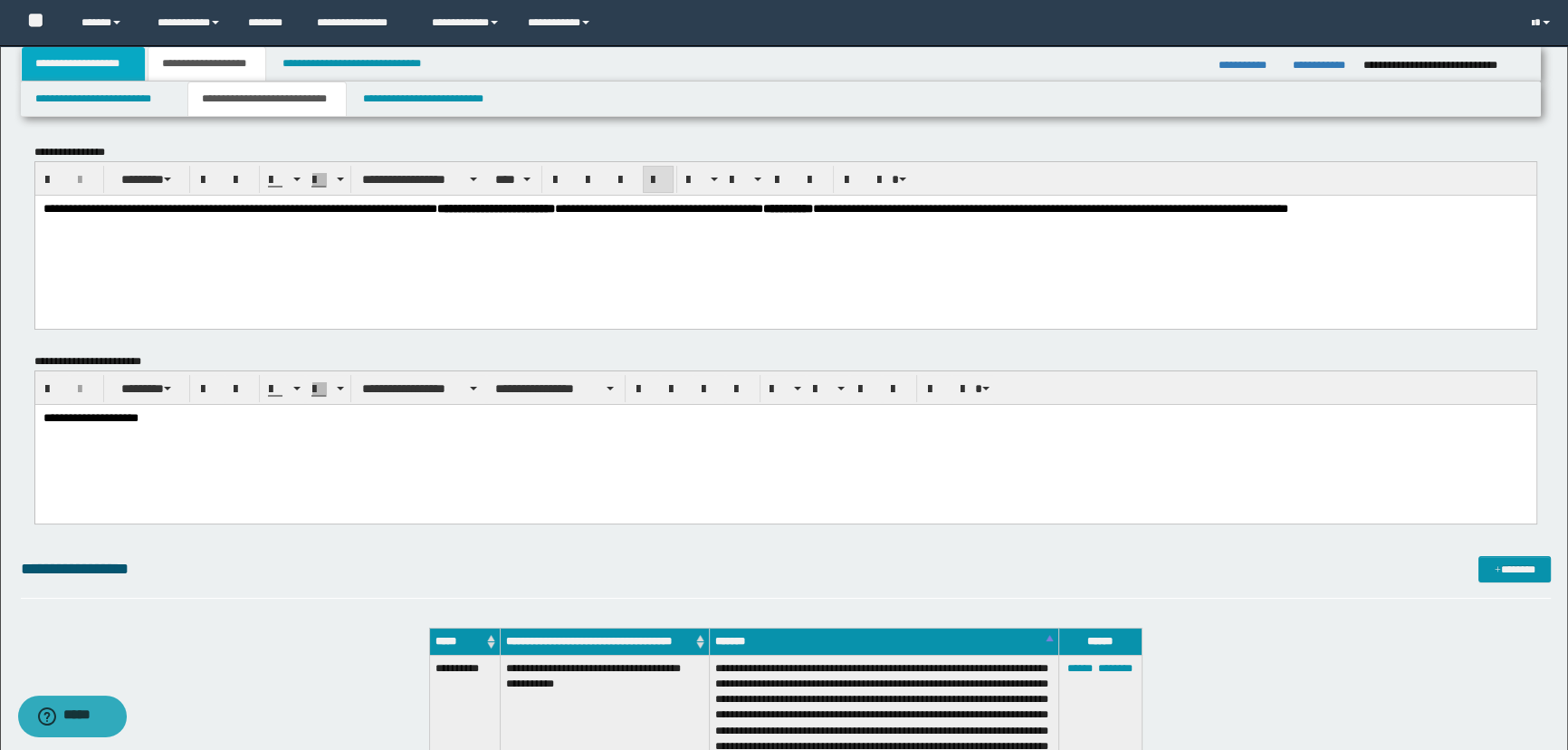 click on "**********" at bounding box center (83, 63) 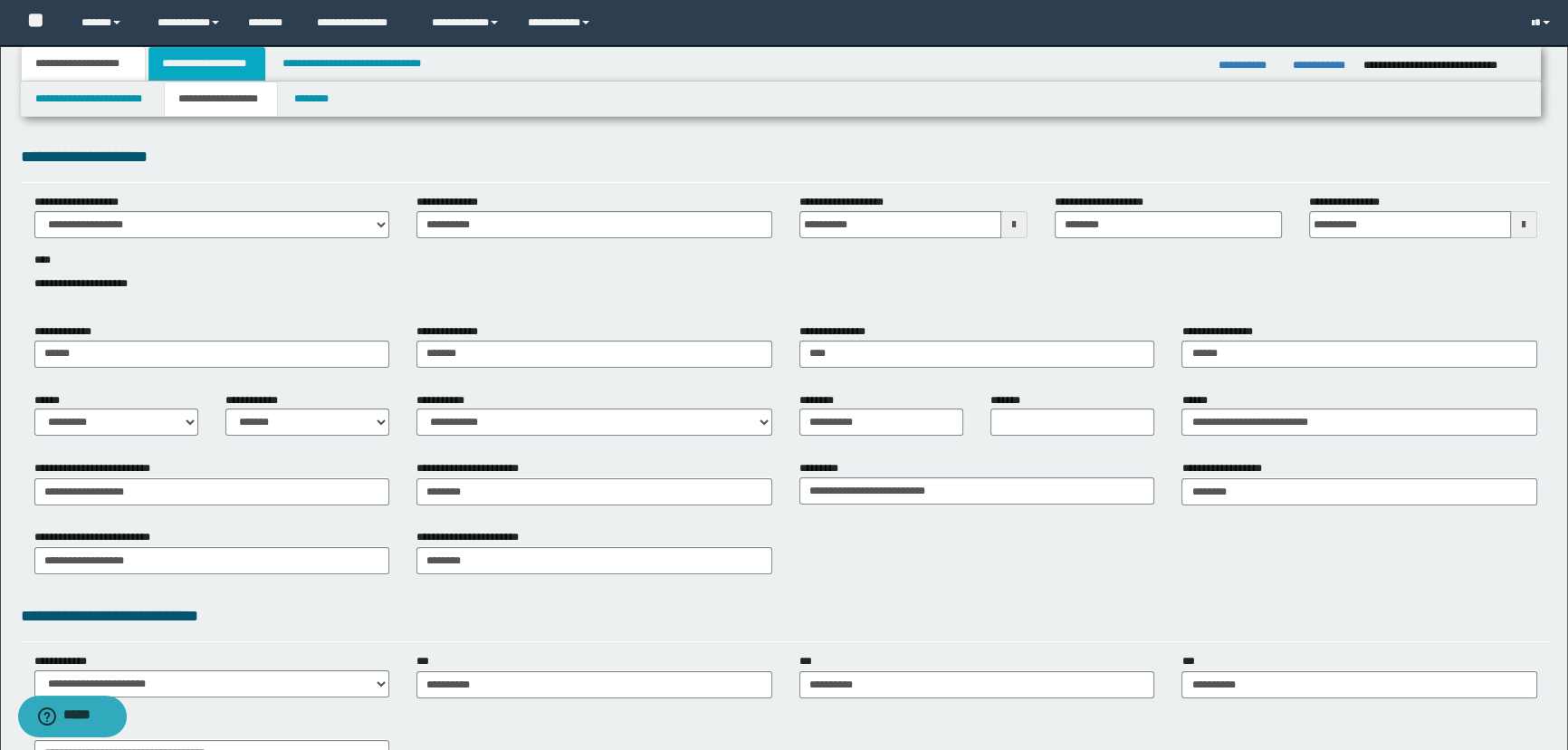 click on "**********" at bounding box center [206, 63] 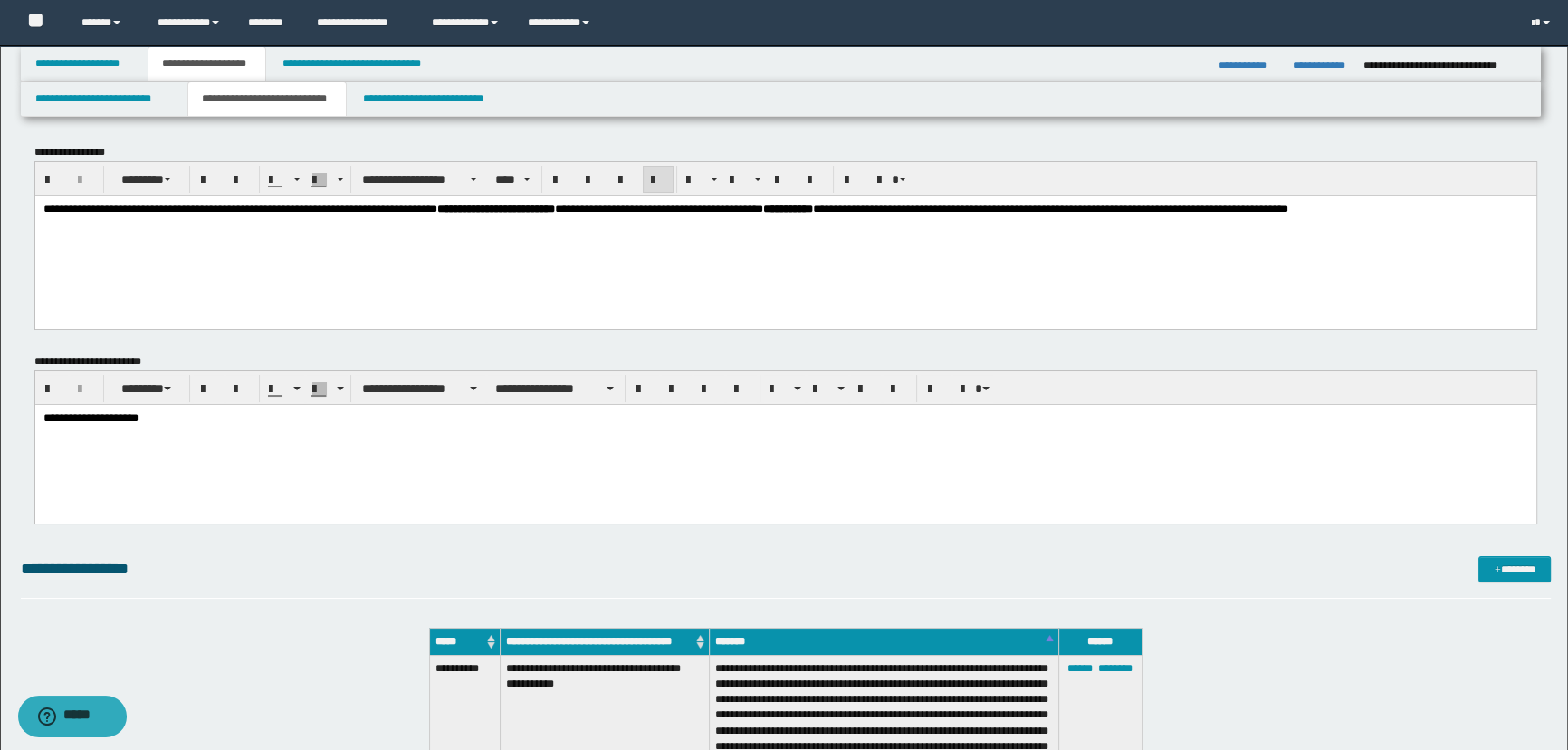 click on "**********" at bounding box center (785, 418) 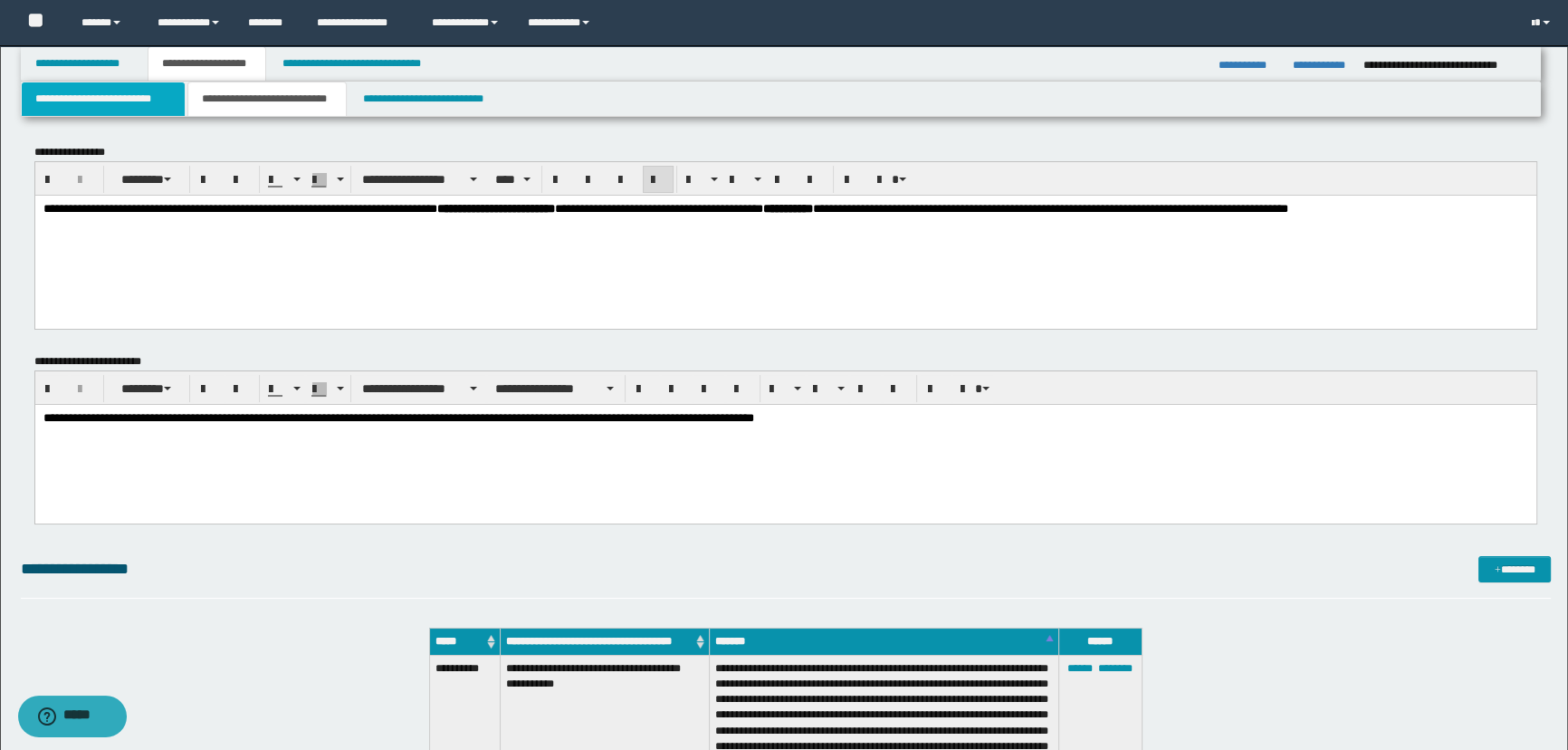 click on "**********" at bounding box center (103, 99) 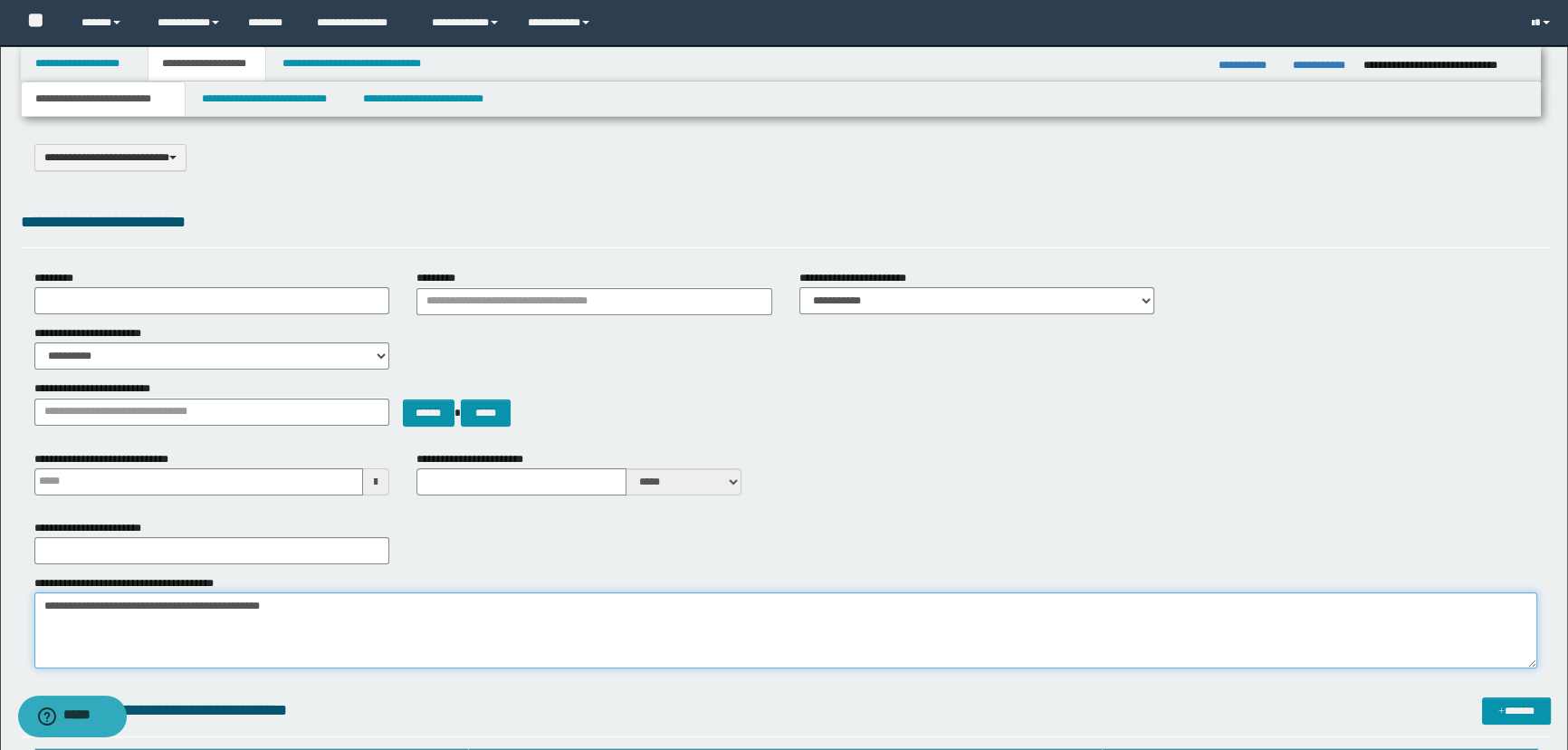 click on "**********" at bounding box center (786, 630) 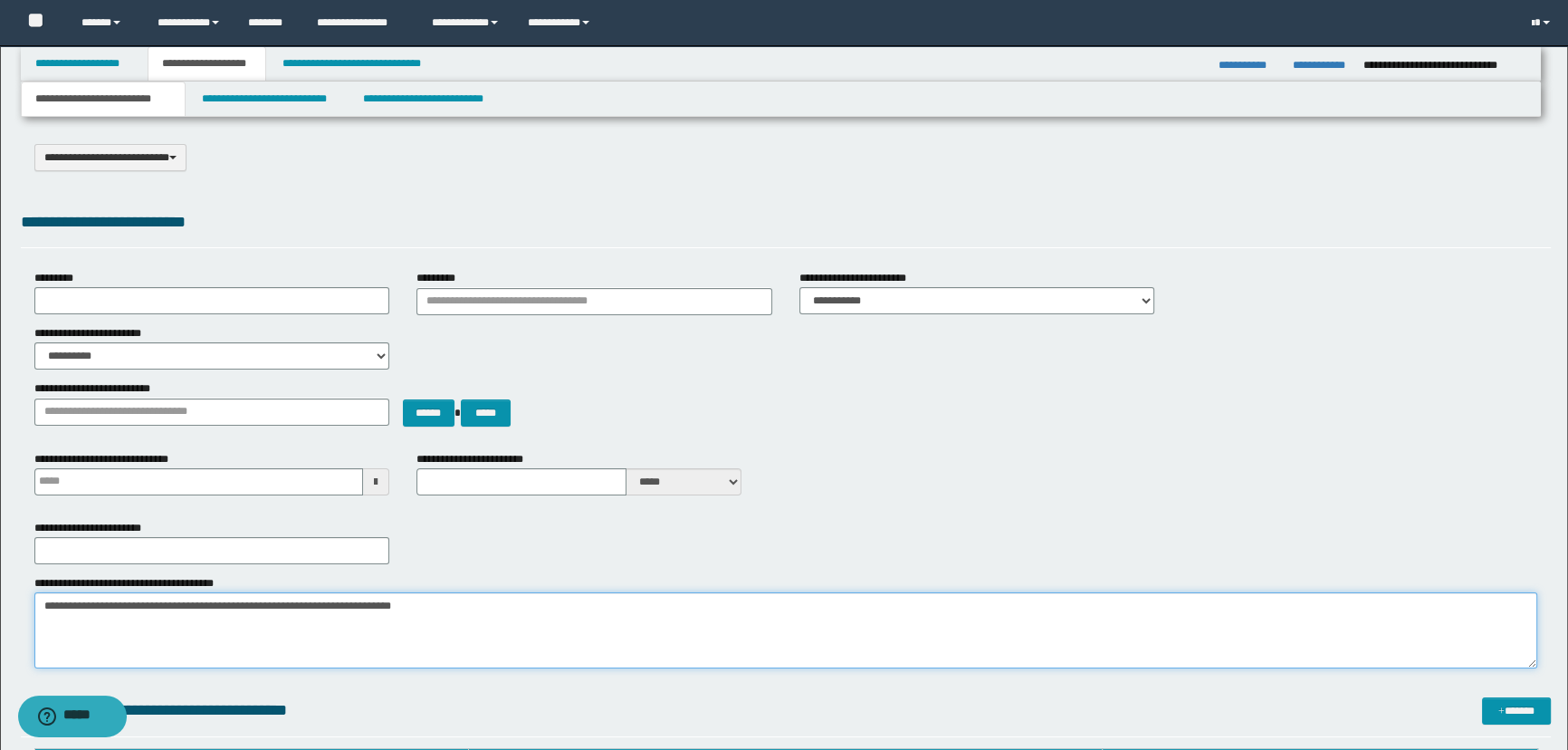 type on "**********" 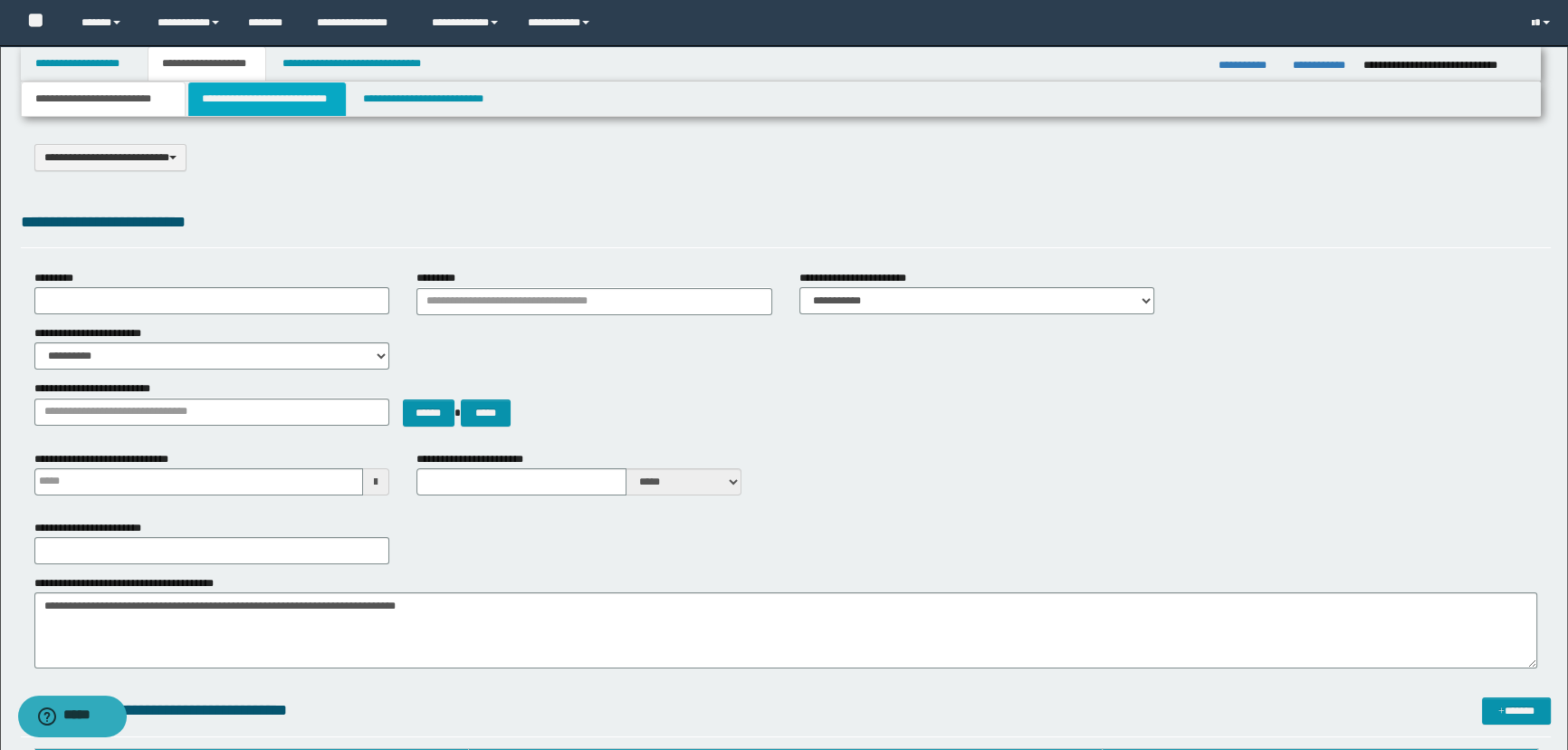 click on "**********" at bounding box center [266, 99] 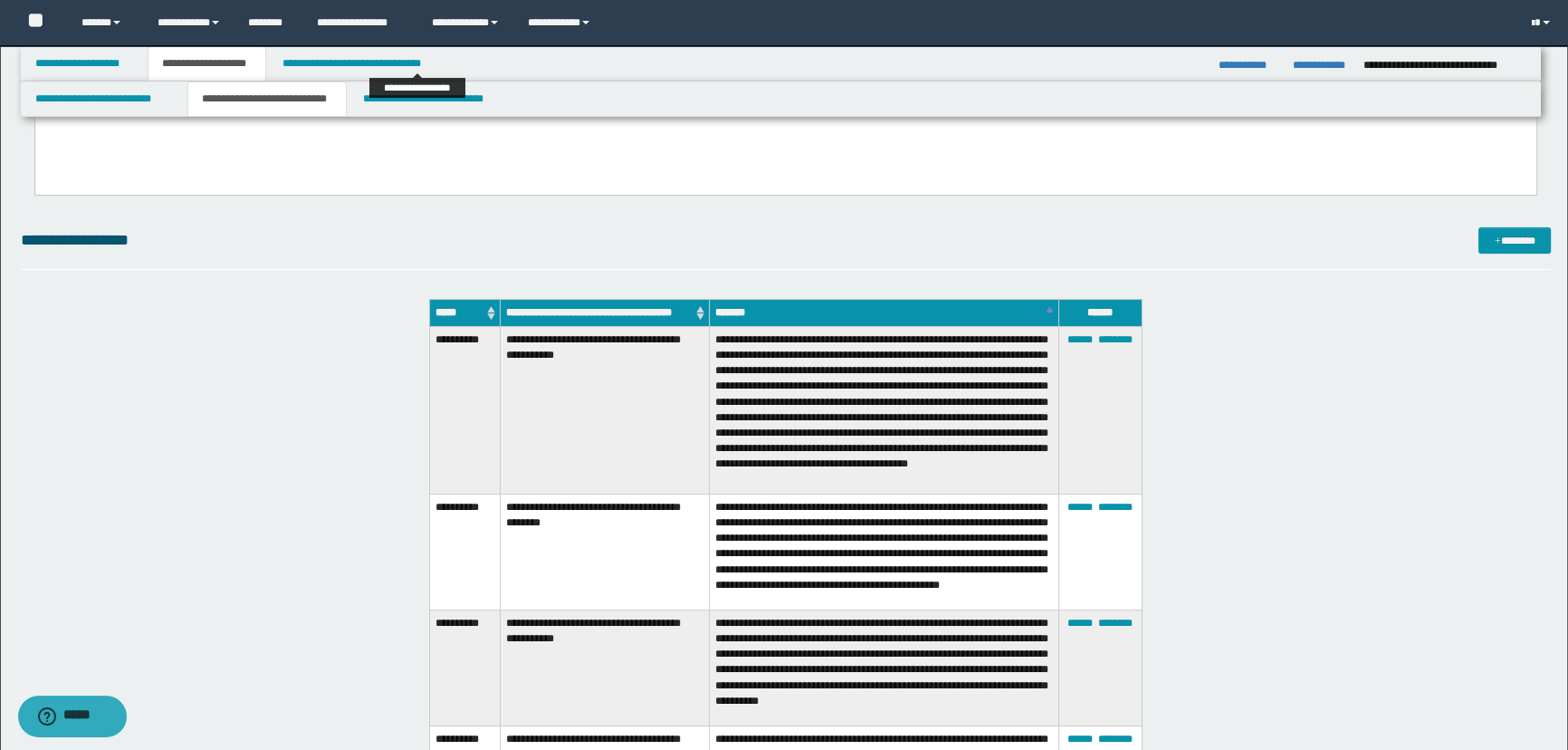 scroll, scrollTop: 164, scrollLeft: 0, axis: vertical 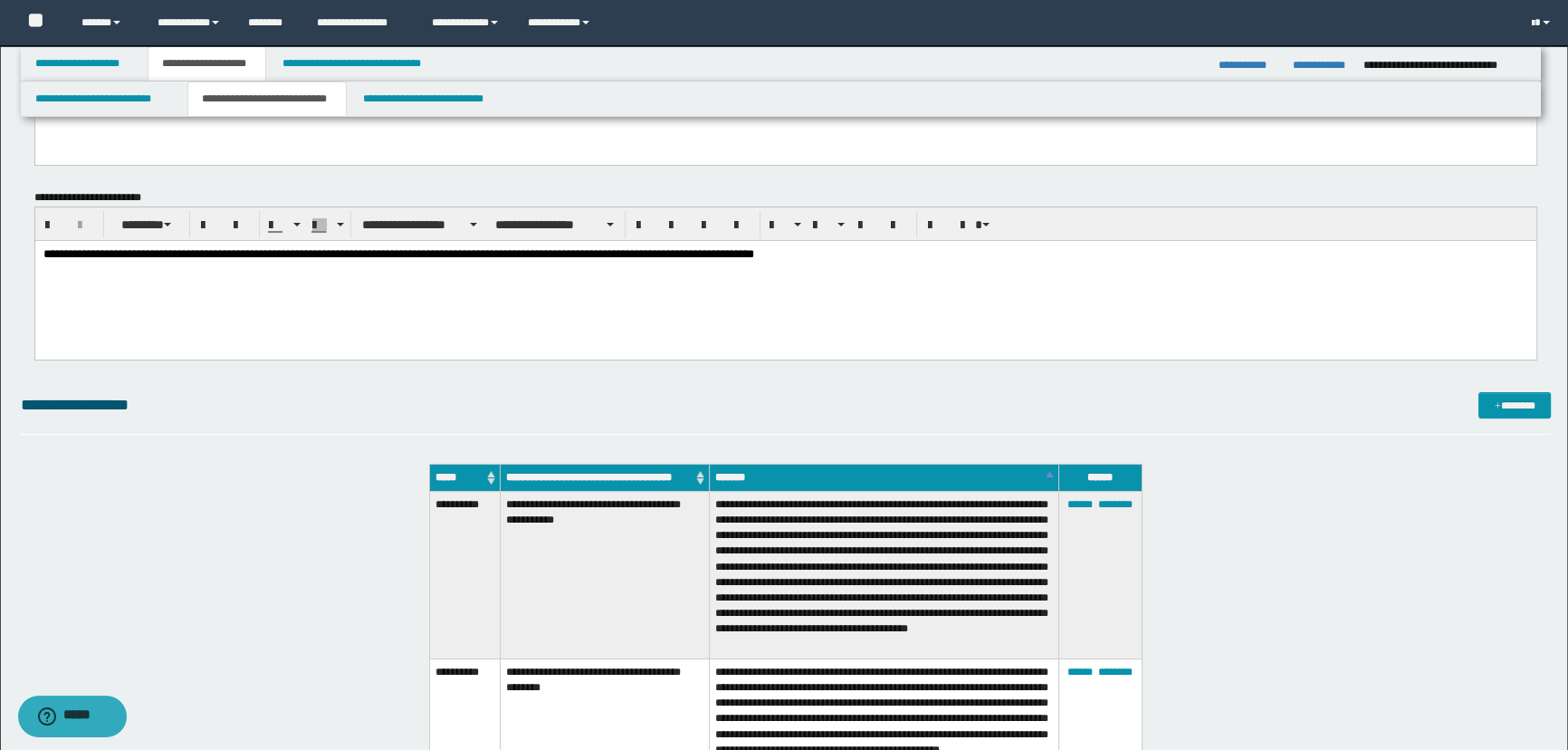 click on "**********" at bounding box center [785, 255] 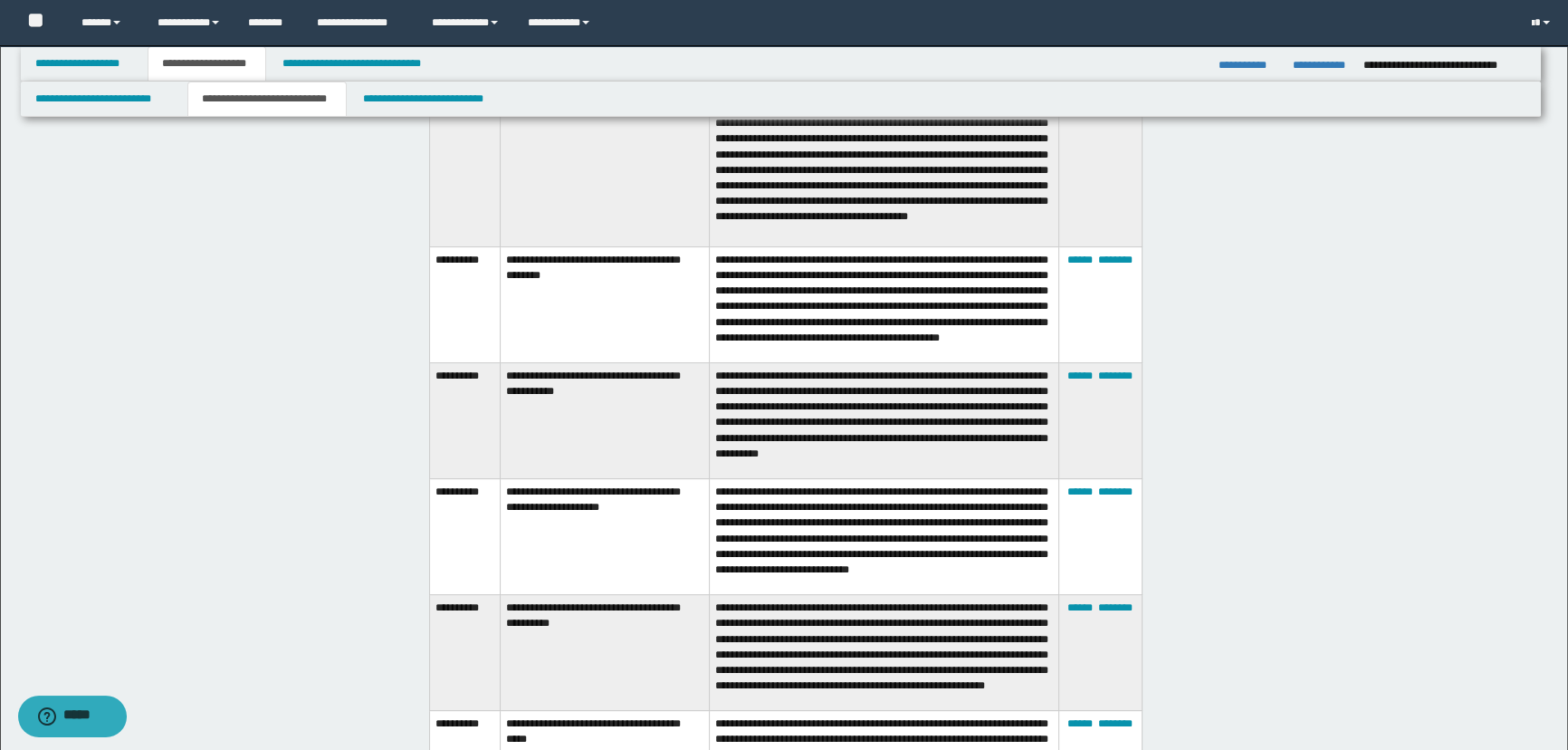 scroll, scrollTop: 659, scrollLeft: 0, axis: vertical 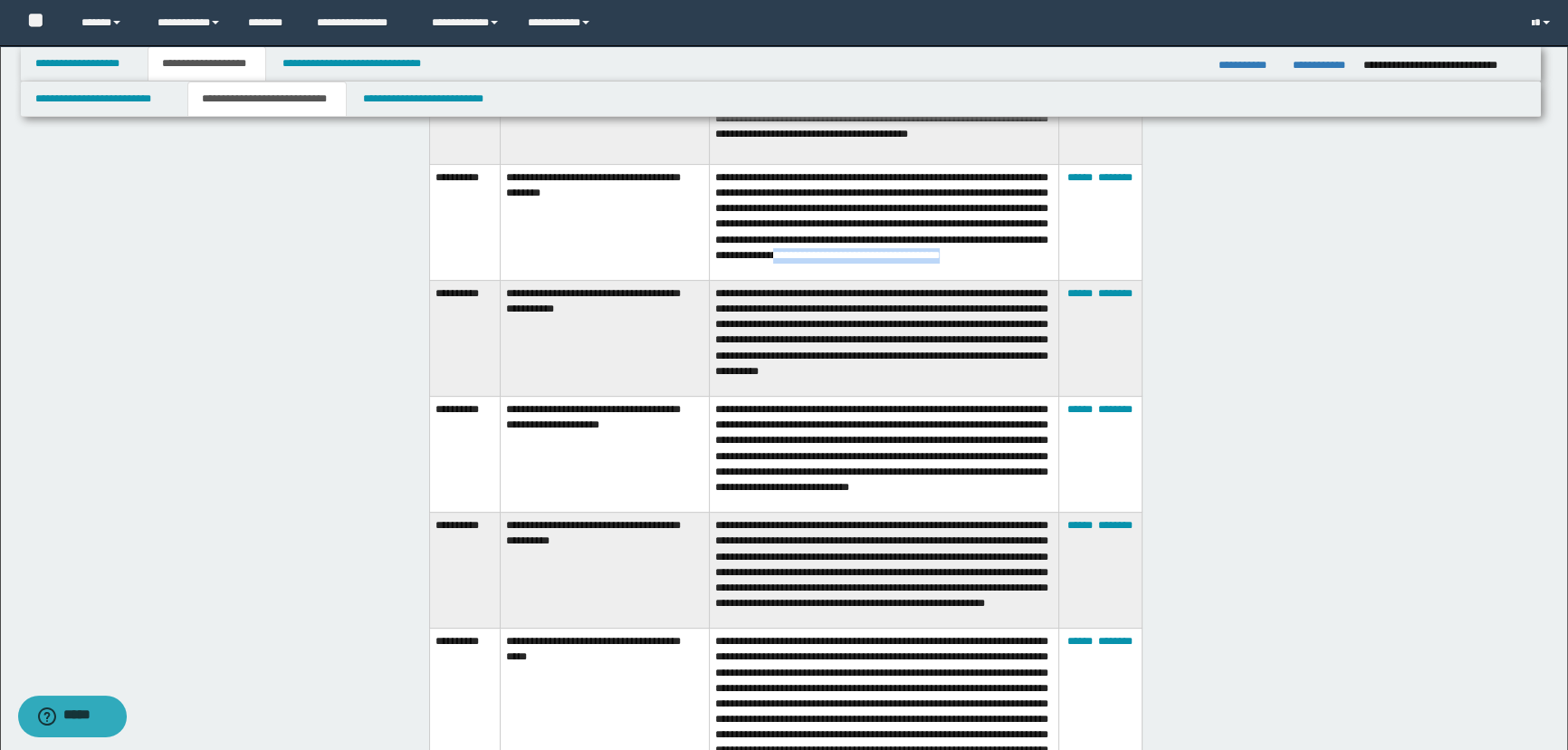 drag, startPoint x: 715, startPoint y: 267, endPoint x: 900, endPoint y: 266, distance: 185.0027 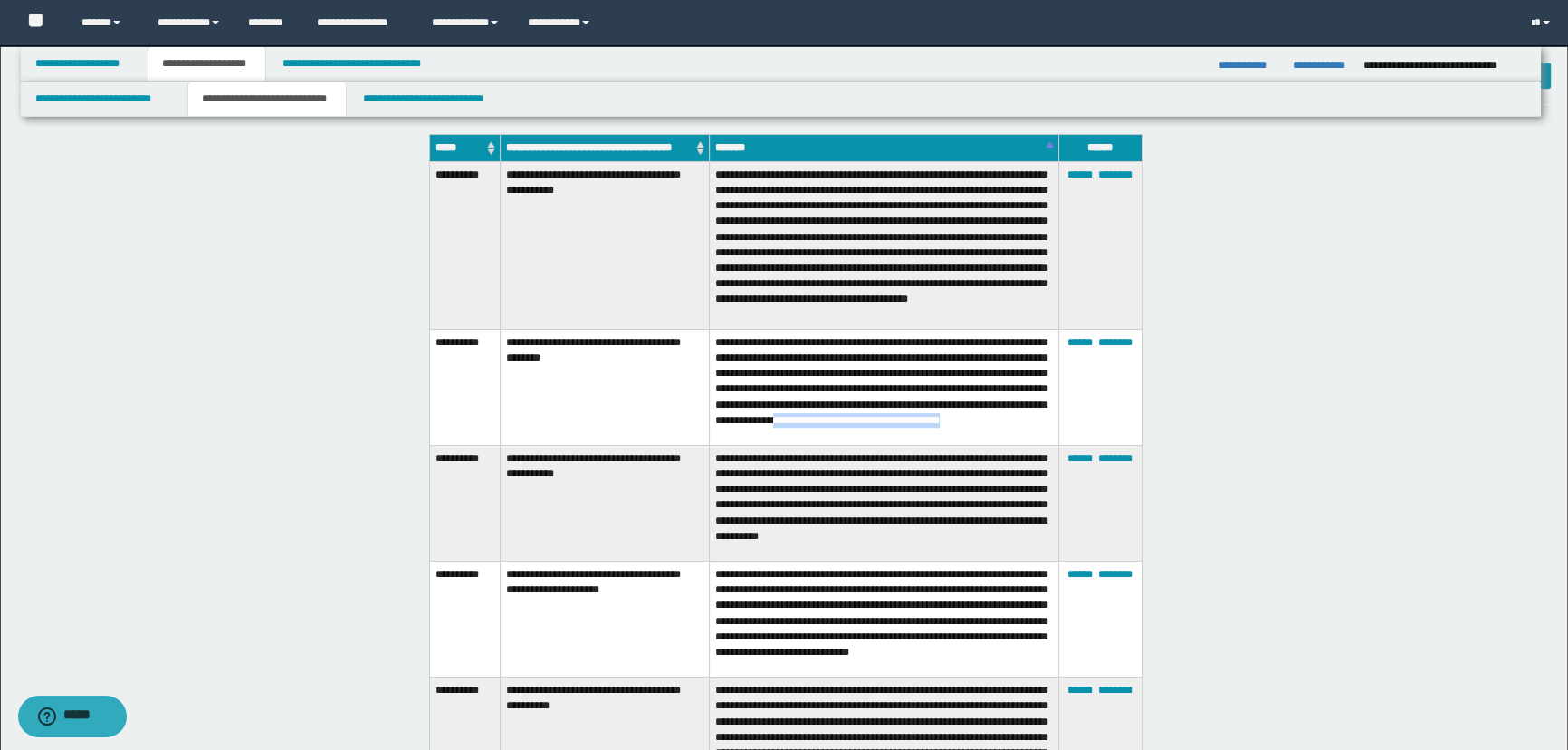 scroll, scrollTop: 246, scrollLeft: 0, axis: vertical 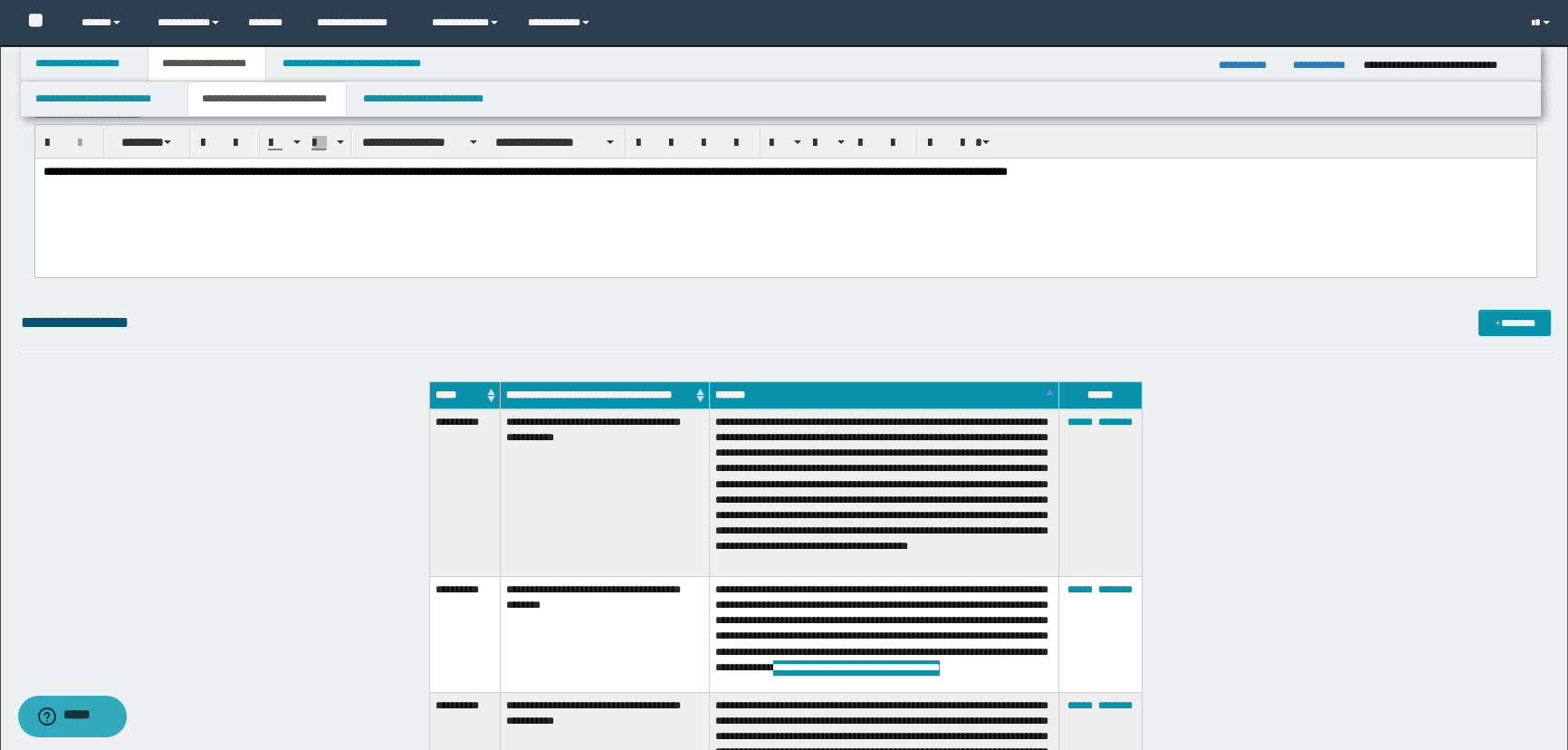 click on "**********" at bounding box center (785, 172) 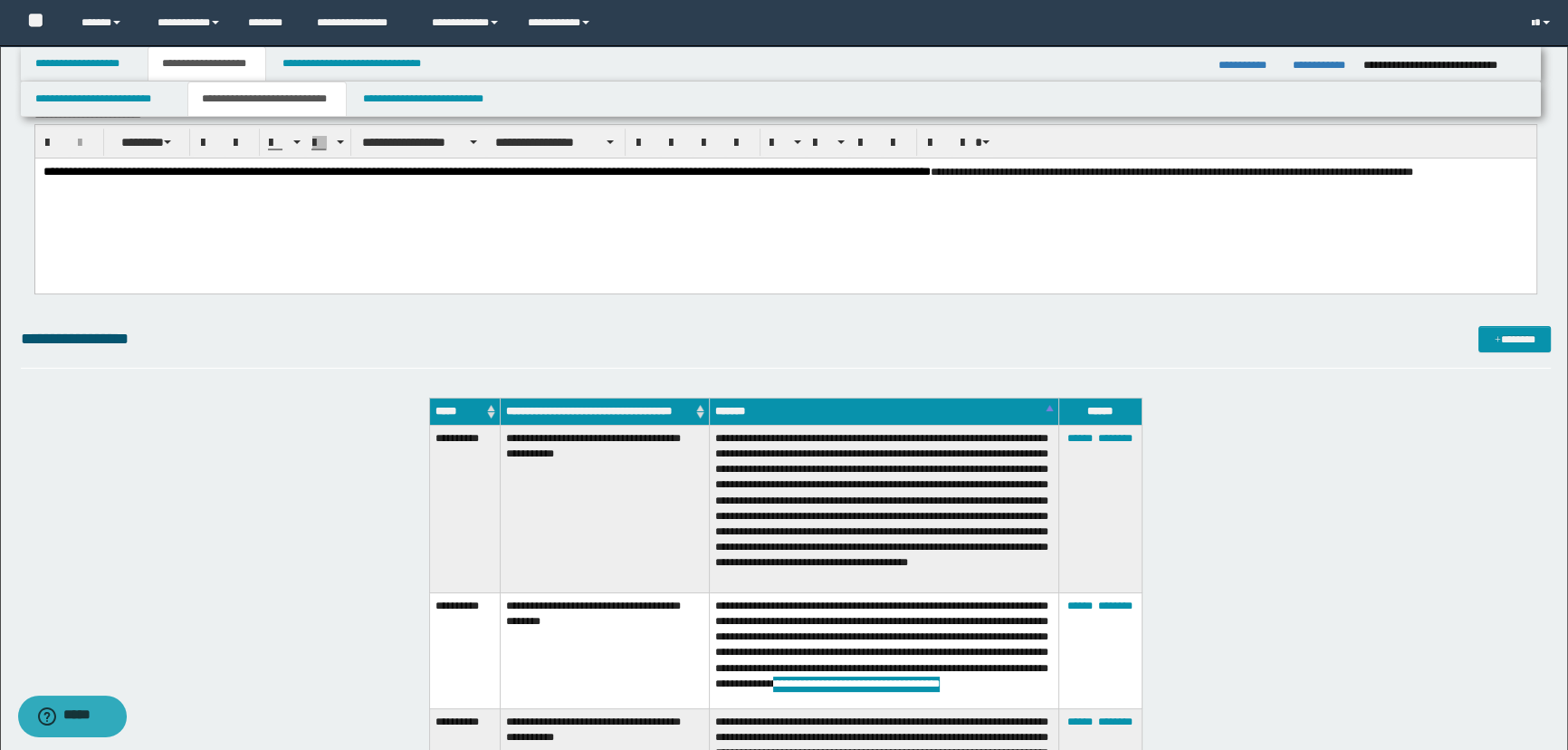 scroll, scrollTop: 494, scrollLeft: 0, axis: vertical 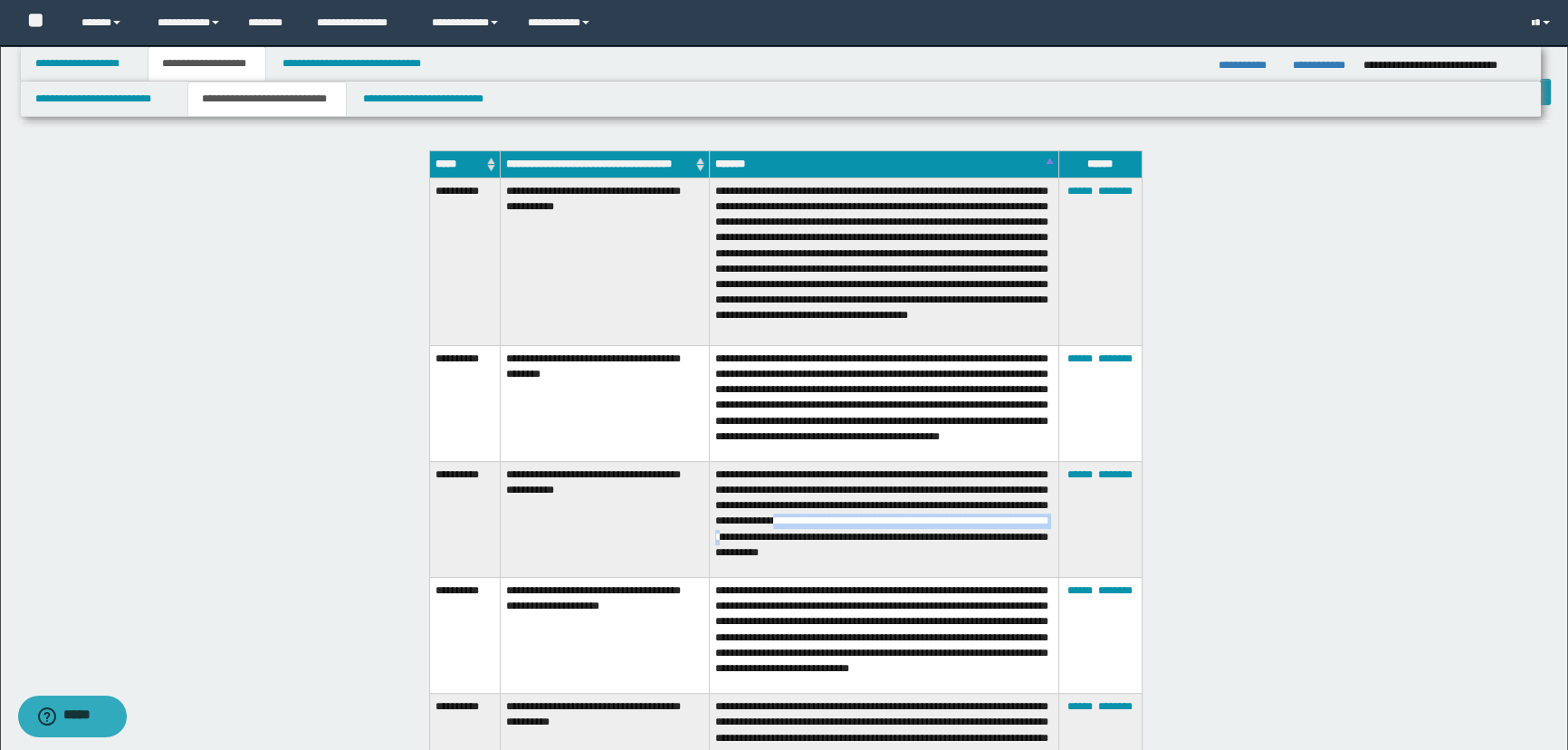 drag, startPoint x: 890, startPoint y: 522, endPoint x: 860, endPoint y: 537, distance: 33.54102 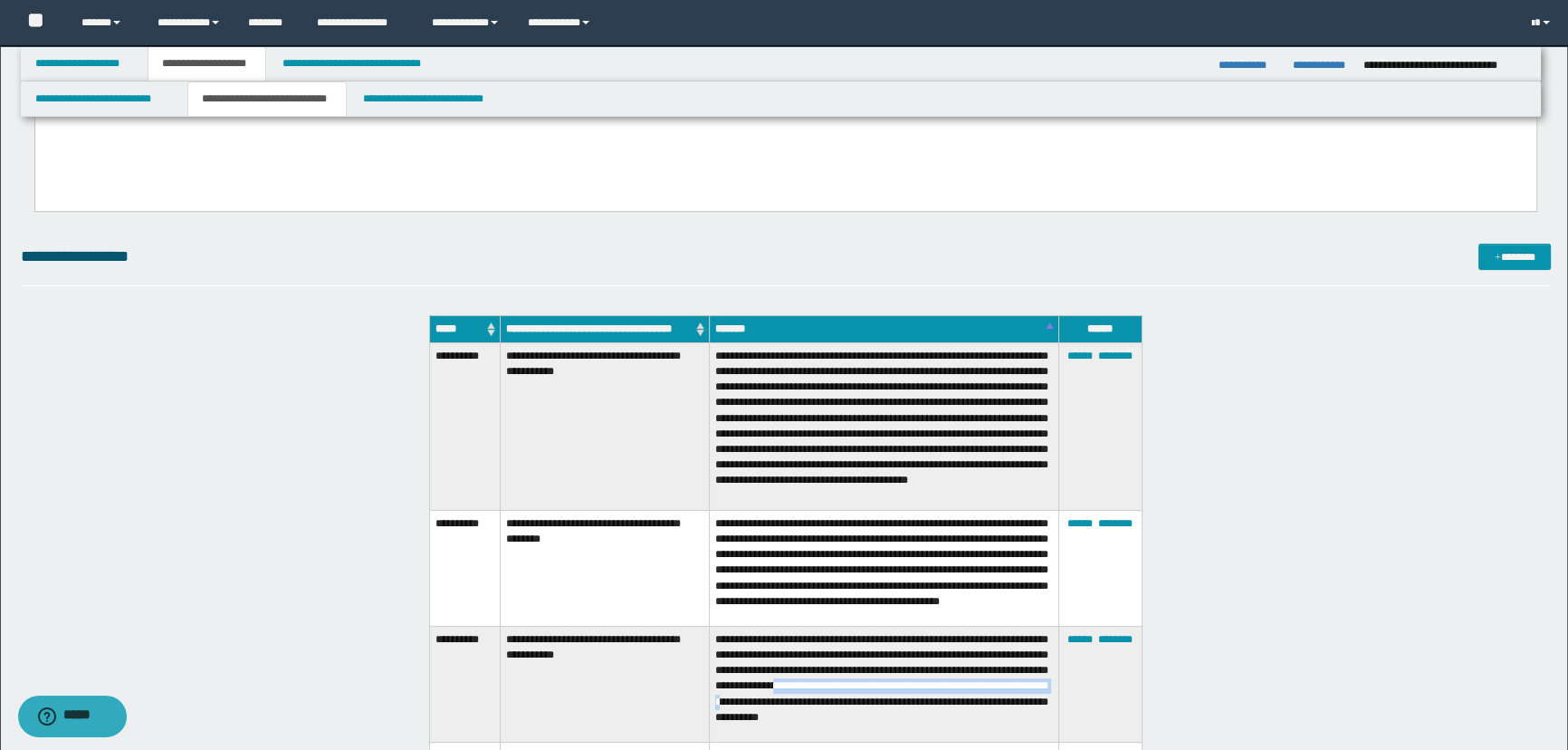 scroll, scrollTop: 246, scrollLeft: 0, axis: vertical 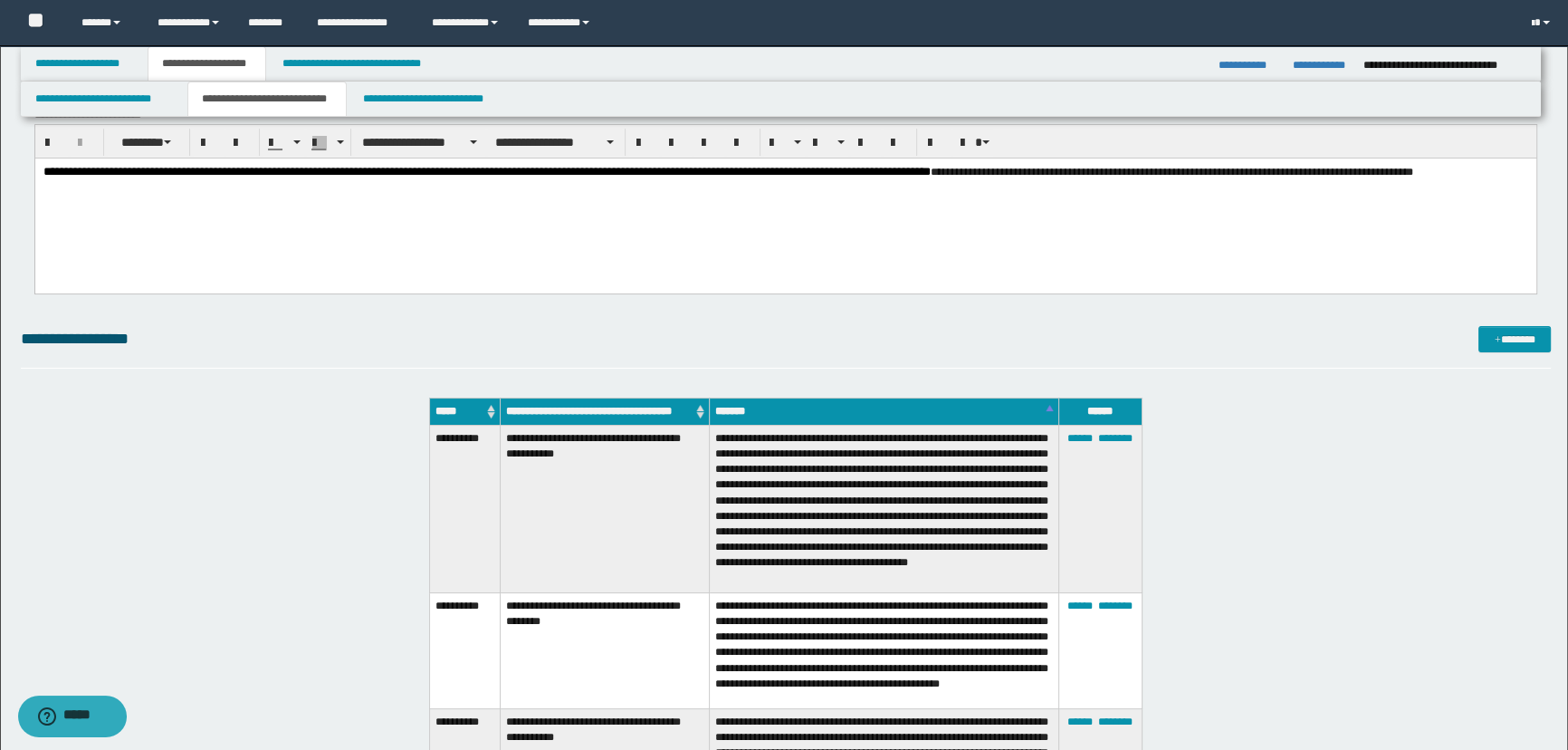 click on "**********" at bounding box center [785, 203] 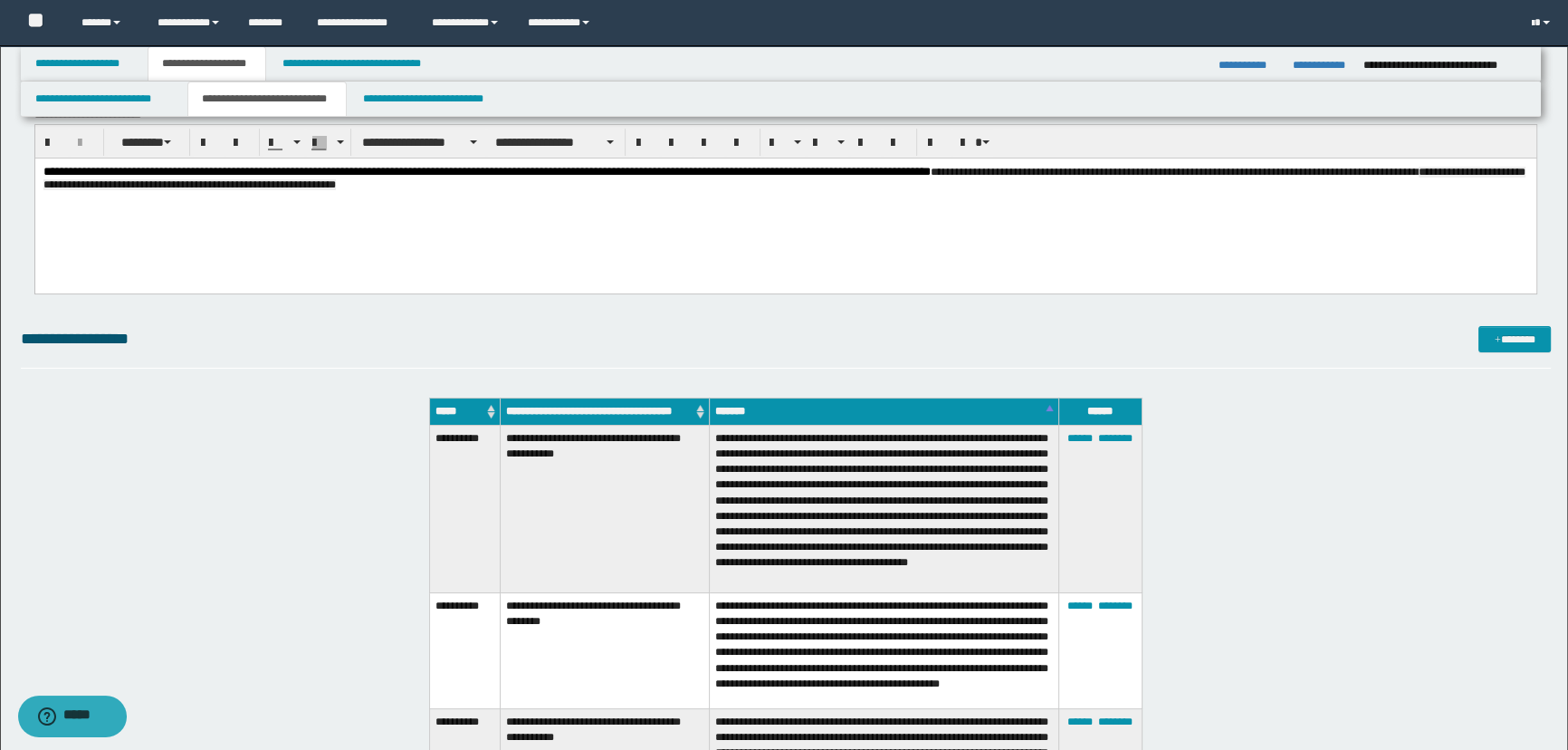 click on "**********" at bounding box center [783, 178] 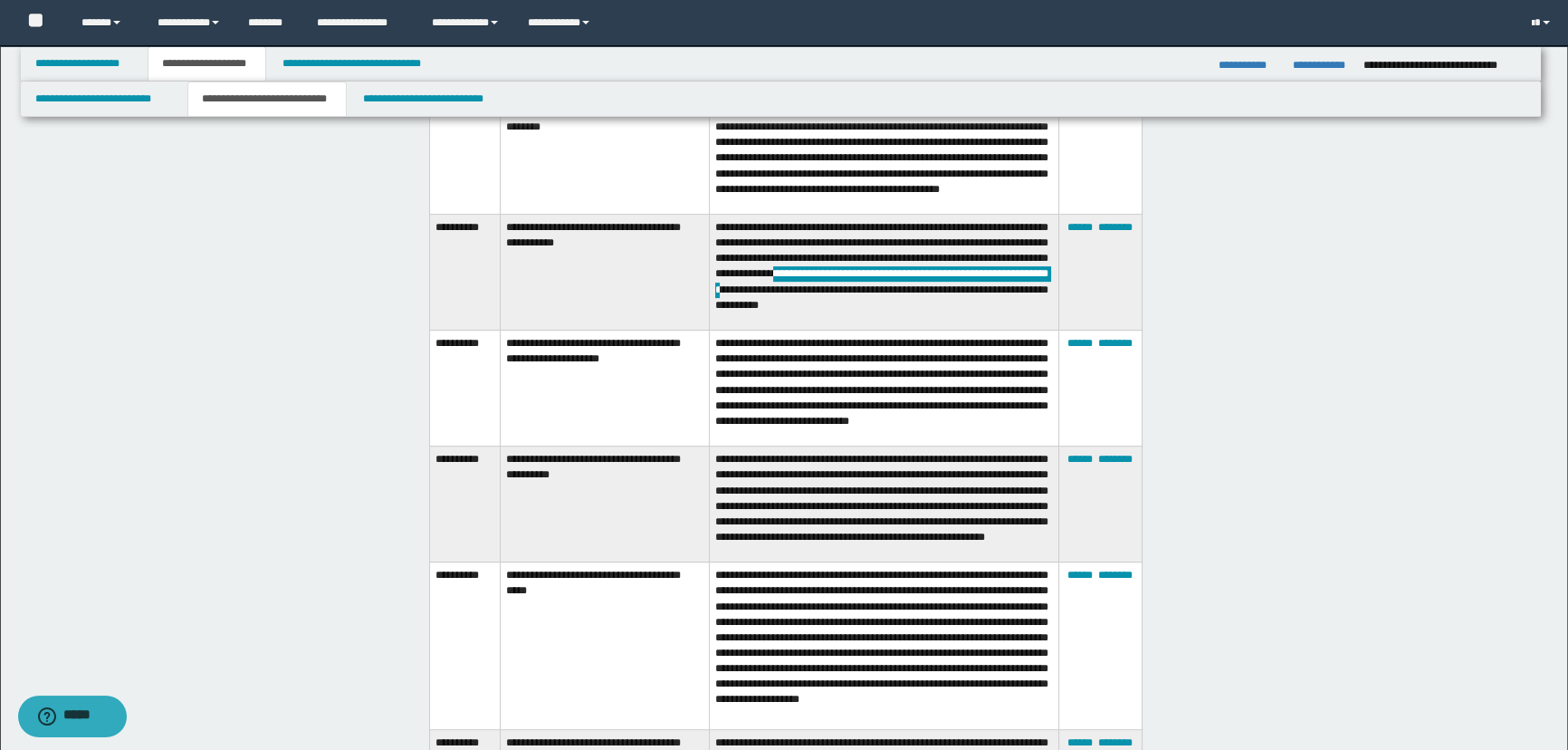 scroll, scrollTop: 823, scrollLeft: 0, axis: vertical 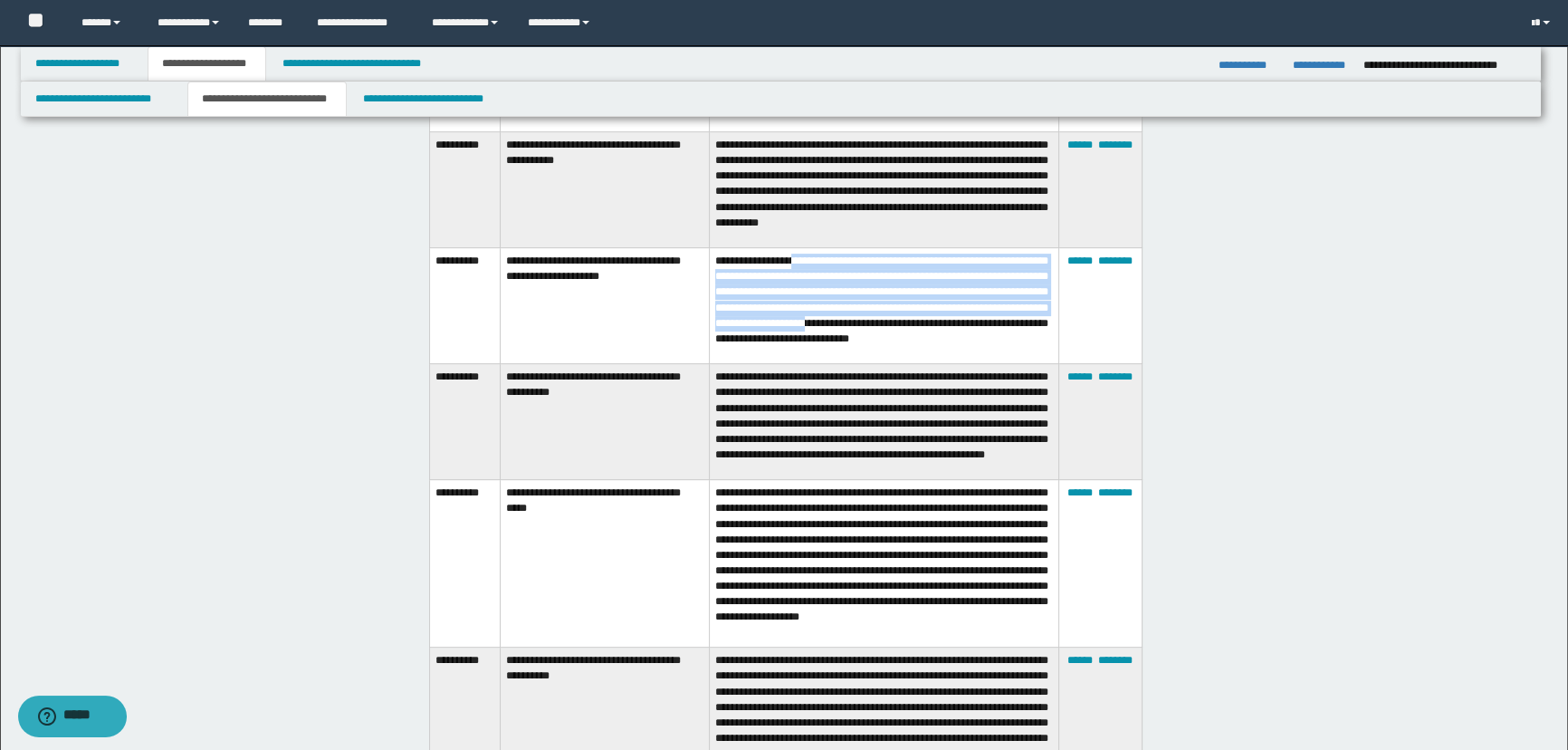 drag, startPoint x: 795, startPoint y: 254, endPoint x: 1054, endPoint y: 321, distance: 267.5257 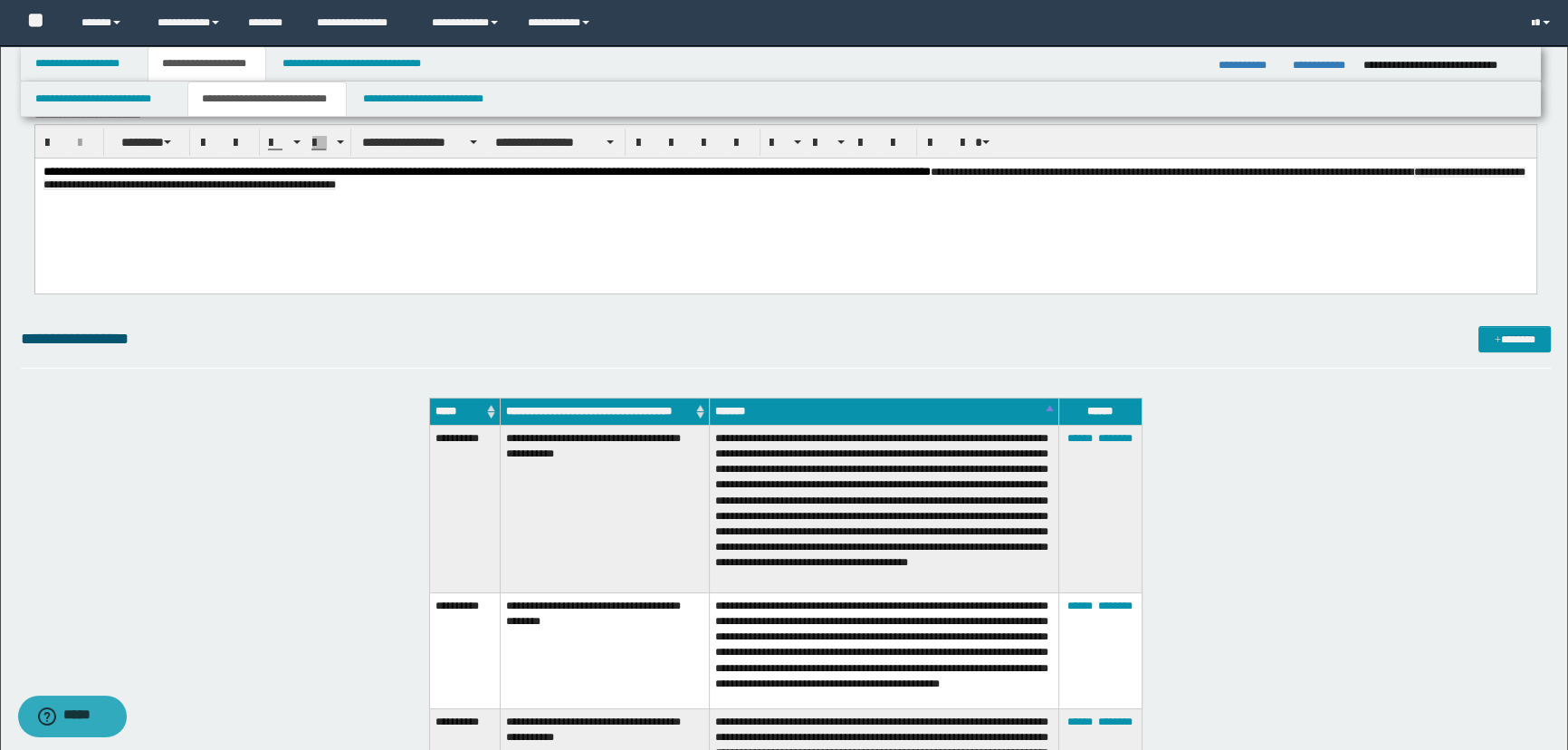 scroll, scrollTop: 82, scrollLeft: 0, axis: vertical 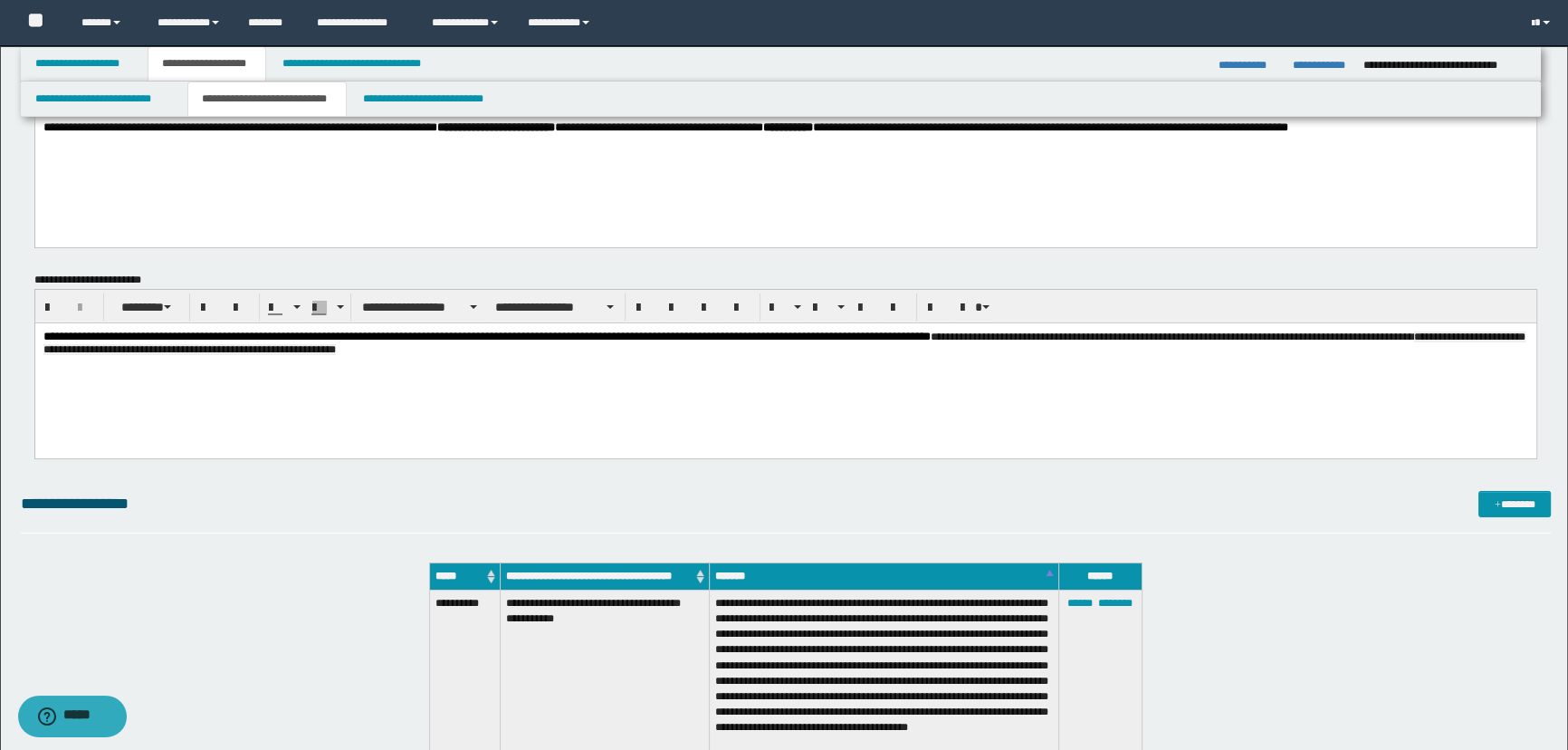 click on "**********" at bounding box center [785, 368] 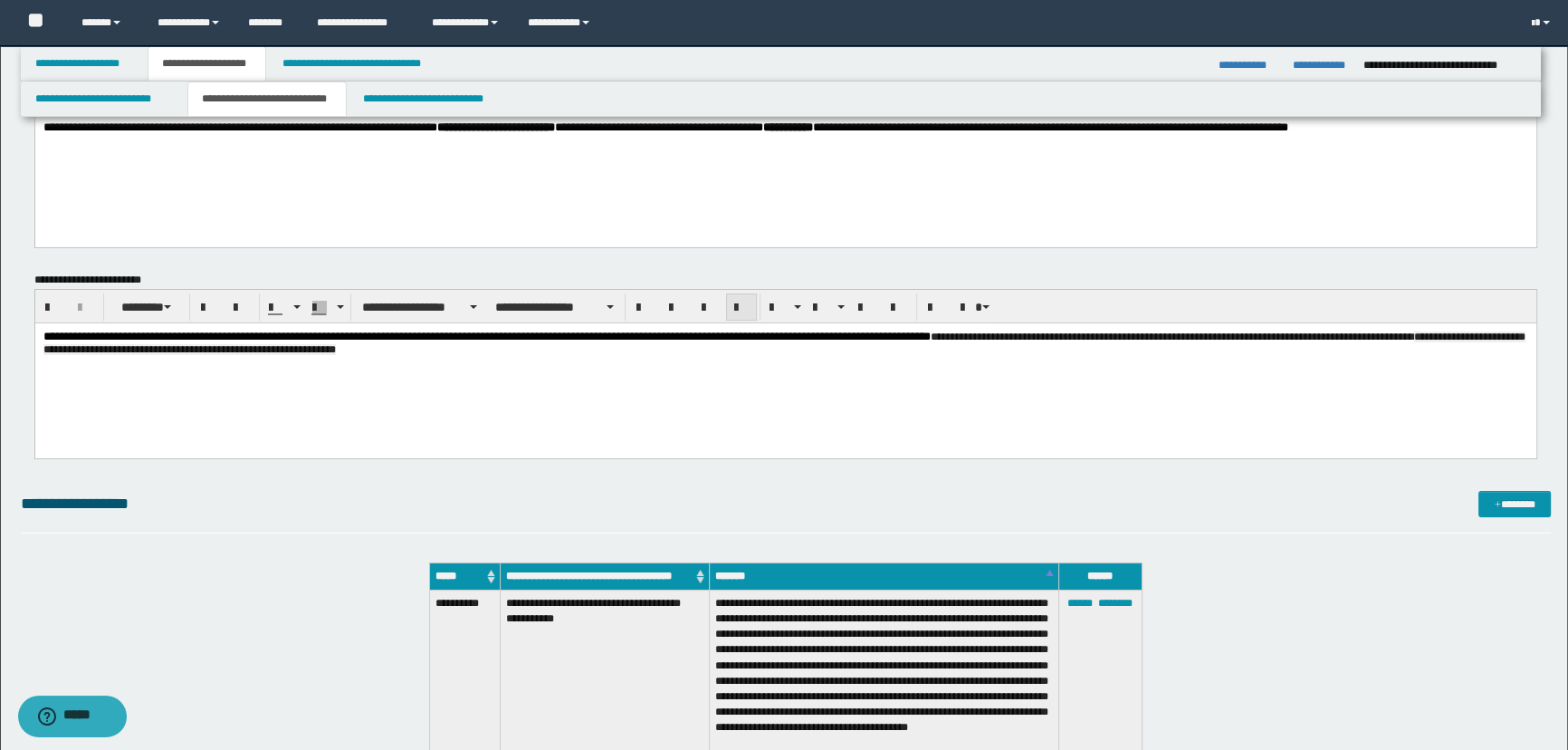 click at bounding box center (741, 308) 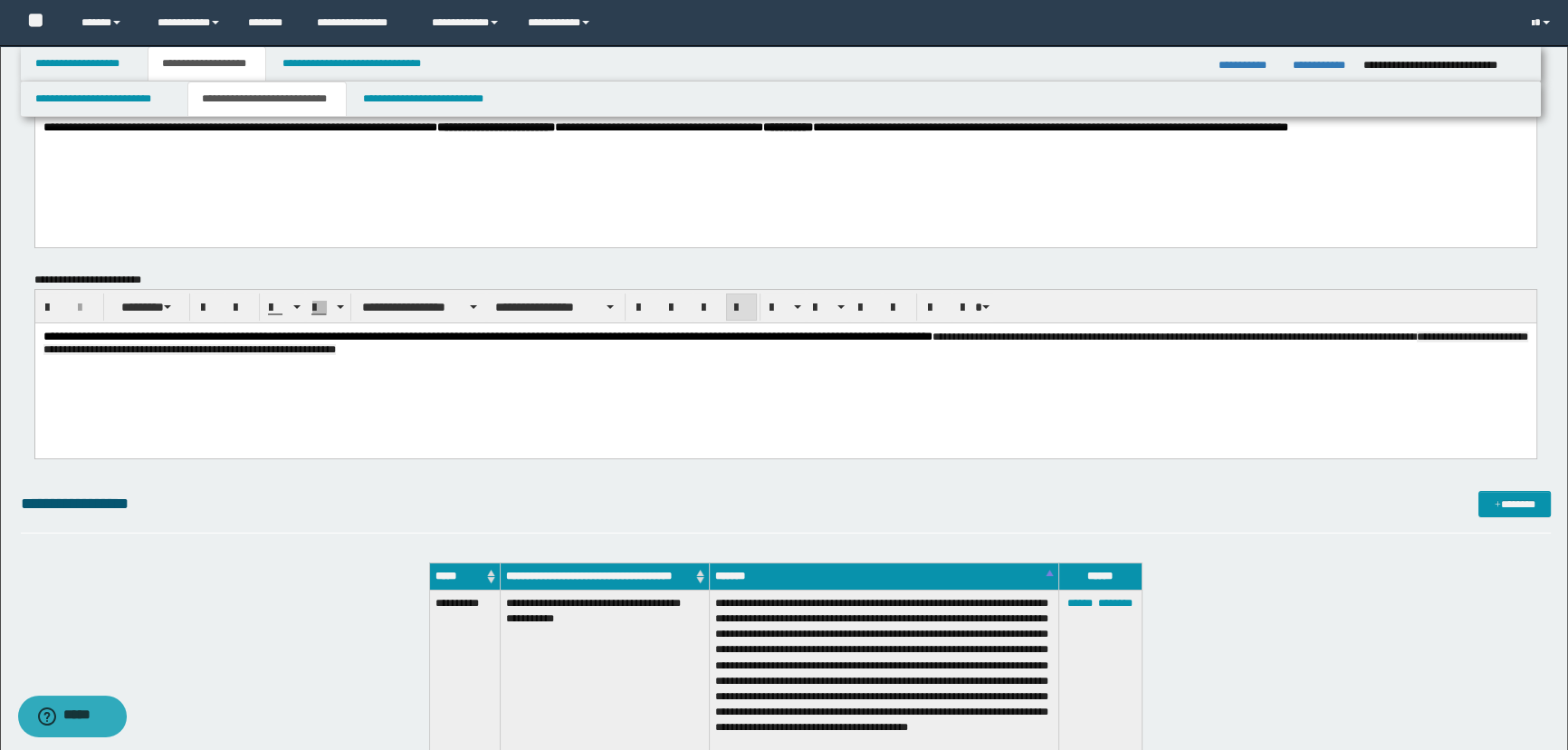 click on "**********" at bounding box center (785, 368) 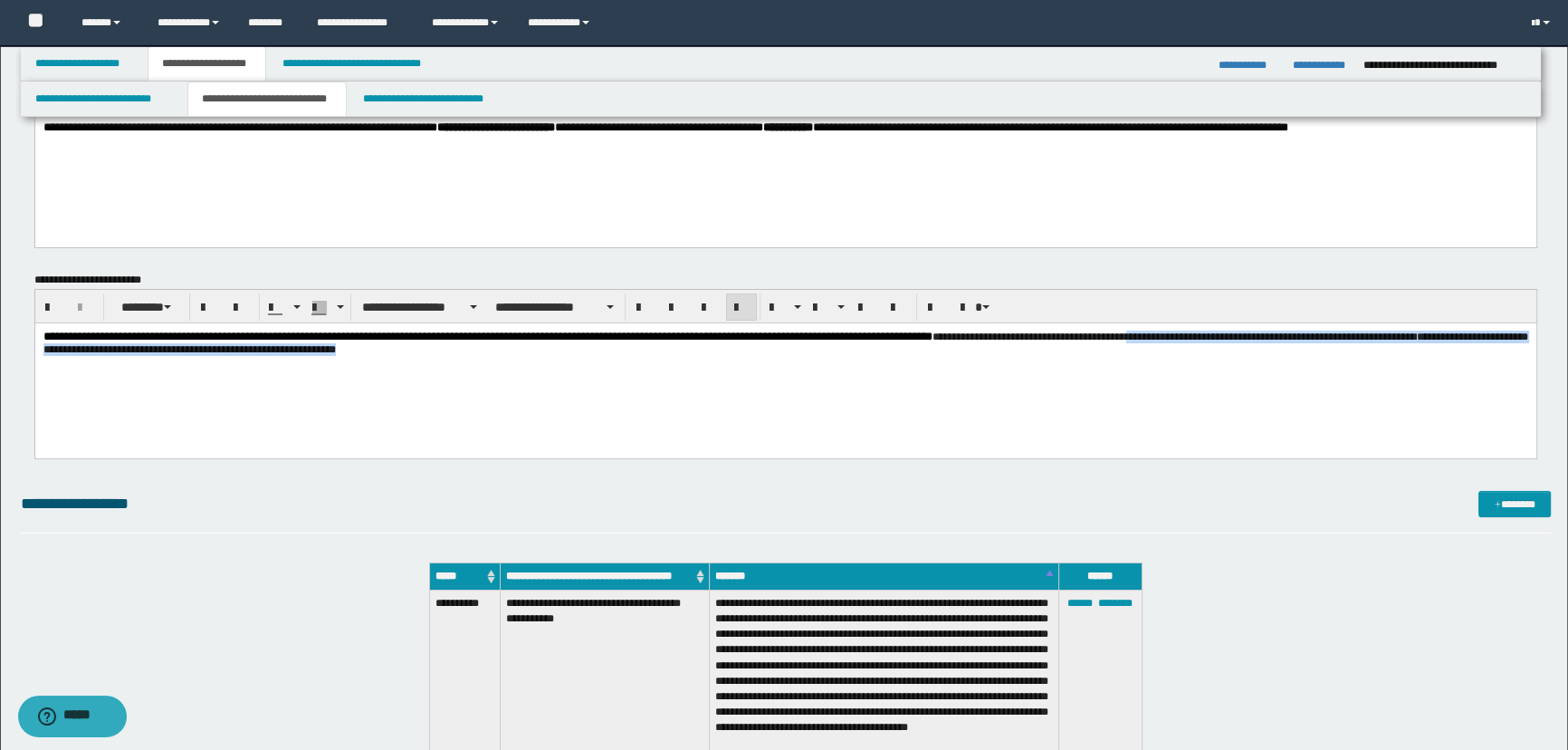 drag, startPoint x: 1236, startPoint y: 339, endPoint x: 1516, endPoint y: 389, distance: 284.42925 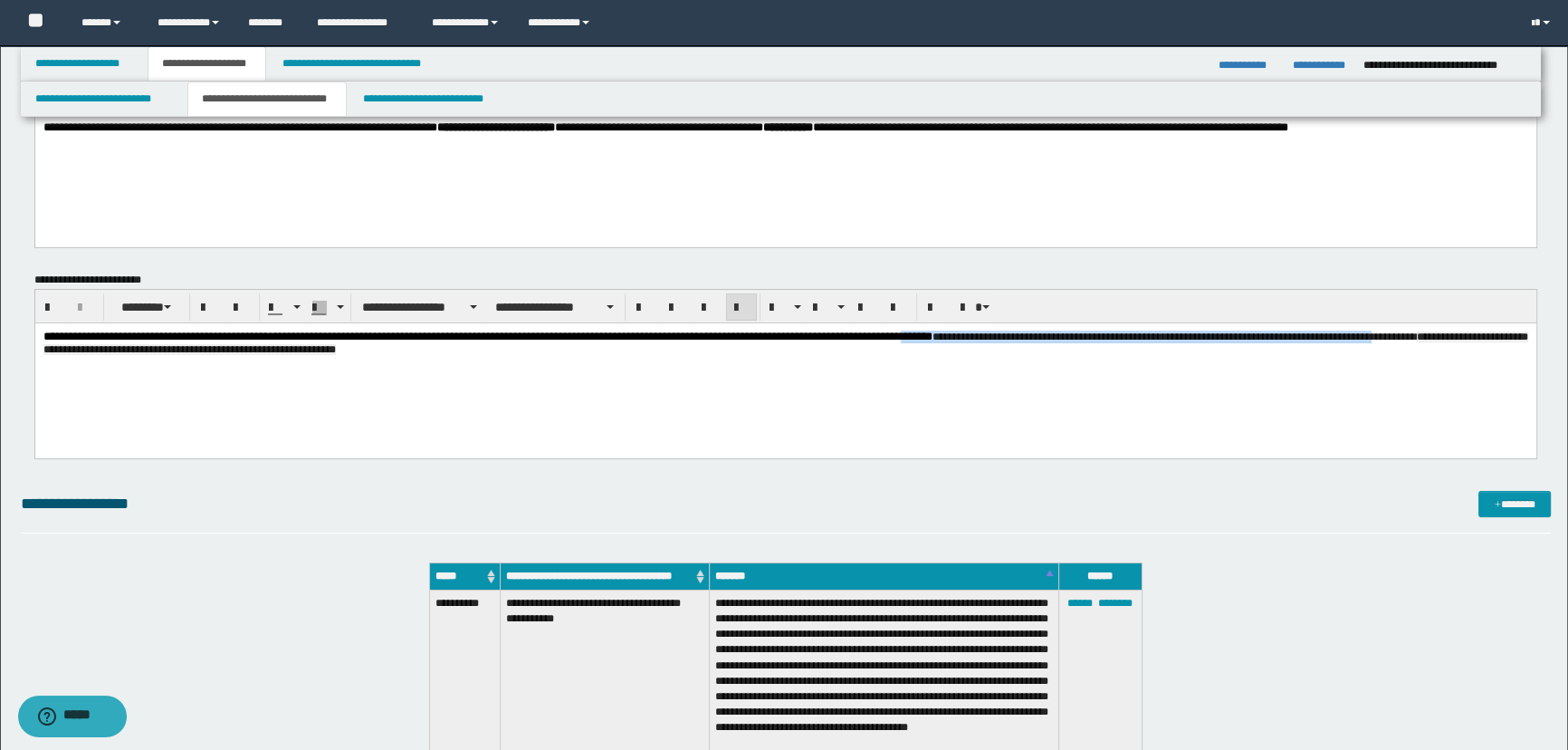 drag, startPoint x: 1016, startPoint y: 333, endPoint x: 1581, endPoint y: 667, distance: 656.3391 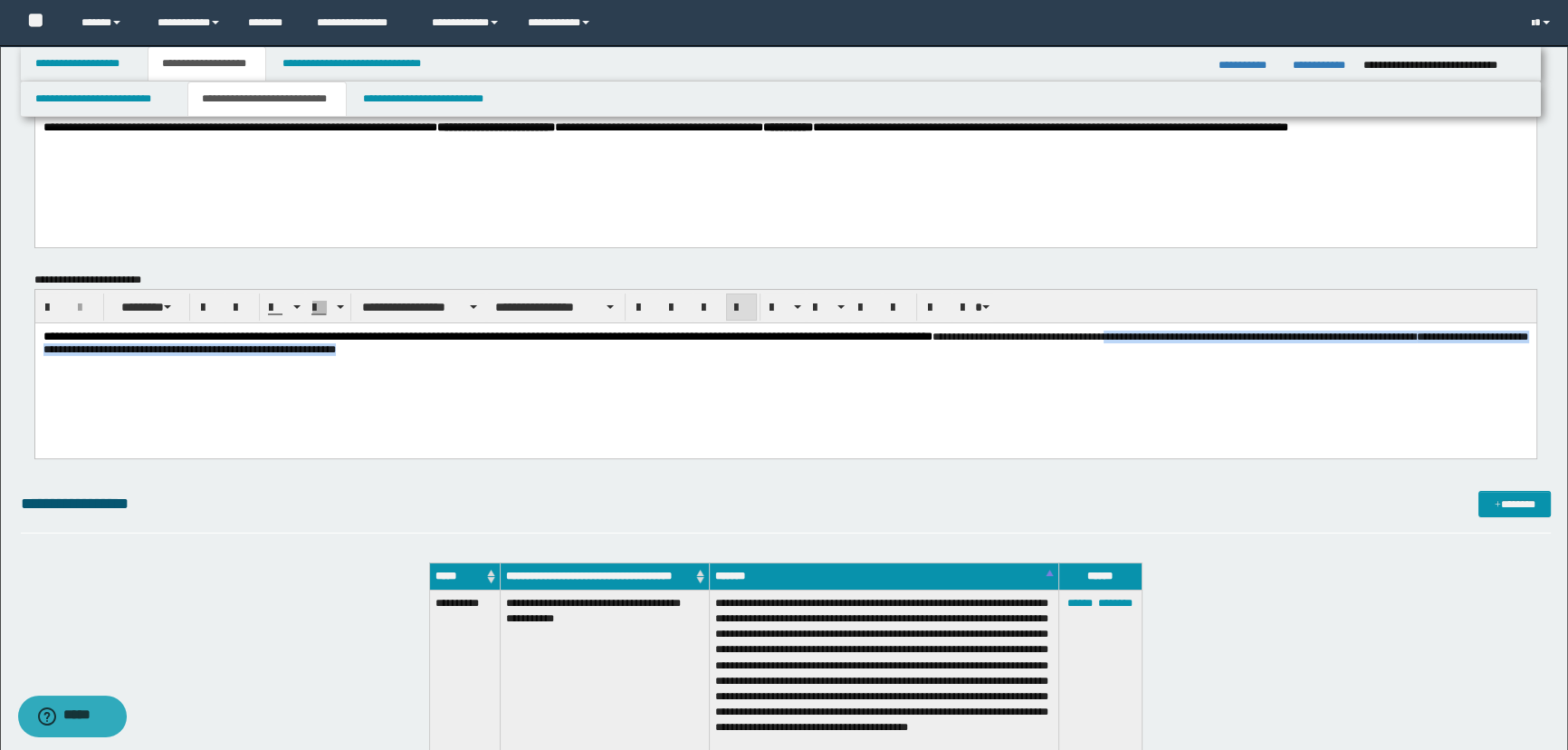 drag, startPoint x: 1211, startPoint y: 333, endPoint x: 607, endPoint y: 392, distance: 606.87478 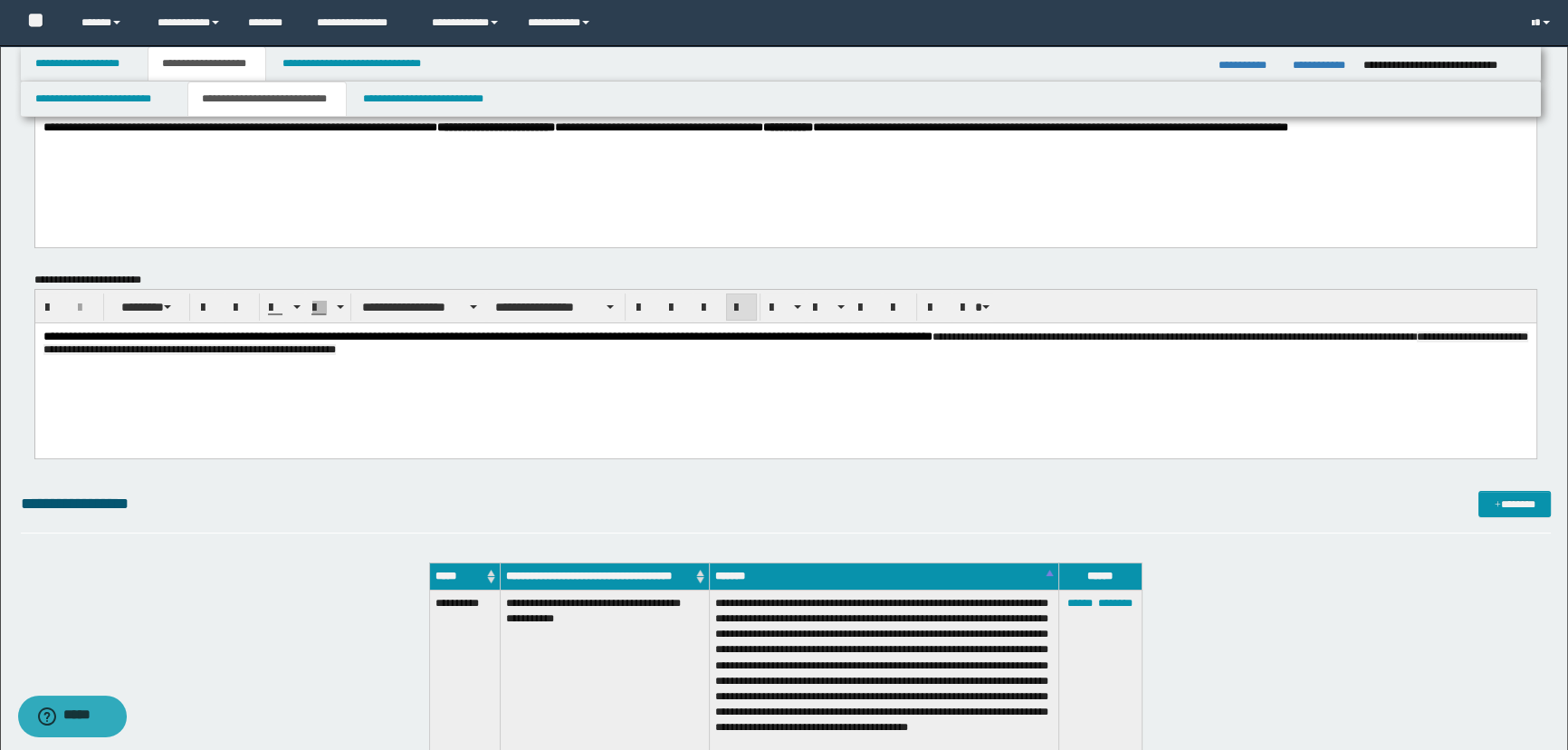 click on "**********" at bounding box center (785, 368) 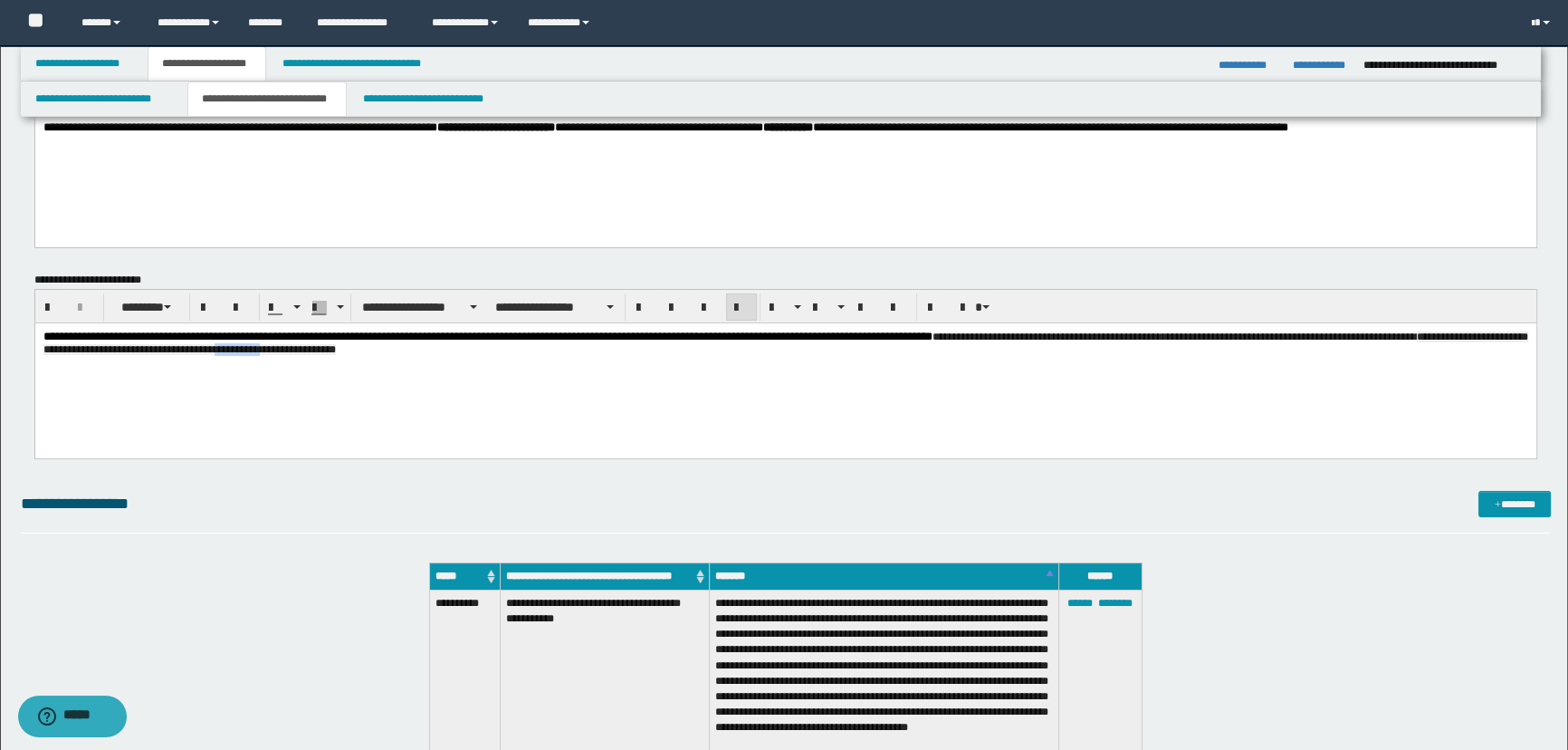 click on "**********" at bounding box center [785, 368] 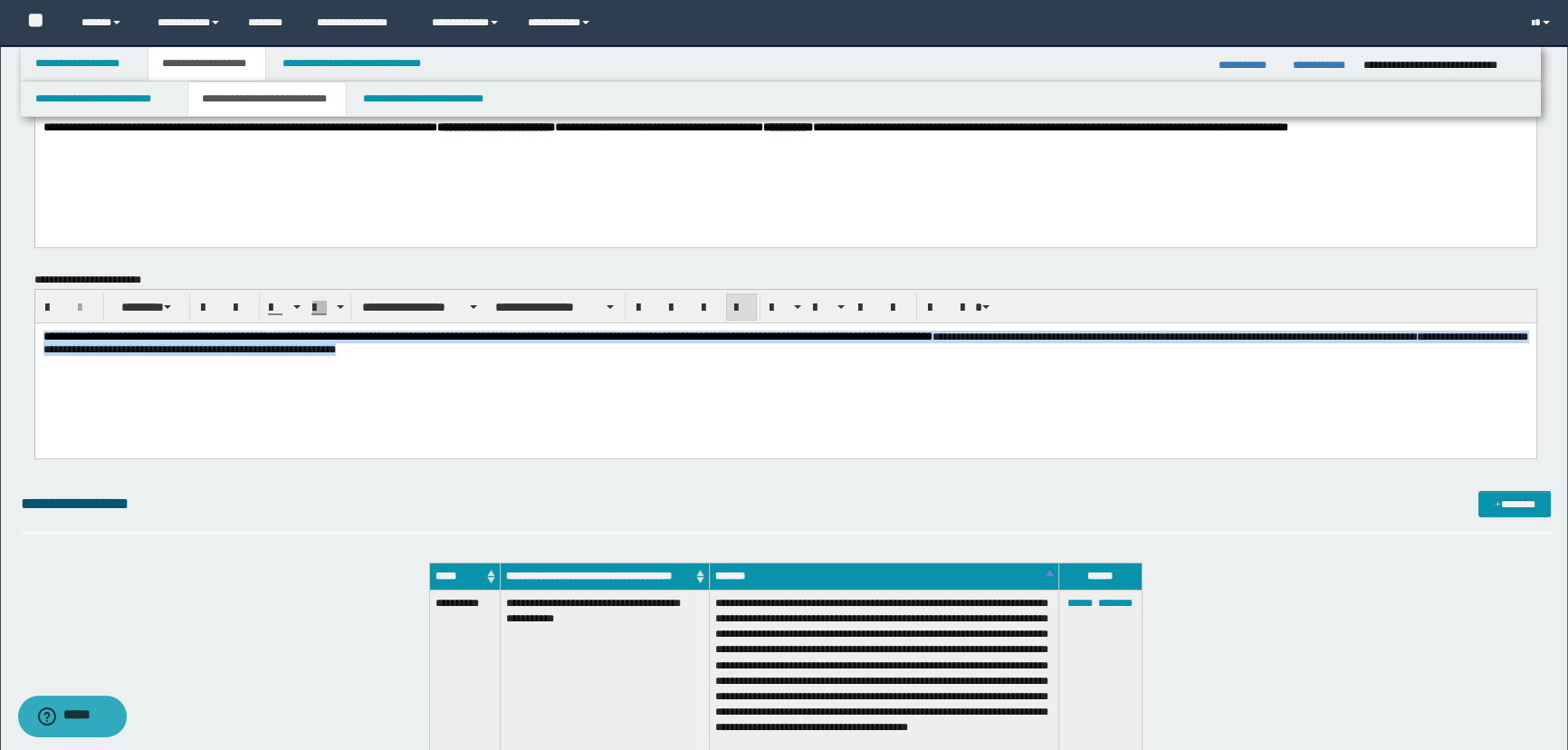 click on "**********" at bounding box center [785, 368] 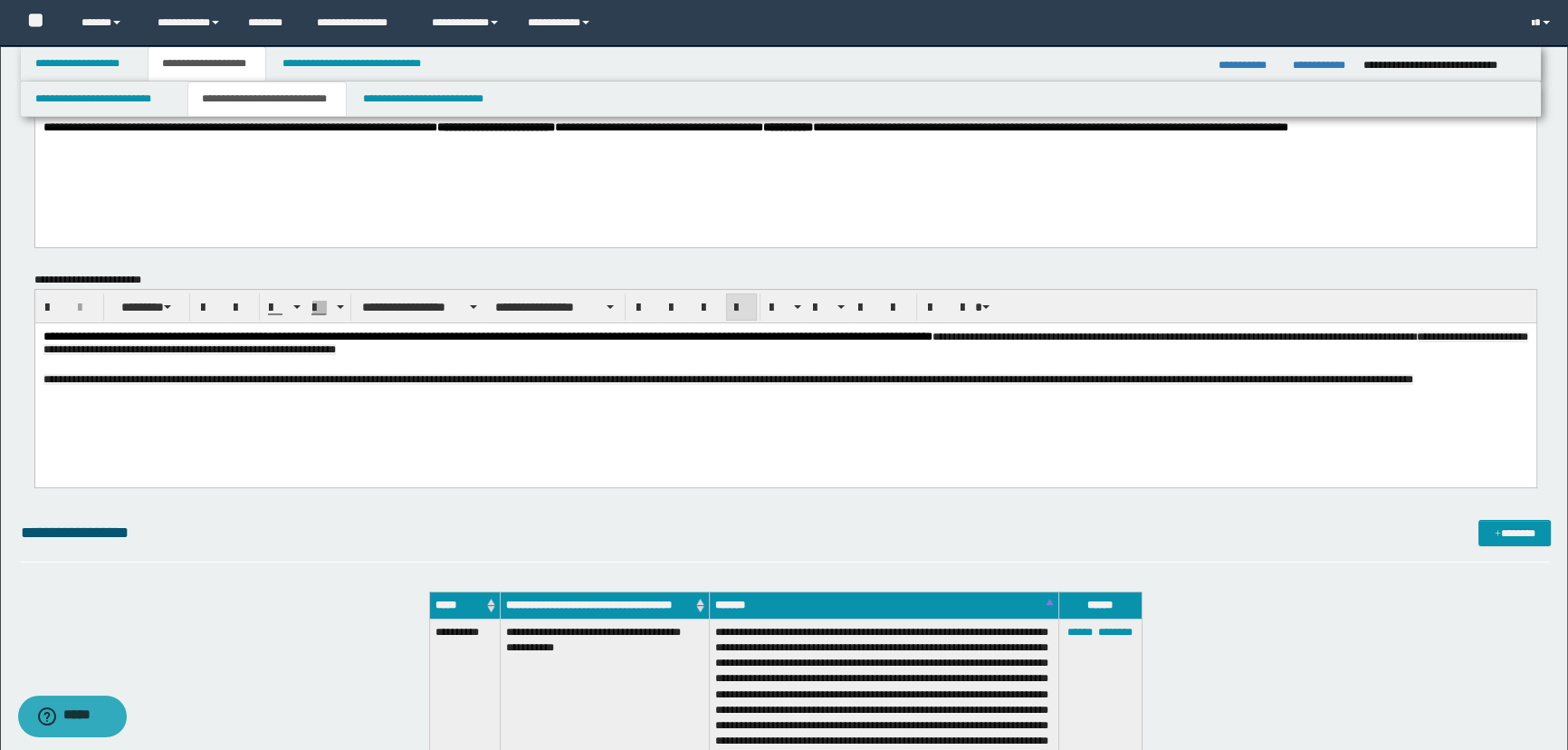 click on "**********" at bounding box center [785, 345] 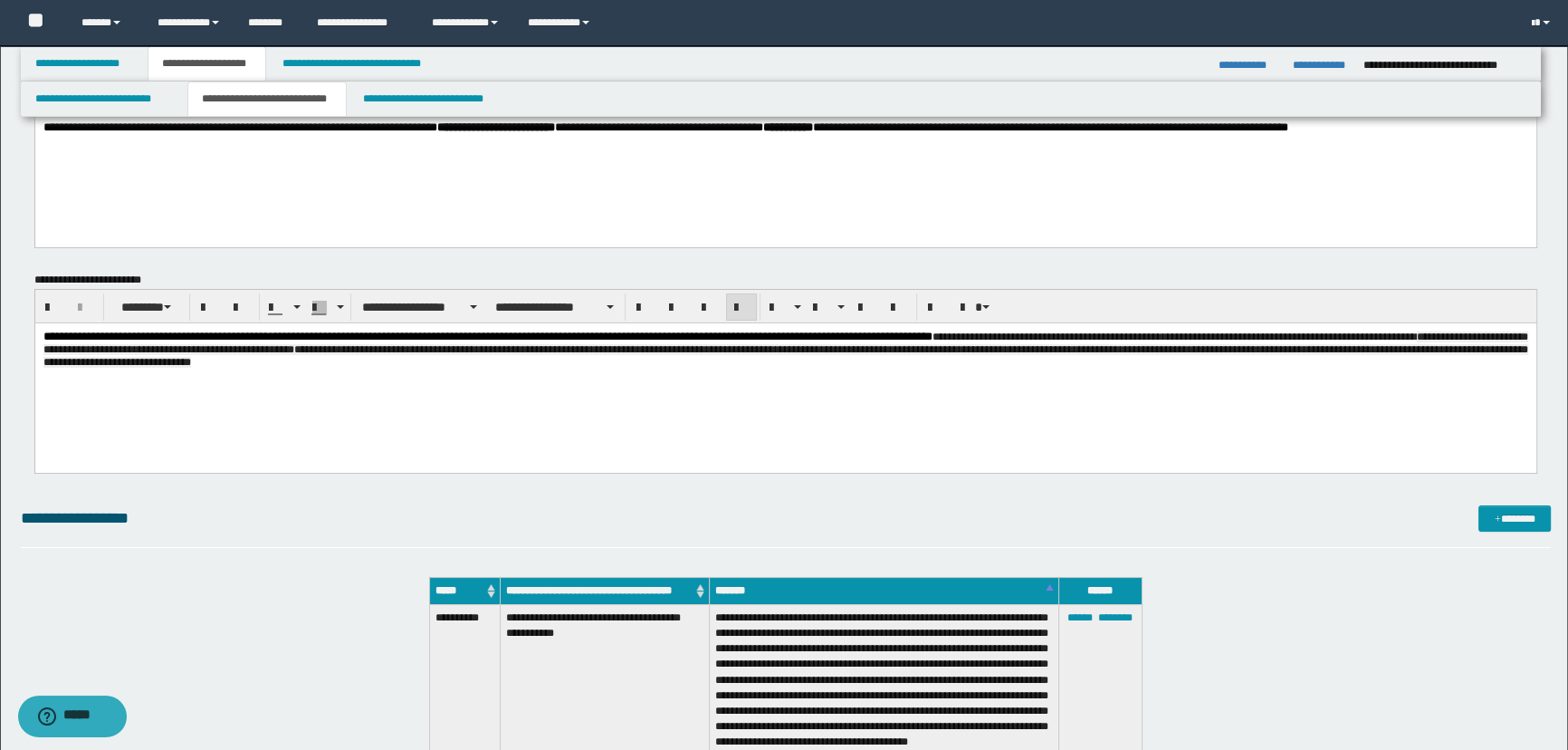 click on "**********" at bounding box center (785, 352) 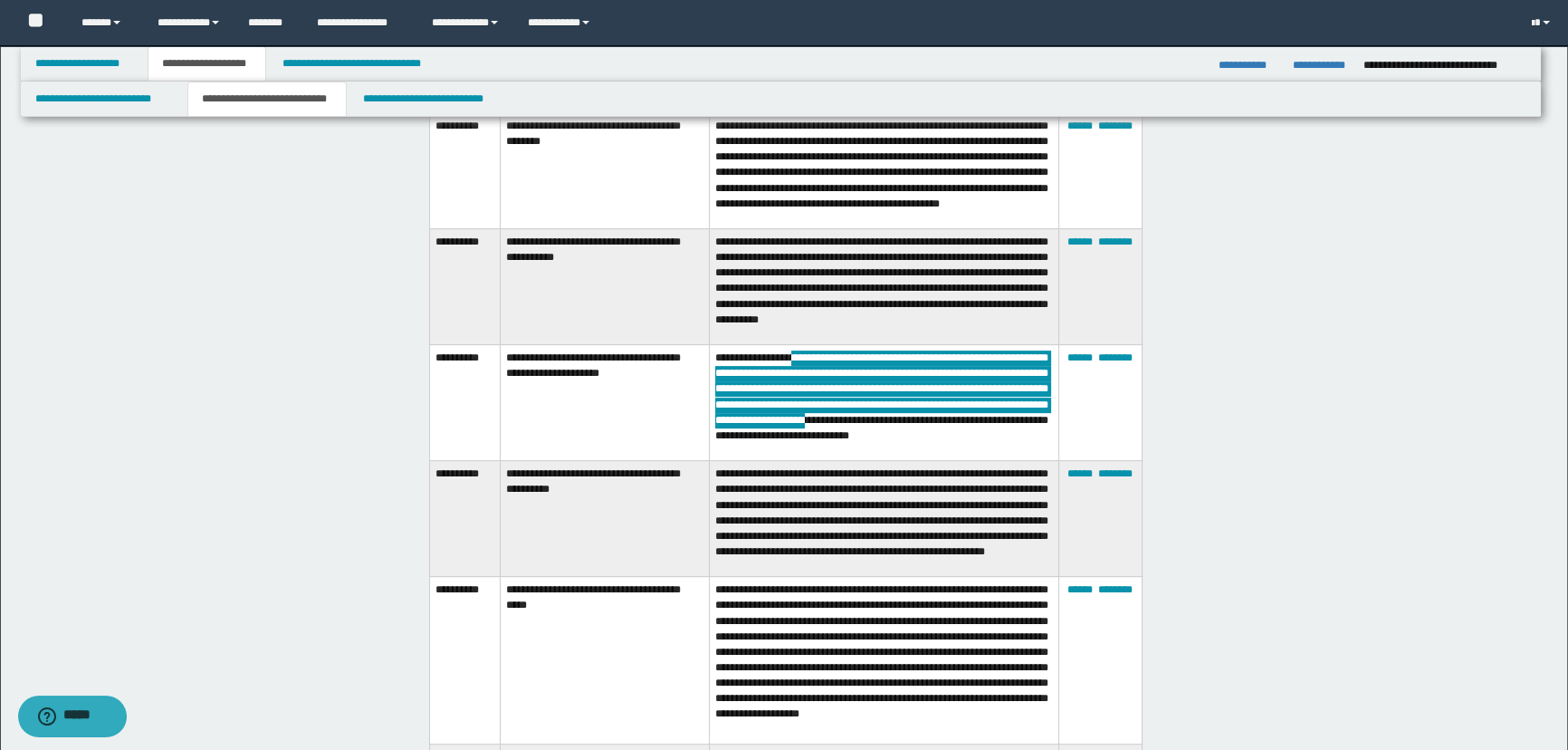 scroll, scrollTop: 906, scrollLeft: 0, axis: vertical 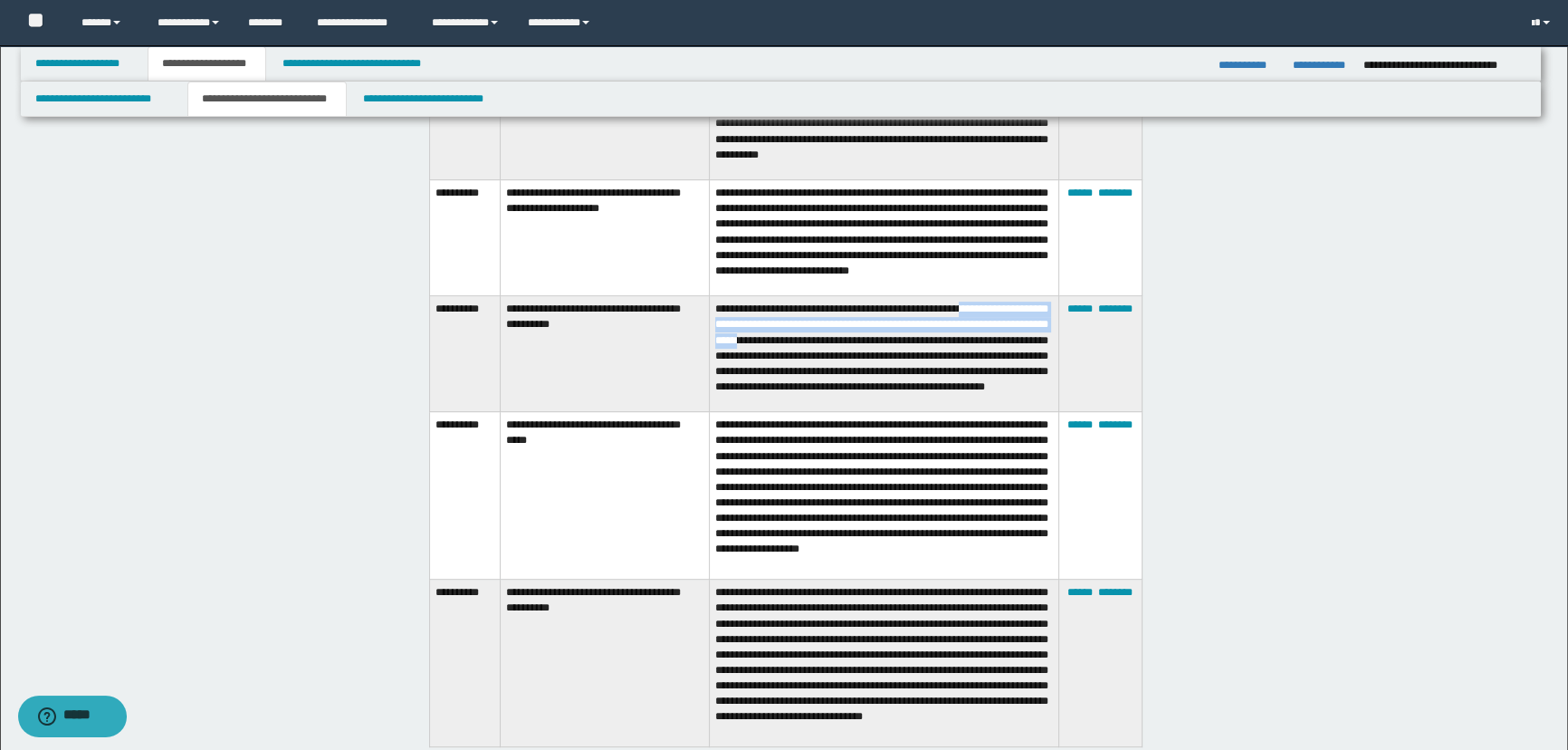 drag, startPoint x: 987, startPoint y: 308, endPoint x: 790, endPoint y: 336, distance: 198.9799 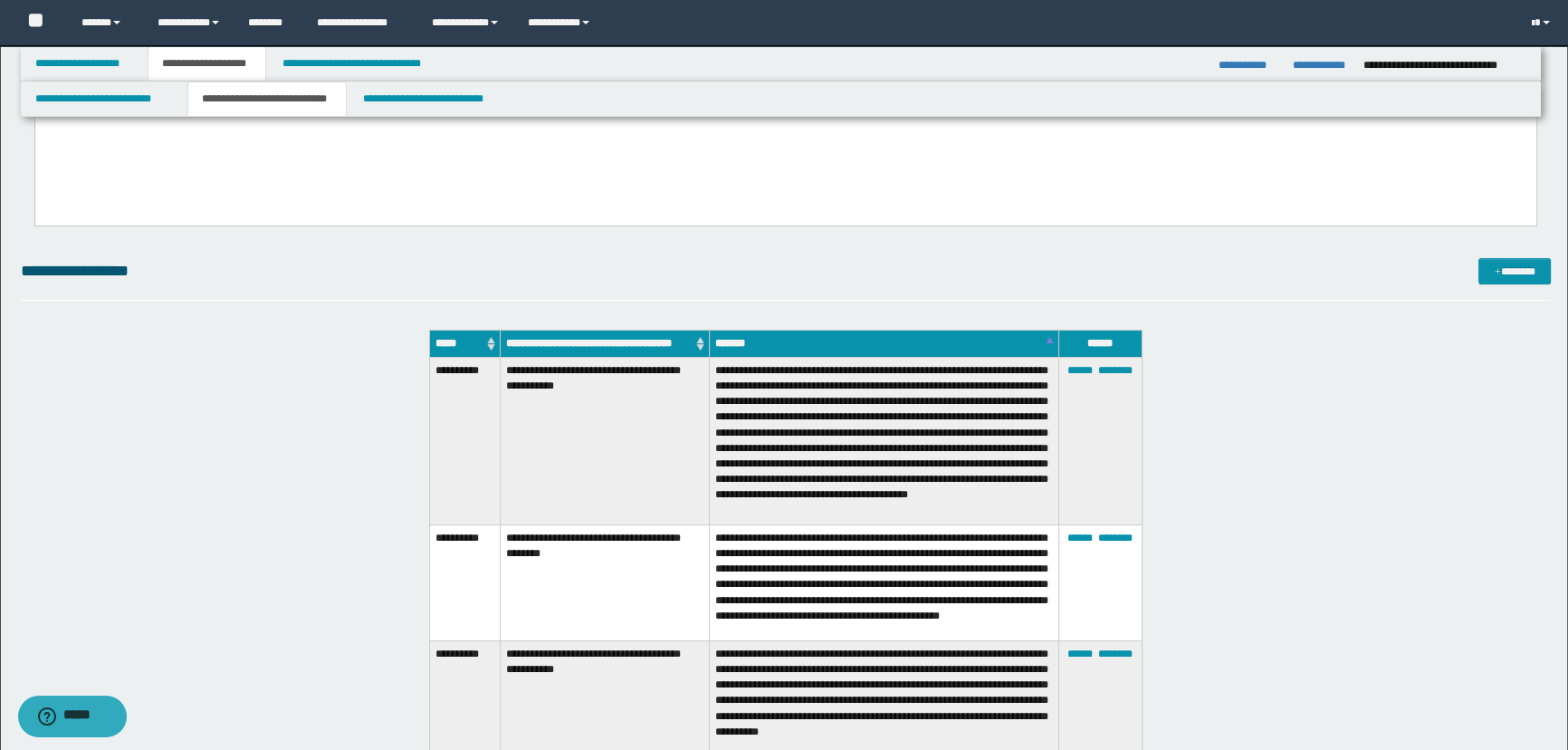 scroll, scrollTop: 82, scrollLeft: 0, axis: vertical 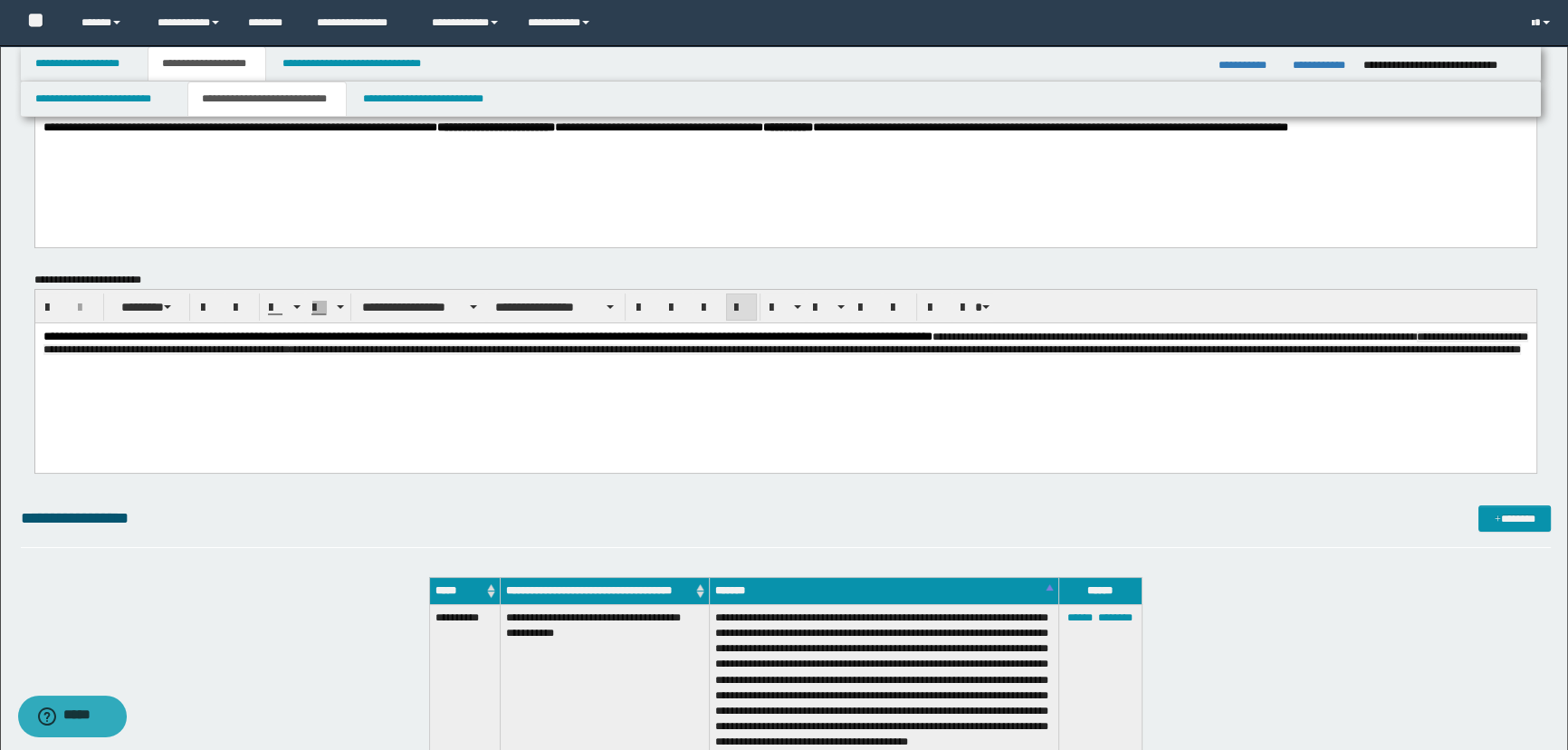 click on "**********" at bounding box center [785, 352] 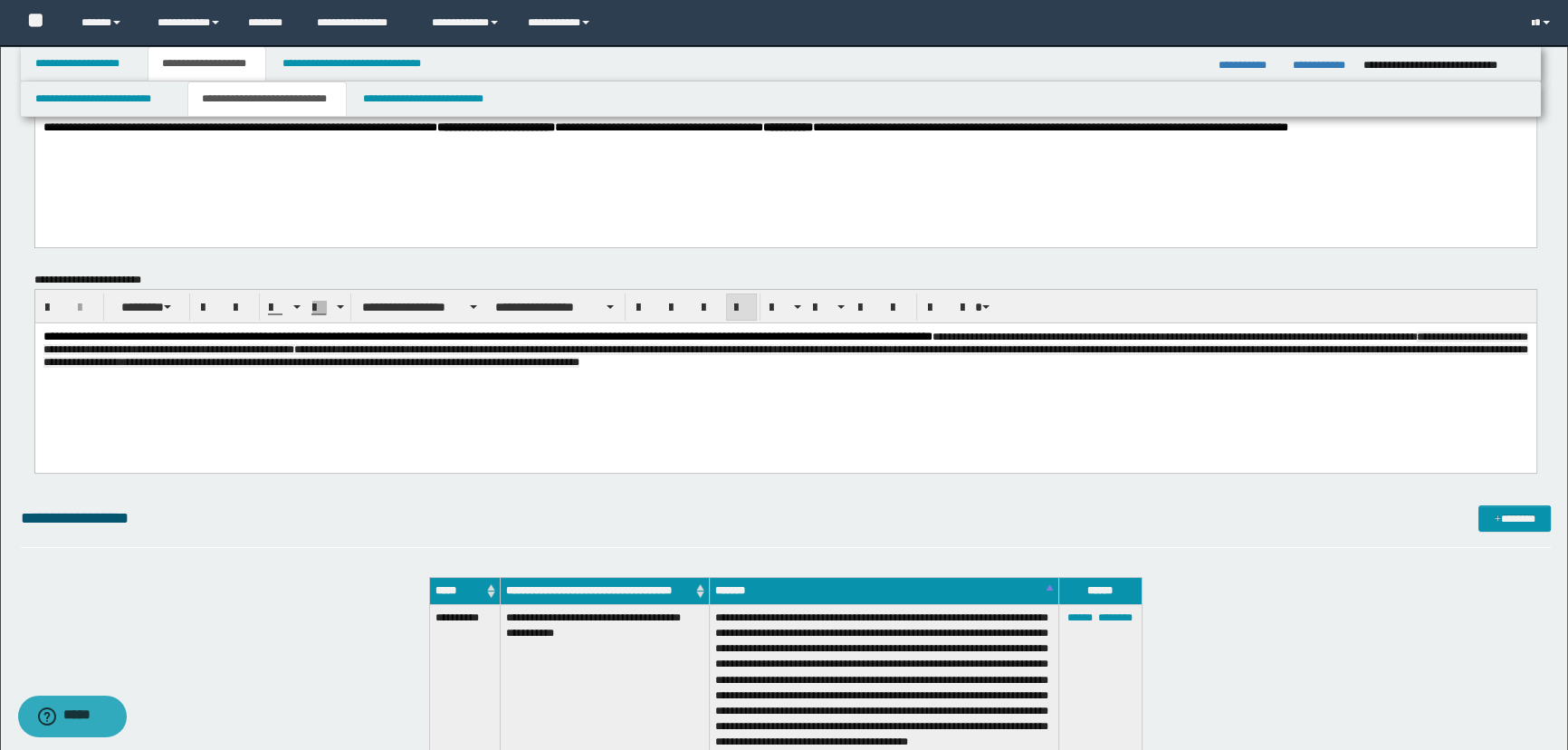 scroll, scrollTop: 0, scrollLeft: 0, axis: both 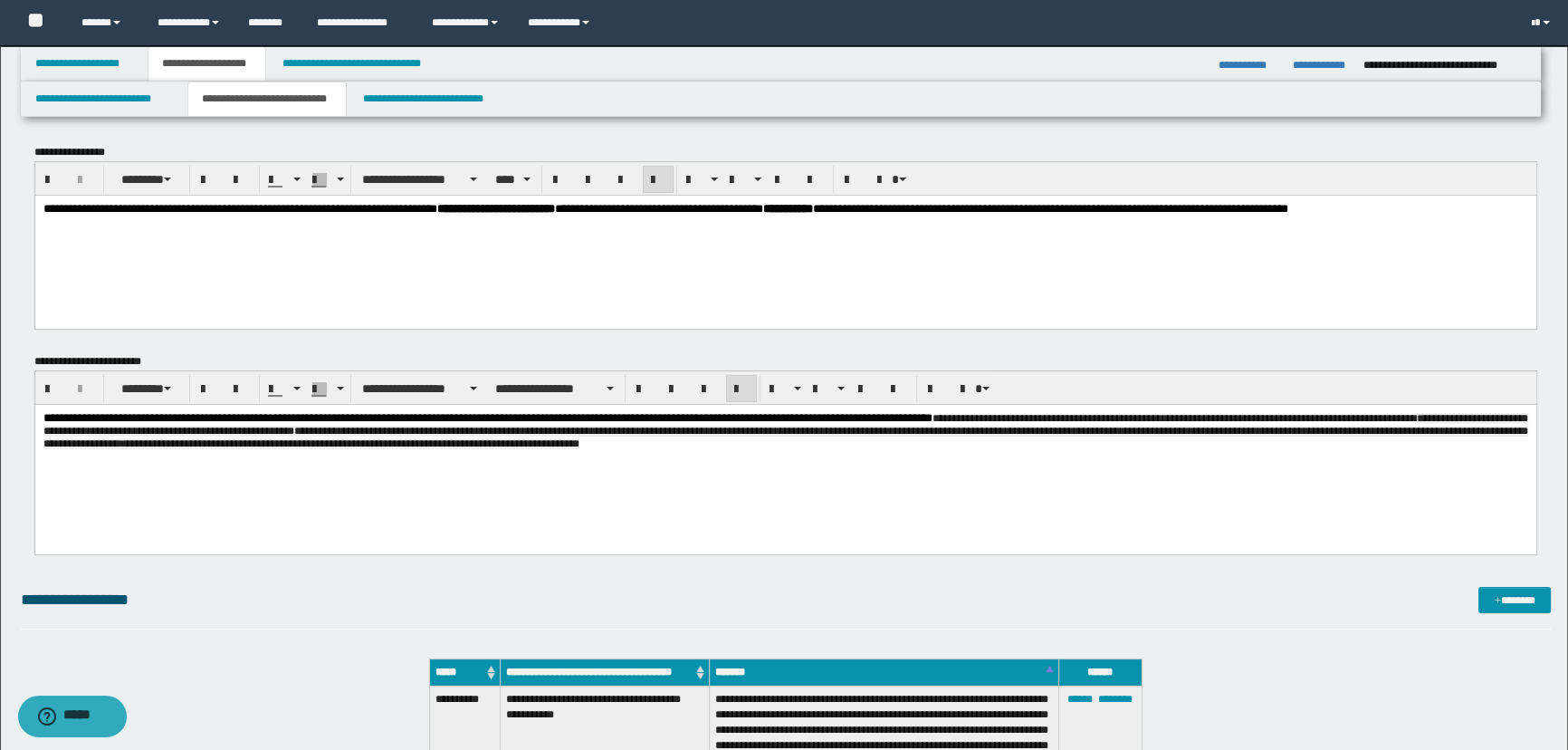 click on "**********" at bounding box center [785, 457] 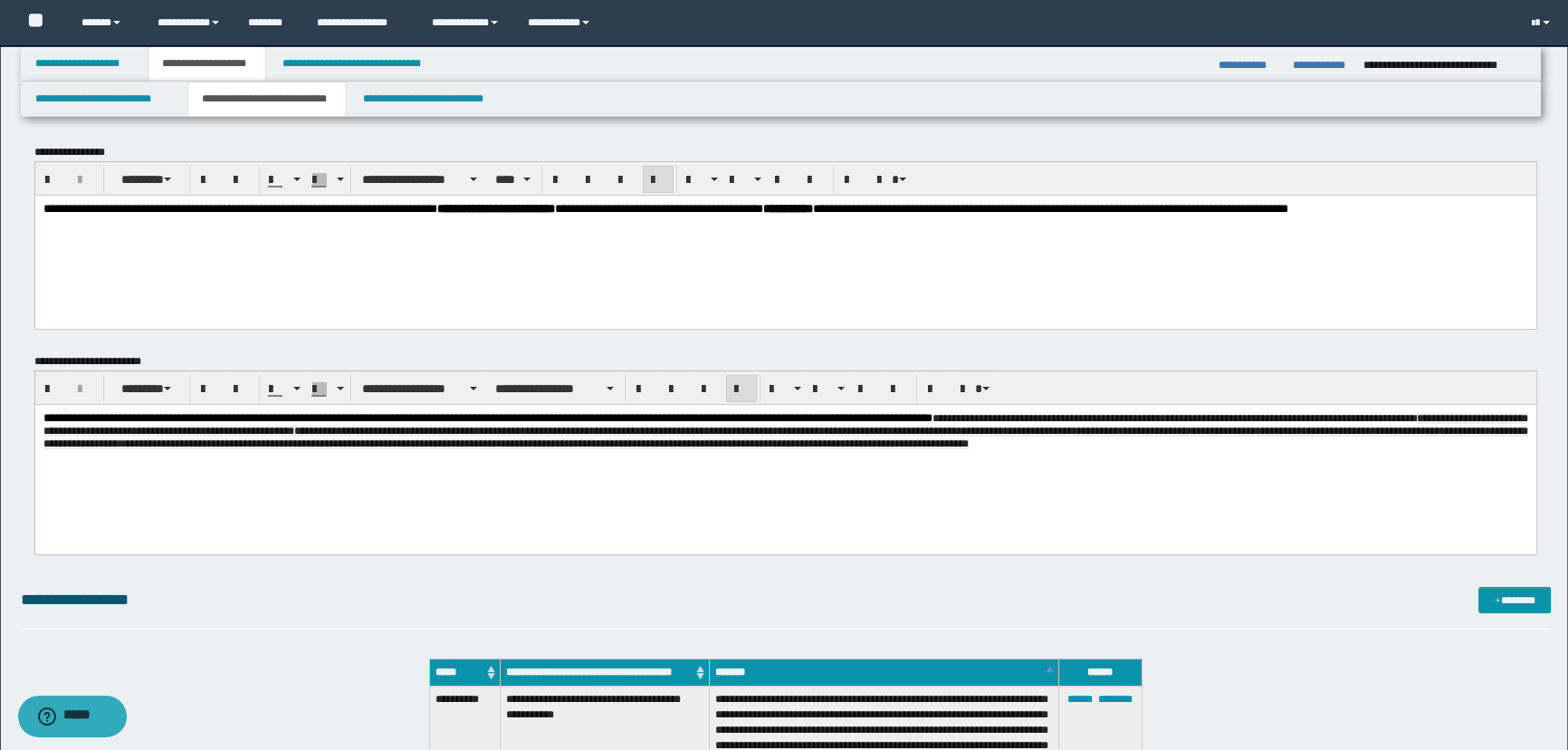 click on "**********" at bounding box center [785, 434] 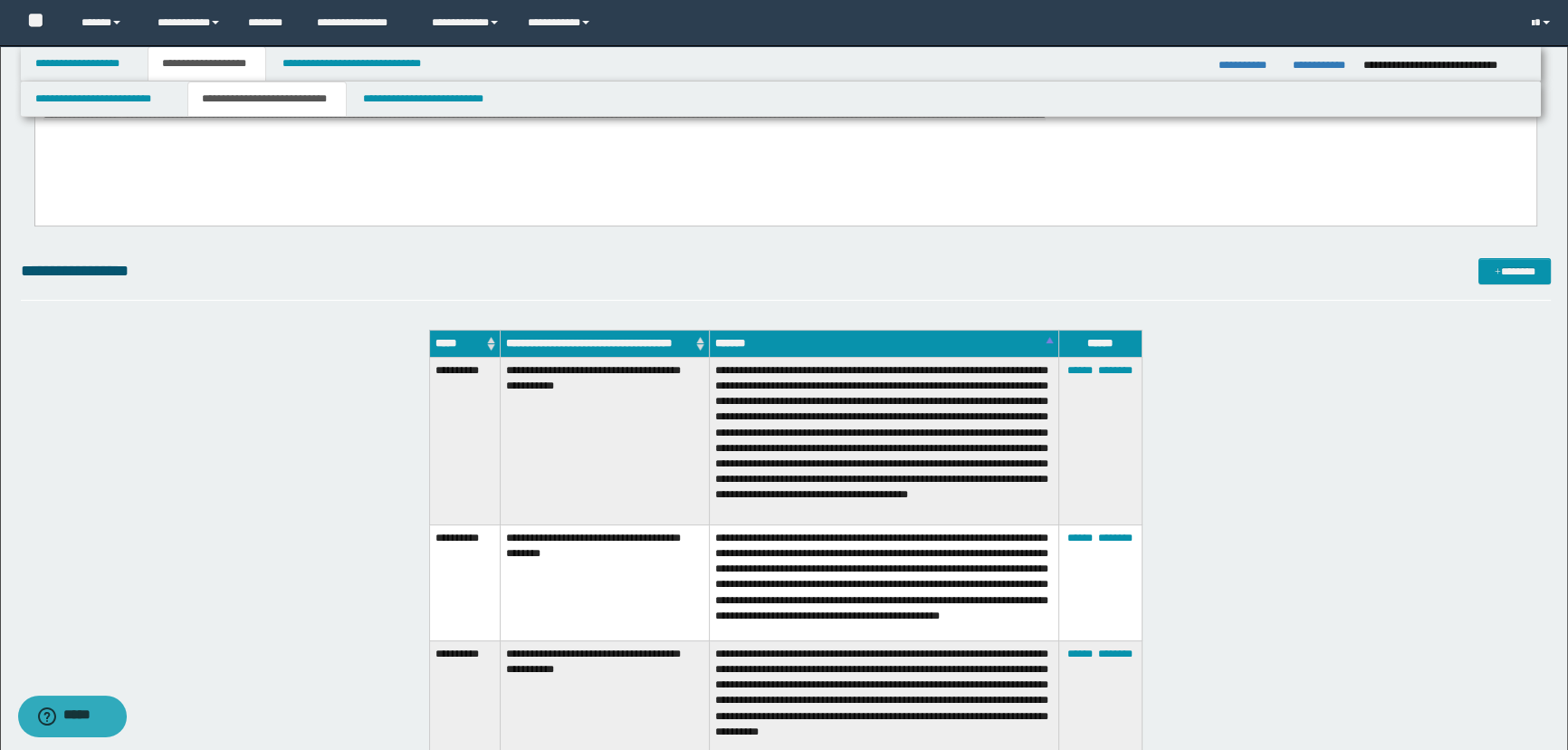 scroll, scrollTop: 0, scrollLeft: 0, axis: both 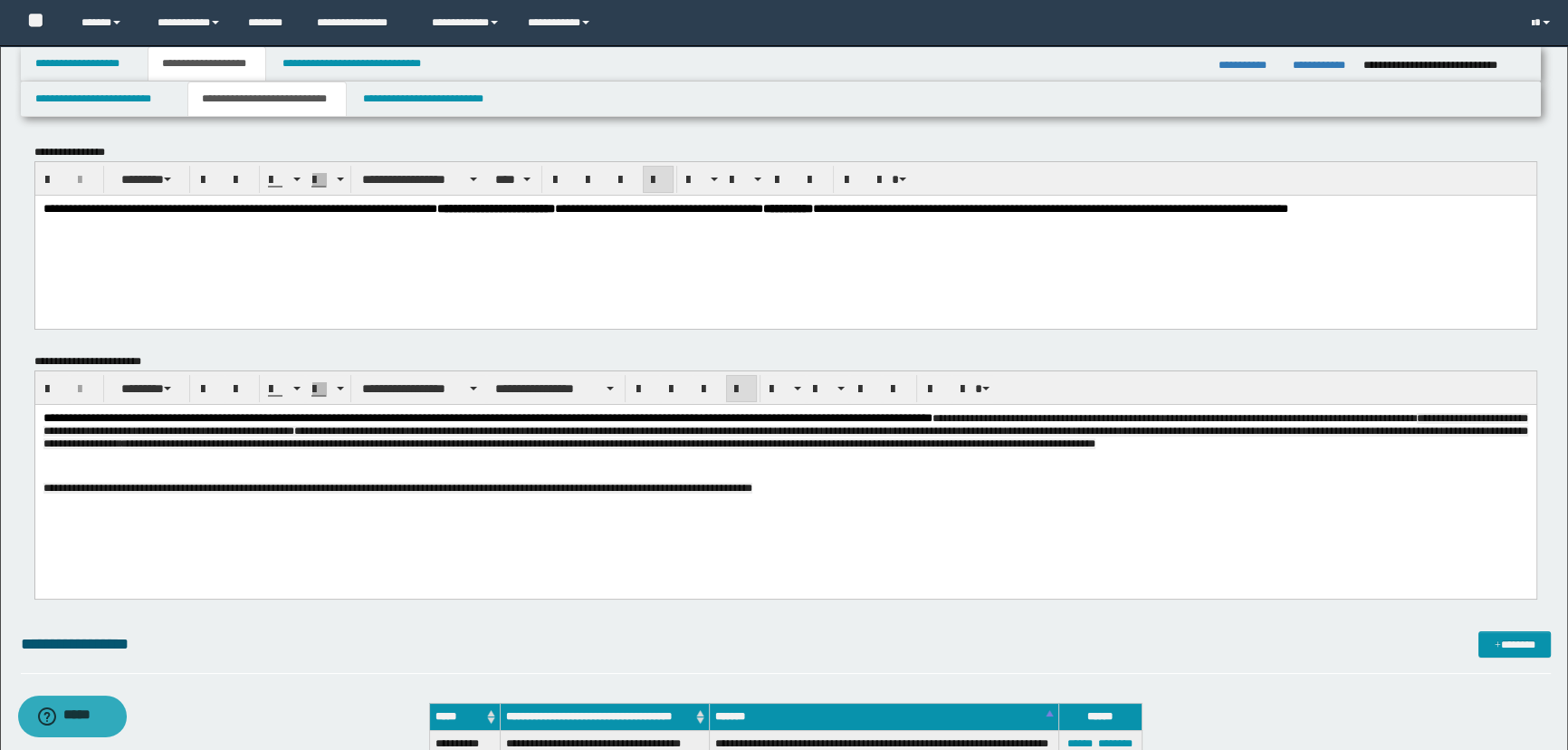 click on "**********" at bounding box center [397, 488] 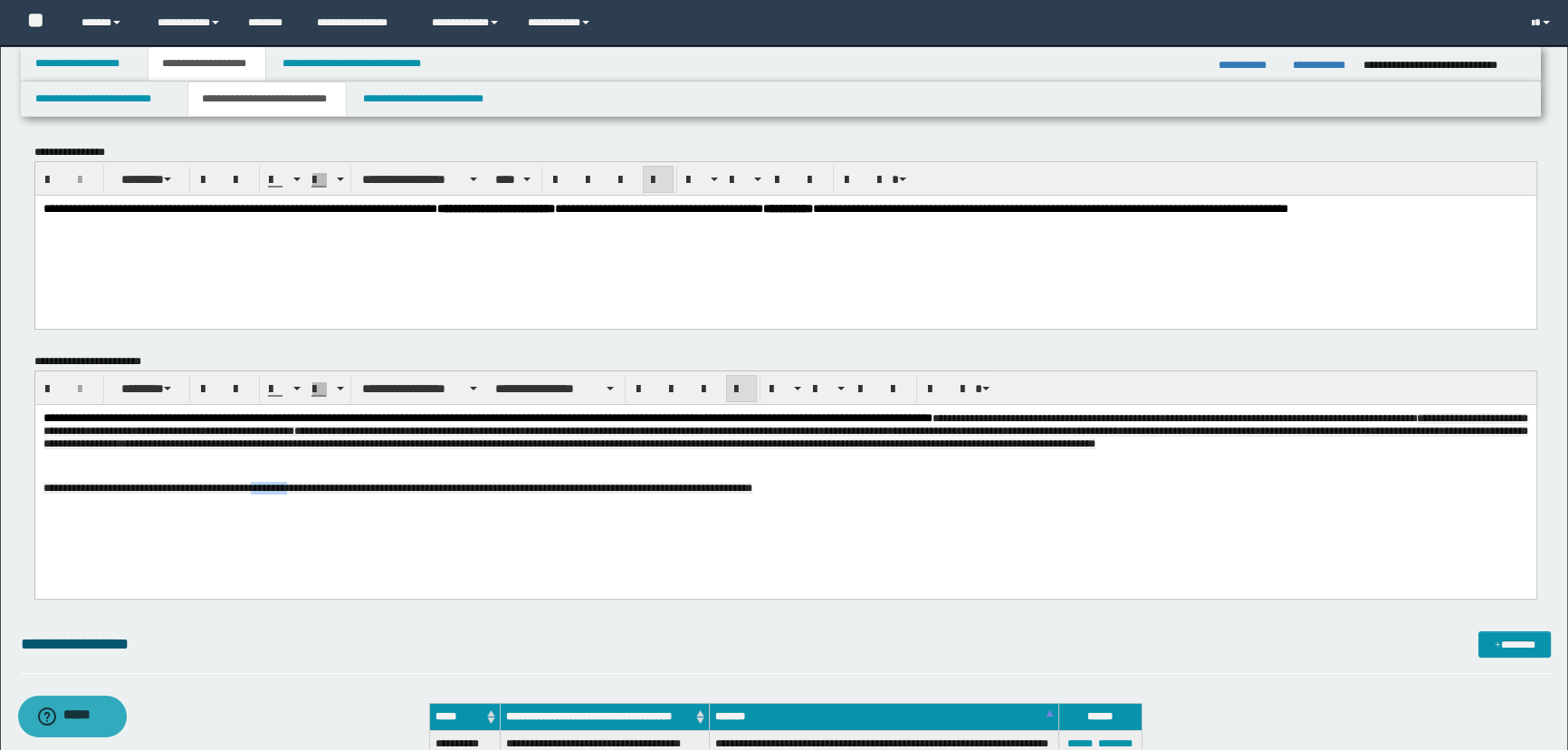 click on "**********" at bounding box center (397, 488) 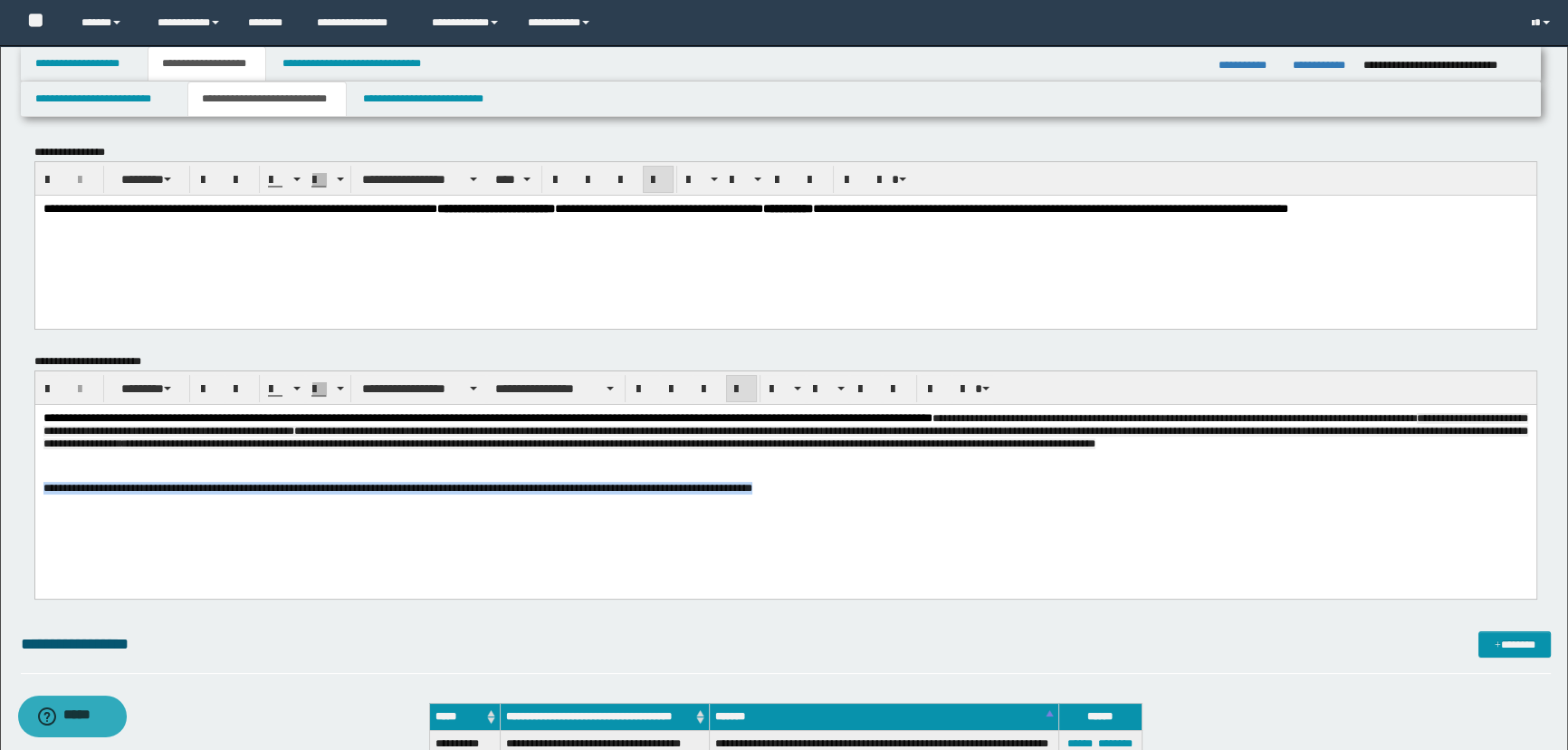 click on "**********" at bounding box center [397, 488] 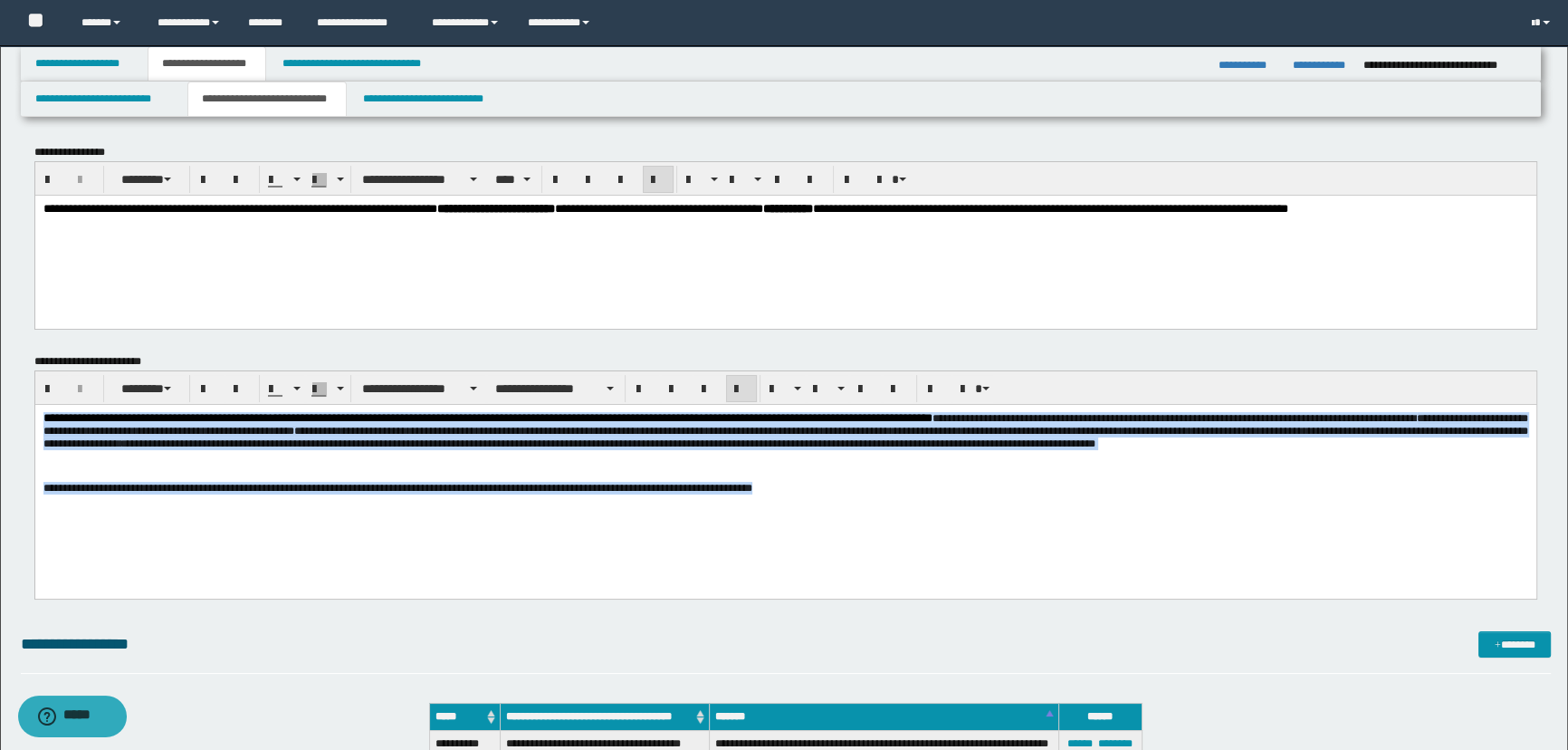 drag, startPoint x: 855, startPoint y: 492, endPoint x: -1, endPoint y: 276, distance: 882.83181 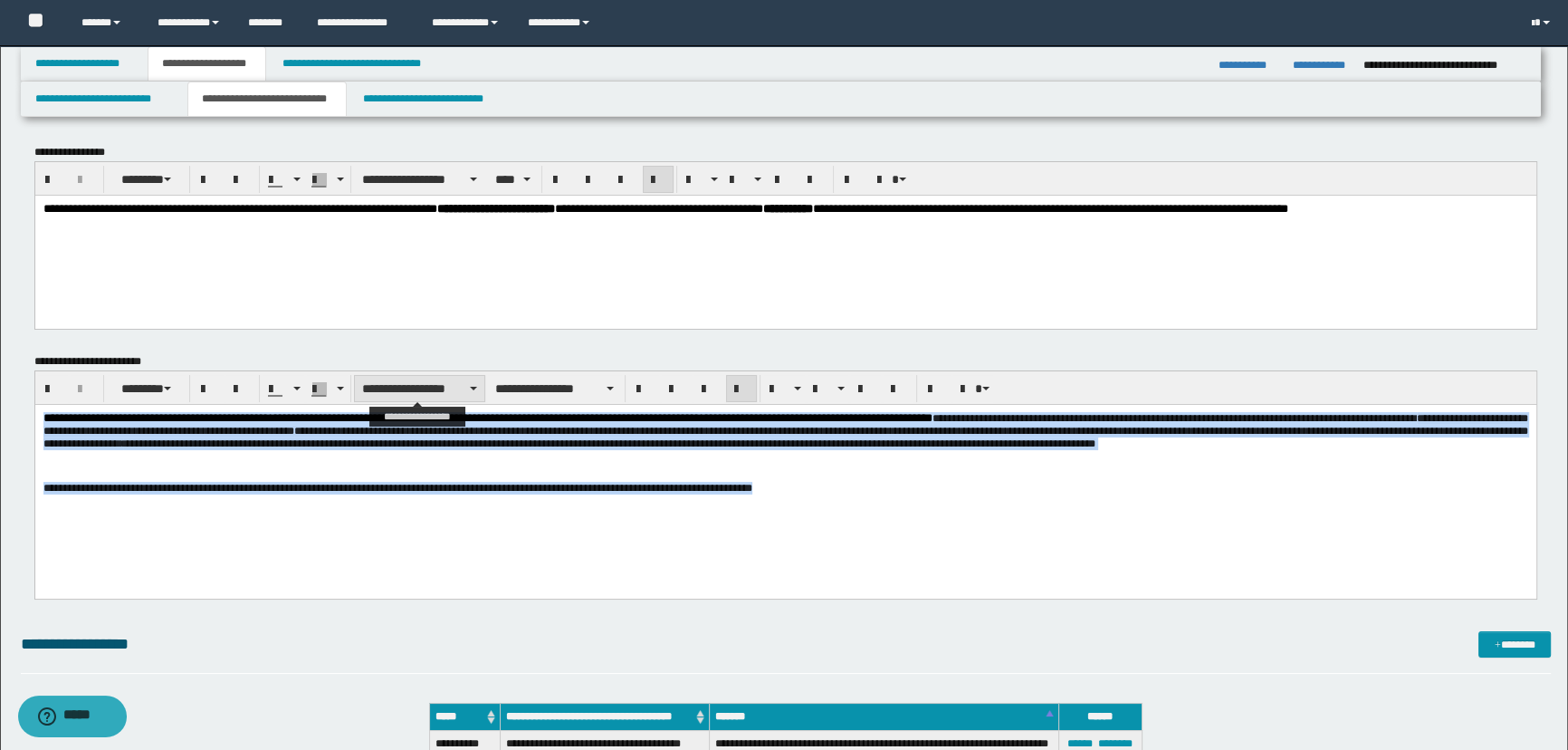 click on "**********" at bounding box center [419, 389] 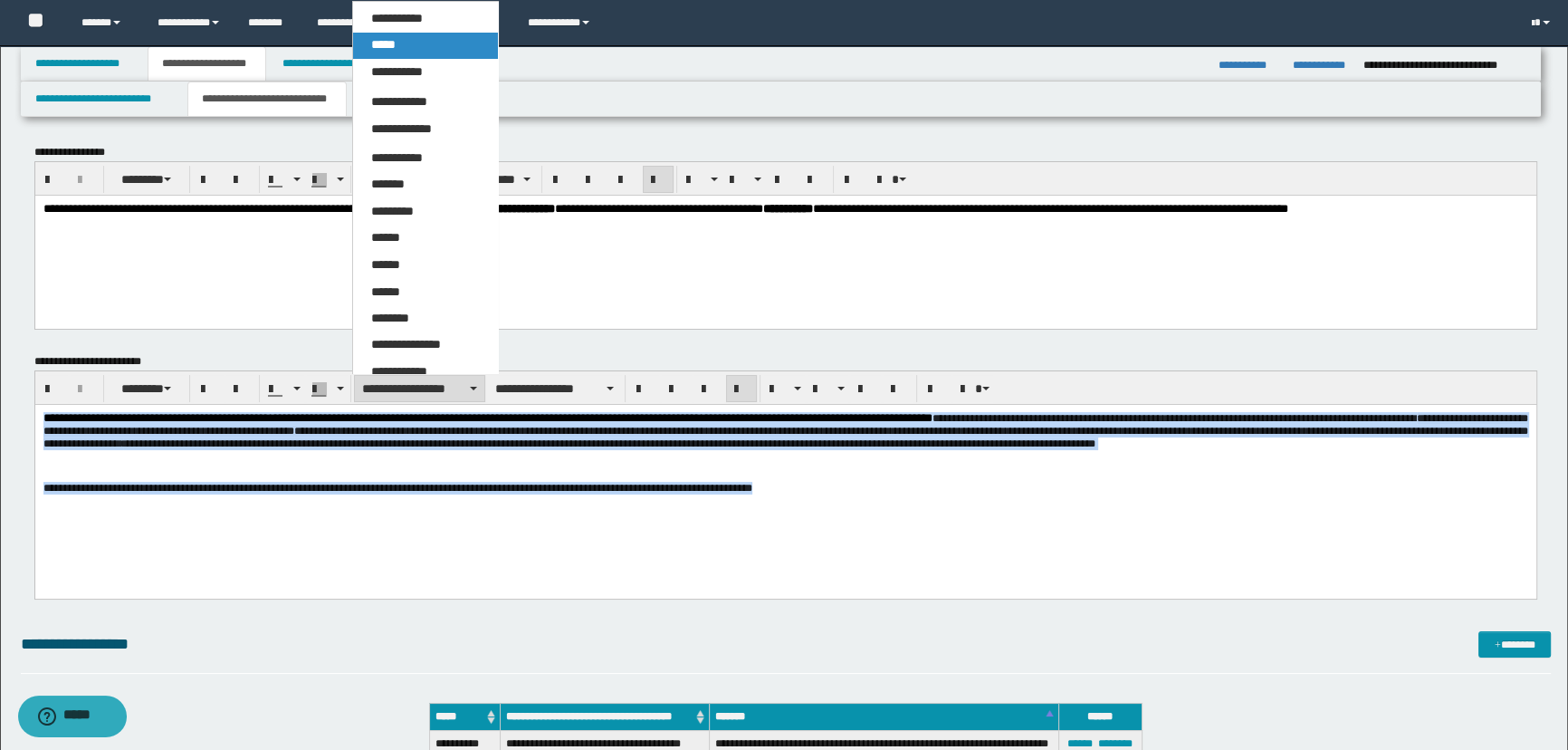 click on "*****" at bounding box center (383, 44) 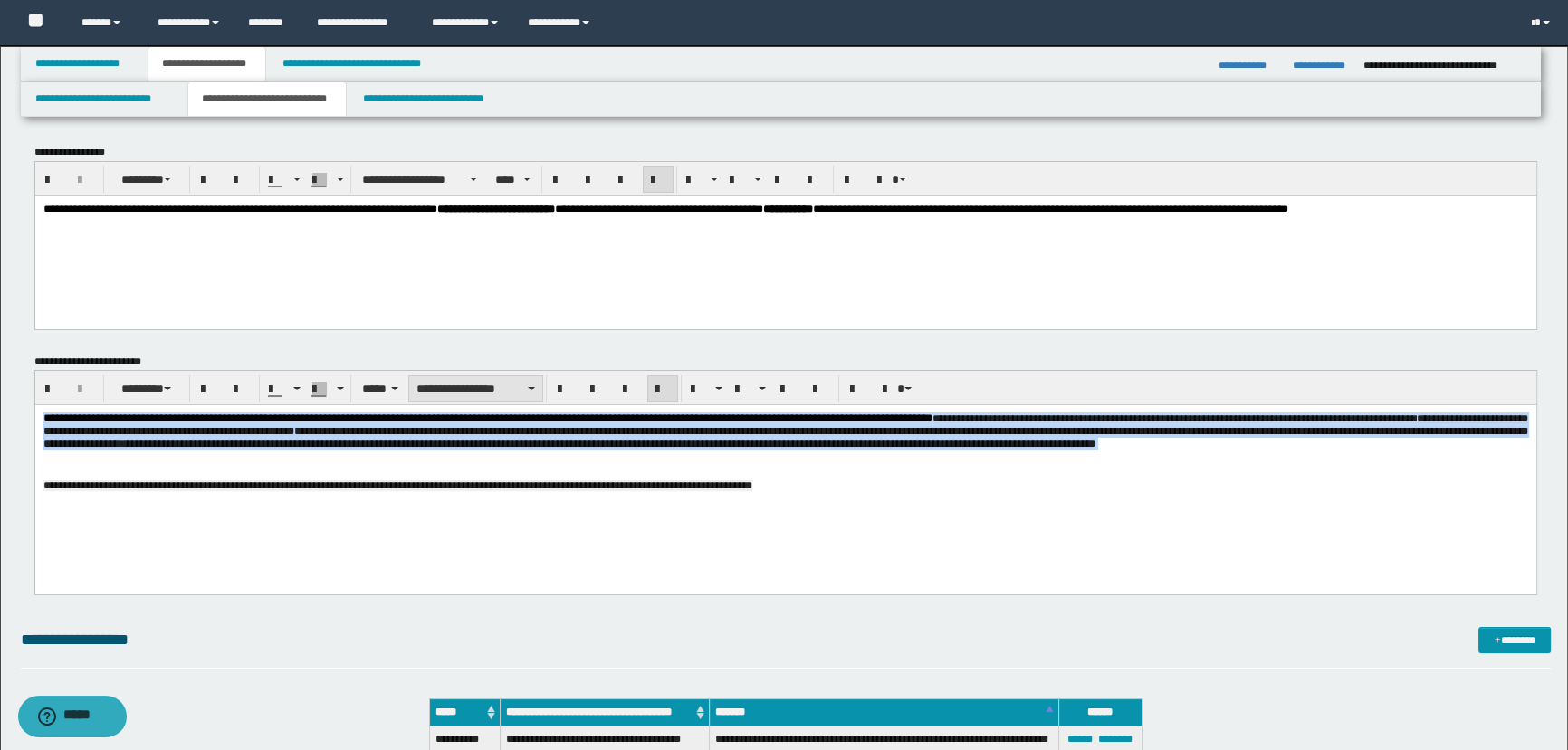 click on "**********" at bounding box center (475, 389) 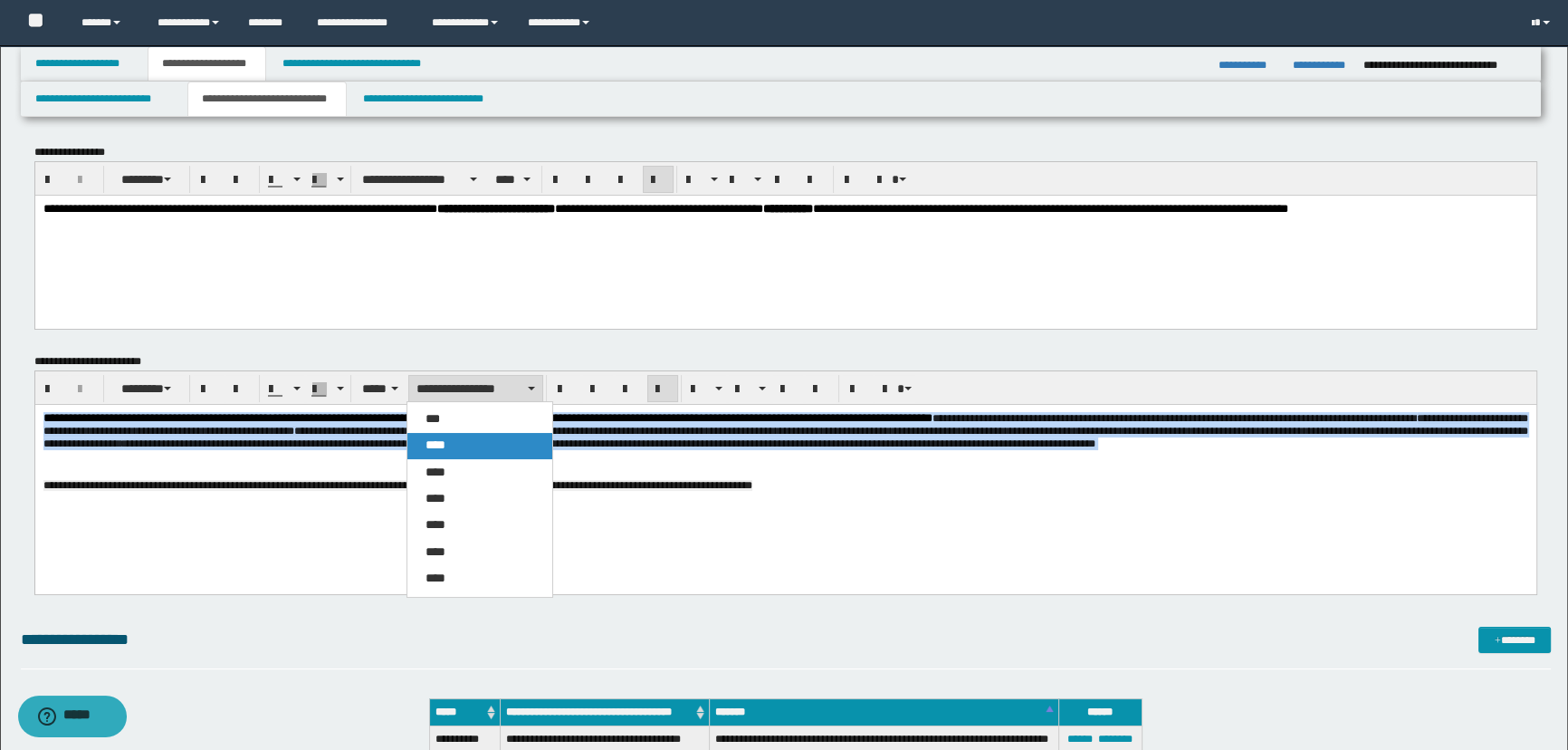 click on "****" at bounding box center (480, 446) 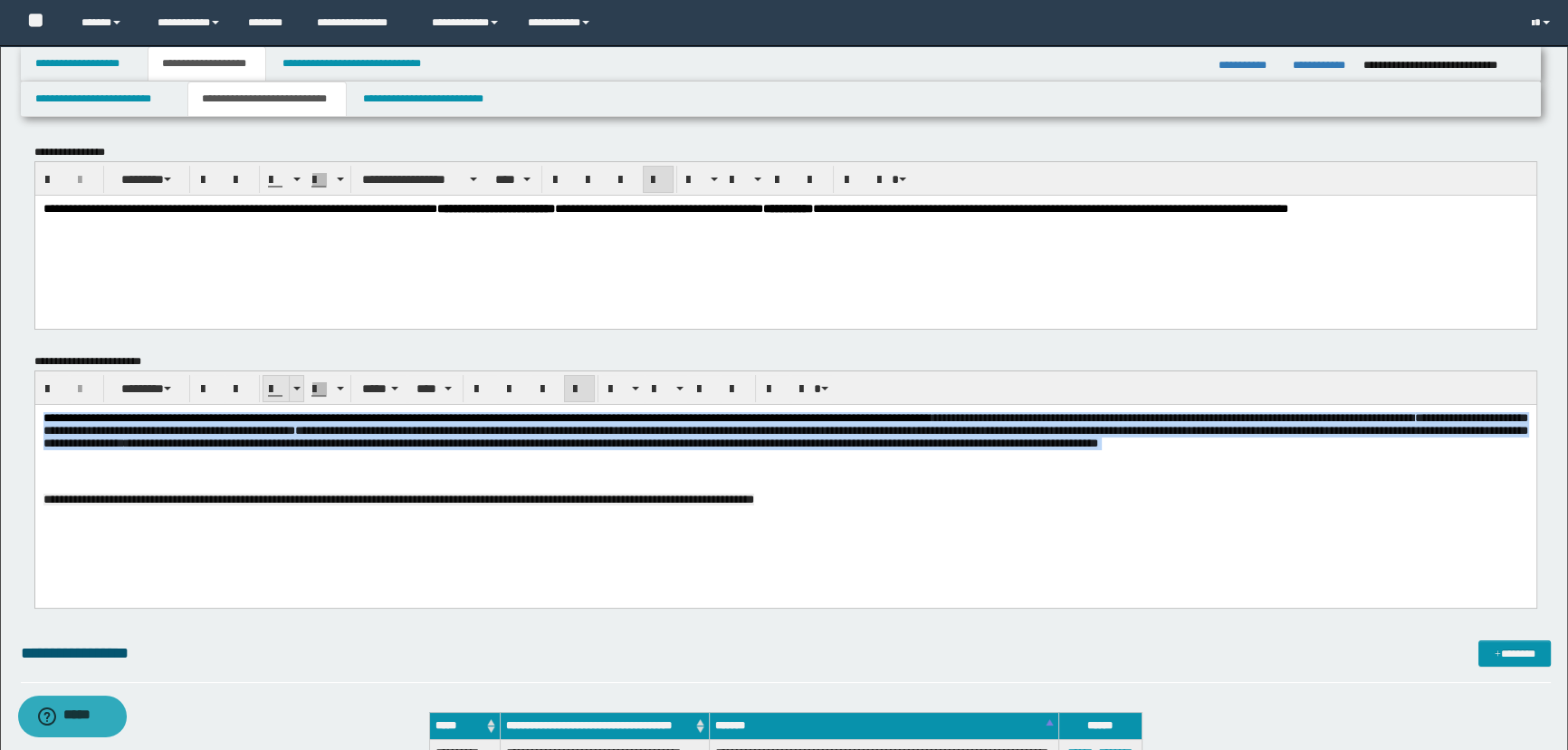 click at bounding box center (296, 389) 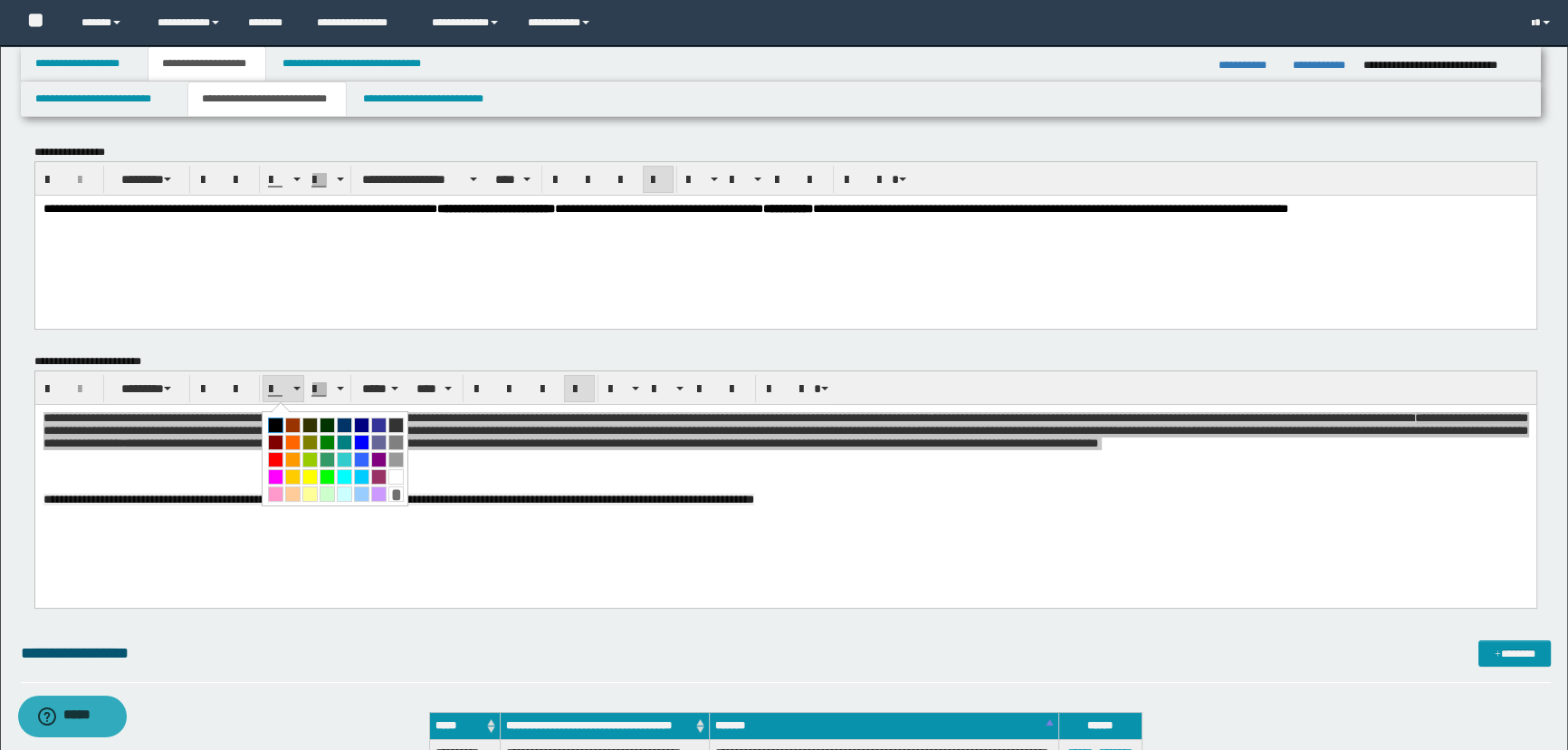 click at bounding box center [275, 425] 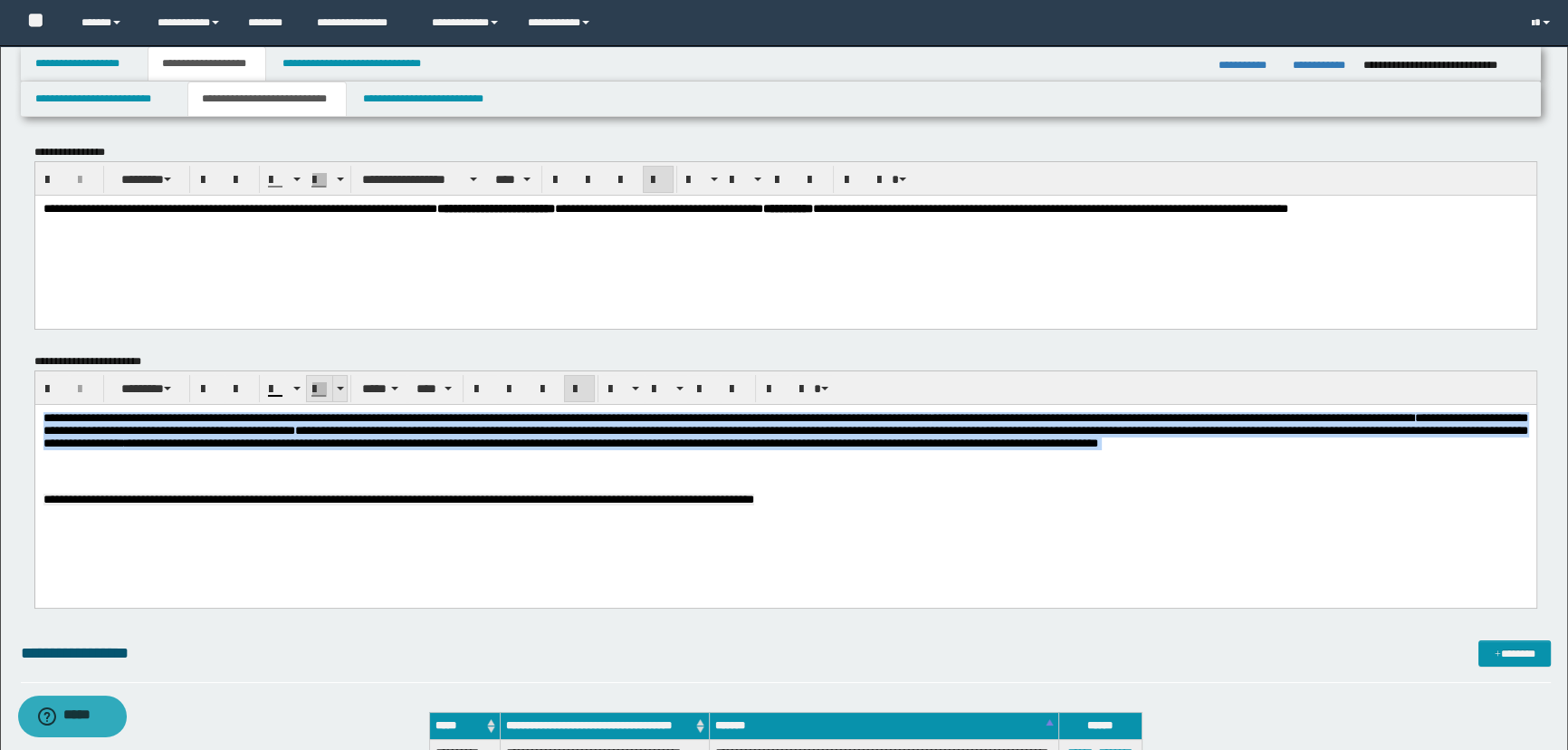 click at bounding box center [339, 389] 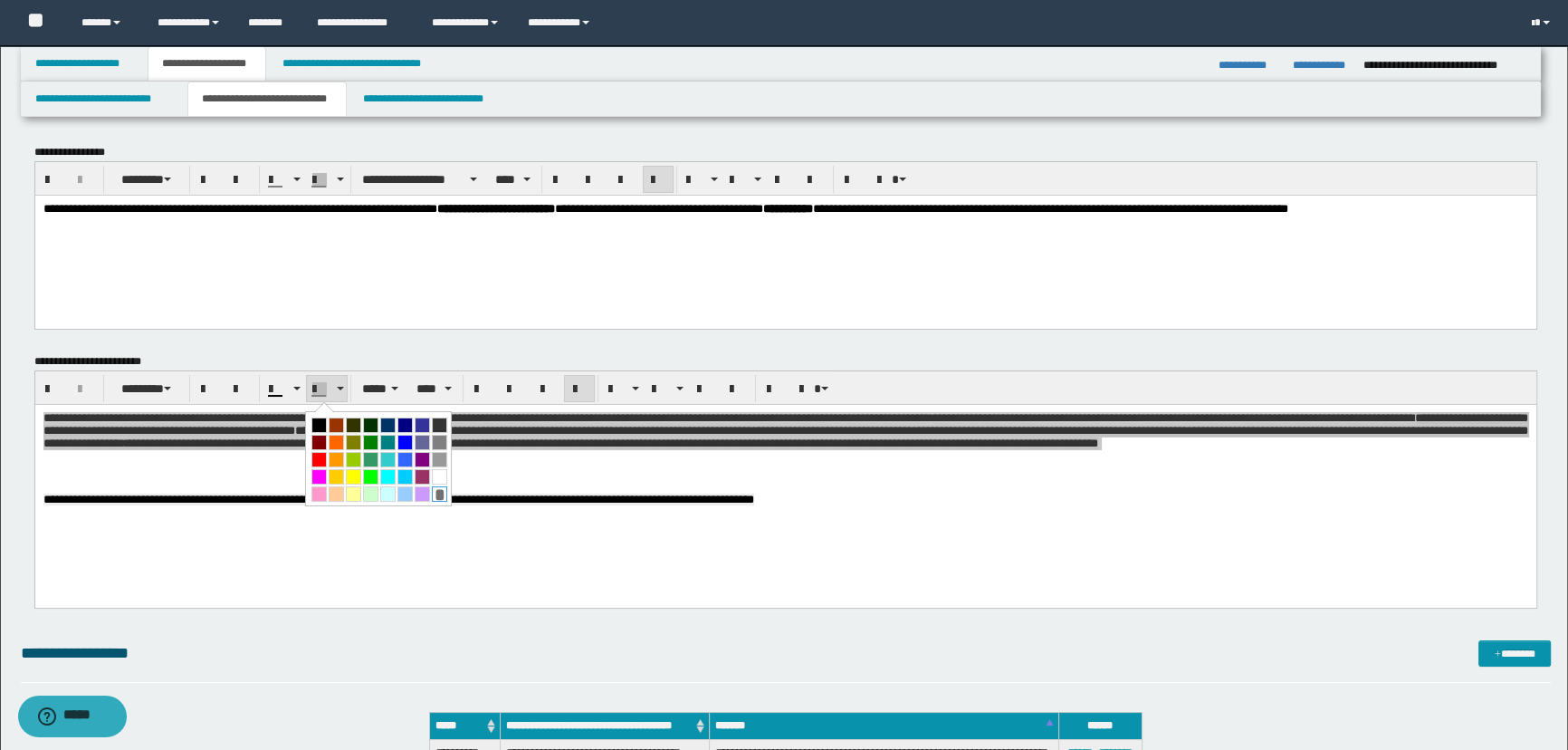 click on "*" at bounding box center [439, 494] 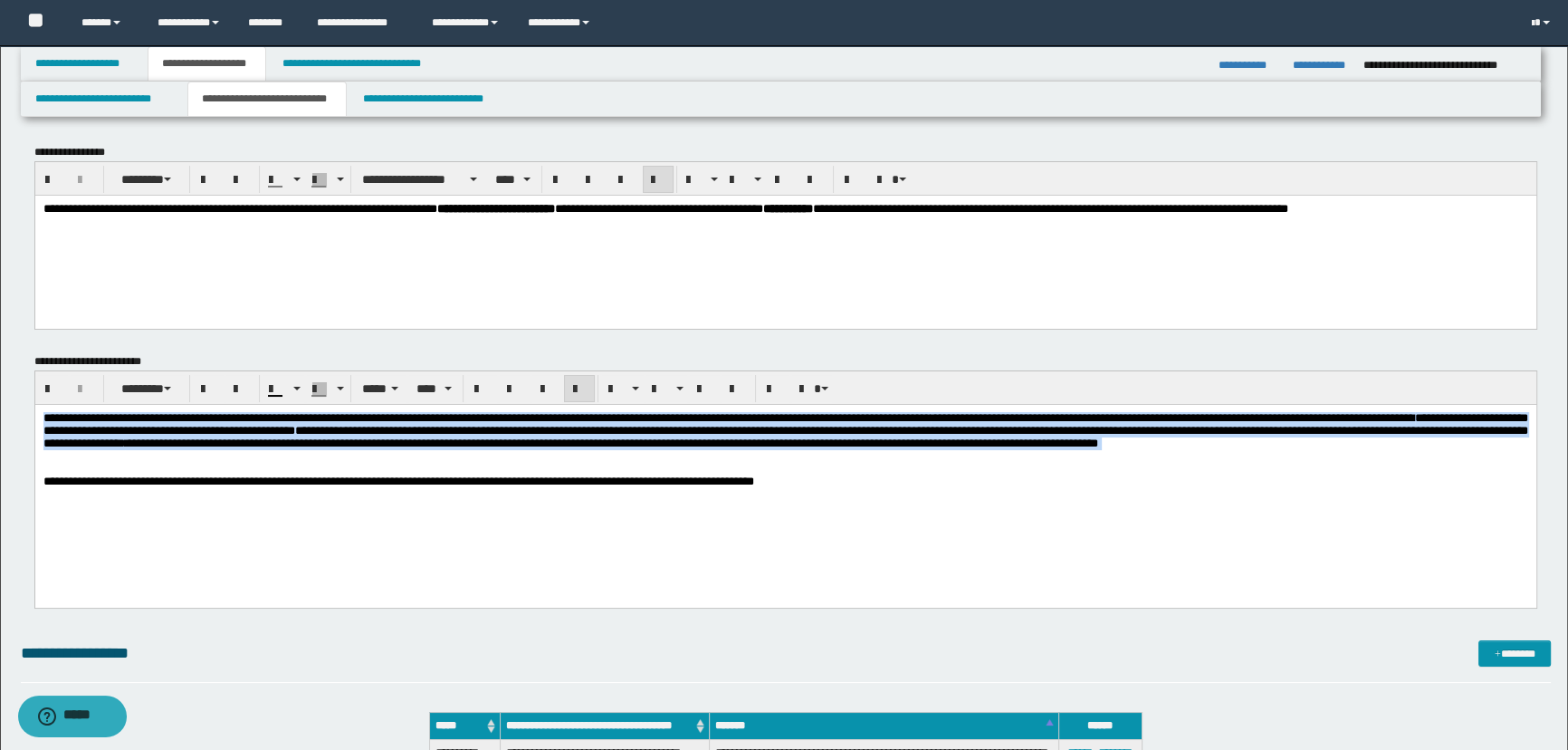 click on "**********" at bounding box center (785, 473) 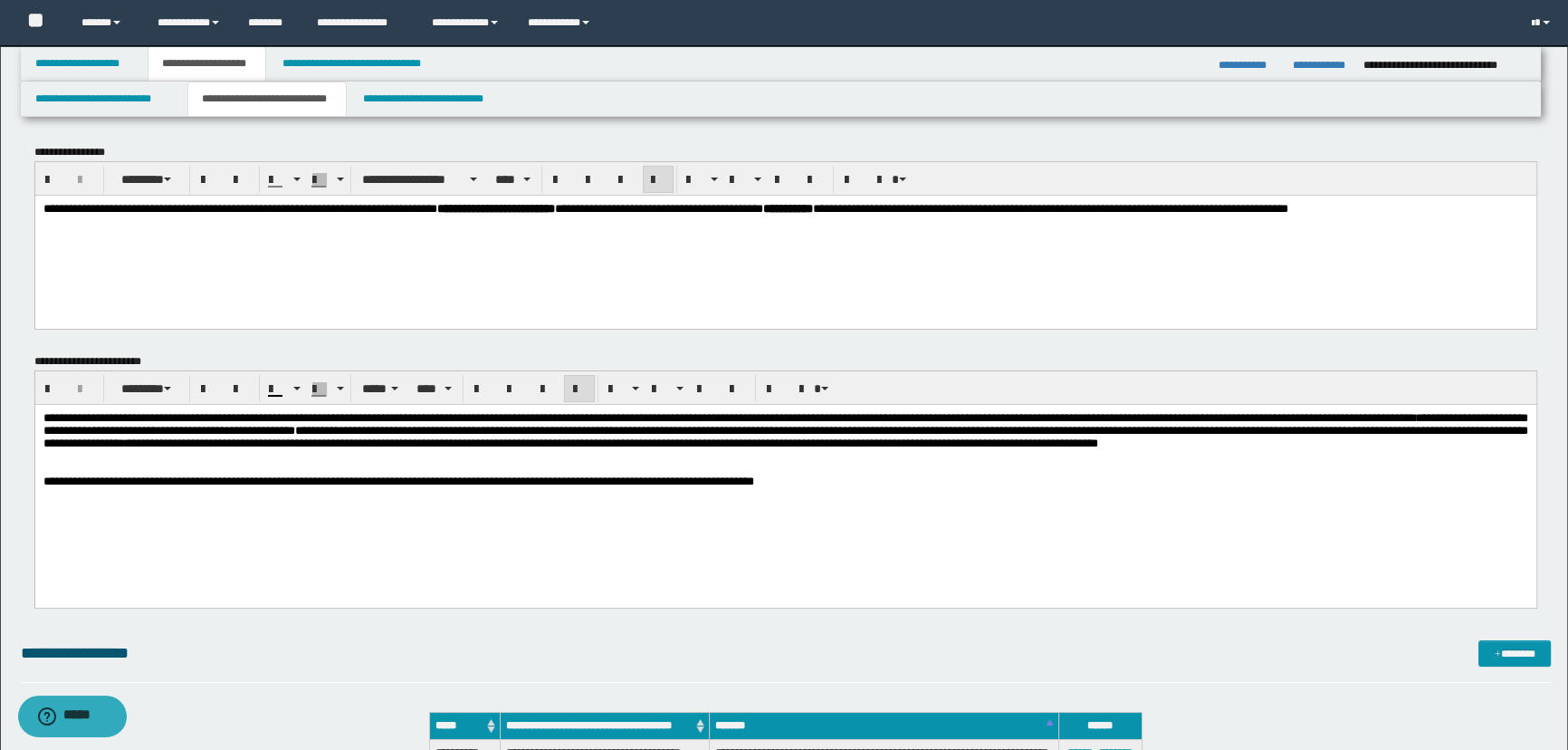 click on "**********" at bounding box center [397, 481] 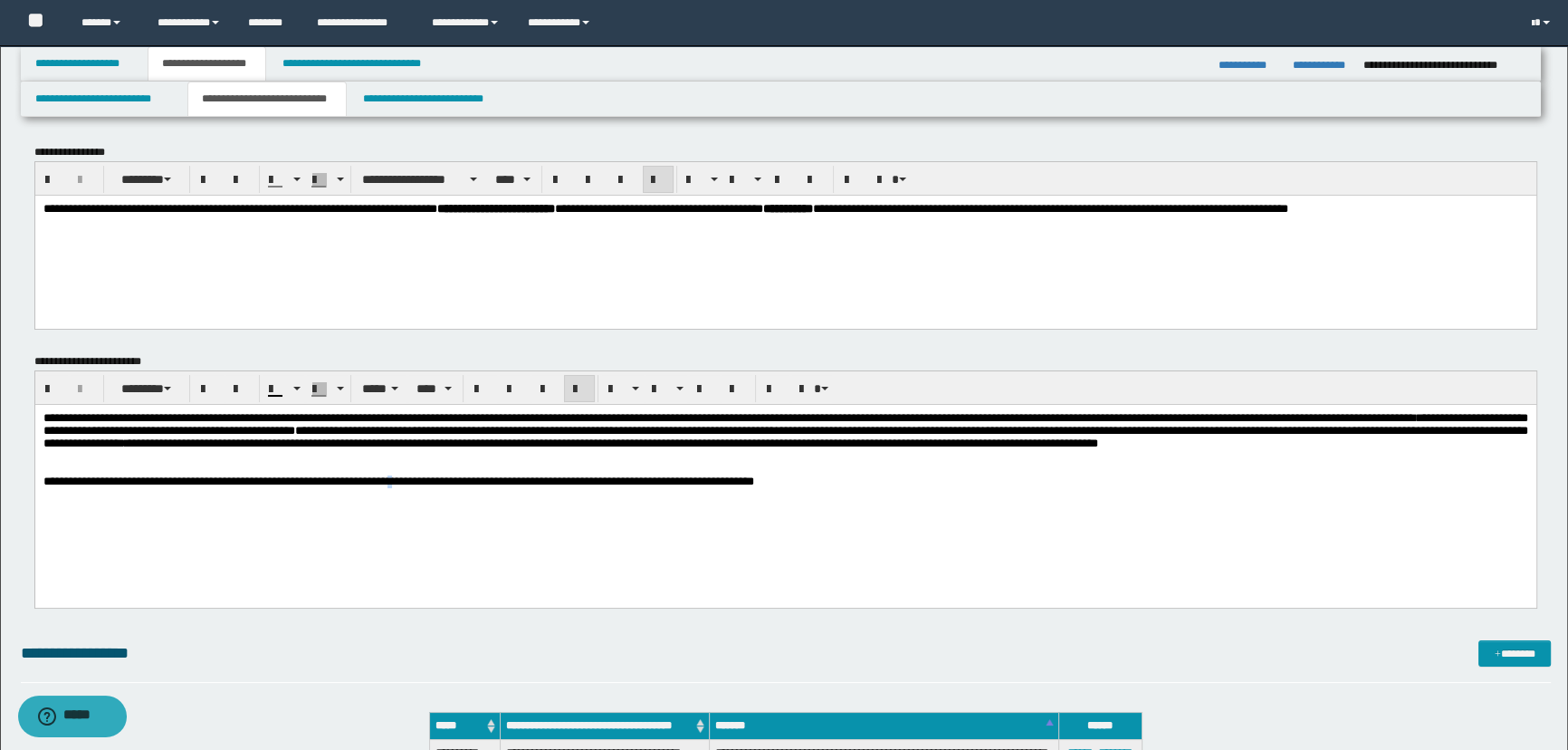 click on "**********" at bounding box center [397, 481] 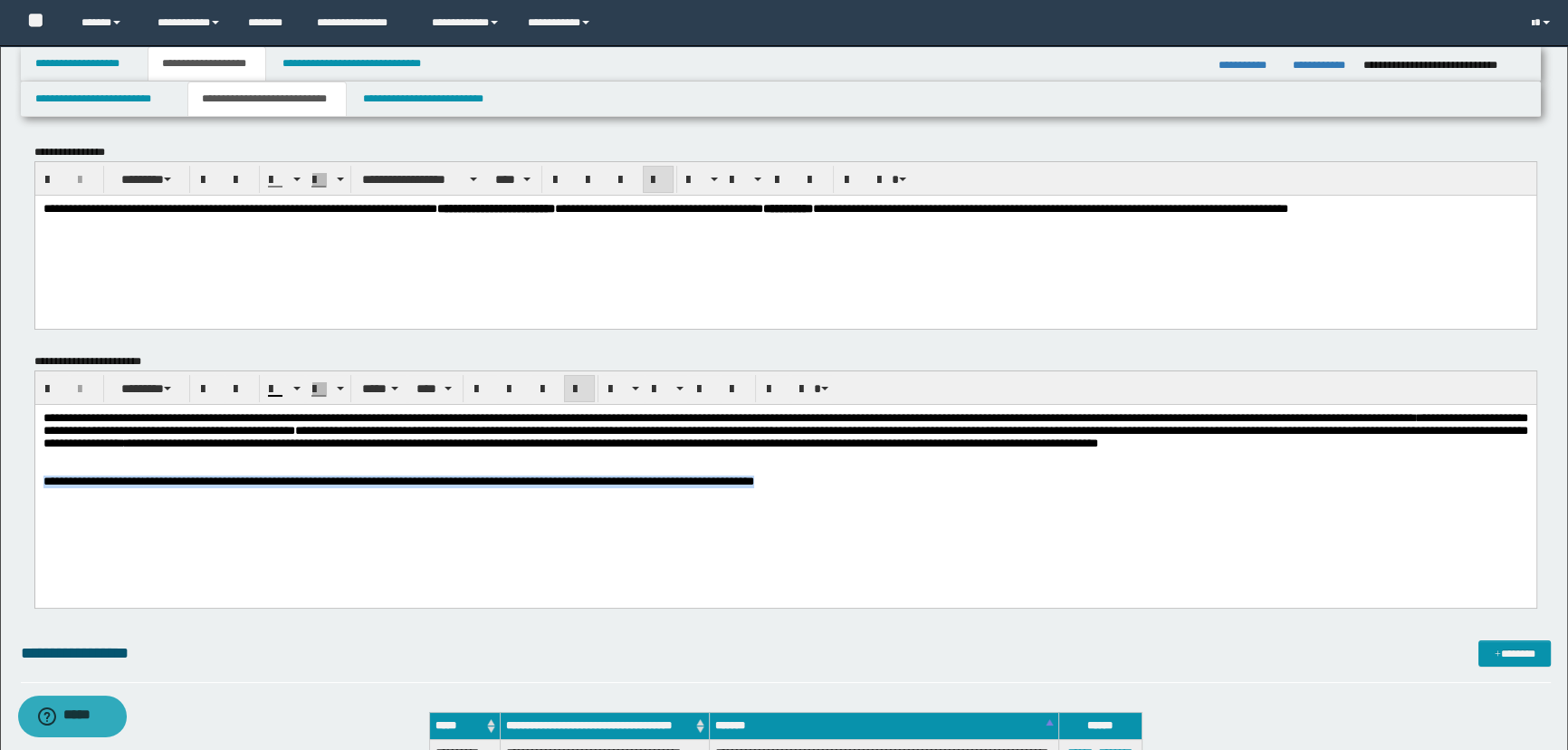 click on "**********" at bounding box center (397, 481) 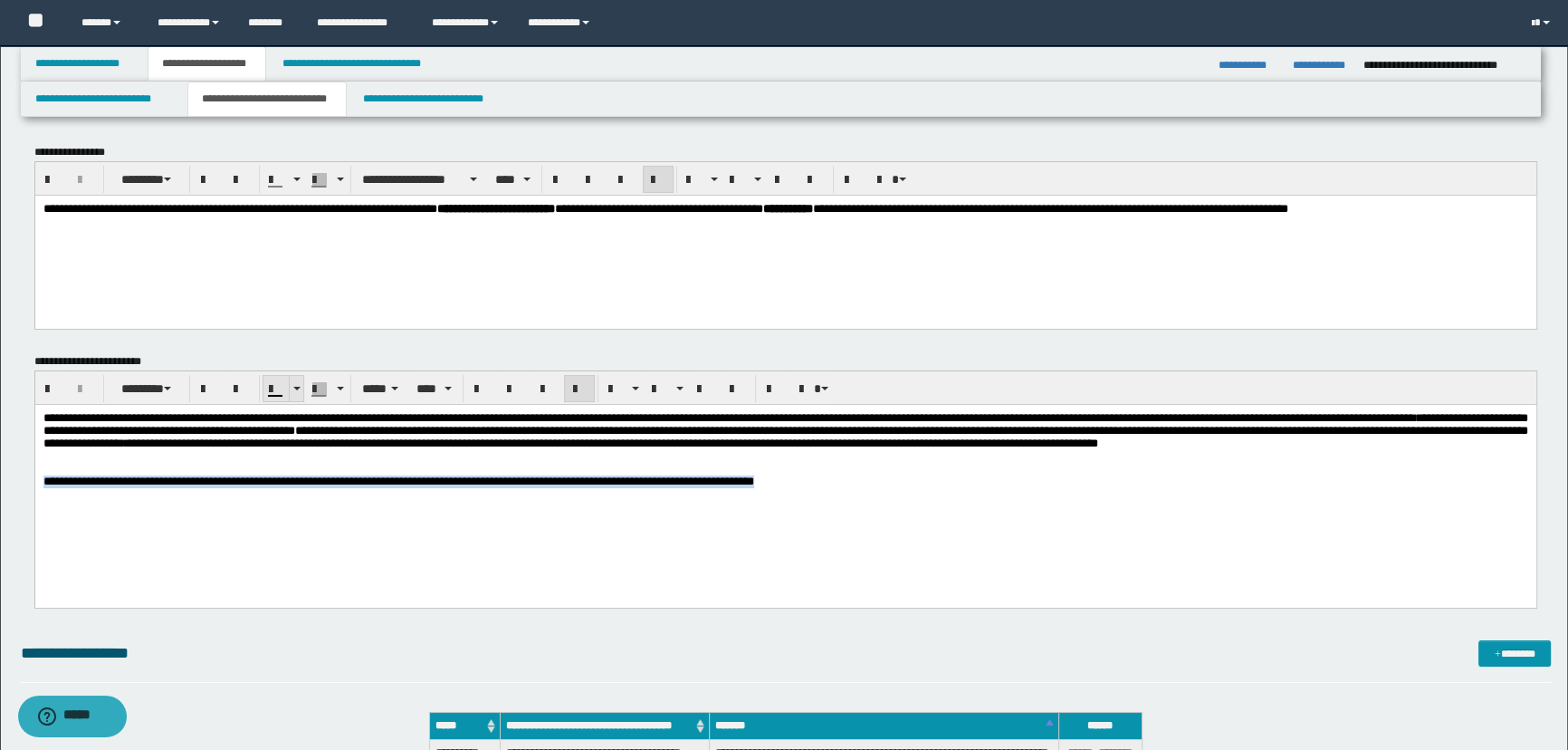 click at bounding box center [297, 389] 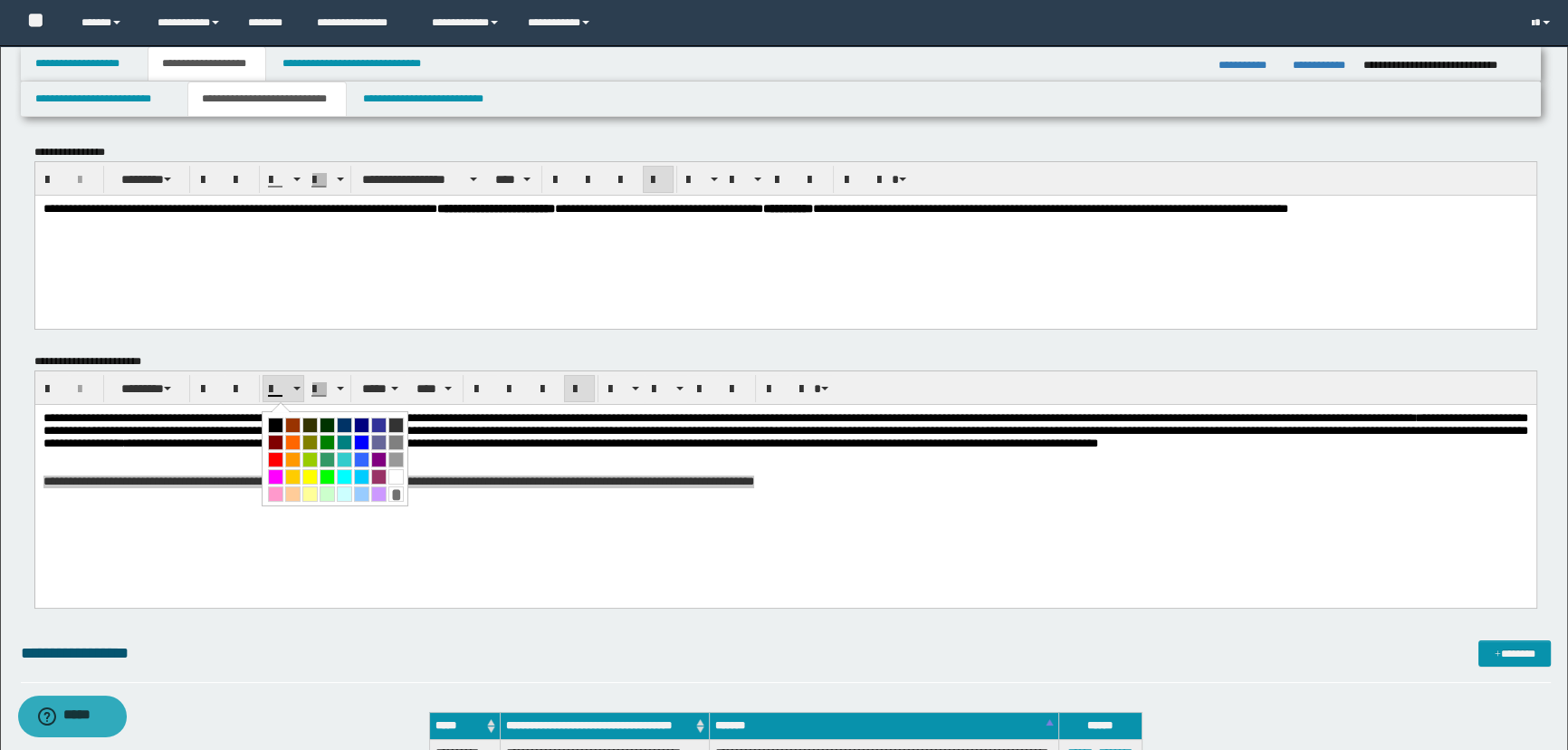 drag, startPoint x: 276, startPoint y: 457, endPoint x: 638, endPoint y: 130, distance: 487.8248 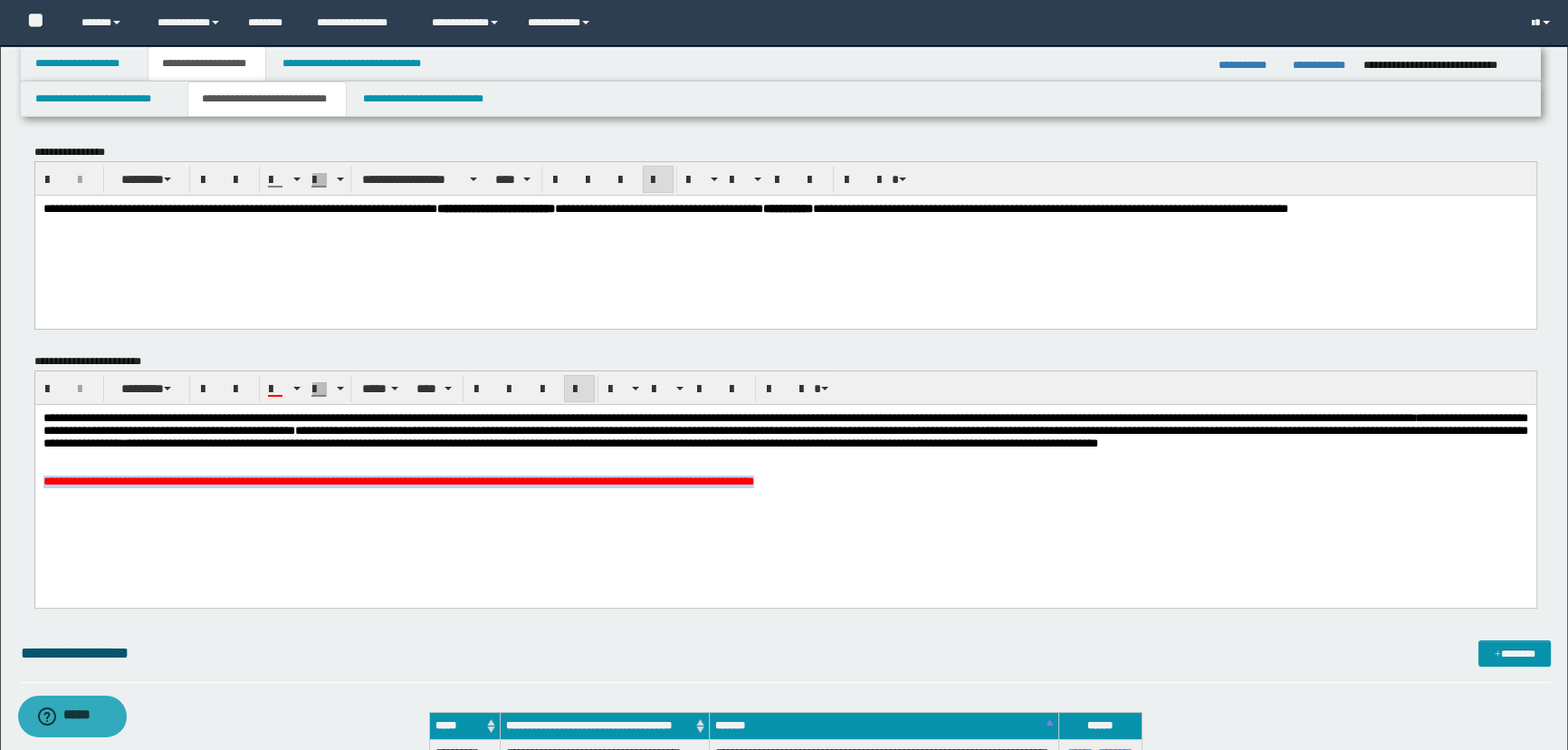 click on "**********" at bounding box center (785, 473) 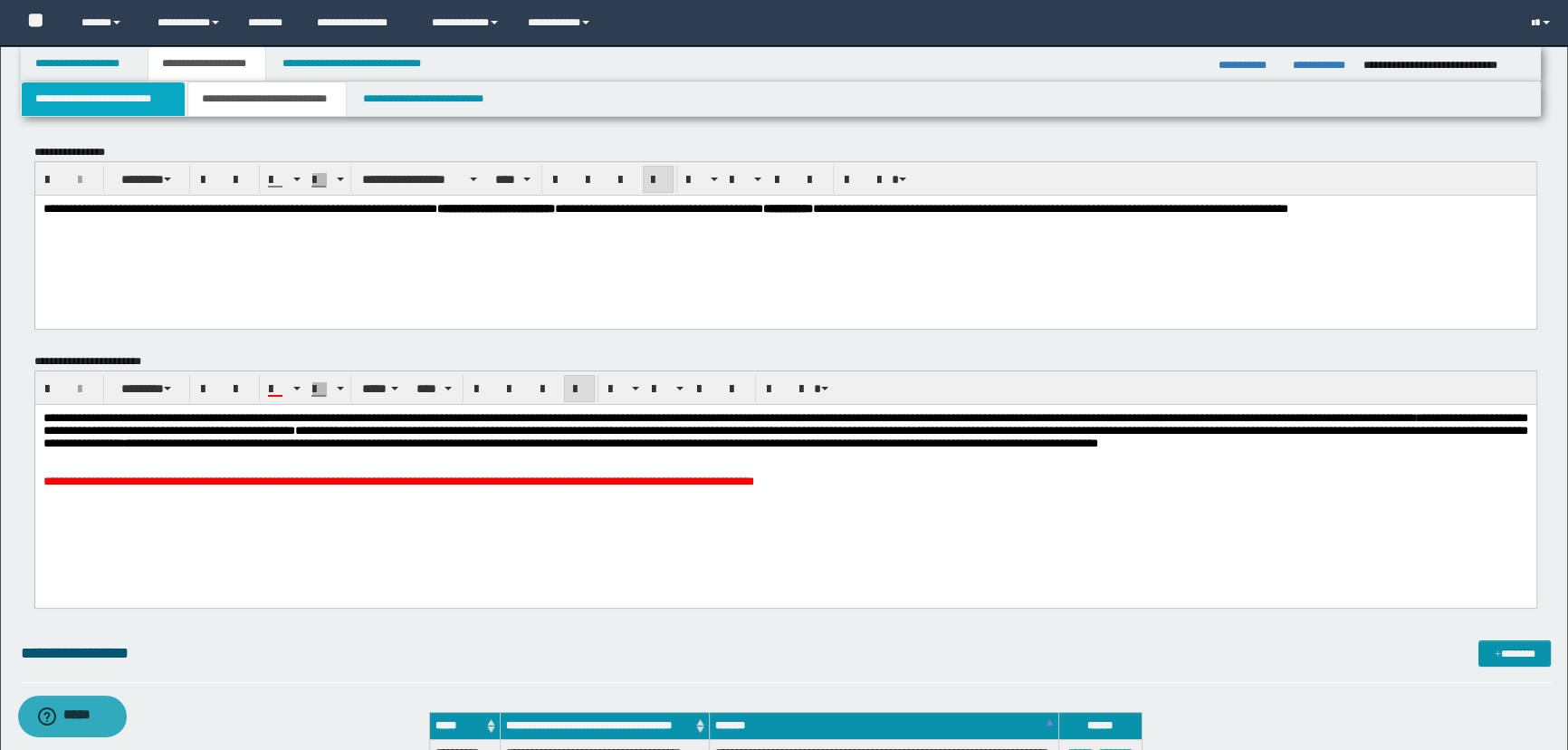 click on "**********" at bounding box center [103, 99] 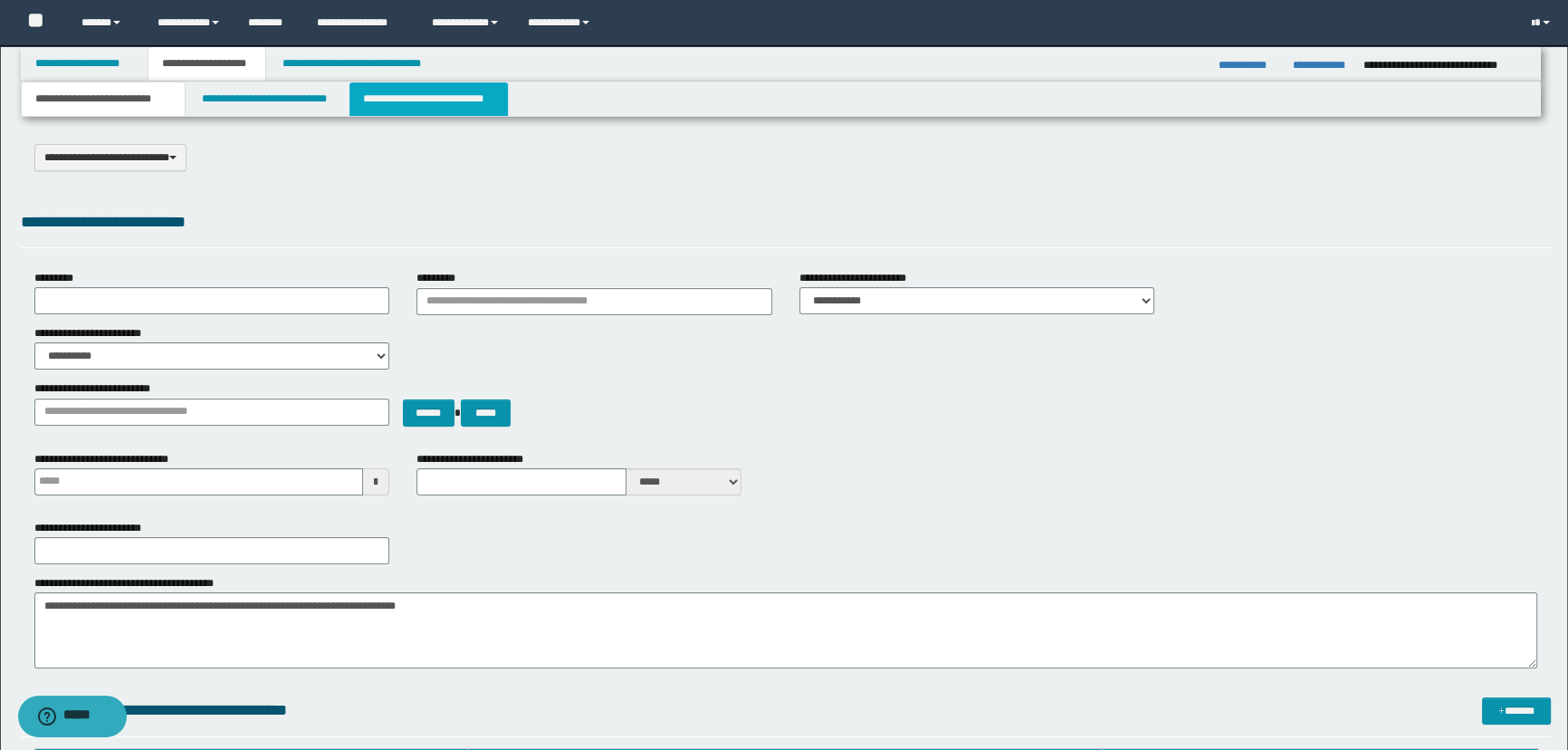 click on "**********" at bounding box center (428, 99) 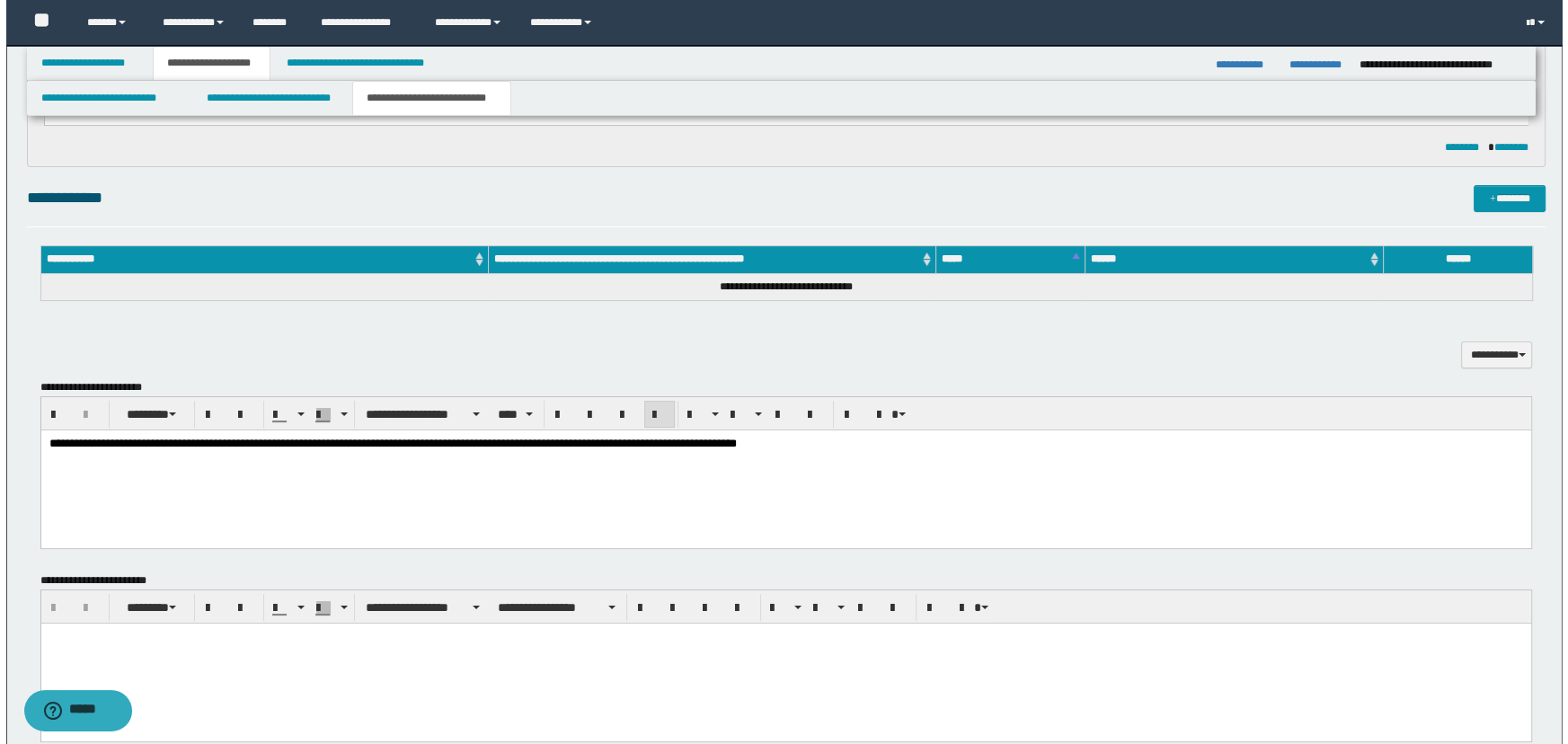 scroll, scrollTop: 244, scrollLeft: 0, axis: vertical 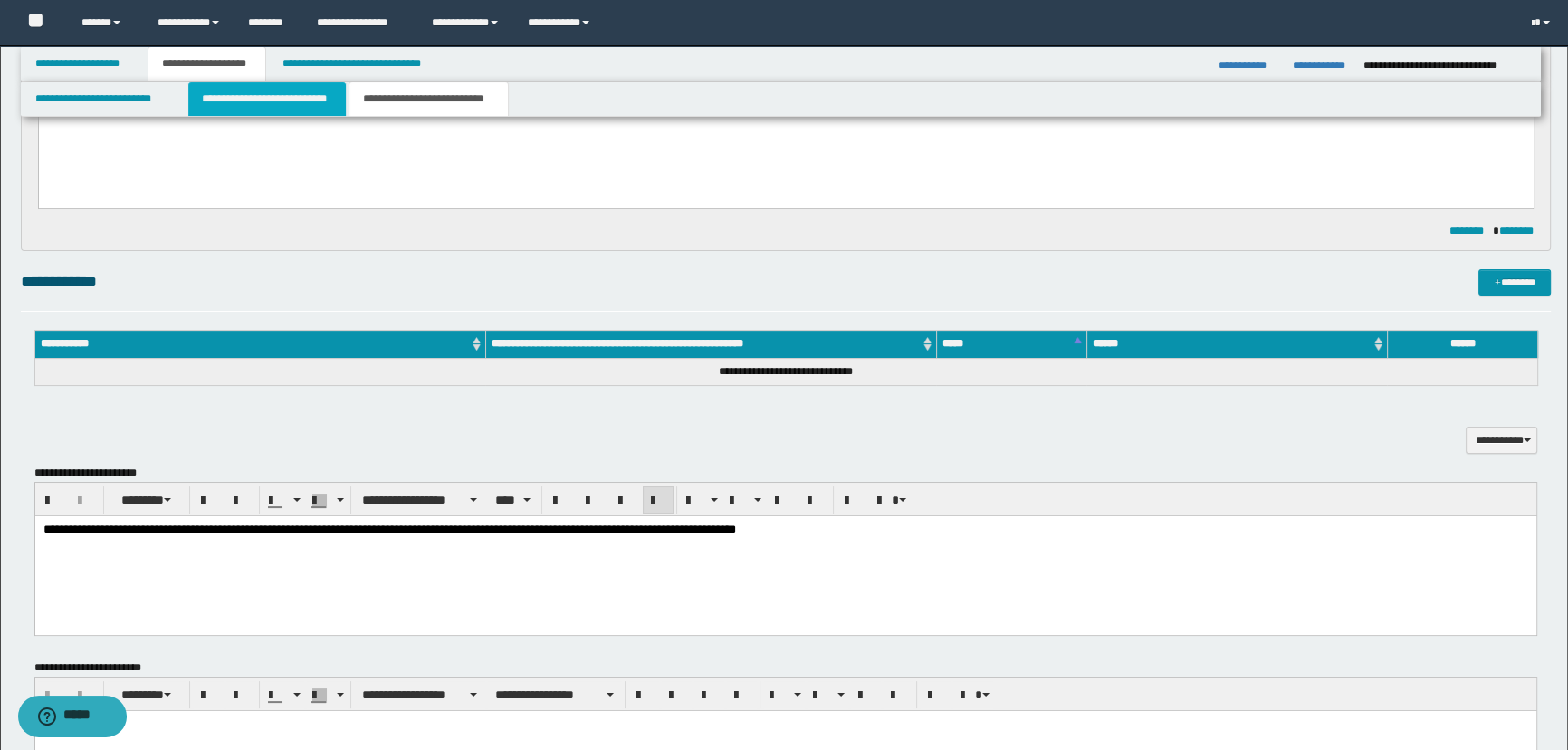 click on "**********" at bounding box center [266, 99] 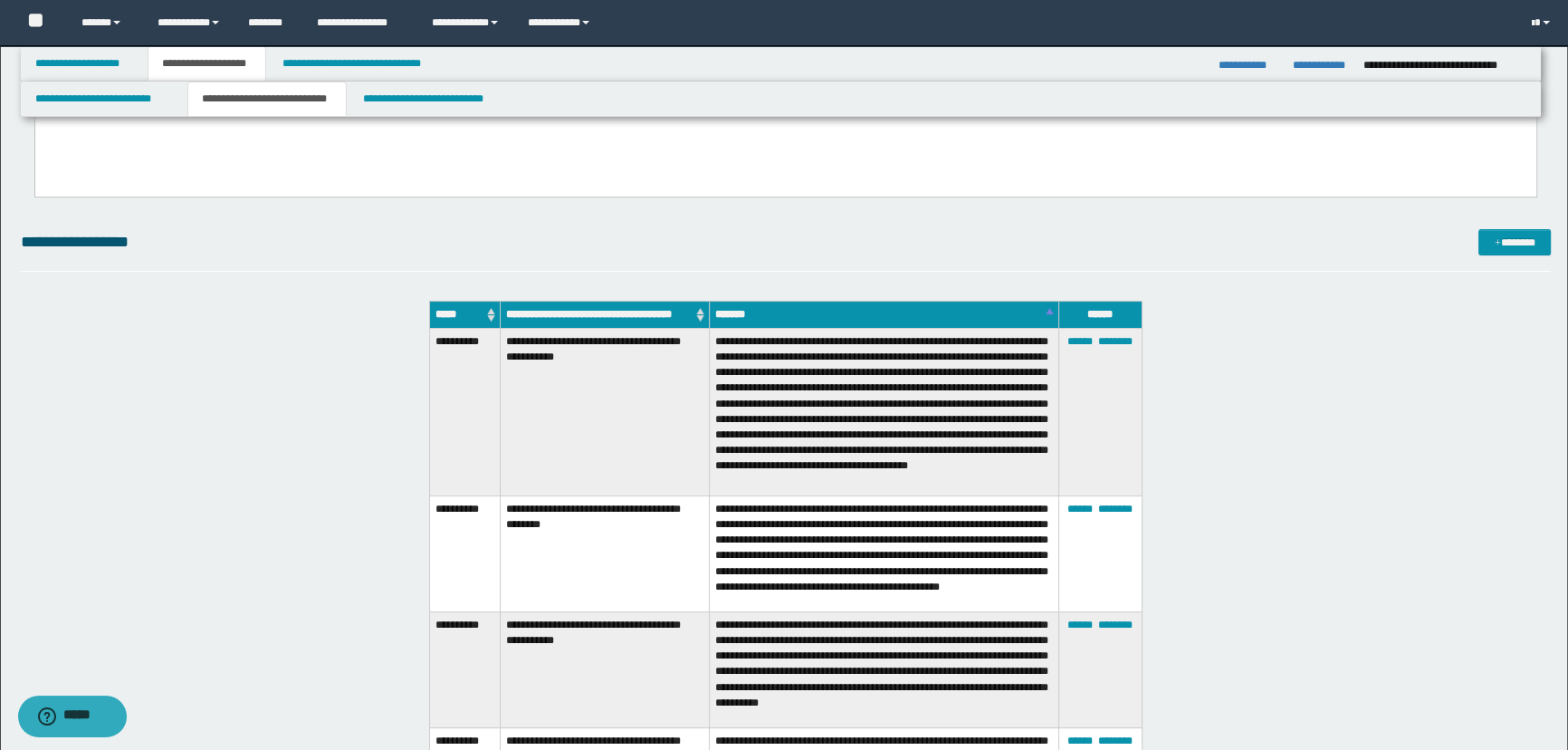 scroll, scrollTop: 494, scrollLeft: 0, axis: vertical 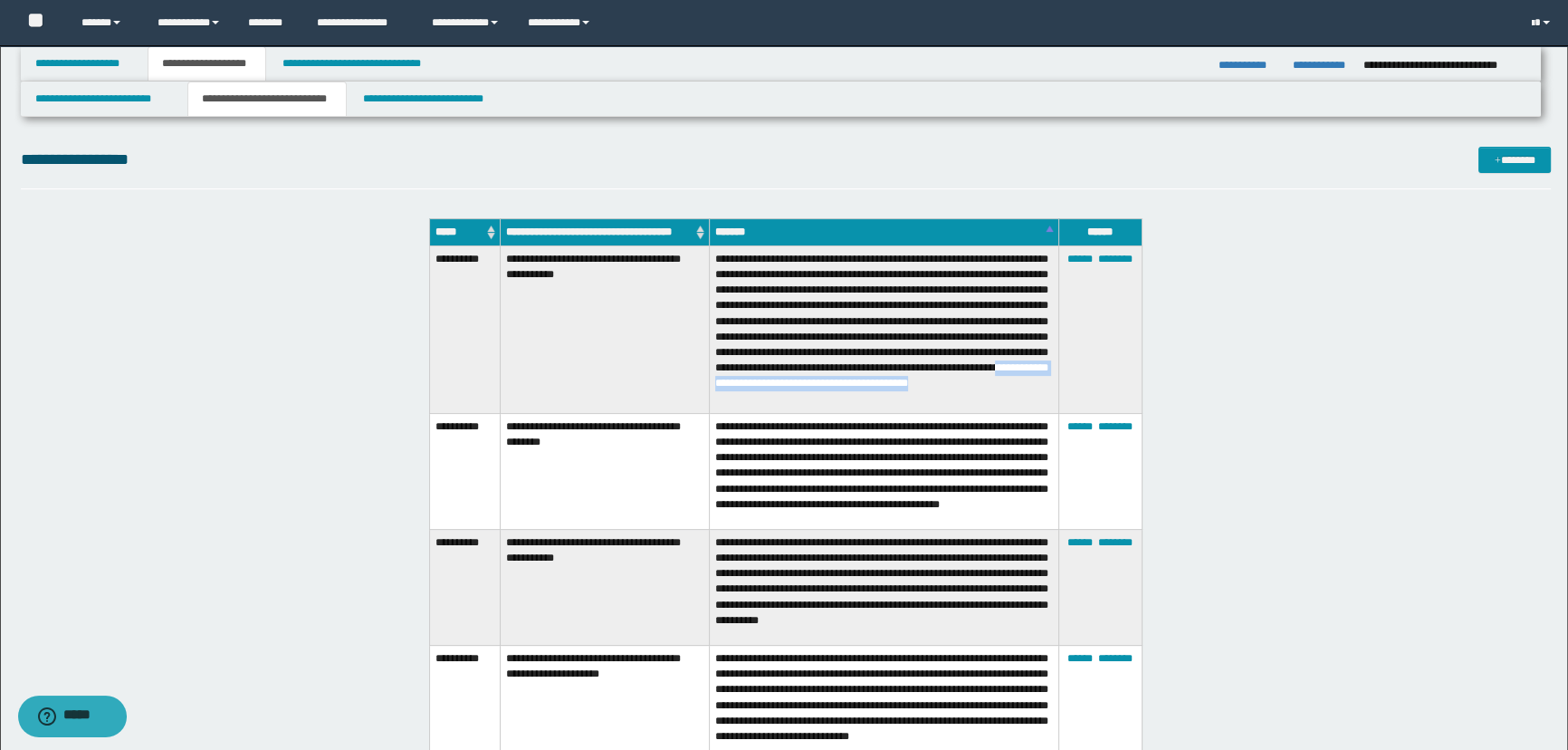 drag, startPoint x: 996, startPoint y: 404, endPoint x: 1005, endPoint y: 380, distance: 25.632011 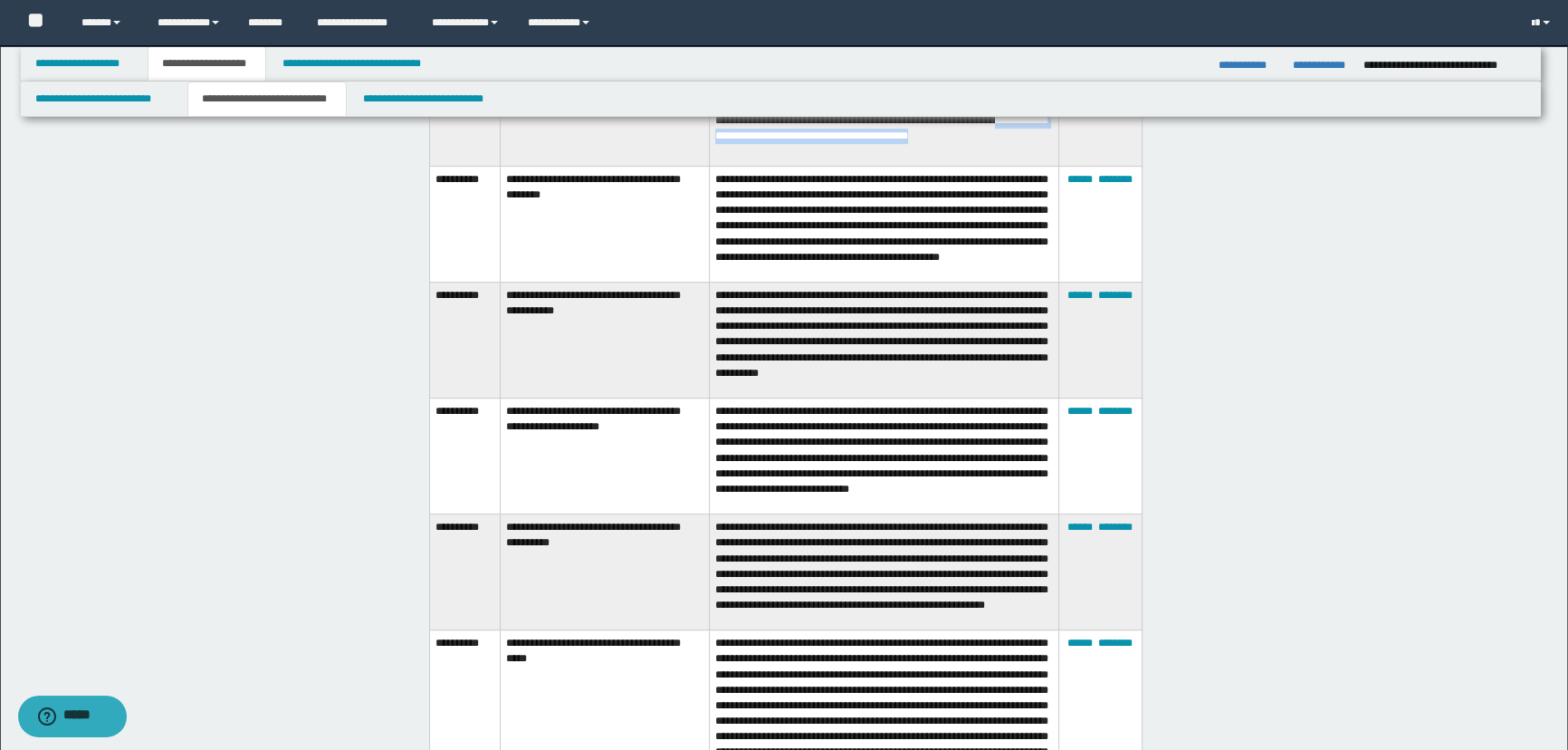 scroll, scrollTop: 906, scrollLeft: 0, axis: vertical 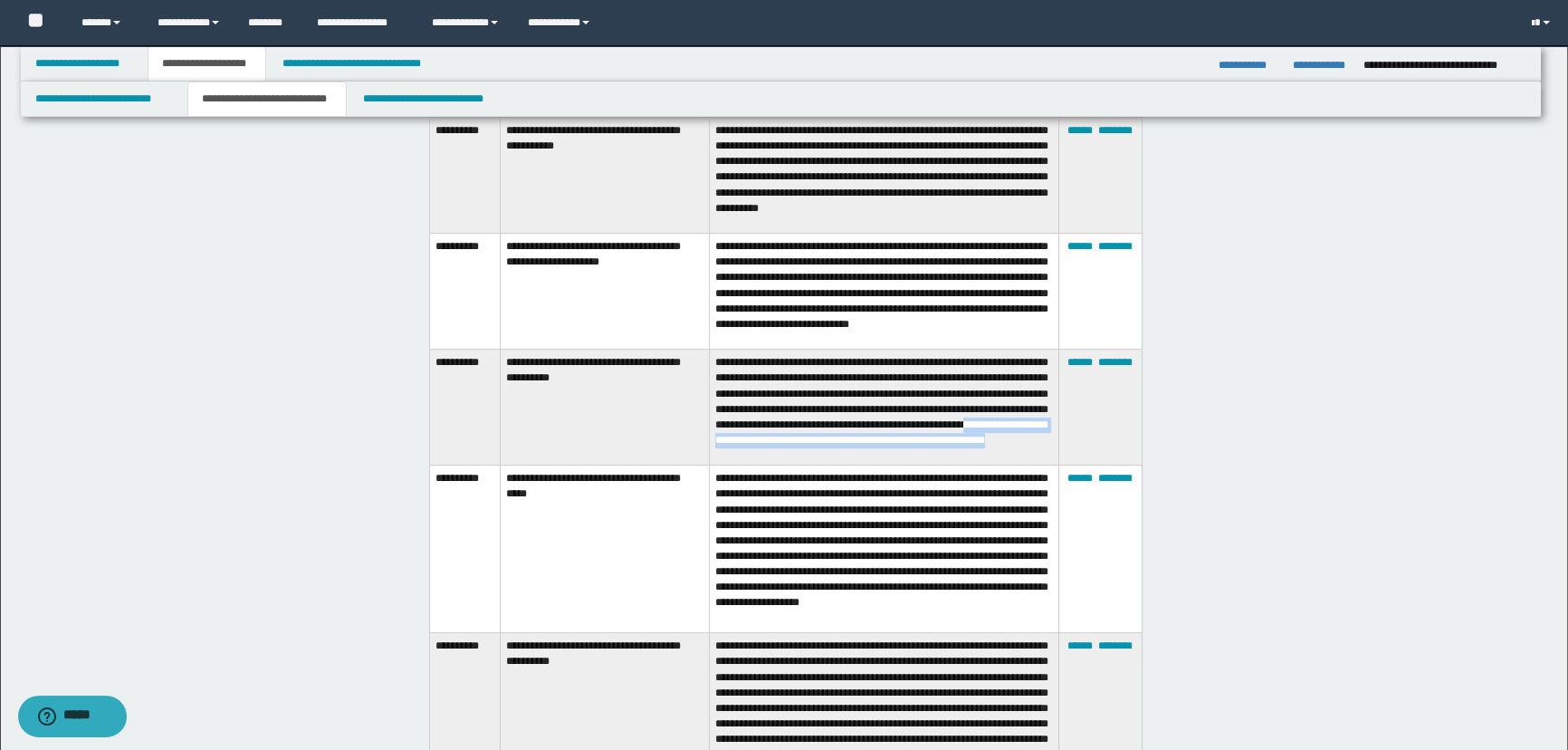 drag, startPoint x: 865, startPoint y: 448, endPoint x: 712, endPoint y: 442, distance: 153.1176 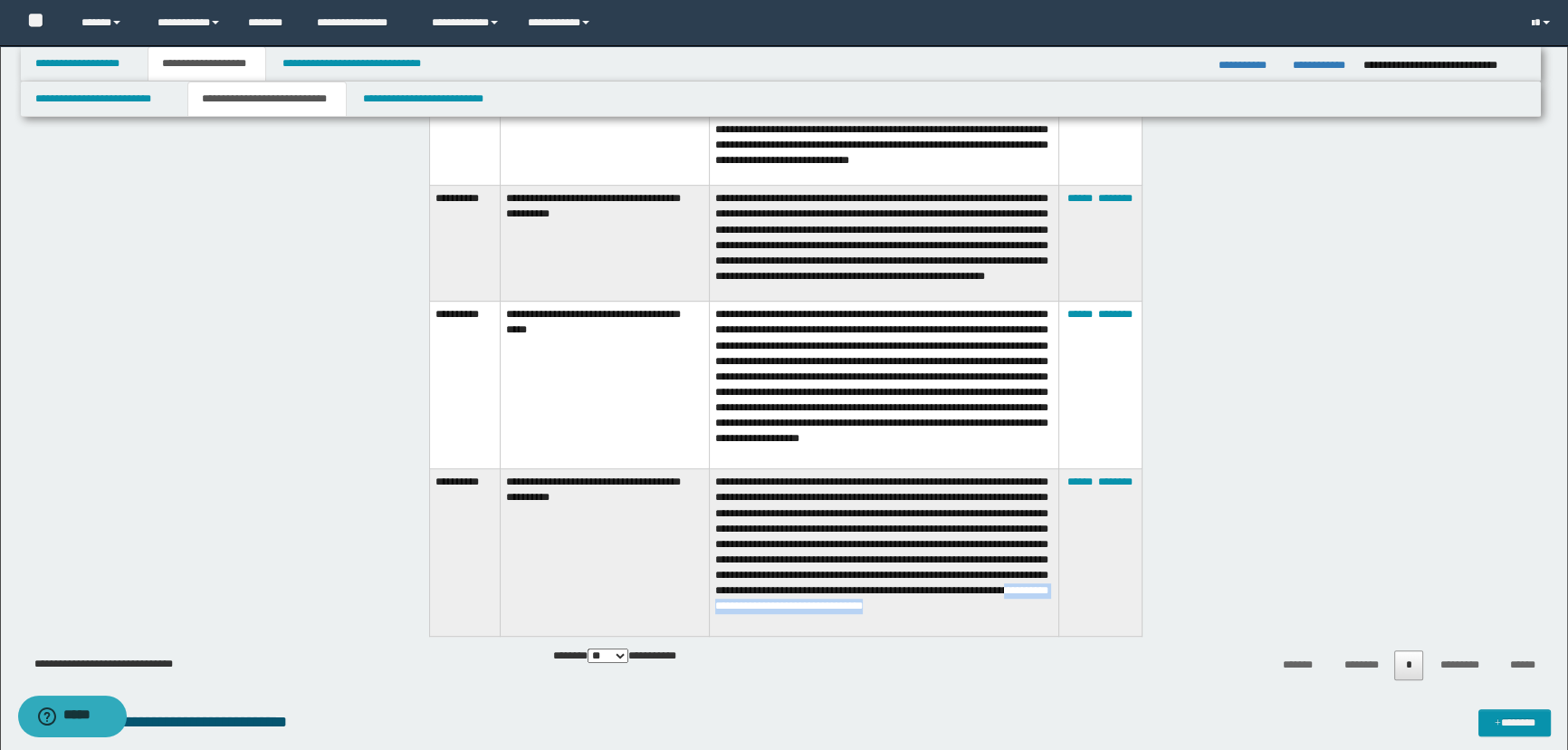 drag, startPoint x: 946, startPoint y: 626, endPoint x: 899, endPoint y: 605, distance: 51.478151 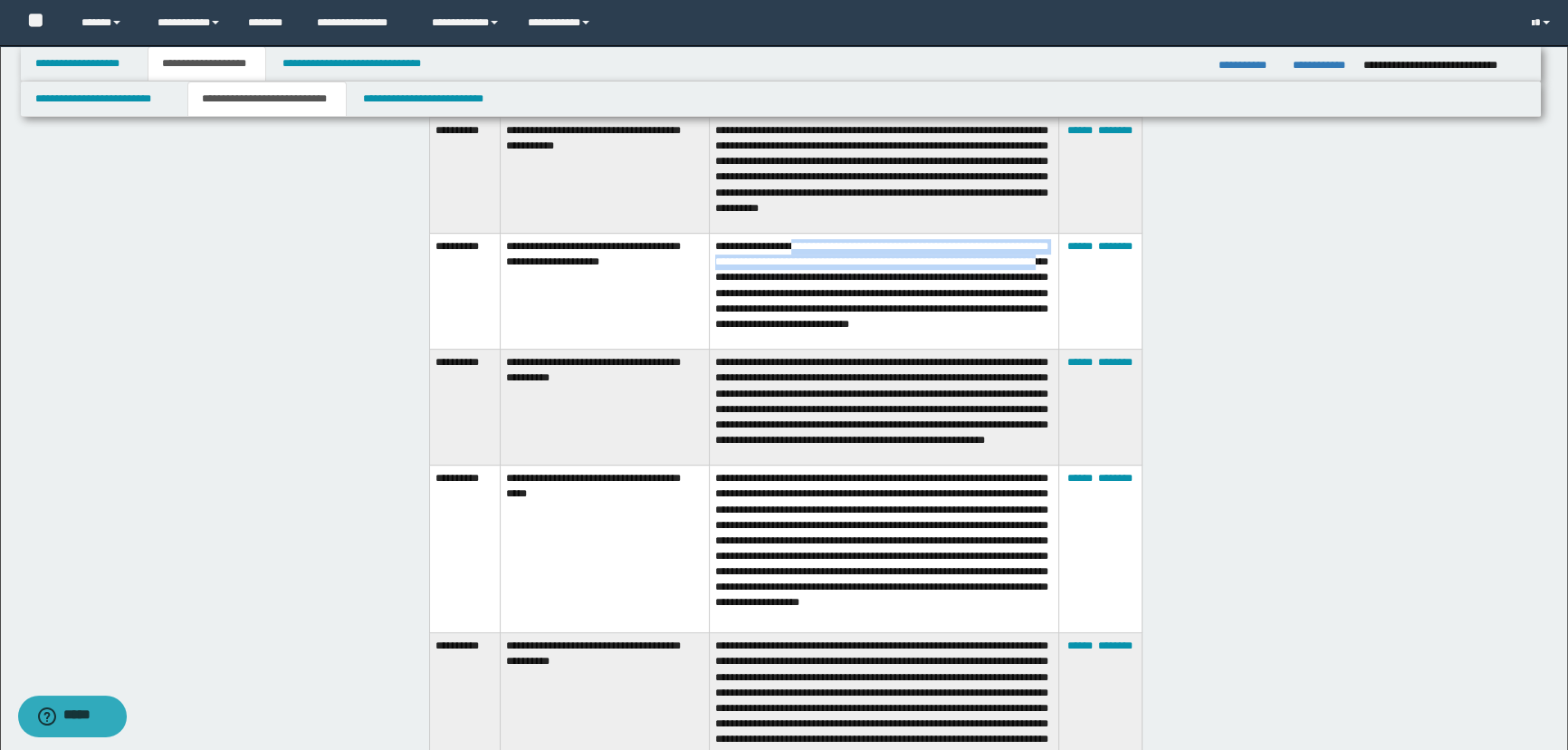 drag, startPoint x: 795, startPoint y: 241, endPoint x: 838, endPoint y: 266, distance: 49.73932 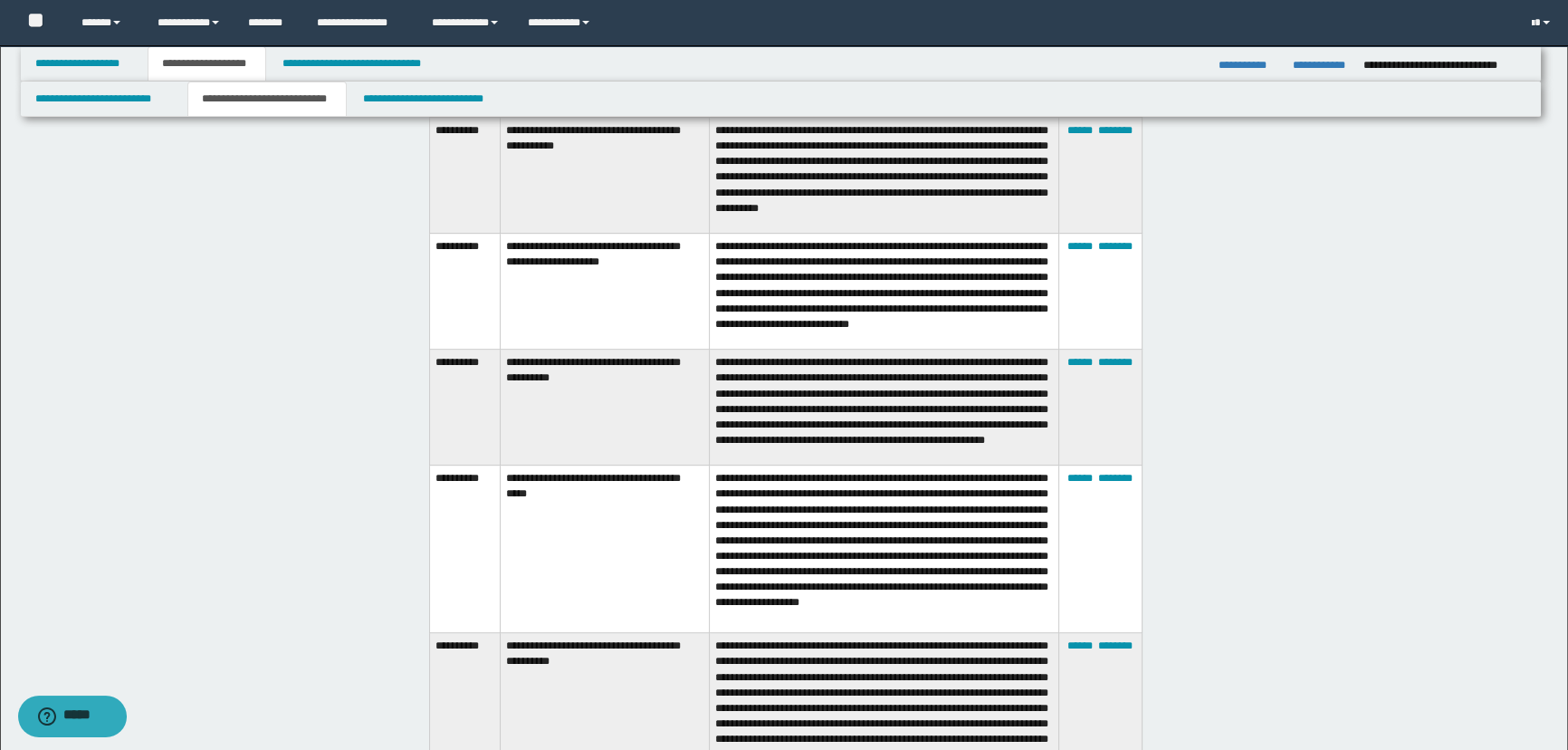 click on "**********" at bounding box center (781, 99) 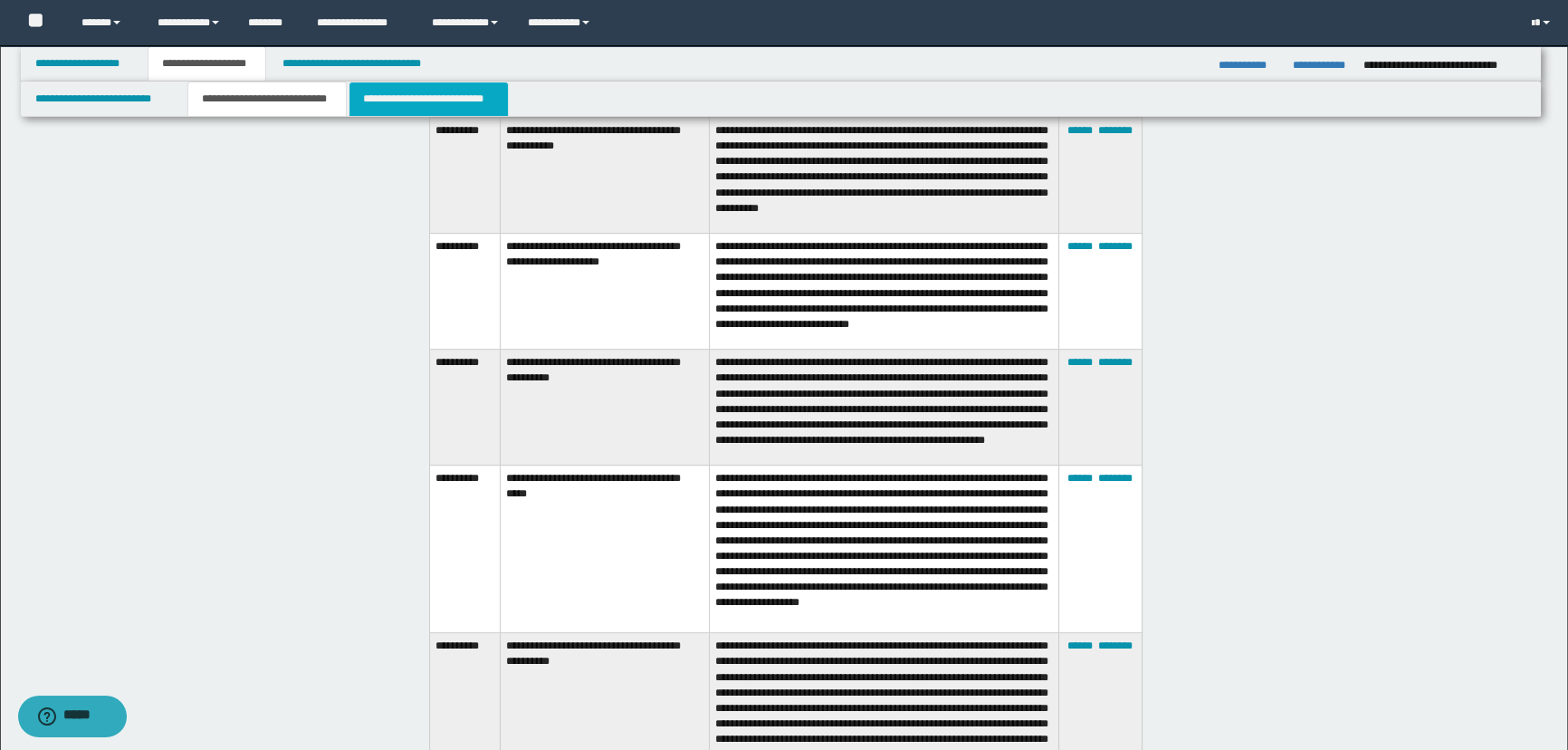 click on "**********" at bounding box center [428, 99] 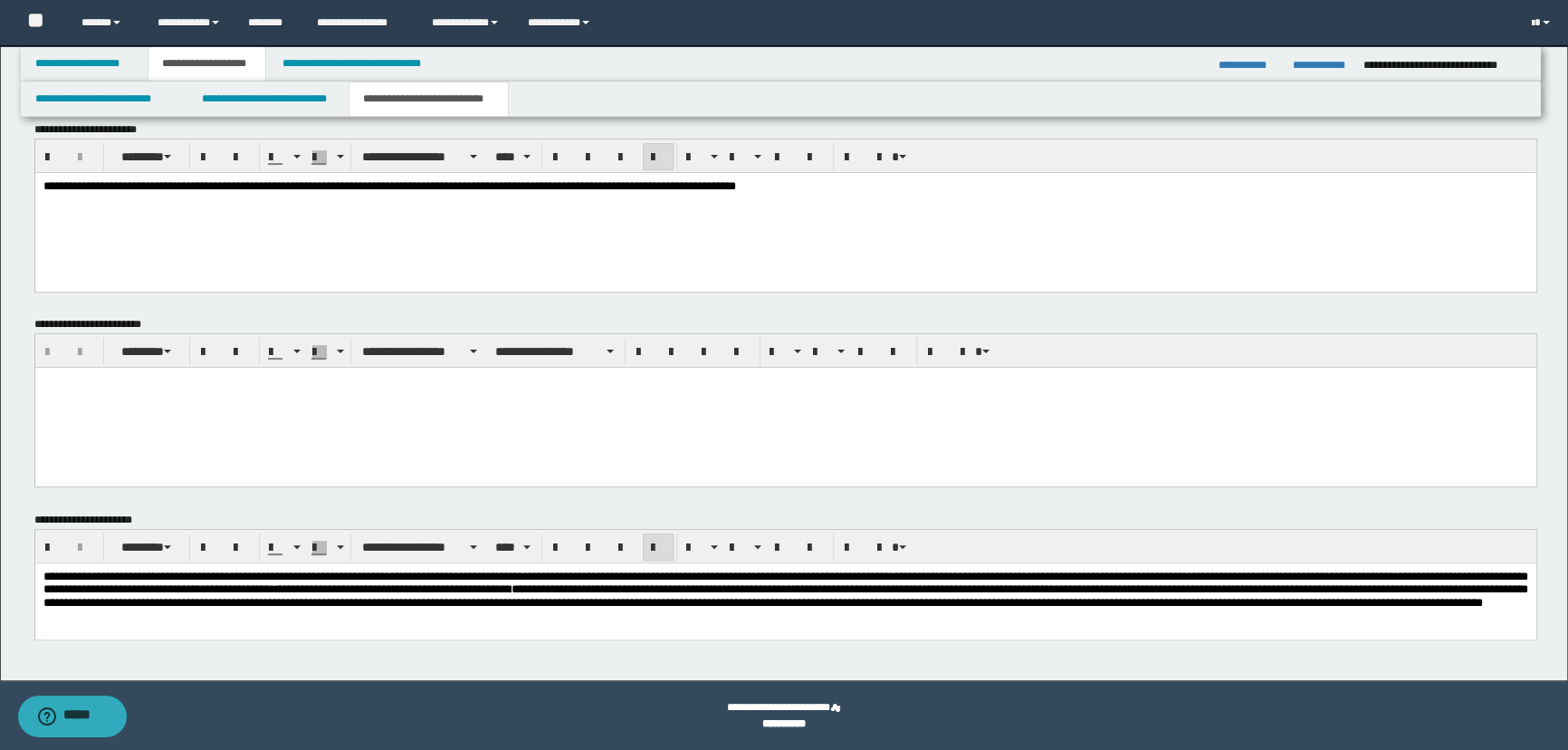 scroll, scrollTop: 261, scrollLeft: 0, axis: vertical 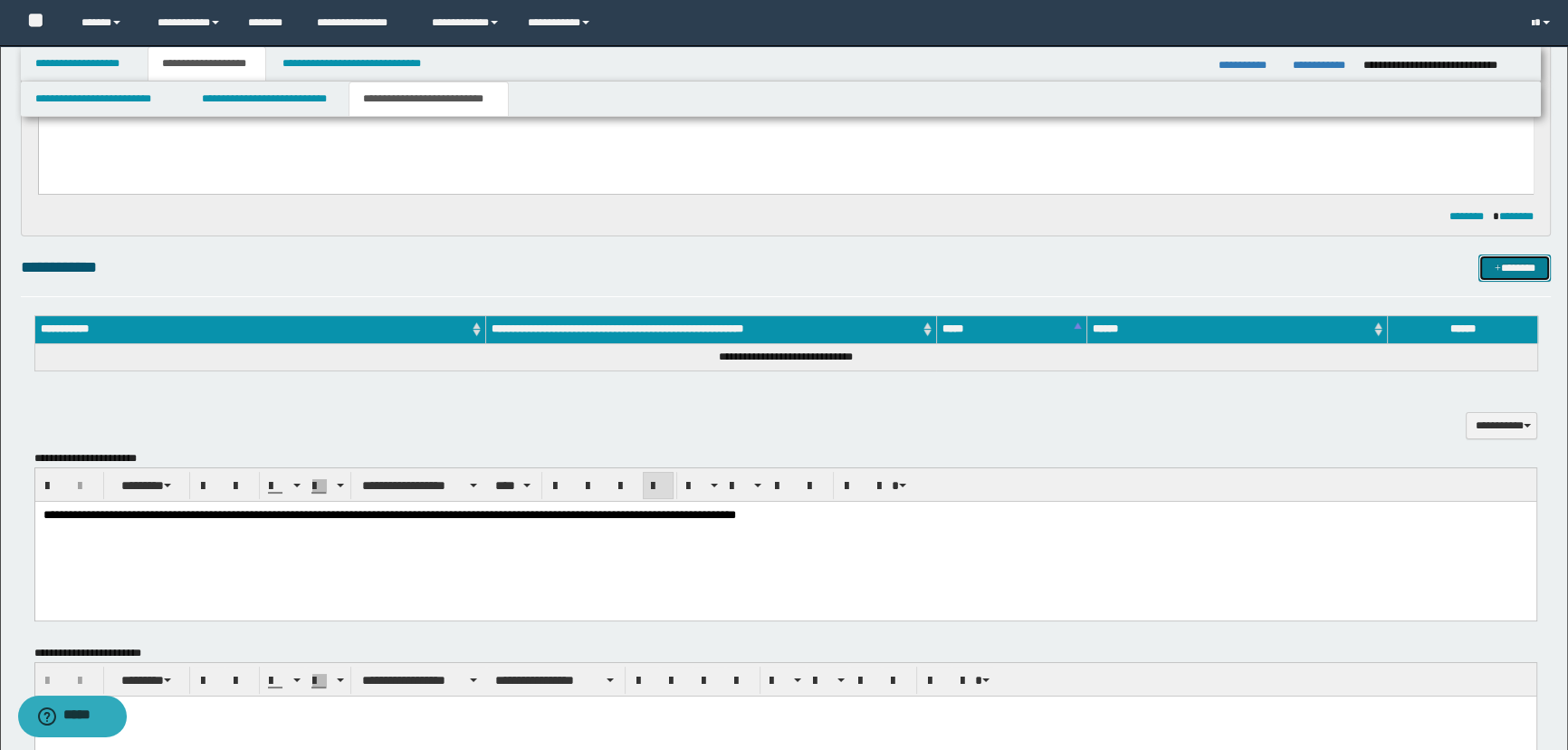 click on "*******" at bounding box center (1515, 268) 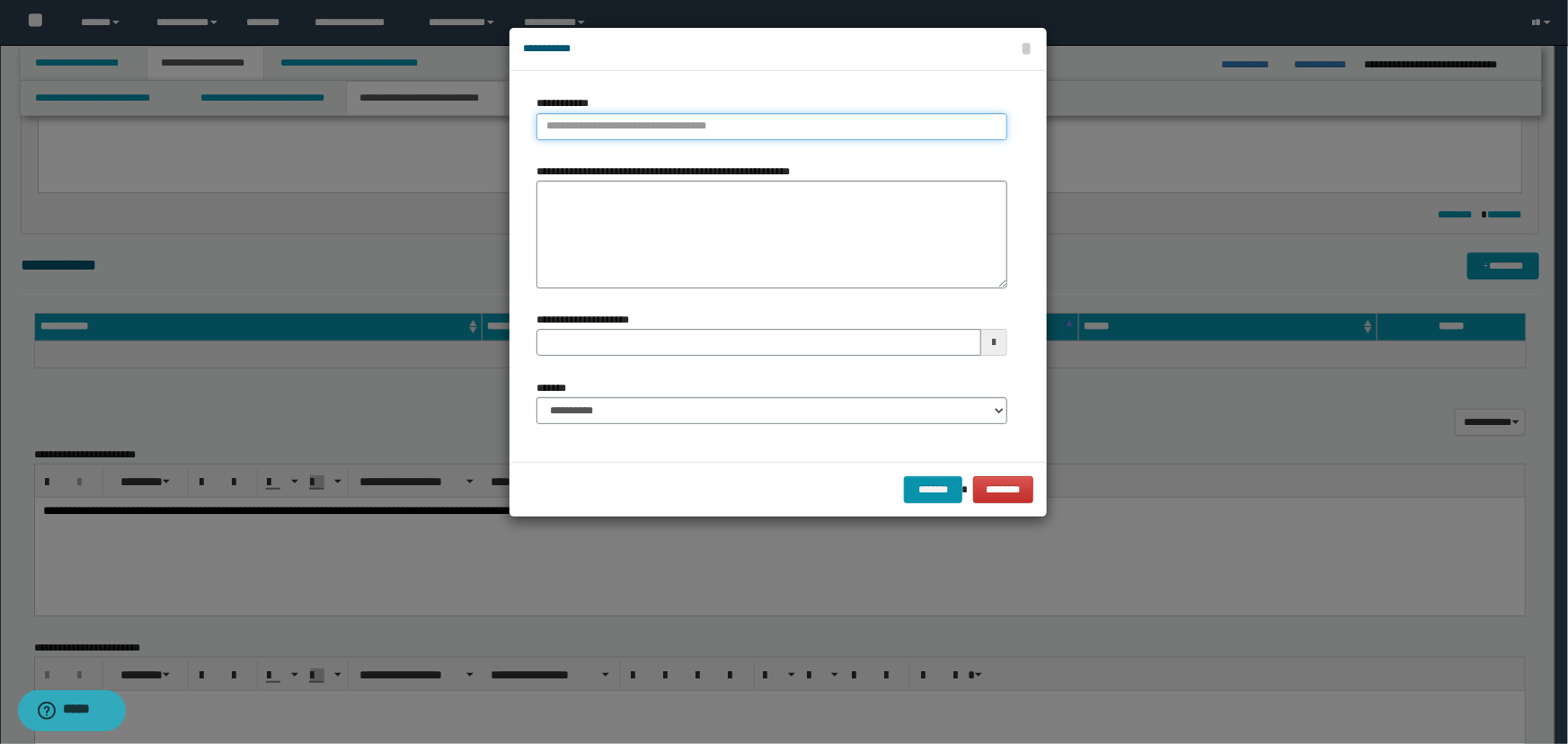 click on "**********" at bounding box center (772, 127) 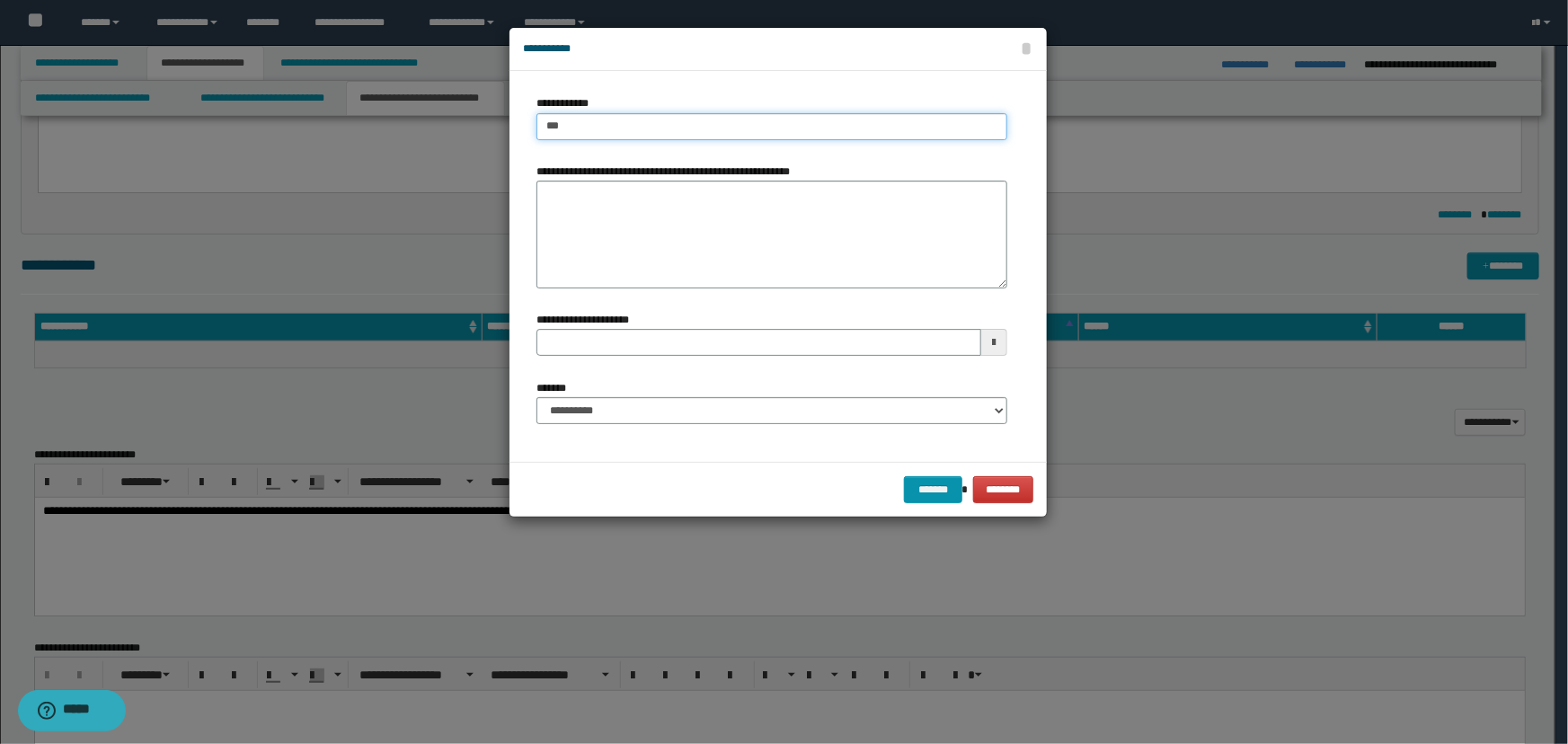 type on "****" 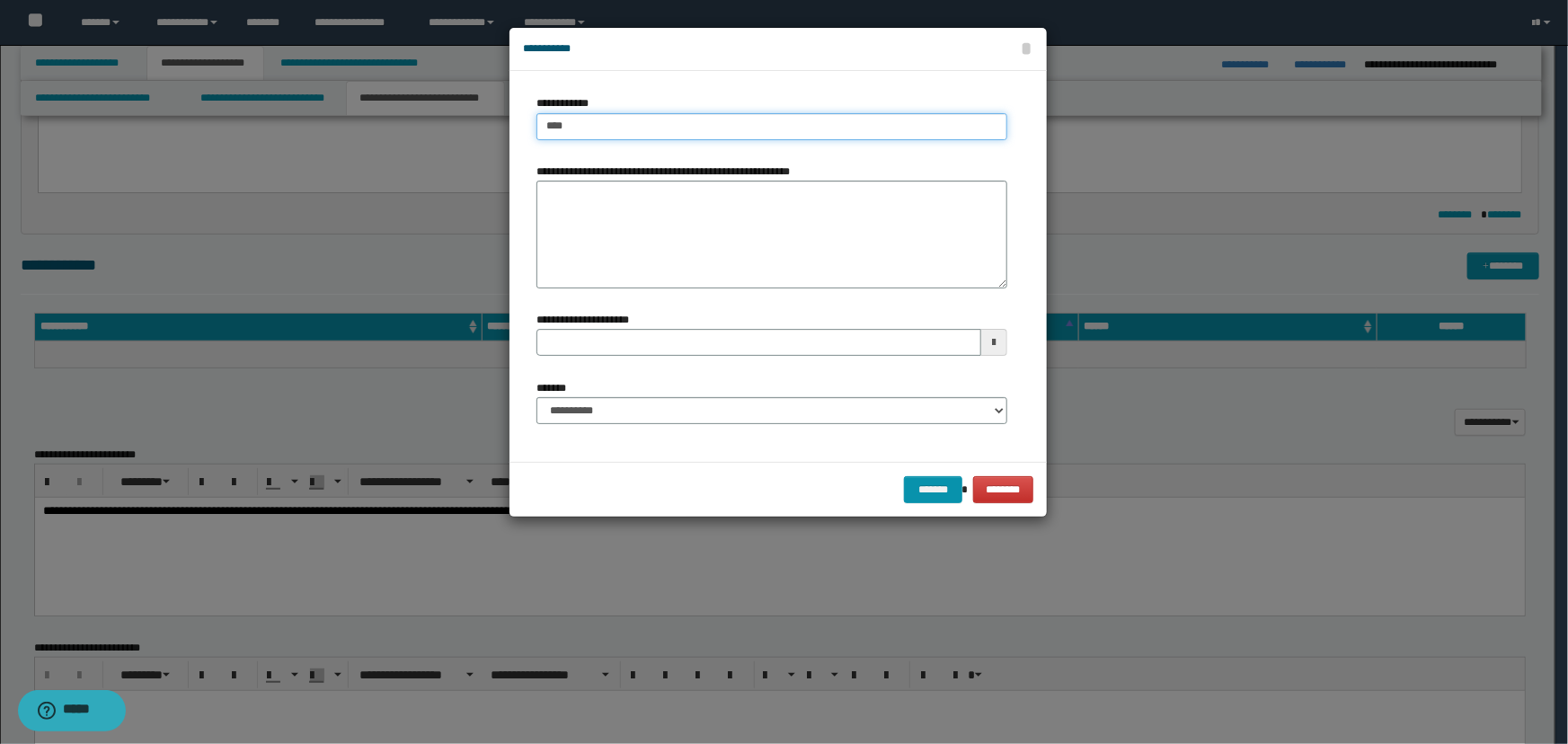 type on "****" 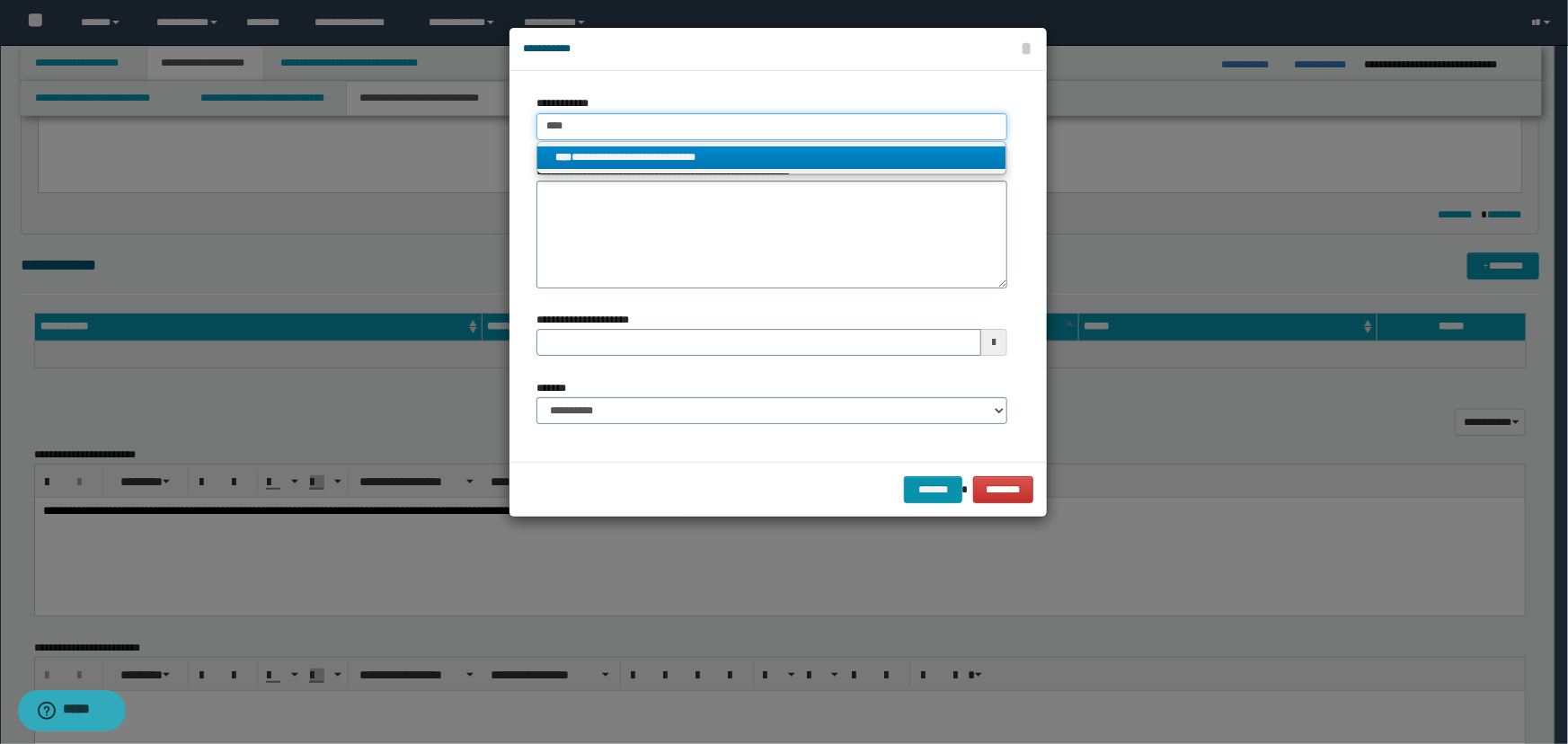 type on "****" 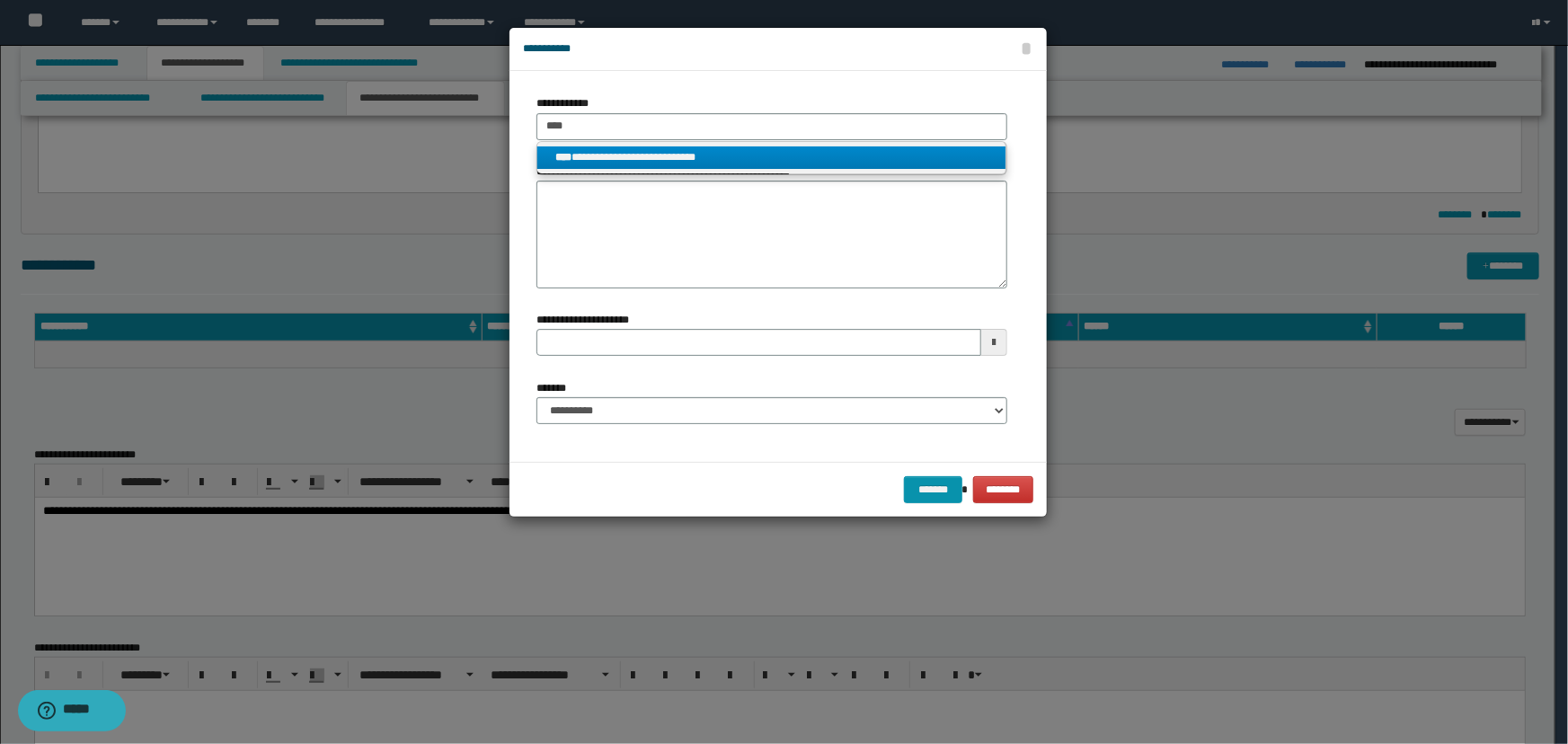 click on "**********" at bounding box center (772, 157) 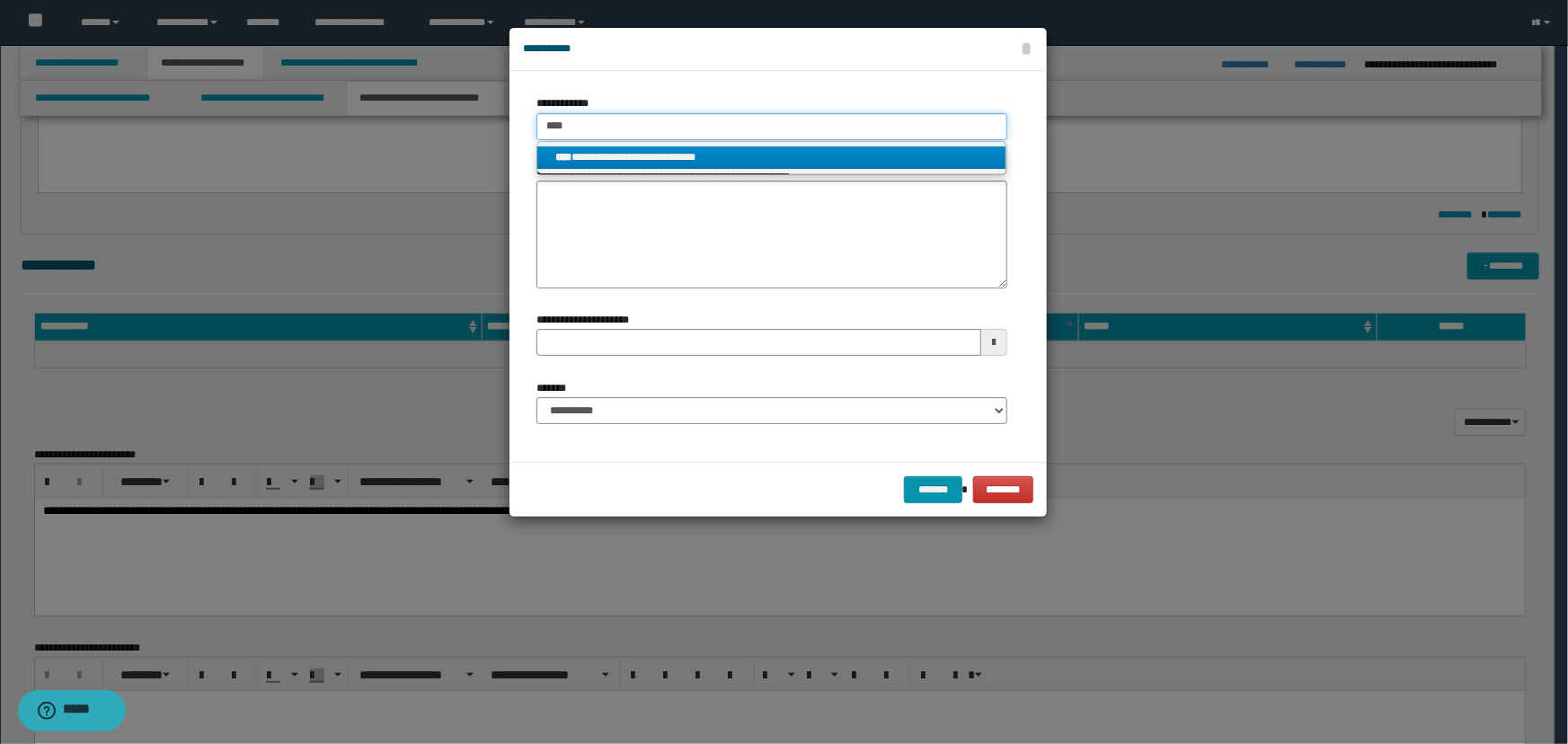 type 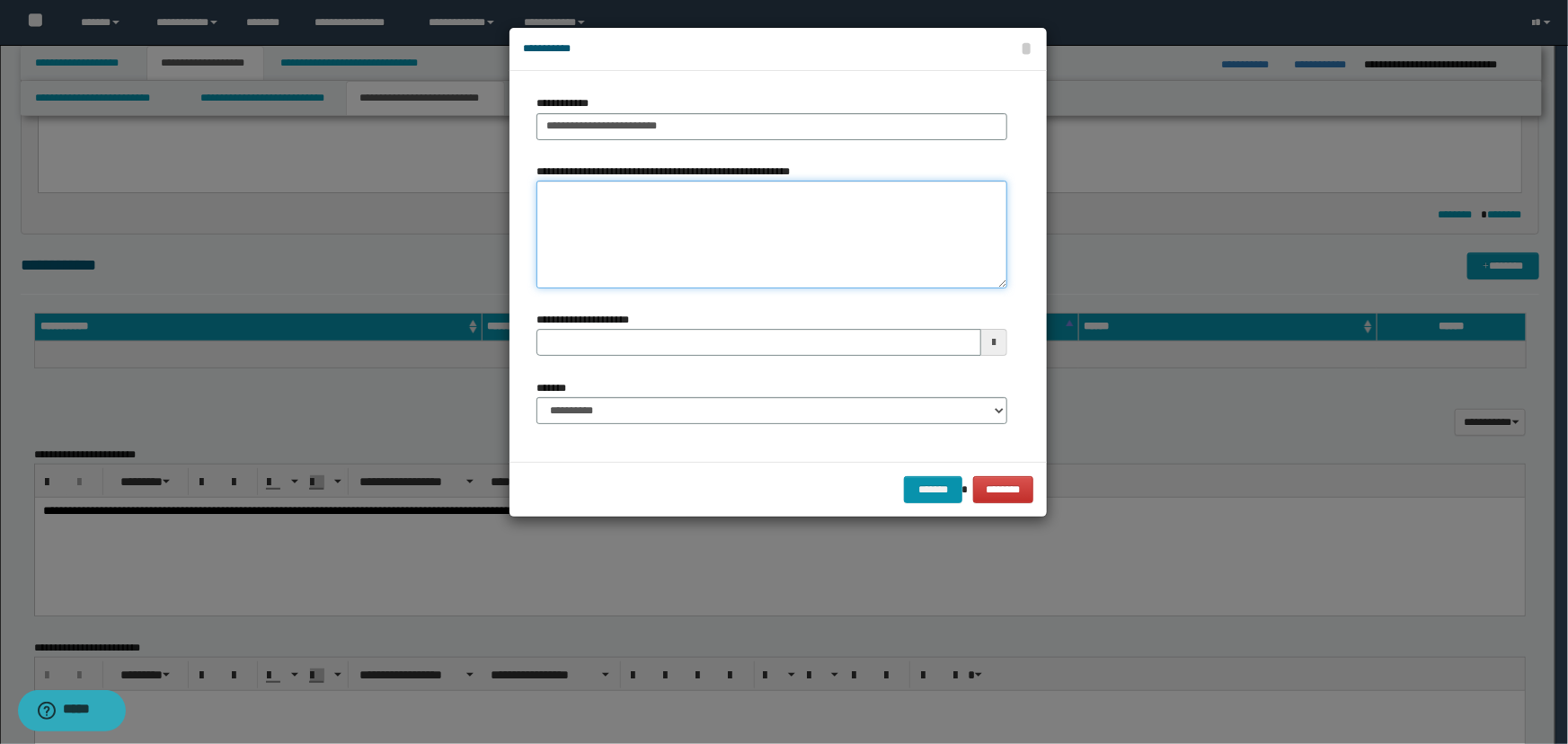 click on "**********" at bounding box center [772, 235] 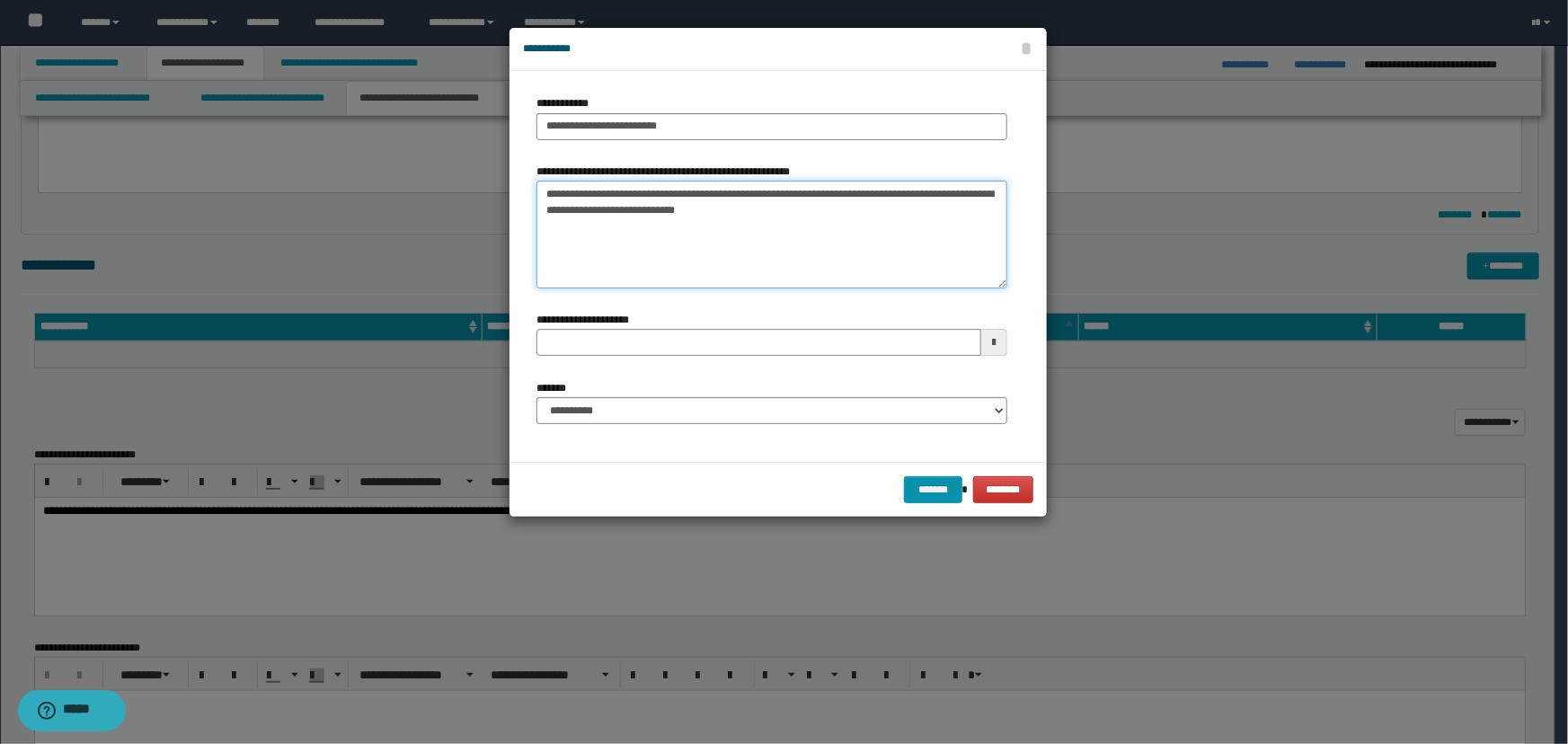 drag, startPoint x: 645, startPoint y: 189, endPoint x: 385, endPoint y: 135, distance: 265.54849 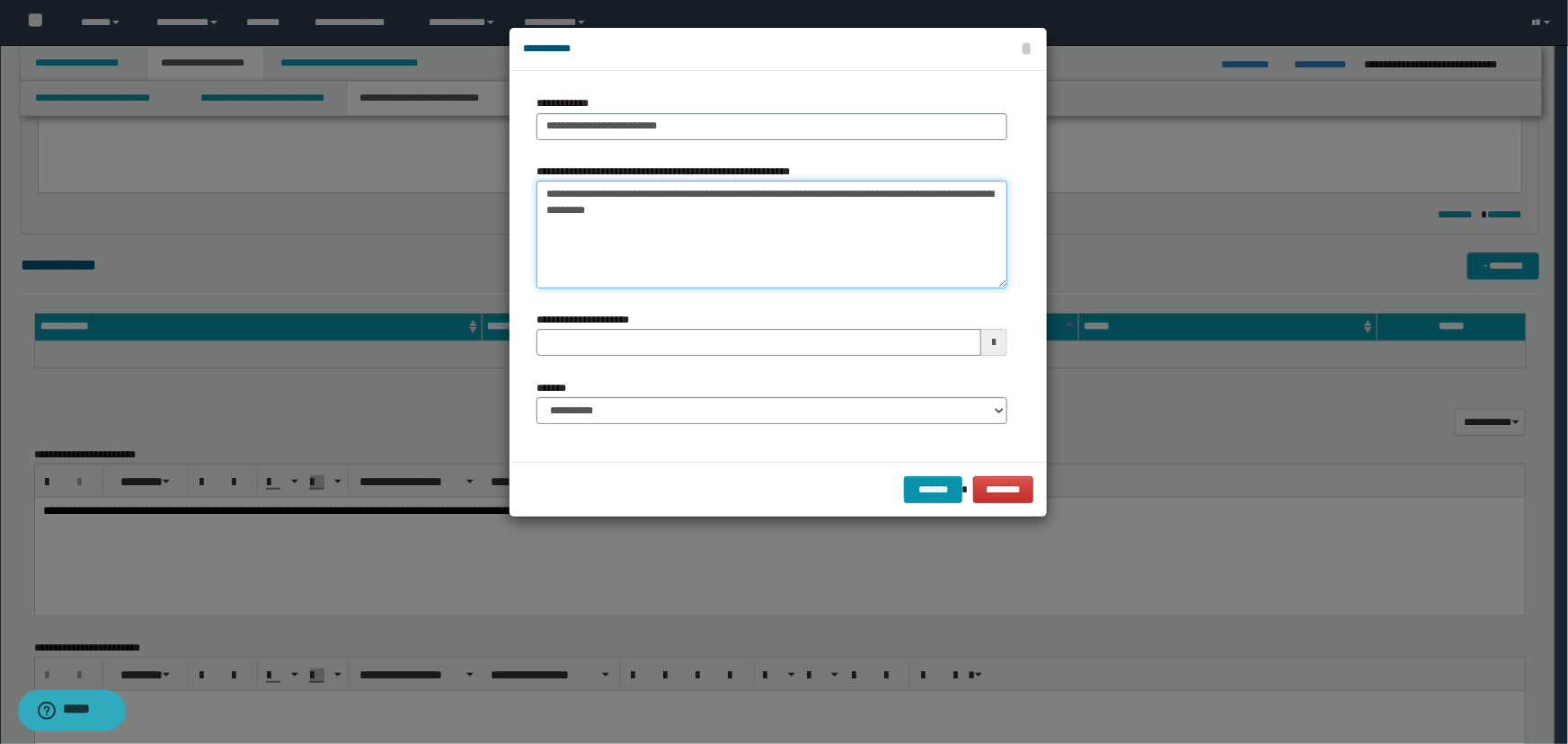 drag, startPoint x: 748, startPoint y: 206, endPoint x: 892, endPoint y: 164, distance: 150 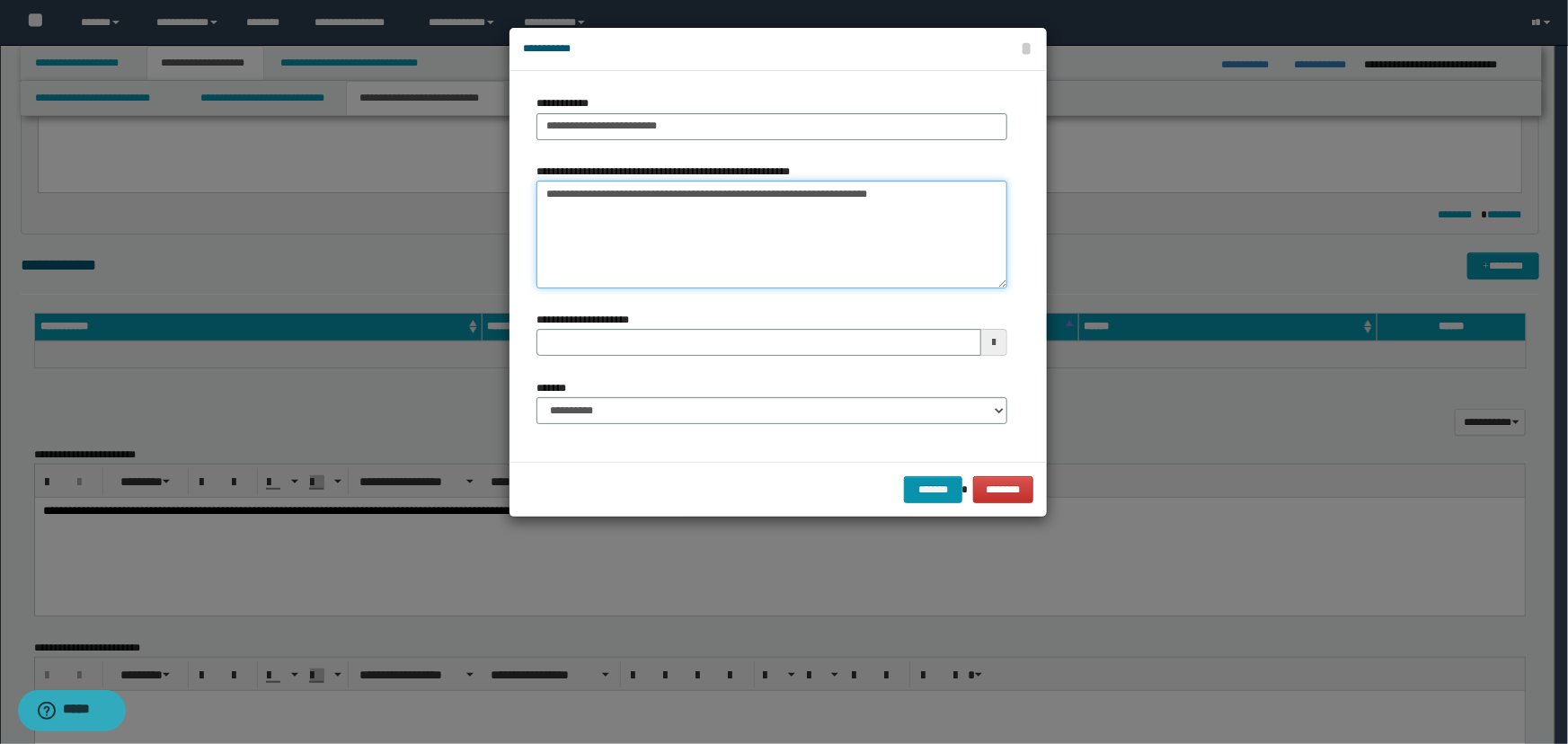 type 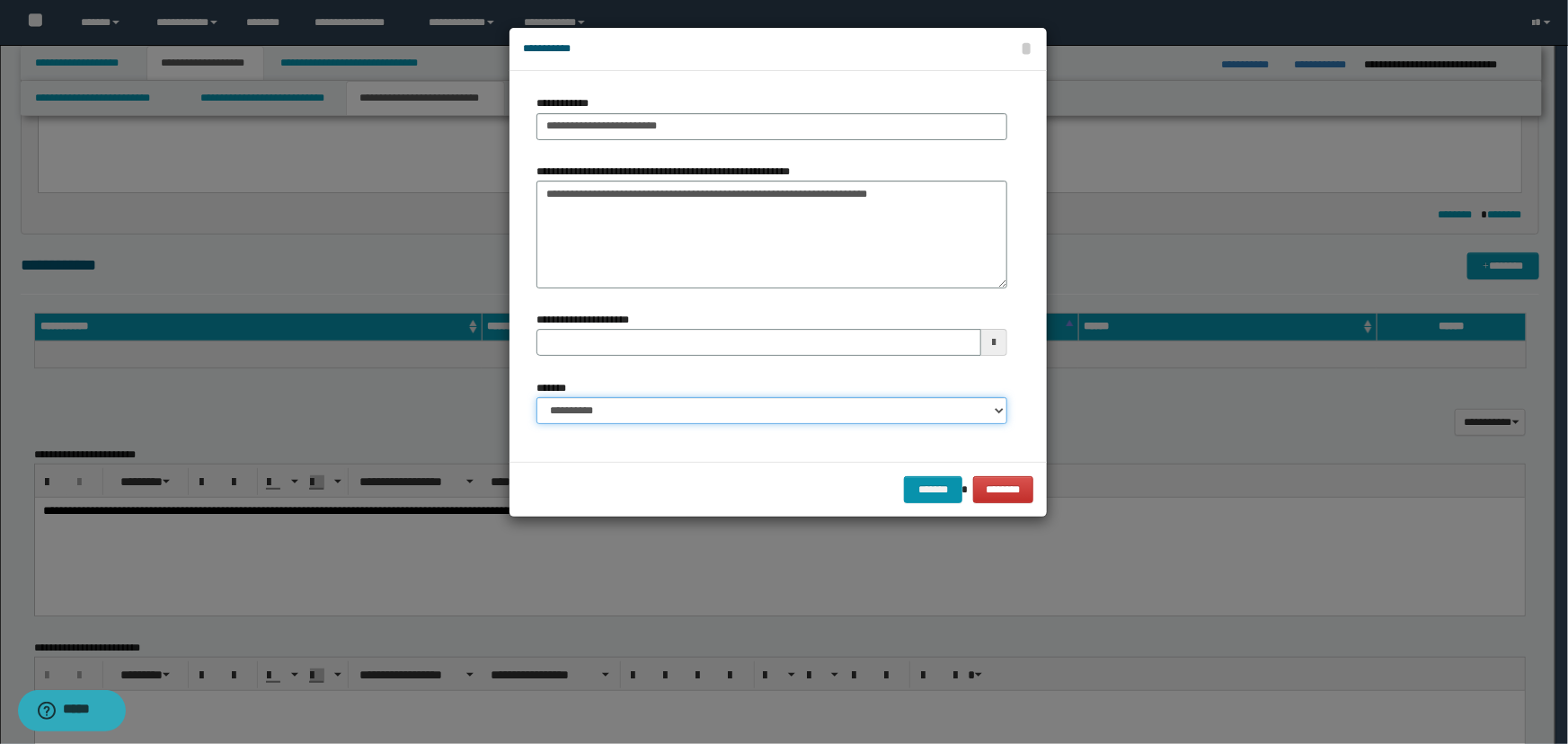 drag, startPoint x: 843, startPoint y: 402, endPoint x: 841, endPoint y: 413, distance: 11.18034 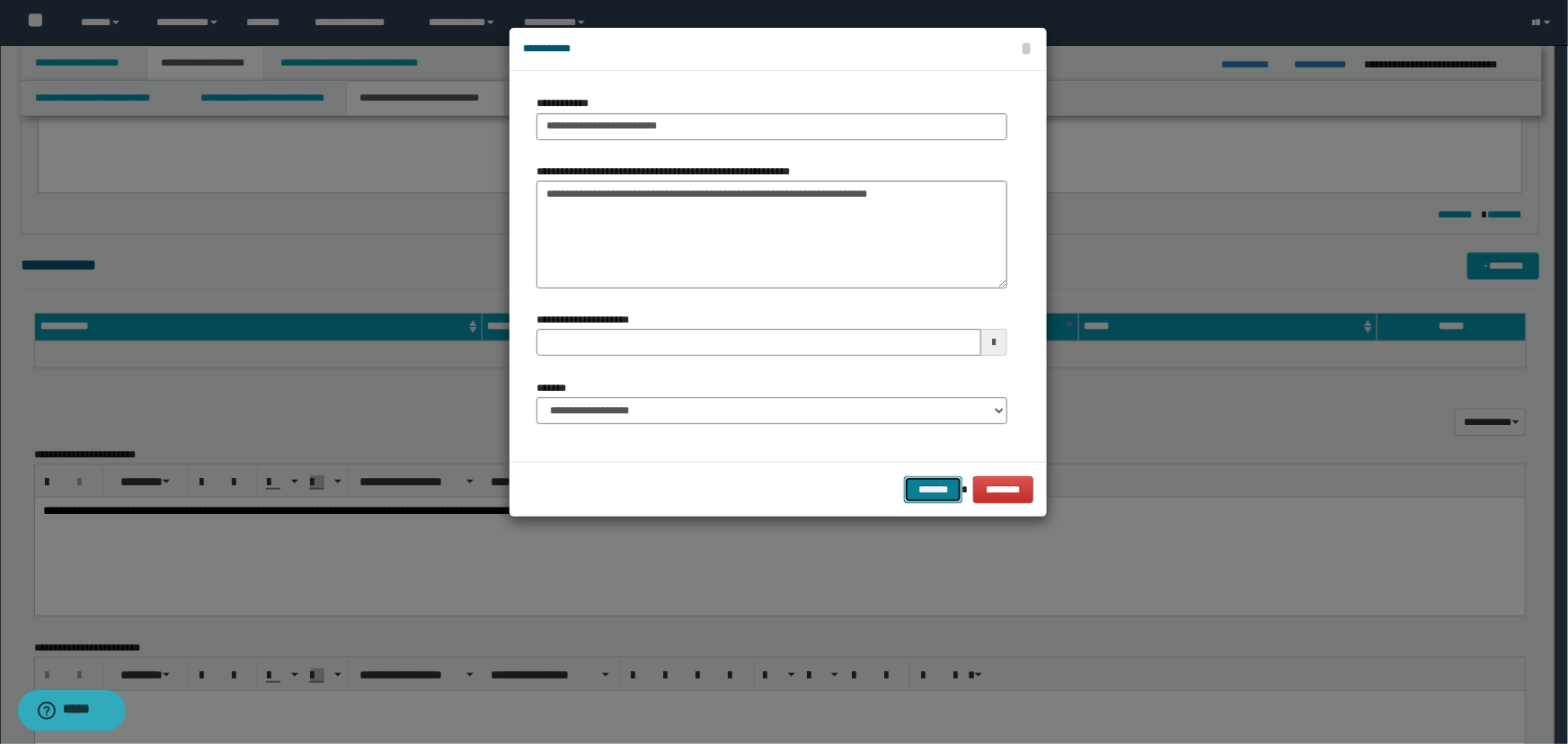 click on "*******" at bounding box center (933, 490) 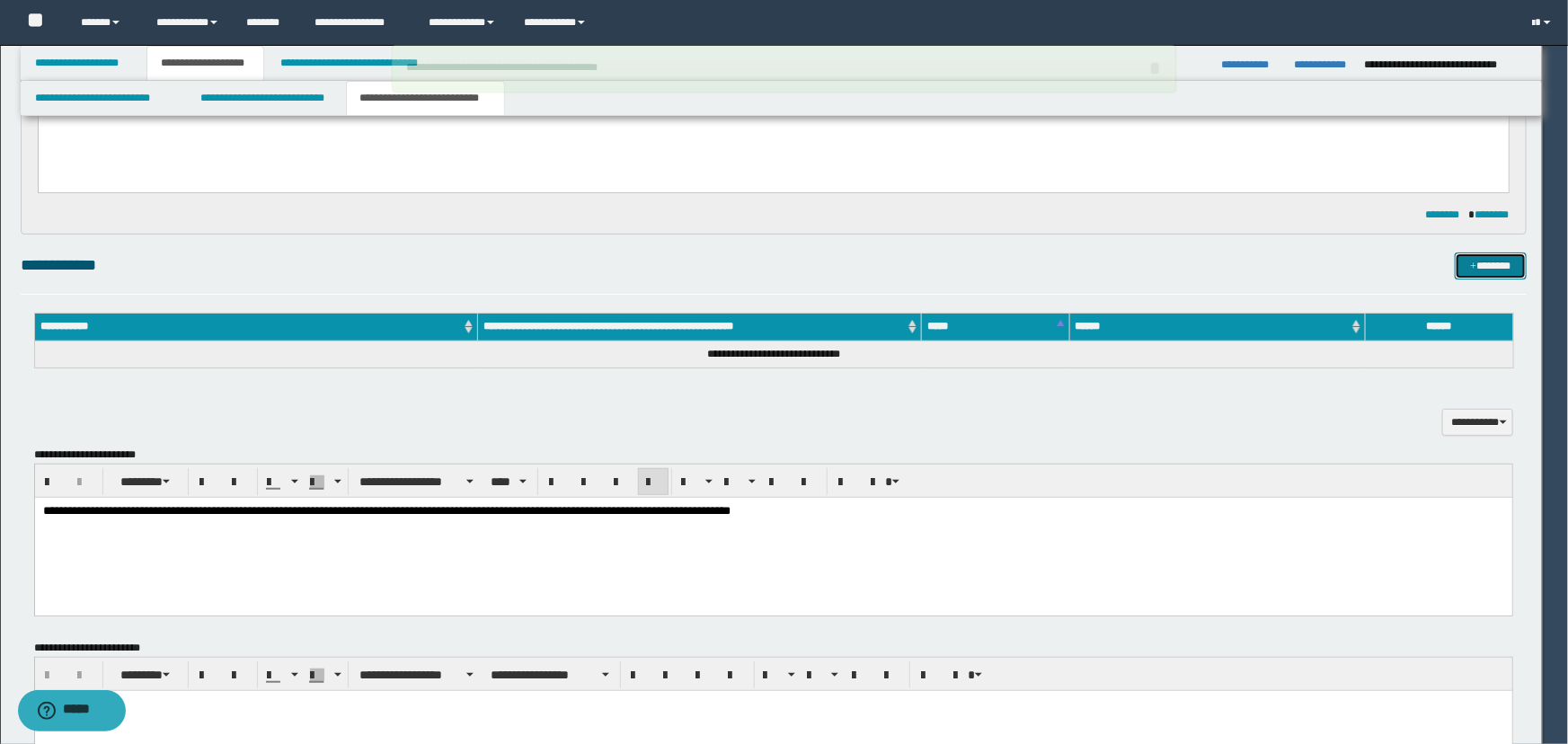 type 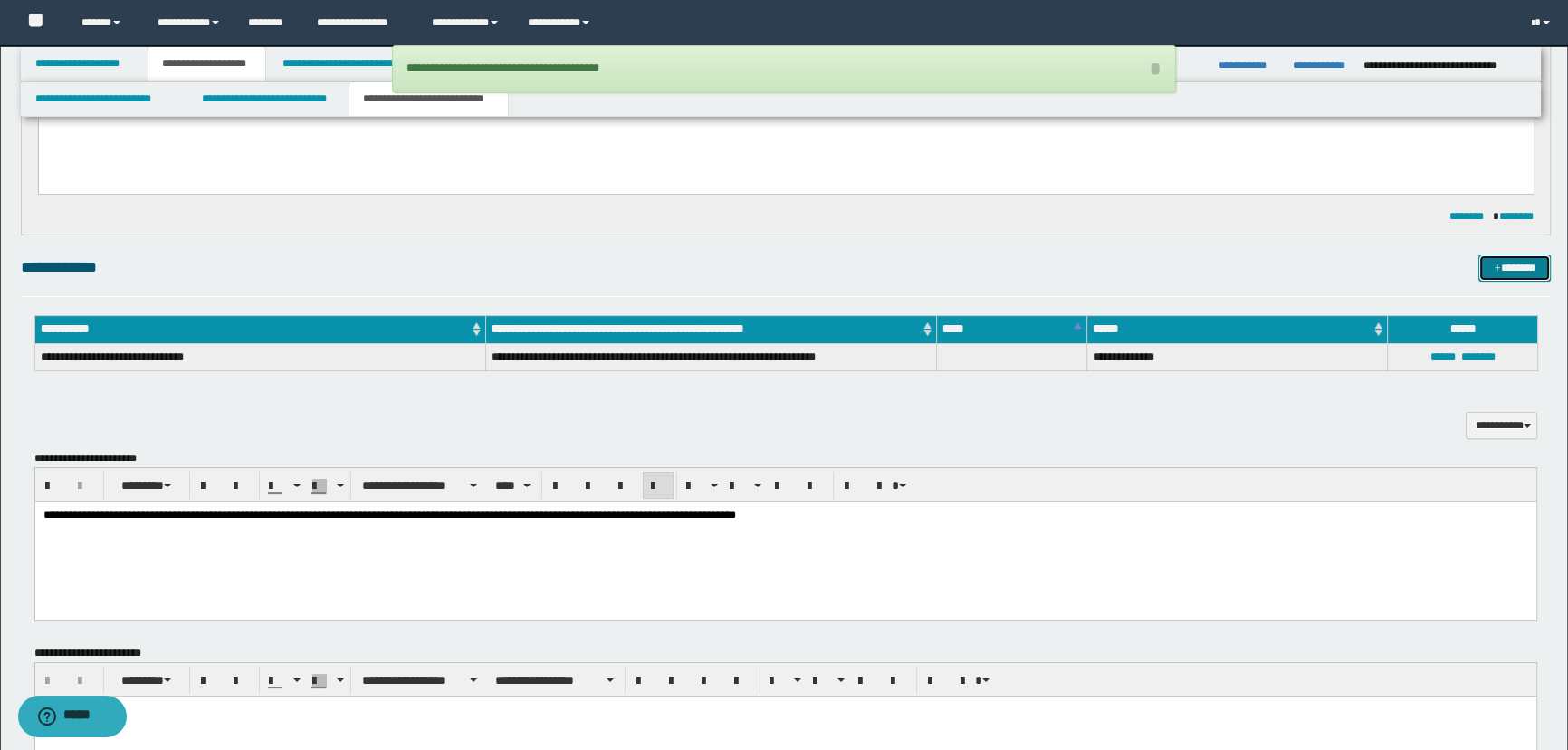 click on "*******" at bounding box center [1515, 268] 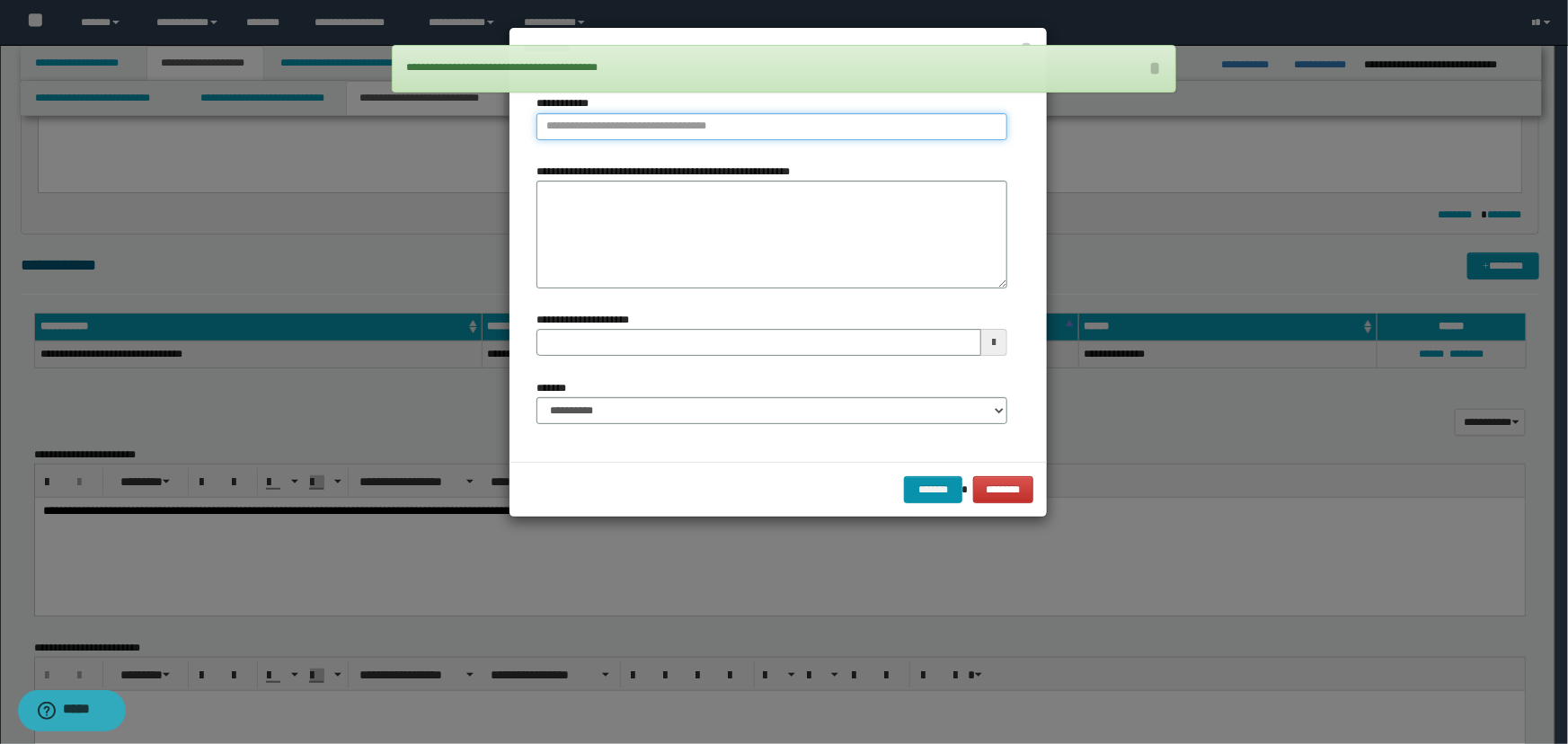 type on "**********" 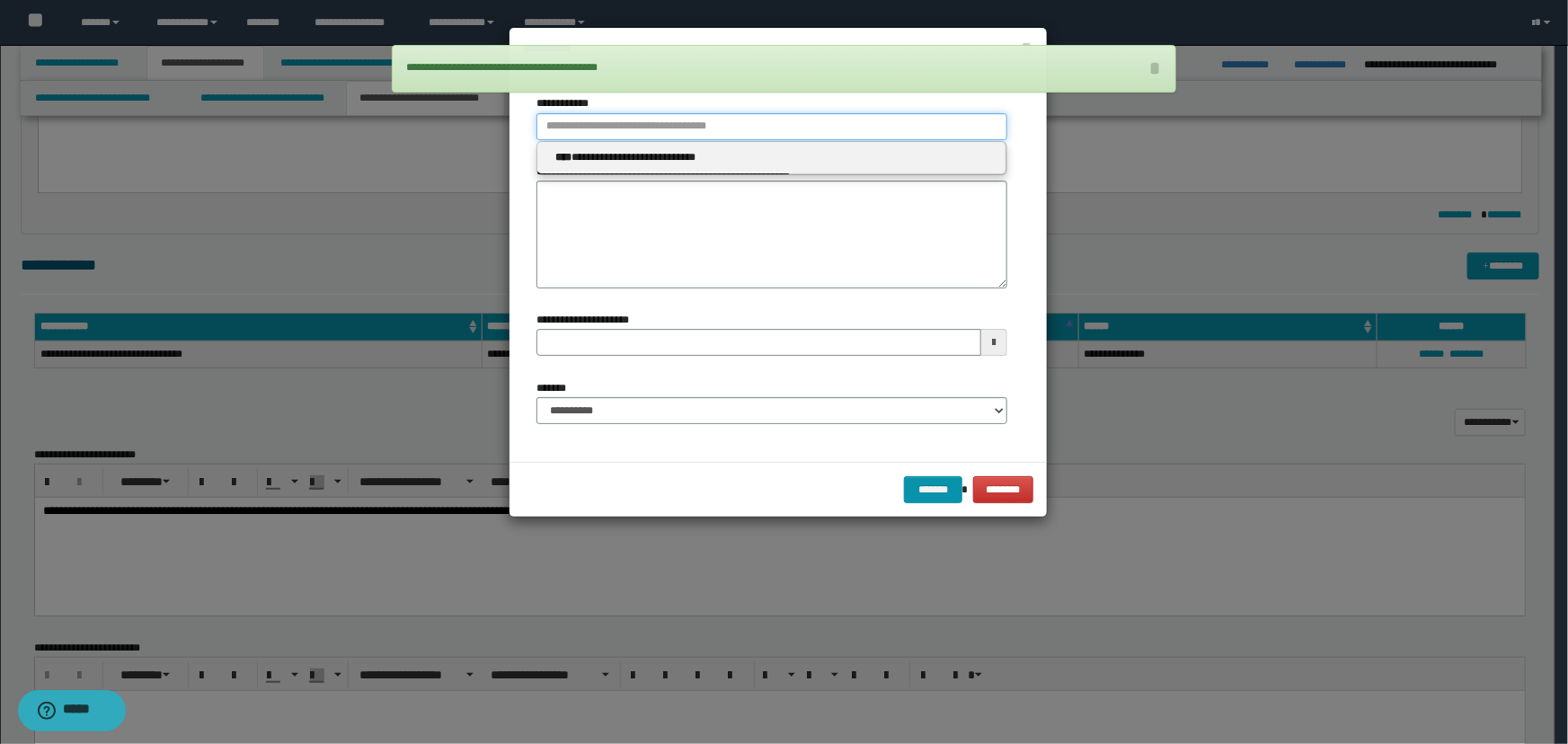 click on "**********" at bounding box center [772, 127] 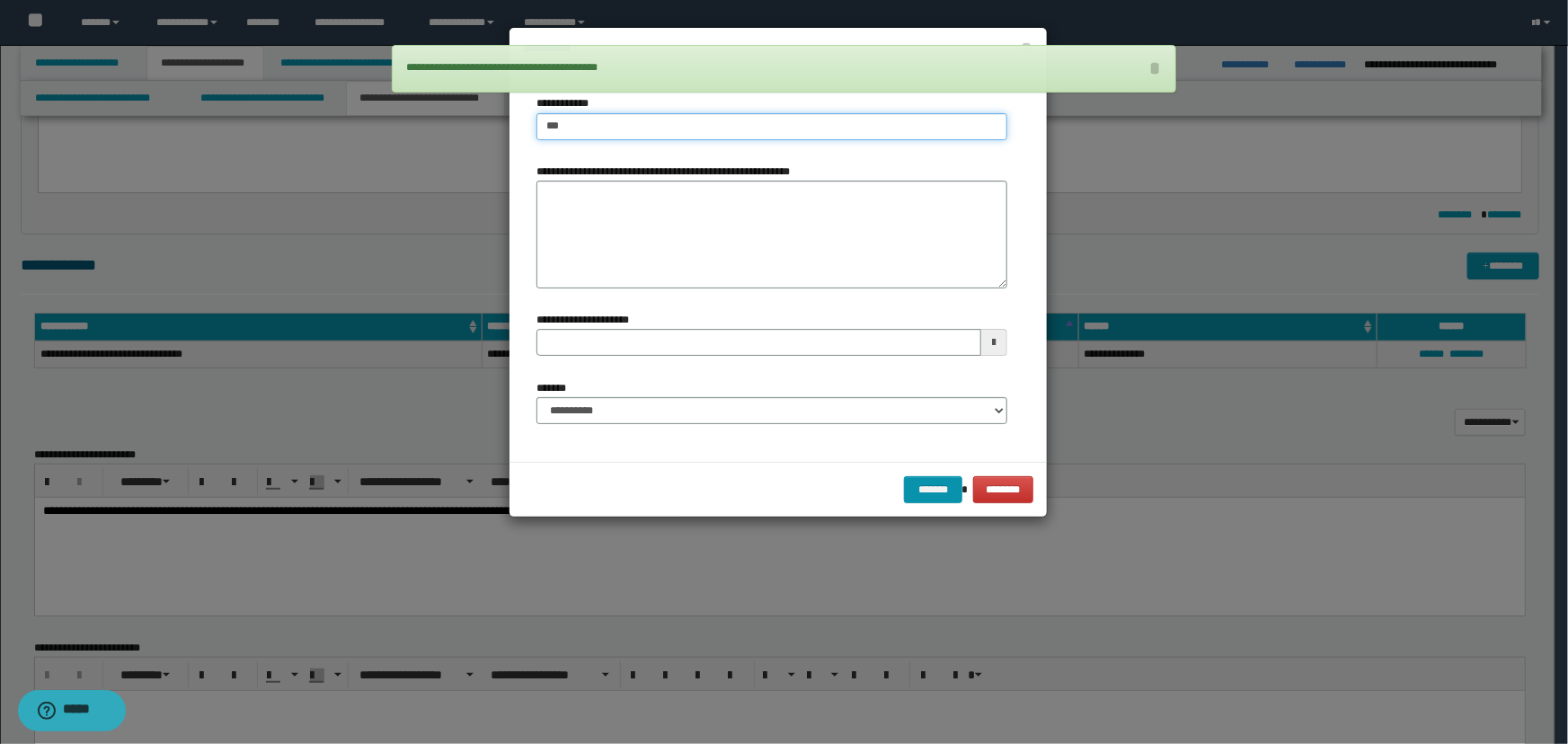 type on "****" 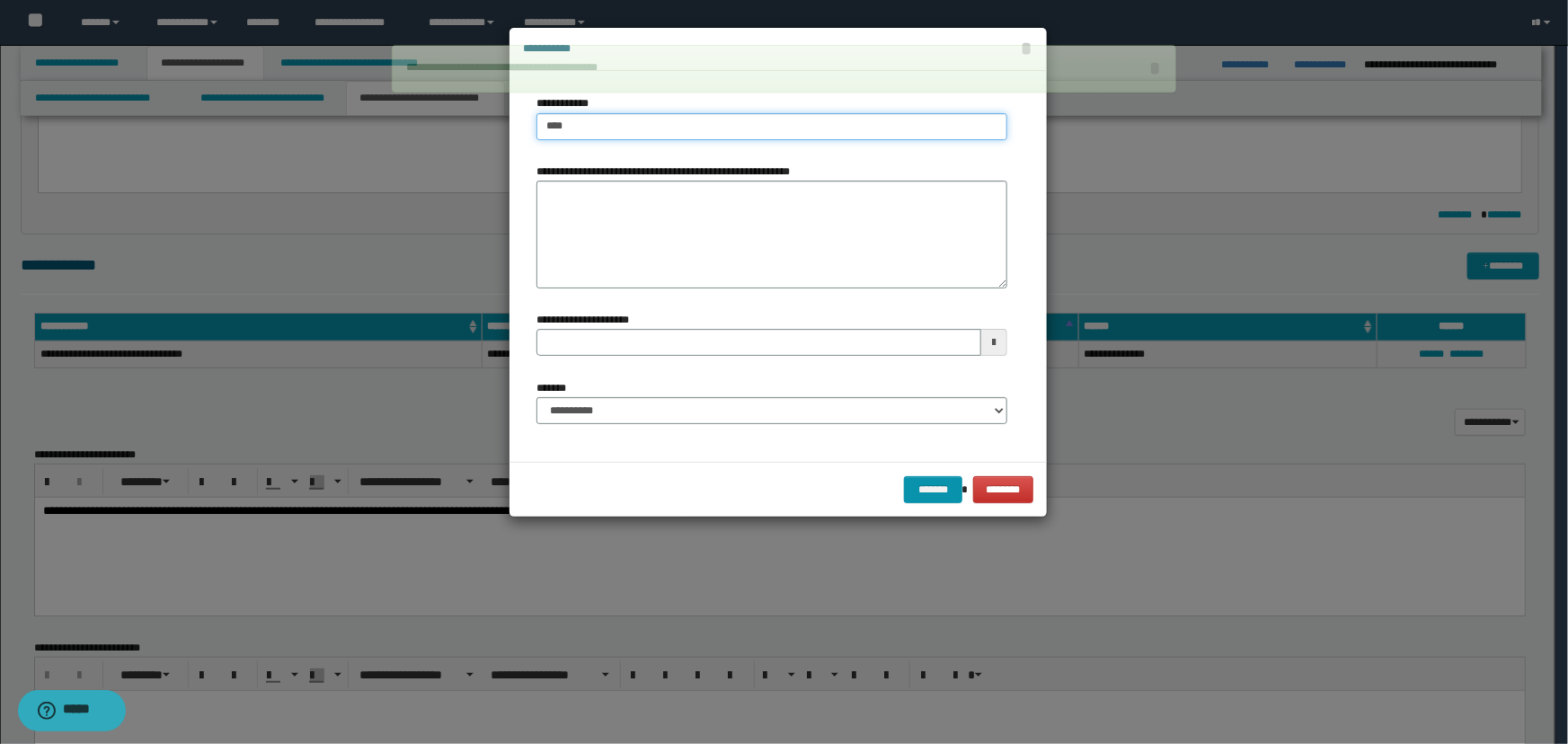 type on "****" 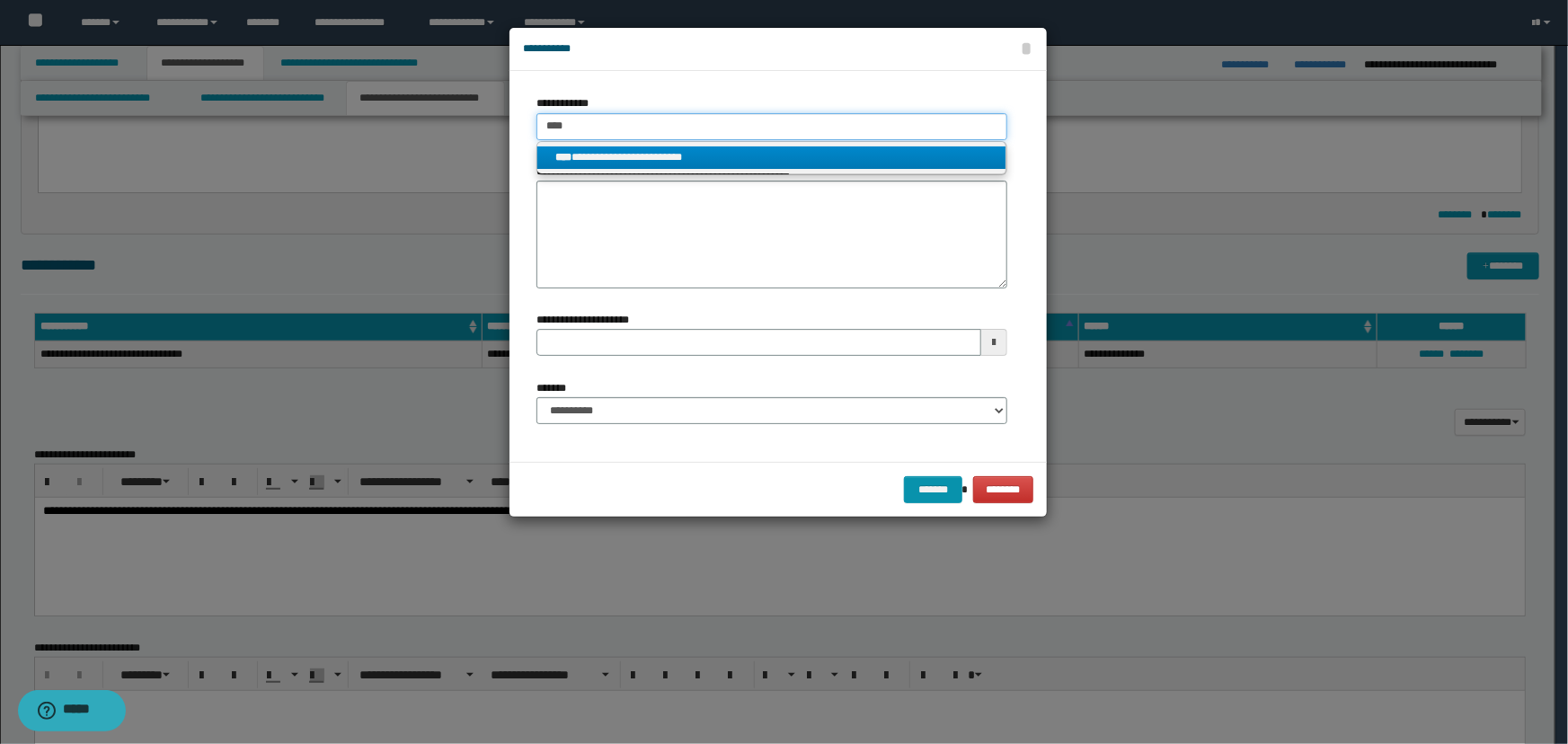 type on "****" 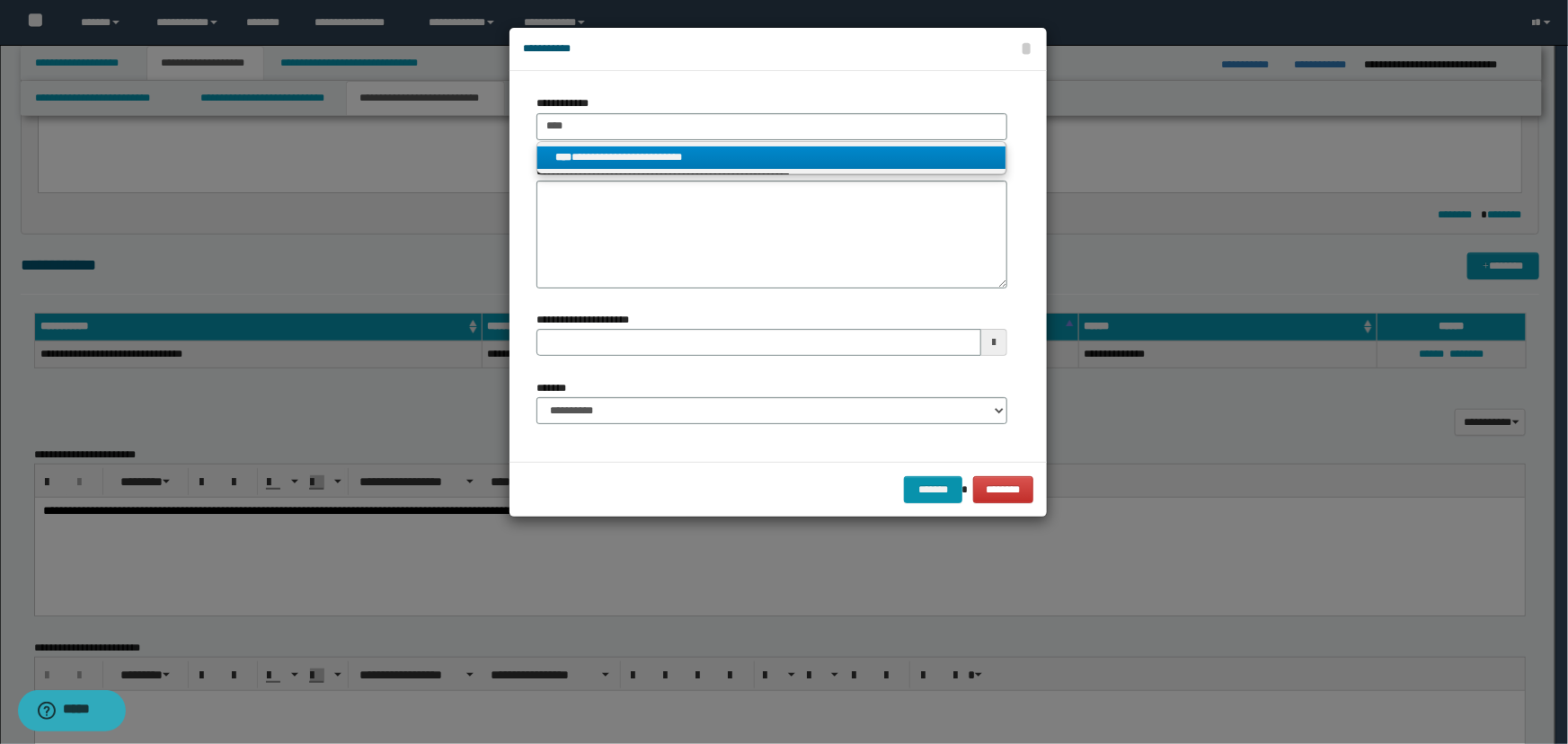 click on "**********" at bounding box center (772, 157) 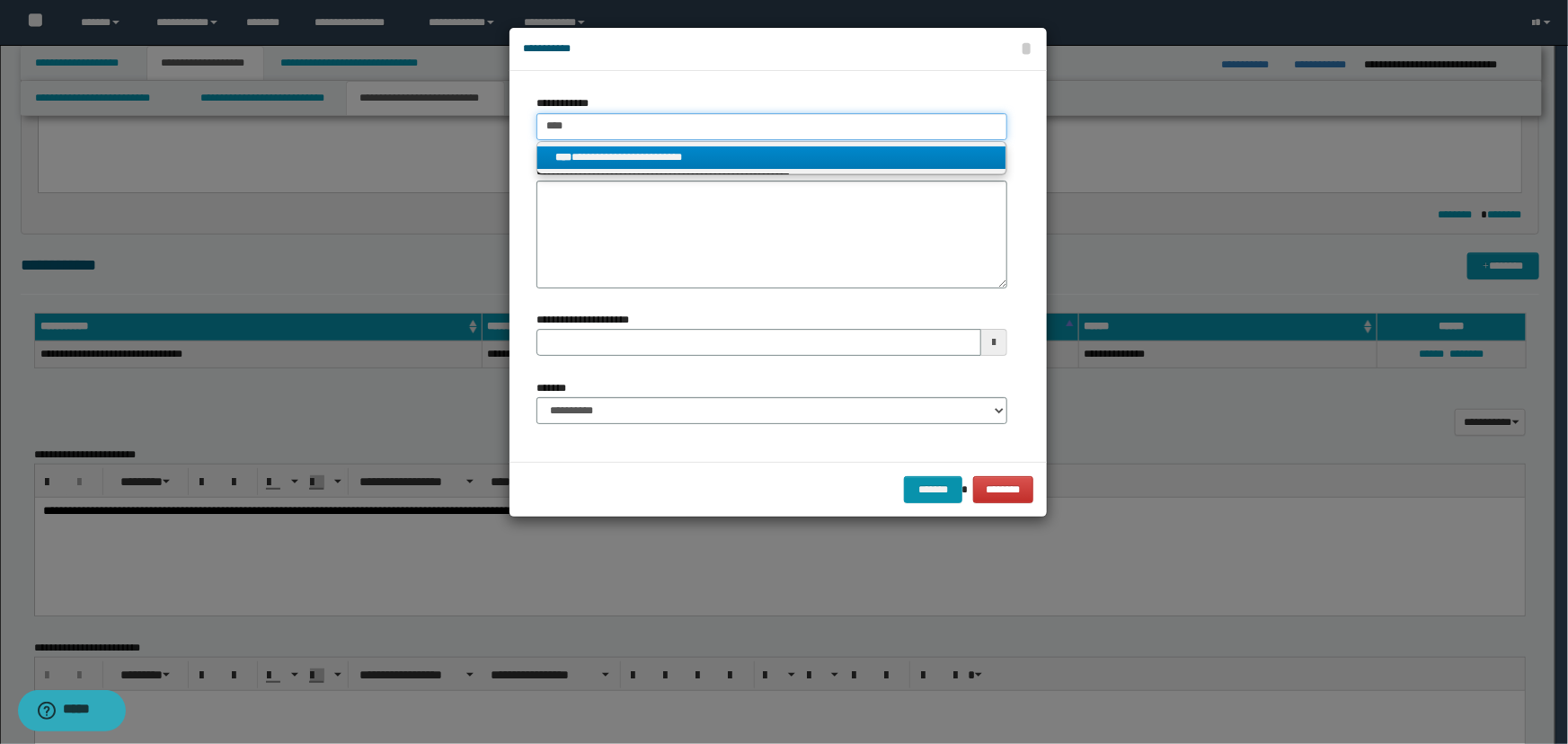 type 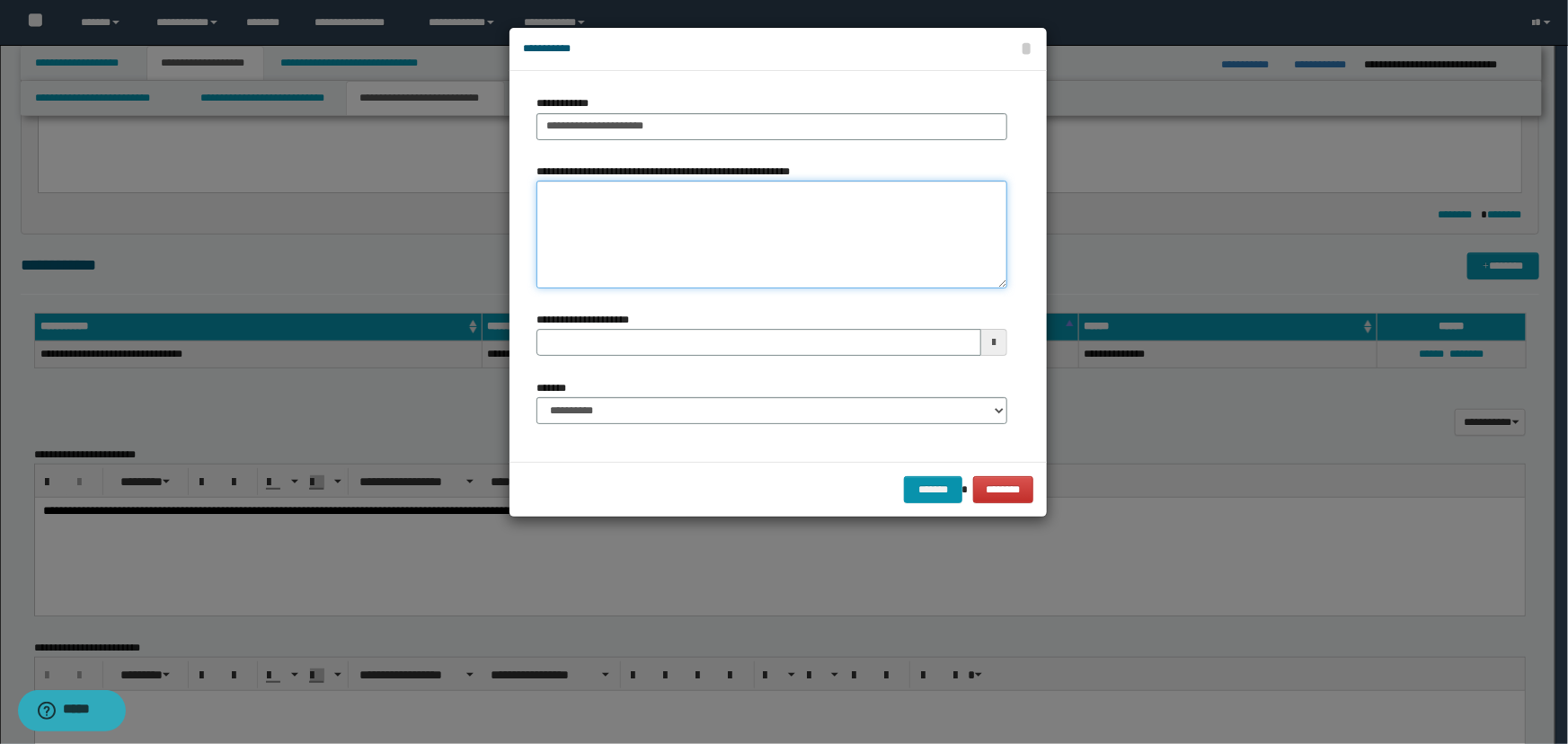 click on "**********" at bounding box center [772, 235] 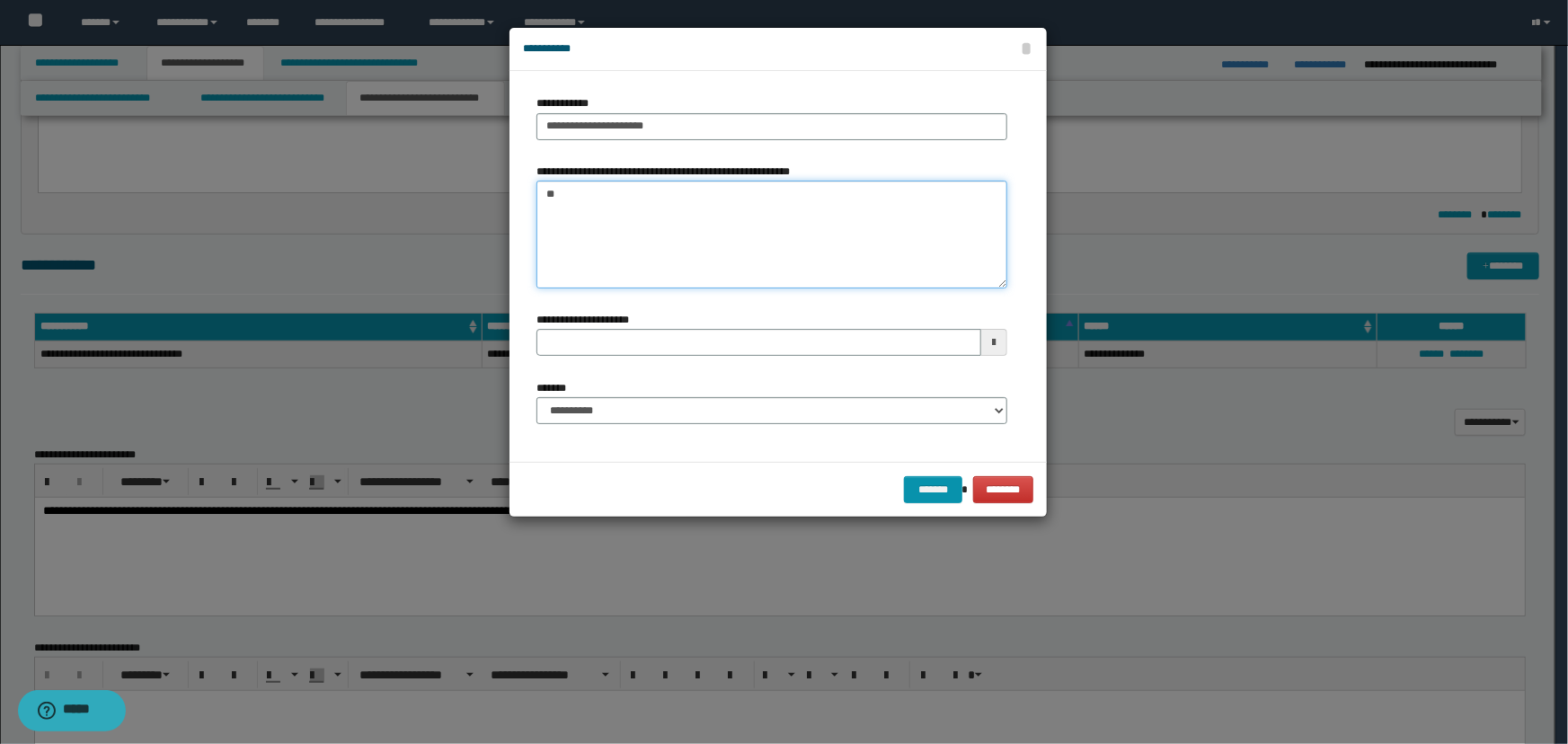 type on "*" 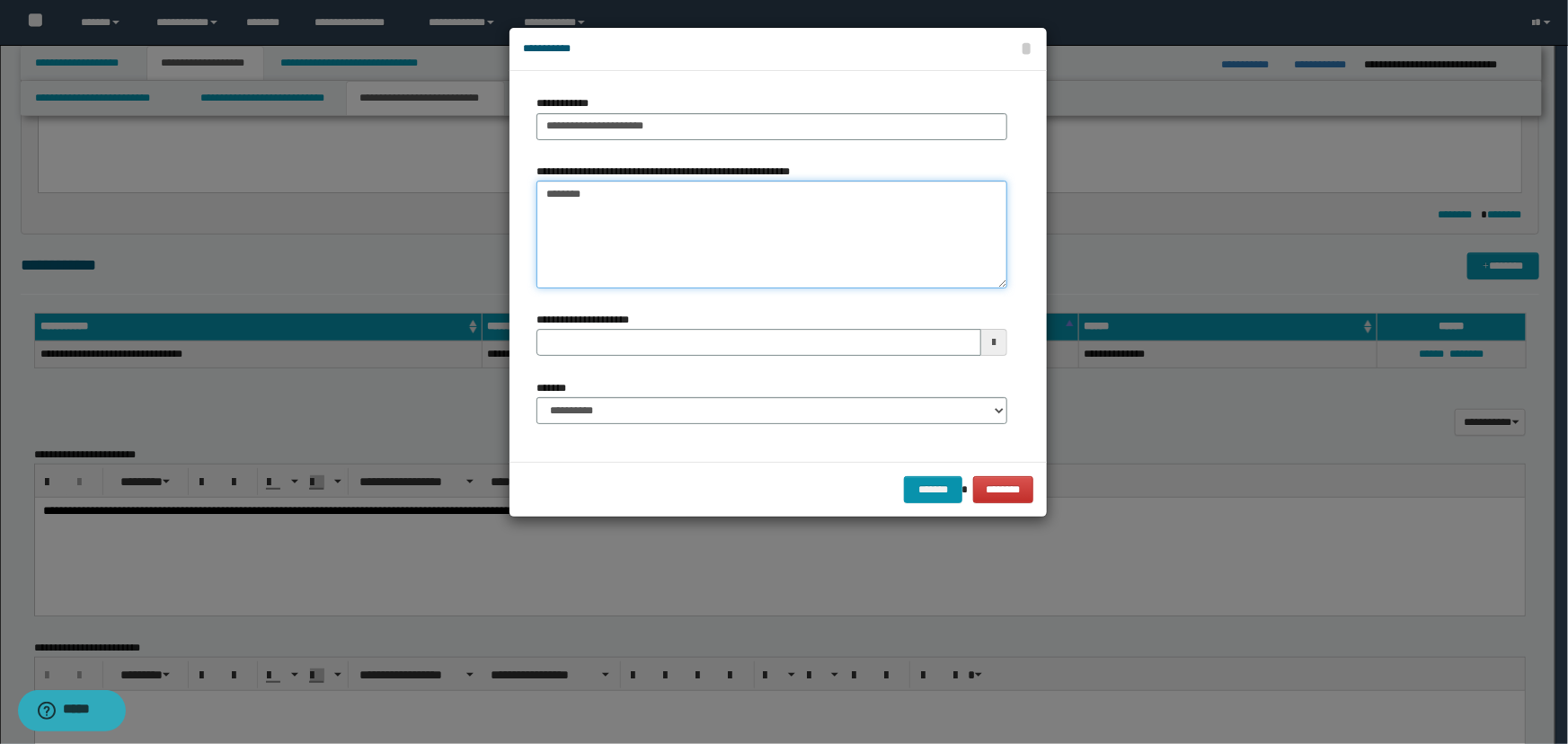type on "*********" 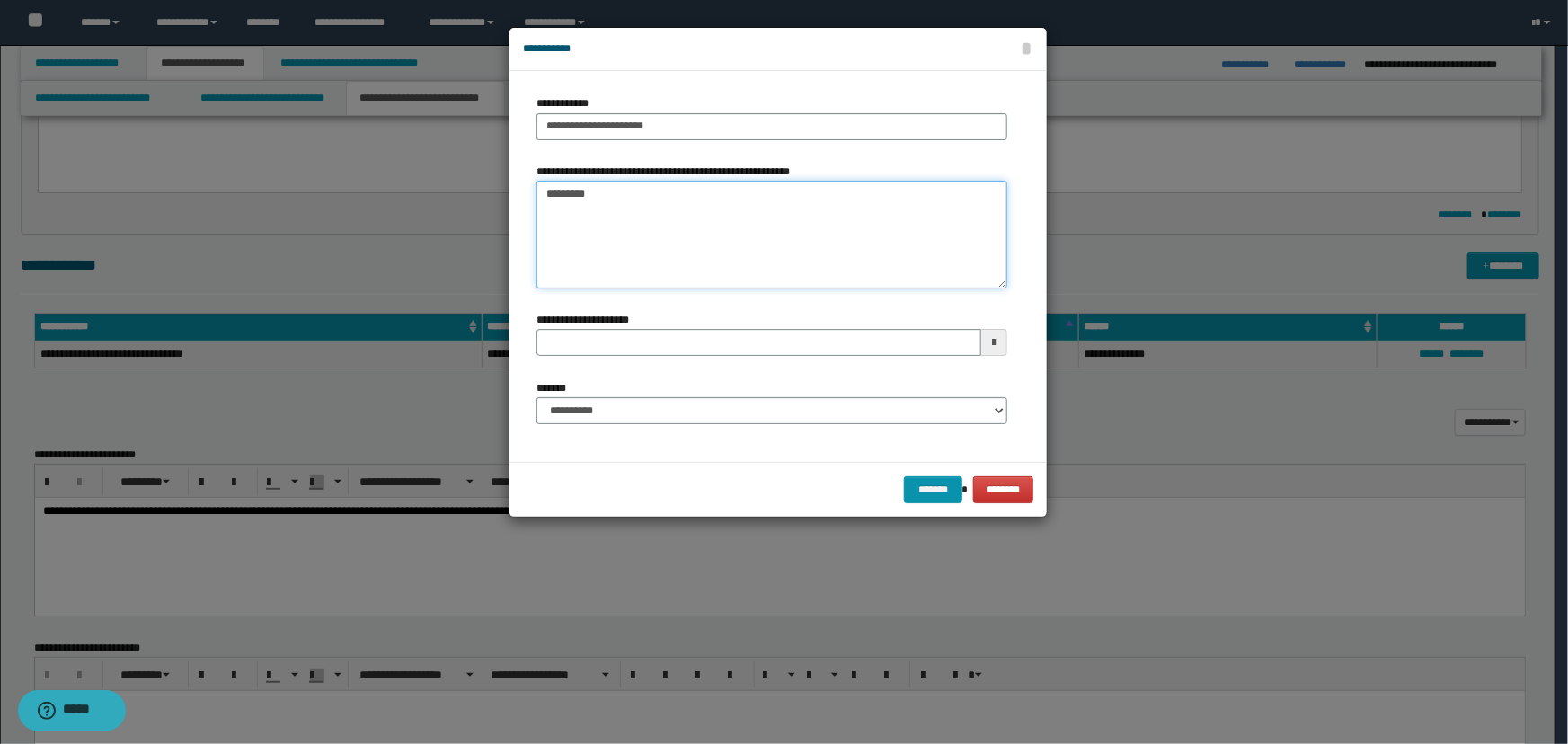 type 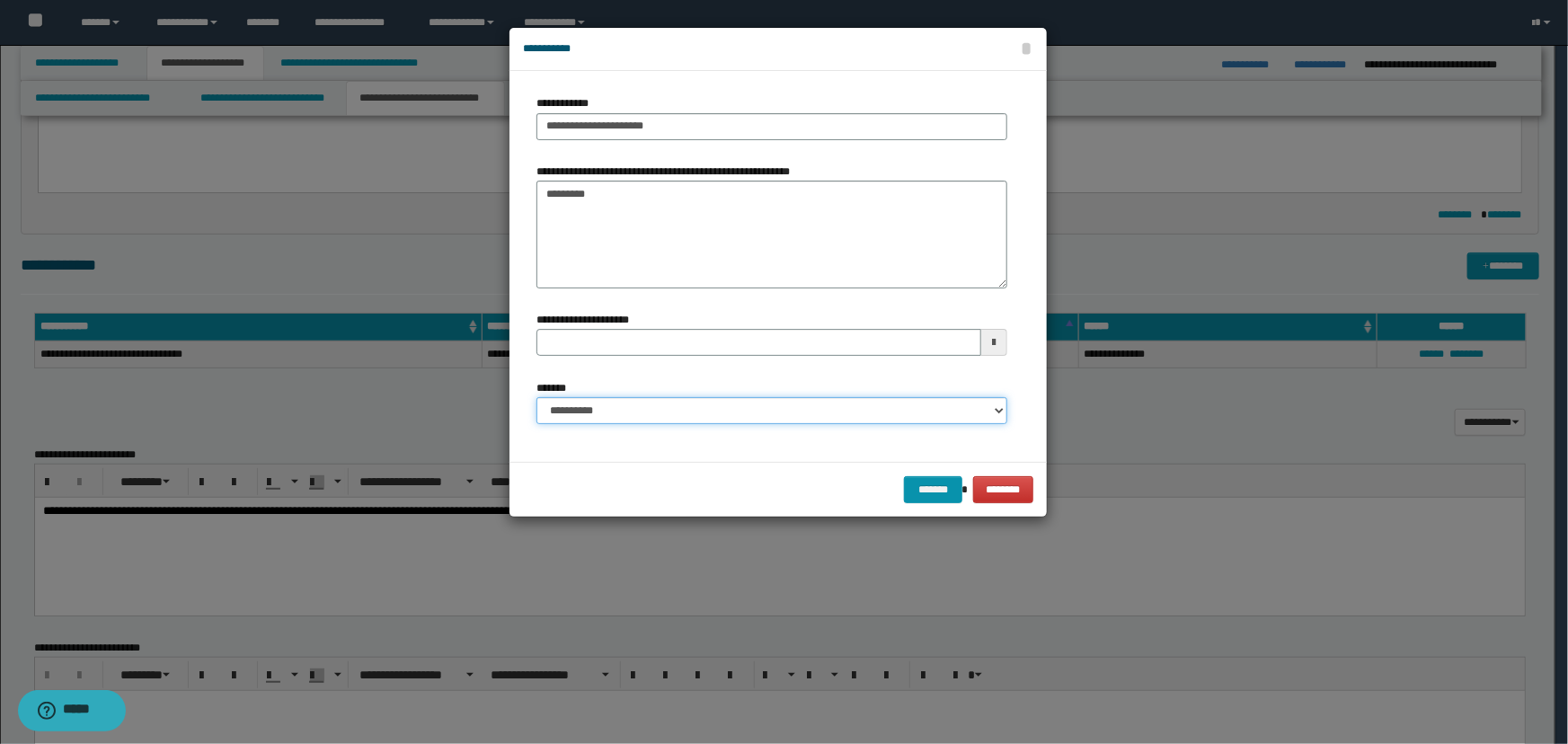 click on "**********" at bounding box center [772, 411] 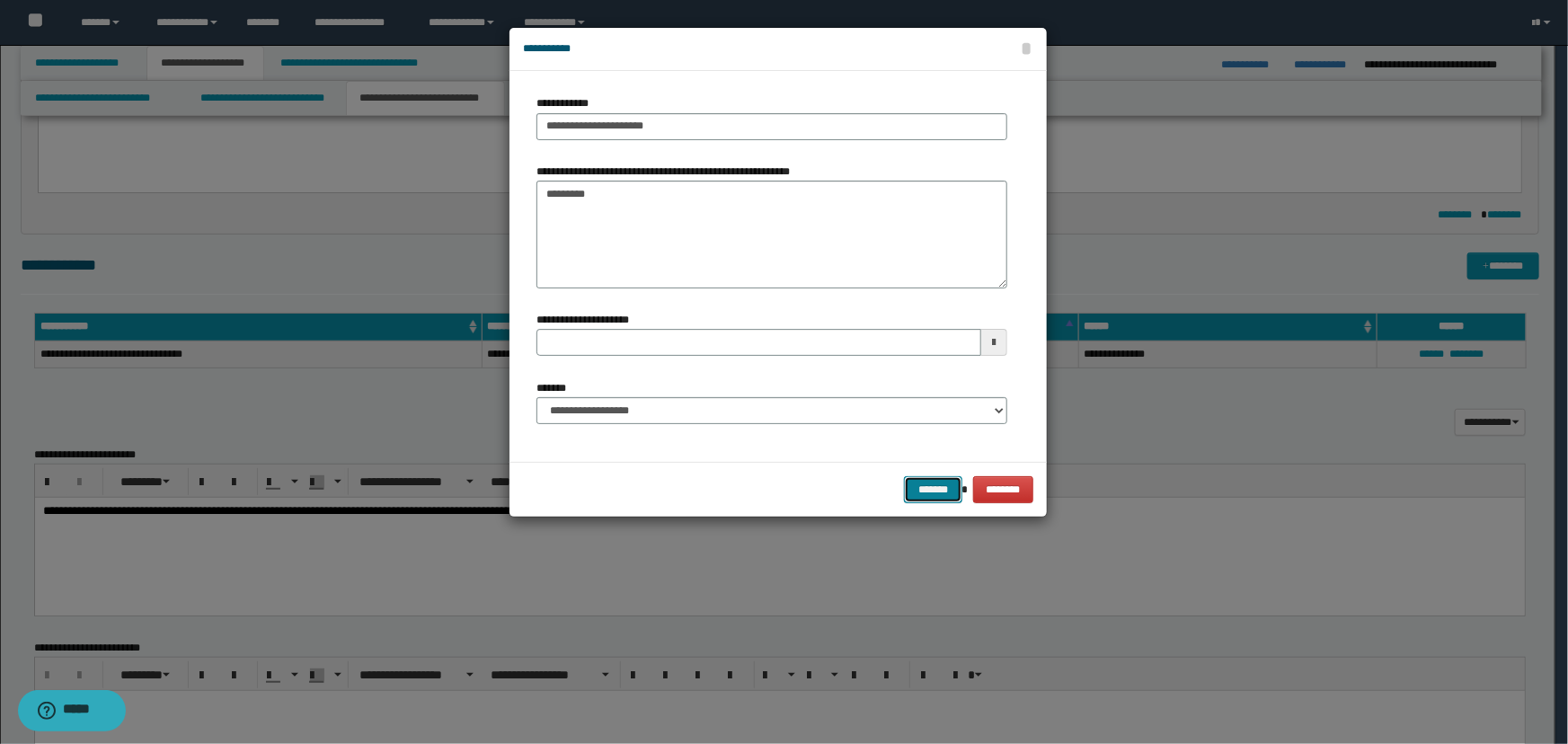 click on "*******" at bounding box center [933, 490] 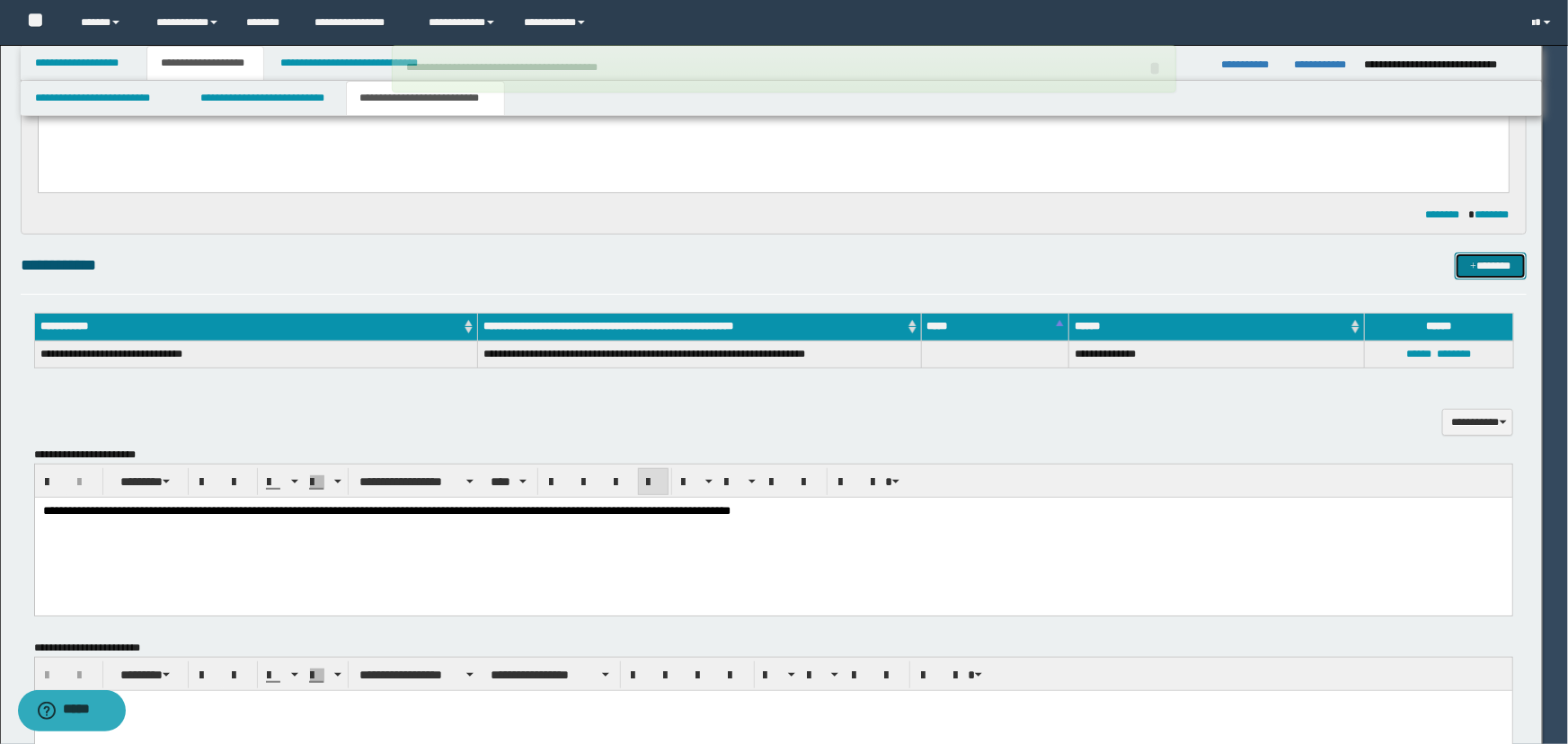 type 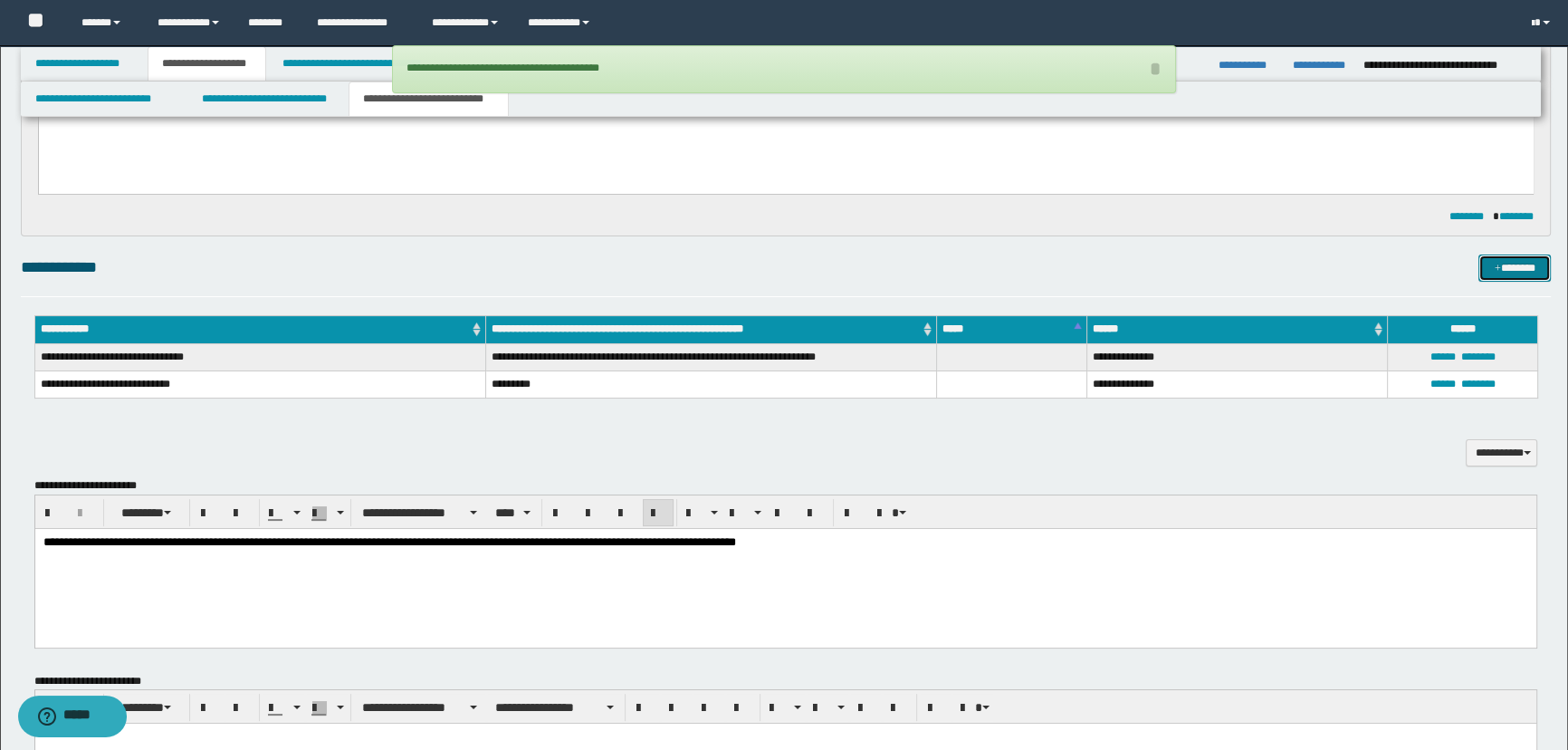 drag, startPoint x: 1513, startPoint y: 263, endPoint x: 1502, endPoint y: 262, distance: 11.045361 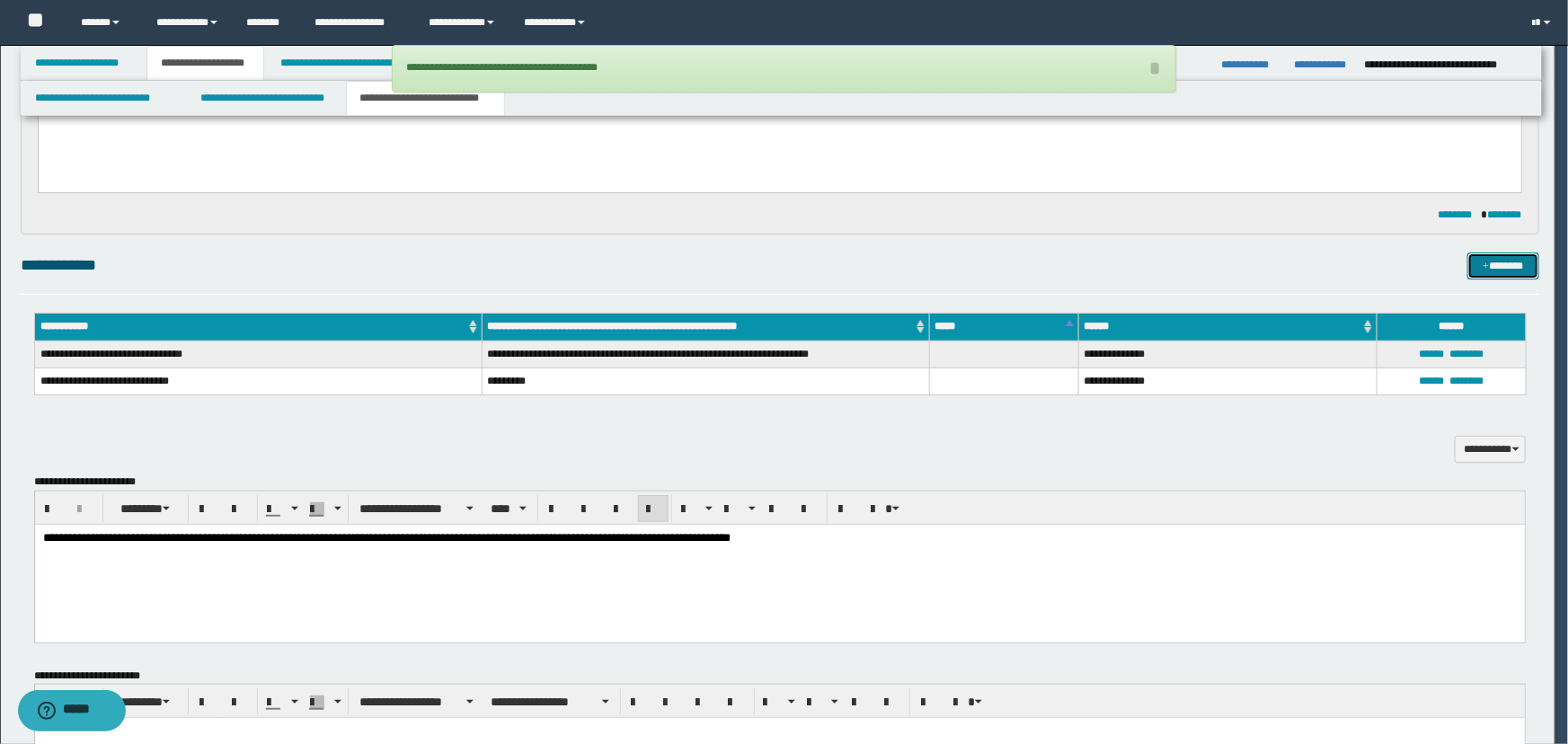type 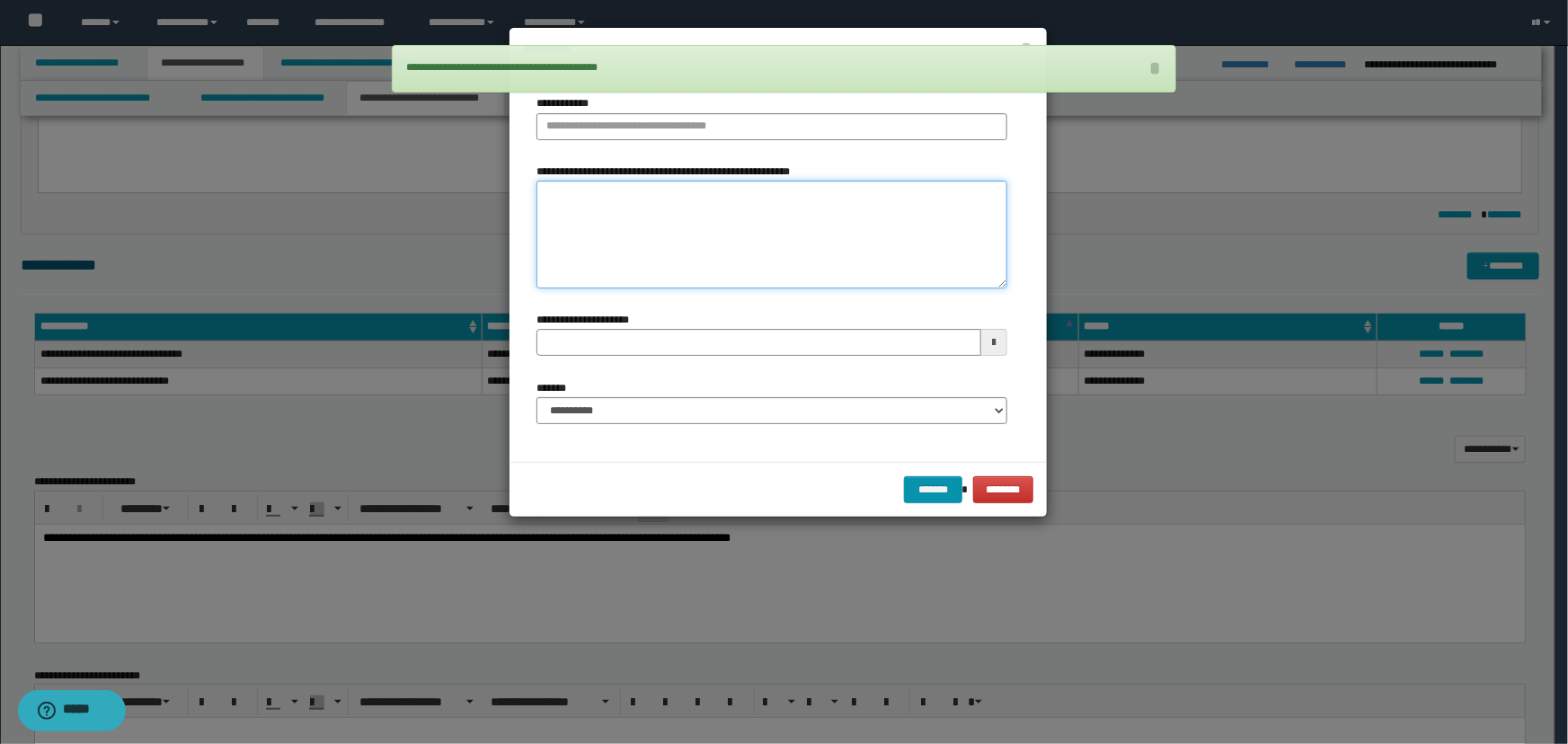 click on "**********" at bounding box center [772, 235] 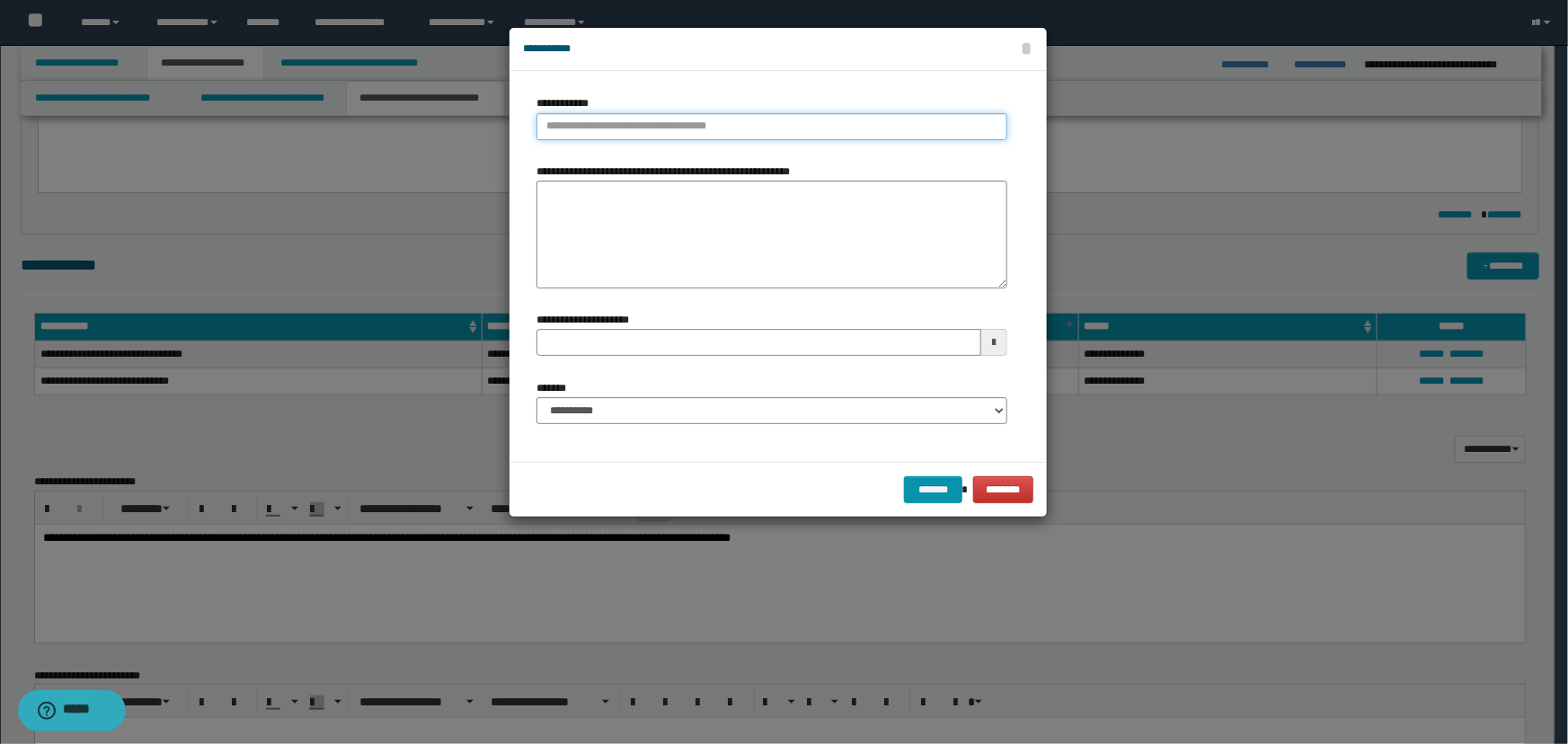 type on "**********" 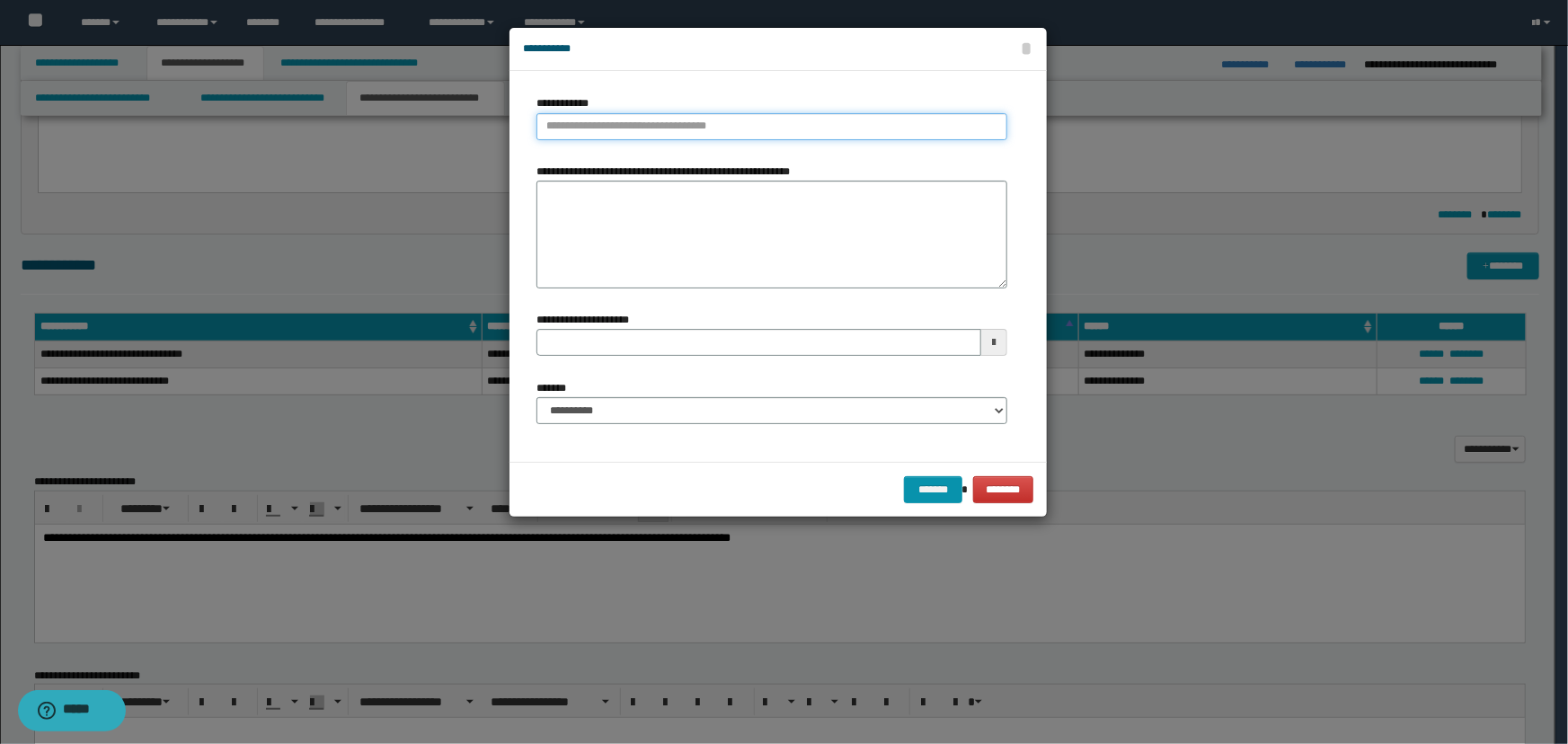 click on "**********" at bounding box center (772, 127) 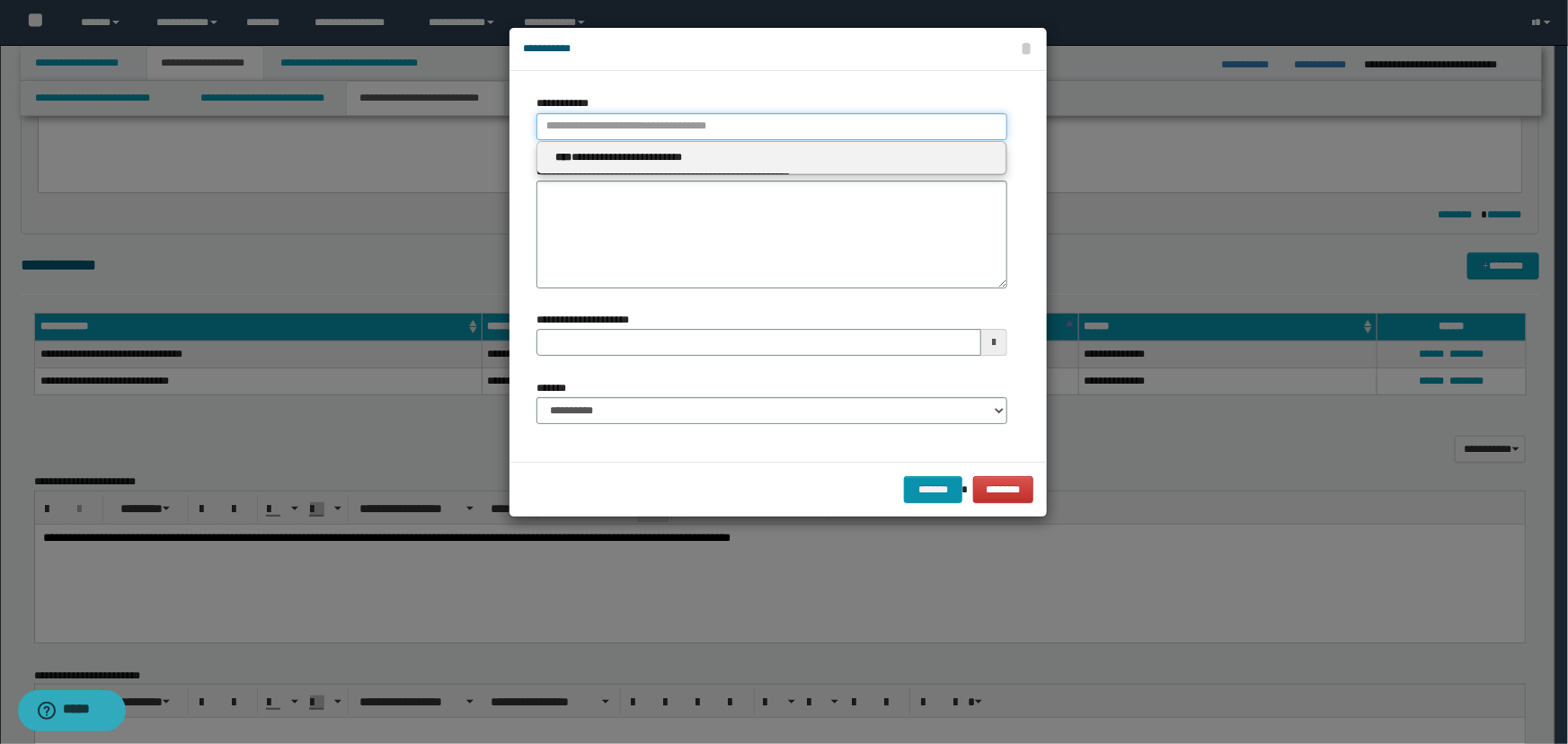 type 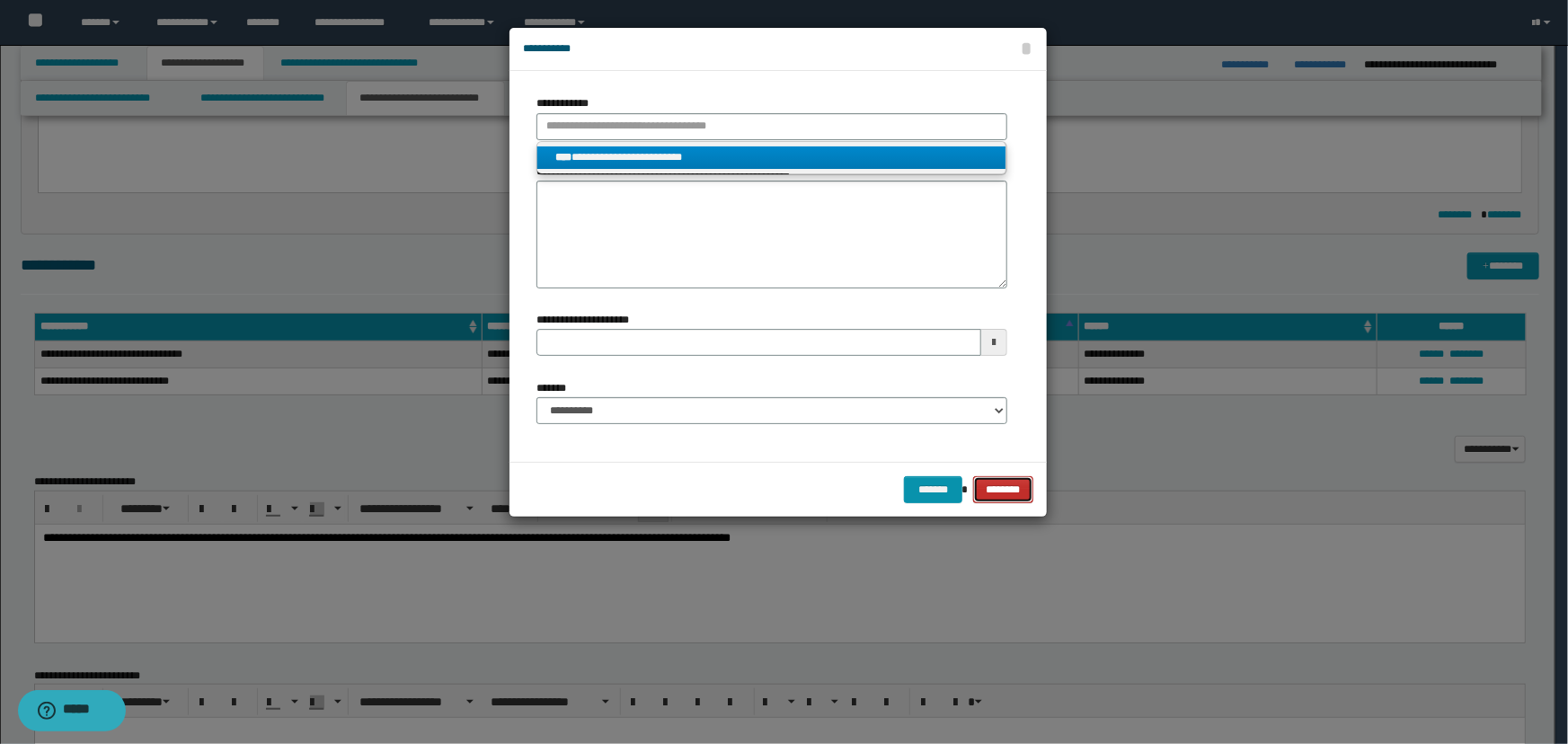 type 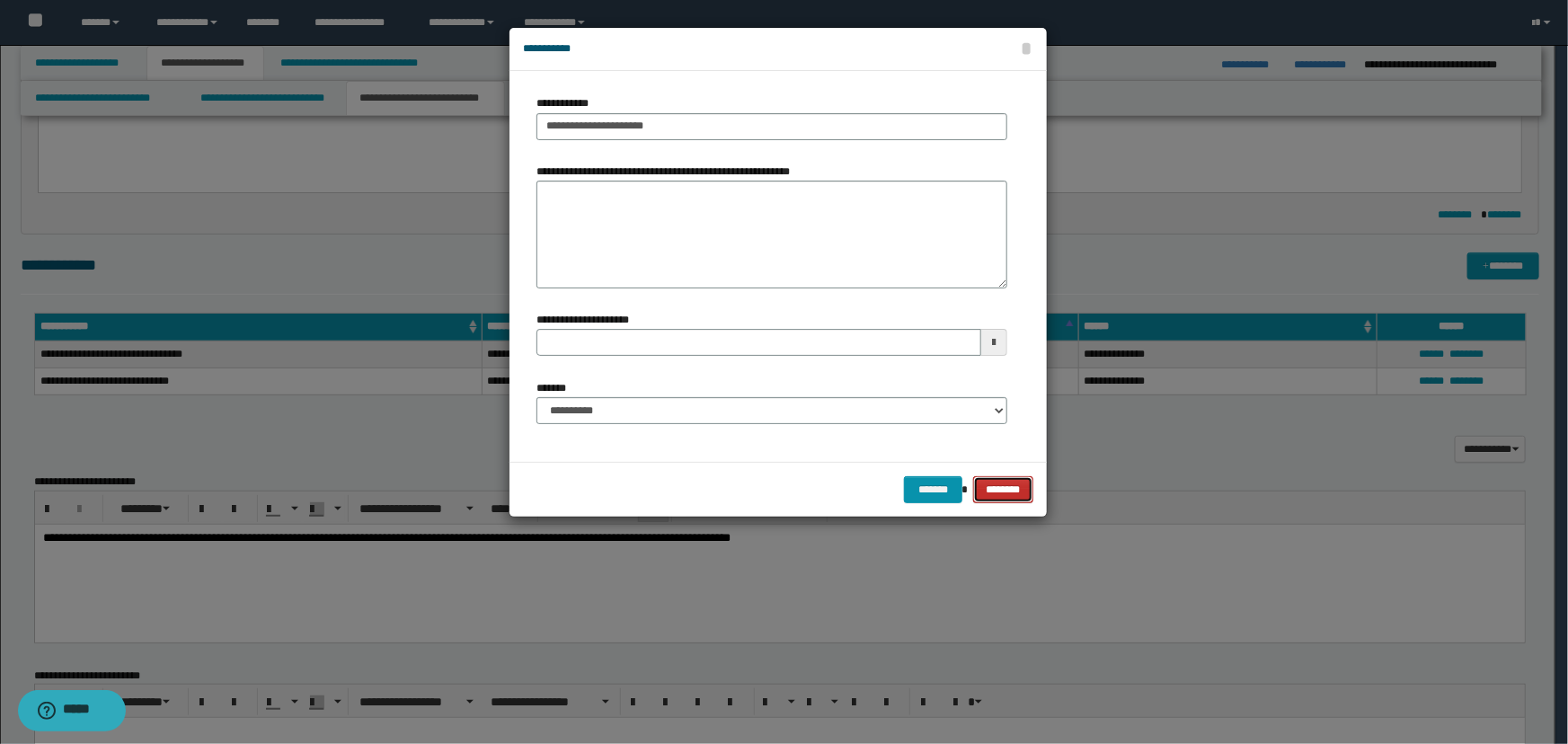click on "********" at bounding box center (1003, 490) 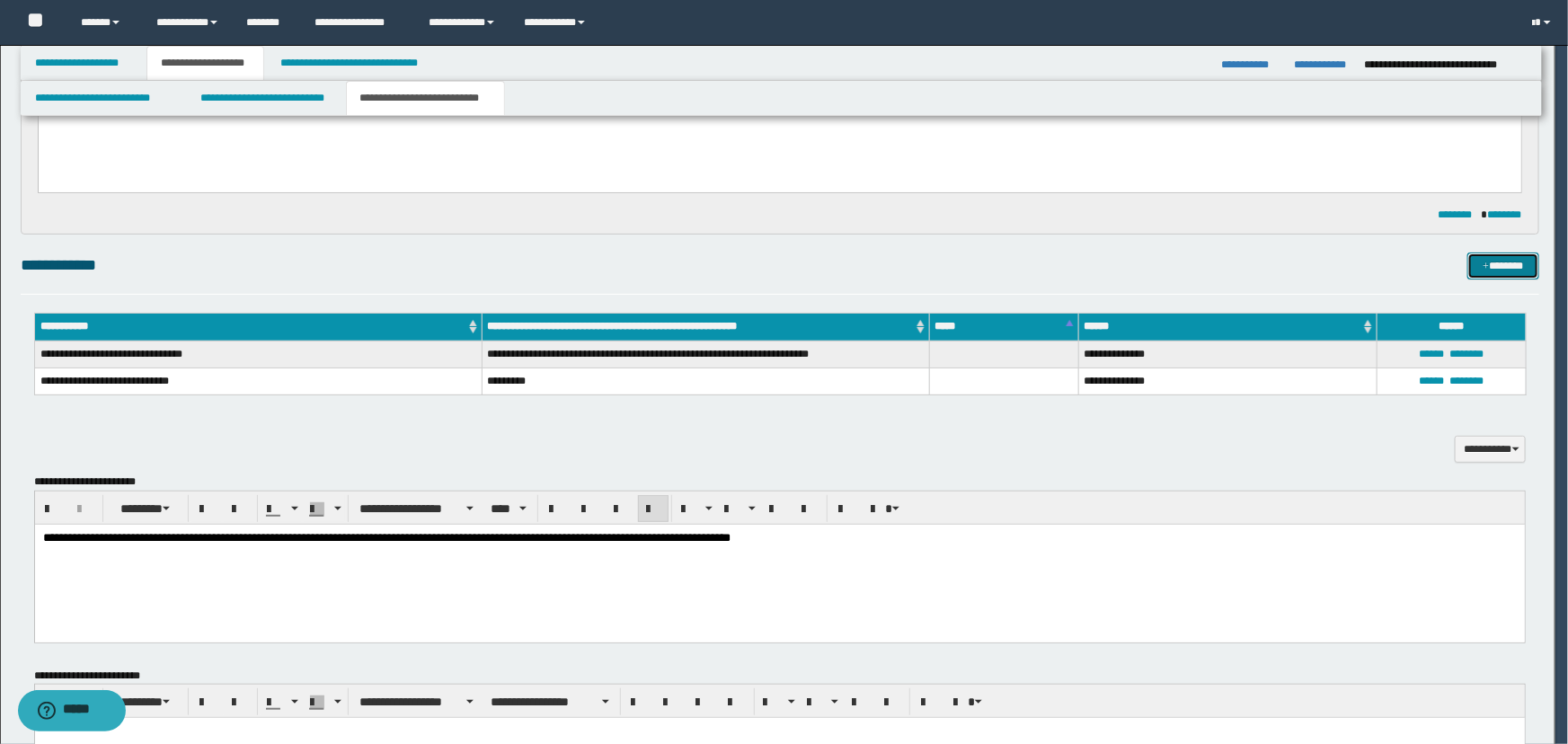 type 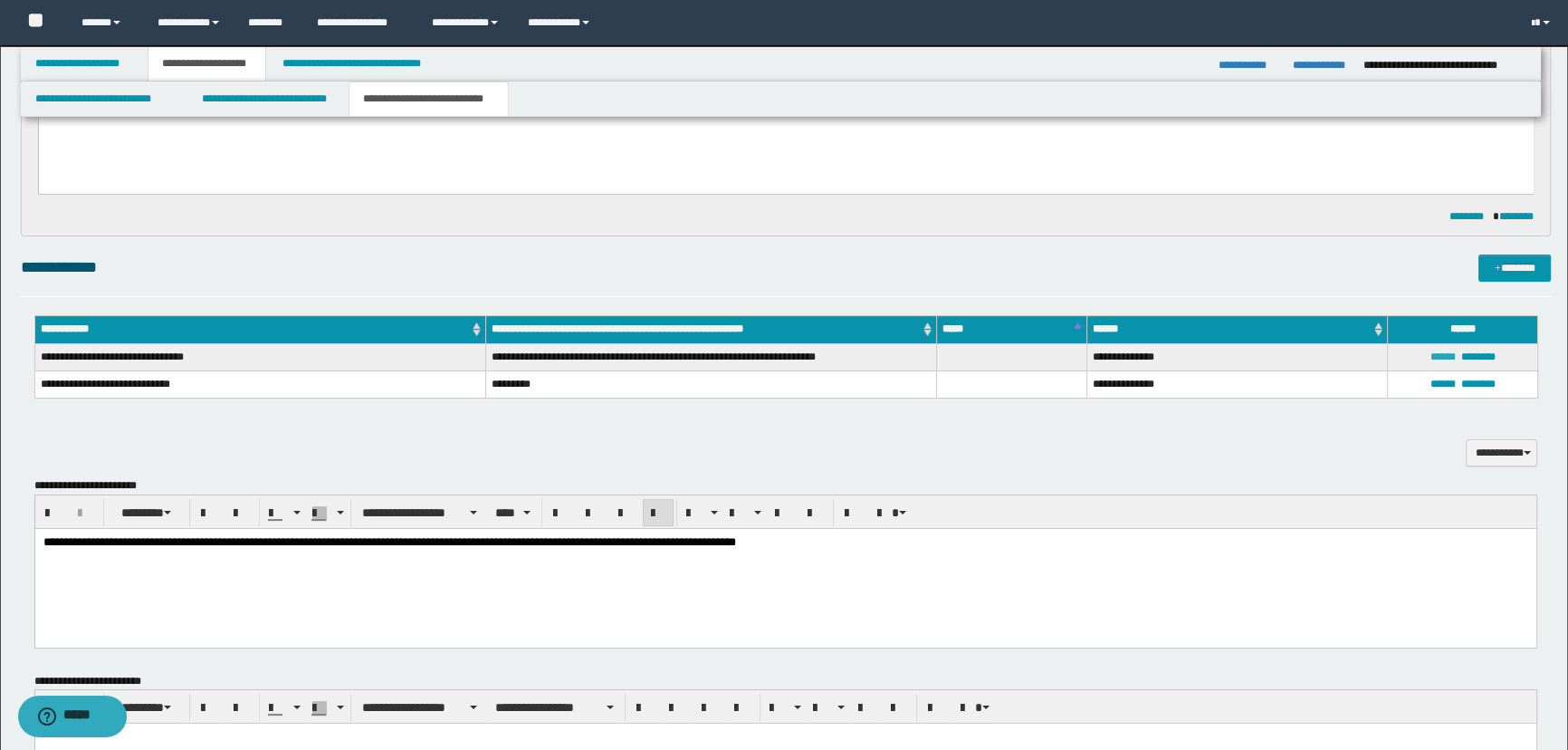 click on "******" at bounding box center [1442, 357] 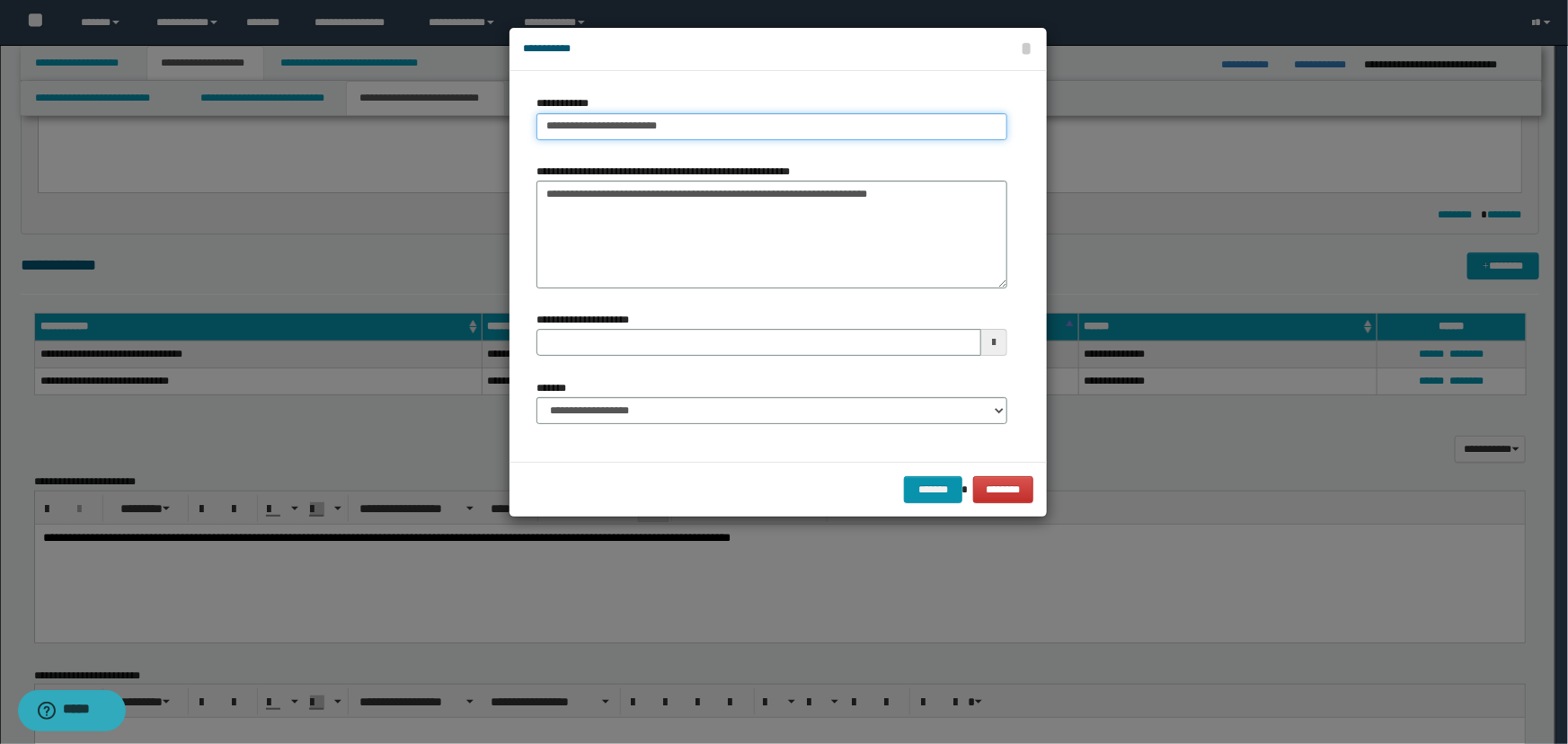 type on "**********" 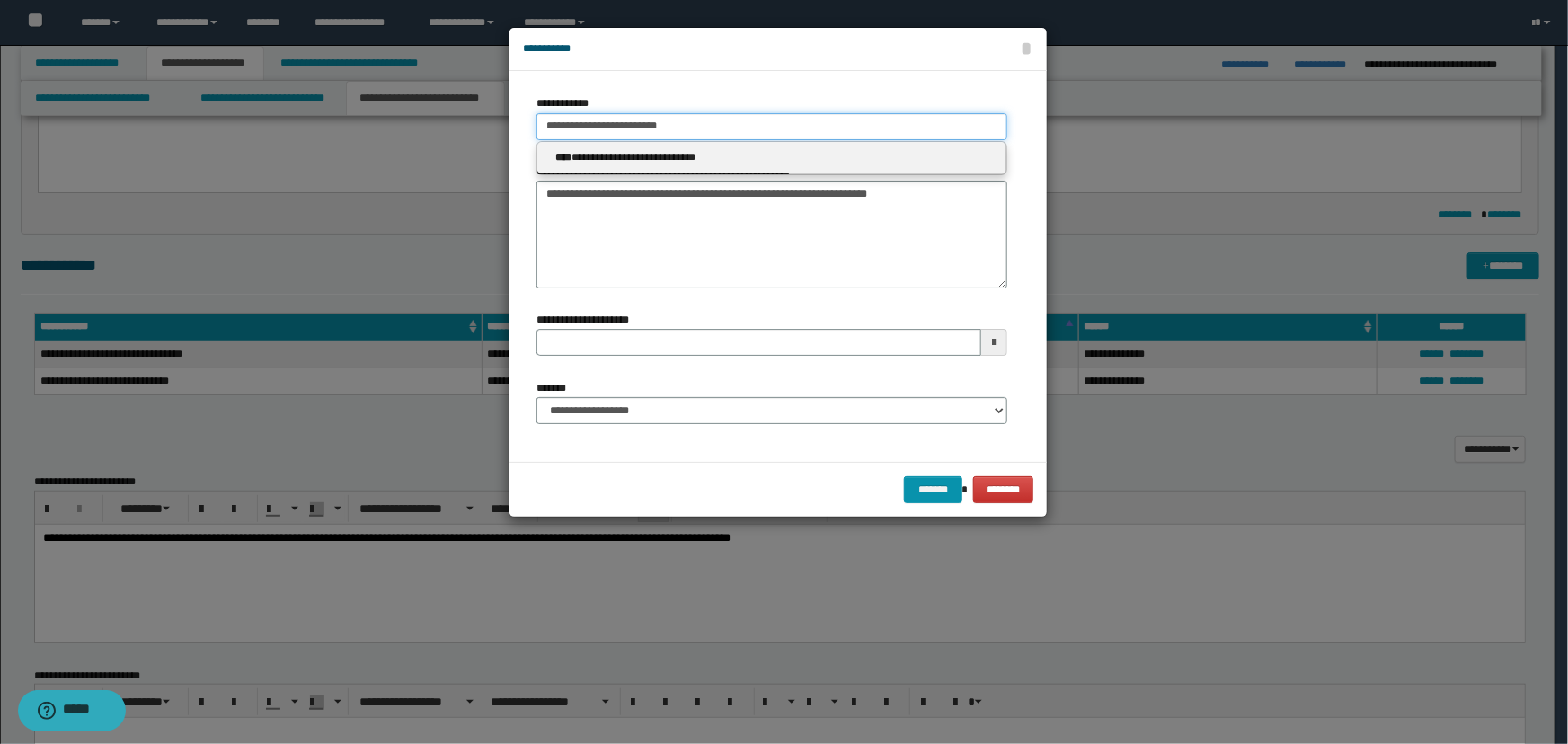 drag, startPoint x: 709, startPoint y: 119, endPoint x: 134, endPoint y: 98, distance: 575.38335 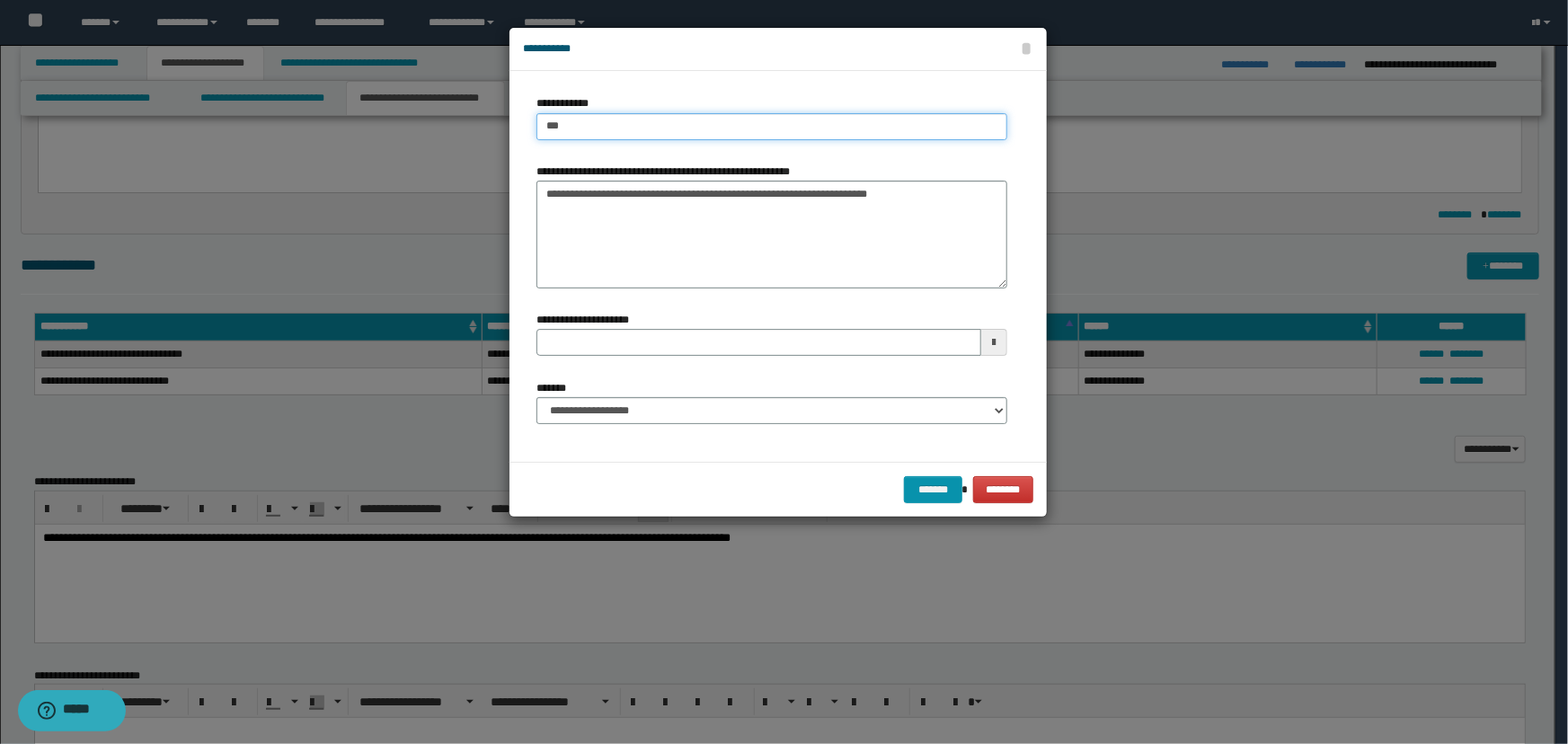 type on "****" 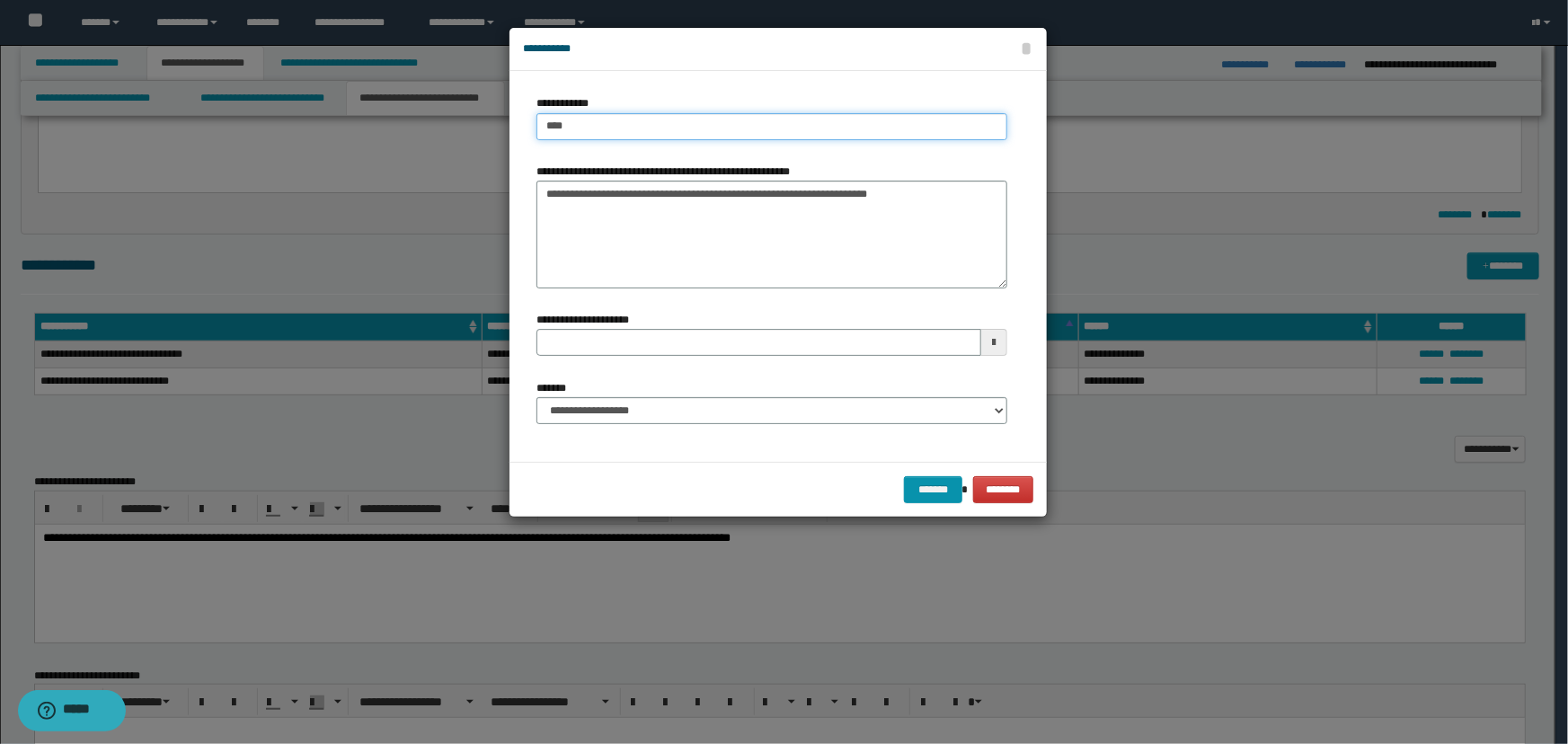 type on "****" 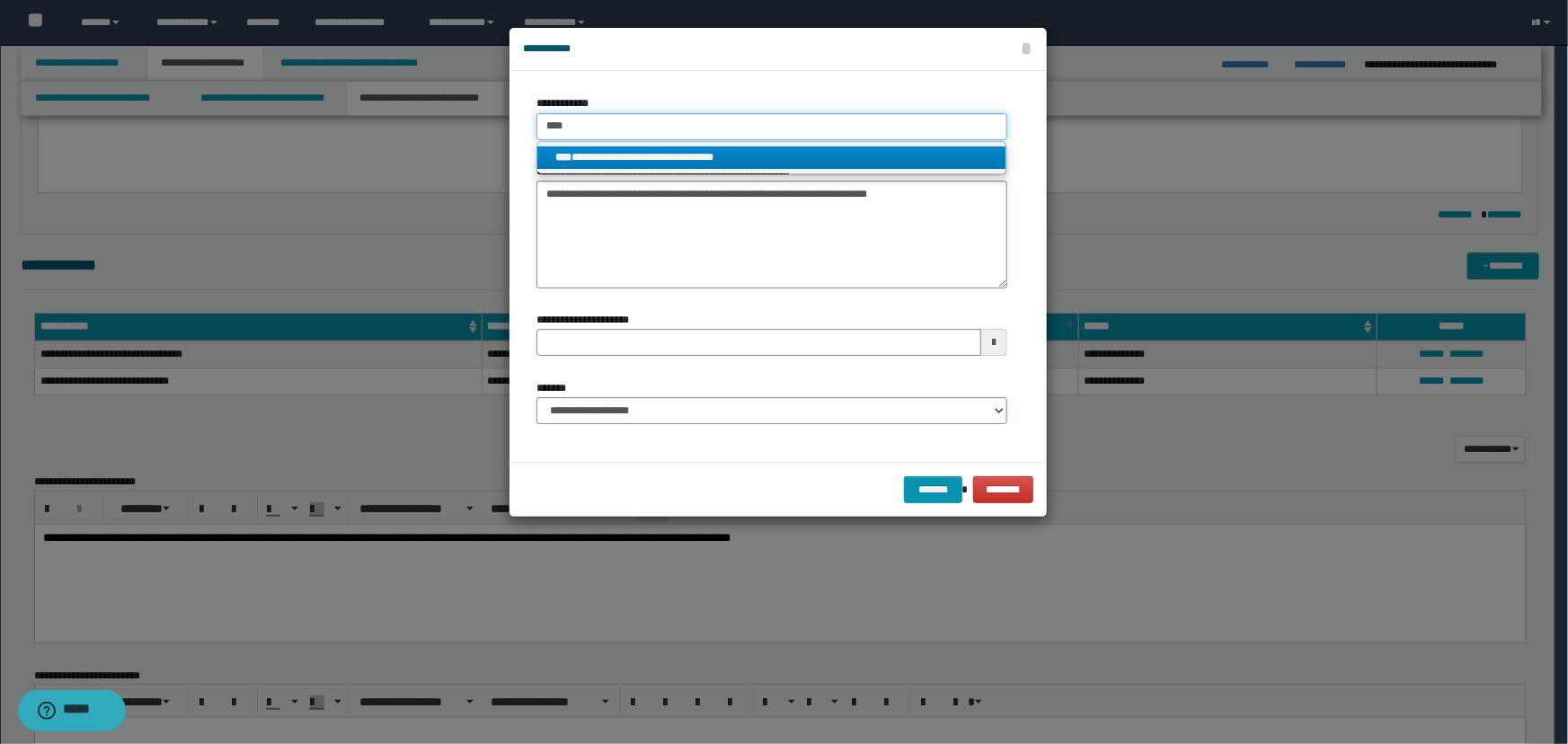 type on "****" 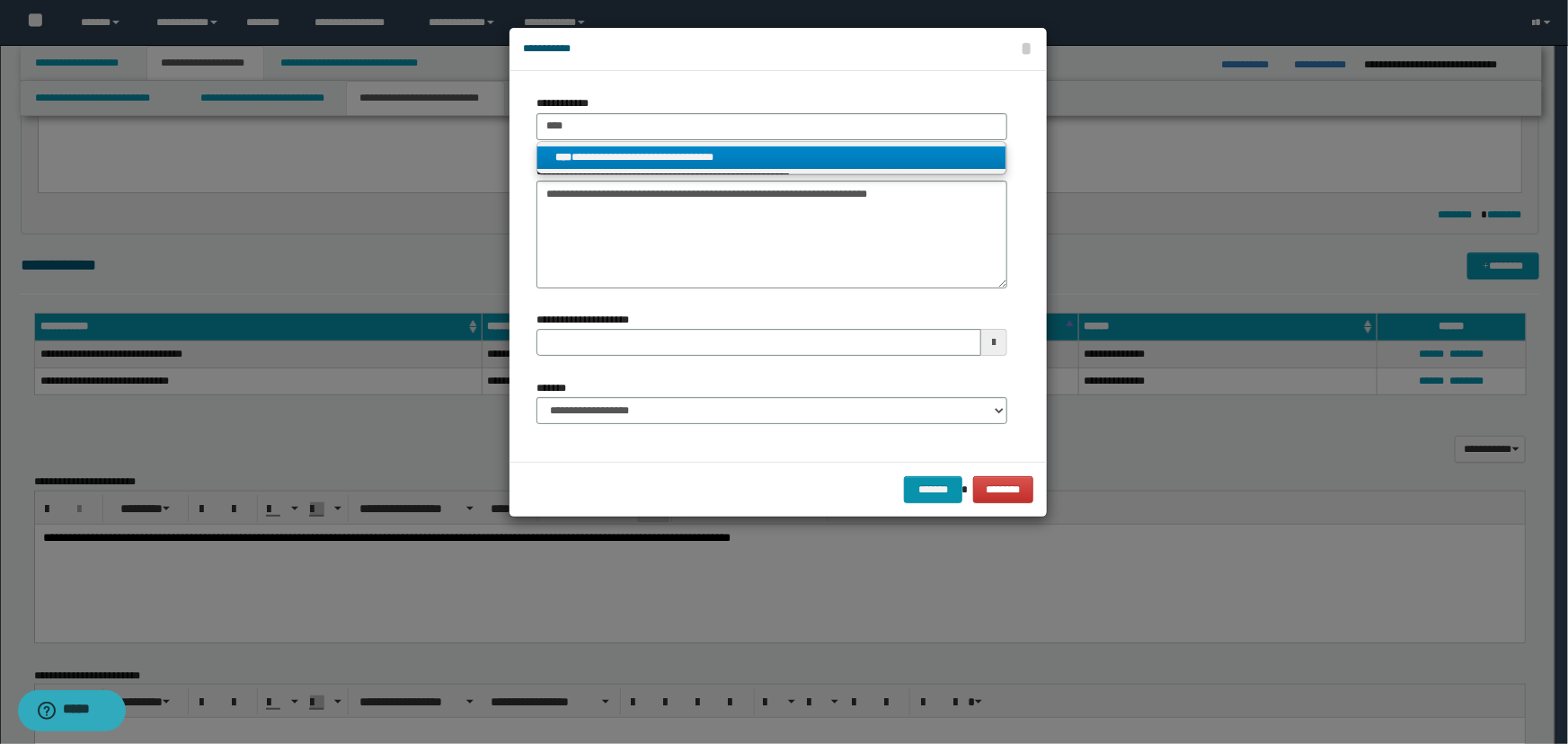 click on "**********" at bounding box center [772, 157] 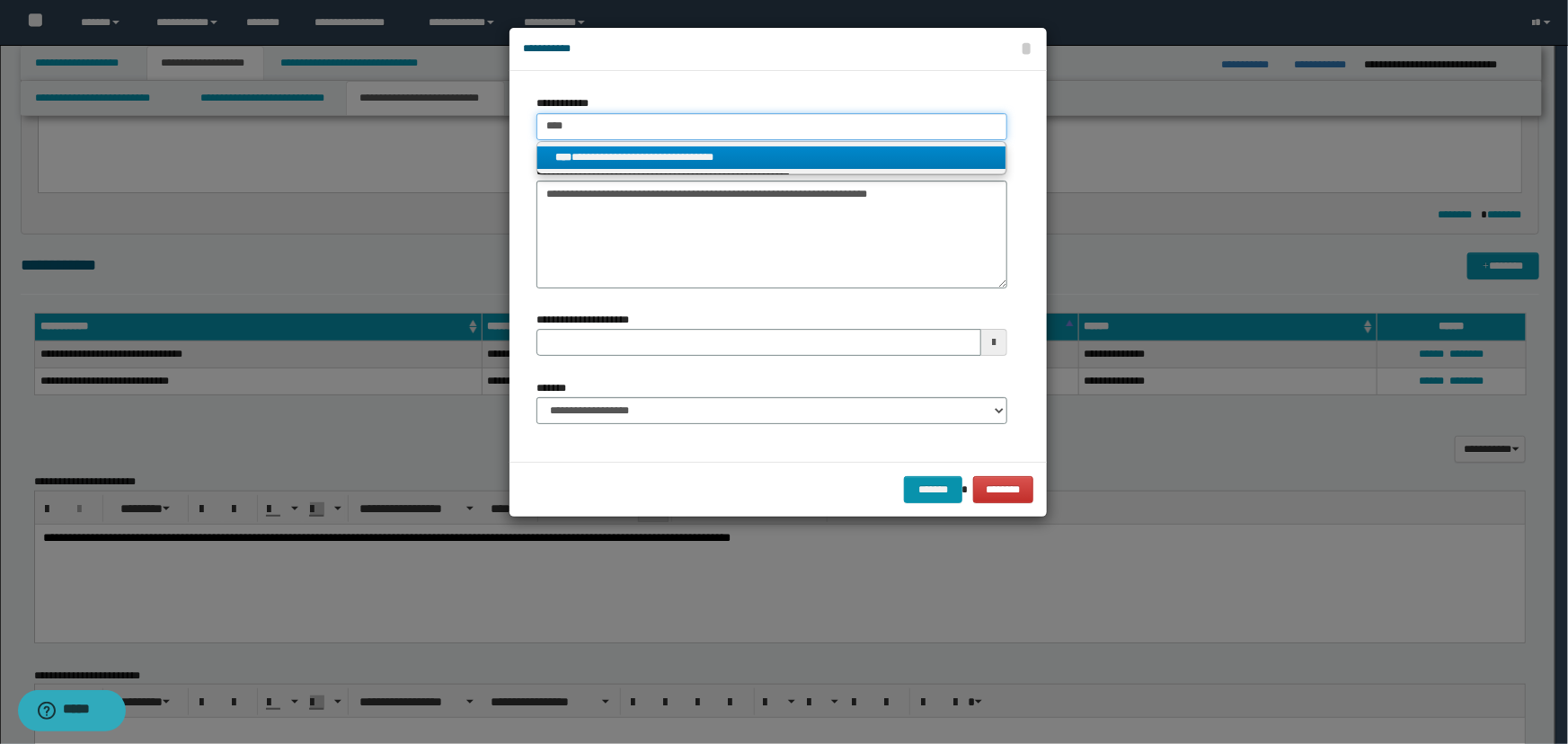 type 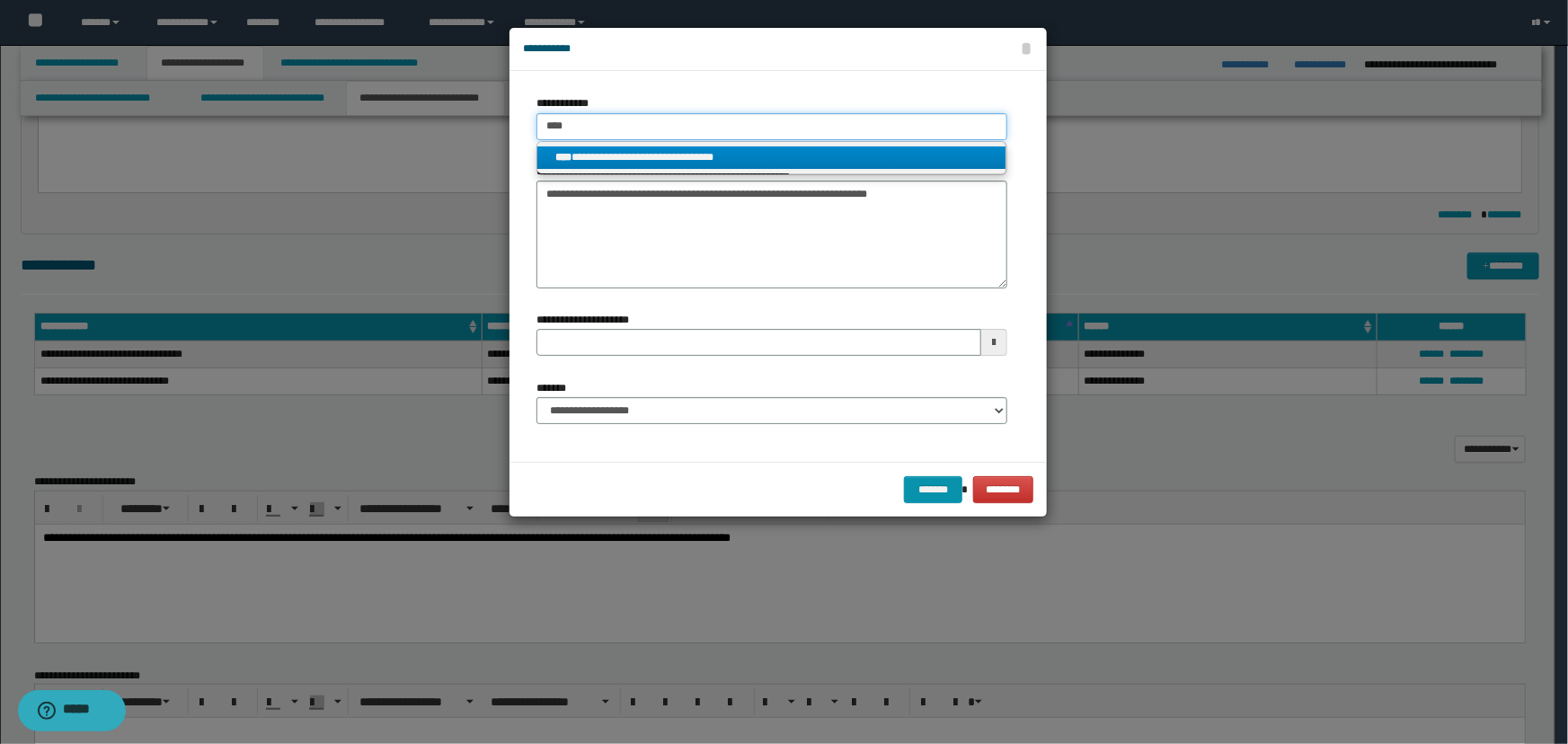 type on "**********" 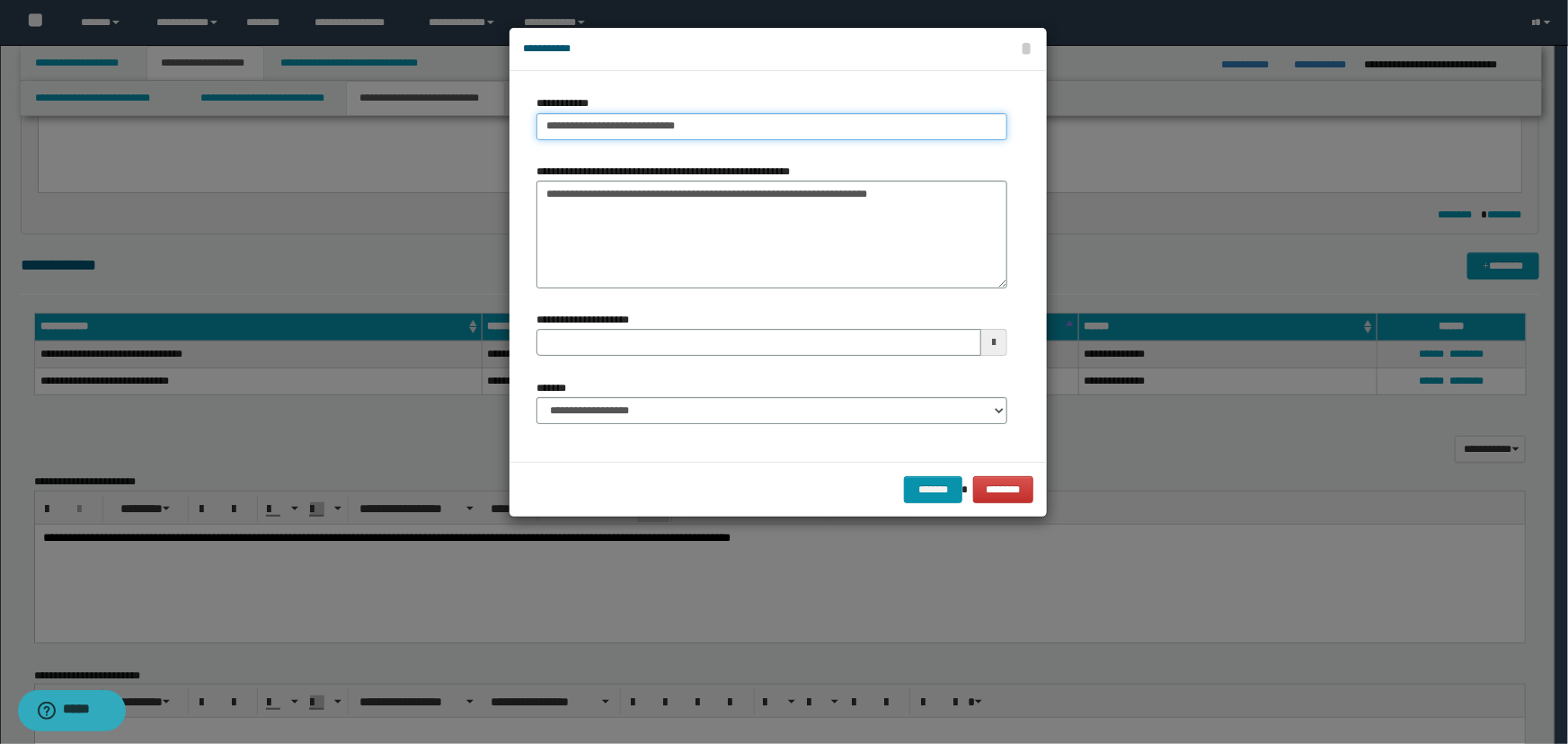 type 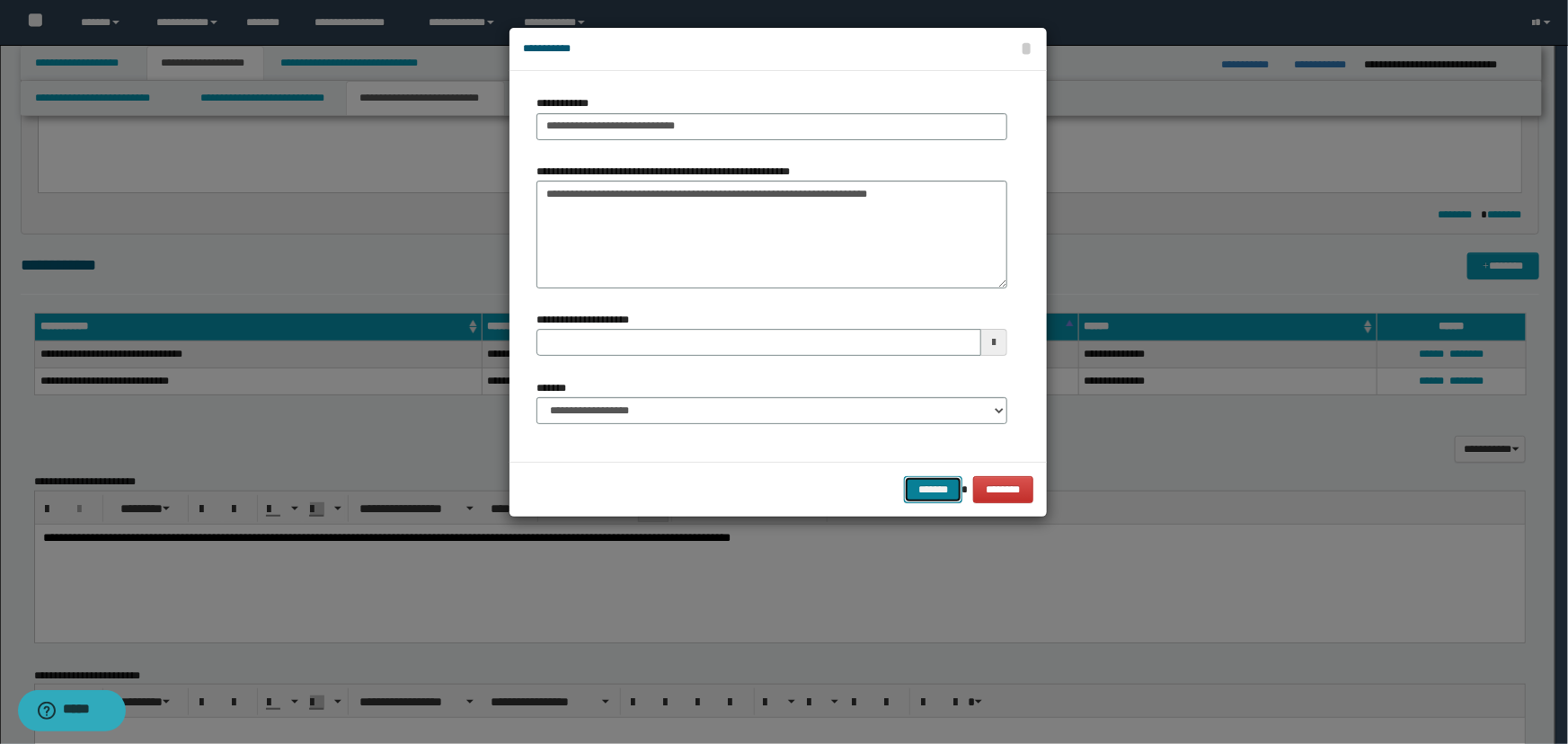 click on "*******" at bounding box center (933, 490) 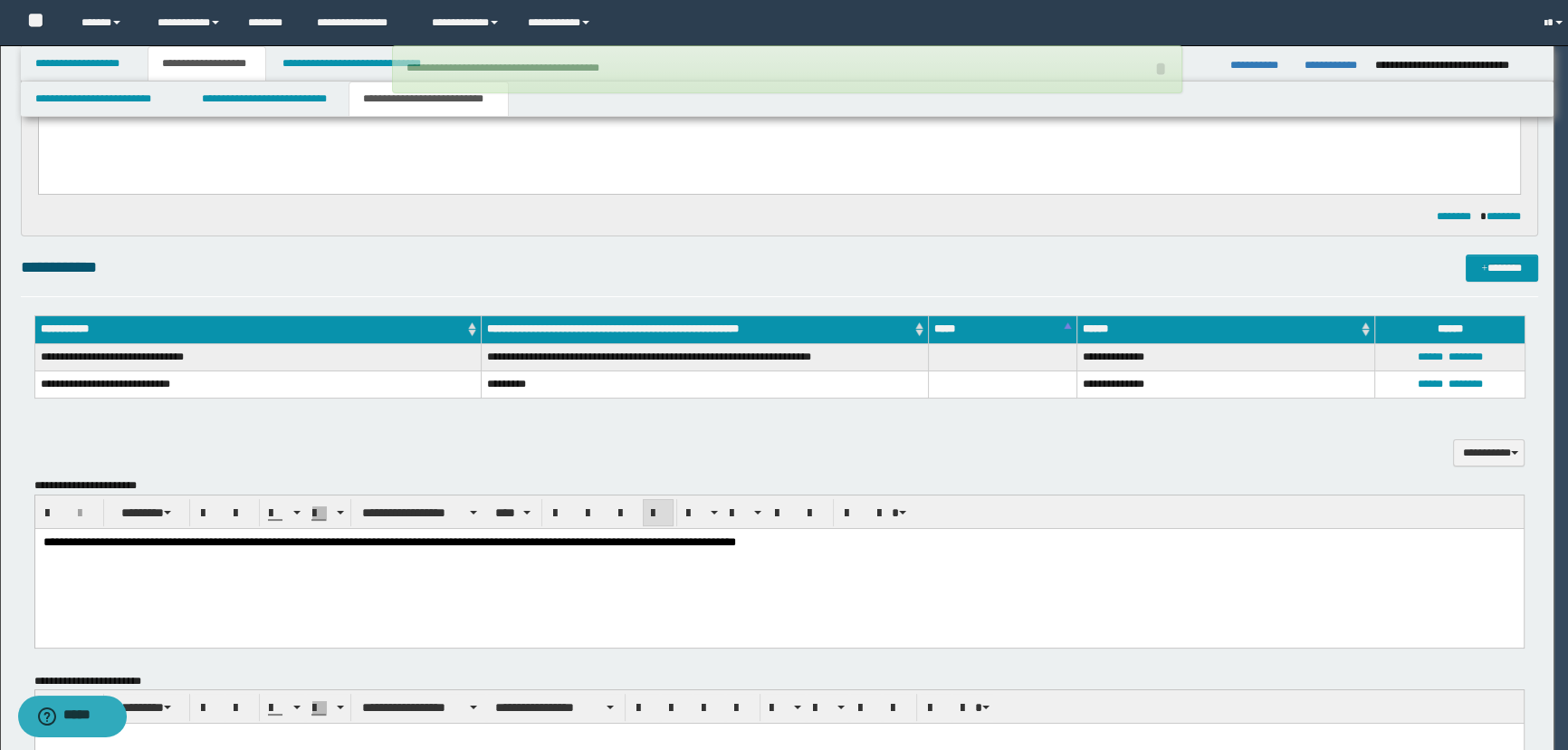 type 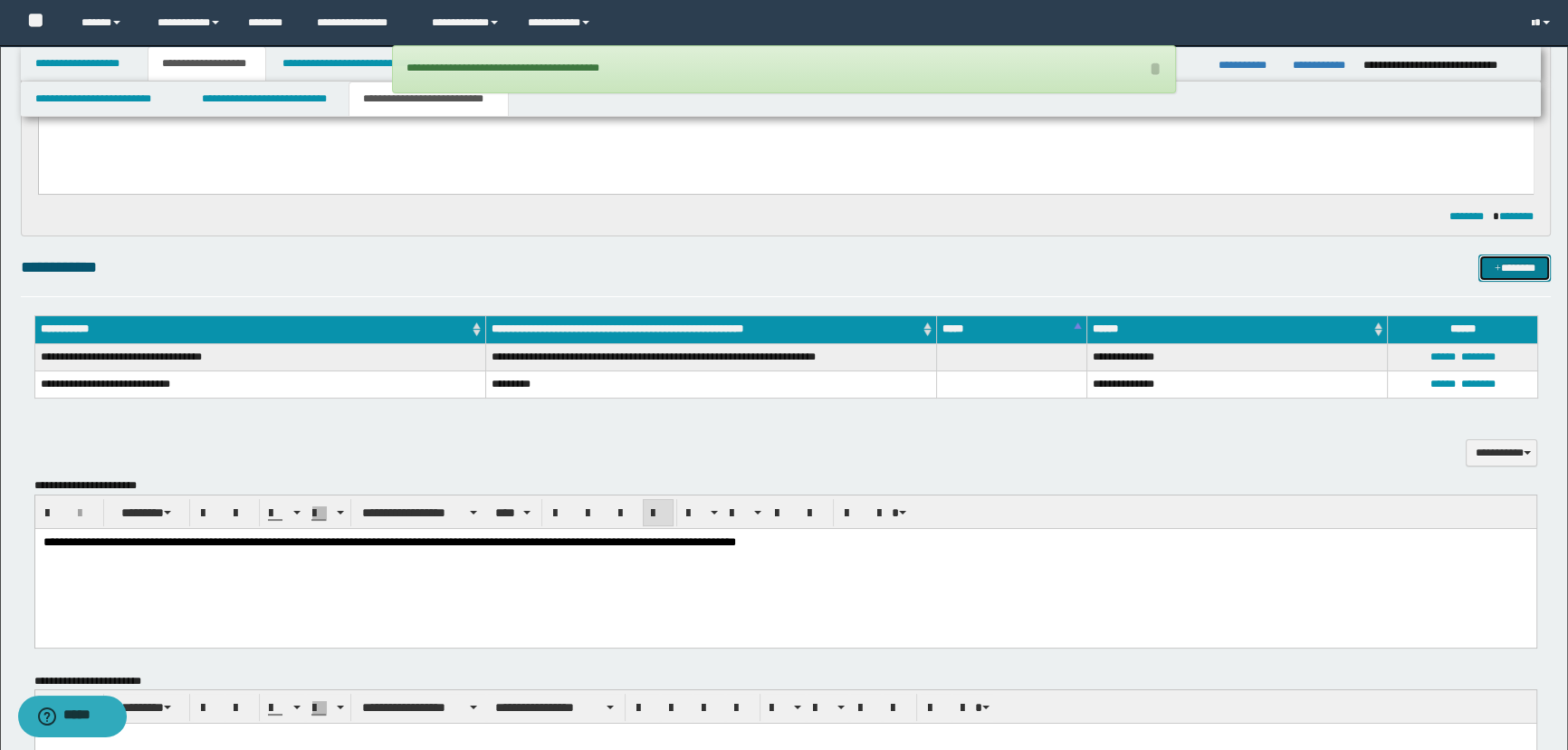 click on "*******" at bounding box center (1515, 268) 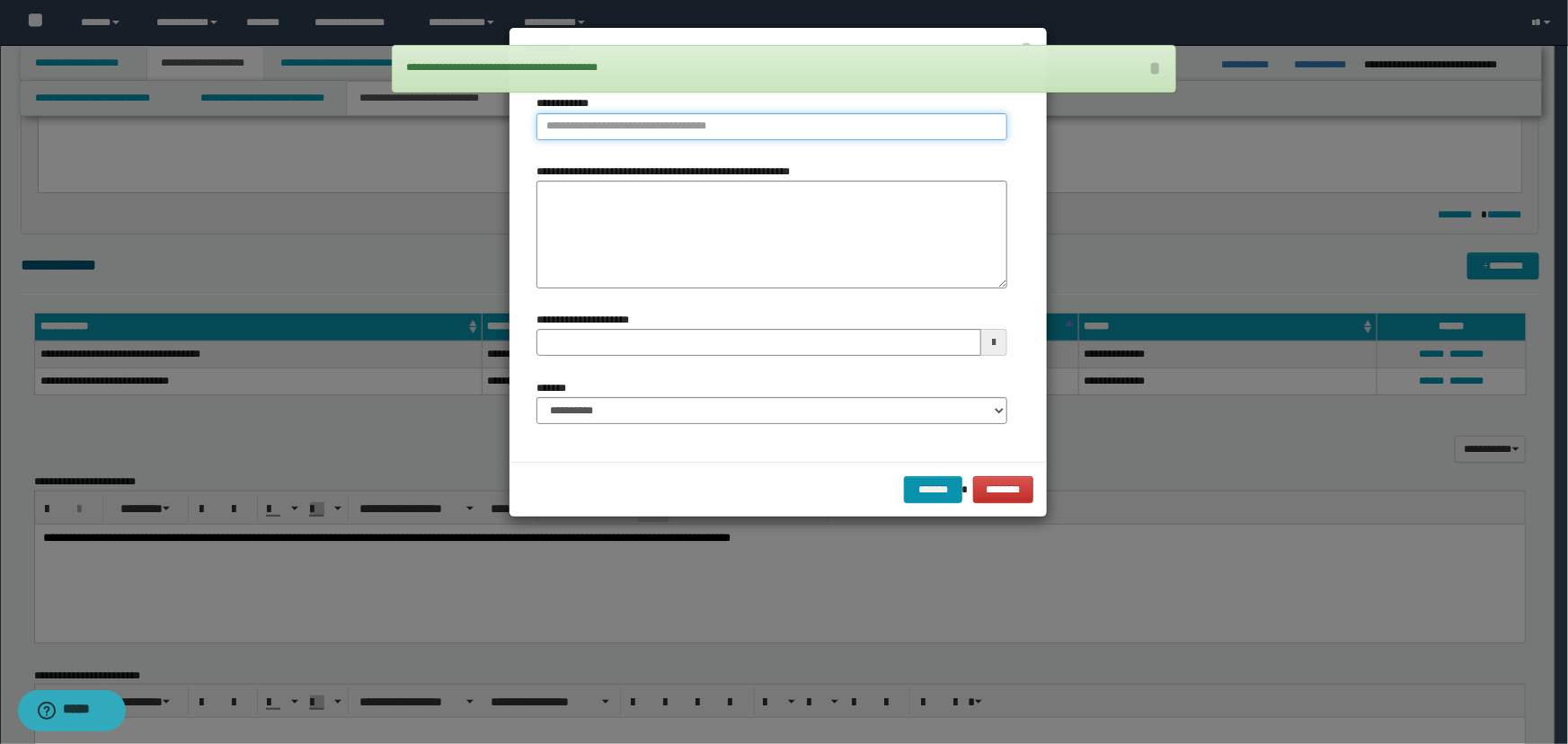 type on "**********" 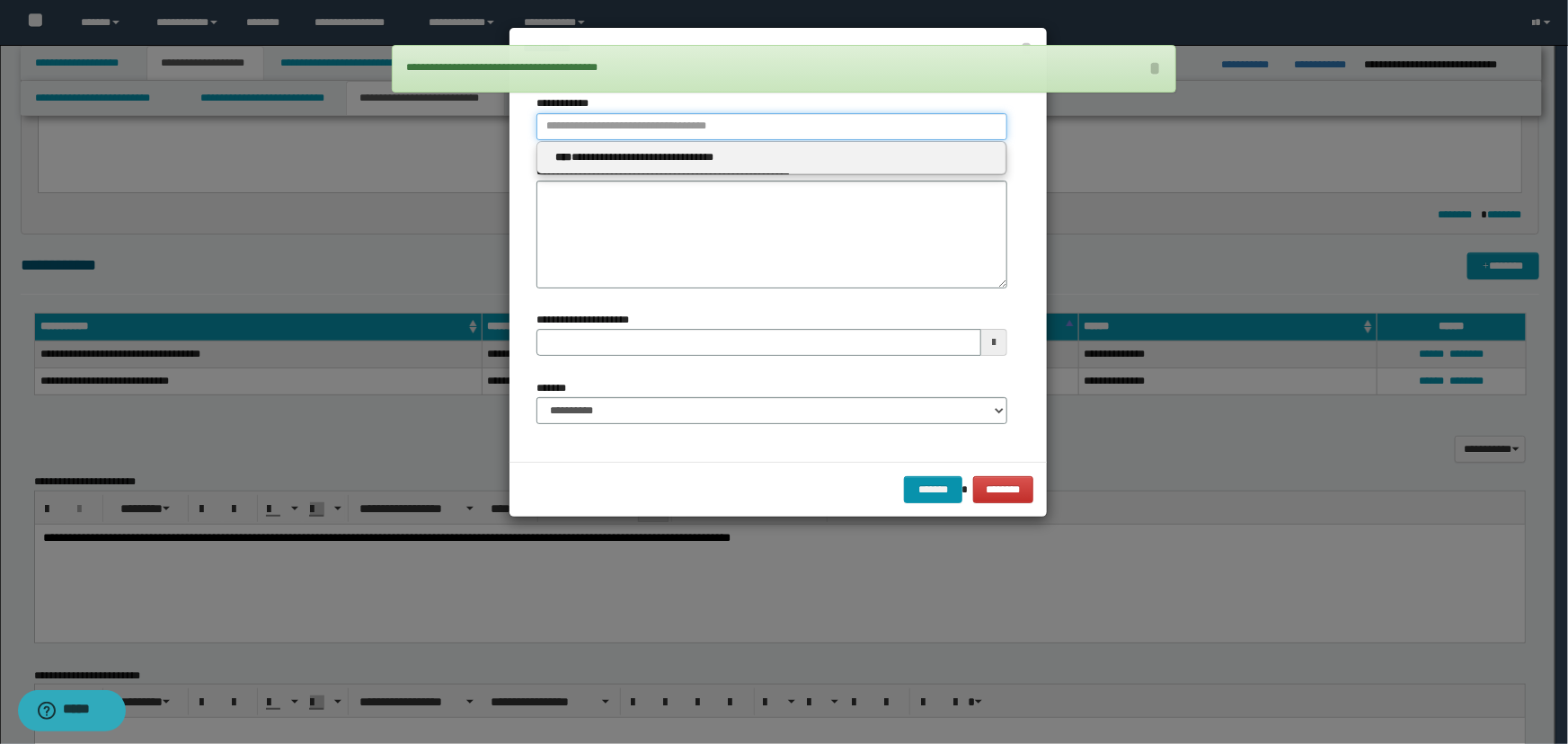 click on "**********" at bounding box center (772, 127) 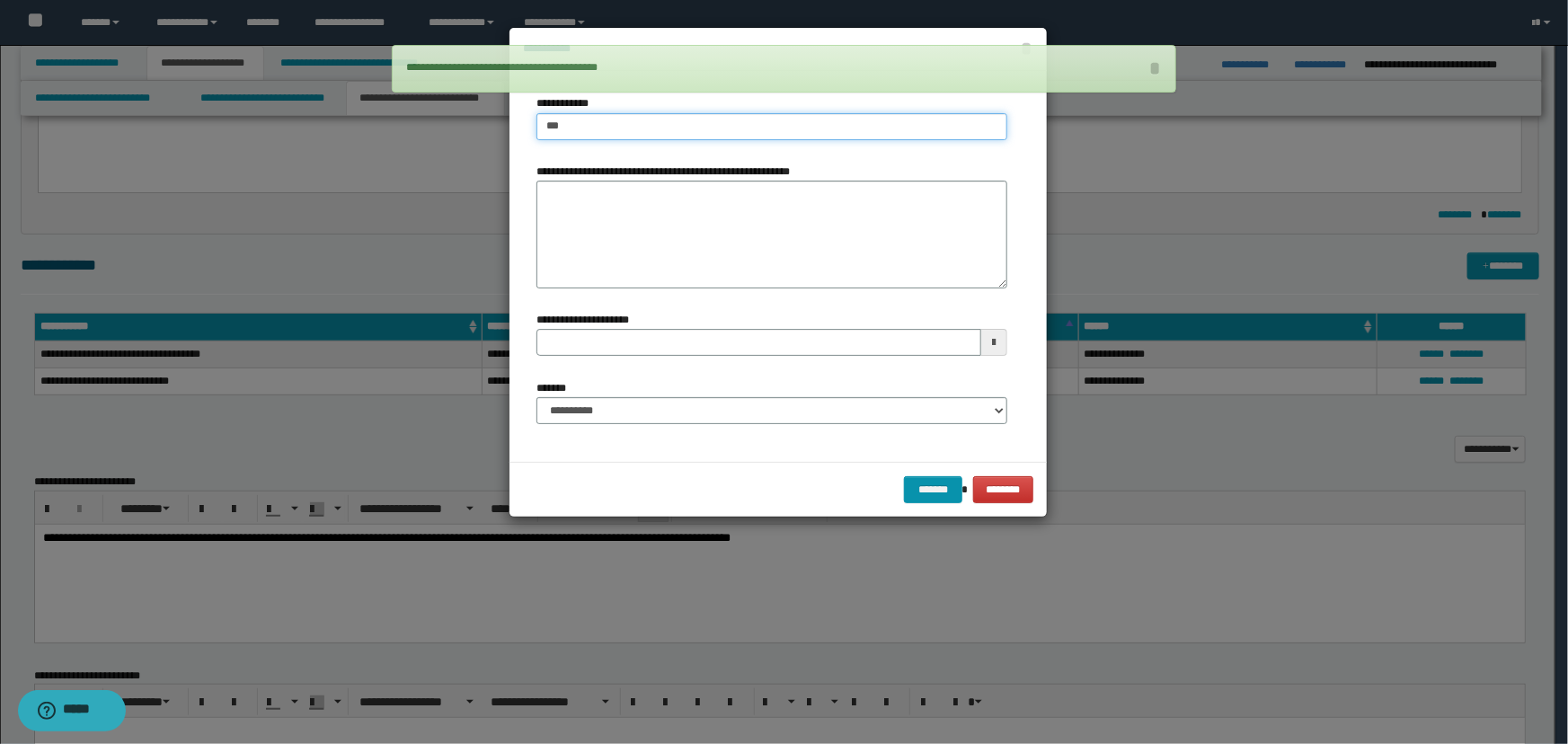 type on "****" 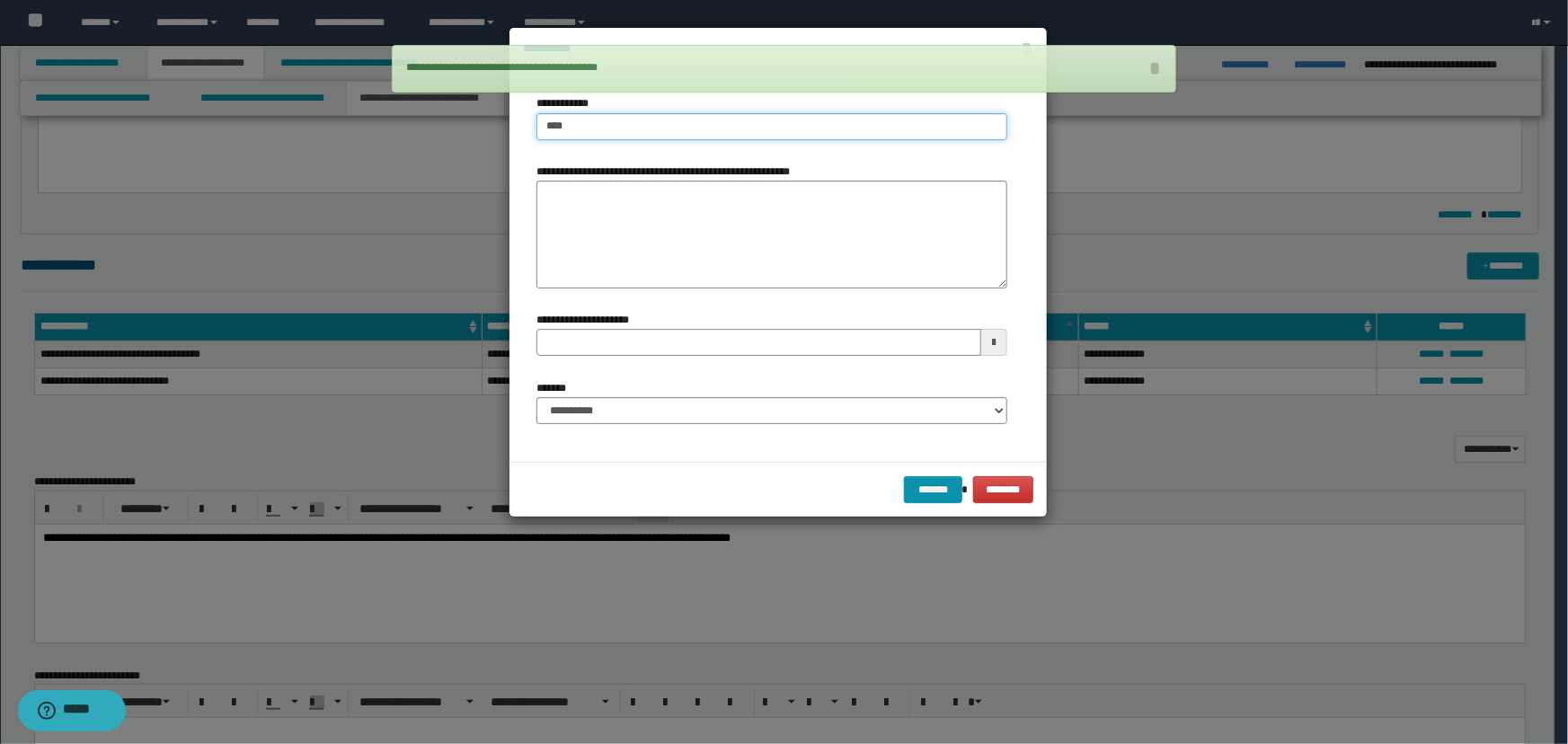 type on "****" 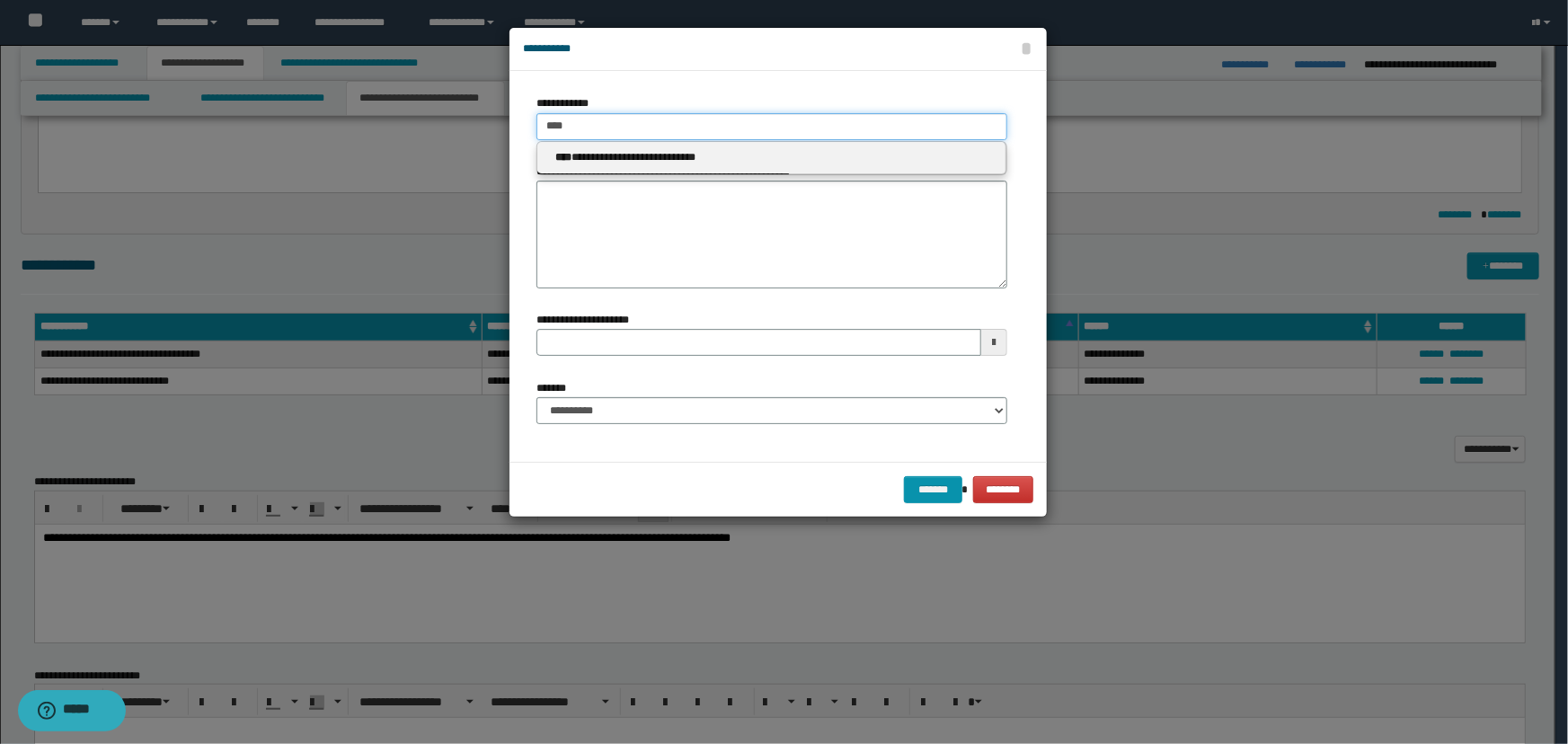 type on "****" 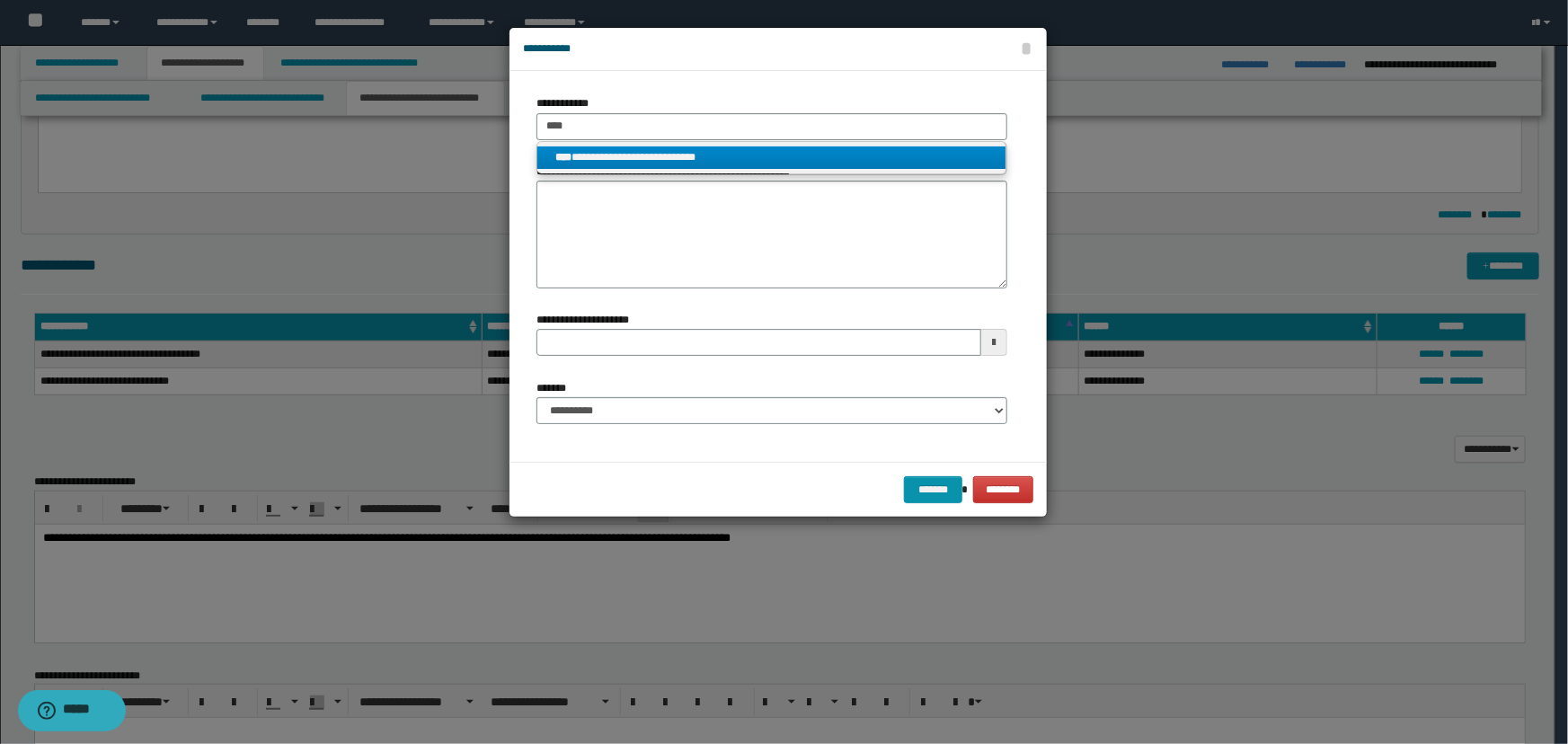 click on "**********" at bounding box center [772, 157] 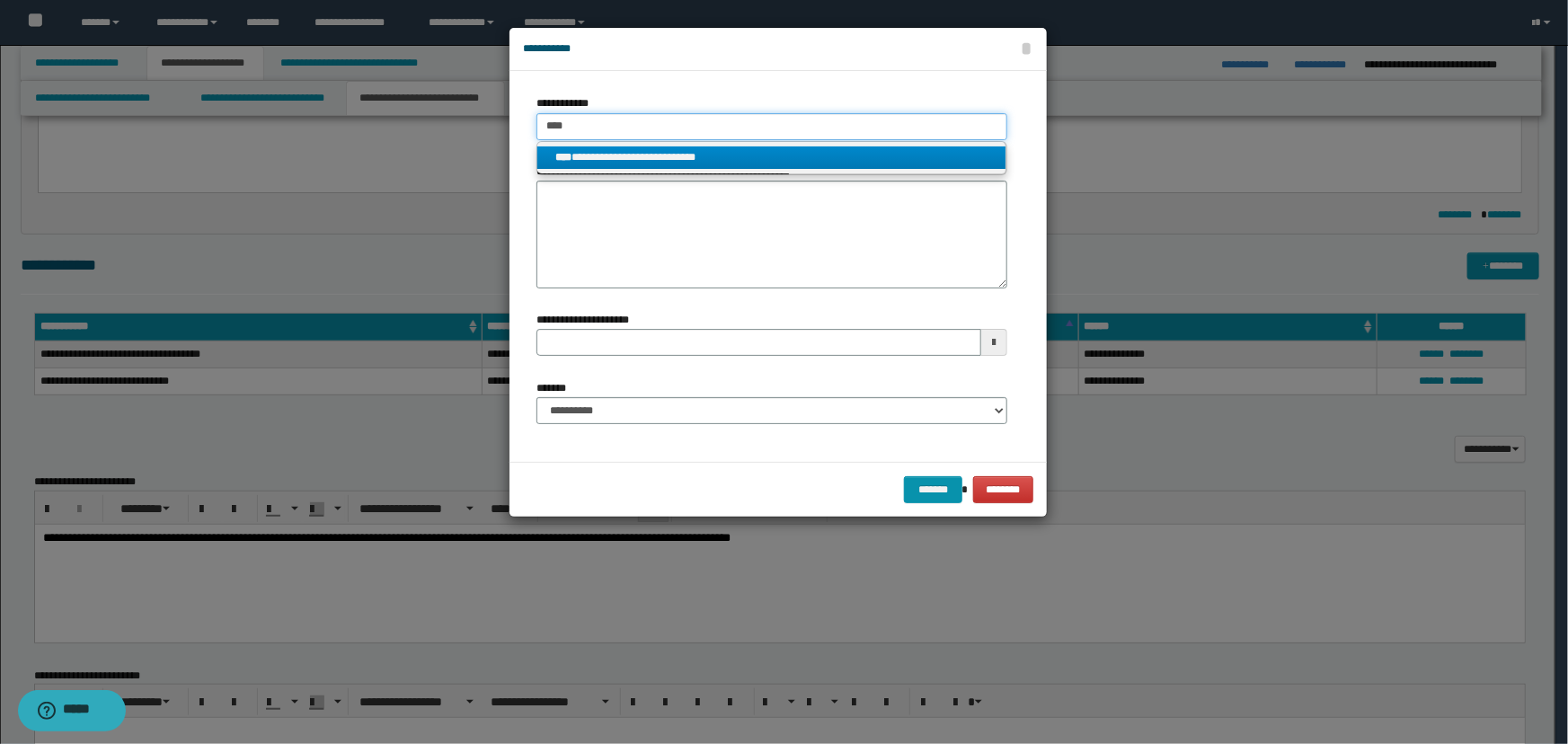 type 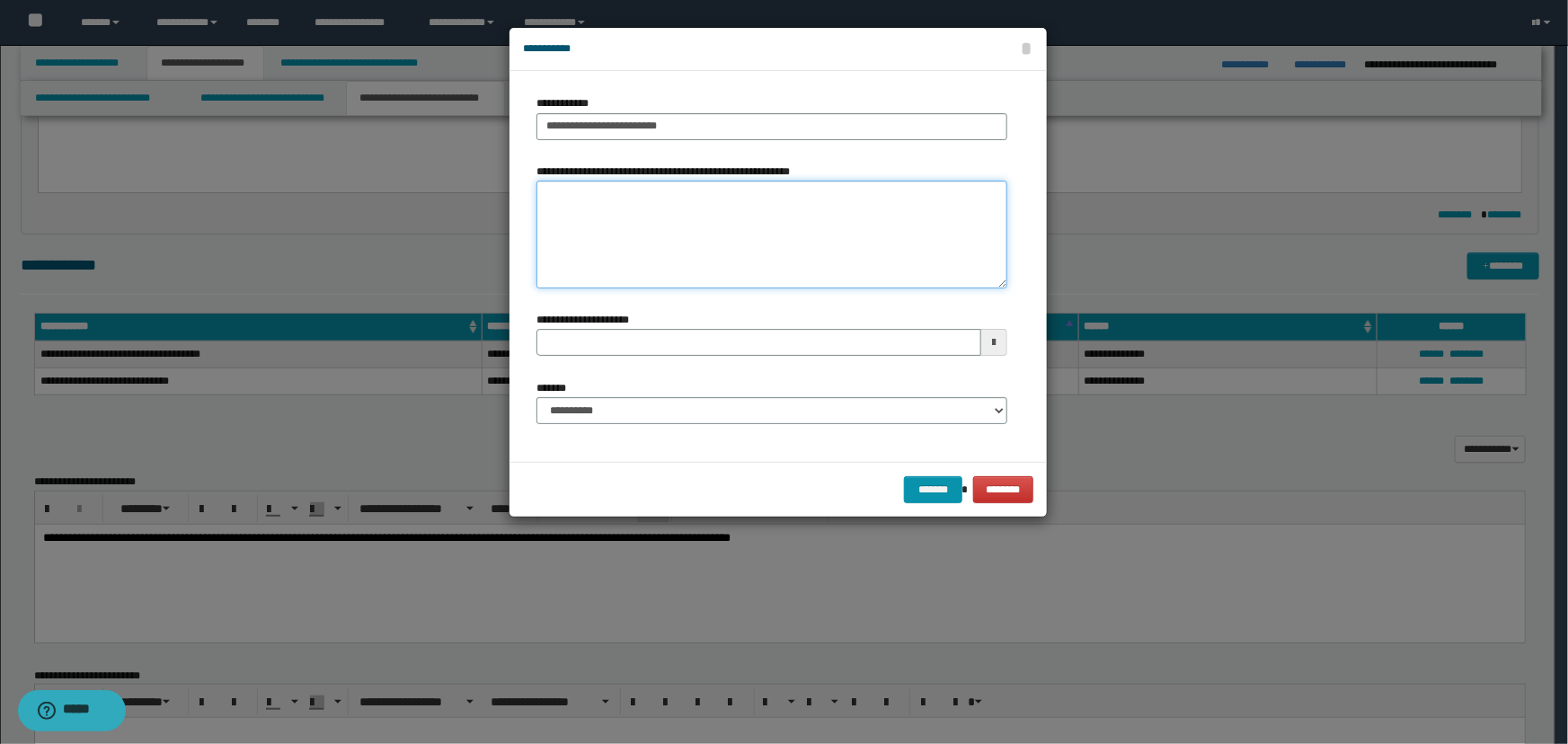 click on "**********" at bounding box center (772, 235) 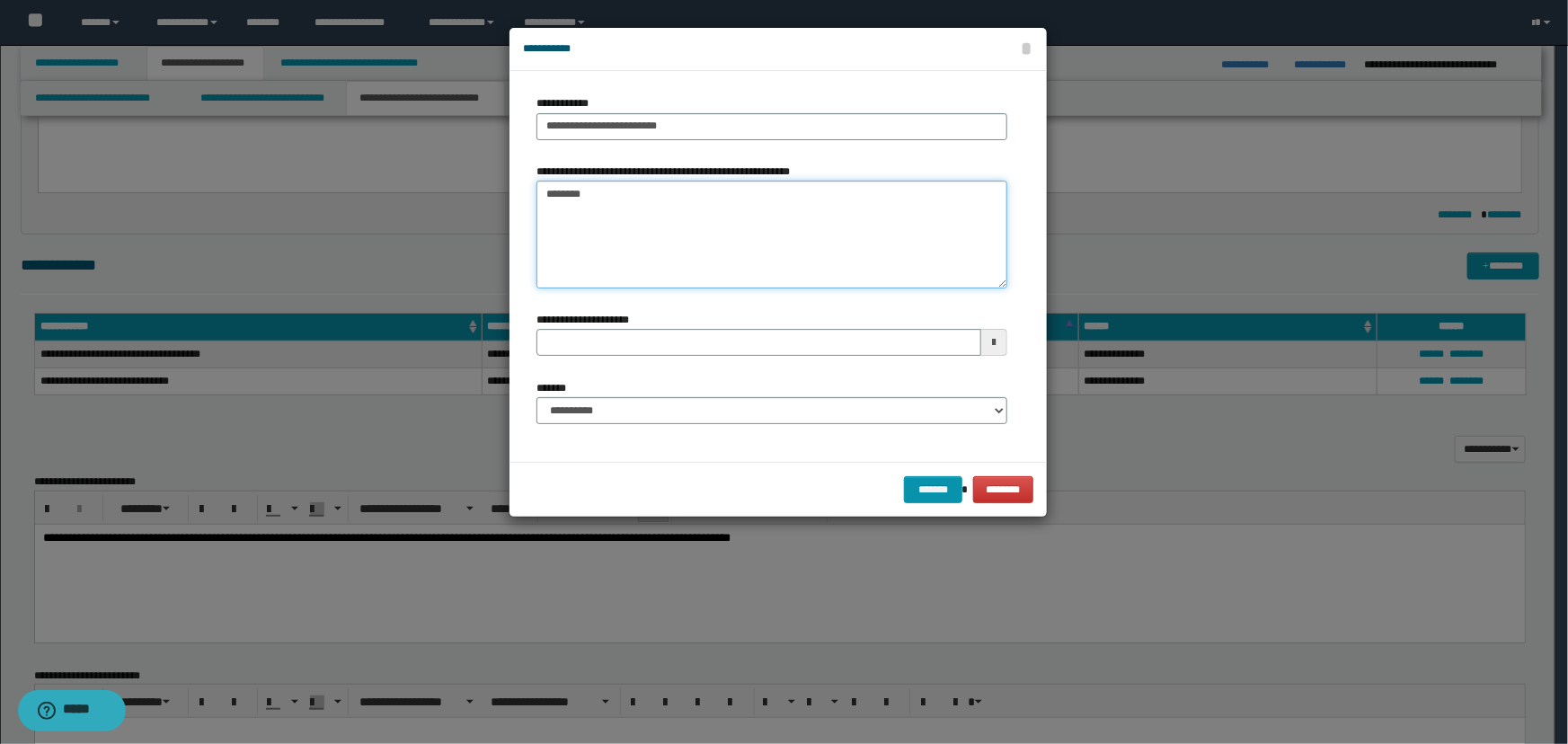 type on "*********" 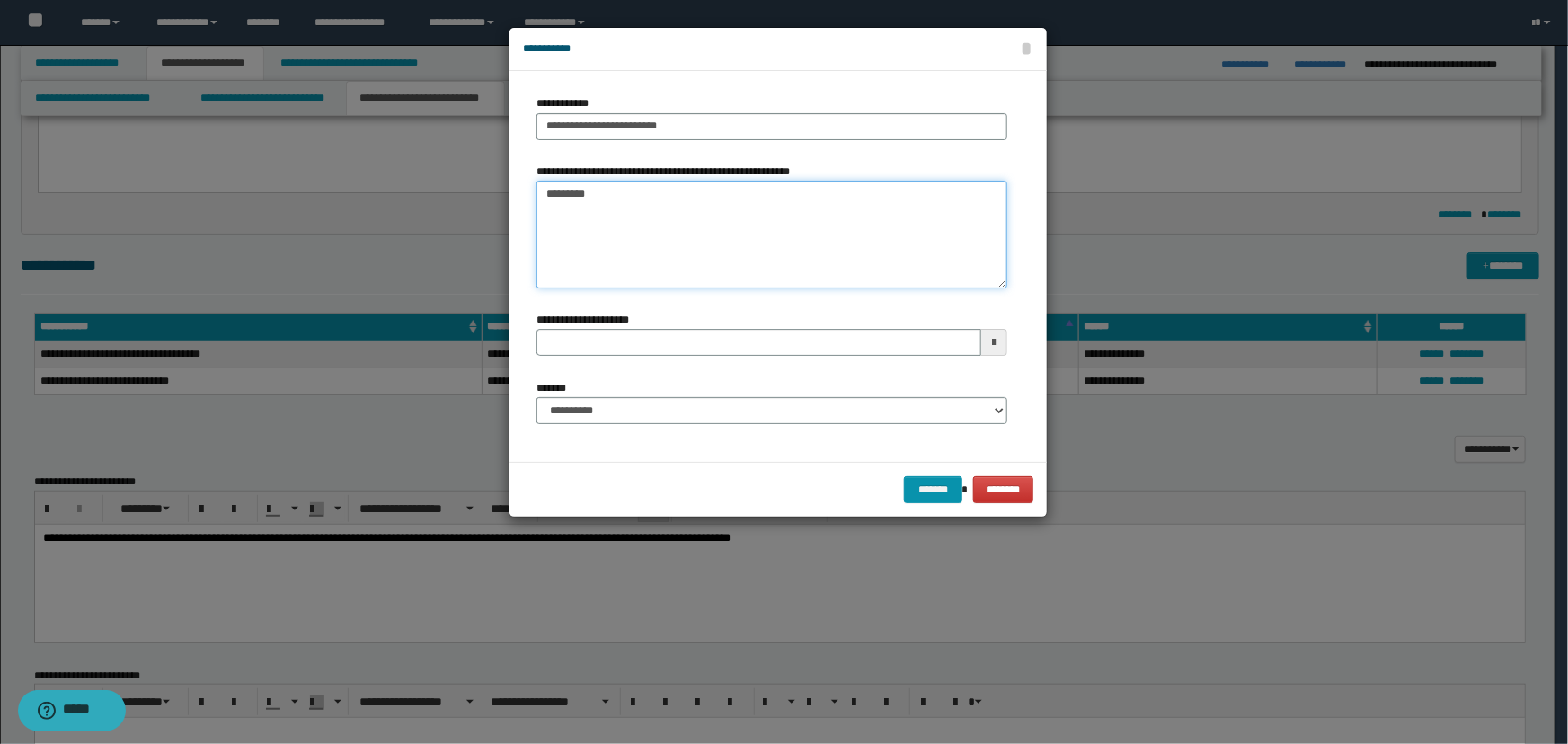 type 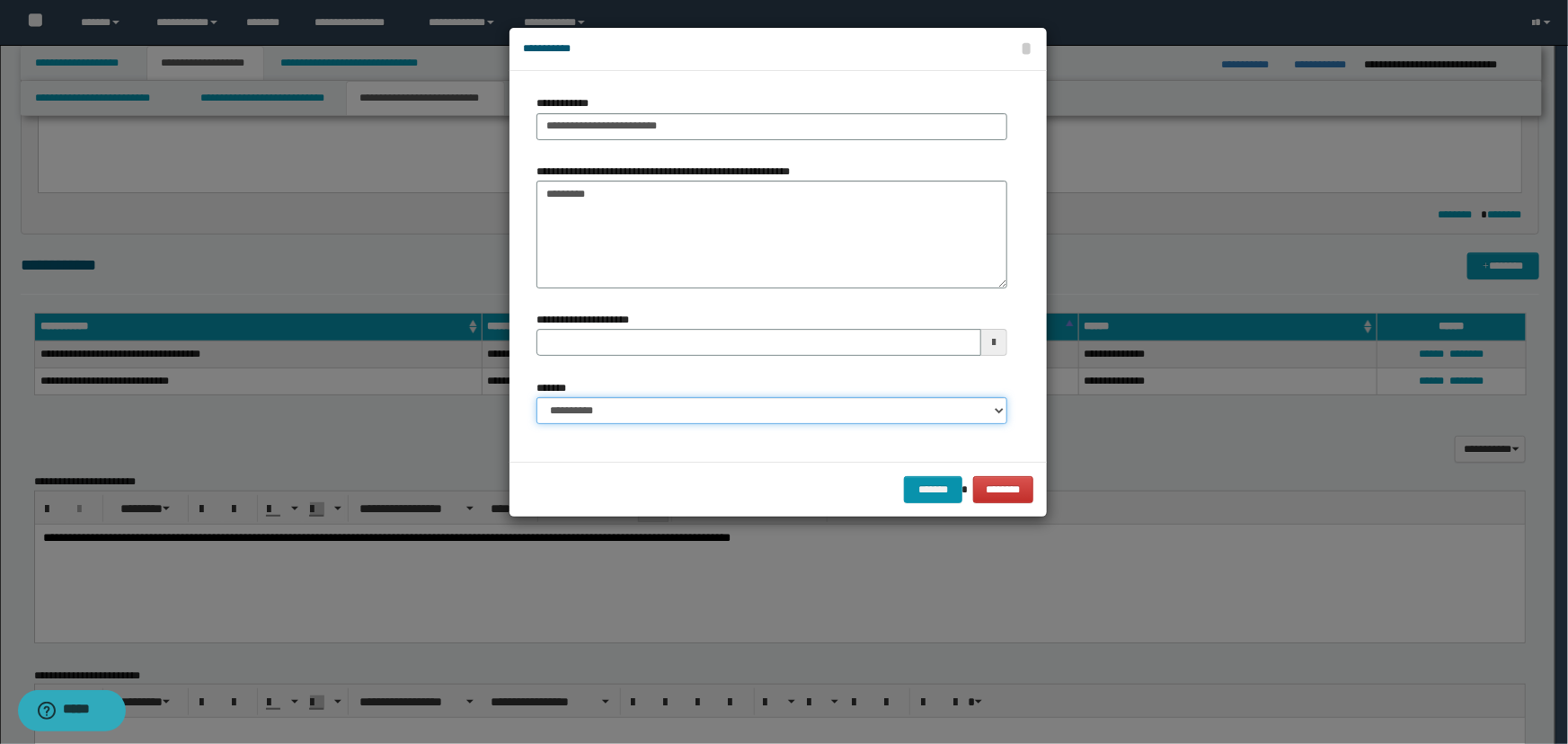click on "**********" at bounding box center (772, 411) 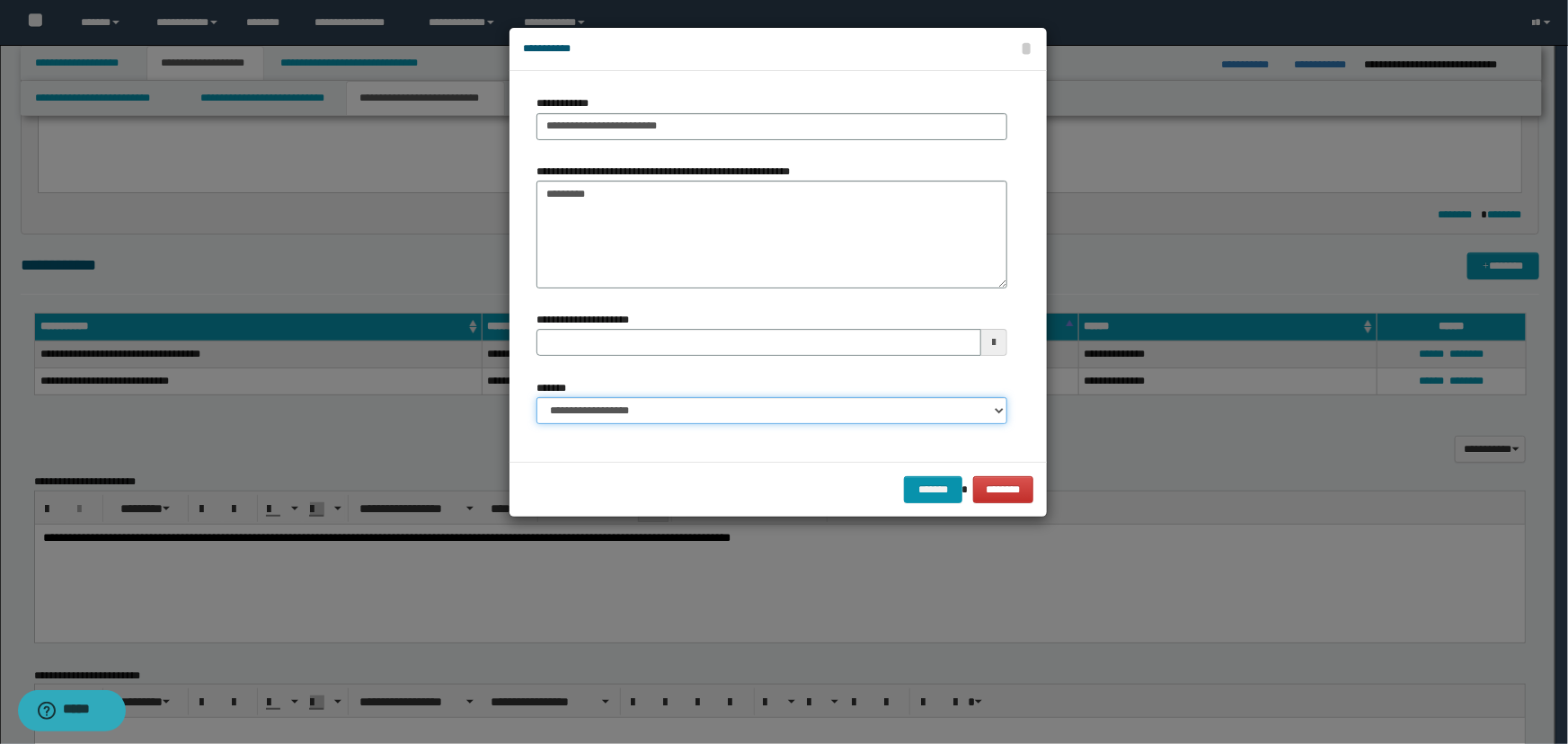 click on "**********" at bounding box center (772, 411) 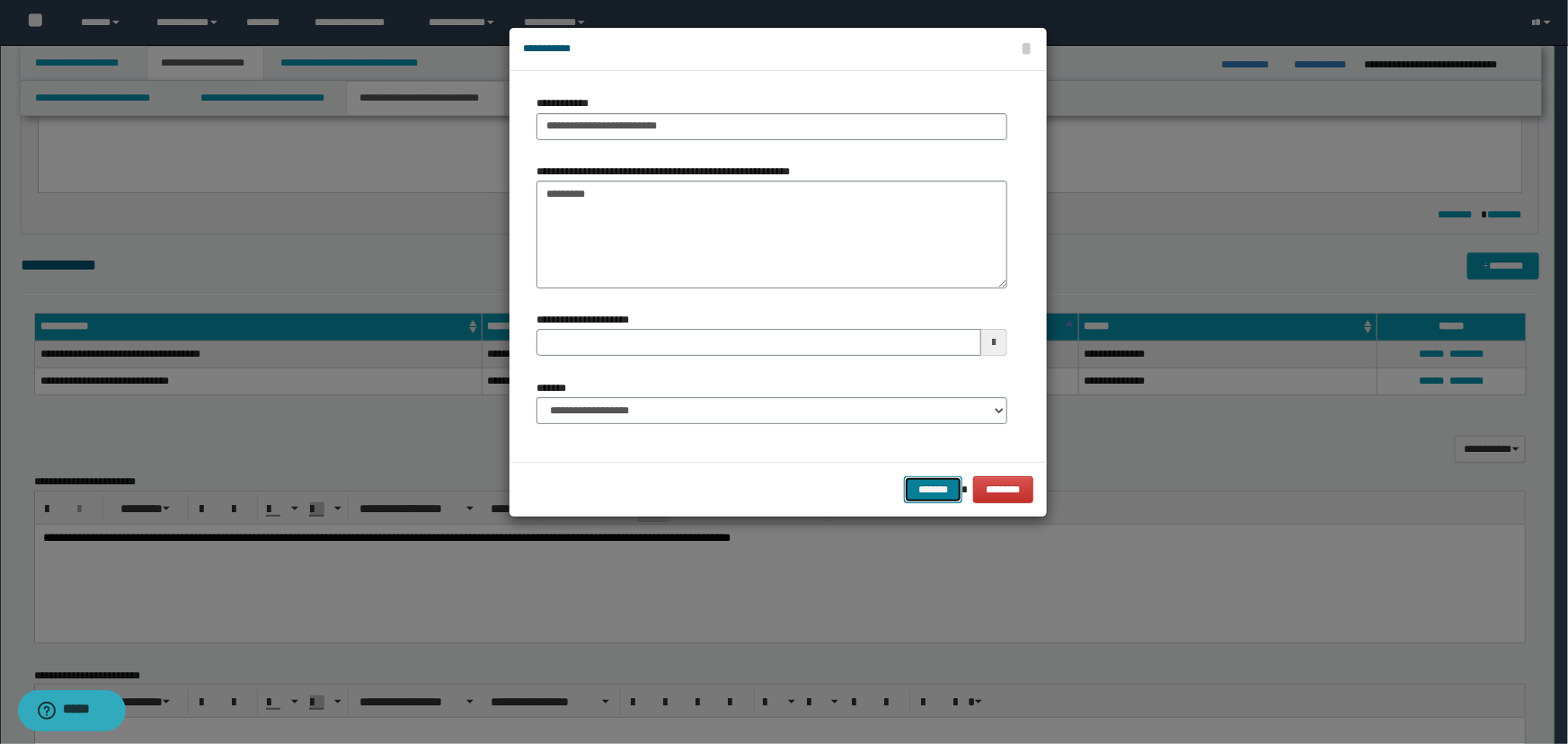 click on "*******" at bounding box center (933, 490) 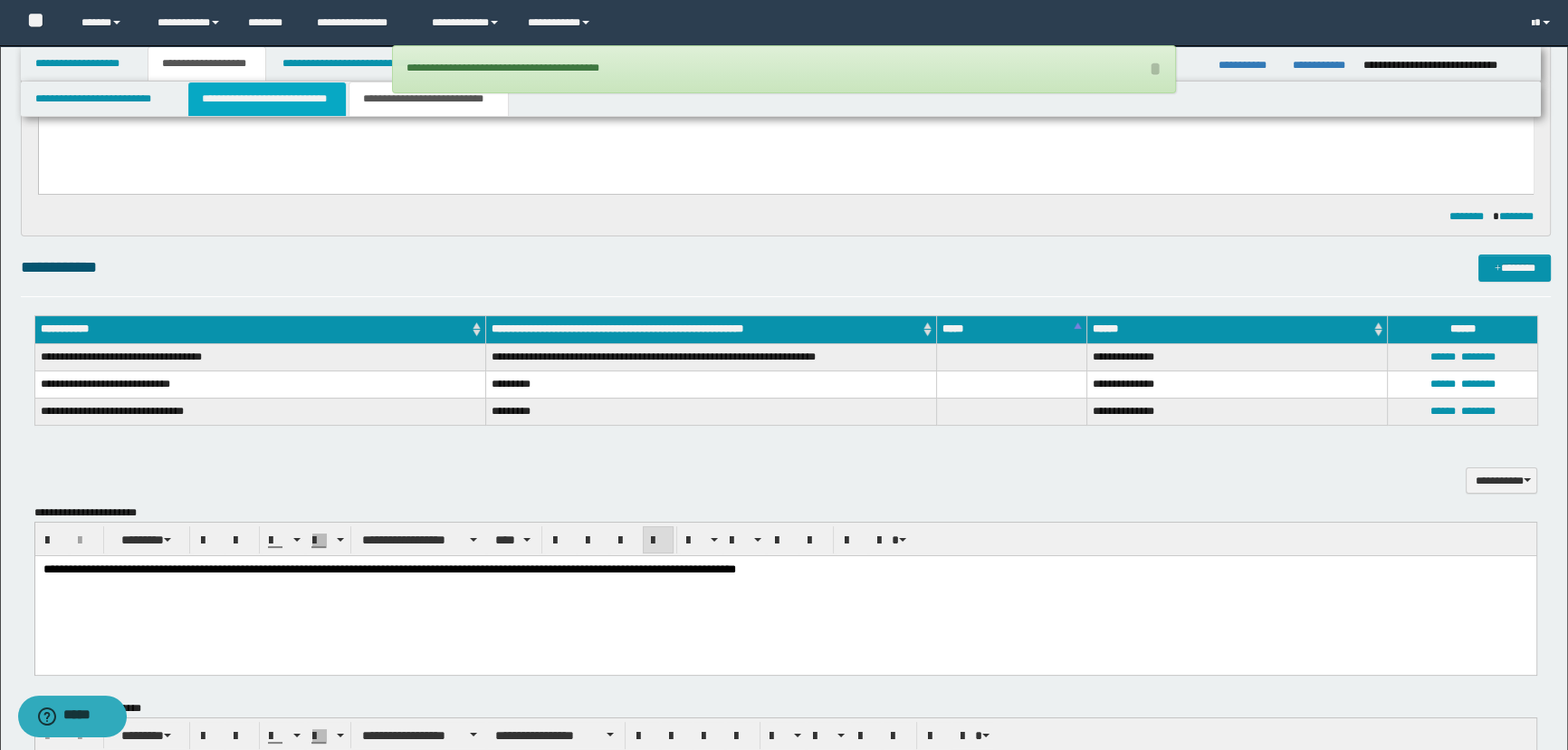 click on "**********" at bounding box center [266, 99] 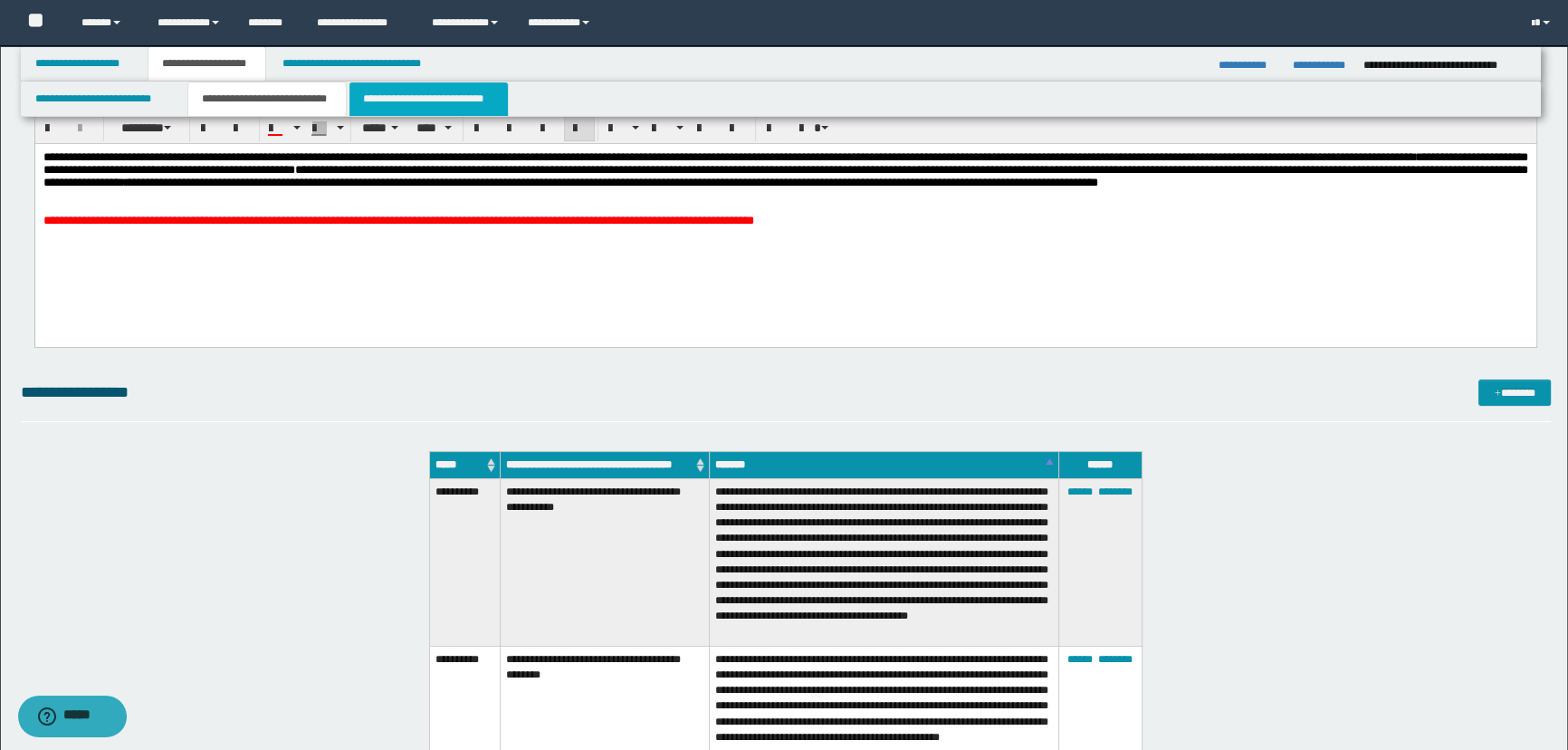 click on "**********" at bounding box center [428, 99] 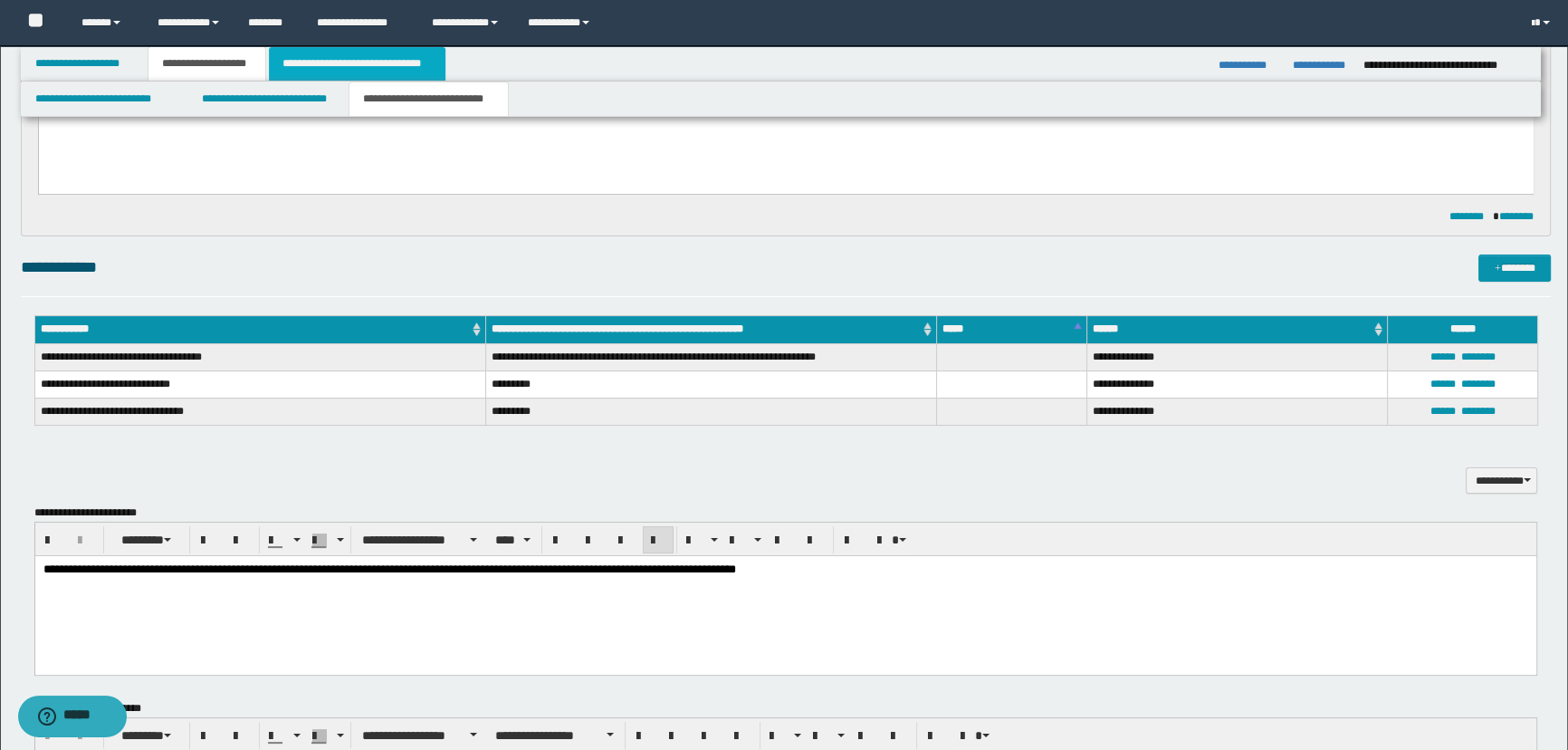click on "**********" at bounding box center [357, 63] 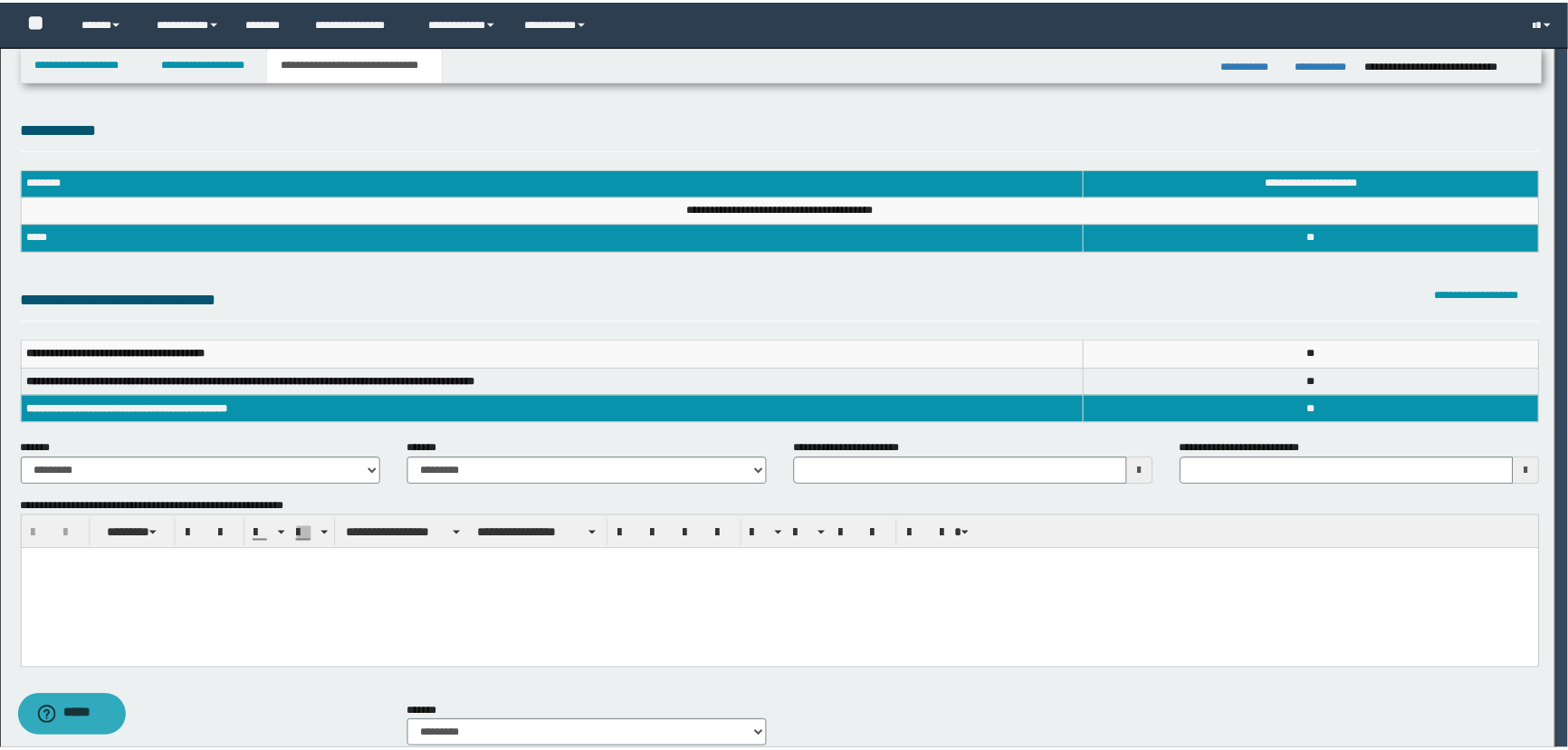 scroll, scrollTop: 0, scrollLeft: 0, axis: both 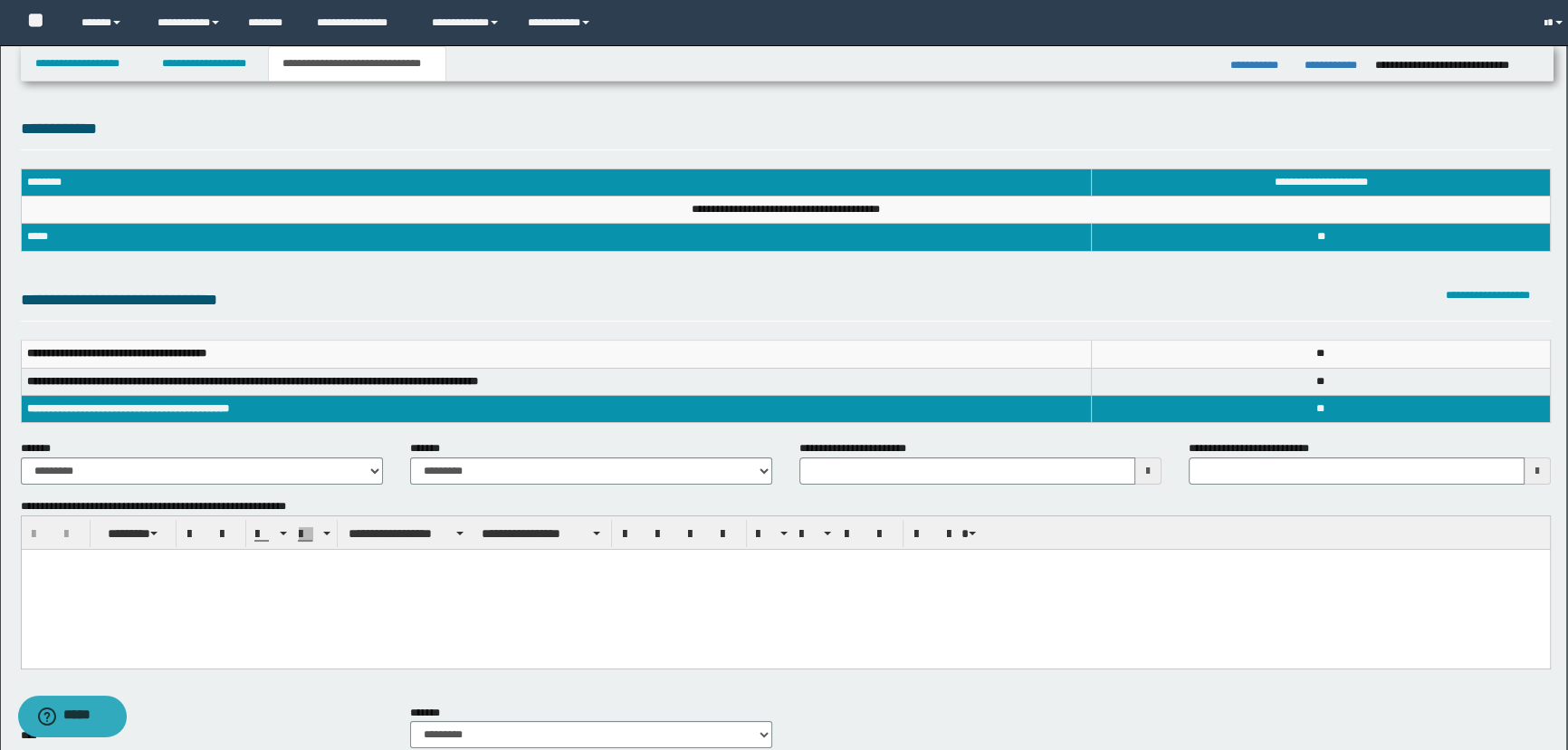 type 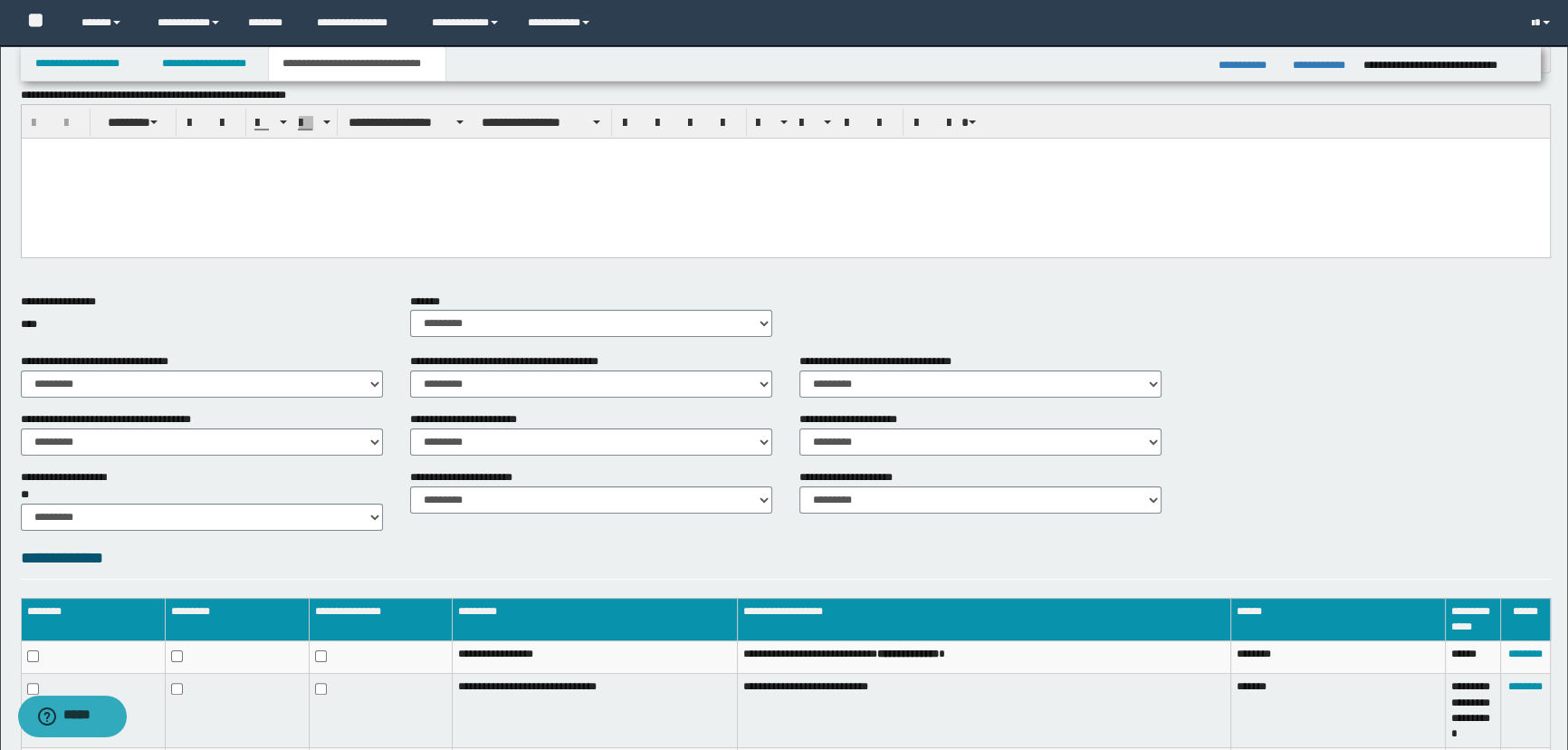 scroll, scrollTop: 582, scrollLeft: 0, axis: vertical 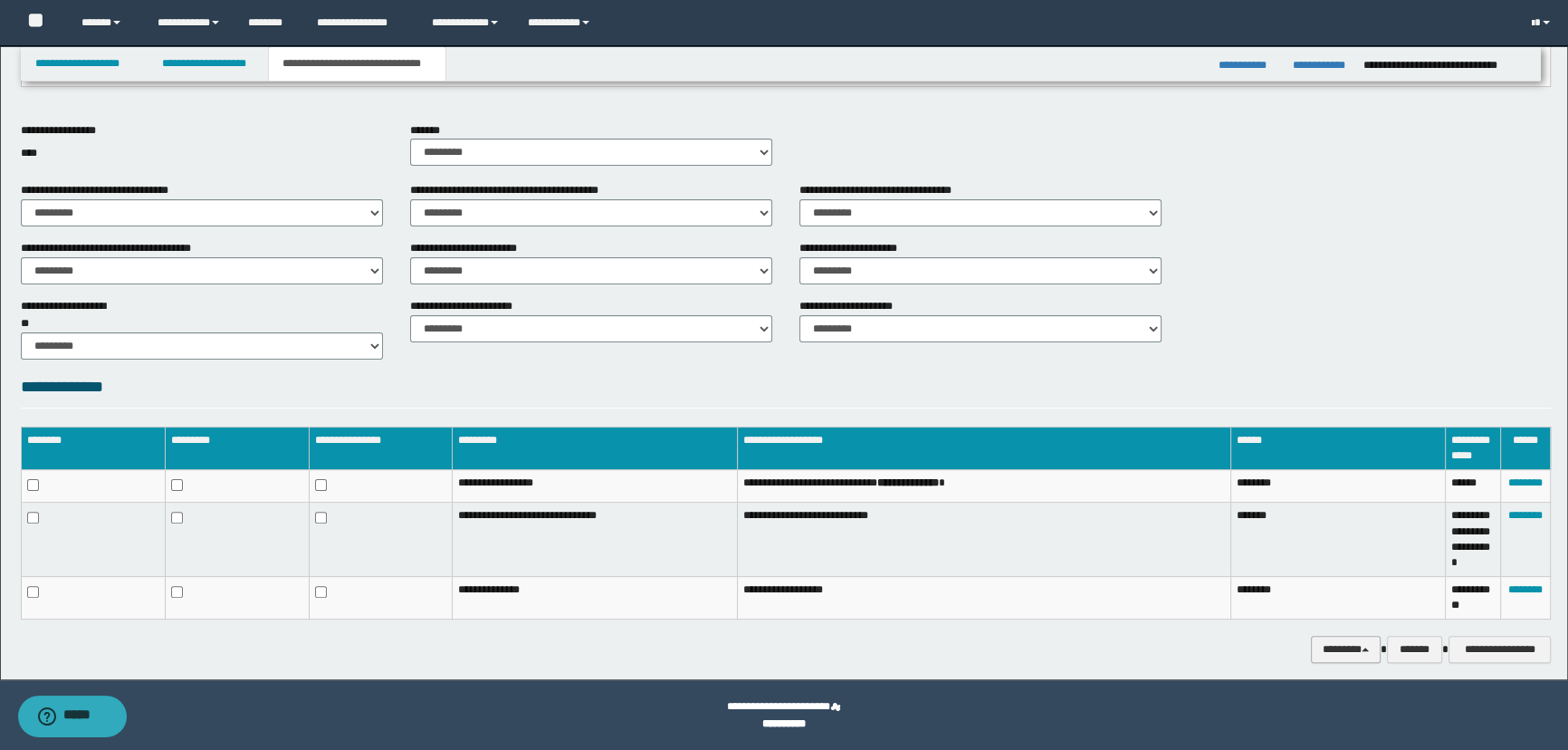 click on "********" at bounding box center [1345, 649] 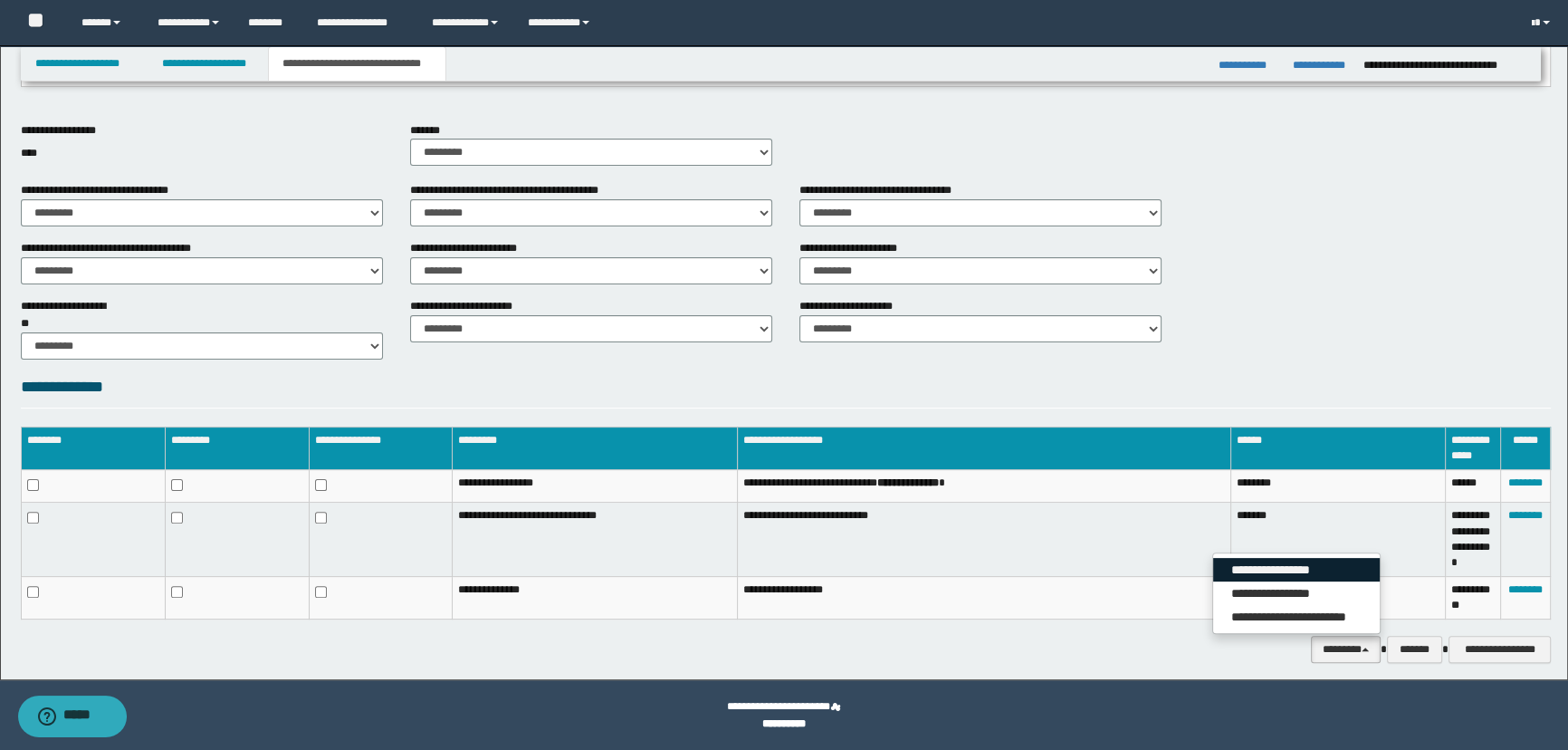 click on "**********" at bounding box center (1296, 570) 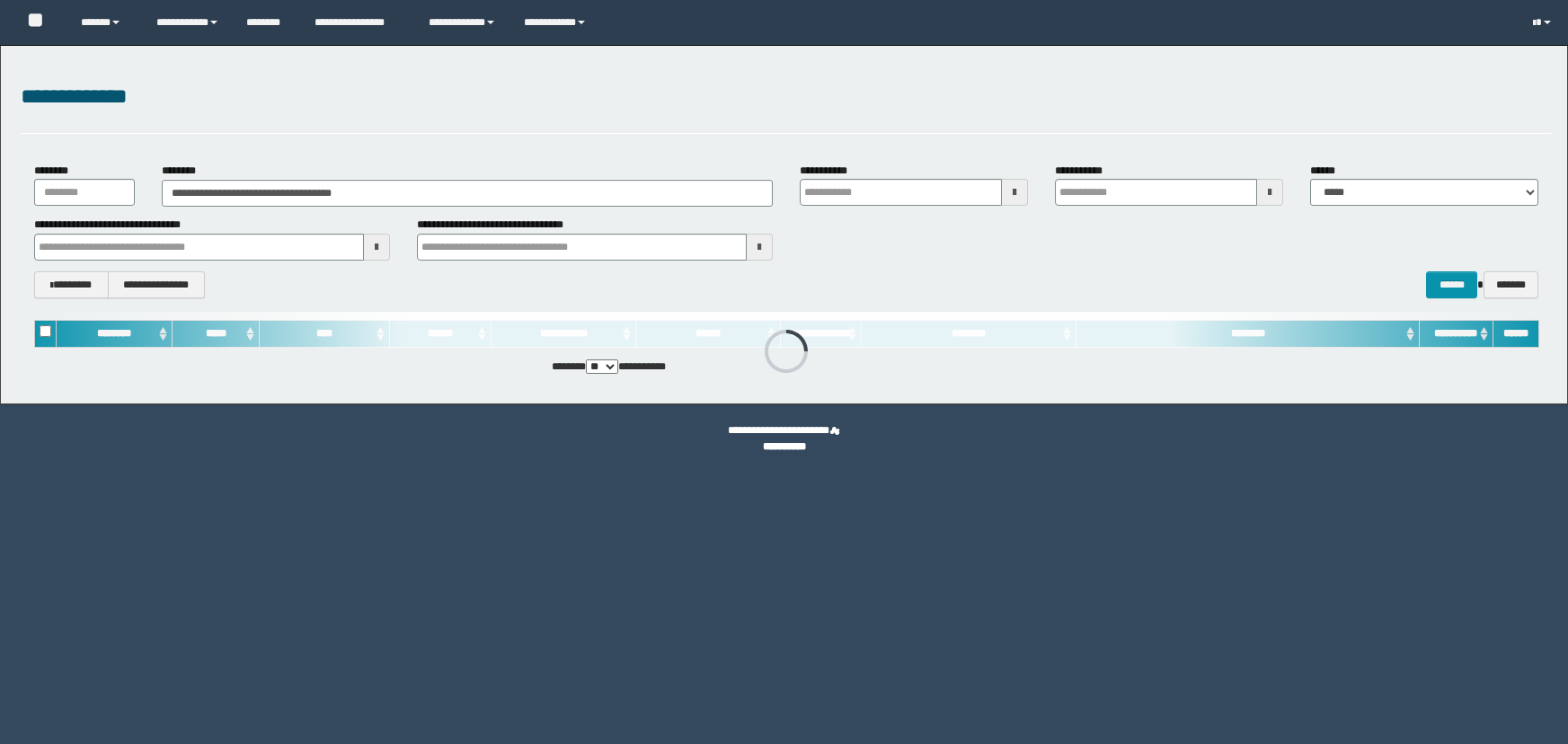scroll, scrollTop: 0, scrollLeft: 0, axis: both 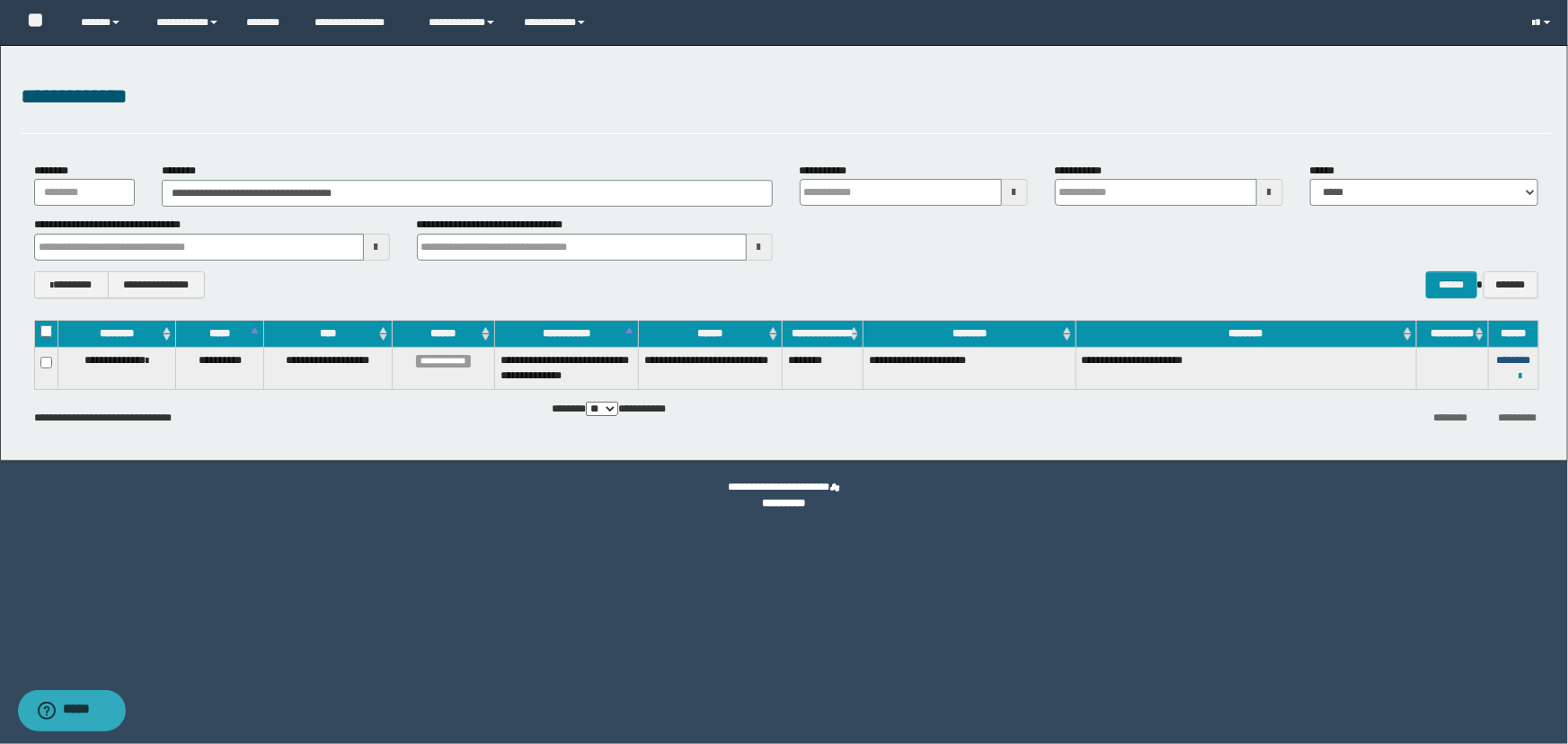 click on "********" at bounding box center (1513, 360) 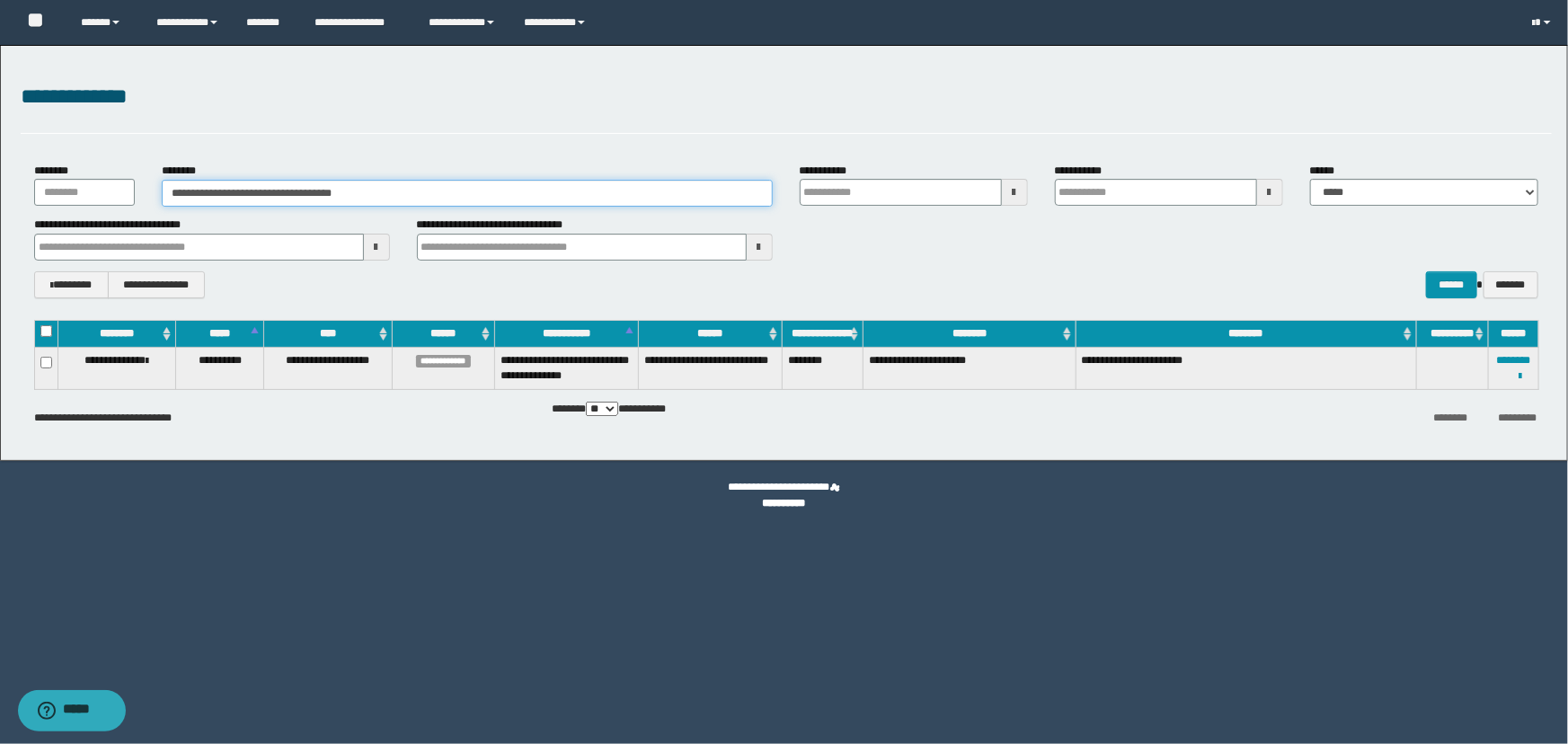 drag, startPoint x: 380, startPoint y: 198, endPoint x: 0, endPoint y: 199, distance: 380.0013 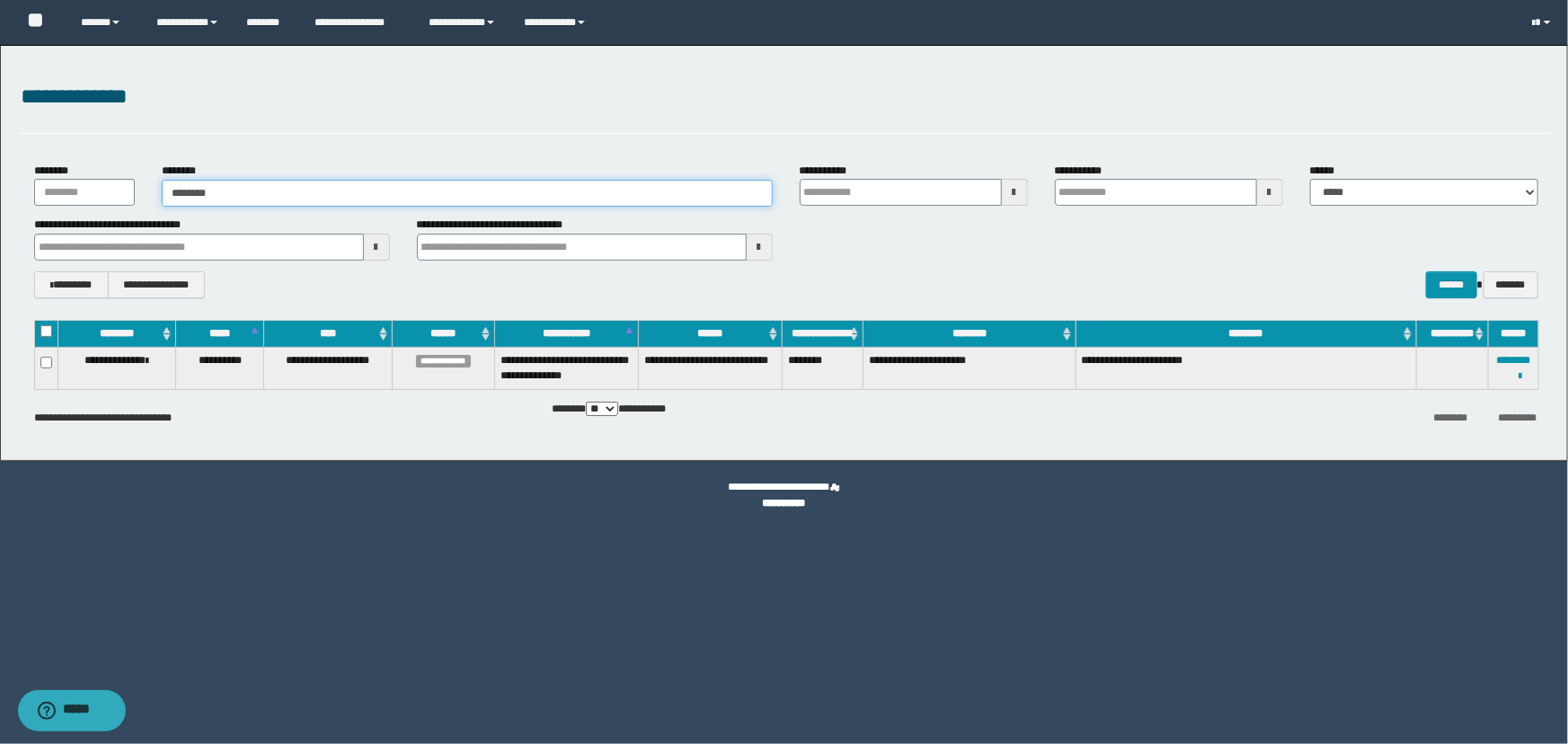 type on "********" 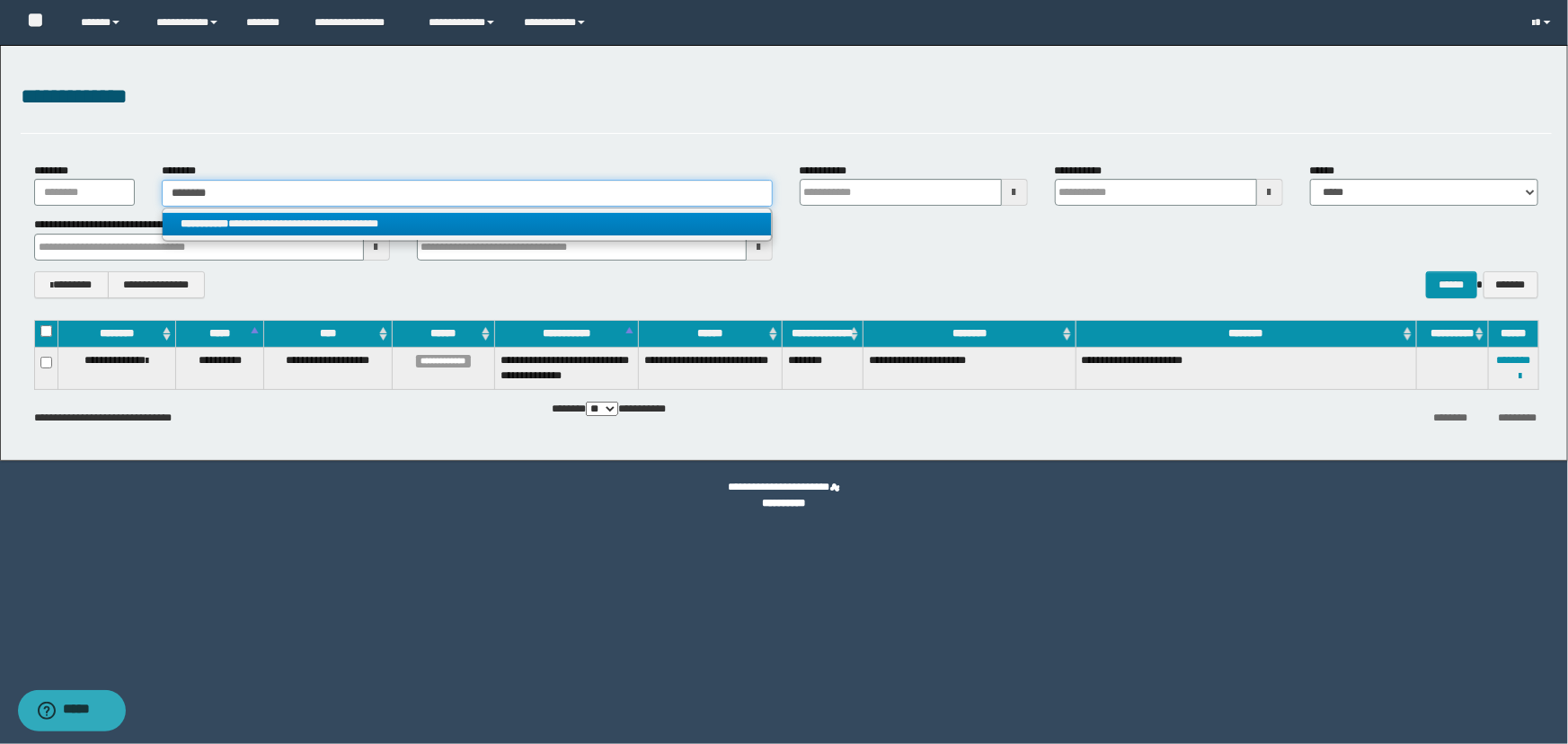 type on "********" 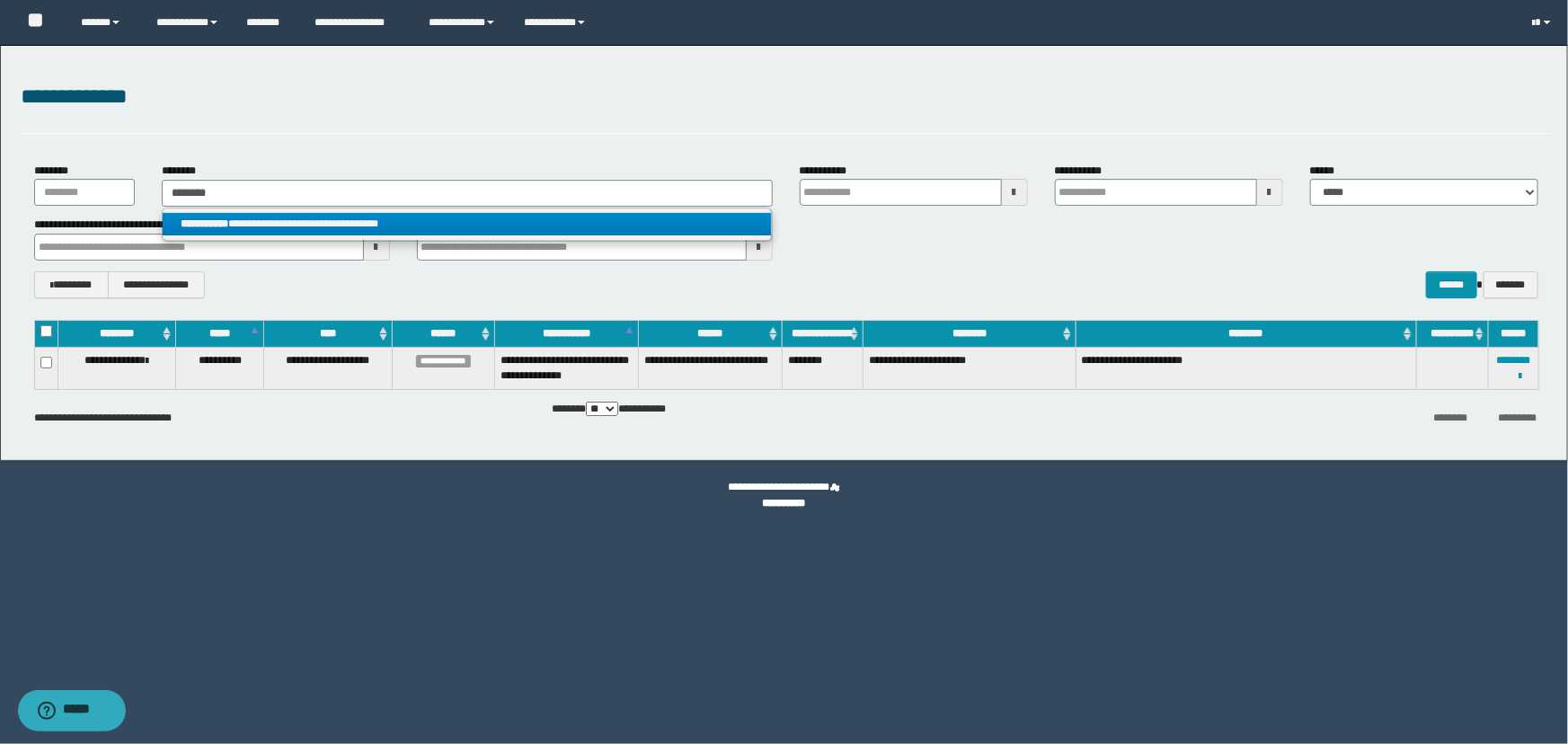 click on "**********" at bounding box center (466, 224) 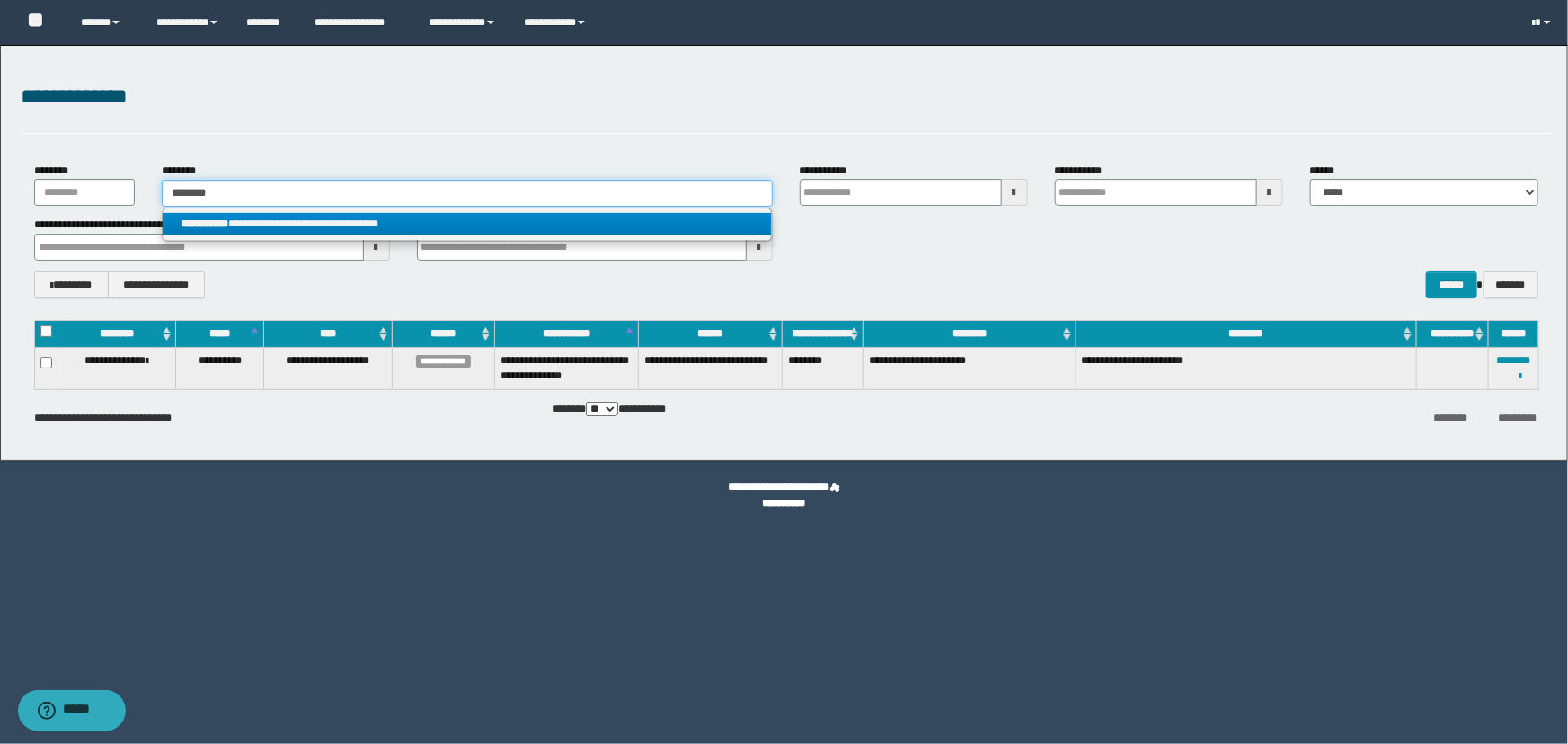 type 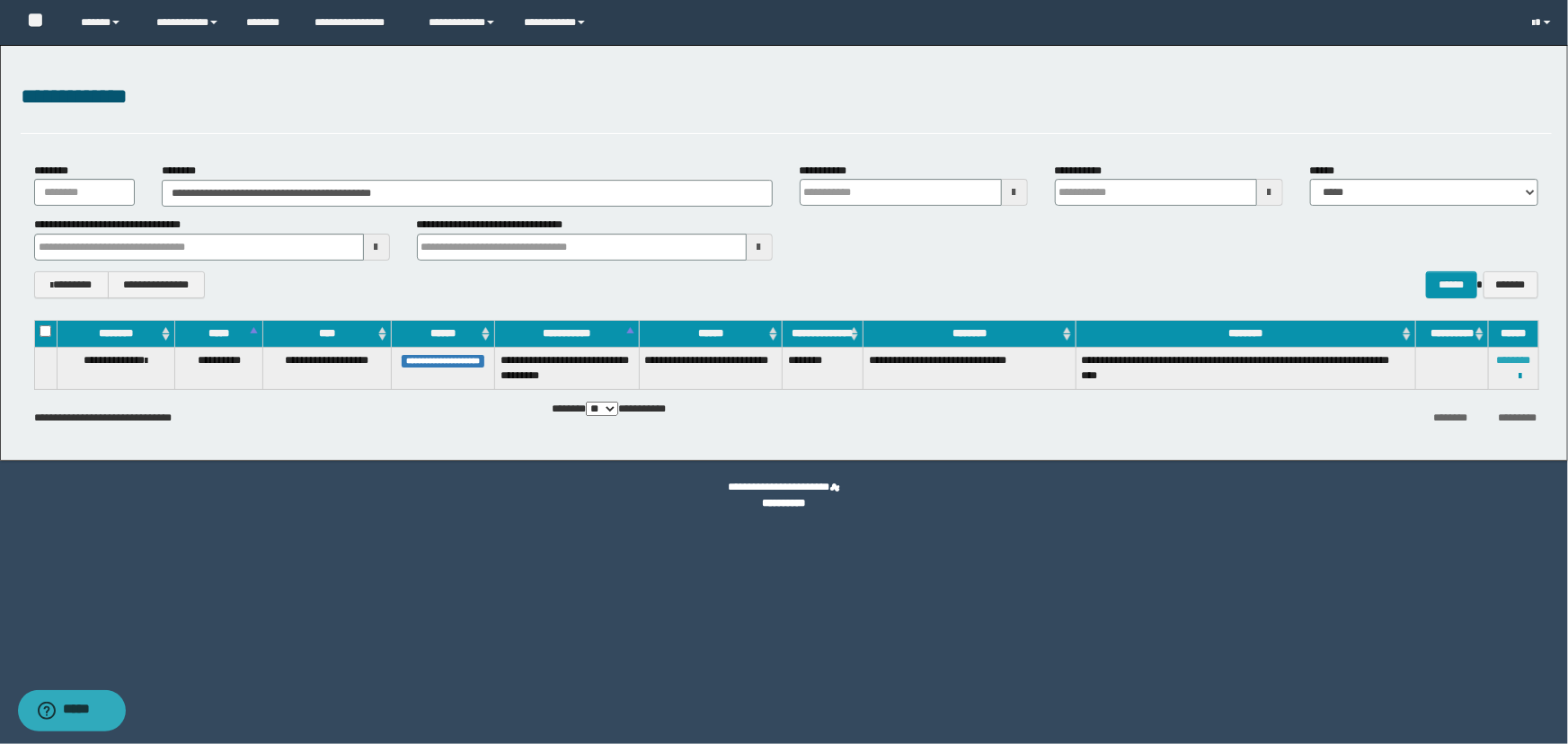 click on "********" at bounding box center [1513, 360] 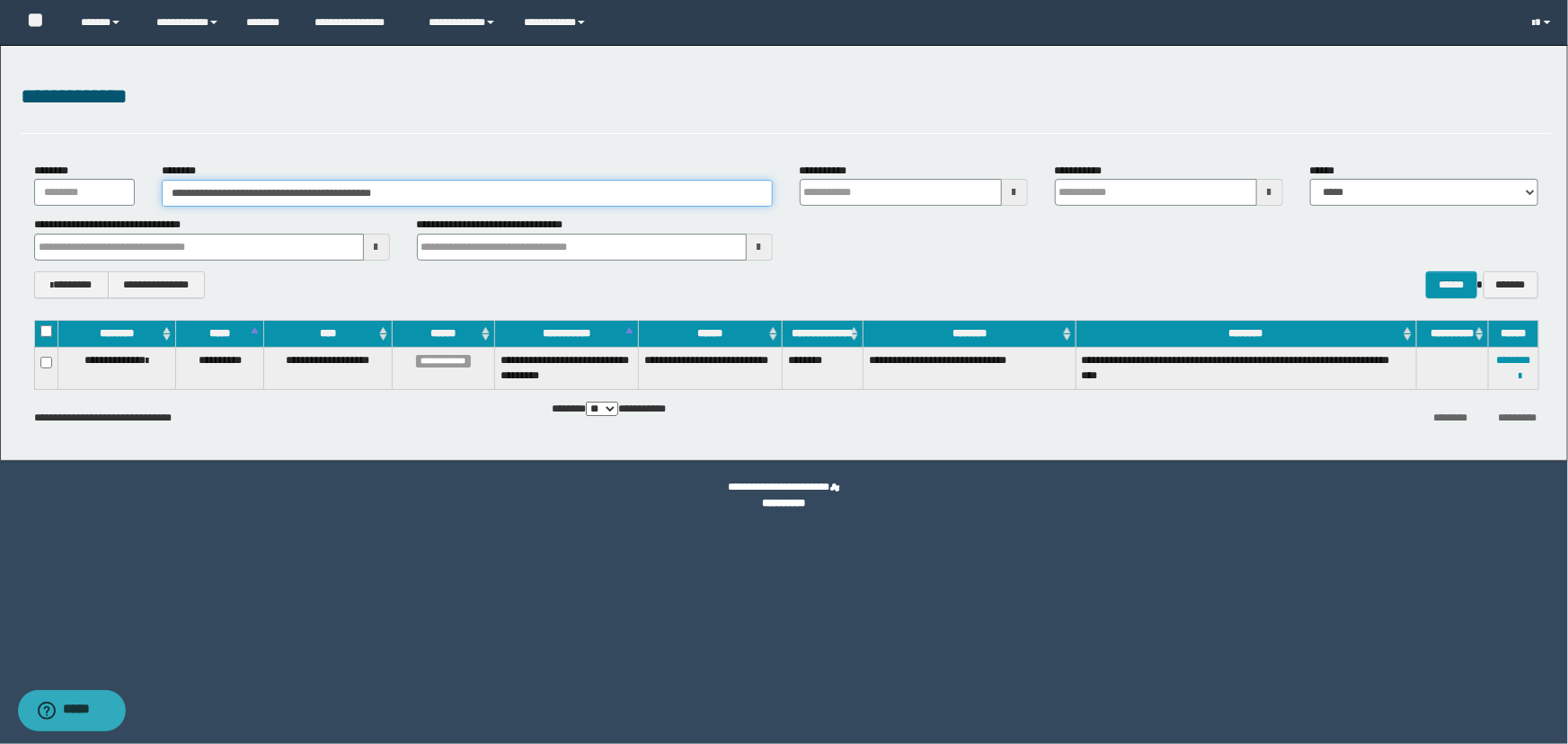drag, startPoint x: 447, startPoint y: 200, endPoint x: 0, endPoint y: 200, distance: 447 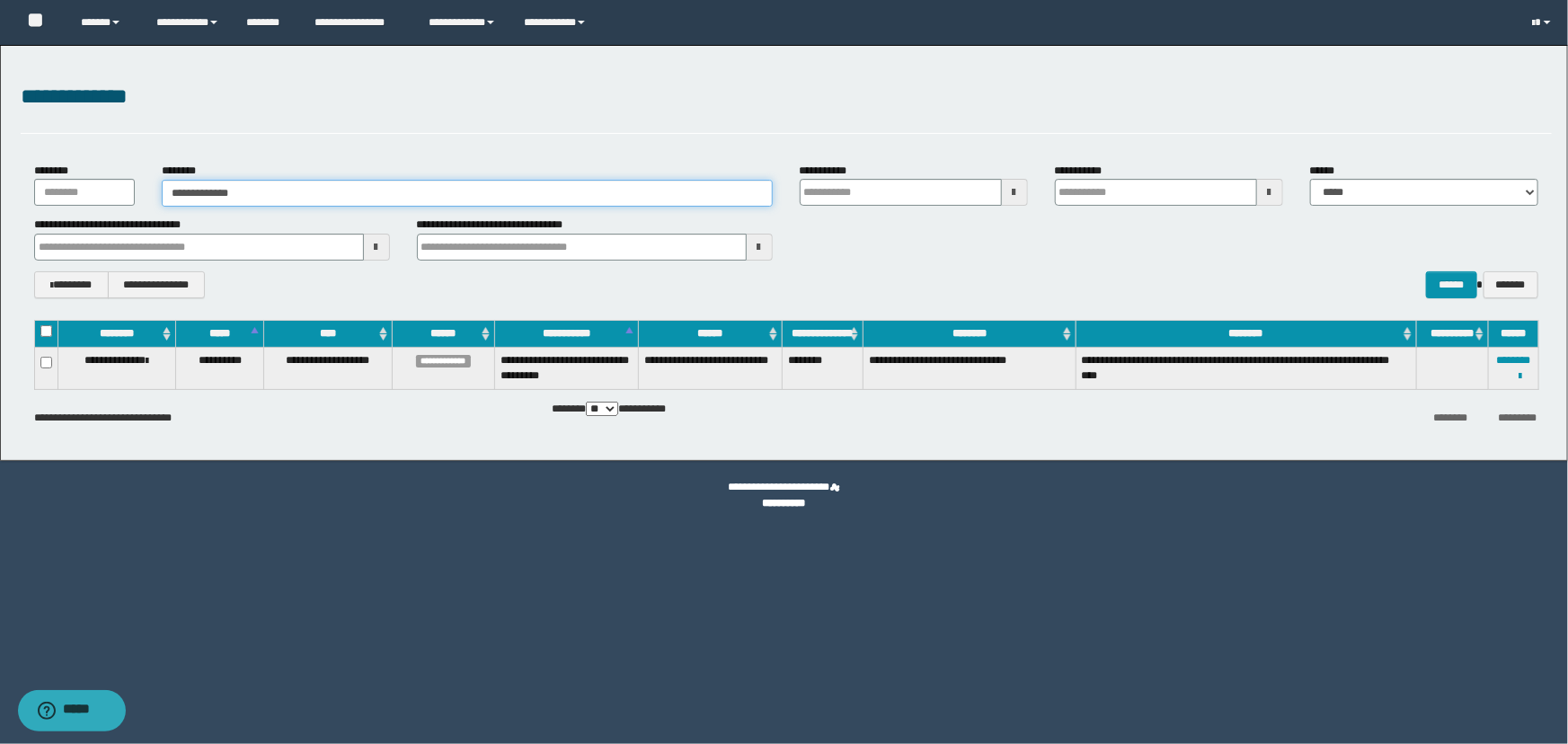 type on "**********" 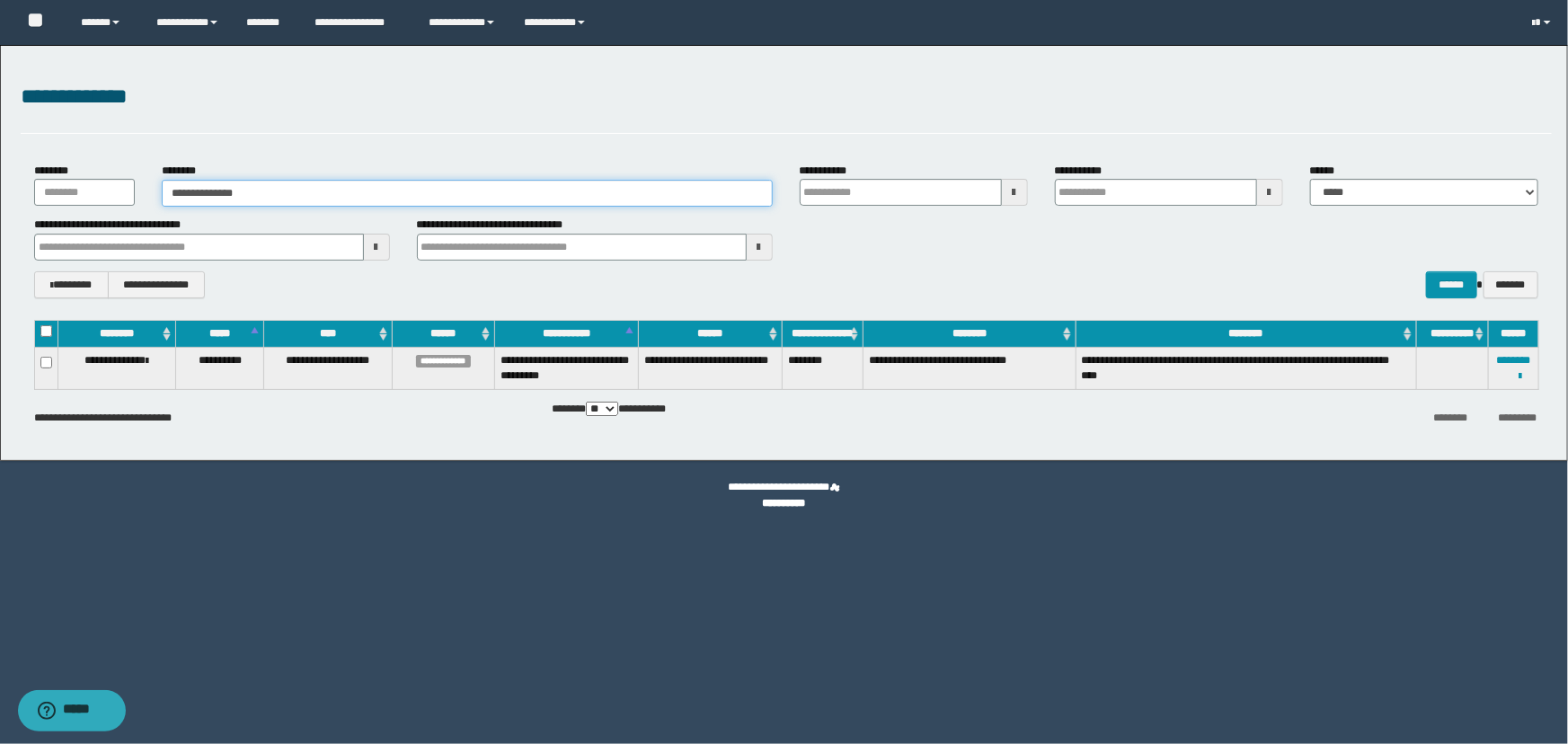 type on "**********" 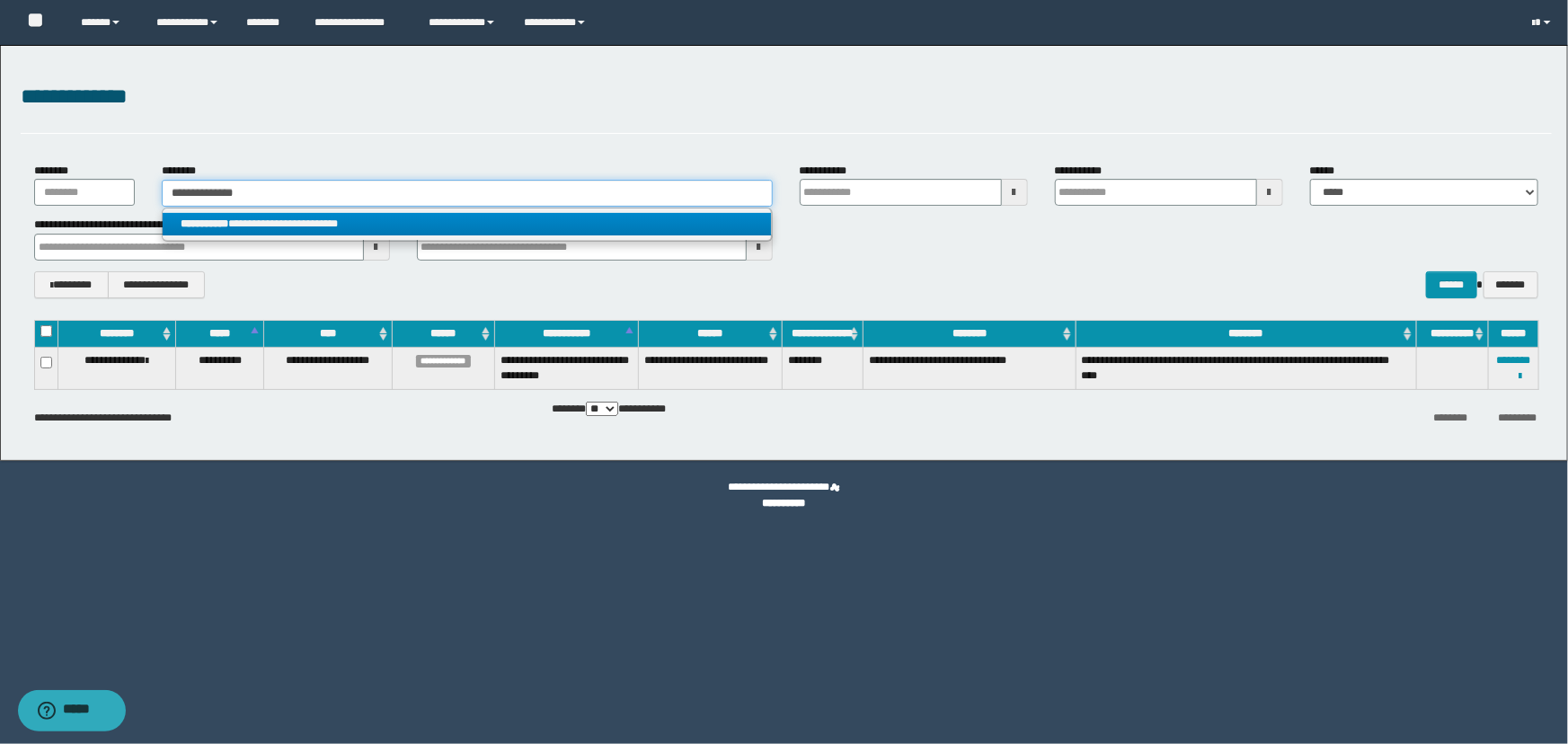 type on "**********" 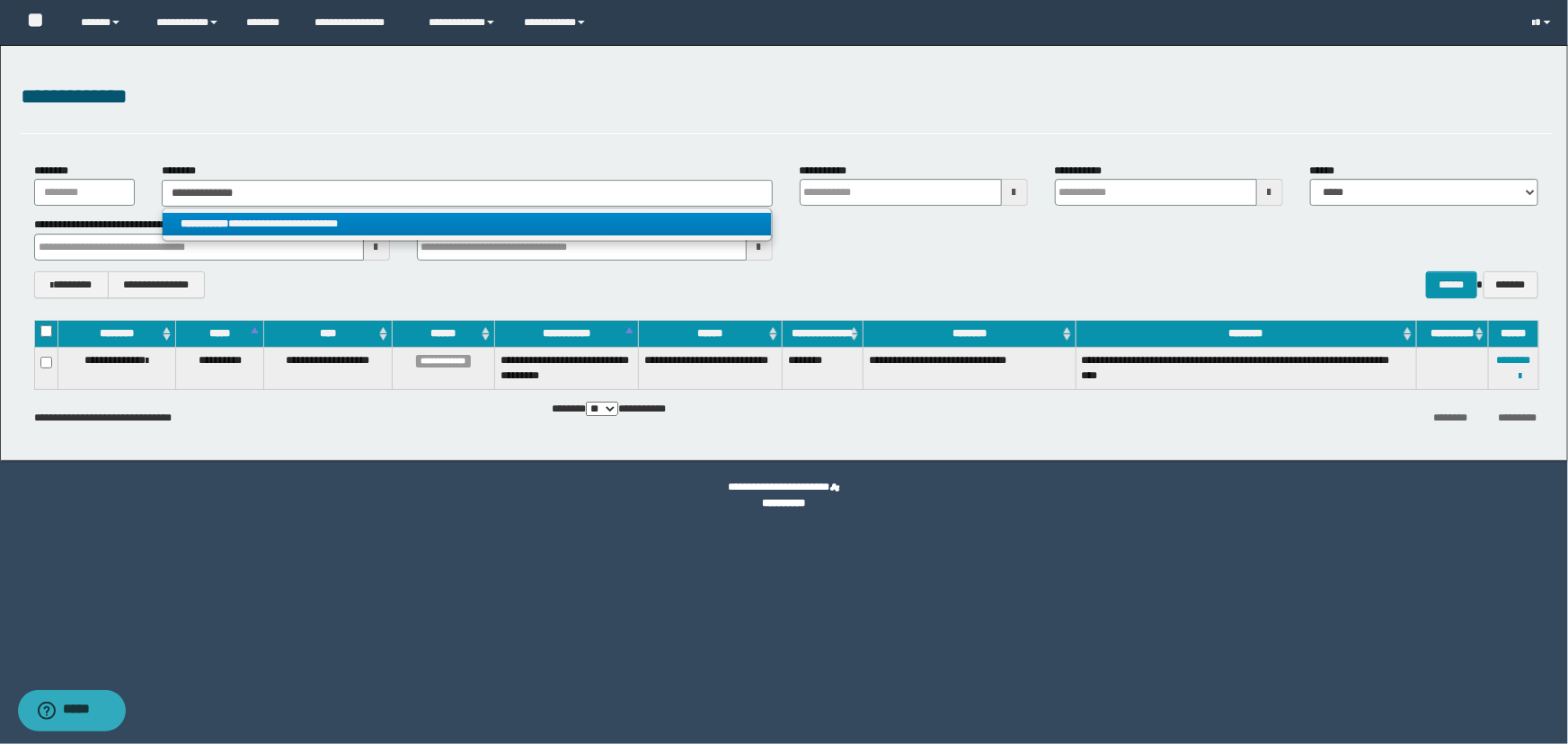 click on "**********" at bounding box center [466, 224] 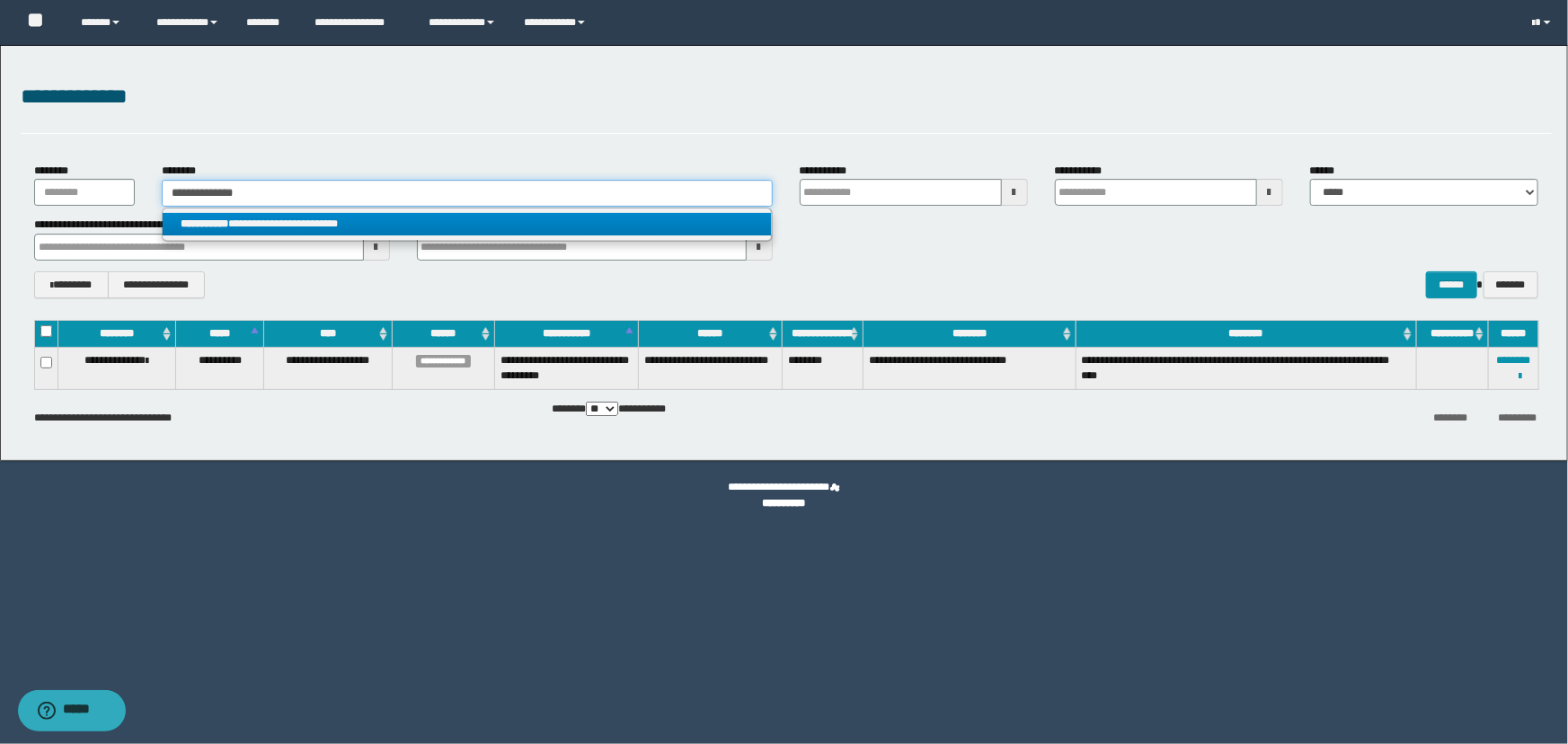 type 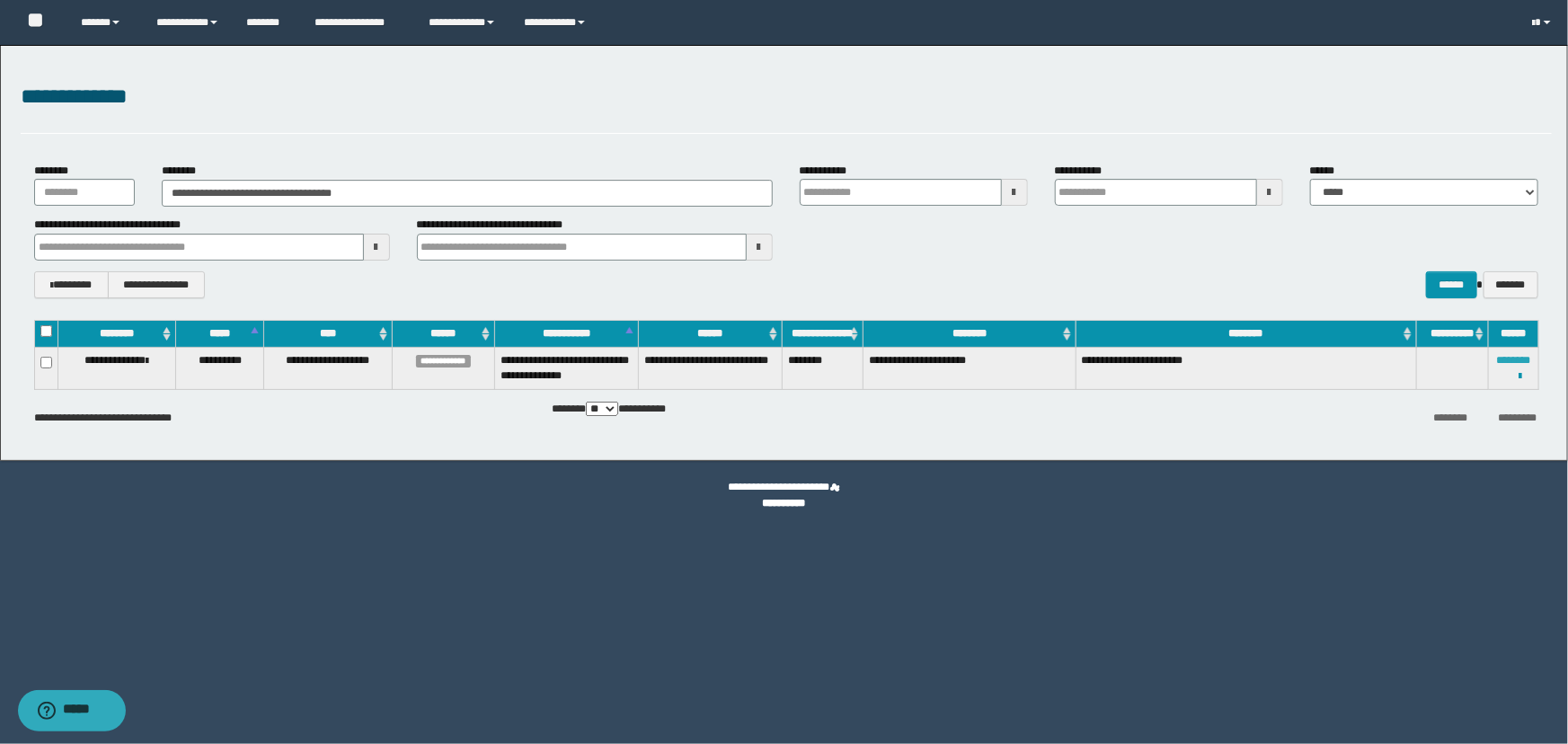 click on "********" at bounding box center (1513, 360) 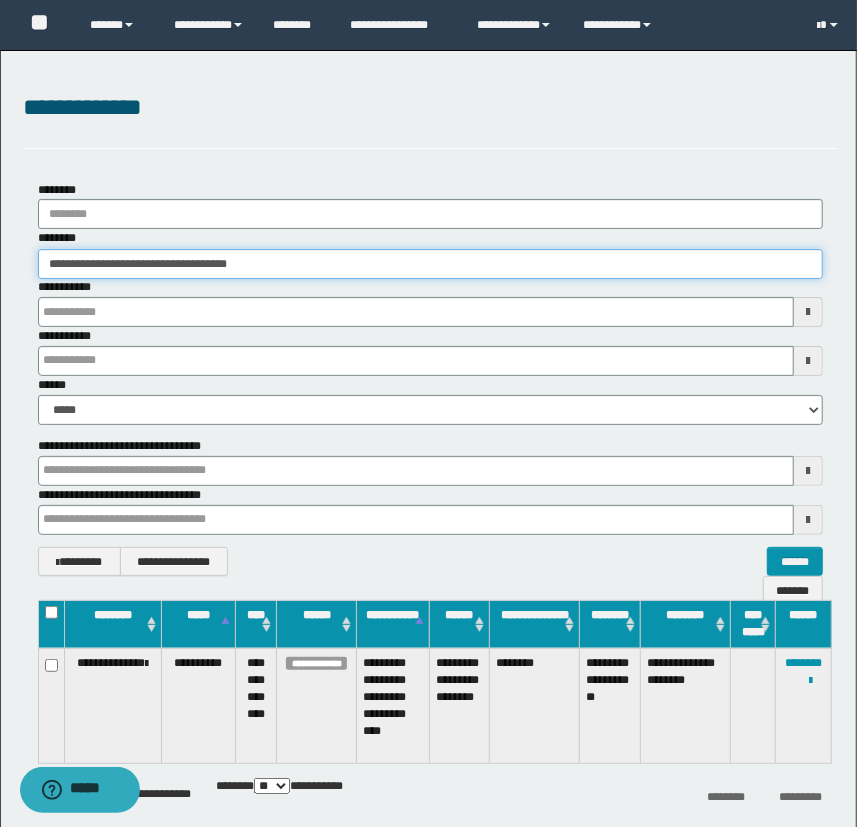drag, startPoint x: 284, startPoint y: 266, endPoint x: -1, endPoint y: 248, distance: 285.56784 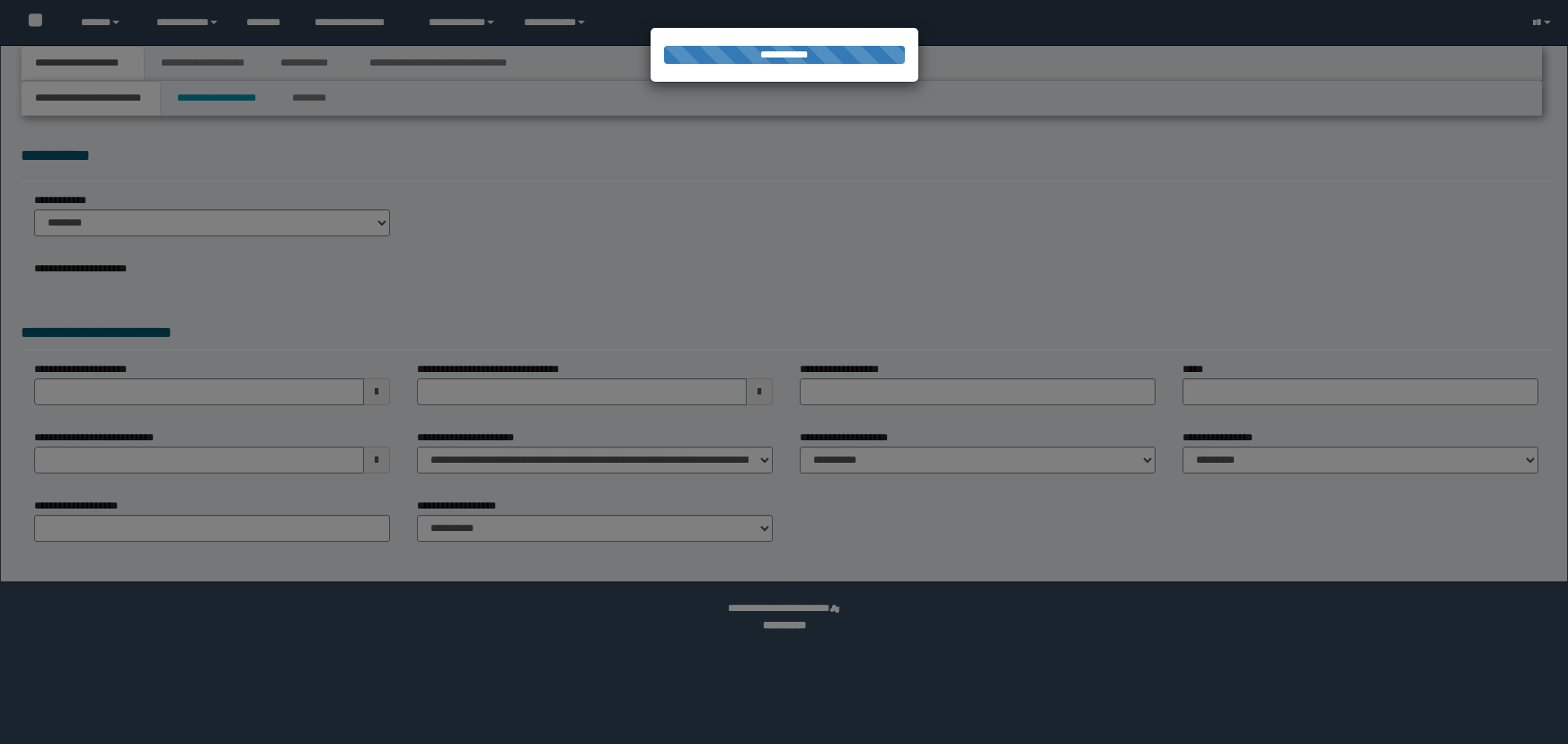 scroll, scrollTop: 0, scrollLeft: 0, axis: both 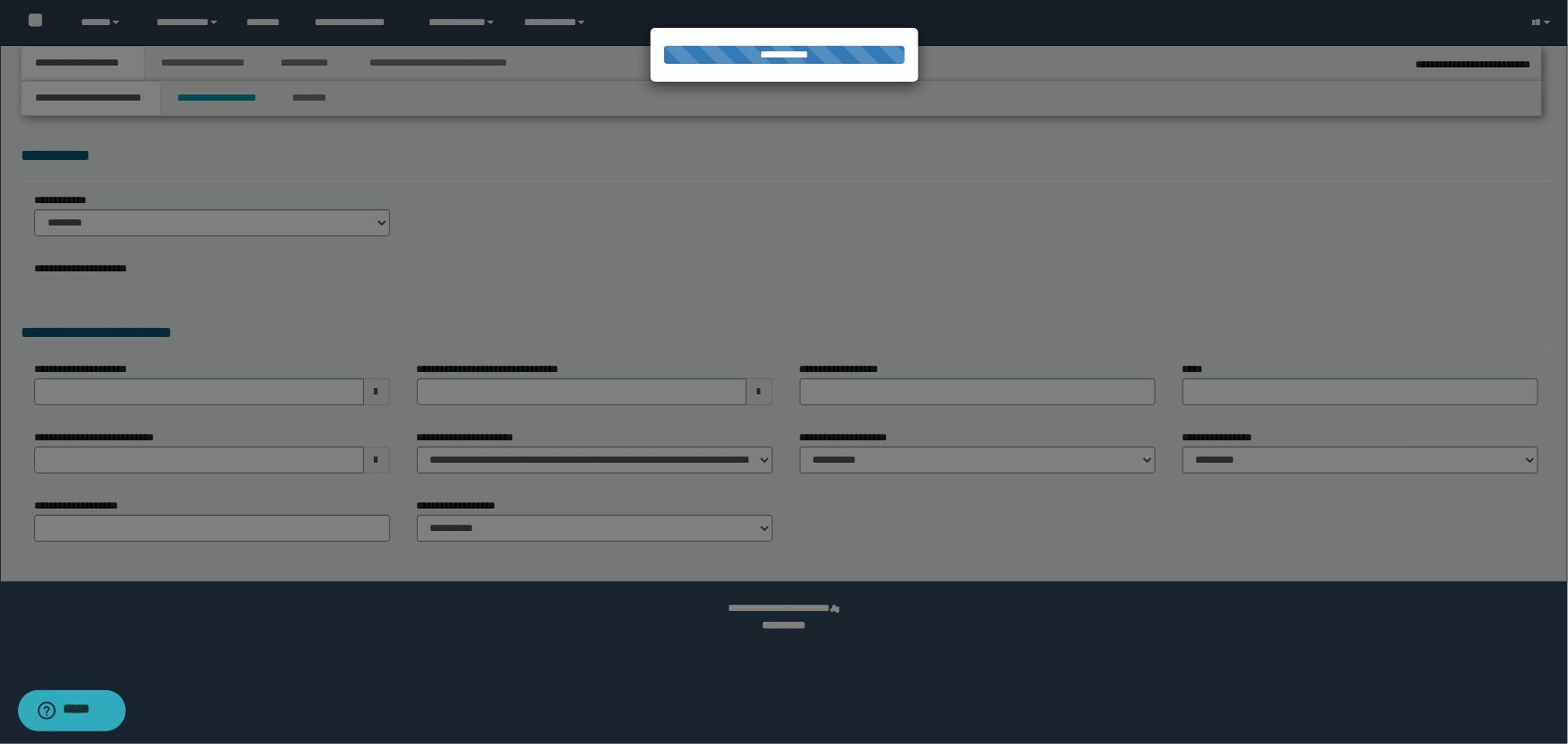 select on "*" 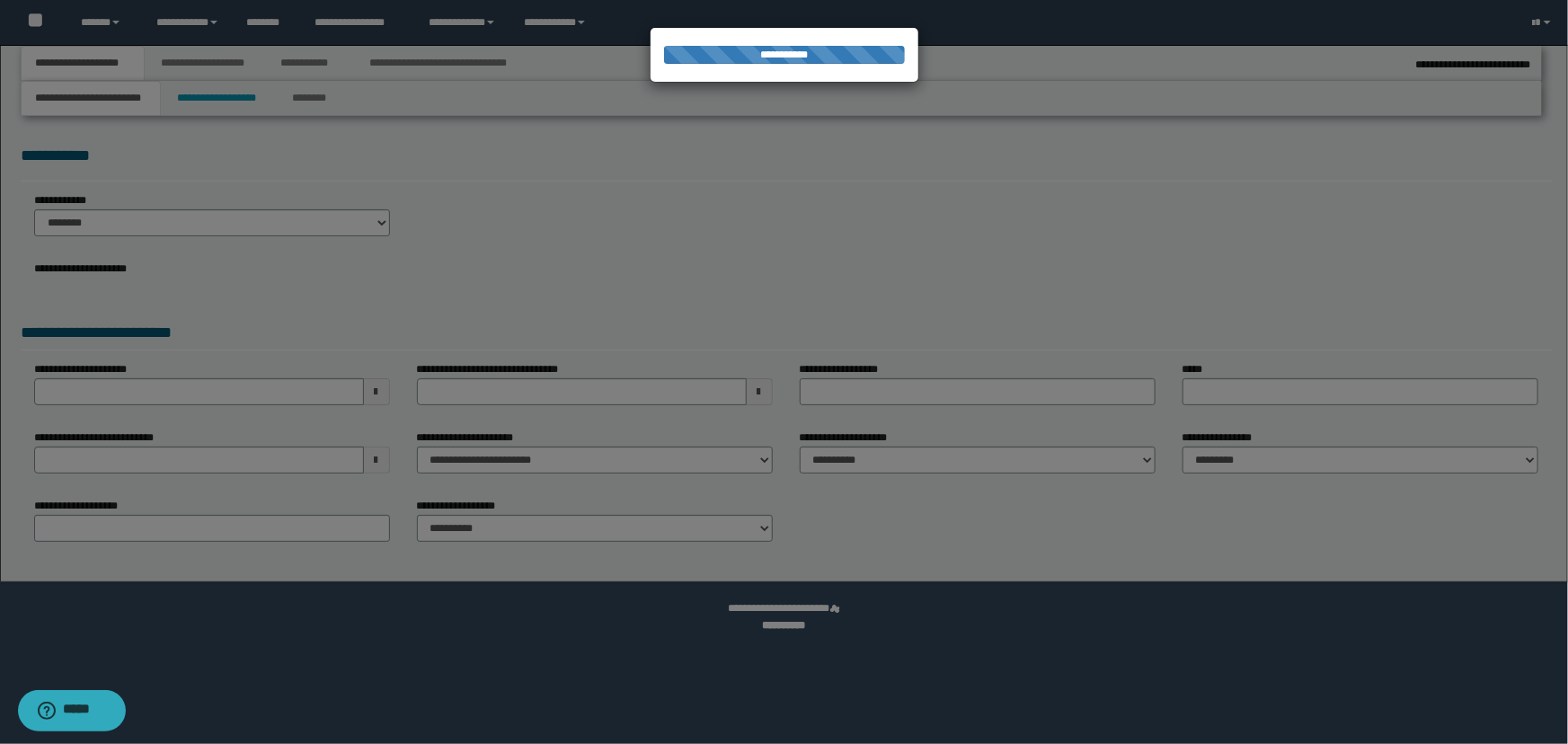 select on "**" 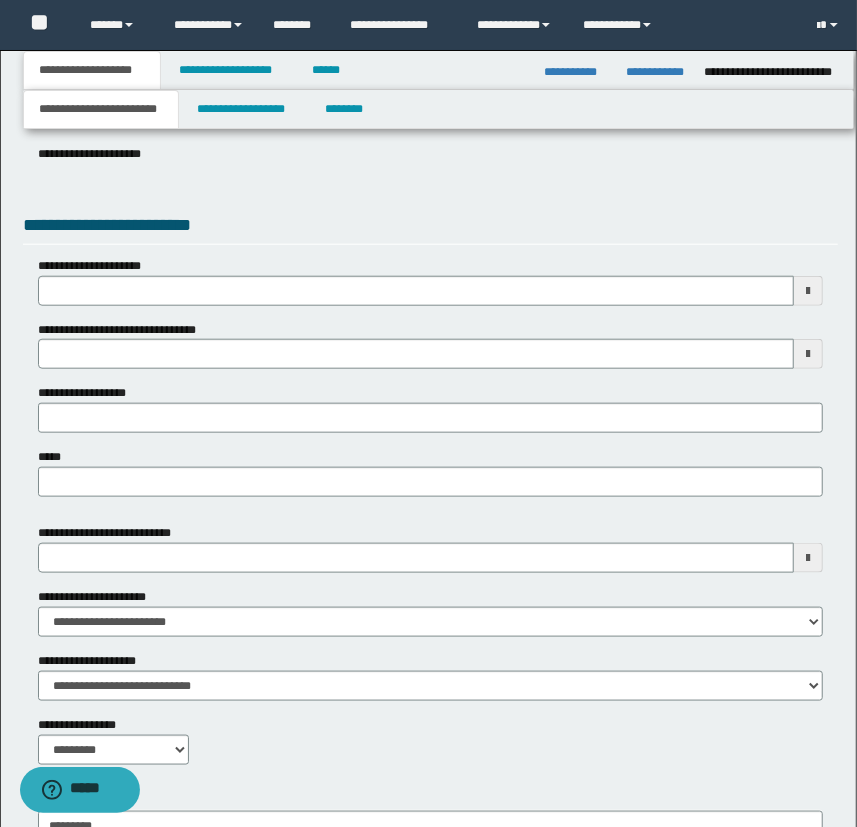 scroll, scrollTop: 900, scrollLeft: 0, axis: vertical 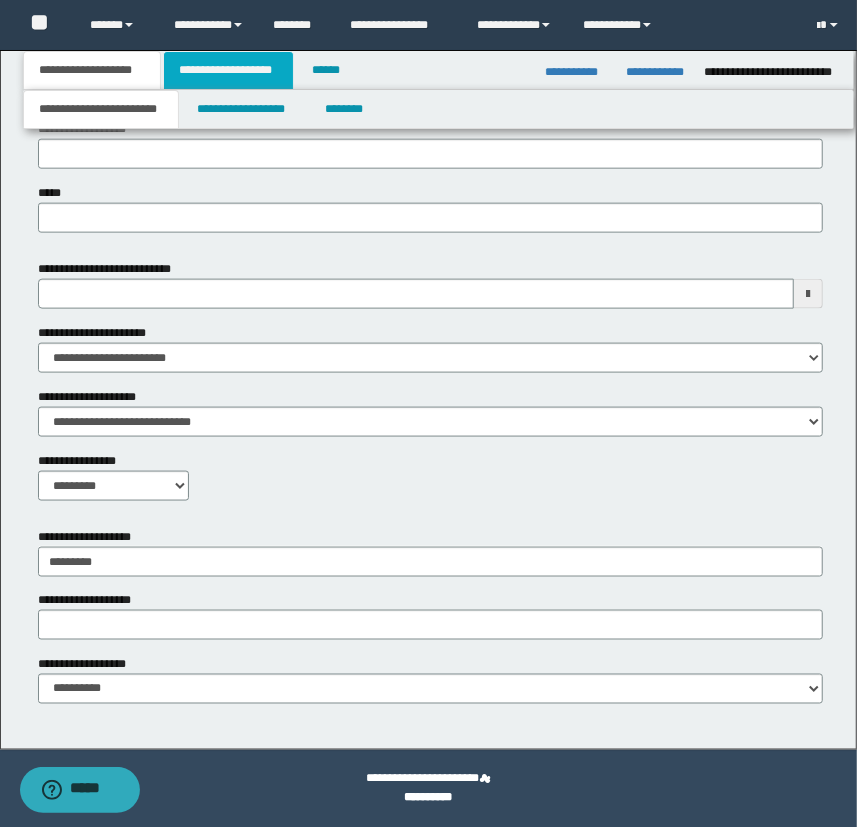 click on "**********" at bounding box center [228, 70] 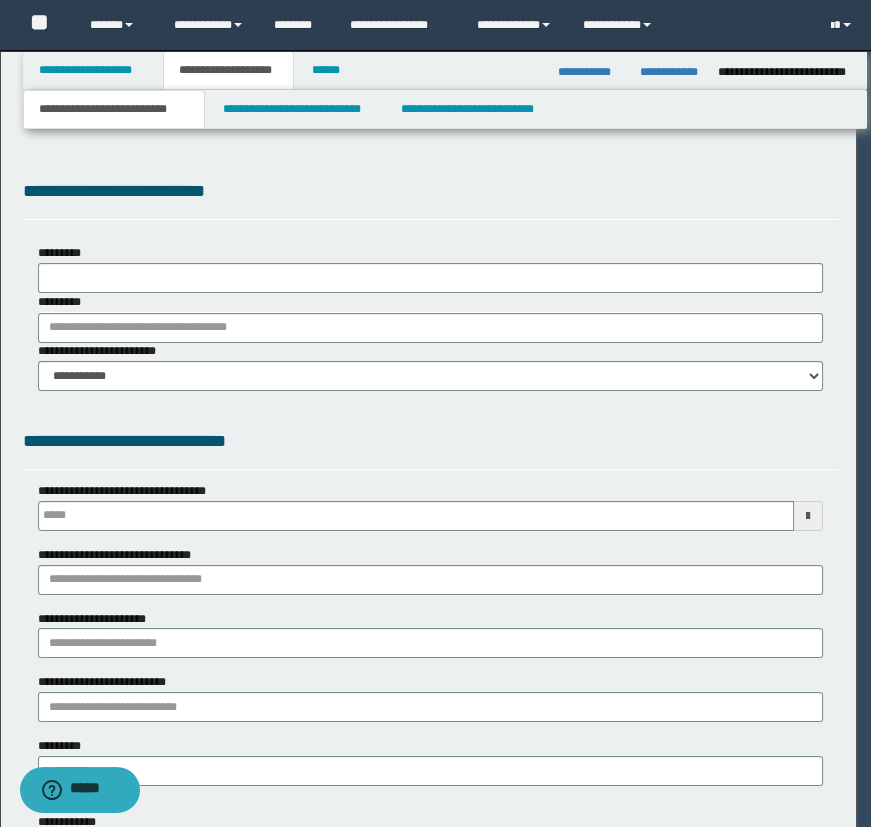 scroll, scrollTop: 0, scrollLeft: 0, axis: both 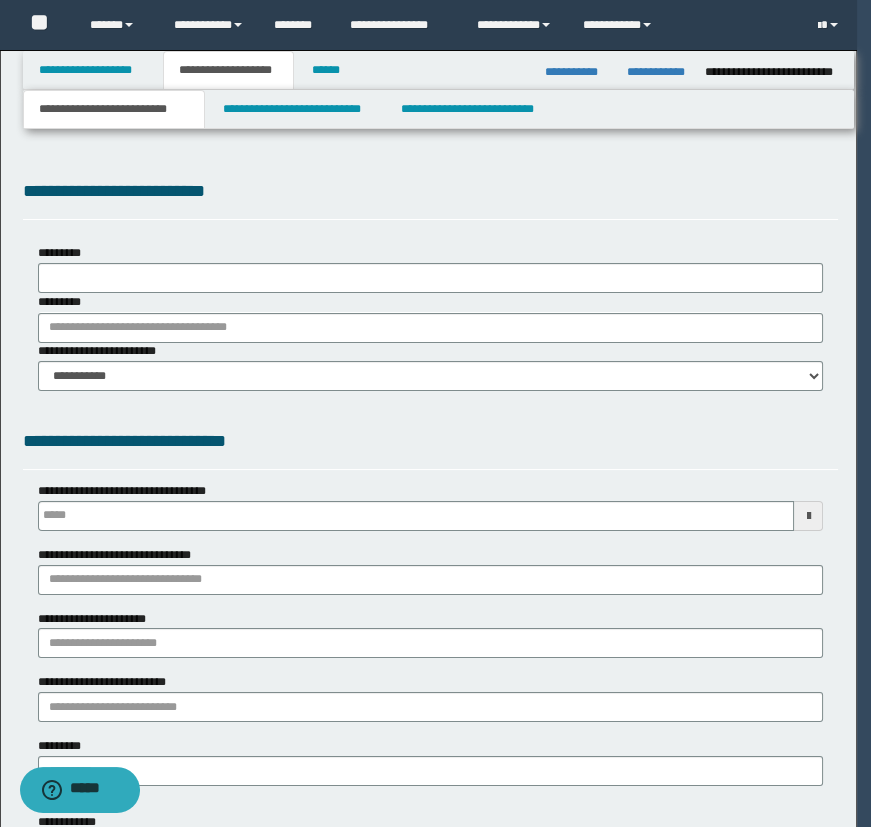 select on "*" 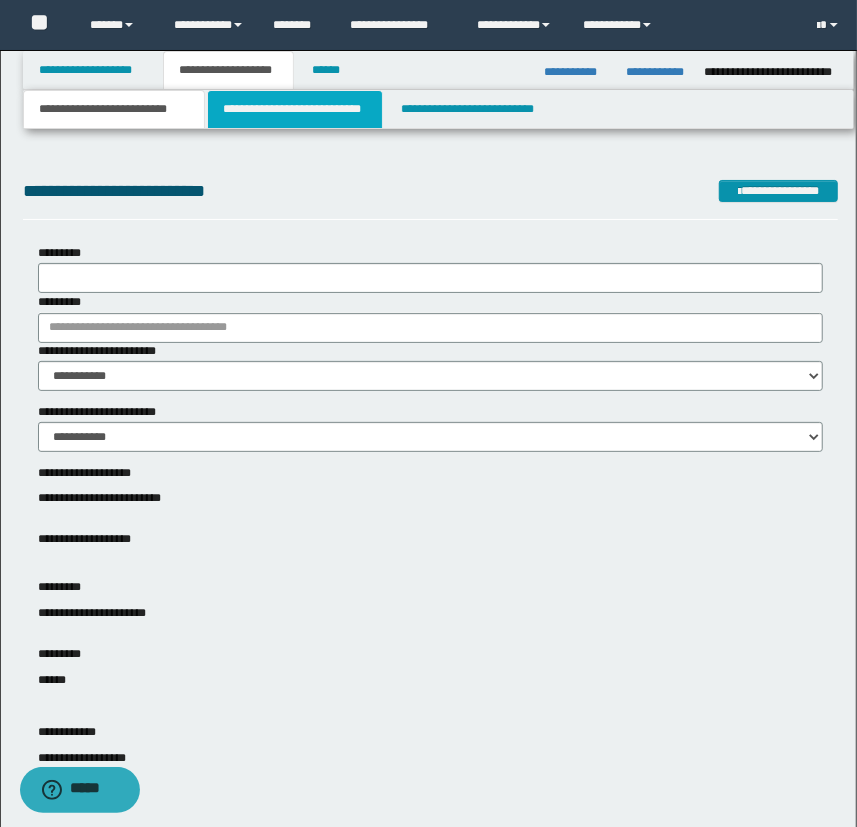 click on "**********" at bounding box center (294, 109) 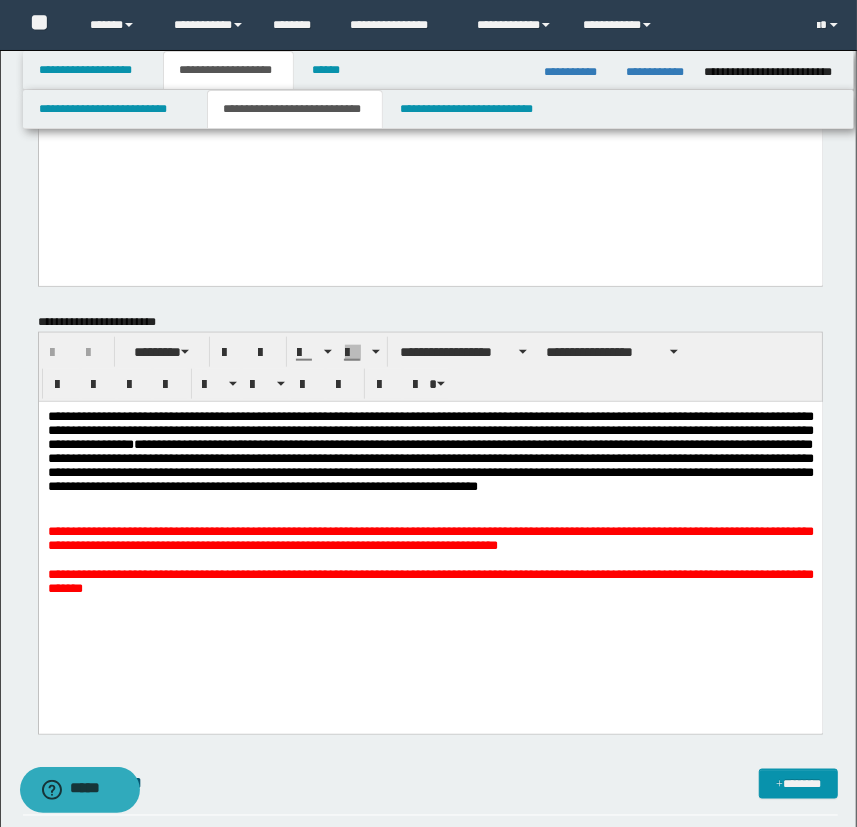 scroll, scrollTop: 818, scrollLeft: 0, axis: vertical 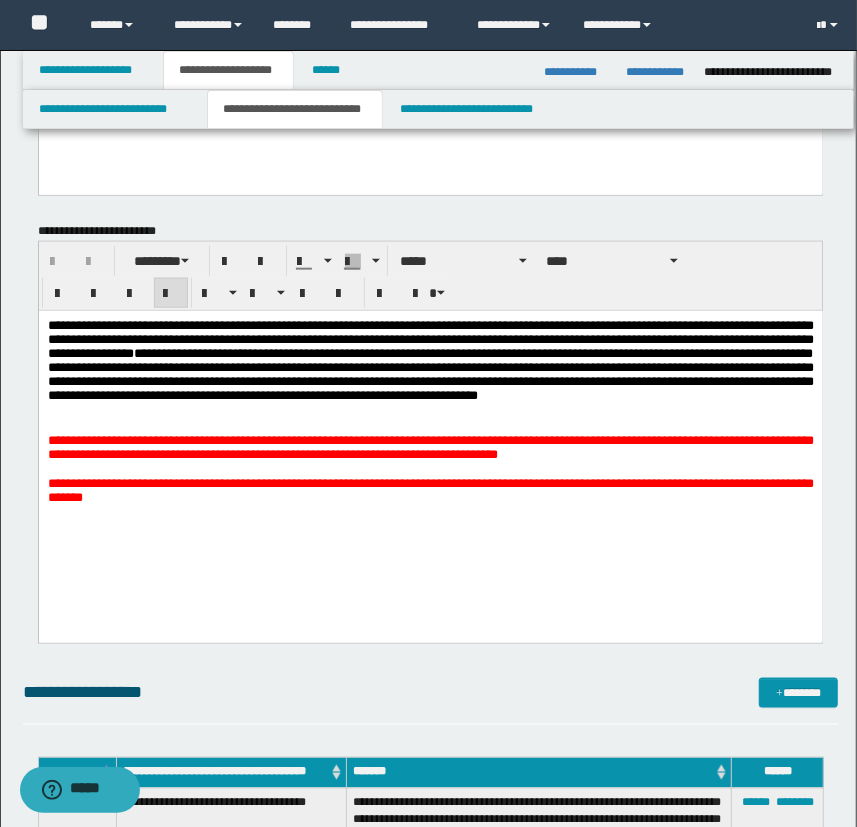 click on "**********" at bounding box center [430, 490] 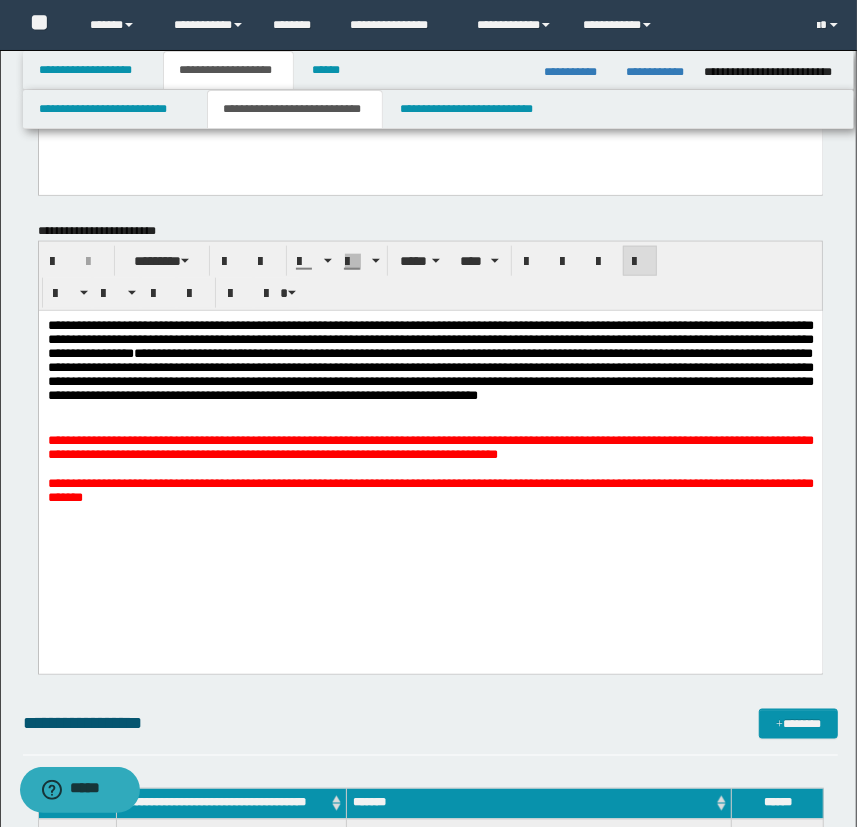 type 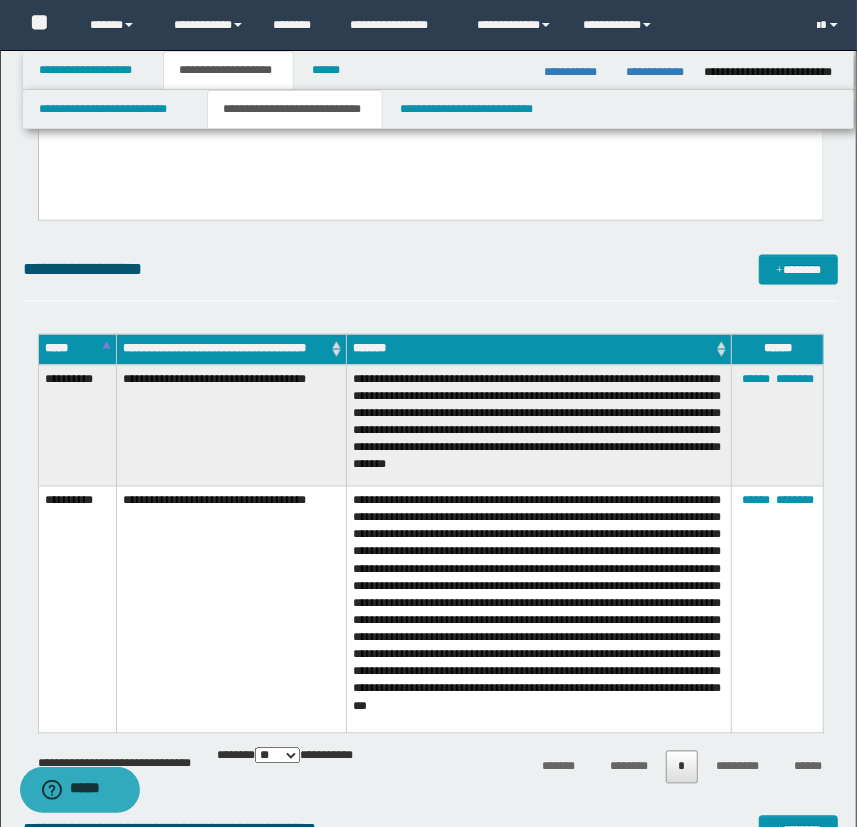 scroll, scrollTop: 1363, scrollLeft: 0, axis: vertical 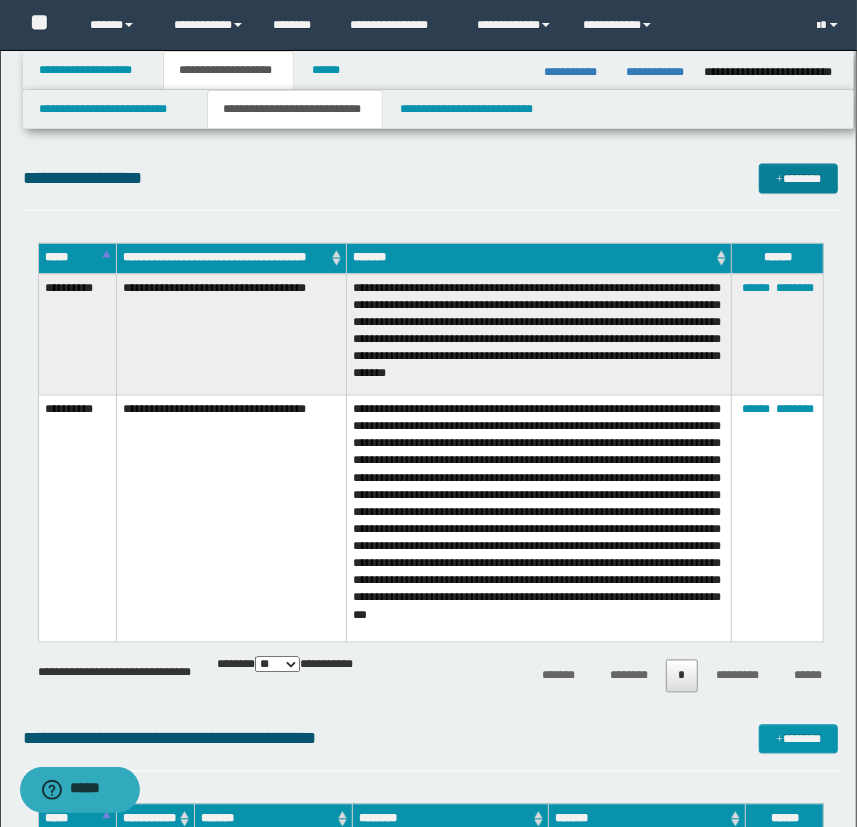 click at bounding box center (779, 180) 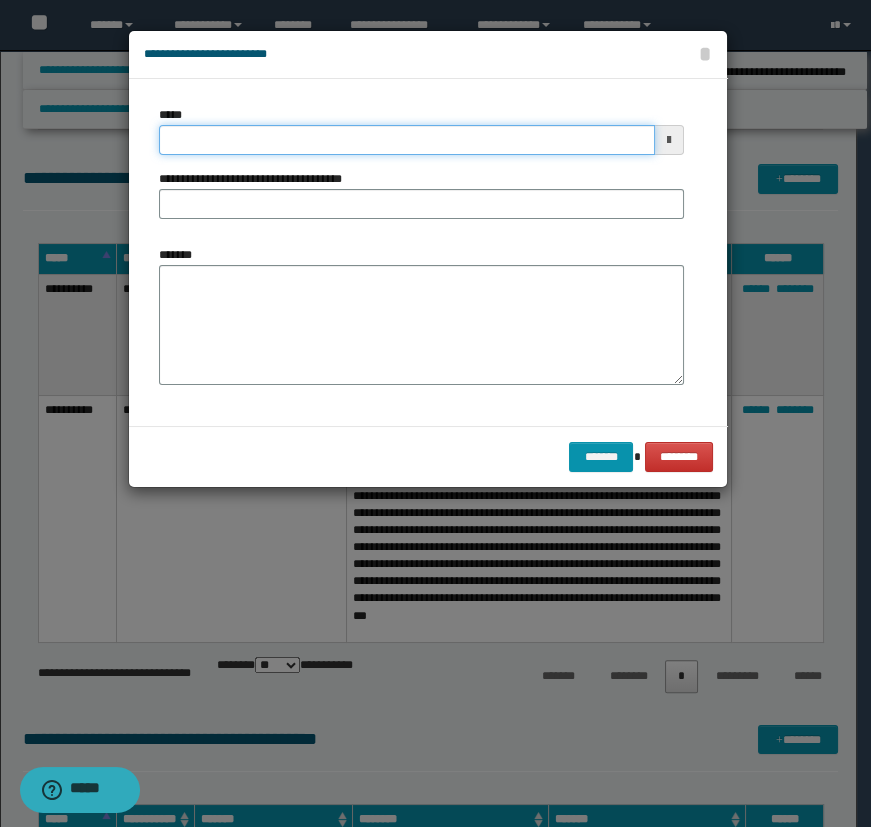 click on "*****" at bounding box center [407, 140] 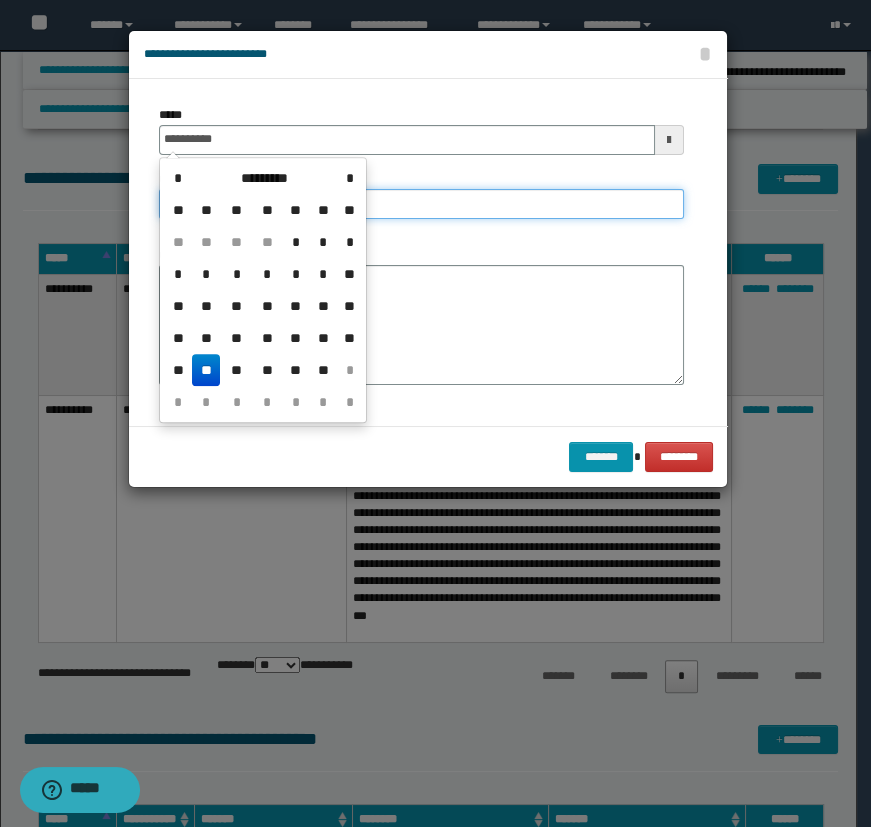 type on "**********" 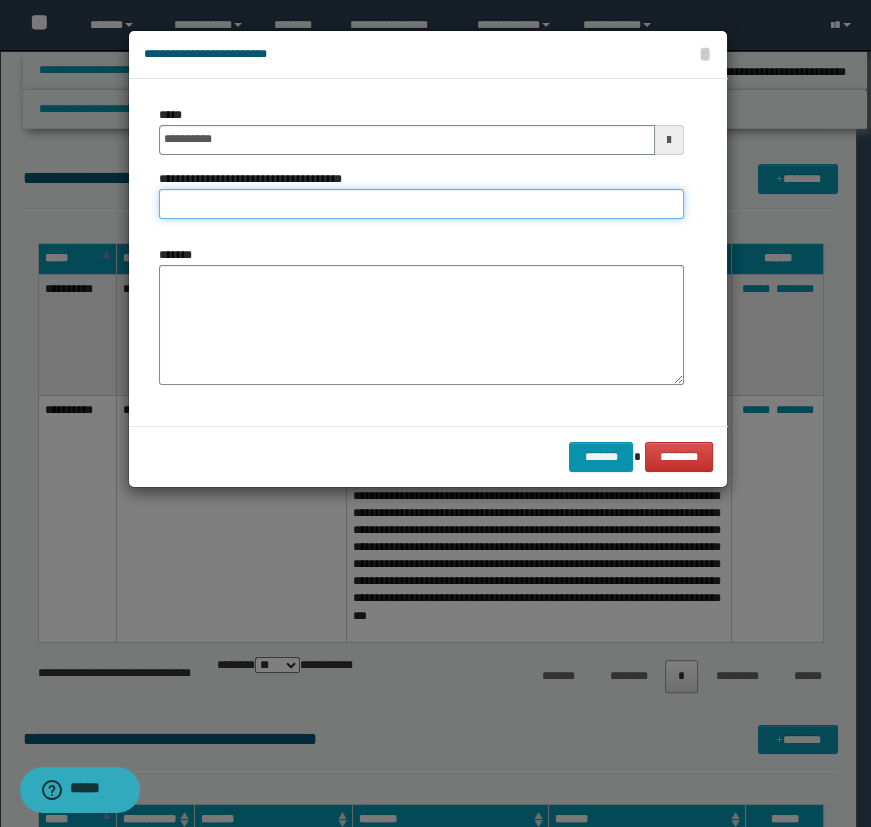 click on "**********" at bounding box center (421, 204) 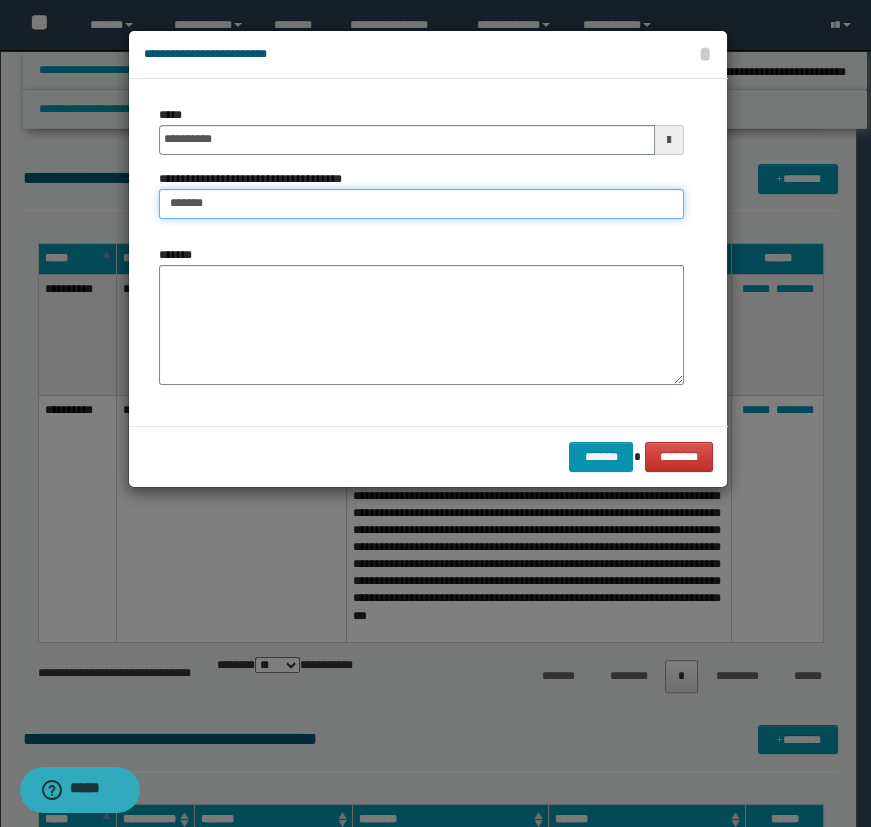 type on "**********" 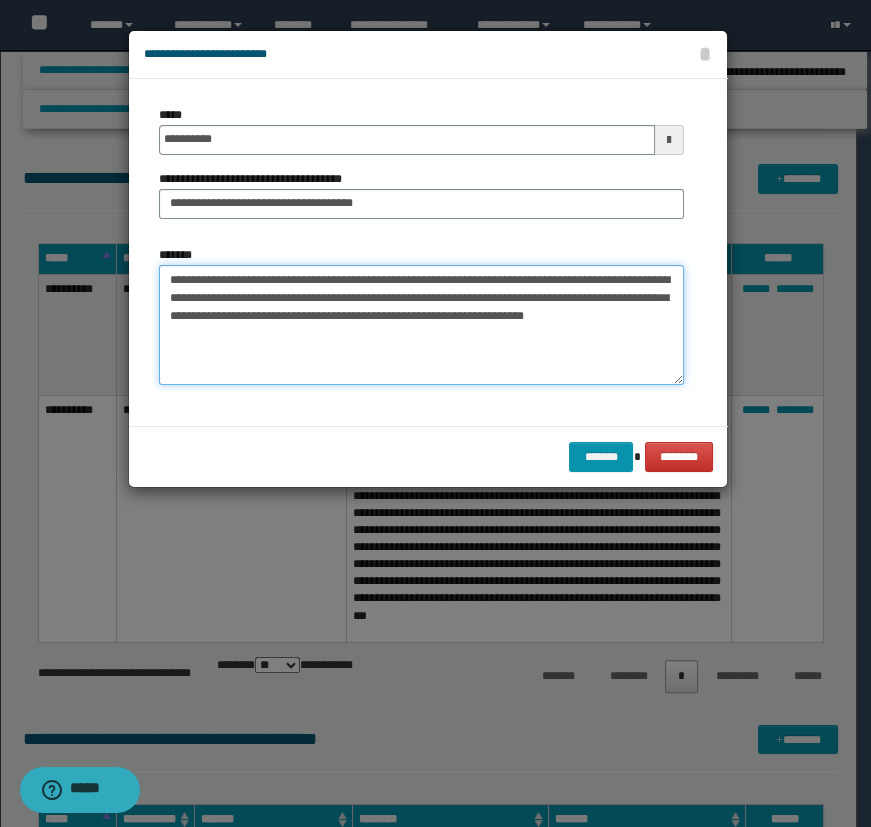 click on "**********" at bounding box center (421, 325) 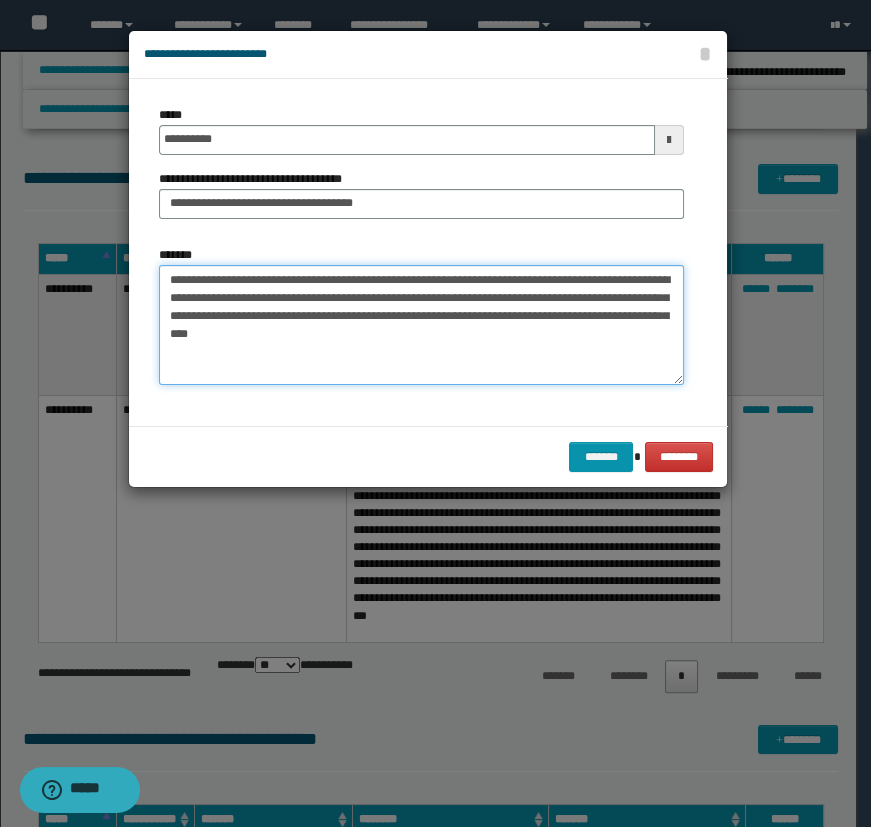 click on "**********" at bounding box center [421, 325] 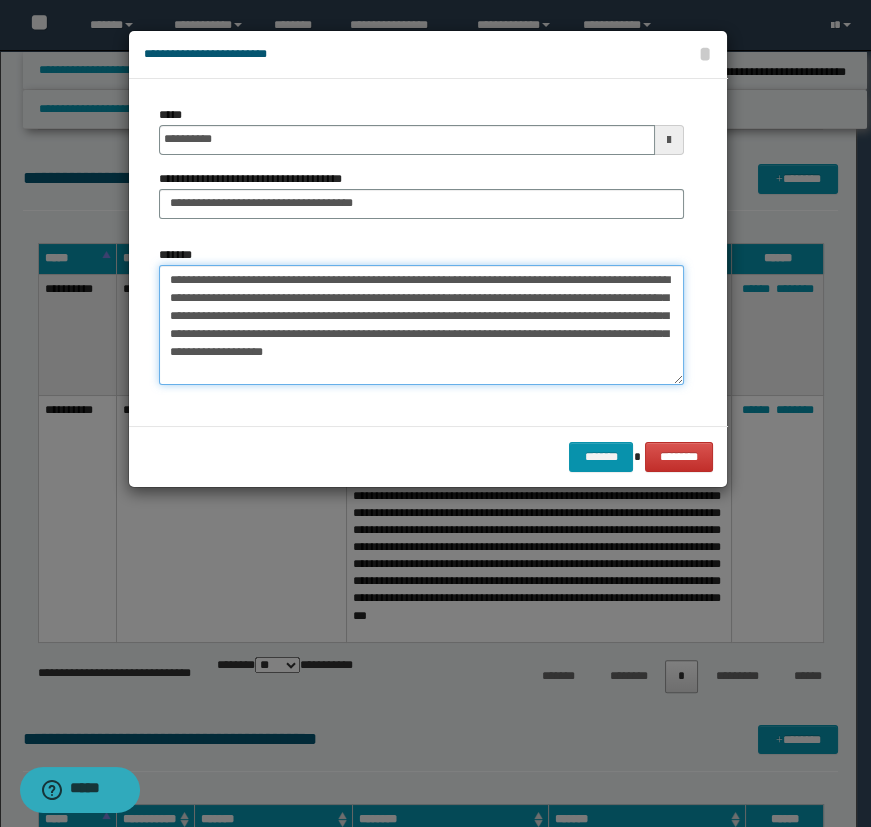 type on "**********" 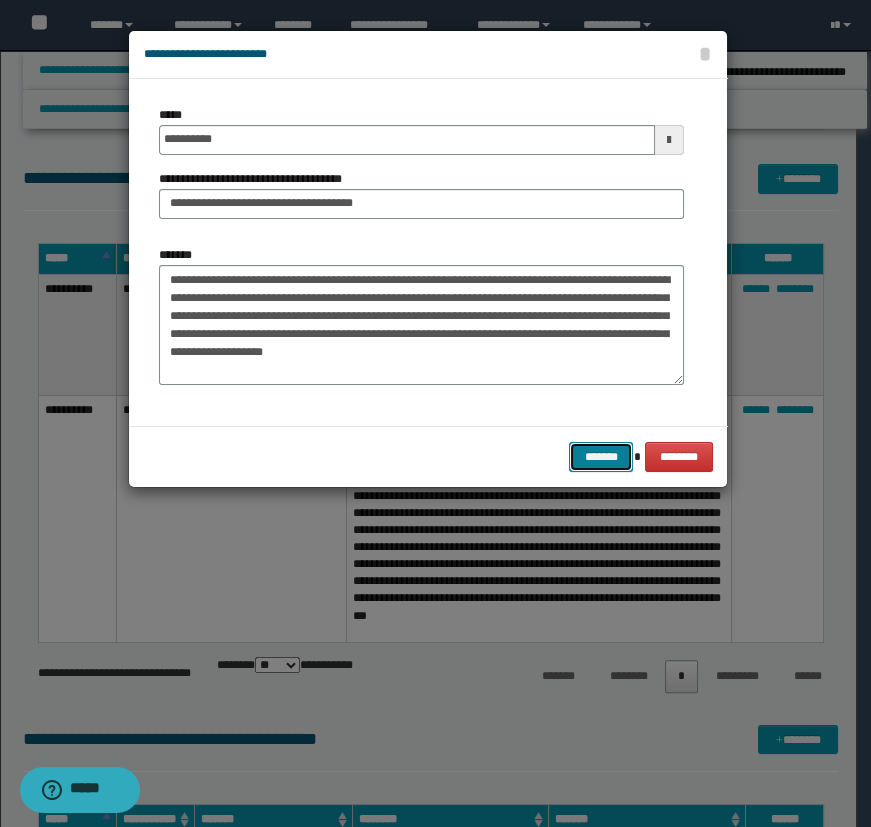 type 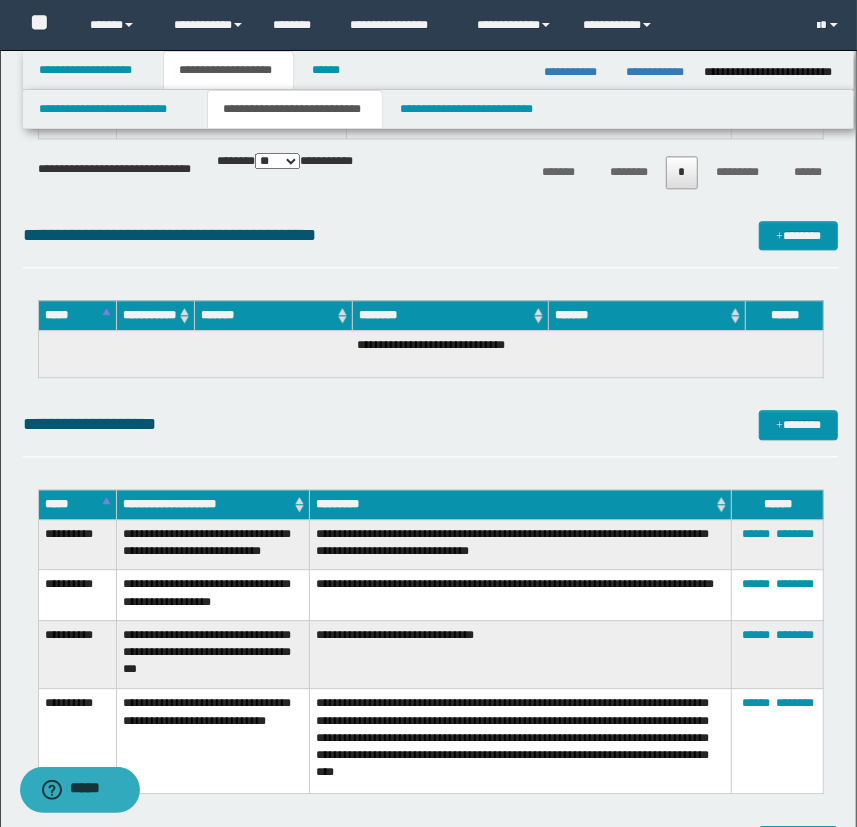 scroll, scrollTop: 2090, scrollLeft: 0, axis: vertical 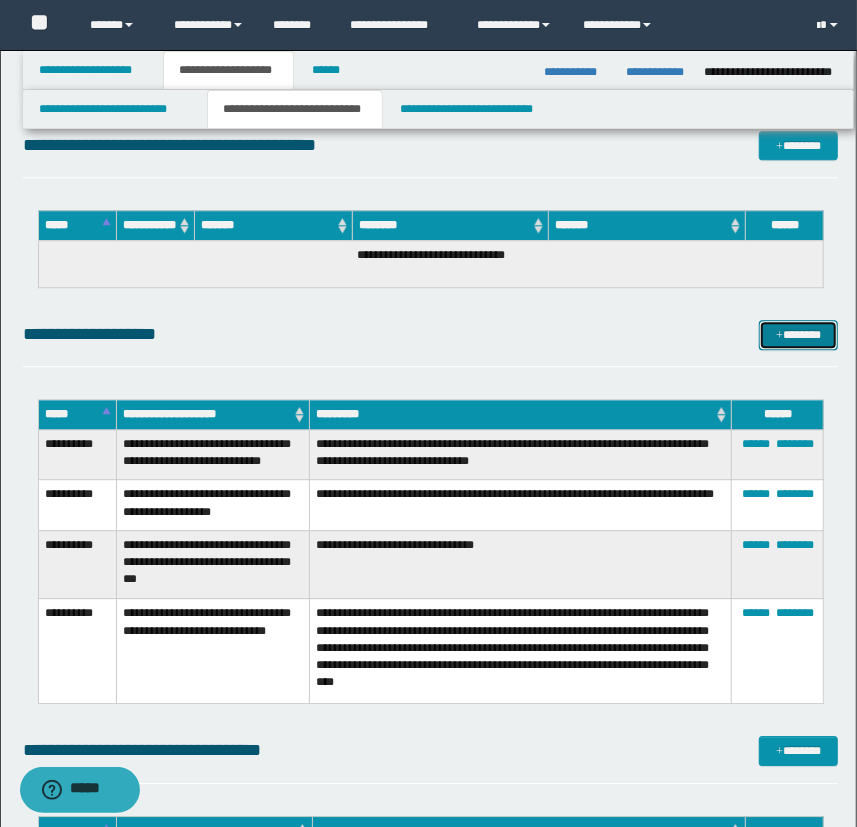 click on "*******" at bounding box center (799, 335) 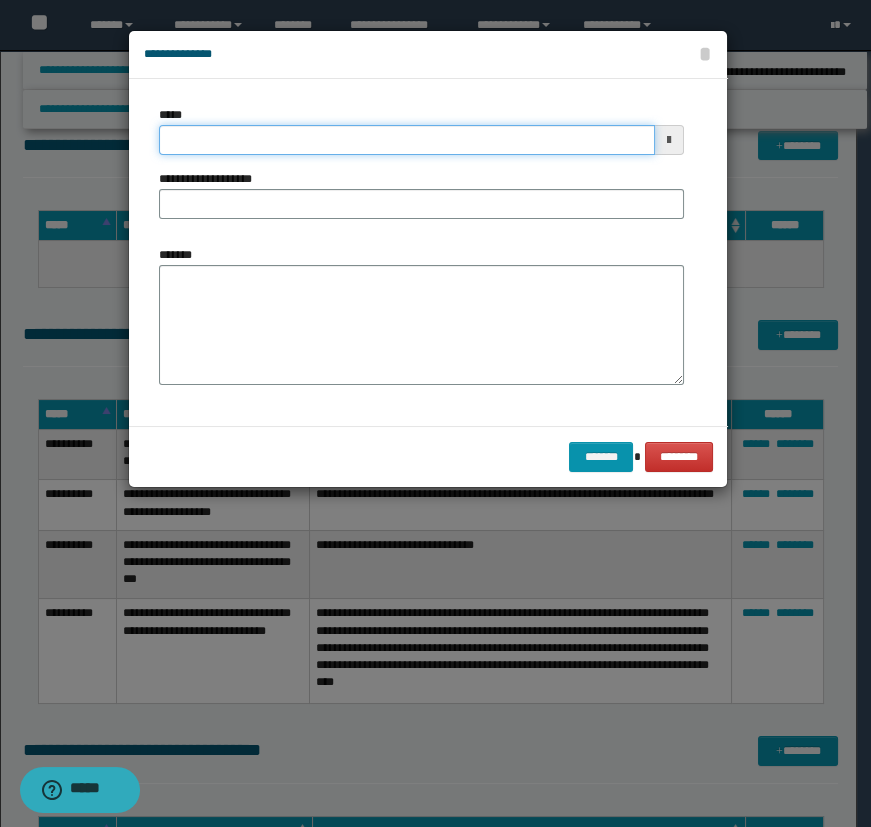 click on "*****" at bounding box center [407, 140] 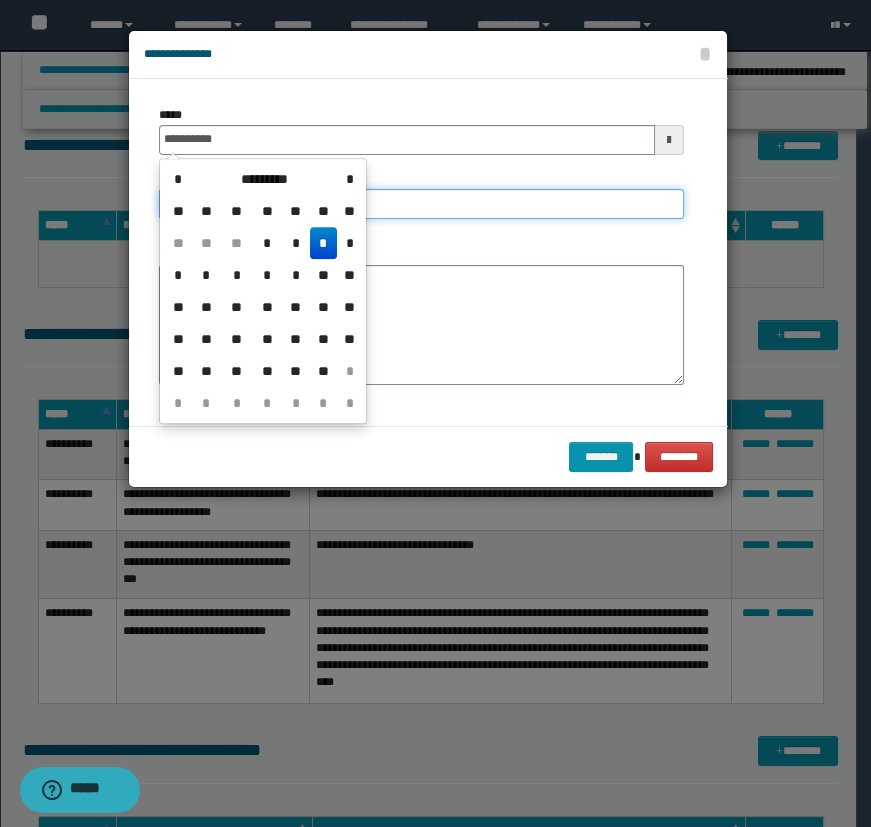 type on "**********" 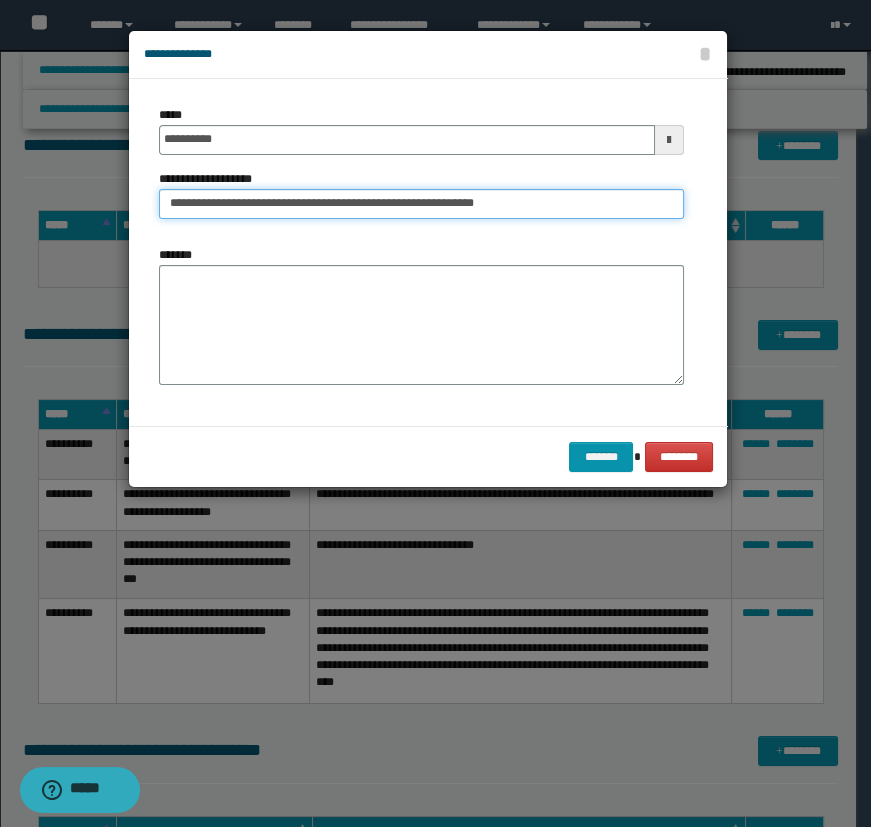 type on "**********" 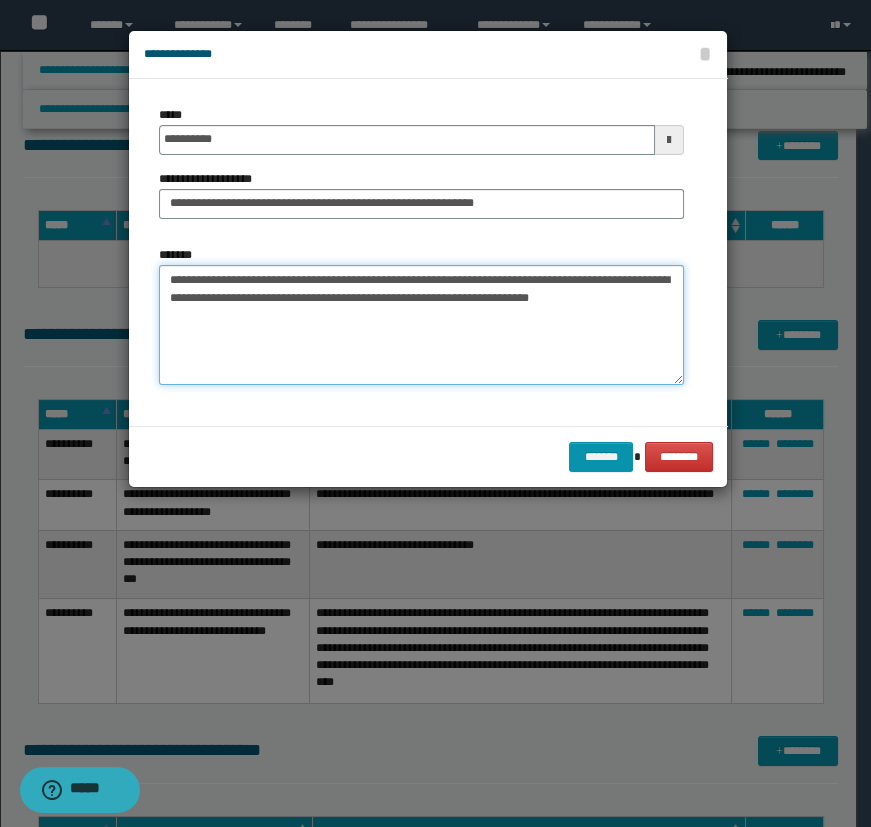type on "**********" 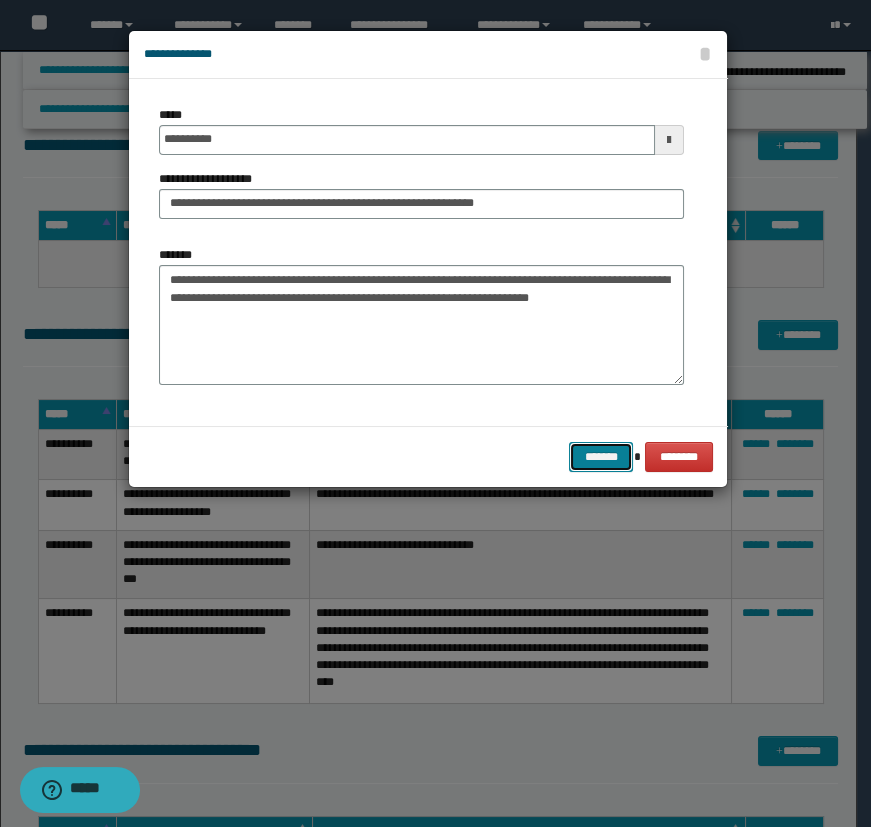 type 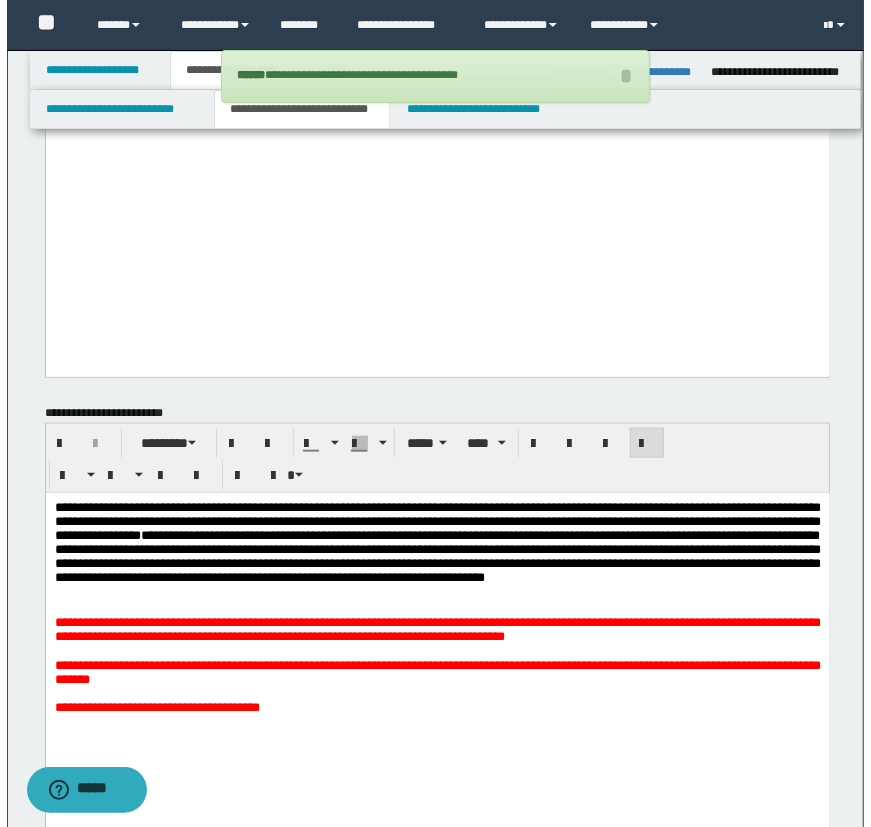 scroll, scrollTop: 0, scrollLeft: 0, axis: both 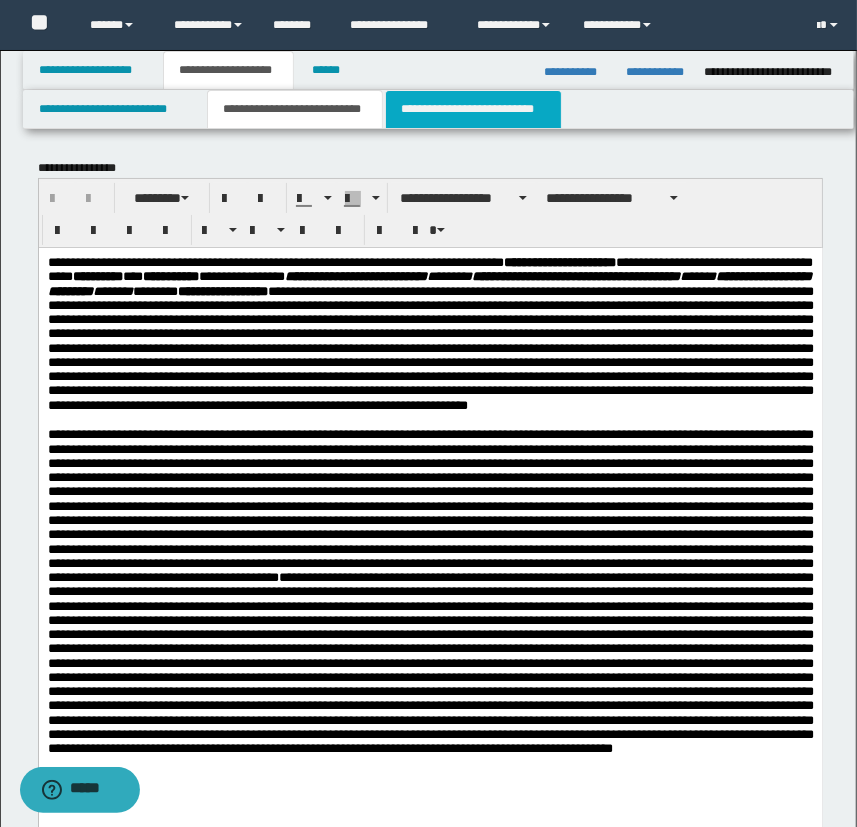 click on "**********" at bounding box center (473, 109) 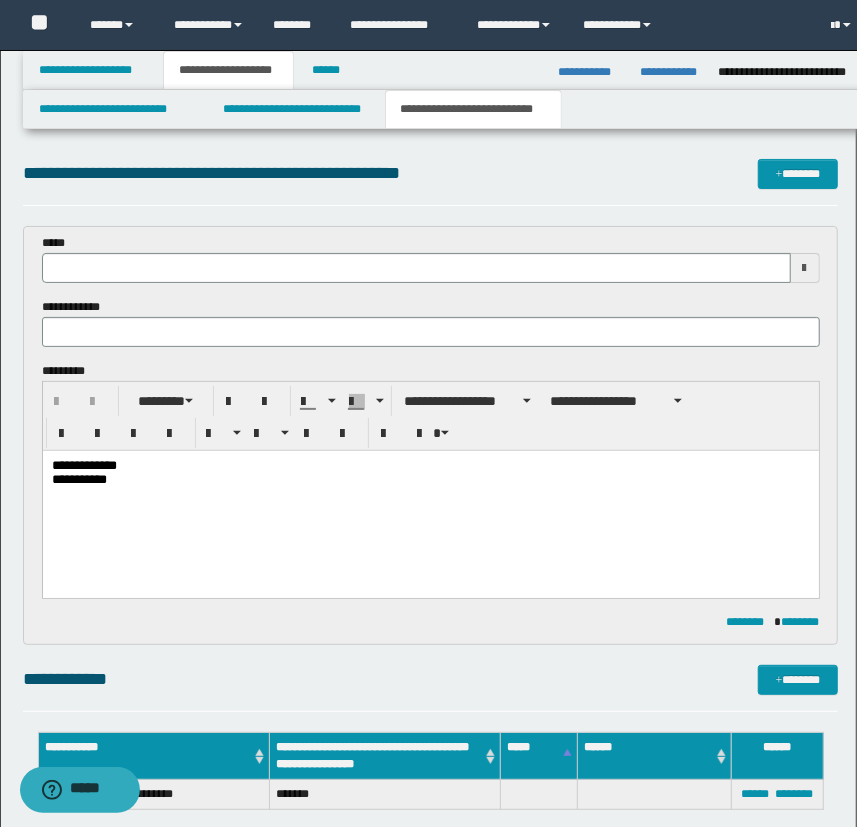 scroll, scrollTop: 0, scrollLeft: 0, axis: both 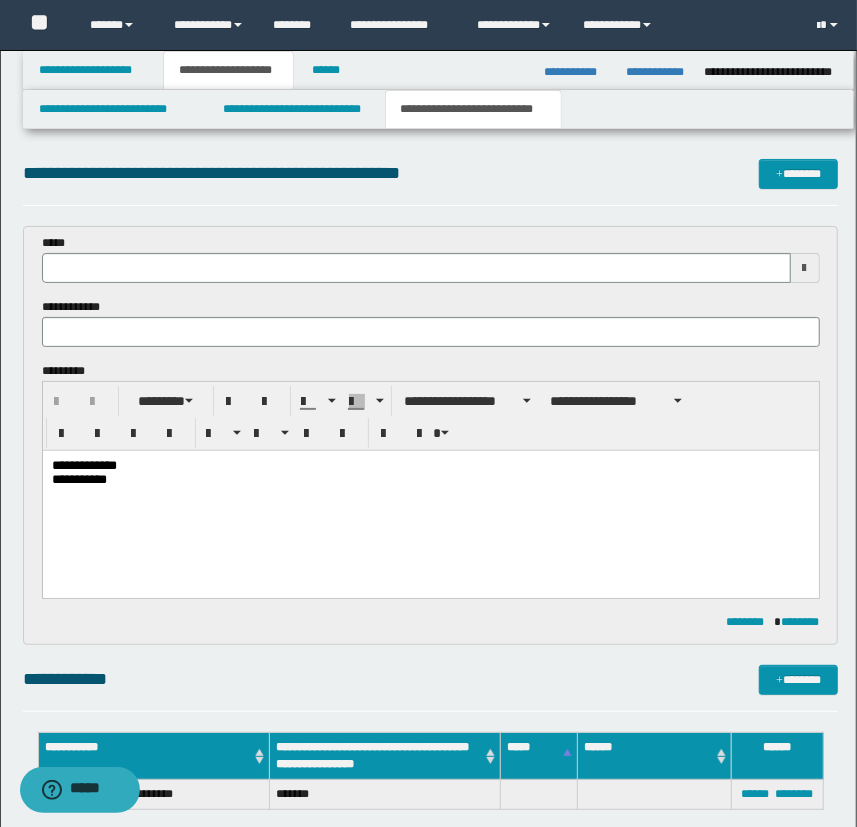 type 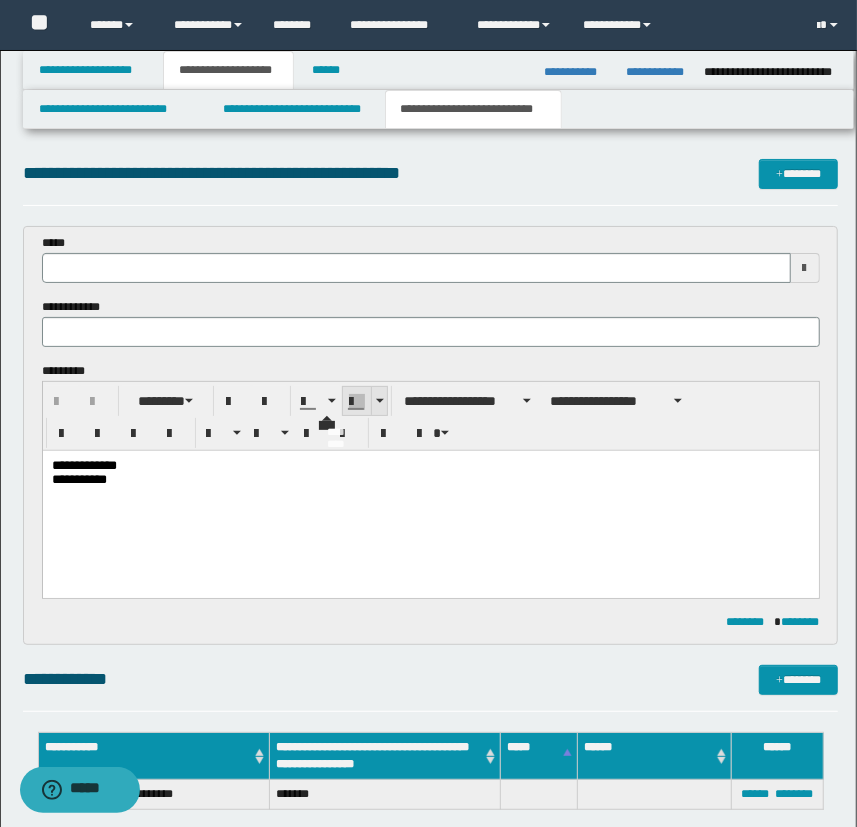 scroll, scrollTop: 181, scrollLeft: 0, axis: vertical 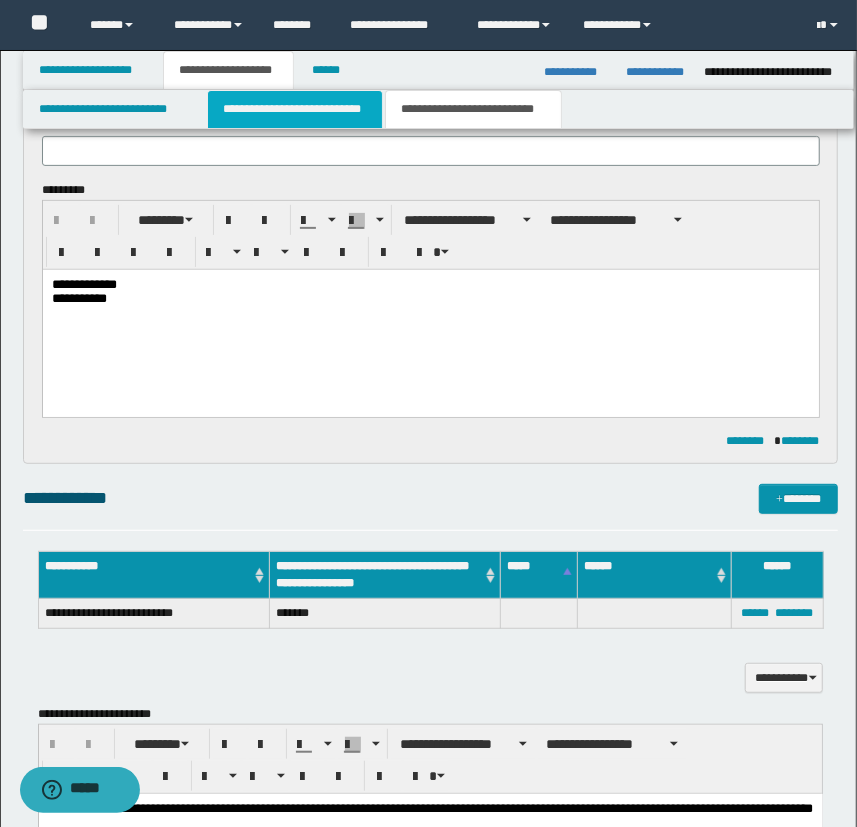 click on "**********" at bounding box center [294, 109] 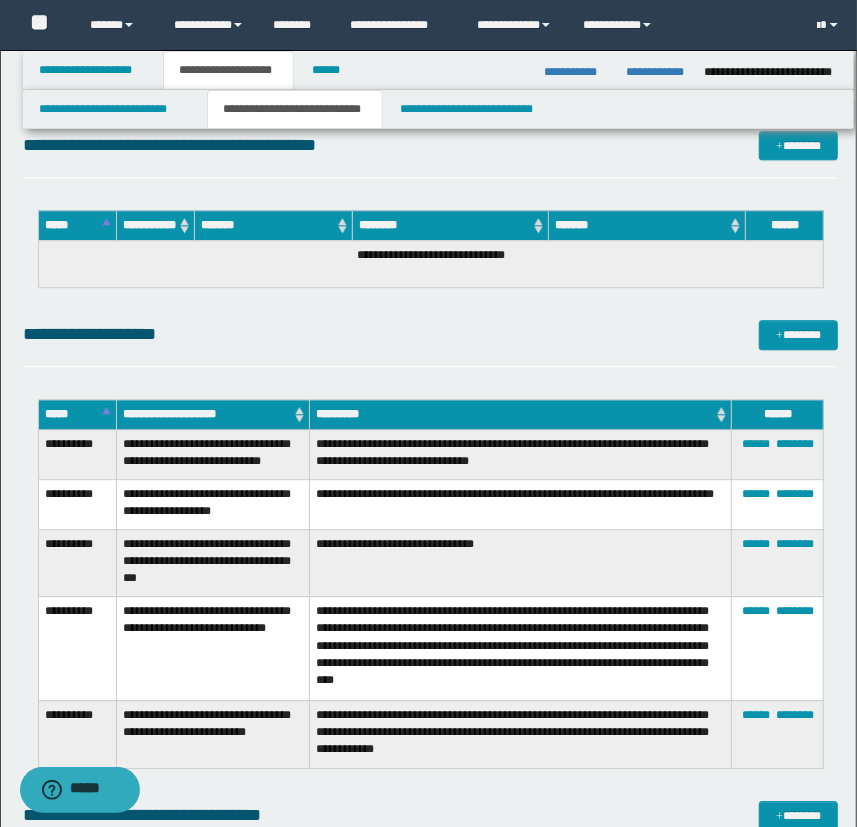 scroll, scrollTop: 2181, scrollLeft: 0, axis: vertical 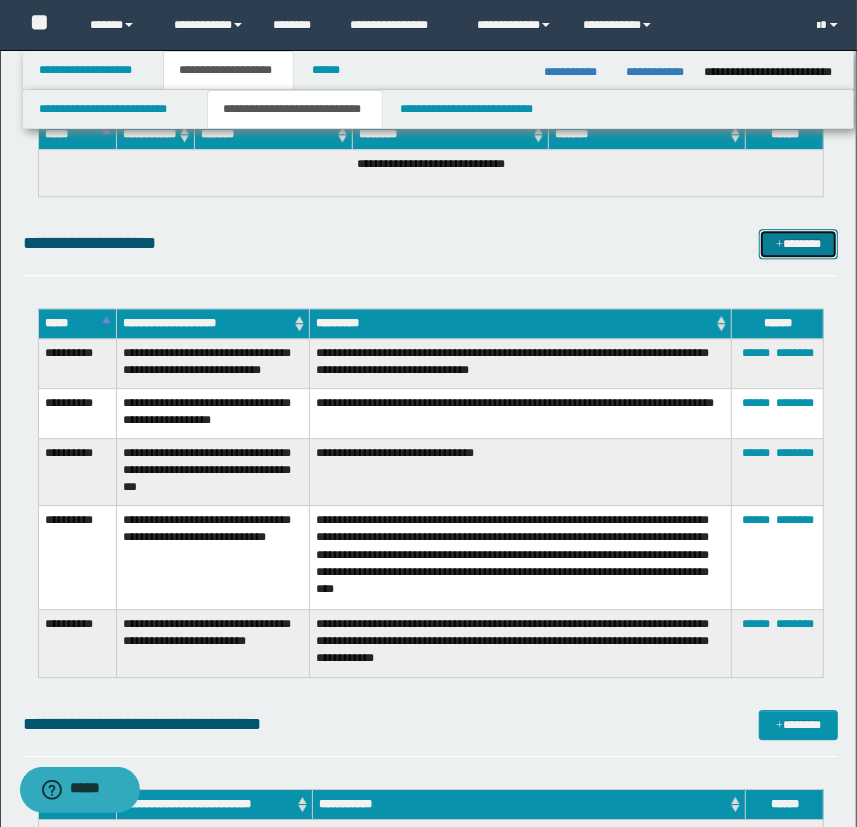 click on "*******" at bounding box center [799, 244] 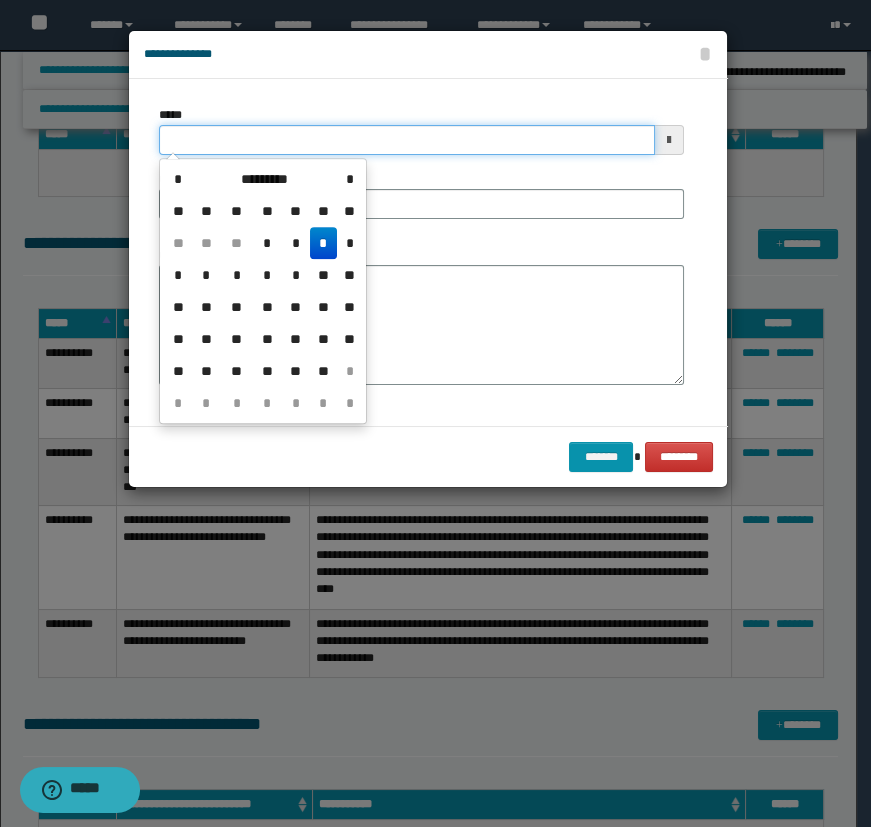 click on "*****" at bounding box center (407, 140) 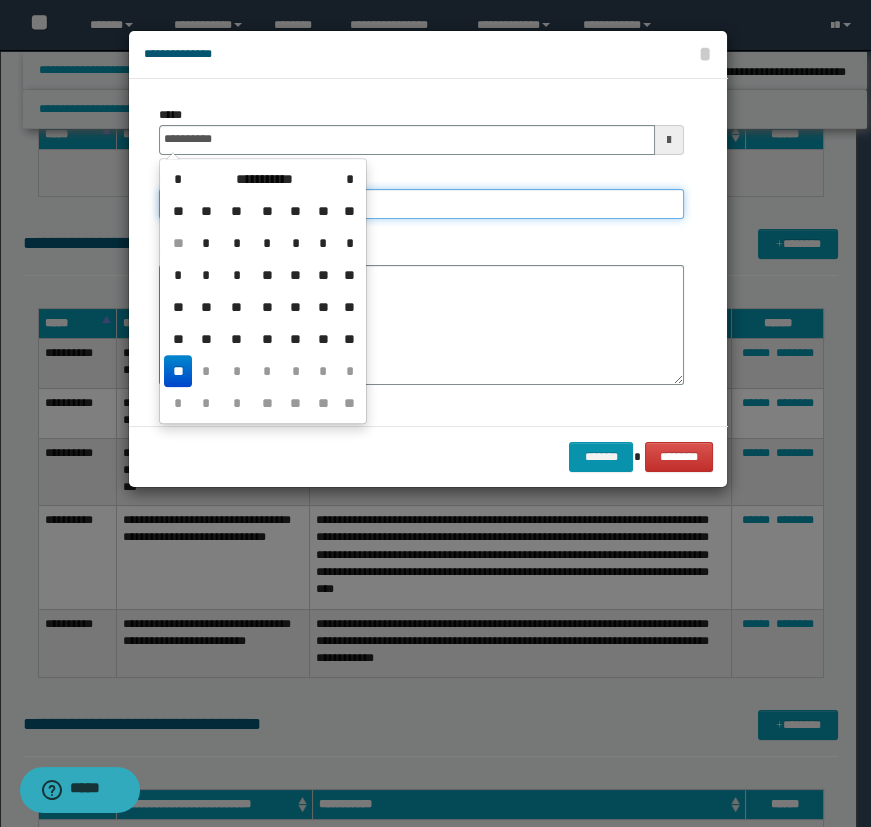 type on "**********" 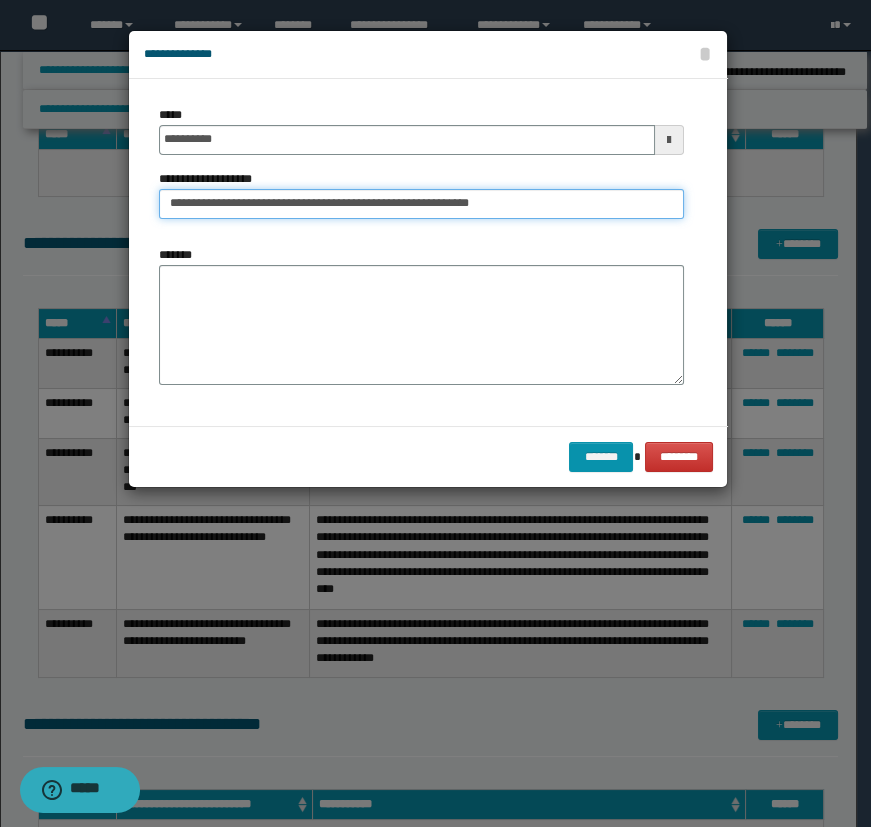 type on "**********" 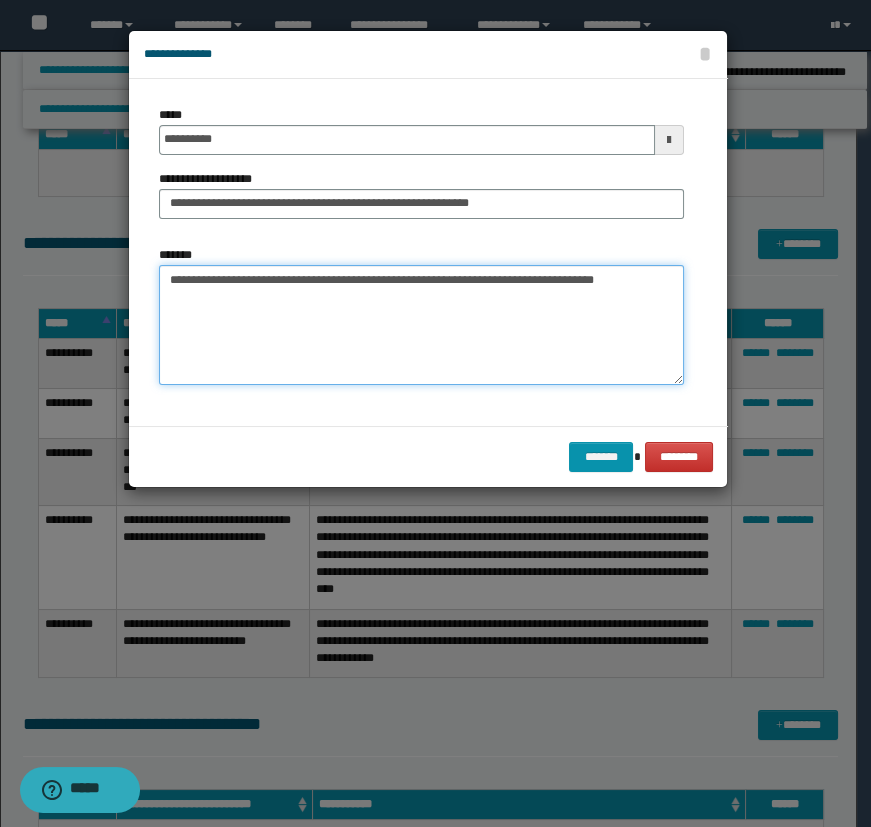 type on "**********" 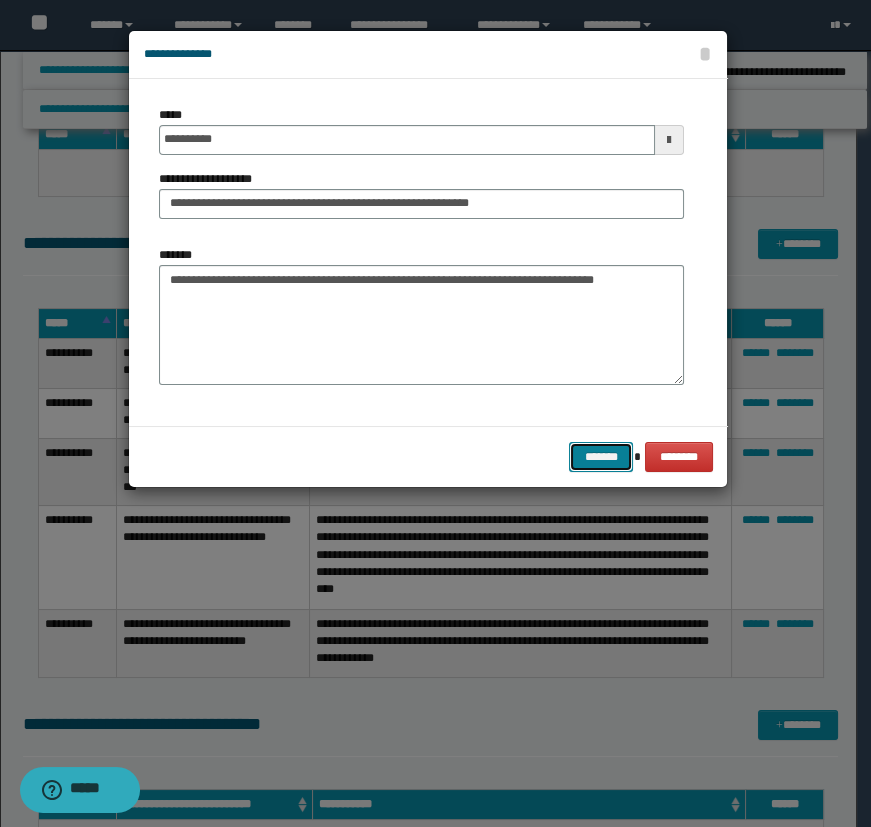 click on "*******" at bounding box center [601, 457] 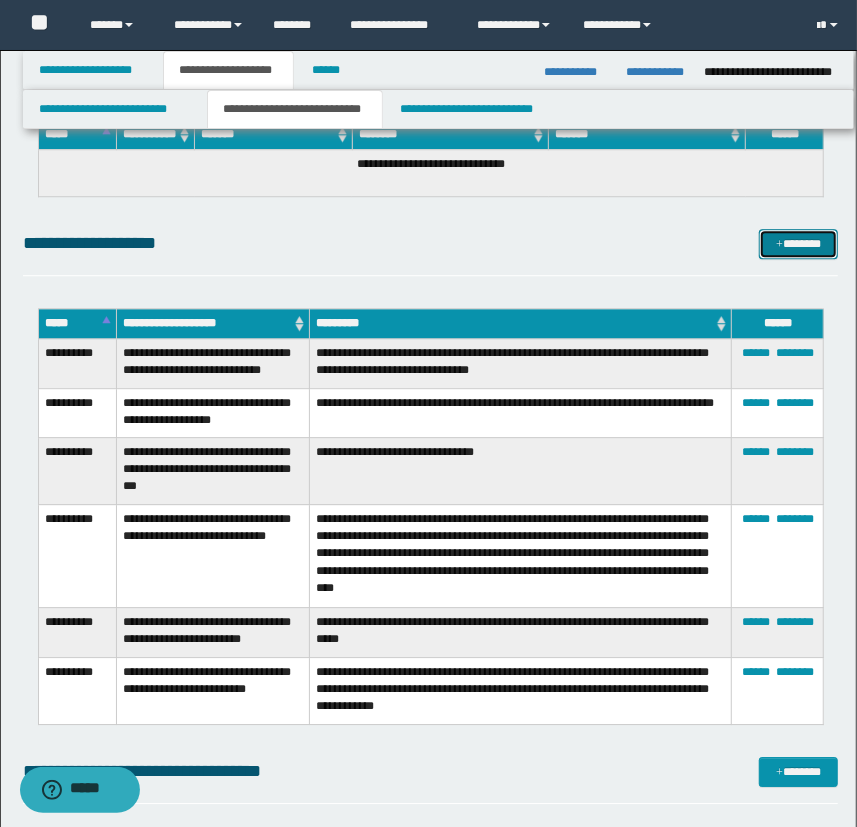 click at bounding box center [779, 245] 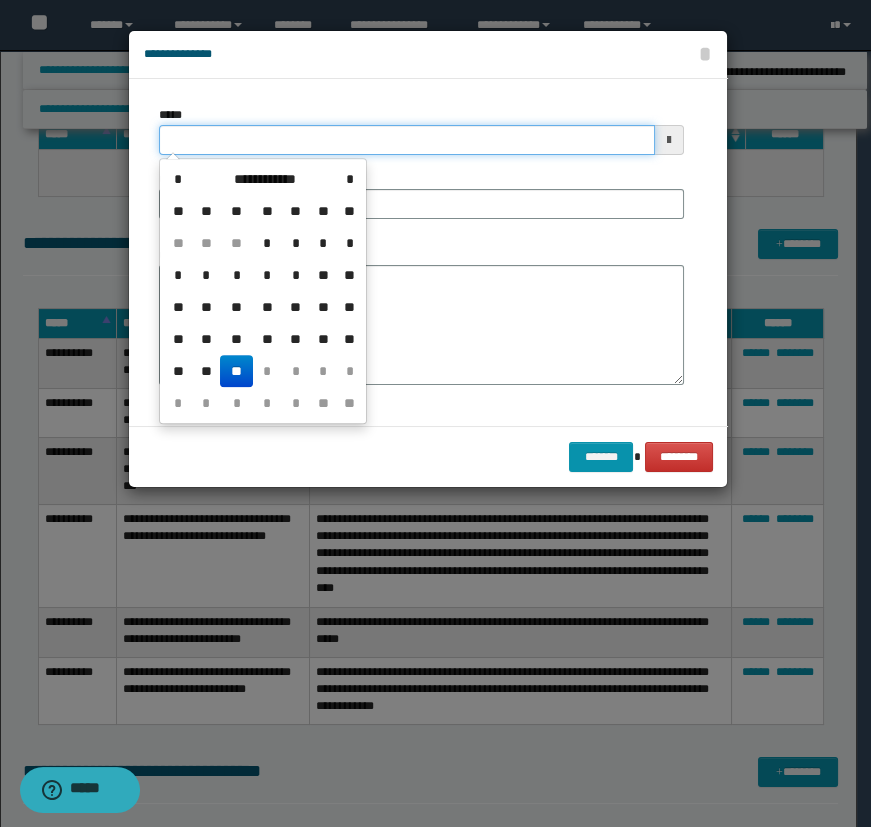 click on "*****" at bounding box center (407, 140) 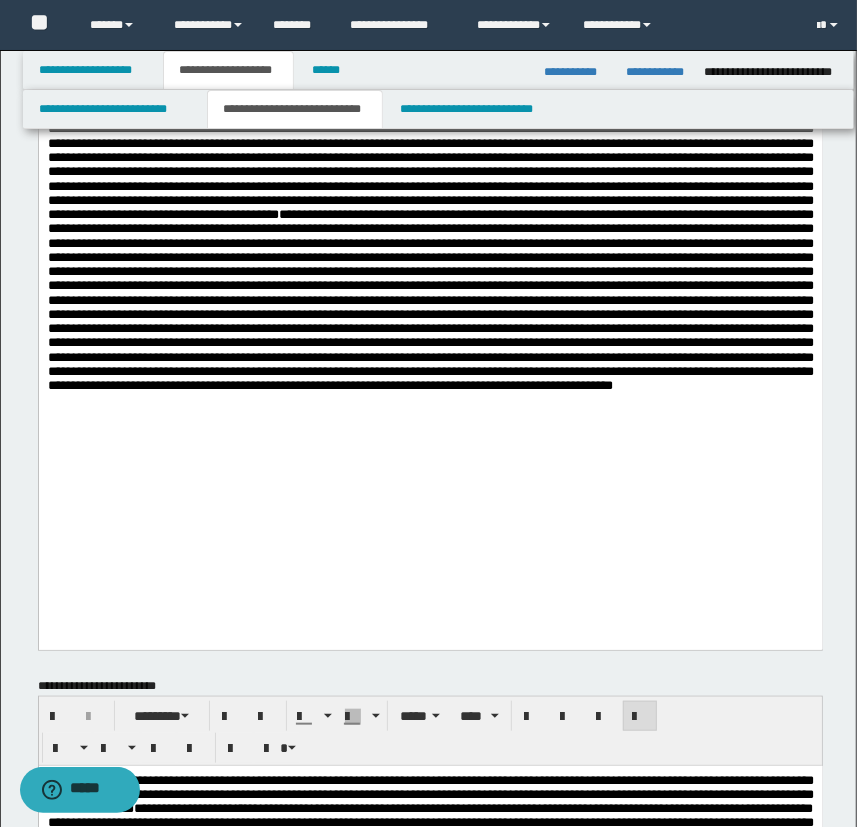 scroll, scrollTop: 636, scrollLeft: 0, axis: vertical 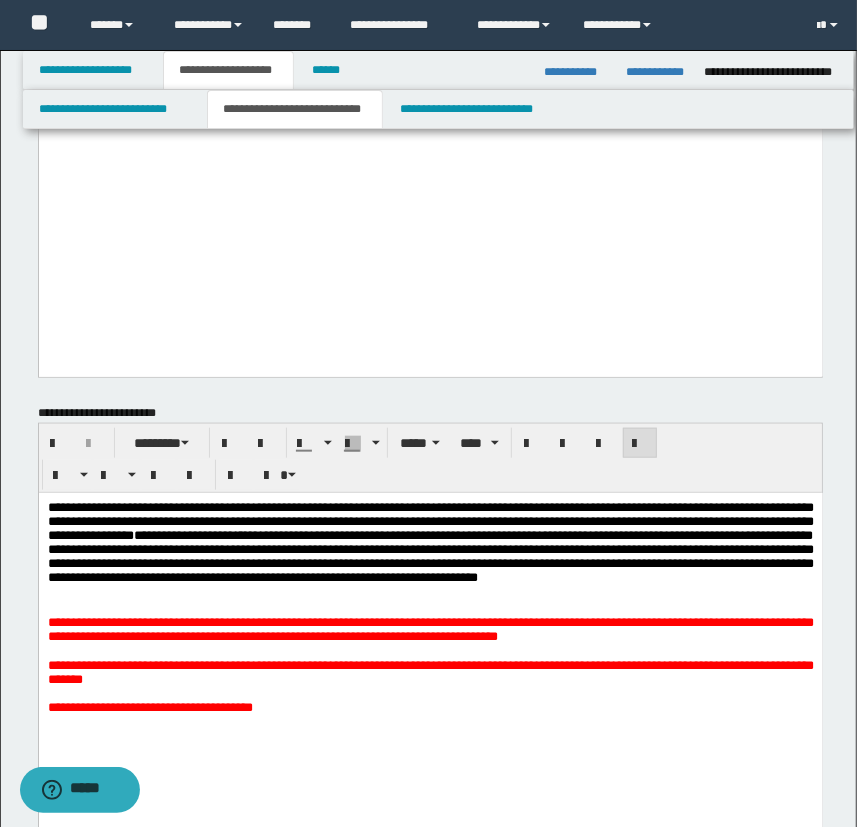 click at bounding box center (430, -44) 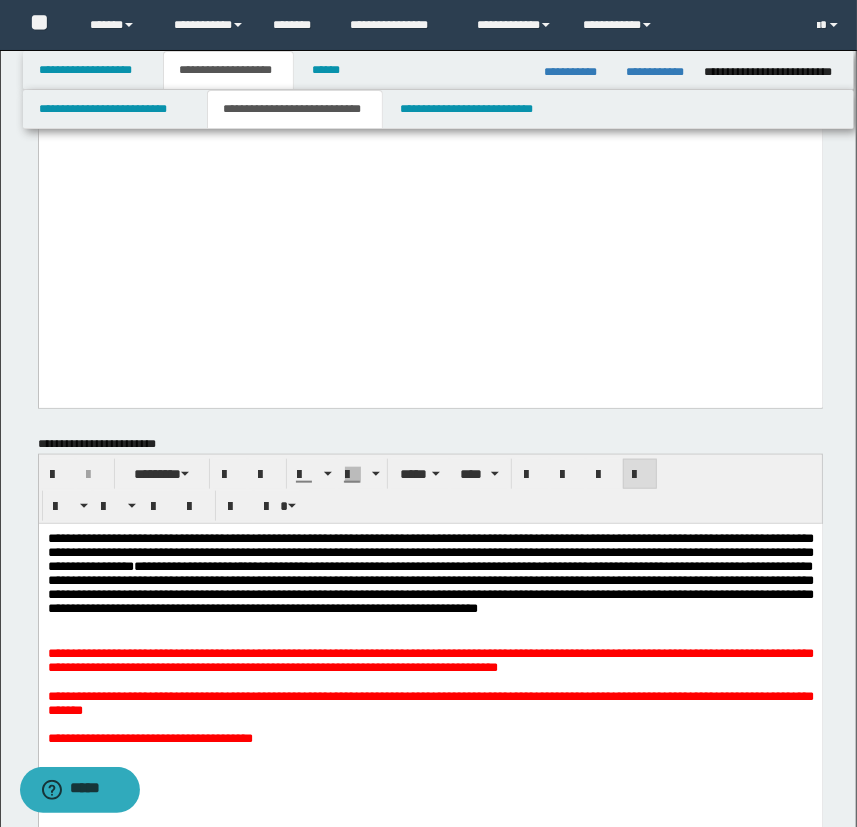 type 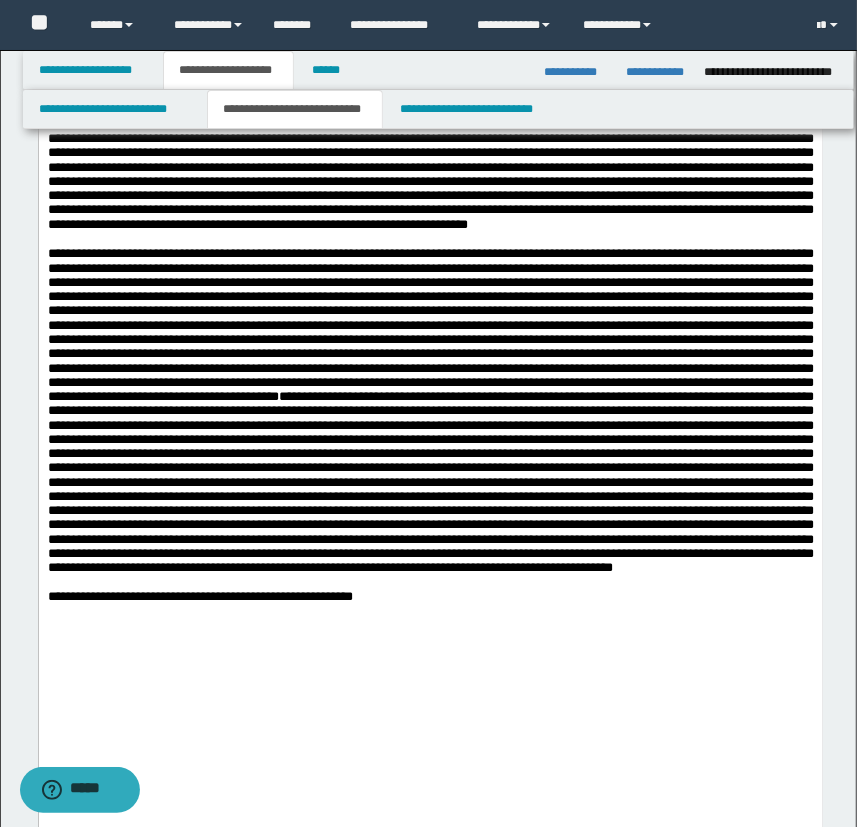 scroll, scrollTop: 272, scrollLeft: 0, axis: vertical 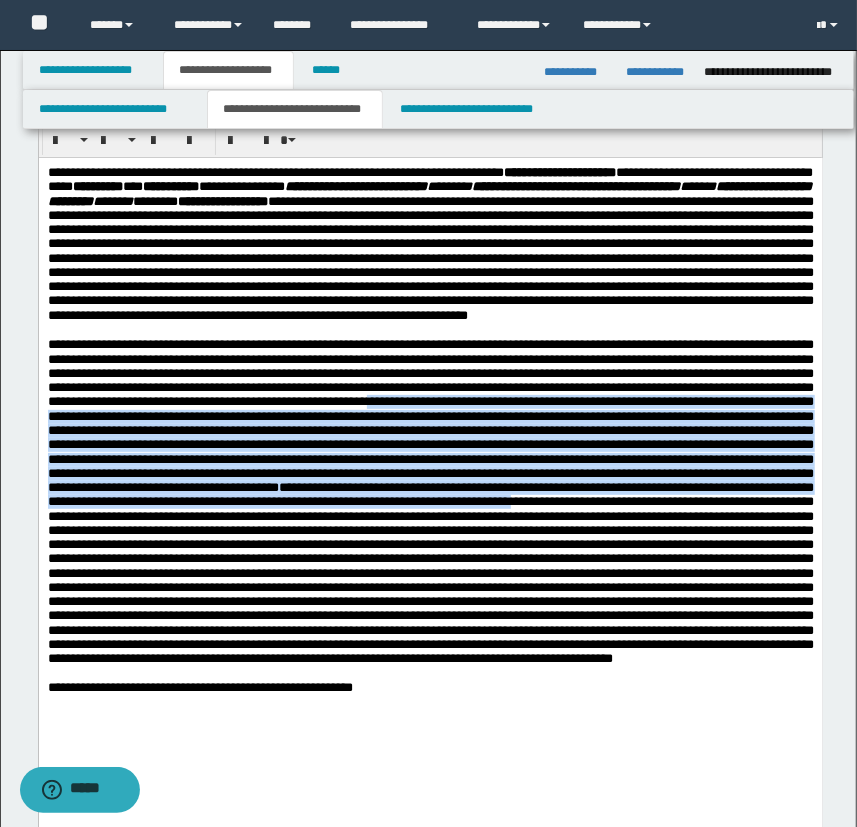 drag, startPoint x: 593, startPoint y: 468, endPoint x: 261, endPoint y: 611, distance: 361.4872 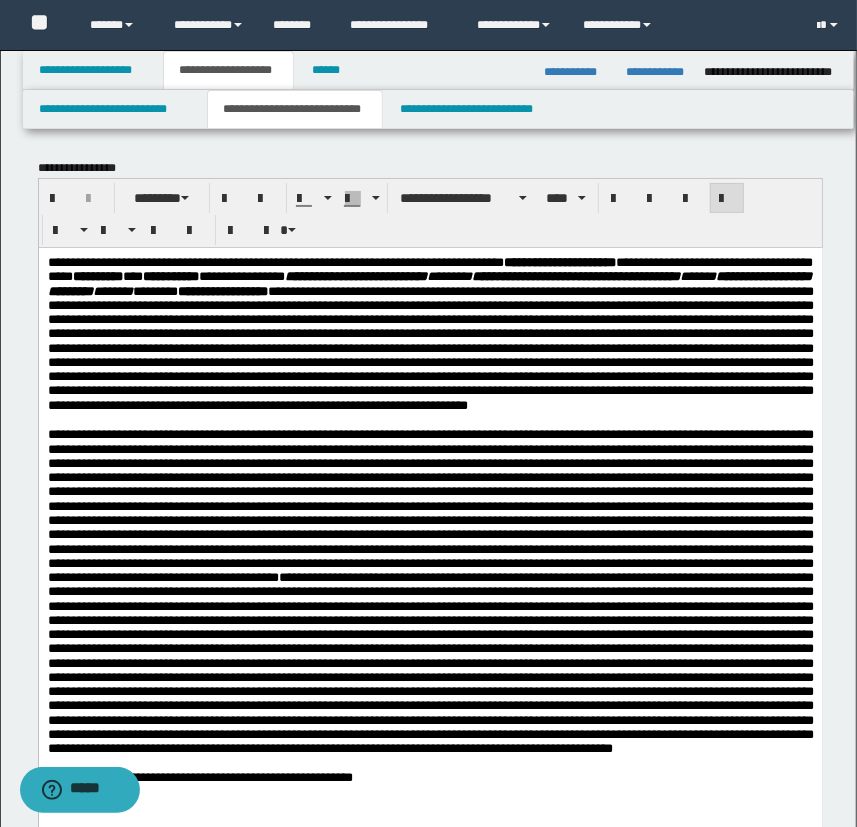 click at bounding box center [430, 505] 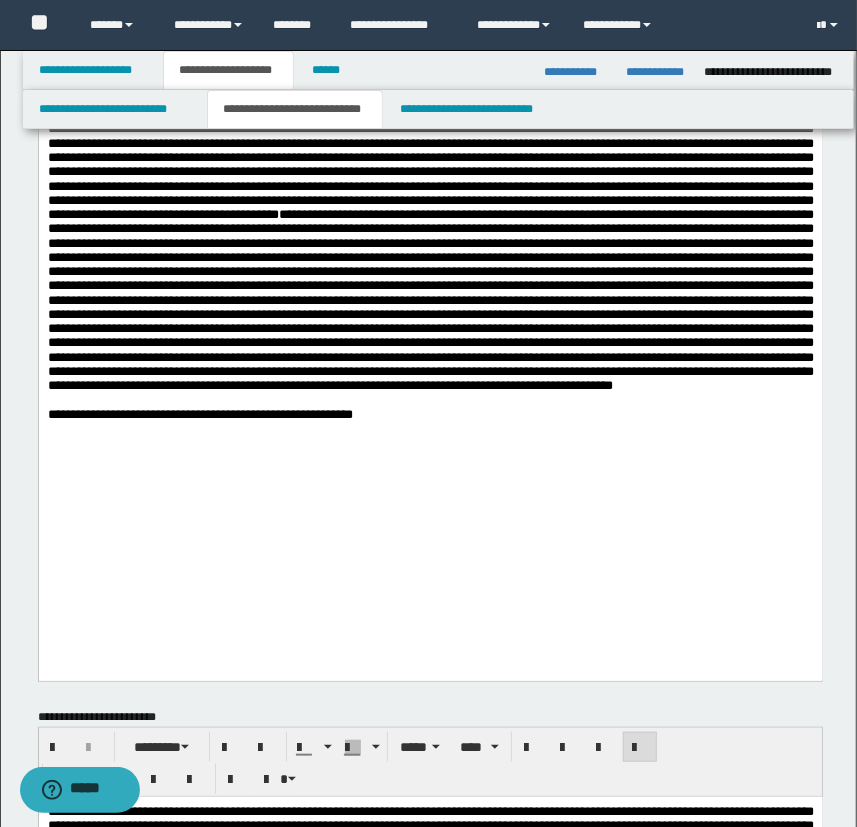 scroll, scrollTop: 272, scrollLeft: 0, axis: vertical 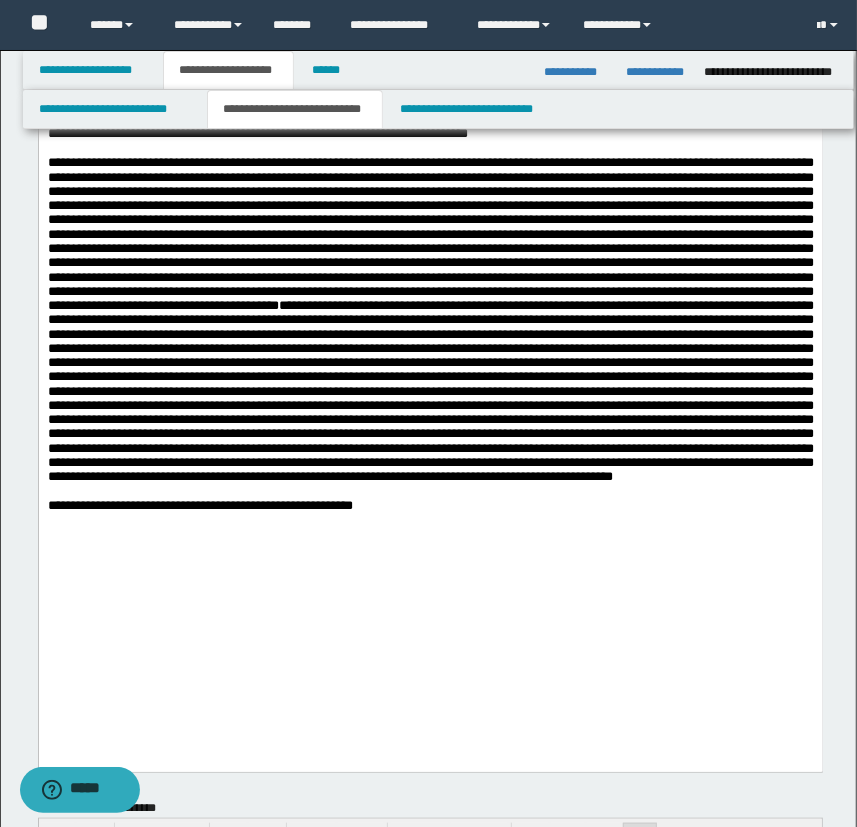 click on "**********" at bounding box center (199, 505) 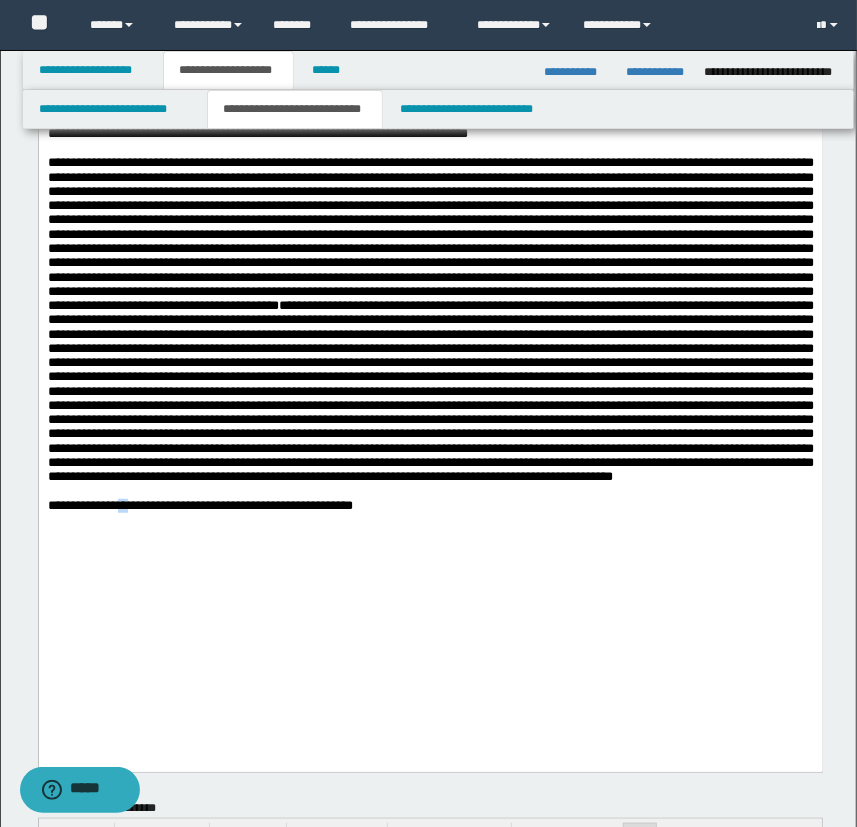 click on "**********" at bounding box center [199, 505] 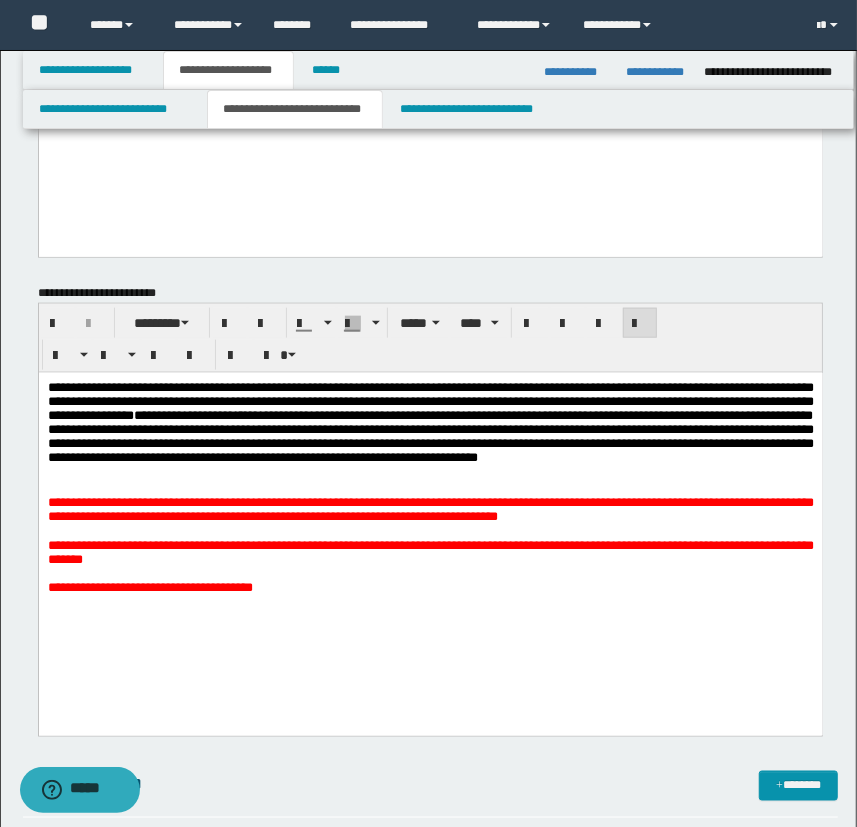 scroll, scrollTop: 909, scrollLeft: 0, axis: vertical 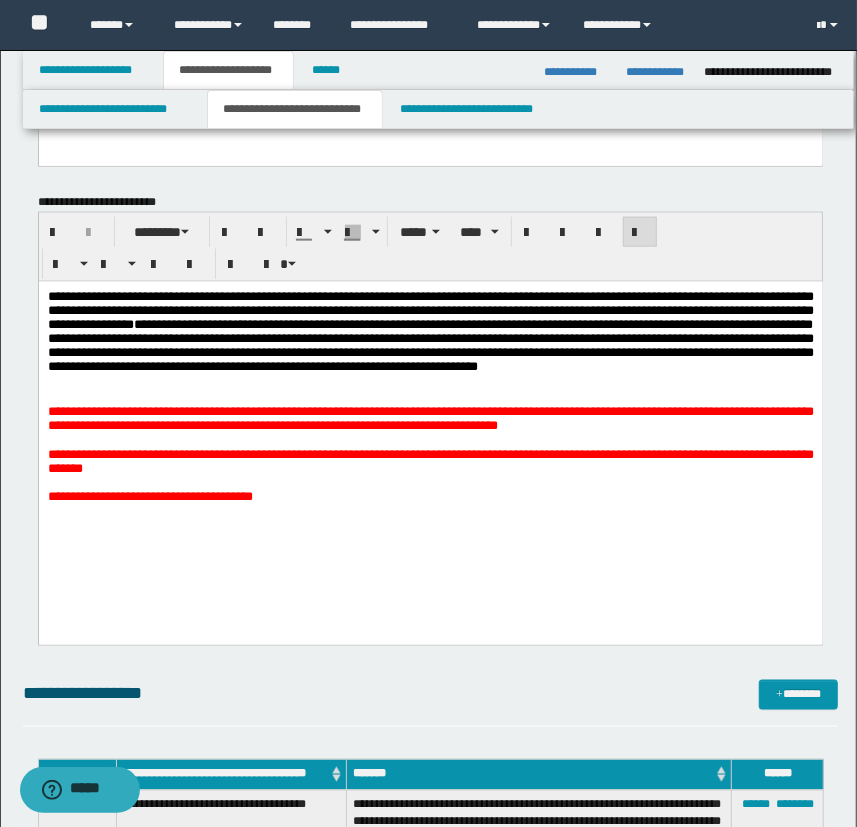 click on "**********" at bounding box center [430, 418] 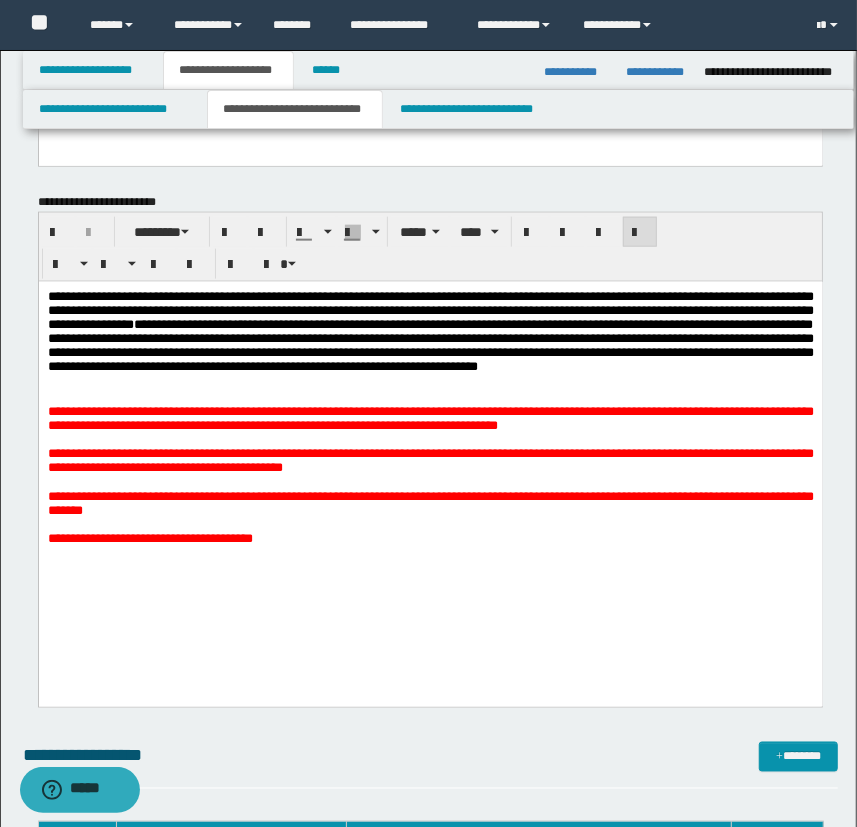 click on "**********" at bounding box center [430, 459] 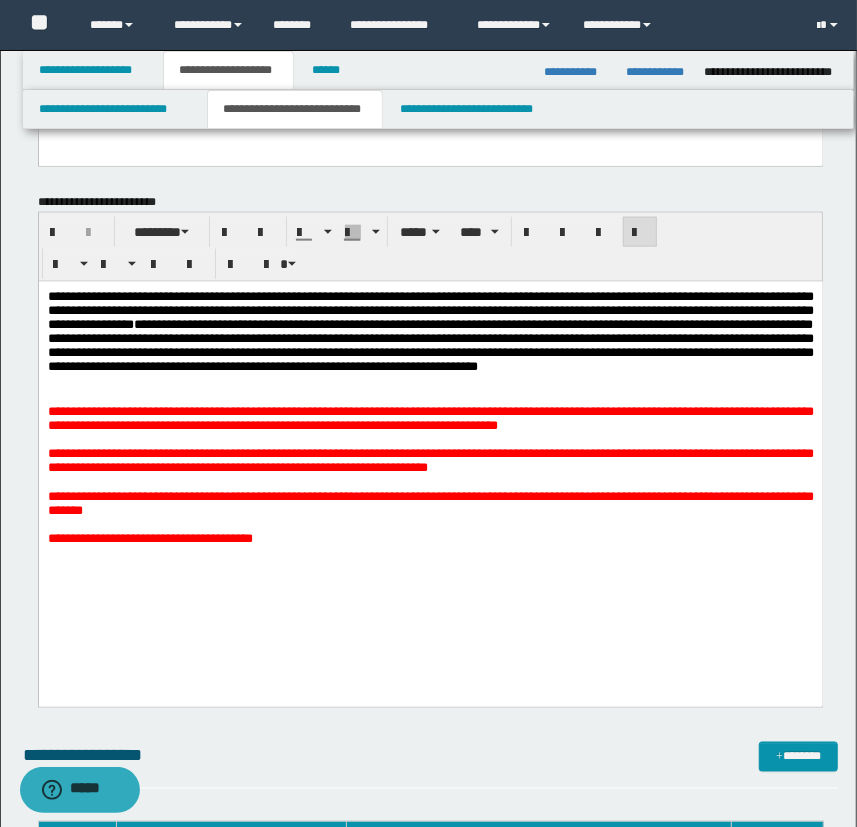click on "**********" at bounding box center [430, 459] 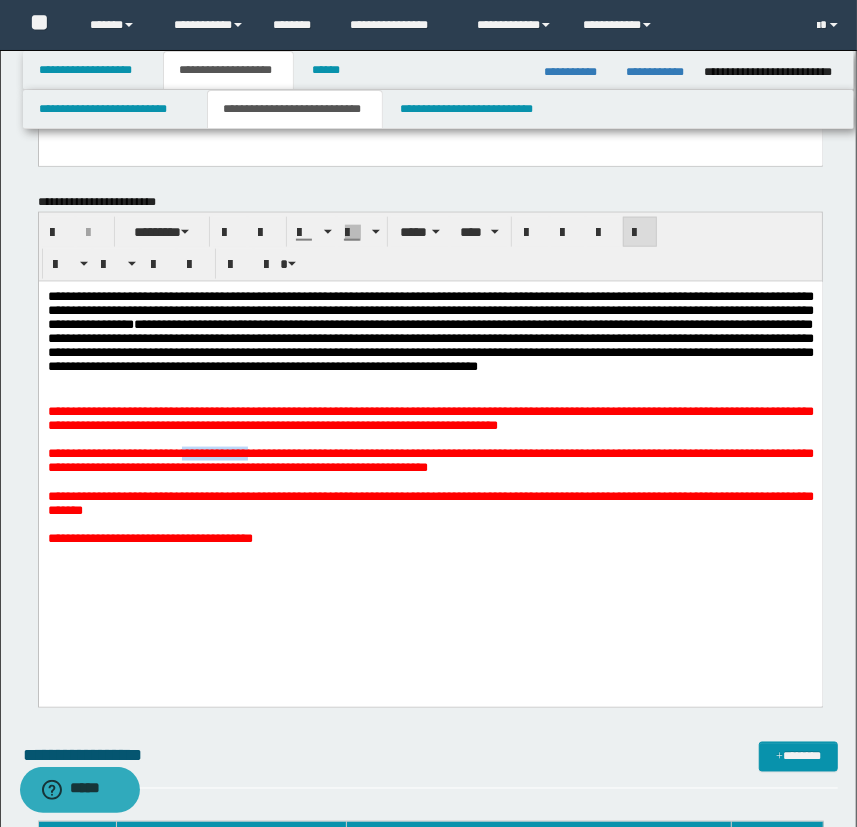 click on "**********" at bounding box center (430, 459) 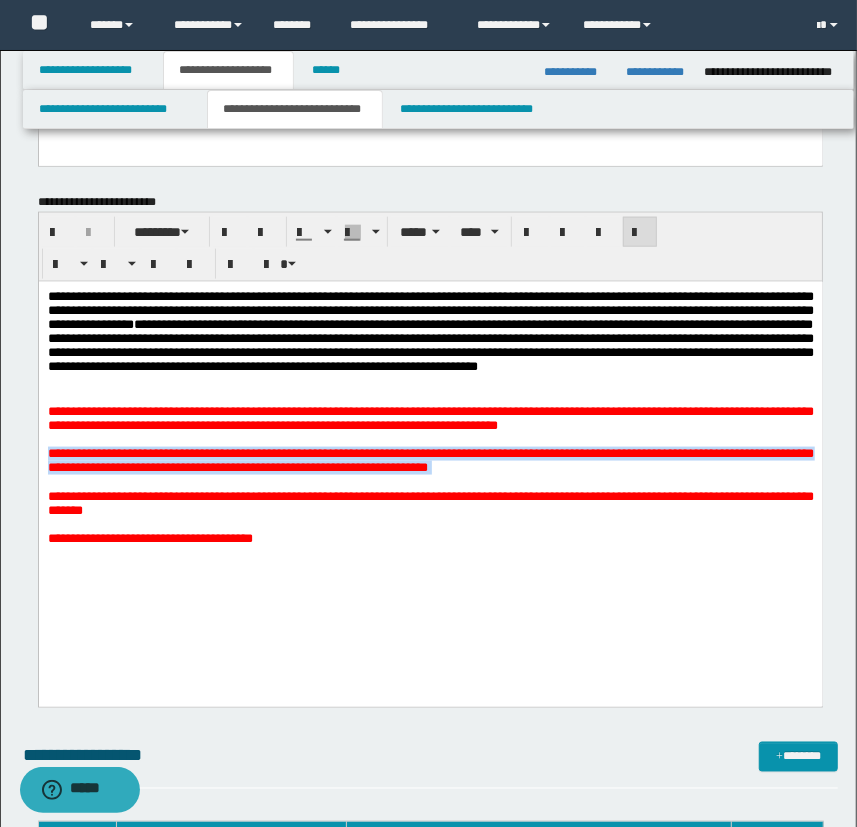 click on "**********" at bounding box center (430, 459) 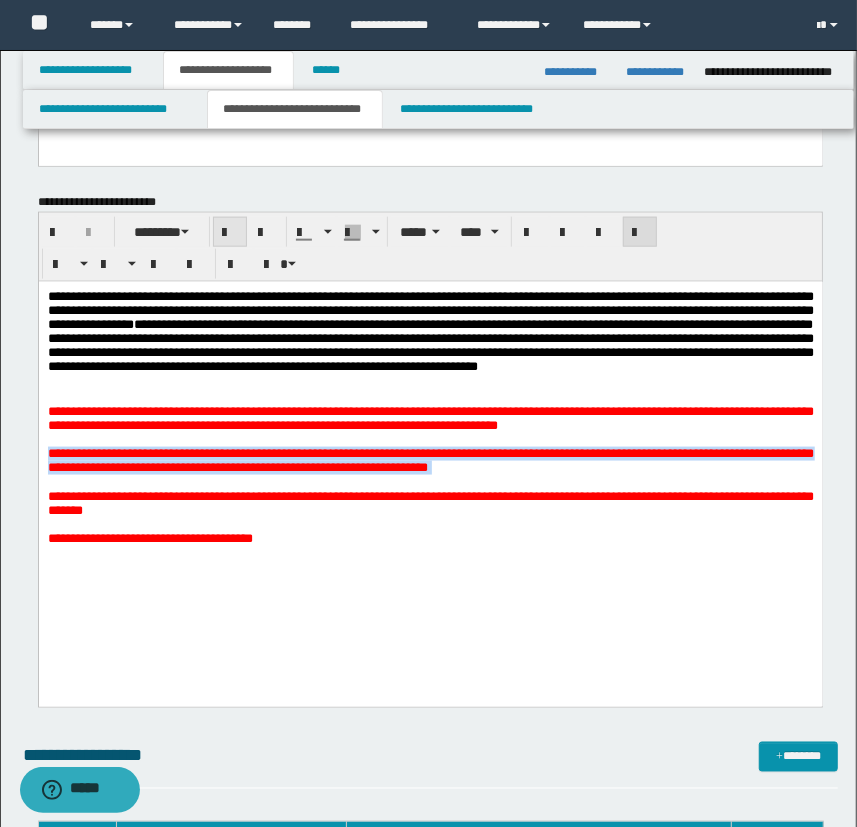 click at bounding box center (230, 232) 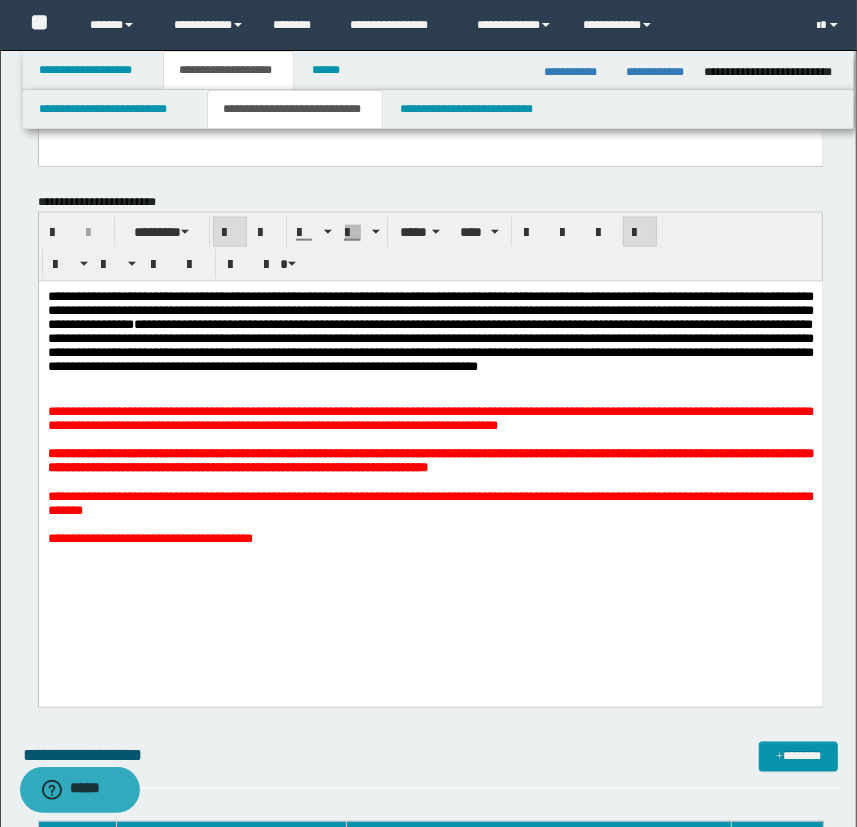 click at bounding box center (430, 439) 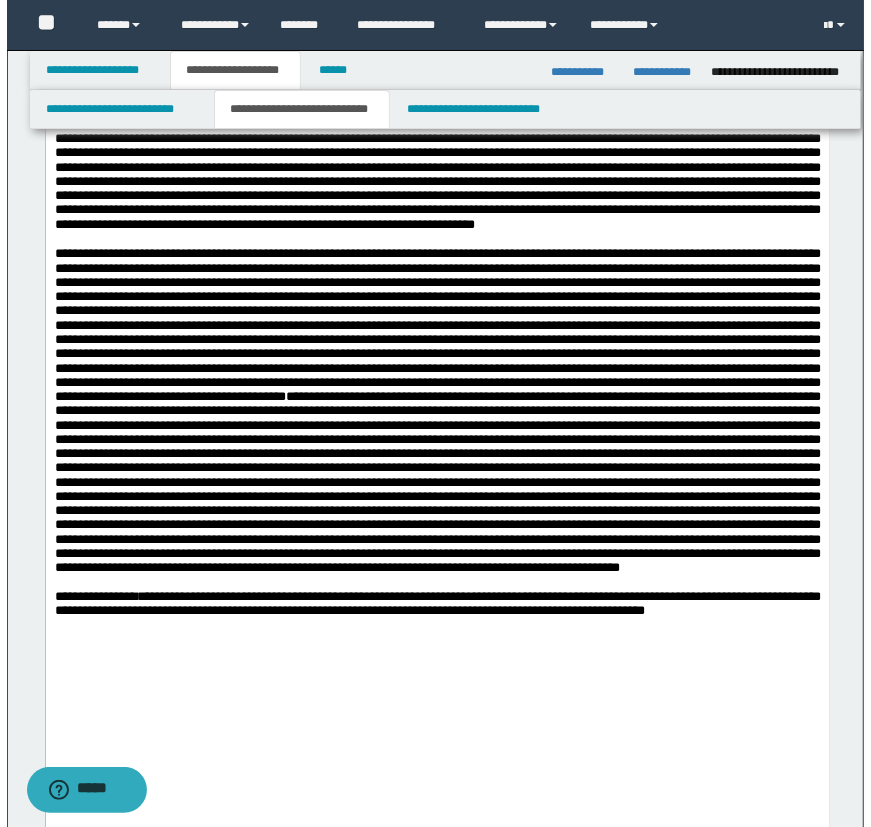 scroll, scrollTop: 0, scrollLeft: 0, axis: both 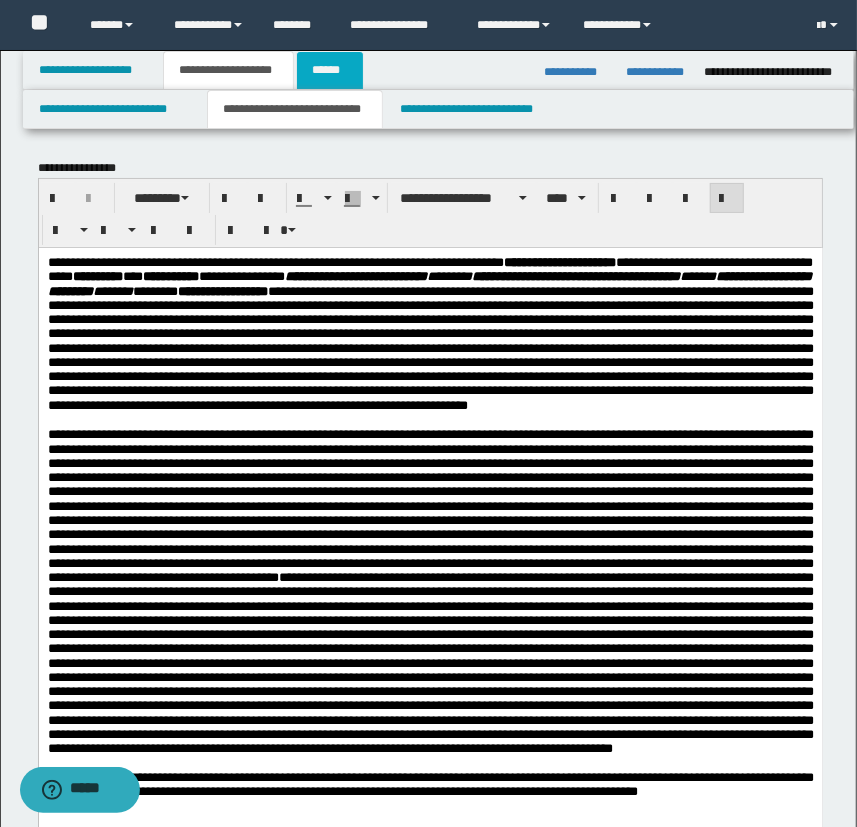 click on "******" at bounding box center (330, 70) 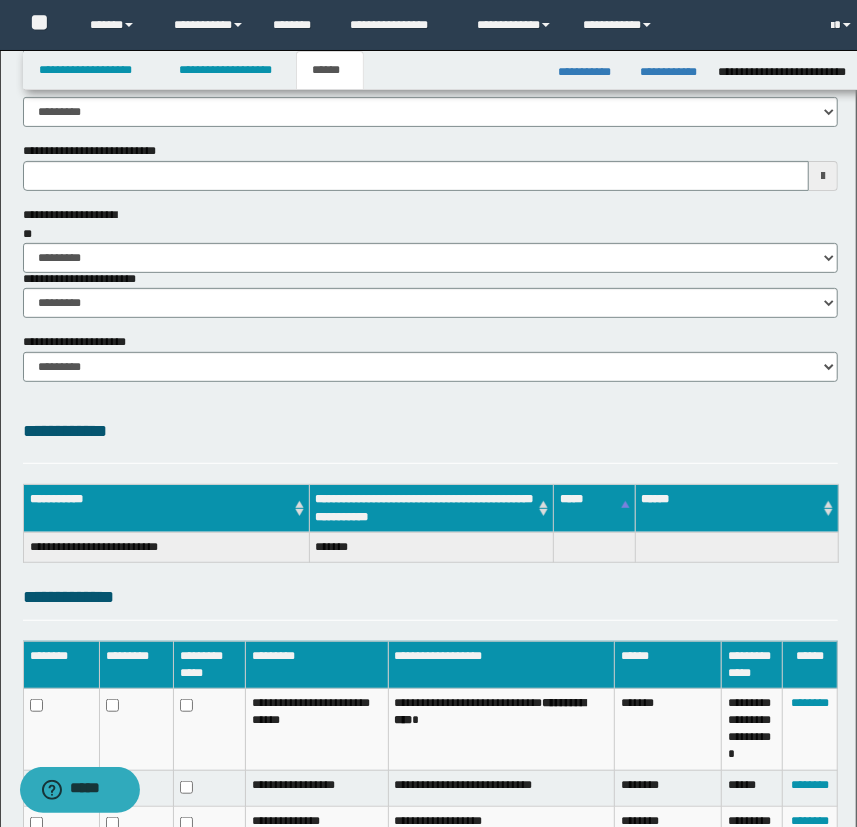scroll, scrollTop: 351, scrollLeft: 0, axis: vertical 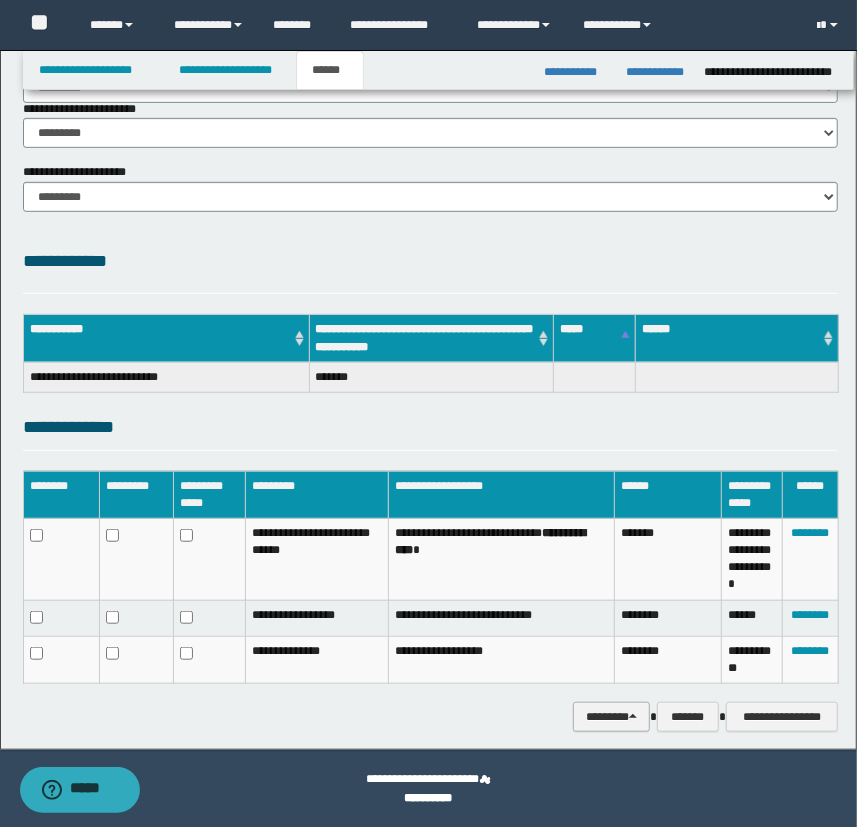 click on "********" at bounding box center [611, 717] 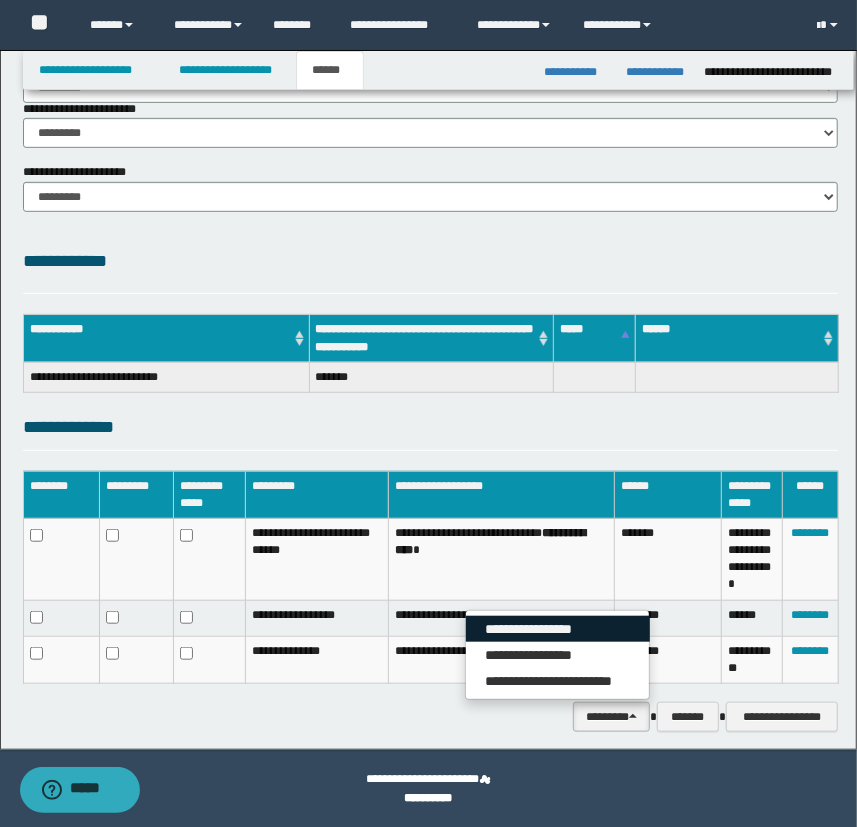 drag, startPoint x: 596, startPoint y: 620, endPoint x: 588, endPoint y: 605, distance: 17 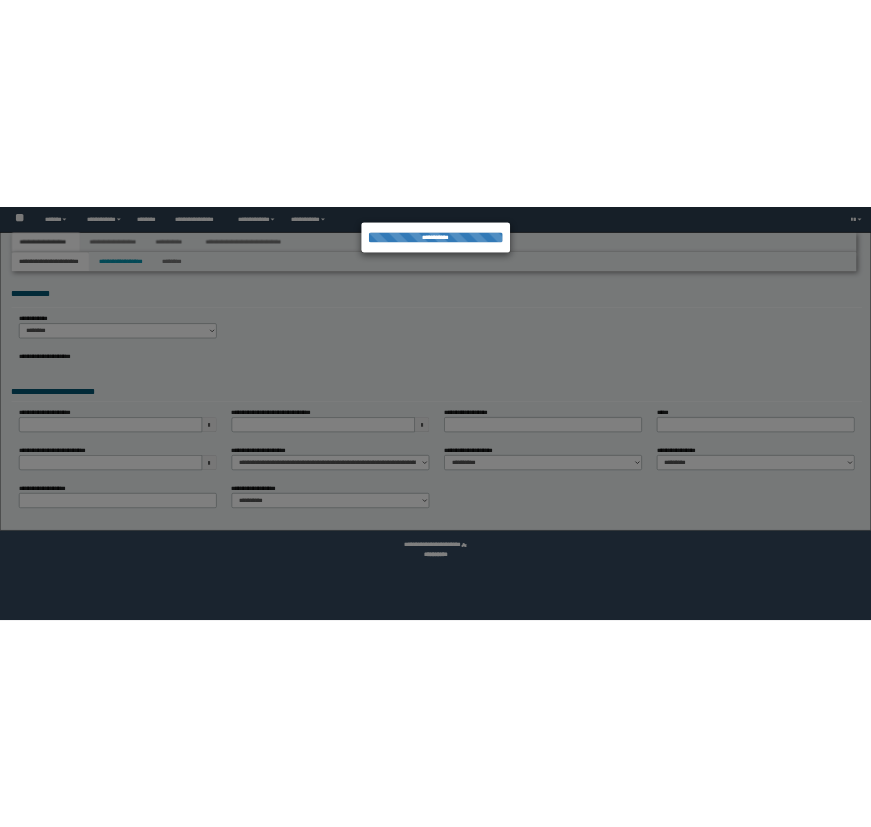 scroll, scrollTop: 0, scrollLeft: 0, axis: both 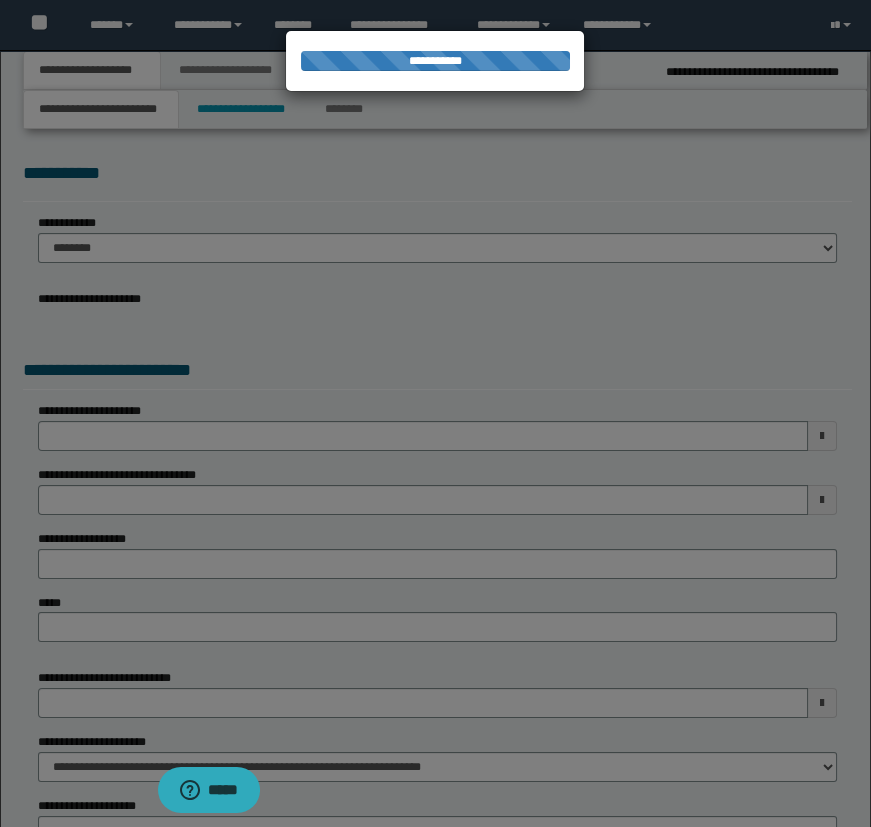 select on "*" 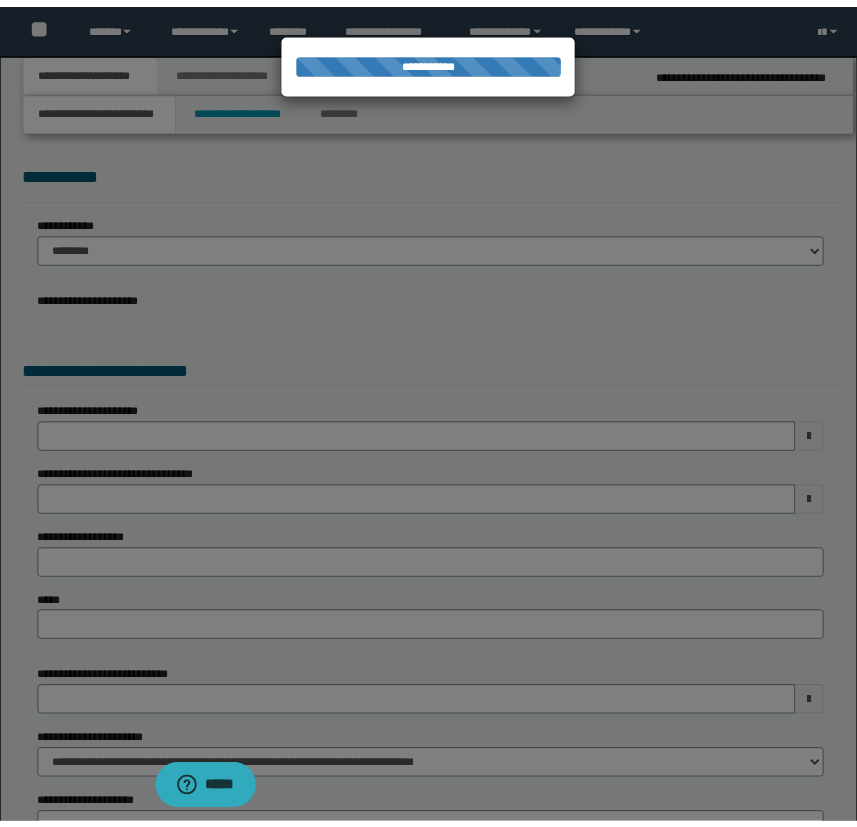 scroll, scrollTop: 0, scrollLeft: 0, axis: both 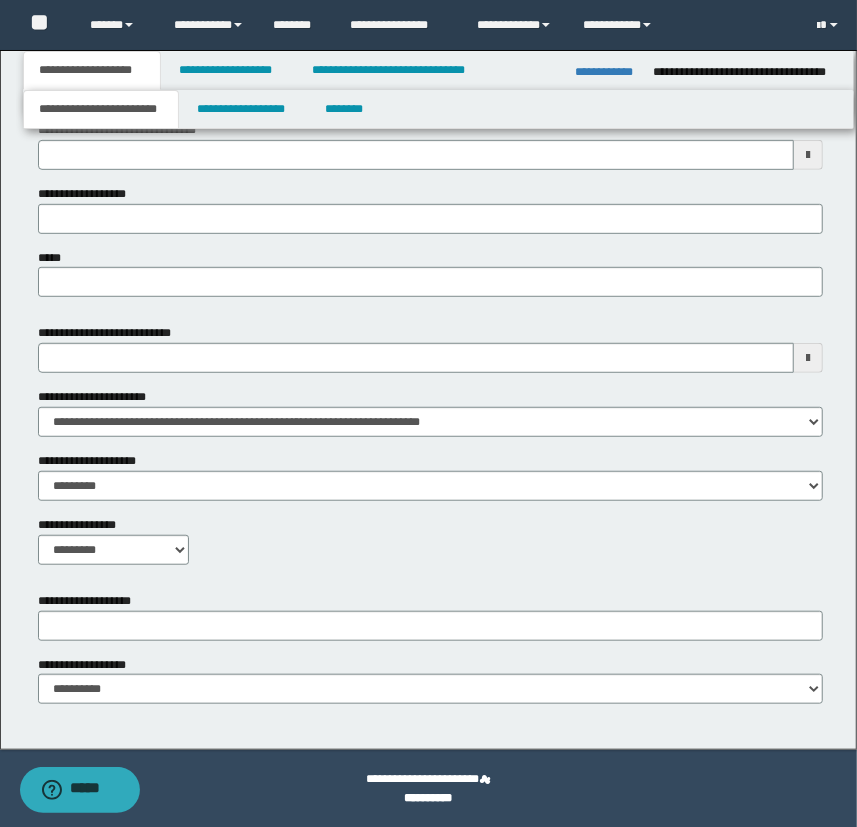 click on "**********" at bounding box center (114, 548) 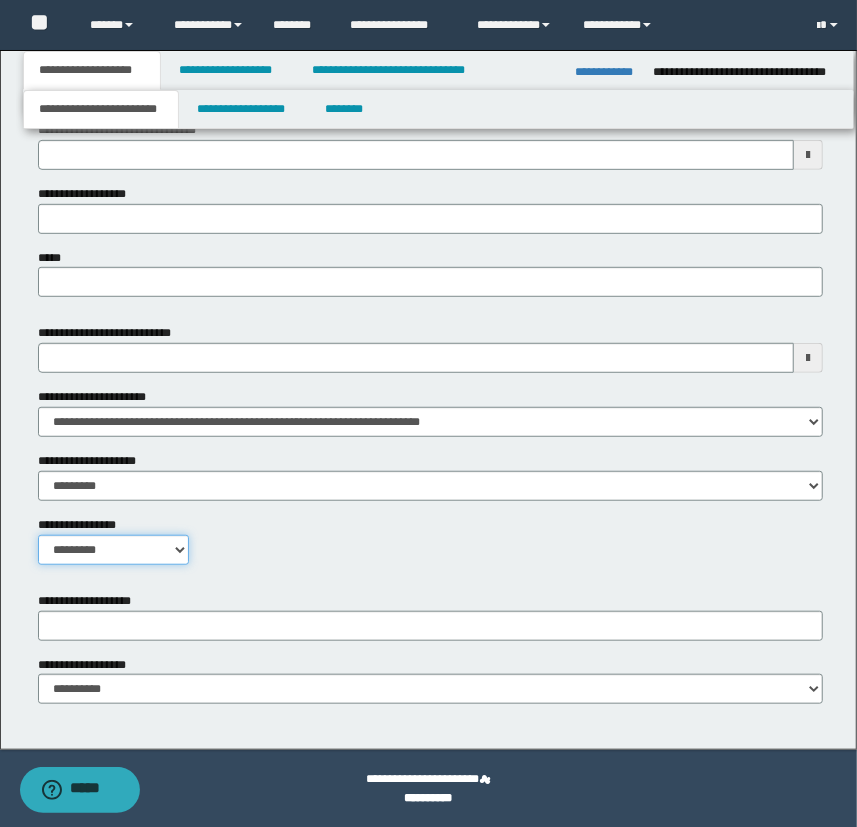 click on "**********" at bounding box center (114, 550) 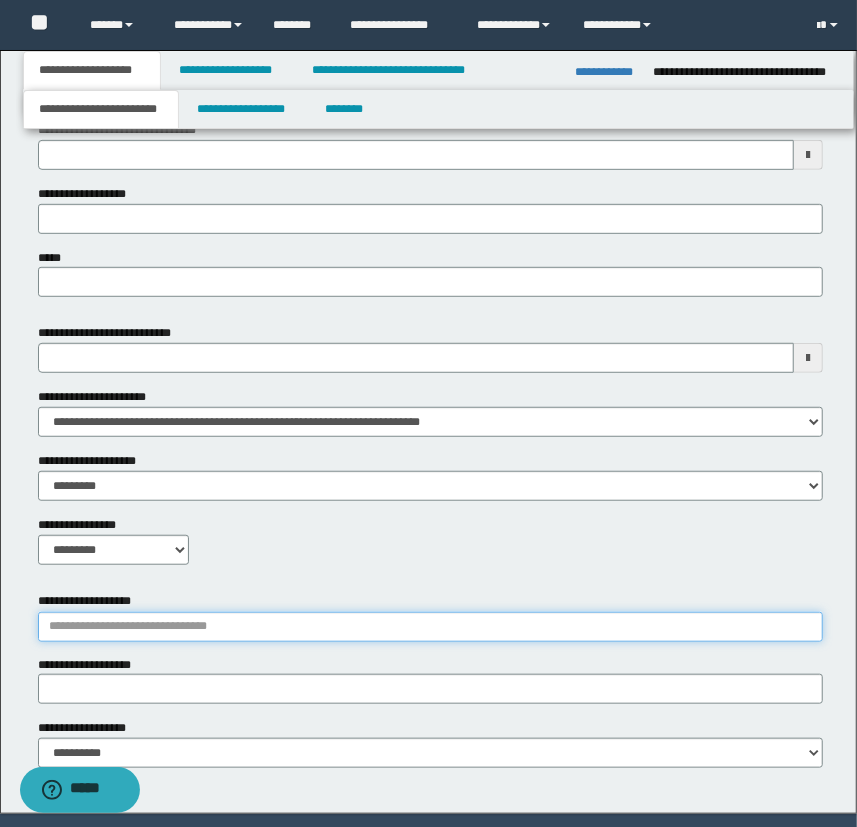 click on "**********" at bounding box center (431, 627) 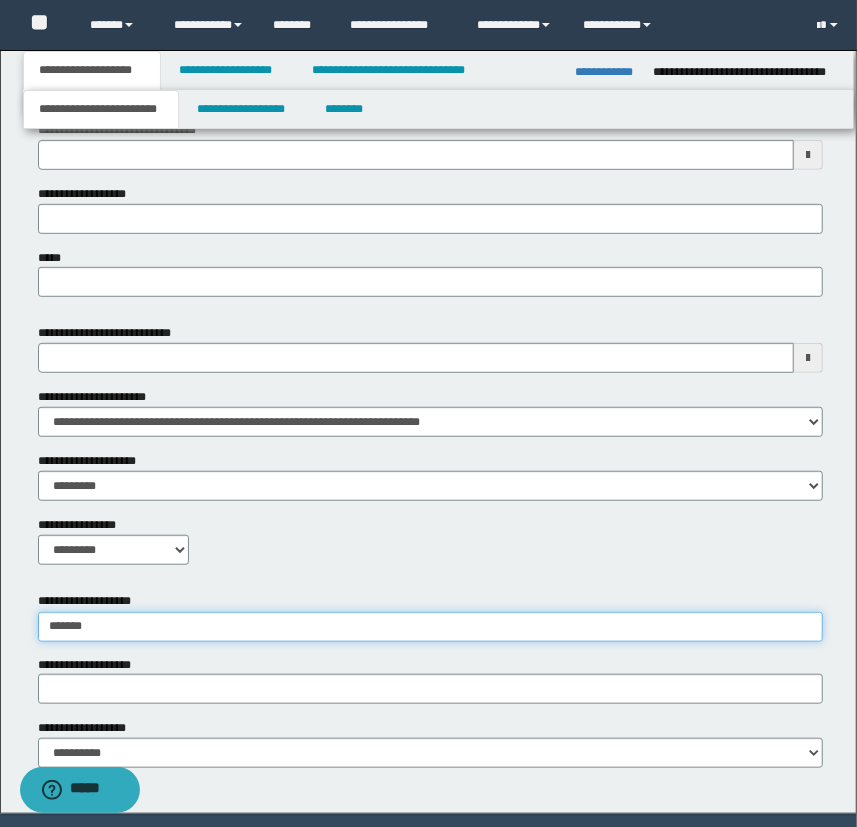 type on "*******" 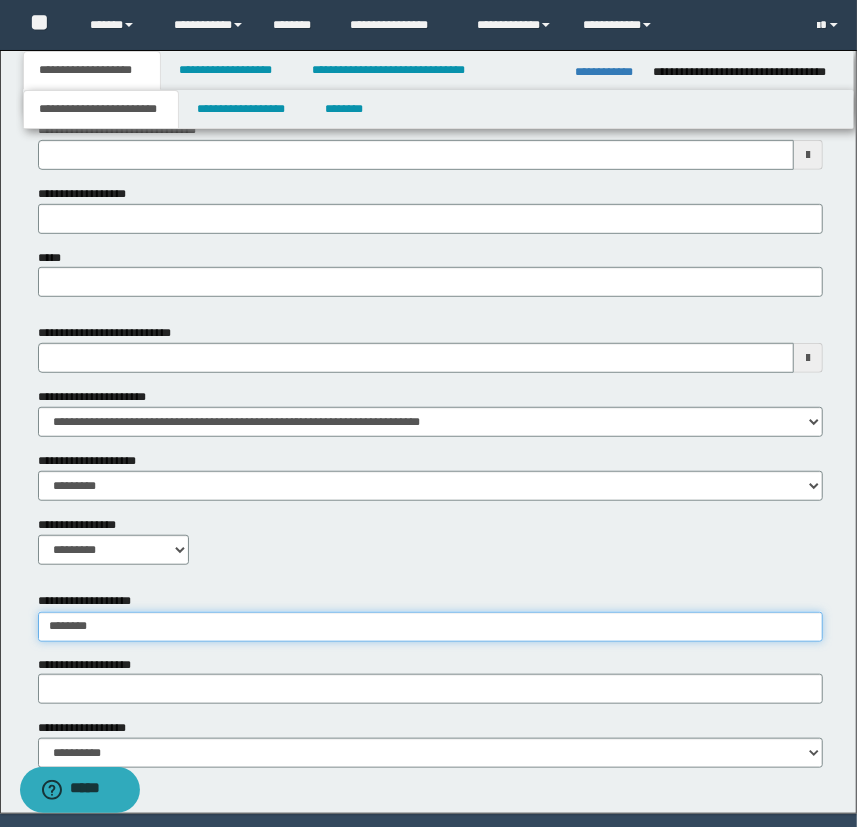 type on "**********" 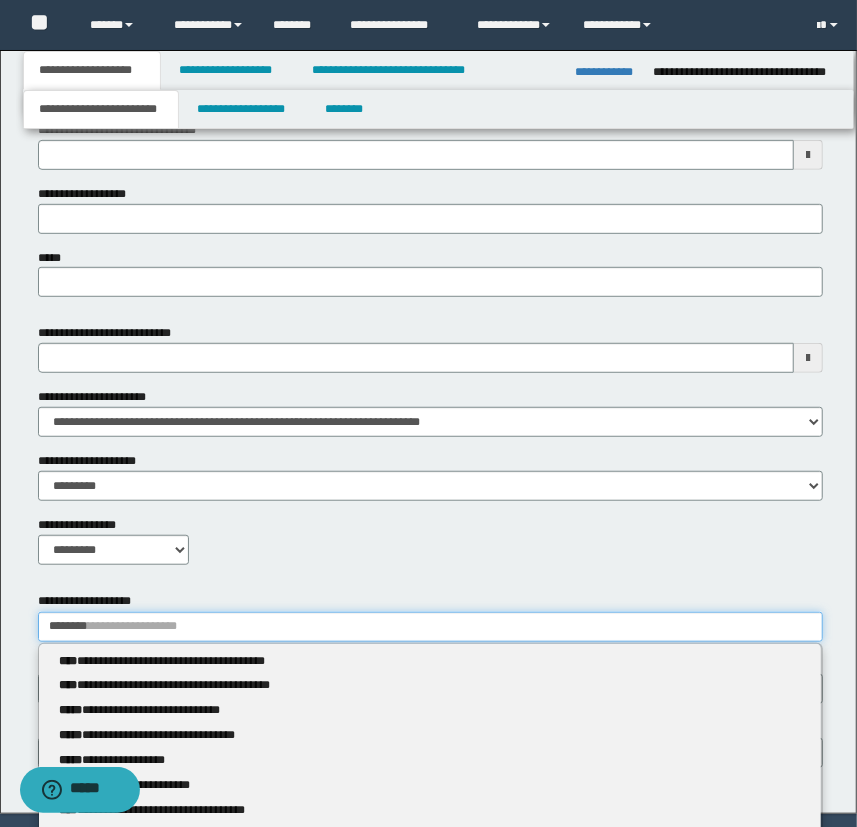 type 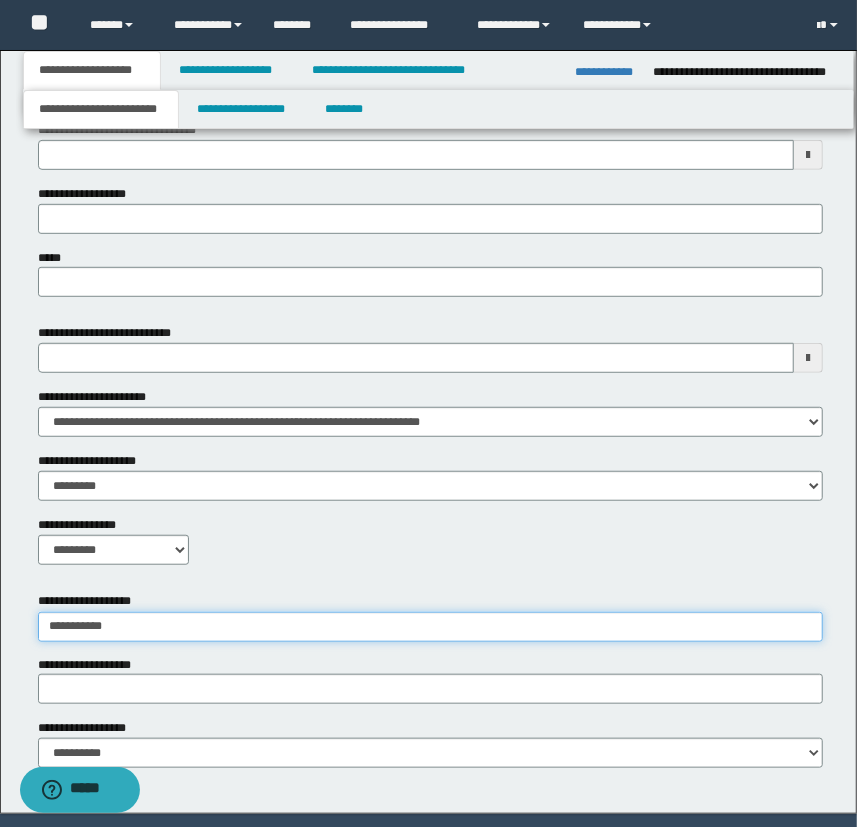 type on "**********" 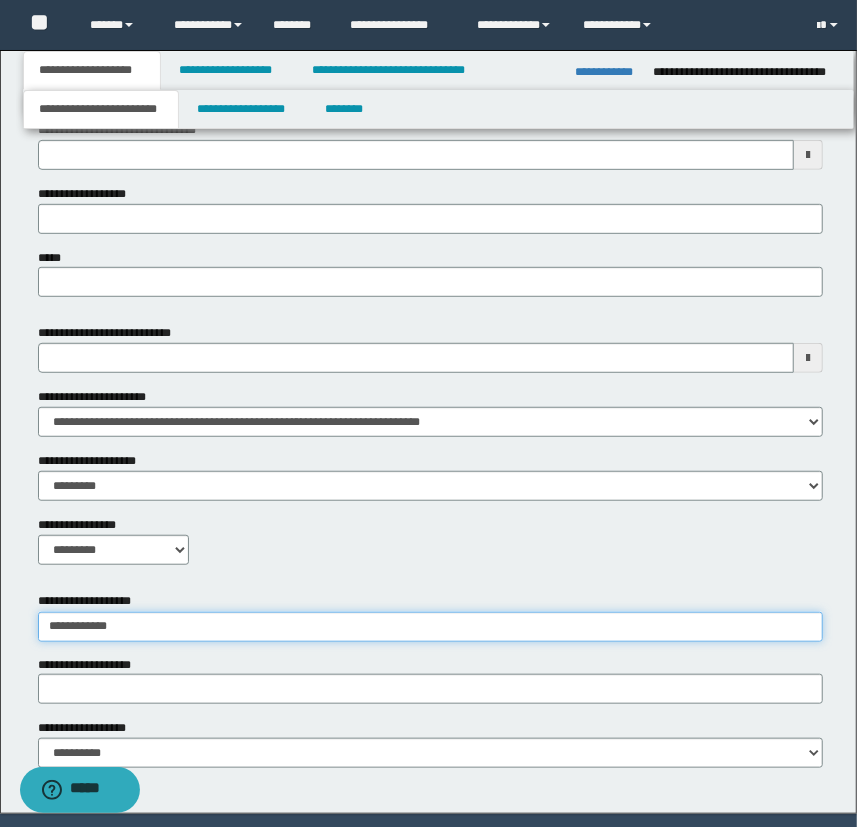 type on "**********" 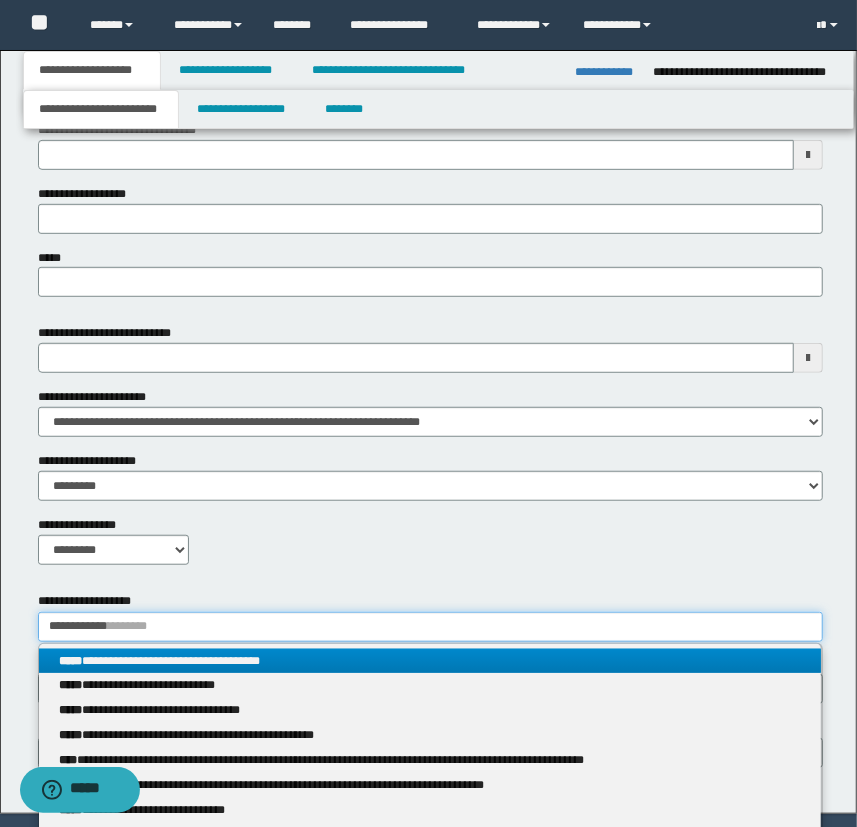 type on "**********" 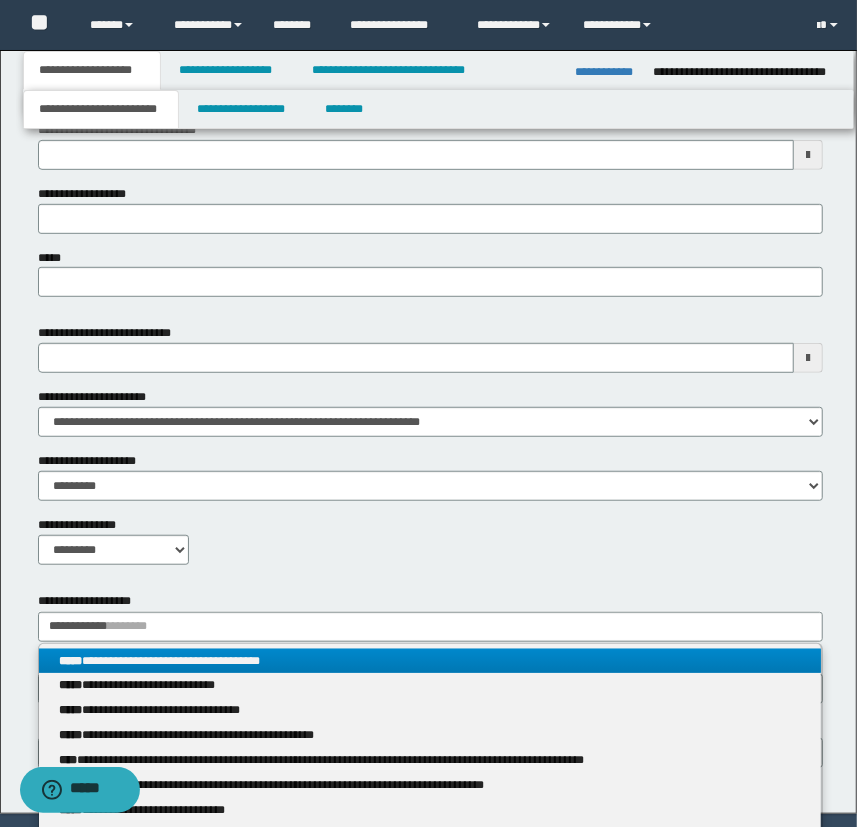 click on "**********" at bounding box center (430, 661) 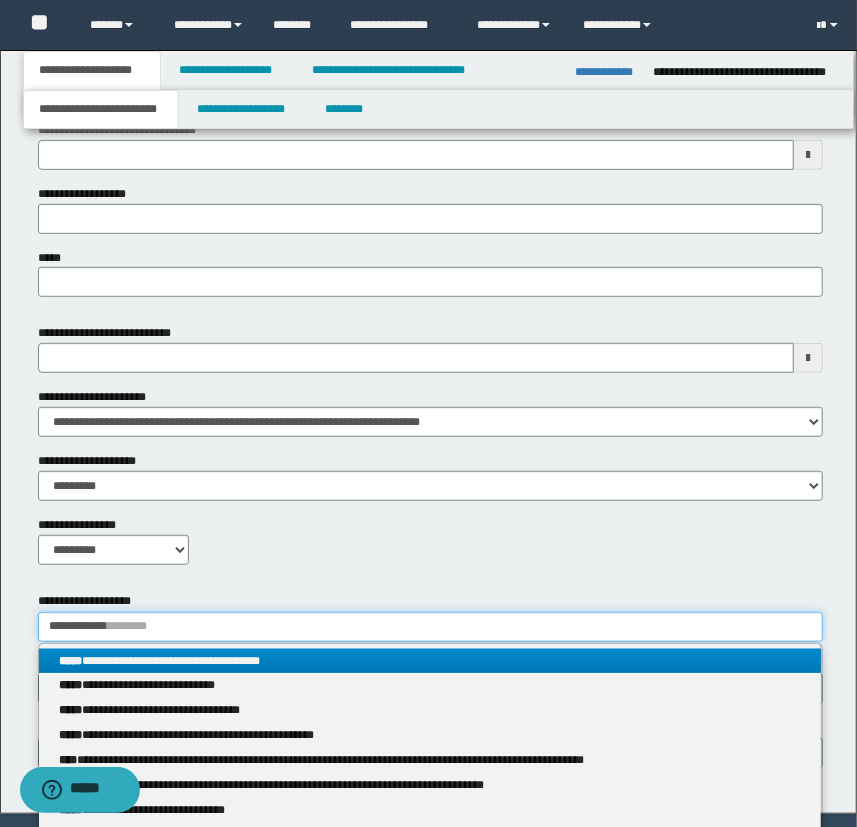 type 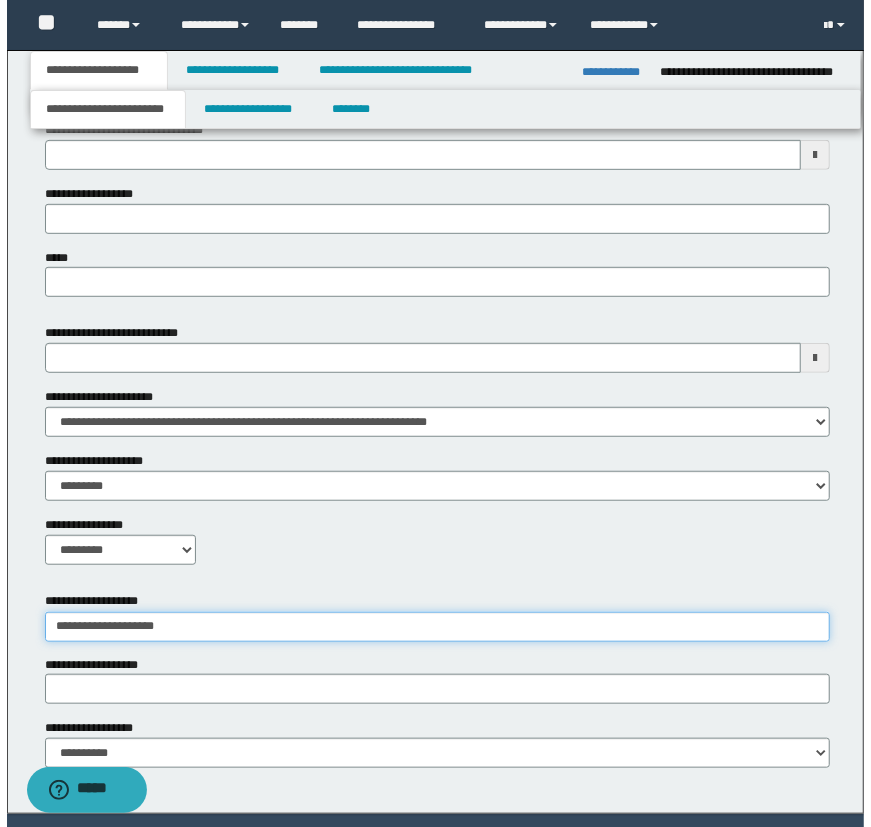 scroll, scrollTop: 0, scrollLeft: 0, axis: both 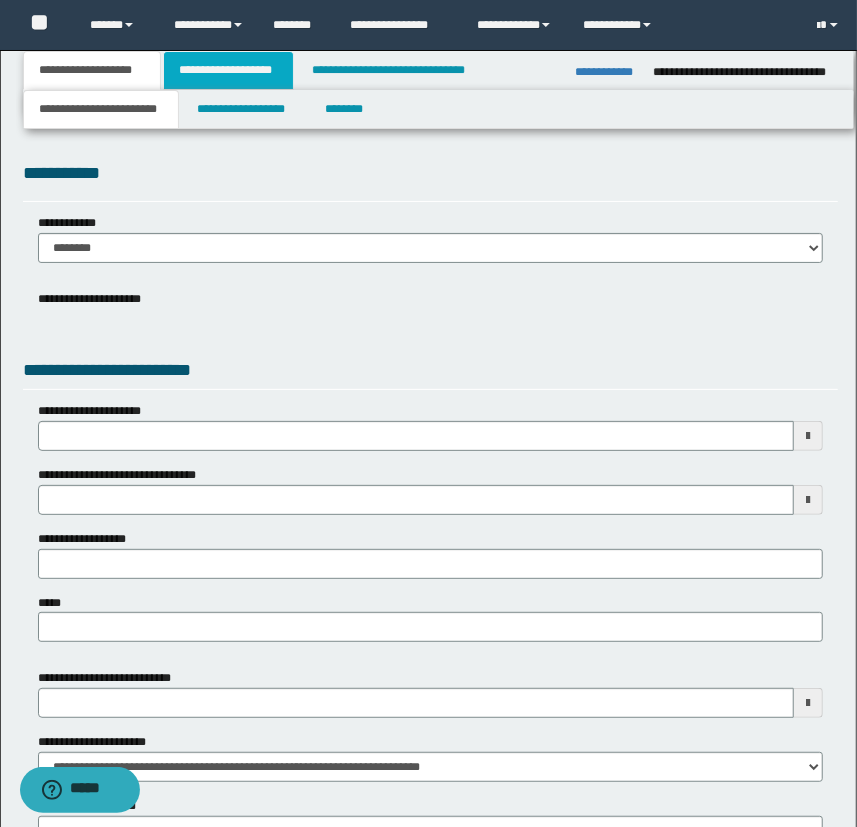 click on "**********" at bounding box center (228, 70) 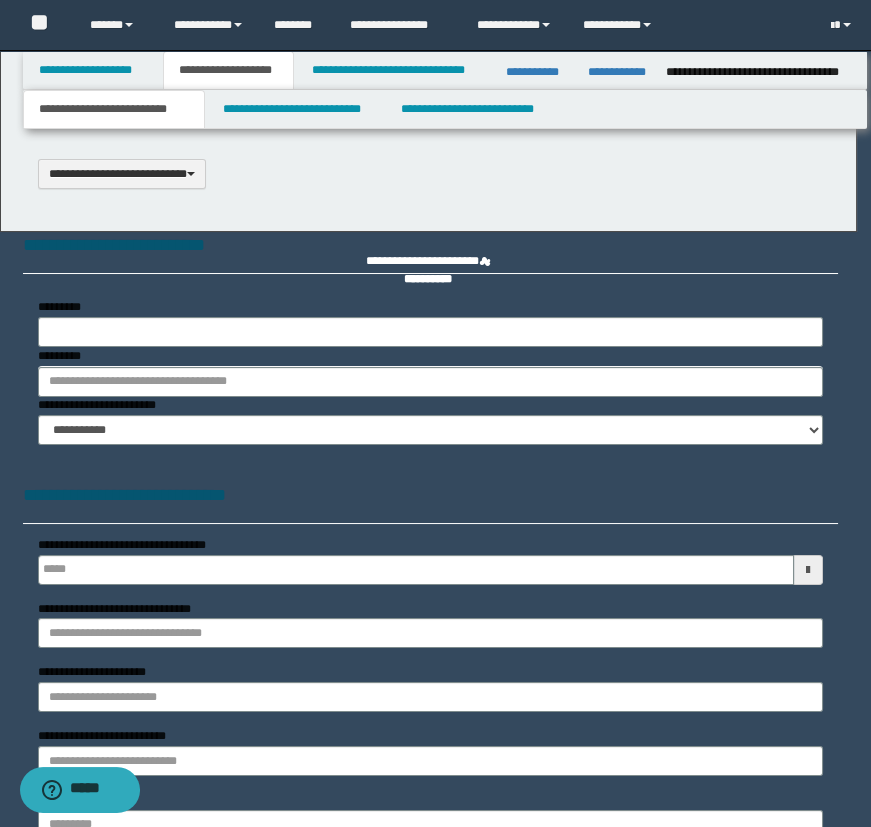 scroll, scrollTop: 0, scrollLeft: 0, axis: both 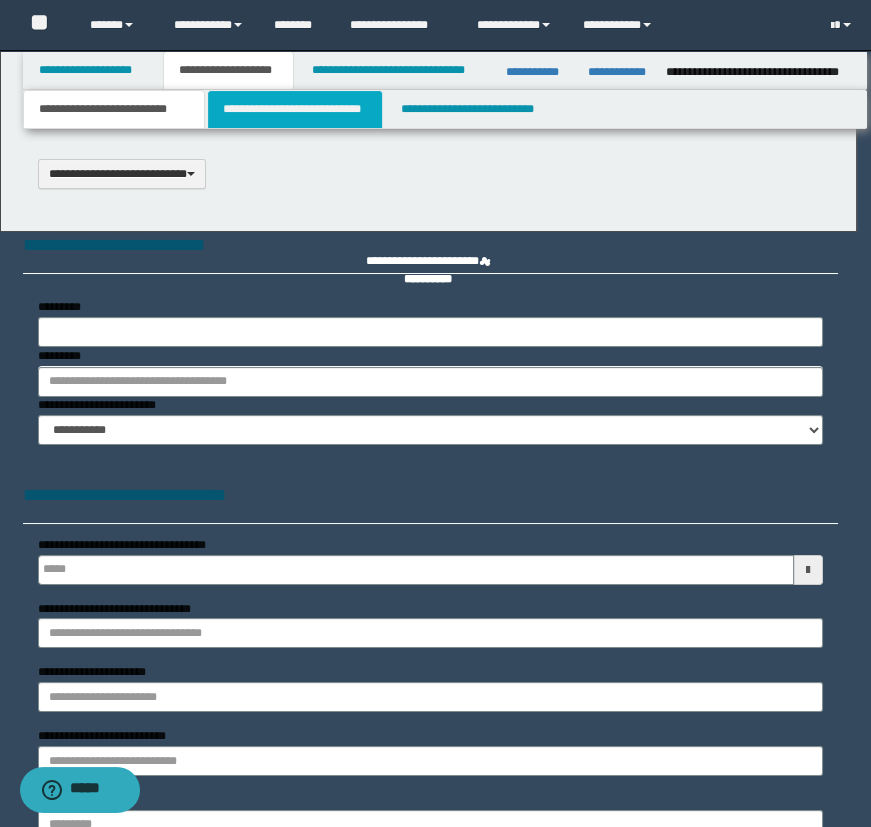 select on "*" 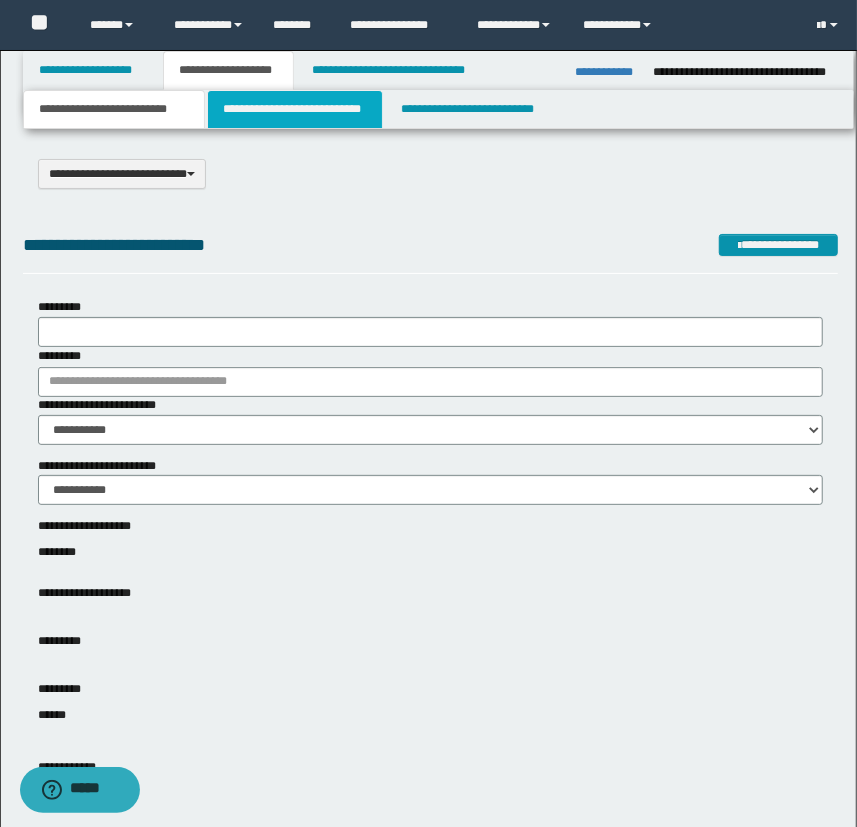 click on "**********" at bounding box center (294, 109) 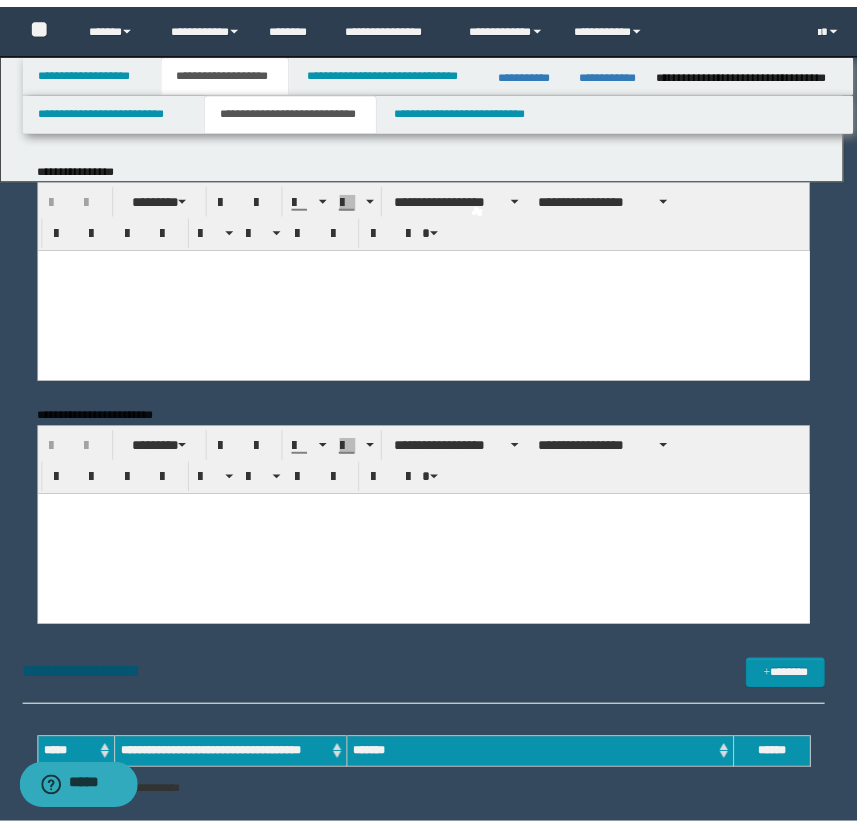 scroll, scrollTop: 0, scrollLeft: 0, axis: both 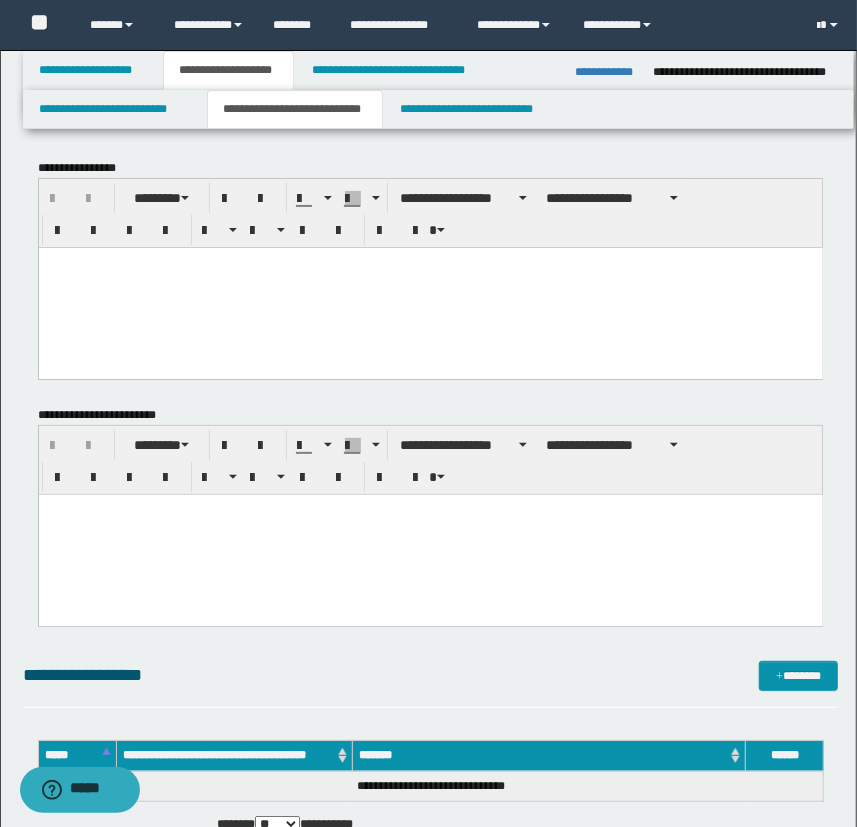 click at bounding box center (430, 534) 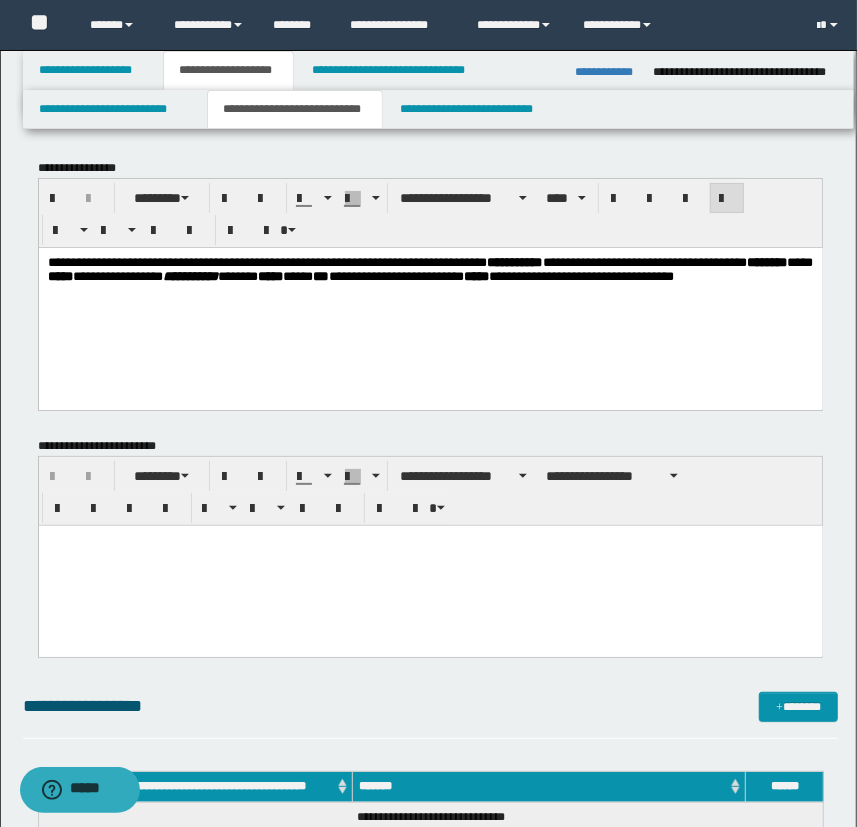 click on "**********" at bounding box center [430, 294] 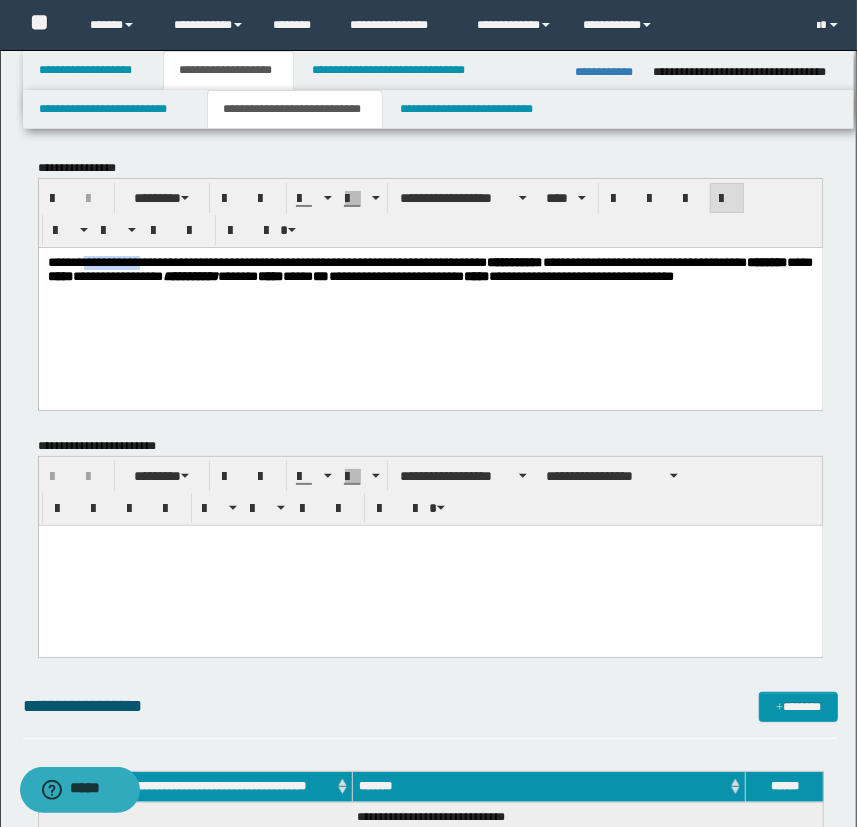 click on "**********" at bounding box center (429, 268) 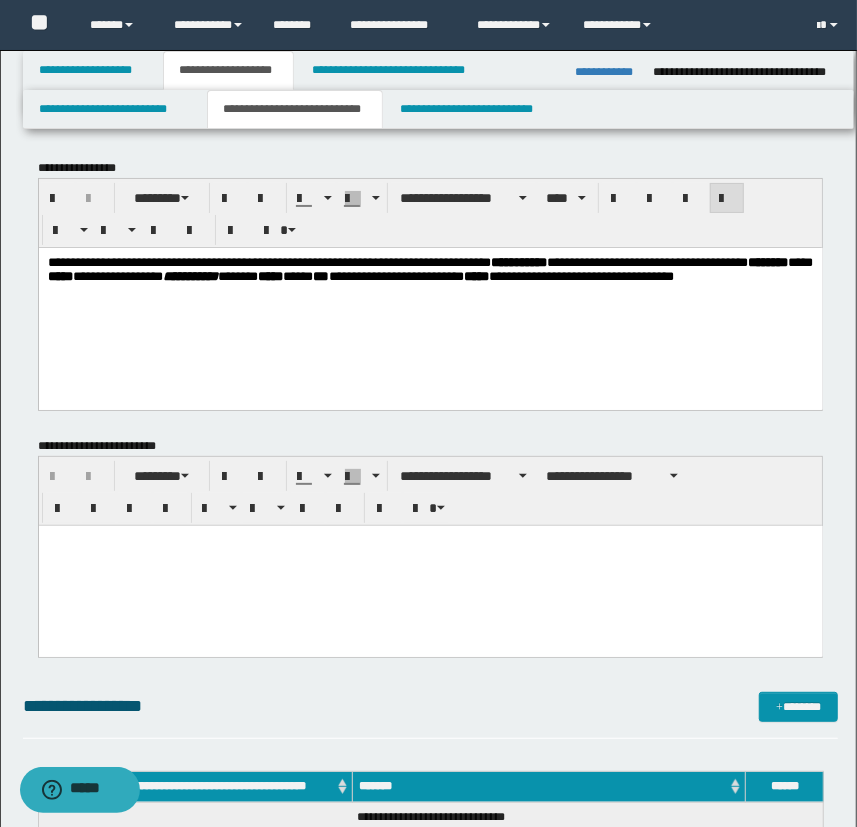 click on "**********" at bounding box center [518, 261] 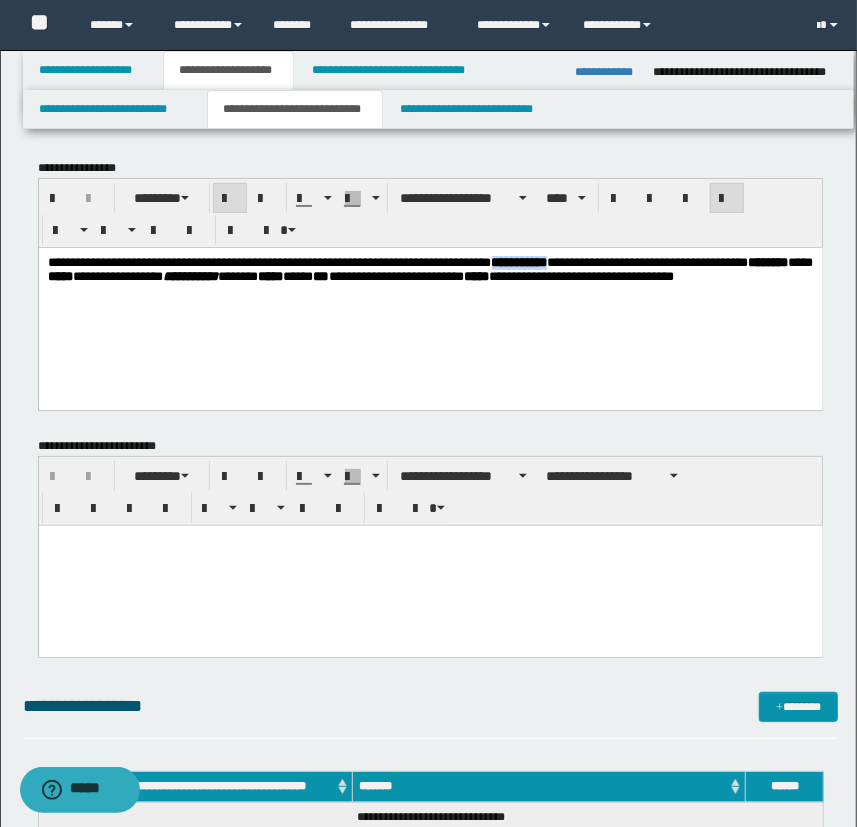 click on "**********" at bounding box center [518, 261] 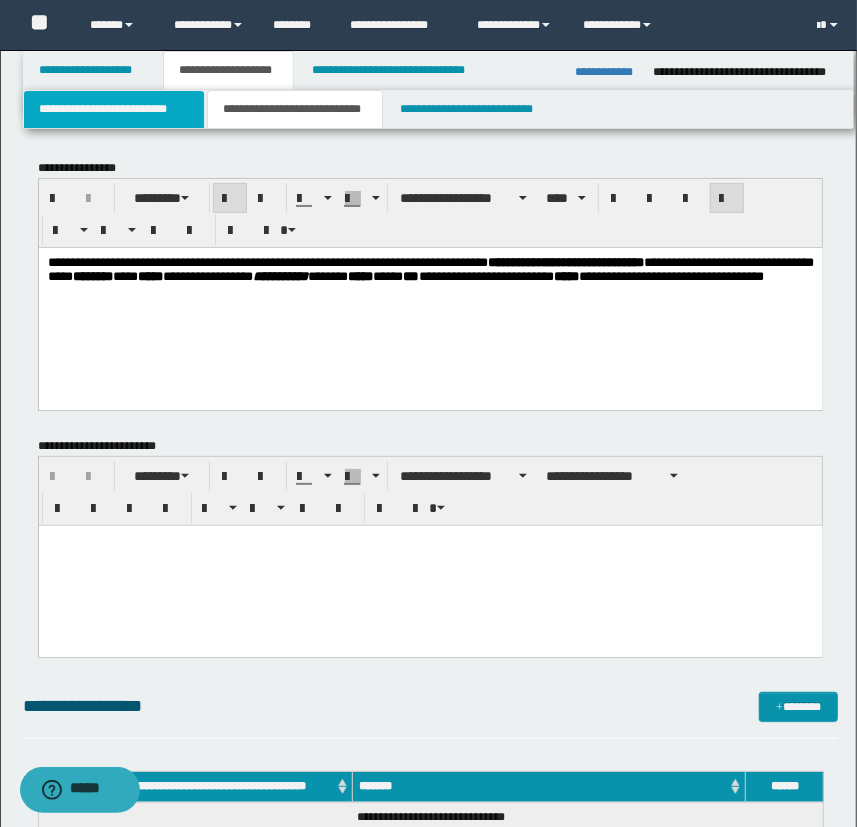 click on "**********" at bounding box center [114, 109] 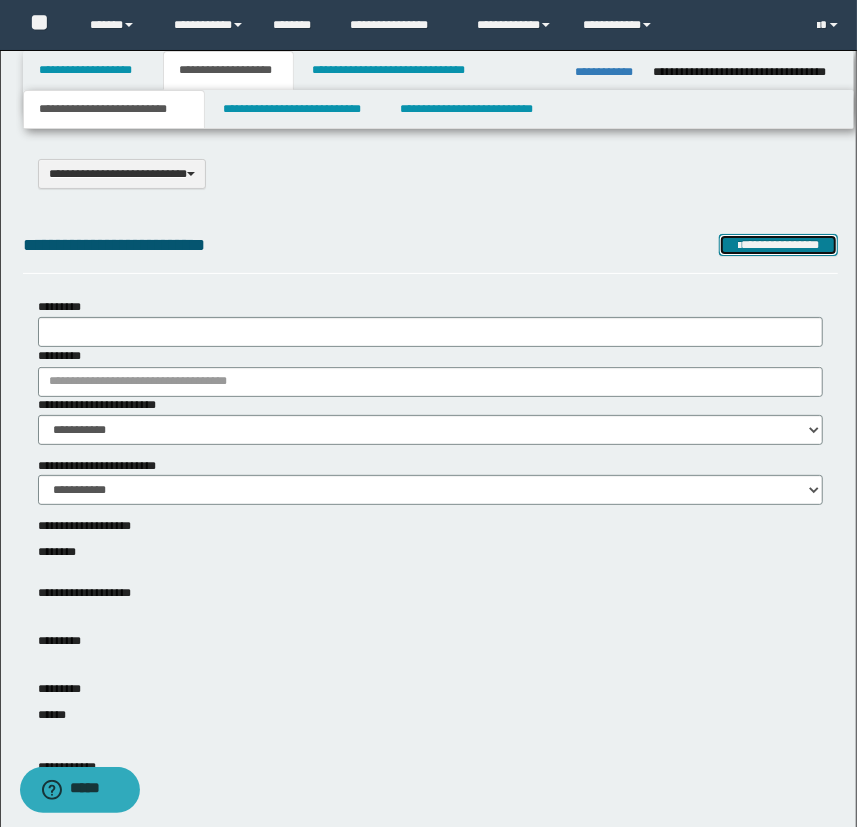 click on "**********" at bounding box center [779, 245] 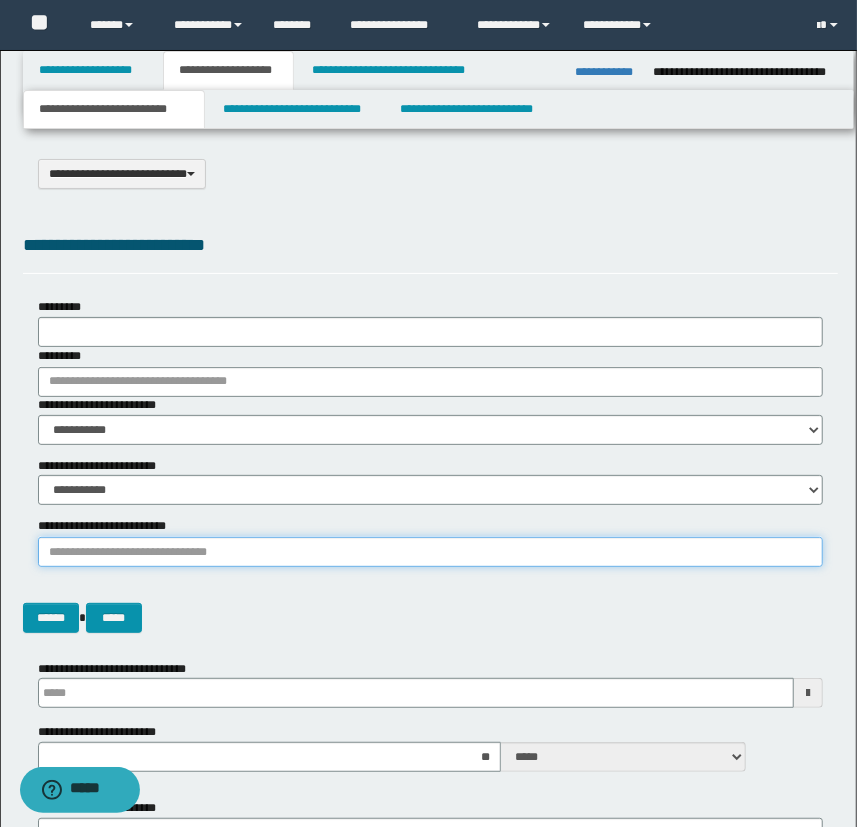 click on "**********" at bounding box center (431, 552) 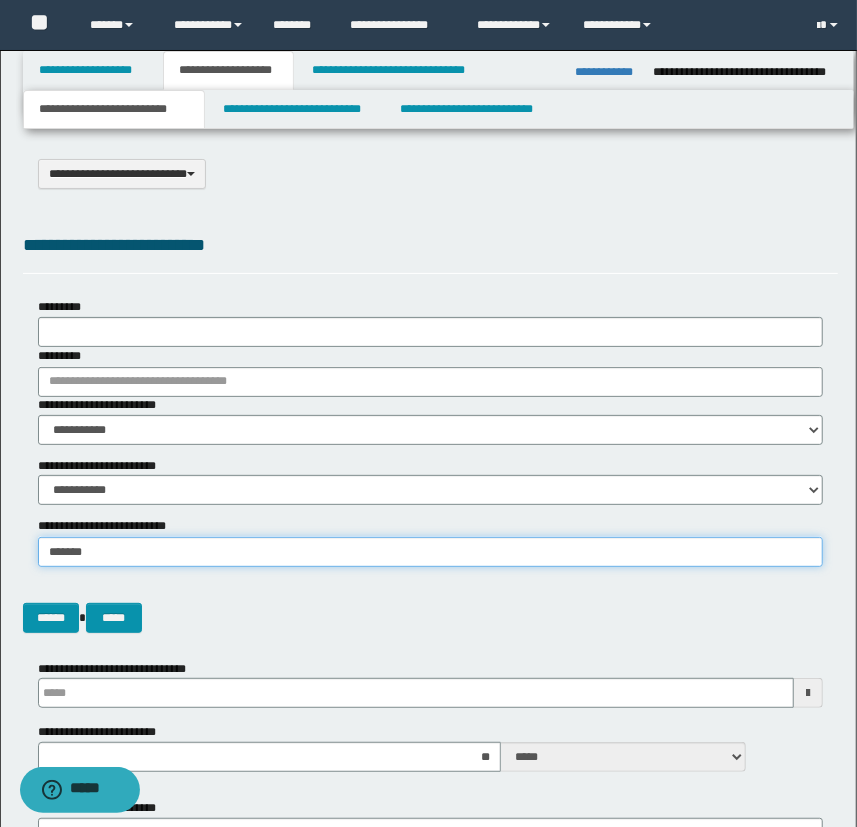 type on "********" 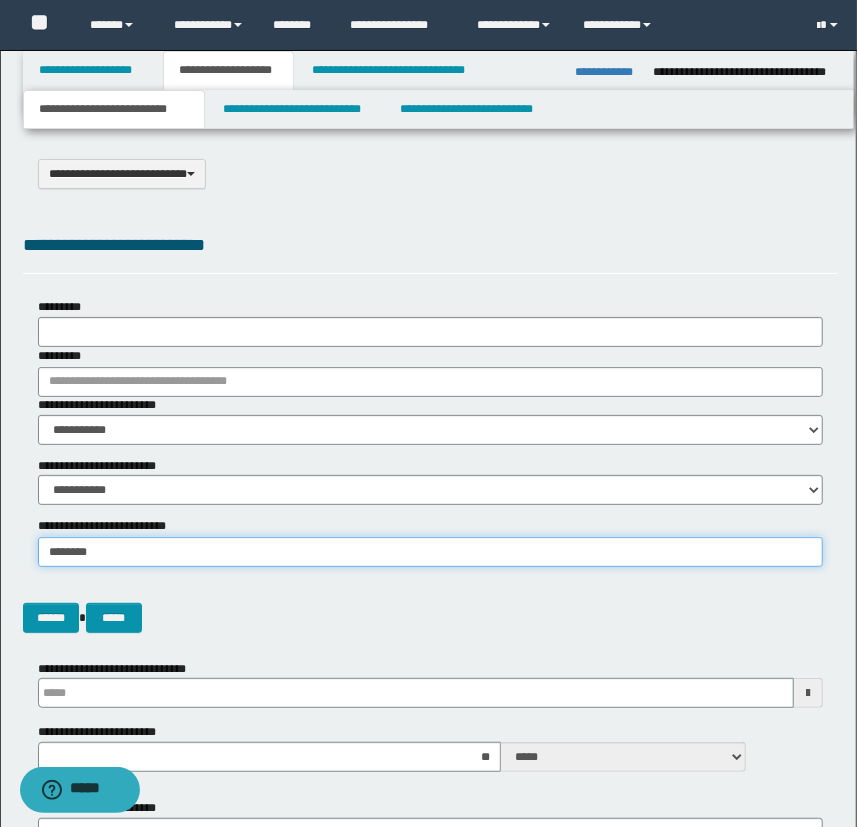 type on "**********" 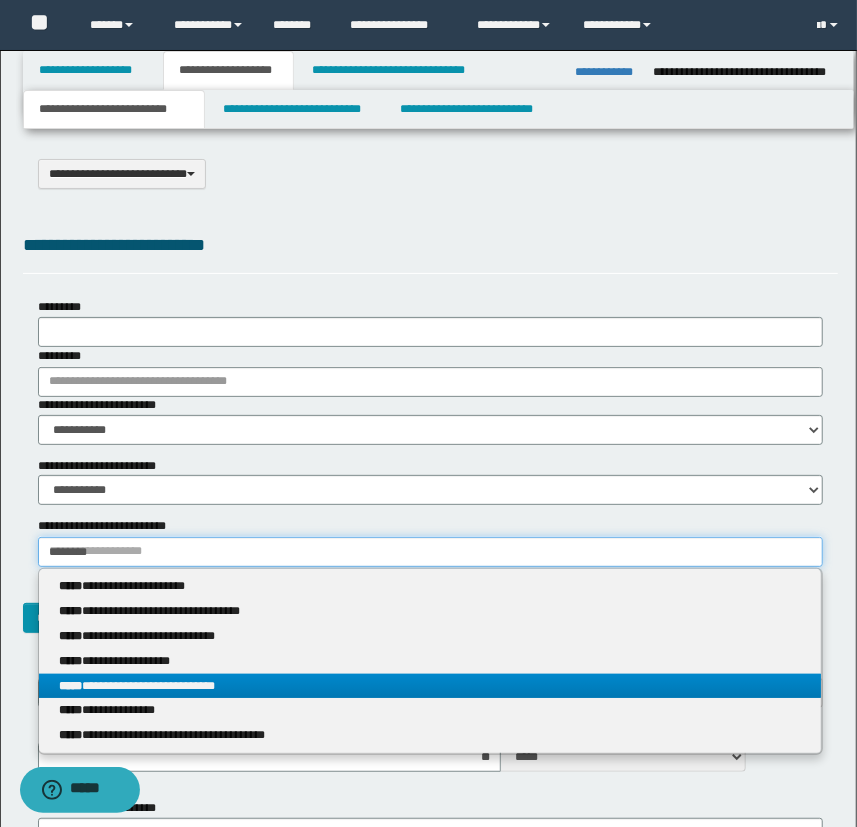 type on "********" 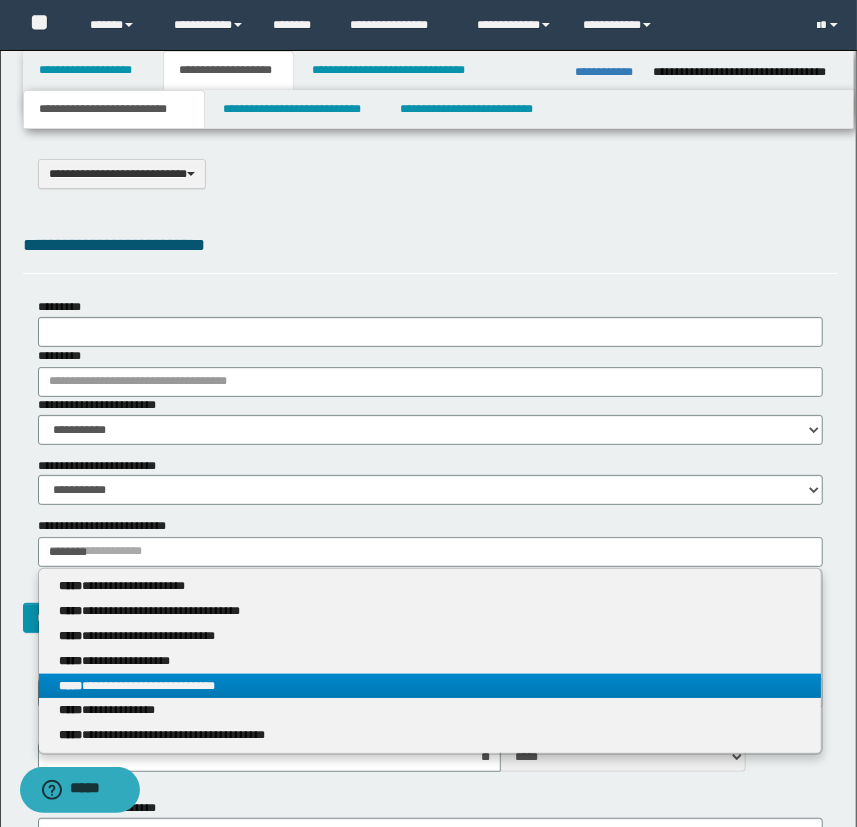 click on "**********" at bounding box center [430, 686] 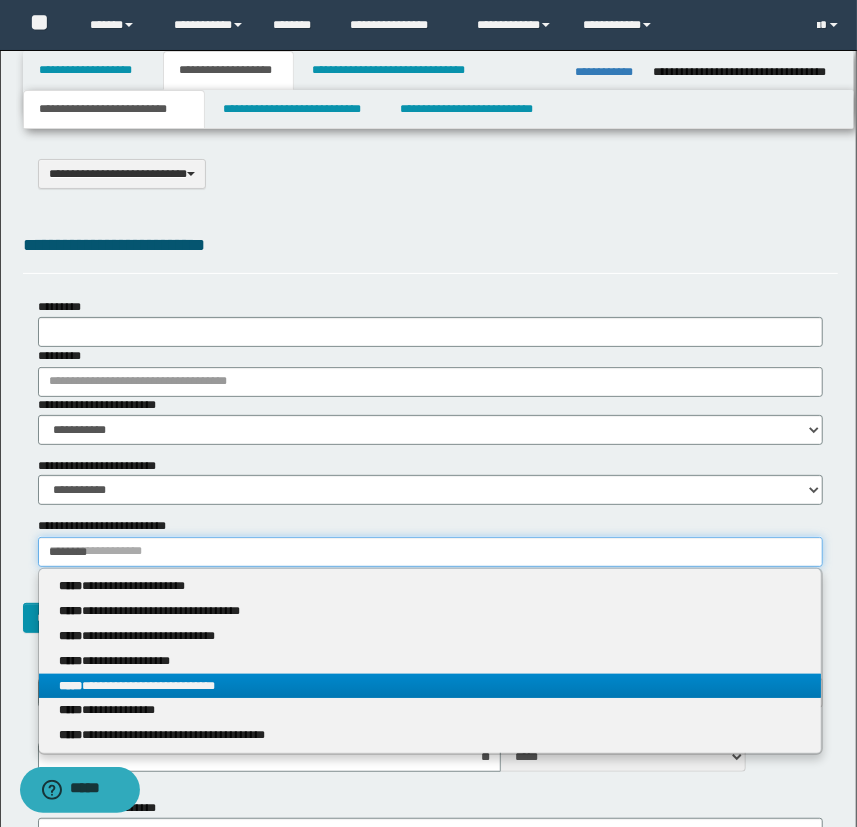 type 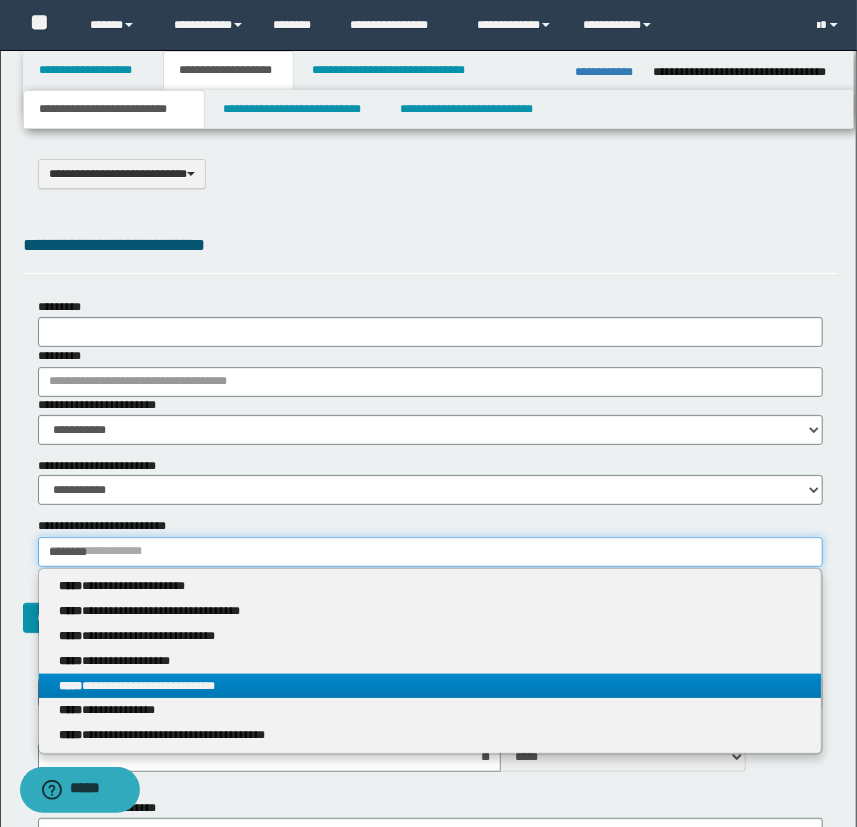 type on "**********" 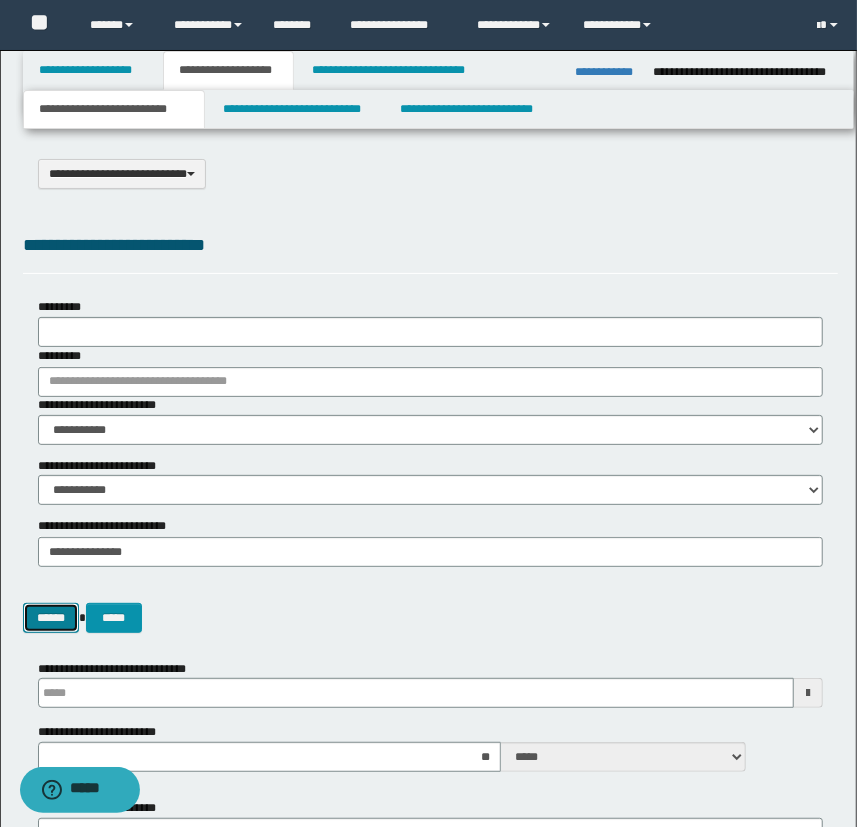 click on "******" at bounding box center [51, 618] 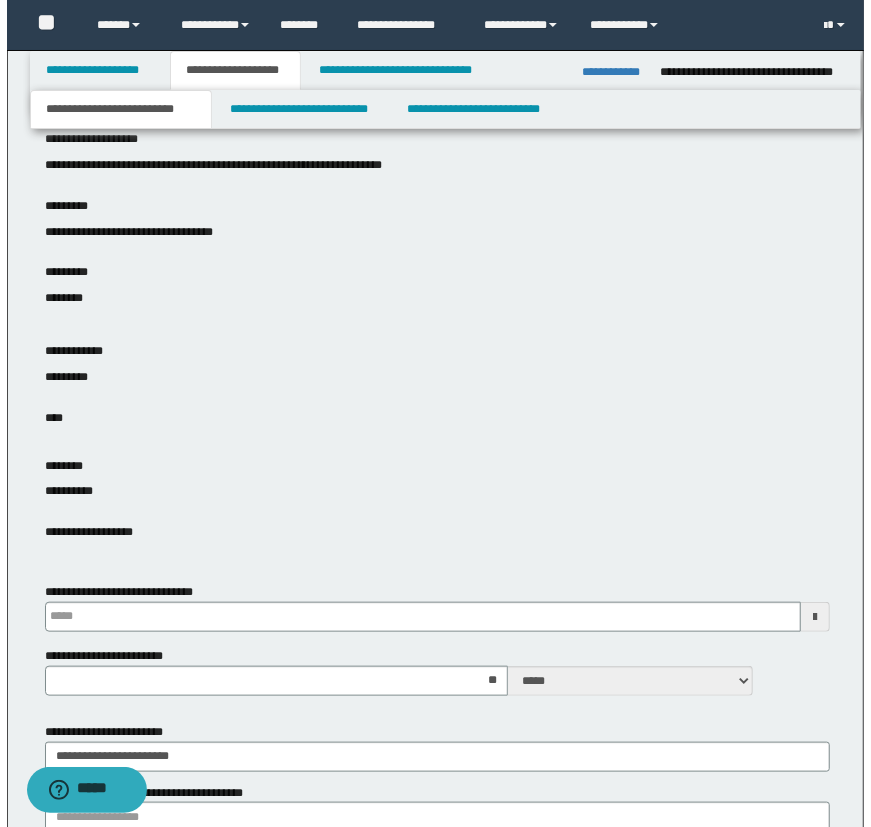 scroll, scrollTop: 545, scrollLeft: 0, axis: vertical 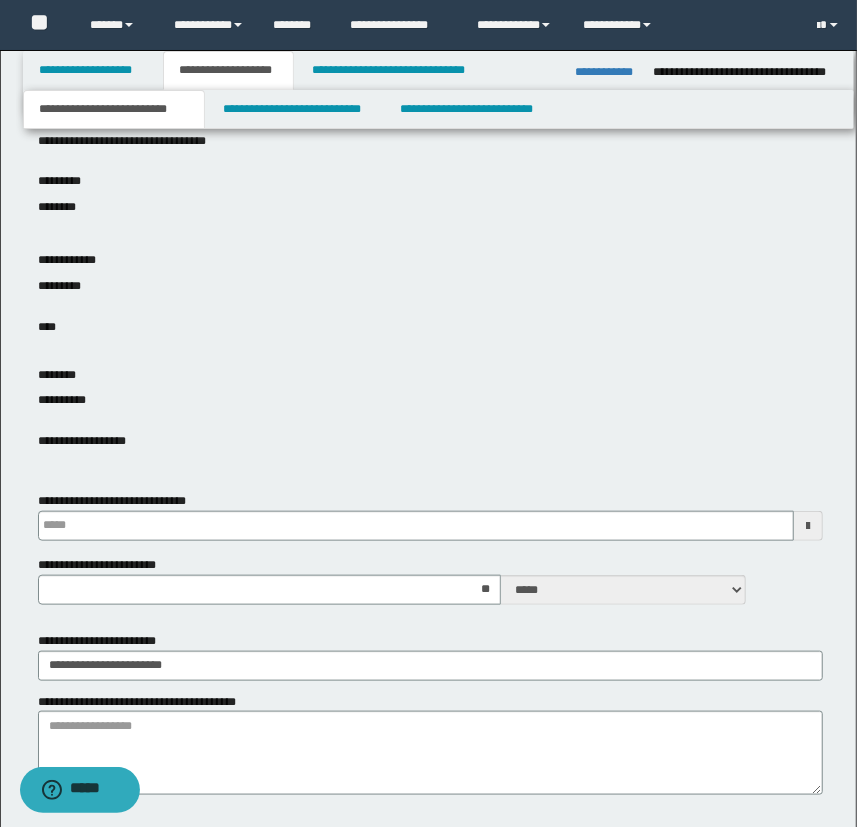 type 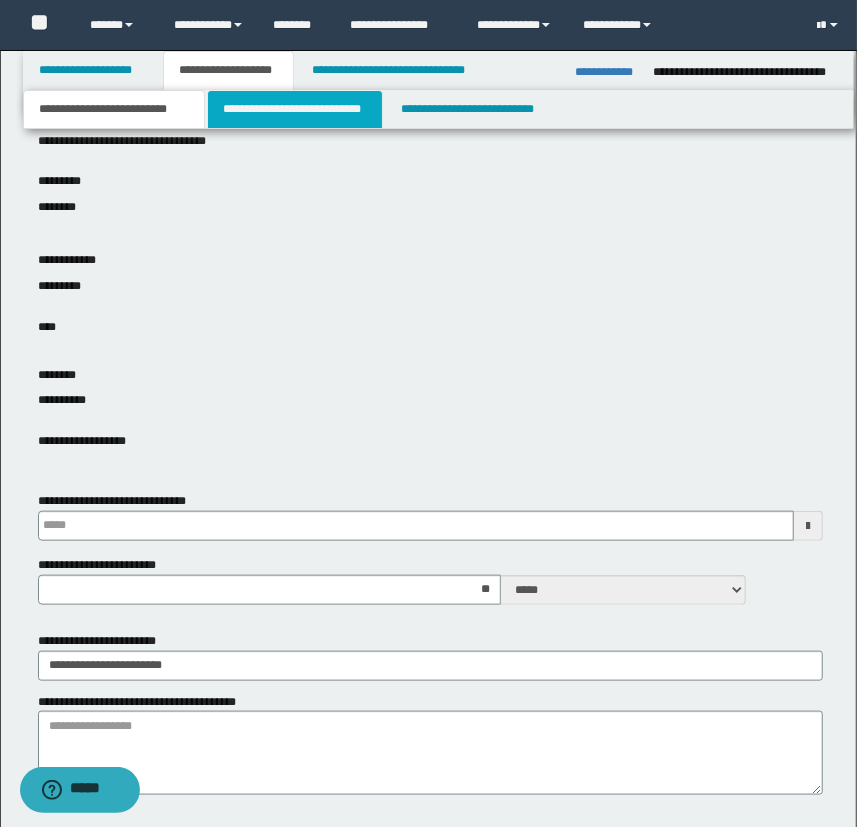 click on "**********" at bounding box center [294, 109] 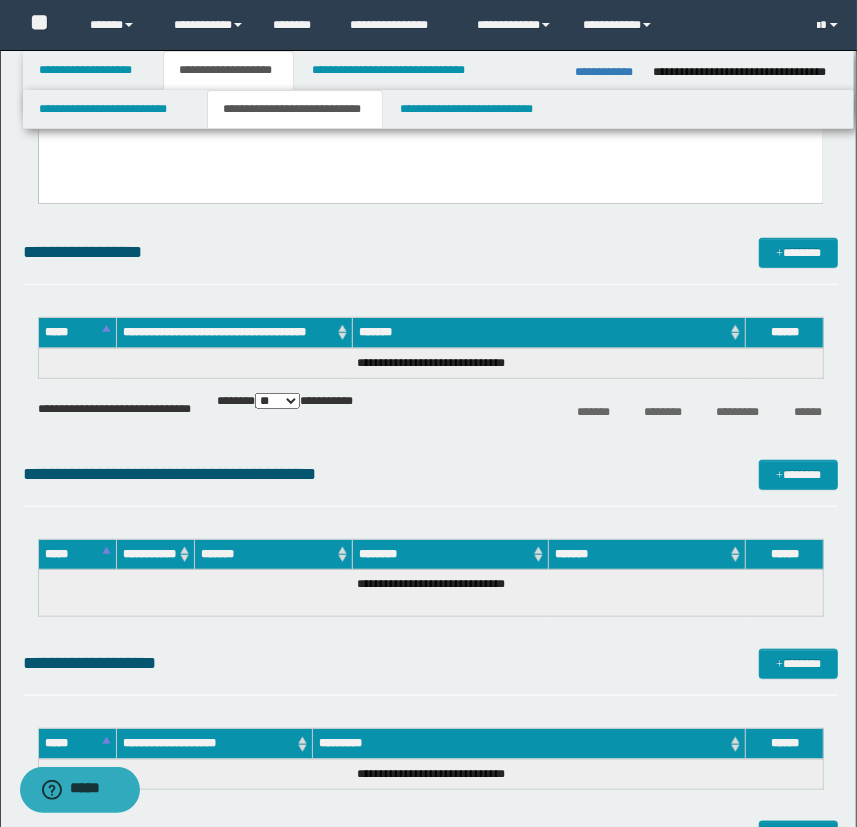 scroll, scrollTop: 0, scrollLeft: 0, axis: both 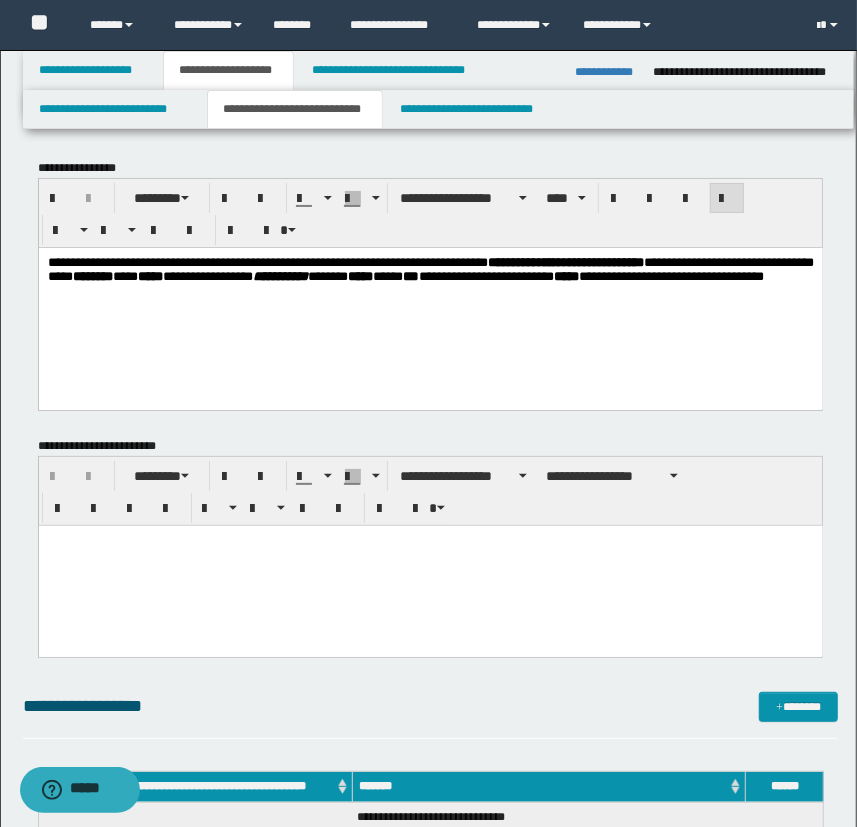 click on "**********" at bounding box center [430, 268] 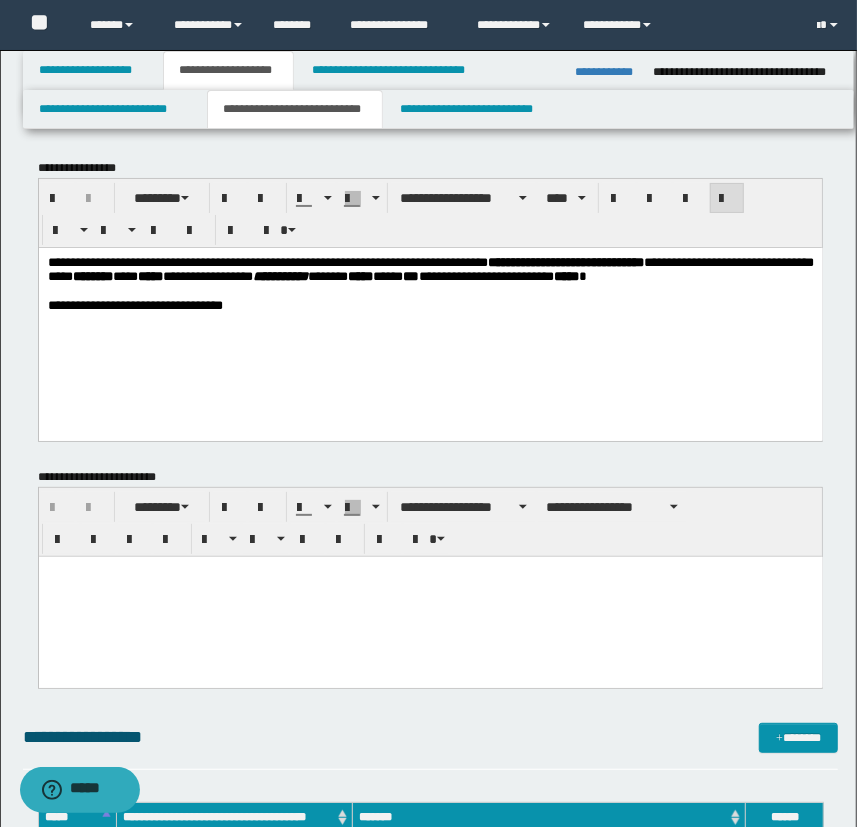 click on "**********" at bounding box center (134, 304) 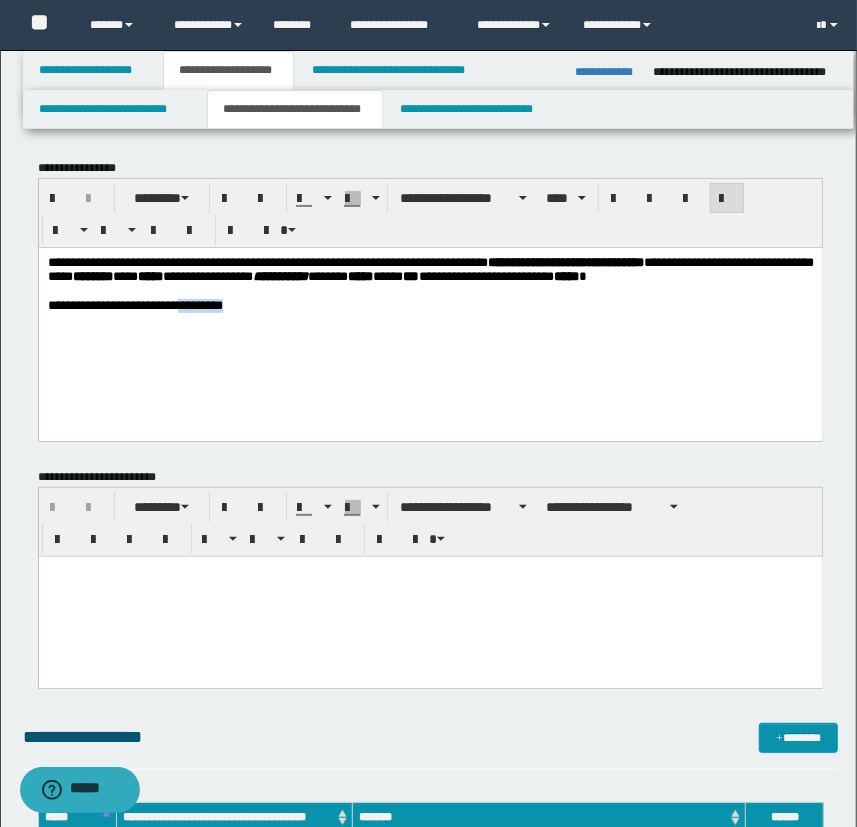 click on "**********" at bounding box center (134, 304) 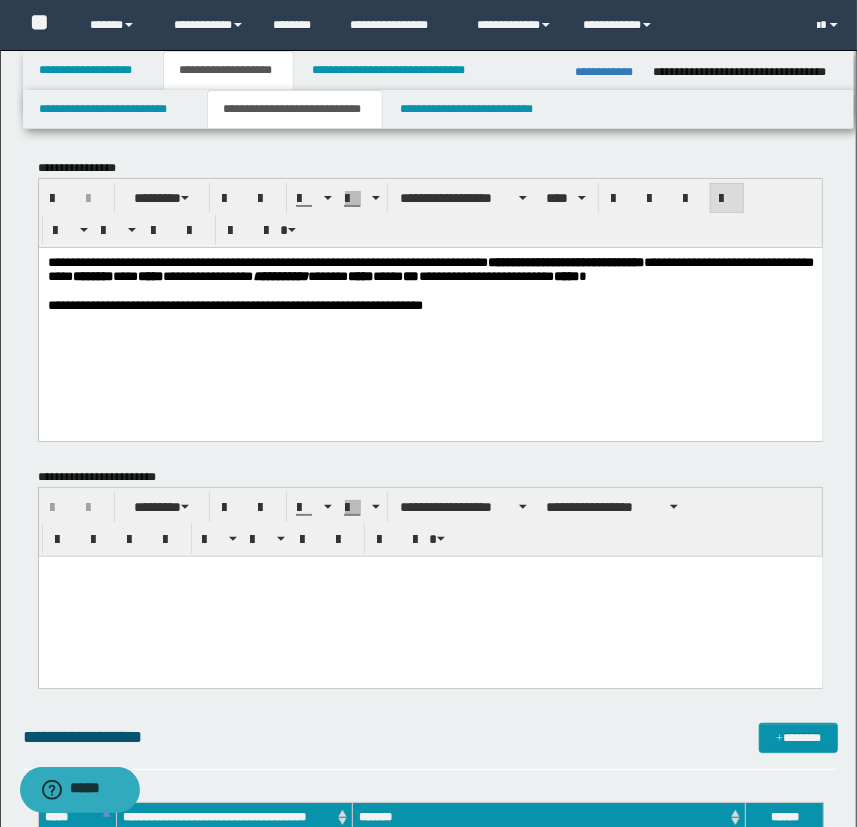 click on "**********" at bounding box center [234, 304] 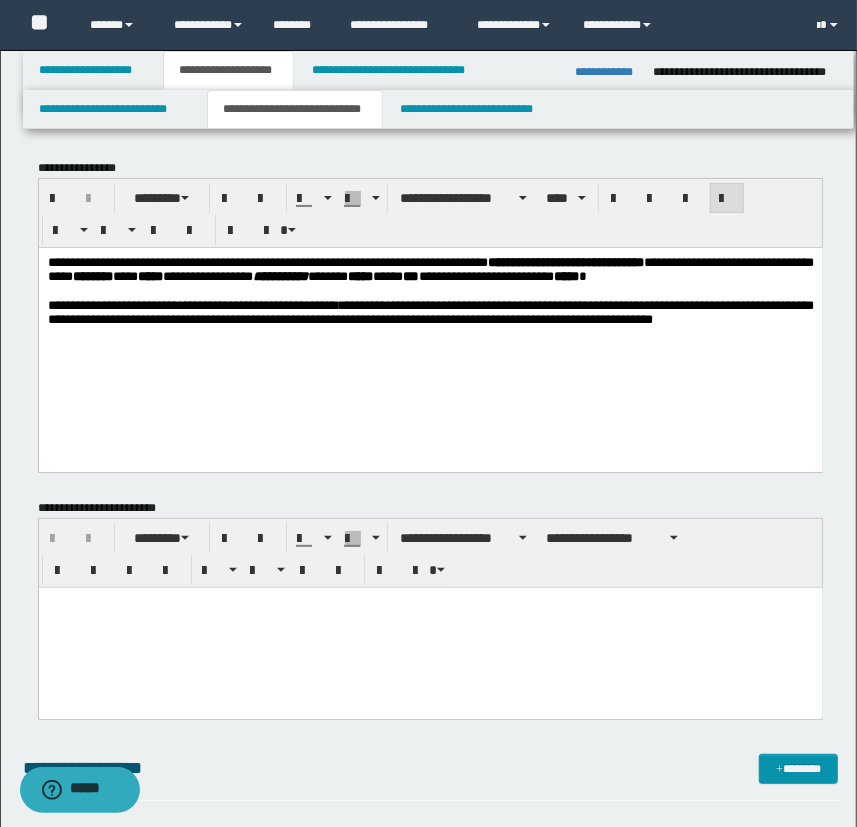 drag, startPoint x: 455, startPoint y: 321, endPoint x: 494, endPoint y: 355, distance: 51.739735 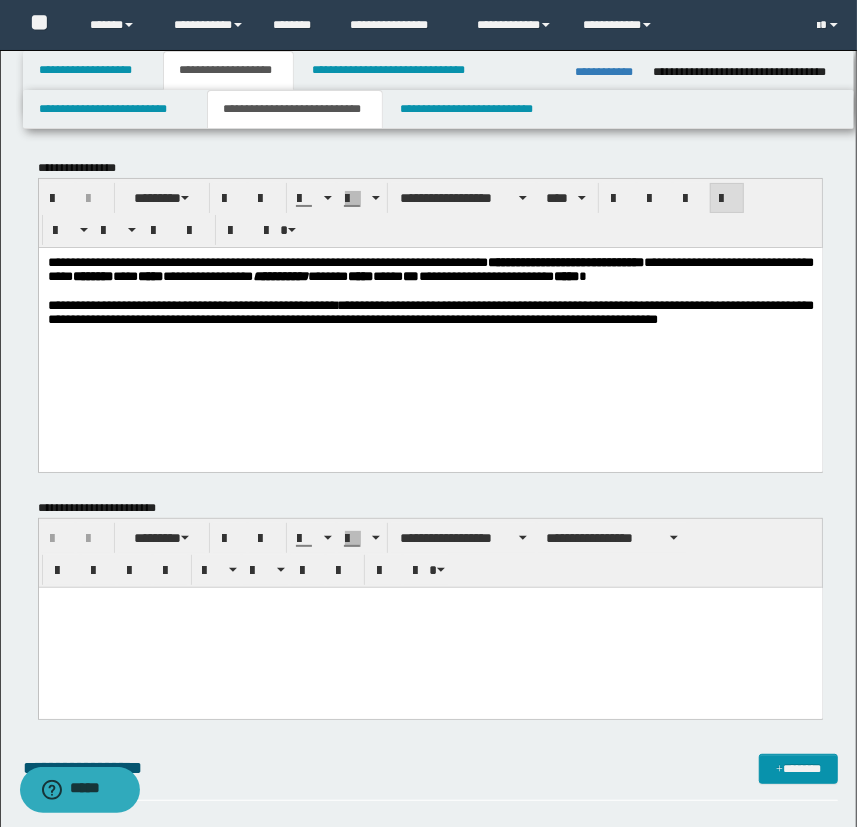 drag, startPoint x: 483, startPoint y: 314, endPoint x: 461, endPoint y: 328, distance: 26.076809 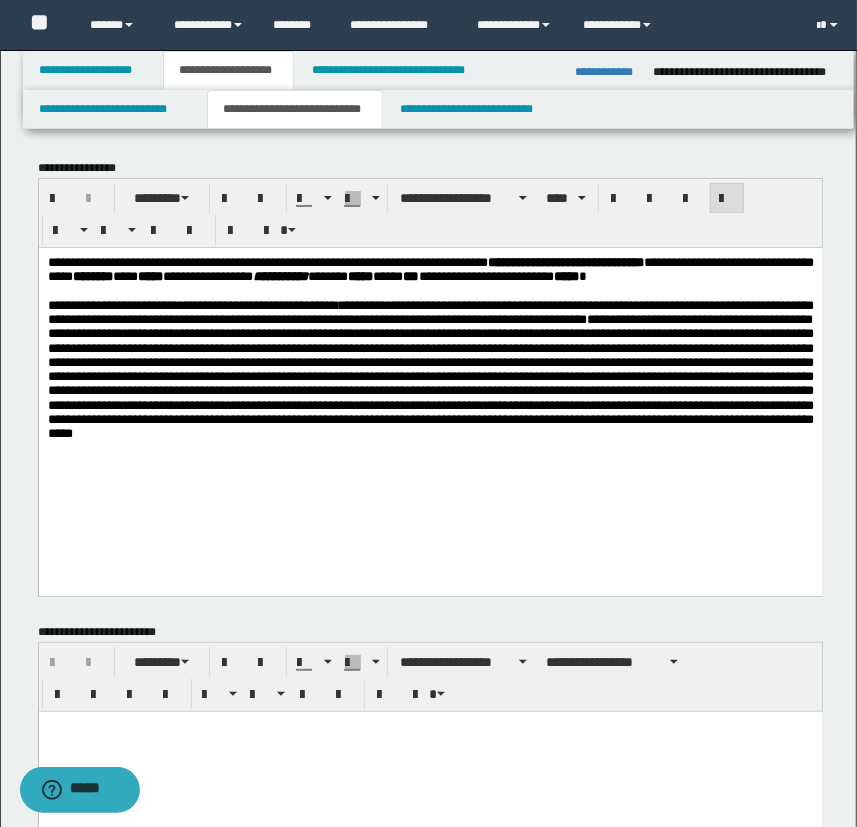 drag, startPoint x: 582, startPoint y: 472, endPoint x: 592, endPoint y: 483, distance: 14.866069 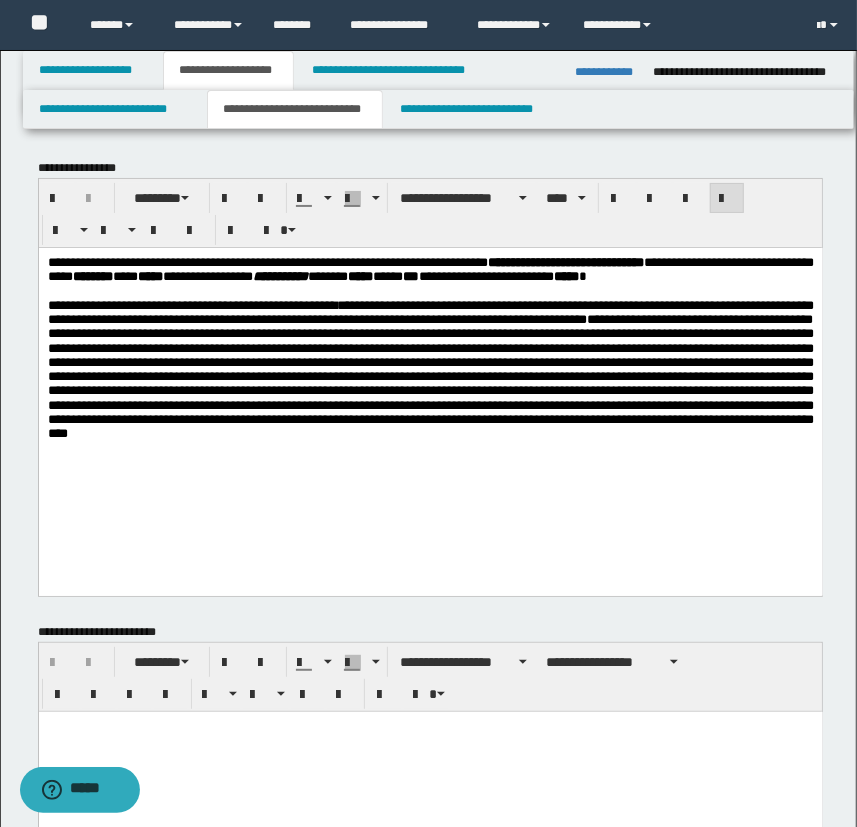 click on "********" at bounding box center [92, 275] 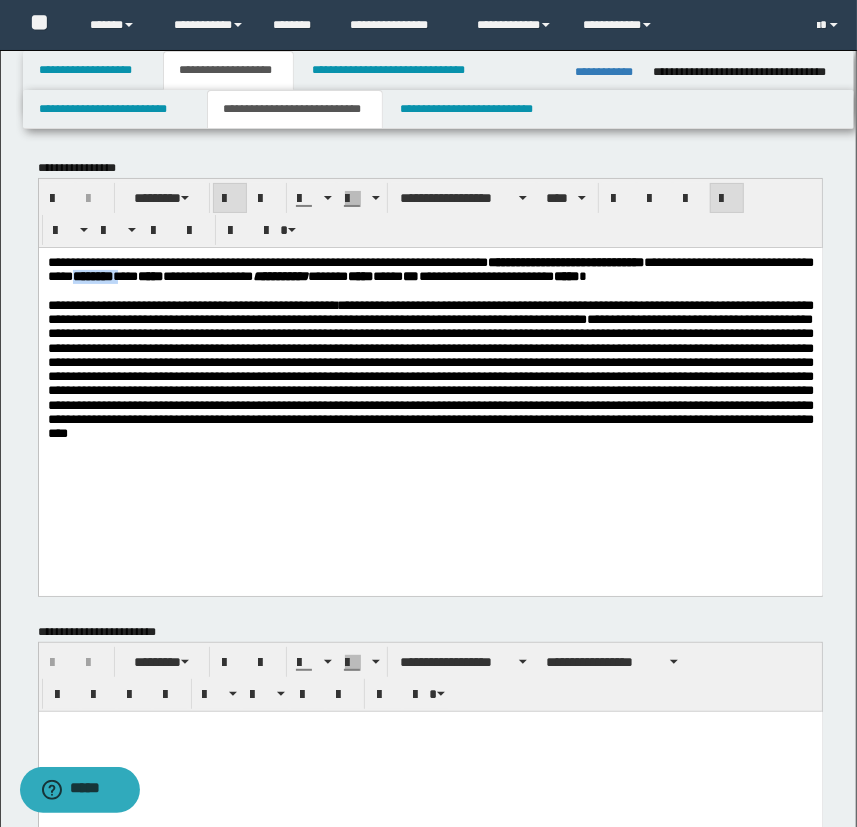 click on "********" at bounding box center [92, 275] 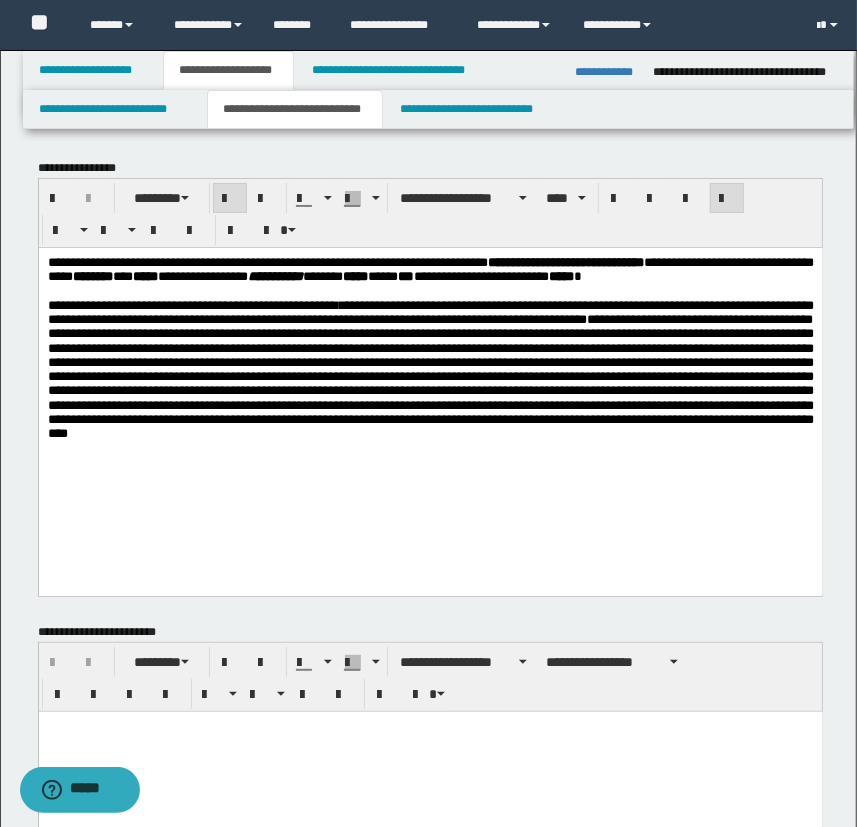 click on "*****" at bounding box center (144, 275) 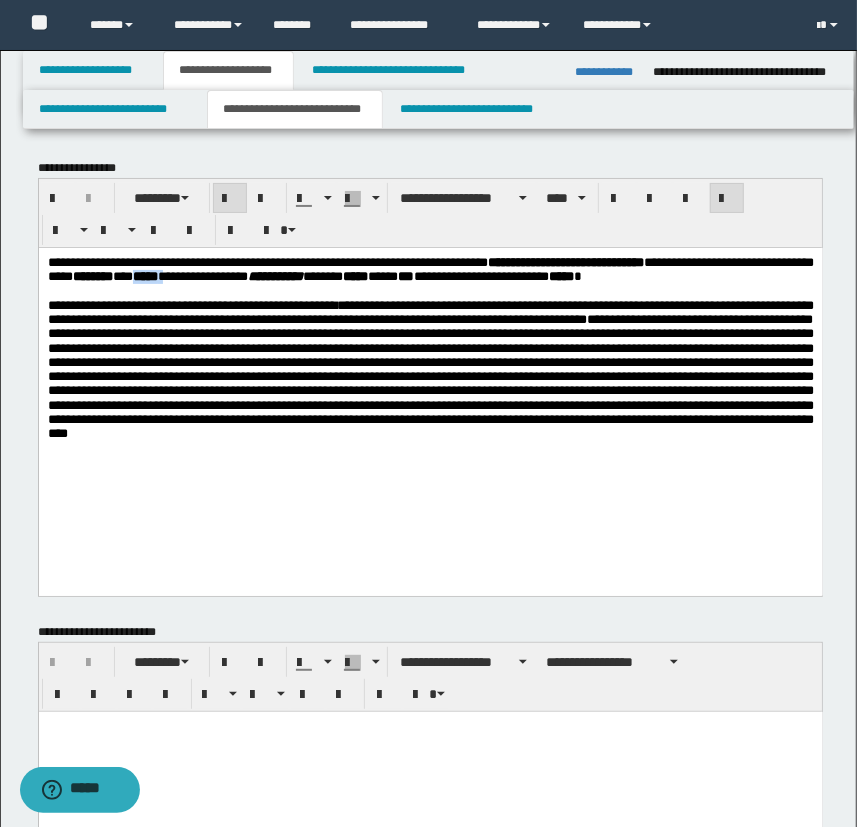 click on "*****" at bounding box center (144, 275) 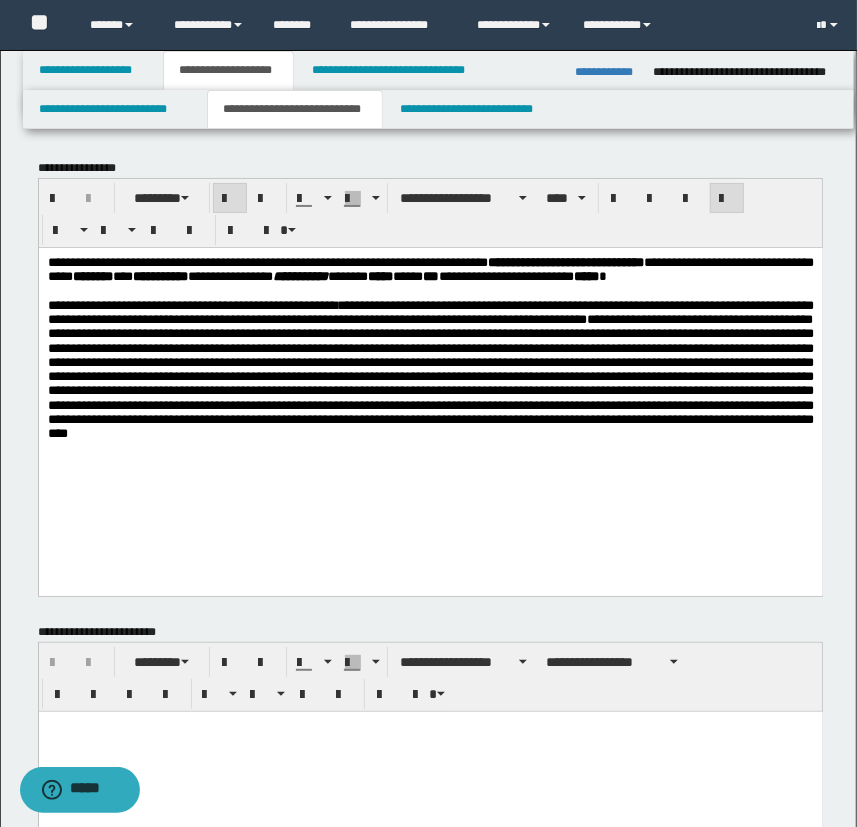 click on "**********" at bounding box center (430, 269) 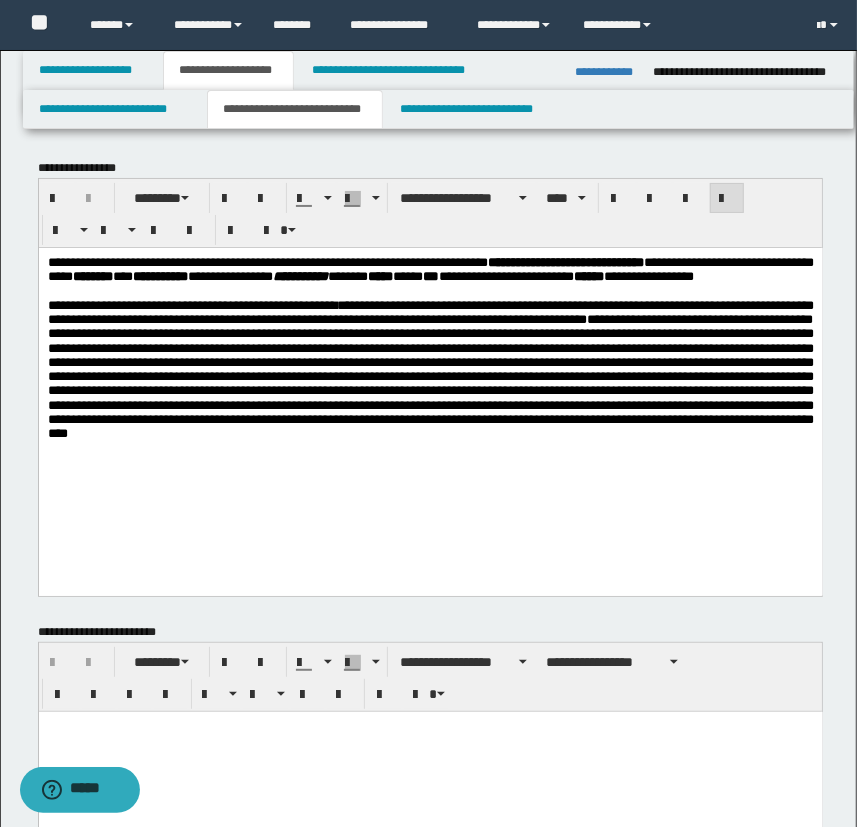 click at bounding box center [430, 751] 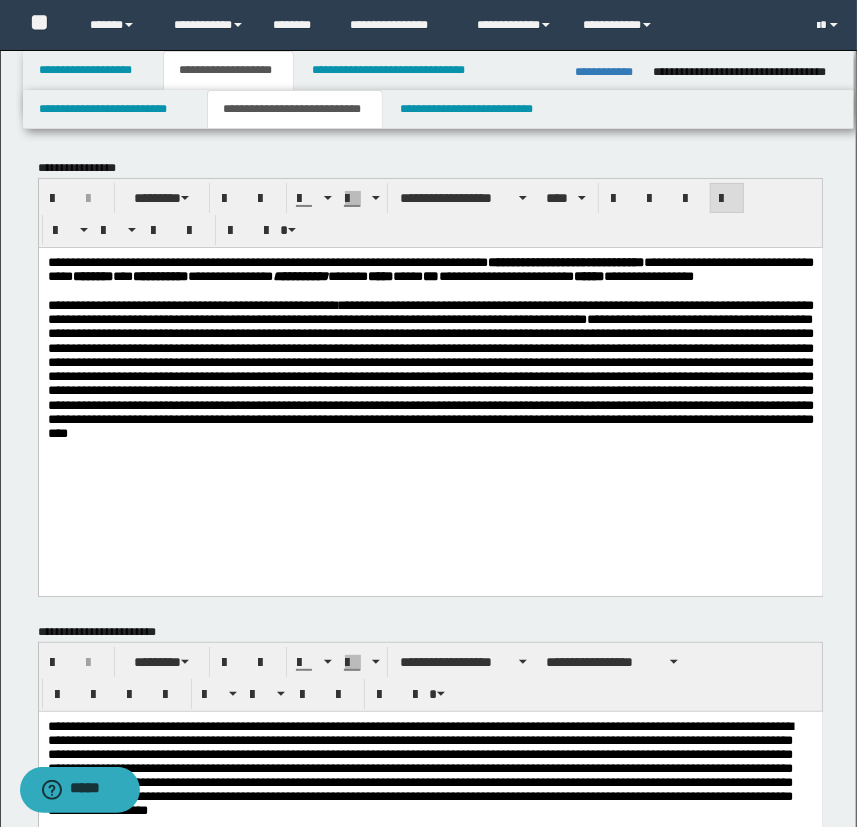 click on "**********" at bounding box center [430, 268] 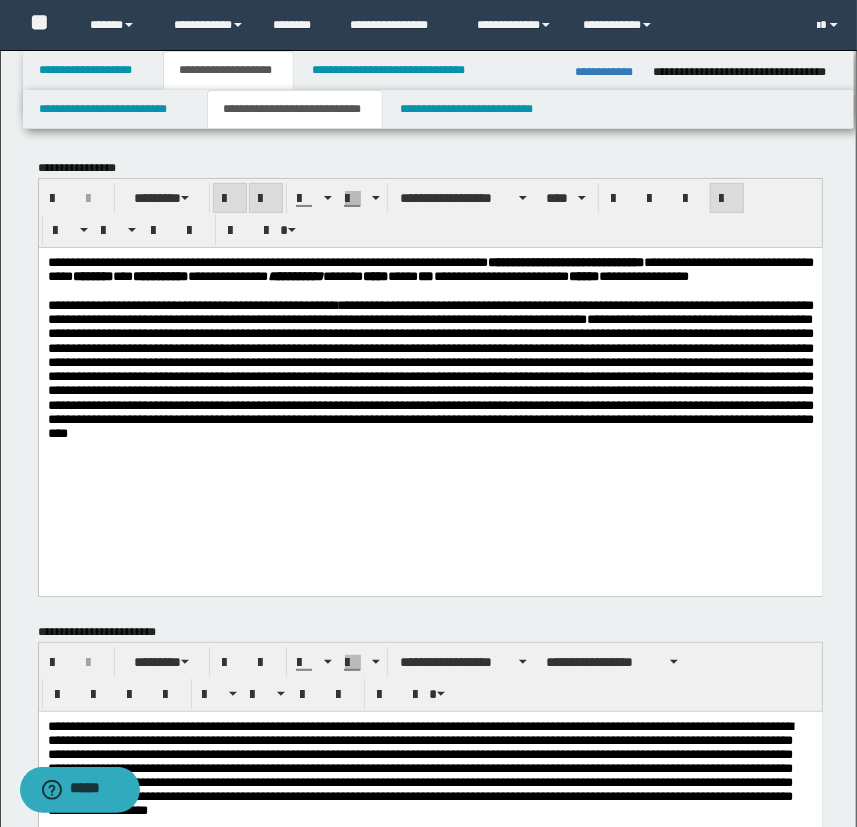 click on "**********" at bounding box center (294, 275) 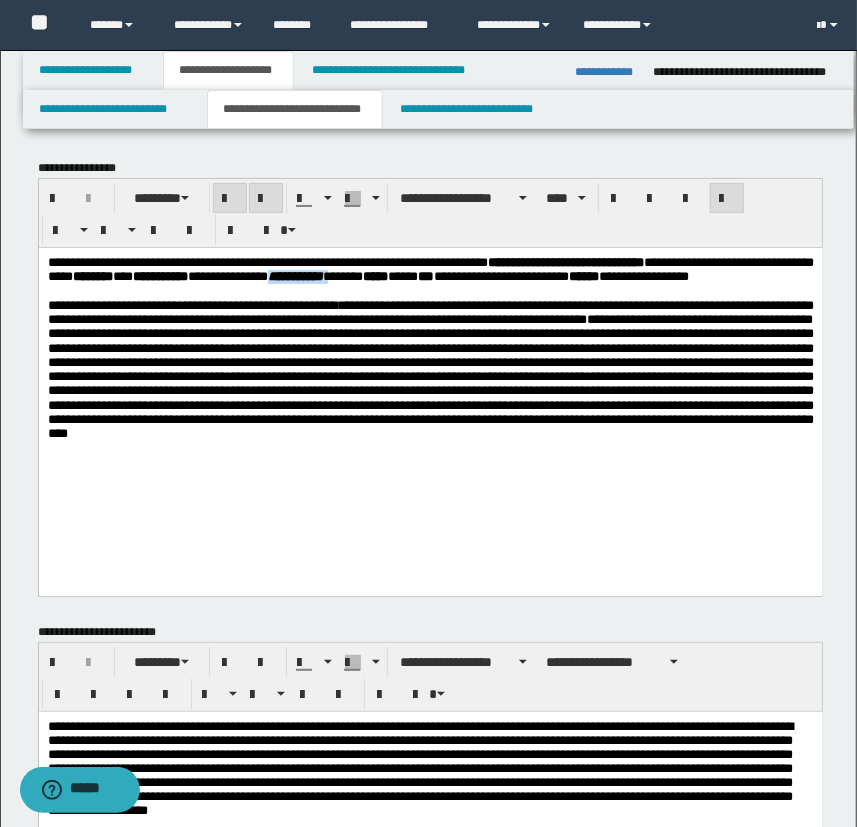 click on "**********" at bounding box center [294, 275] 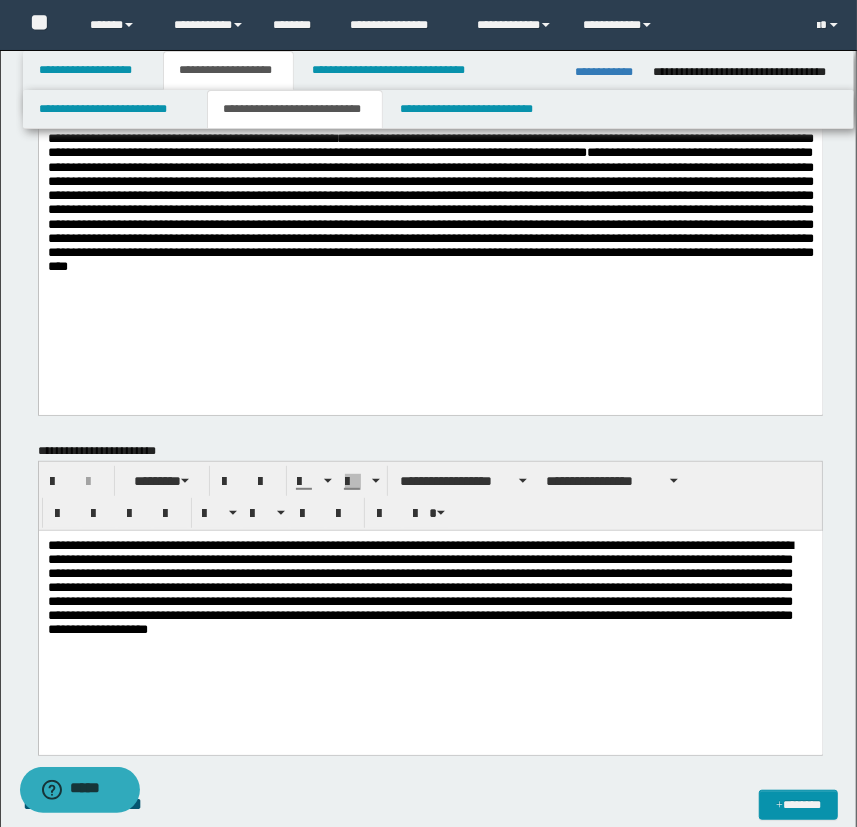 scroll, scrollTop: 0, scrollLeft: 0, axis: both 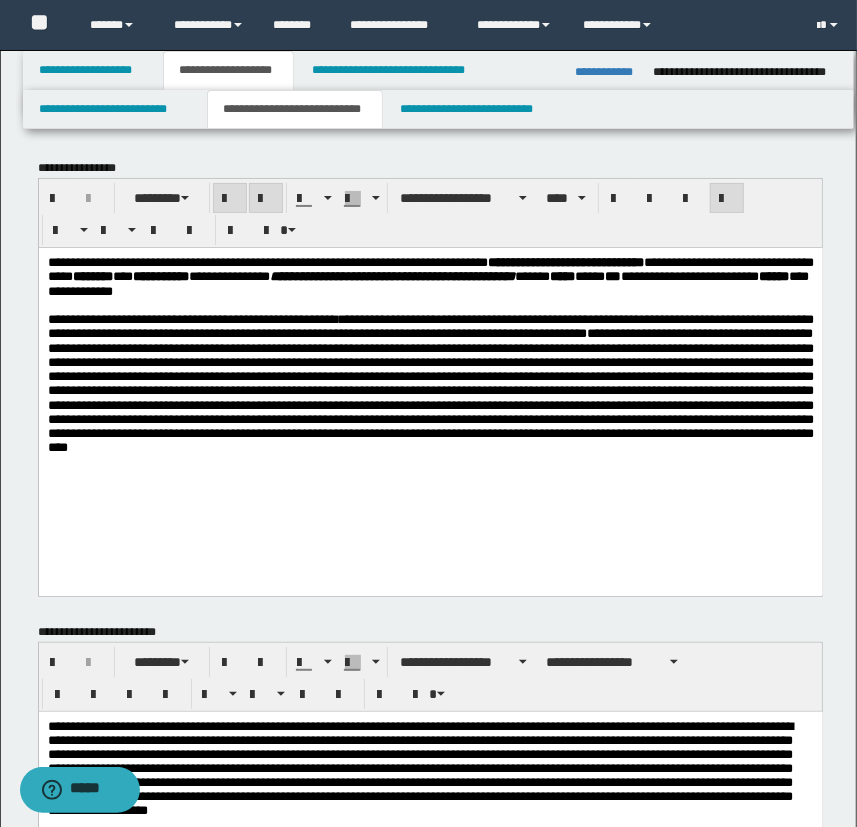 click on "**********" at bounding box center [391, 275] 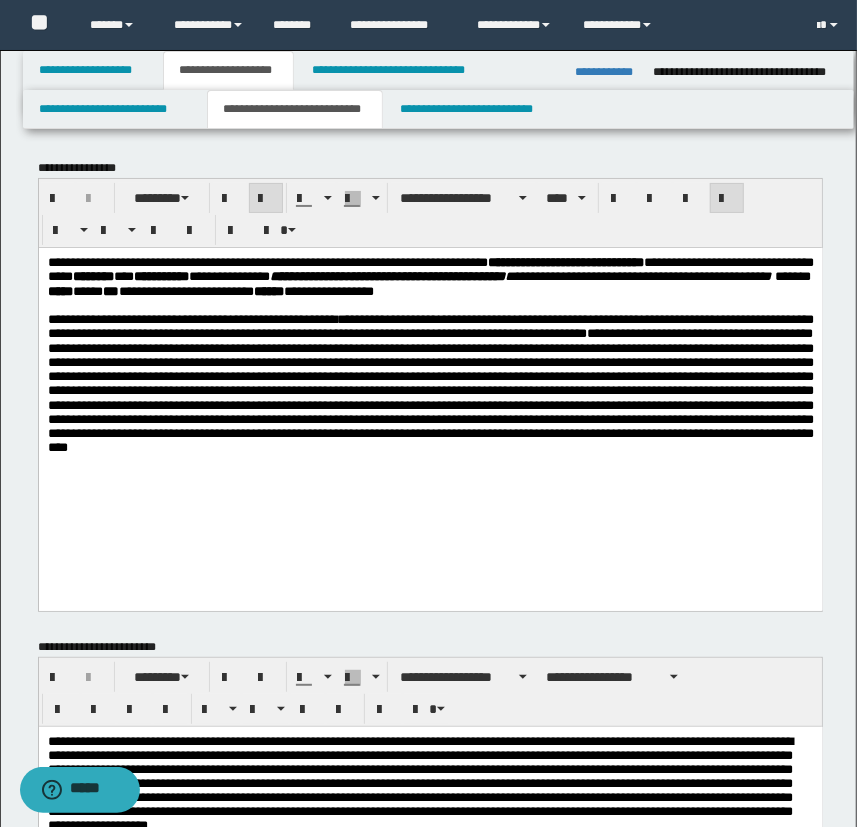 click on "*****" at bounding box center (59, 290) 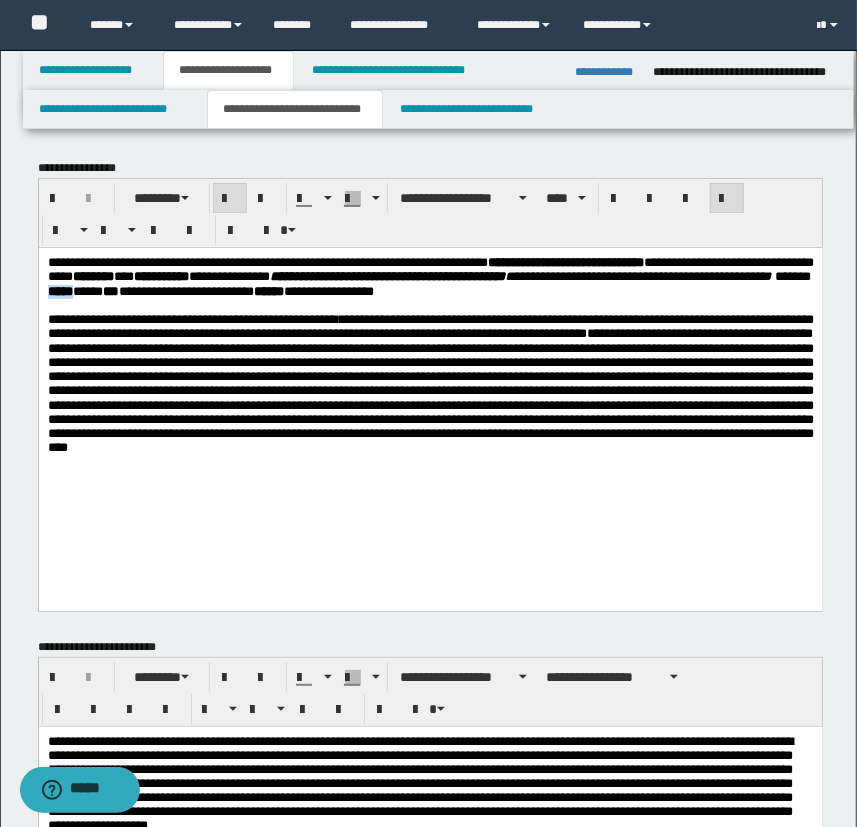 click on "*****" at bounding box center (59, 290) 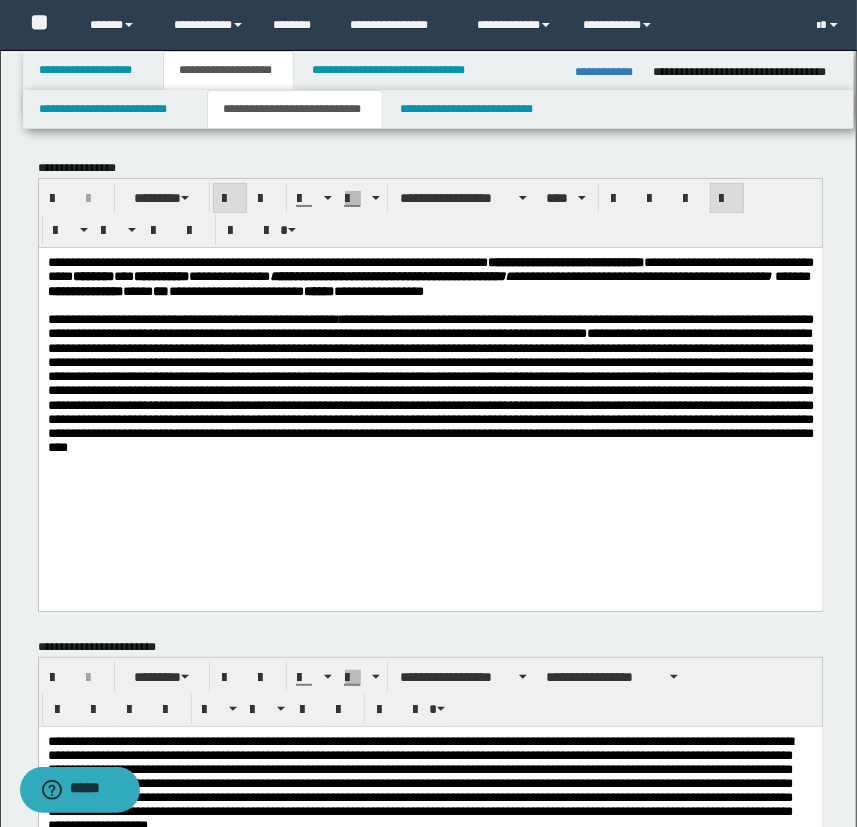 click on "***" at bounding box center [160, 290] 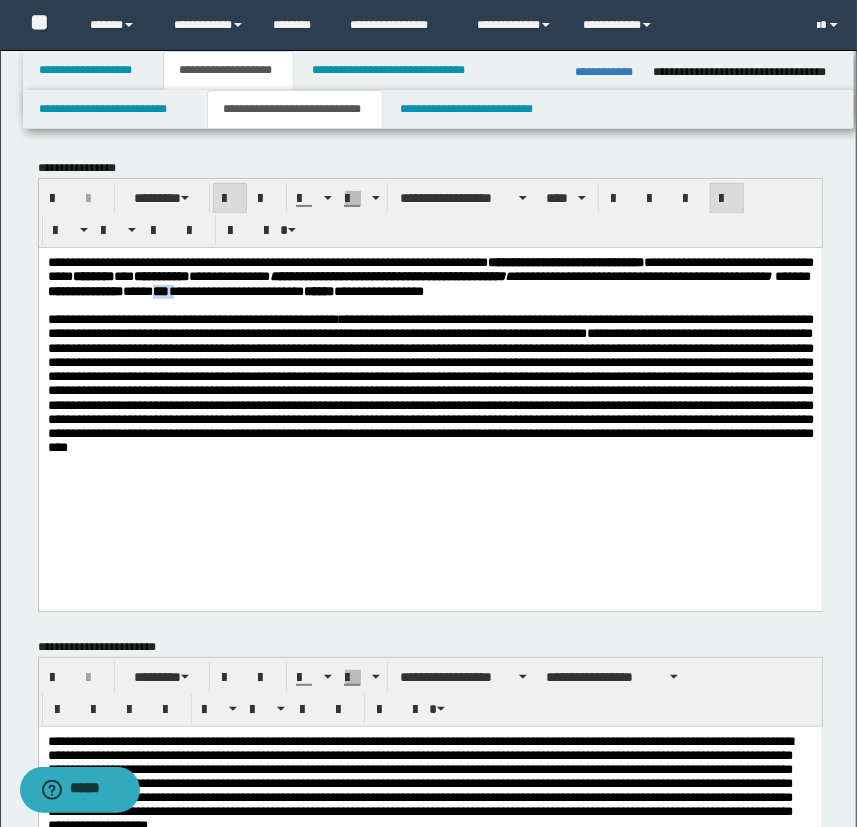 click on "***" at bounding box center (160, 290) 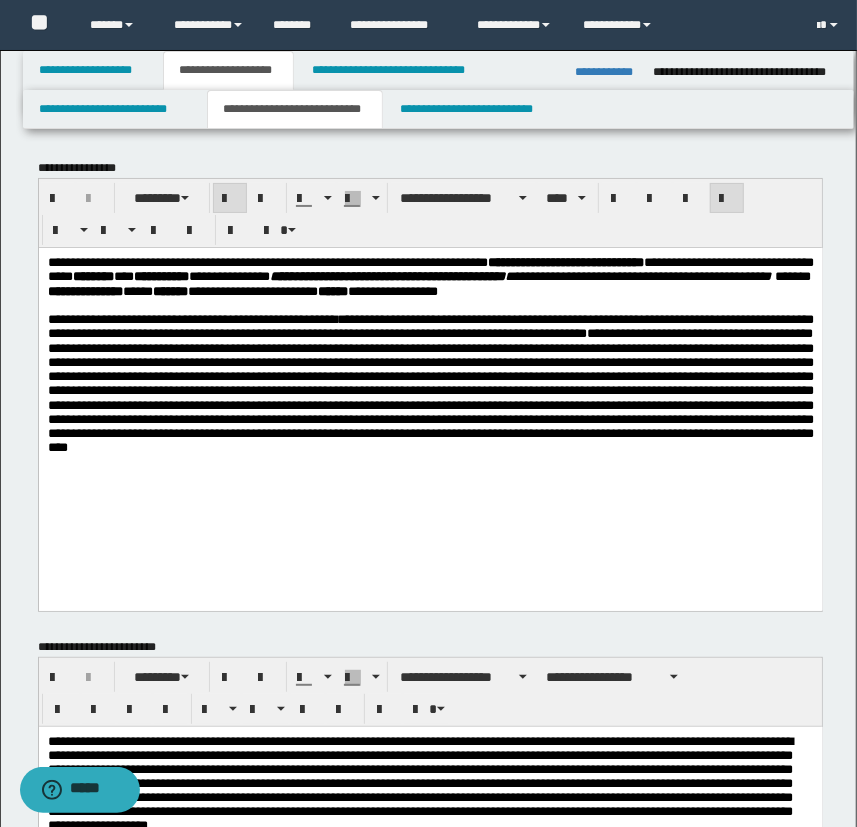 click on "*****" at bounding box center (332, 290) 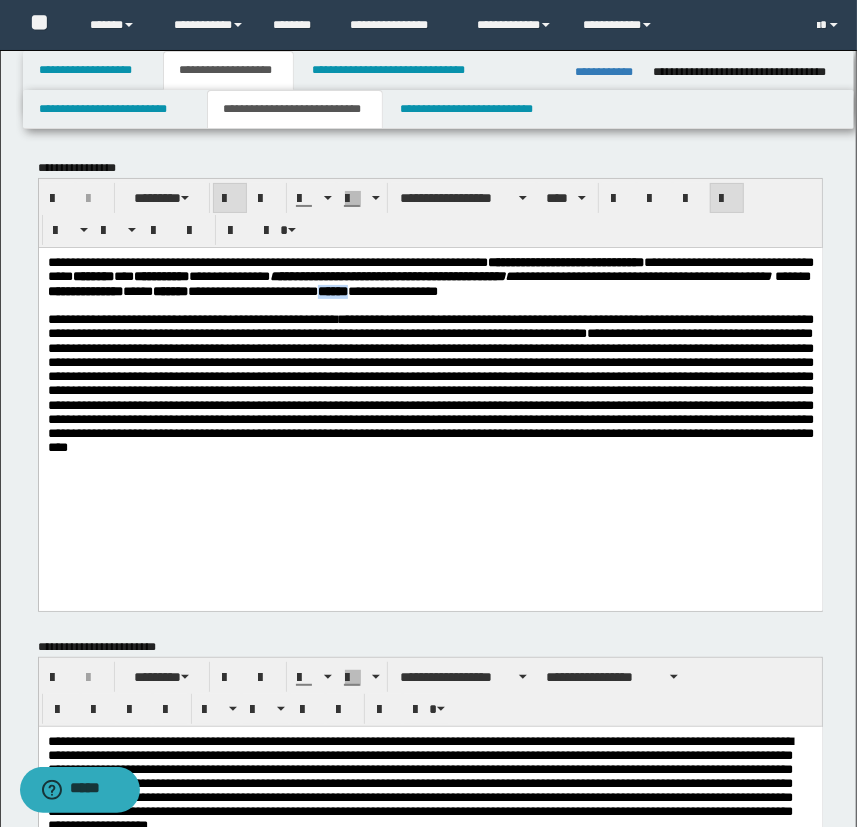 click on "*****" at bounding box center [332, 290] 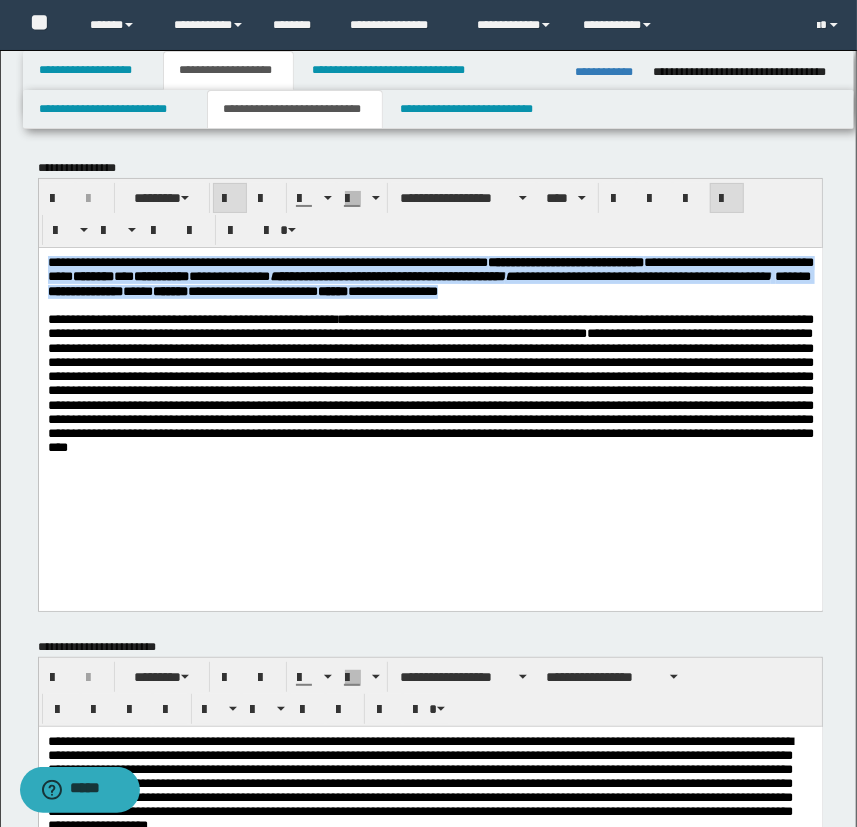 click on "*****" at bounding box center (332, 290) 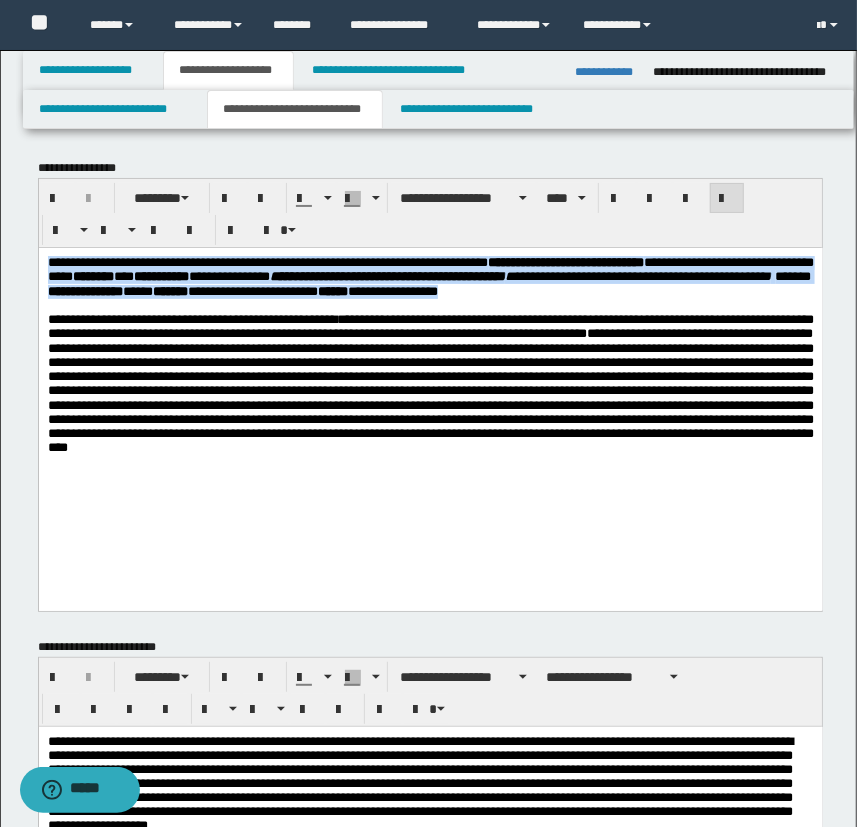 click on "*****" at bounding box center (332, 290) 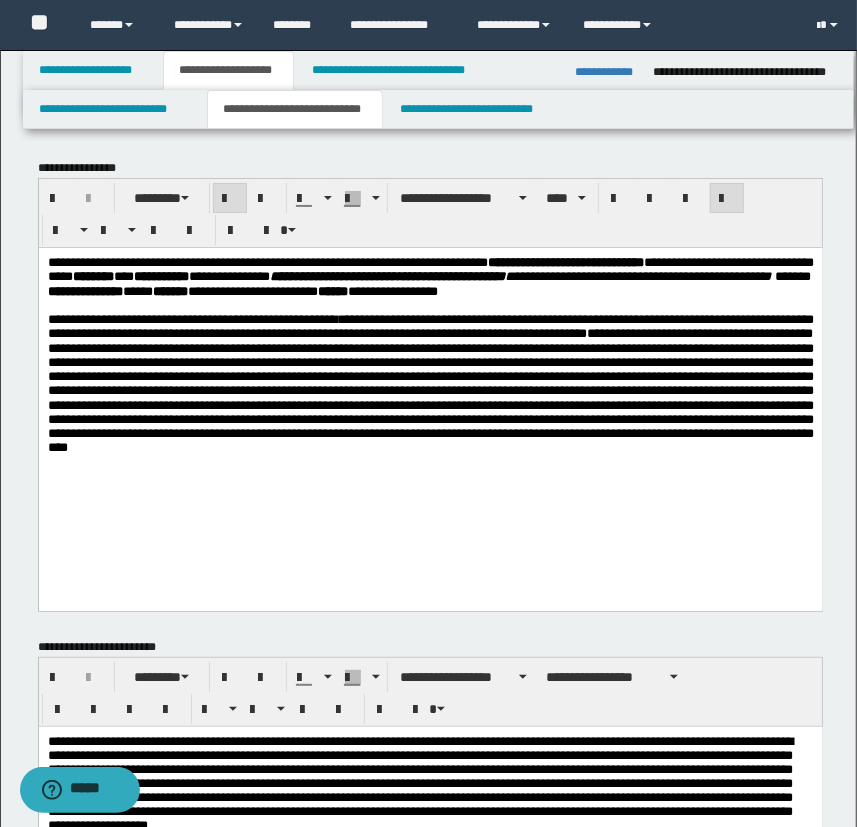click on "*****" at bounding box center [332, 290] 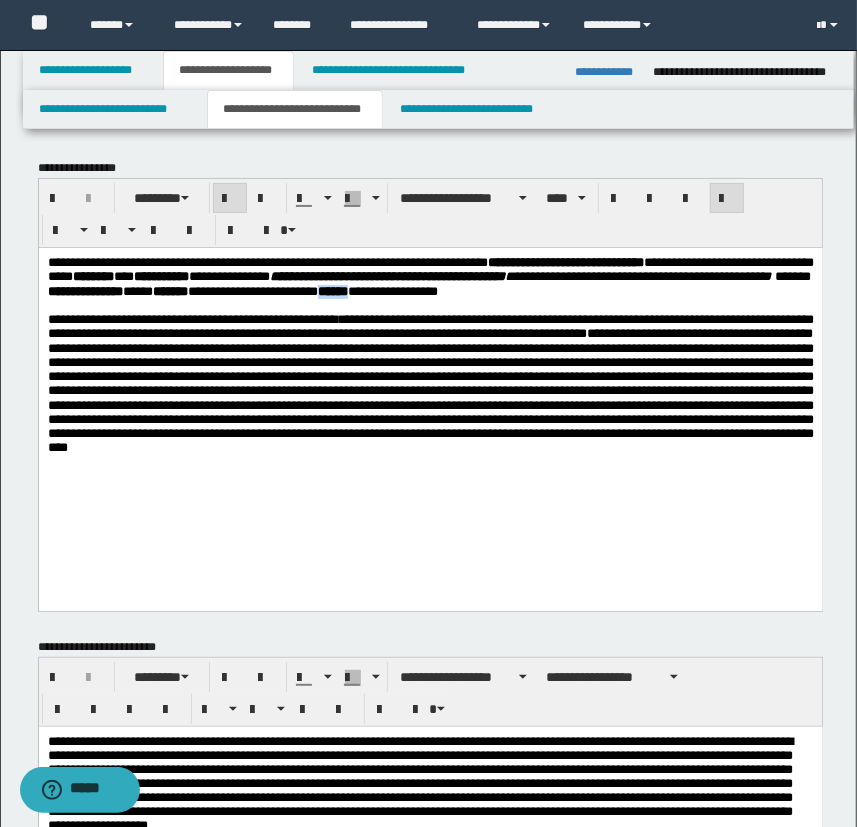 click on "*****" at bounding box center [332, 290] 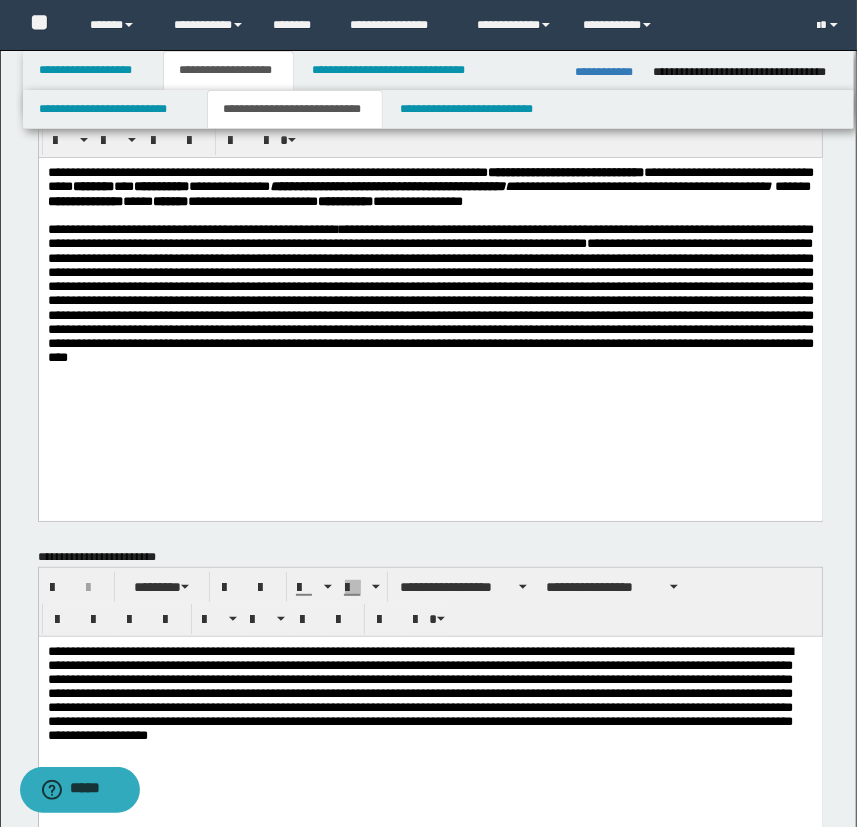 scroll, scrollTop: 272, scrollLeft: 0, axis: vertical 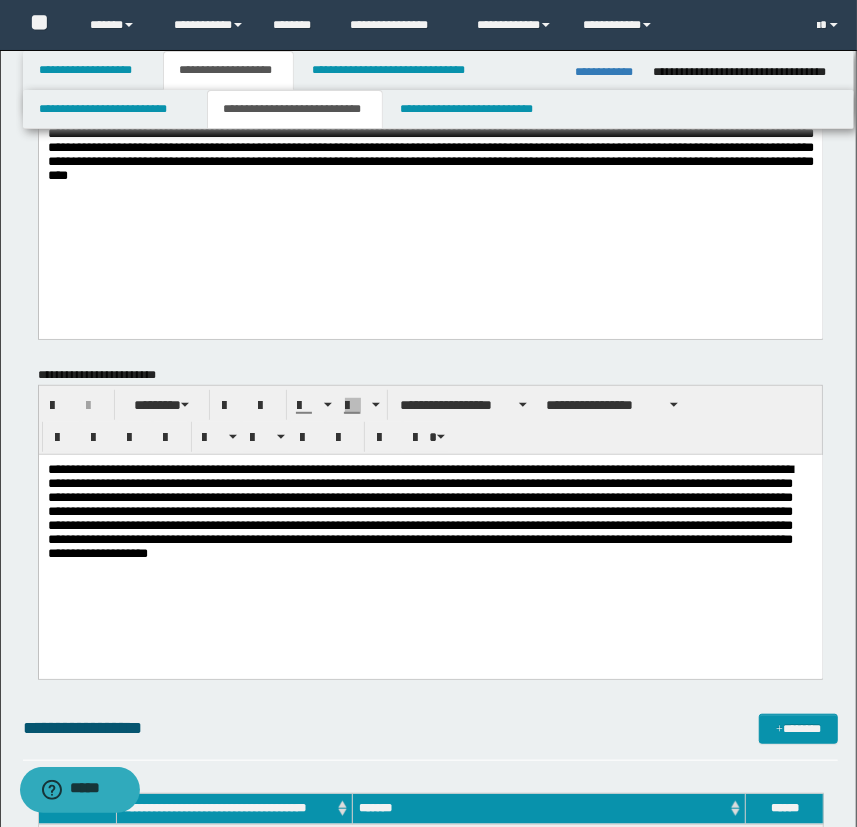 drag, startPoint x: 424, startPoint y: 520, endPoint x: 618, endPoint y: 621, distance: 218.7167 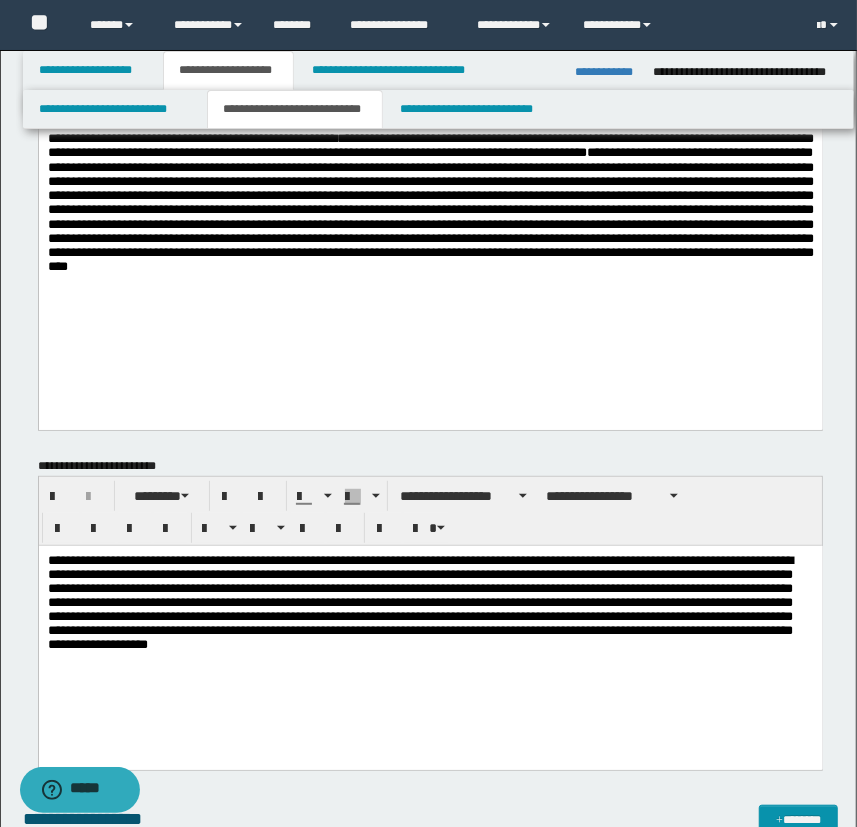 scroll, scrollTop: 0, scrollLeft: 0, axis: both 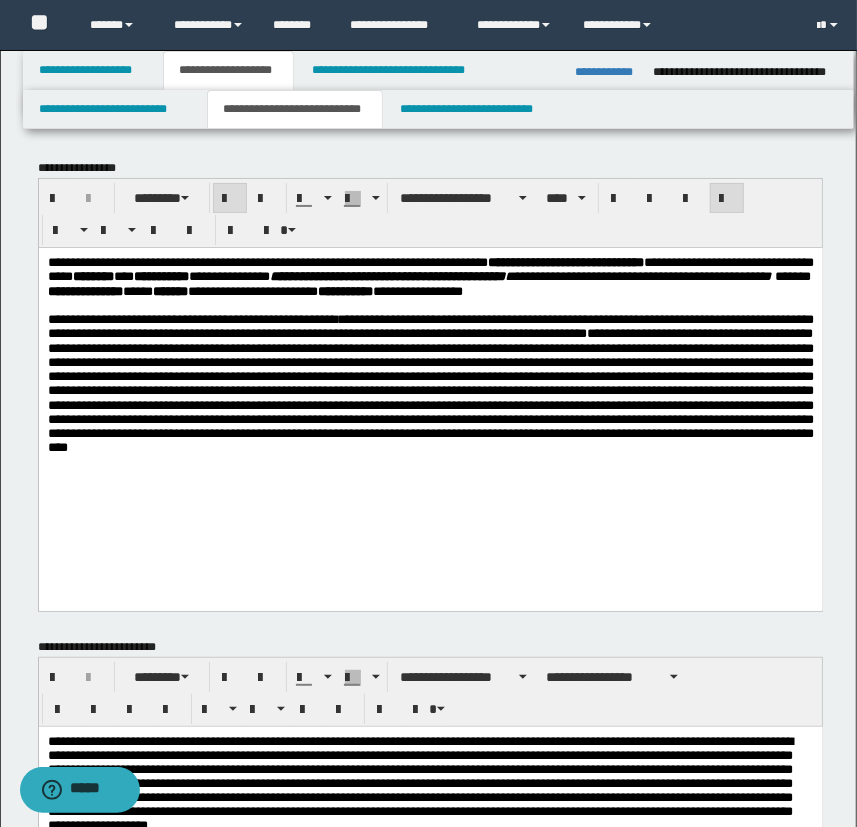 click on "**********" at bounding box center [430, 276] 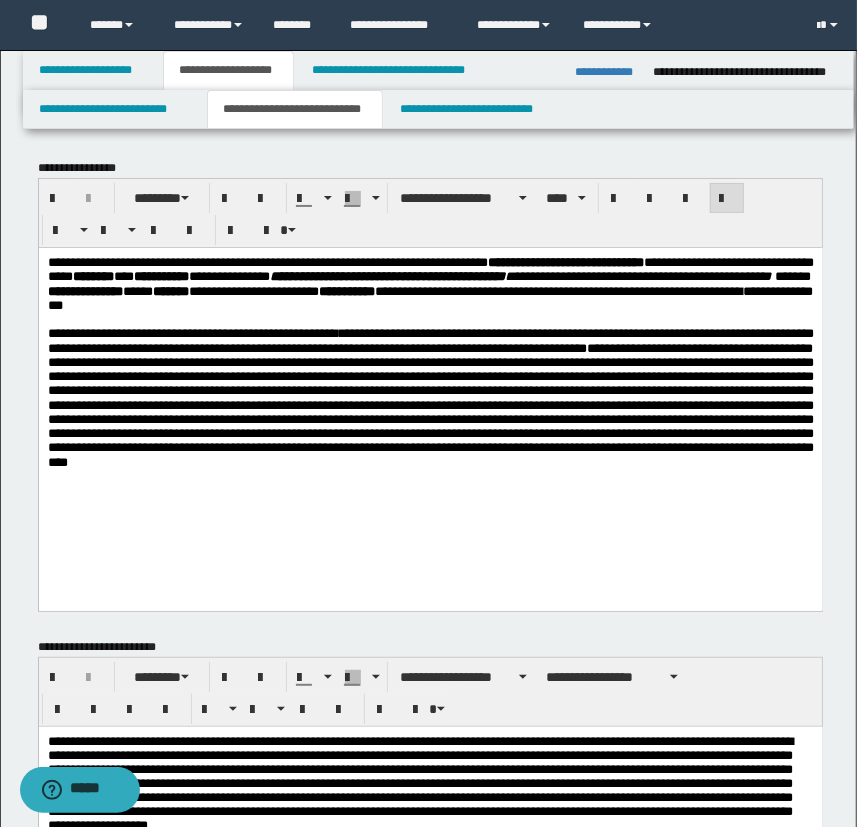 scroll, scrollTop: 181, scrollLeft: 0, axis: vertical 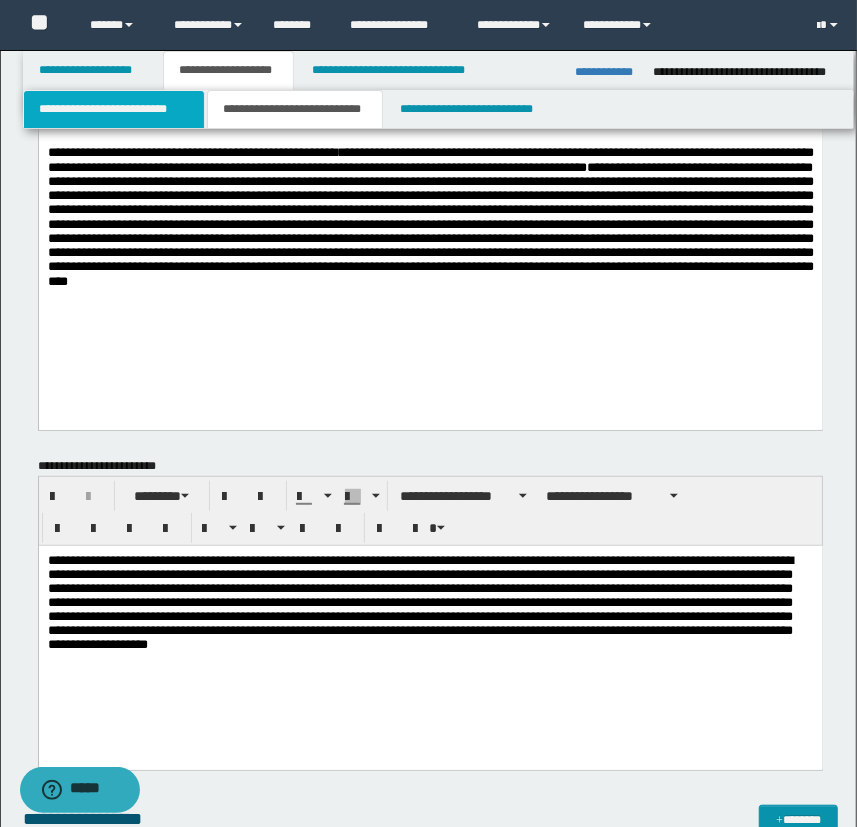 click on "**********" at bounding box center (114, 109) 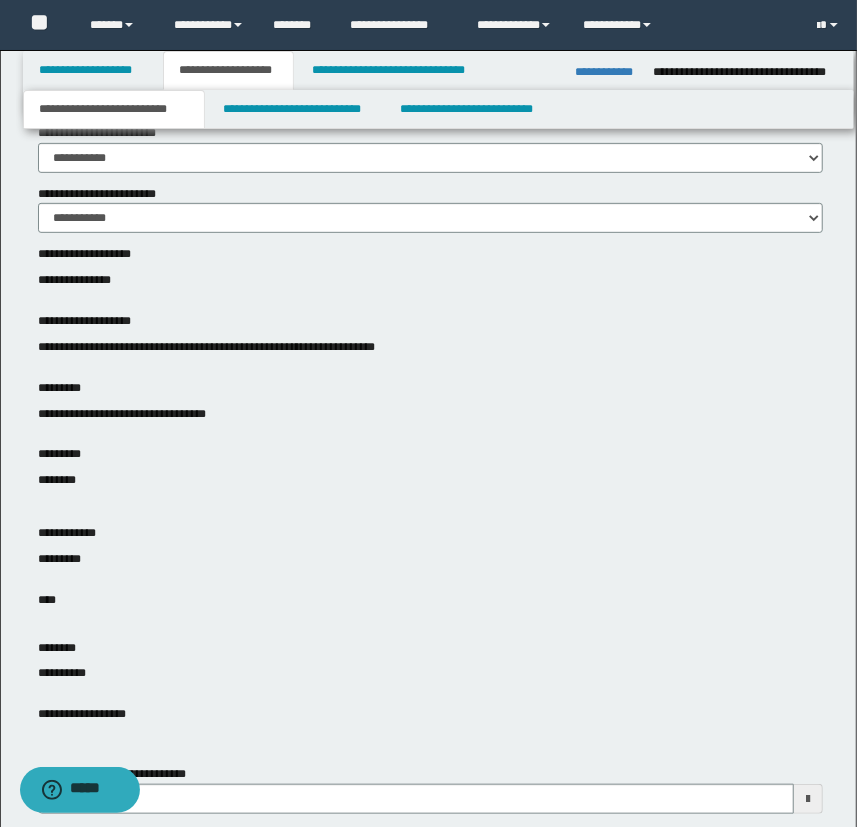 scroll, scrollTop: 636, scrollLeft: 0, axis: vertical 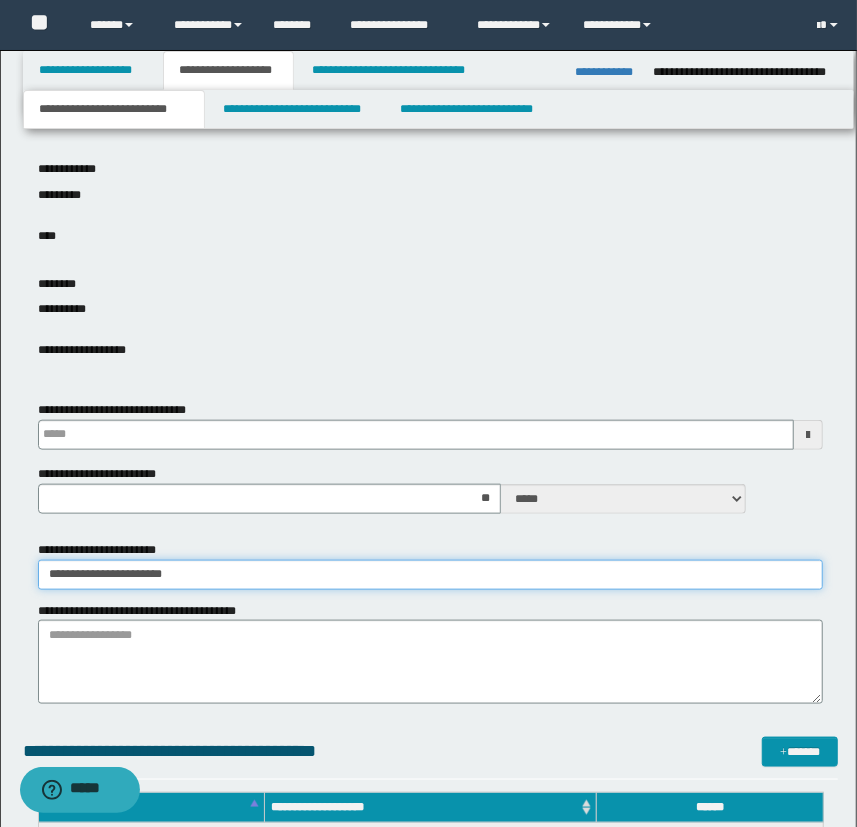 click on "**********" at bounding box center (431, 575) 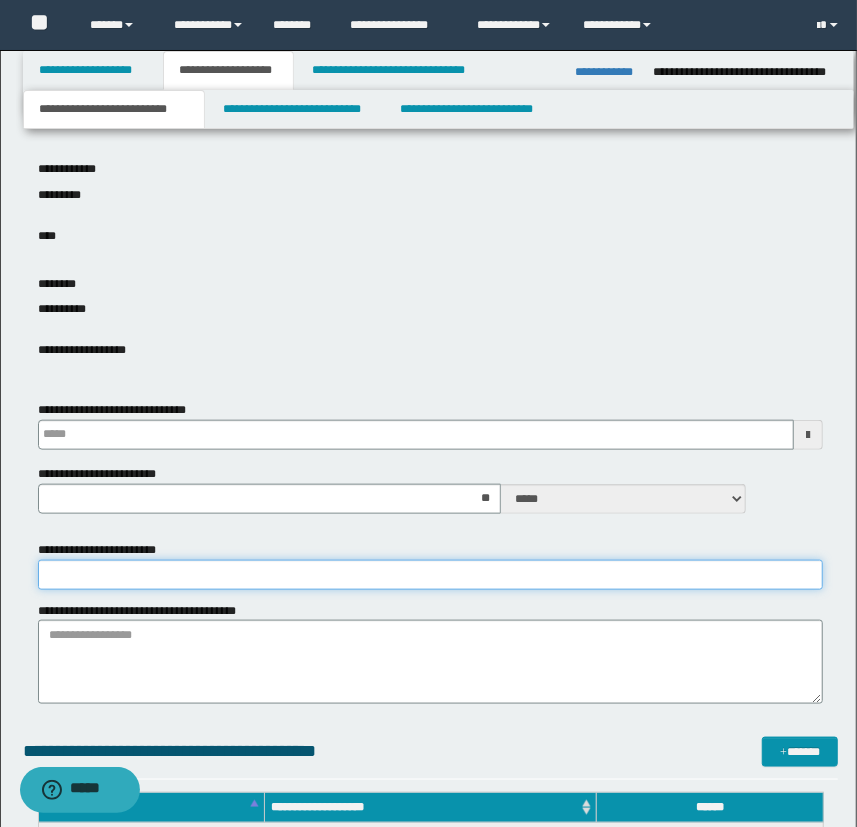 type 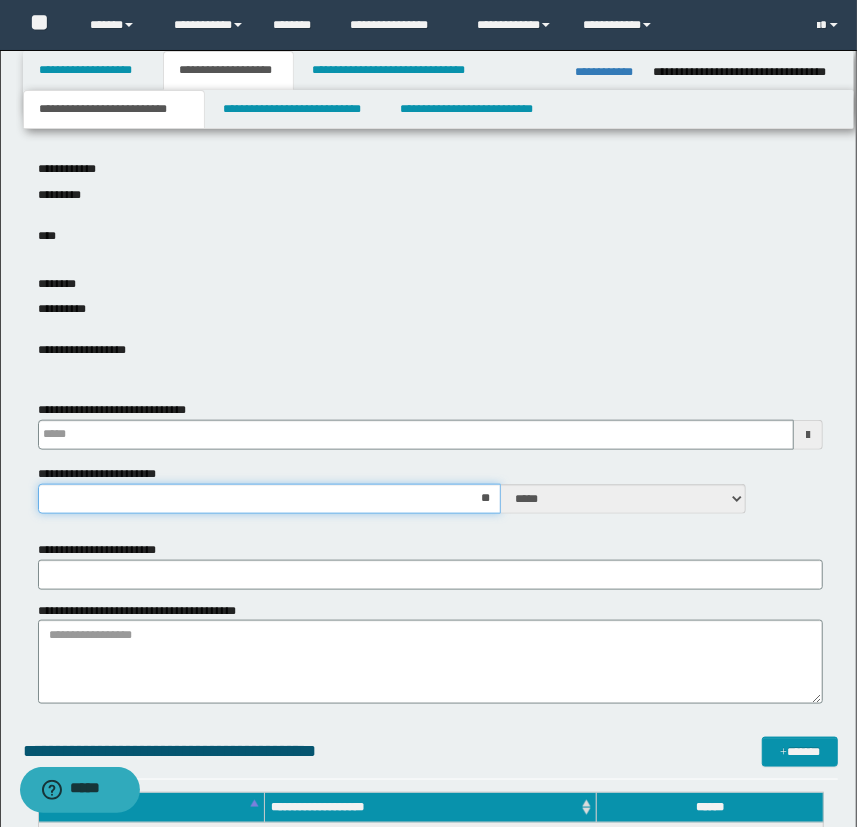 click on "**" at bounding box center (270, 499) 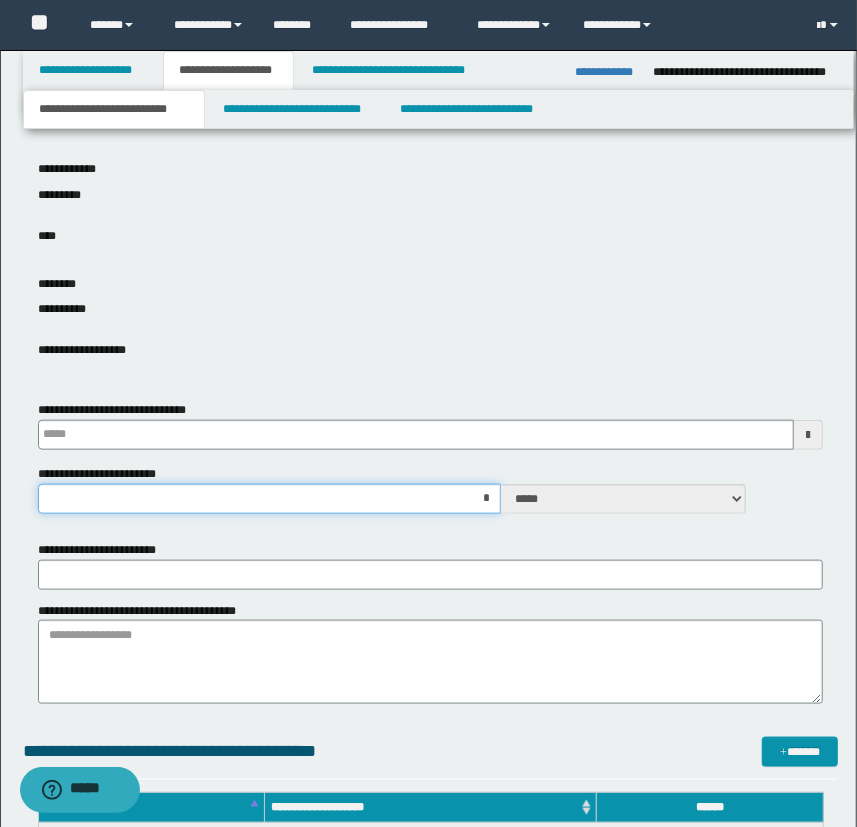 type 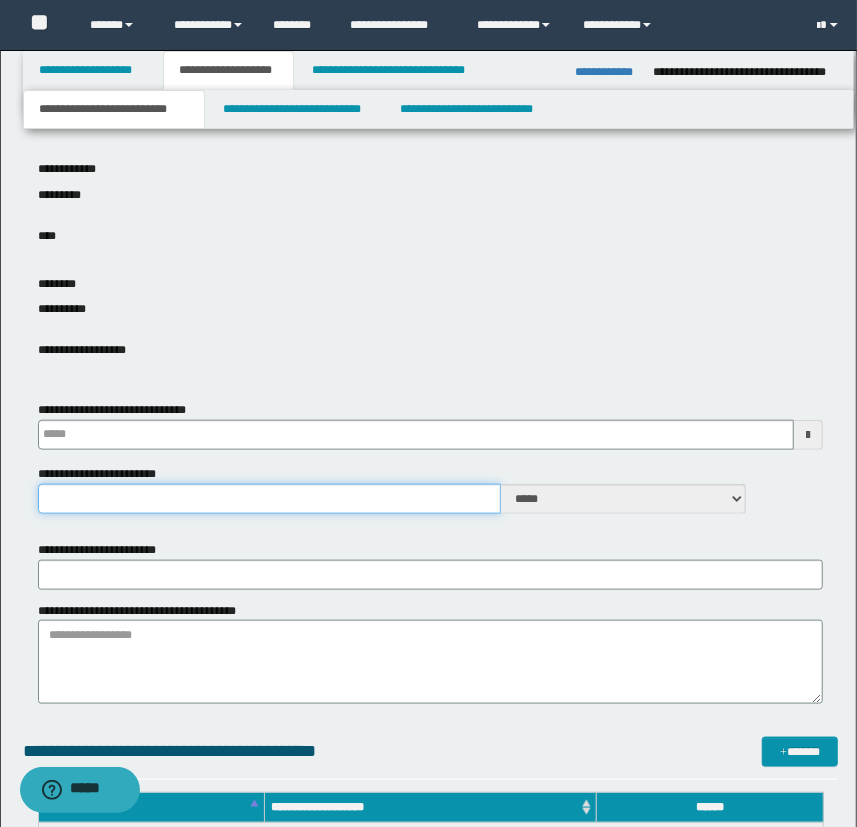 type 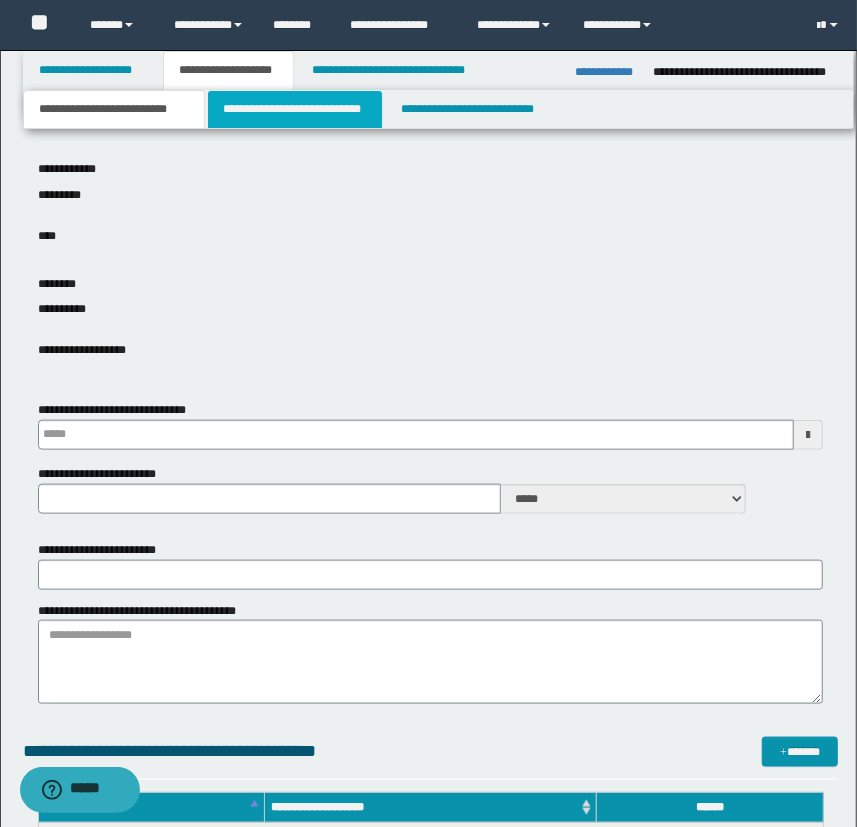 click on "**********" at bounding box center [294, 109] 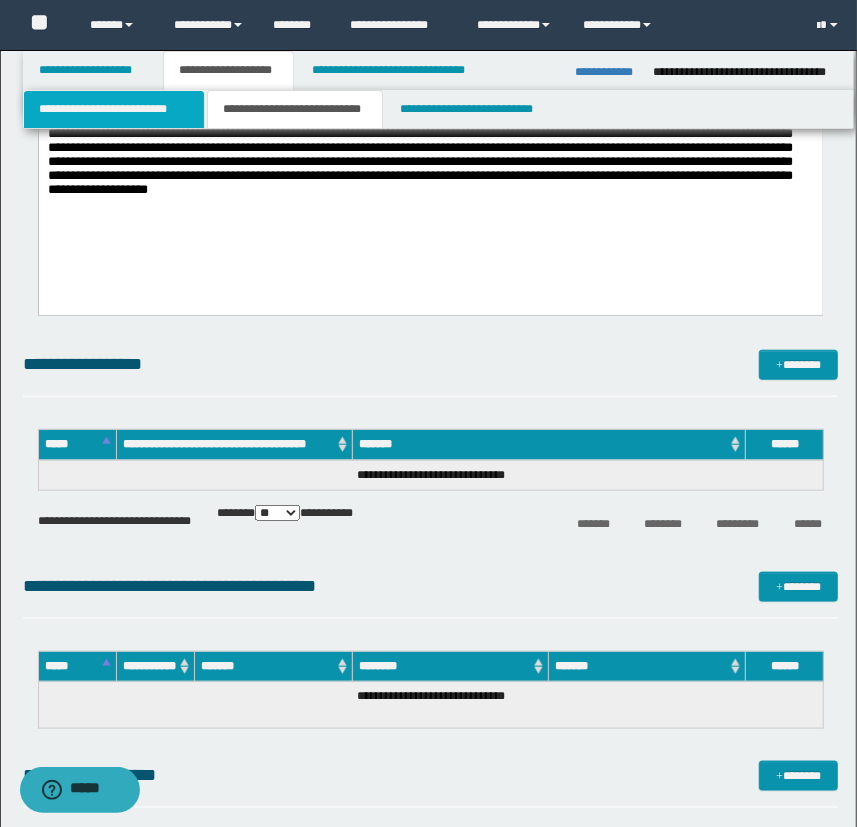 drag, startPoint x: 179, startPoint y: 110, endPoint x: 192, endPoint y: 117, distance: 14.764823 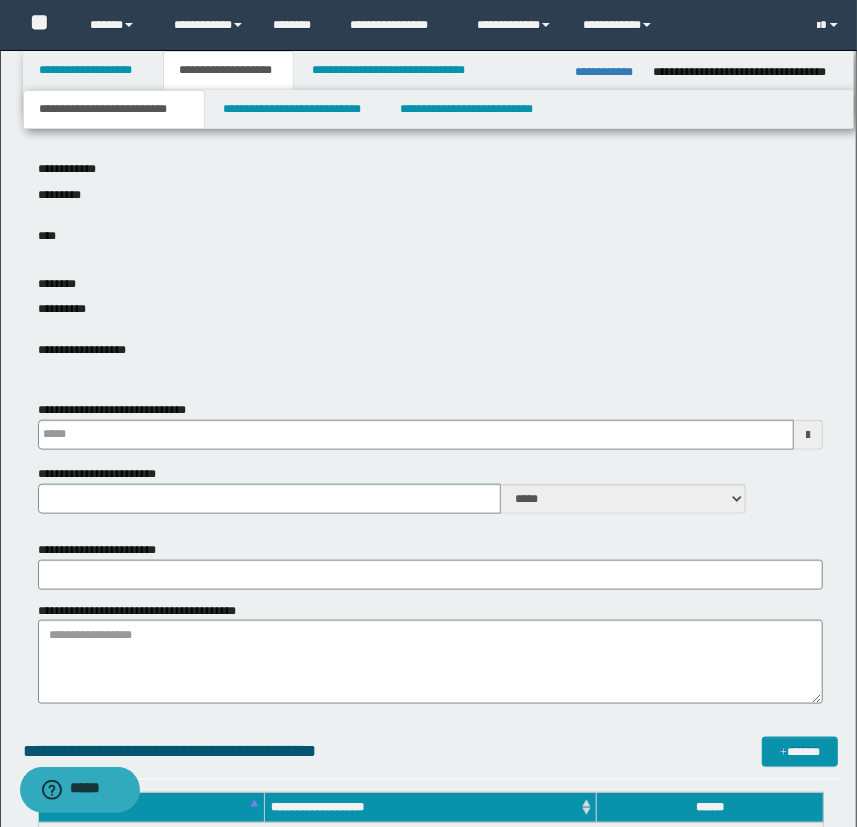 type 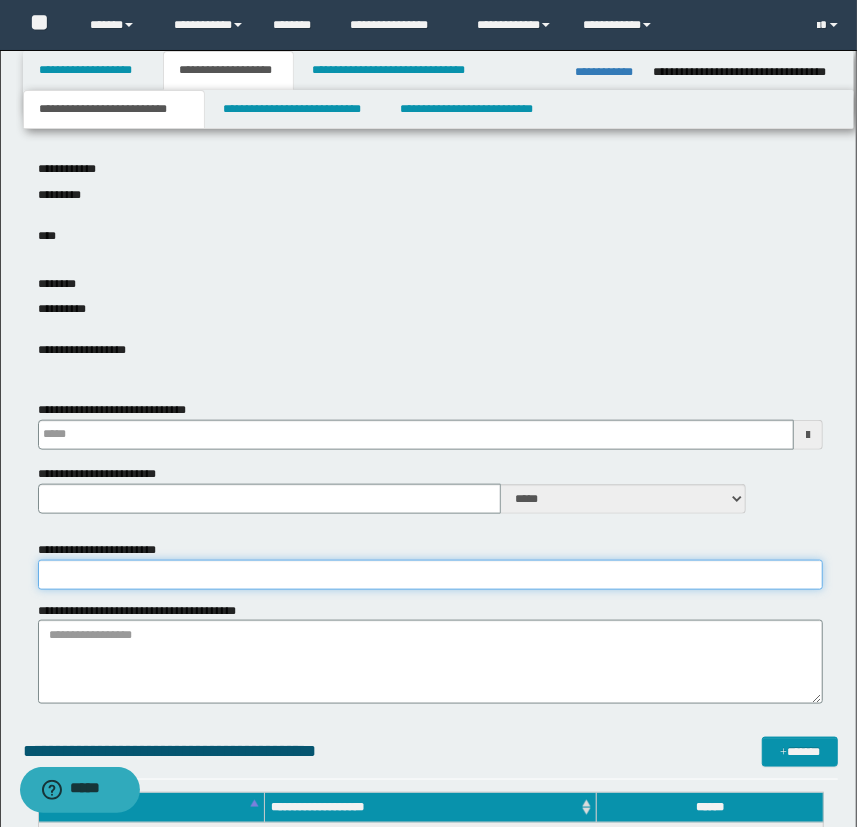 click on "**********" at bounding box center [431, 575] 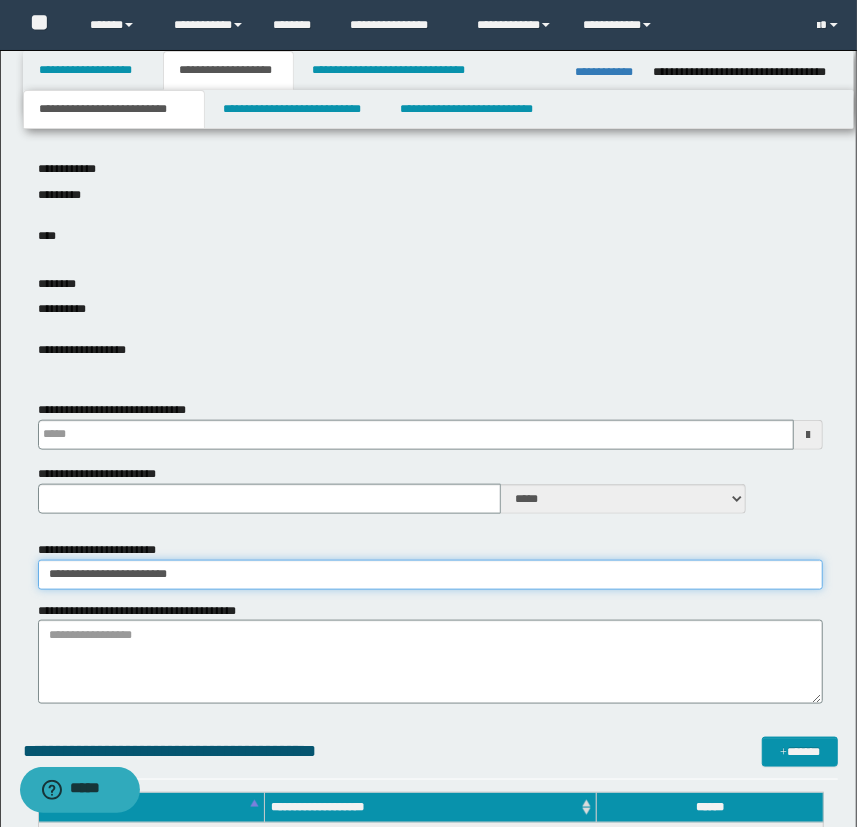 type on "**********" 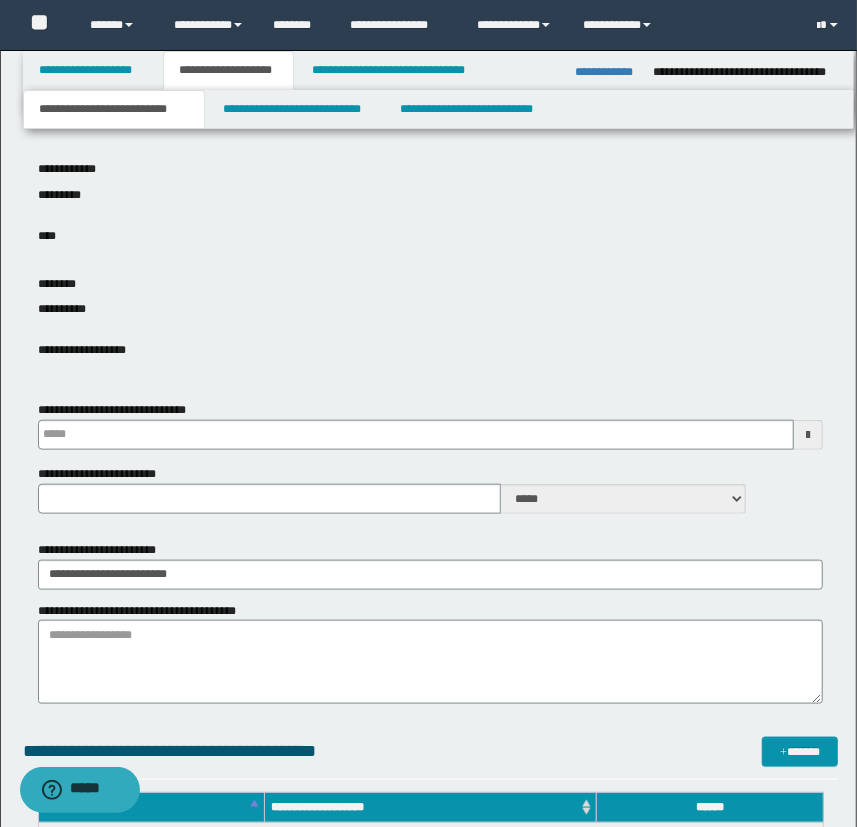 type 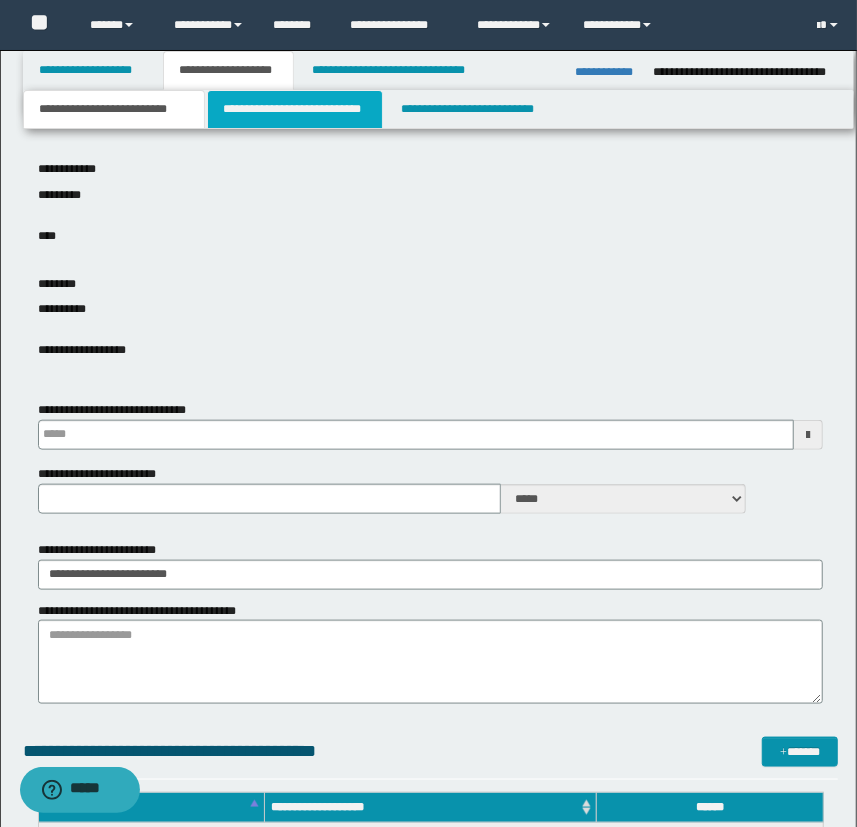 click on "**********" at bounding box center [294, 109] 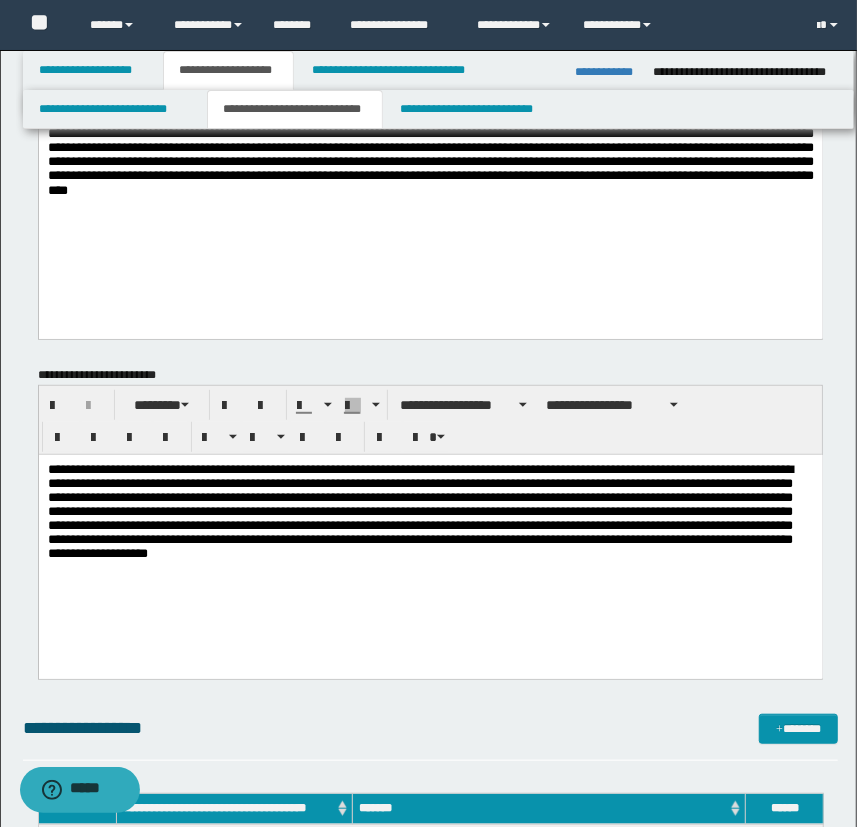 scroll, scrollTop: 545, scrollLeft: 0, axis: vertical 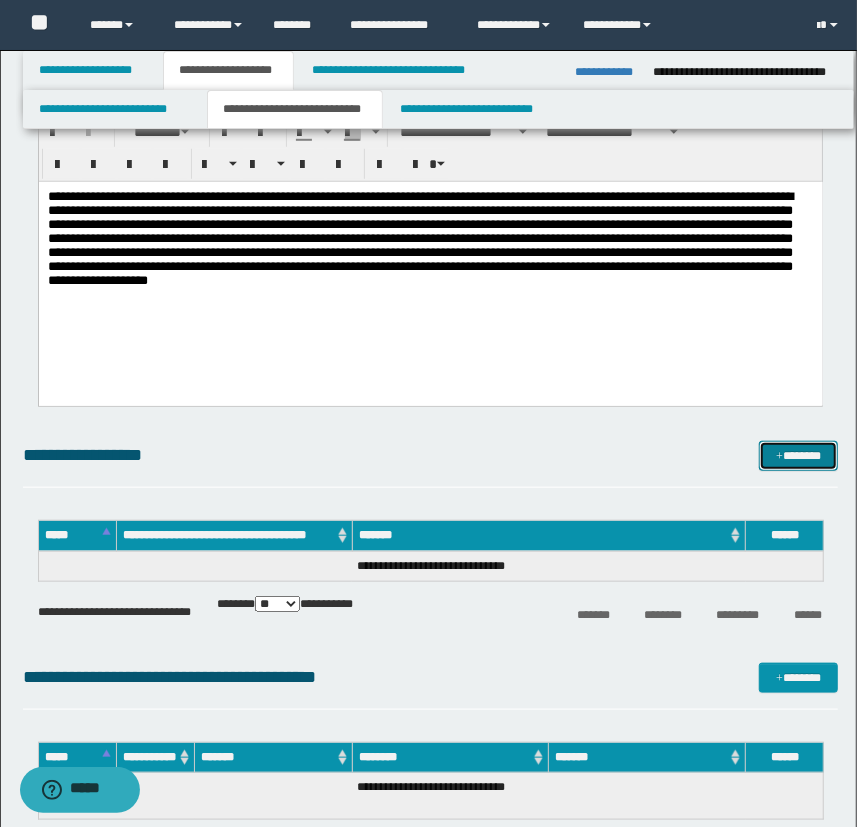 click on "*******" at bounding box center [799, 456] 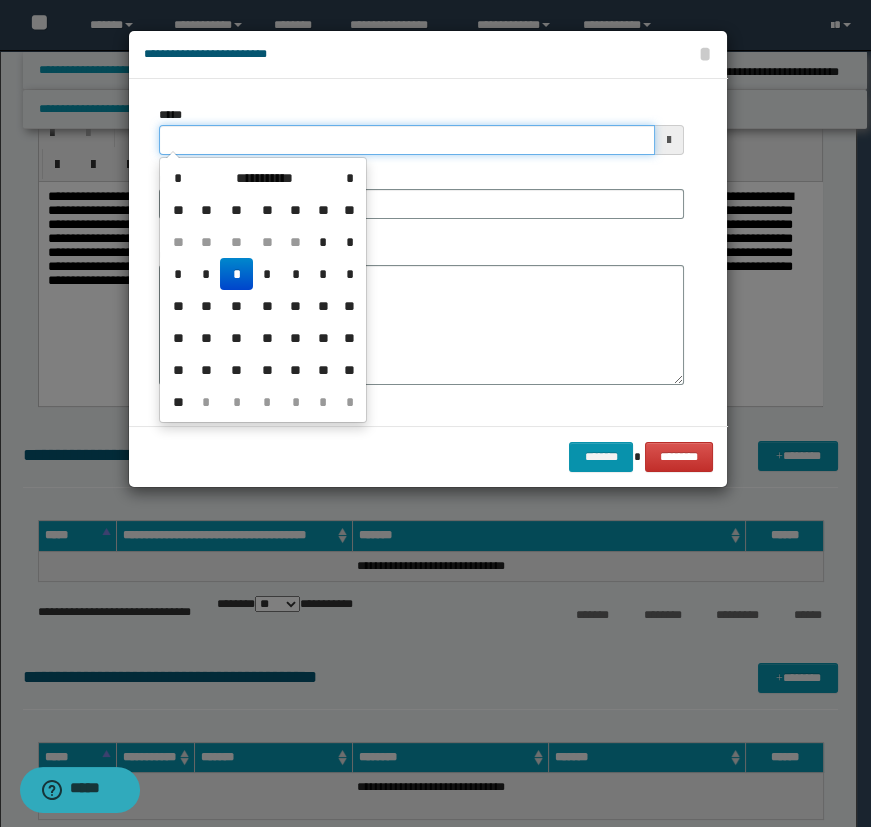 click on "*****" at bounding box center [407, 140] 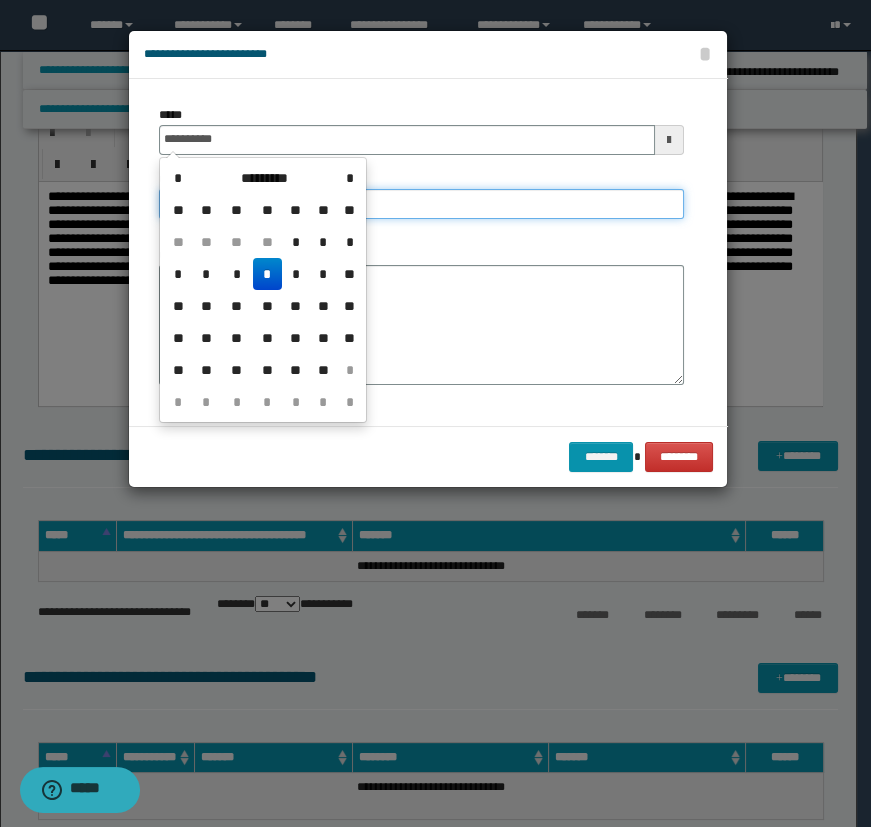 type on "**********" 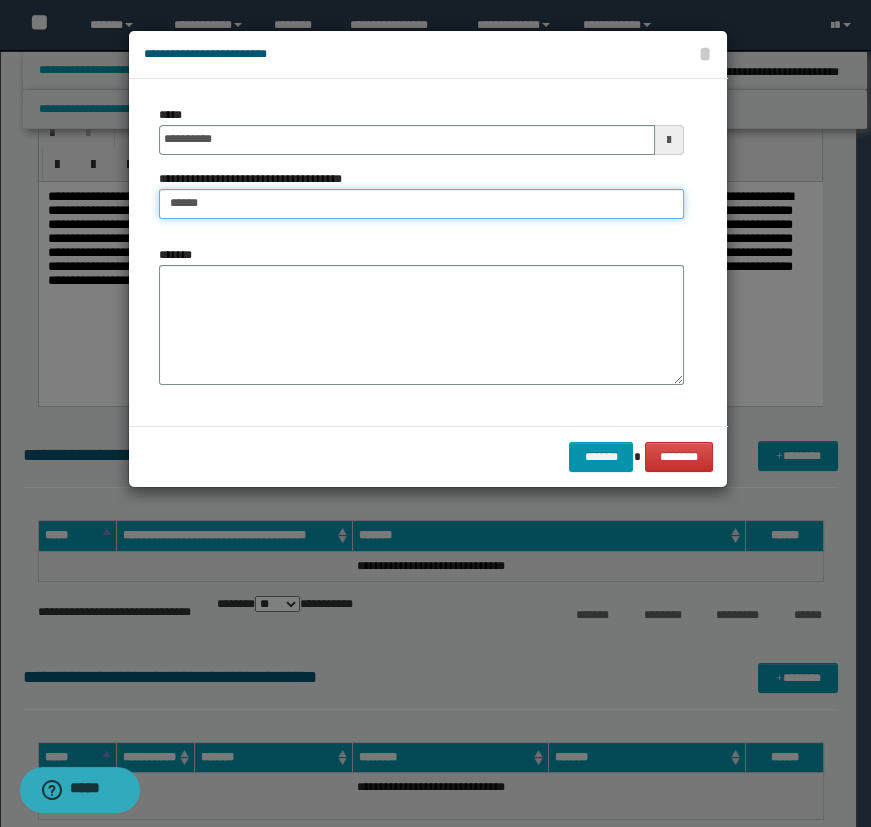 type on "**********" 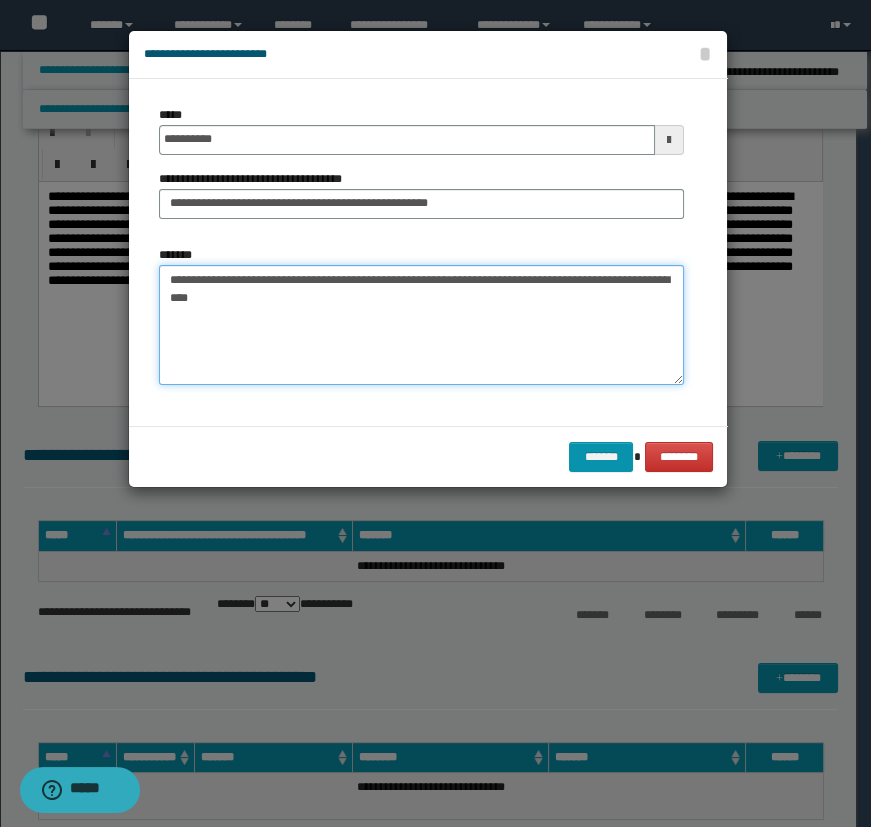 click on "**********" at bounding box center [421, 325] 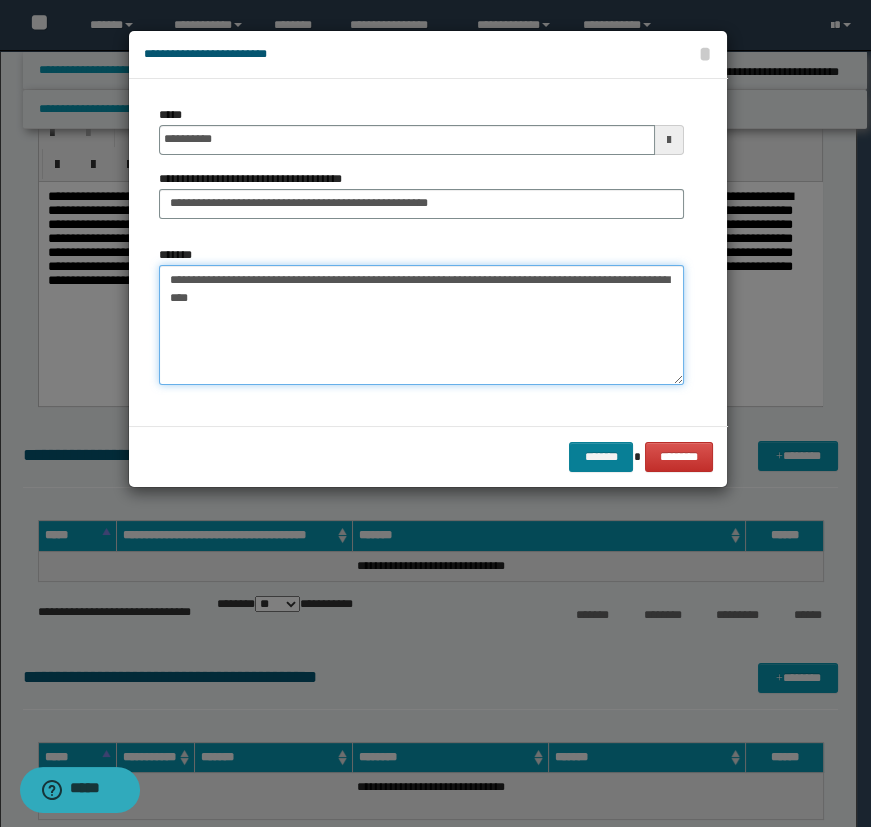 type on "**********" 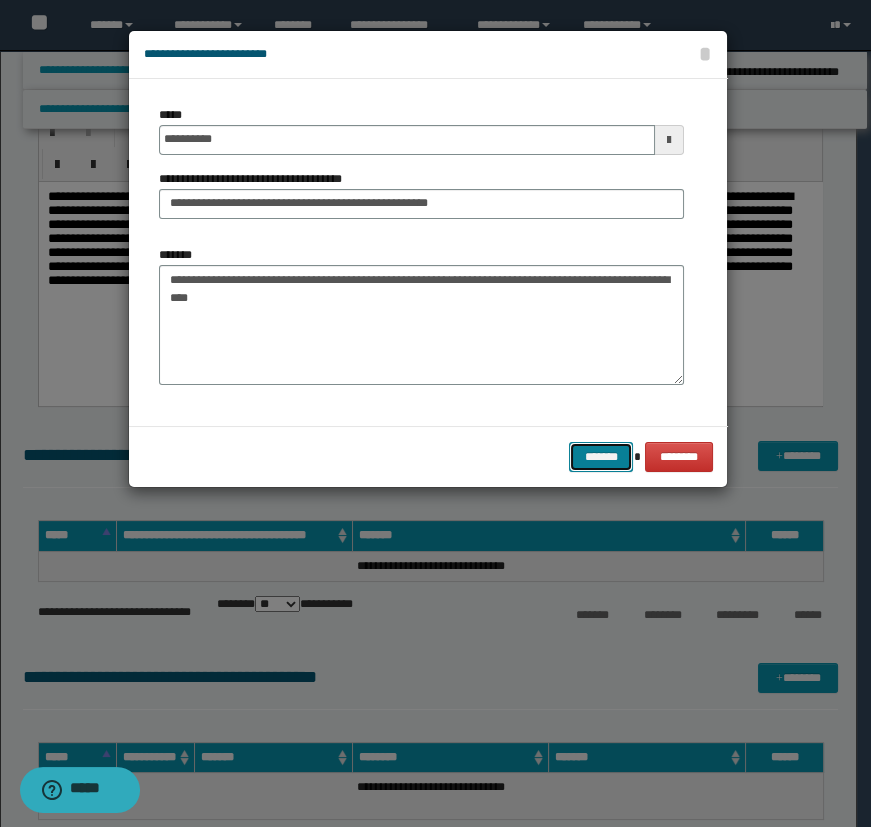 drag, startPoint x: 614, startPoint y: 469, endPoint x: 570, endPoint y: 592, distance: 130.63307 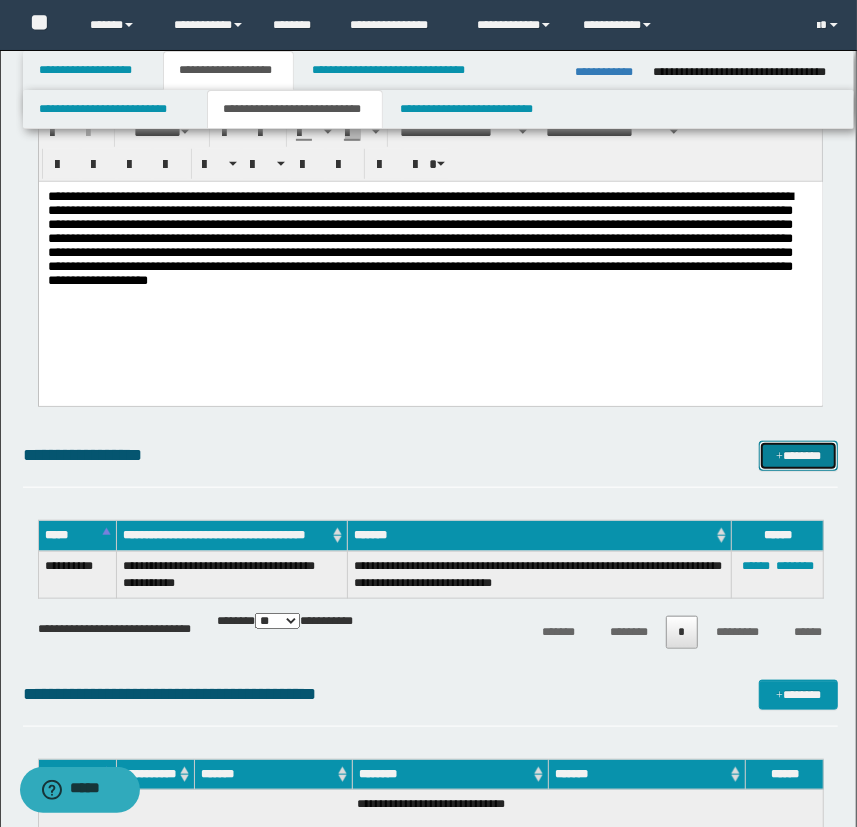 scroll, scrollTop: 454, scrollLeft: 0, axis: vertical 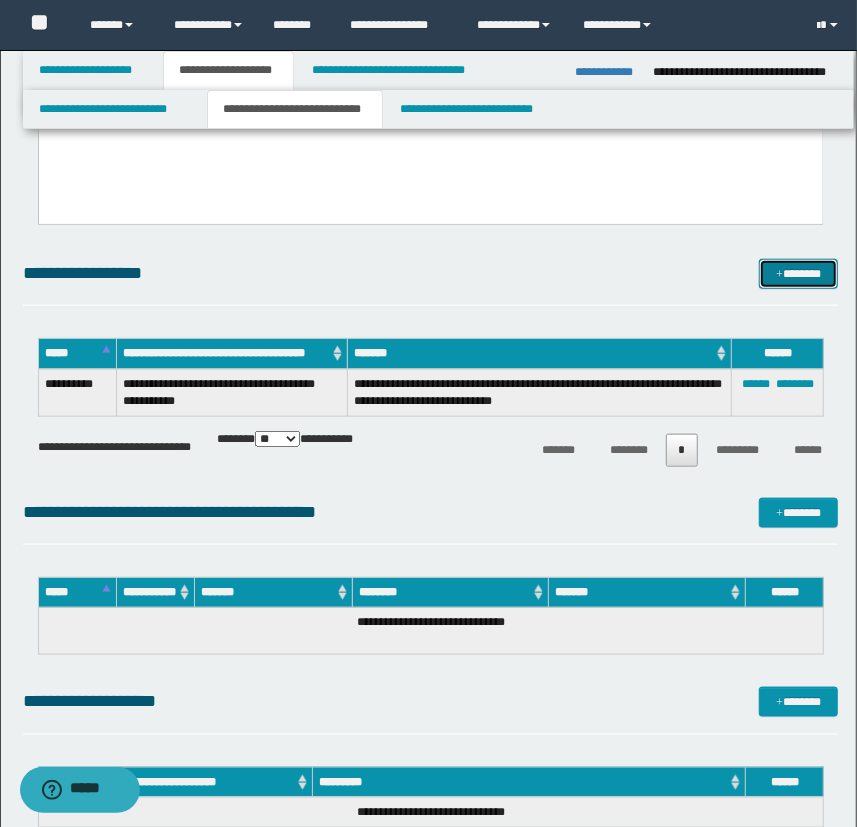 click on "*******" at bounding box center [799, 274] 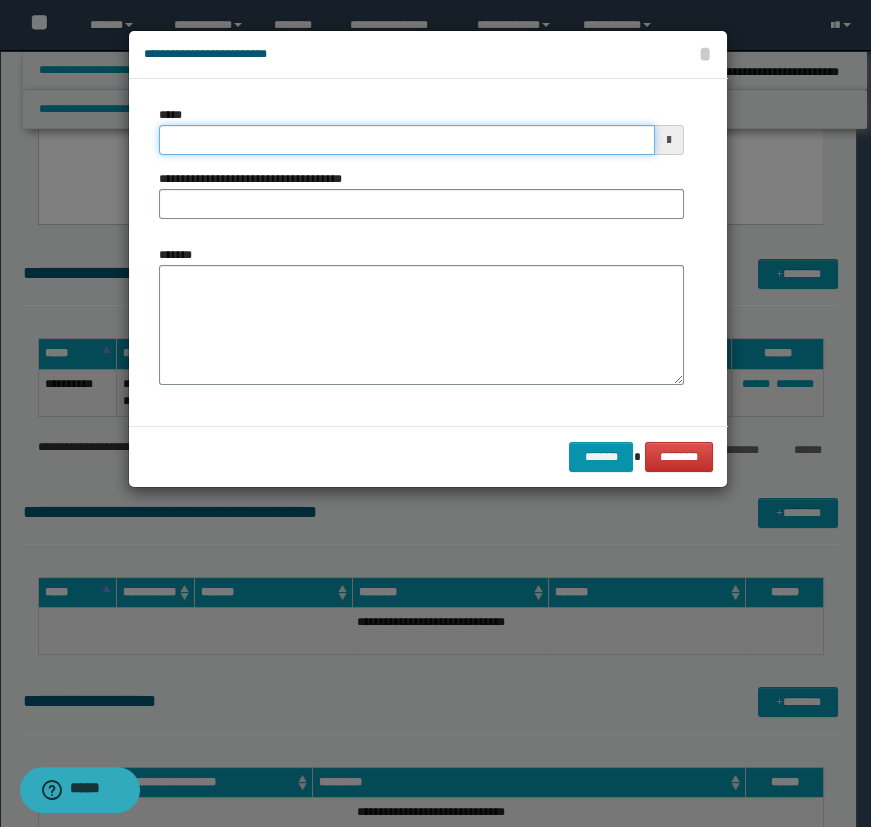 click on "*****" at bounding box center (407, 140) 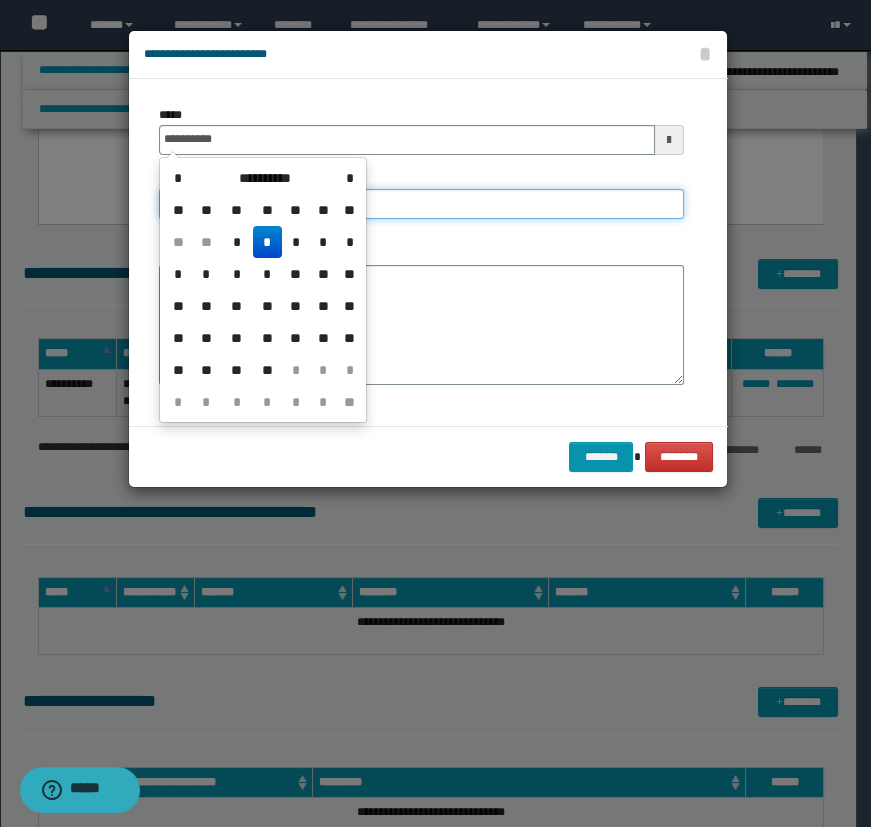 type on "**********" 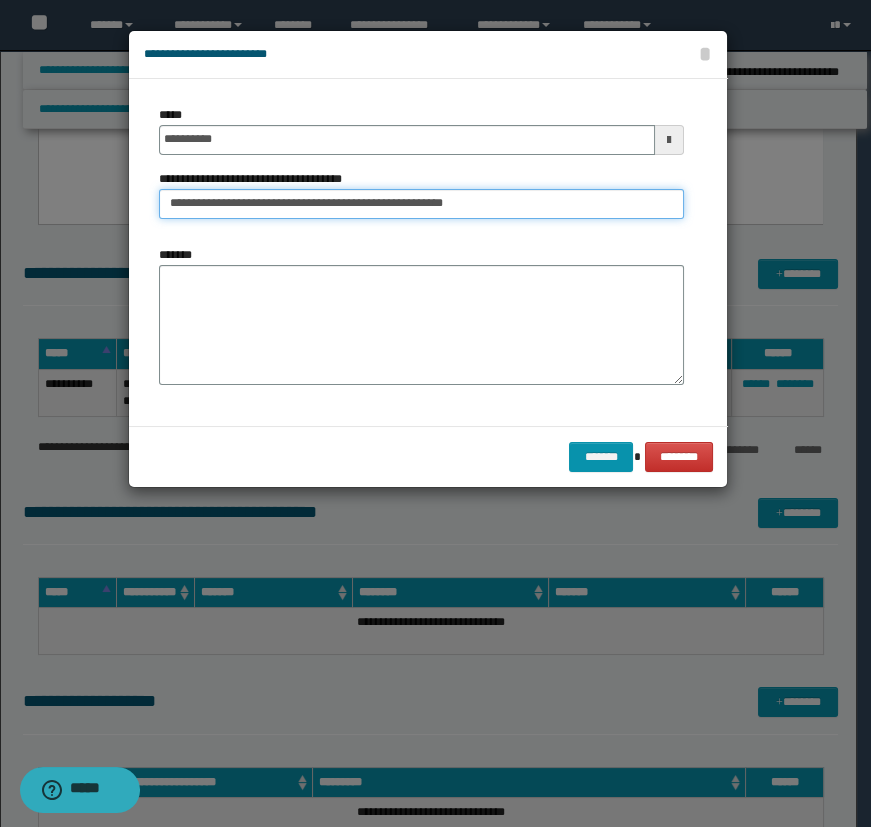 type on "**********" 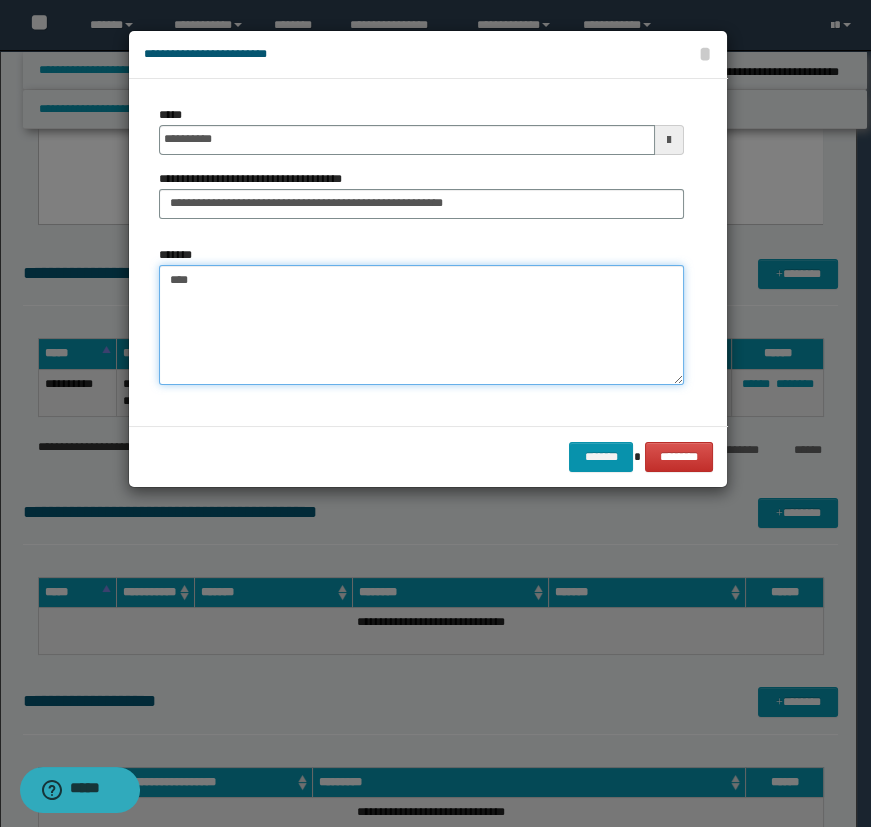 click on "***" at bounding box center (421, 325) 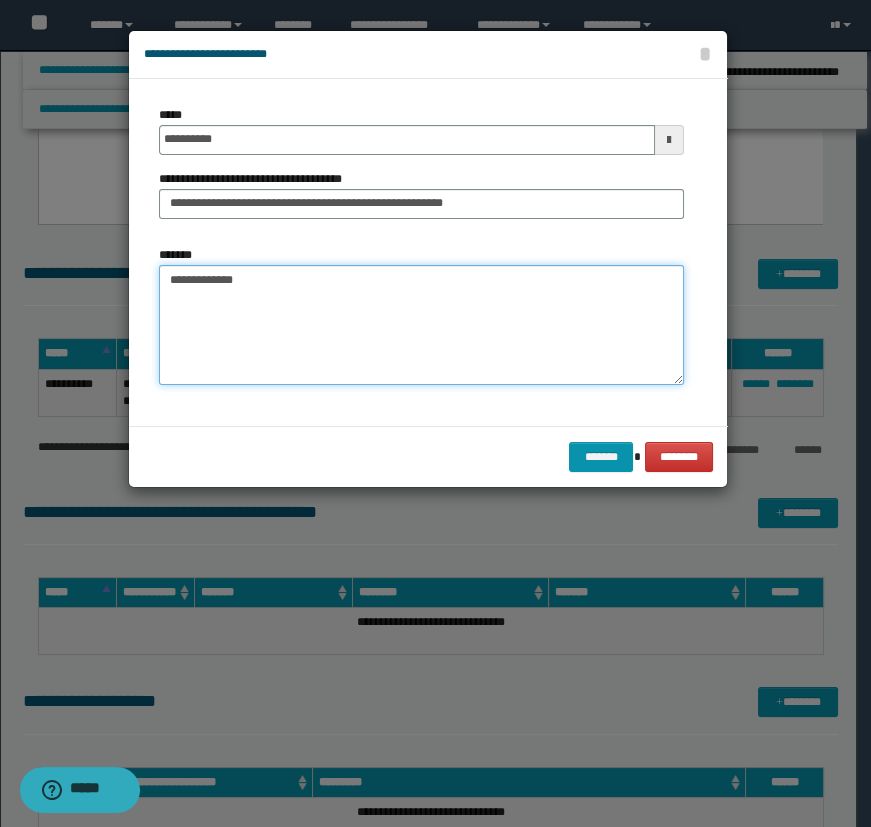 click on "**********" at bounding box center [421, 325] 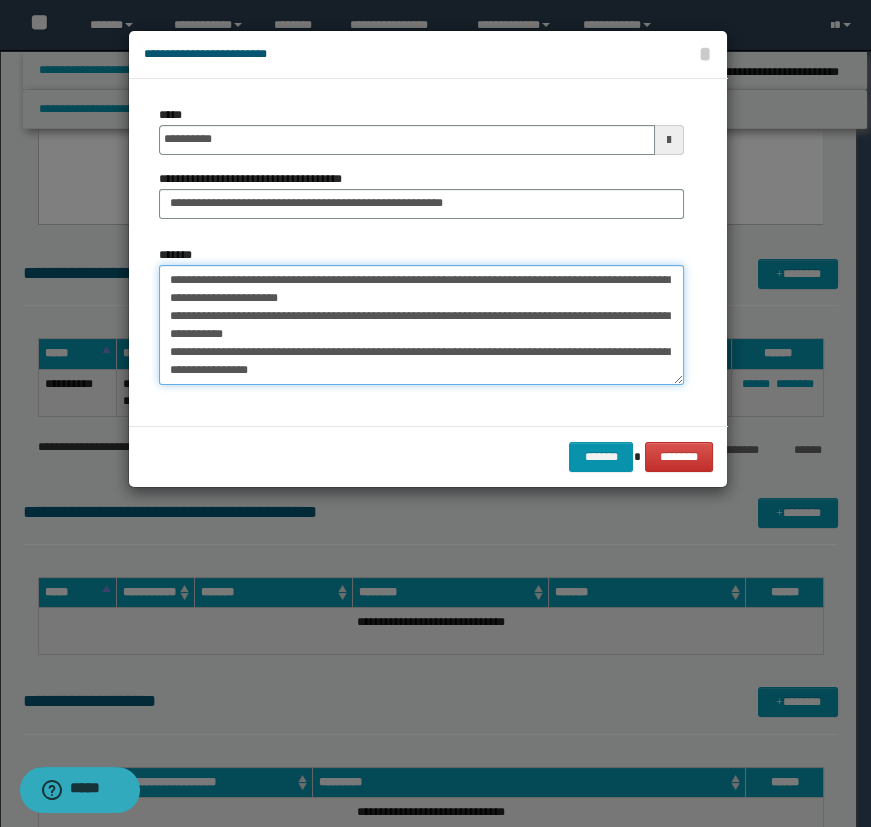 scroll, scrollTop: 281, scrollLeft: 0, axis: vertical 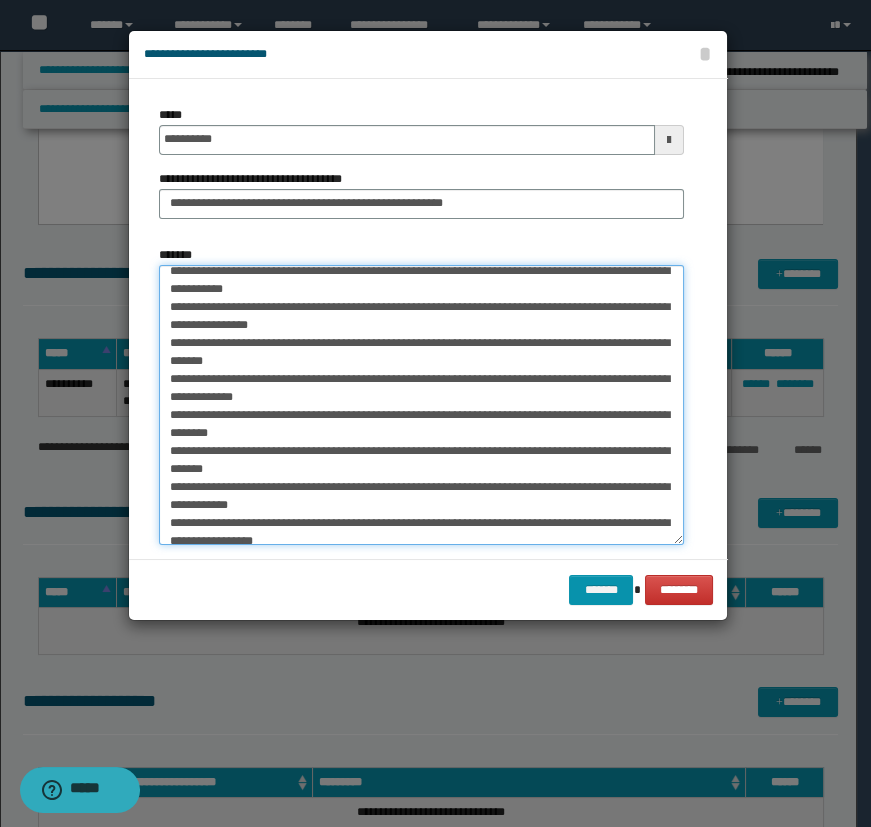 drag, startPoint x: 675, startPoint y: 381, endPoint x: 648, endPoint y: 541, distance: 162.26213 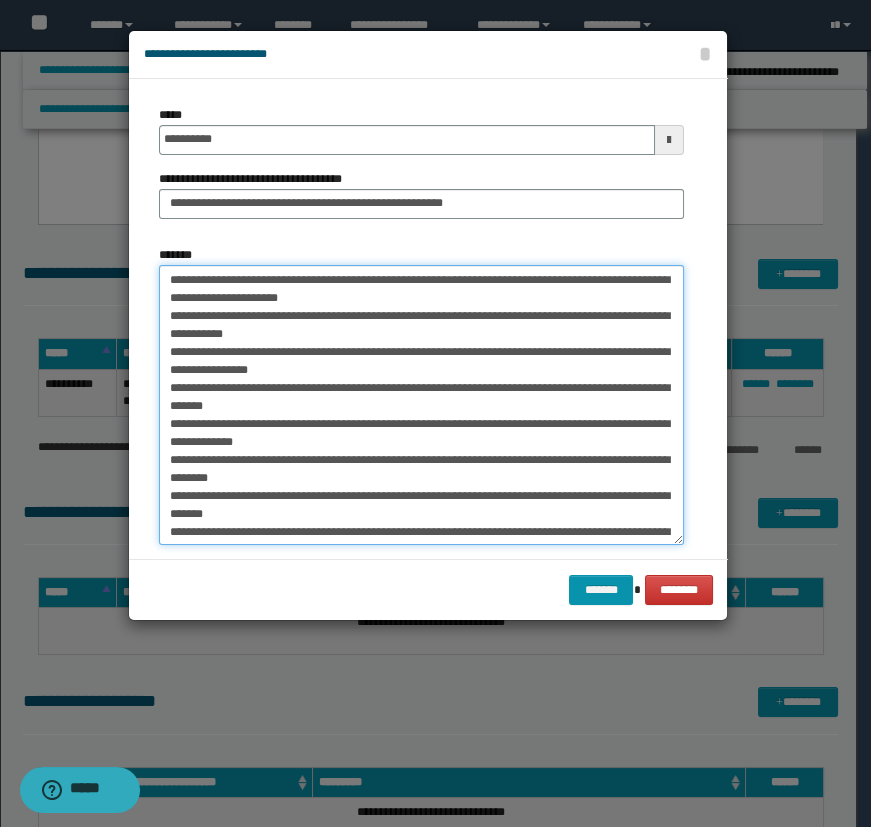 click on "*******" at bounding box center [421, 405] 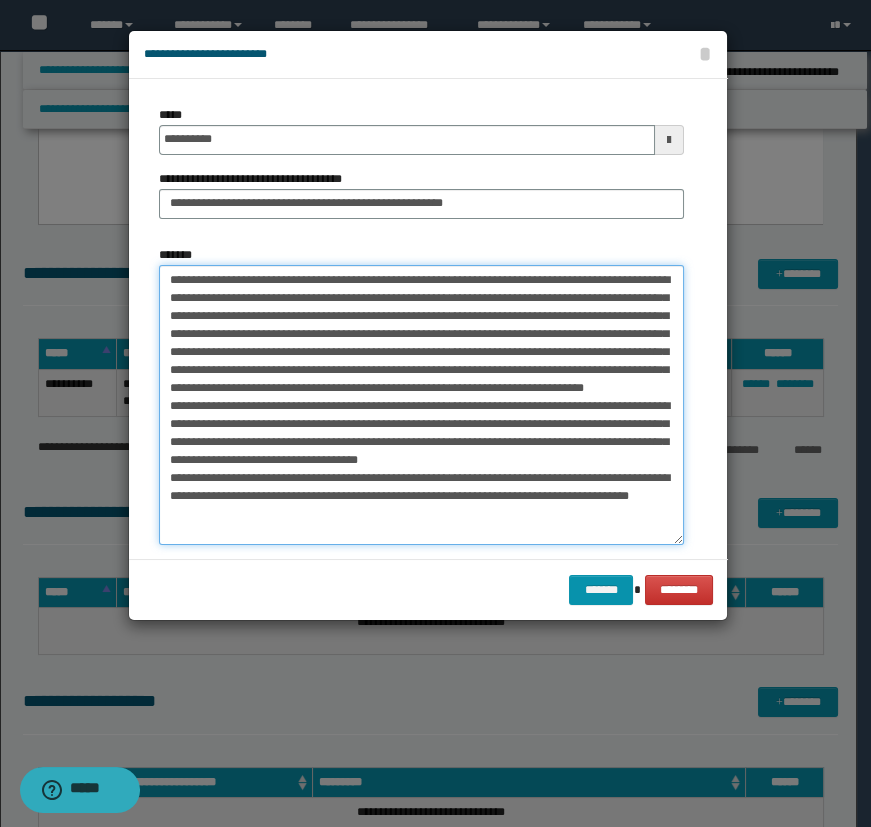 scroll, scrollTop: 1, scrollLeft: 0, axis: vertical 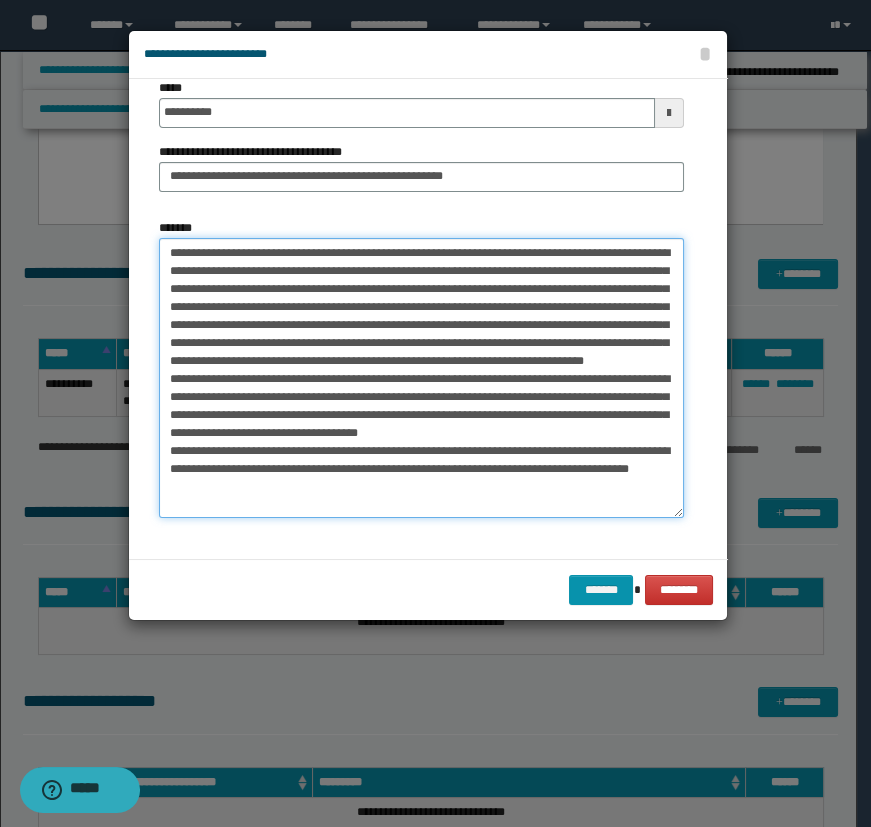 drag, startPoint x: 255, startPoint y: 277, endPoint x: 694, endPoint y: 616, distance: 554.65485 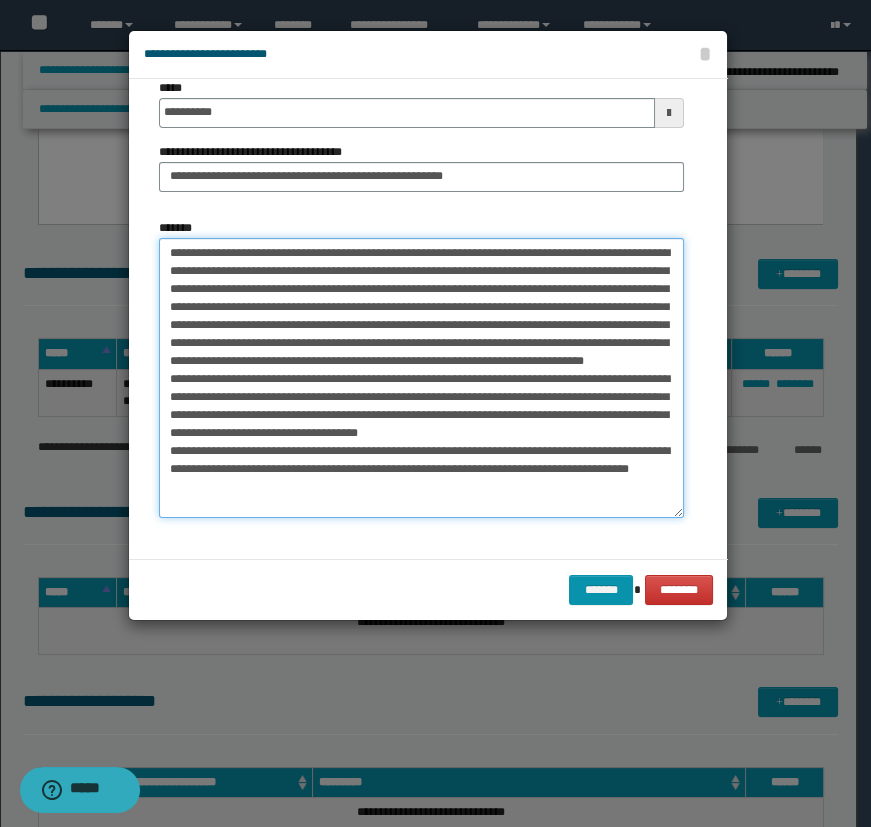 click on "*******" at bounding box center [421, 378] 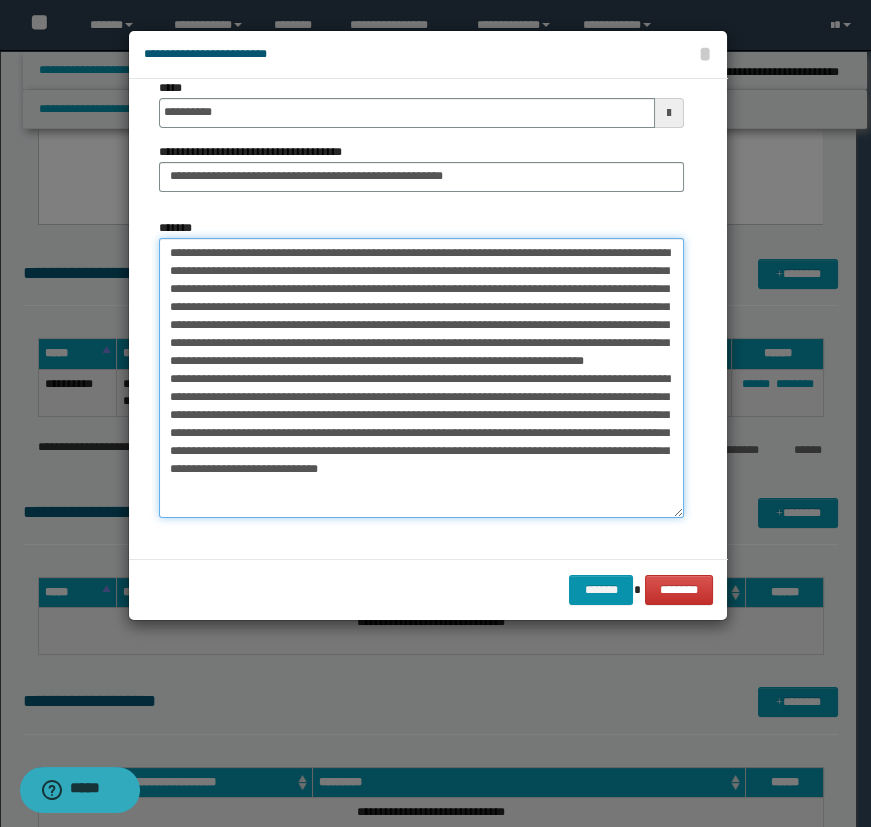 scroll, scrollTop: 0, scrollLeft: 0, axis: both 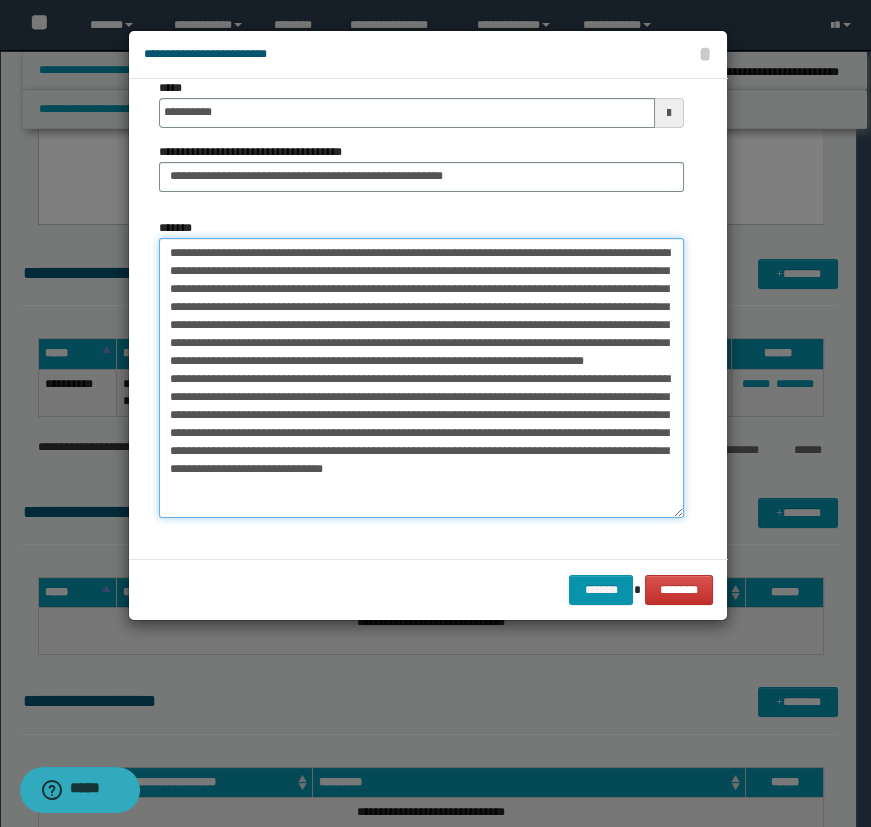 click on "*******" at bounding box center (421, 378) 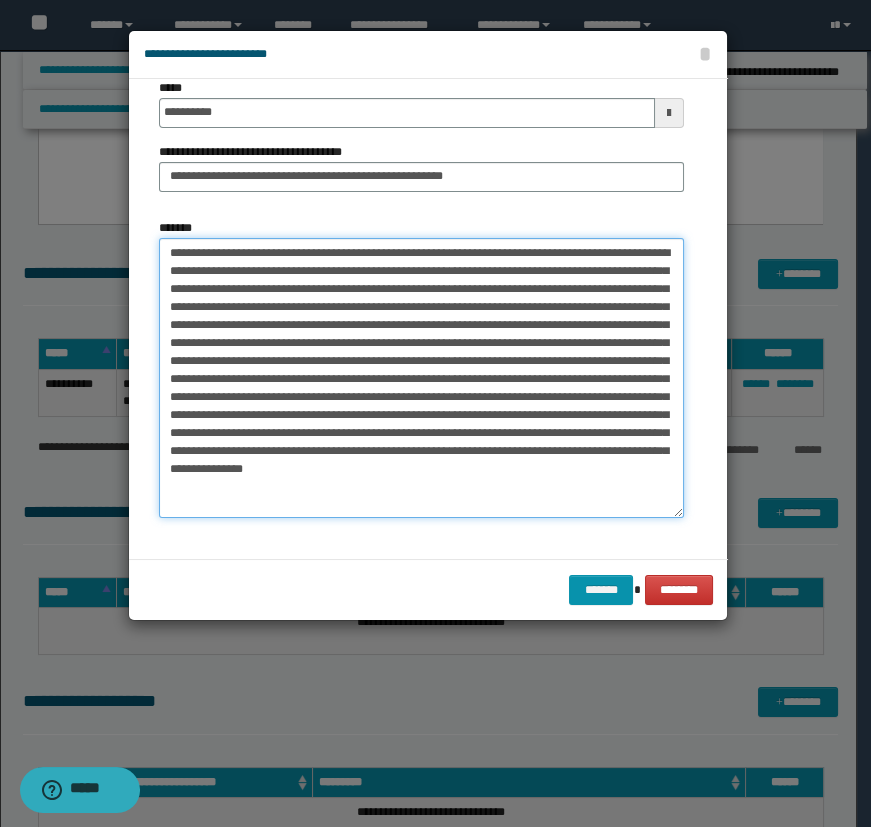 scroll, scrollTop: 0, scrollLeft: 0, axis: both 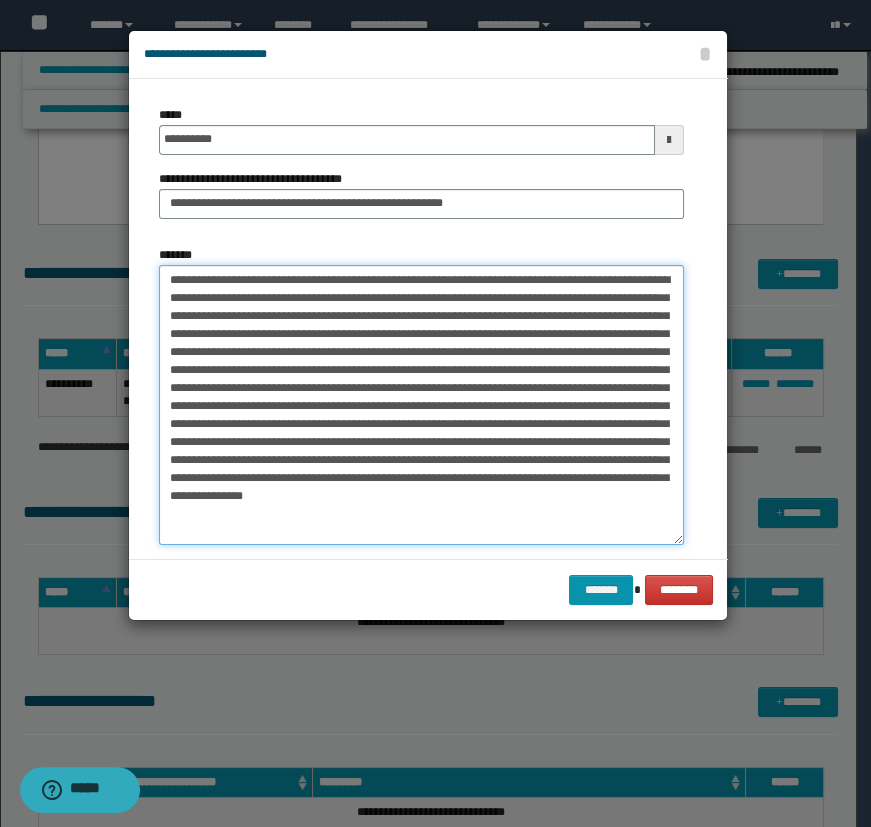 click on "*******" at bounding box center [421, 405] 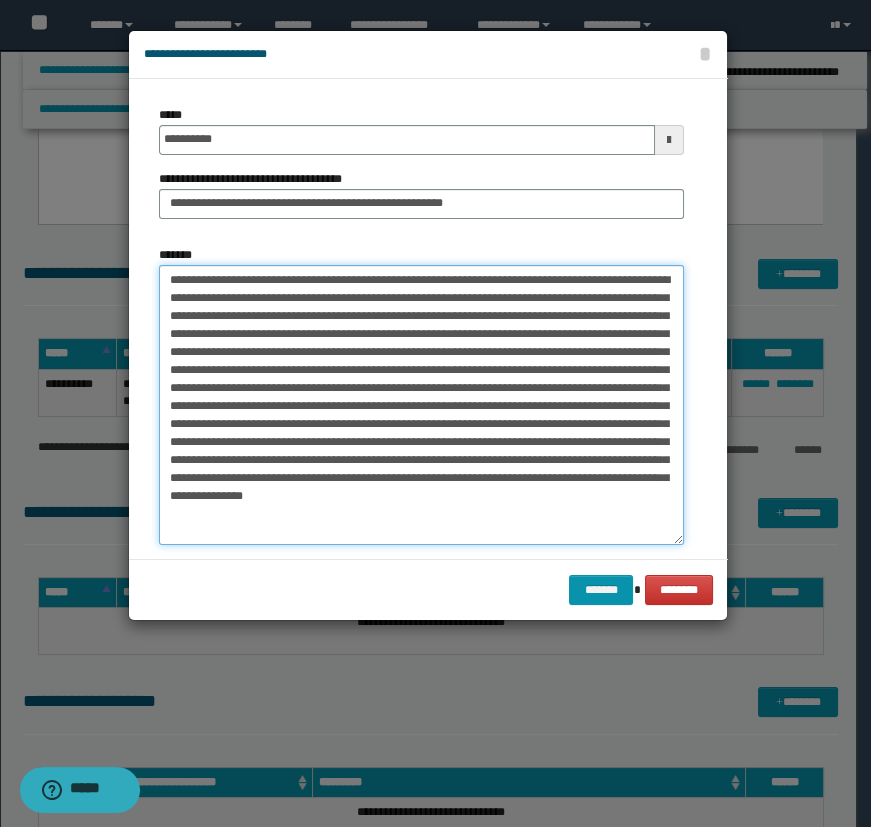 drag, startPoint x: 317, startPoint y: 377, endPoint x: 577, endPoint y: 529, distance: 301.17105 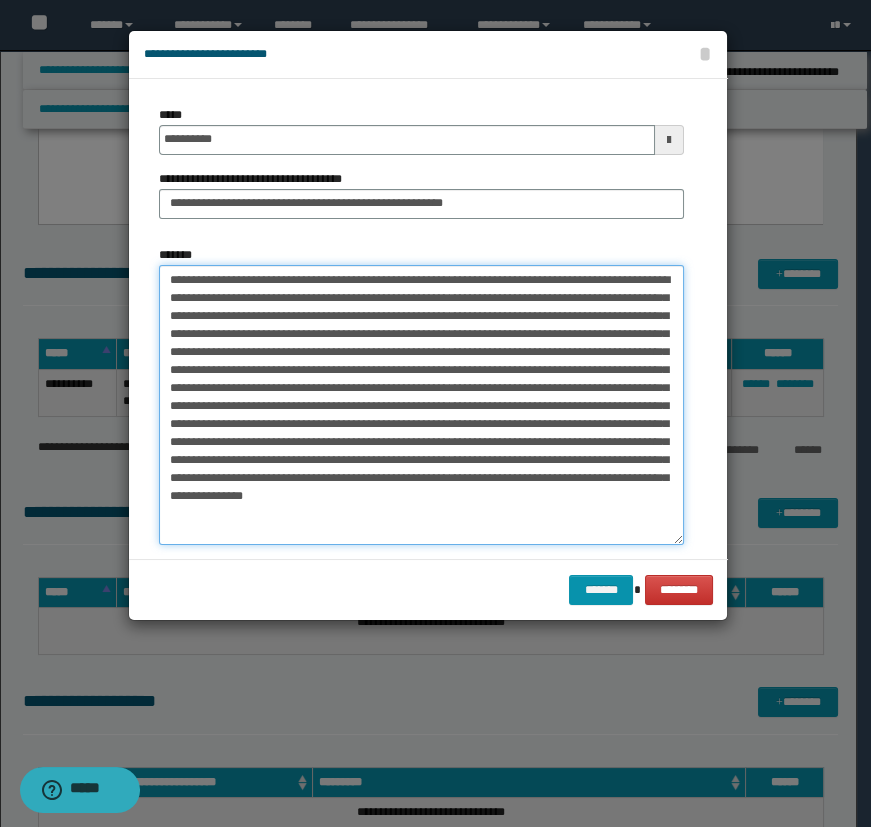 click on "*******" at bounding box center (421, 405) 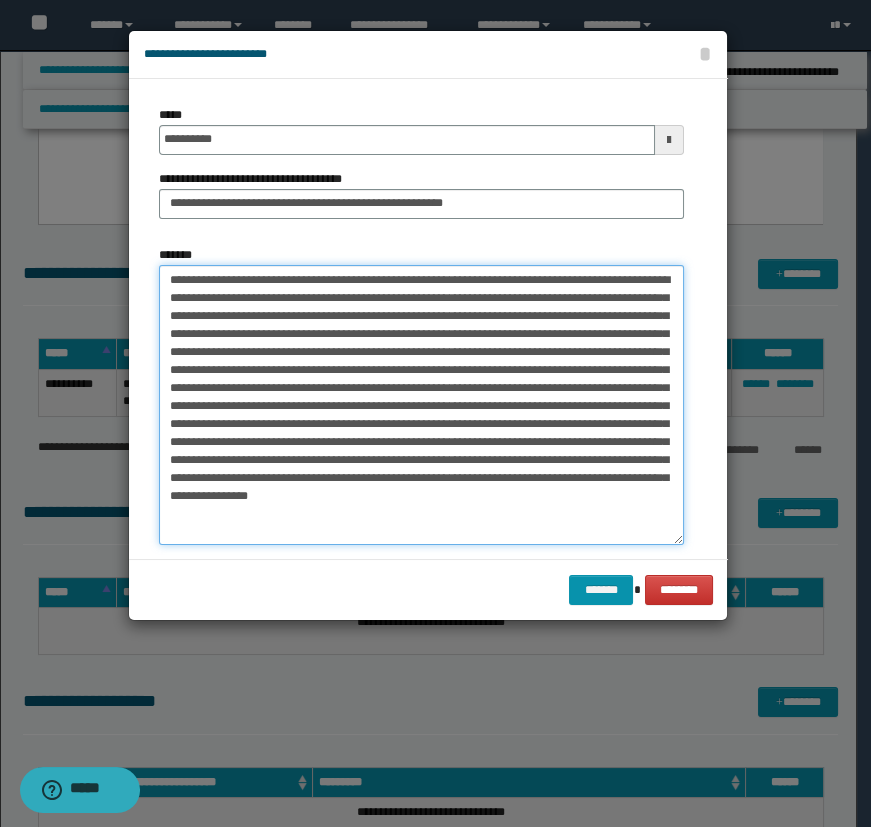 click on "*******" at bounding box center (421, 405) 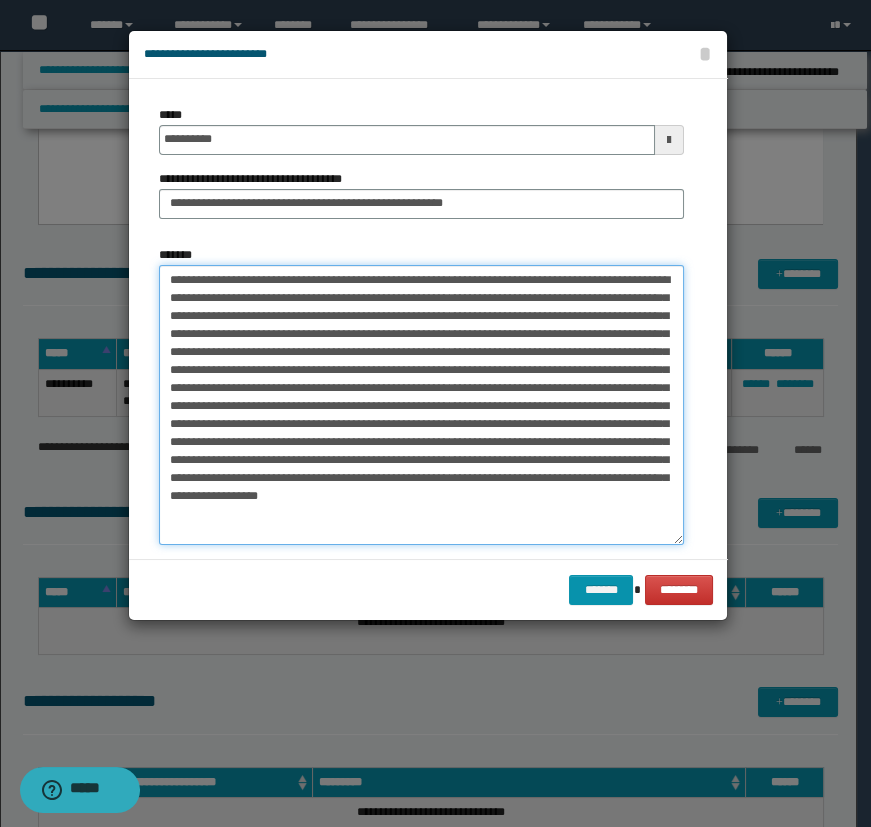 drag, startPoint x: 287, startPoint y: 281, endPoint x: 613, endPoint y: 530, distance: 410.2158 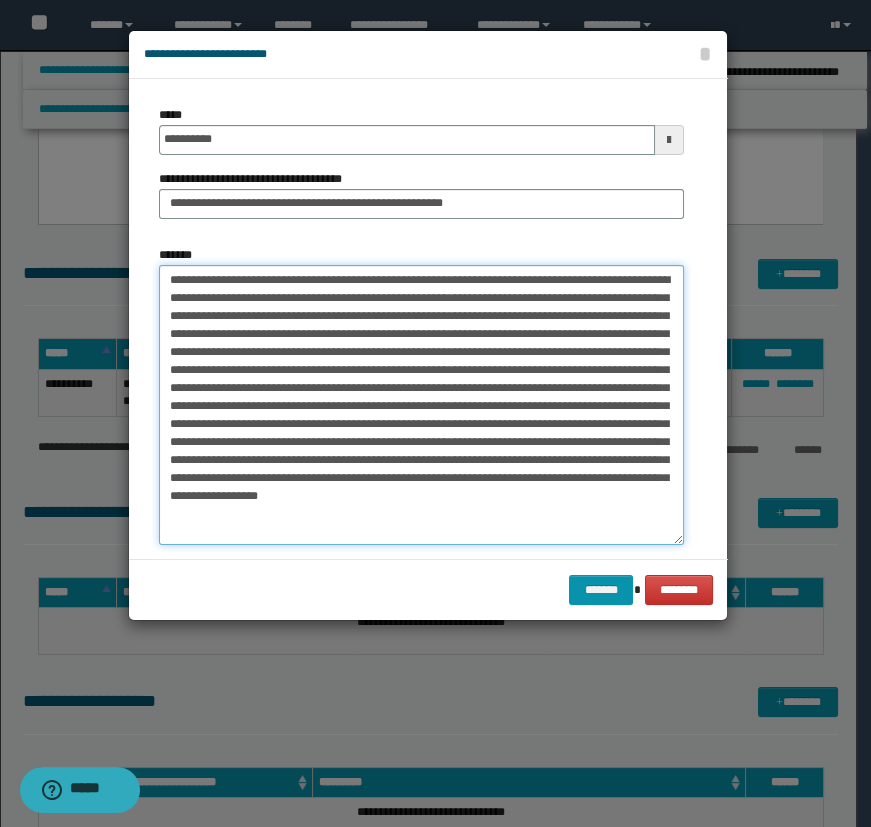 drag, startPoint x: 586, startPoint y: 515, endPoint x: -1, endPoint y: 161, distance: 685.48157 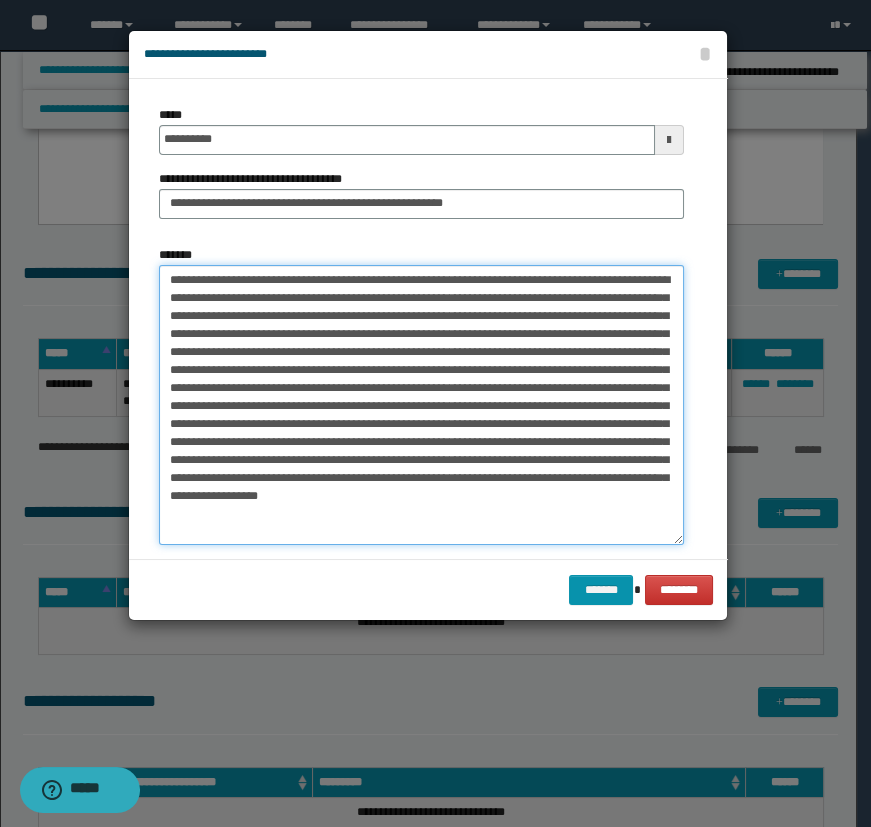 drag, startPoint x: 552, startPoint y: 518, endPoint x: 28, endPoint y: 237, distance: 594.5898 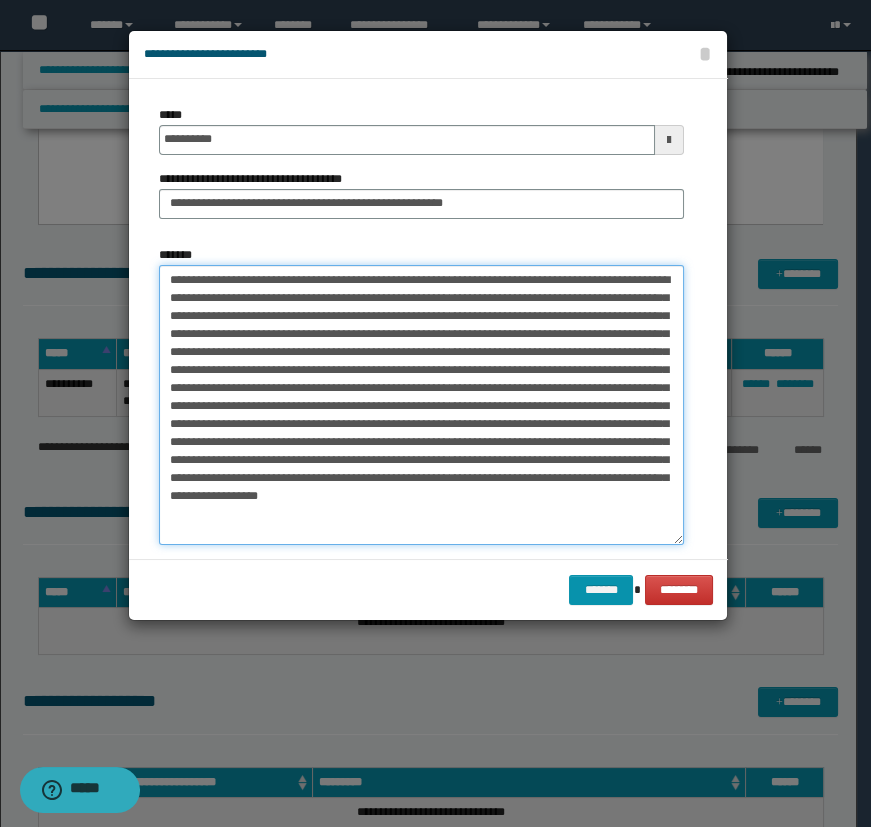 drag, startPoint x: 574, startPoint y: 509, endPoint x: -1, endPoint y: 249, distance: 631.0507 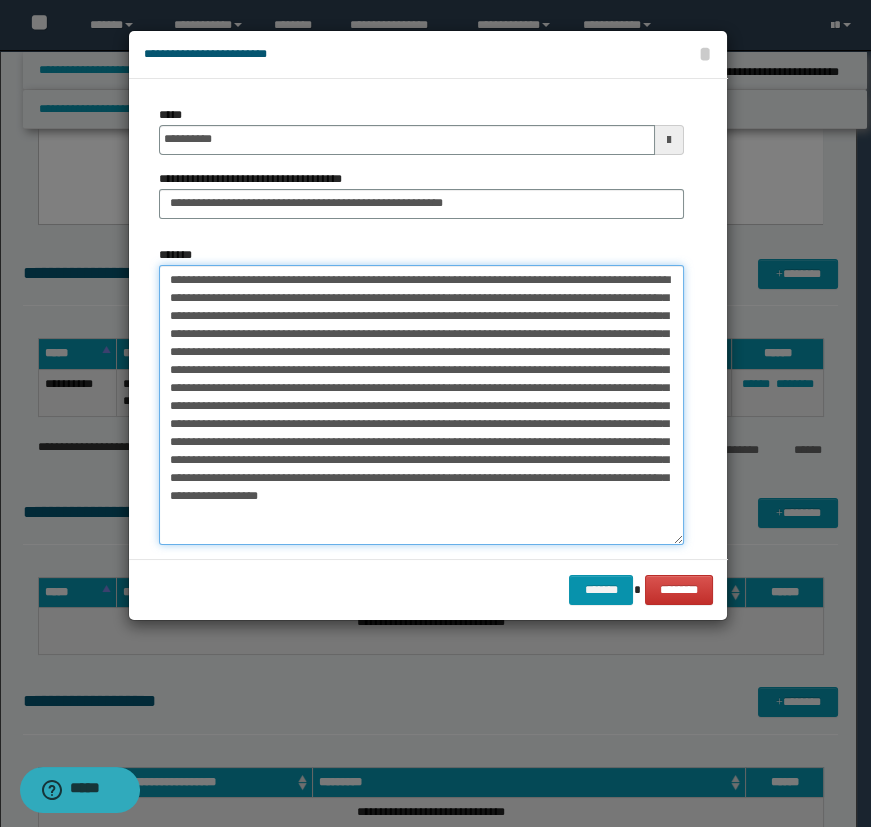 click on "*******" at bounding box center [421, 405] 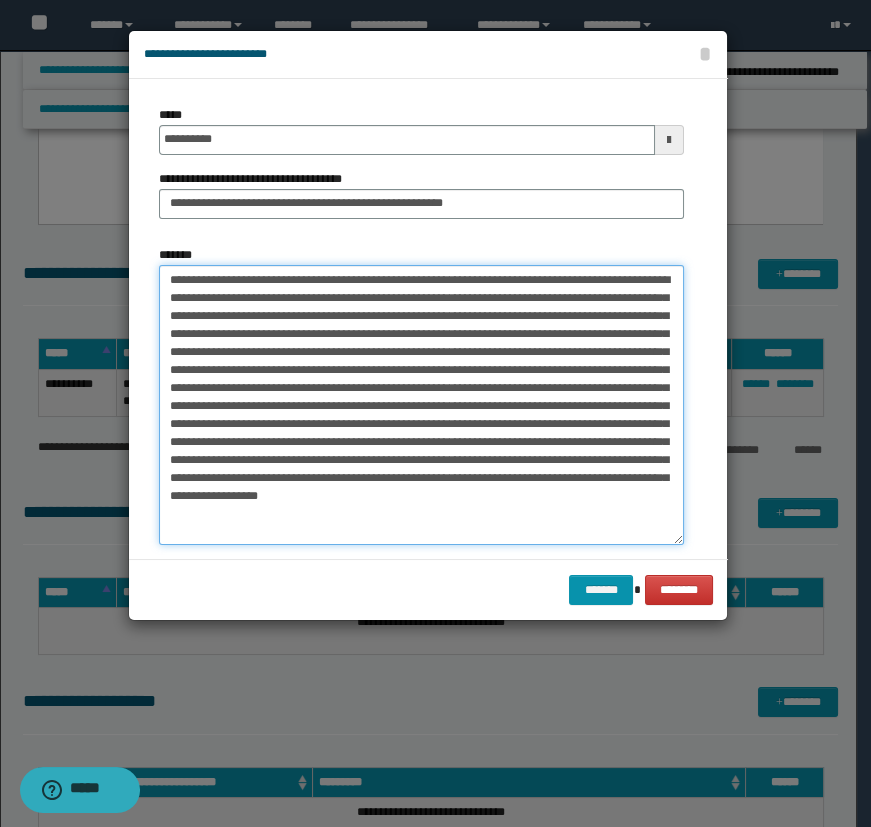 drag, startPoint x: 590, startPoint y: 520, endPoint x: -1, endPoint y: 263, distance: 644.461 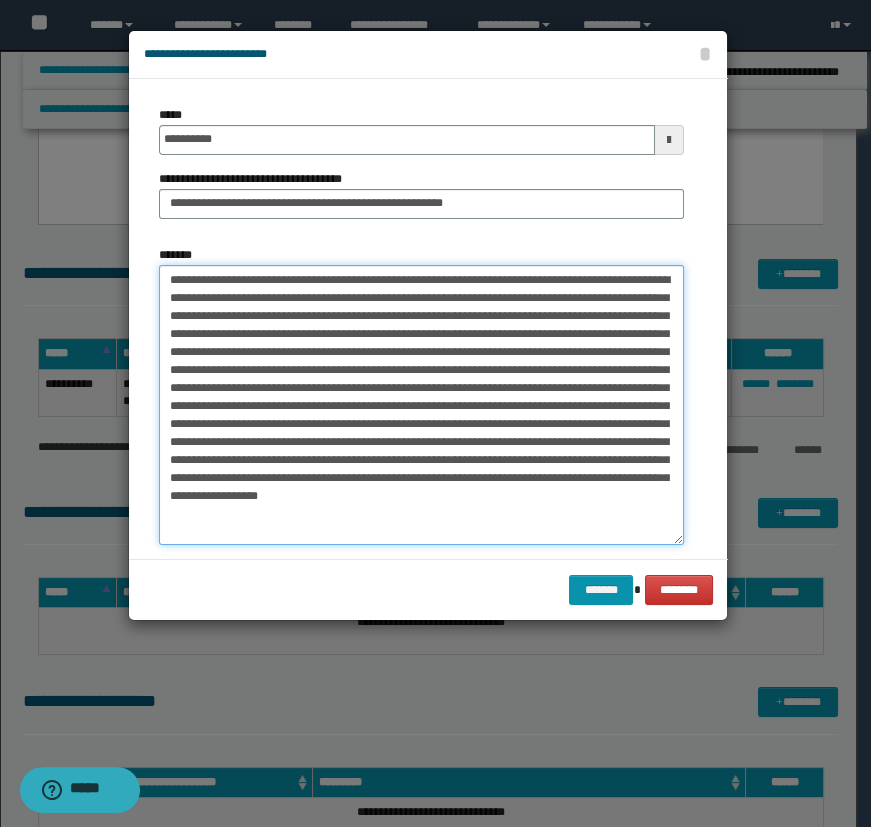 drag, startPoint x: 300, startPoint y: 429, endPoint x: 592, endPoint y: 528, distance: 308.3261 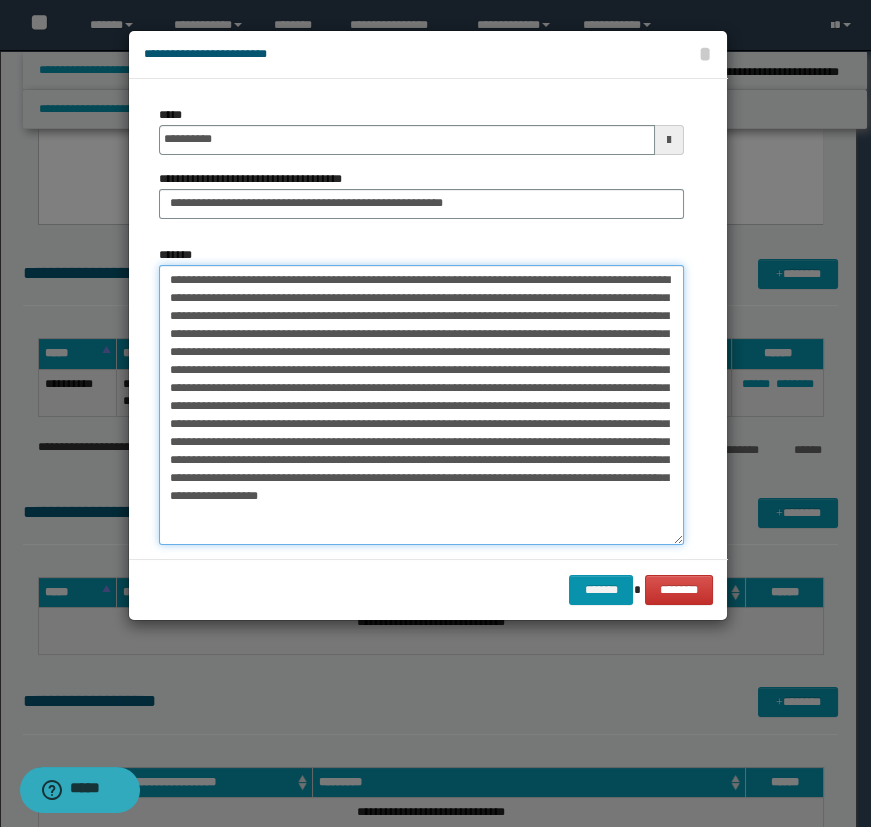 drag, startPoint x: 560, startPoint y: 527, endPoint x: -1, endPoint y: 185, distance: 657.0274 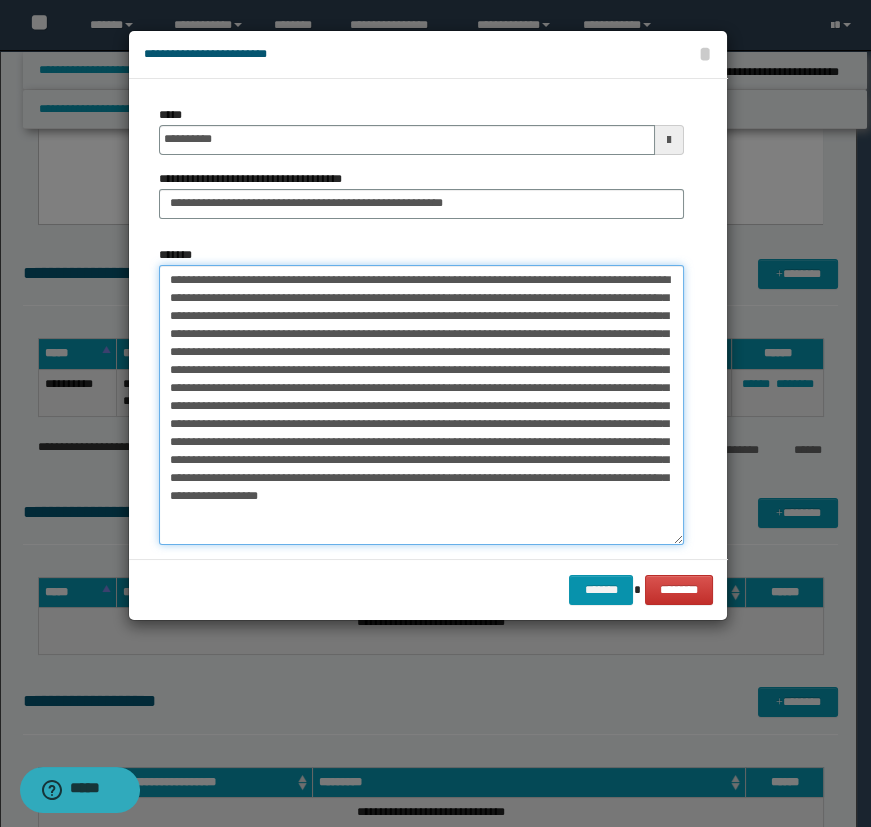 click on "*******" at bounding box center [421, 405] 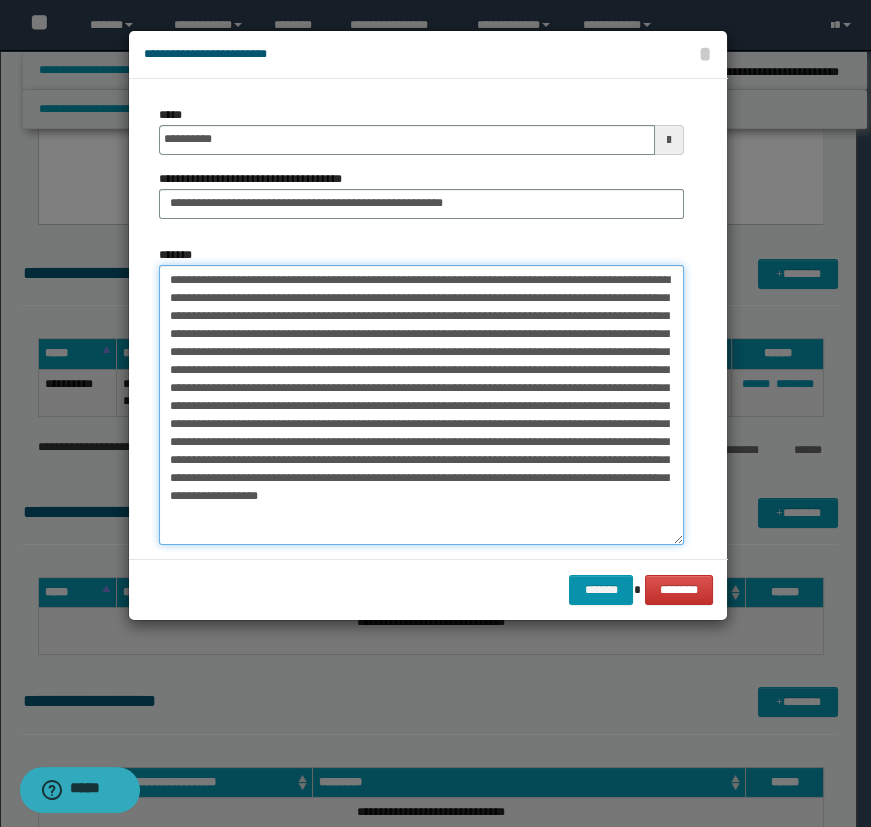 drag, startPoint x: 562, startPoint y: 520, endPoint x: -1, endPoint y: 238, distance: 629.6769 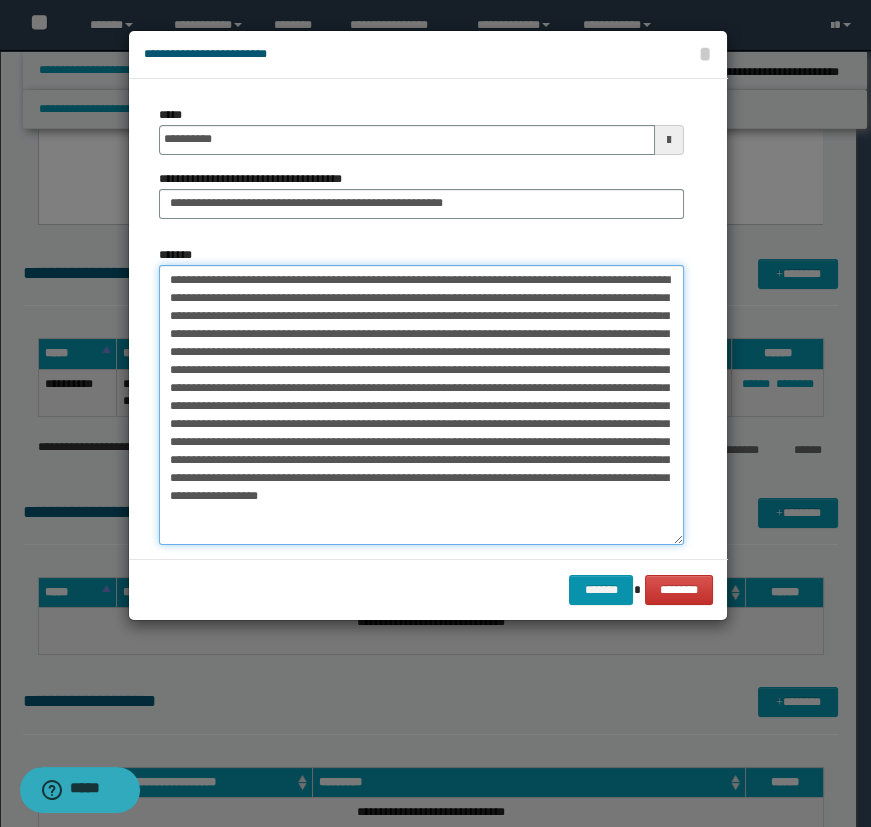 drag, startPoint x: 495, startPoint y: 506, endPoint x: -1, endPoint y: 54, distance: 671.05884 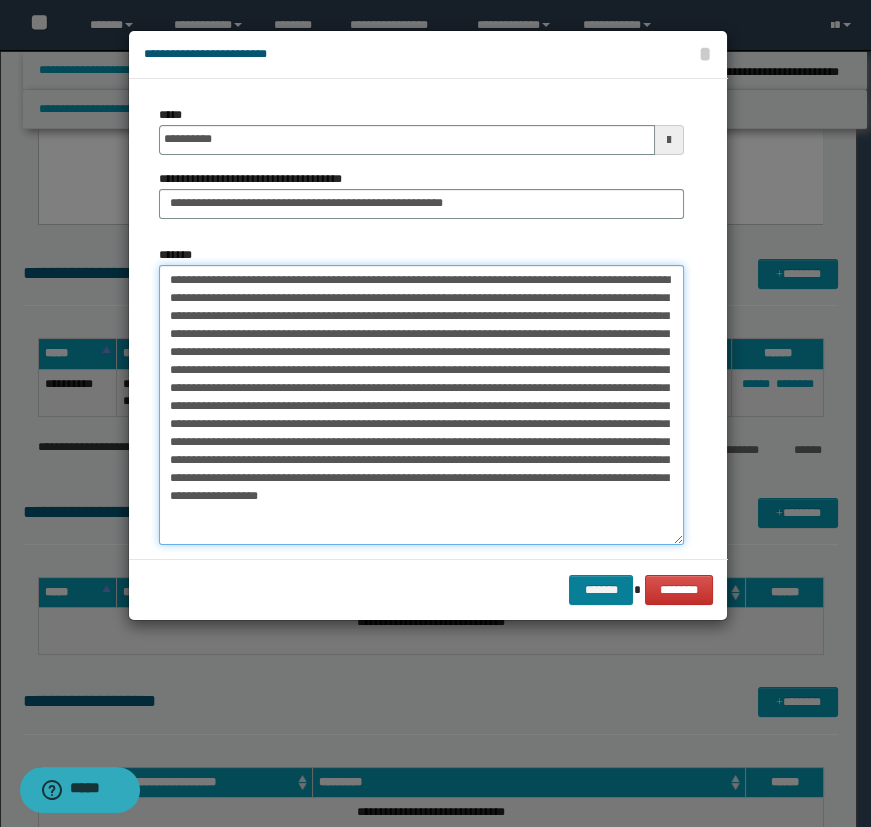 type on "**********" 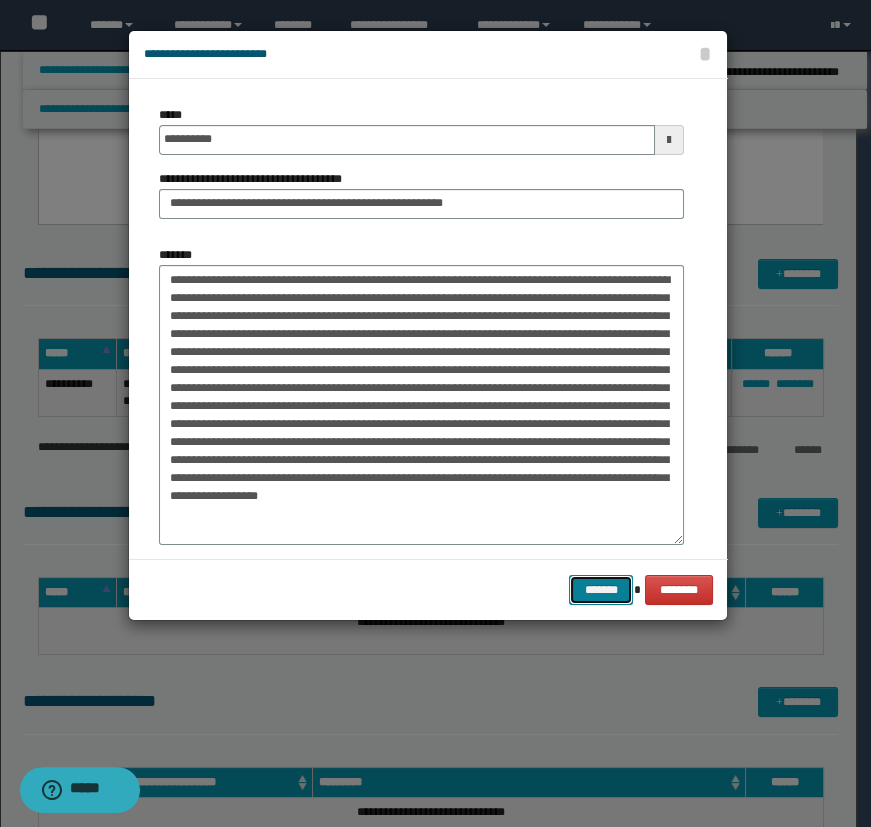 click on "*******" at bounding box center (601, 590) 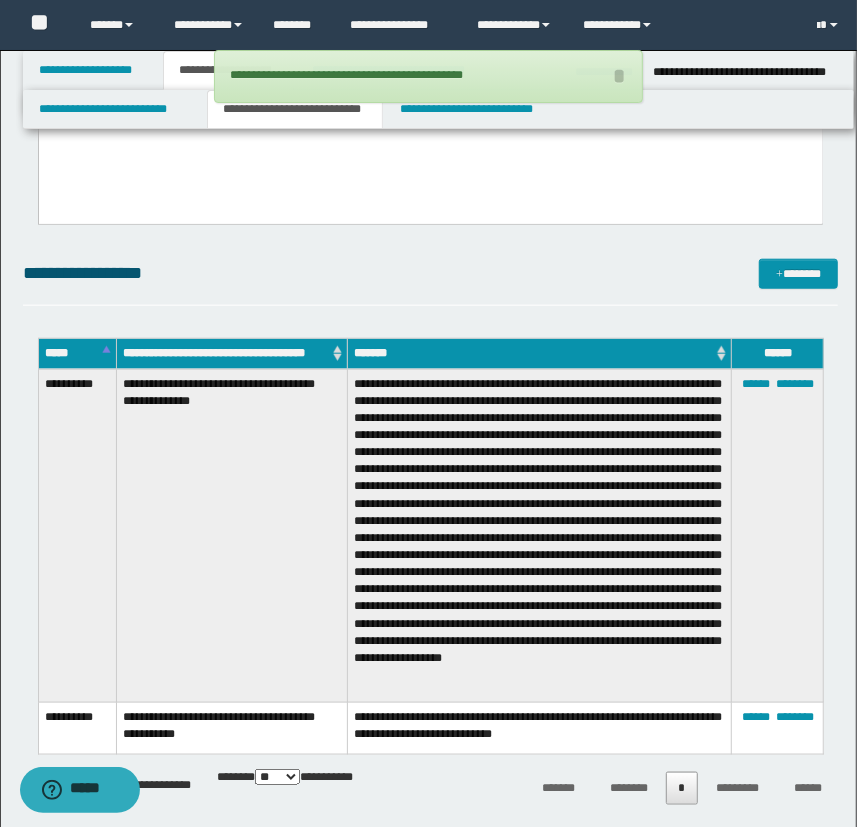 click at bounding box center [539, 536] 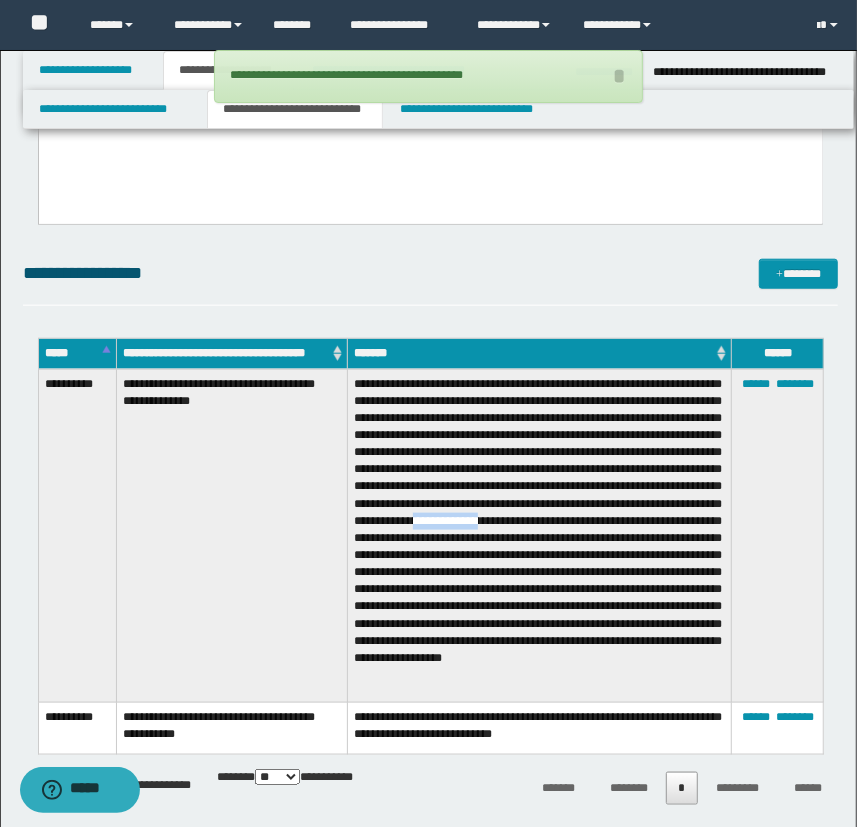 click at bounding box center [539, 536] 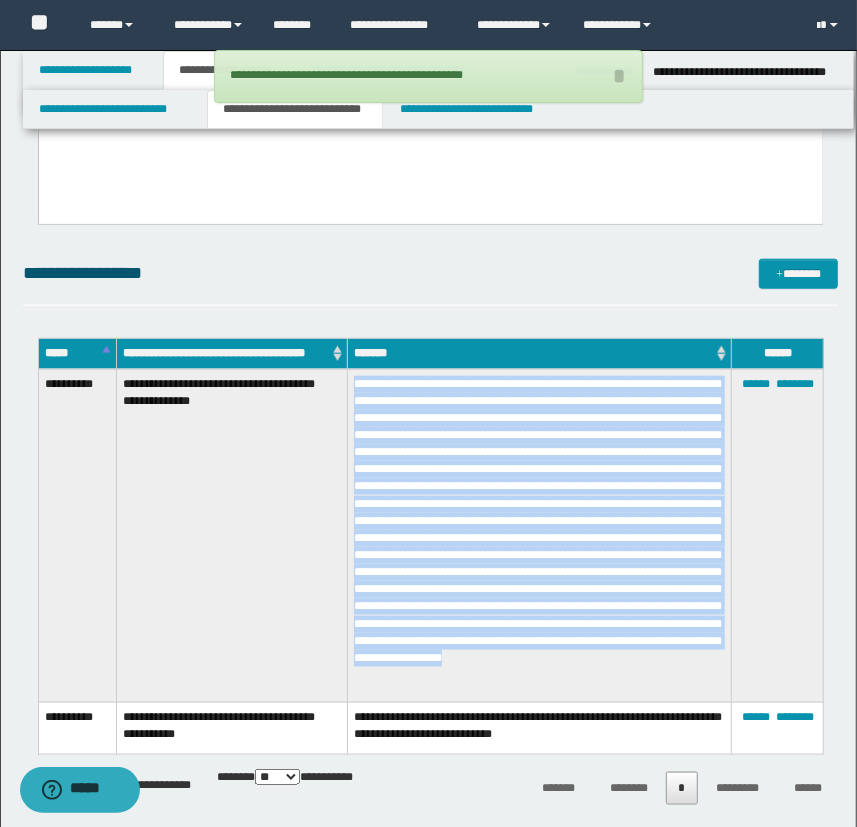 click at bounding box center [539, 536] 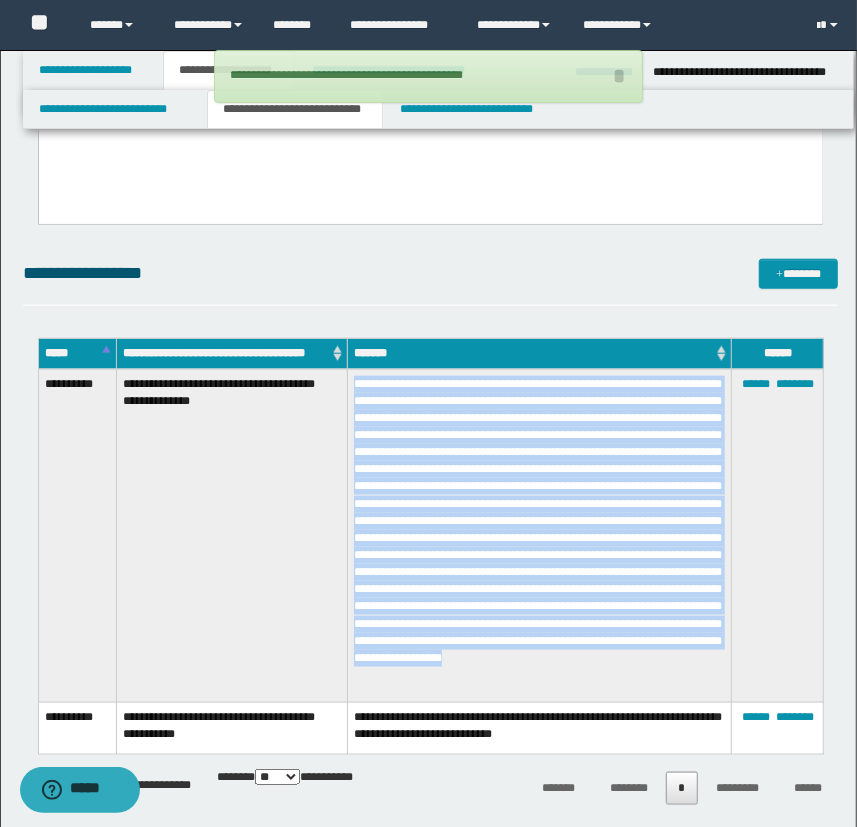 click at bounding box center (539, 536) 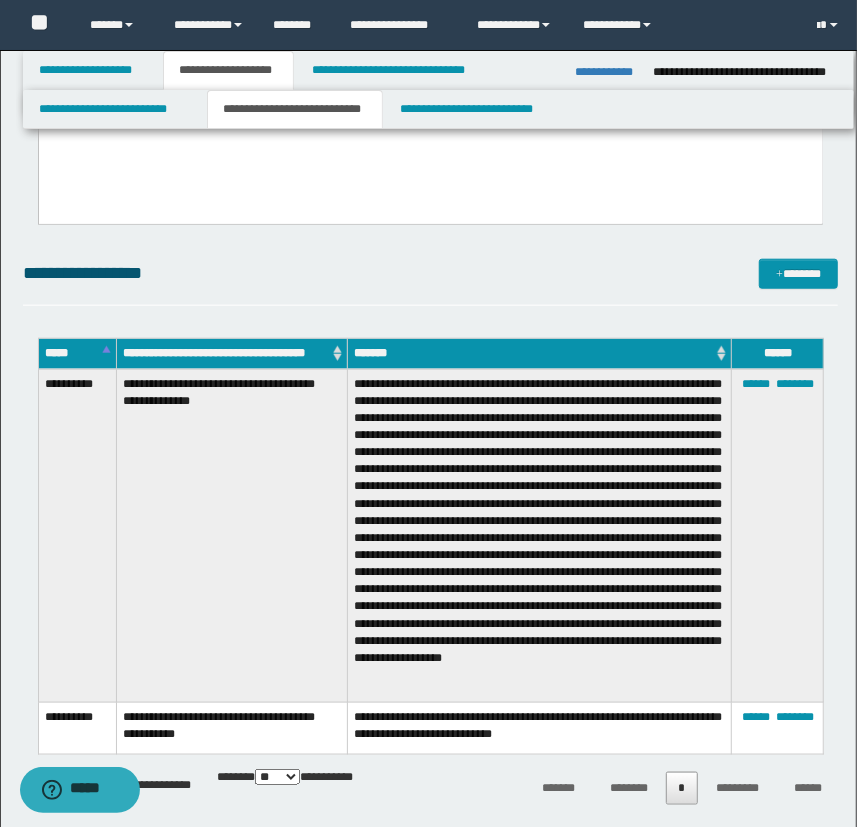 click at bounding box center (539, 536) 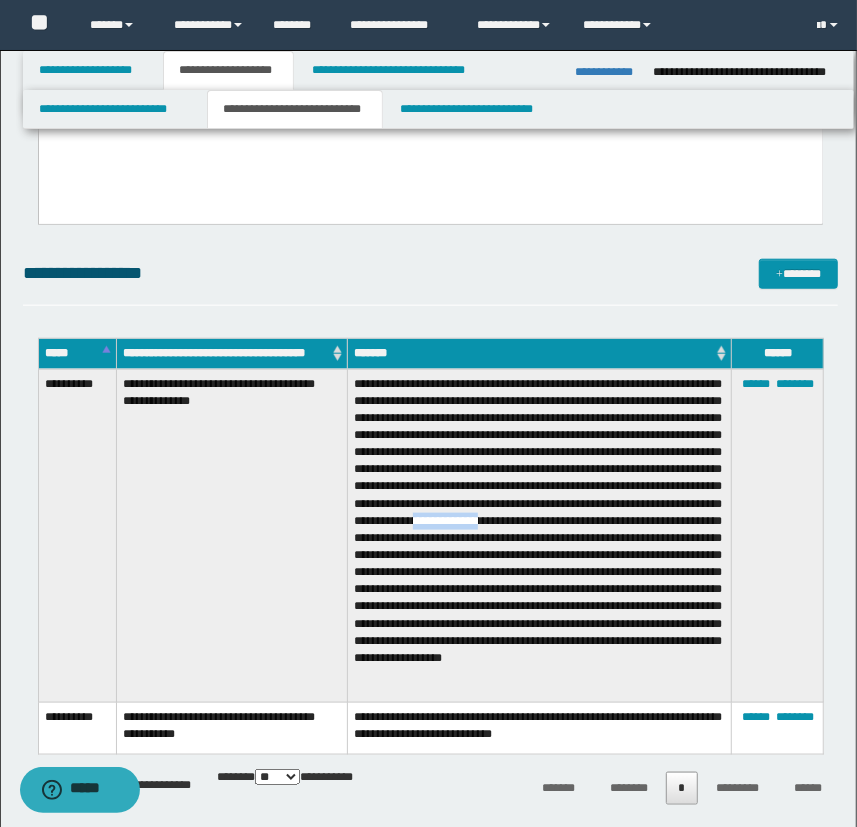 click at bounding box center (539, 536) 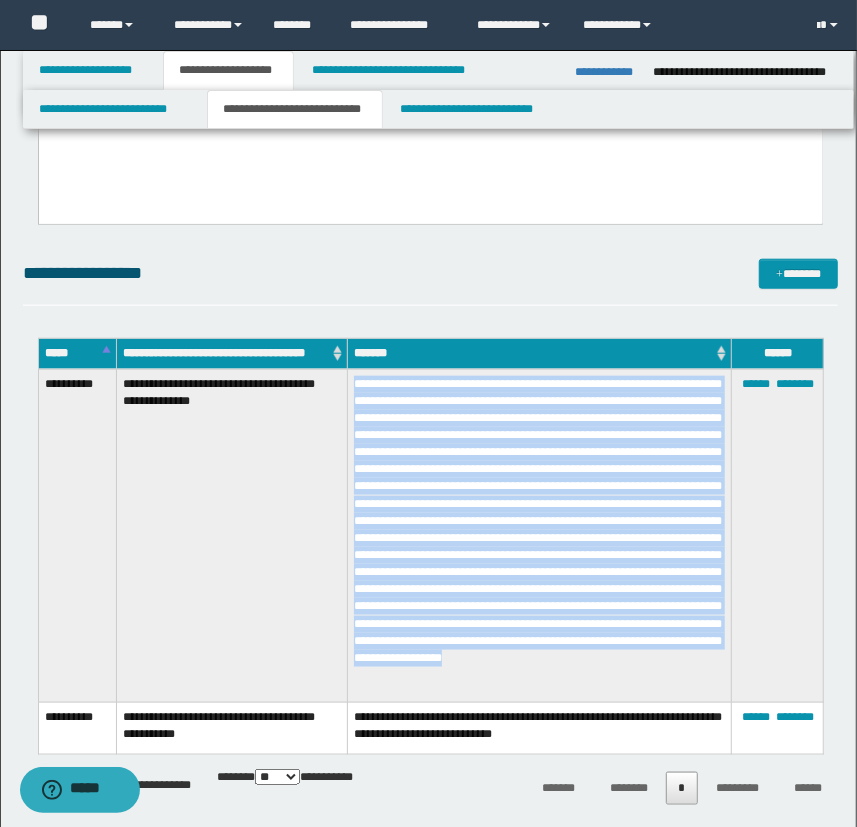 click at bounding box center (539, 536) 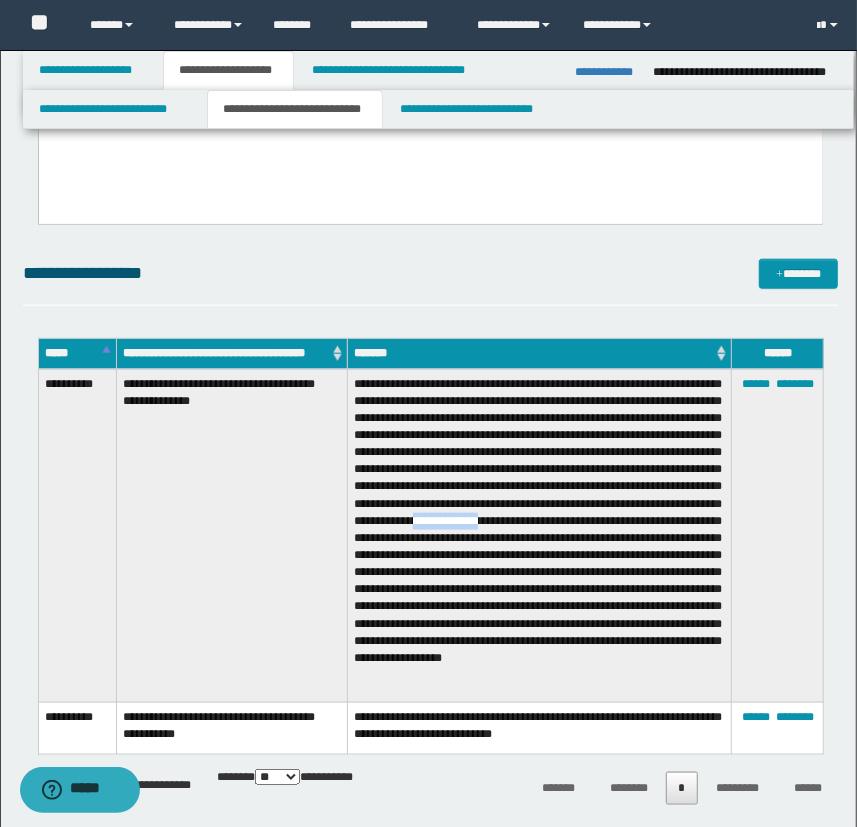 click at bounding box center (539, 536) 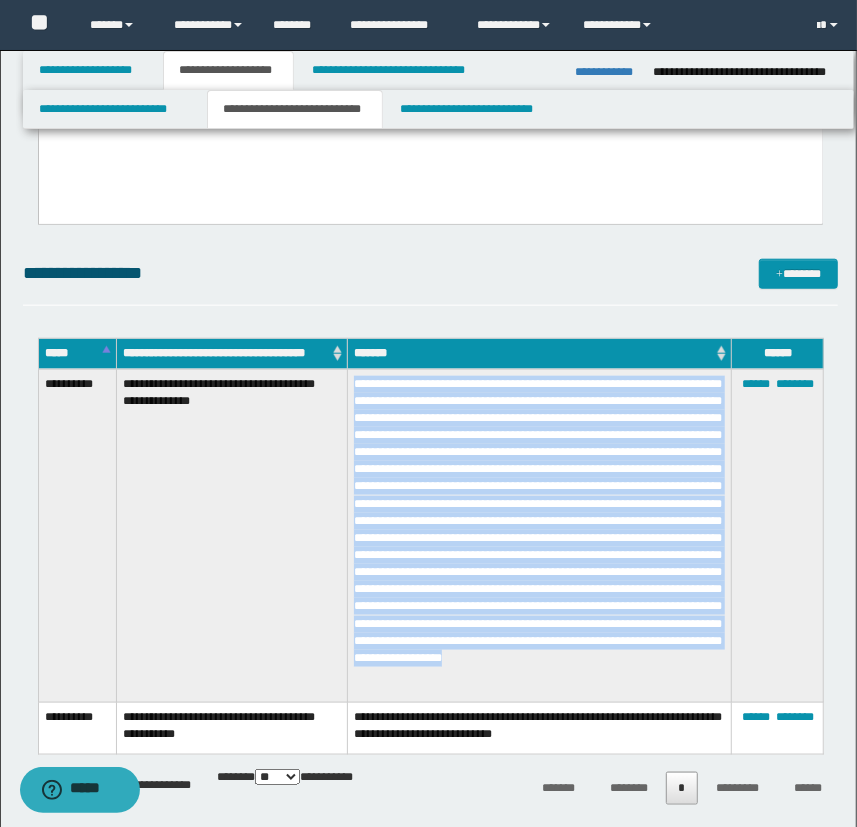 click at bounding box center (539, 536) 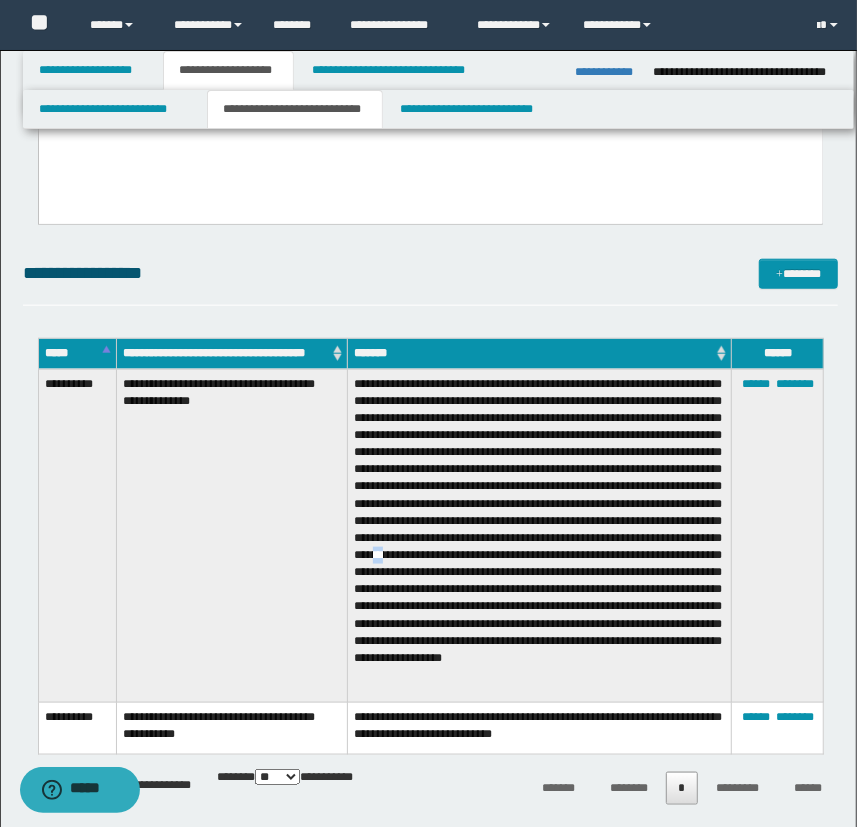 click at bounding box center [539, 536] 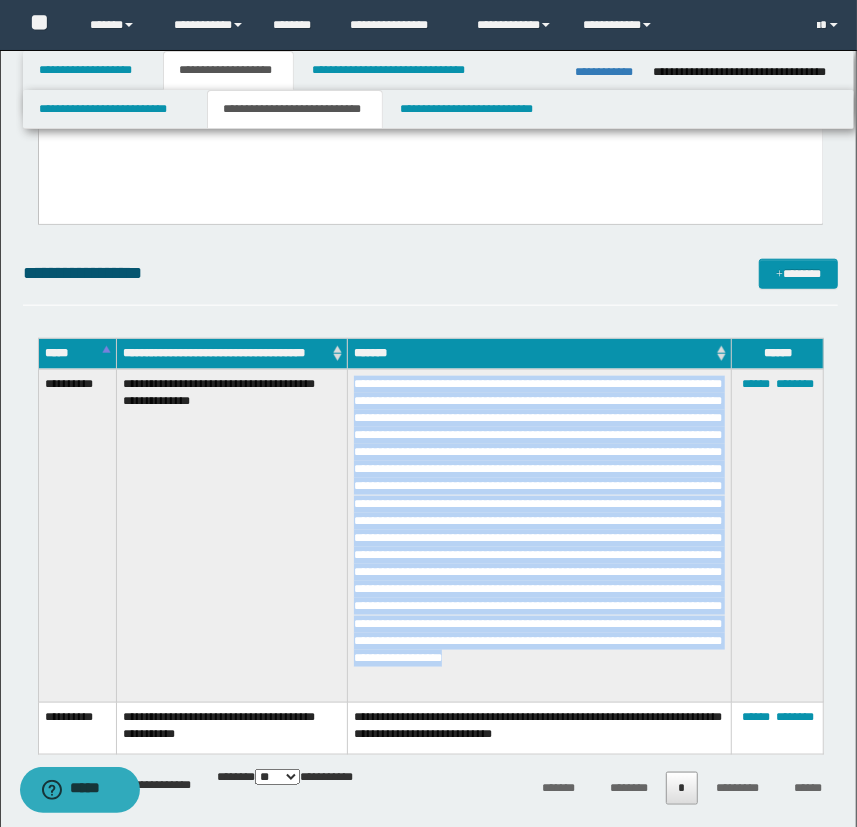 click at bounding box center [539, 536] 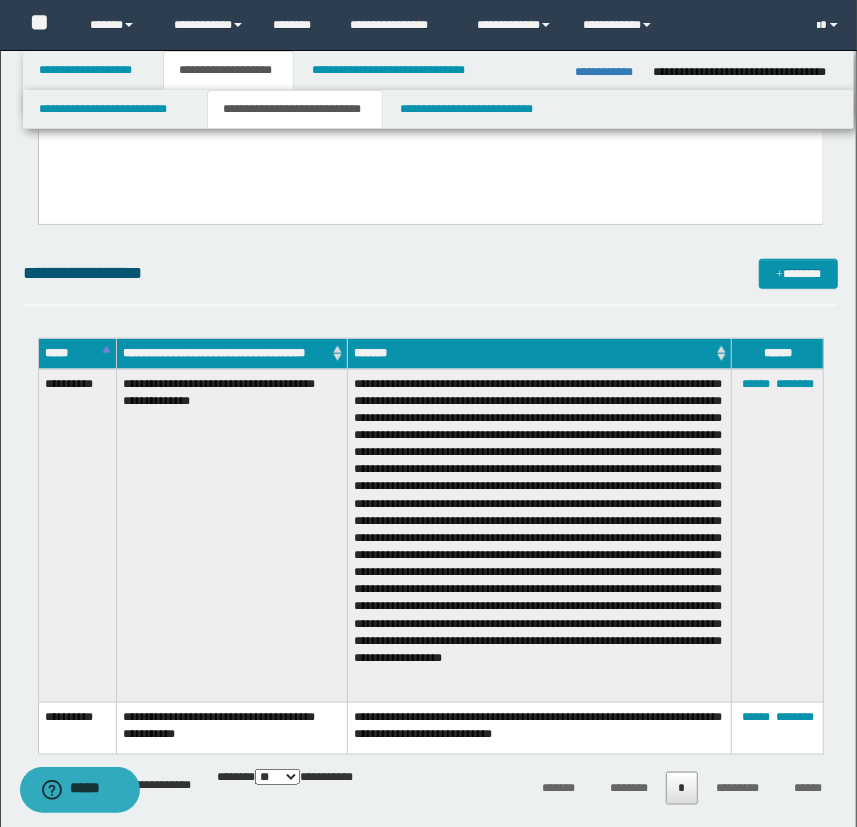 click at bounding box center (539, 536) 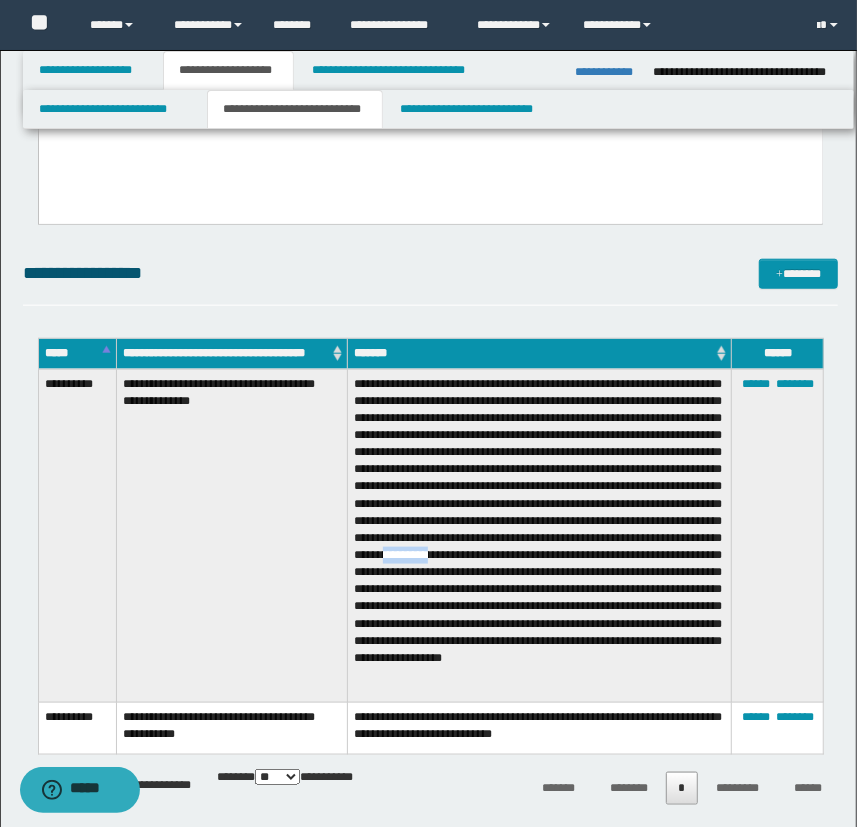 click at bounding box center [539, 536] 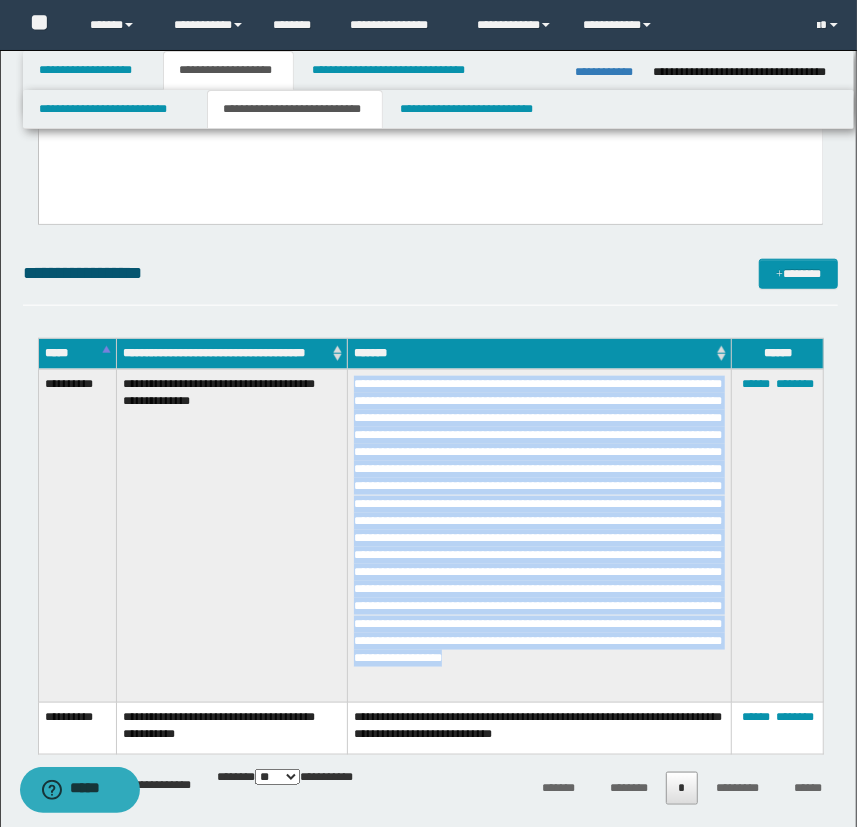 click at bounding box center [539, 536] 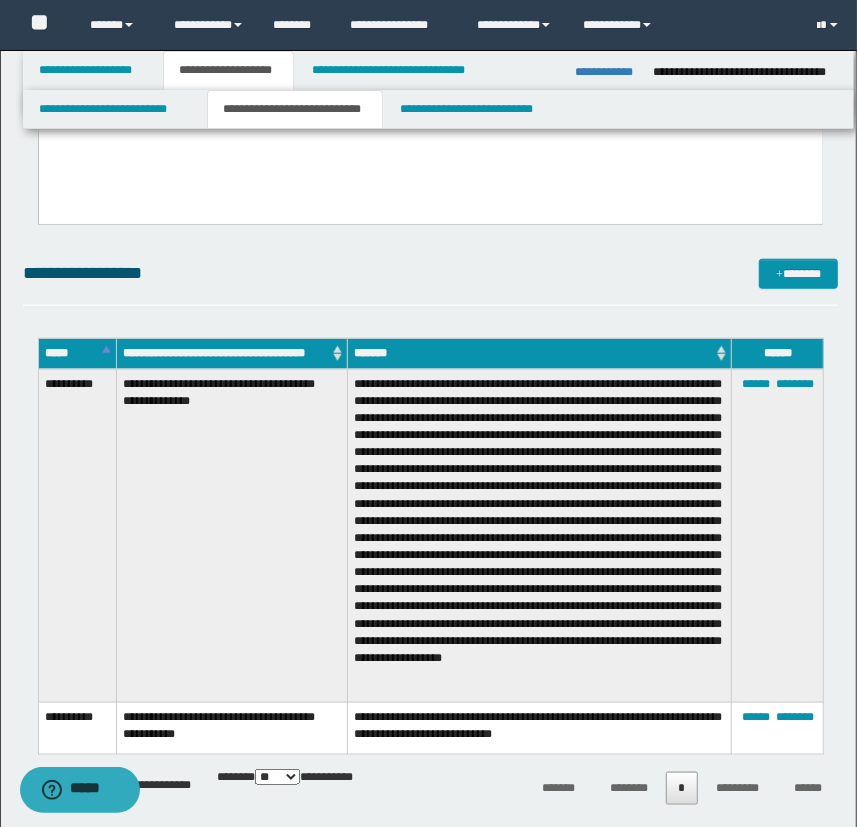 click at bounding box center [539, 536] 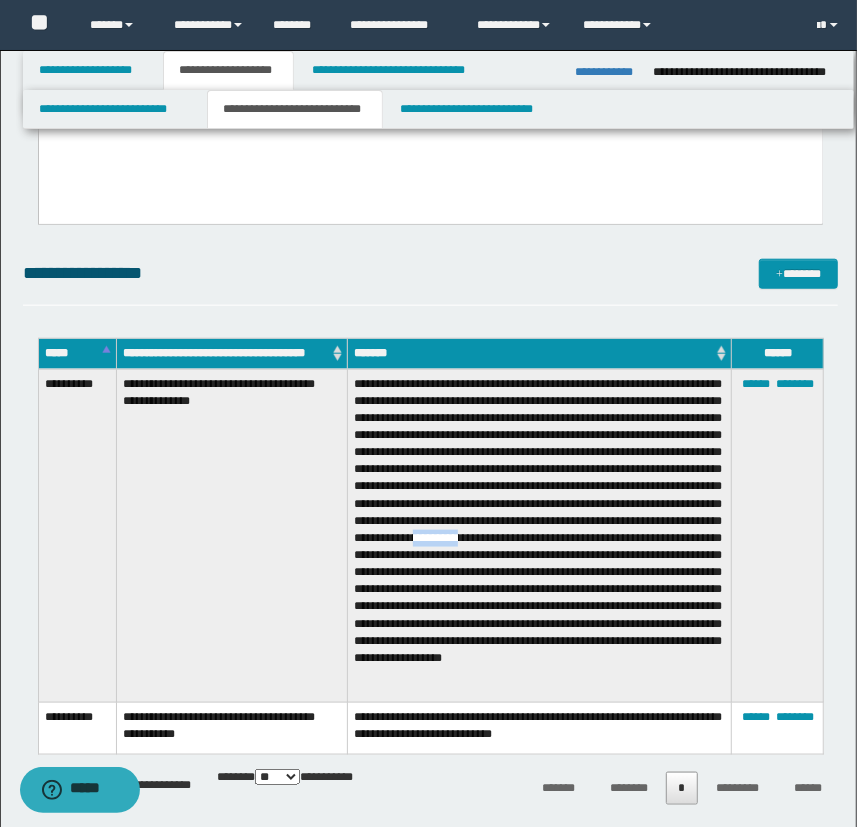 click at bounding box center [539, 536] 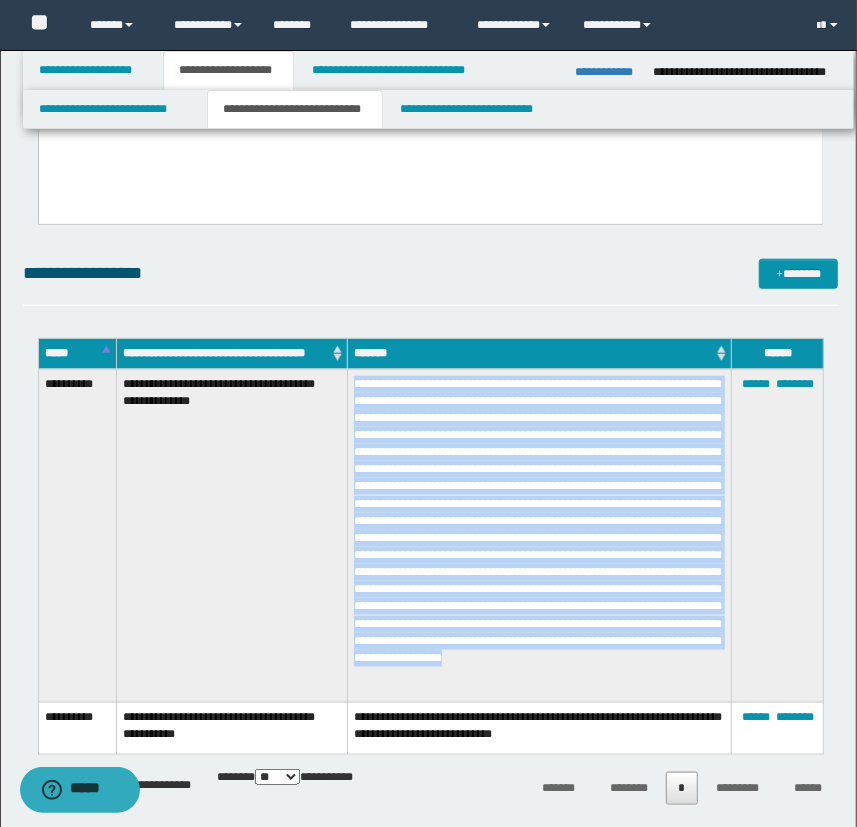 click at bounding box center [539, 536] 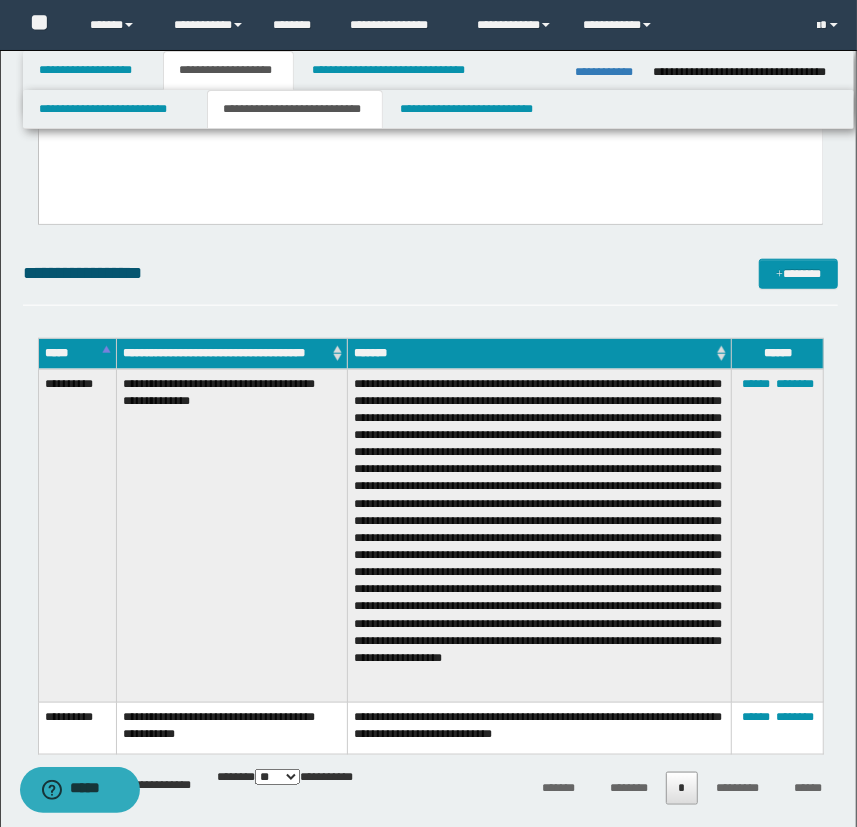 click at bounding box center (539, 536) 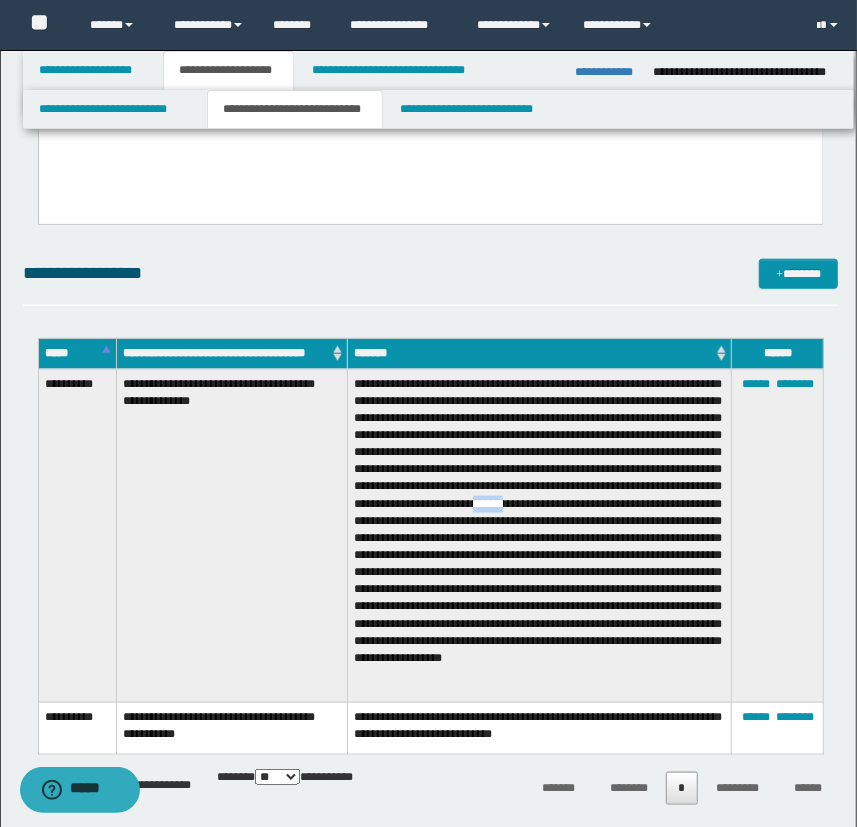 click at bounding box center [539, 536] 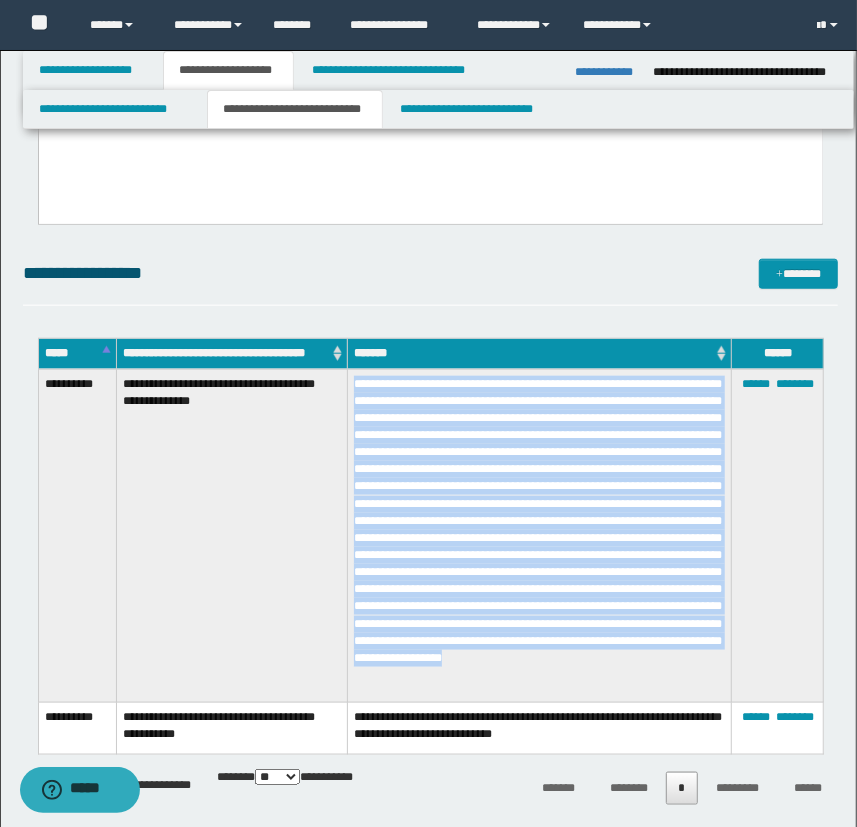 click at bounding box center [539, 536] 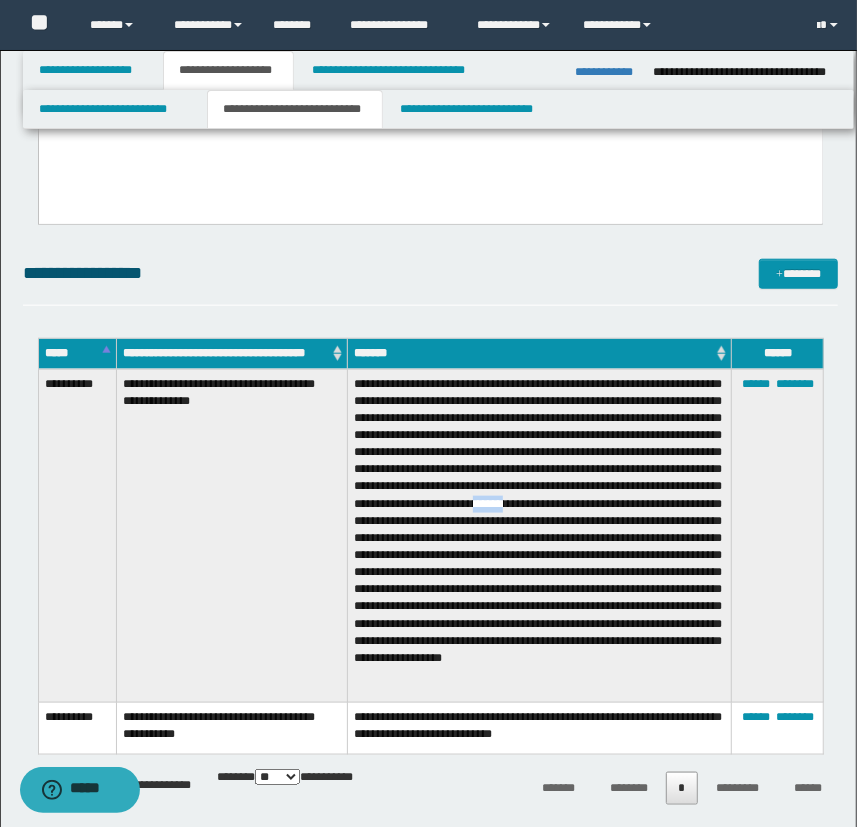 click at bounding box center [539, 536] 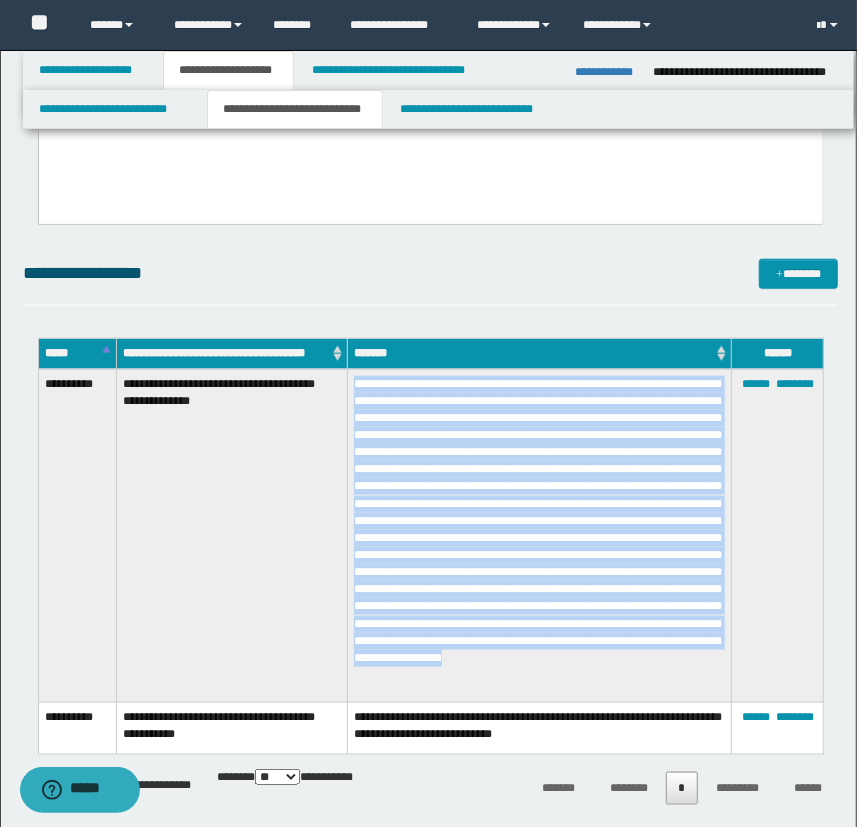 click at bounding box center (539, 536) 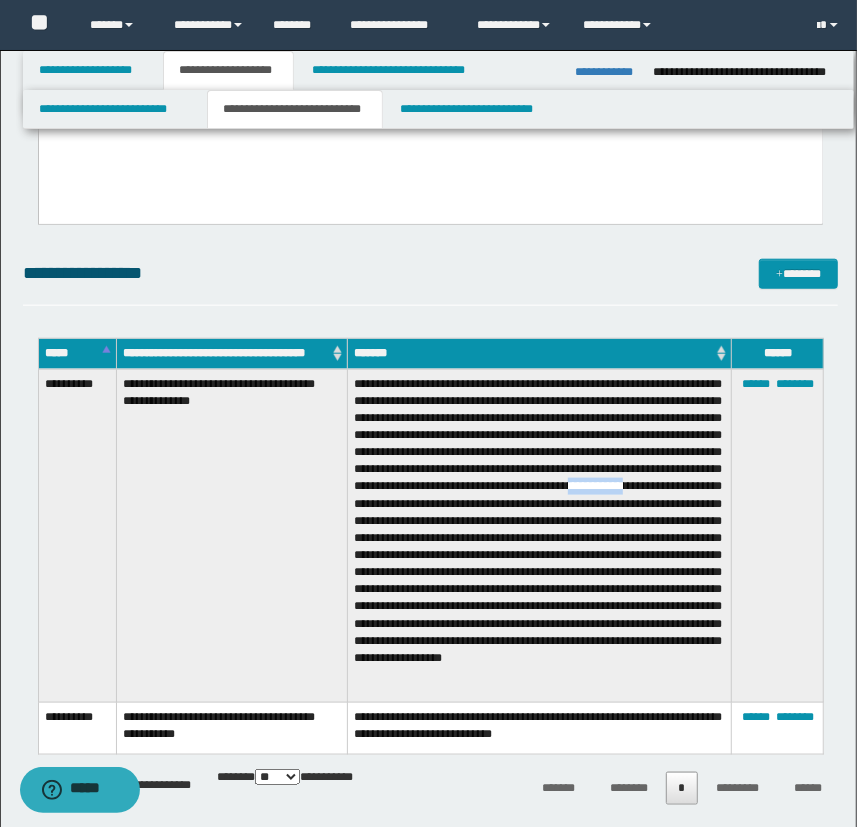 click at bounding box center [539, 536] 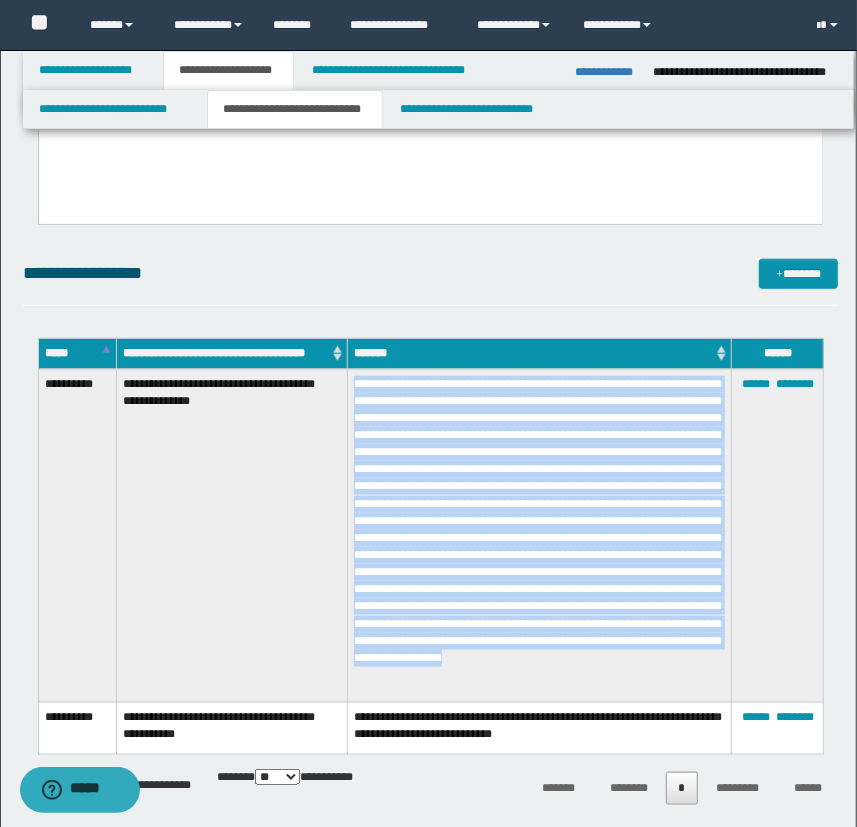 click at bounding box center [539, 536] 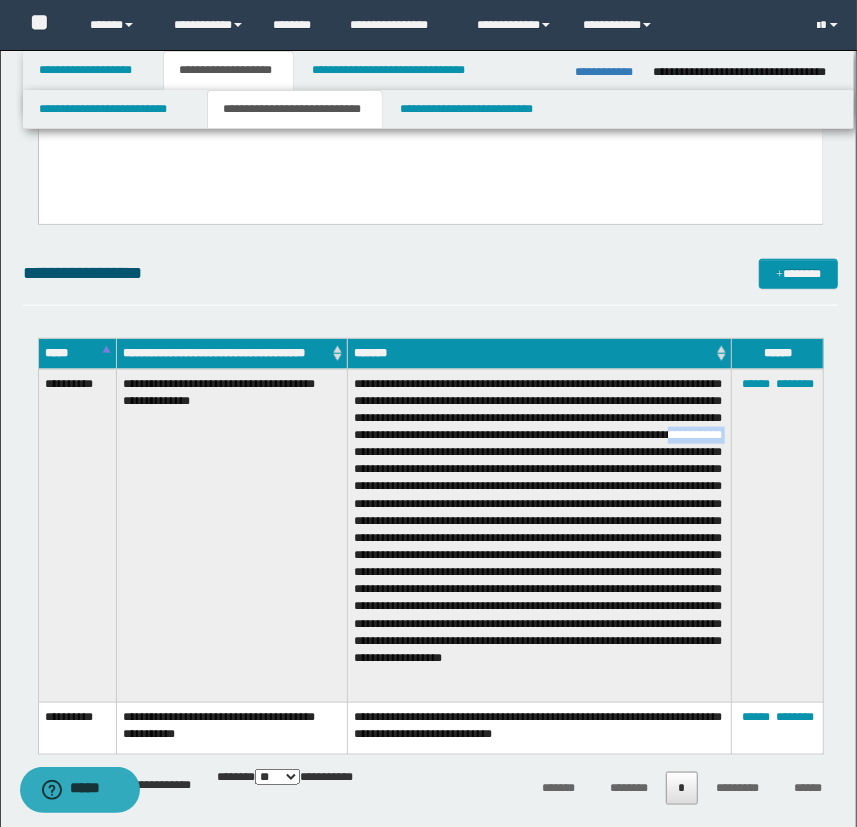 click at bounding box center (539, 536) 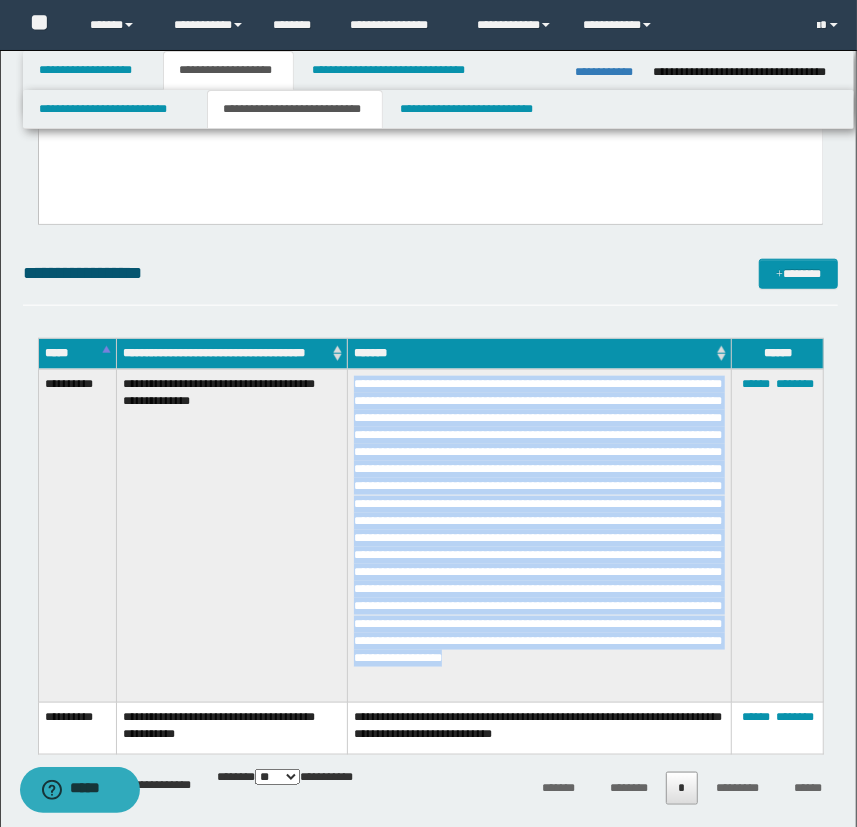 click at bounding box center [539, 536] 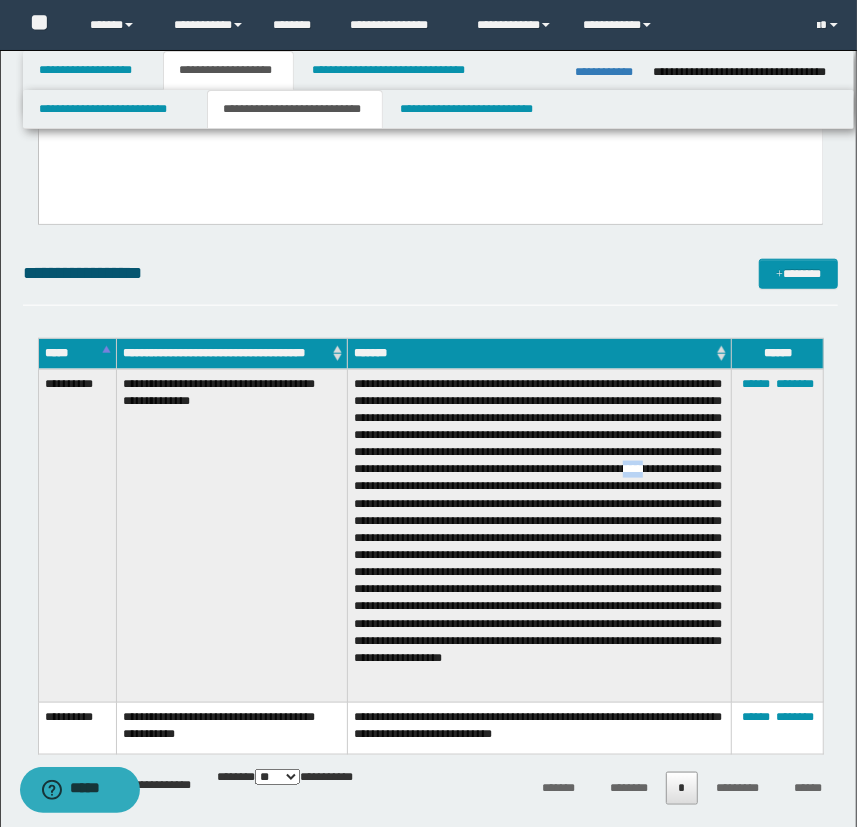 click at bounding box center (539, 536) 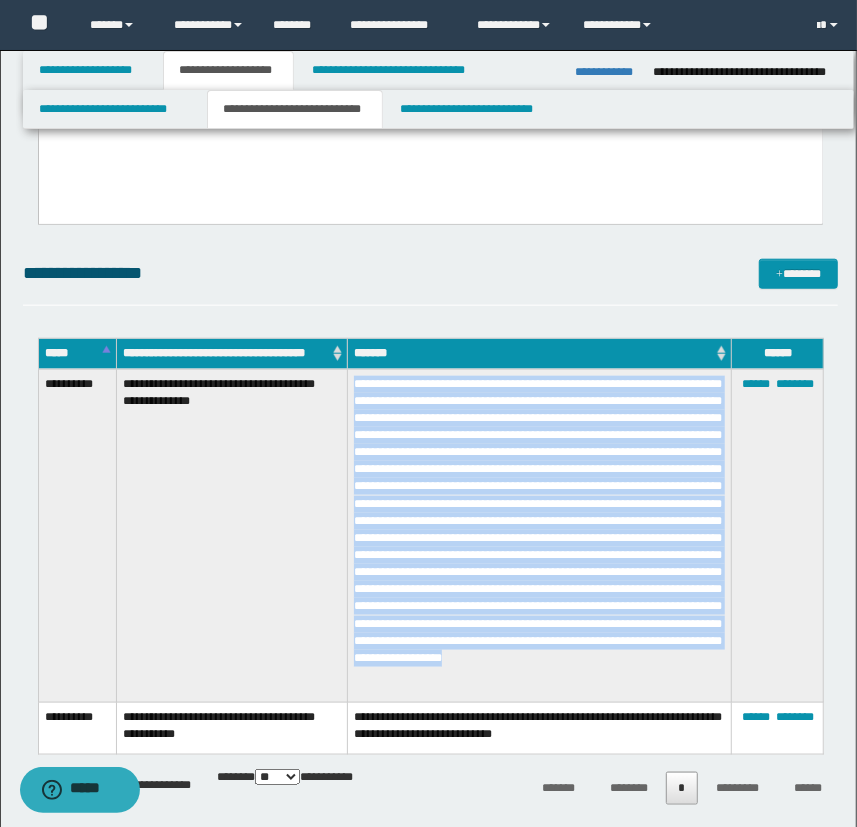 click at bounding box center [539, 536] 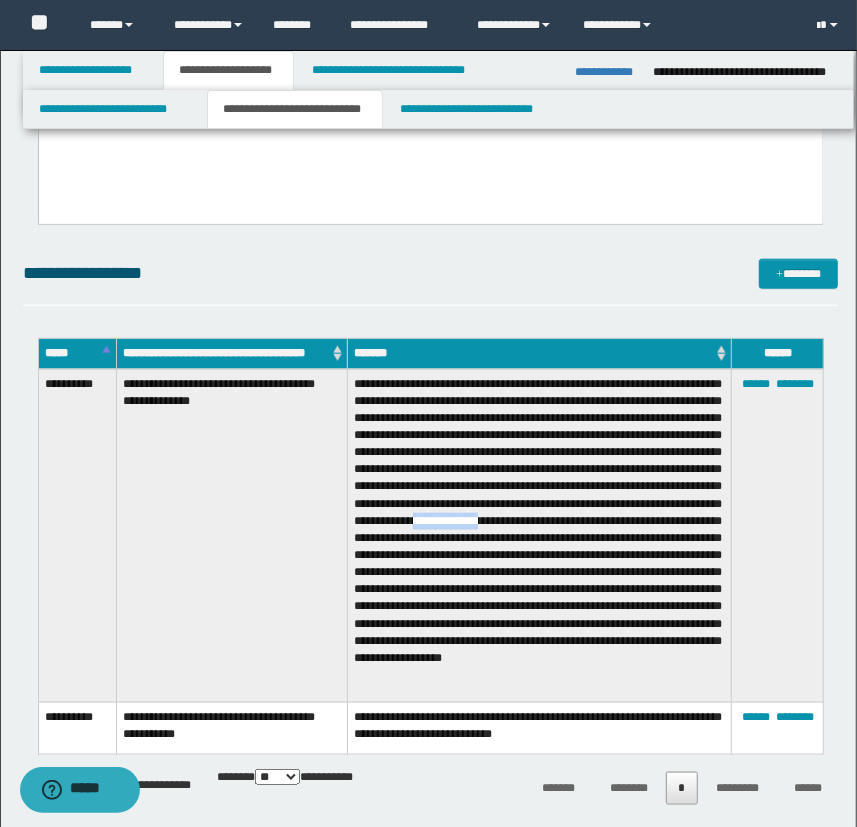 click at bounding box center [539, 536] 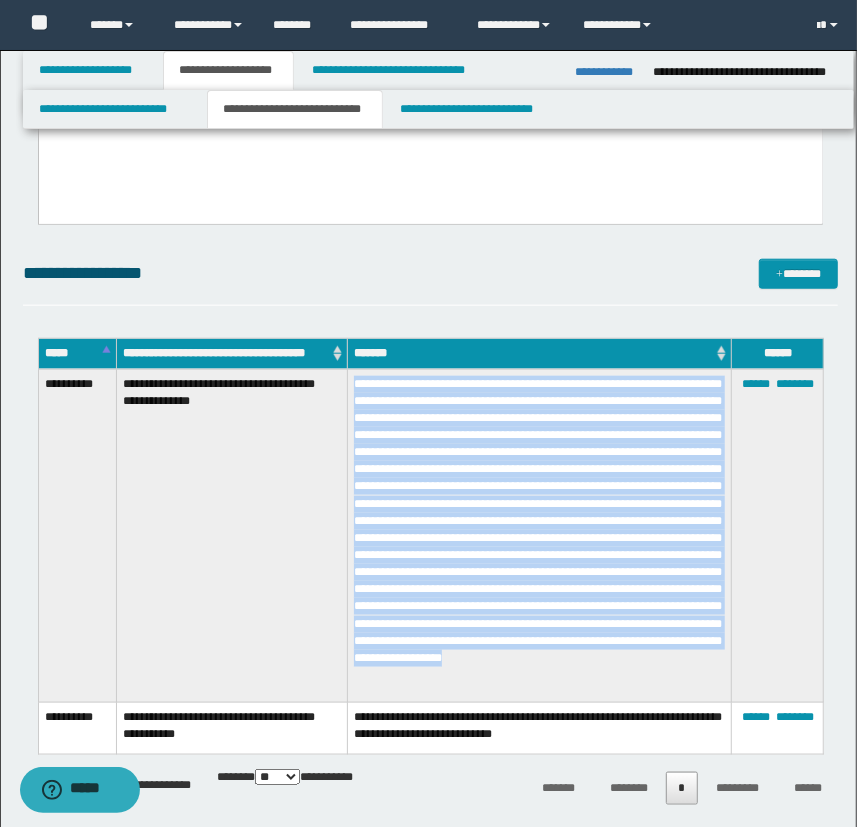 click at bounding box center (539, 536) 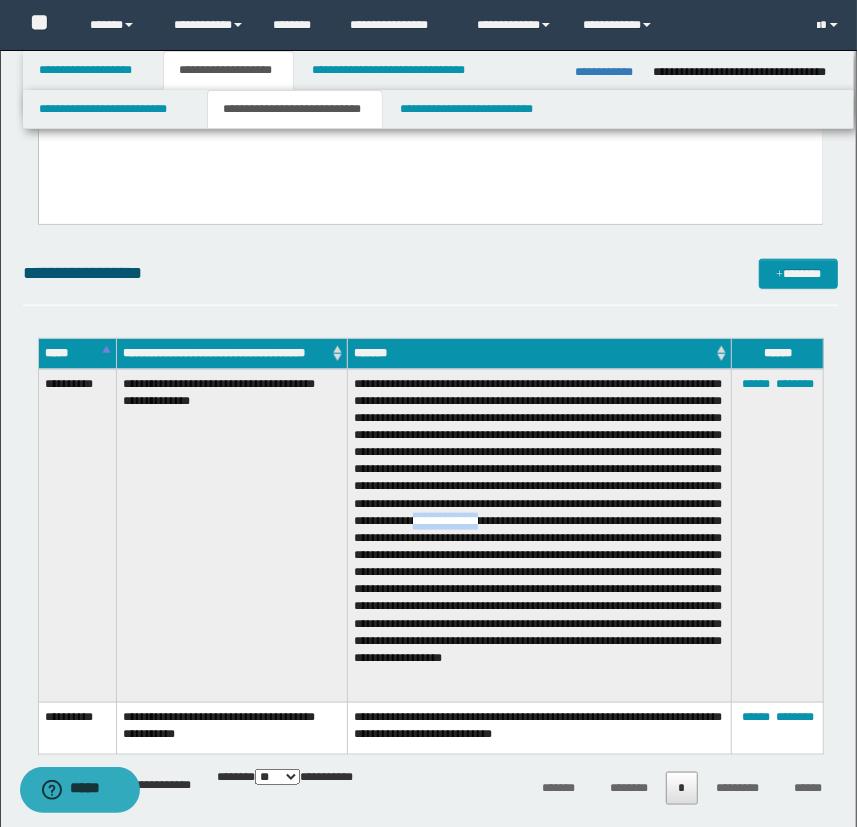 click at bounding box center [539, 536] 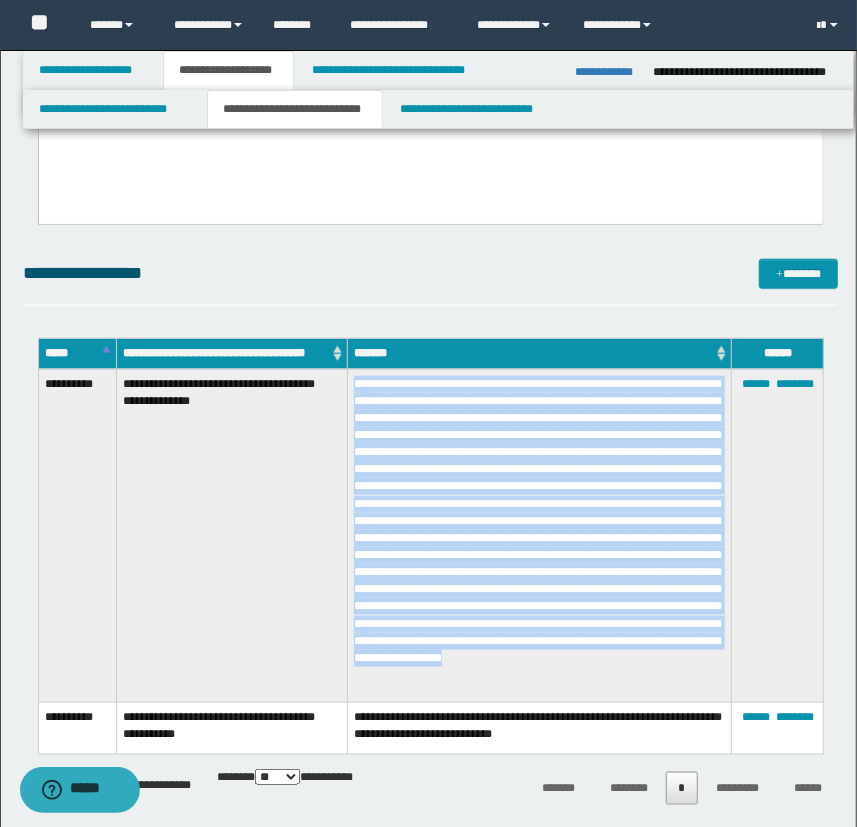 click at bounding box center [539, 536] 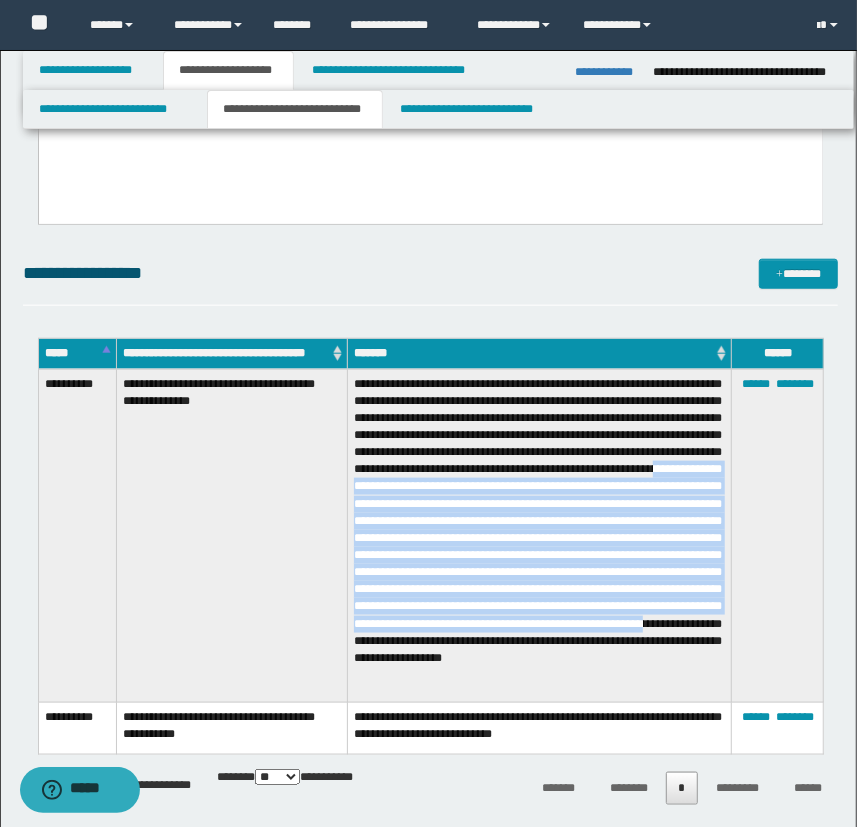drag, startPoint x: 574, startPoint y: 491, endPoint x: 635, endPoint y: 663, distance: 182.49658 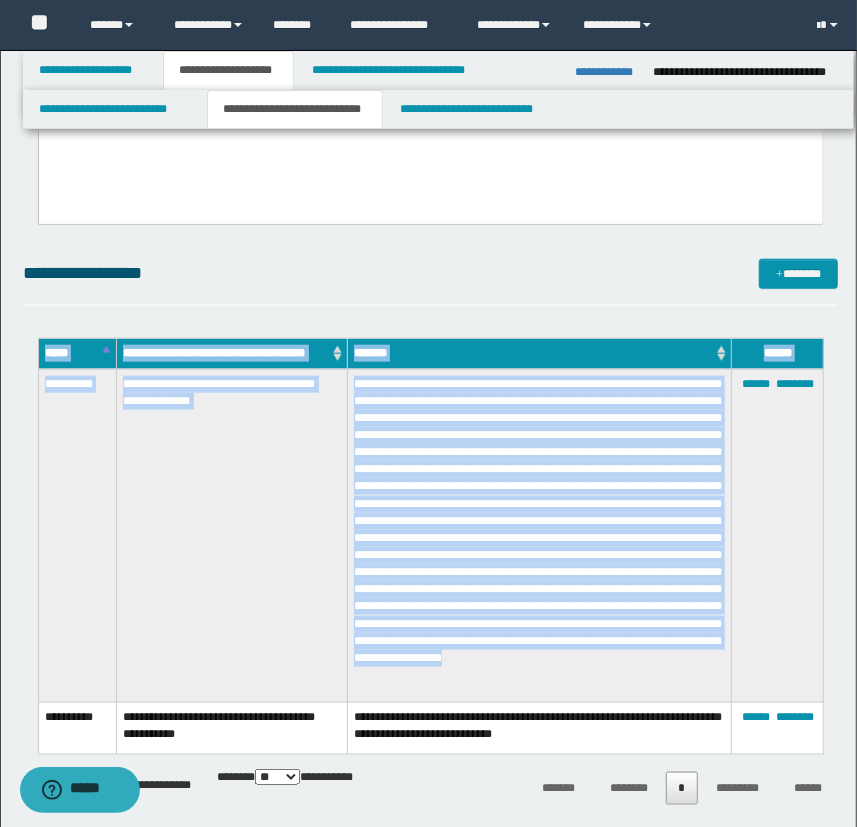 drag, startPoint x: 507, startPoint y: 697, endPoint x: 15, endPoint y: 451, distance: 550.0727 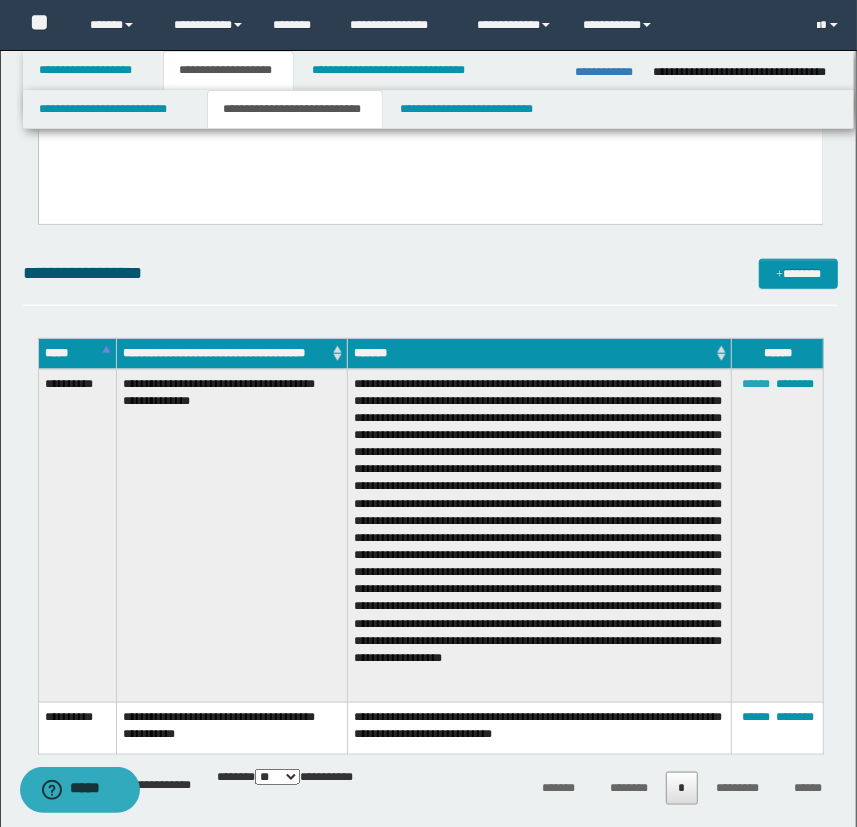 click on "******" at bounding box center [756, 384] 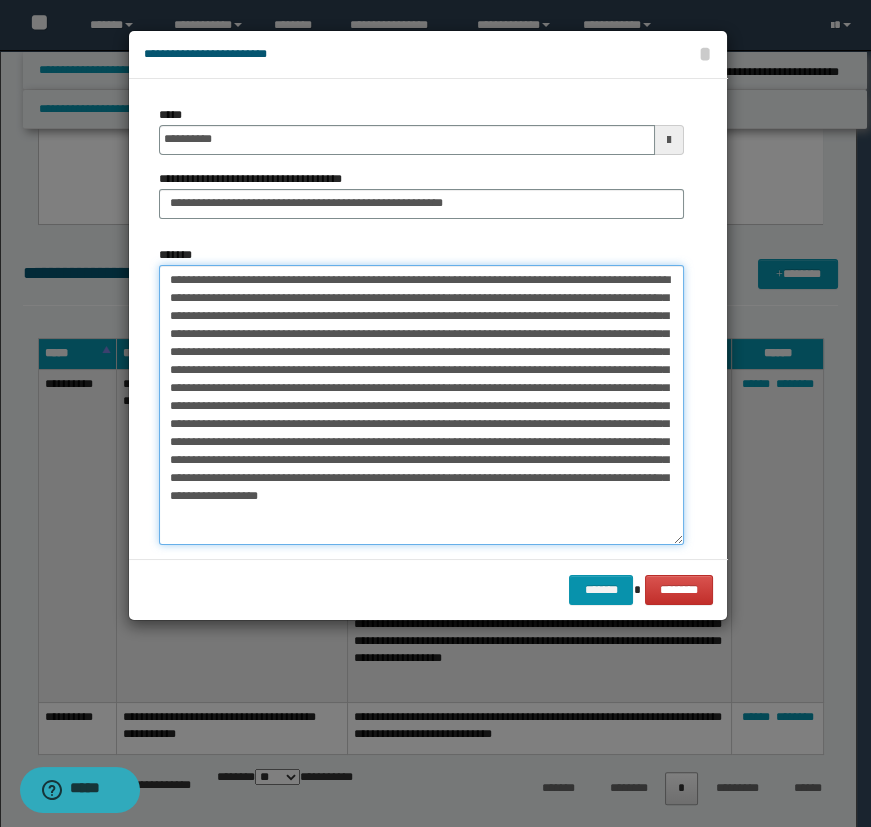 drag, startPoint x: 621, startPoint y: 526, endPoint x: 606, endPoint y: 354, distance: 172.65283 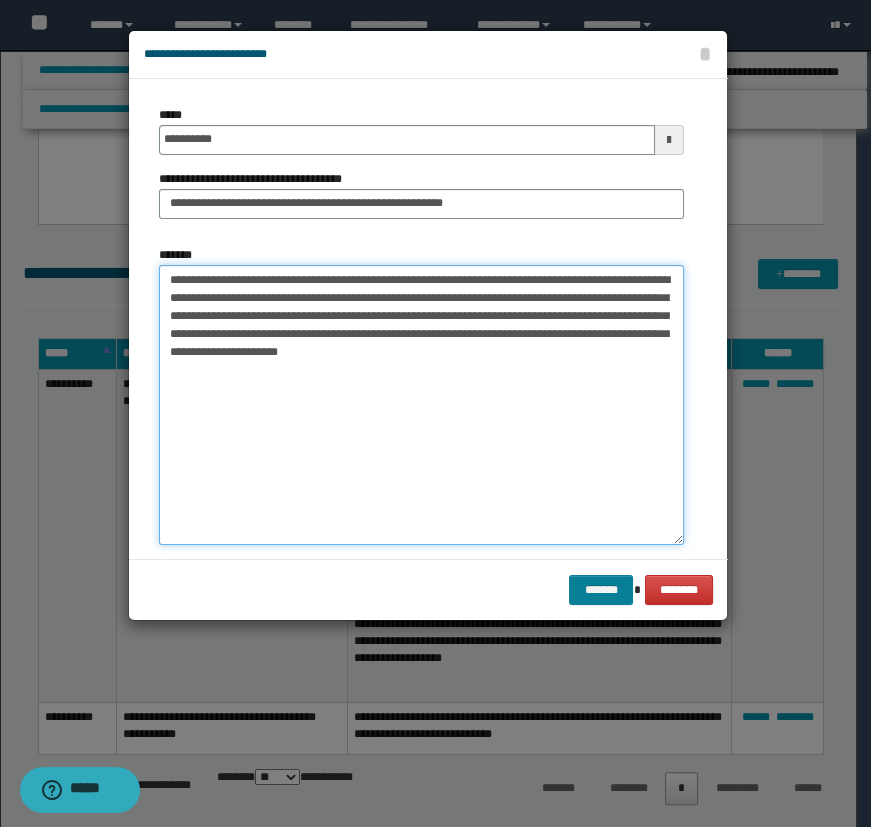 type on "**********" 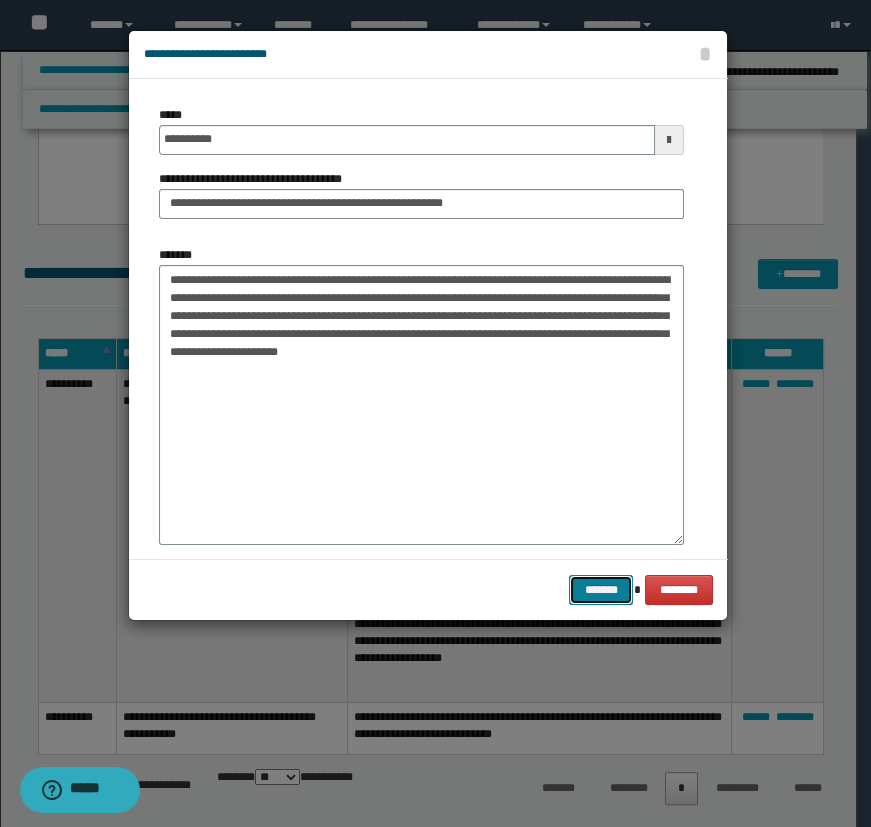 click on "*******" at bounding box center [601, 590] 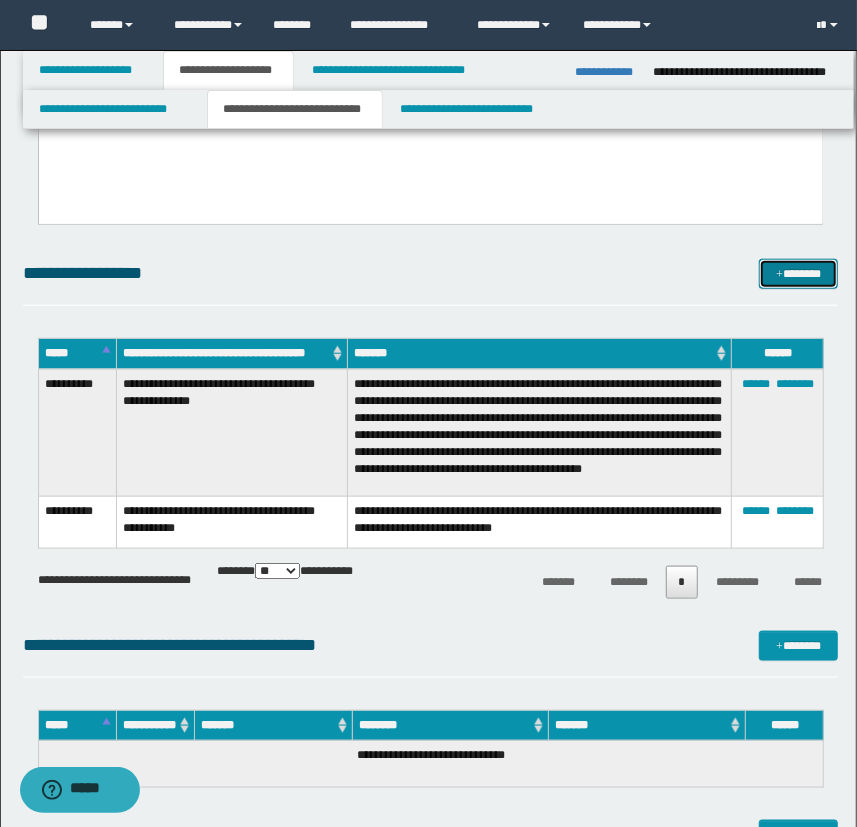 click at bounding box center (779, 275) 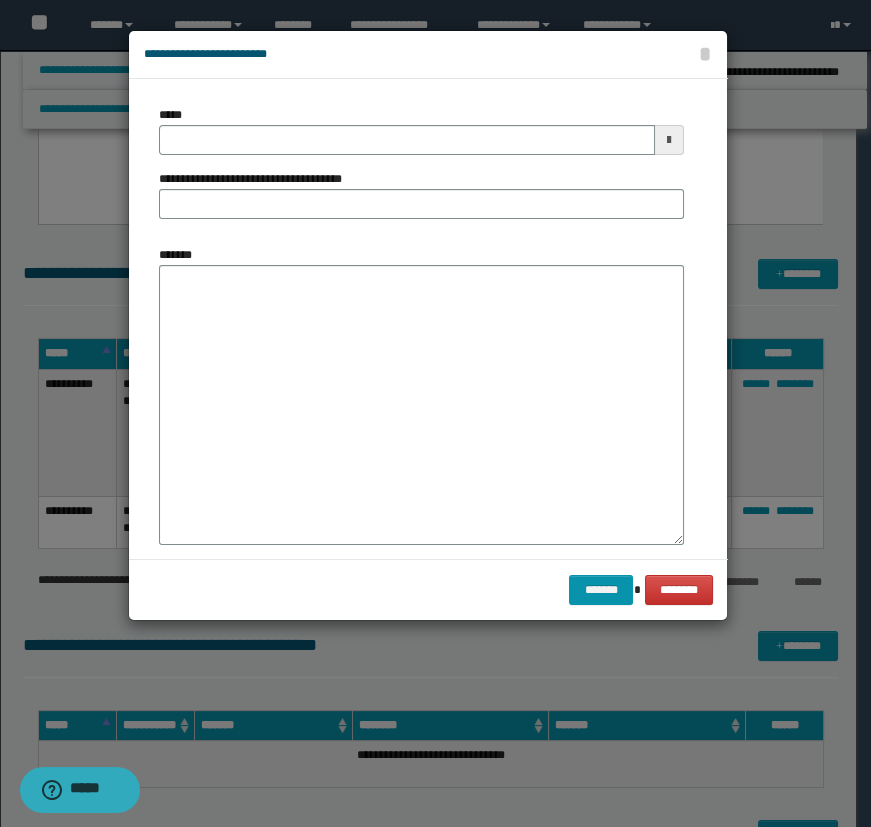 click on "**********" at bounding box center (421, 170) 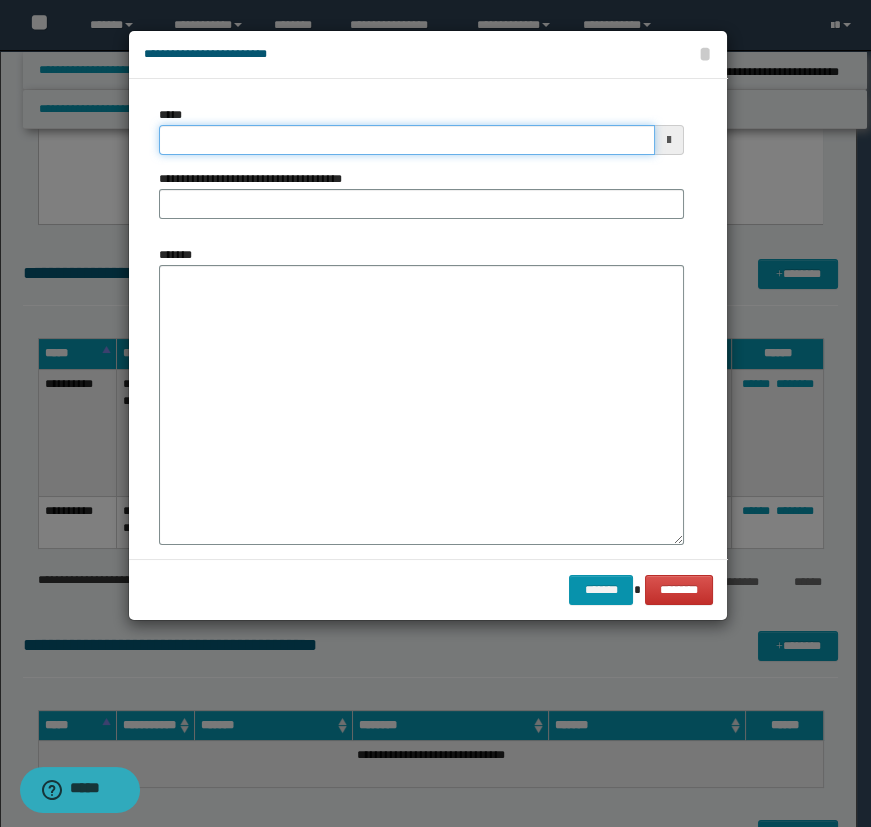 click on "*****" at bounding box center [407, 140] 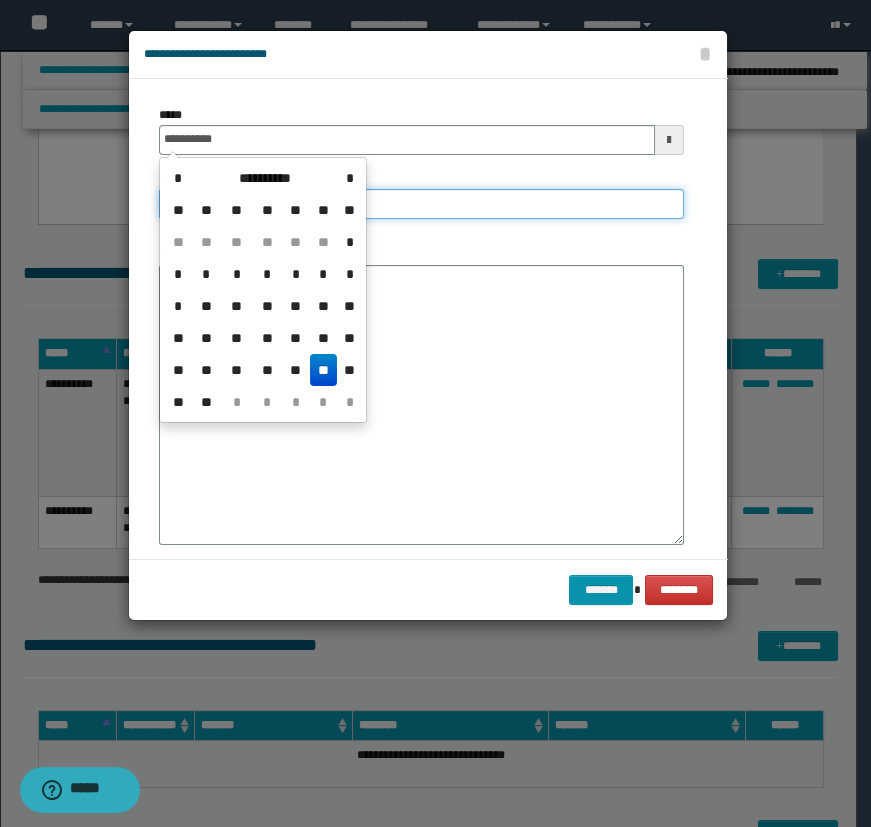 type on "**********" 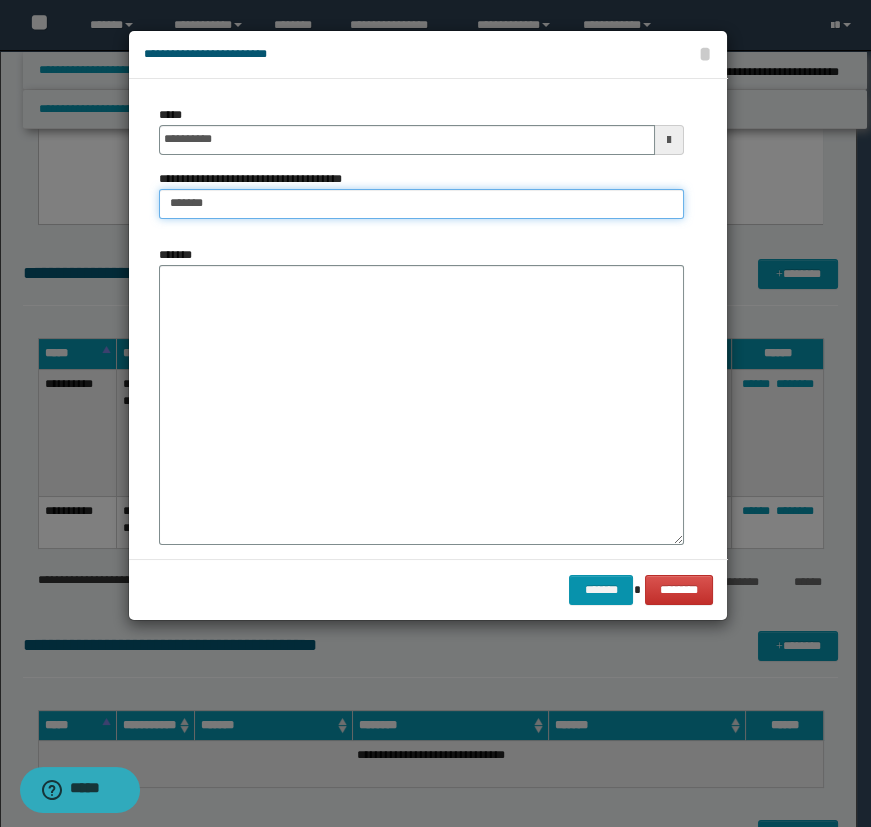 type on "**********" 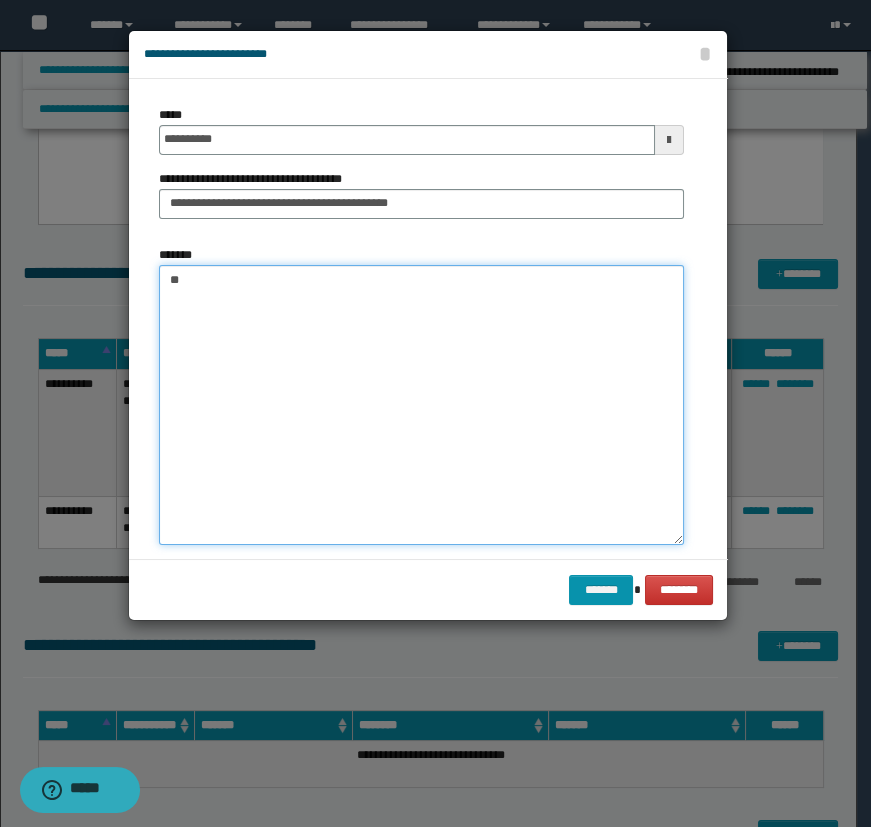 type on "*" 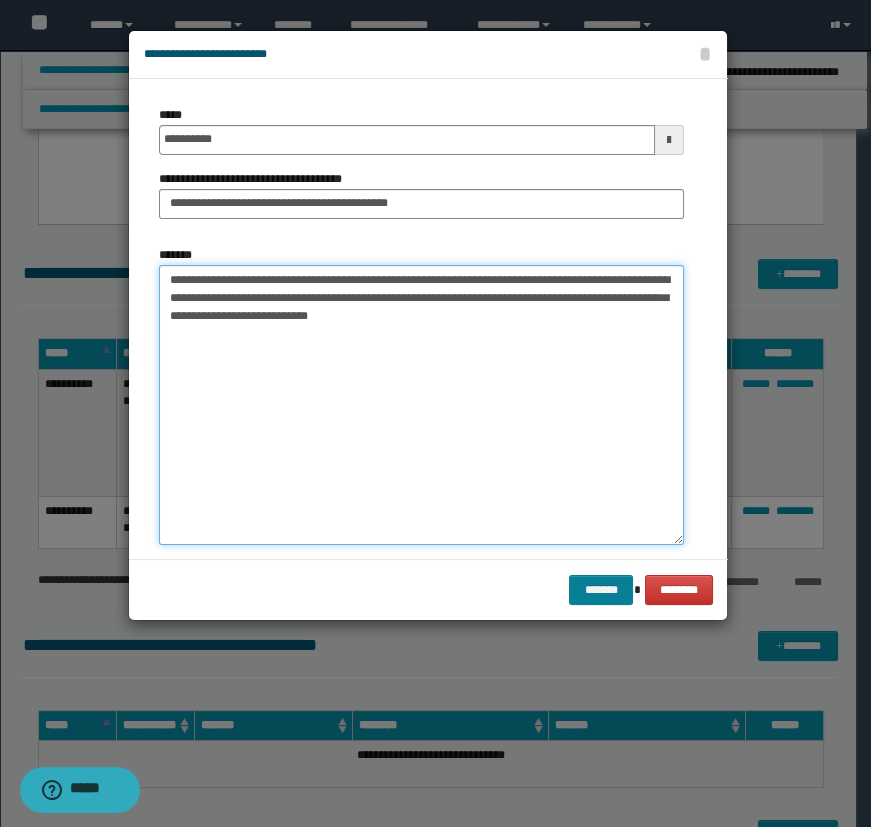 type on "**********" 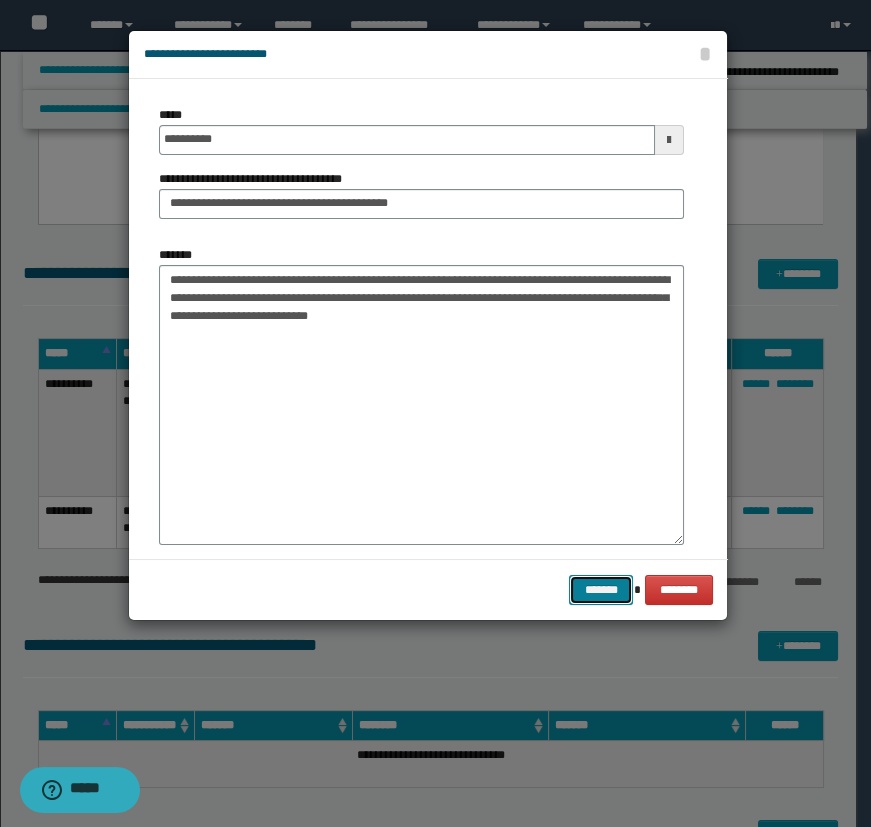 click on "*******" at bounding box center (601, 590) 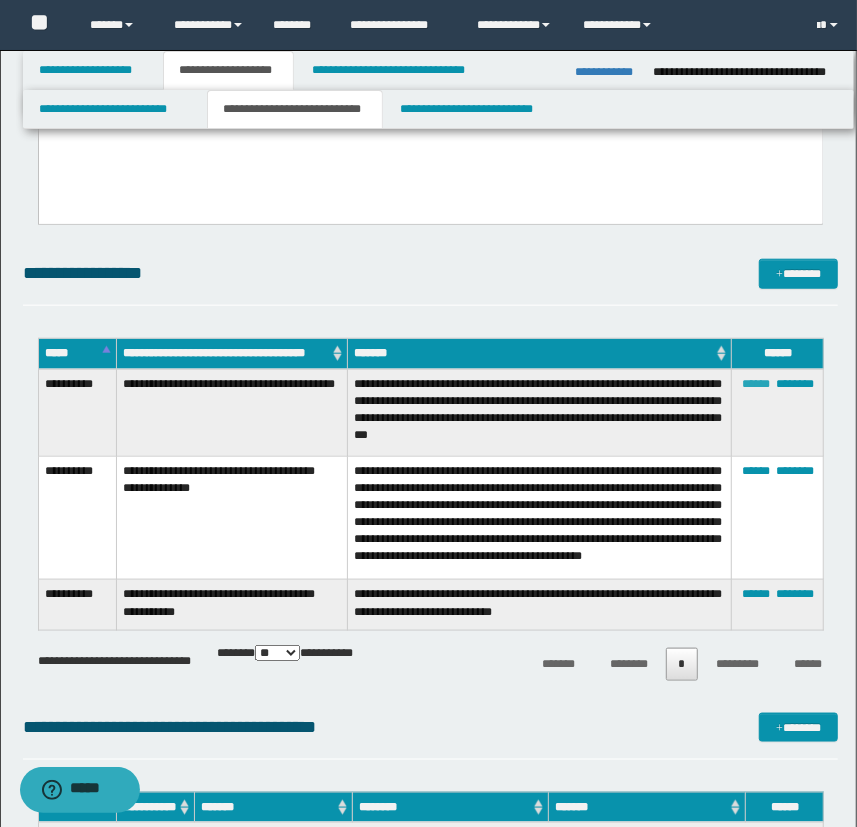 click on "******" at bounding box center (756, 384) 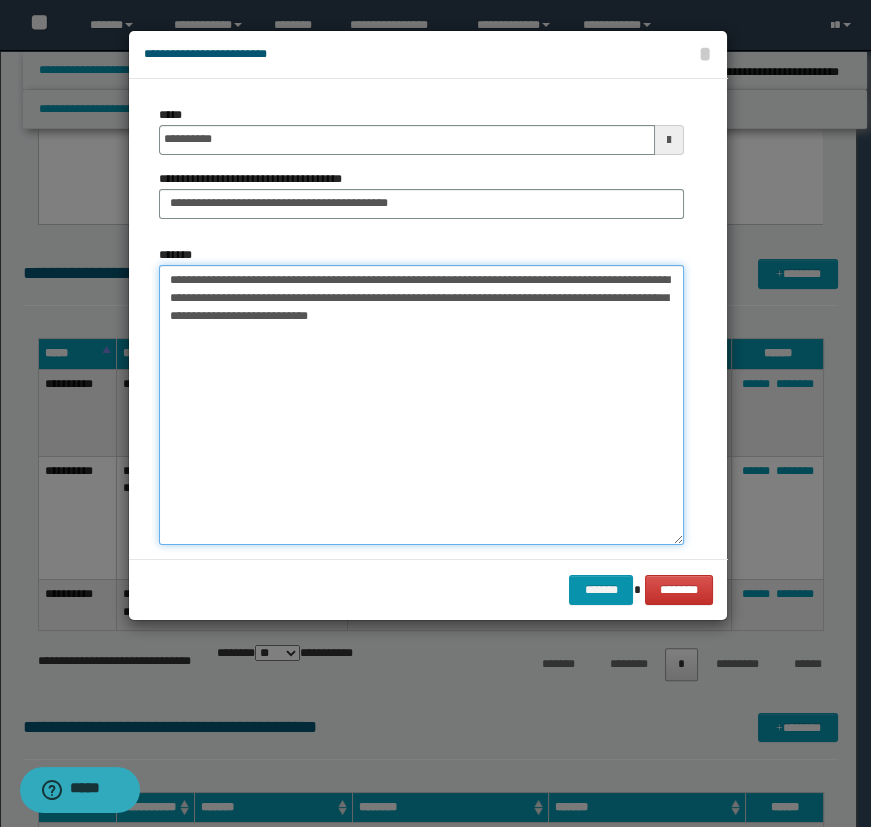 click on "**********" at bounding box center [421, 405] 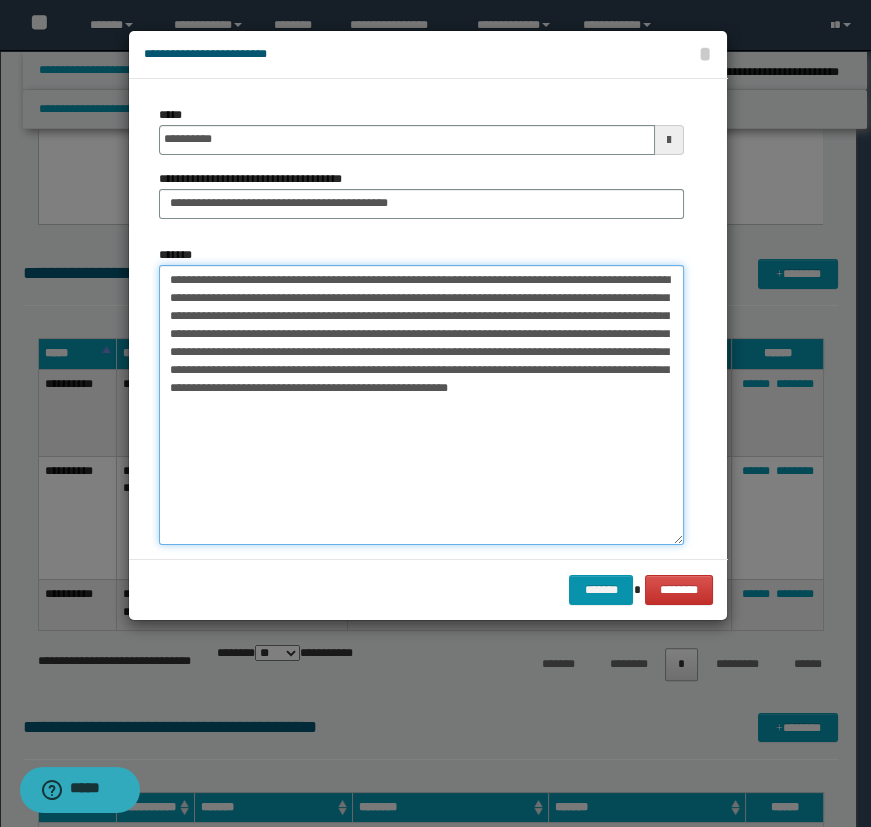 type on "**********" 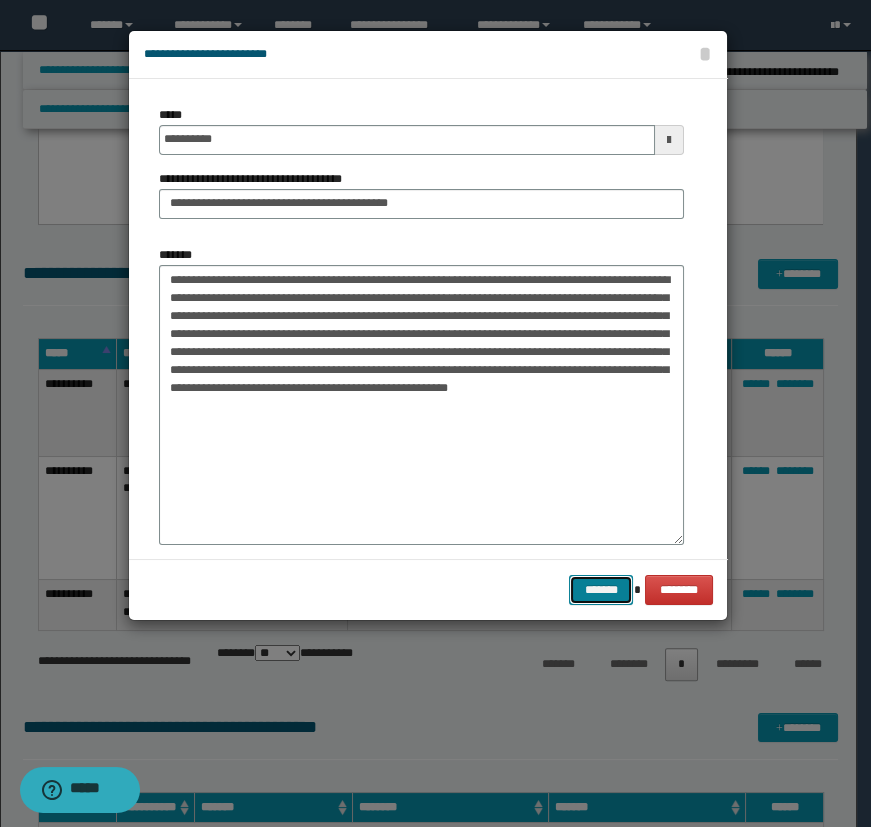 type 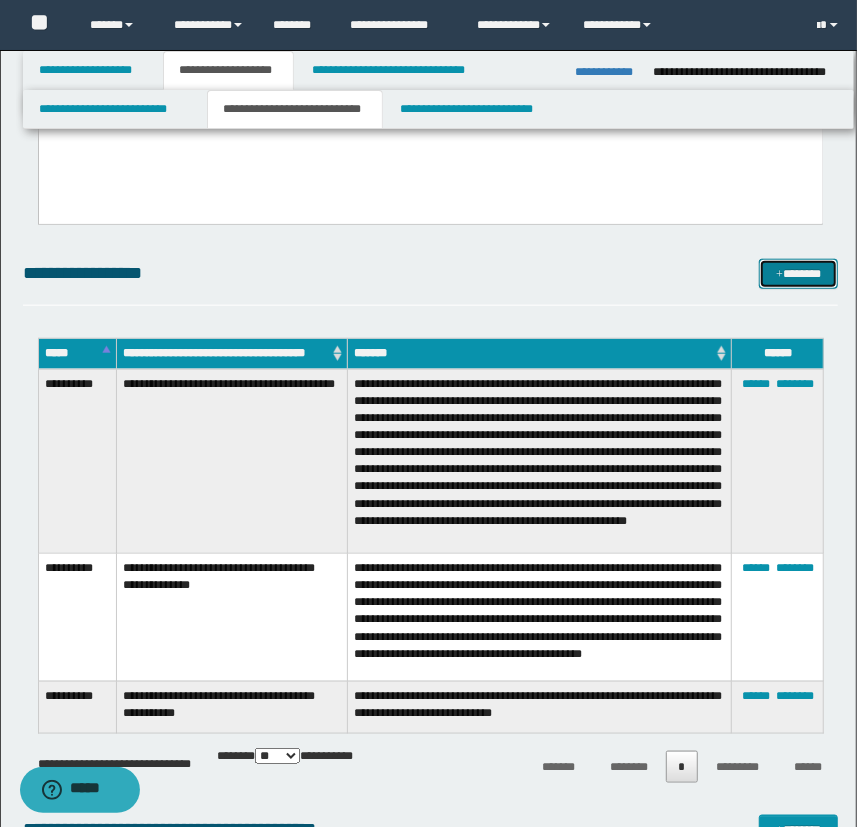 click on "*******" at bounding box center [799, 274] 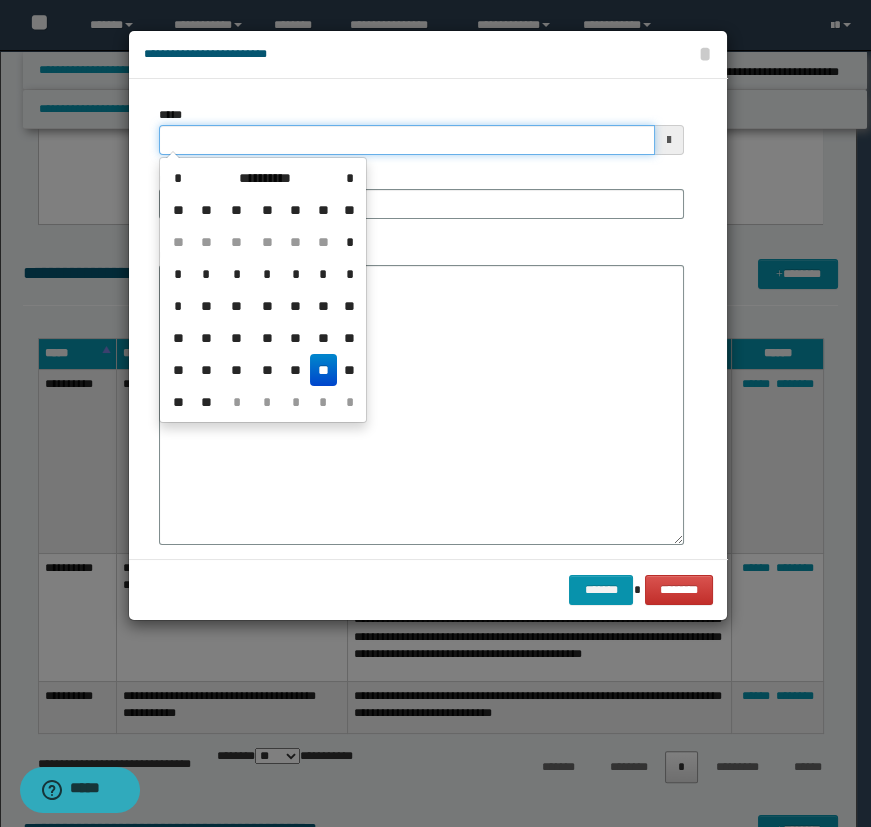 click on "*****" at bounding box center [407, 140] 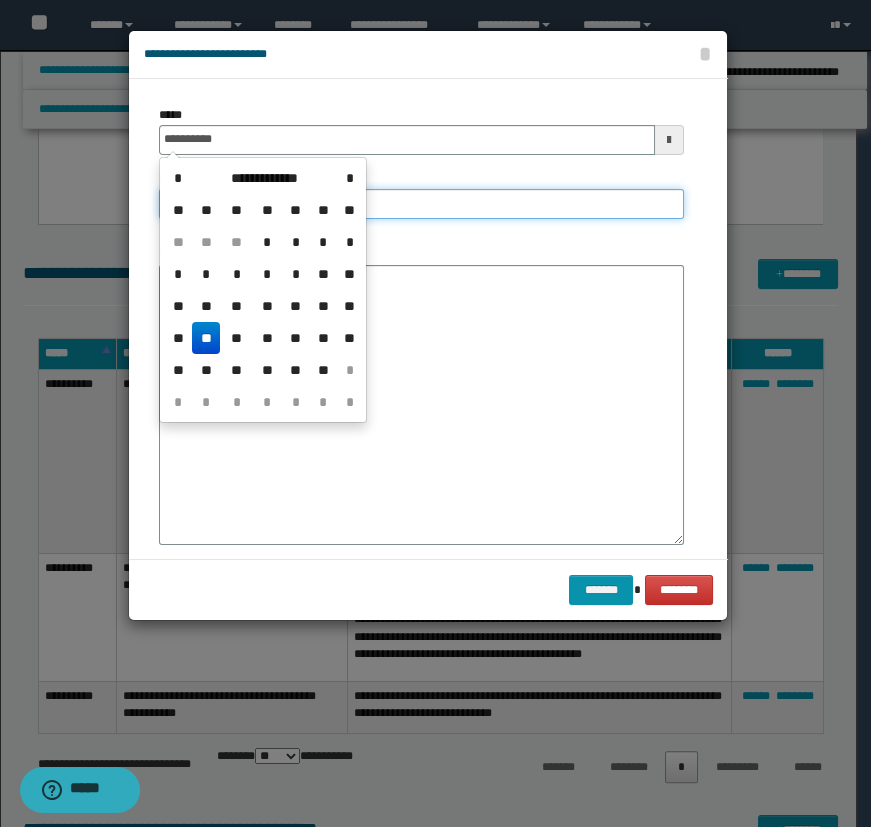 type on "**********" 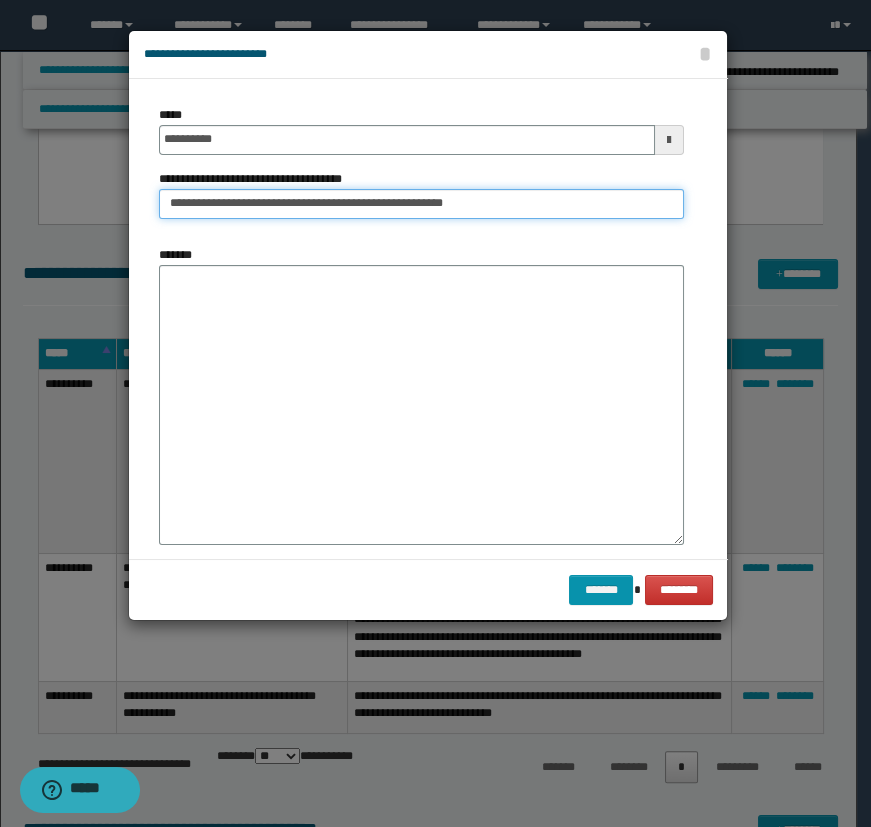 drag, startPoint x: 499, startPoint y: 193, endPoint x: 349, endPoint y: 196, distance: 150.03 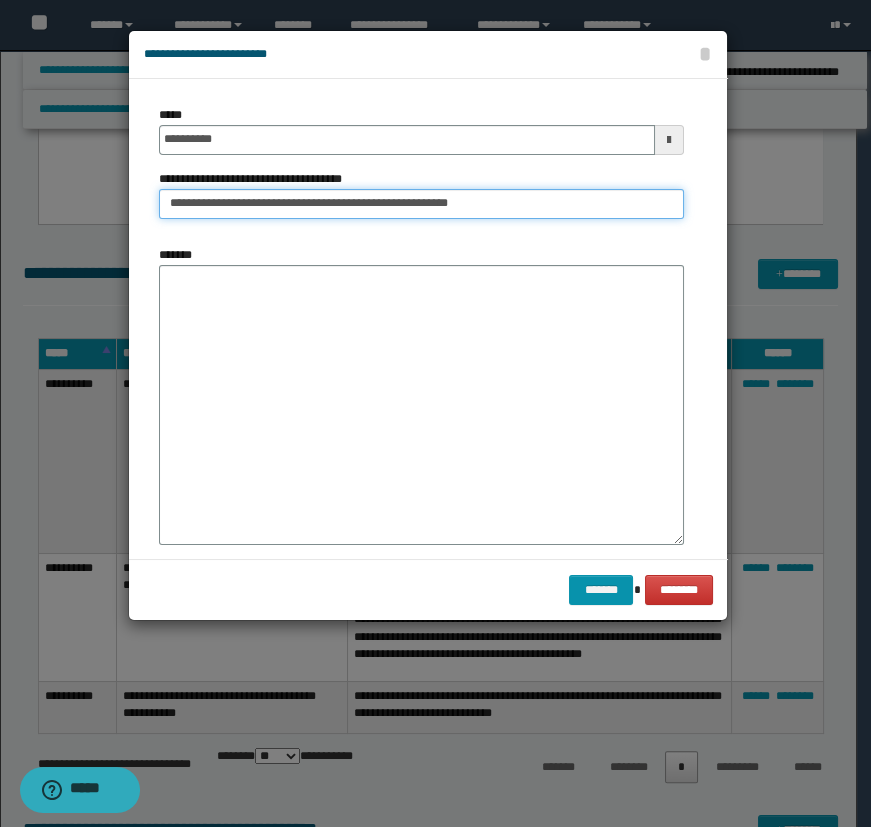 type on "**********" 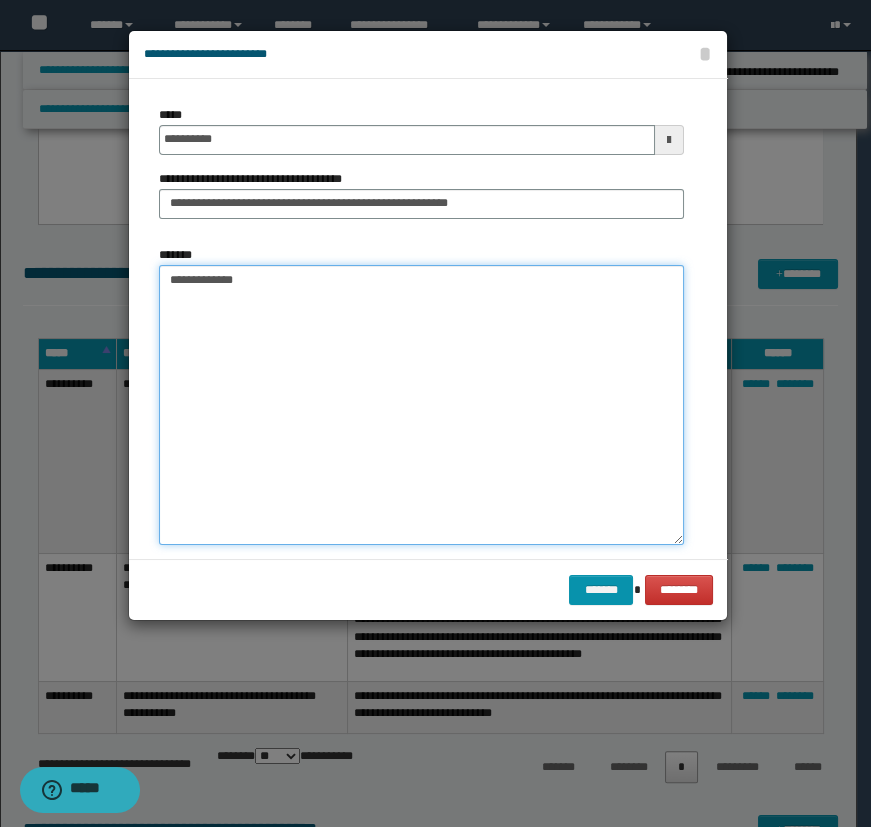 click on "**********" at bounding box center [421, 405] 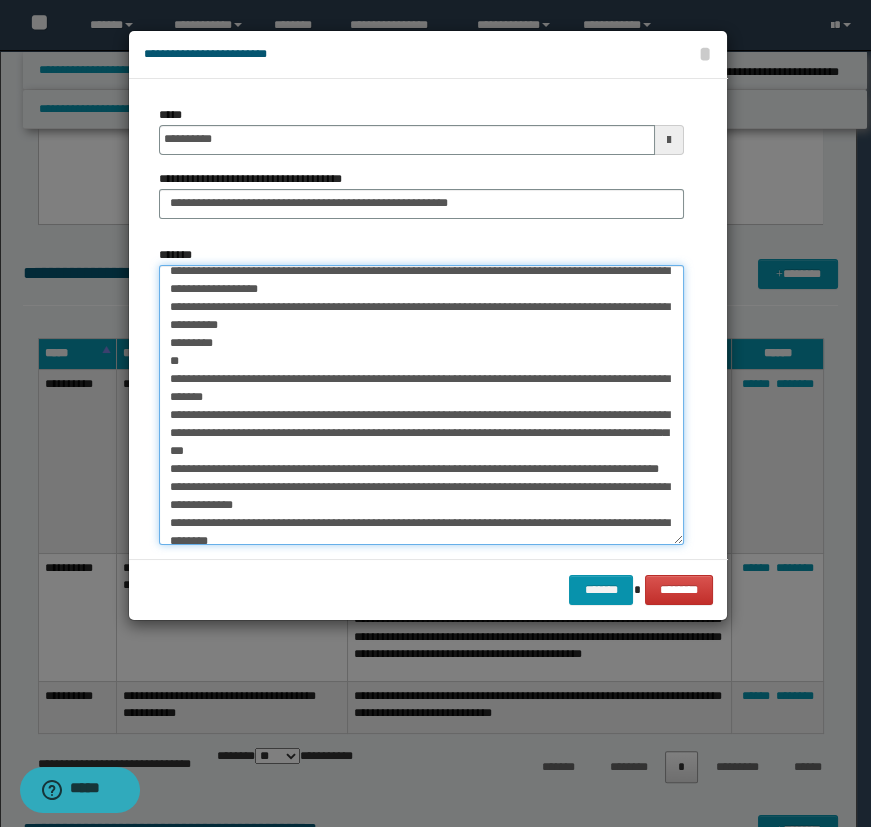 scroll, scrollTop: 0, scrollLeft: 0, axis: both 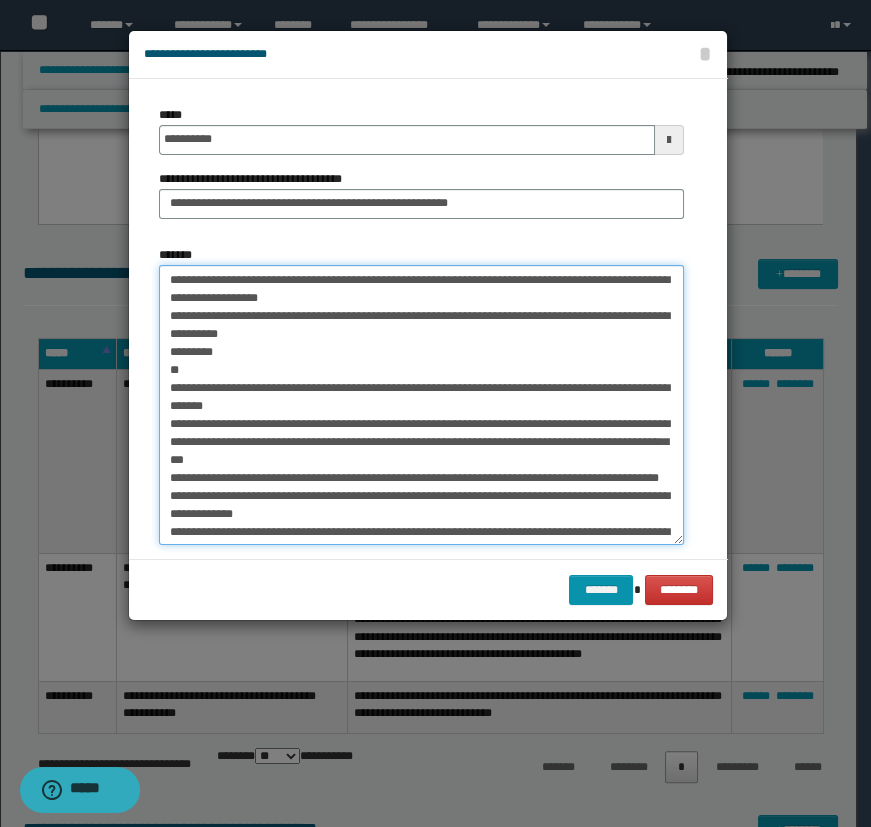 click on "*******" at bounding box center [421, 405] 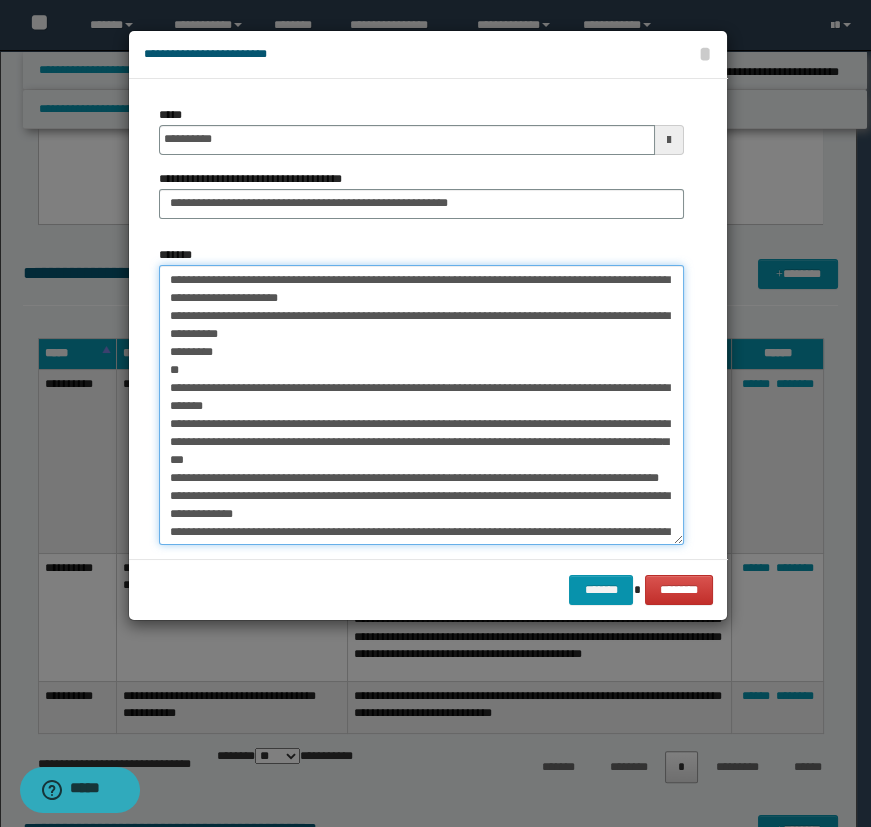 click on "*******" at bounding box center [421, 405] 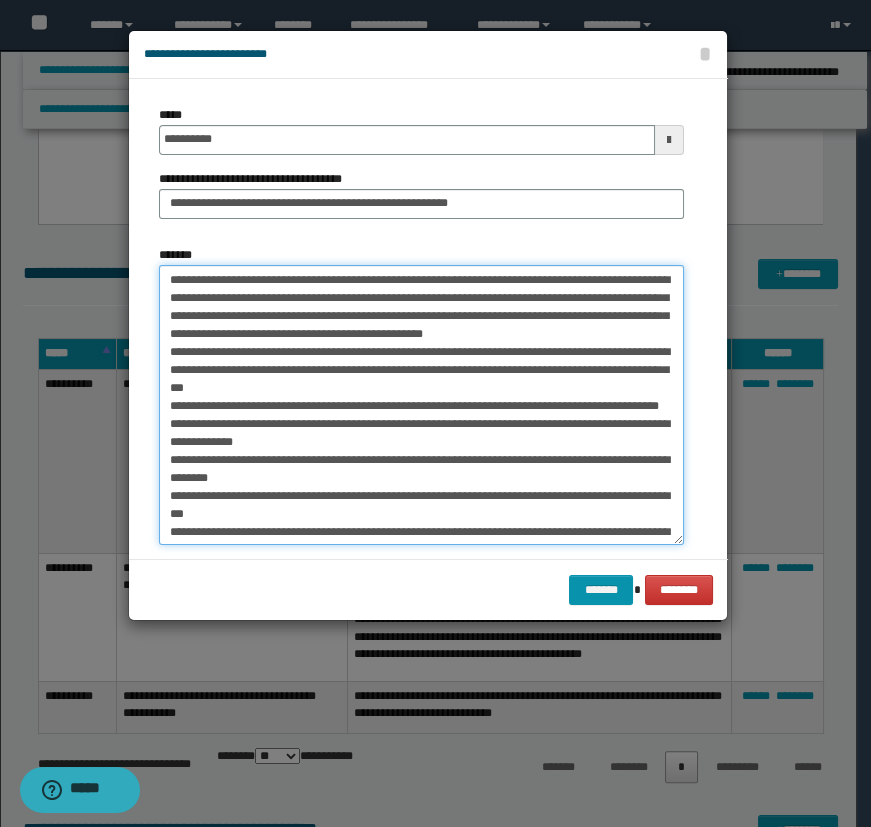 click on "*******" at bounding box center (421, 405) 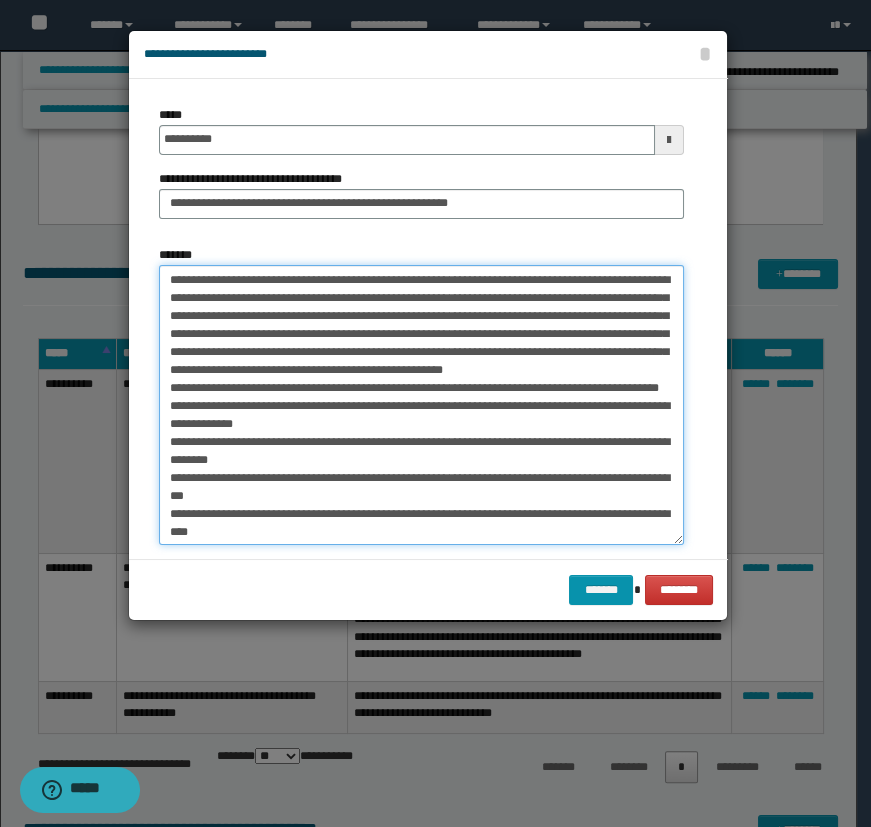 click on "*******" at bounding box center (421, 405) 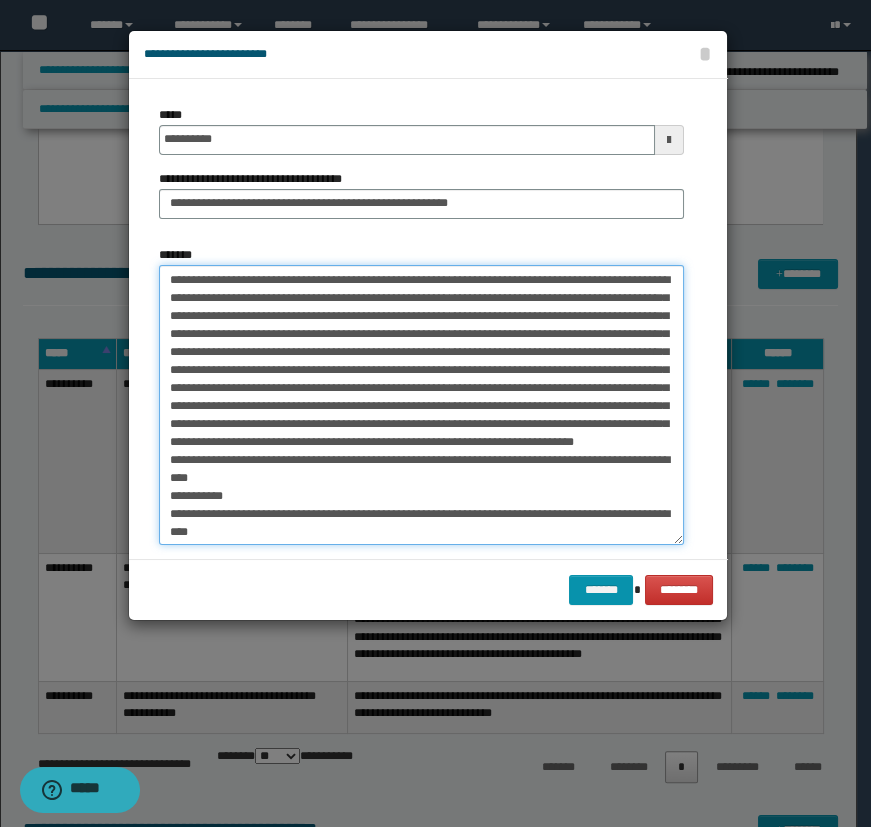 drag, startPoint x: 545, startPoint y: 428, endPoint x: 532, endPoint y: 448, distance: 23.853722 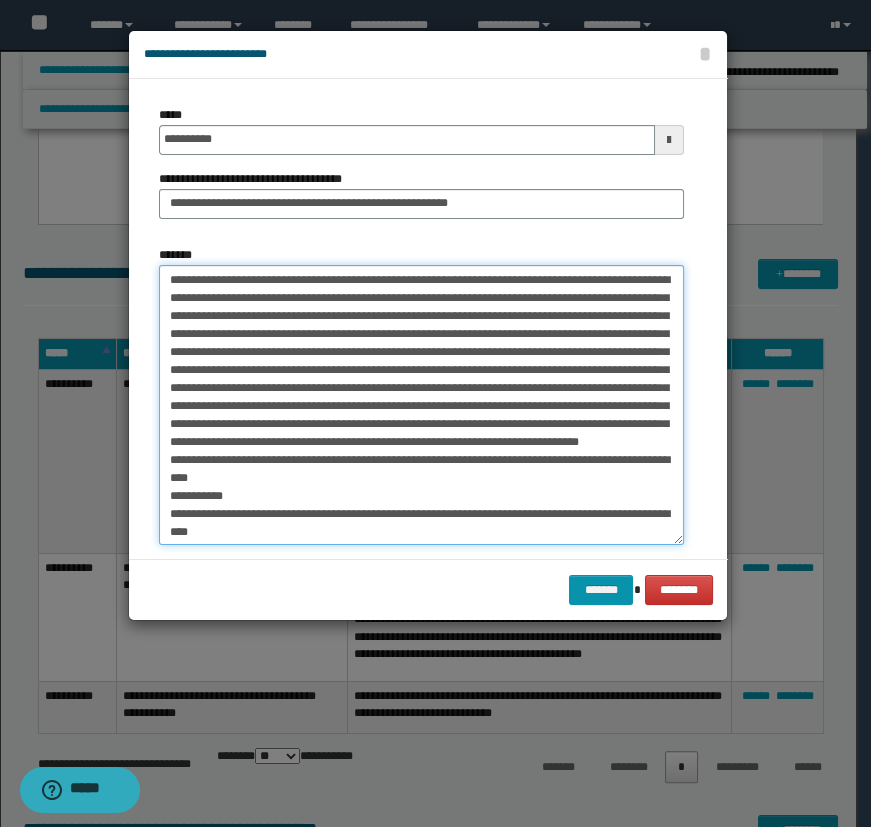 click on "*******" at bounding box center (421, 405) 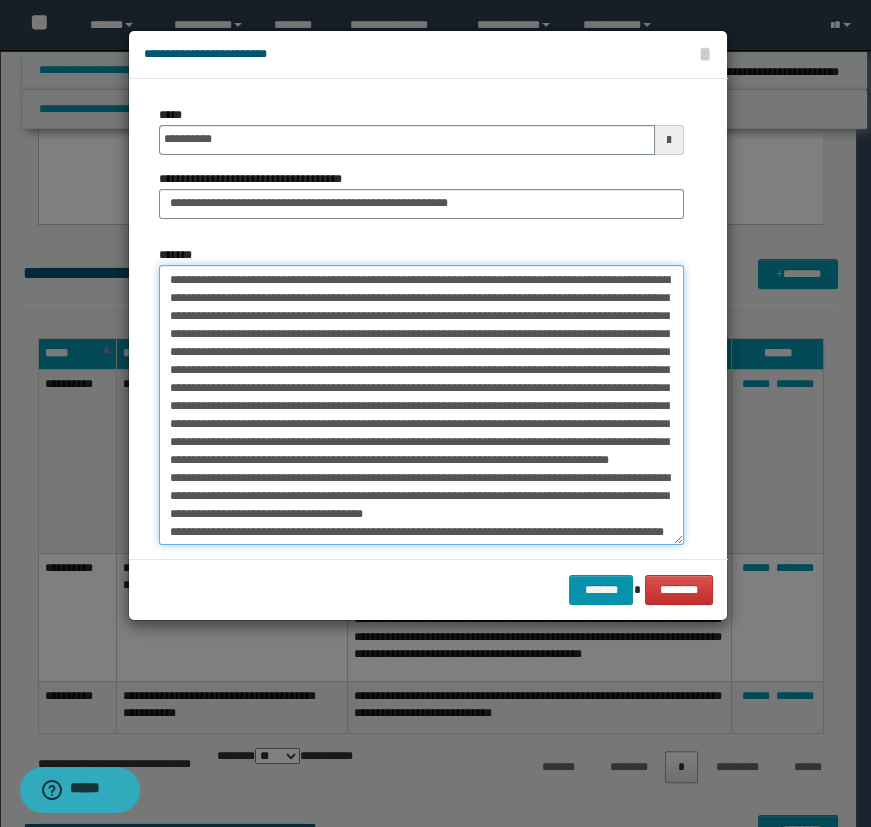 scroll, scrollTop: 90, scrollLeft: 0, axis: vertical 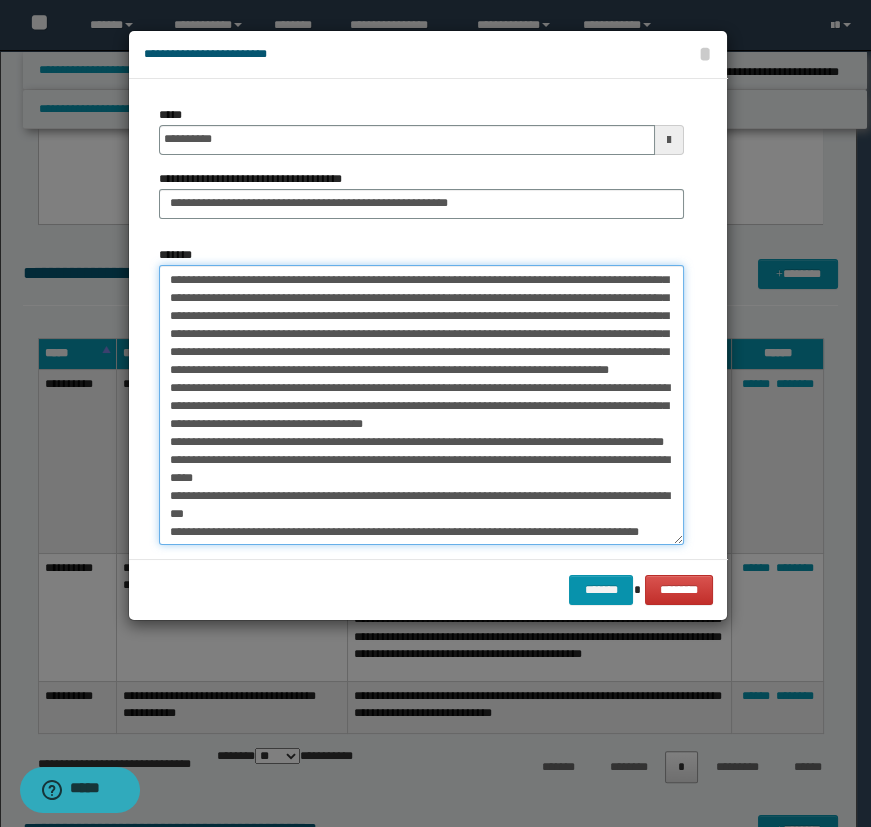click on "*******" at bounding box center [421, 405] 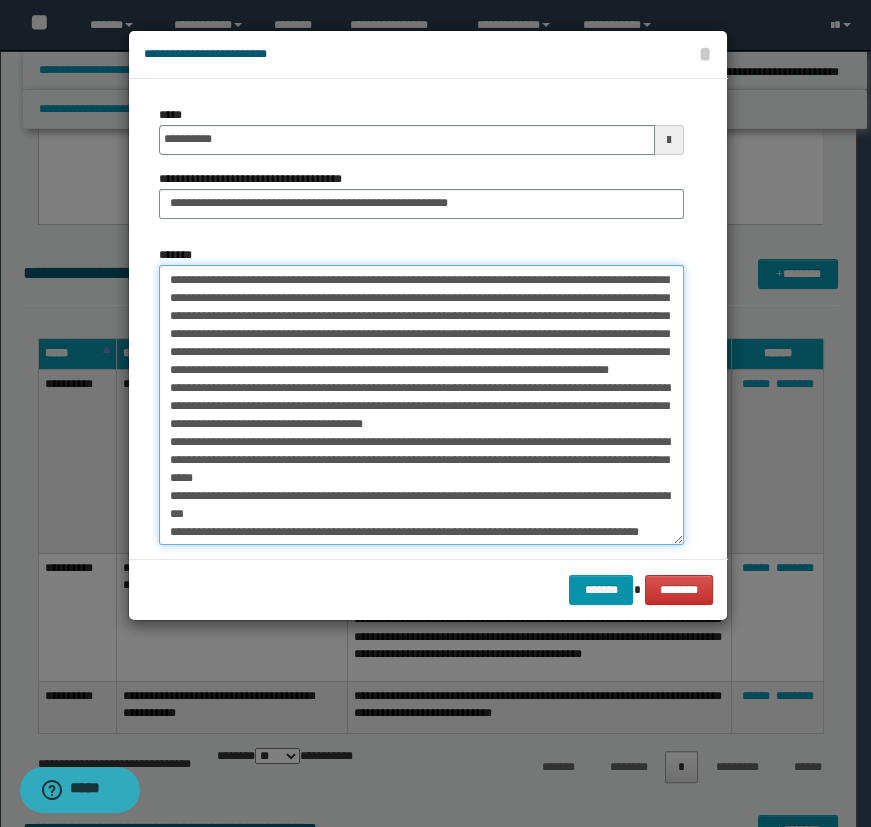 click on "*******" at bounding box center [421, 405] 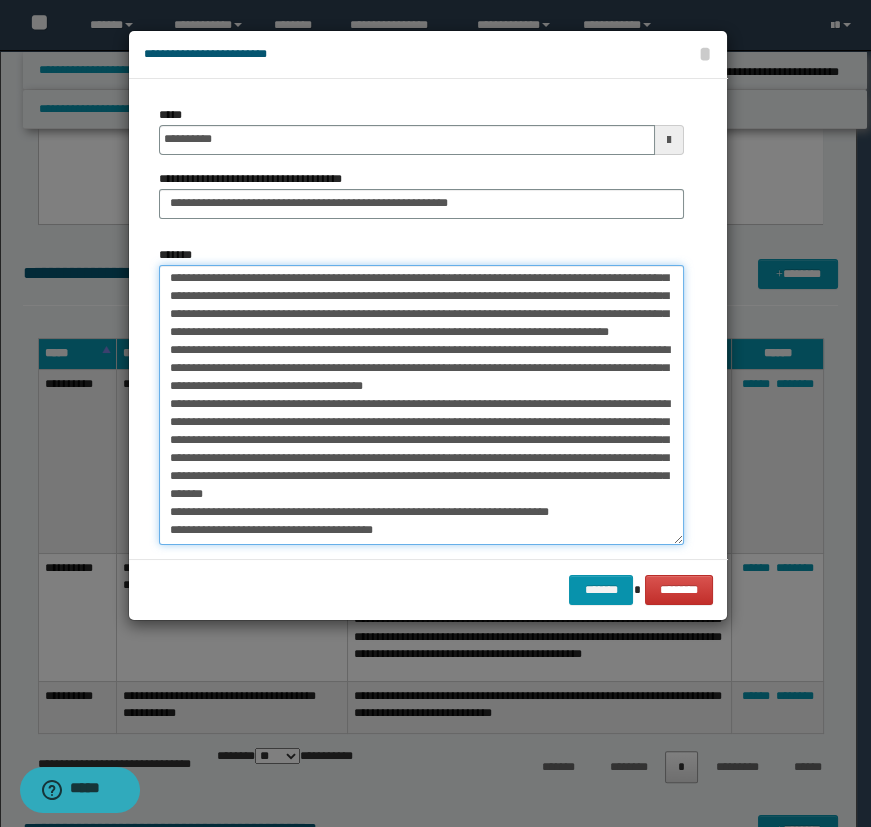 scroll, scrollTop: 145, scrollLeft: 0, axis: vertical 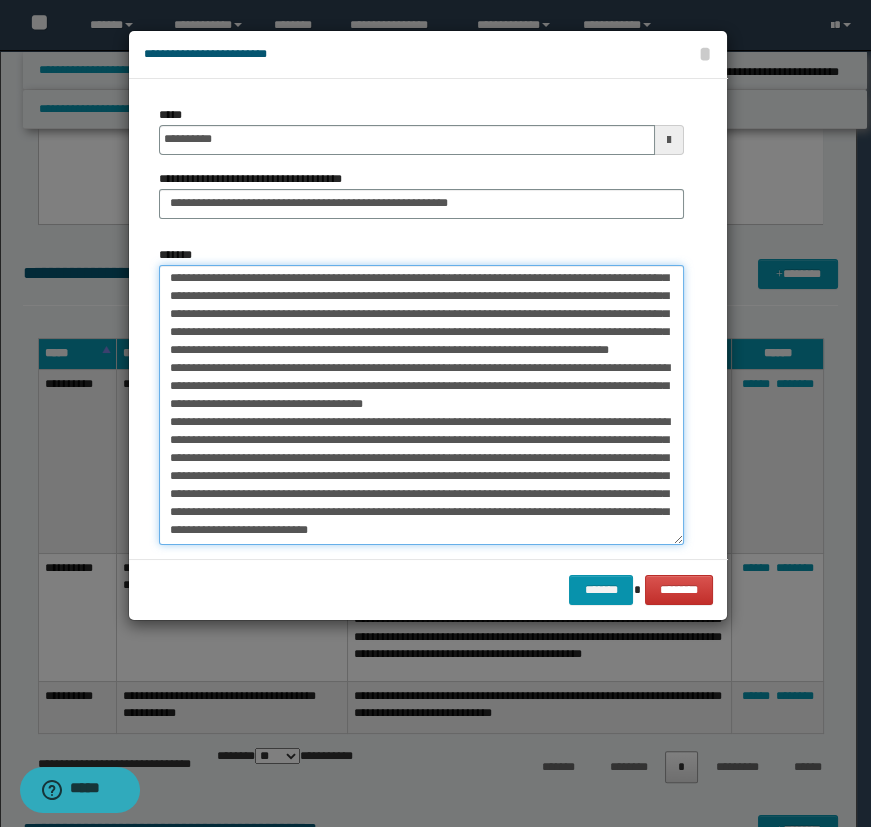 drag, startPoint x: 341, startPoint y: 477, endPoint x: 262, endPoint y: 470, distance: 79.30952 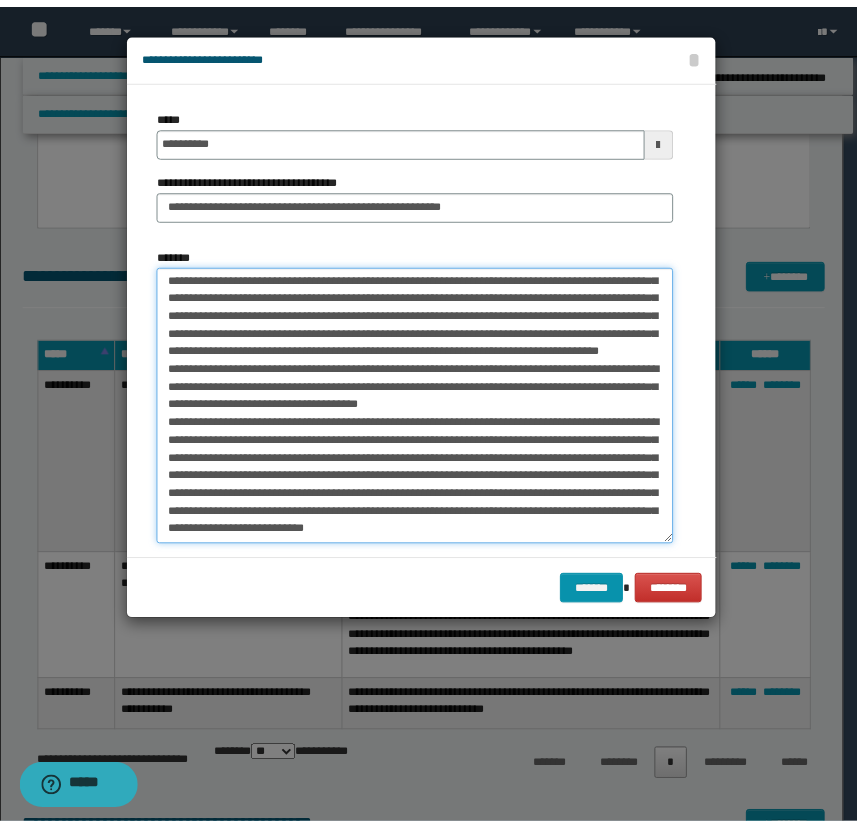 scroll, scrollTop: 27, scrollLeft: 0, axis: vertical 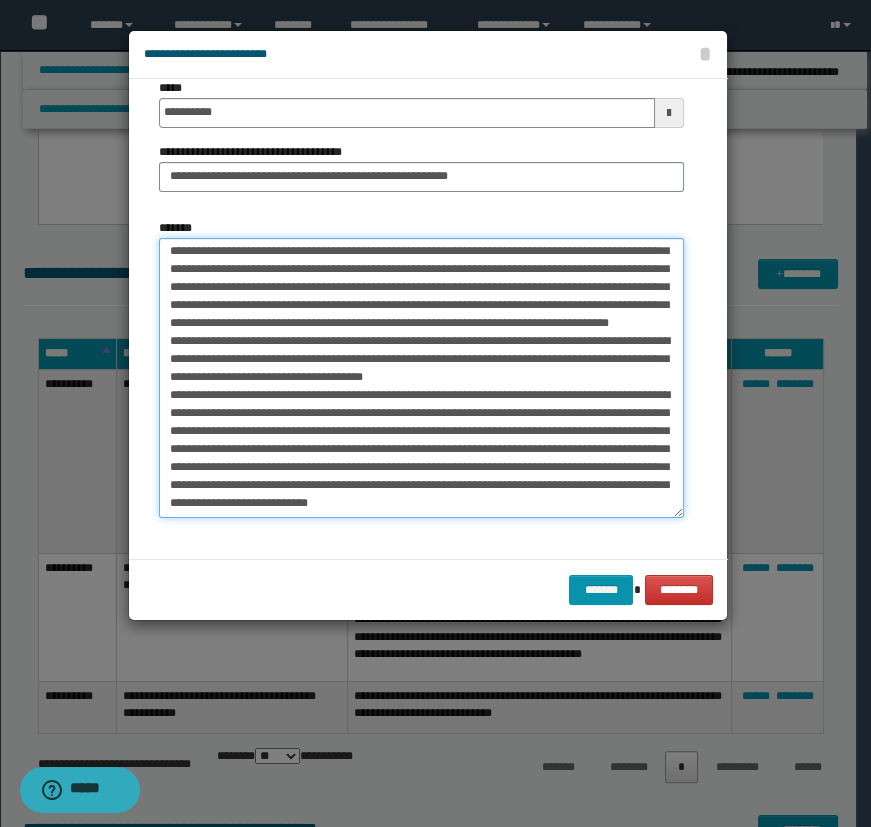 click on "*******" at bounding box center (421, 378) 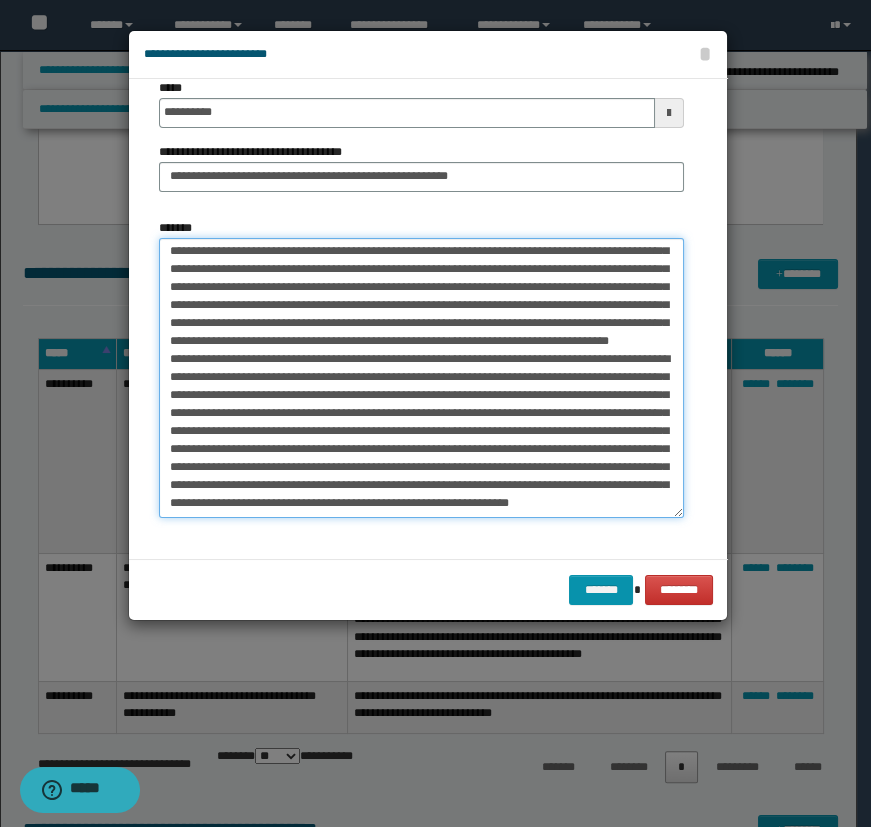 type on "**********" 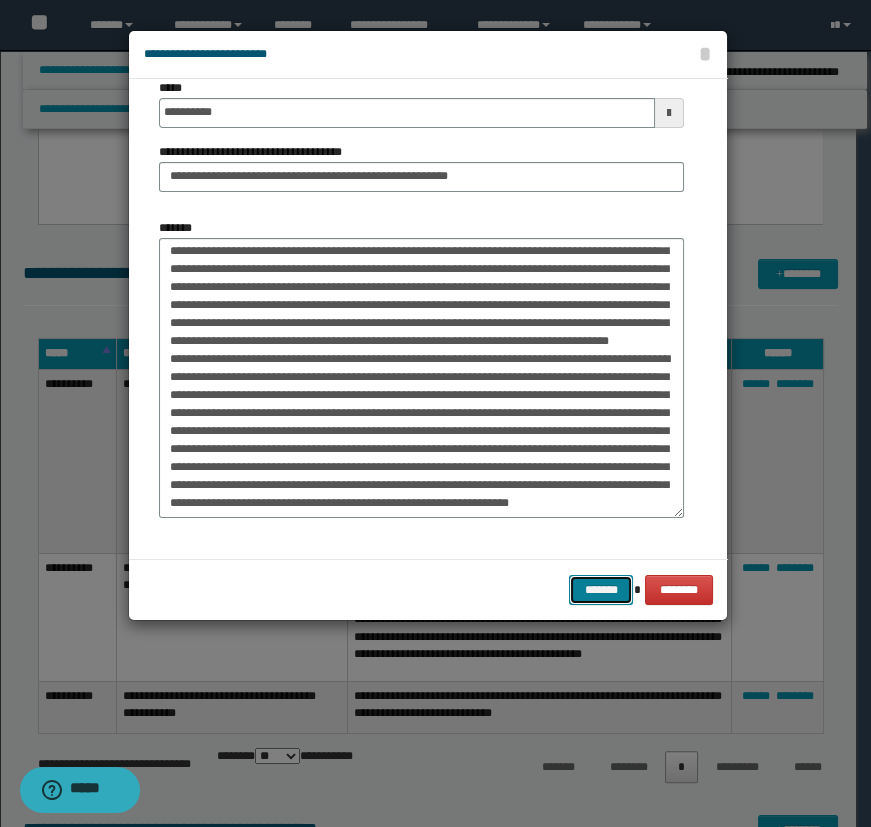 click on "*******" at bounding box center [601, 590] 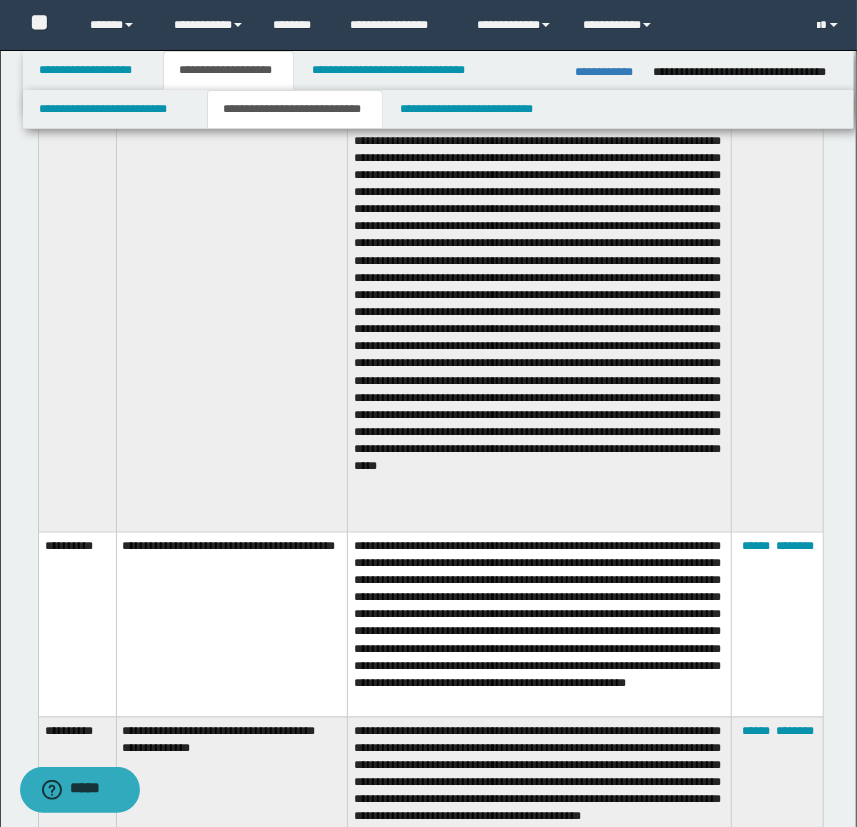 scroll, scrollTop: 1272, scrollLeft: 0, axis: vertical 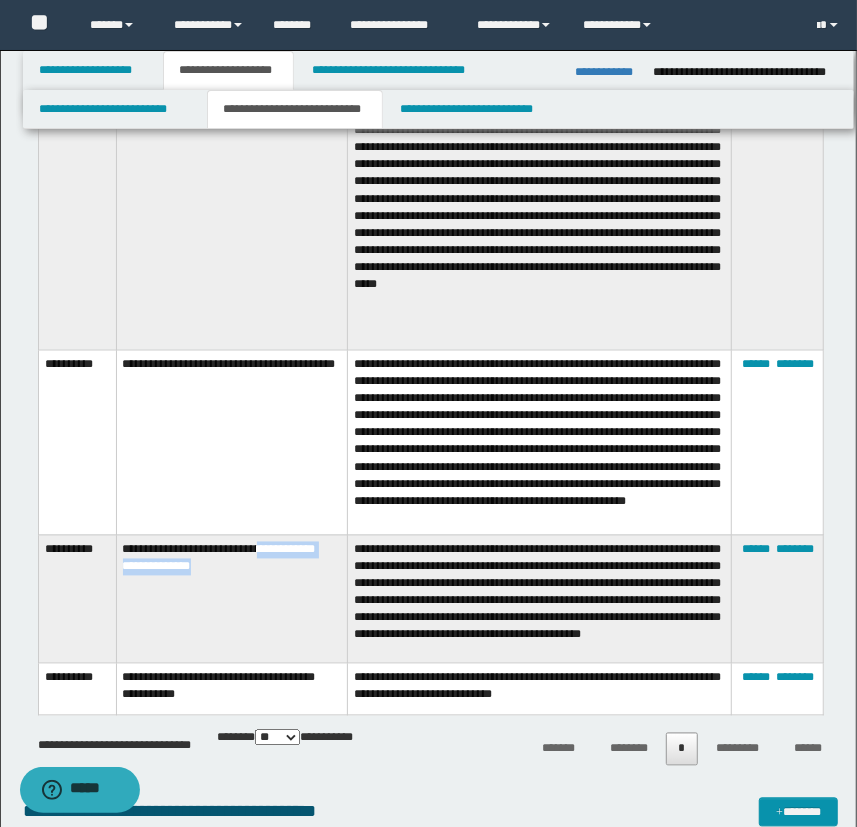 drag, startPoint x: 239, startPoint y: 566, endPoint x: 270, endPoint y: 550, distance: 34.88553 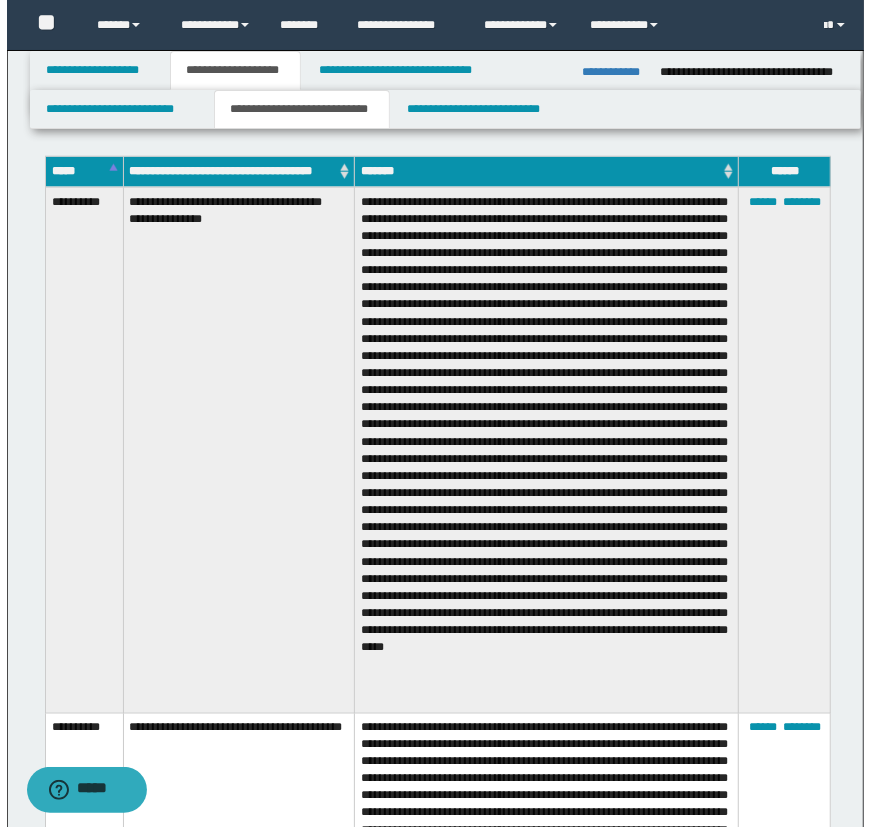 scroll, scrollTop: 636, scrollLeft: 0, axis: vertical 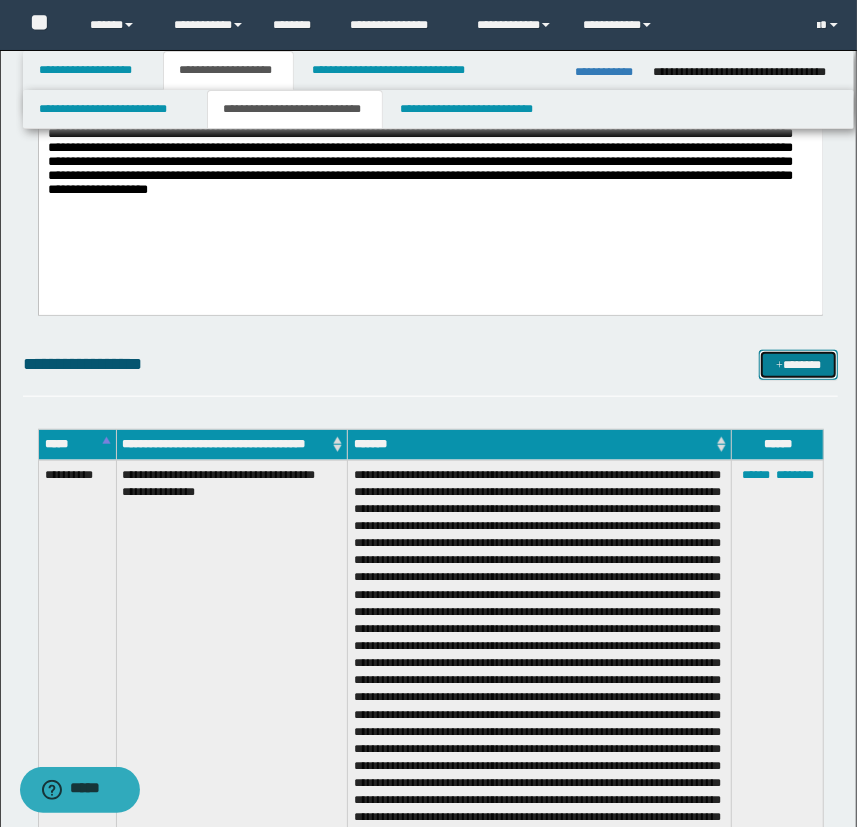 click on "*******" at bounding box center [799, 365] 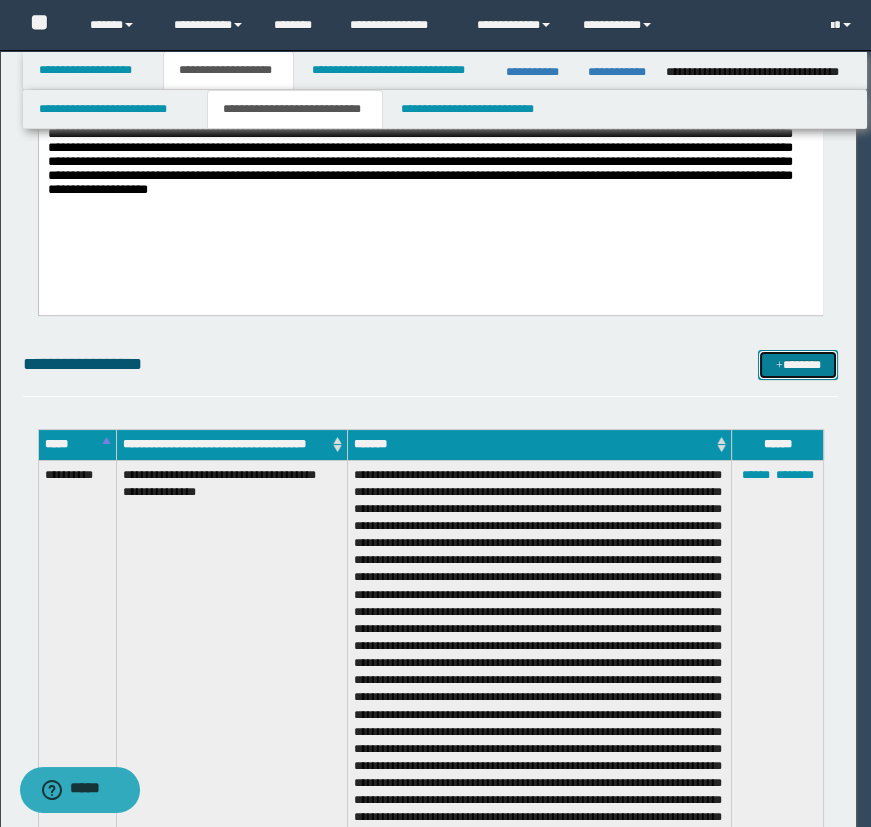 scroll, scrollTop: 0, scrollLeft: 0, axis: both 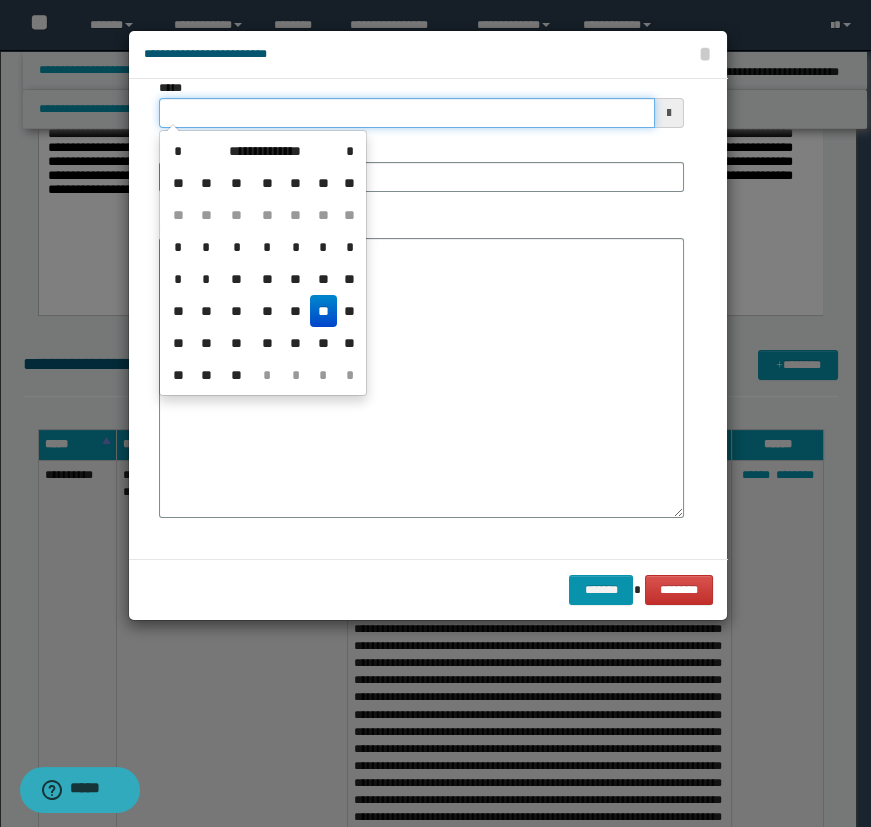 click on "*****" at bounding box center (407, 113) 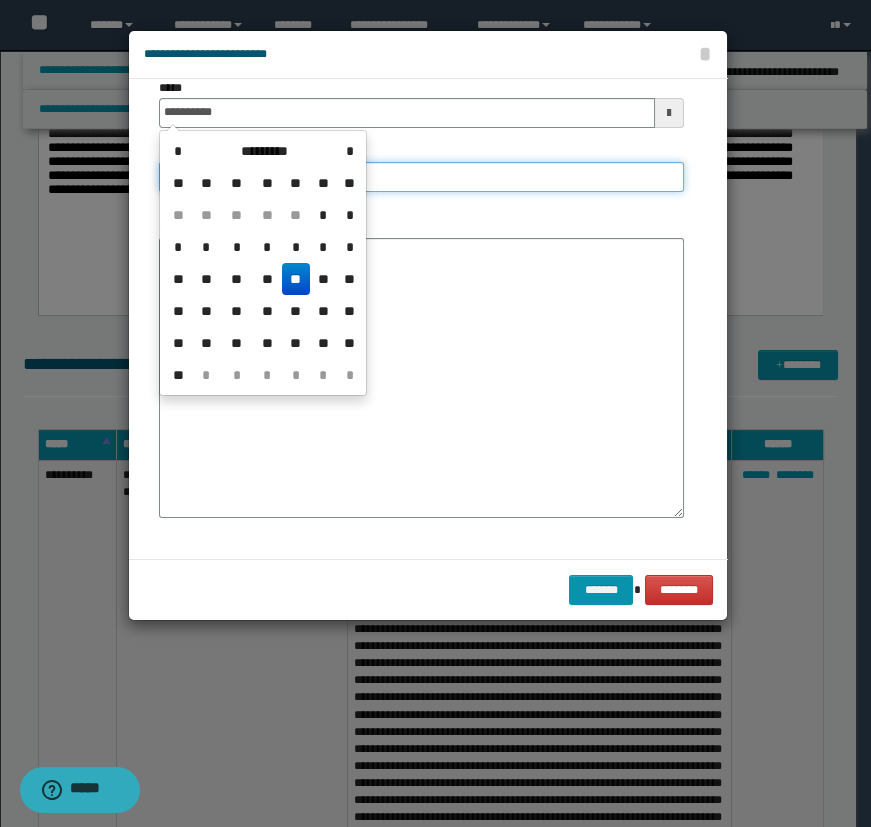 type on "**********" 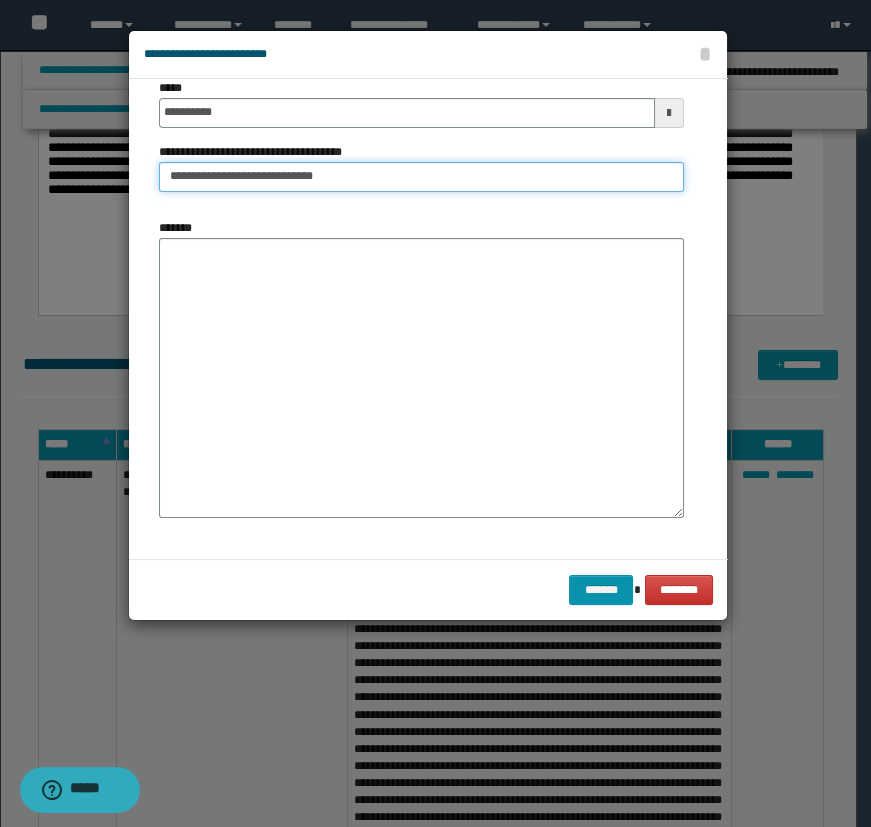 paste on "**********" 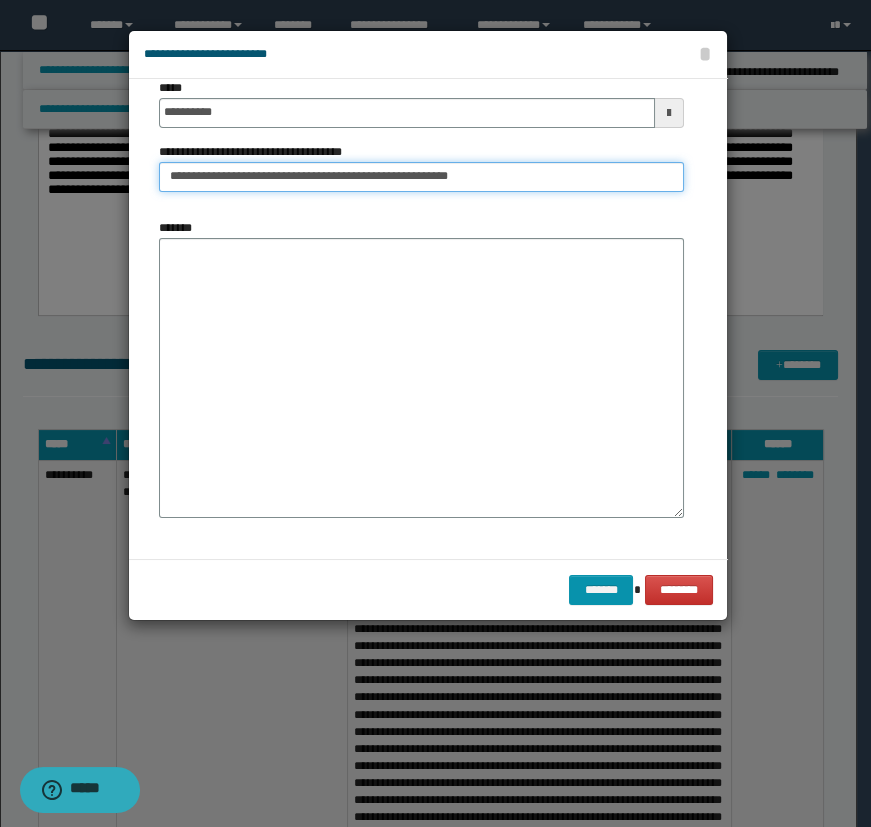 type on "**********" 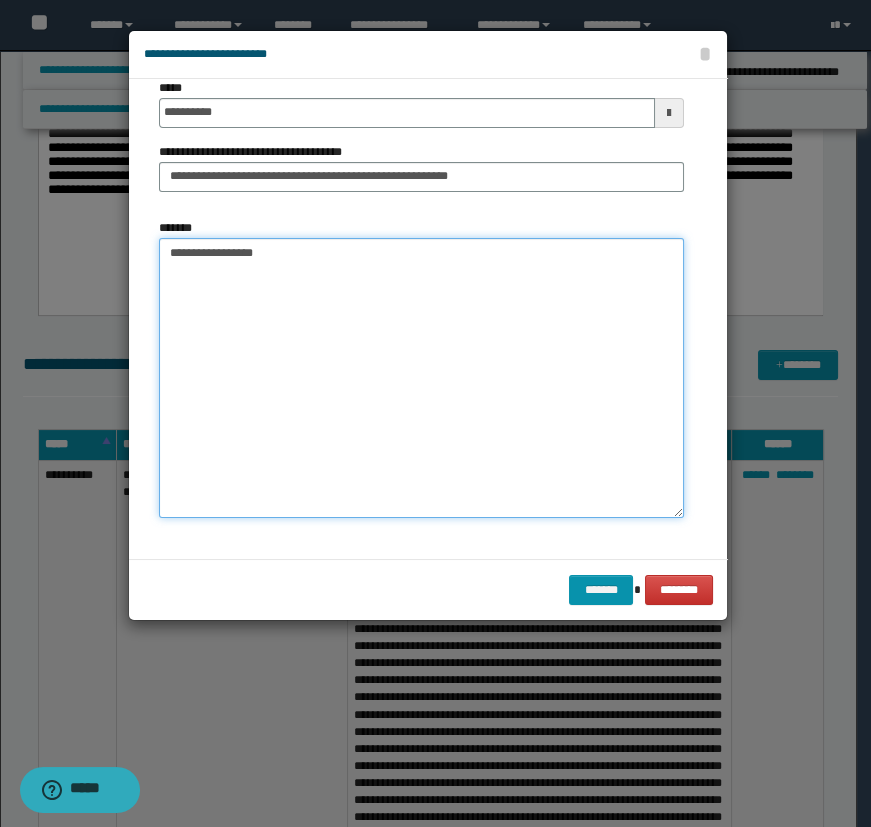 click on "**********" at bounding box center (421, 378) 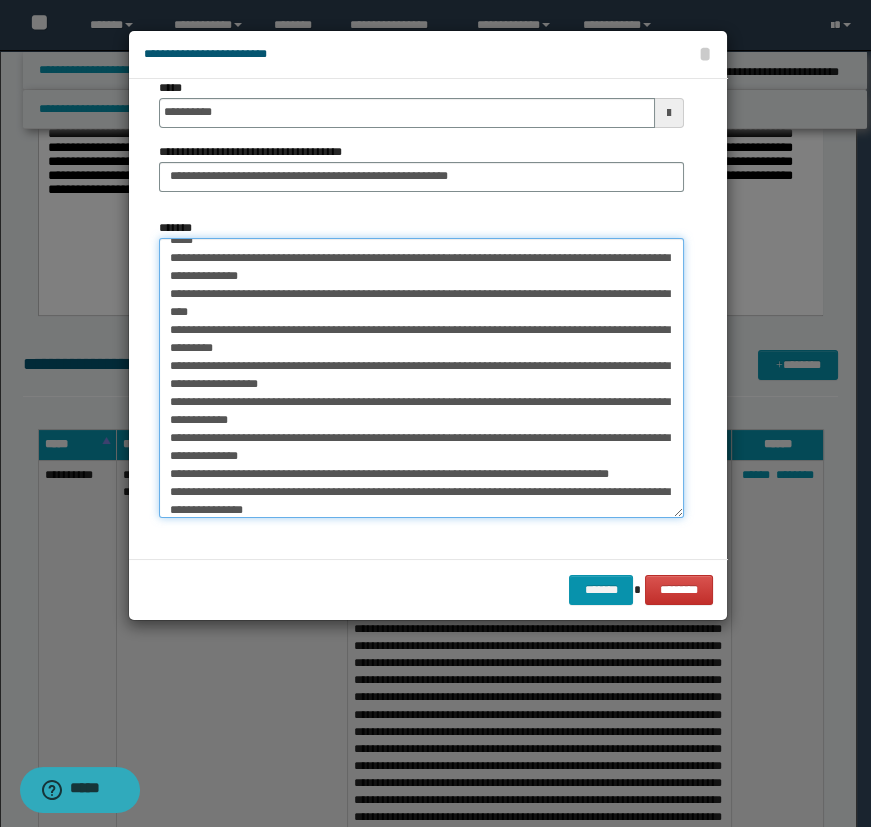 scroll, scrollTop: 0, scrollLeft: 0, axis: both 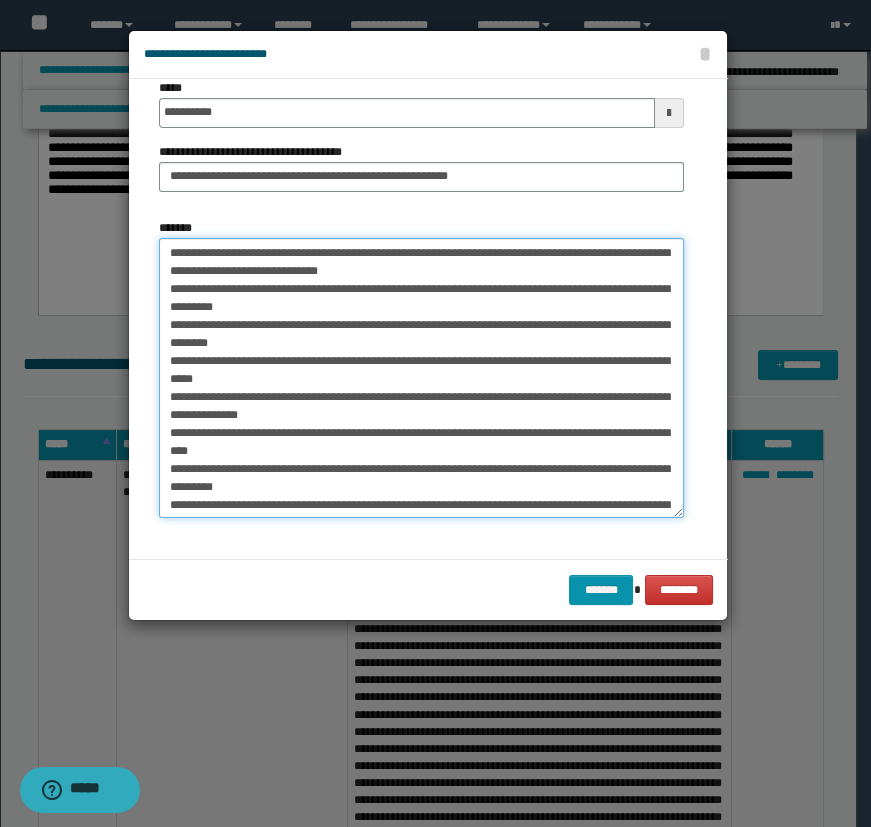 click on "*******" at bounding box center [421, 378] 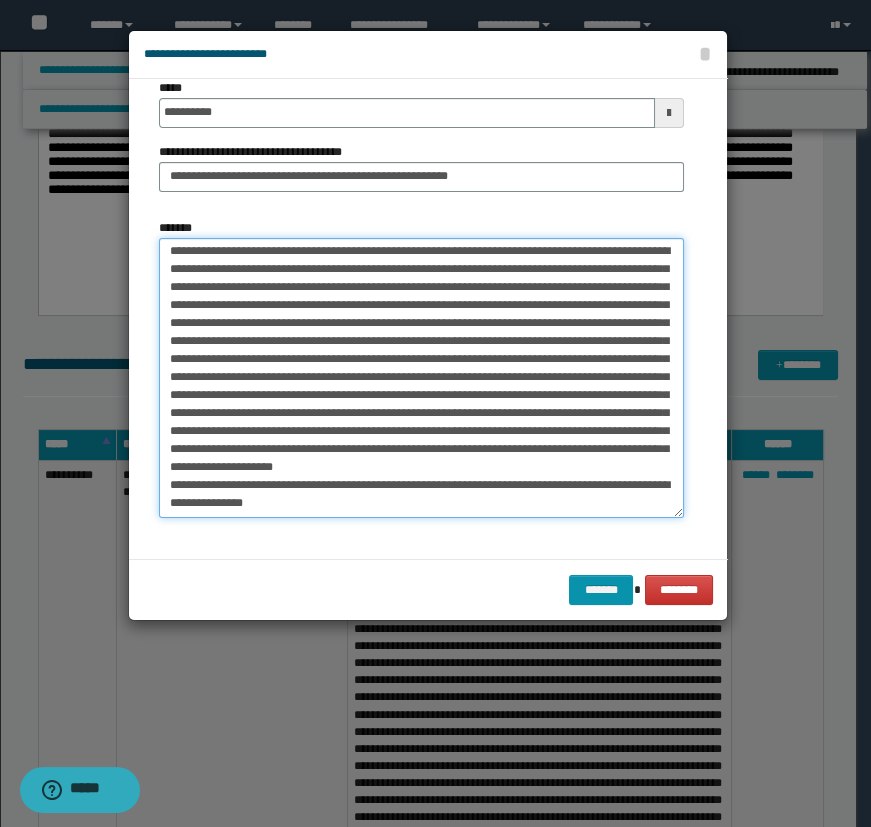 scroll, scrollTop: 0, scrollLeft: 0, axis: both 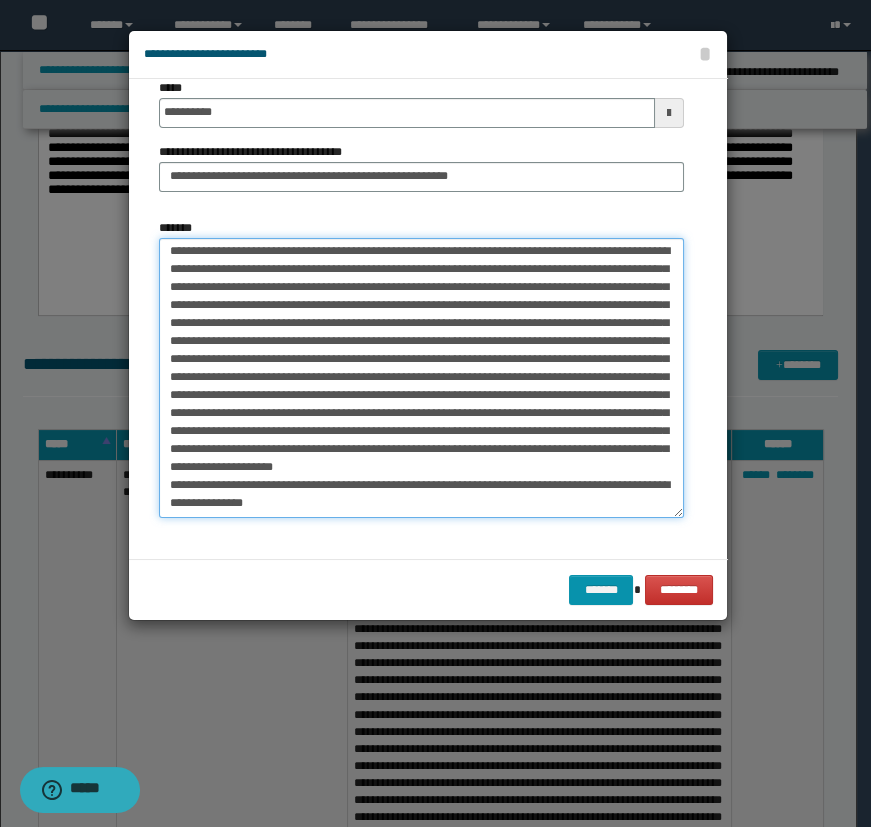 click on "*******" at bounding box center (421, 378) 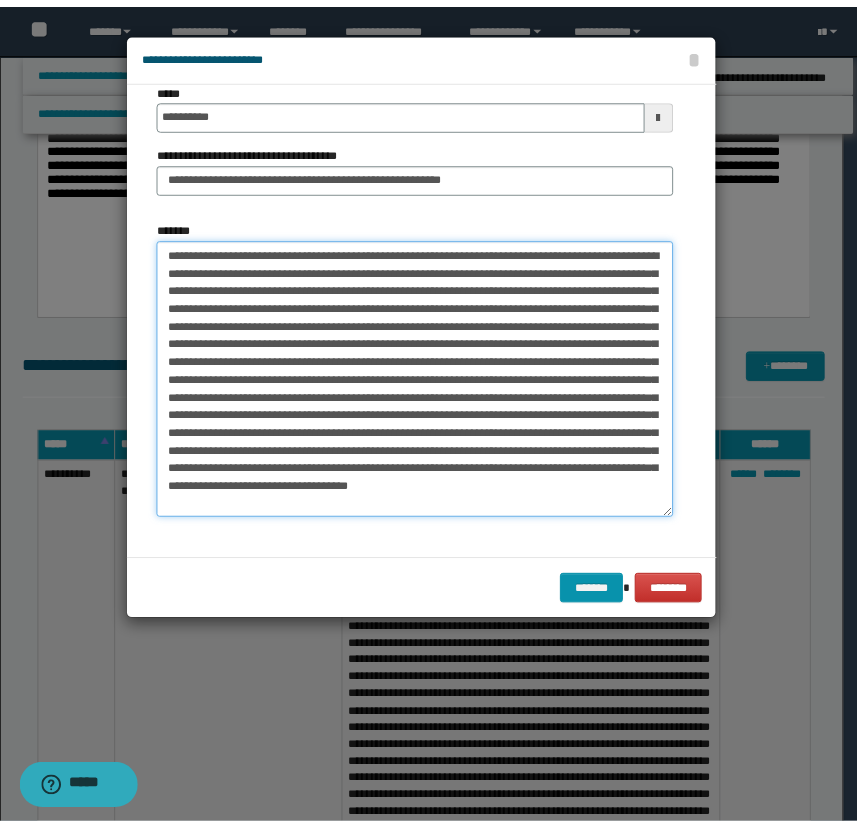 scroll, scrollTop: 20, scrollLeft: 0, axis: vertical 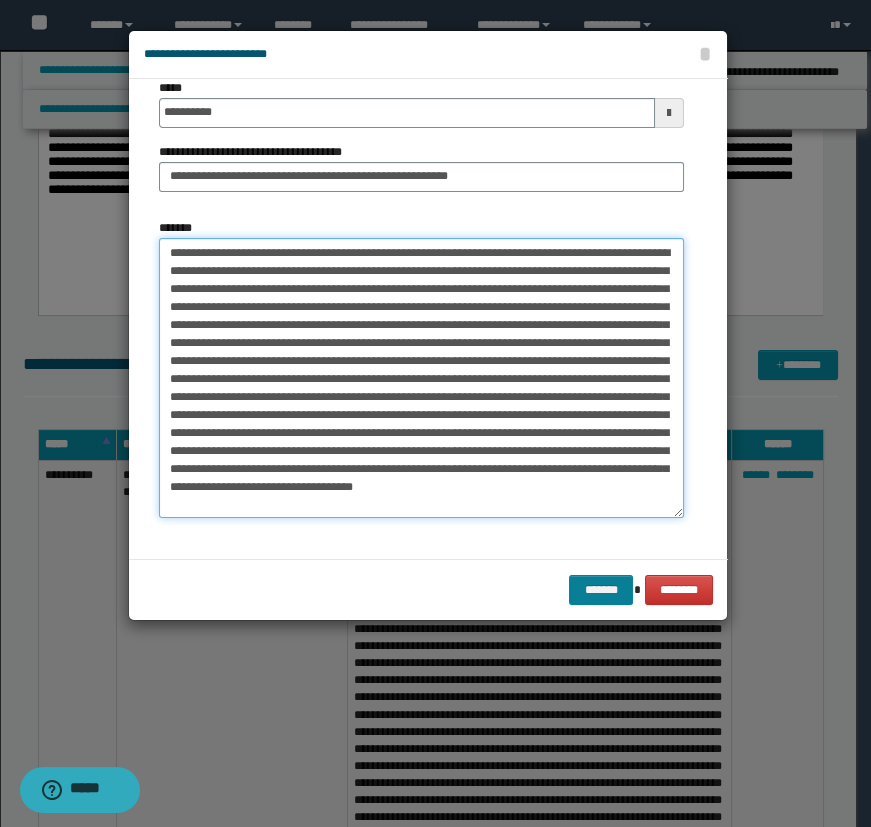 type on "**********" 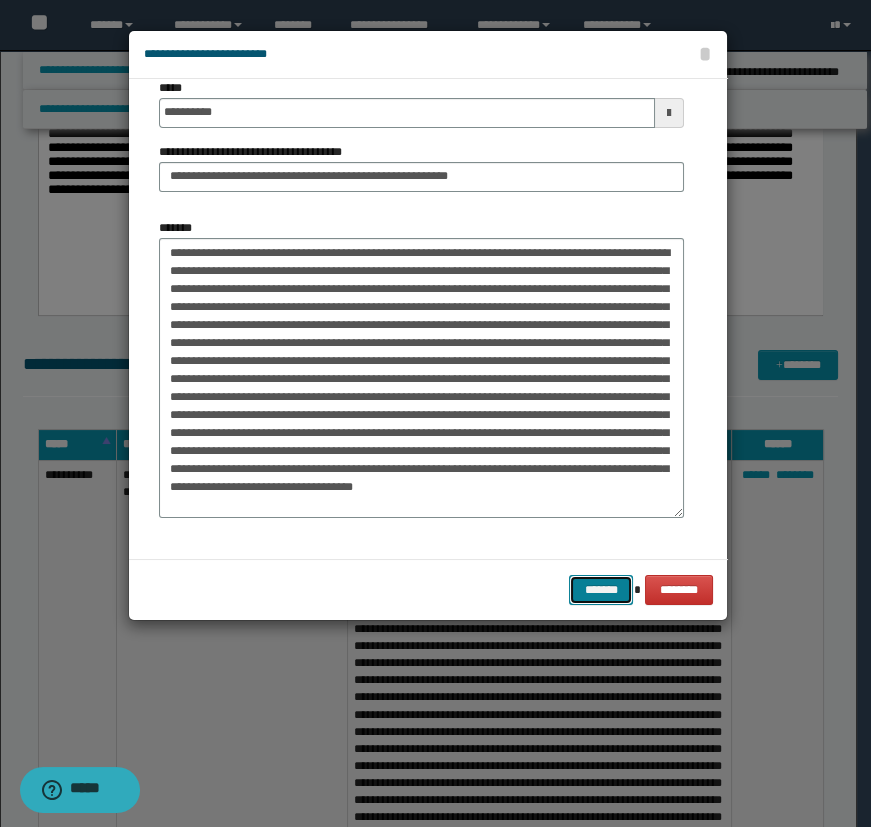 click on "*******" at bounding box center [601, 590] 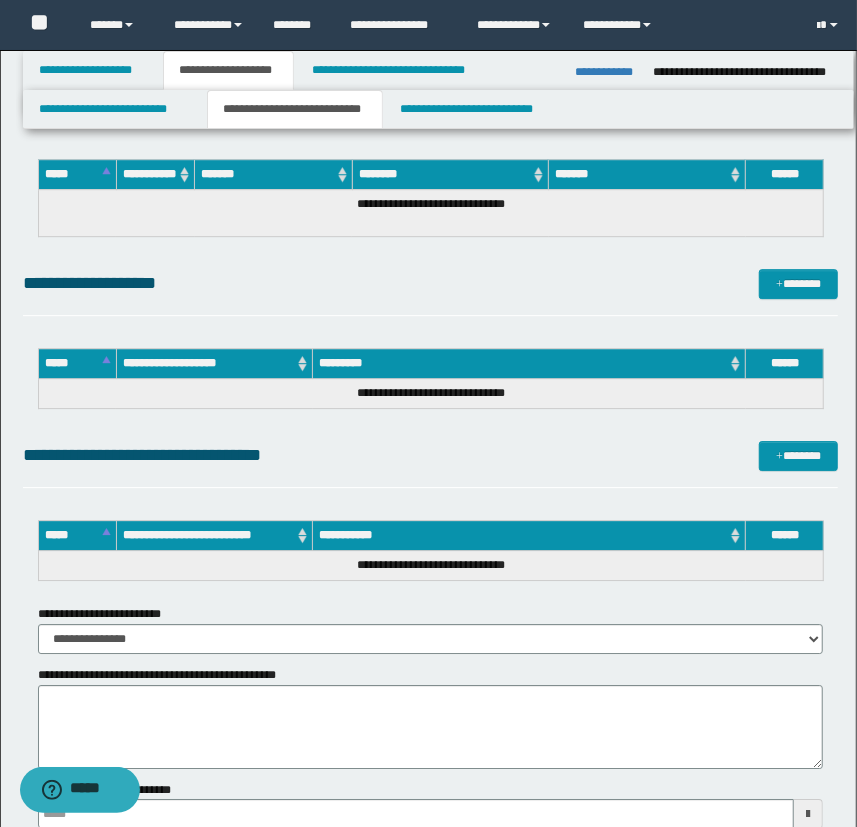 scroll, scrollTop: 2272, scrollLeft: 0, axis: vertical 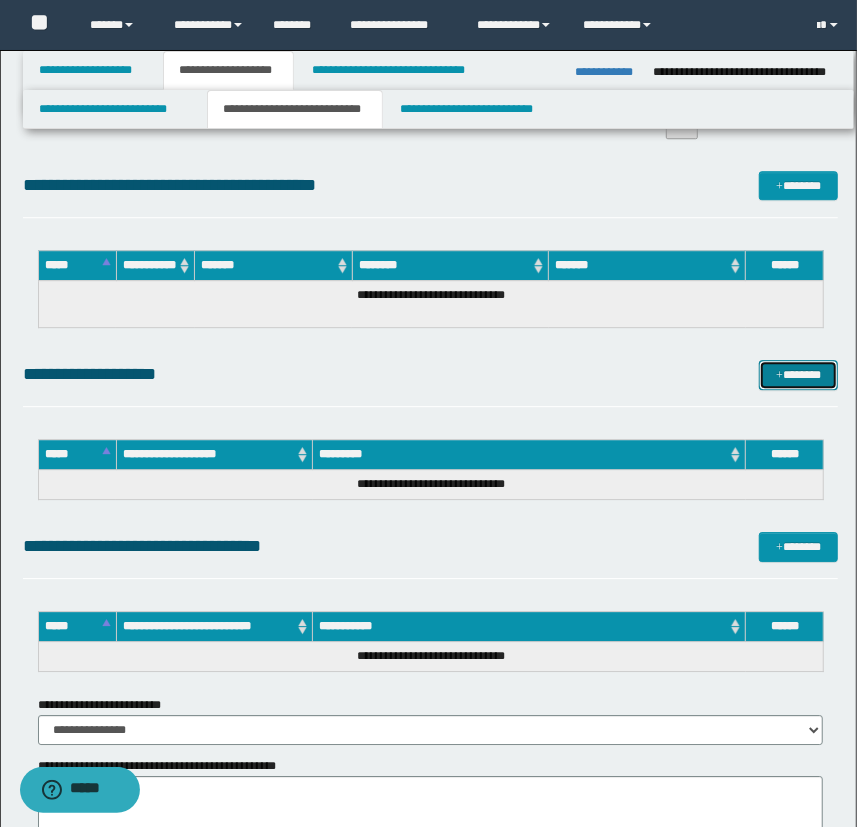 click on "*******" at bounding box center [799, 375] 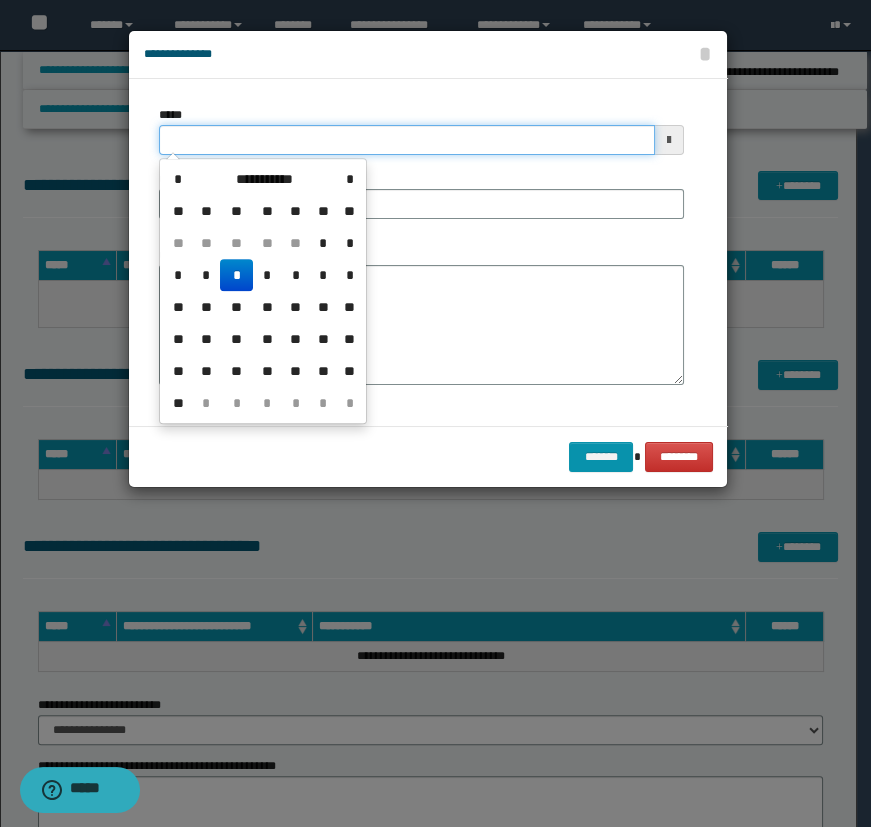 click on "*****" at bounding box center [407, 140] 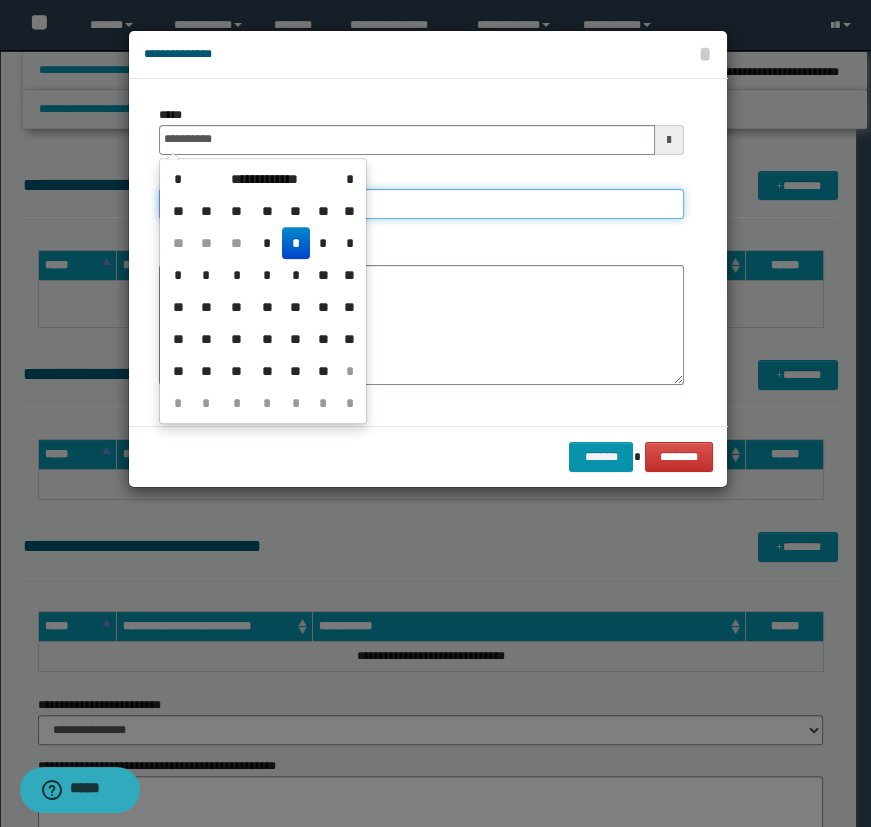 type on "**********" 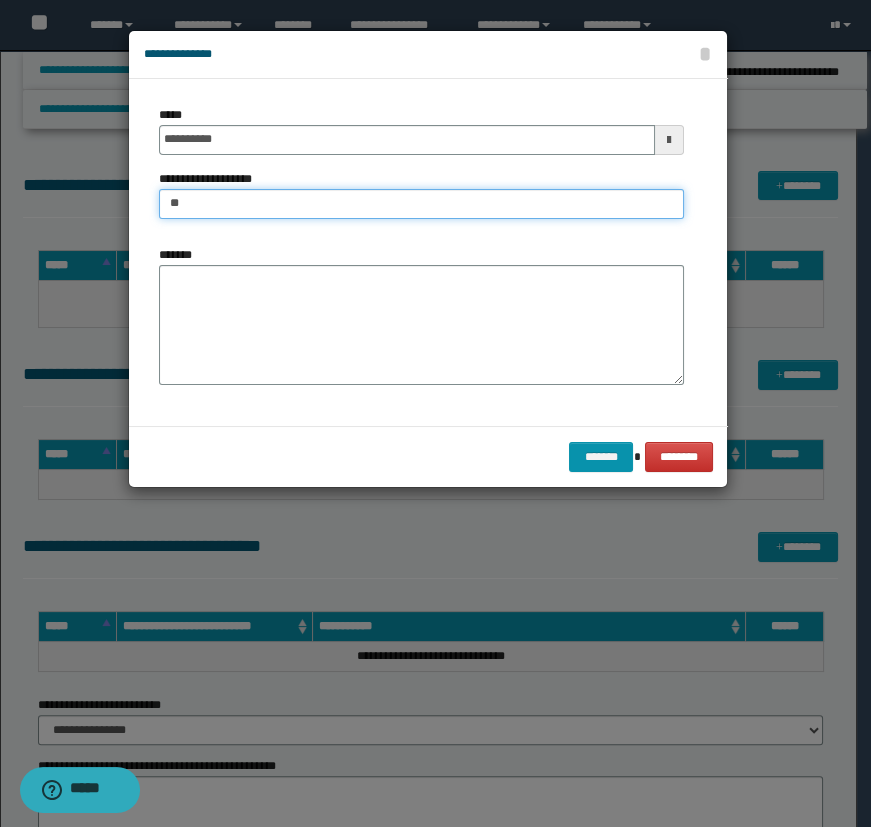 type on "*" 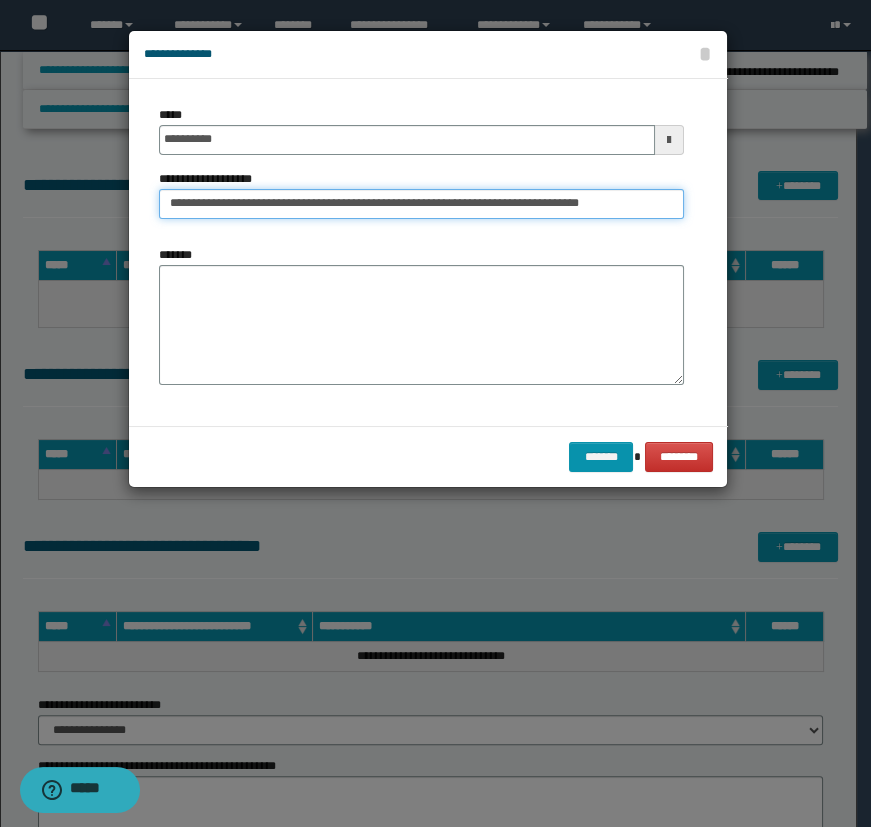 type on "**********" 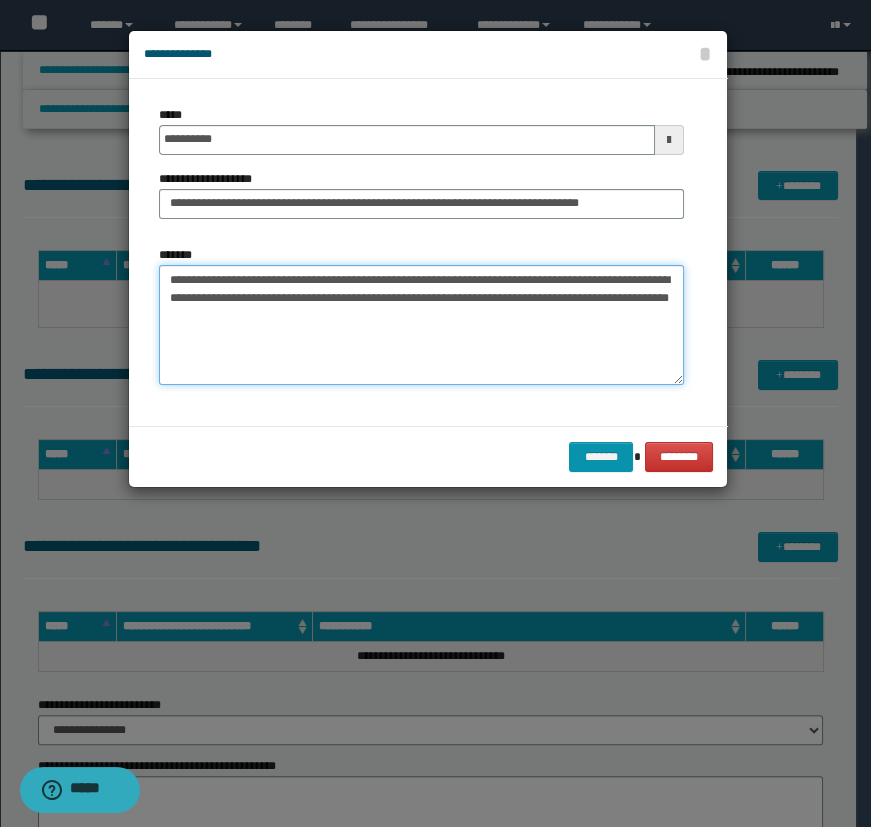 type on "**********" 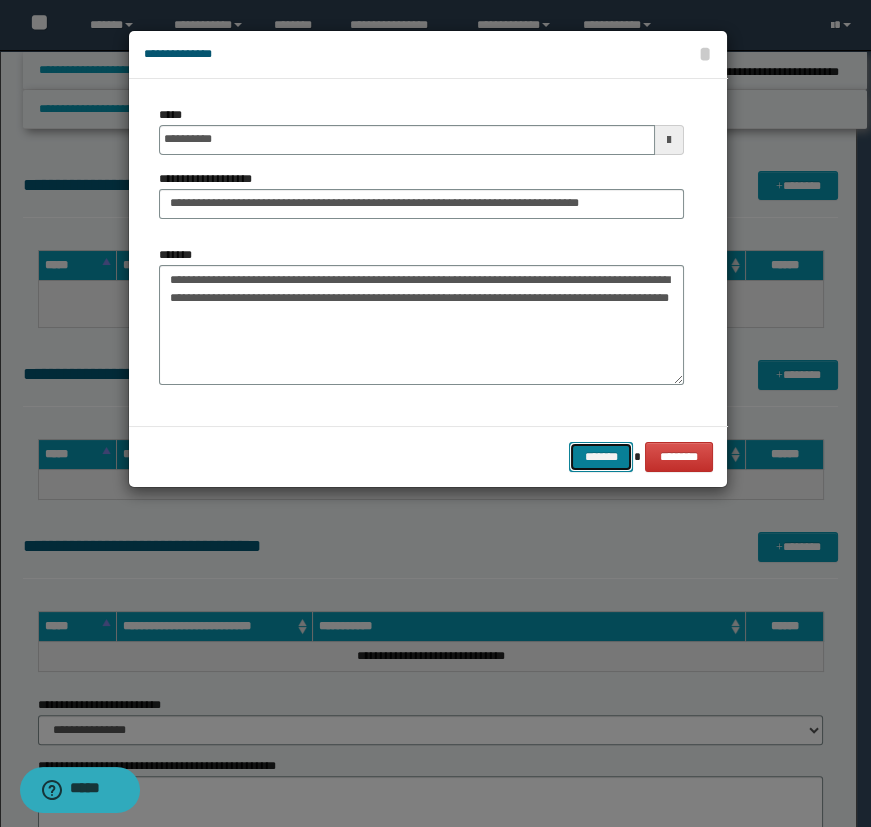 type 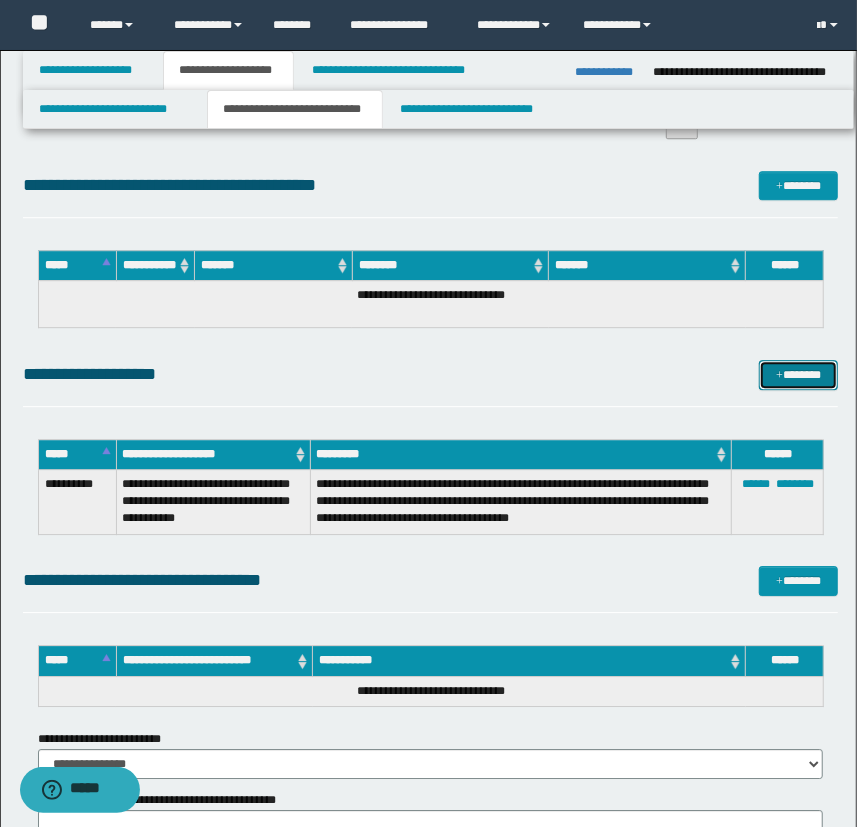 click on "*******" at bounding box center (799, 375) 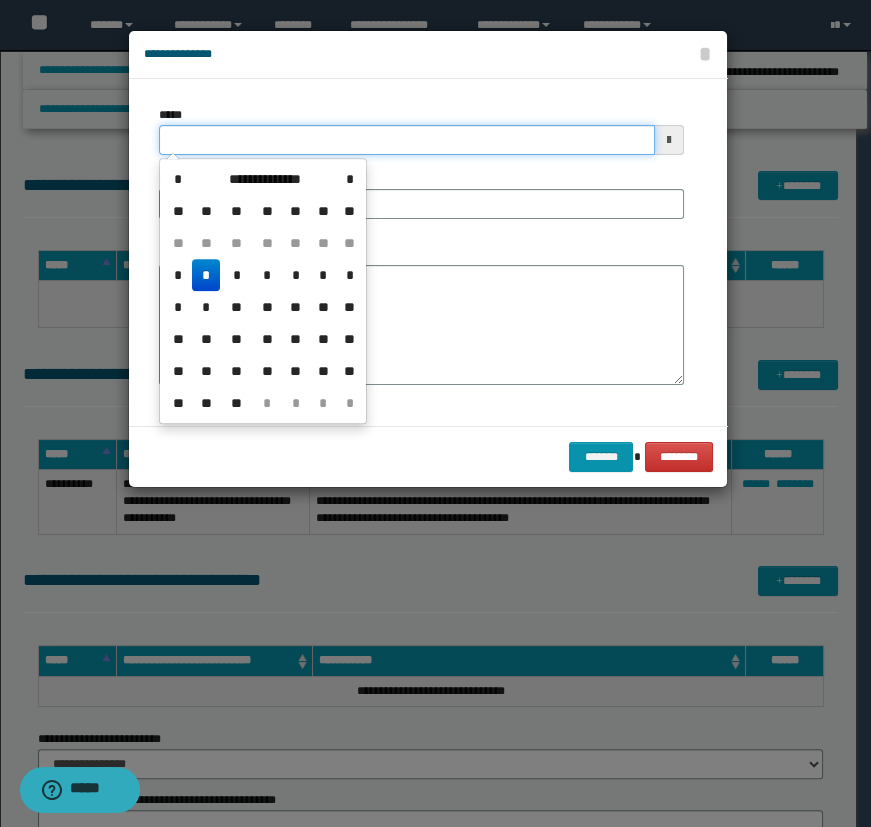 click on "*****" at bounding box center [407, 140] 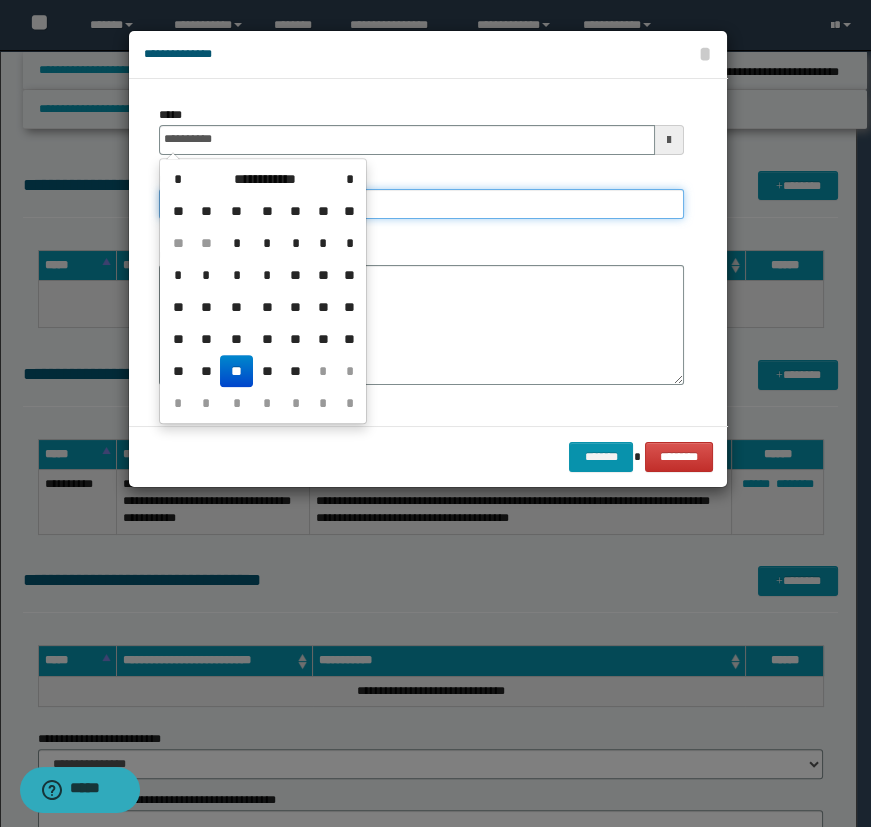 type on "**********" 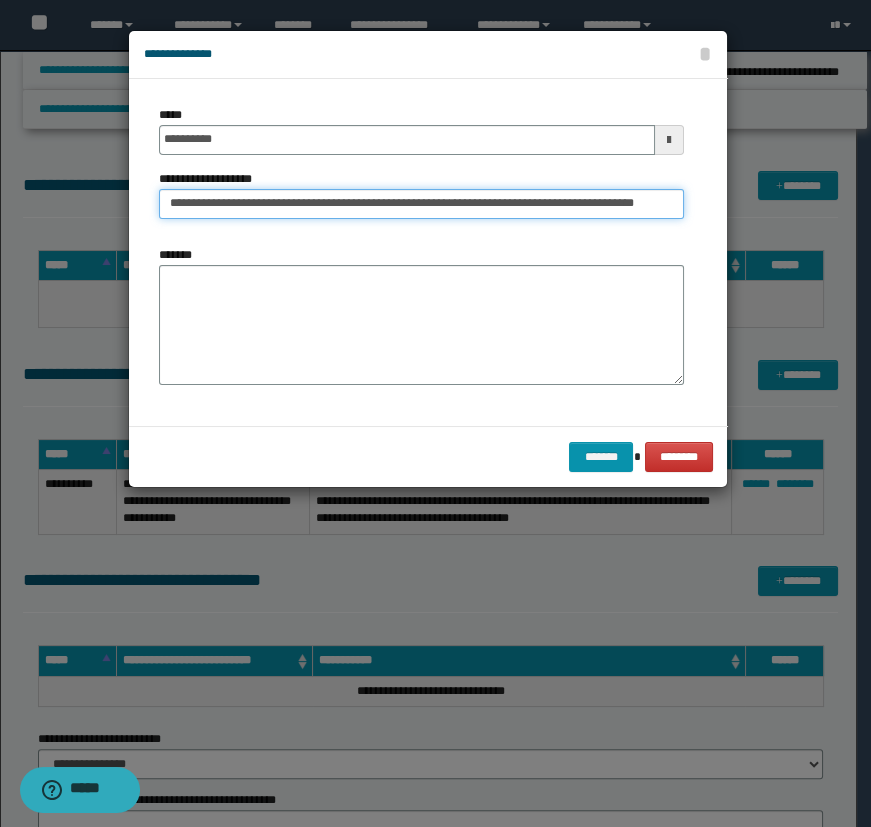 type on "**********" 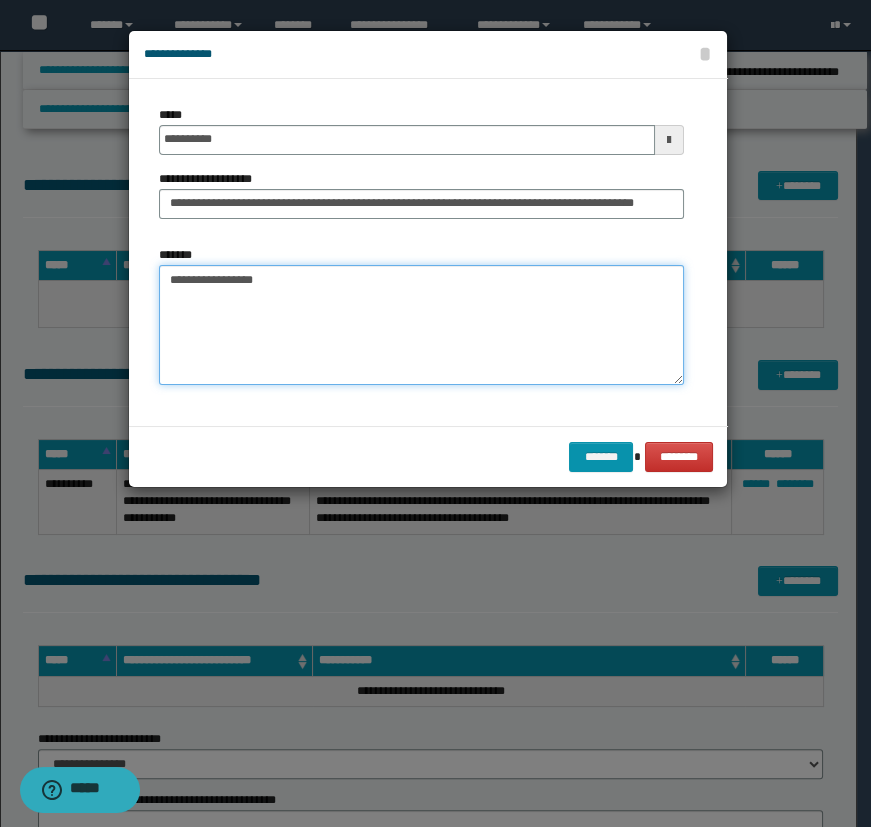 click on "**********" at bounding box center (421, 325) 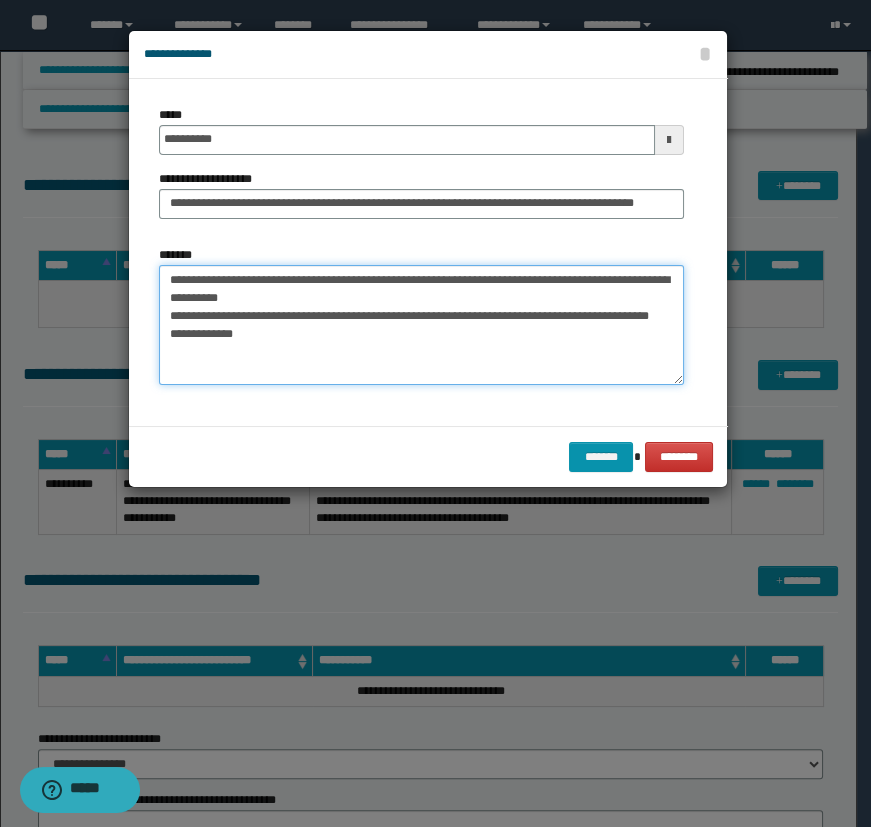 click on "**********" at bounding box center (421, 325) 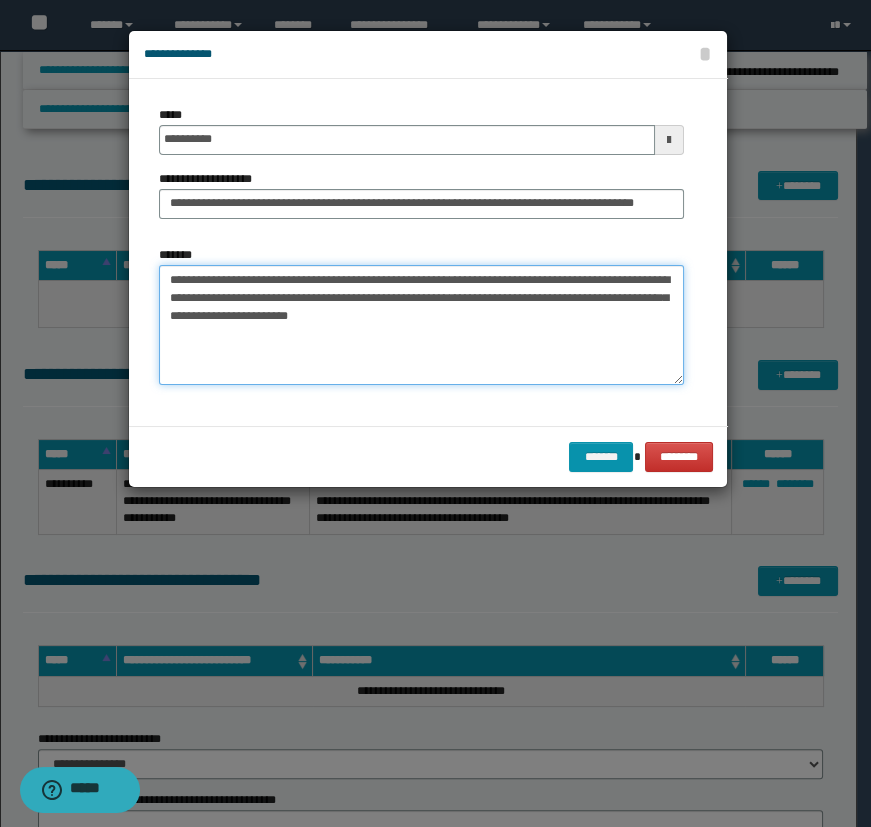 click on "**********" at bounding box center (421, 325) 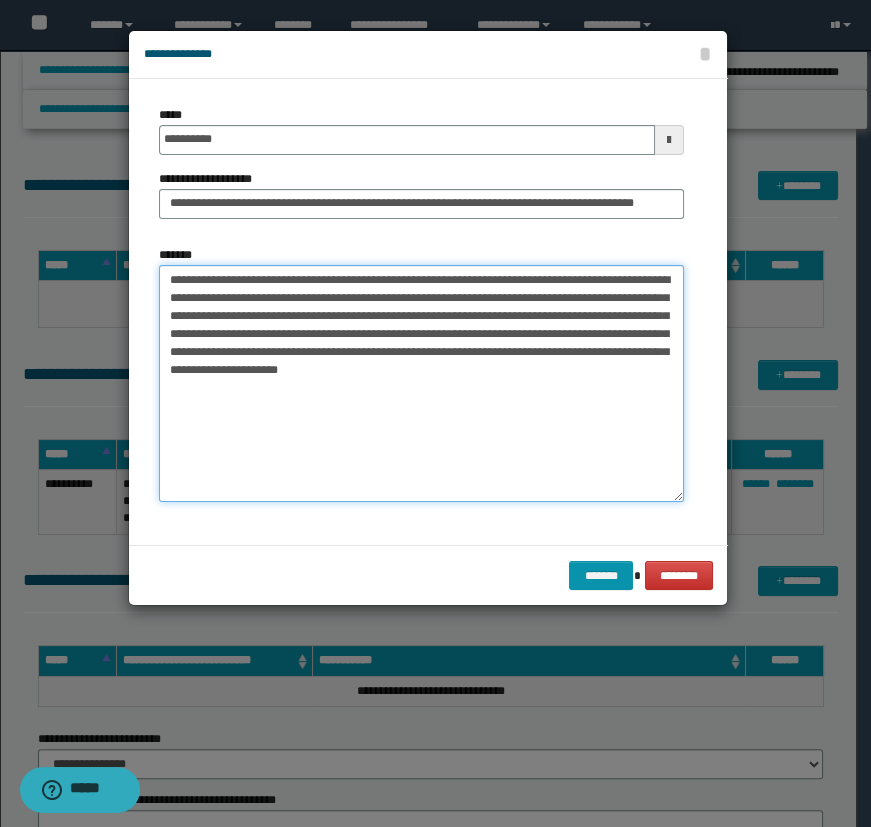 drag, startPoint x: 676, startPoint y: 380, endPoint x: 605, endPoint y: 497, distance: 136.85759 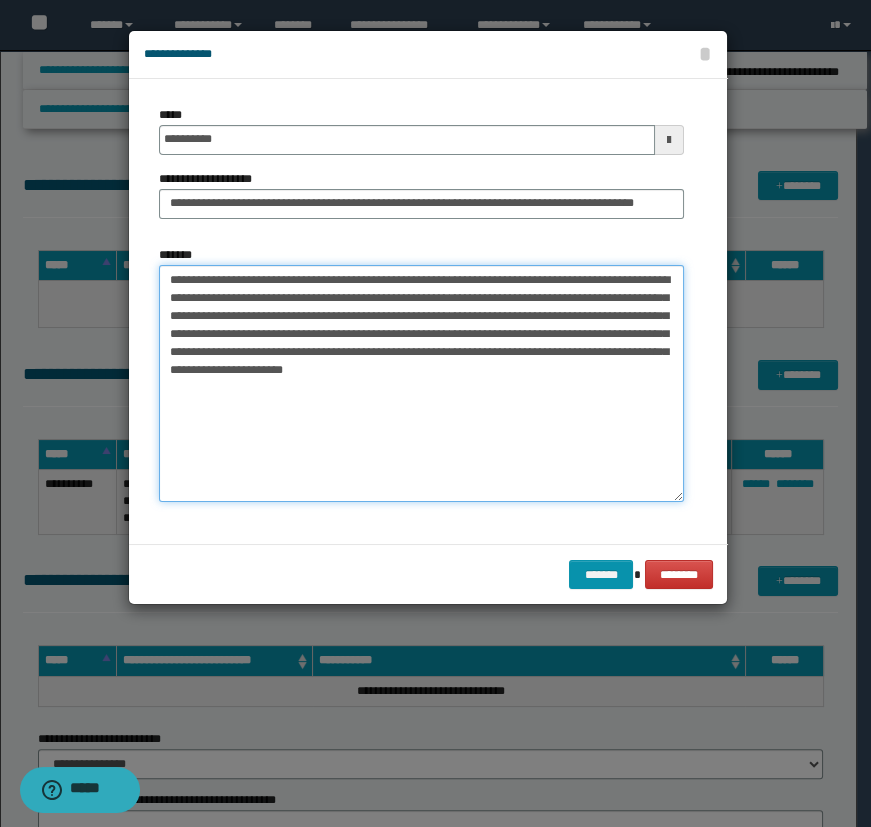 click on "**********" at bounding box center [421, 383] 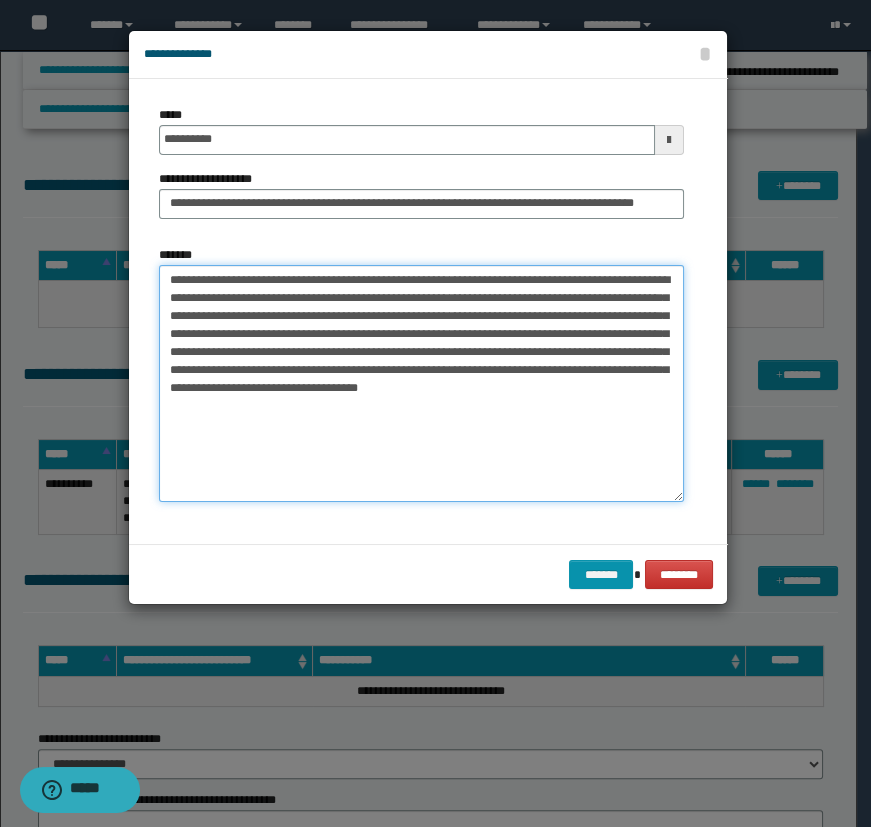 type on "**********" 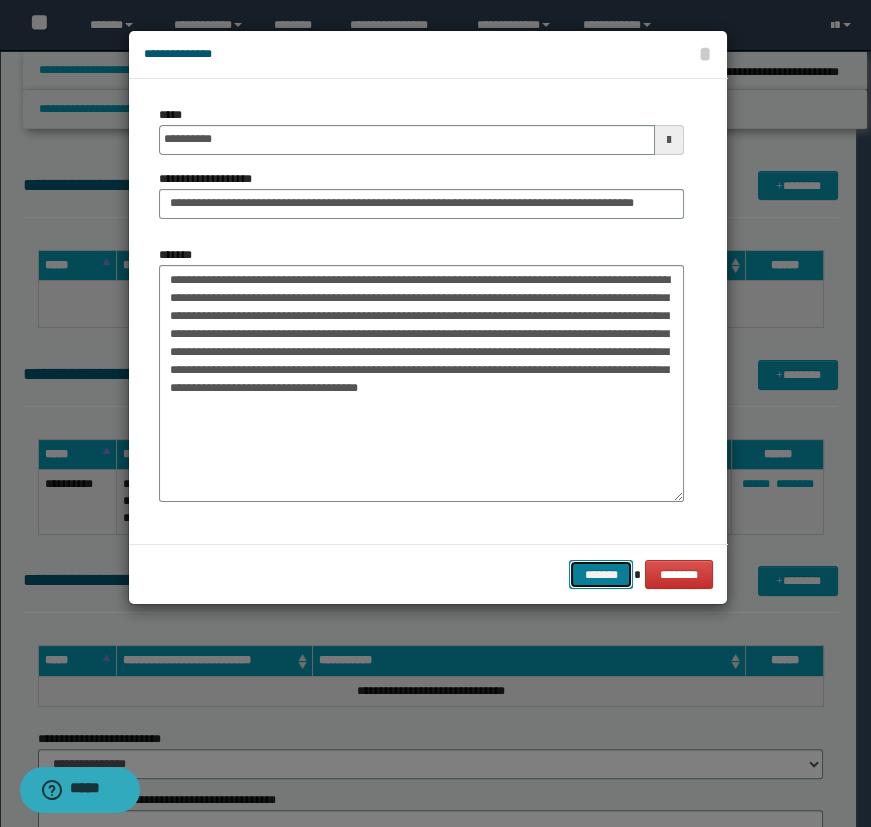click on "*******" at bounding box center [601, 575] 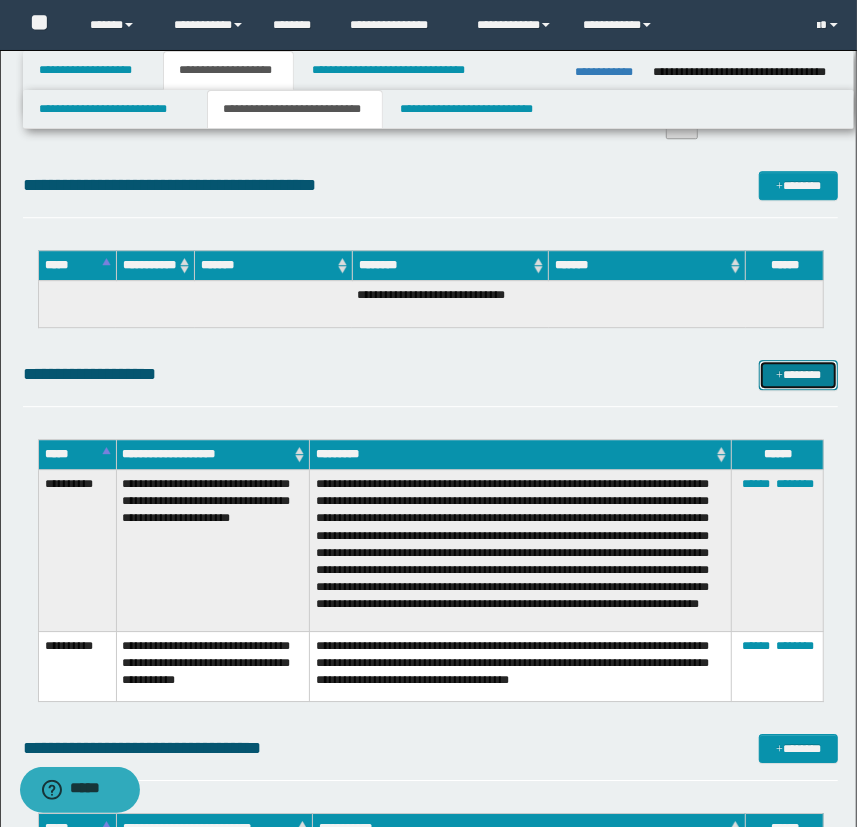 click on "*******" at bounding box center [799, 375] 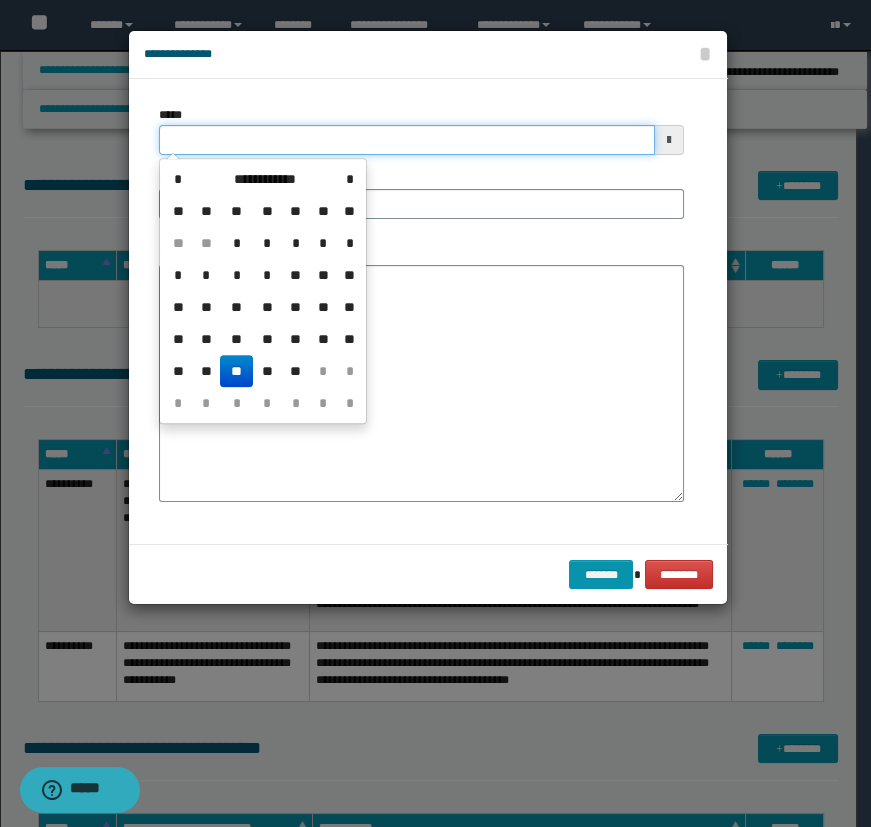 click on "*****" at bounding box center (407, 140) 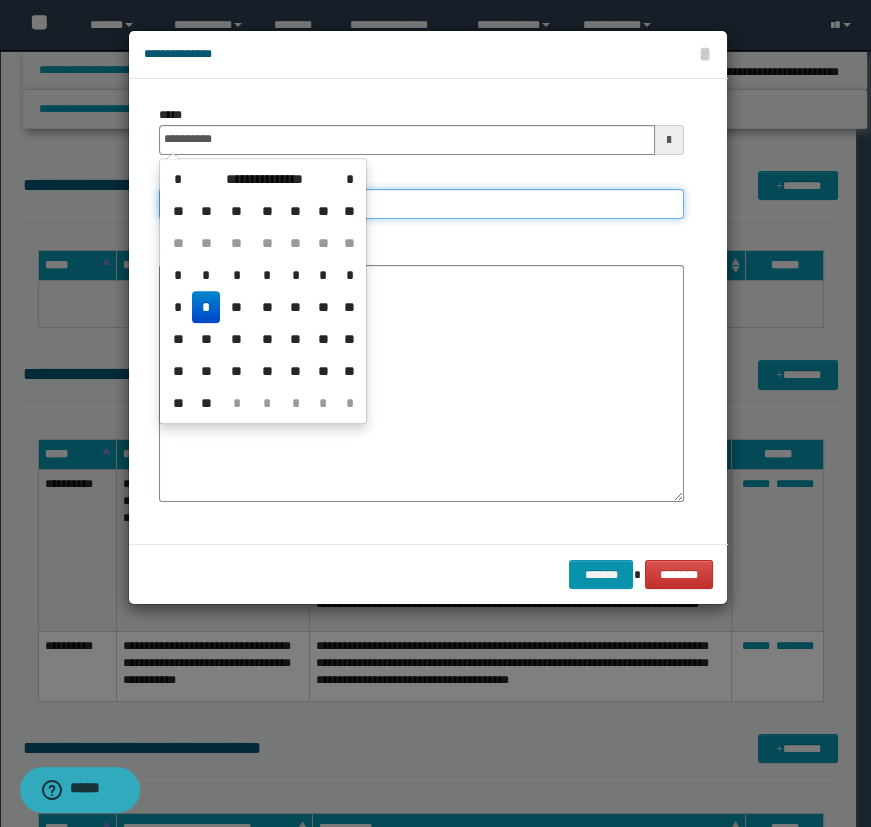 type on "**********" 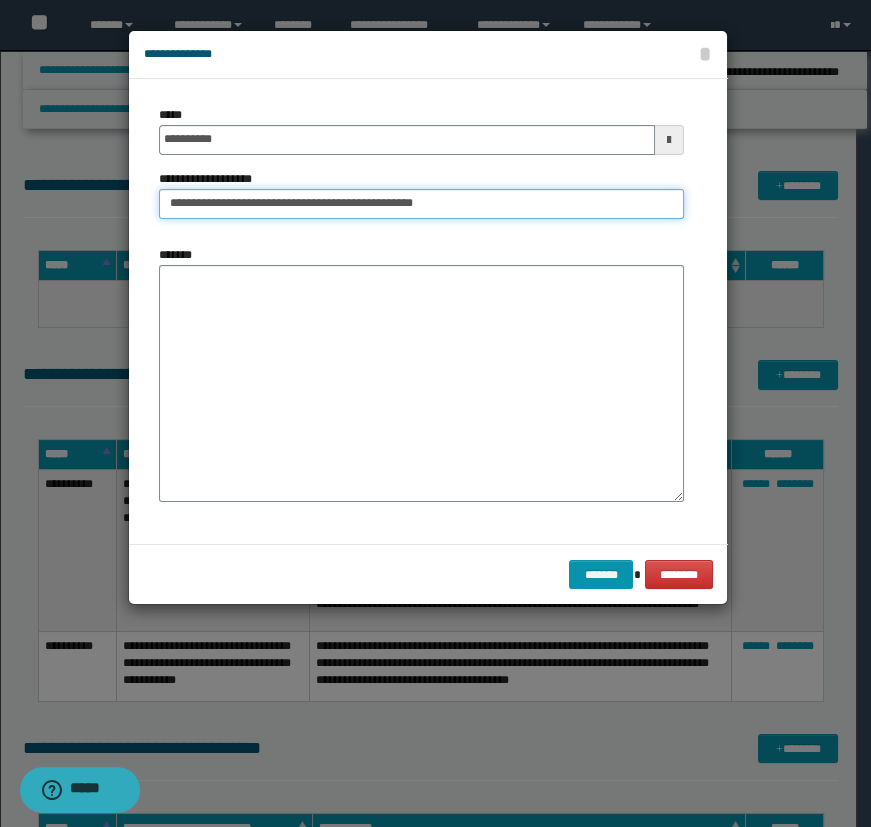 type on "**********" 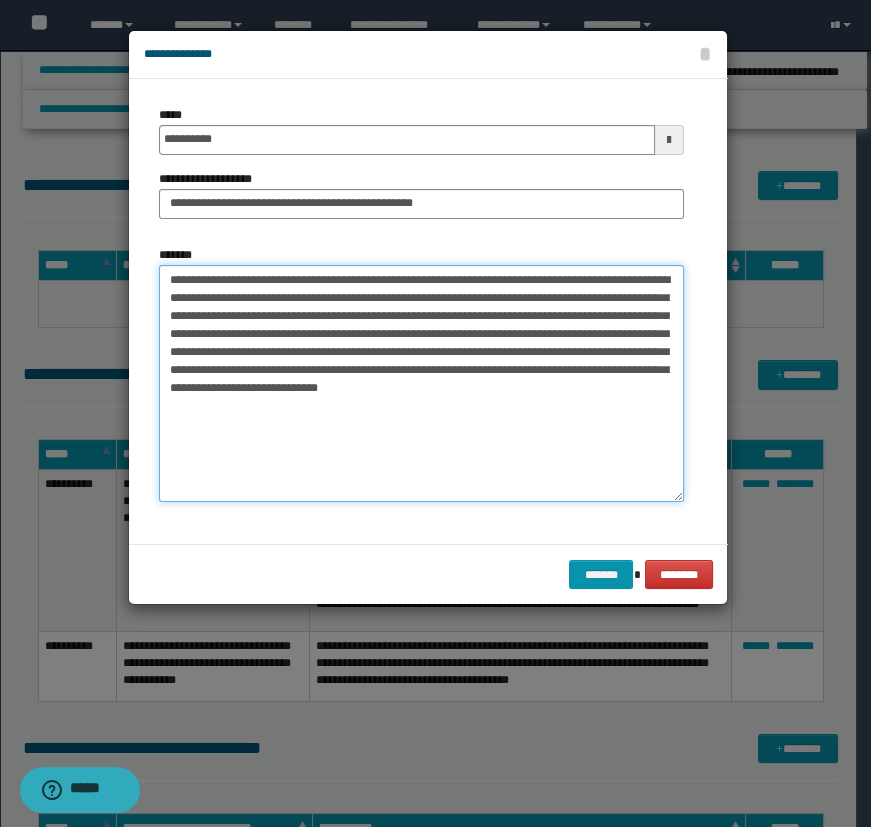 type on "**********" 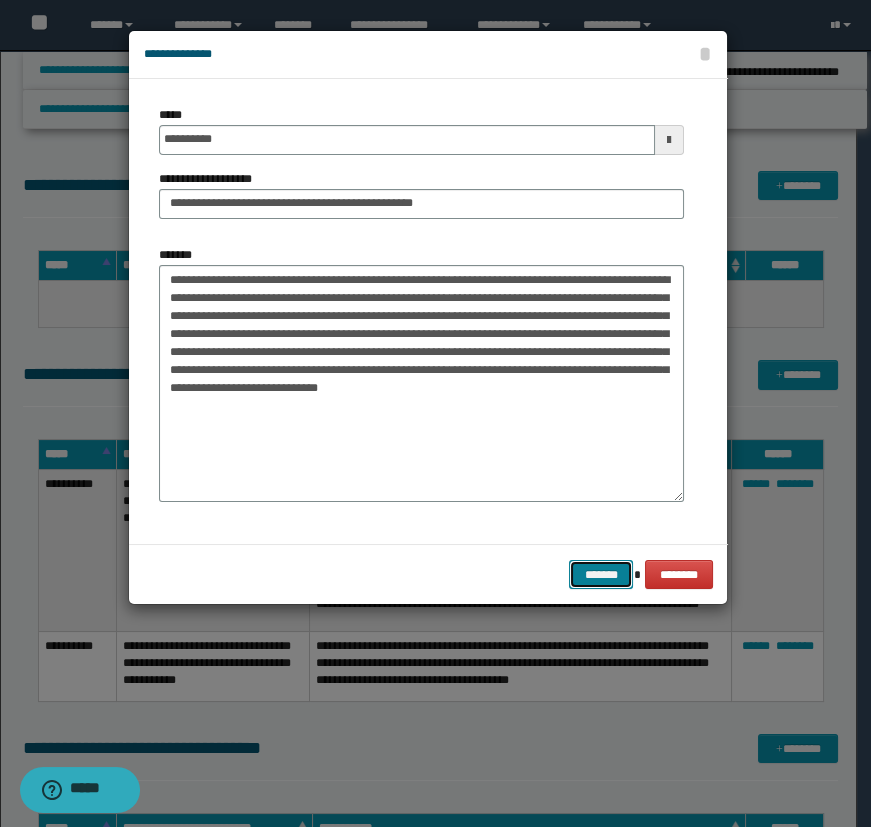 click on "*******" at bounding box center (601, 575) 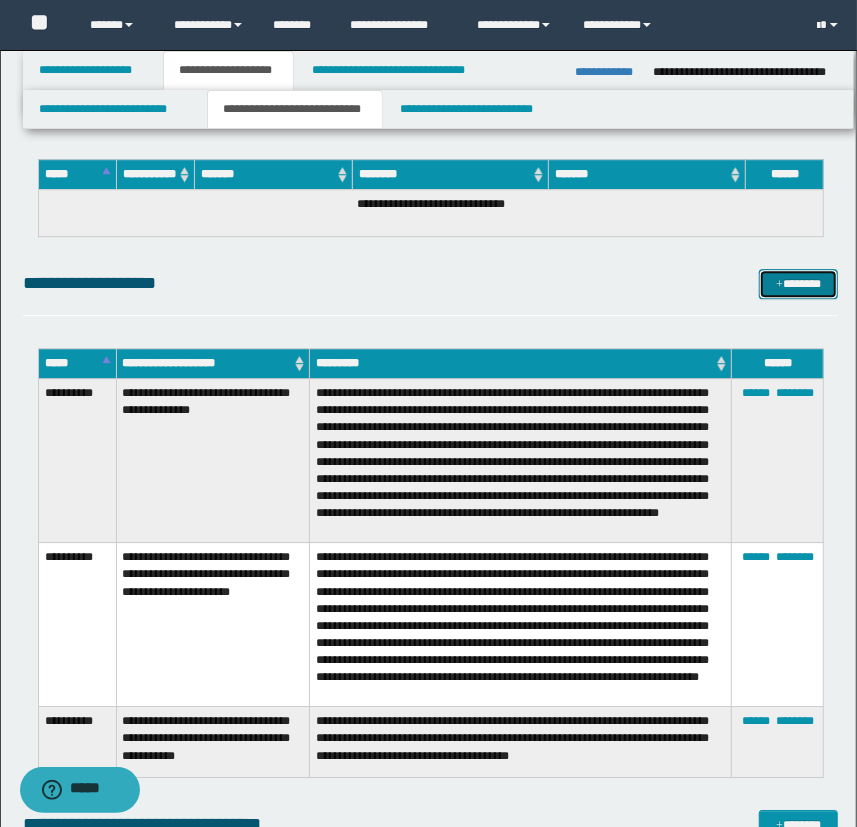 scroll, scrollTop: 2454, scrollLeft: 0, axis: vertical 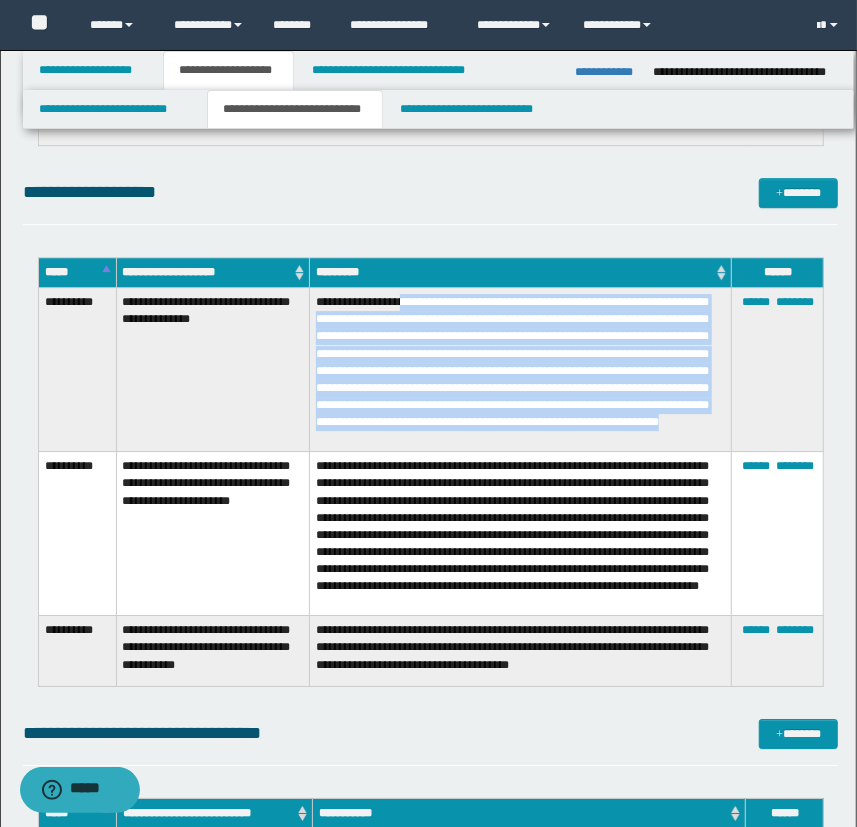 drag, startPoint x: 405, startPoint y: 304, endPoint x: 527, endPoint y: 440, distance: 182.70195 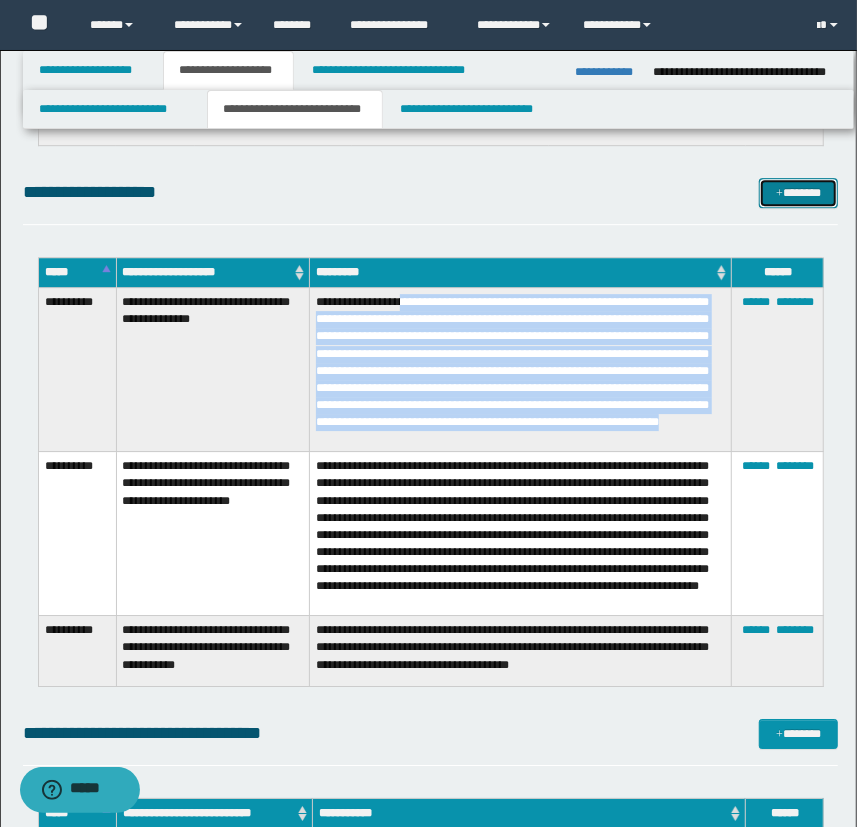 click on "*******" at bounding box center [799, 193] 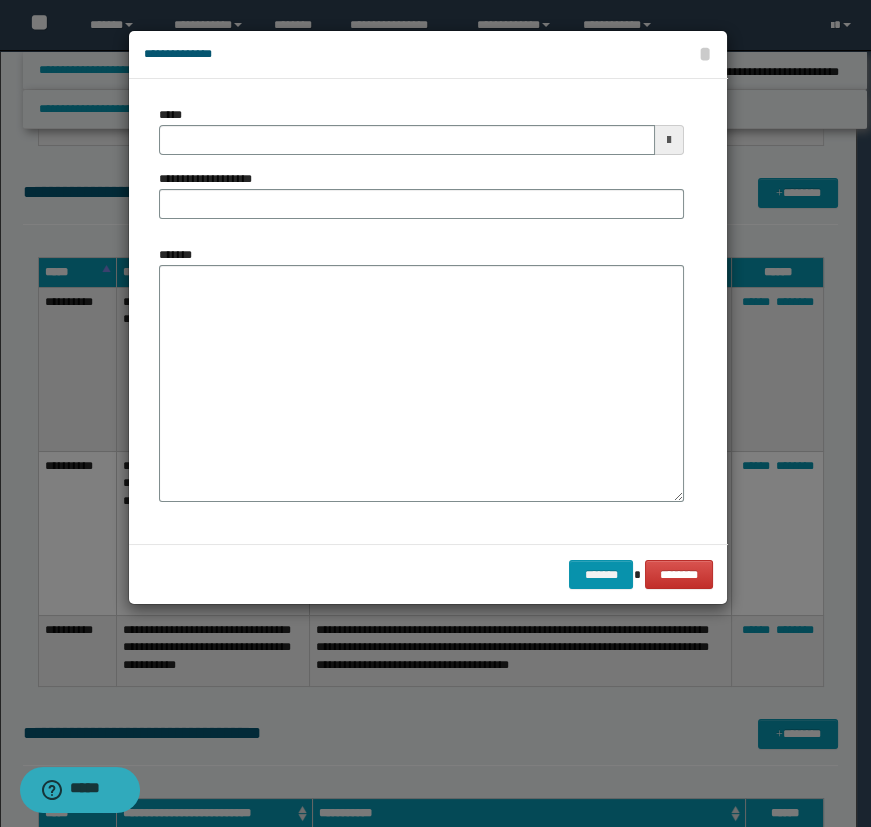click on "*****" at bounding box center (421, 130) 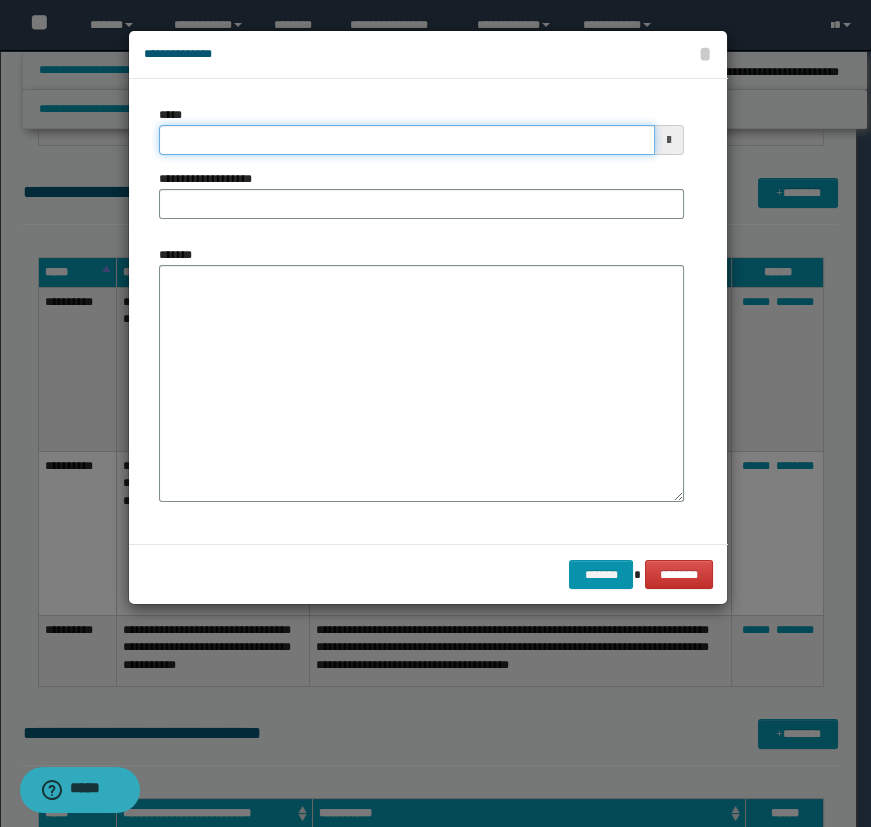 click on "*****" at bounding box center [407, 140] 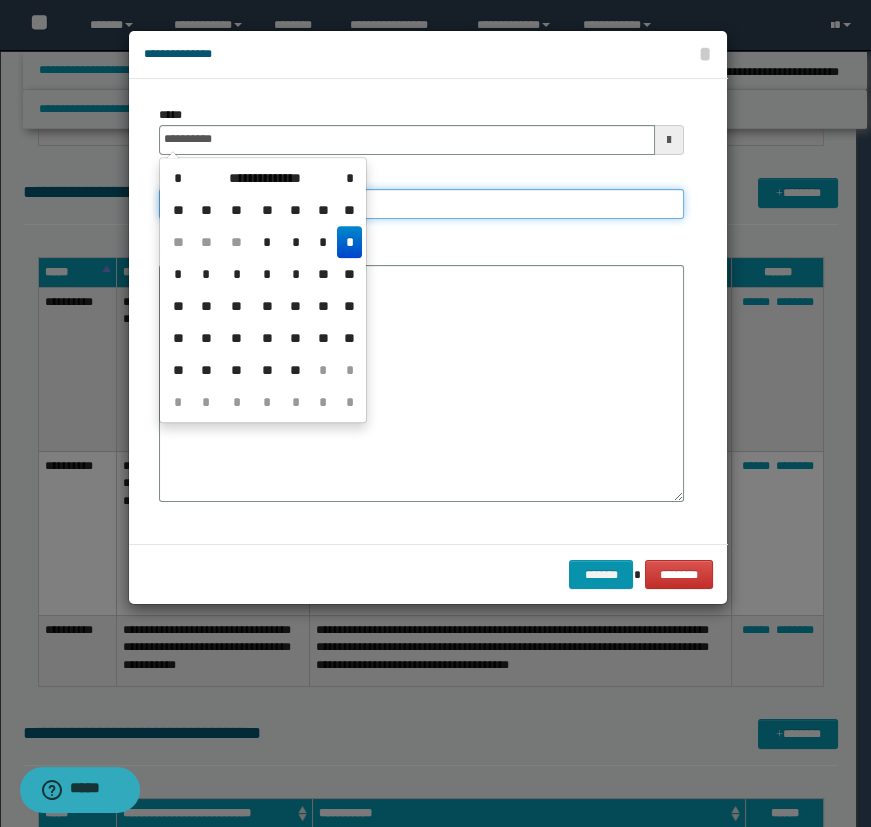 type on "**********" 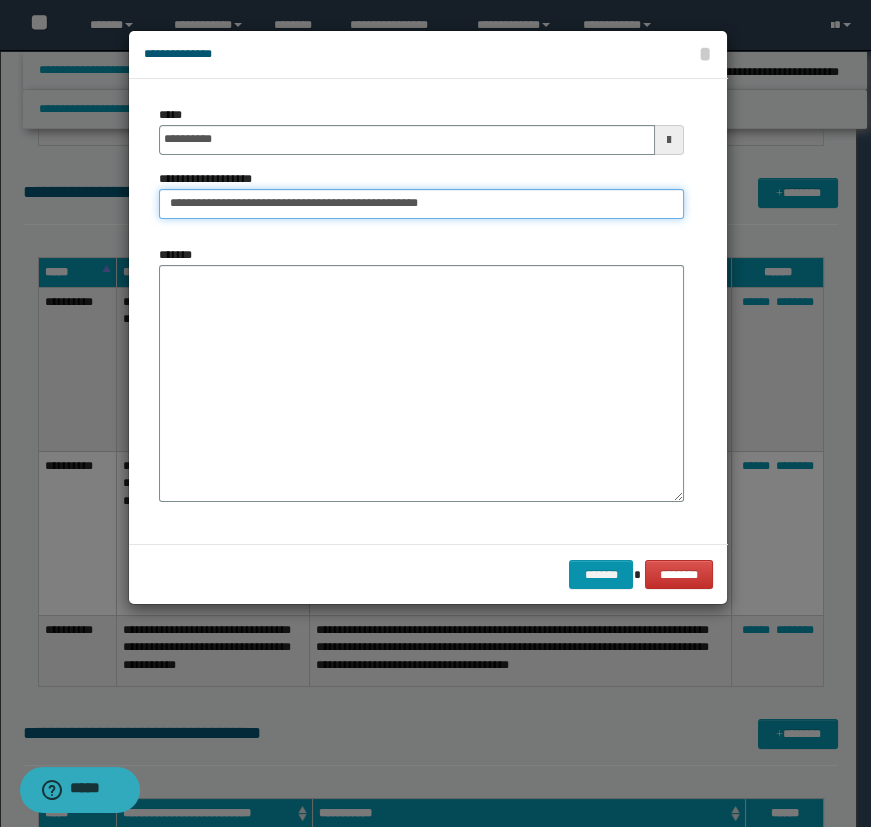 type on "**********" 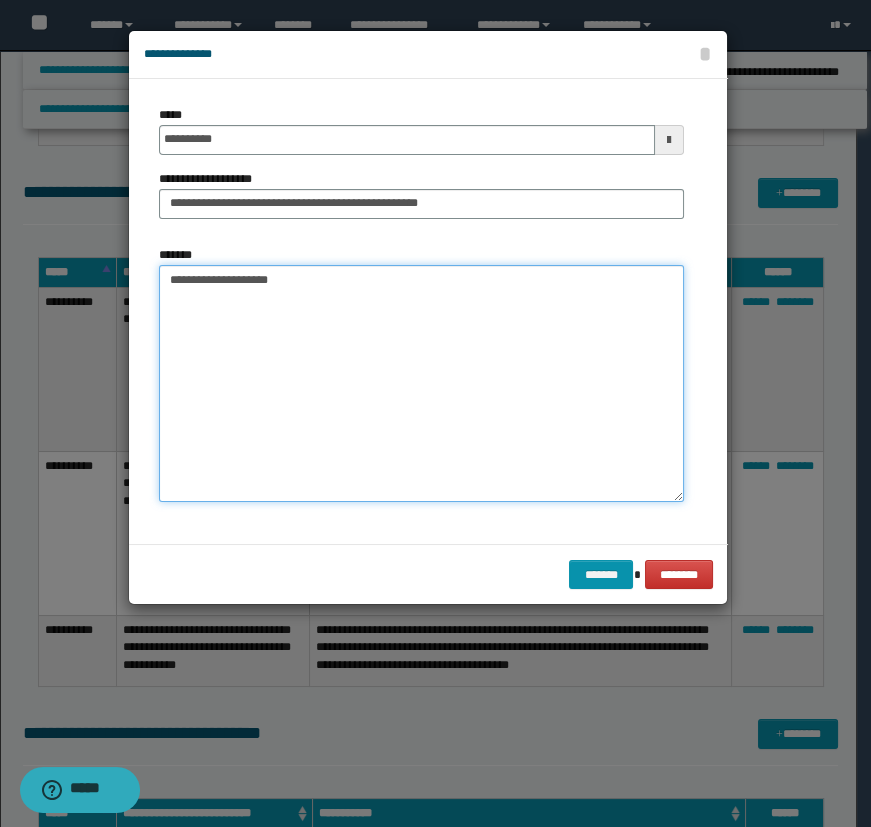 paste on "**********" 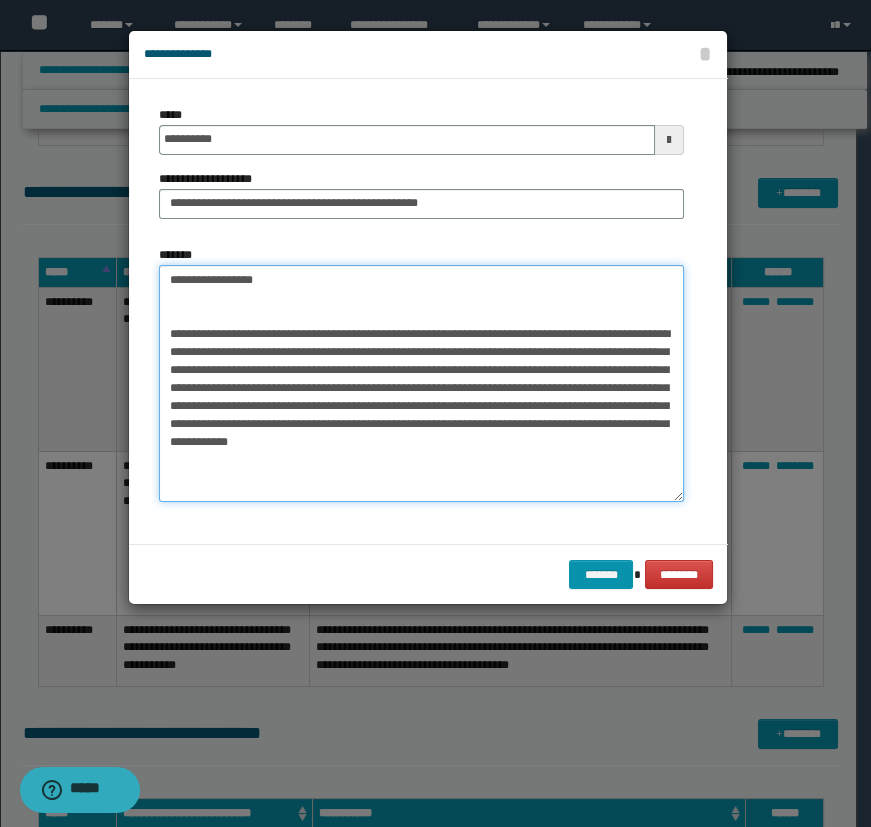 drag, startPoint x: 593, startPoint y: 416, endPoint x: 390, endPoint y: 246, distance: 264.78104 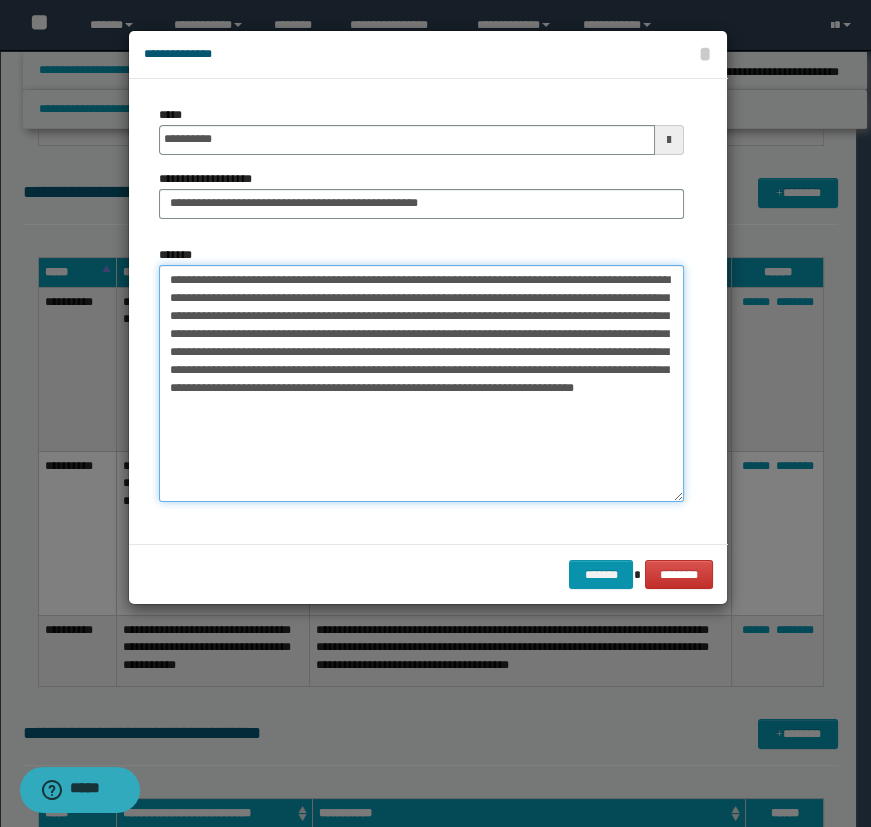 type on "**********" 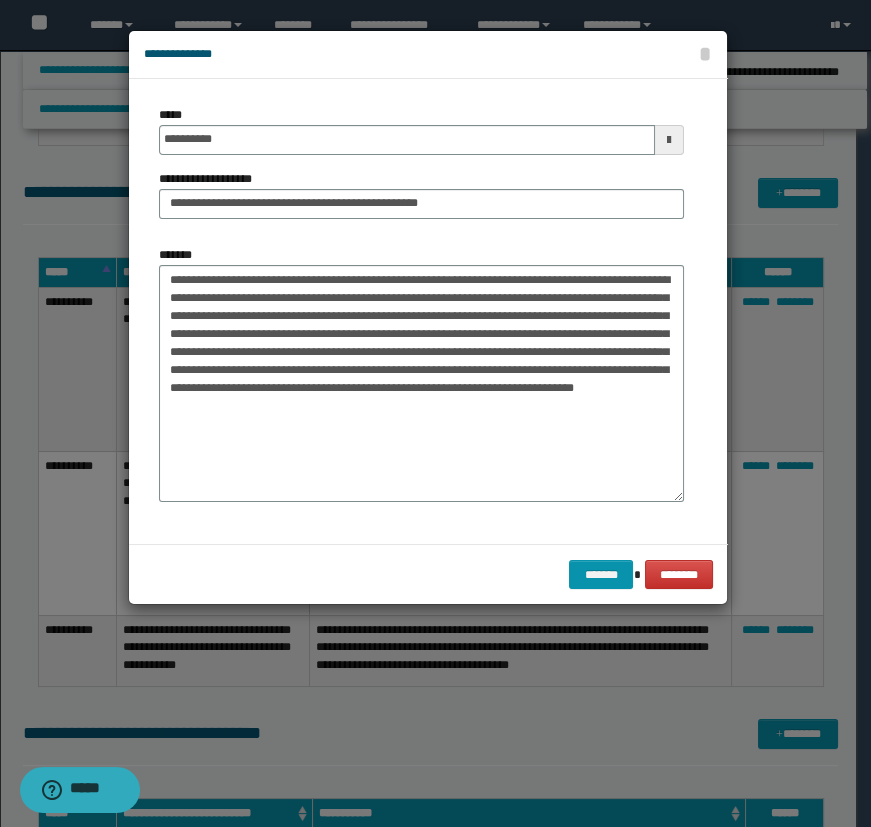 click on "*******
********" at bounding box center (428, 574) 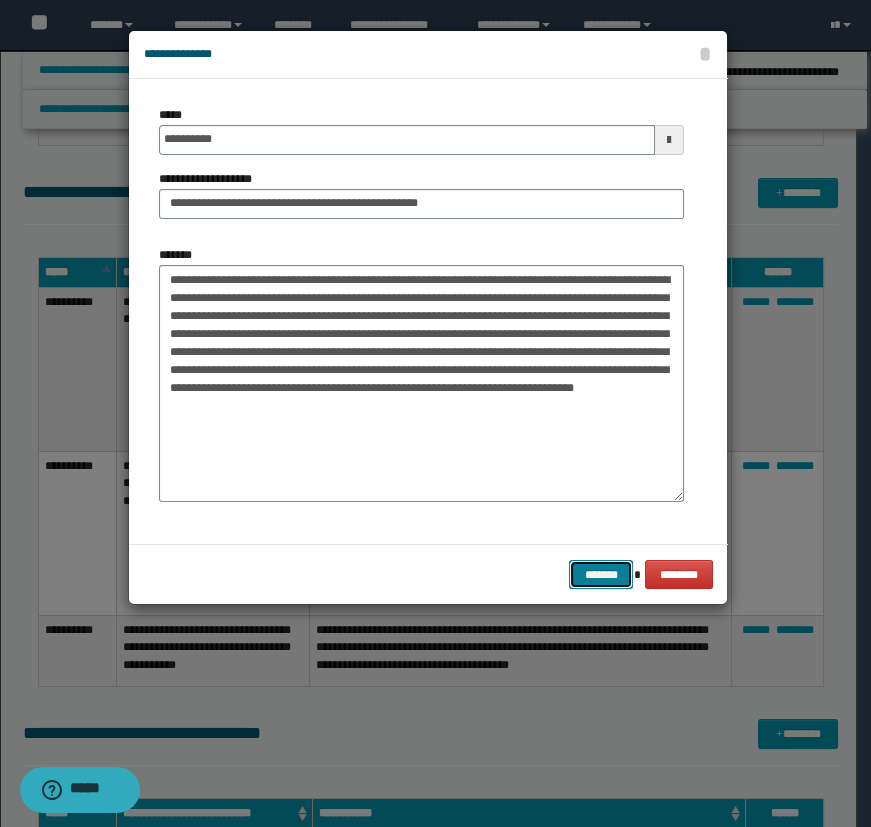 click on "*******" at bounding box center [601, 575] 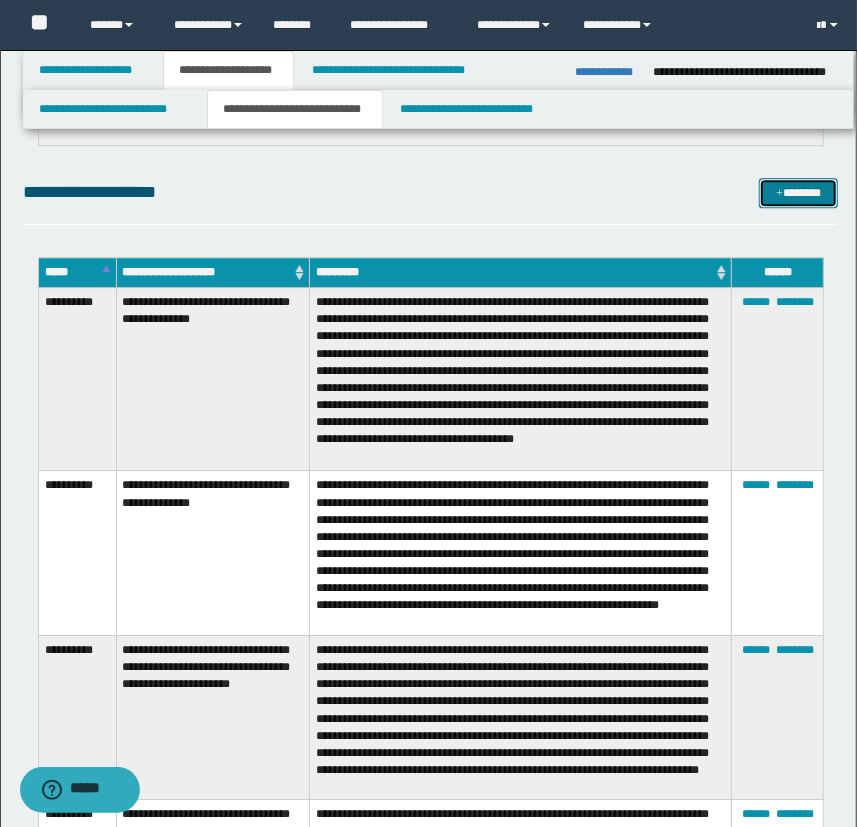 click on "*******" at bounding box center (799, 193) 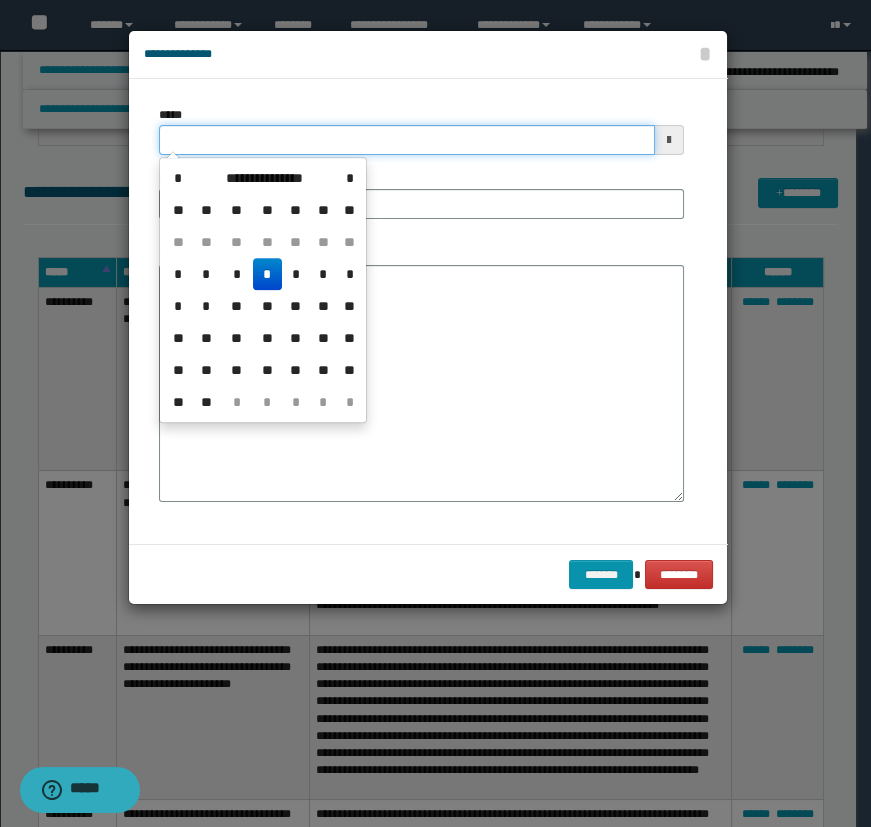 click on "*****" at bounding box center (407, 140) 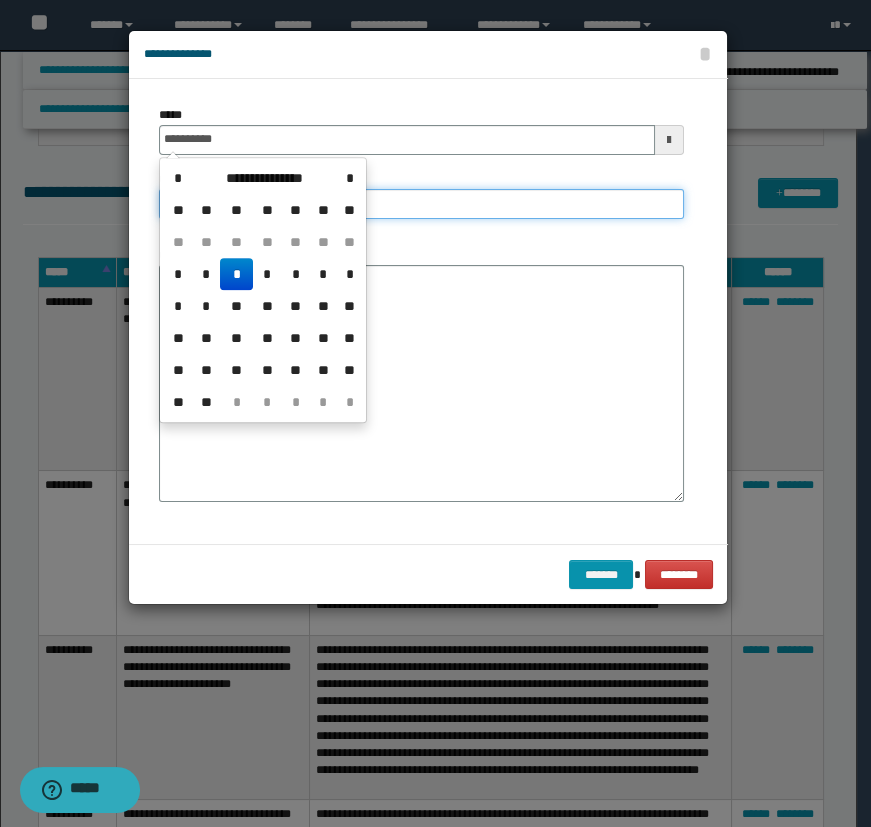 type on "**********" 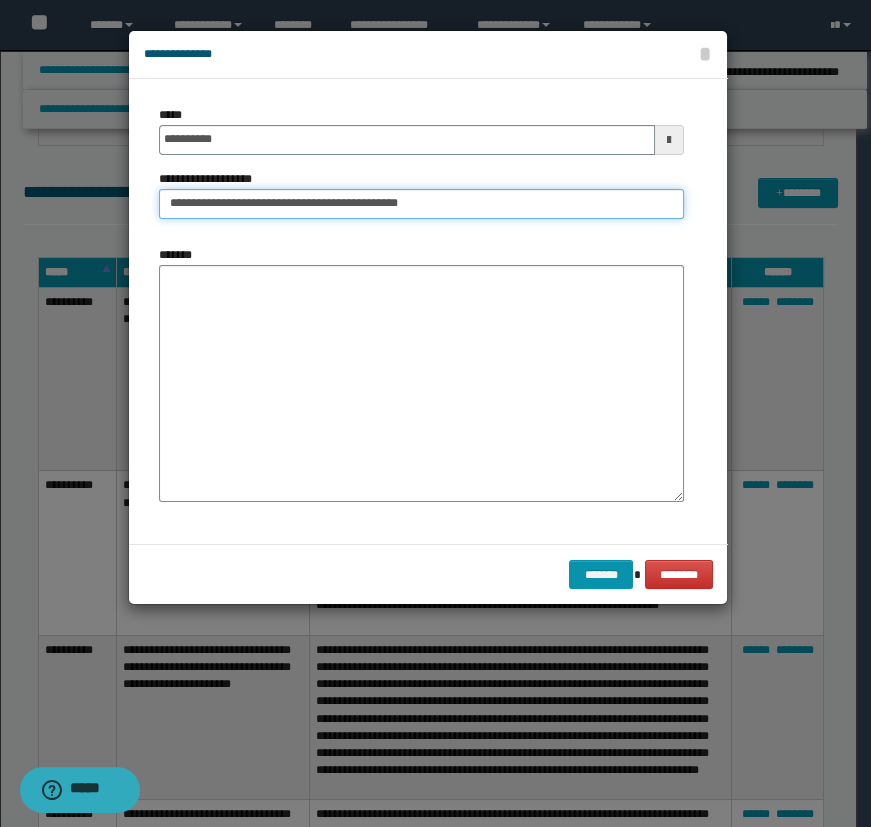 type on "**********" 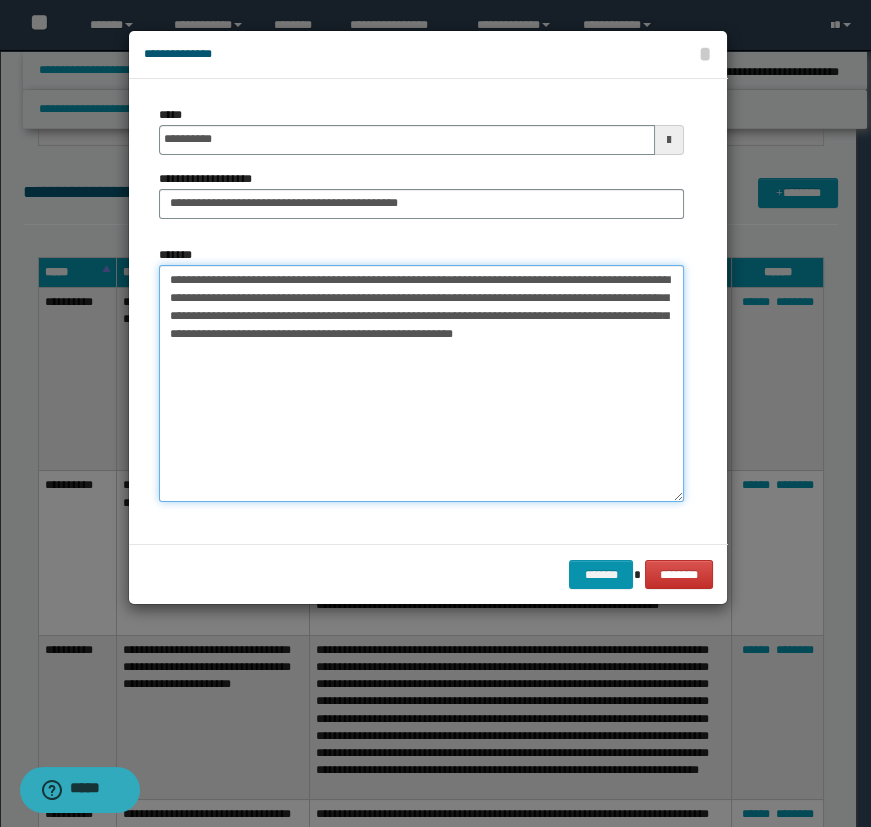 type on "**********" 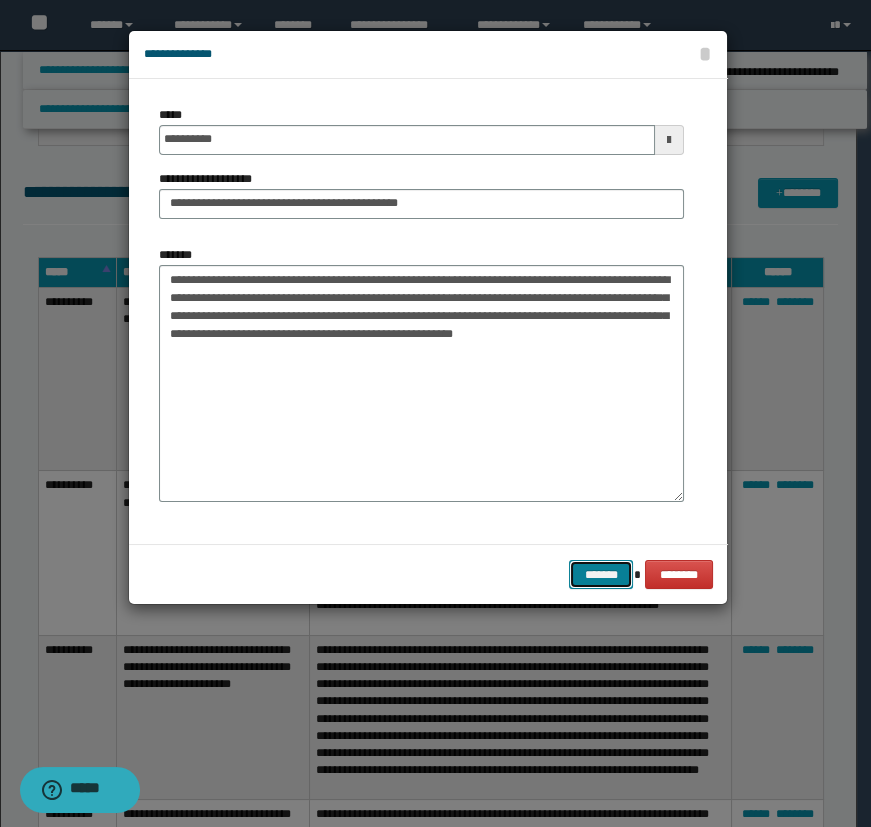 click on "*******" at bounding box center (601, 575) 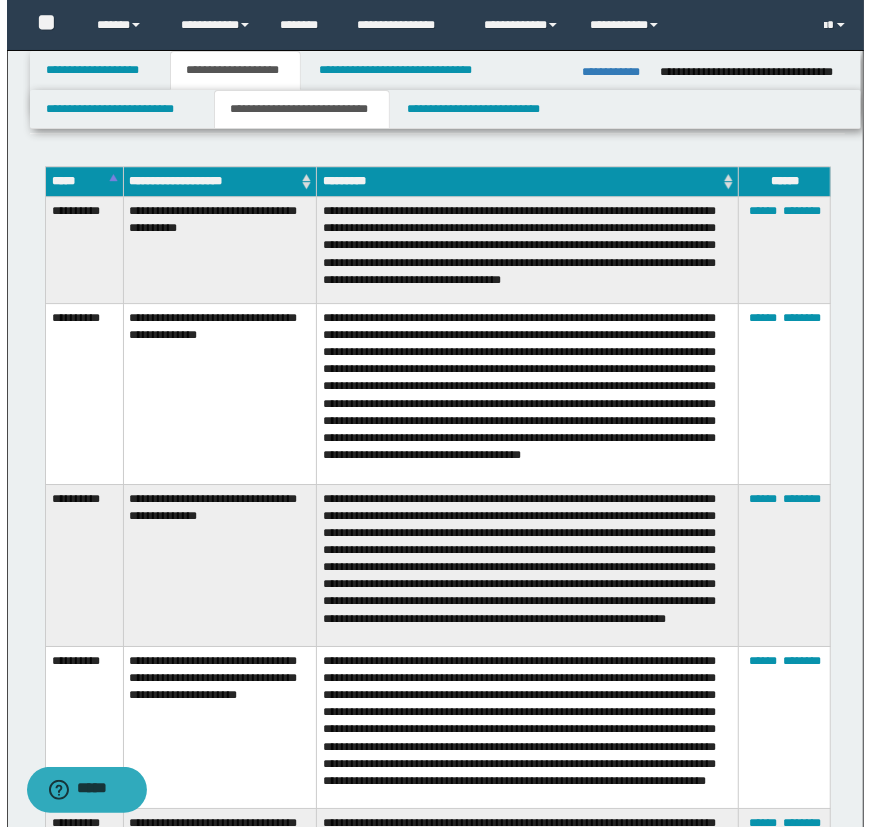 scroll, scrollTop: 2454, scrollLeft: 0, axis: vertical 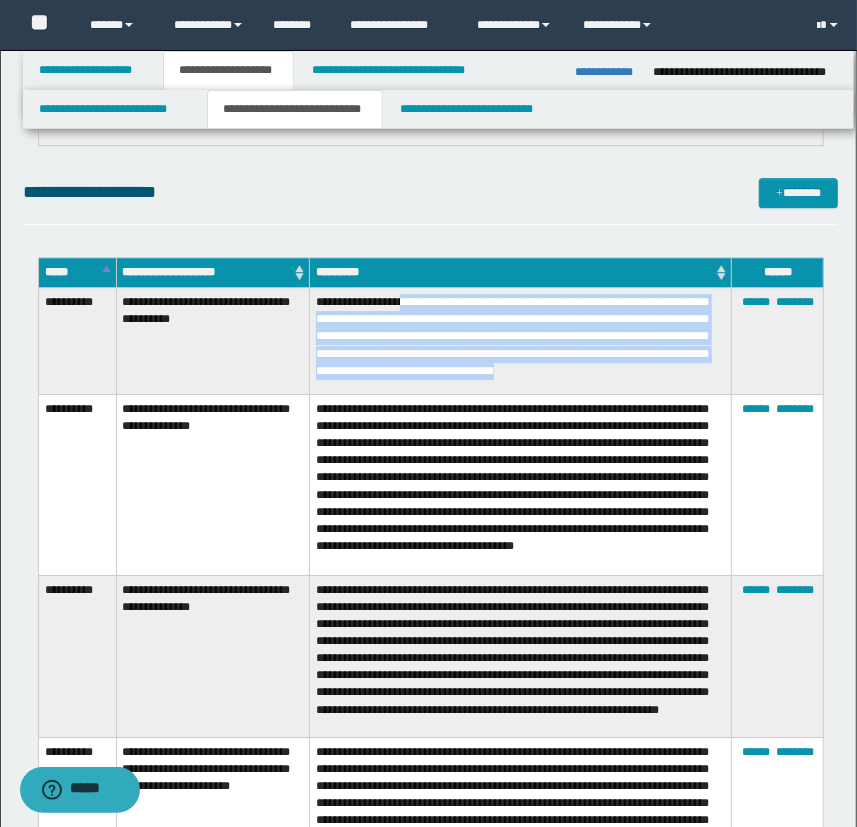 drag, startPoint x: 400, startPoint y: 299, endPoint x: 716, endPoint y: 376, distance: 325.24606 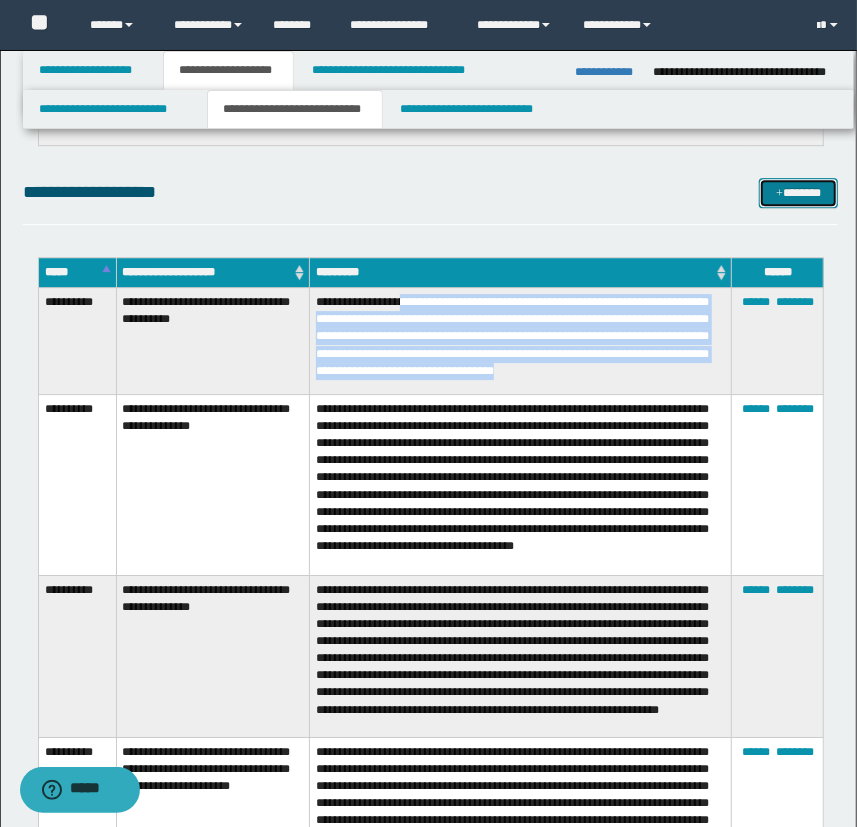 drag, startPoint x: 806, startPoint y: 185, endPoint x: 667, endPoint y: 166, distance: 140.29256 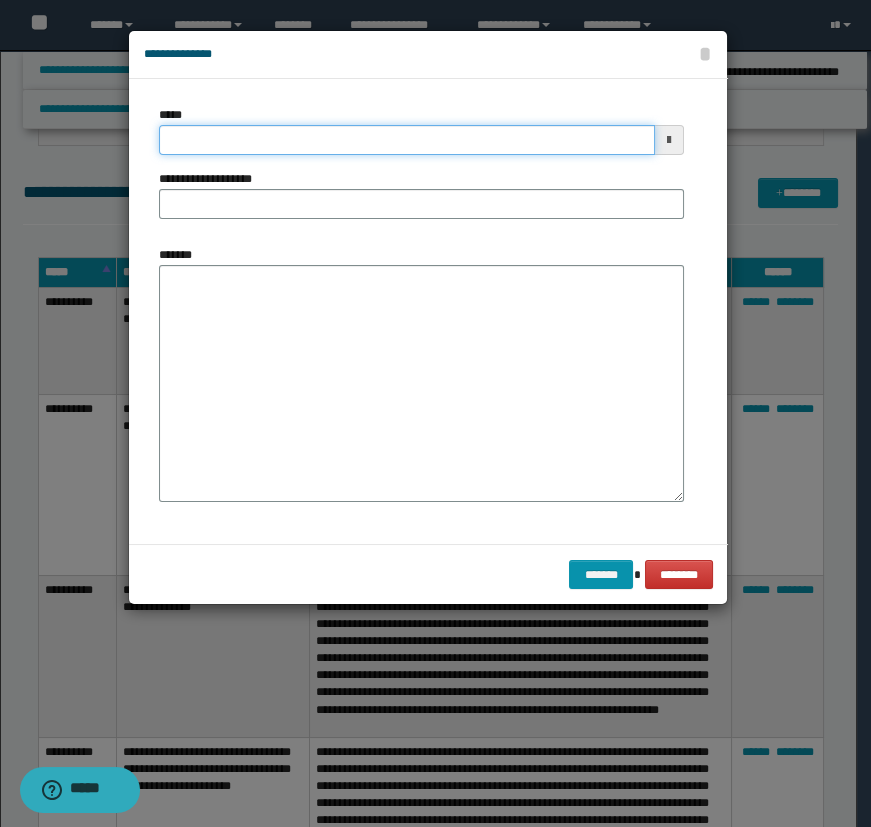 click on "*****" at bounding box center (407, 140) 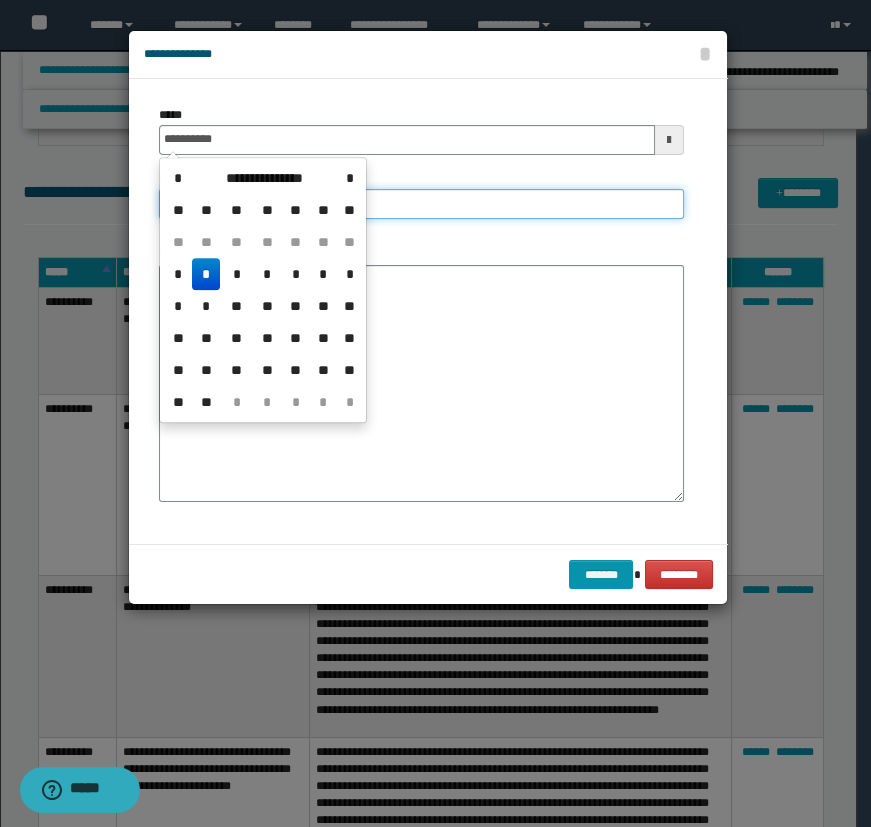 type on "**********" 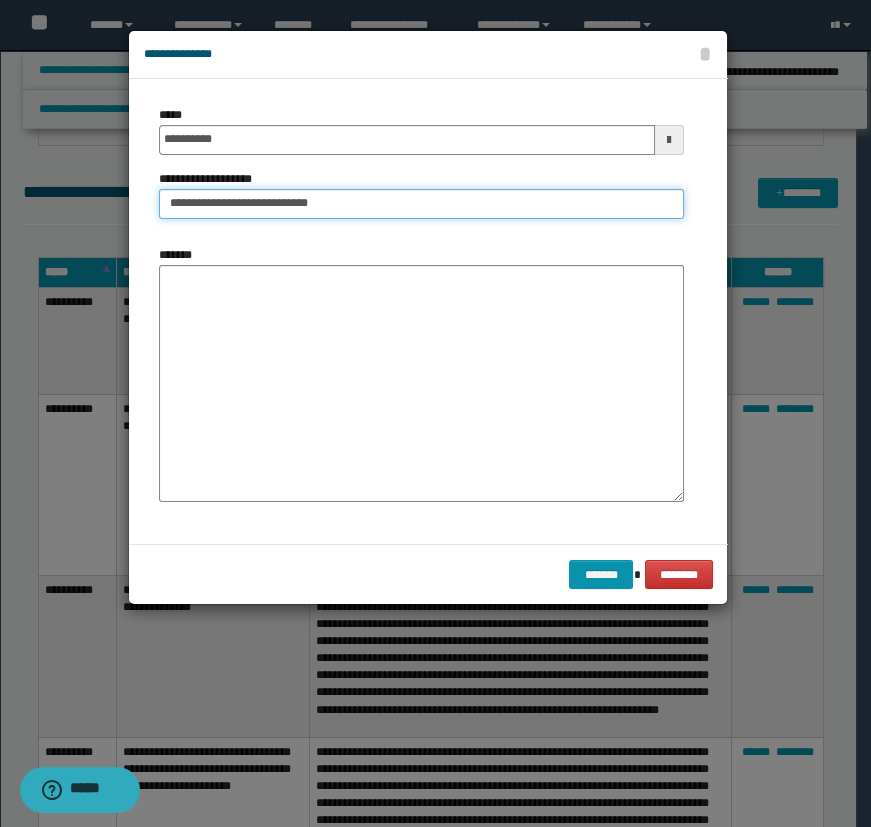 type on "**********" 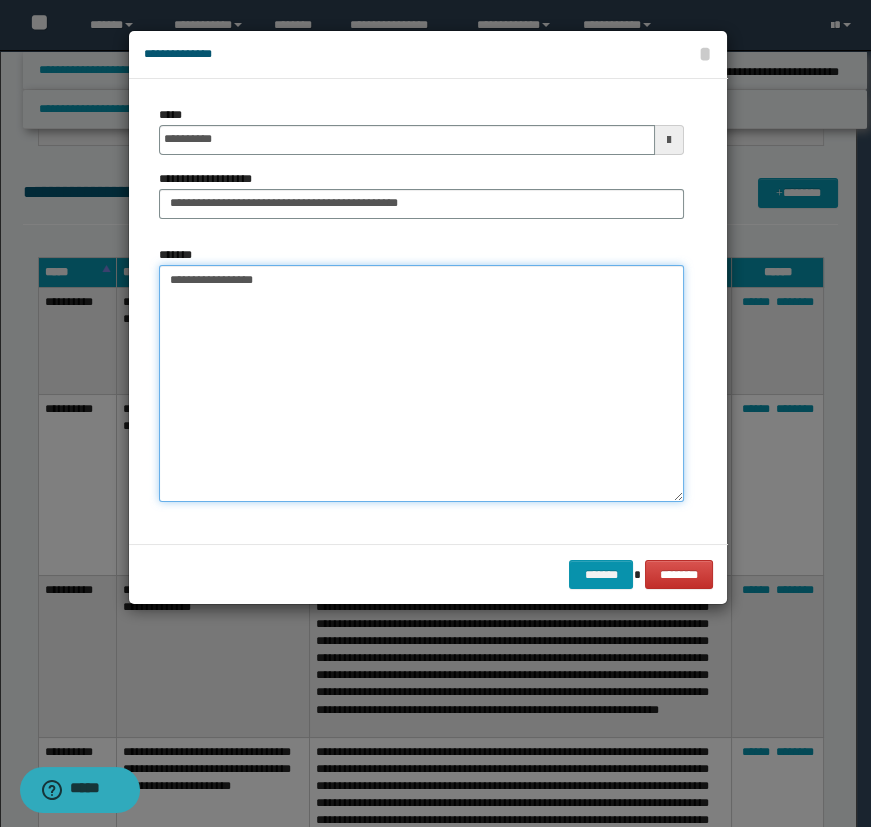 paste on "**********" 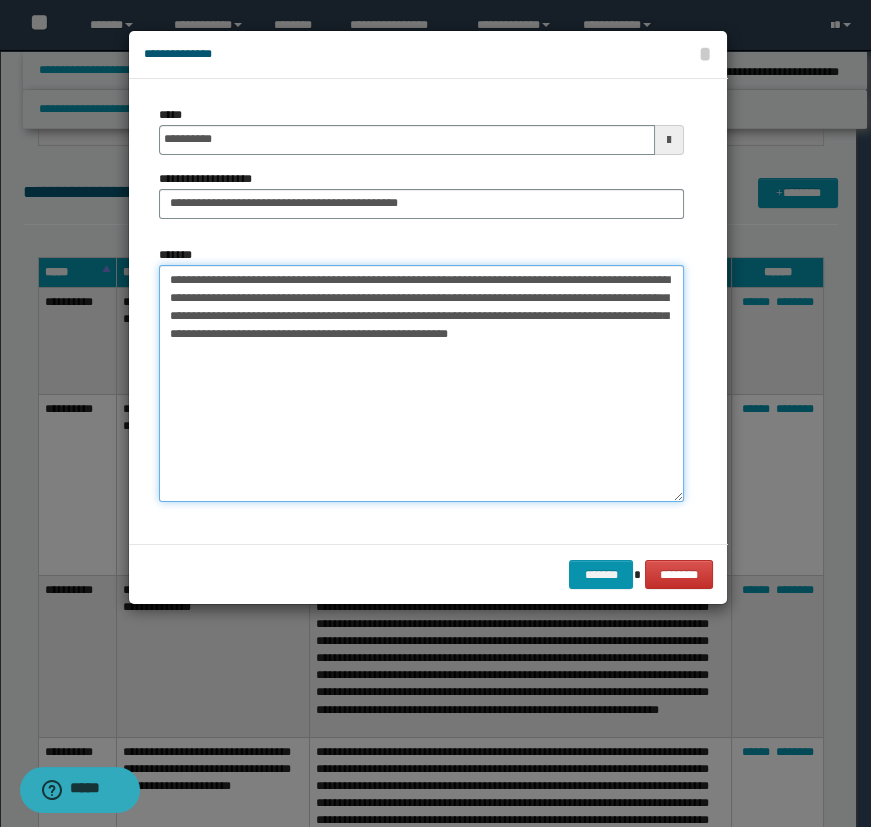 click on "**********" at bounding box center [421, 383] 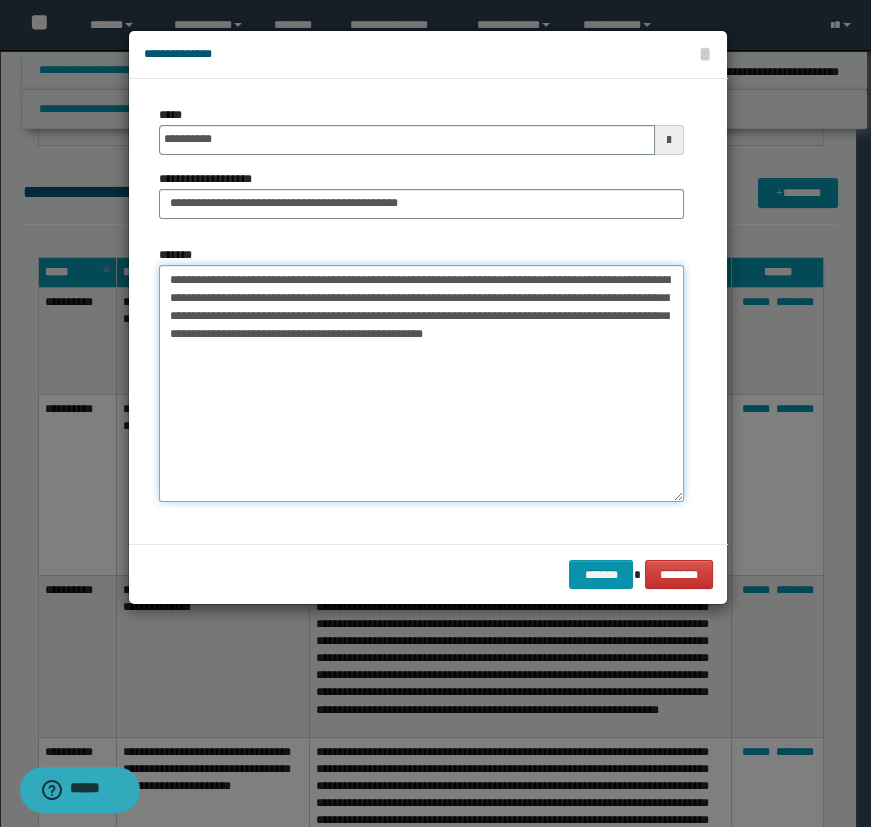 click on "**********" at bounding box center (421, 383) 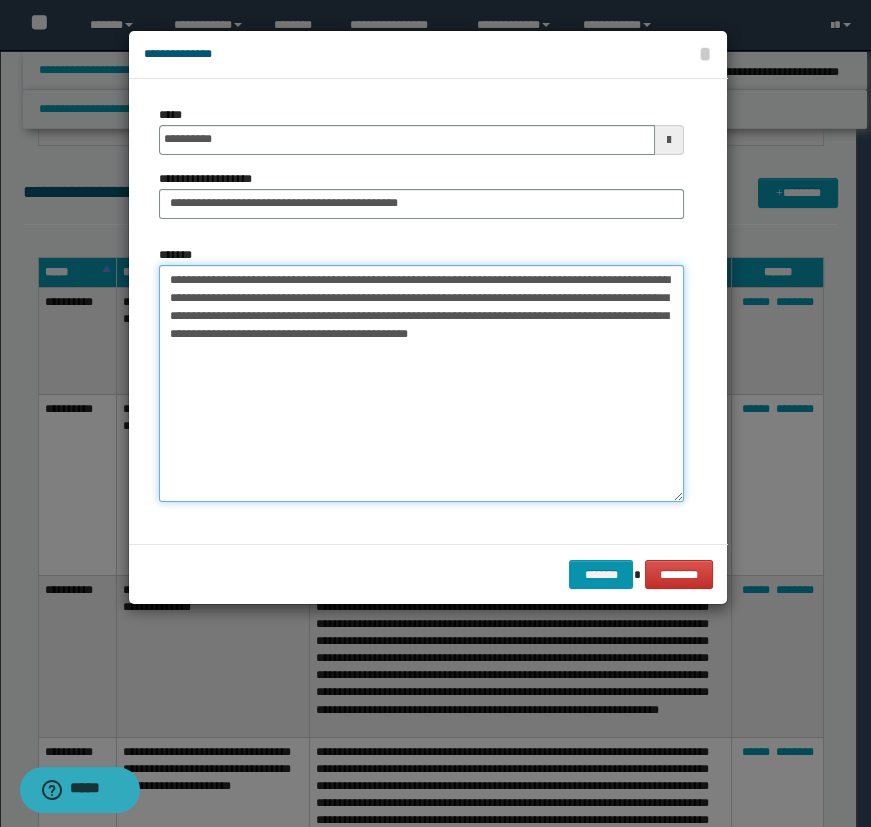 click on "**********" at bounding box center [421, 383] 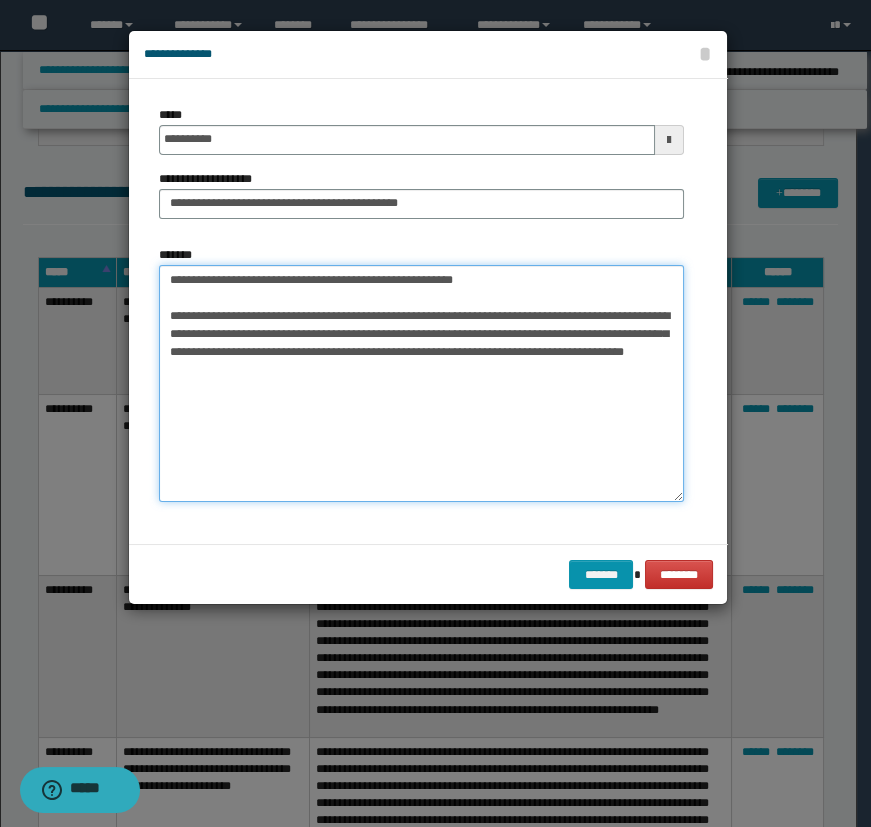 click on "**********" at bounding box center (421, 383) 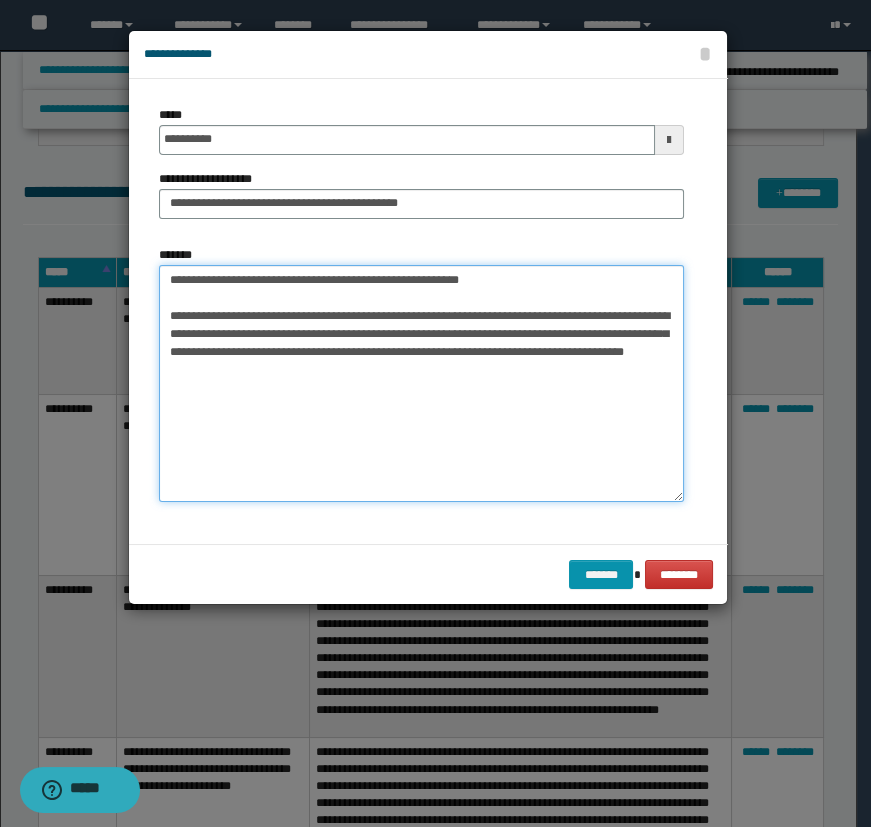 drag, startPoint x: 490, startPoint y: 280, endPoint x: 271, endPoint y: 320, distance: 222.623 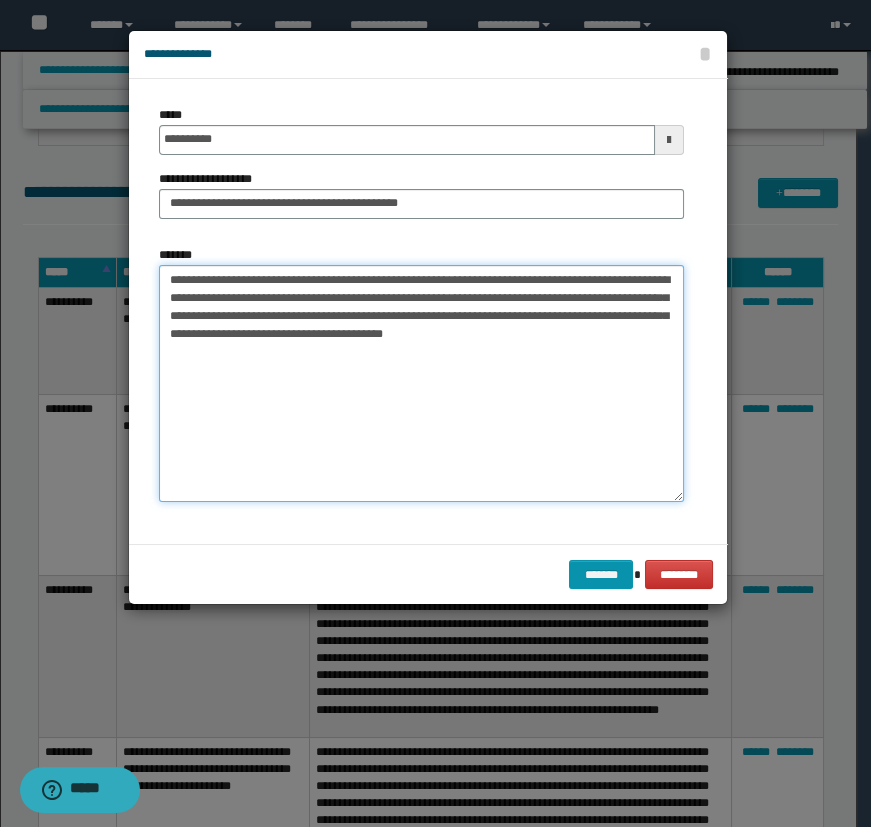 drag, startPoint x: 401, startPoint y: 295, endPoint x: 1, endPoint y: 280, distance: 400.28116 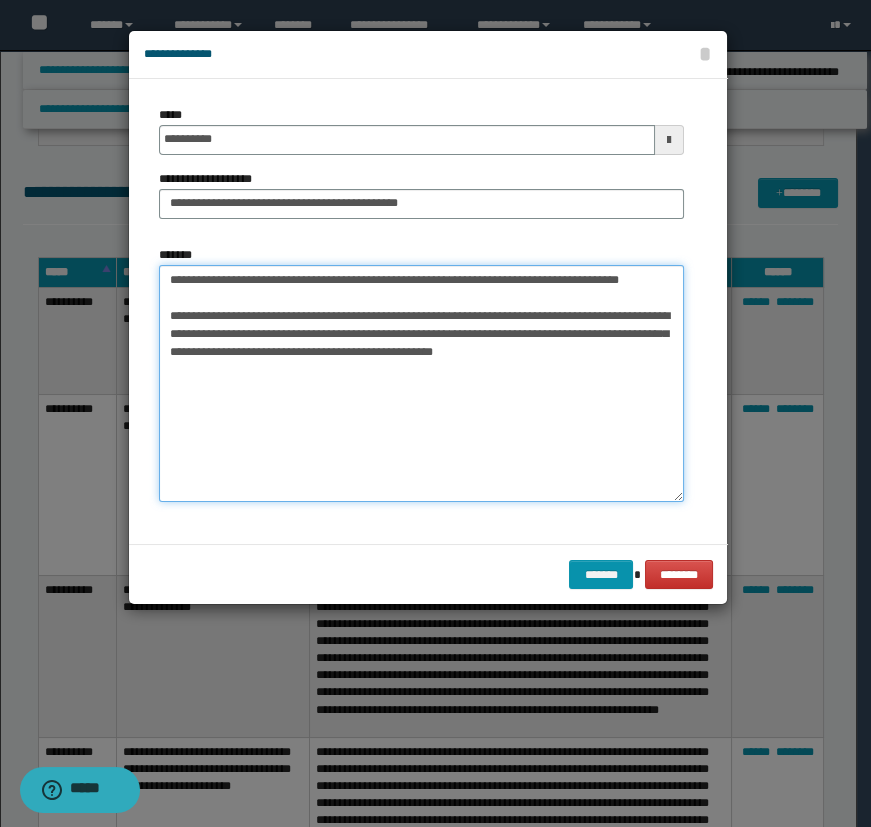 drag, startPoint x: 402, startPoint y: 310, endPoint x: 127, endPoint y: 313, distance: 275.01636 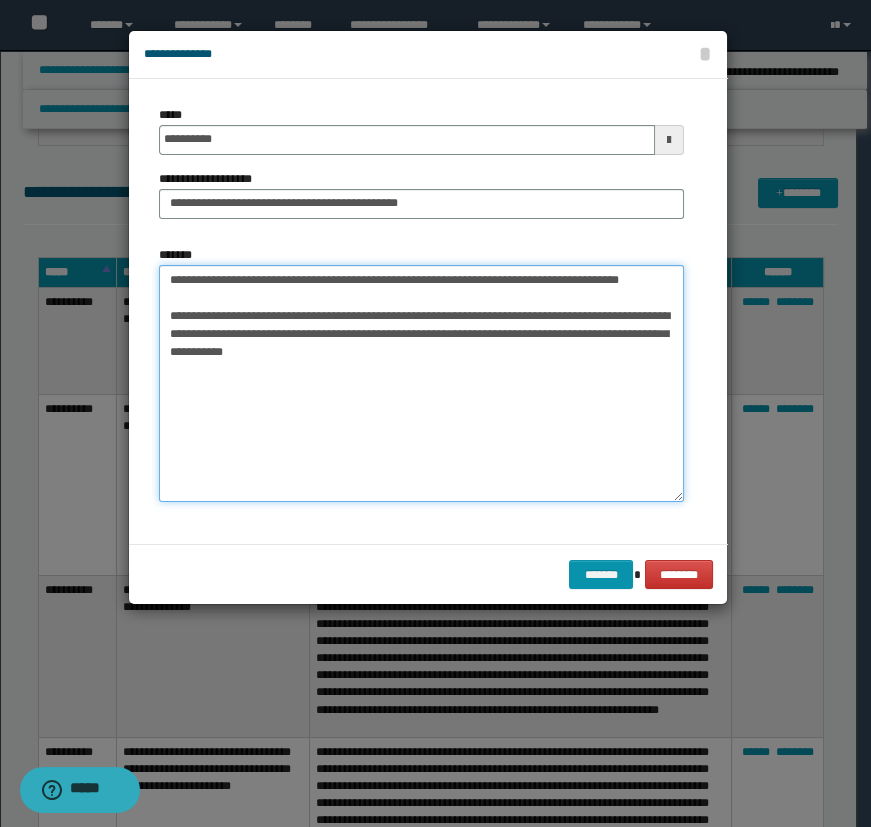 click on "**********" at bounding box center [421, 383] 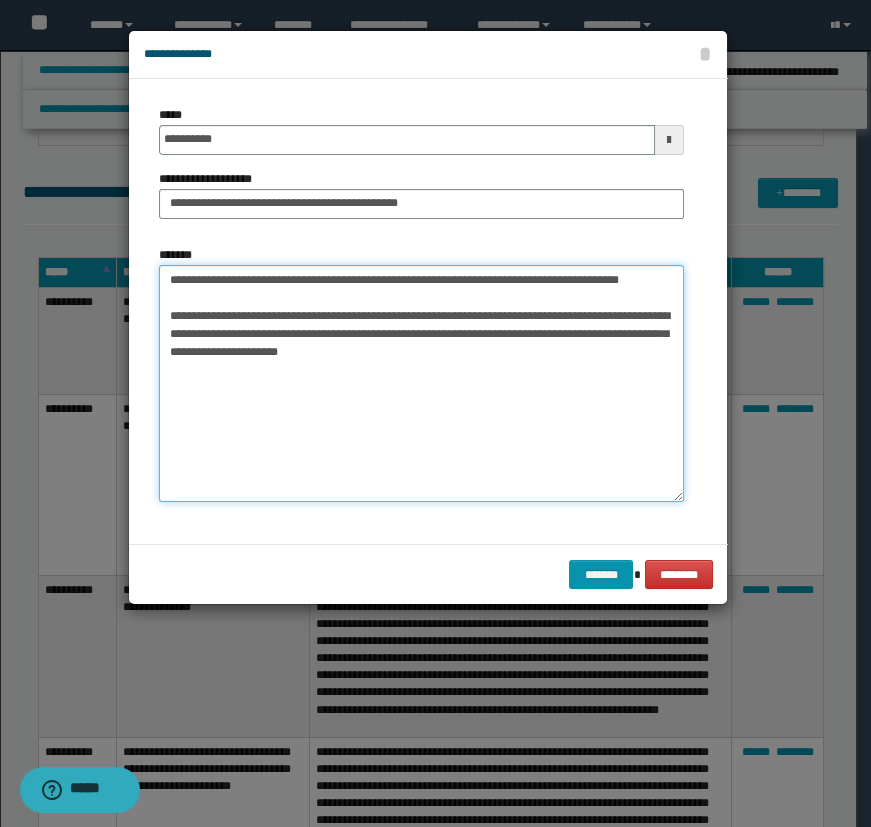 drag, startPoint x: 371, startPoint y: 337, endPoint x: 548, endPoint y: 339, distance: 177.01129 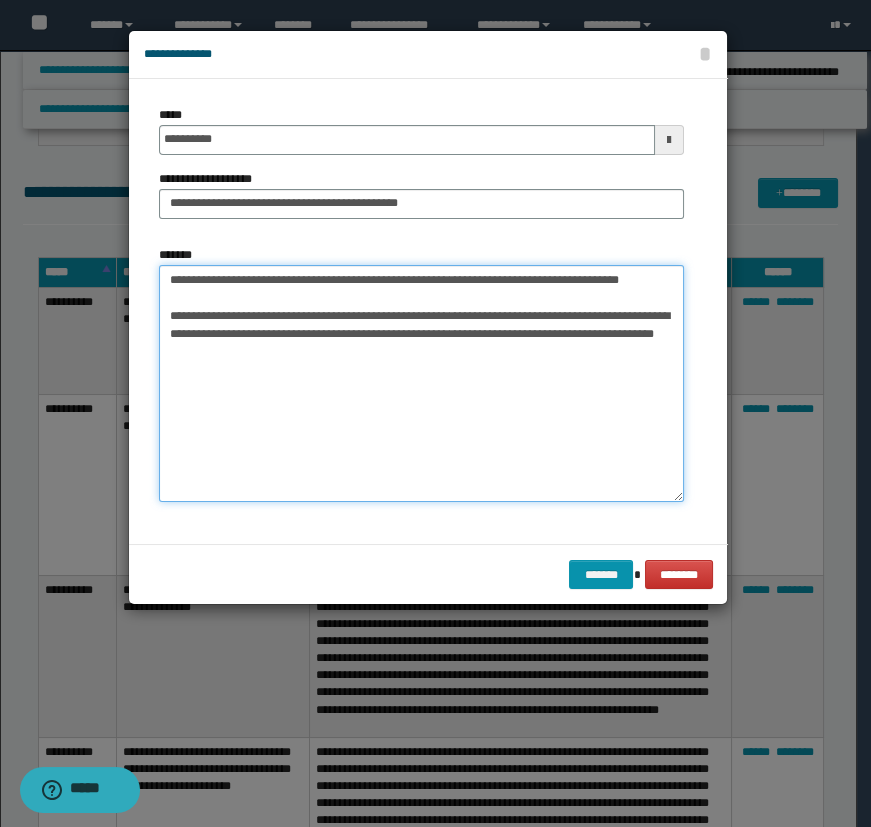 click on "**********" at bounding box center (421, 383) 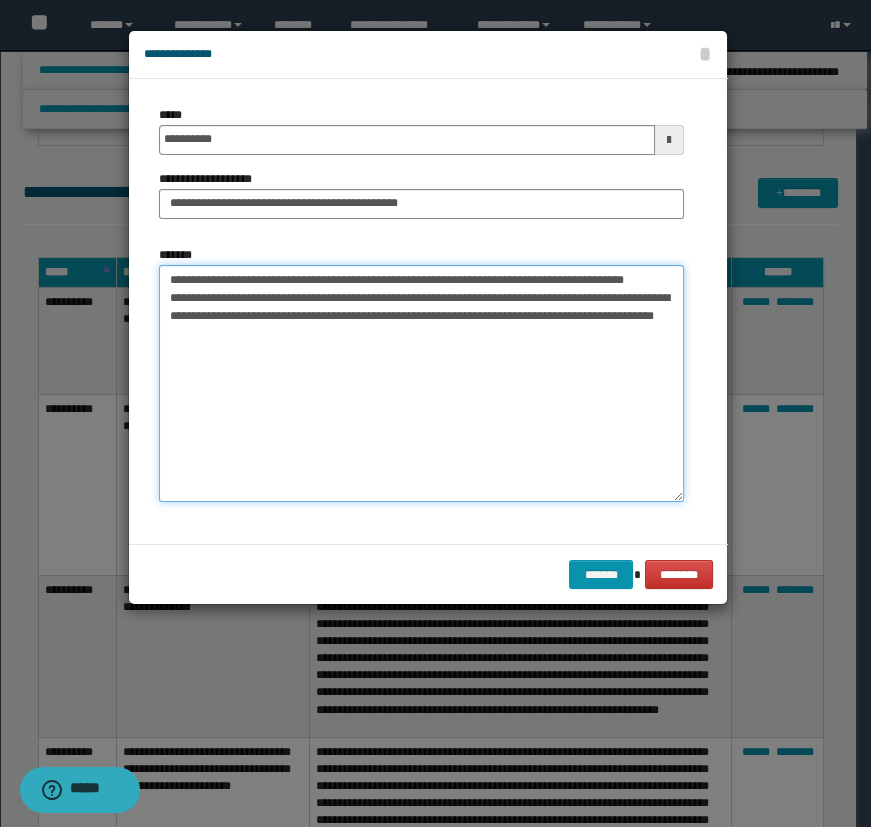 type on "**********" 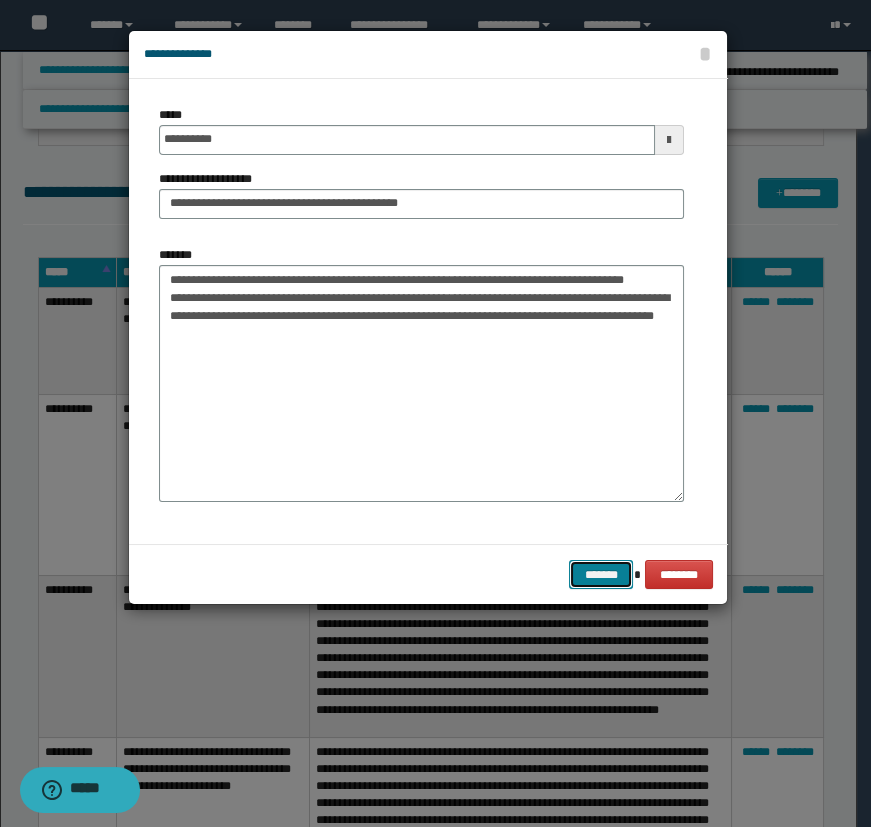 click on "*******" at bounding box center [601, 575] 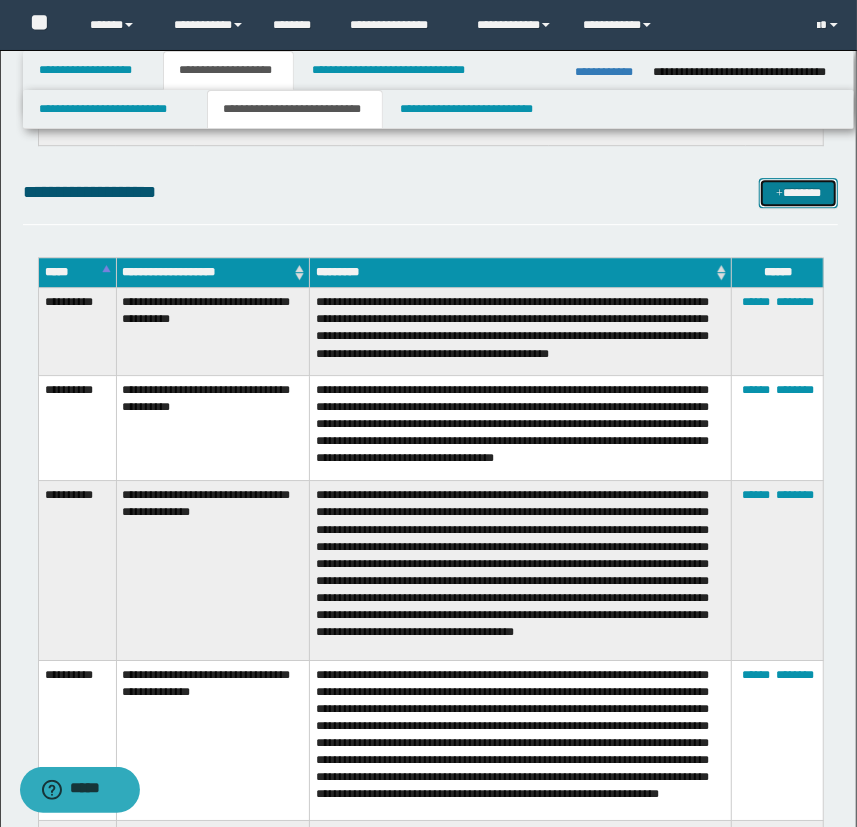 click at bounding box center (779, 194) 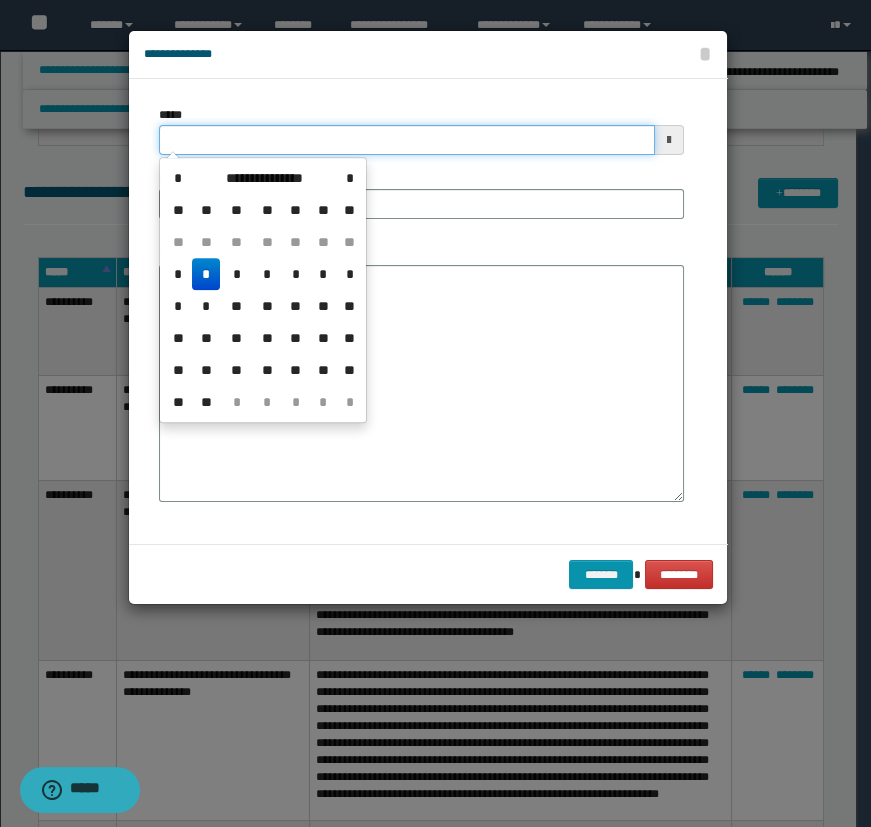 click on "*****" at bounding box center [407, 140] 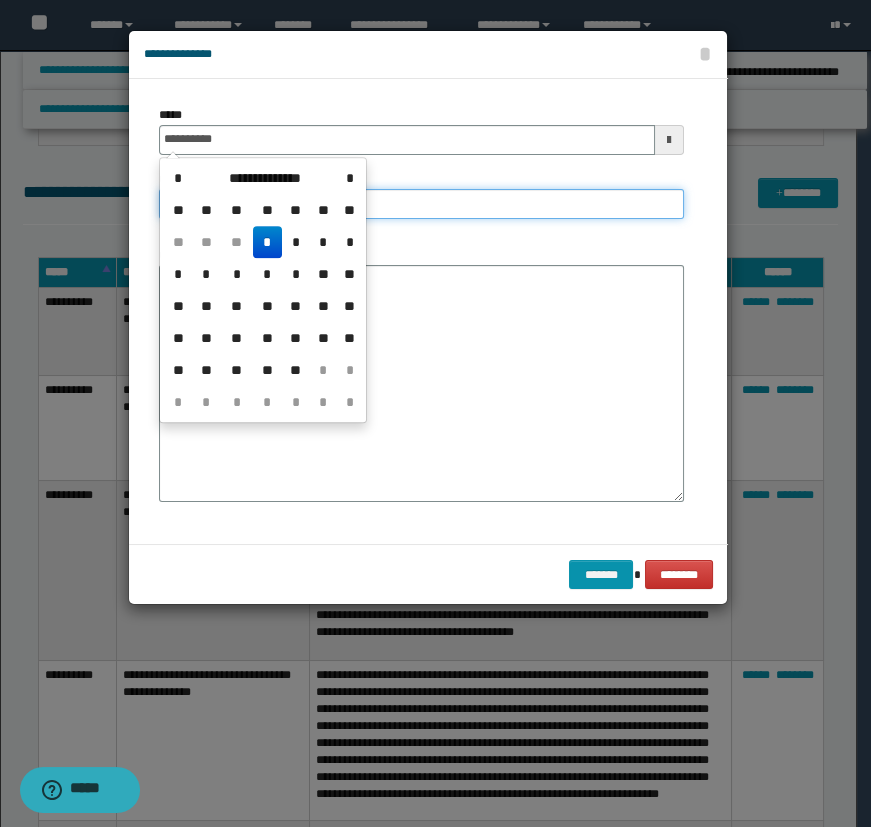 type on "**********" 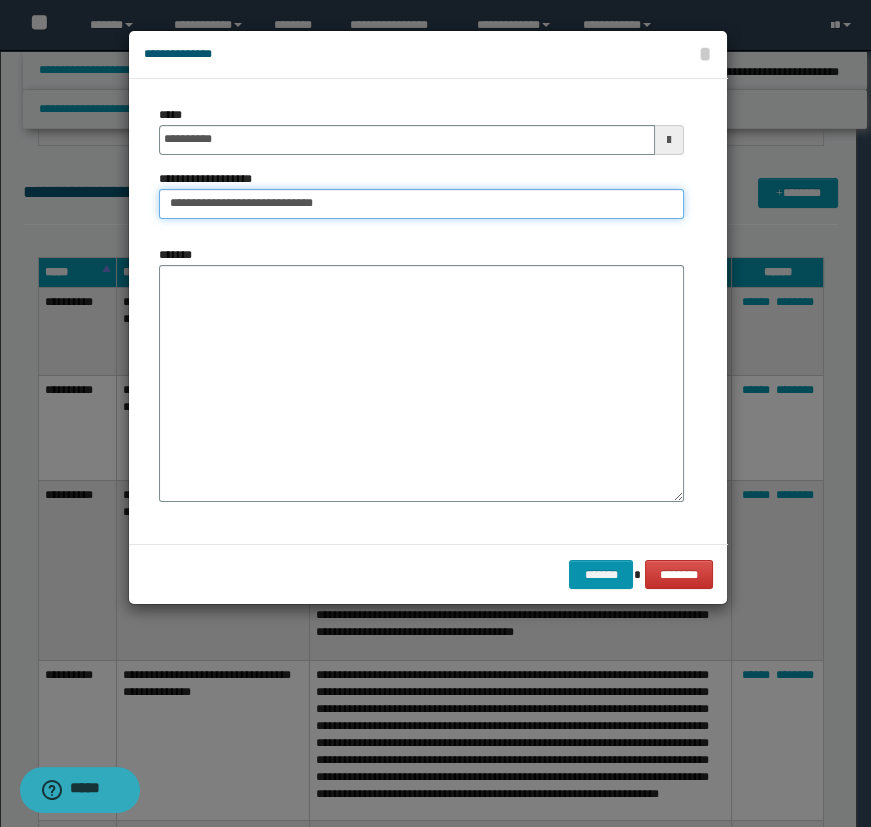 type on "**********" 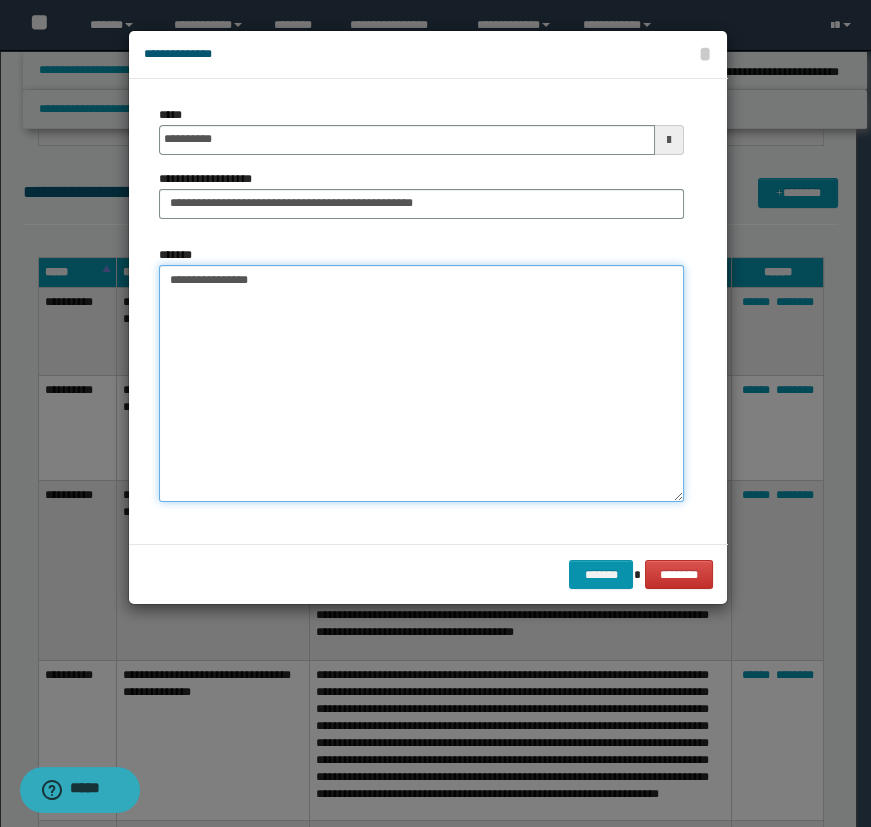 click on "**********" at bounding box center (421, 383) 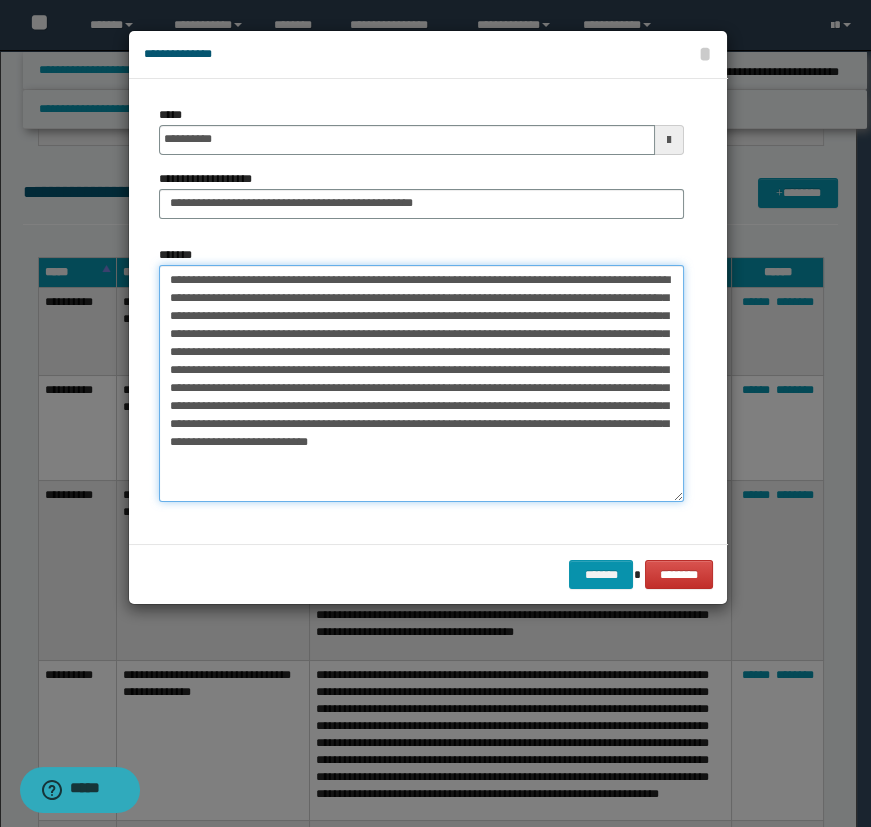 drag, startPoint x: 473, startPoint y: 396, endPoint x: 384, endPoint y: 442, distance: 100.18483 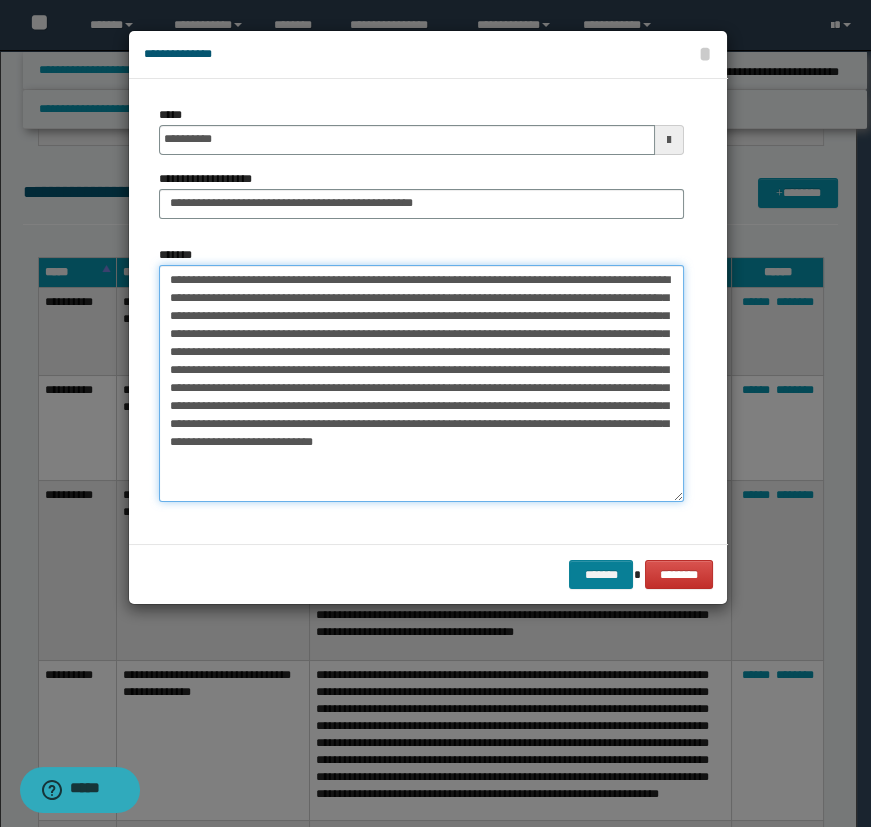 type on "**********" 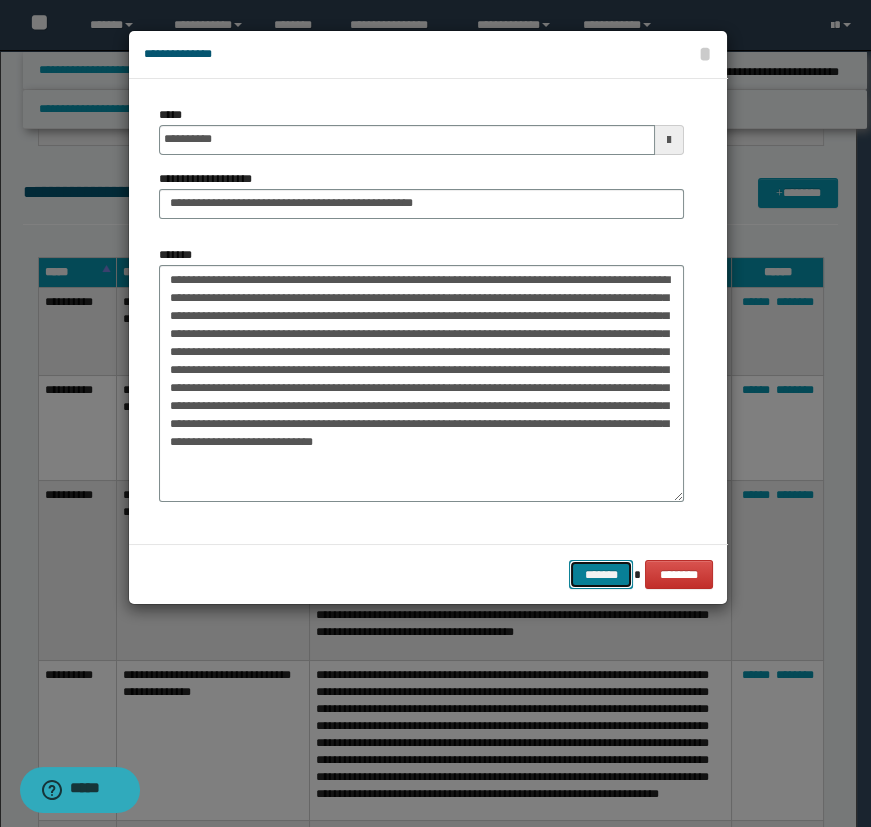 click on "*******" at bounding box center (601, 575) 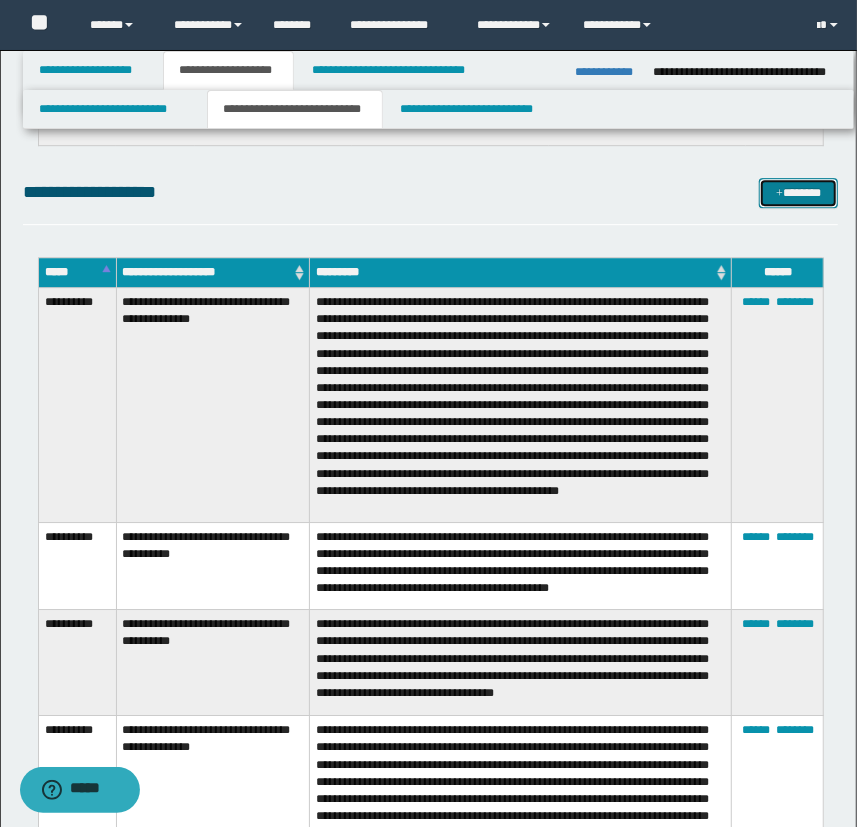 click on "*******" at bounding box center [799, 193] 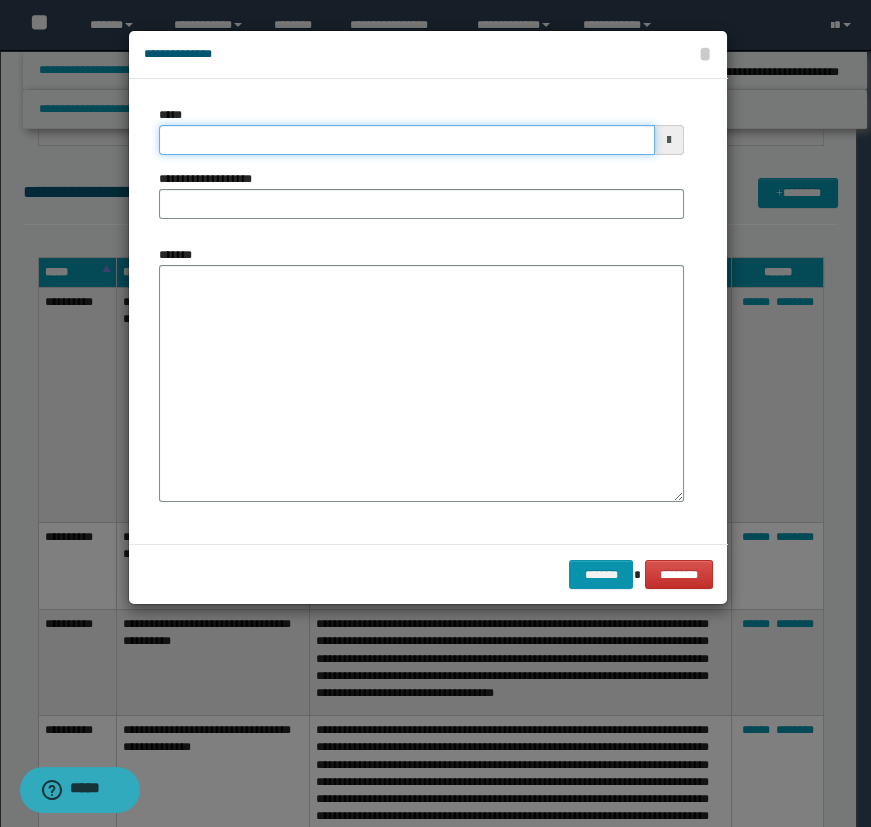click on "*****" at bounding box center [407, 140] 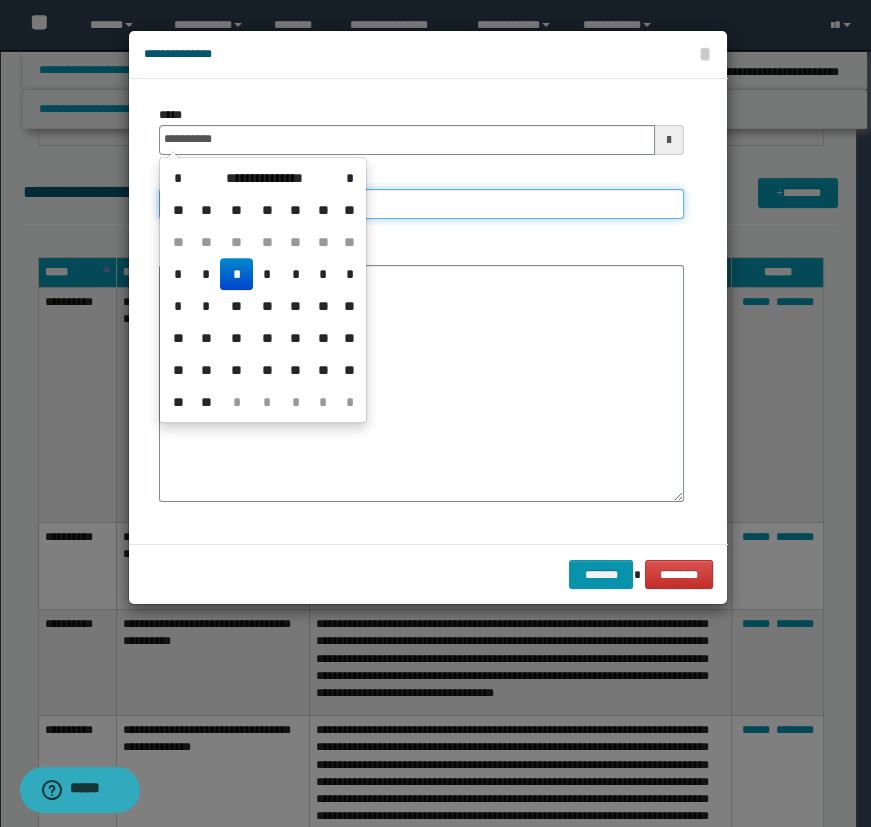 type on "**********" 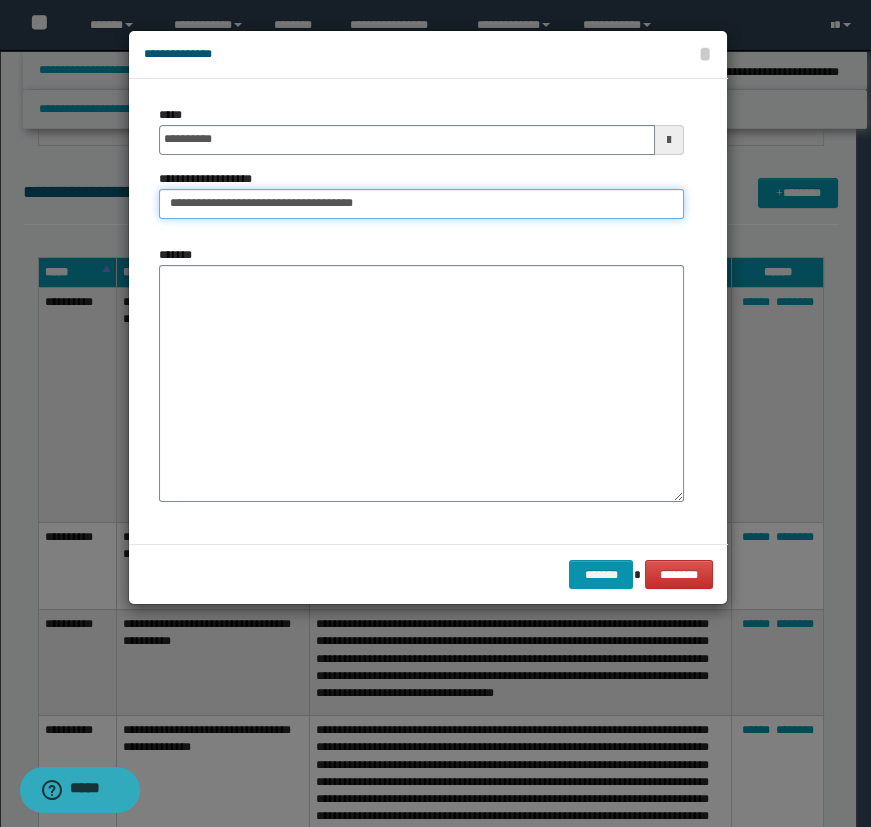 type on "**********" 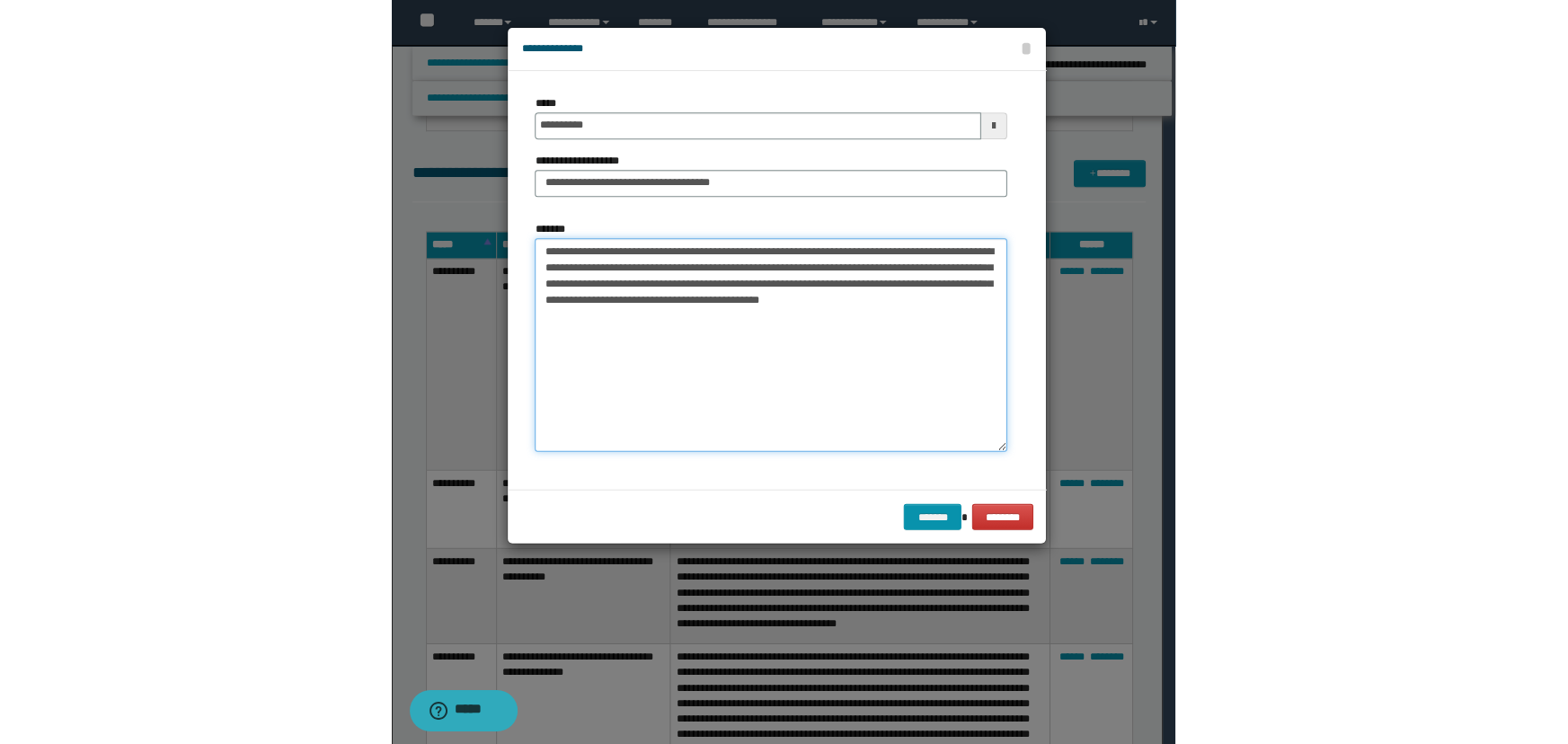 scroll, scrollTop: 2147, scrollLeft: 0, axis: vertical 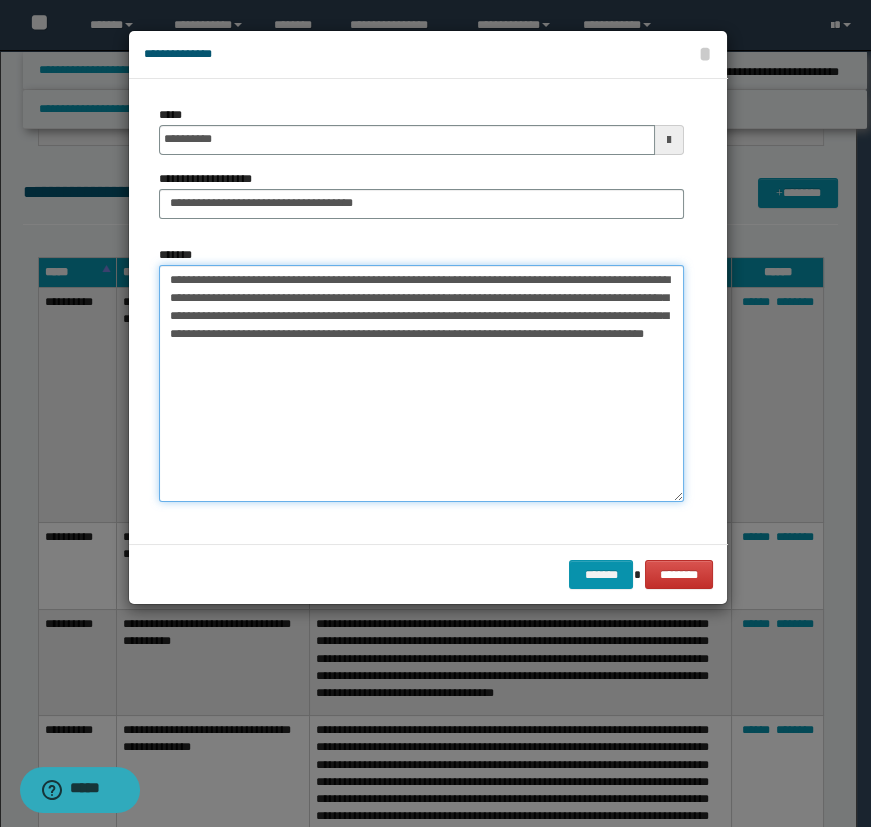 type on "**********" 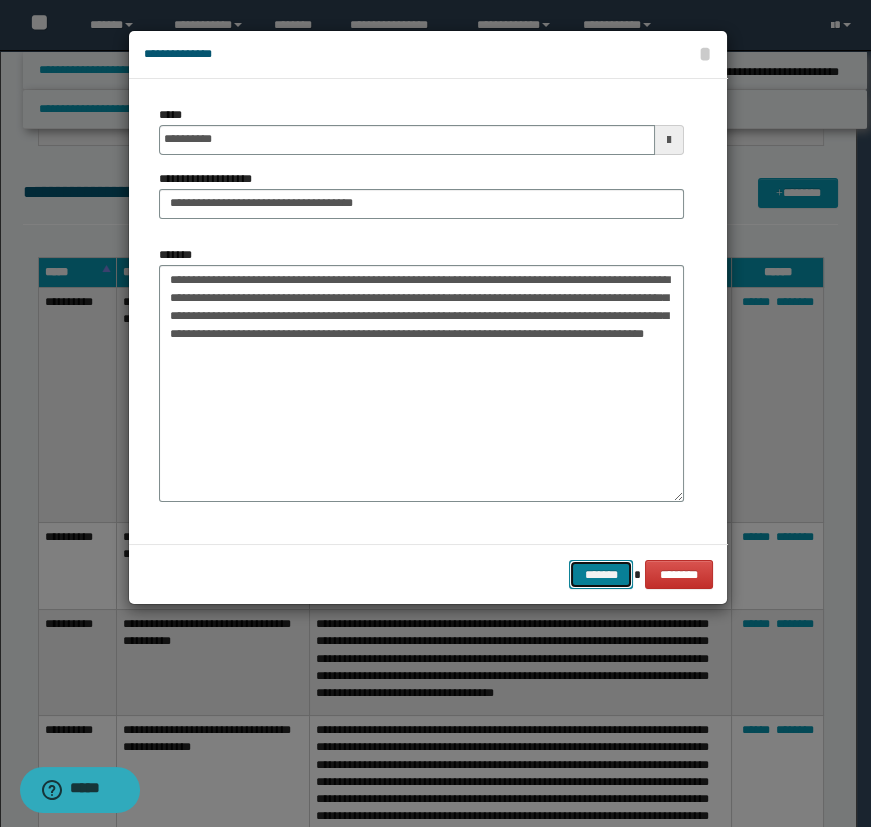 click on "*******" at bounding box center (601, 575) 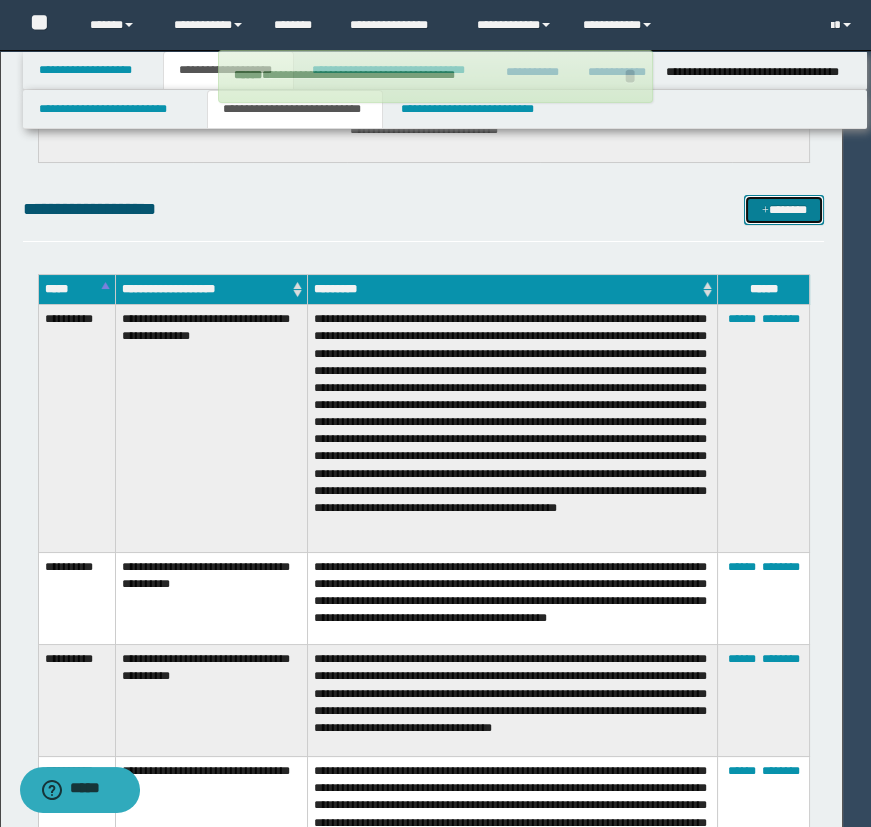 type 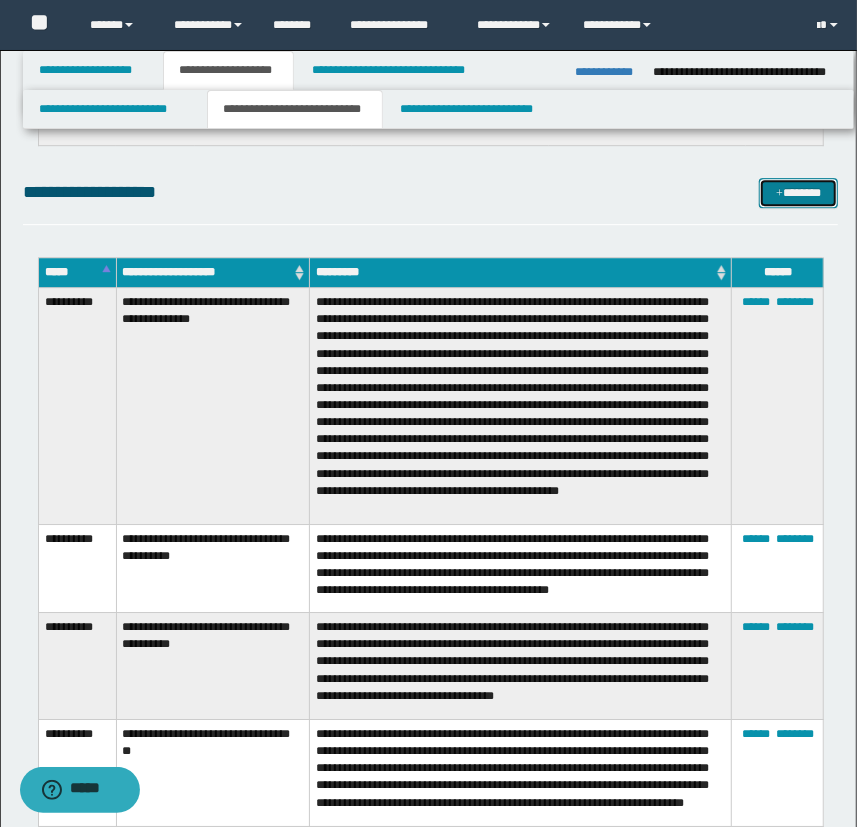 click on "*******" at bounding box center (799, 193) 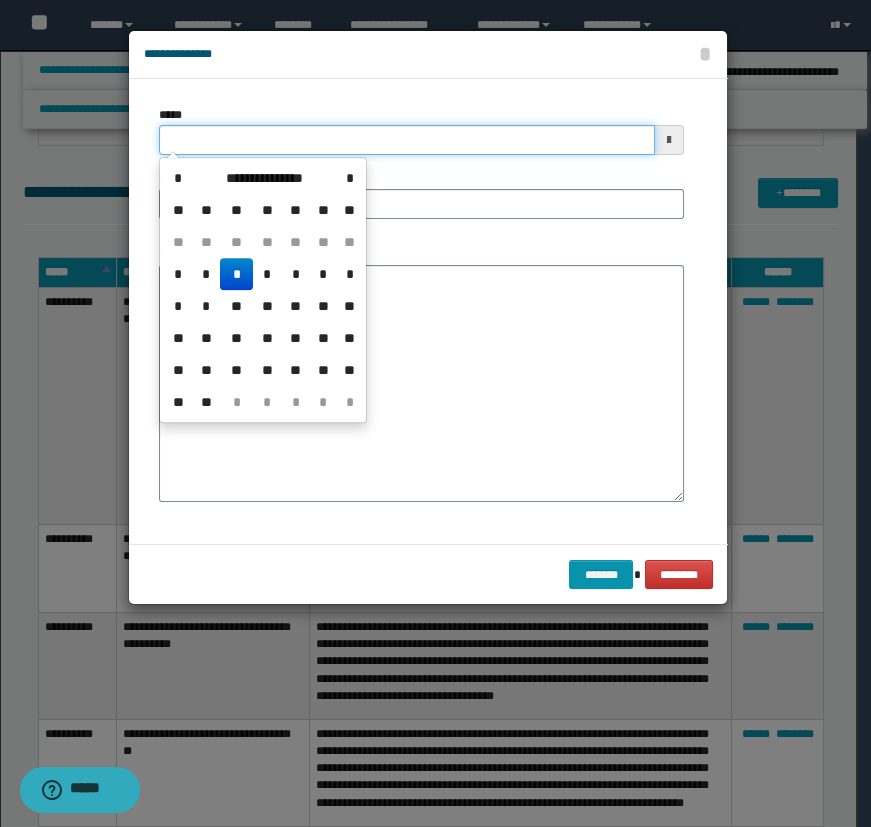 click on "*****" at bounding box center (407, 140) 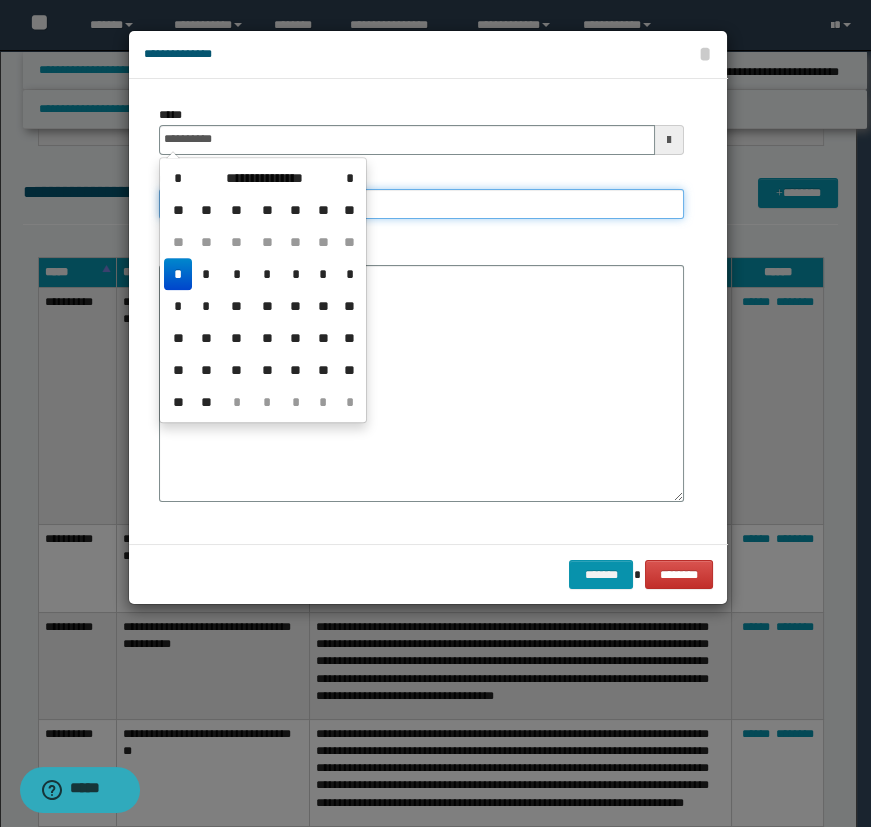 type on "**********" 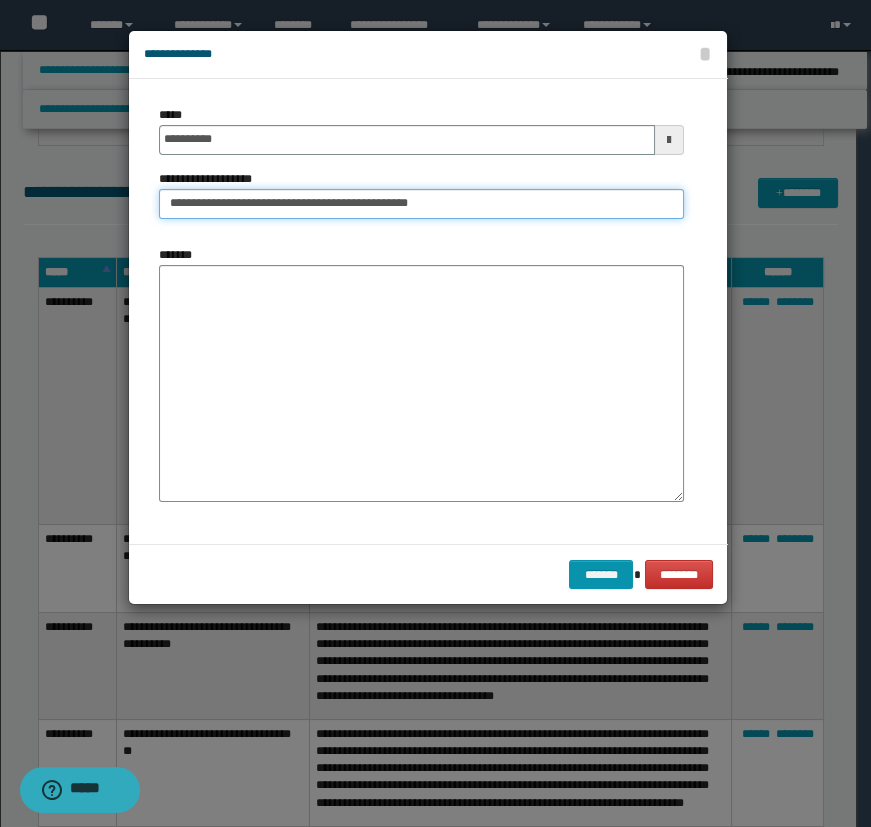 type on "**********" 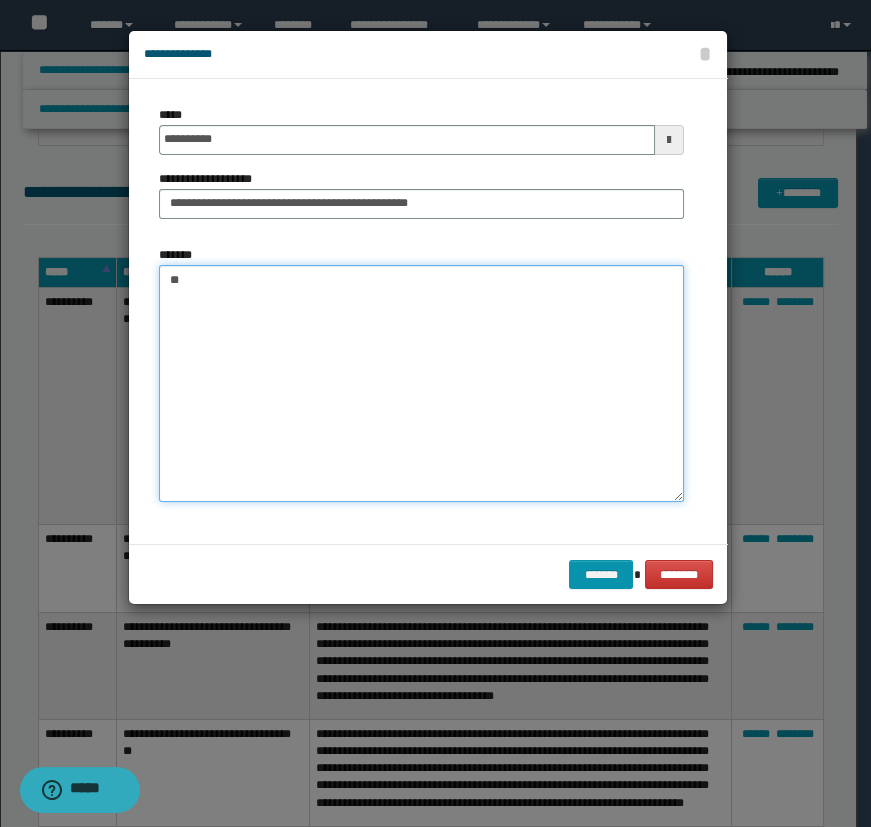 type on "*" 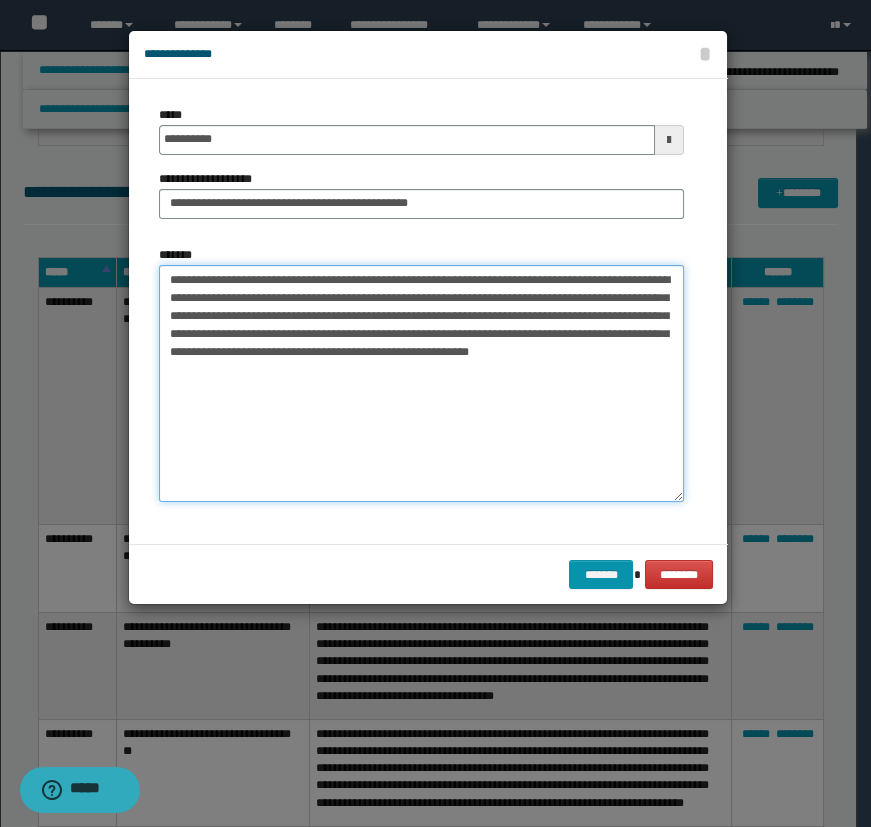 type on "**********" 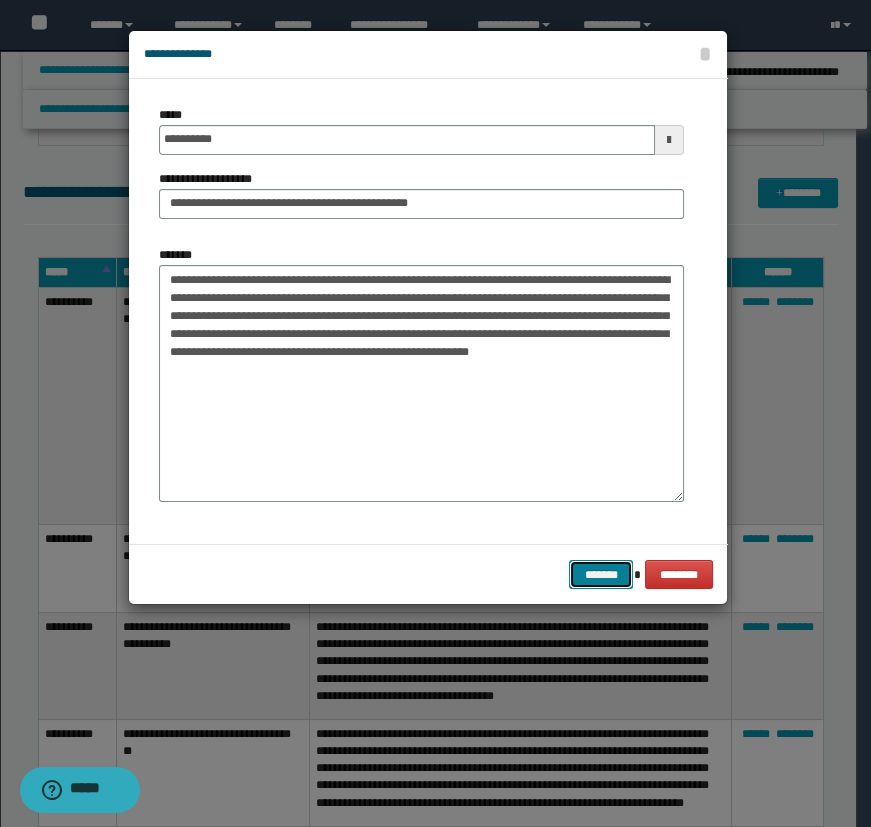 click on "*******" at bounding box center (601, 575) 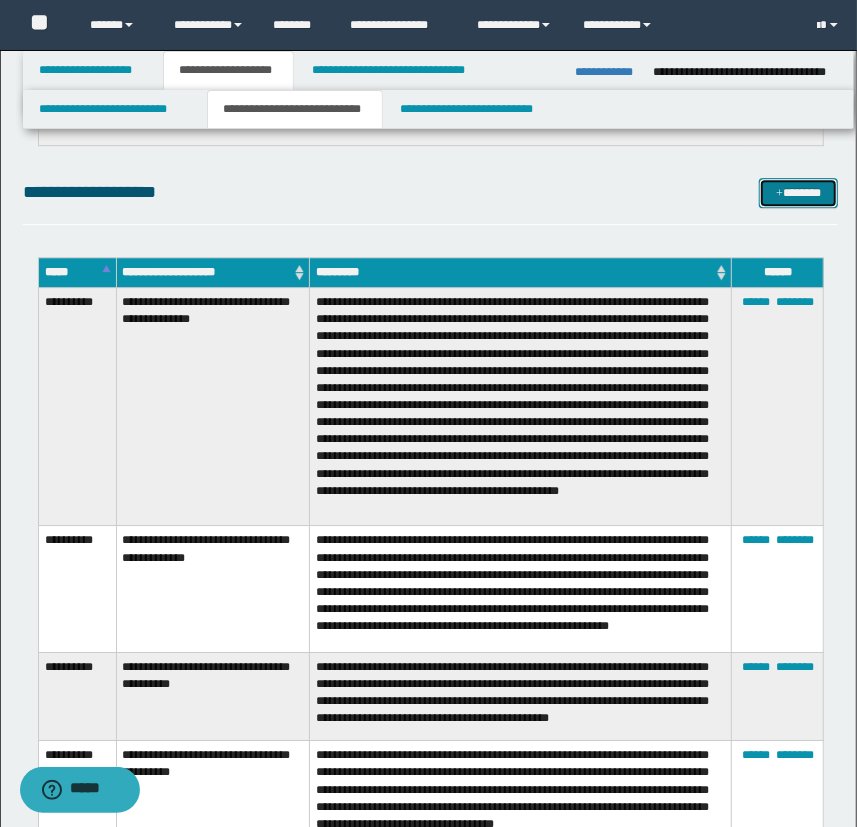 click on "*******" at bounding box center [799, 193] 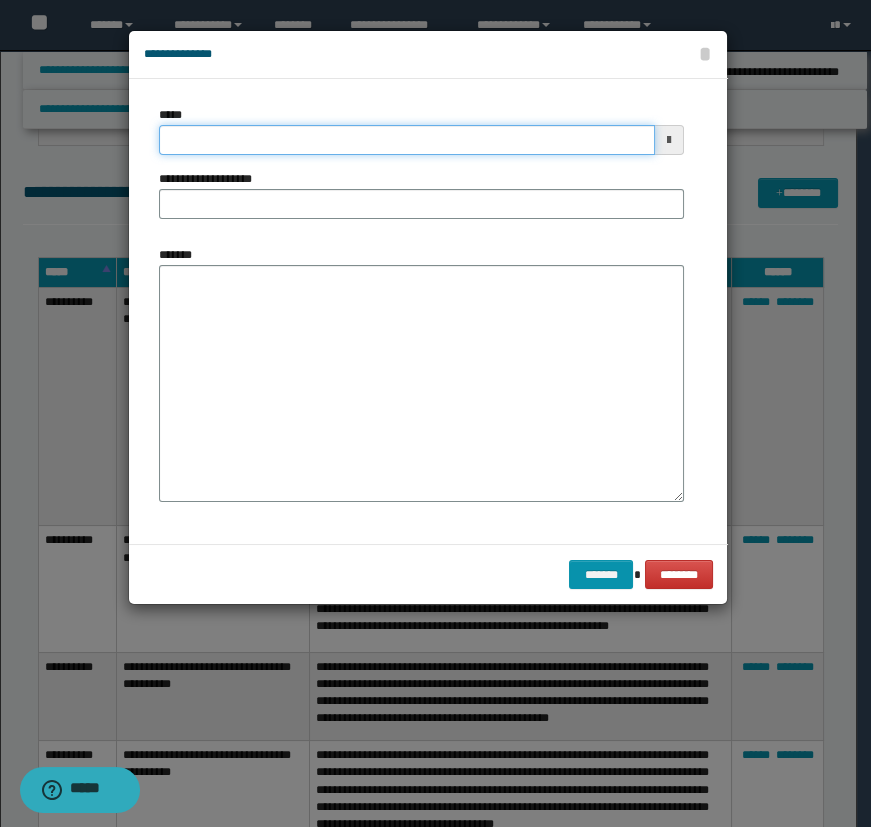 click on "*****" at bounding box center (407, 140) 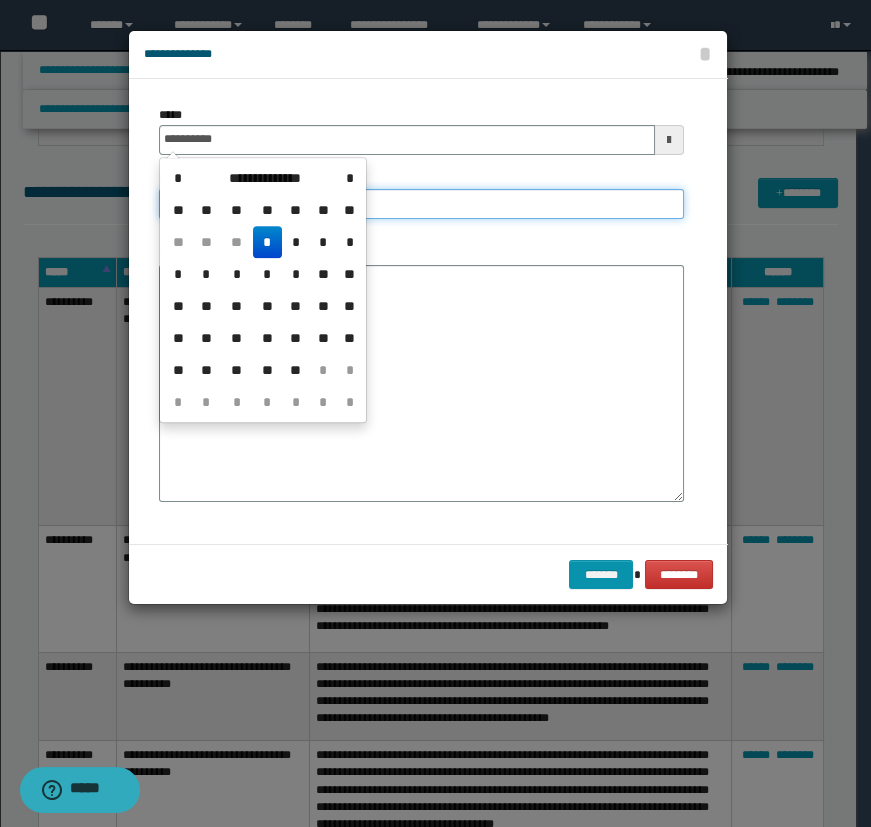 type on "**********" 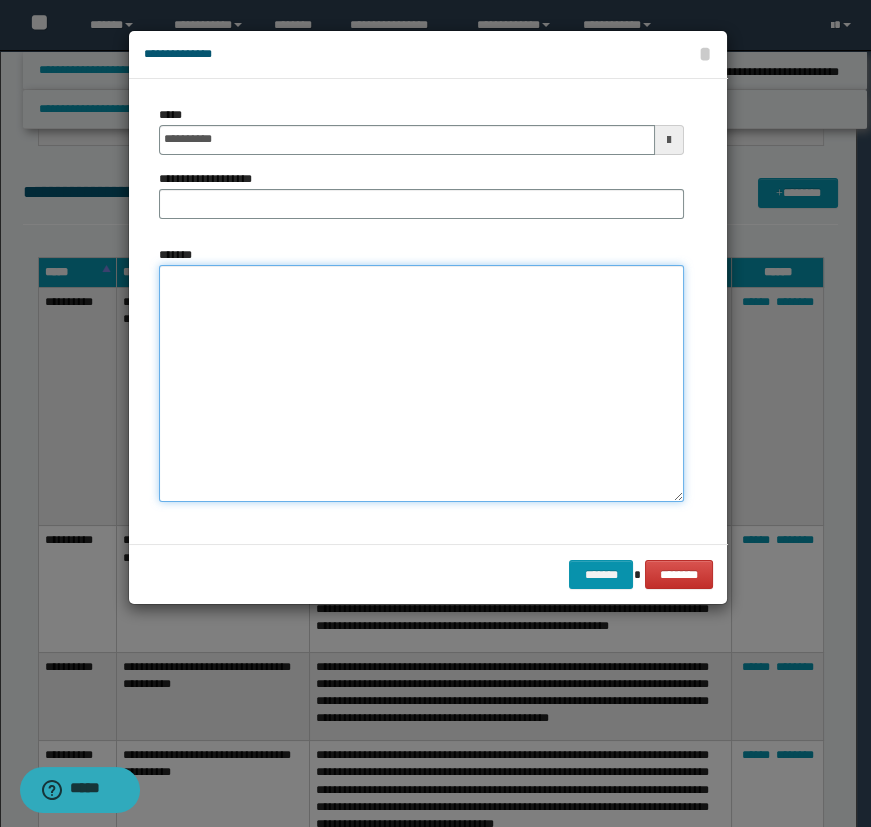 click on "*******" at bounding box center [421, 383] 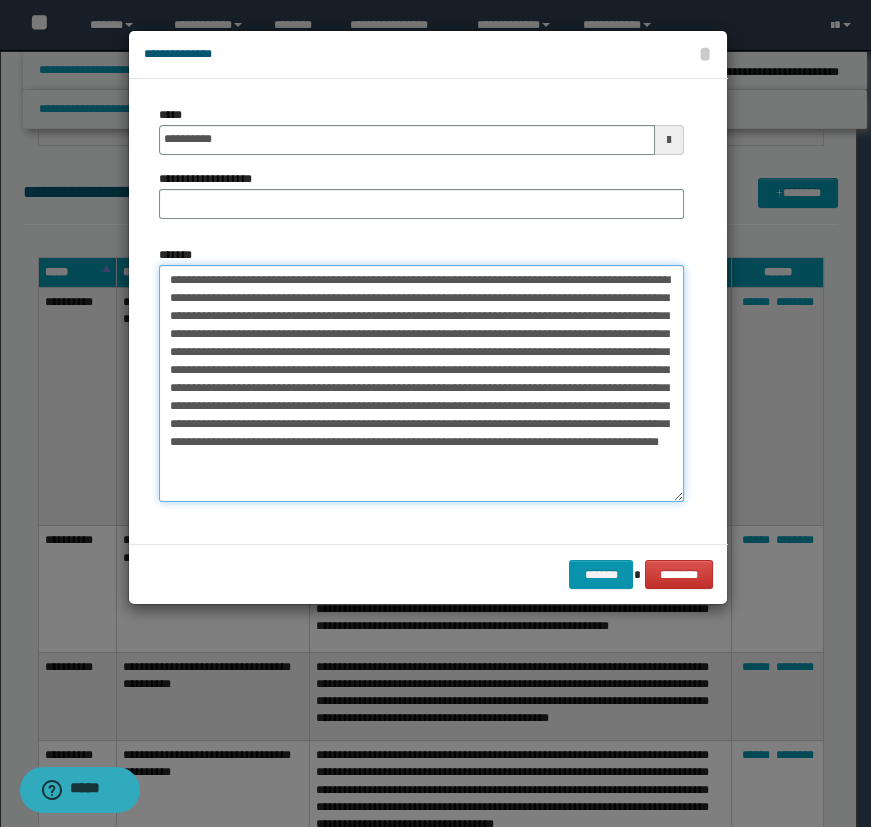 type on "**********" 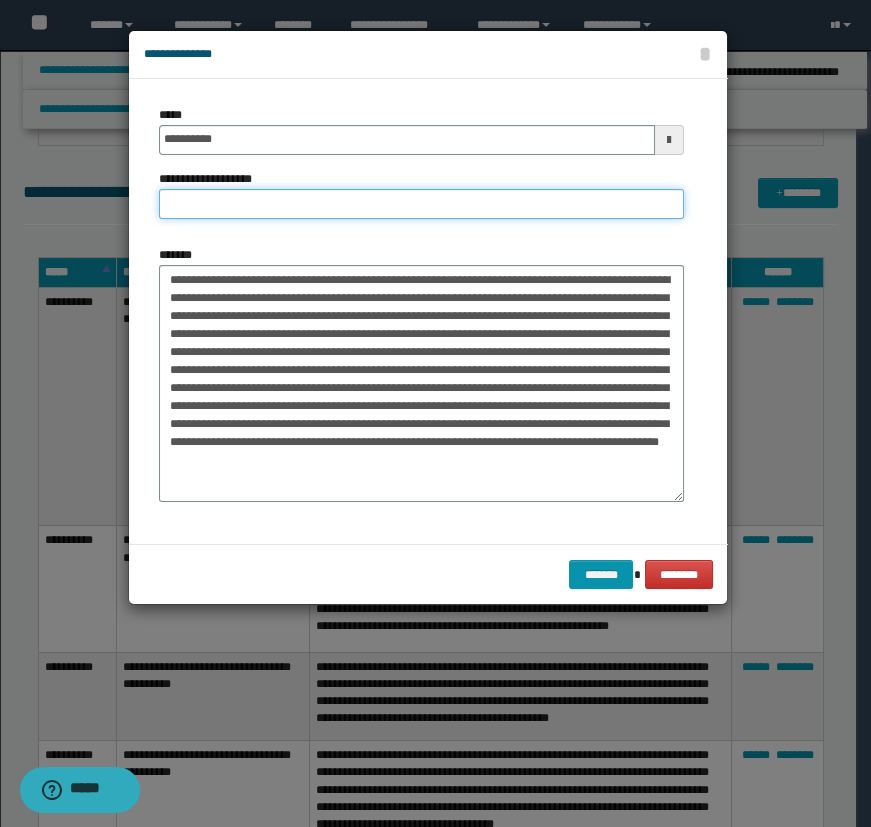 click on "**********" at bounding box center [421, 204] 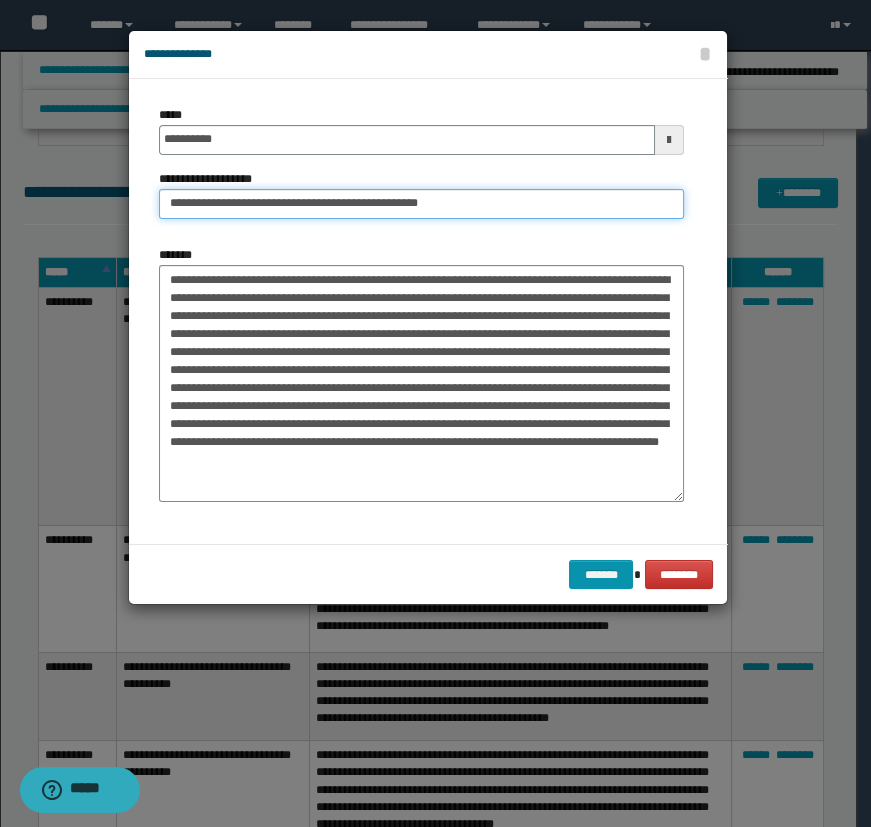 type on "**********" 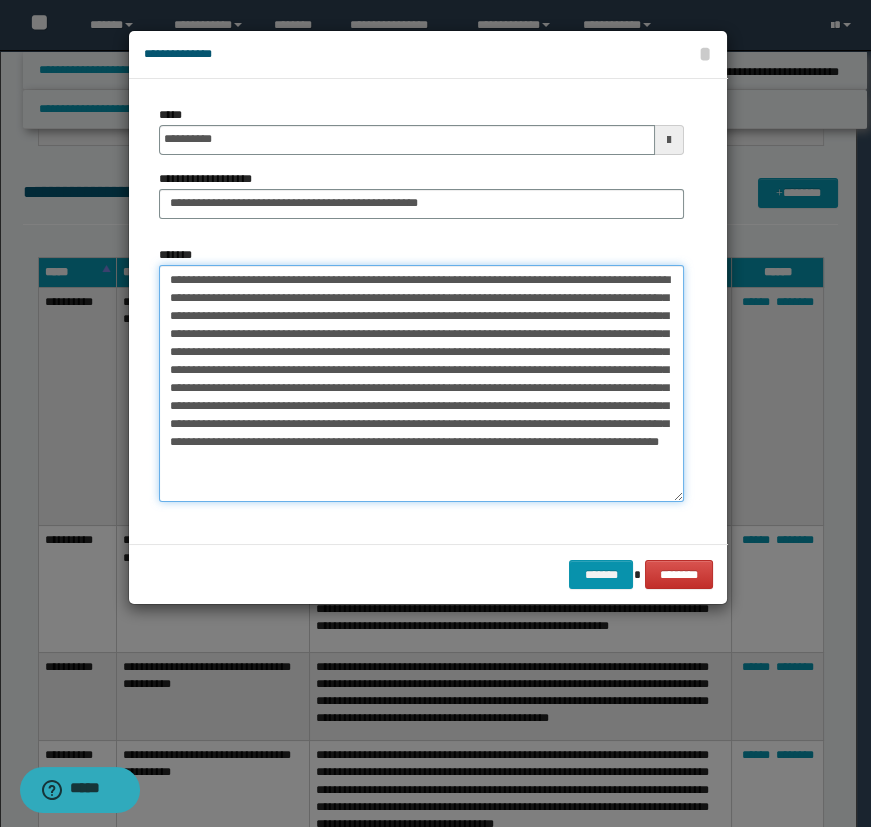 click on "**********" at bounding box center (421, 383) 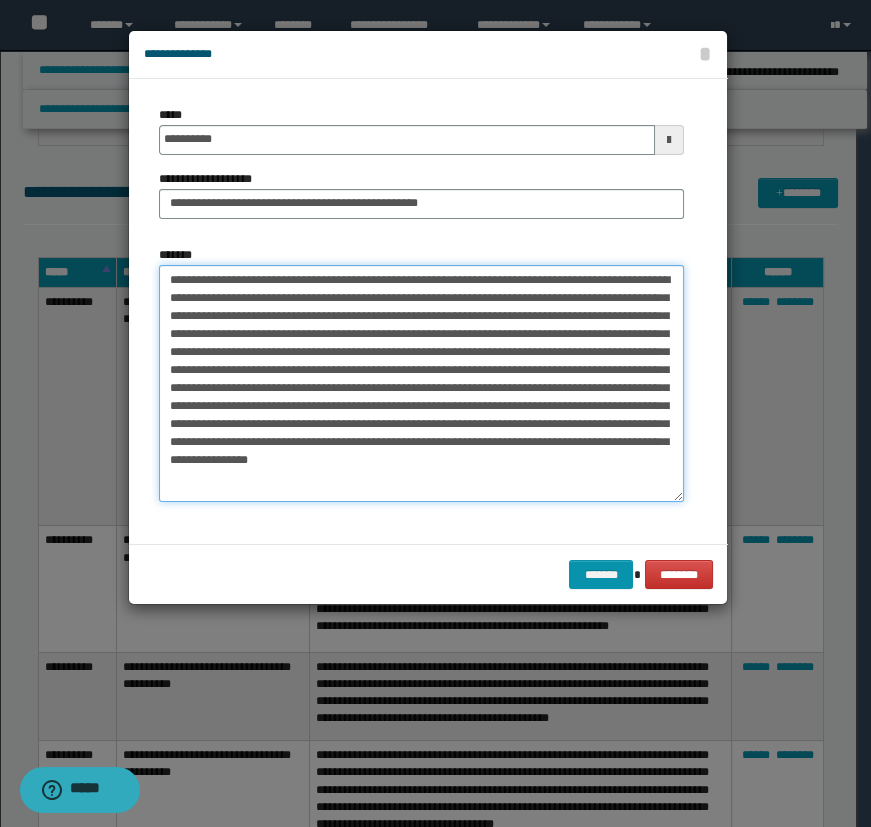 click on "**********" at bounding box center (421, 383) 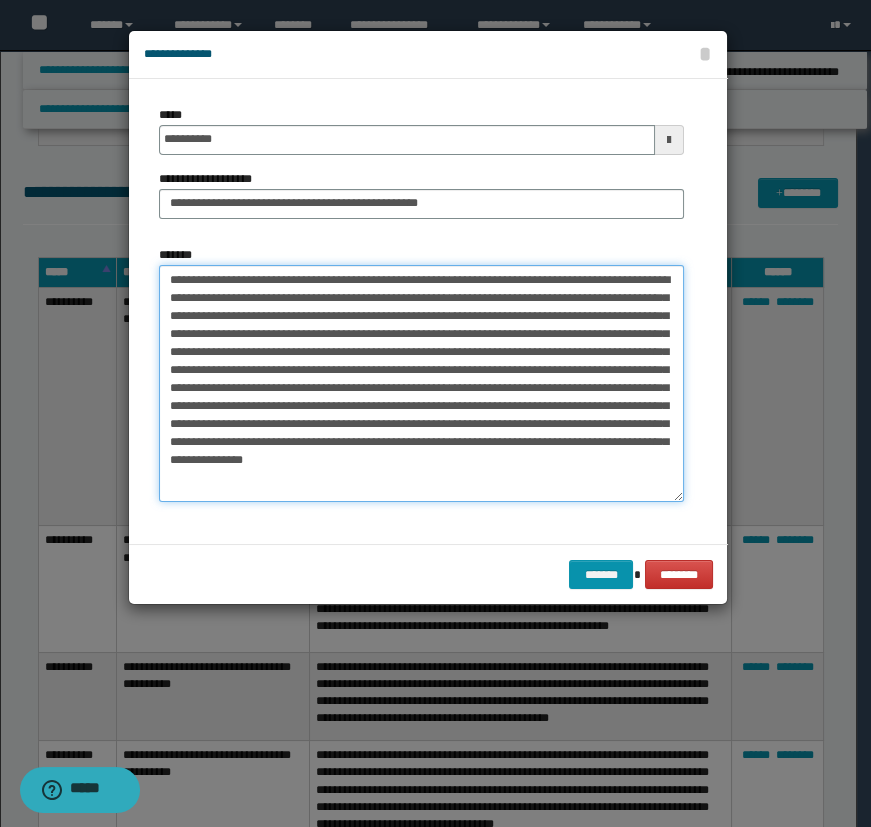 click on "**********" at bounding box center [421, 383] 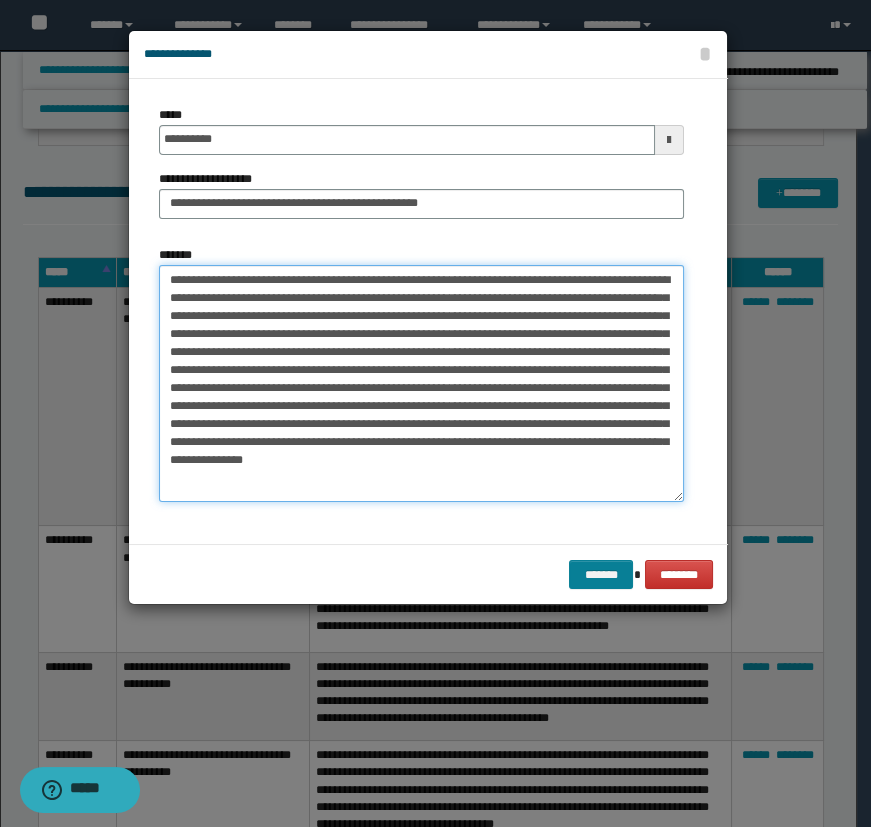 type on "**********" 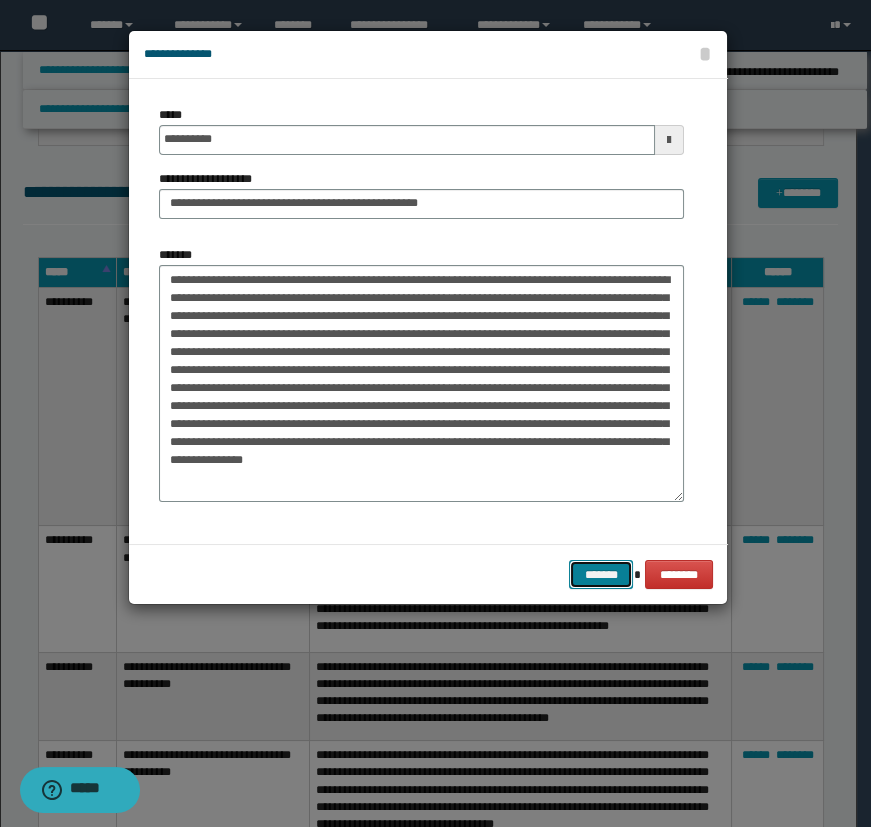 click on "*******" at bounding box center (601, 575) 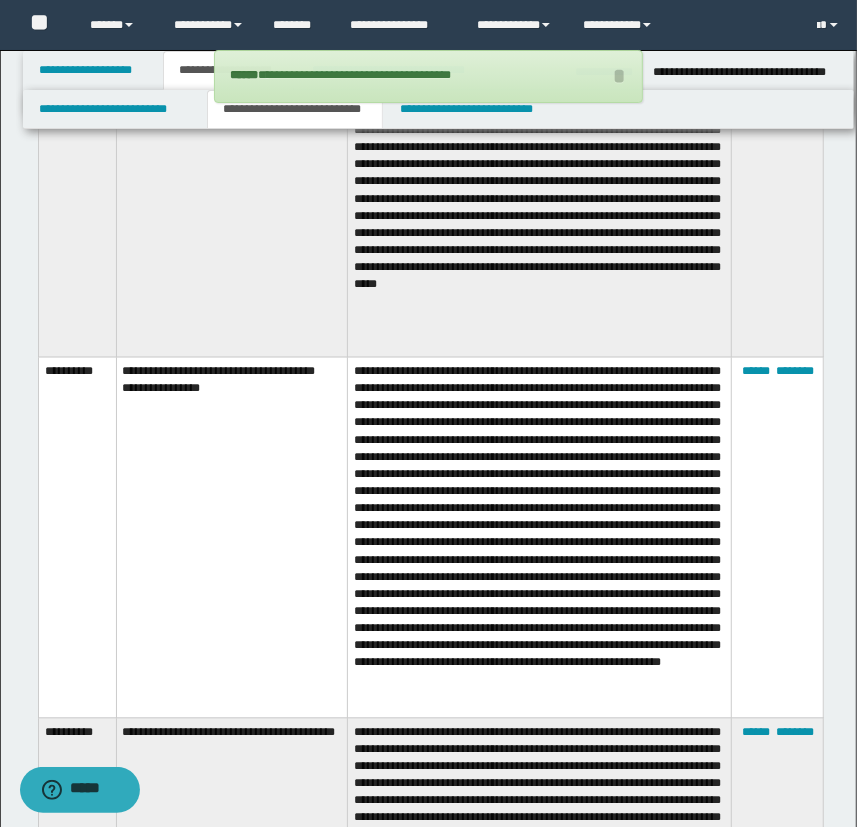 click at bounding box center [539, 538] 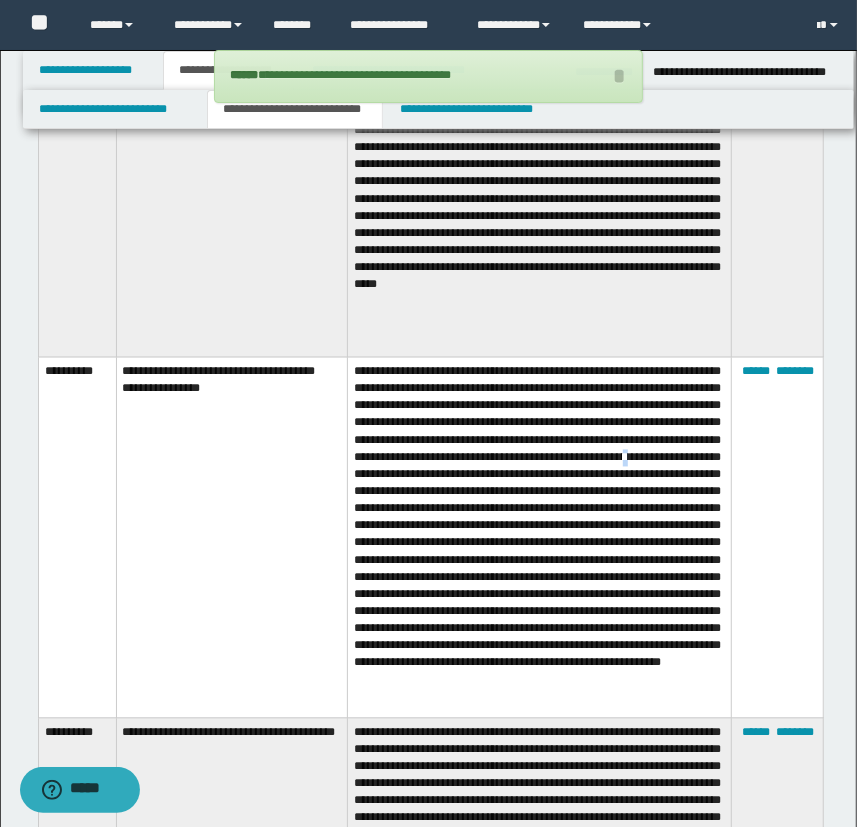 click at bounding box center (539, 538) 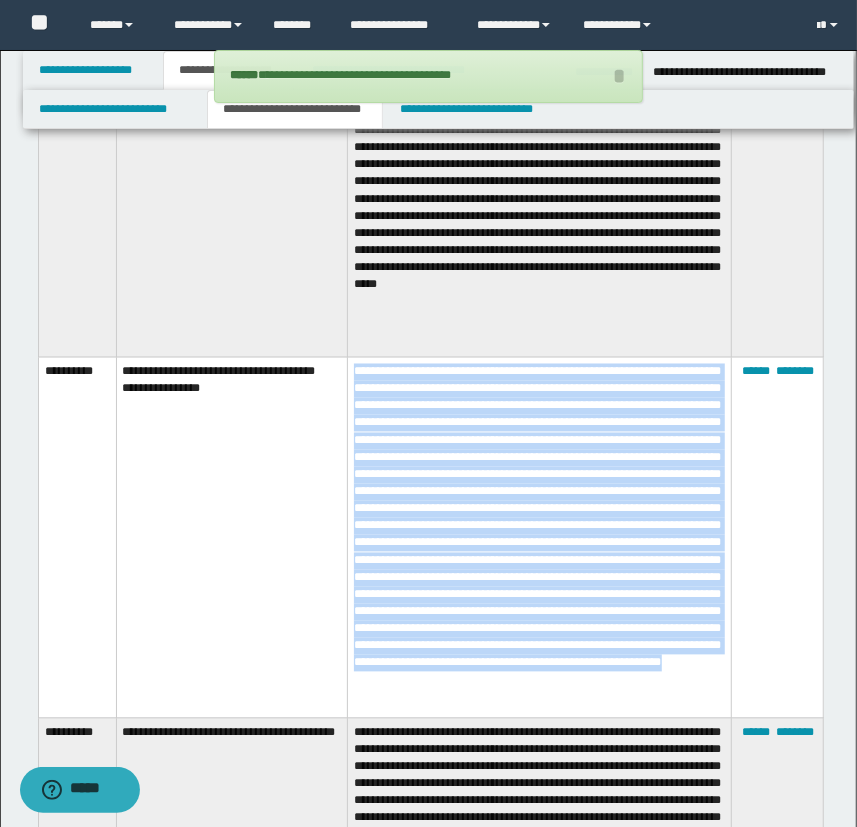 click at bounding box center [539, 538] 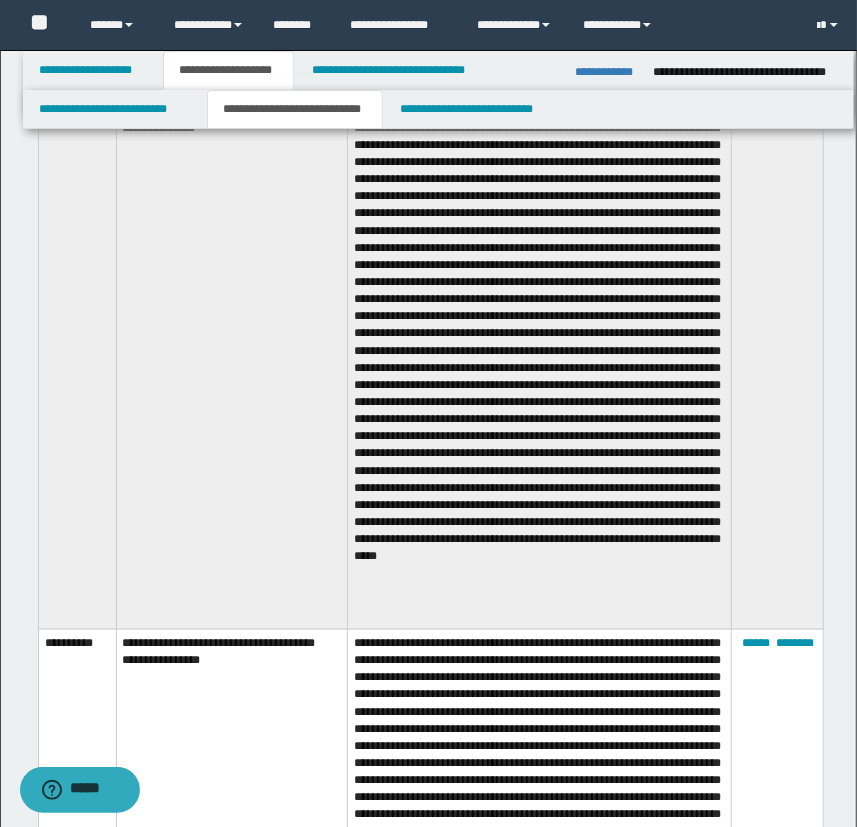 click at bounding box center [539, 362] 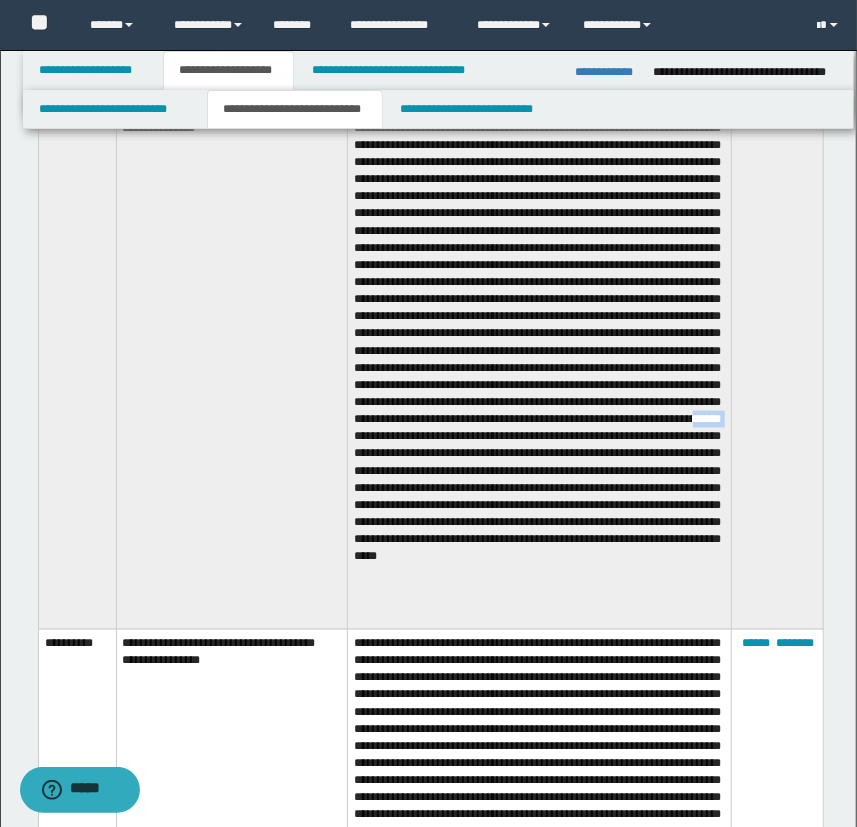 click at bounding box center [539, 362] 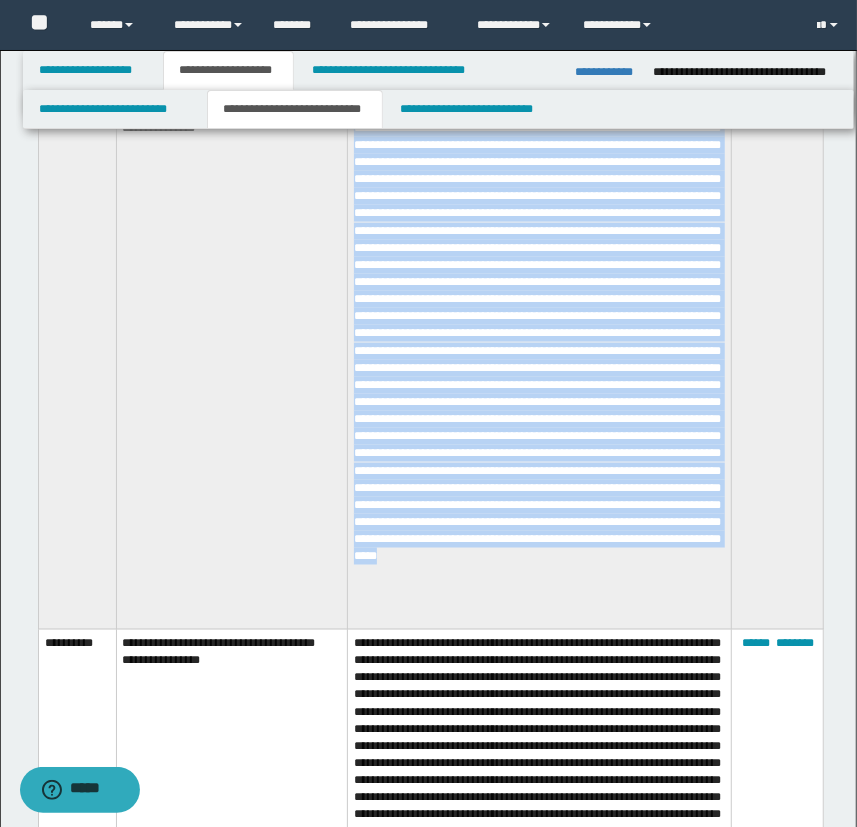 click at bounding box center (539, 362) 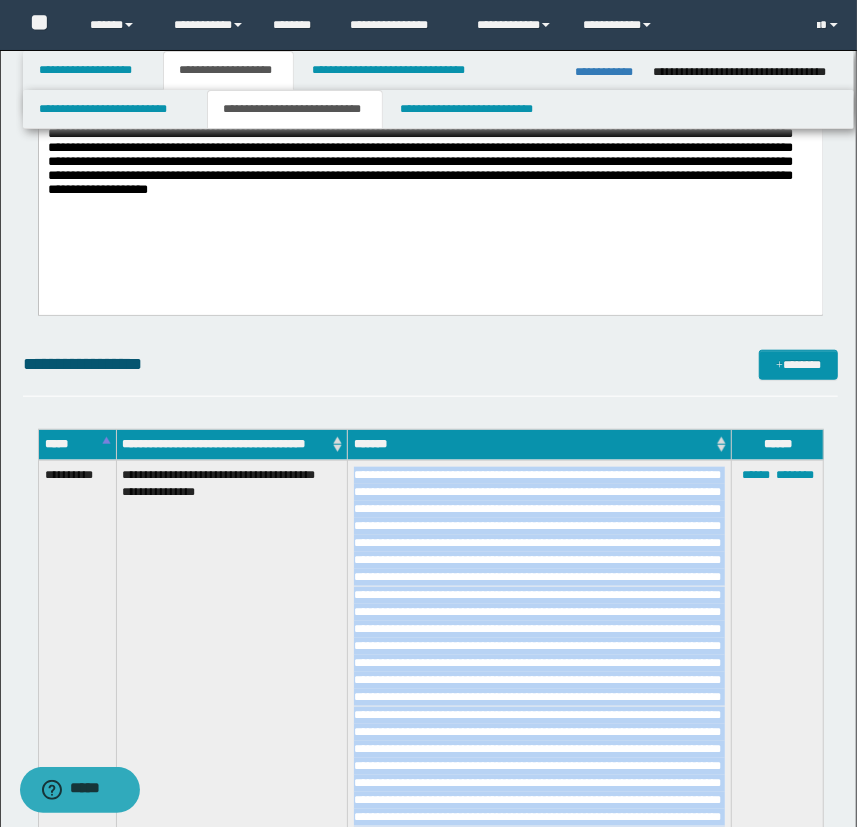 scroll, scrollTop: 818, scrollLeft: 0, axis: vertical 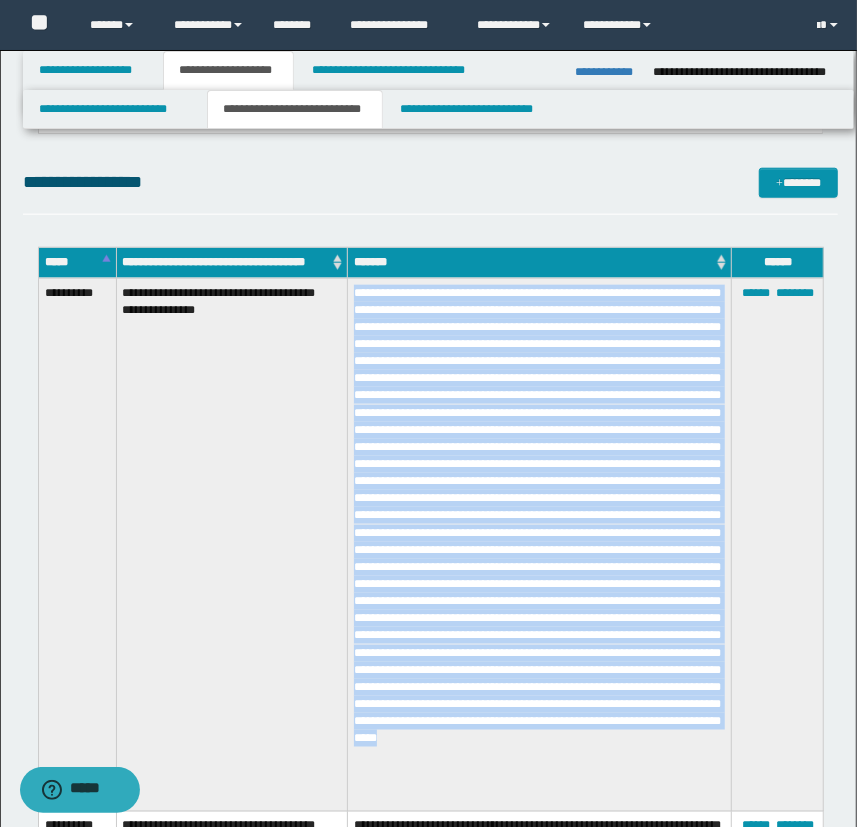 click at bounding box center (539, 544) 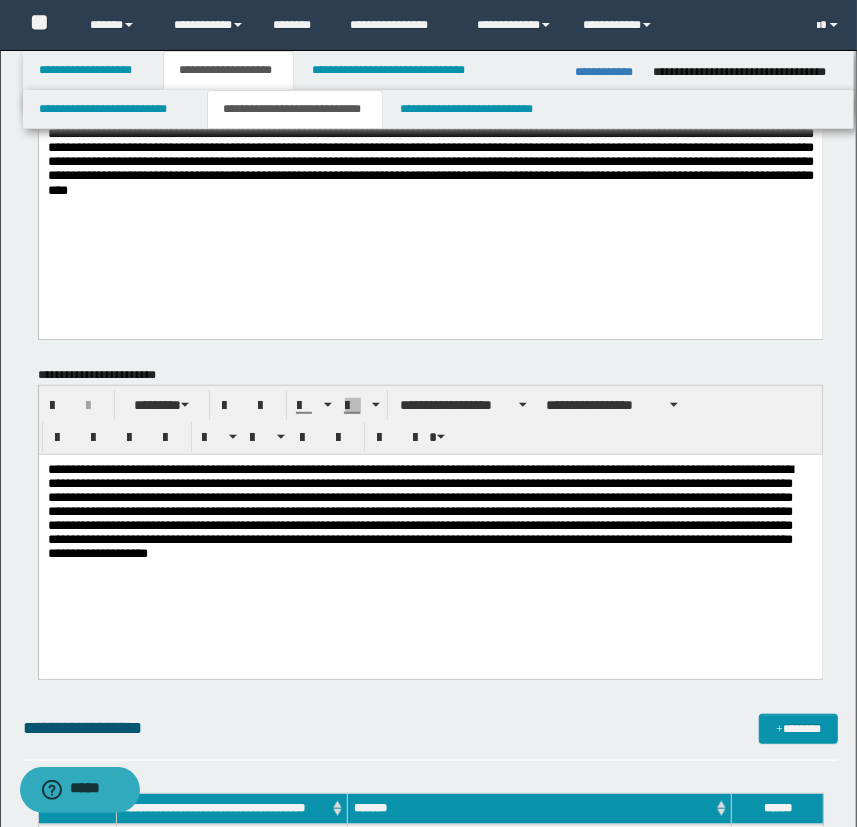 scroll, scrollTop: 0, scrollLeft: 0, axis: both 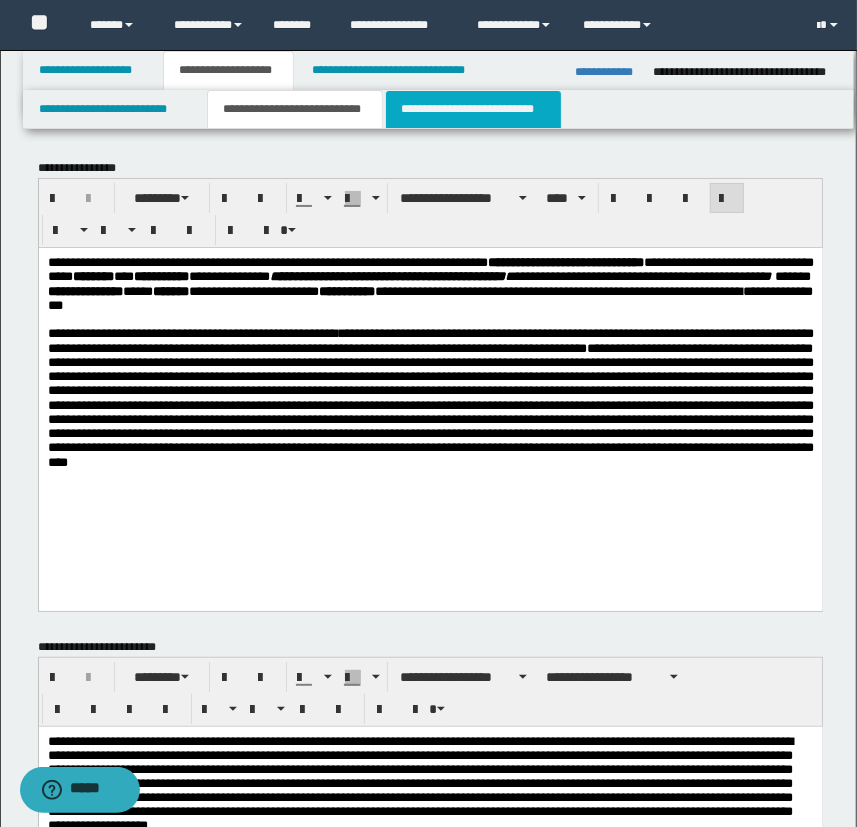 click on "**********" at bounding box center [473, 109] 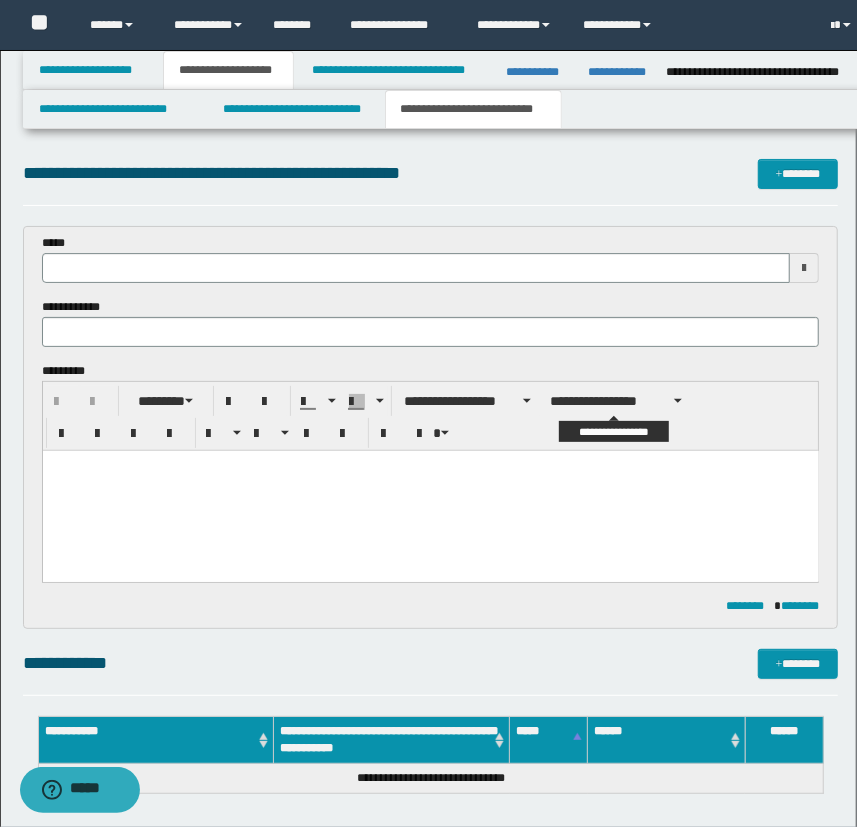 scroll, scrollTop: 0, scrollLeft: 0, axis: both 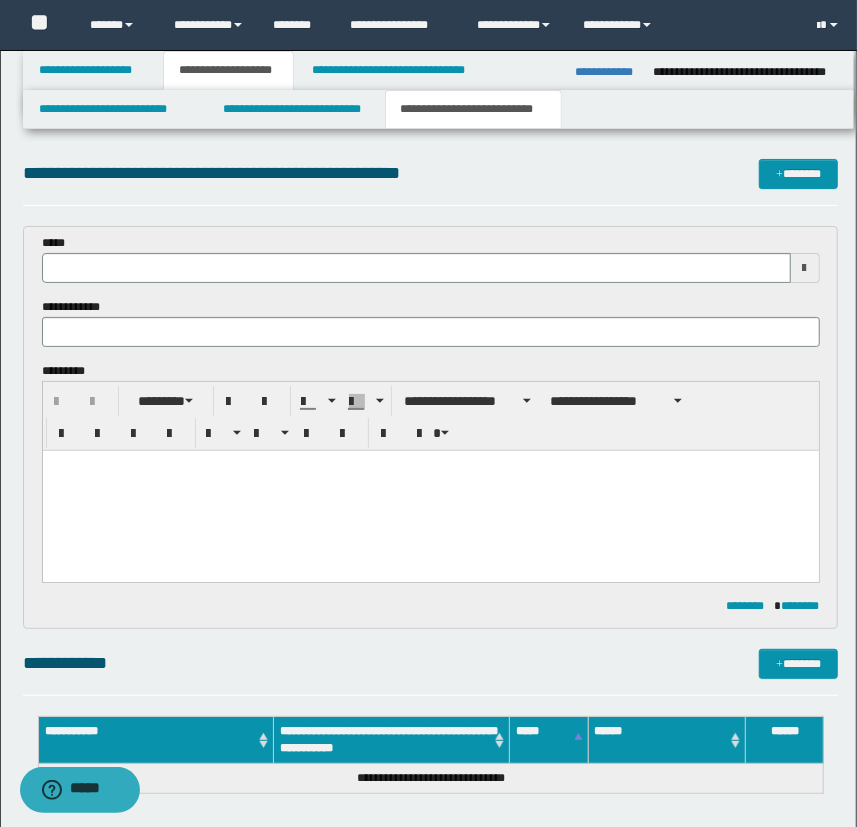 type 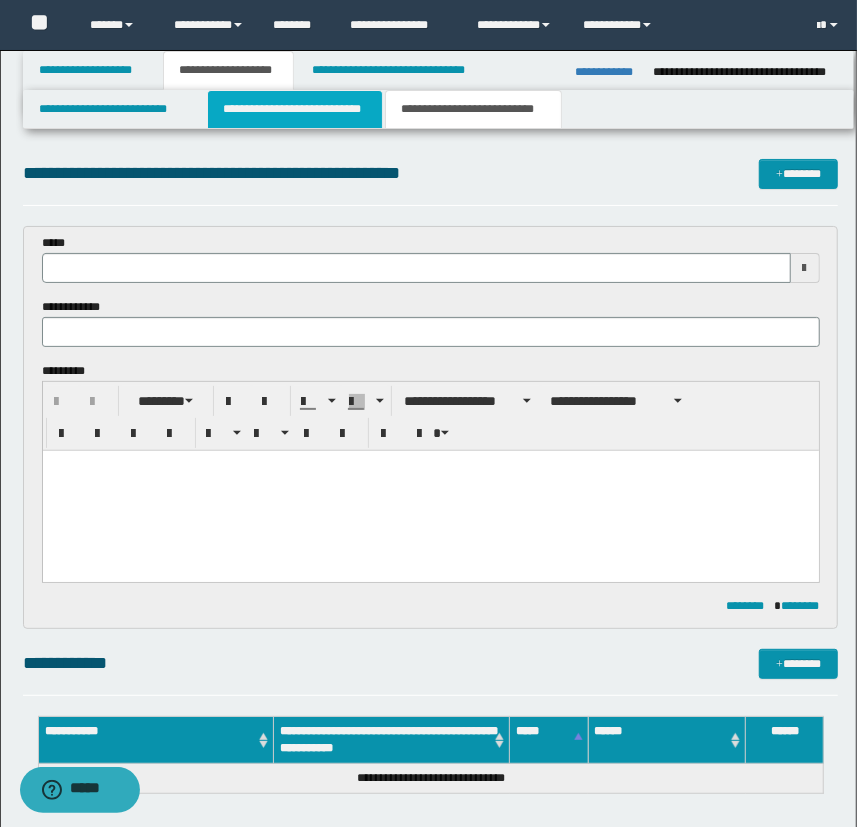 click on "**********" at bounding box center (294, 109) 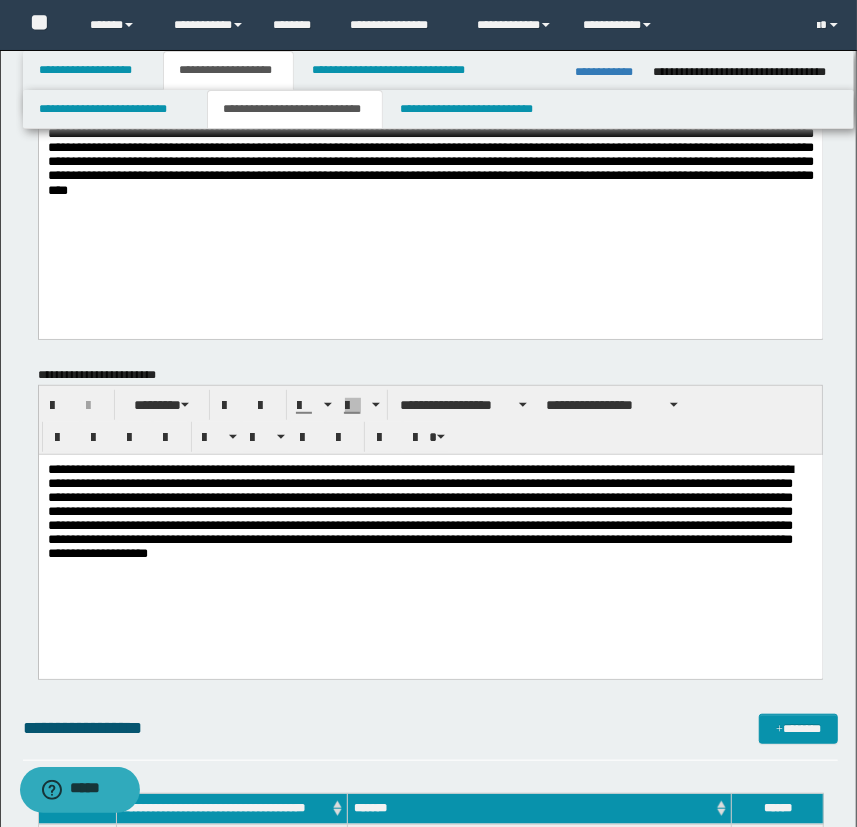 scroll, scrollTop: 363, scrollLeft: 0, axis: vertical 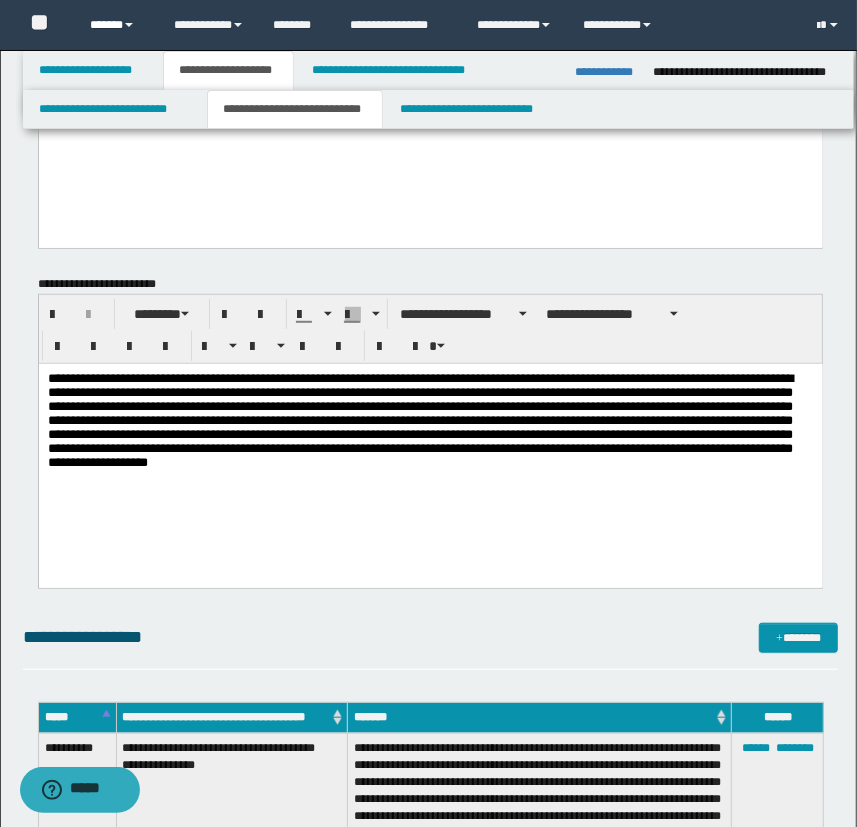 click on "******" at bounding box center [117, 25] 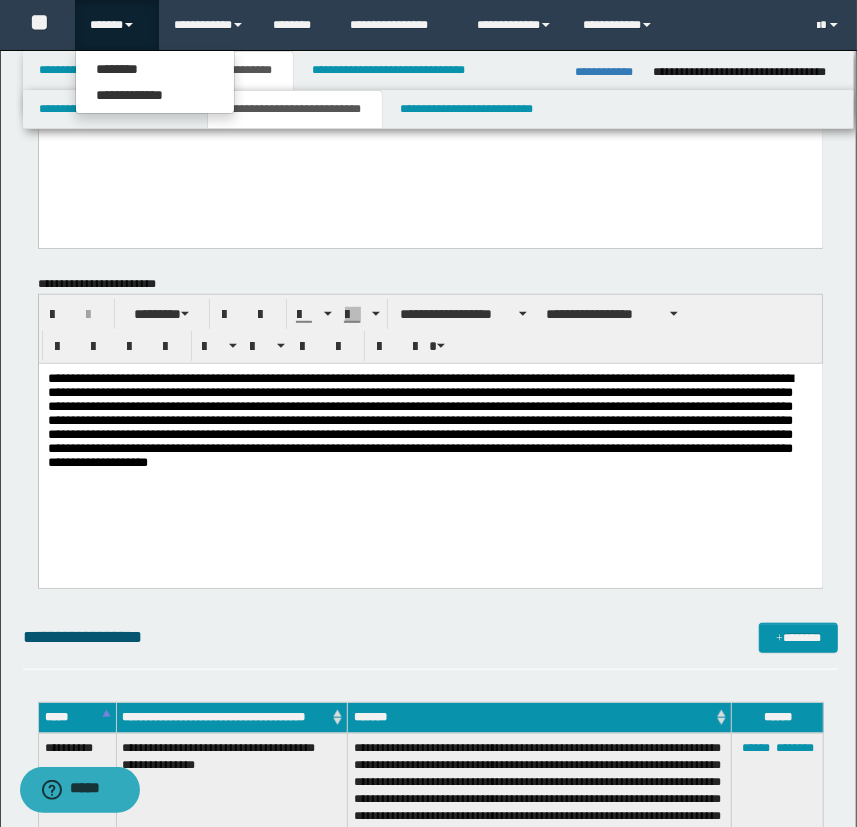 click on "**********" at bounding box center [430, 425] 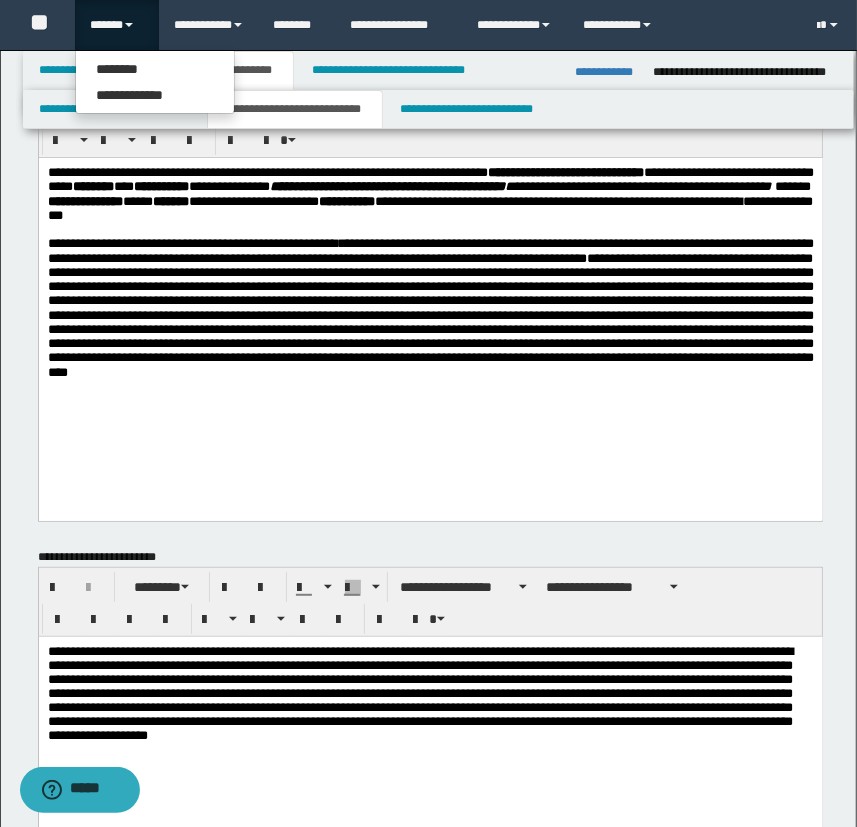 scroll, scrollTop: 0, scrollLeft: 0, axis: both 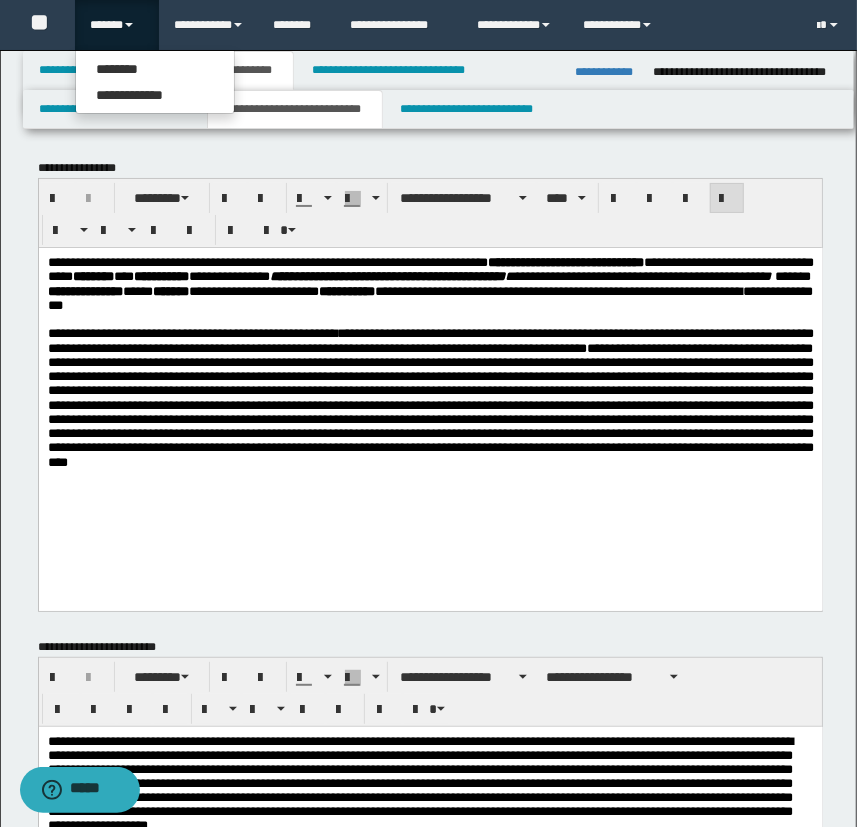 click on "**********" at bounding box center [428, 2443] 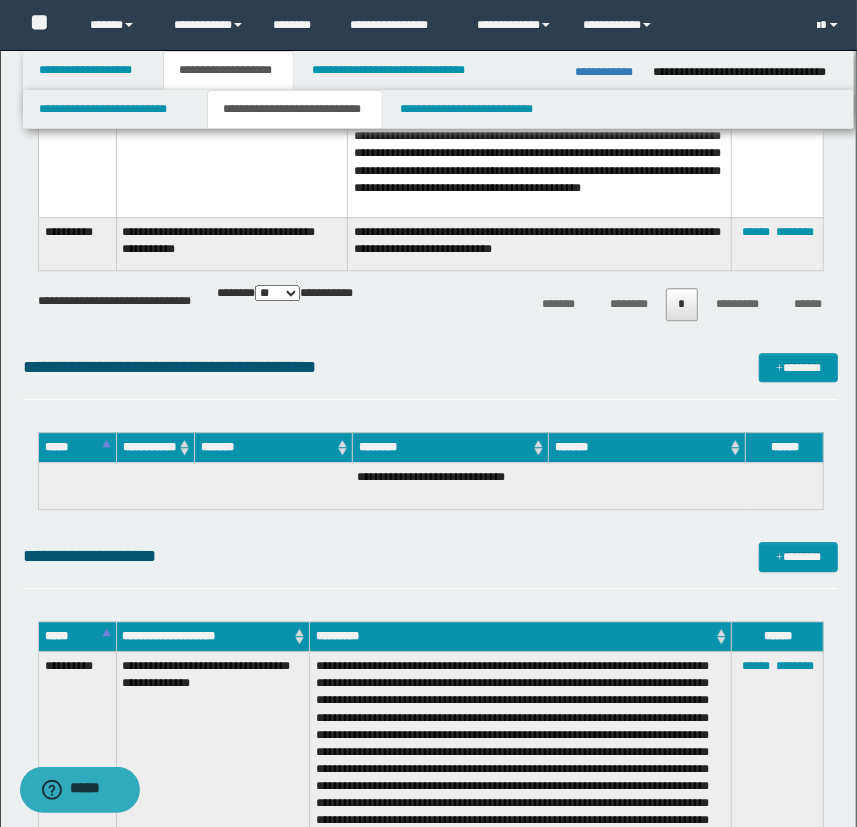scroll, scrollTop: 2363, scrollLeft: 0, axis: vertical 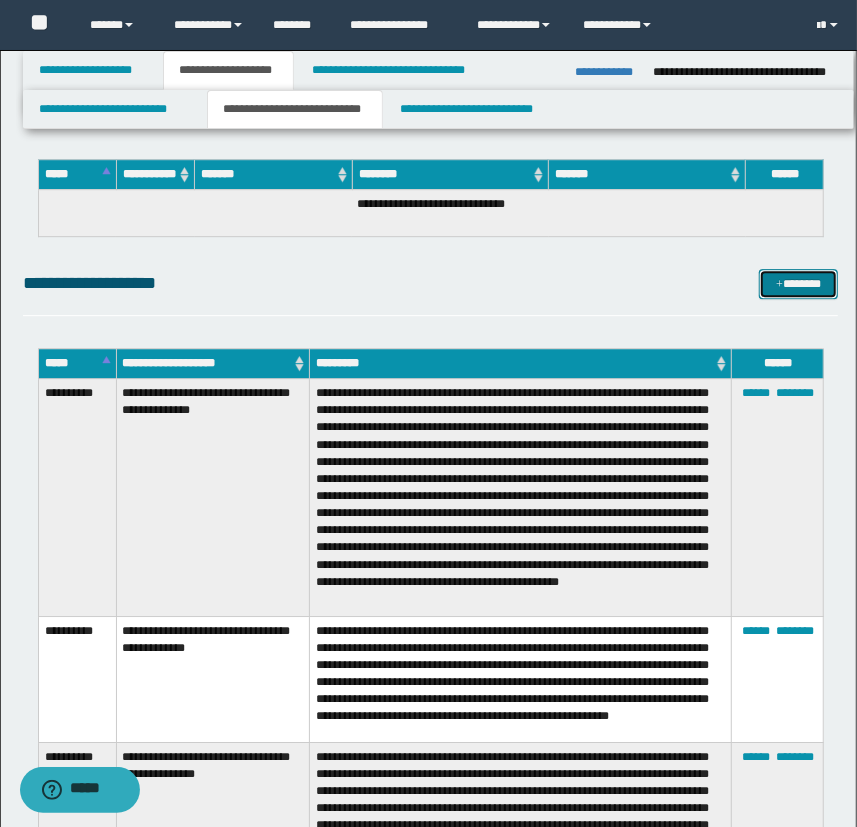 click on "*******" at bounding box center (799, 284) 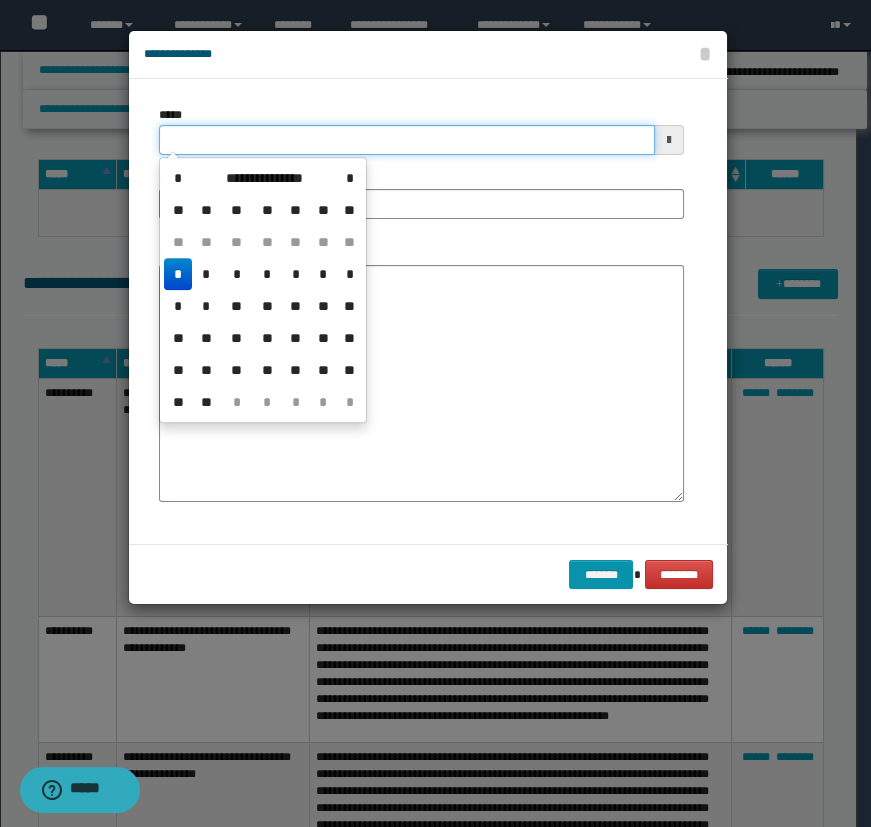 click on "*****" at bounding box center (407, 140) 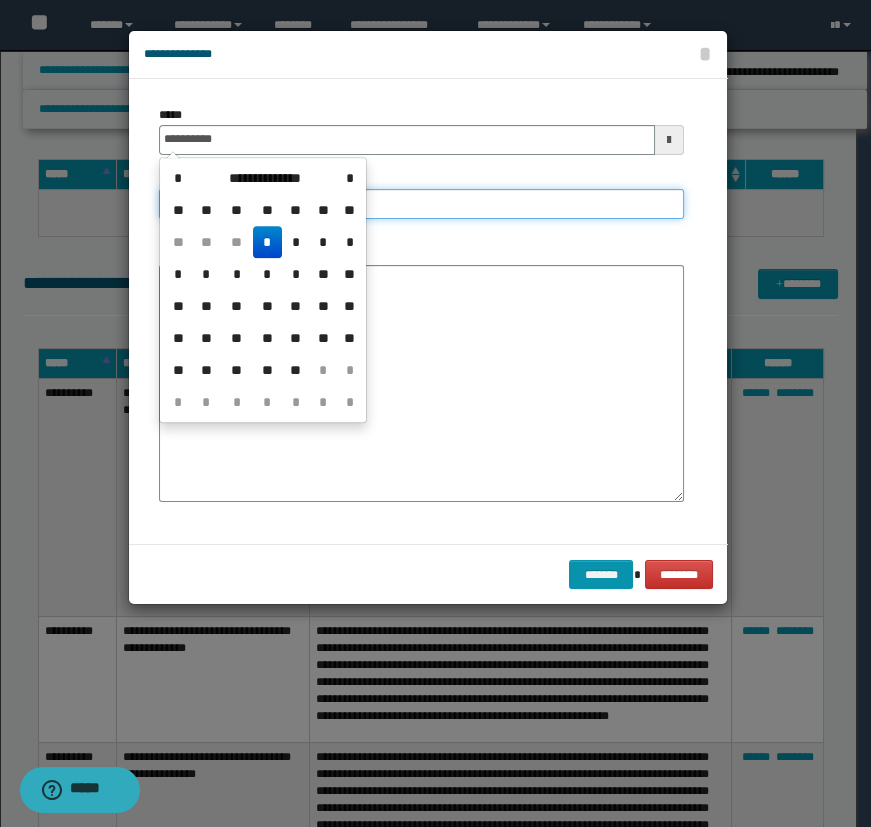 type on "**********" 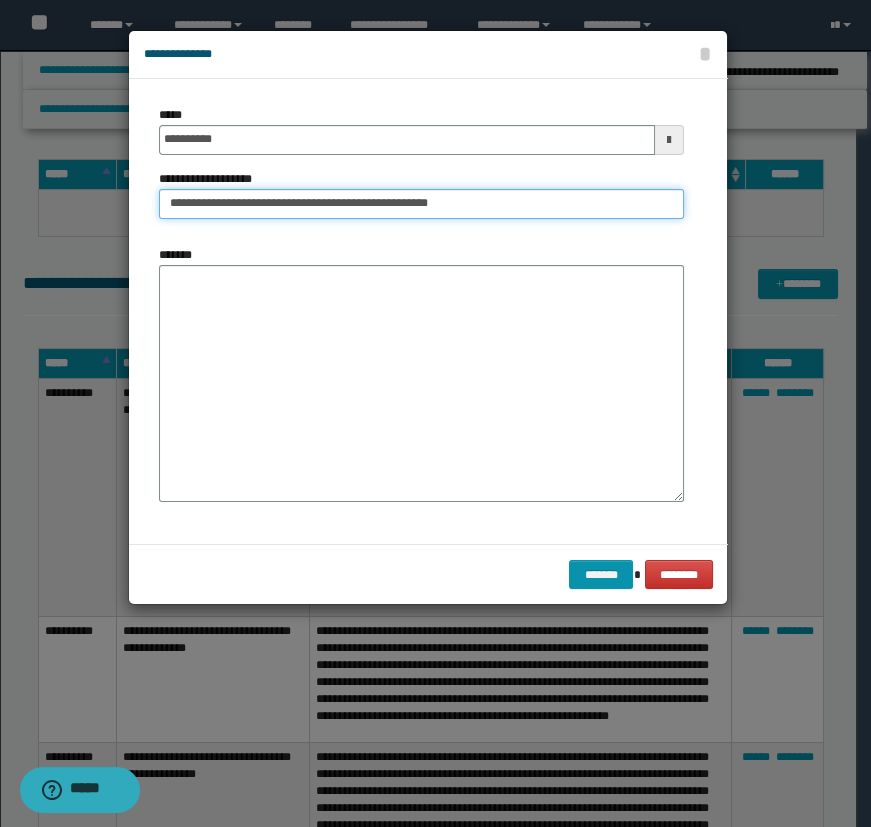 type on "**********" 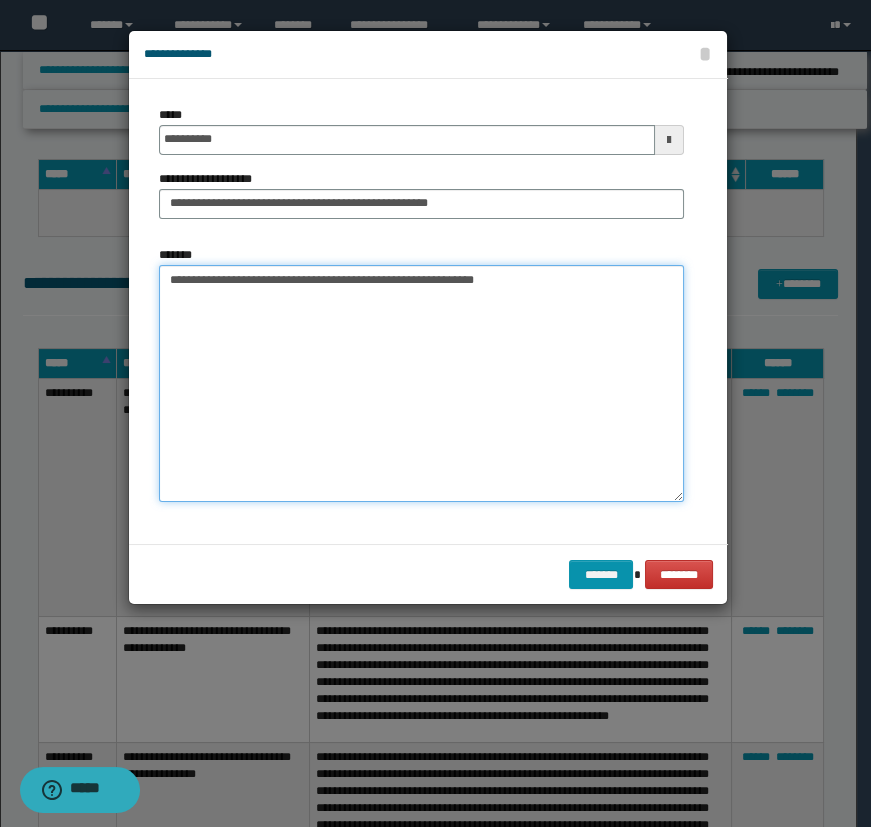 click on "**********" at bounding box center (421, 383) 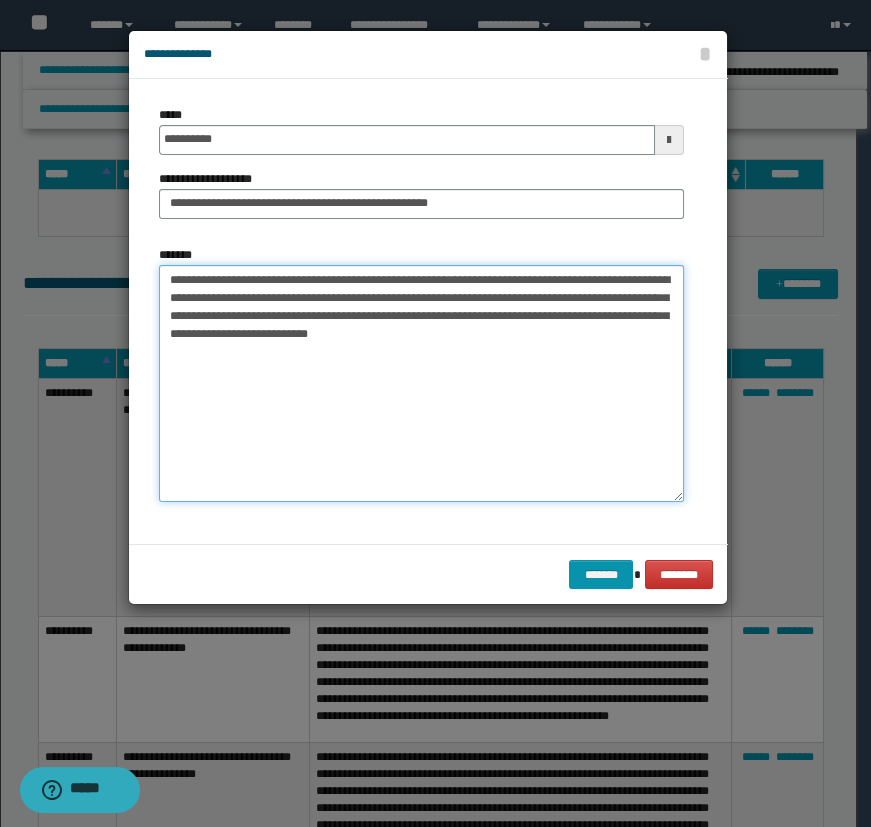 type on "**********" 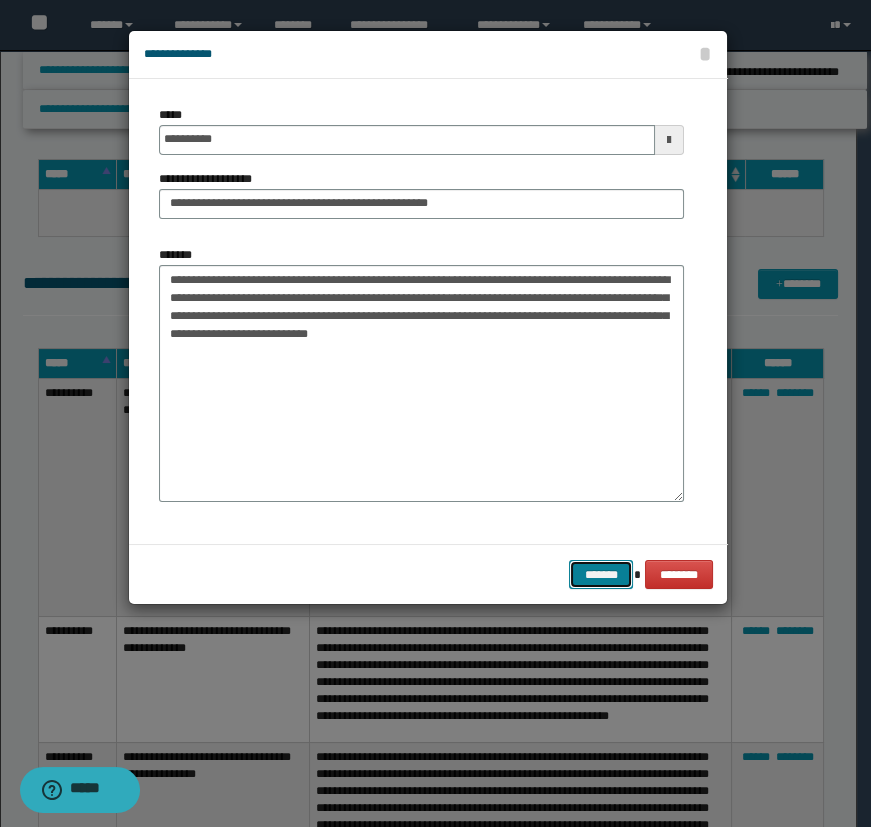 click on "*******" at bounding box center [601, 575] 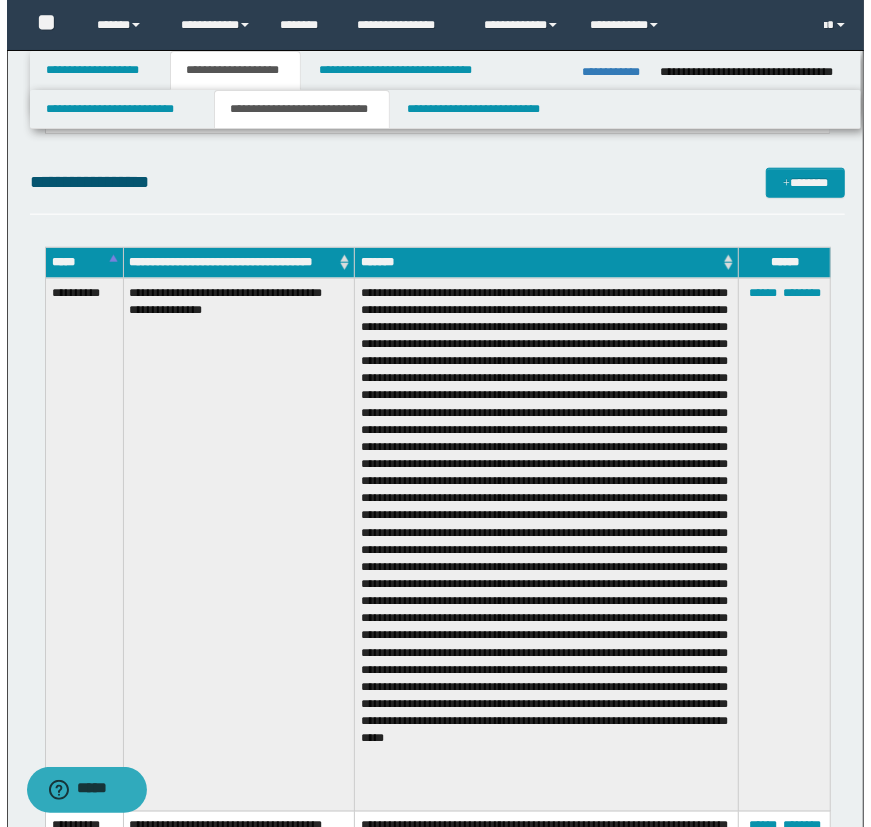 scroll, scrollTop: 727, scrollLeft: 0, axis: vertical 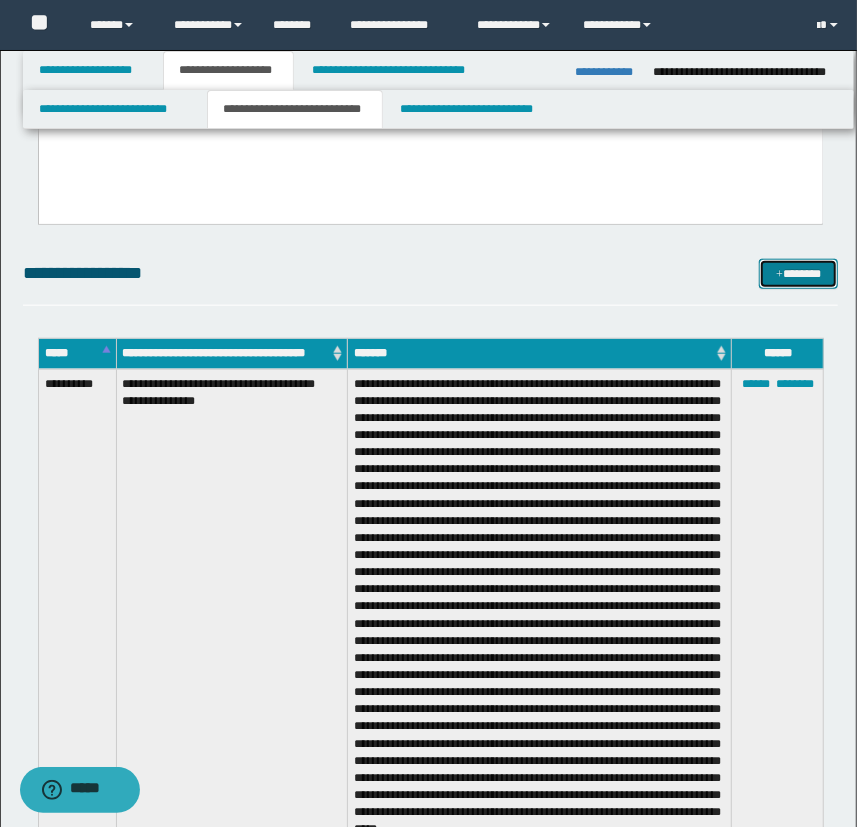 click on "*******" at bounding box center (799, 274) 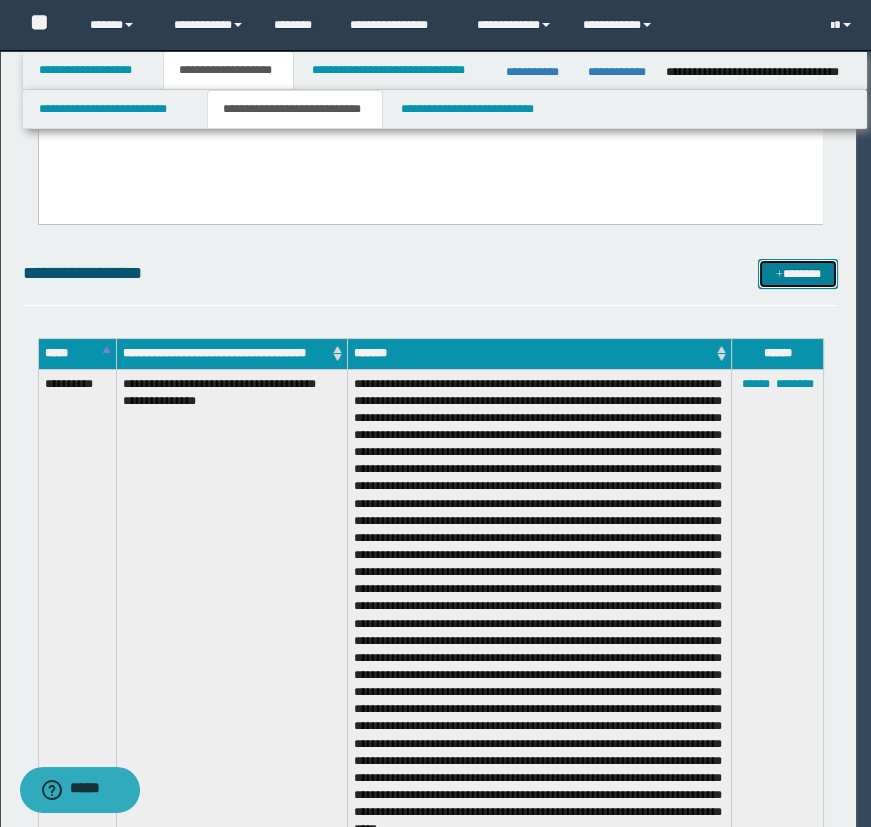 scroll, scrollTop: 0, scrollLeft: 0, axis: both 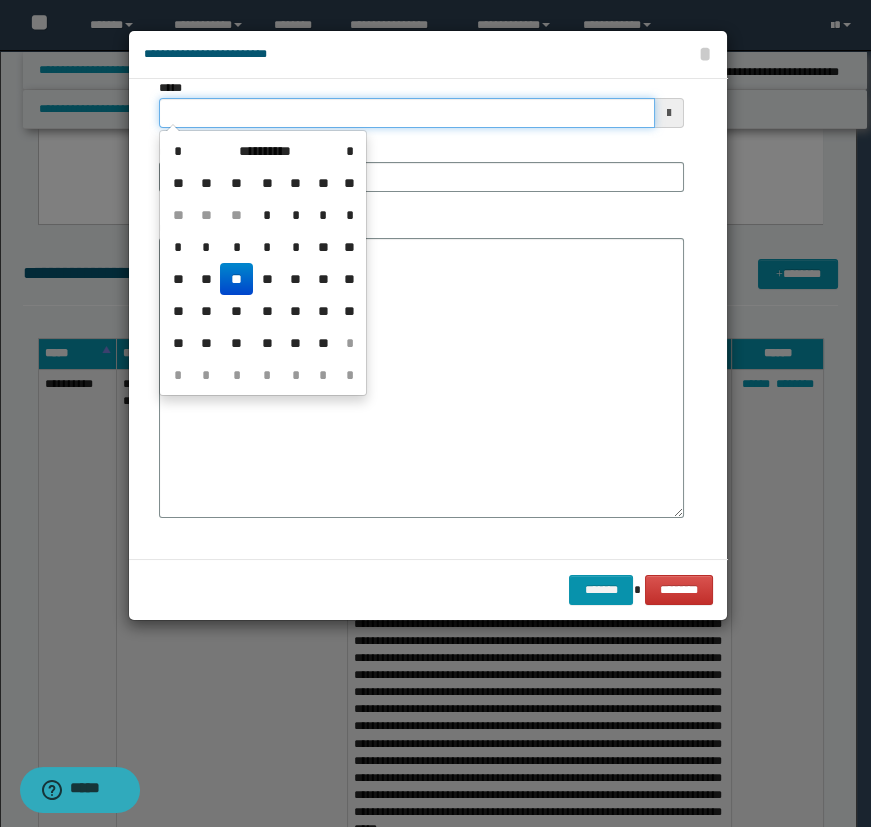 click on "*****" at bounding box center (407, 113) 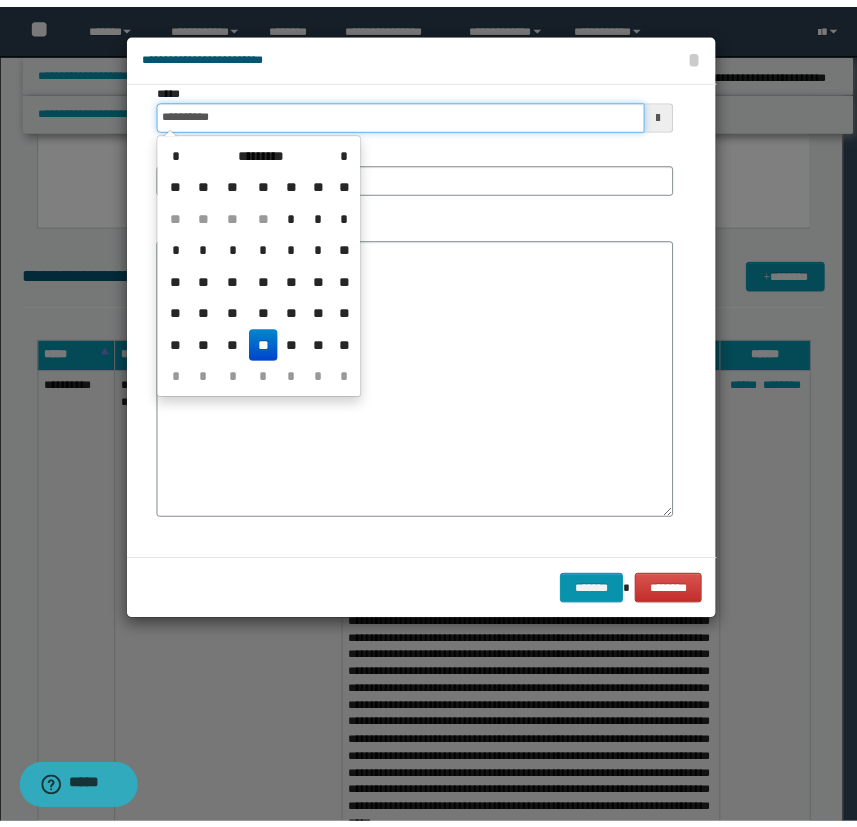 scroll, scrollTop: 0, scrollLeft: 0, axis: both 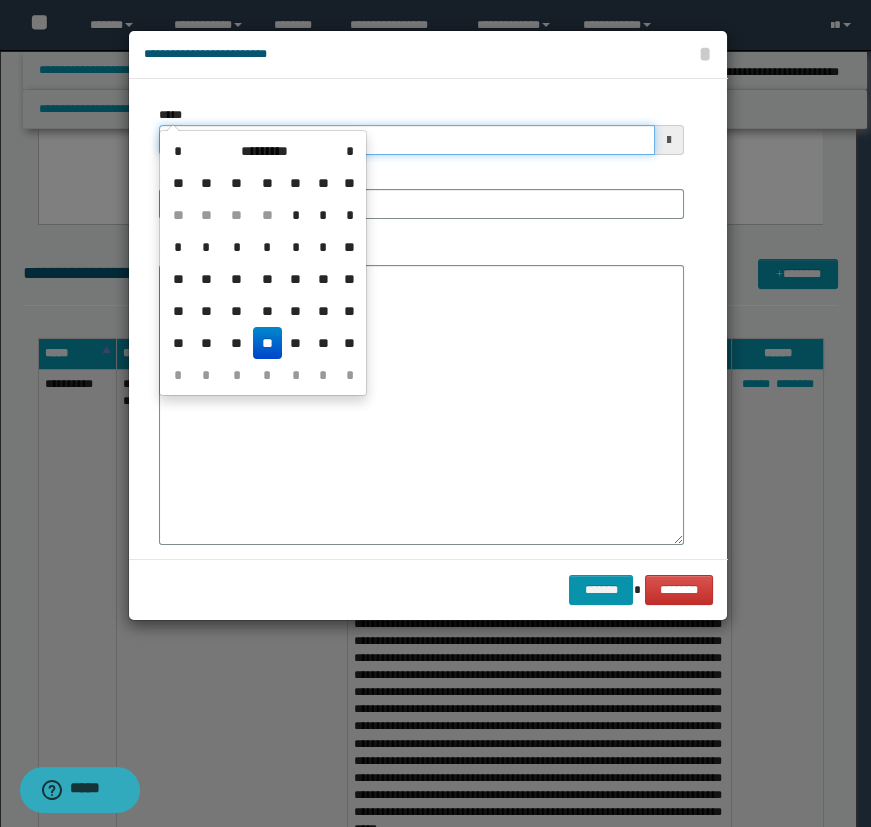 drag, startPoint x: 256, startPoint y: 100, endPoint x: 100, endPoint y: 82, distance: 157.03503 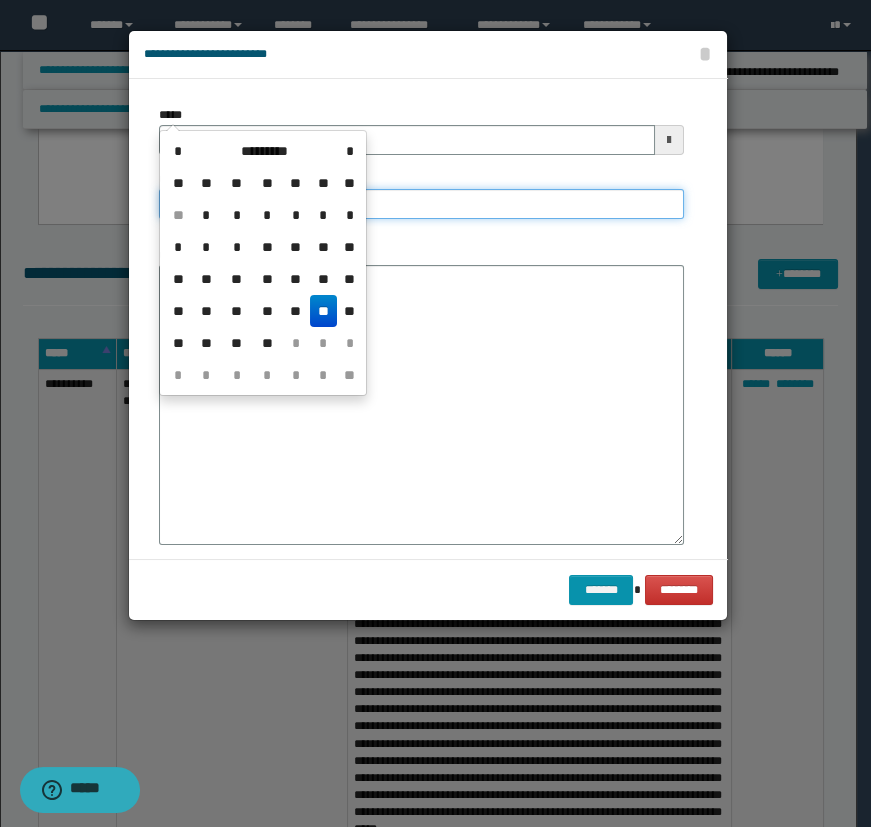type on "**********" 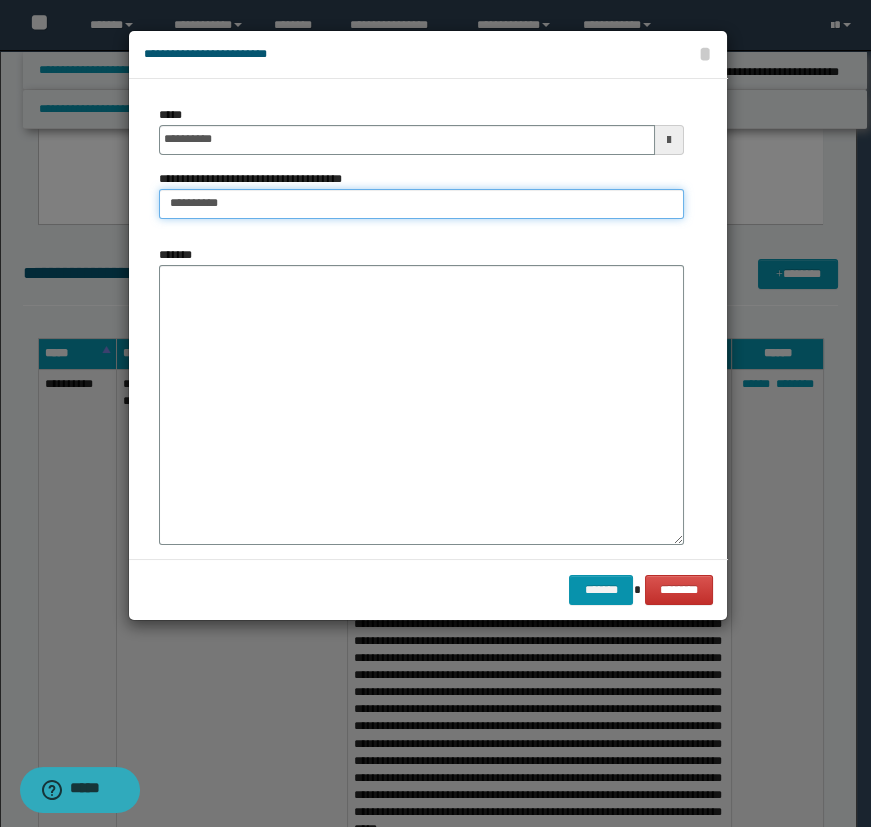 type on "**********" 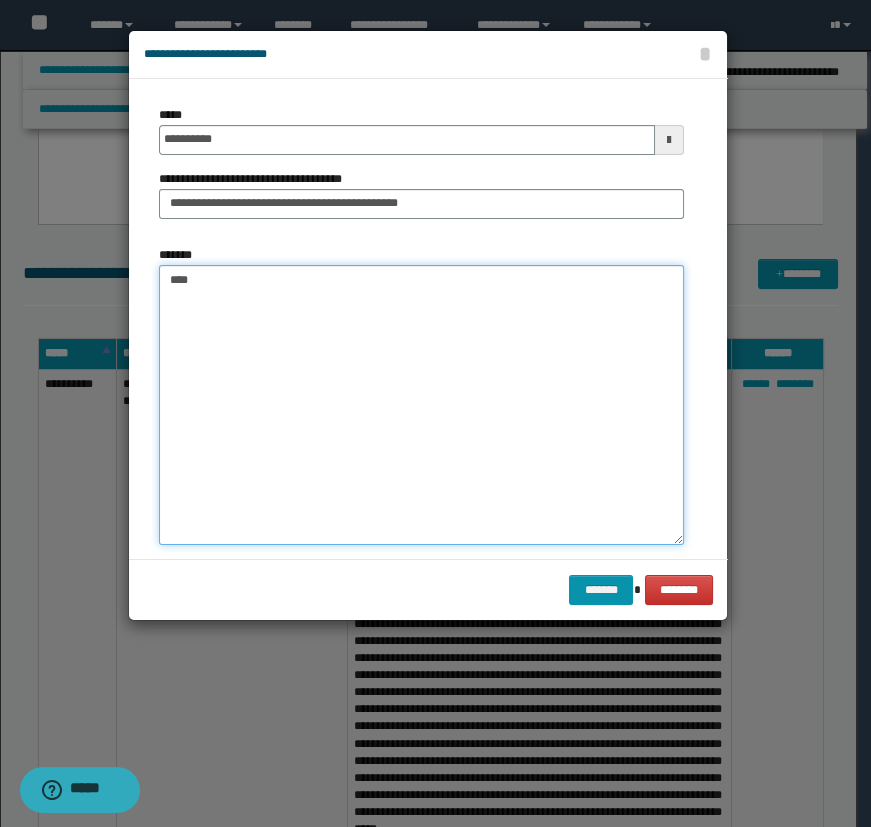 click on "***" at bounding box center [421, 405] 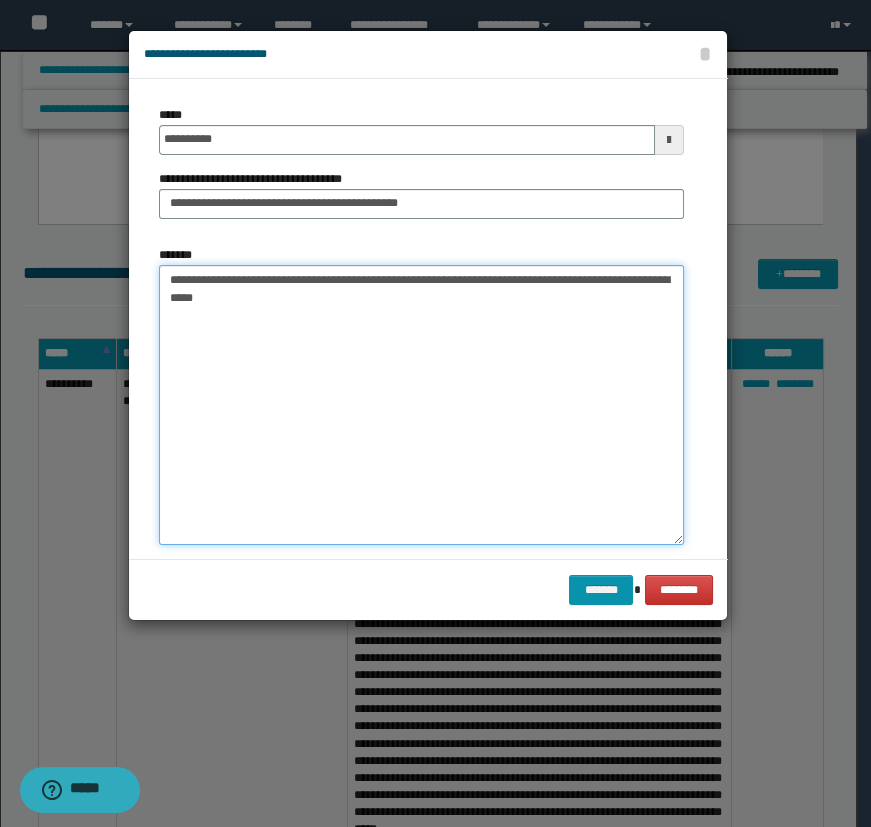 click on "**********" at bounding box center [421, 405] 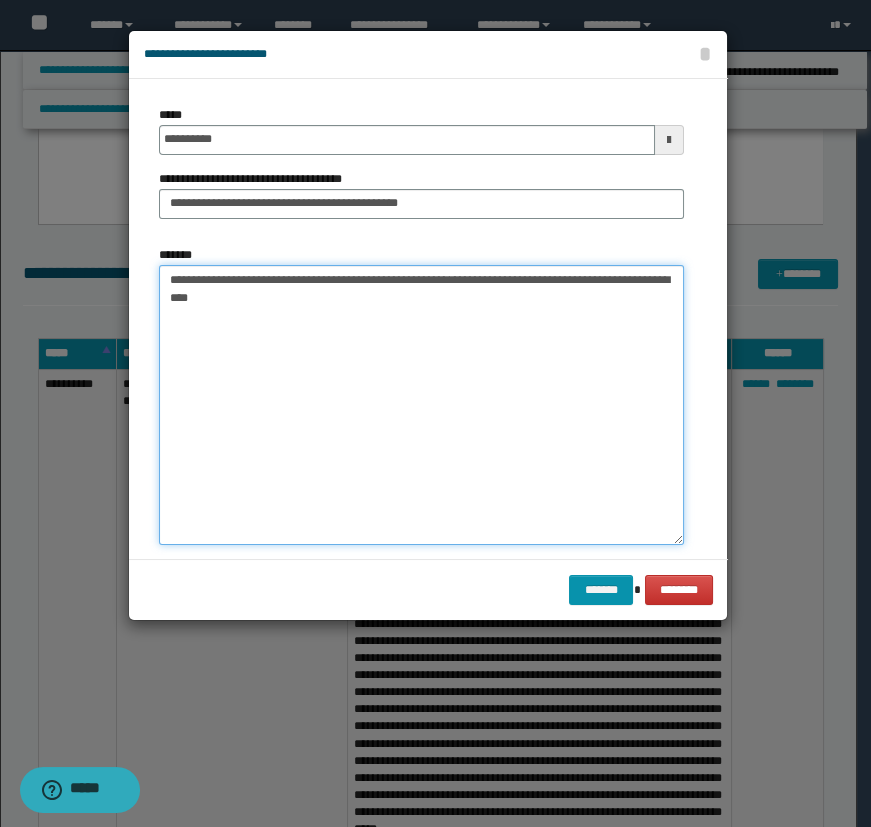click on "**********" at bounding box center [421, 405] 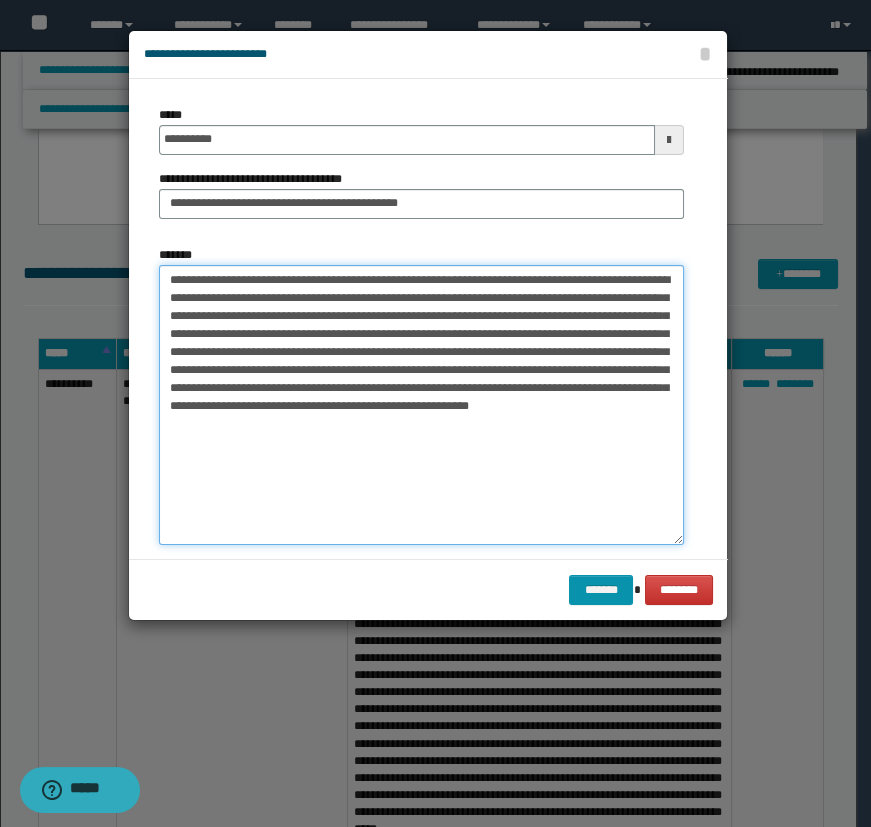 type on "**********" 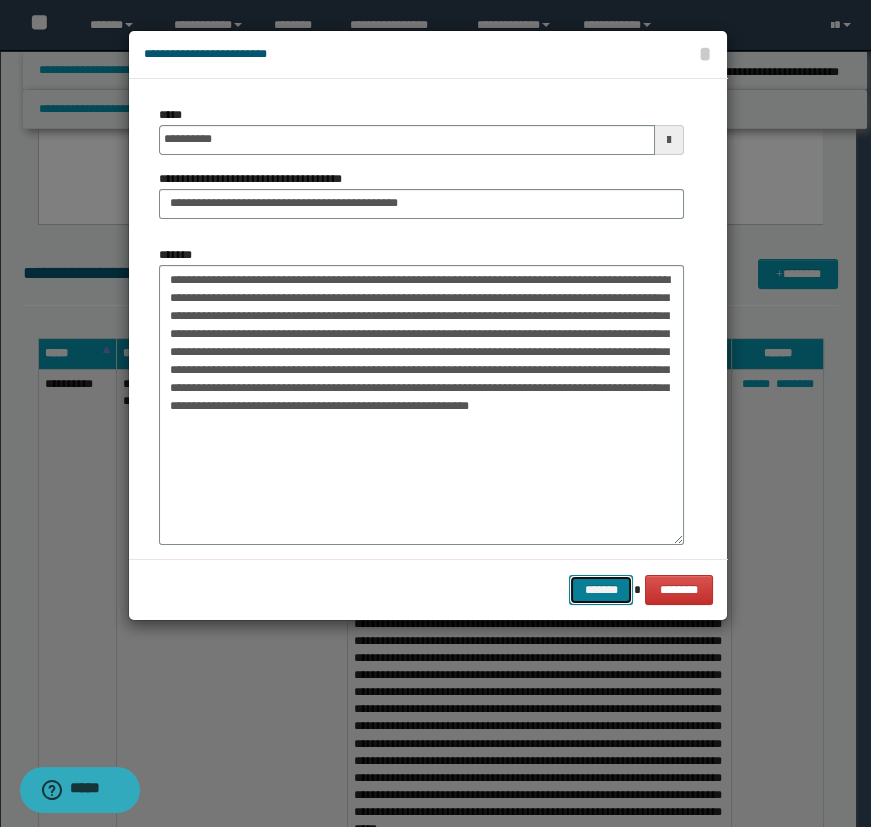 click on "*******" at bounding box center [601, 590] 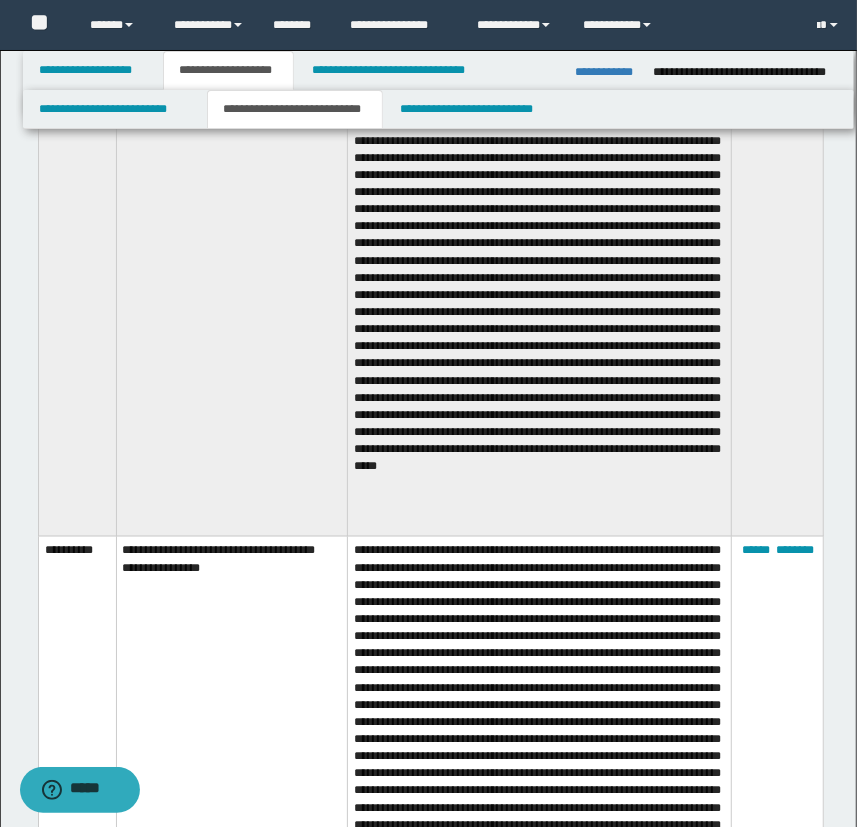 scroll, scrollTop: 454, scrollLeft: 0, axis: vertical 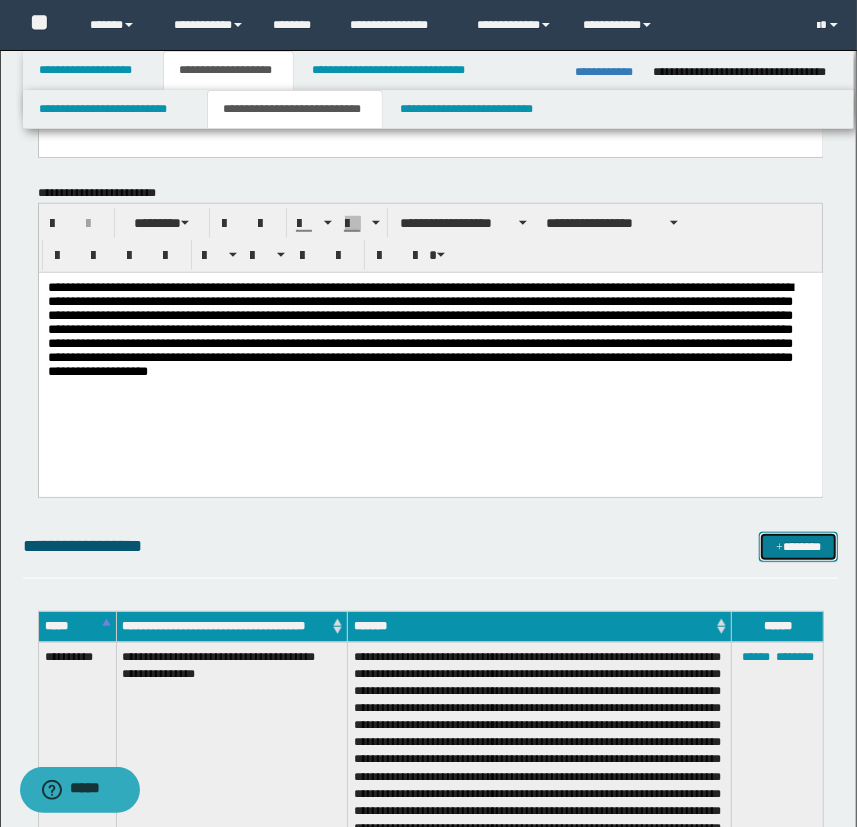 click on "*******" at bounding box center [799, 547] 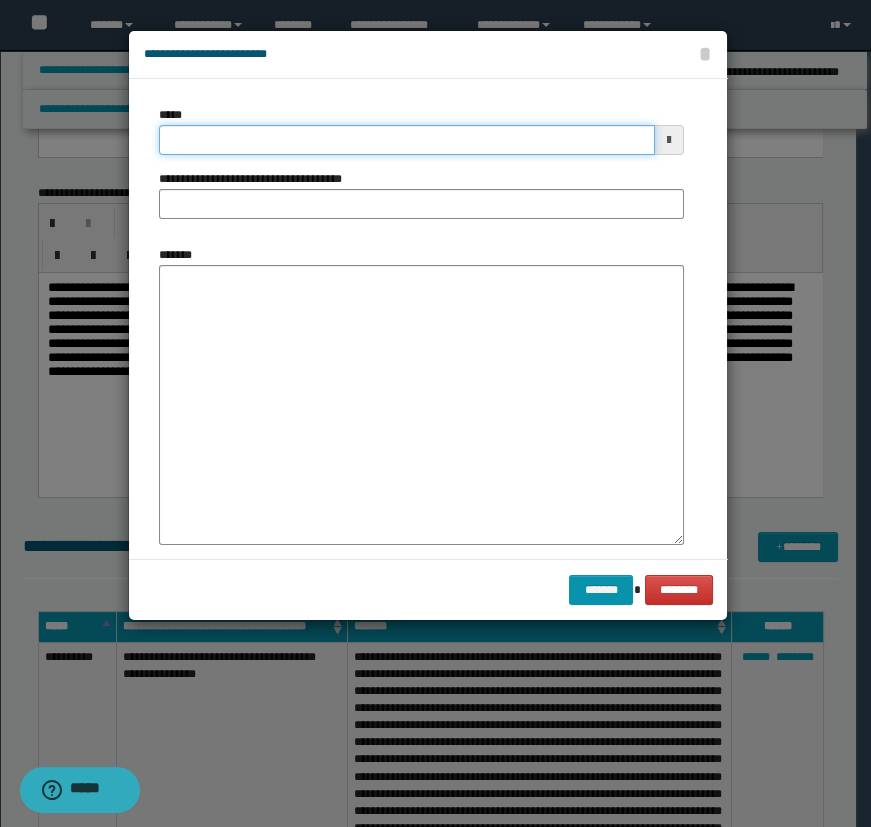 click on "*****" at bounding box center (407, 140) 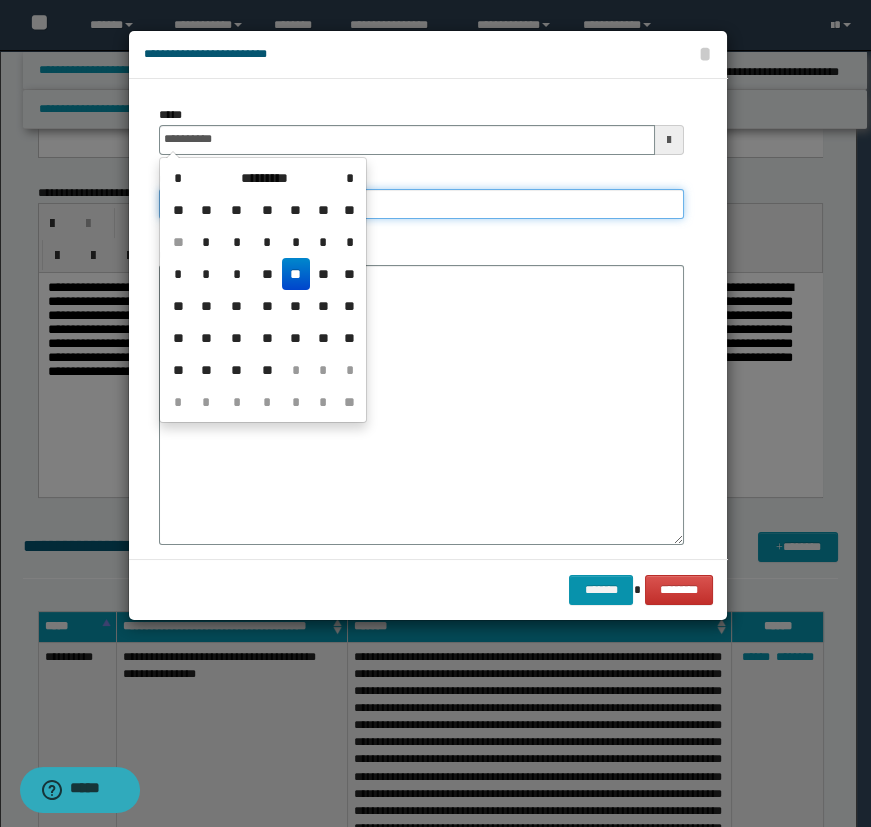 type on "**********" 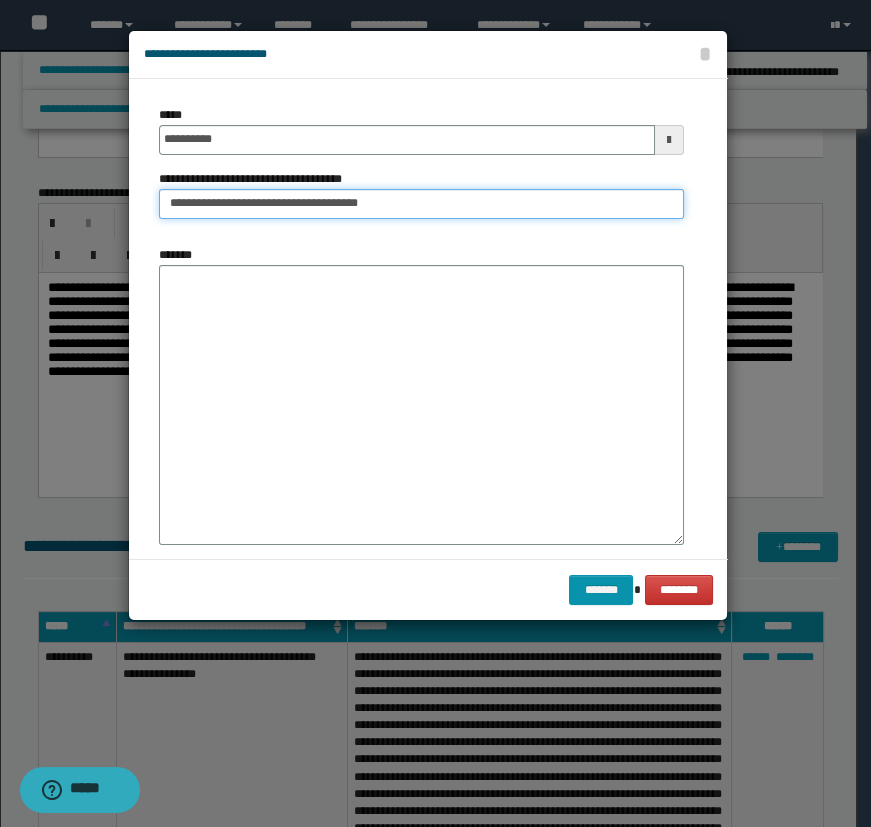 type on "**********" 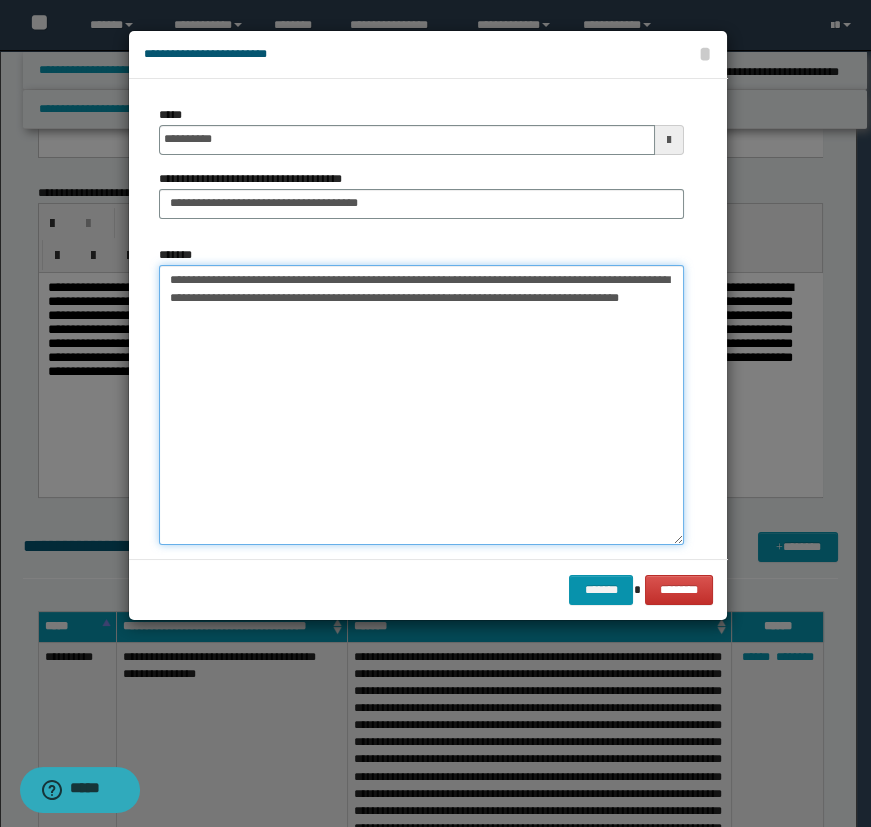 click on "**********" at bounding box center [421, 405] 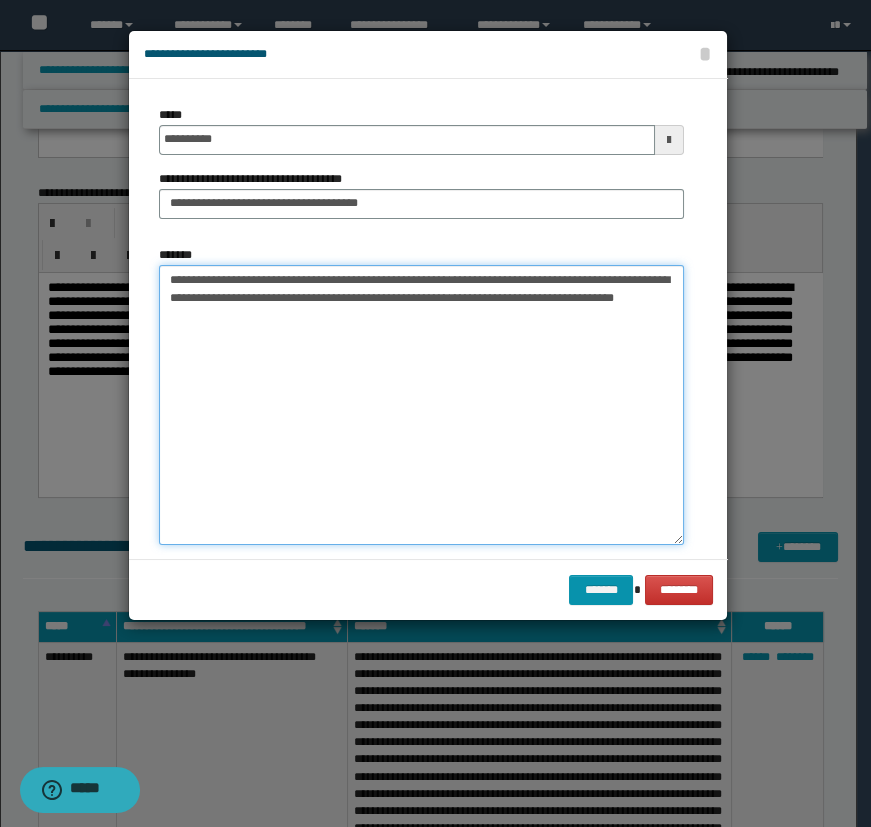 click on "**********" at bounding box center [421, 405] 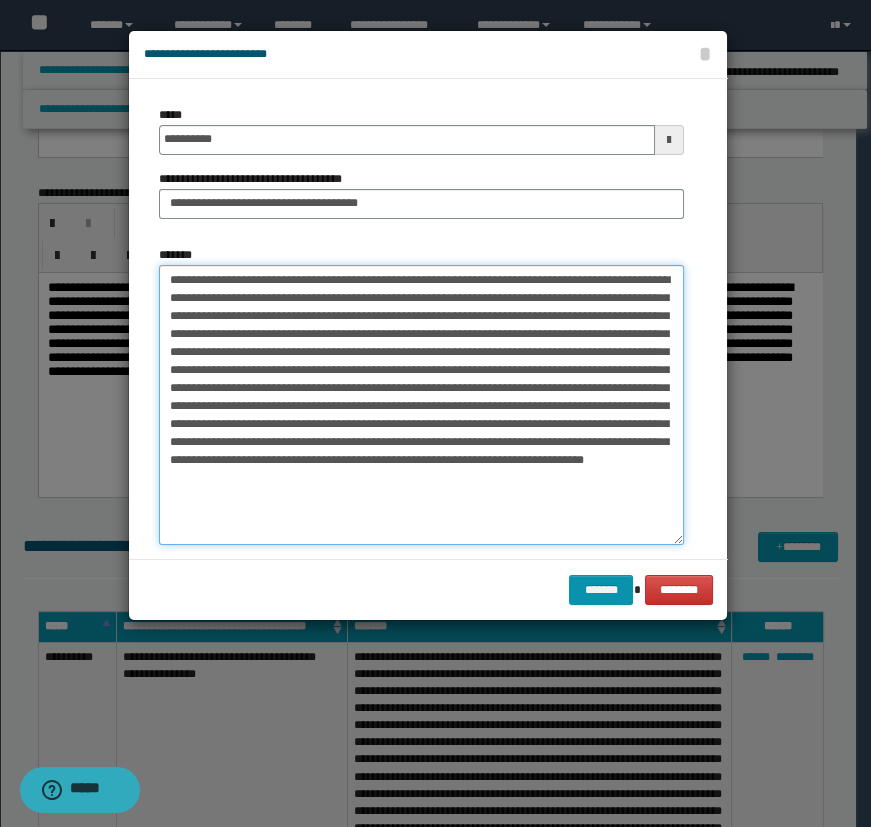 type on "**********" 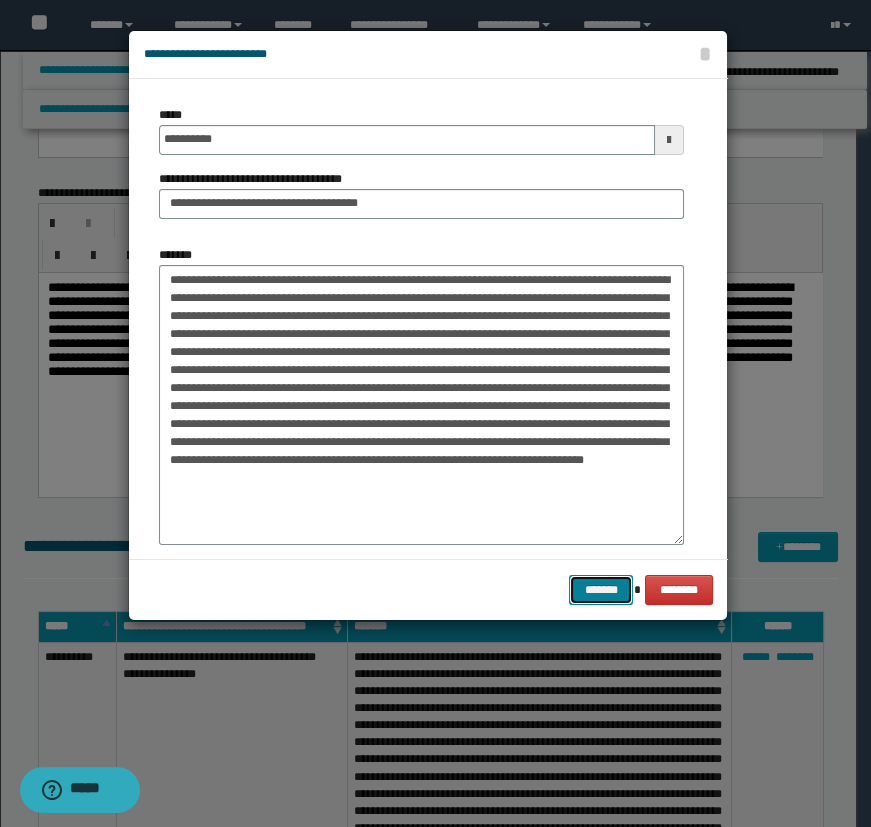 click on "*******" at bounding box center (601, 590) 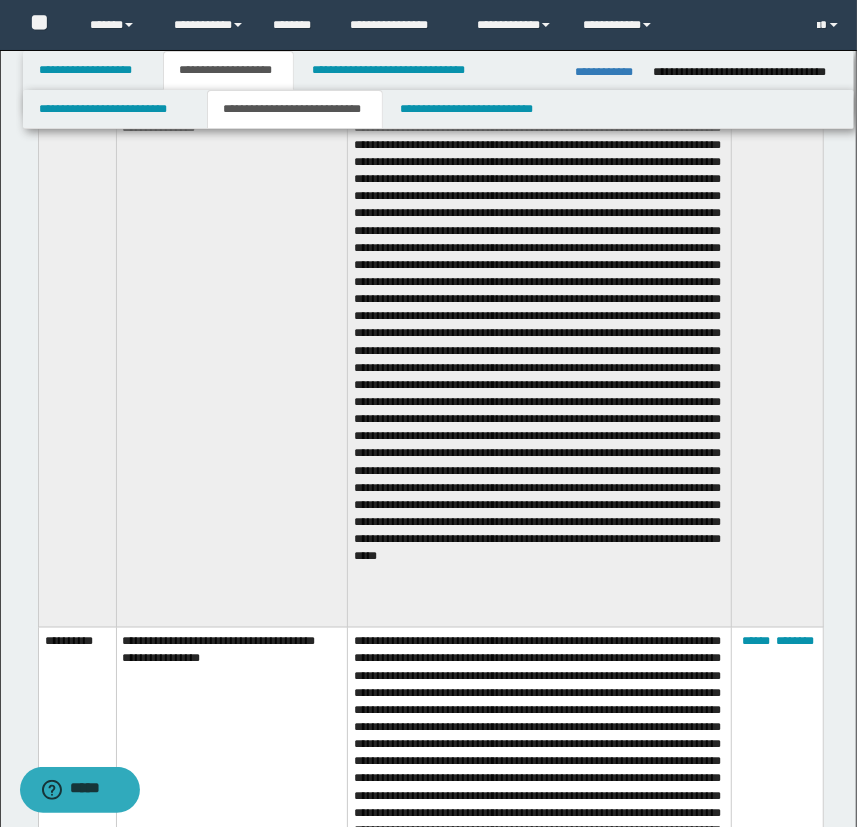 scroll, scrollTop: 818, scrollLeft: 0, axis: vertical 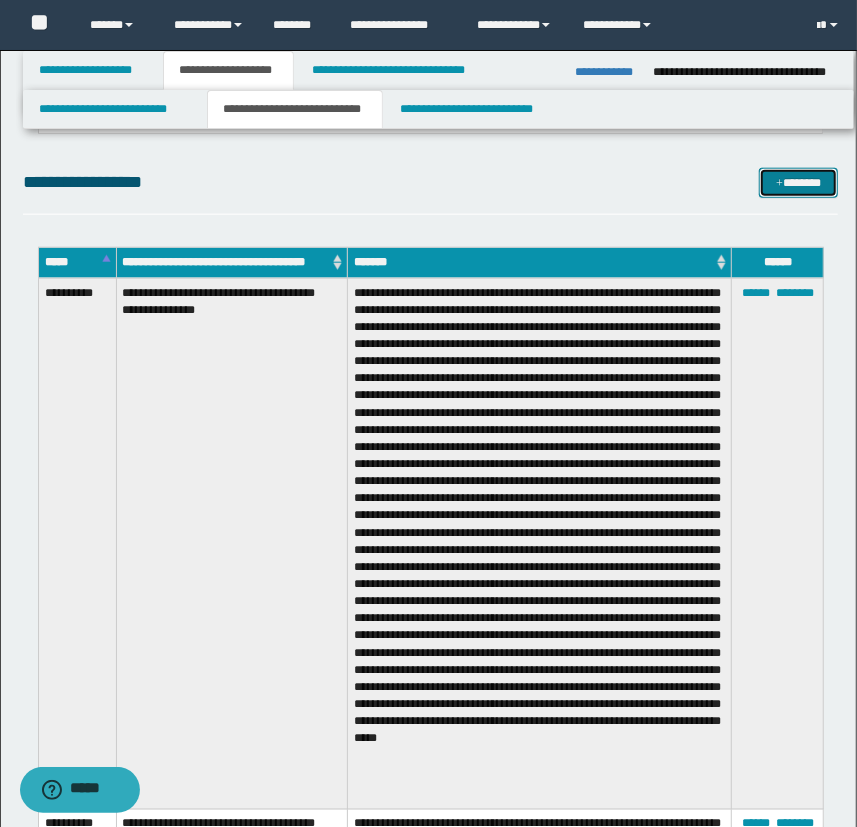 click on "*******" at bounding box center (799, 183) 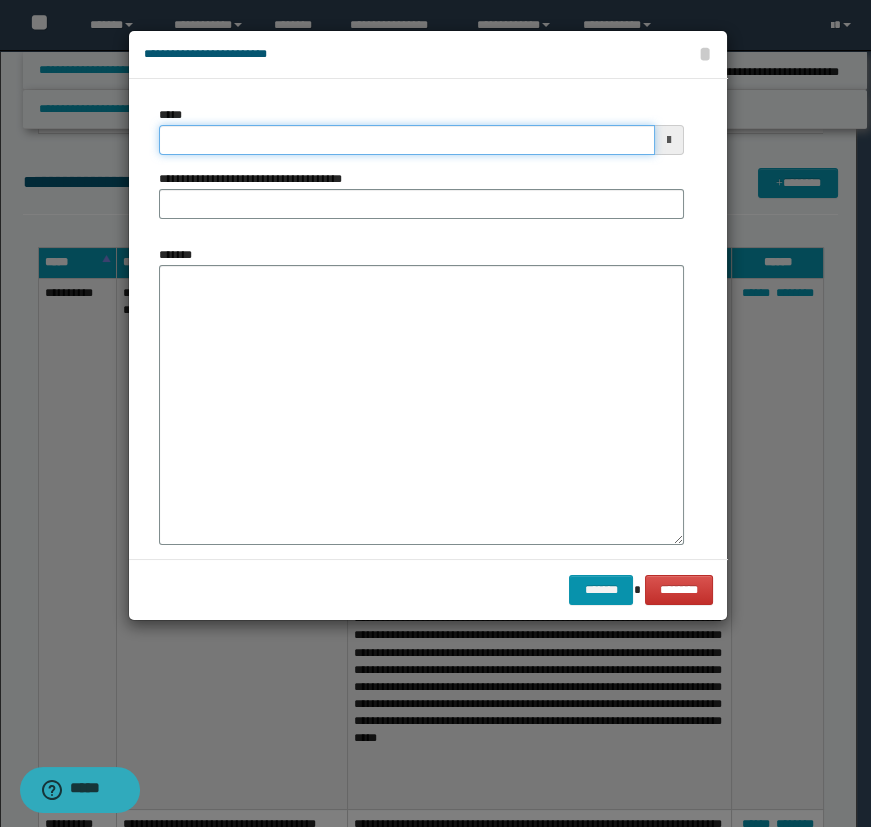 click on "*****" at bounding box center (407, 140) 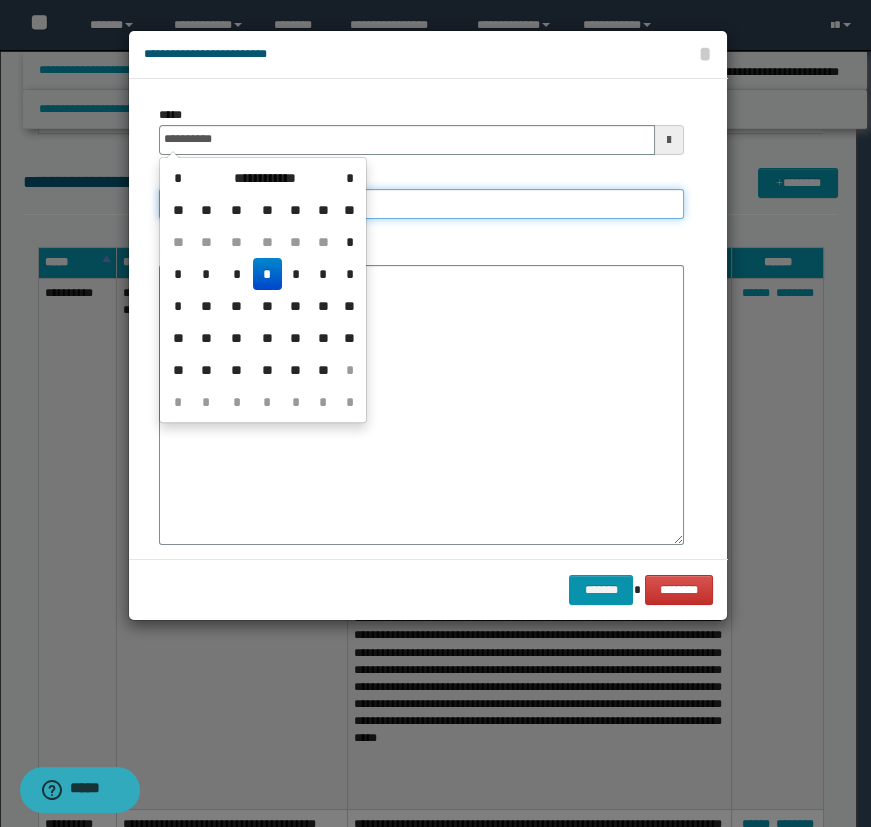 type on "**********" 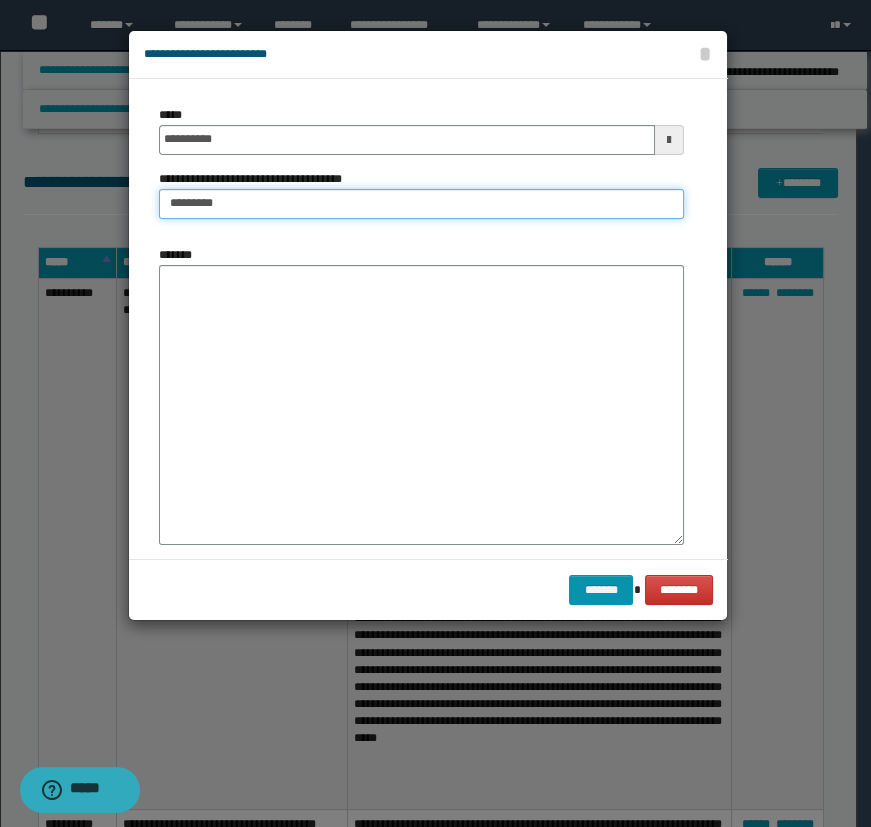 type on "**********" 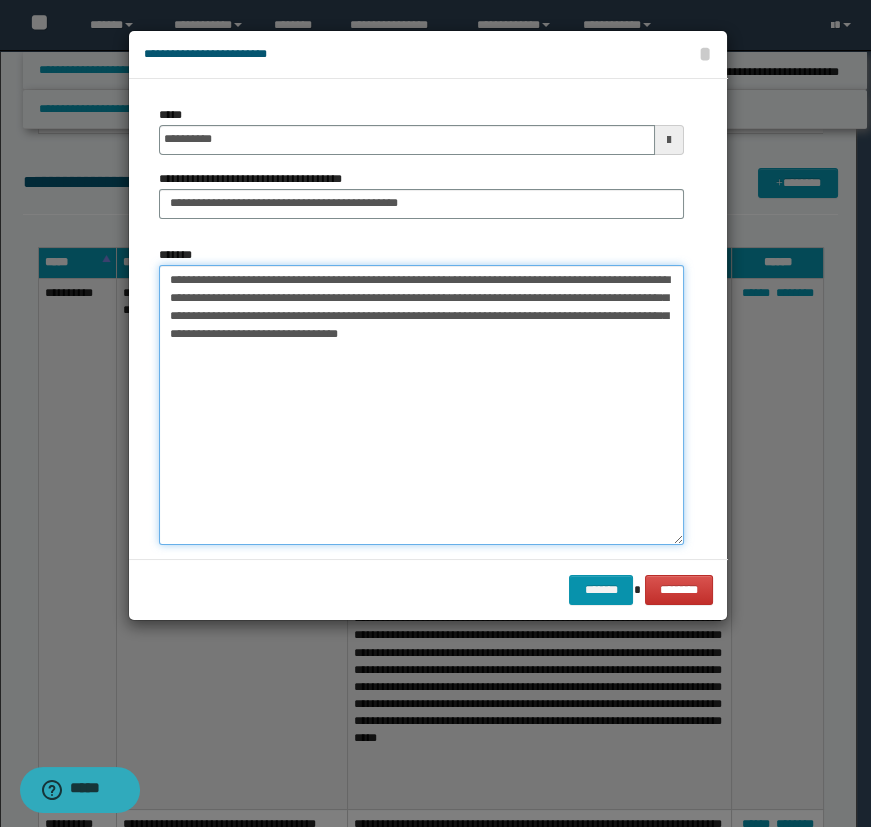 click on "**********" at bounding box center (421, 405) 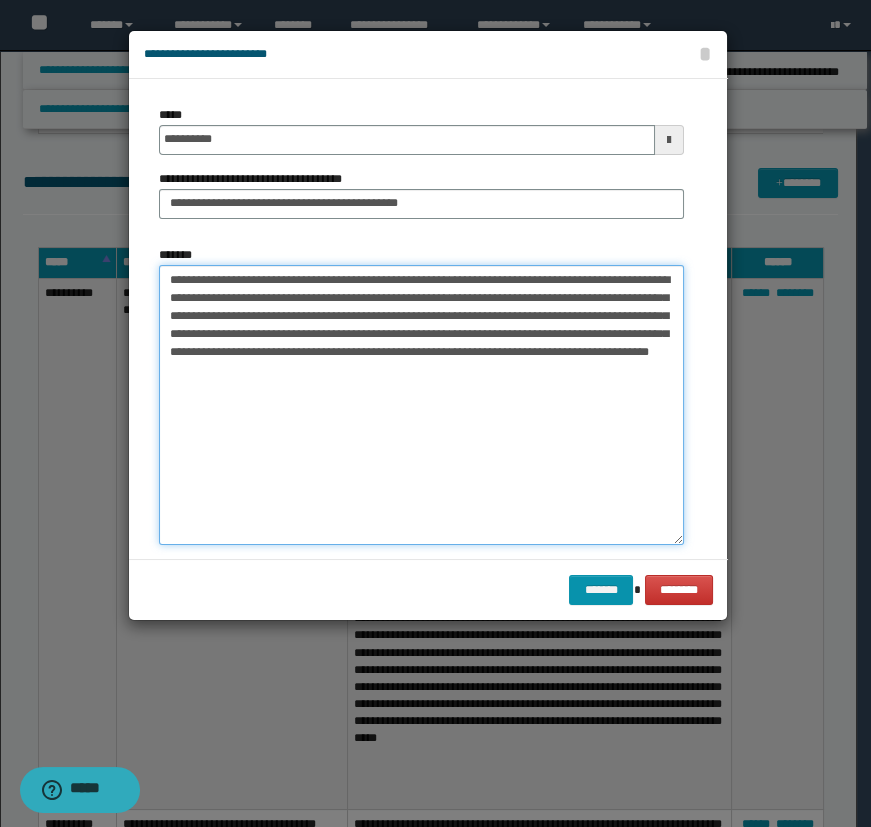 type on "**********" 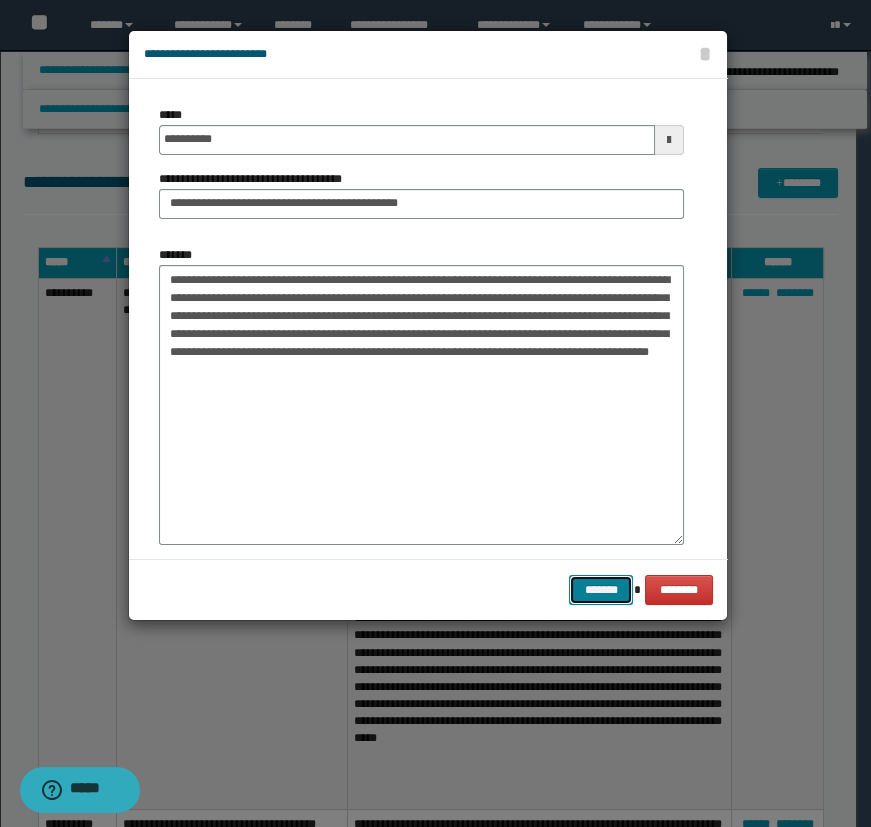 click on "*******" at bounding box center [601, 590] 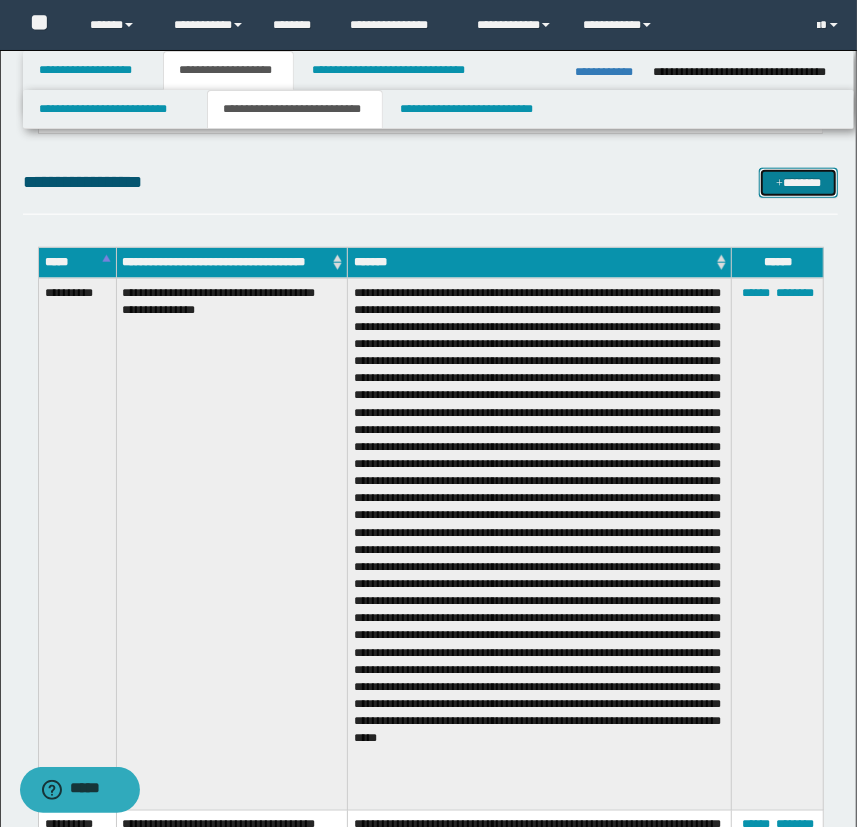 click on "*******" at bounding box center [799, 183] 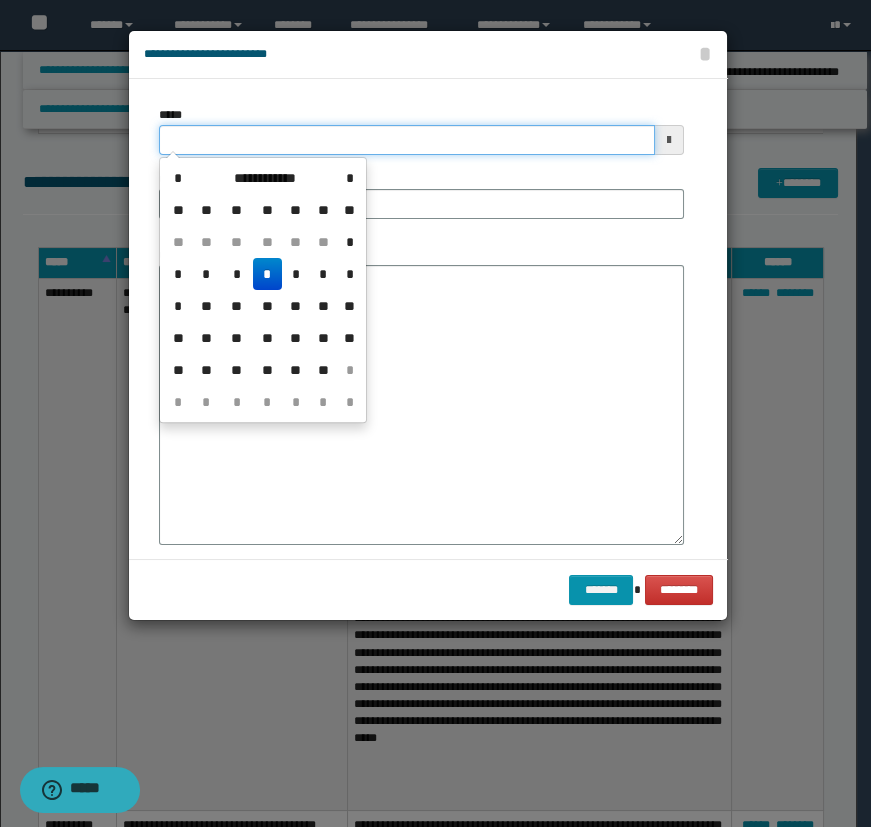 click on "*****" at bounding box center (407, 140) 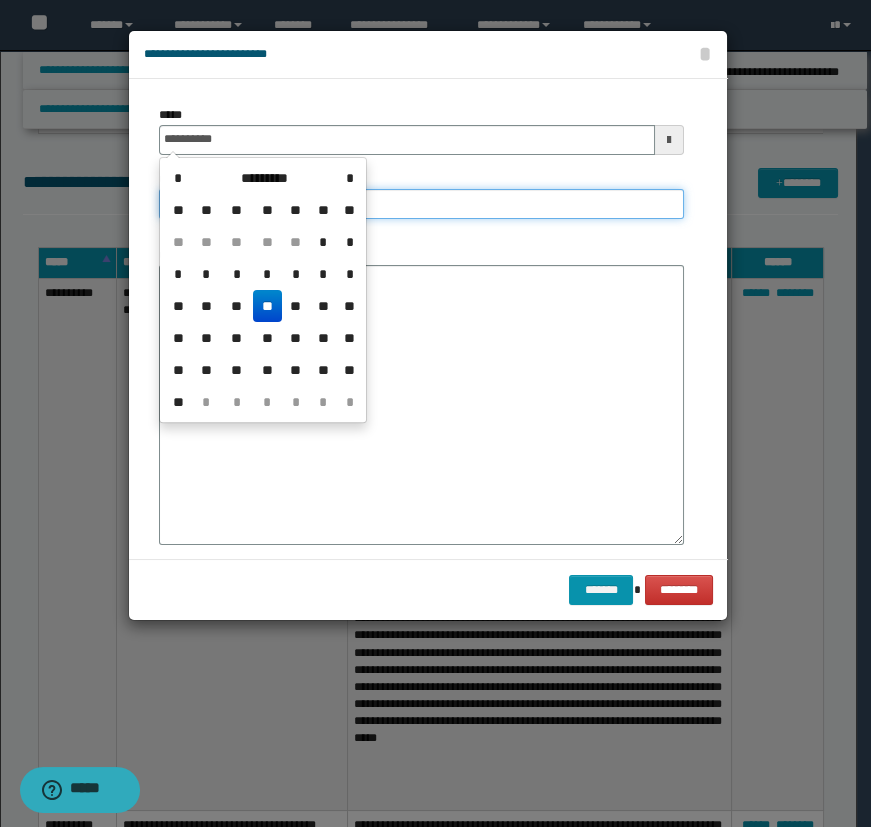 type on "**********" 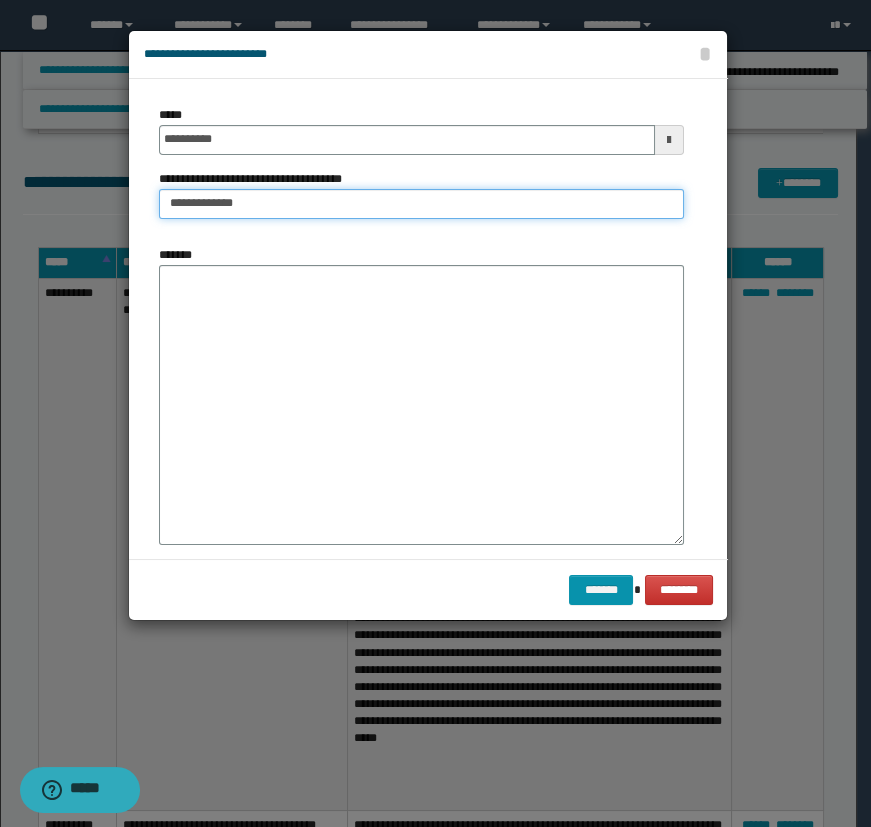 type on "**********" 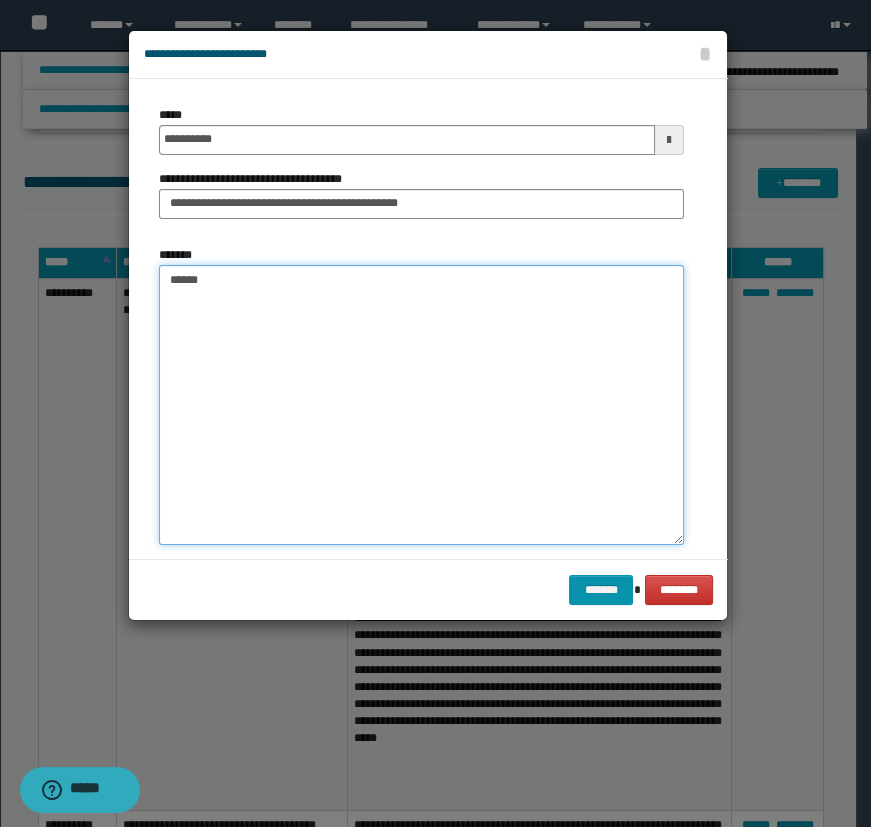 click on "*****" at bounding box center [421, 405] 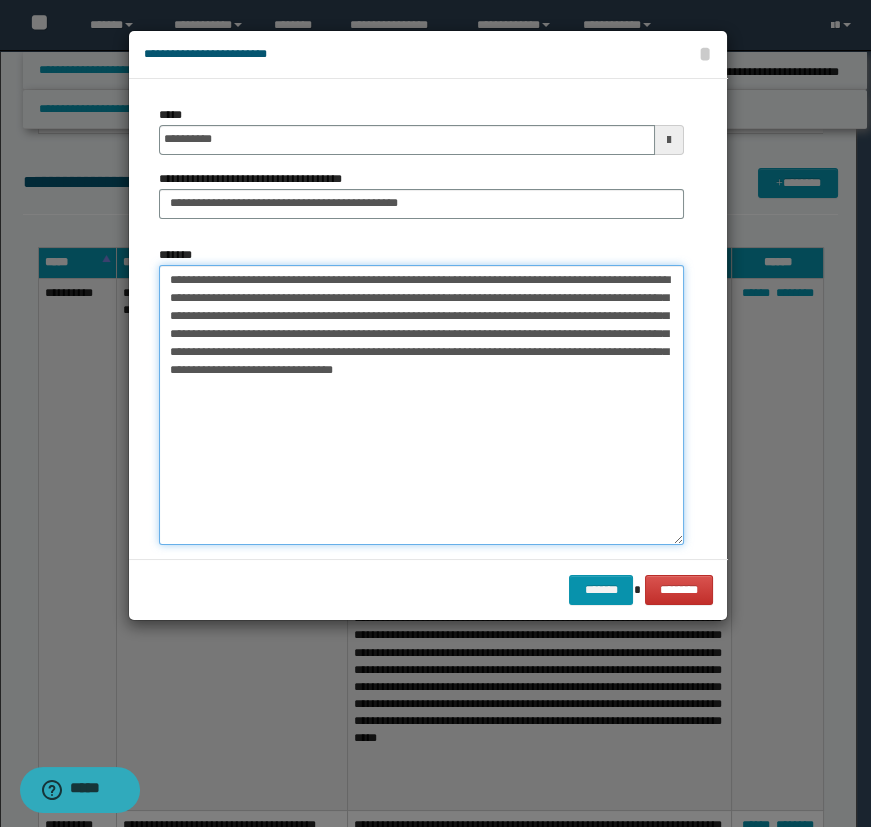 click on "**********" at bounding box center (421, 405) 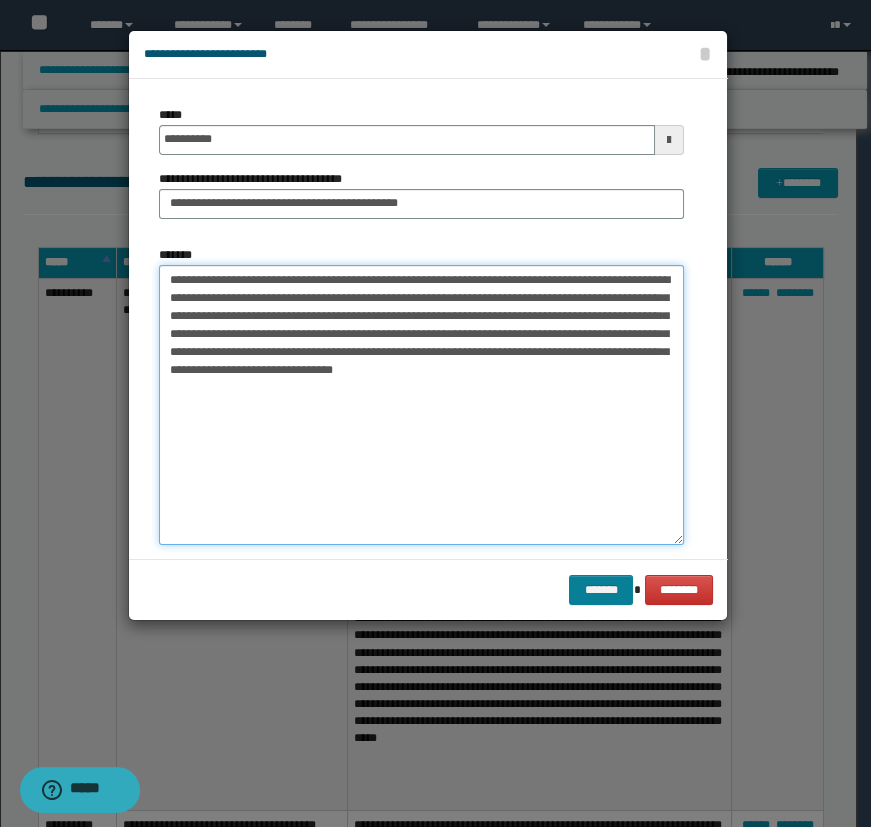 type on "**********" 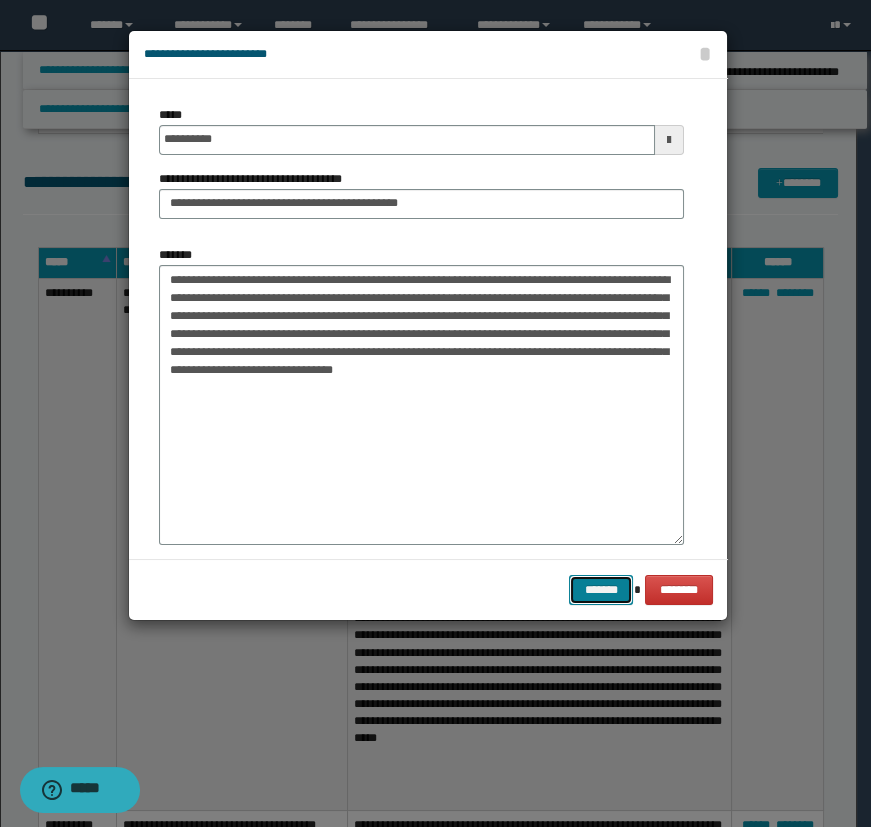 click on "*******" at bounding box center [601, 590] 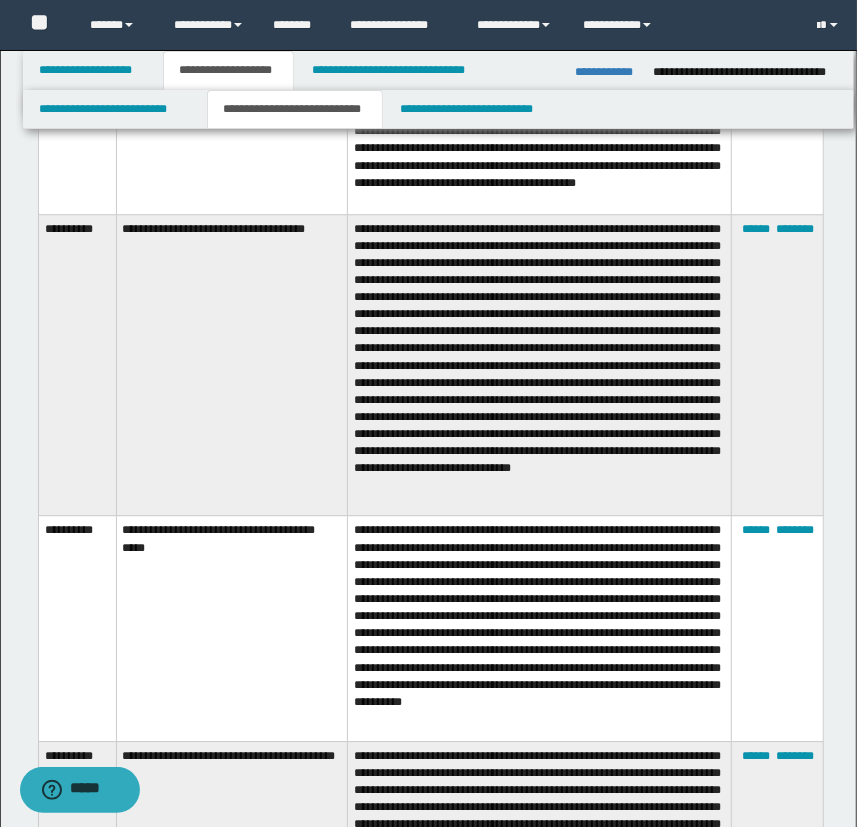 scroll, scrollTop: 2272, scrollLeft: 0, axis: vertical 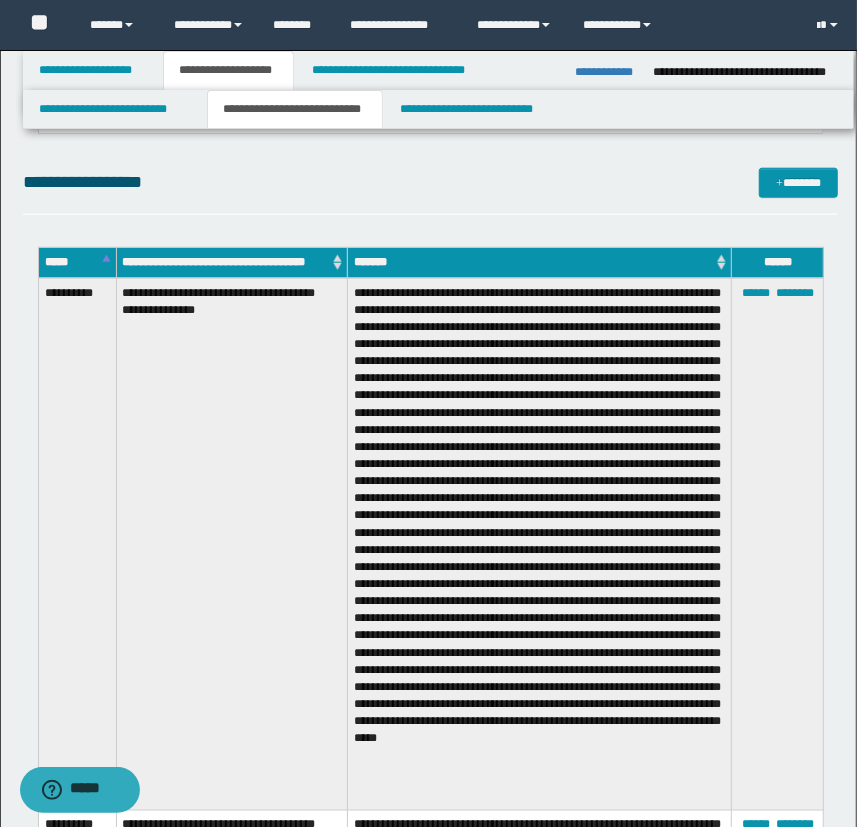 click on "**********" at bounding box center (431, 2134) 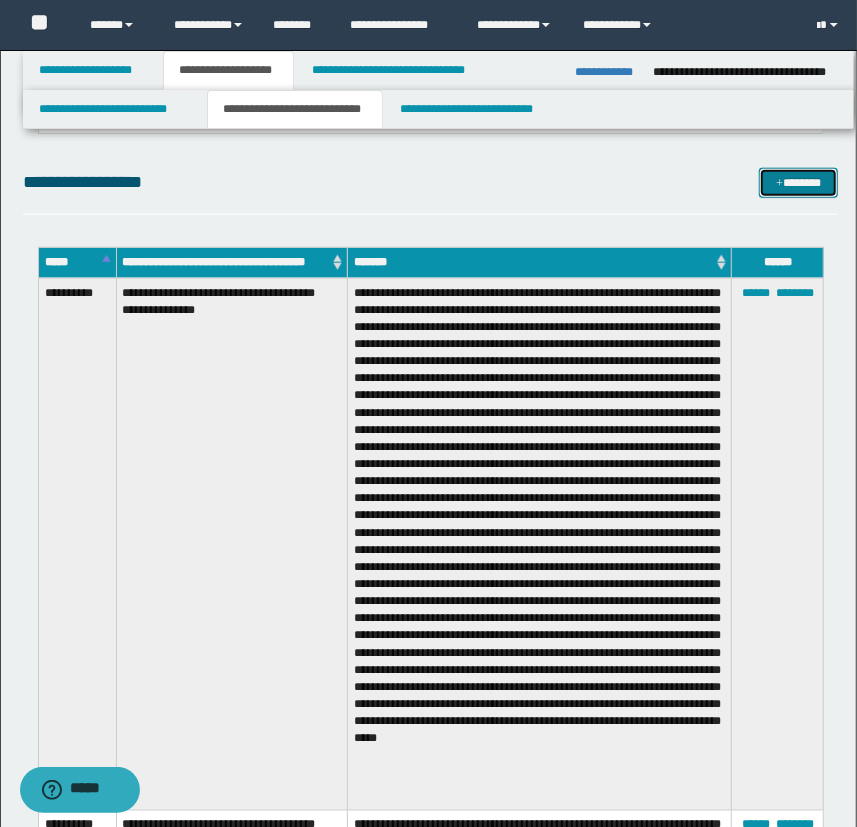 click at bounding box center [779, 184] 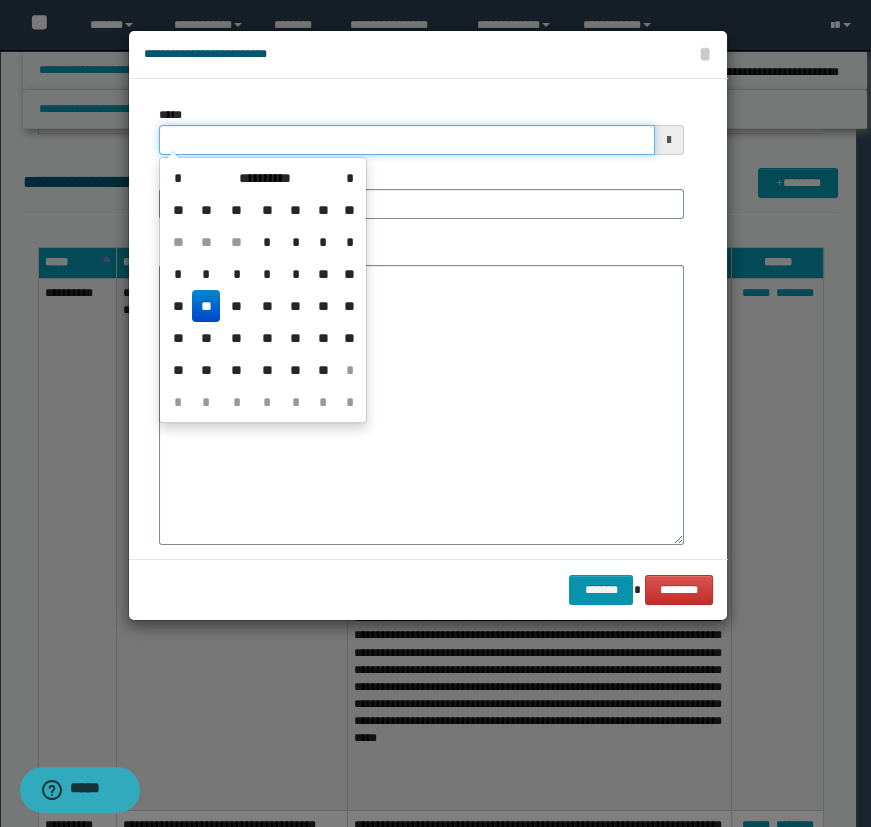click on "*****" at bounding box center [407, 140] 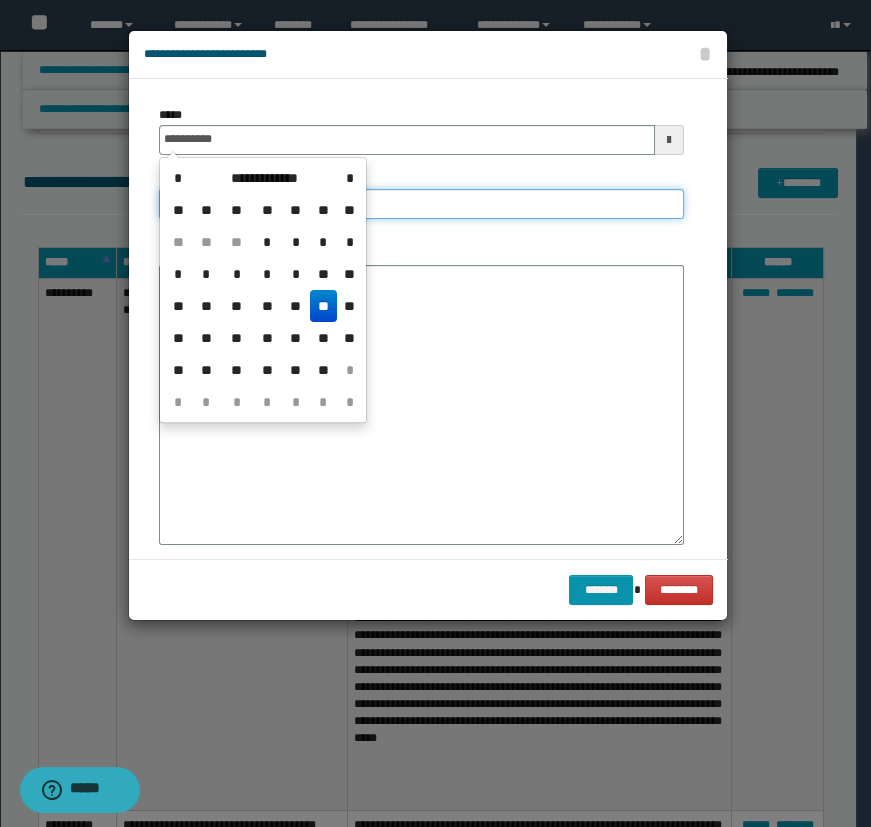 type on "**********" 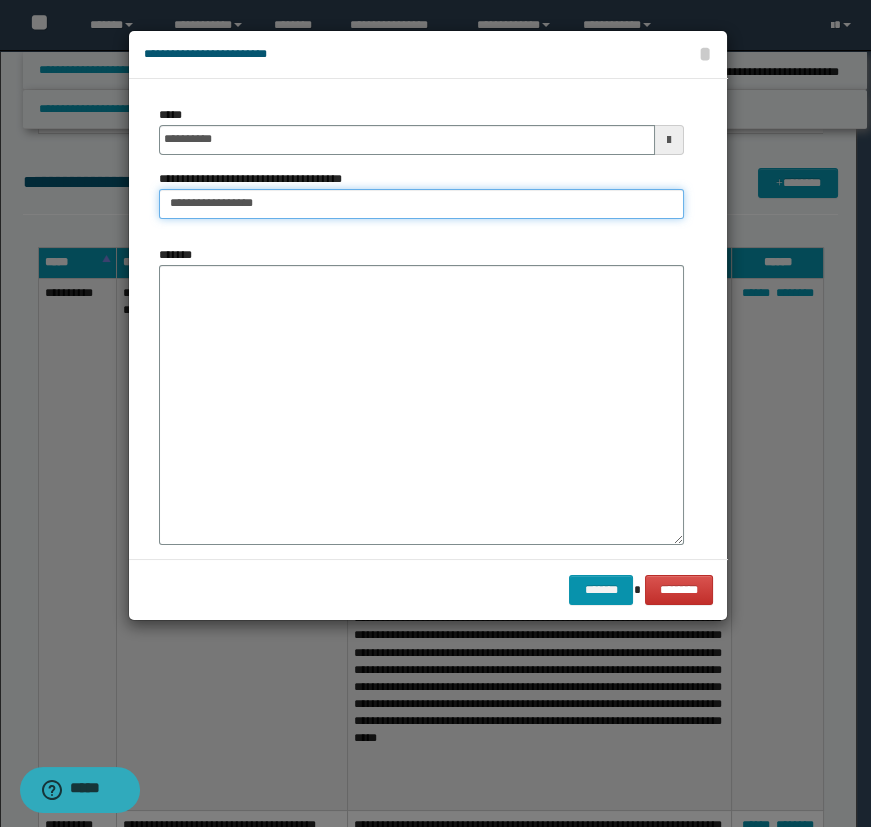 type on "**********" 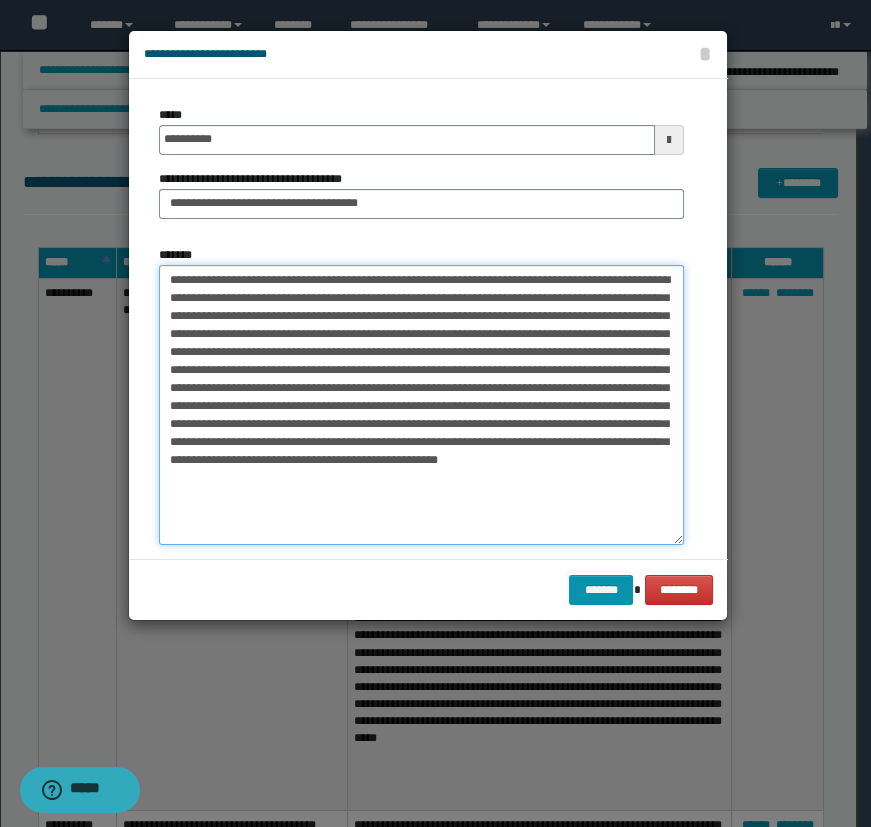 type on "**********" 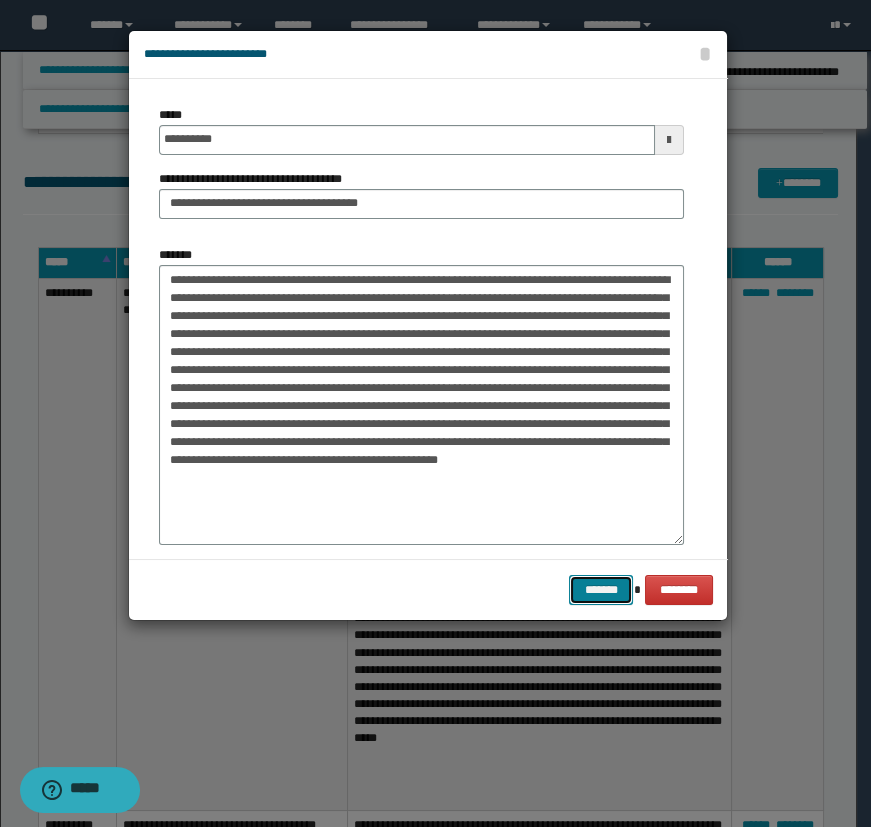 click on "*******" at bounding box center [601, 590] 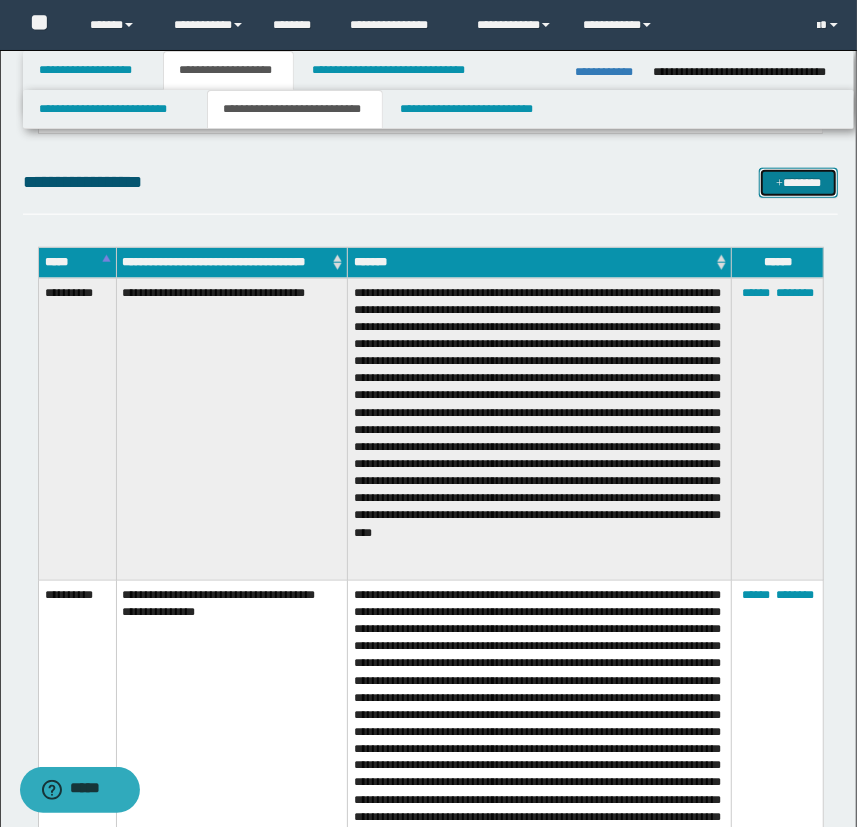 click on "*******" at bounding box center [799, 183] 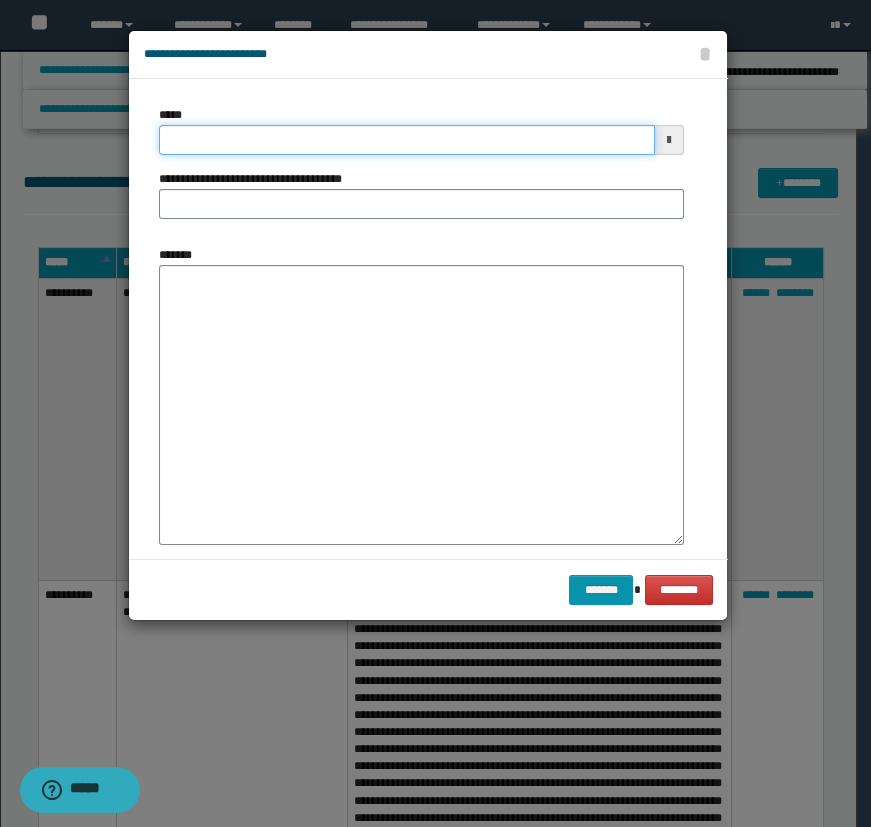 click on "*****" at bounding box center (407, 140) 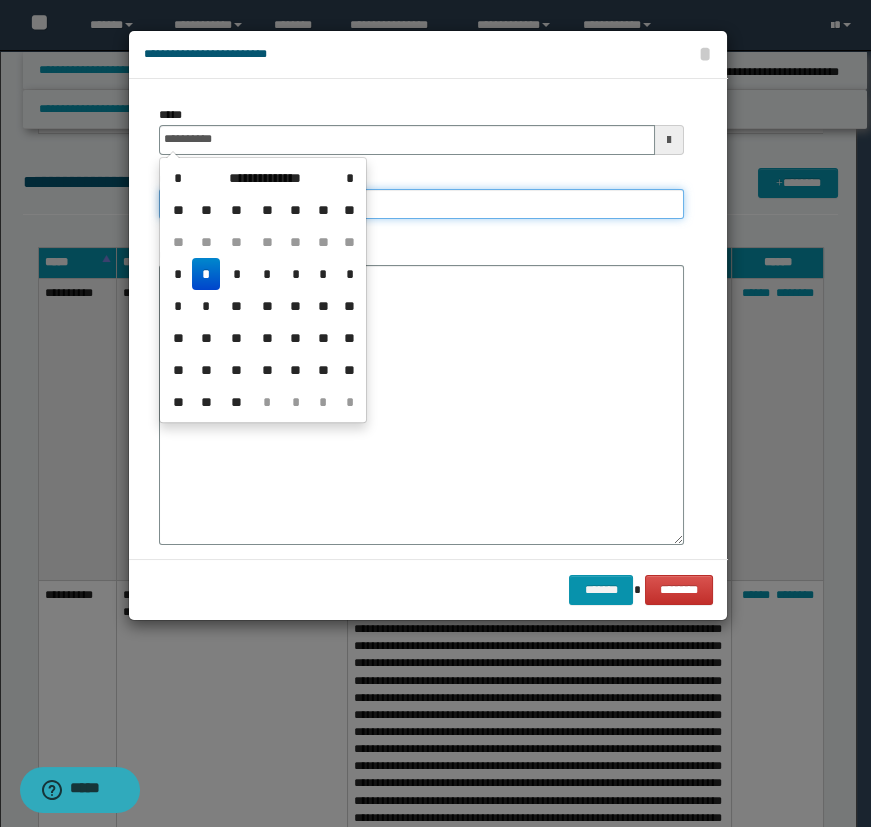 type on "**********" 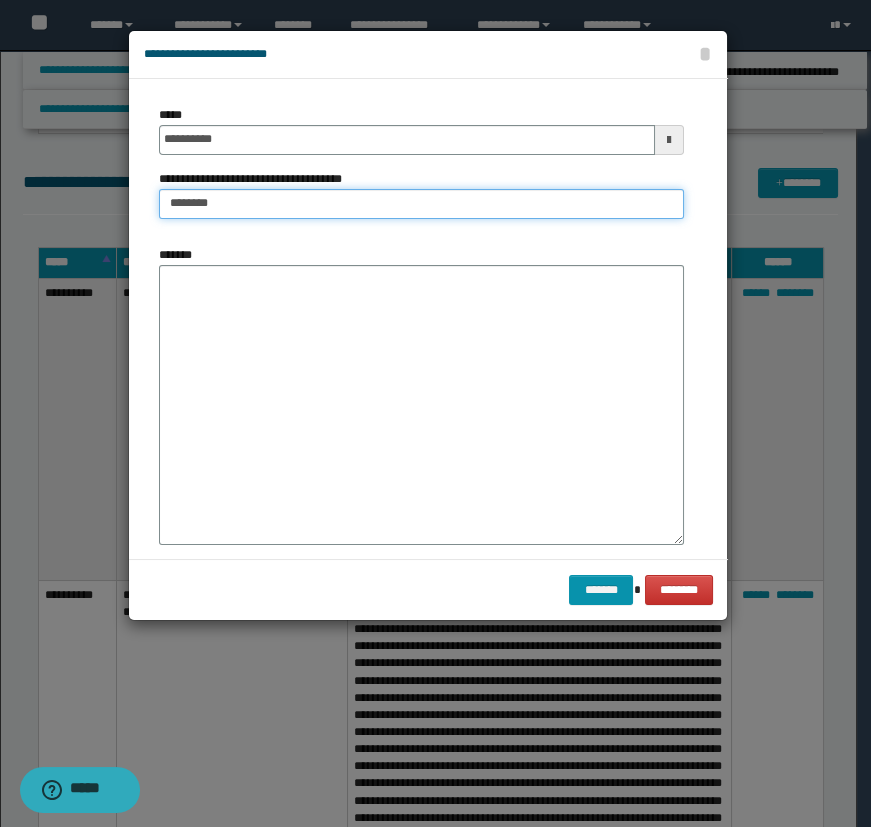 type on "**********" 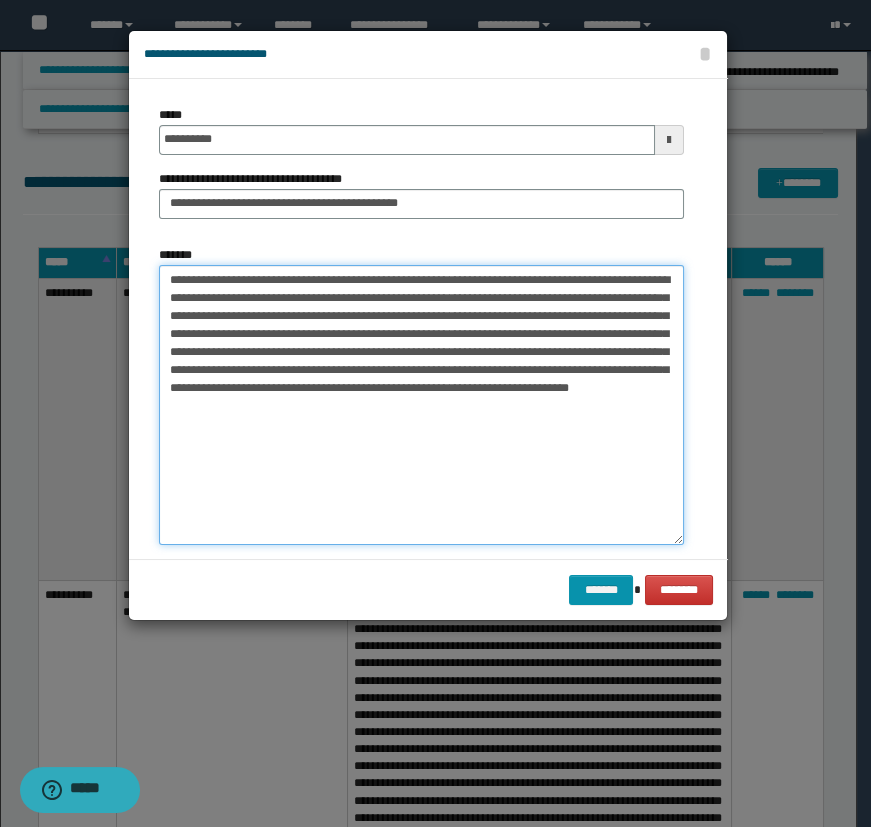 type on "**********" 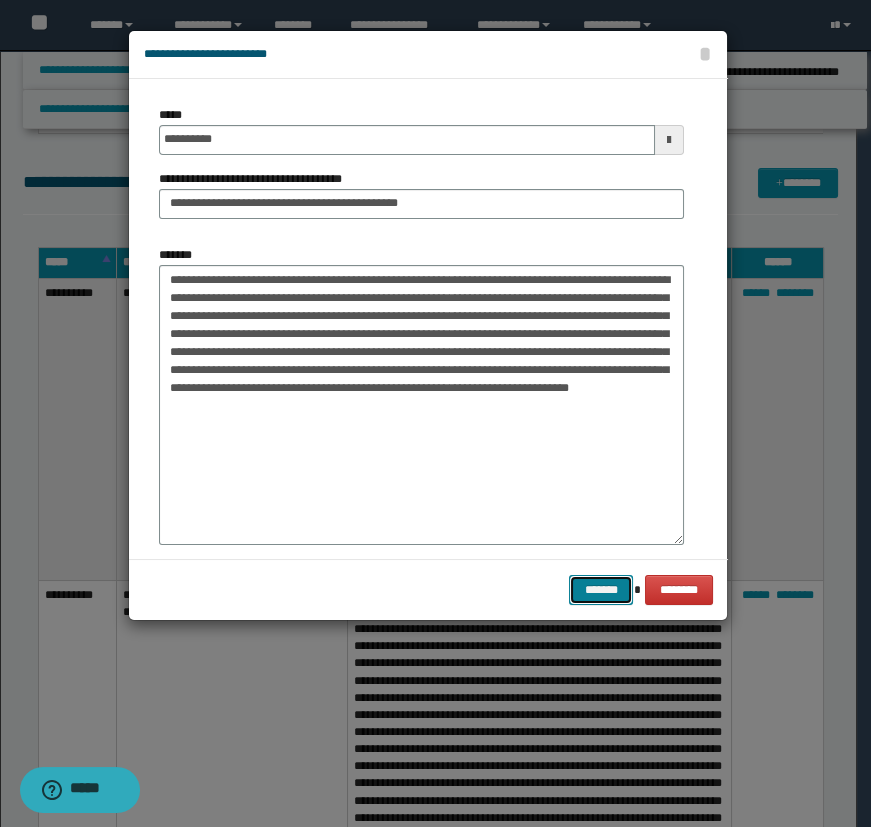 click on "*******" at bounding box center [601, 590] 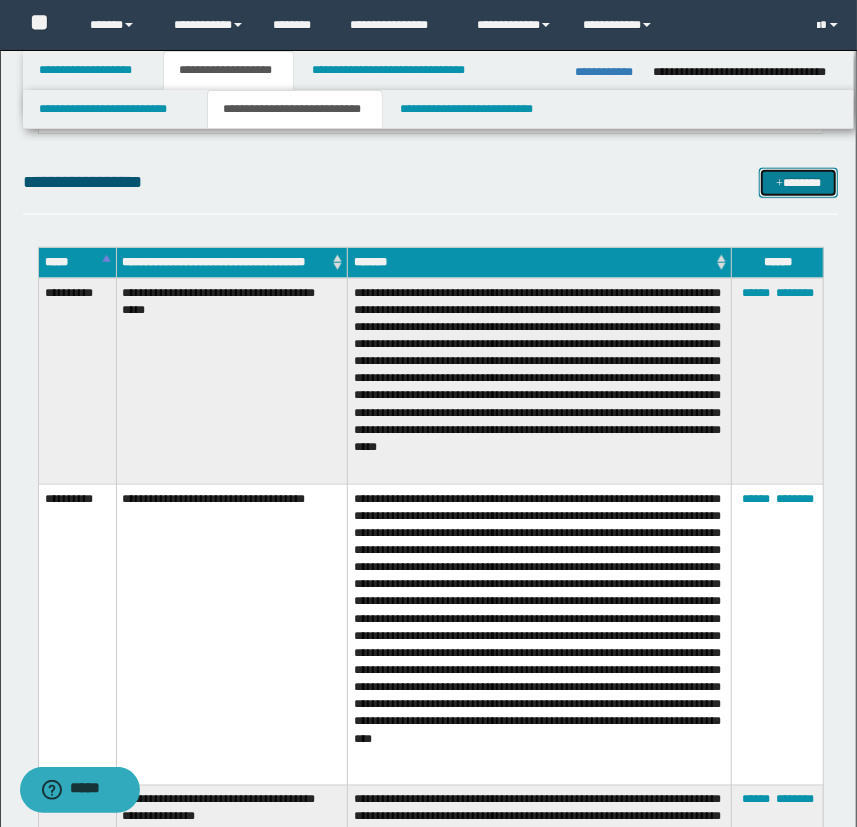 click on "*******" at bounding box center (799, 183) 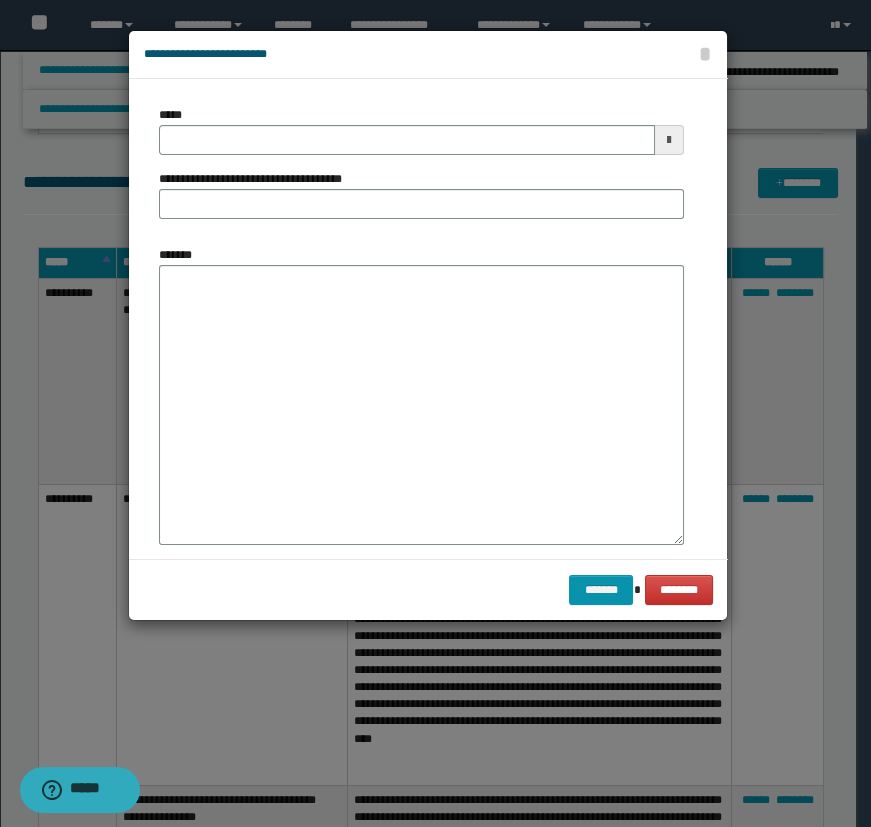 click on "*****" at bounding box center (421, 130) 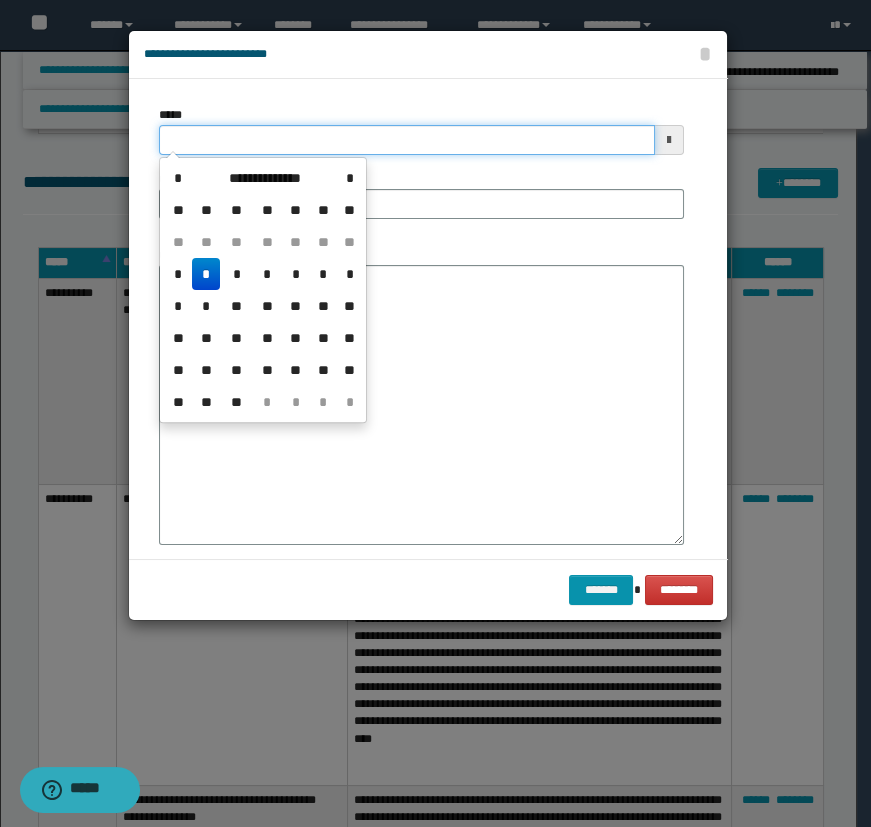 click on "*****" at bounding box center [407, 140] 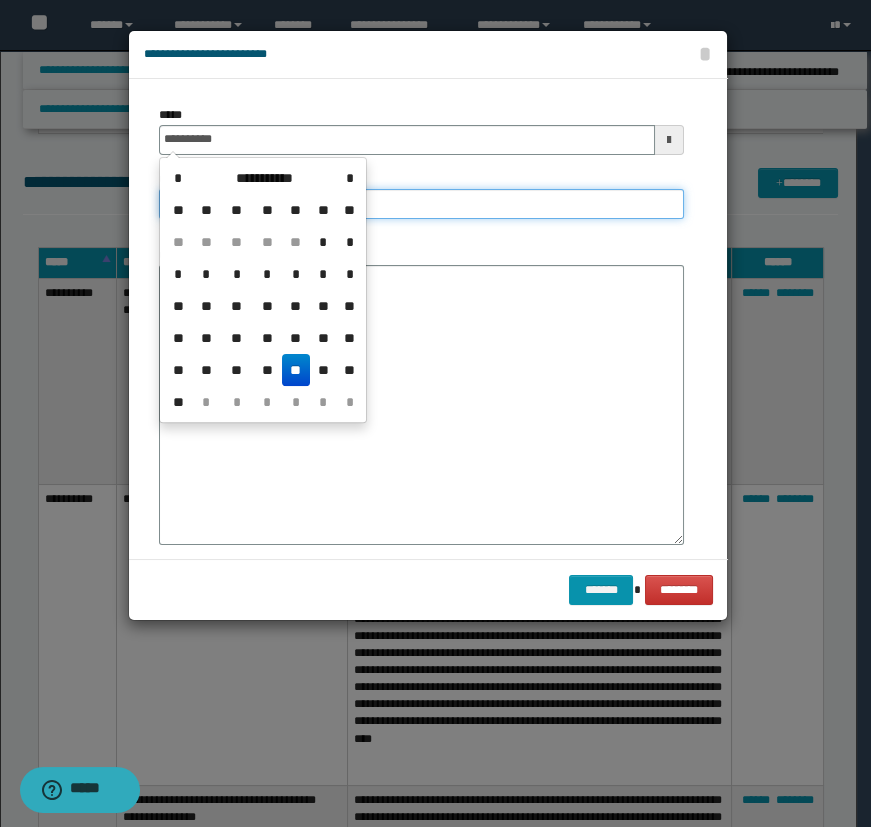 type on "**********" 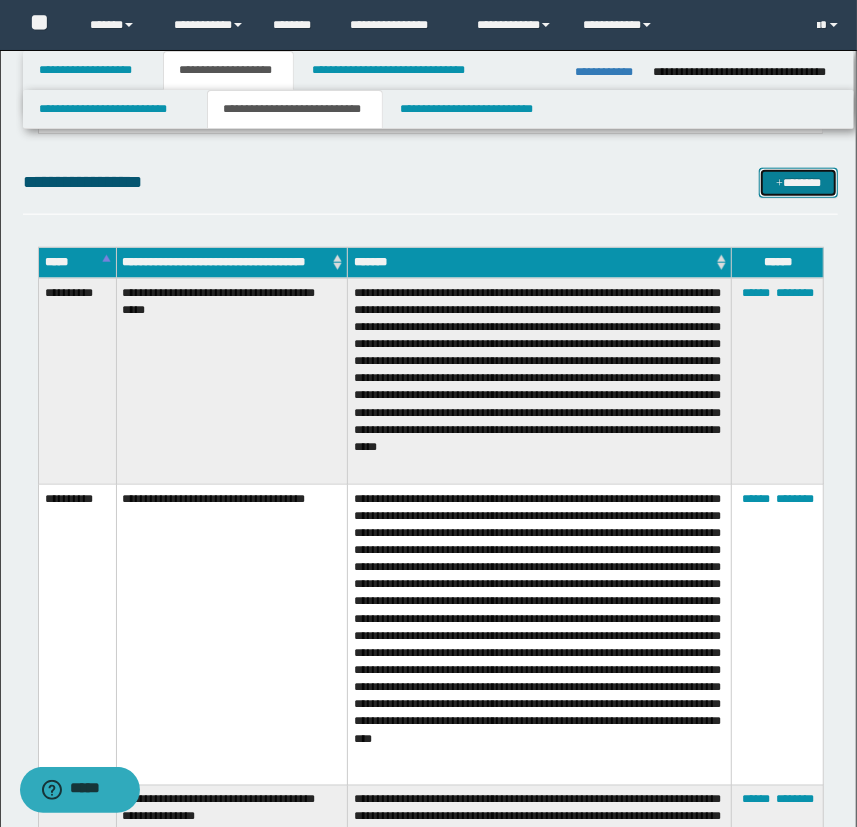 click on "*******" at bounding box center [799, 183] 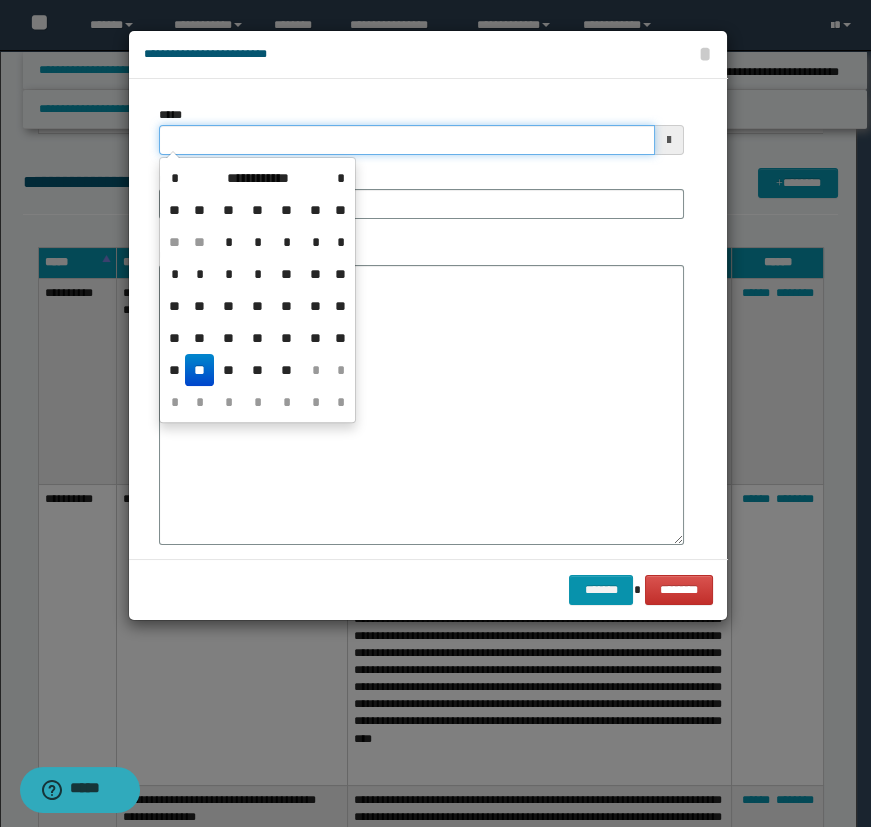 click on "*****" at bounding box center [407, 140] 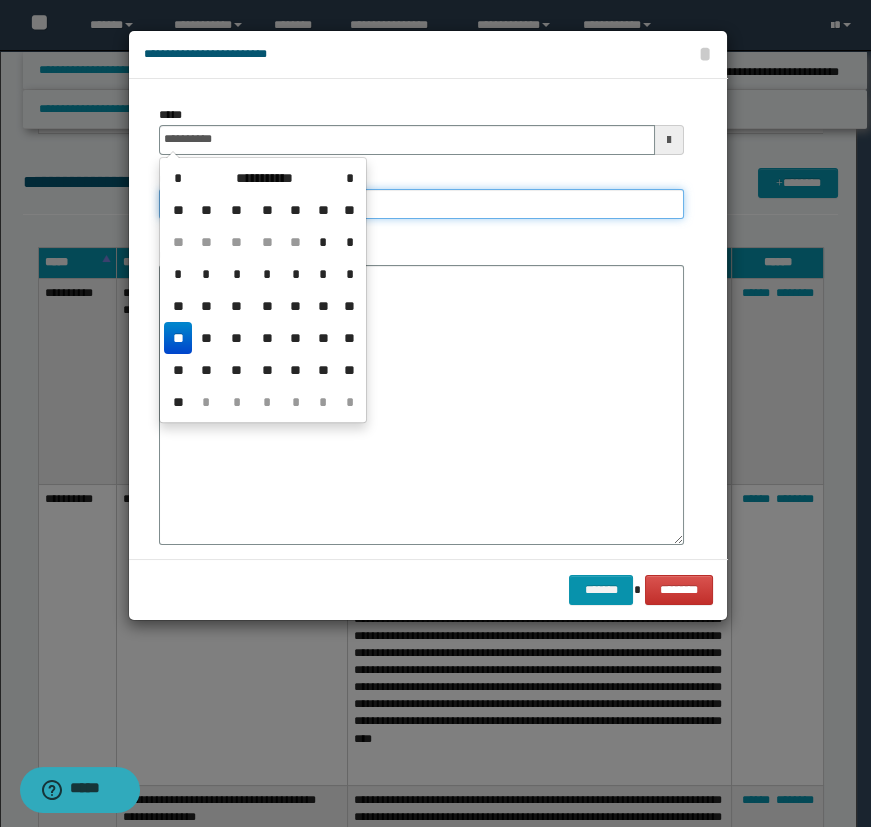 type on "**********" 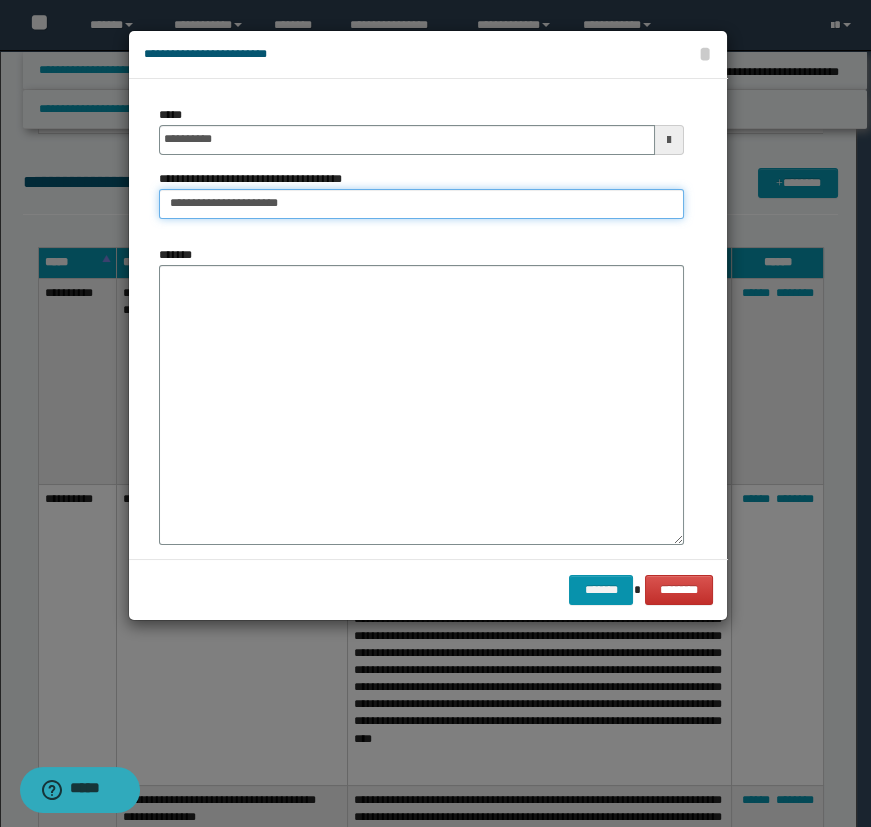type on "**********" 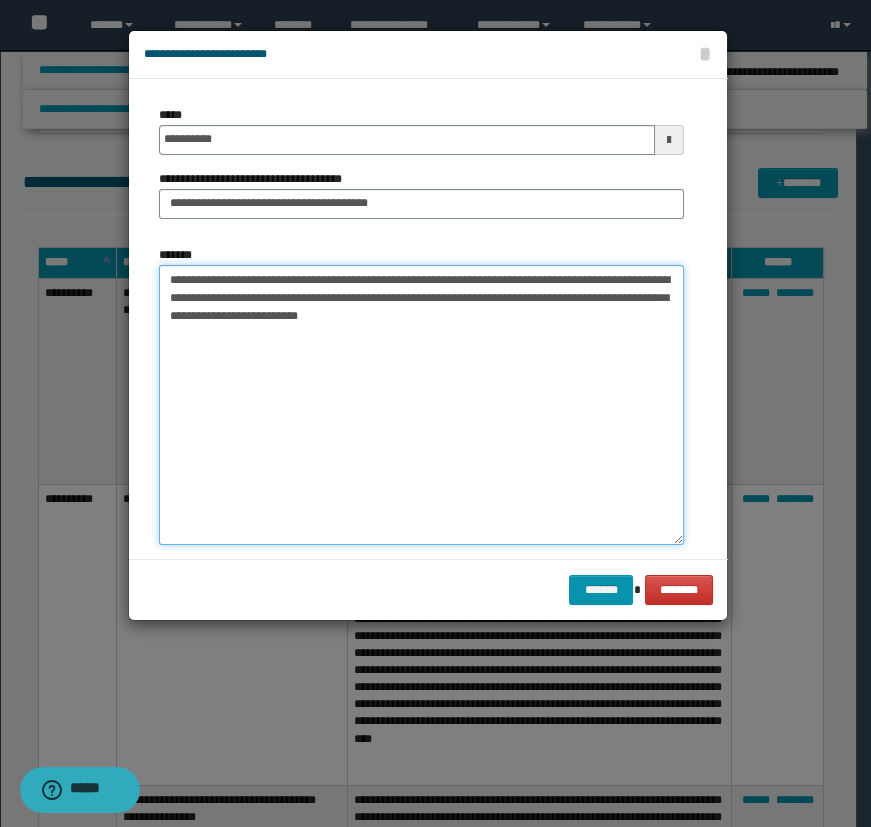 click on "**********" at bounding box center (421, 405) 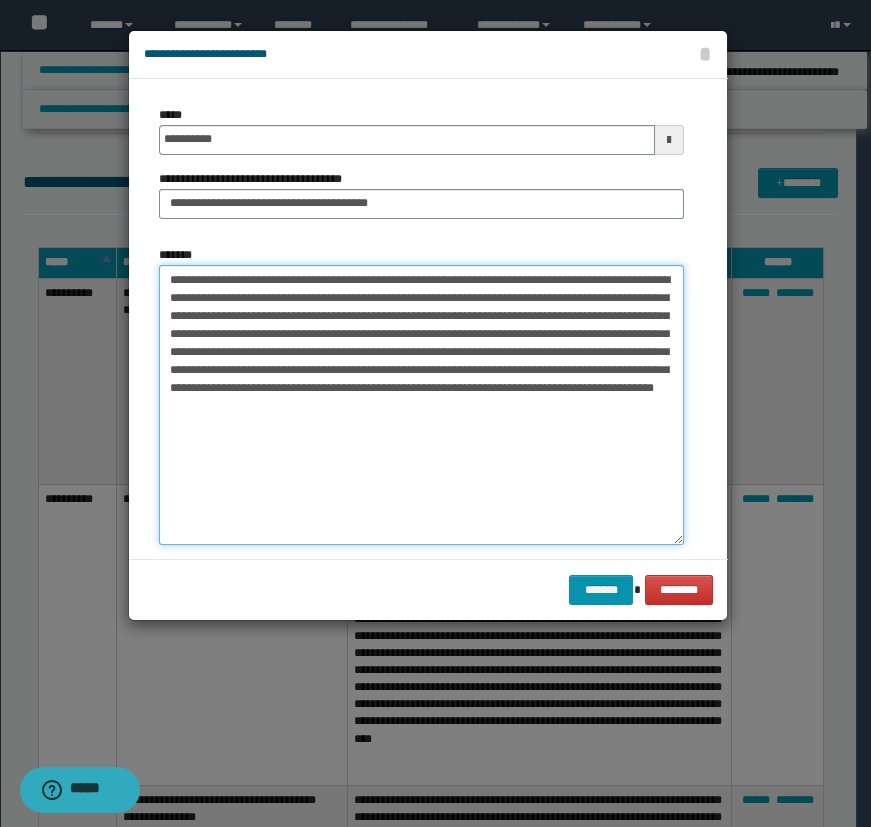 type on "**********" 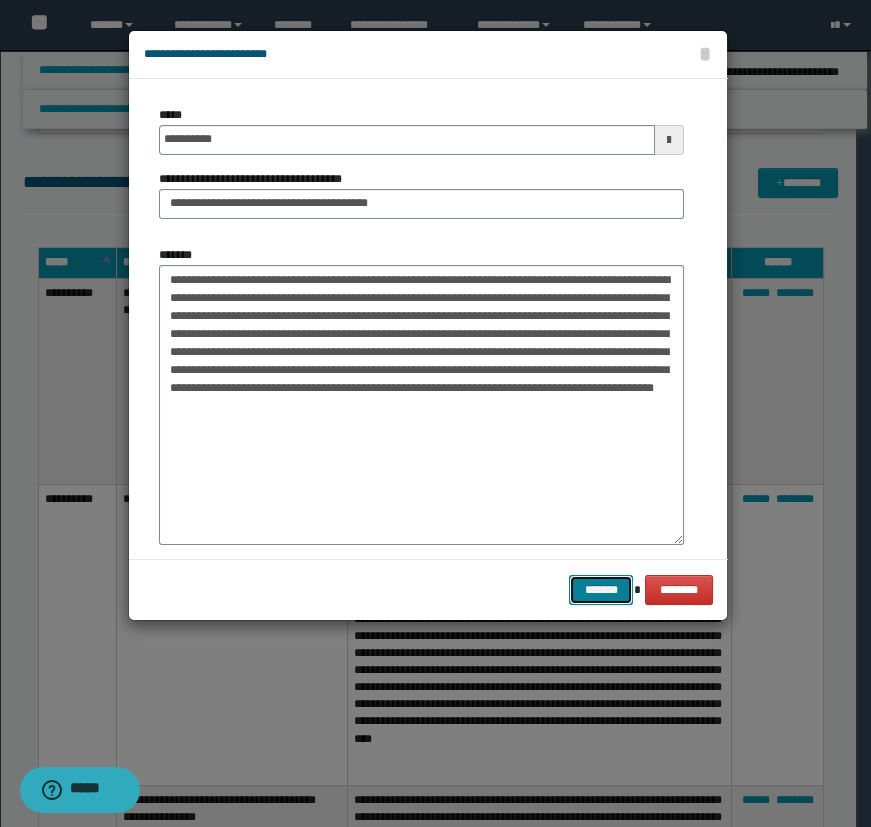 click on "*******" at bounding box center (601, 590) 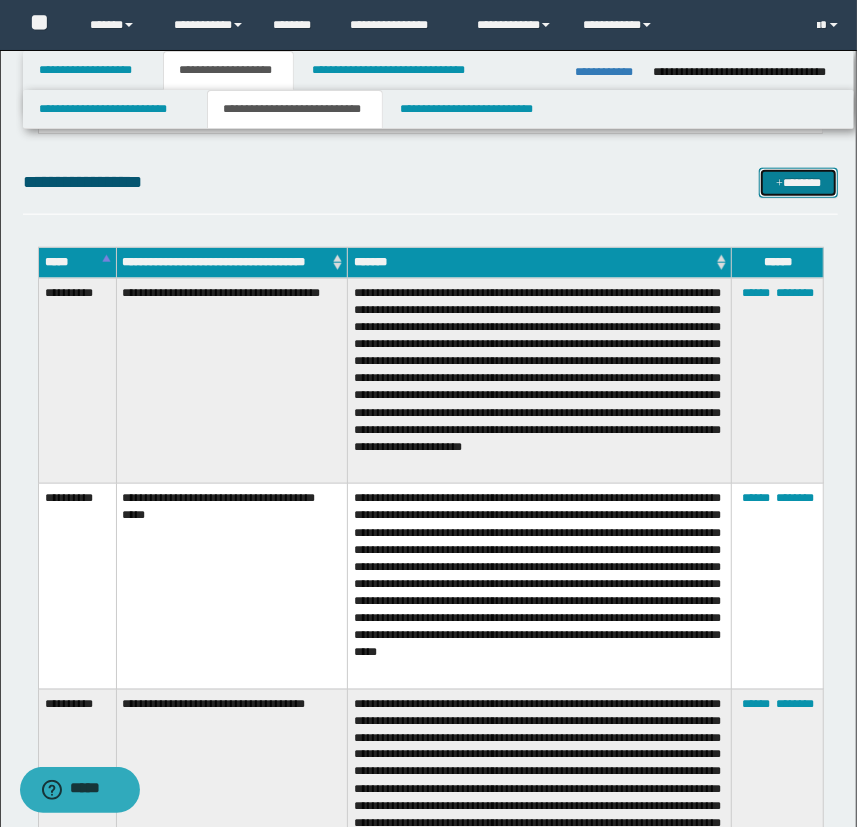 click on "*******" at bounding box center [799, 183] 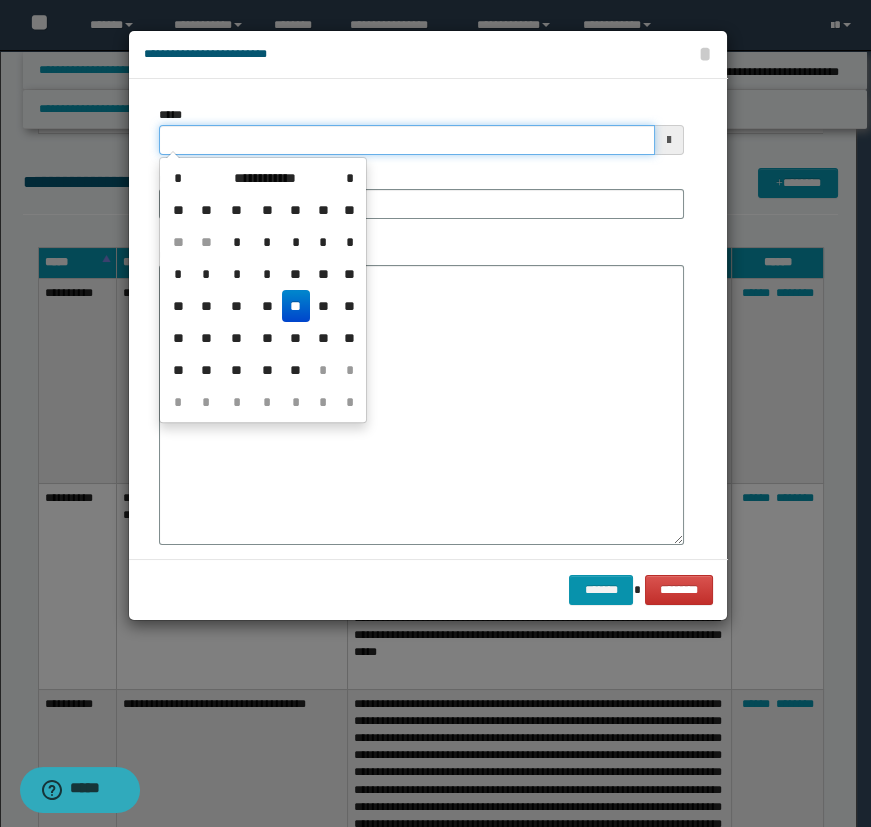 click on "*****" at bounding box center (407, 140) 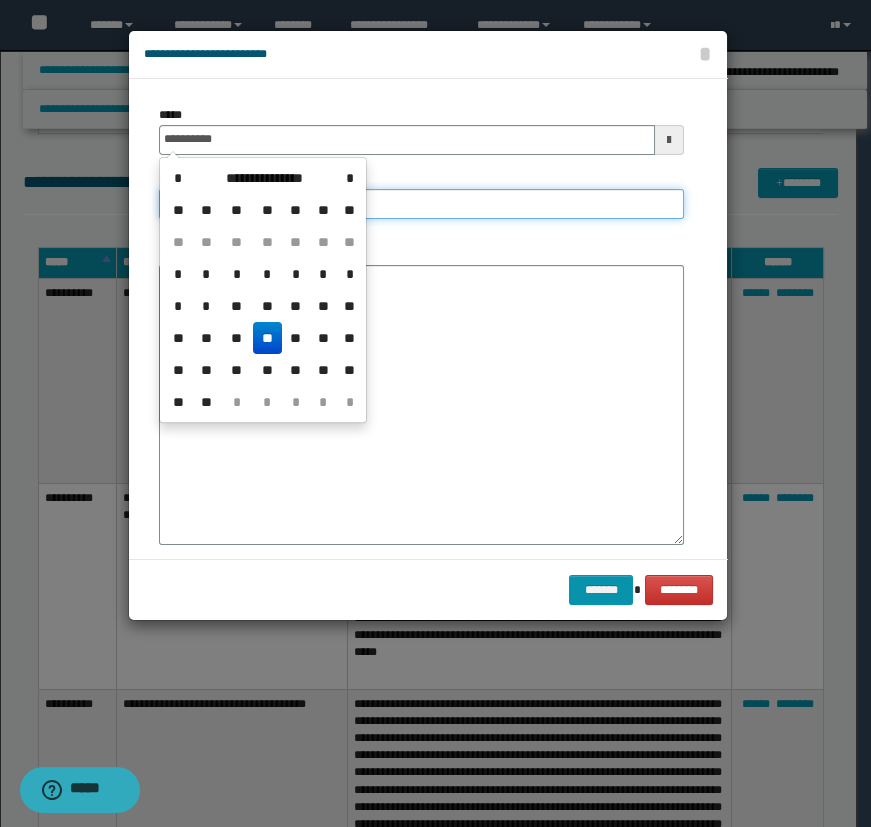 type on "**********" 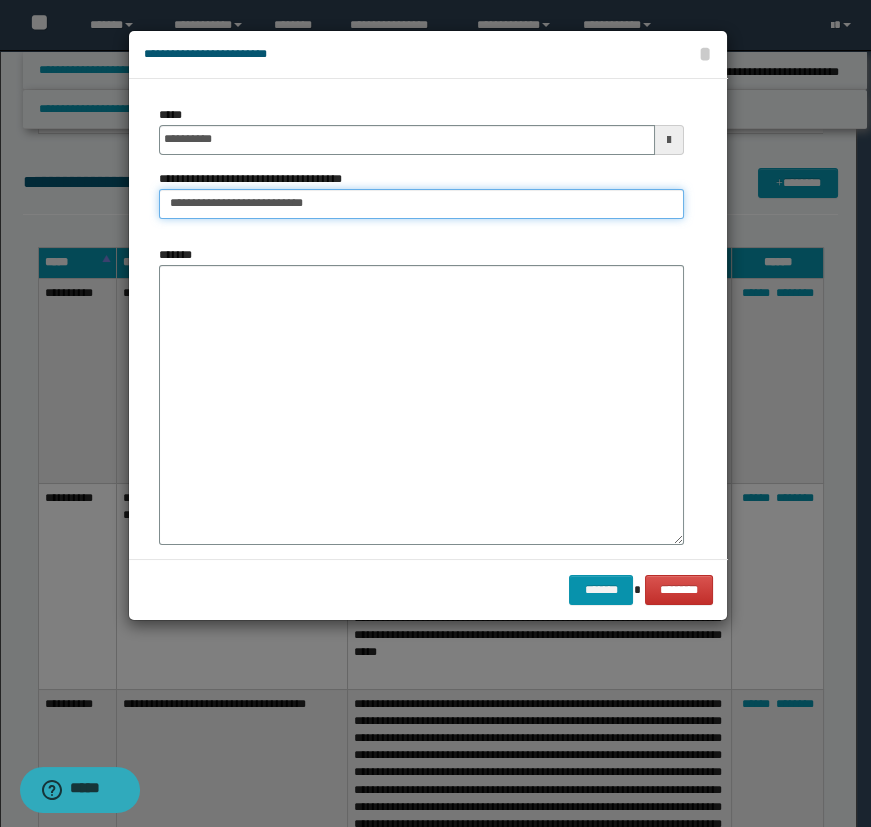 type on "**********" 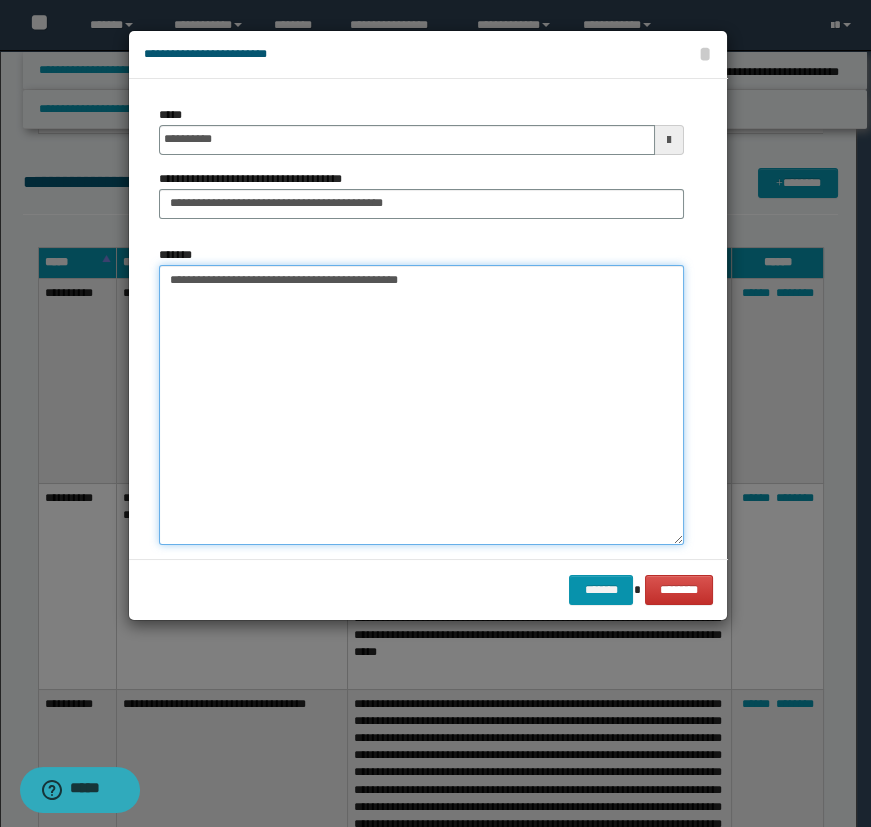 type on "**********" 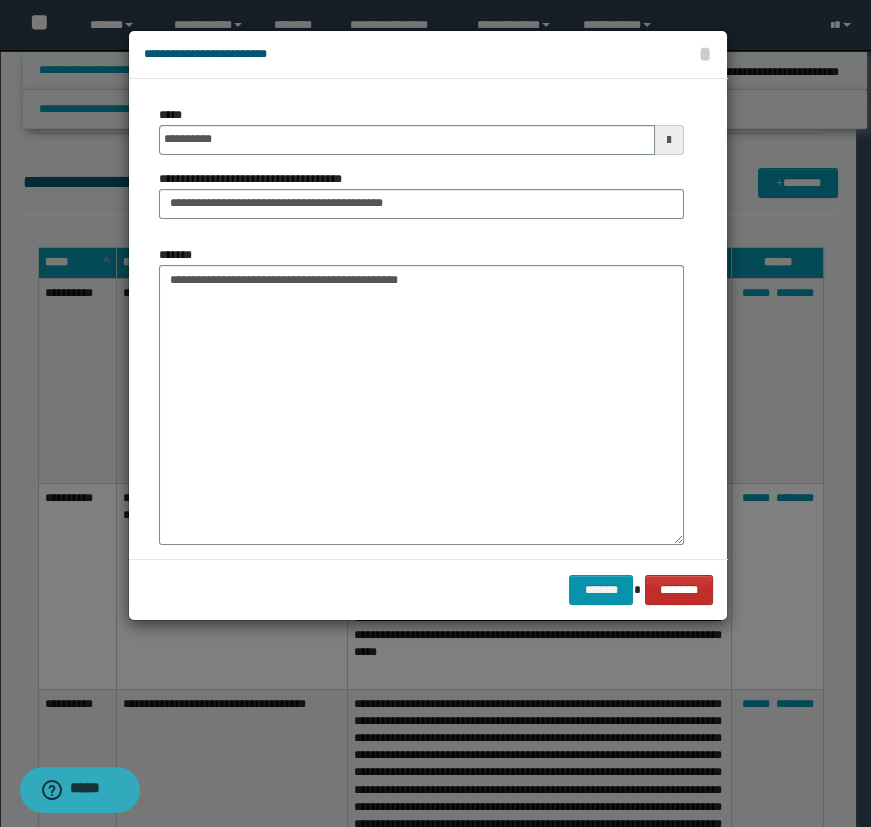 click on "*******
********" at bounding box center (428, 589) 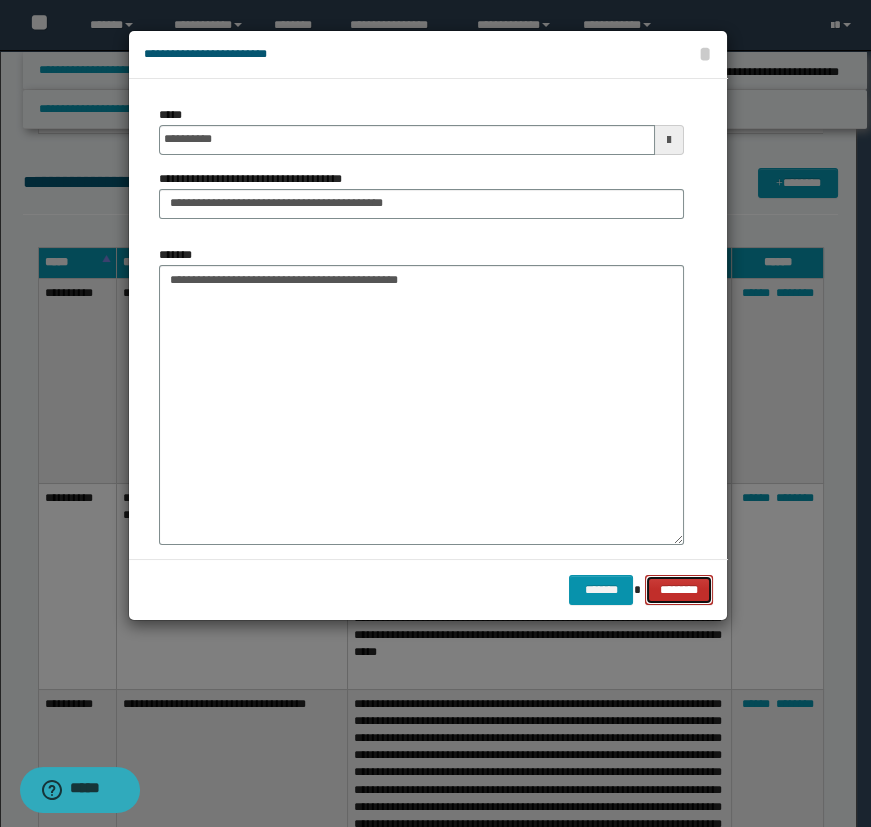 click on "********" at bounding box center [678, 590] 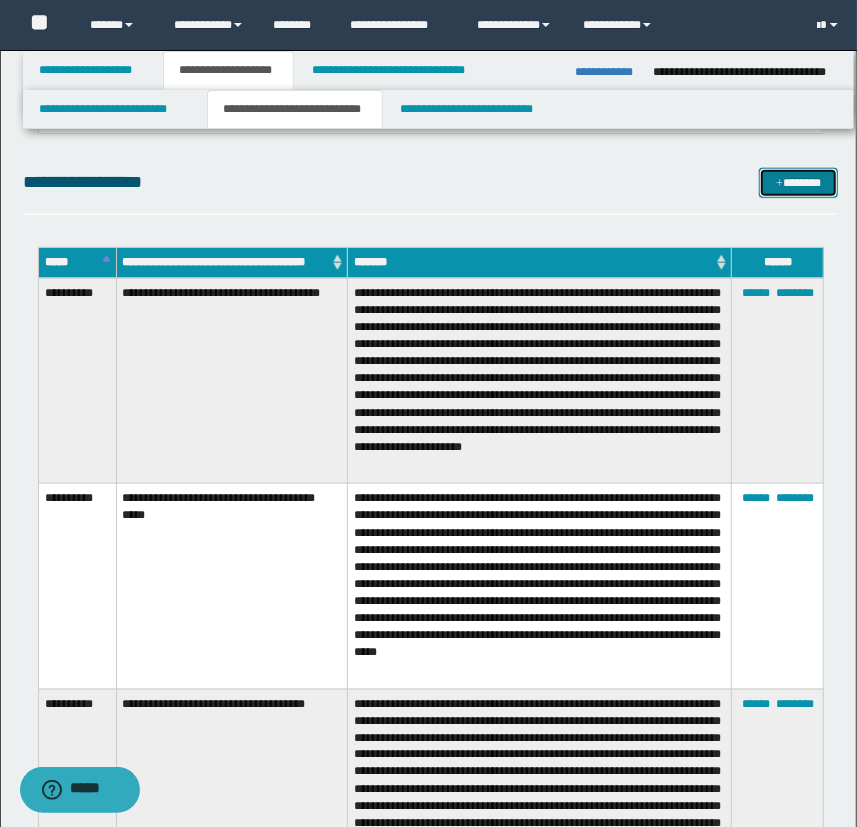 scroll, scrollTop: 454, scrollLeft: 0, axis: vertical 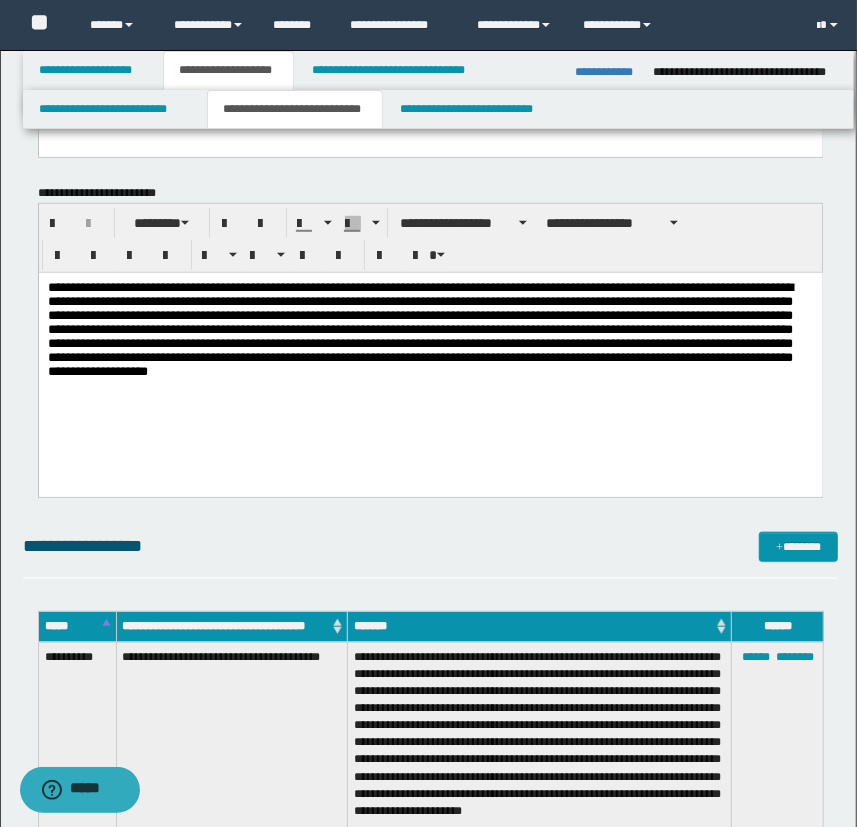 click on "**********" at bounding box center (430, 359) 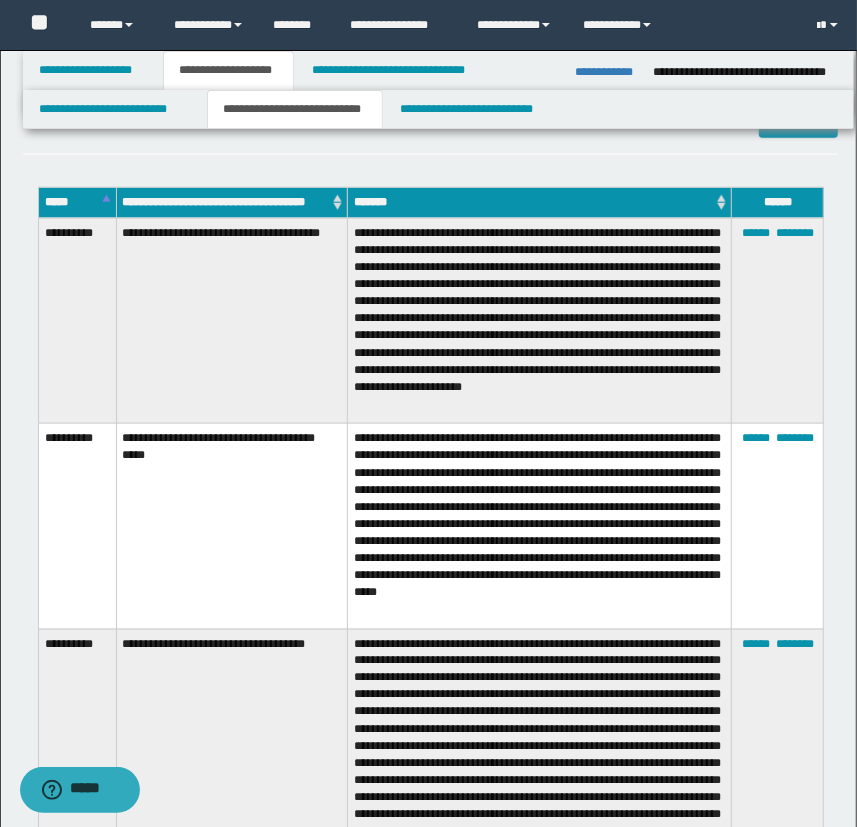 scroll, scrollTop: 818, scrollLeft: 0, axis: vertical 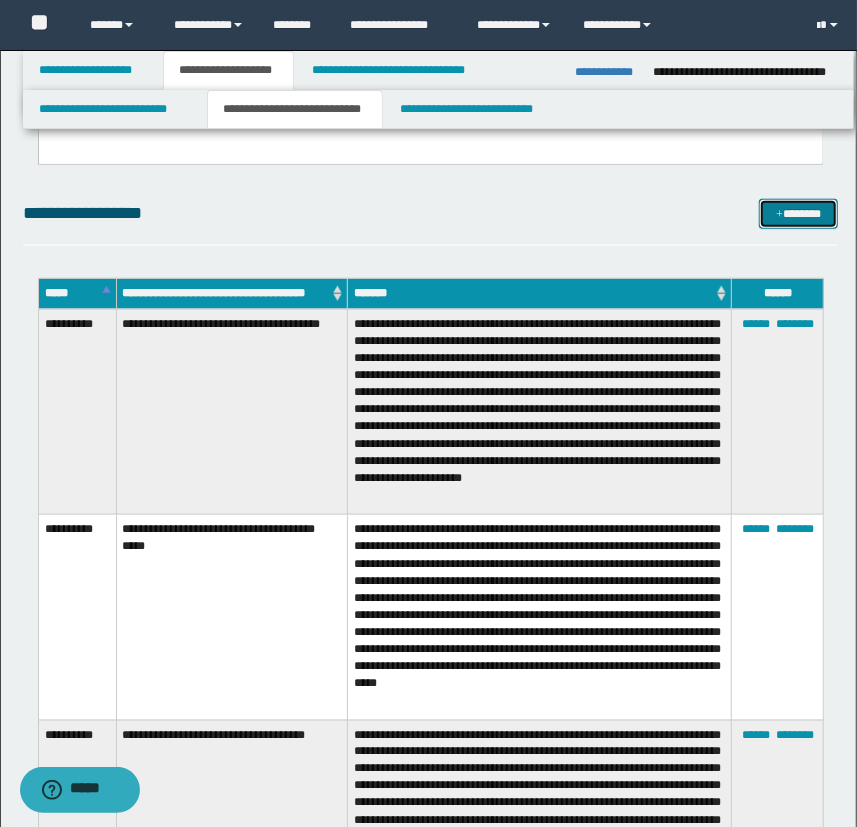 click on "*******" at bounding box center (799, 214) 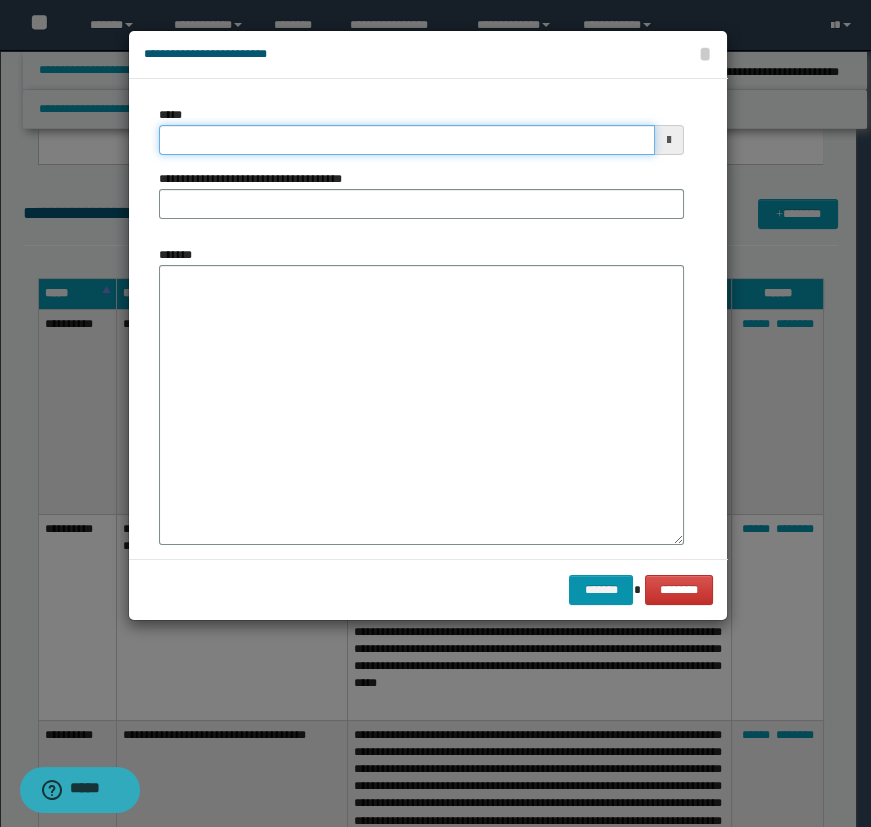 click on "*****" at bounding box center [407, 140] 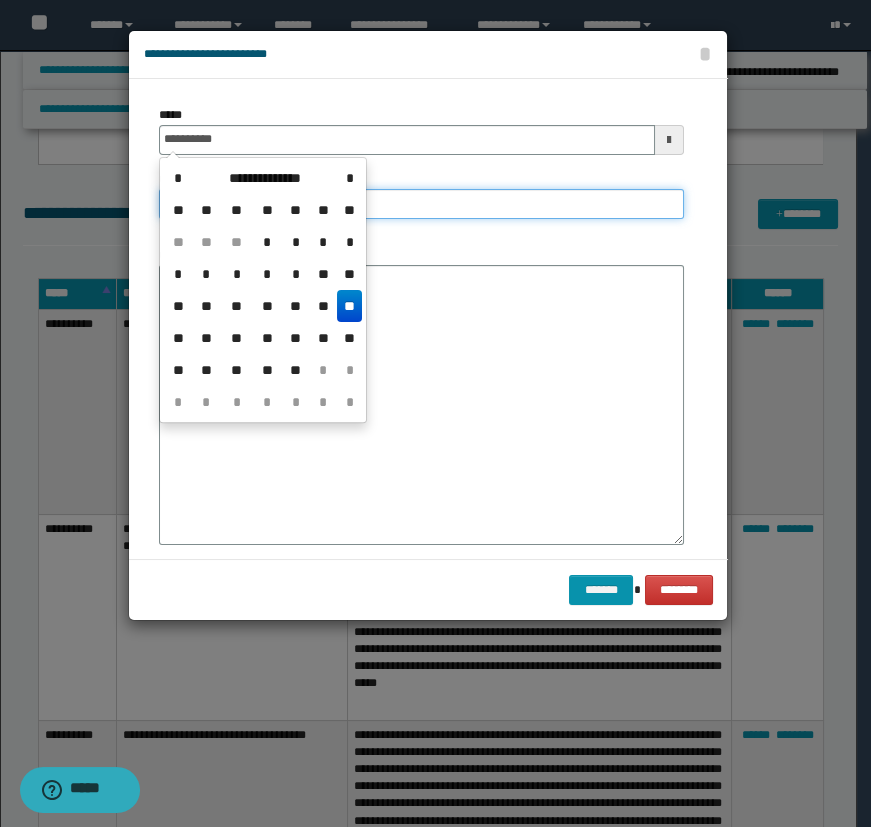 type on "**********" 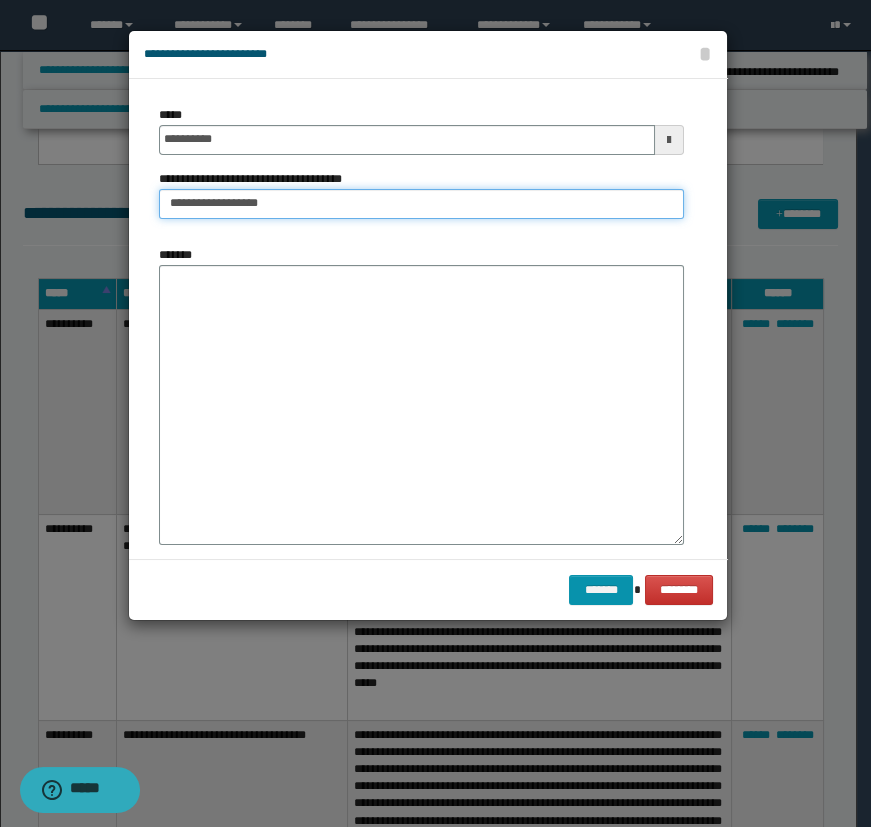 type on "**********" 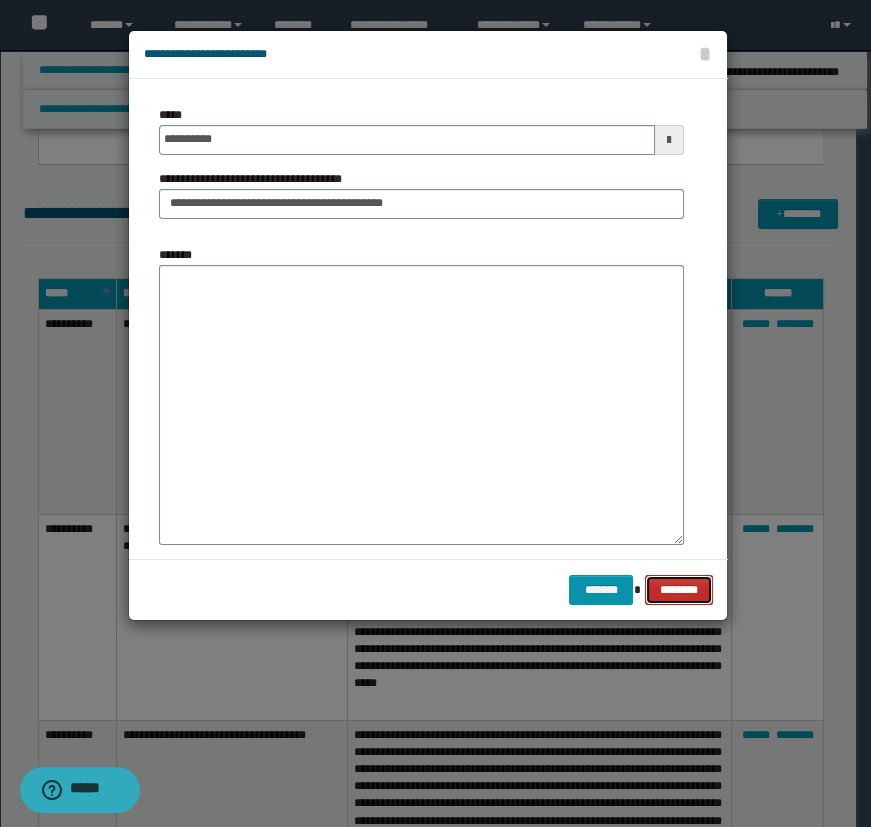 click on "********" at bounding box center [678, 590] 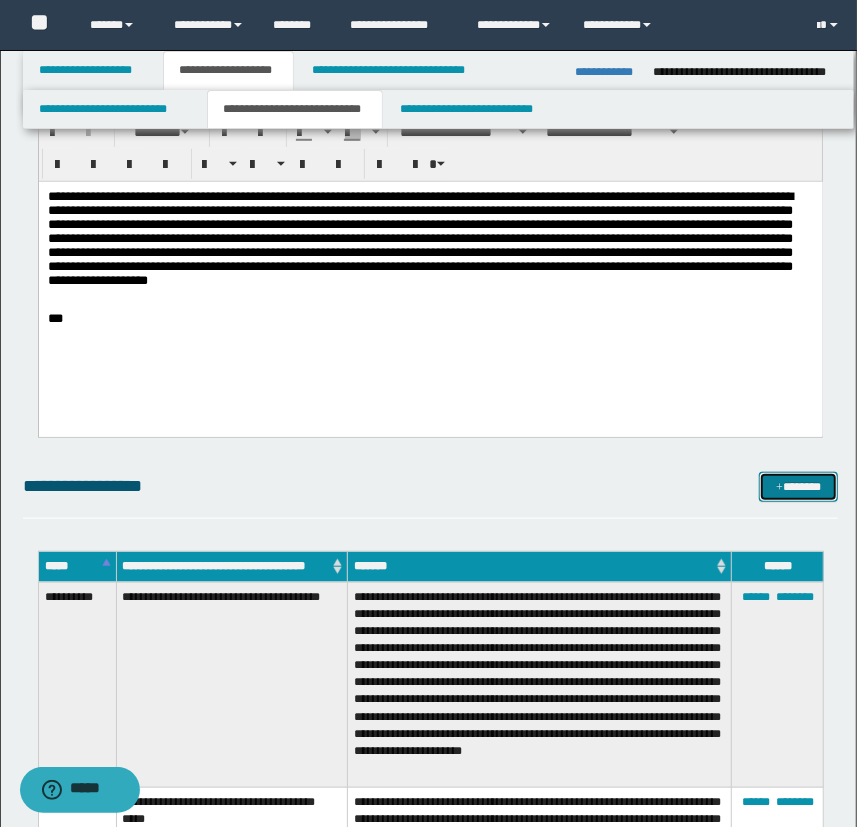 scroll, scrollTop: 454, scrollLeft: 0, axis: vertical 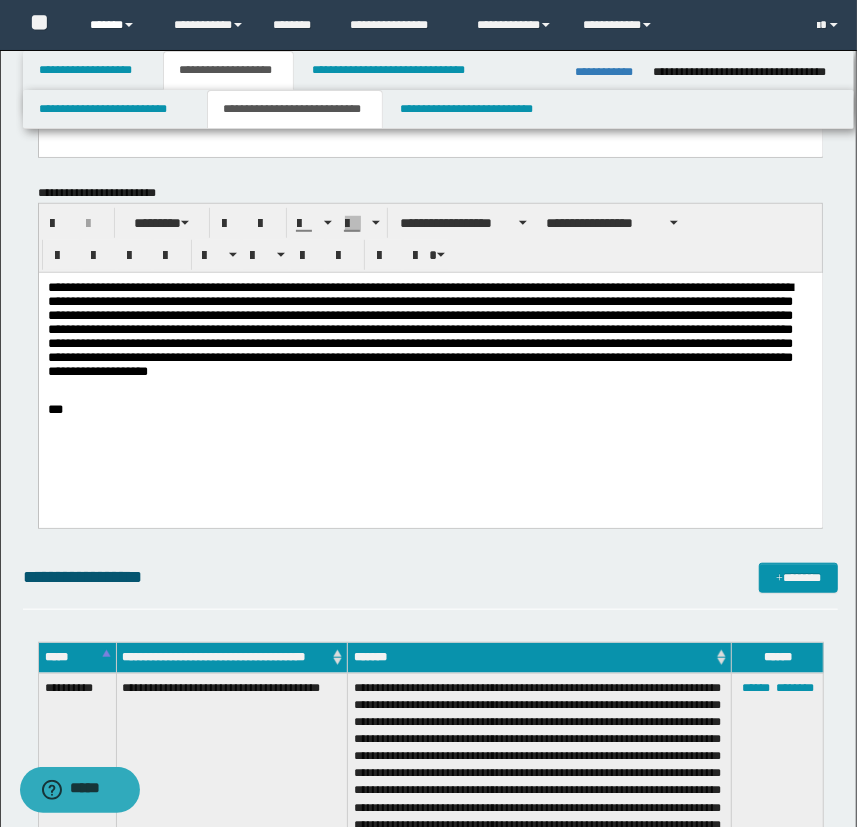click on "******" at bounding box center (117, 25) 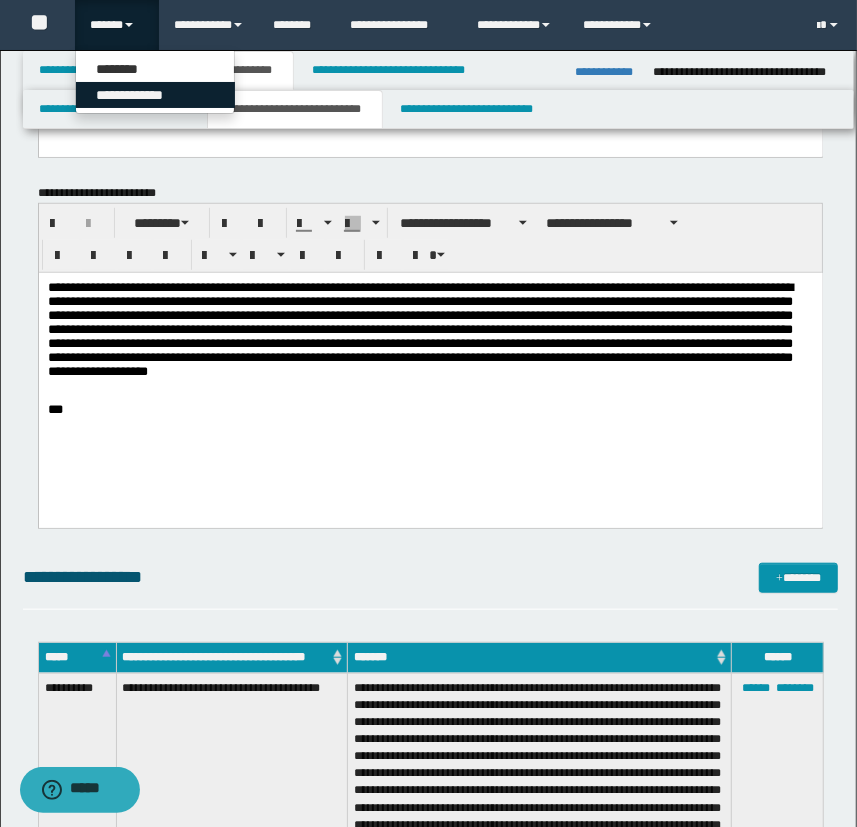 click on "**********" at bounding box center [155, 95] 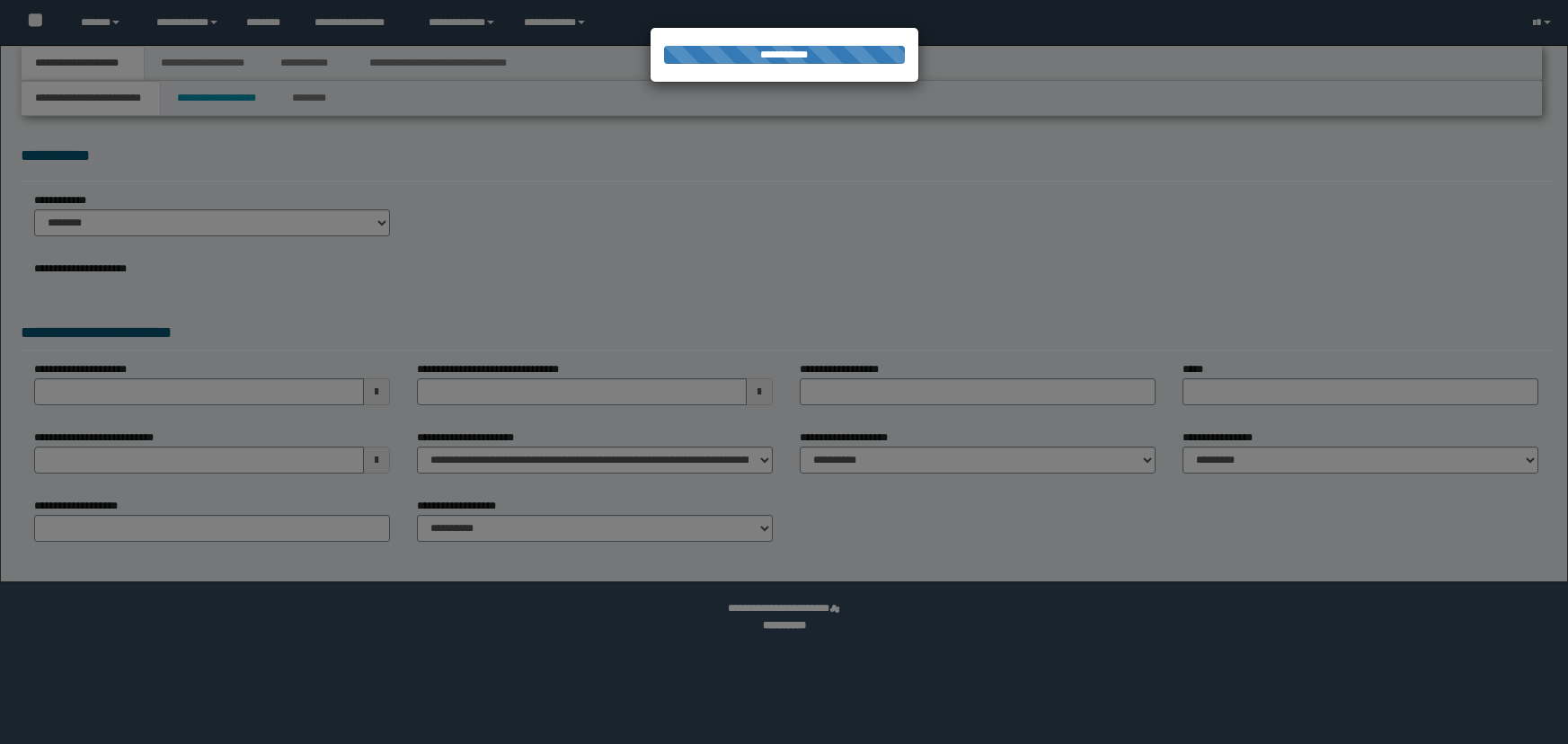 scroll, scrollTop: 0, scrollLeft: 0, axis: both 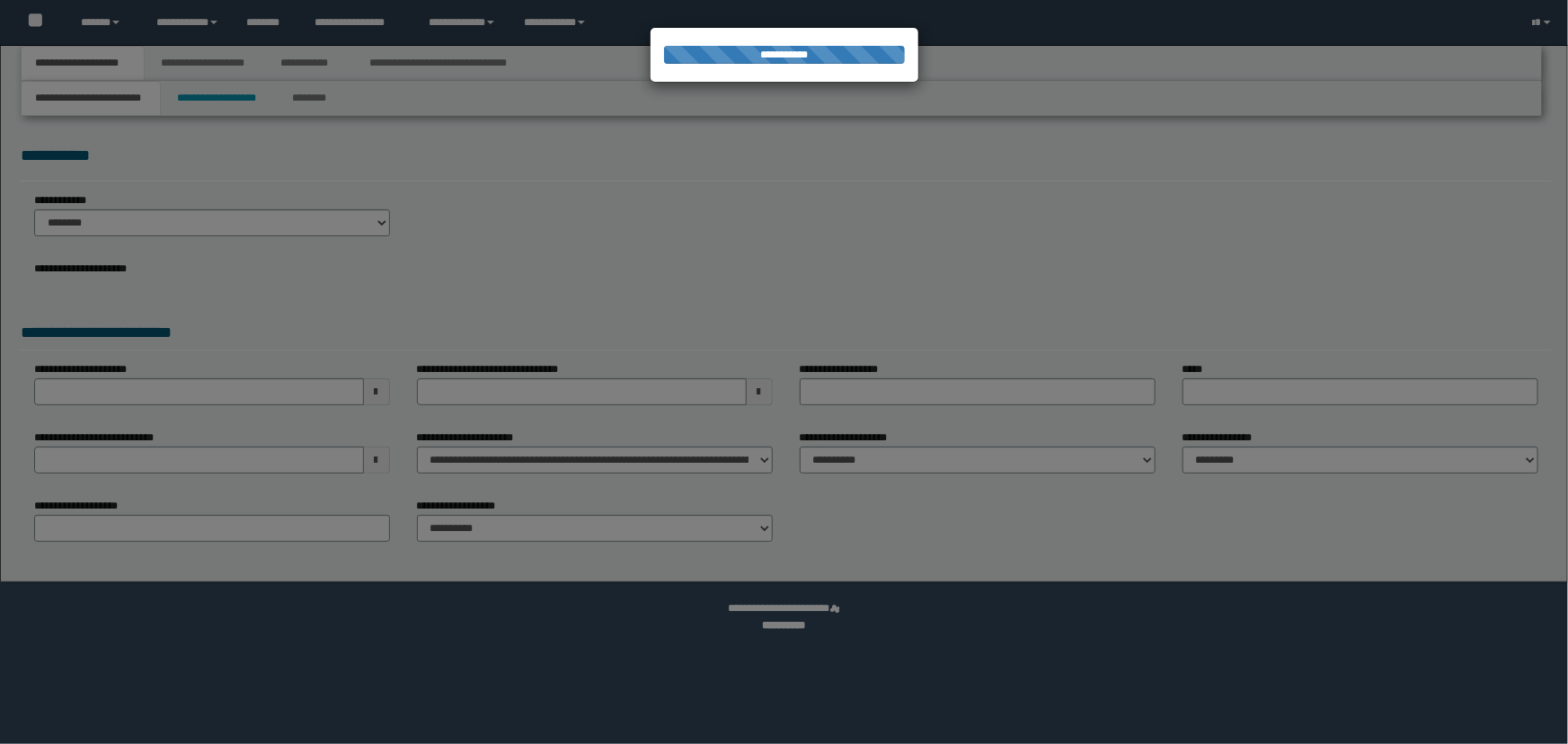select on "*" 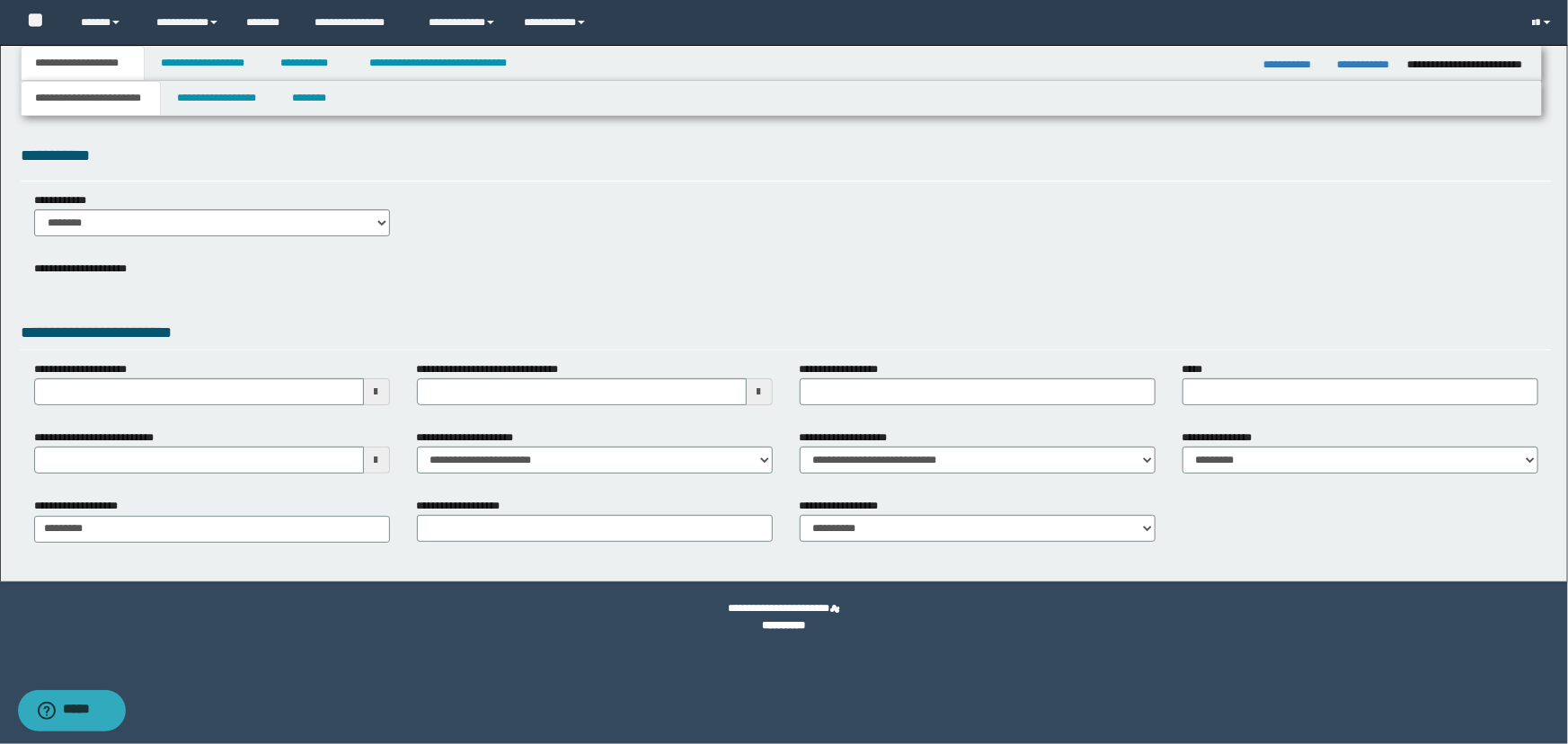 click at bounding box center (784, 372) 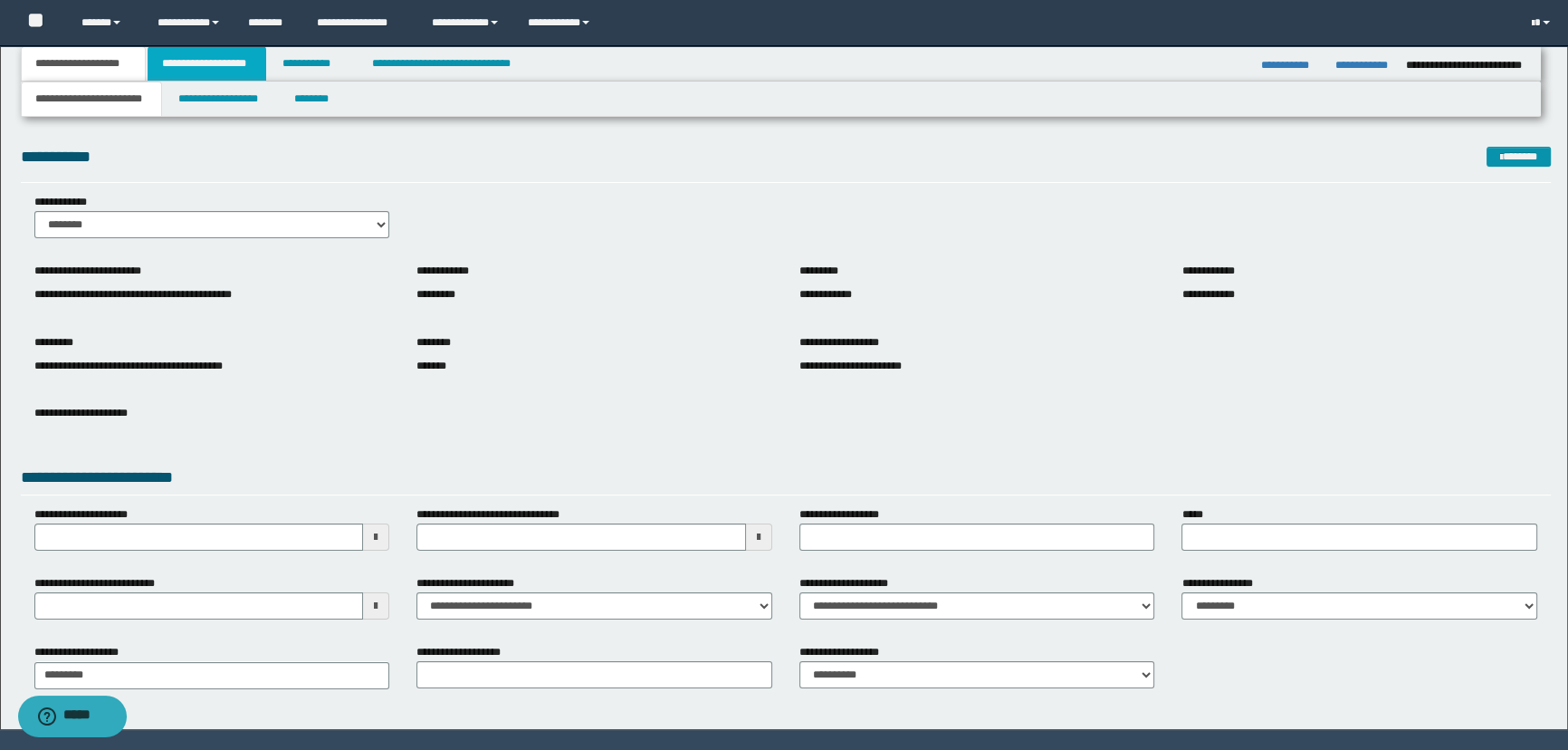 click on "**********" at bounding box center [206, 63] 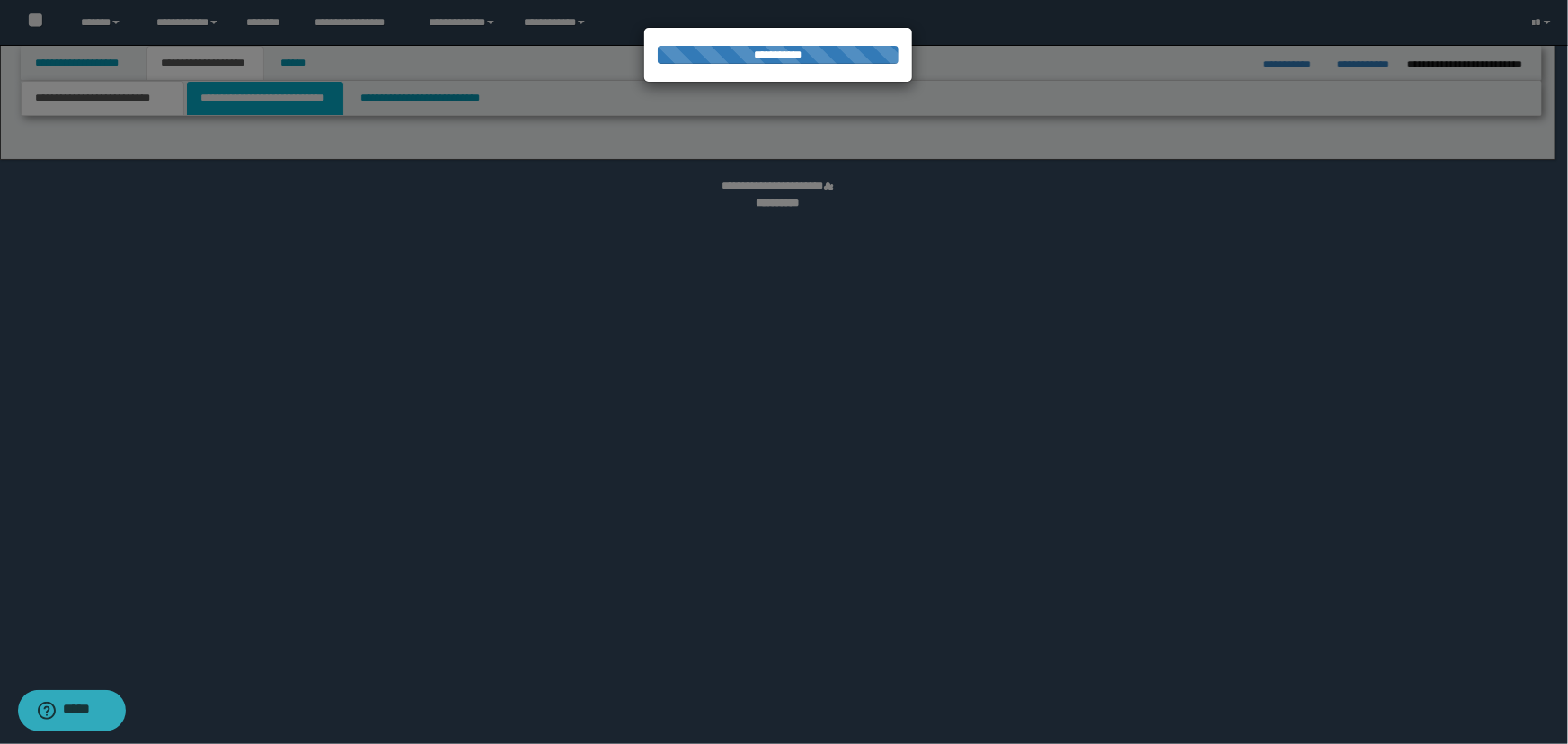 click at bounding box center [784, 372] 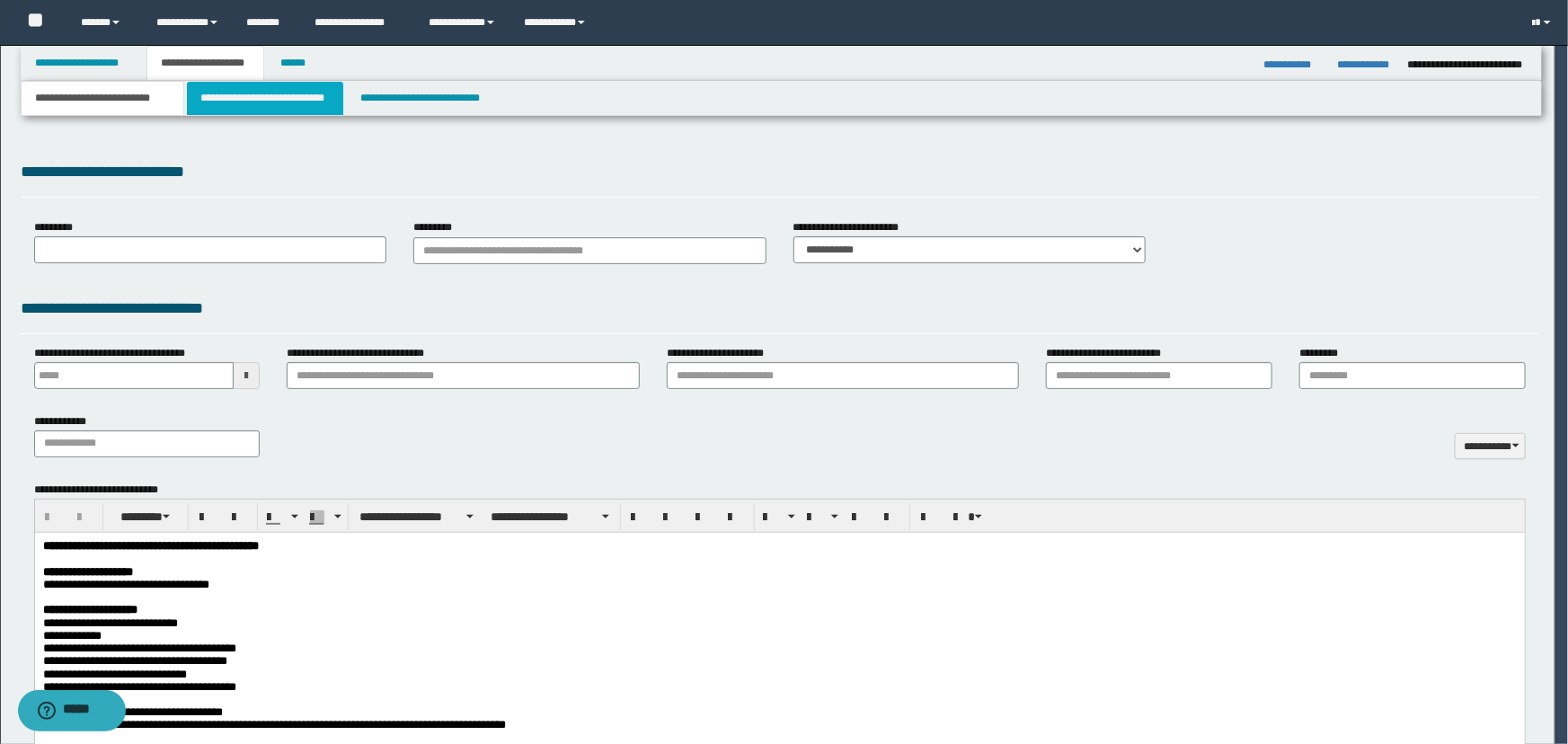 scroll, scrollTop: 0, scrollLeft: 0, axis: both 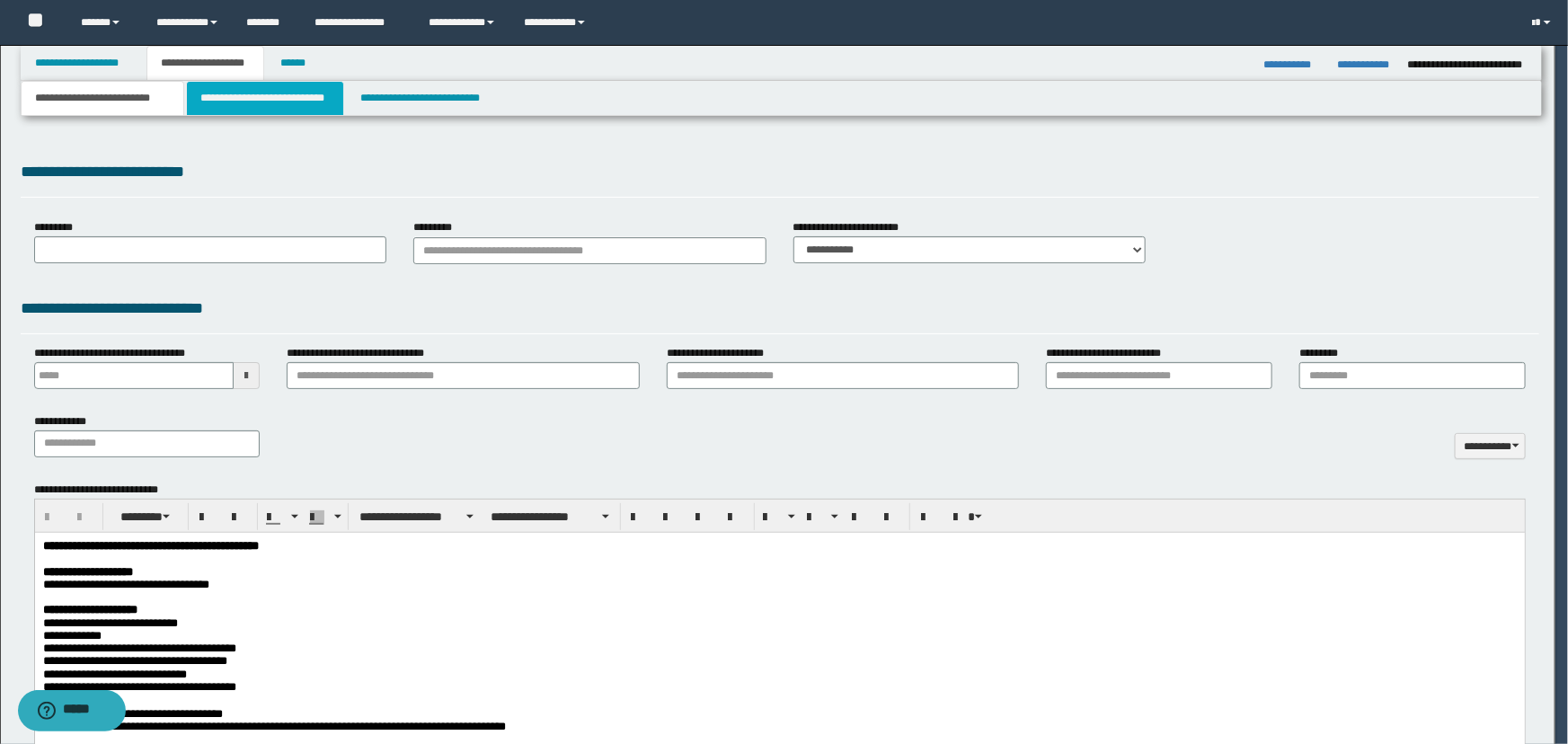 type 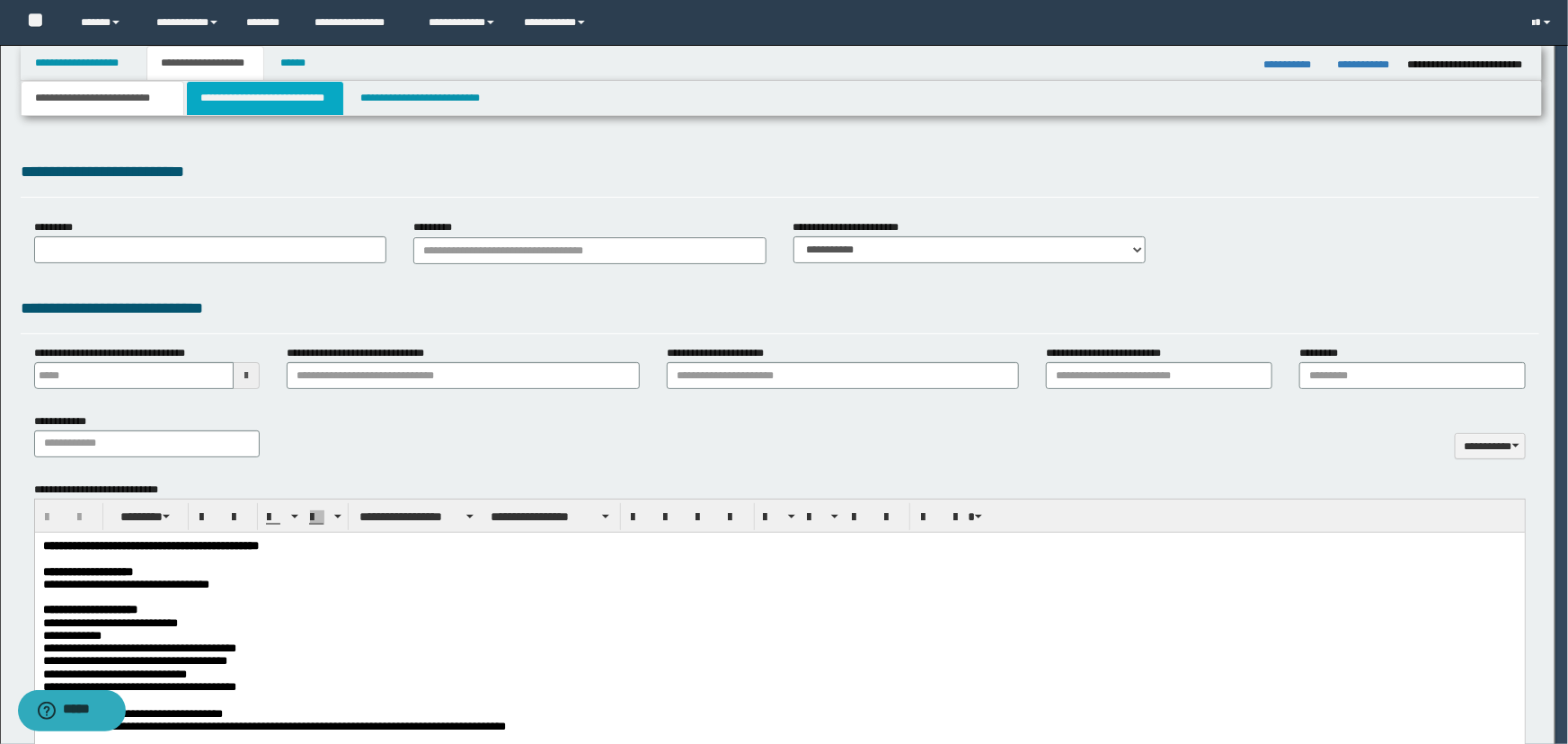 select on "*" 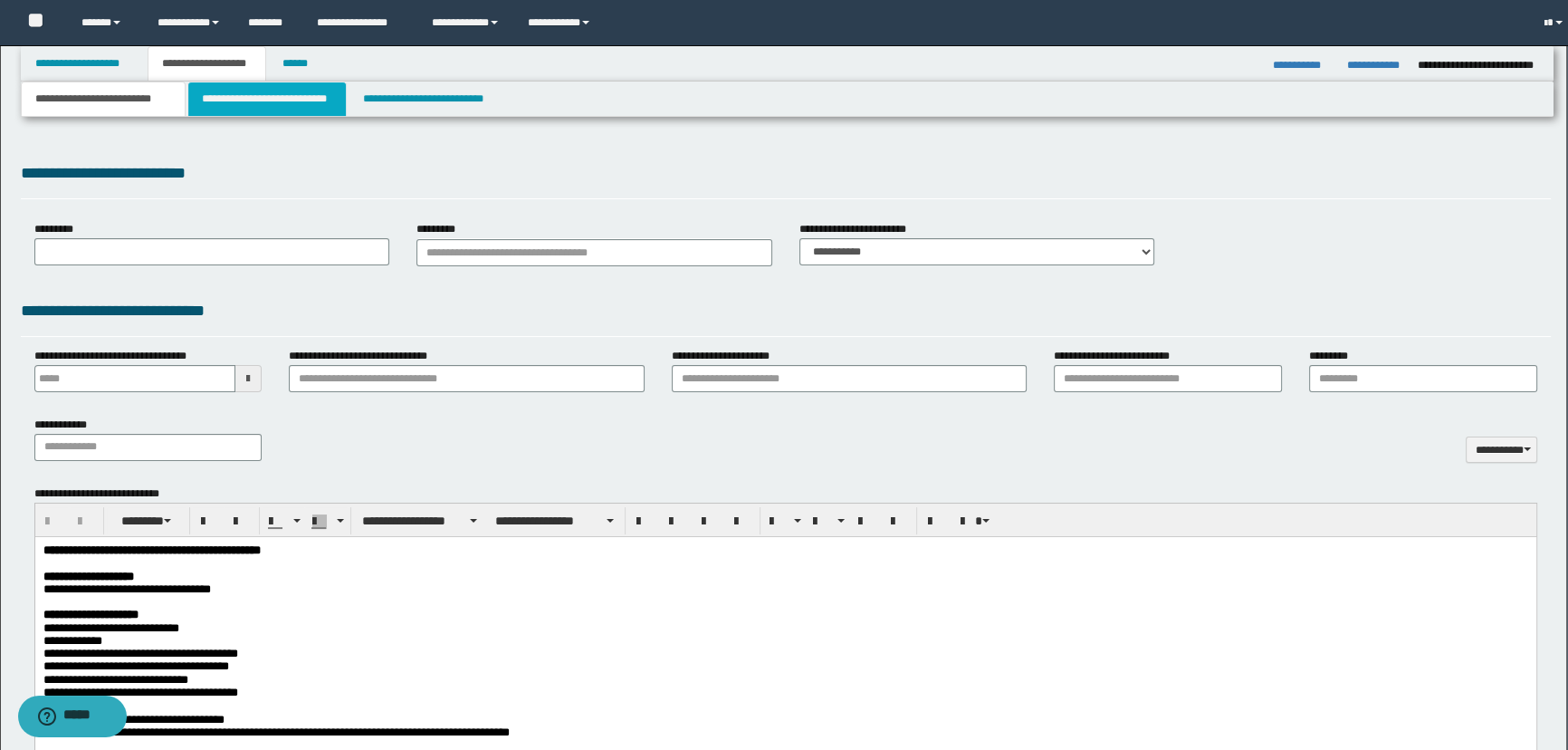 click on "**********" at bounding box center [266, 99] 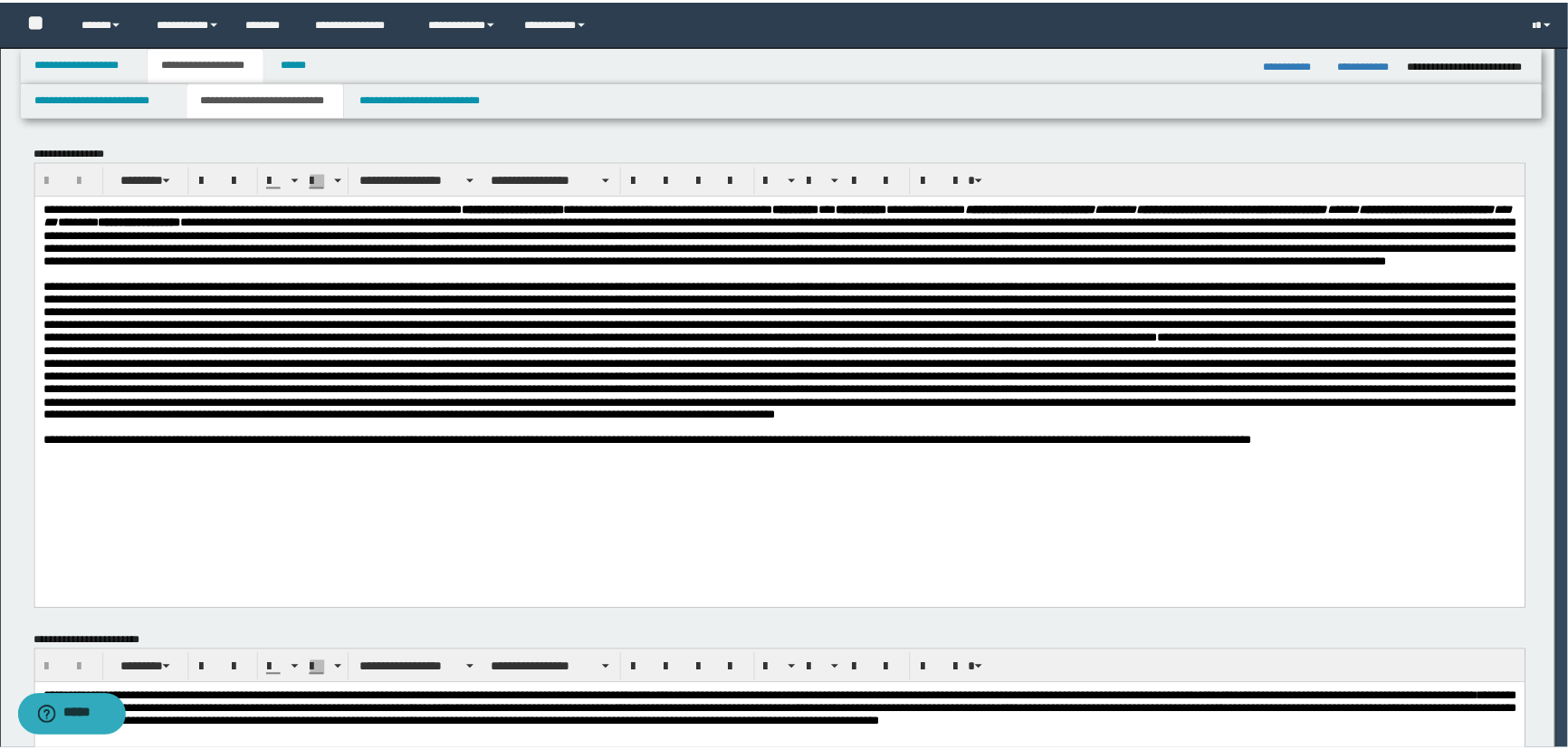 scroll, scrollTop: 0, scrollLeft: 0, axis: both 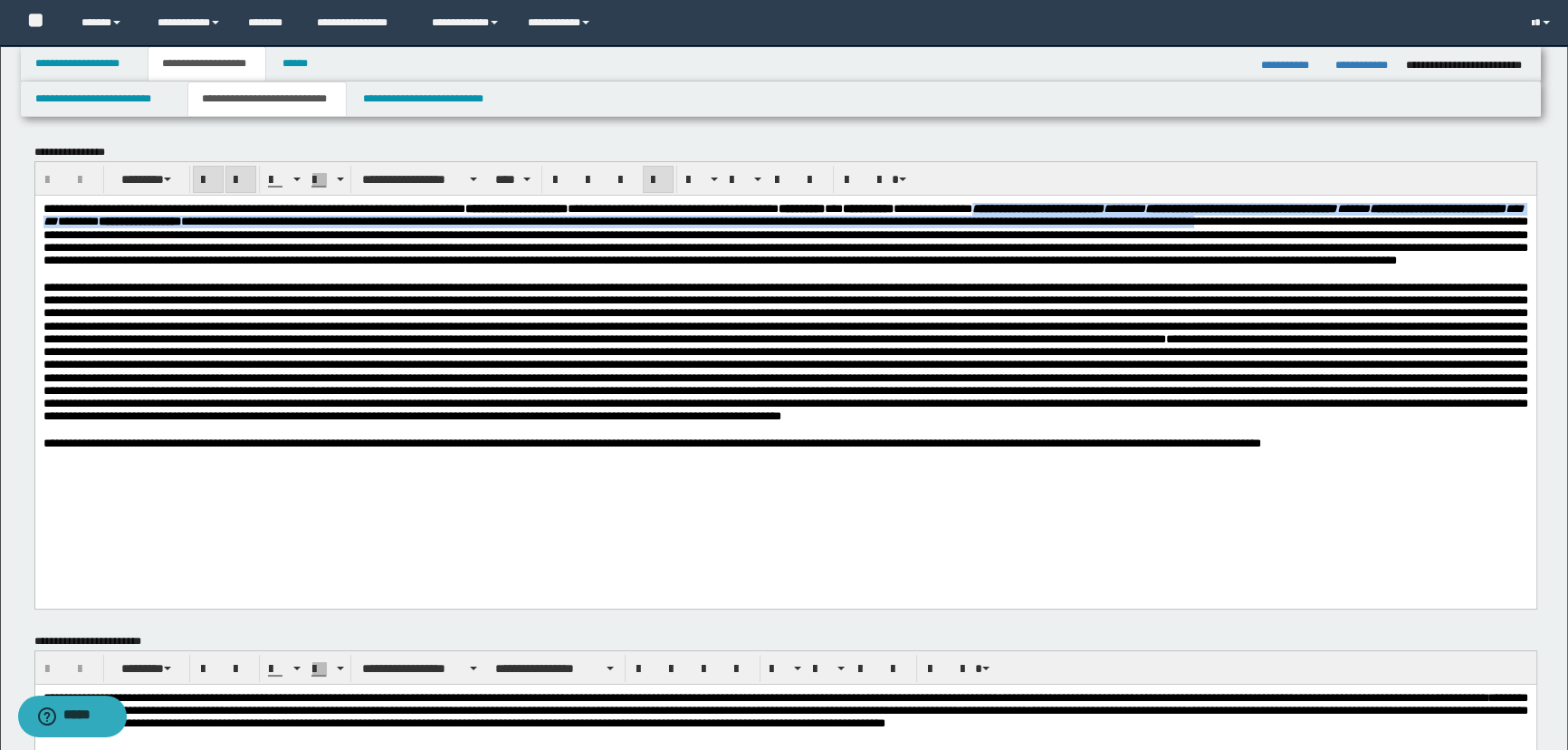 drag, startPoint x: 1200, startPoint y: 210, endPoint x: 305, endPoint y: 234, distance: 895.32173 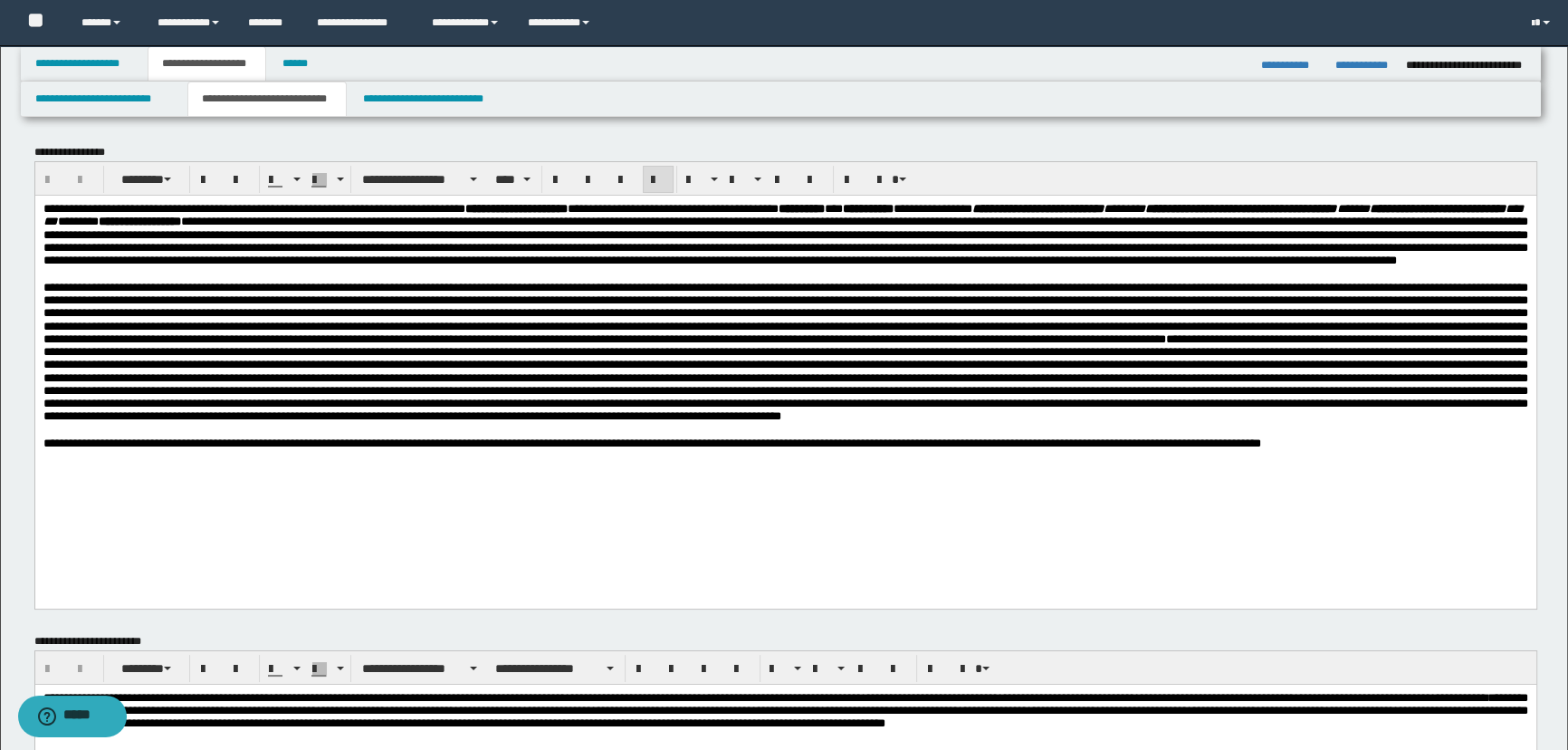 click at bounding box center [785, 312] 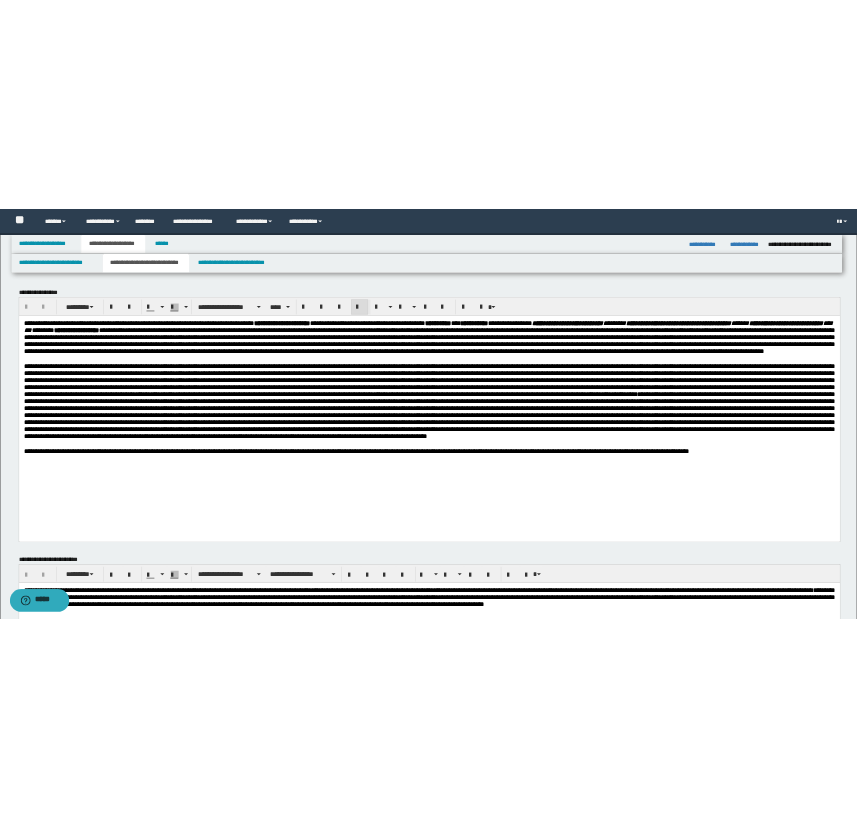 scroll, scrollTop: 90, scrollLeft: 0, axis: vertical 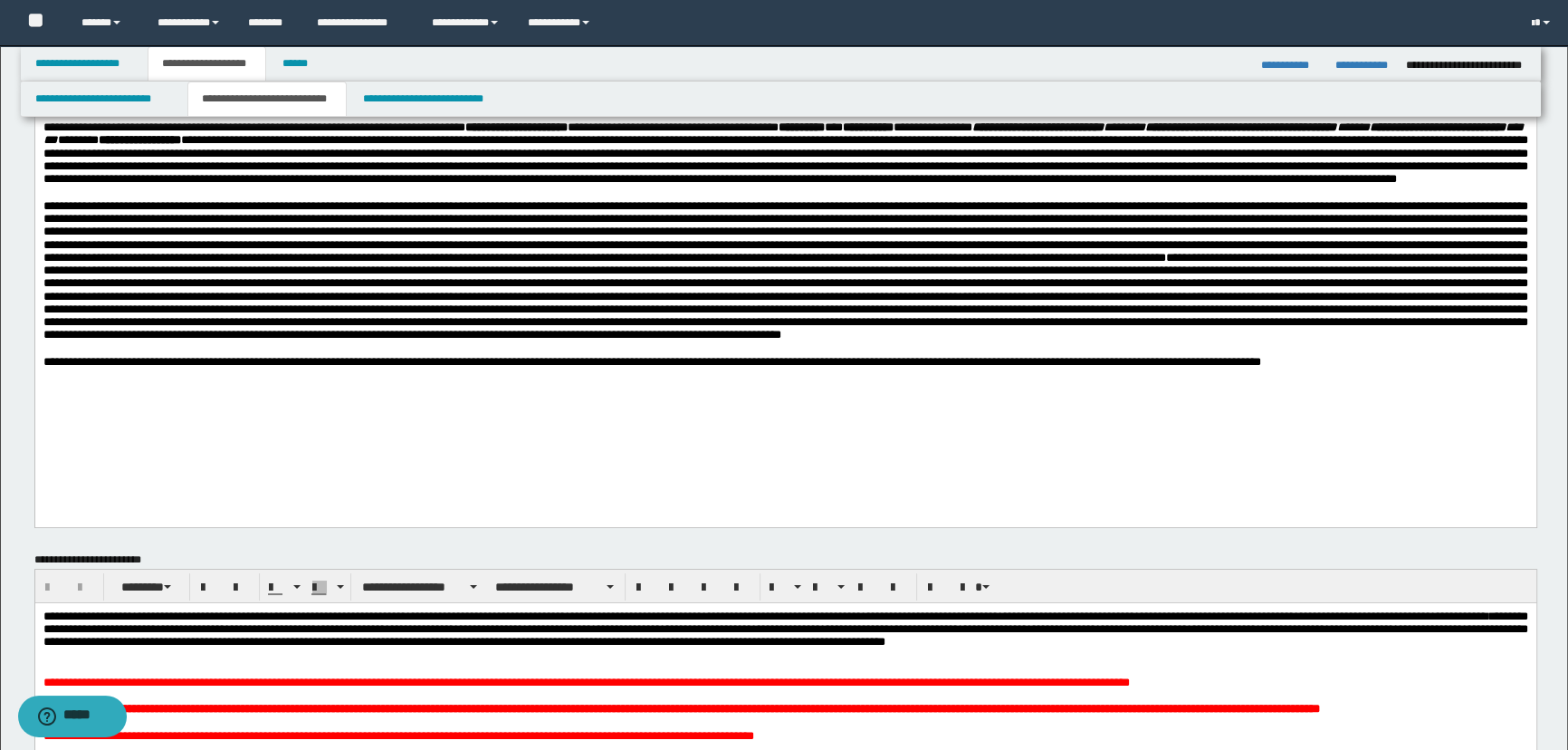 click on "**********" at bounding box center [651, 361] 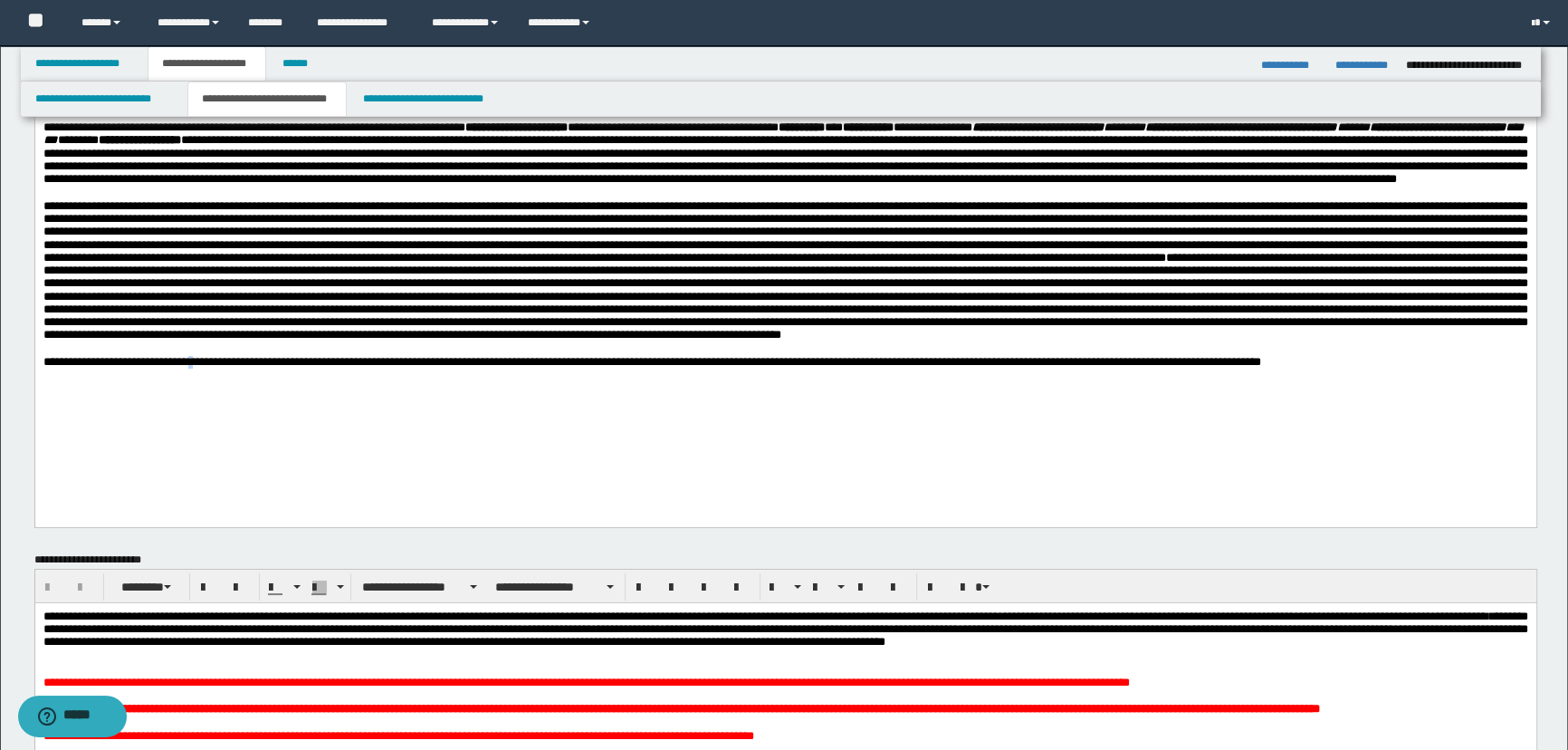 click on "**********" at bounding box center [651, 361] 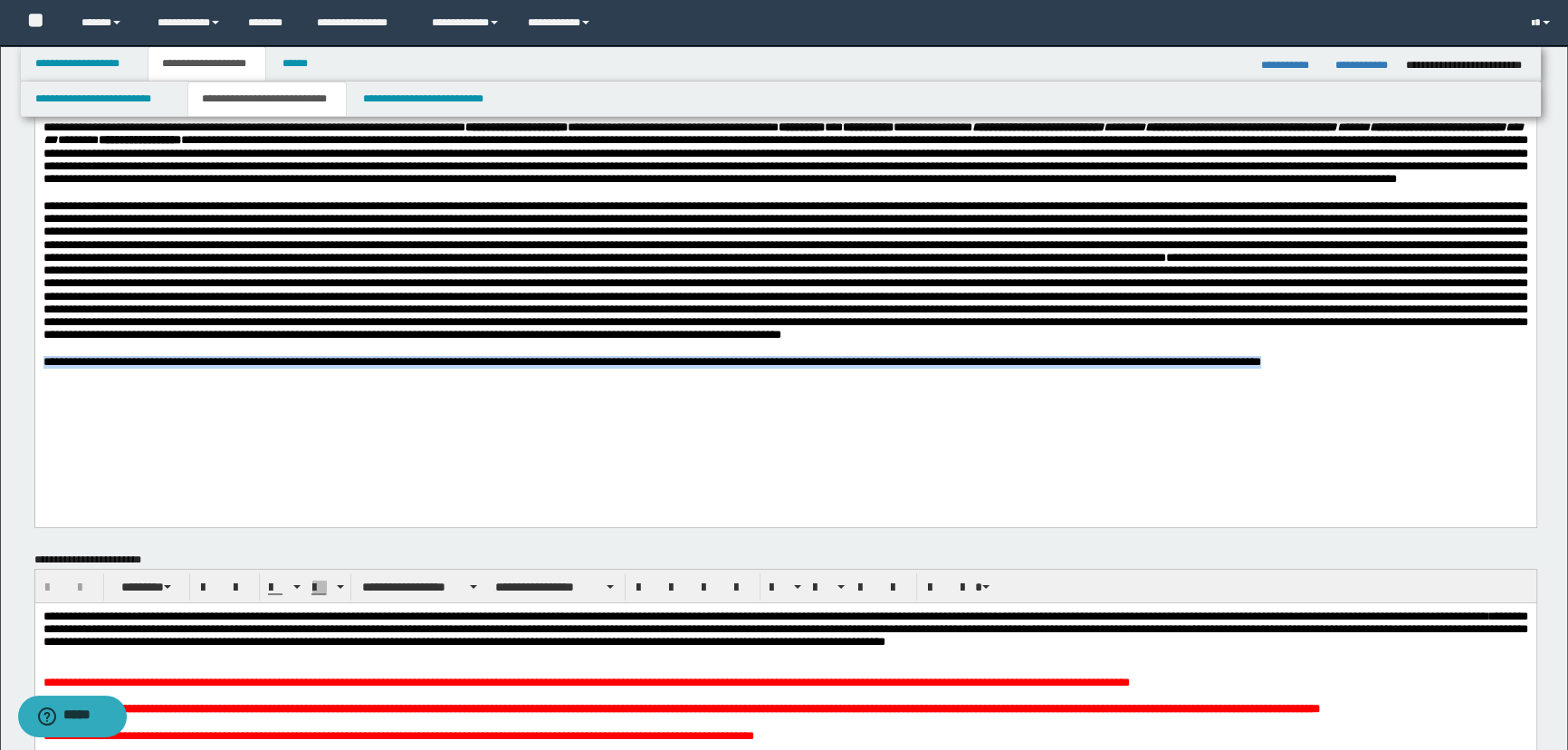 click on "**********" at bounding box center (651, 361) 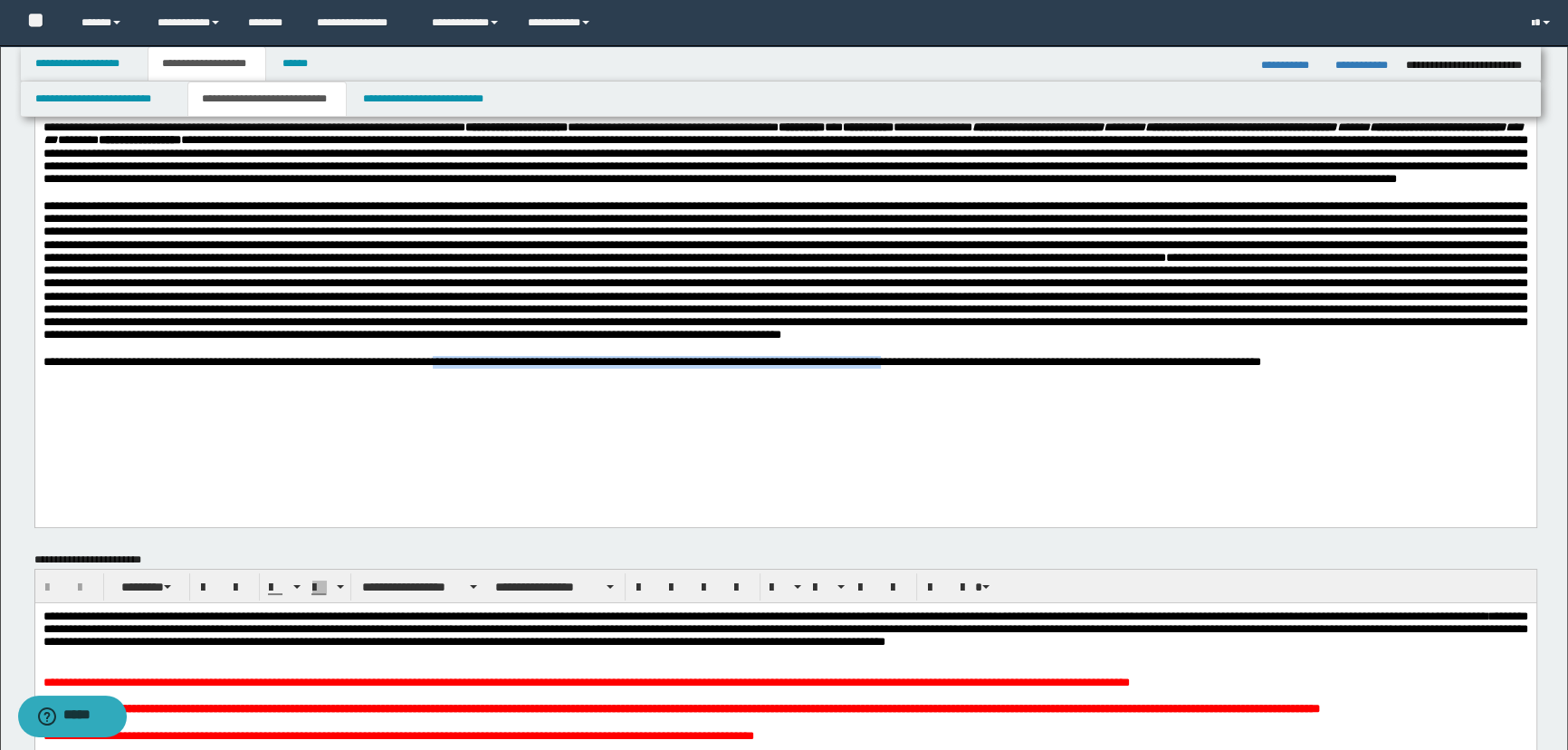 drag, startPoint x: 504, startPoint y: 428, endPoint x: 1037, endPoint y: 419, distance: 533.07598 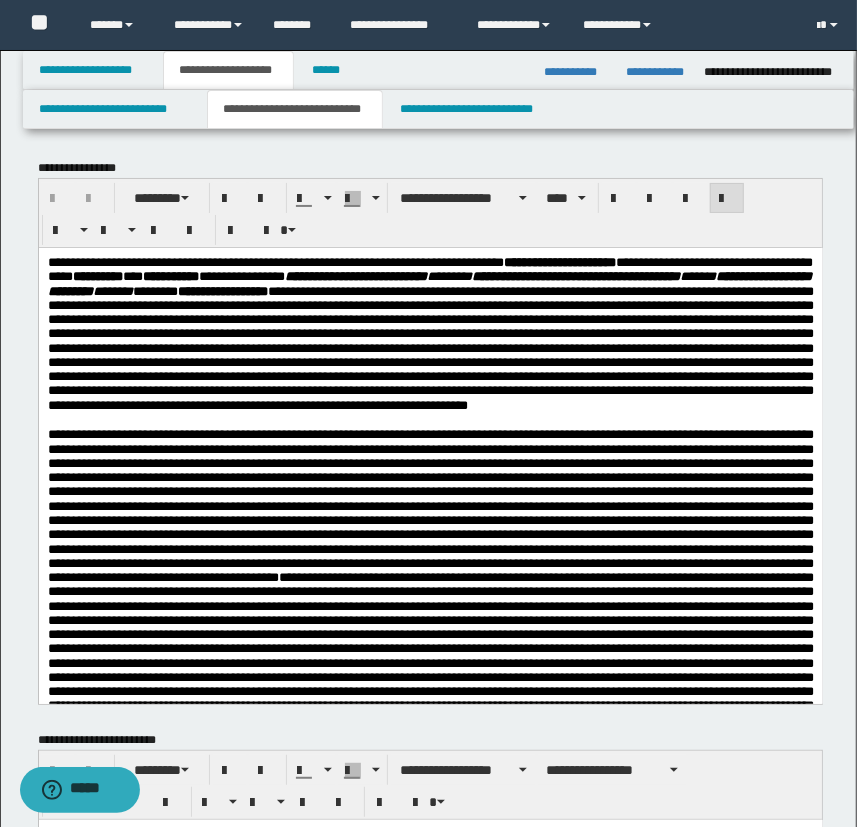 scroll, scrollTop: 90, scrollLeft: 0, axis: vertical 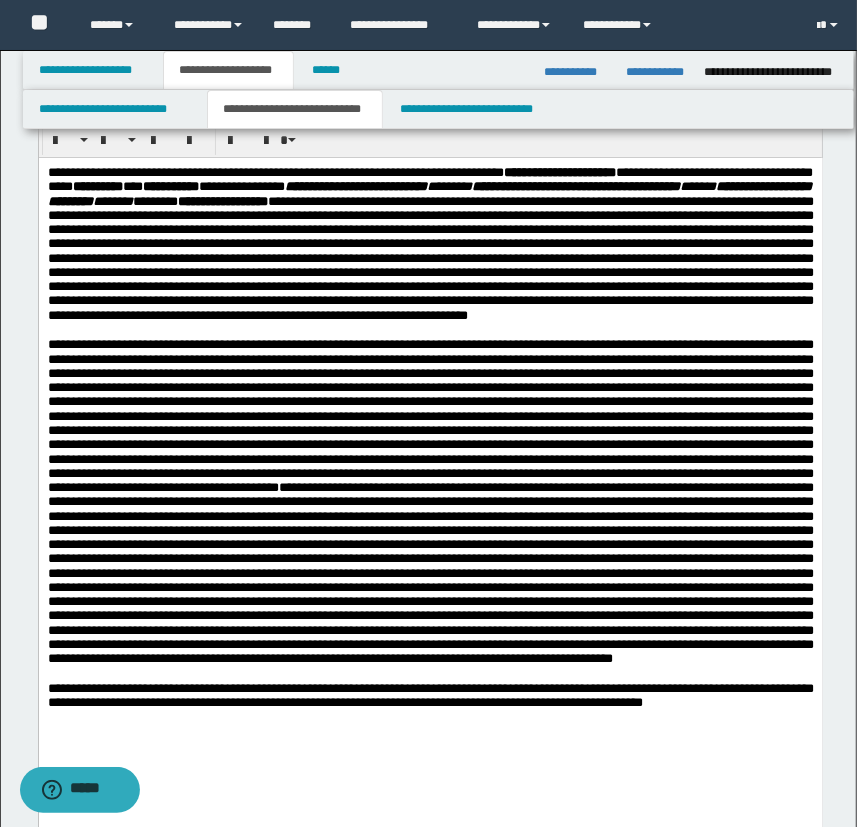 click on "**********" at bounding box center [430, 243] 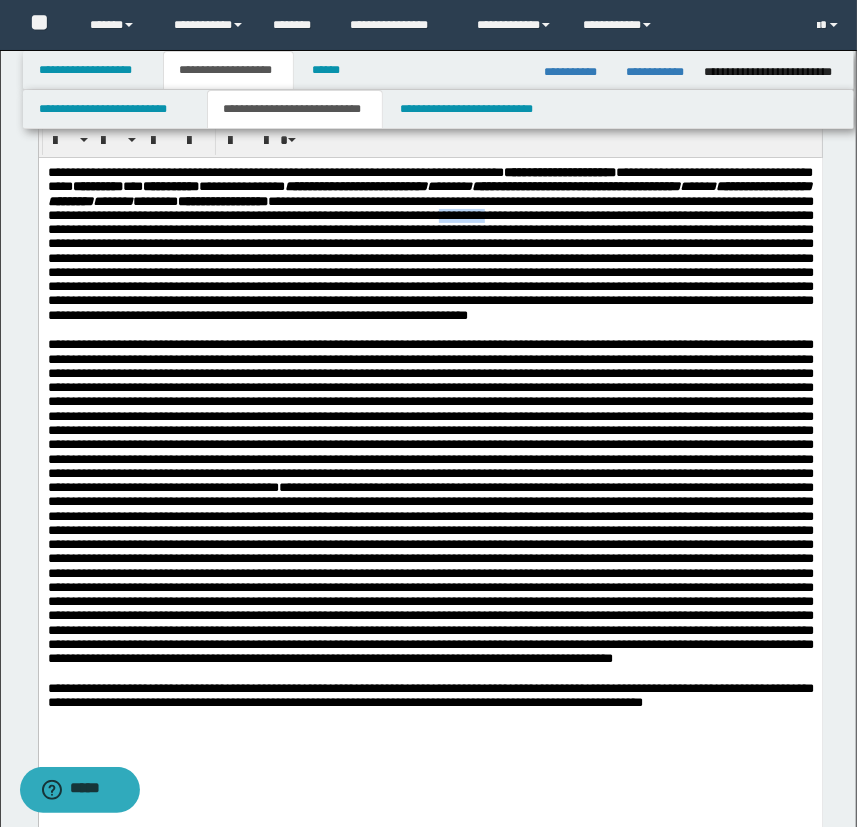 click on "**********" at bounding box center [430, 243] 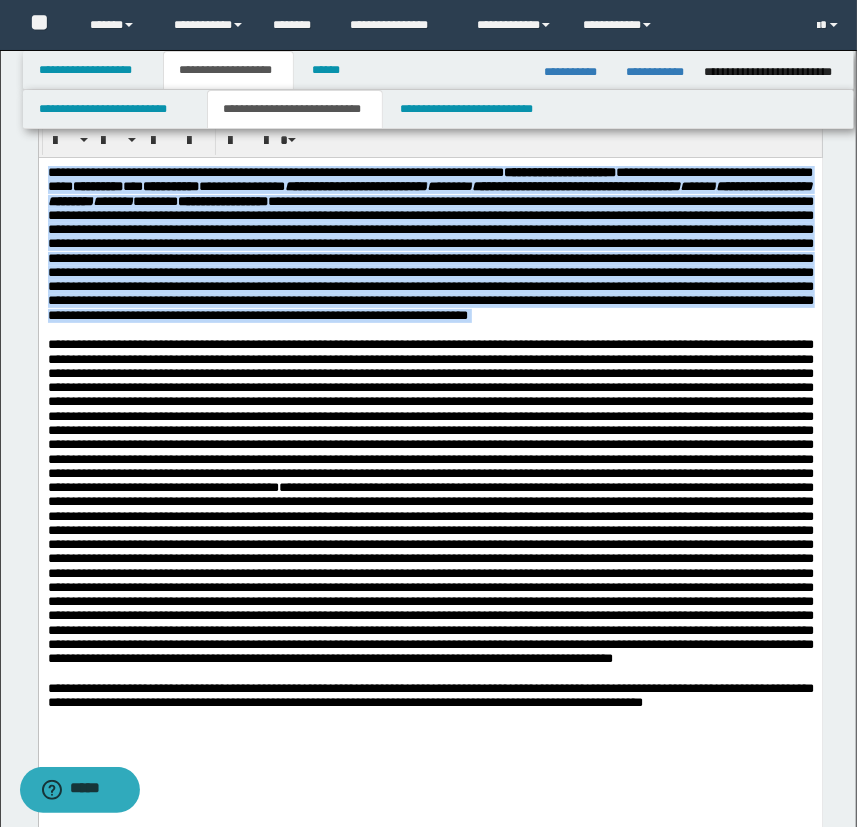 click on "**********" at bounding box center [430, 243] 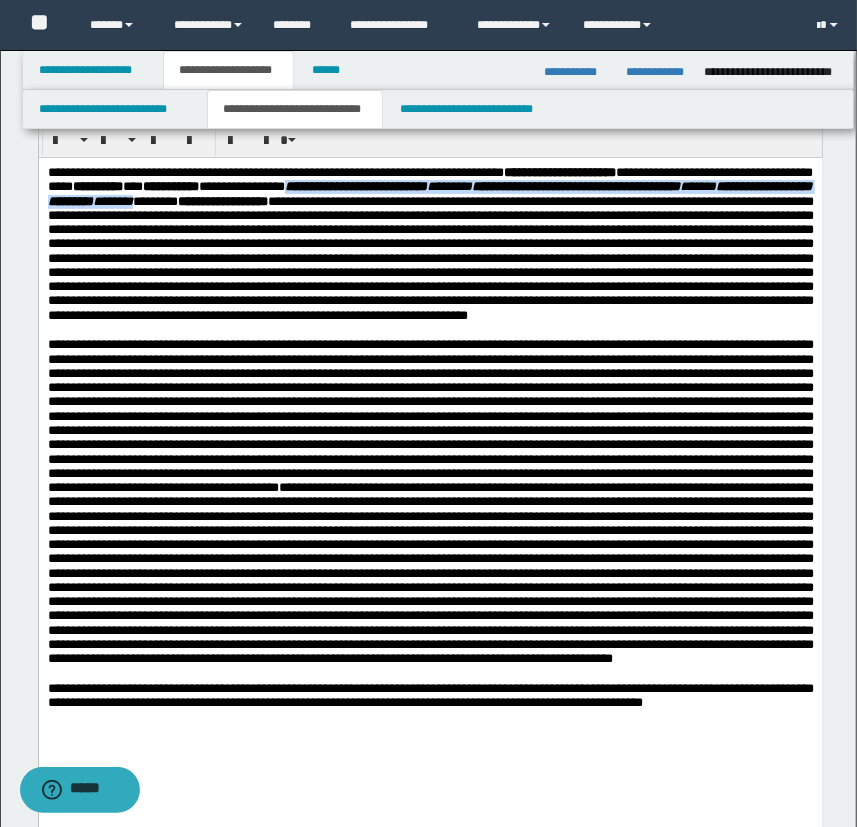 drag, startPoint x: 579, startPoint y: 190, endPoint x: 623, endPoint y: 208, distance: 47.539455 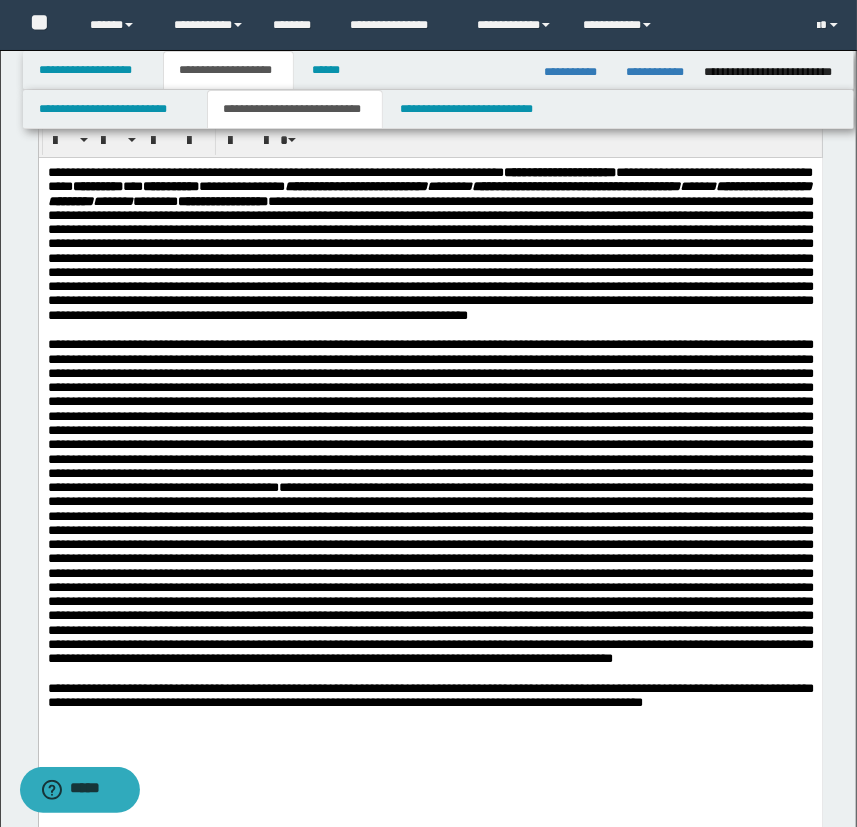 click on "**********" at bounding box center [430, 243] 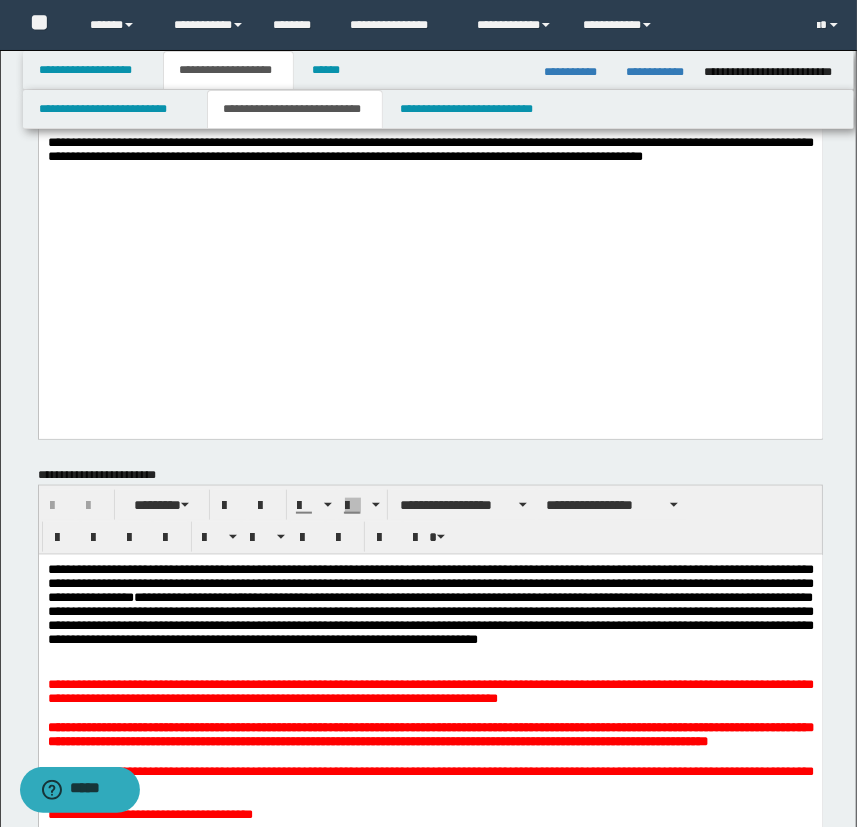scroll, scrollTop: 727, scrollLeft: 0, axis: vertical 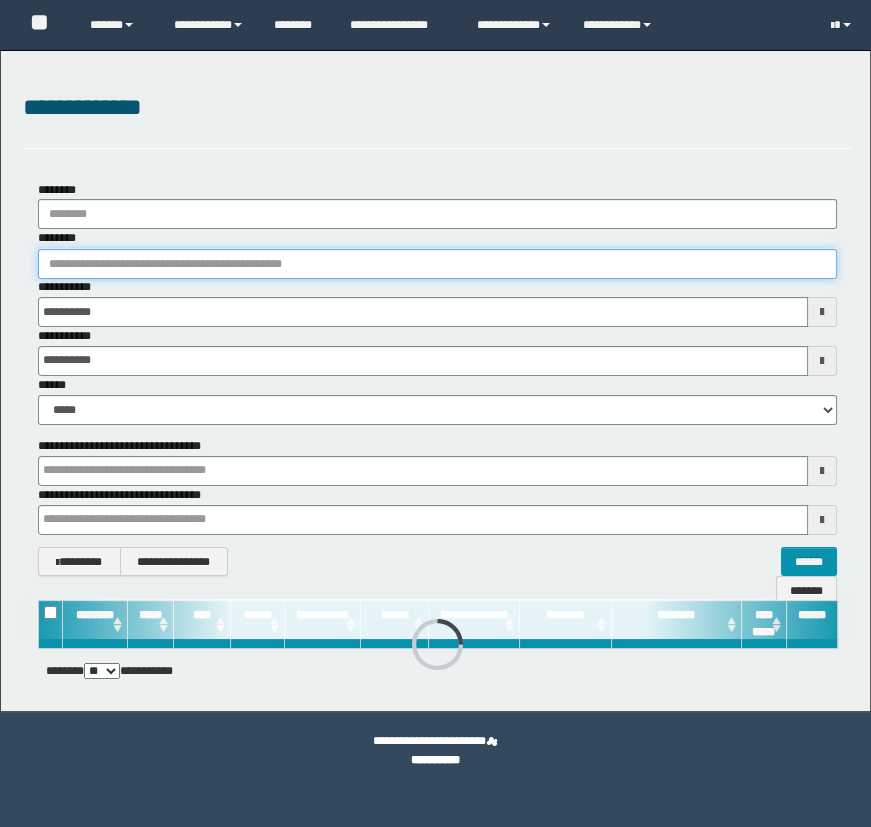 click on "********" at bounding box center (438, 264) 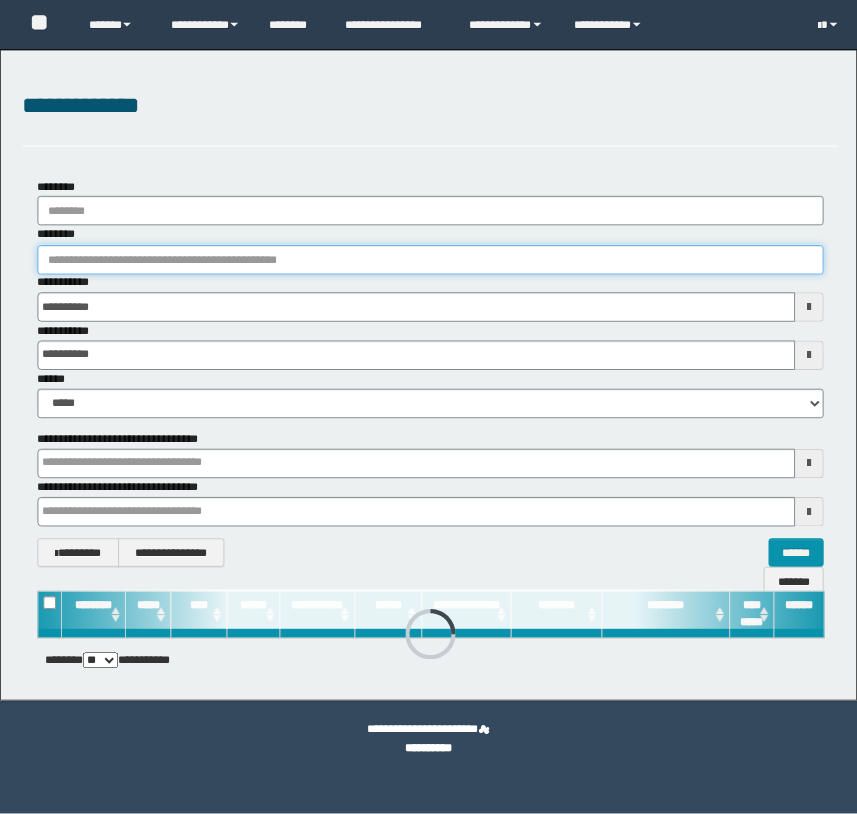 scroll, scrollTop: 0, scrollLeft: 0, axis: both 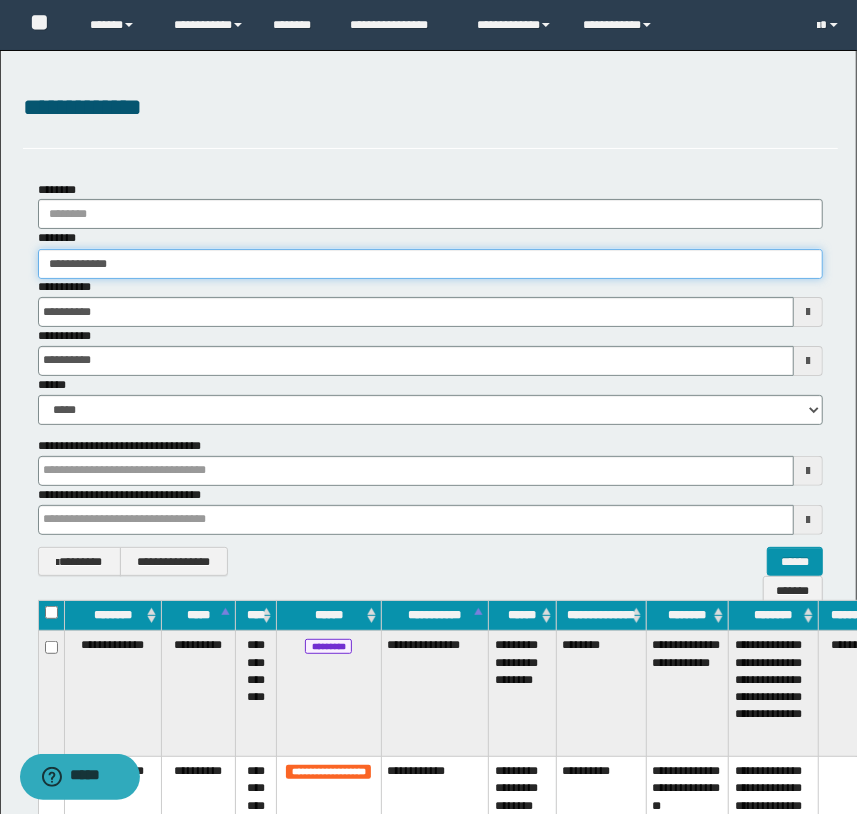 type on "**********" 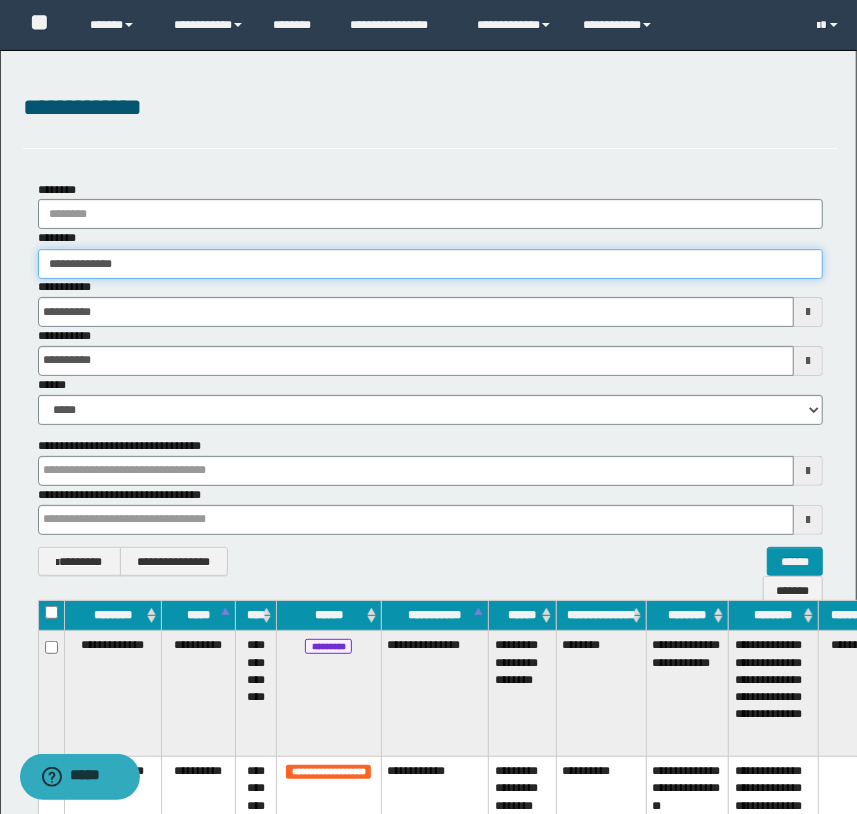 type on "**********" 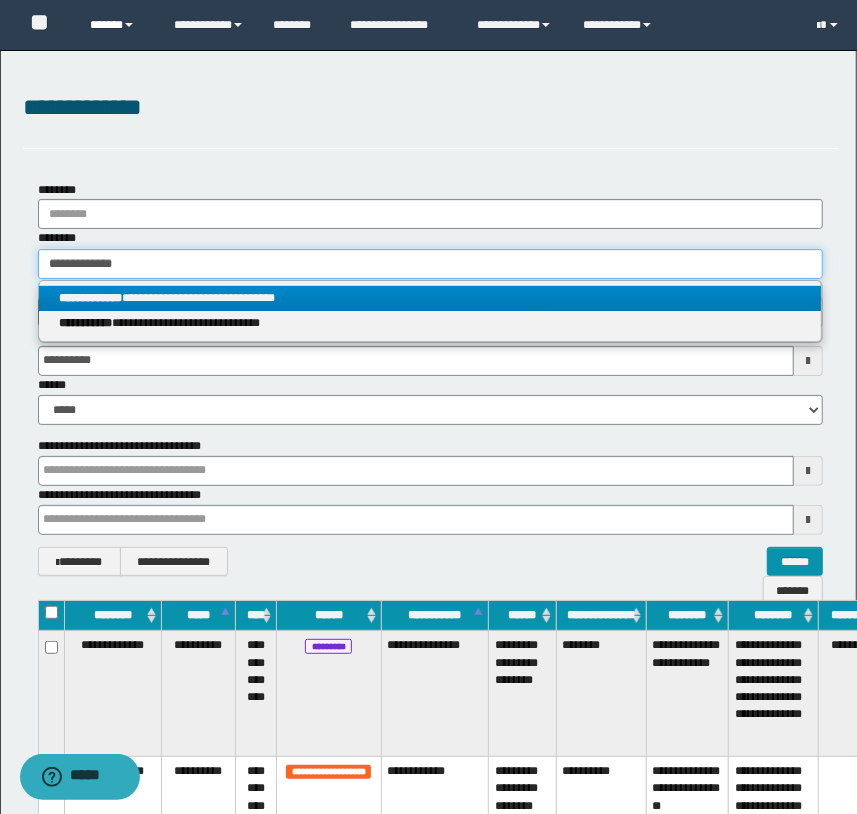 type on "**********" 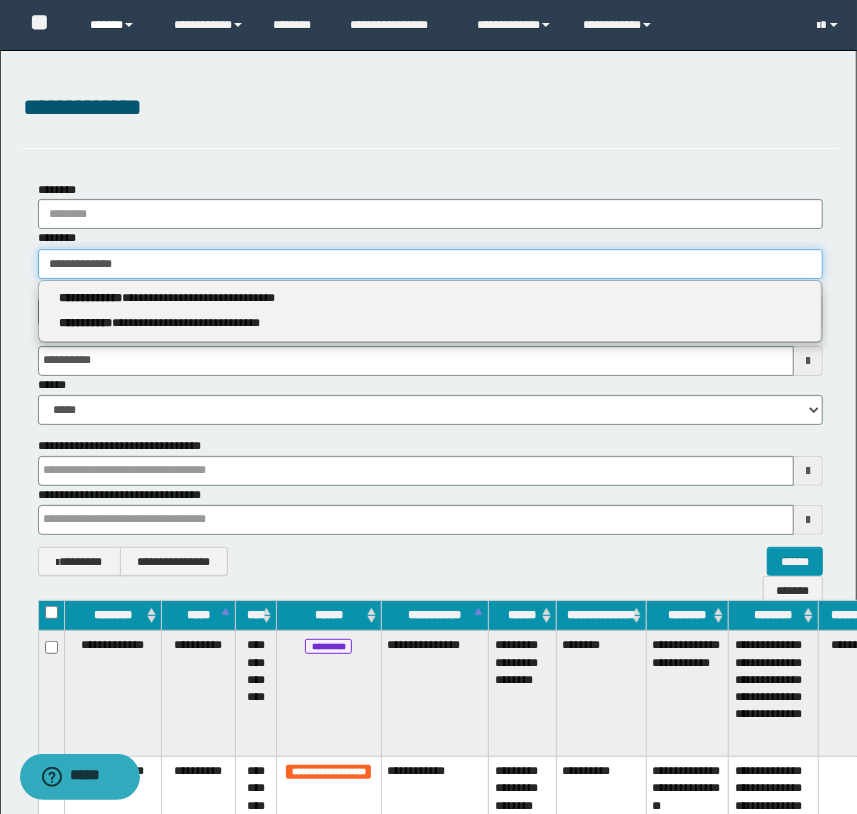 type on "**********" 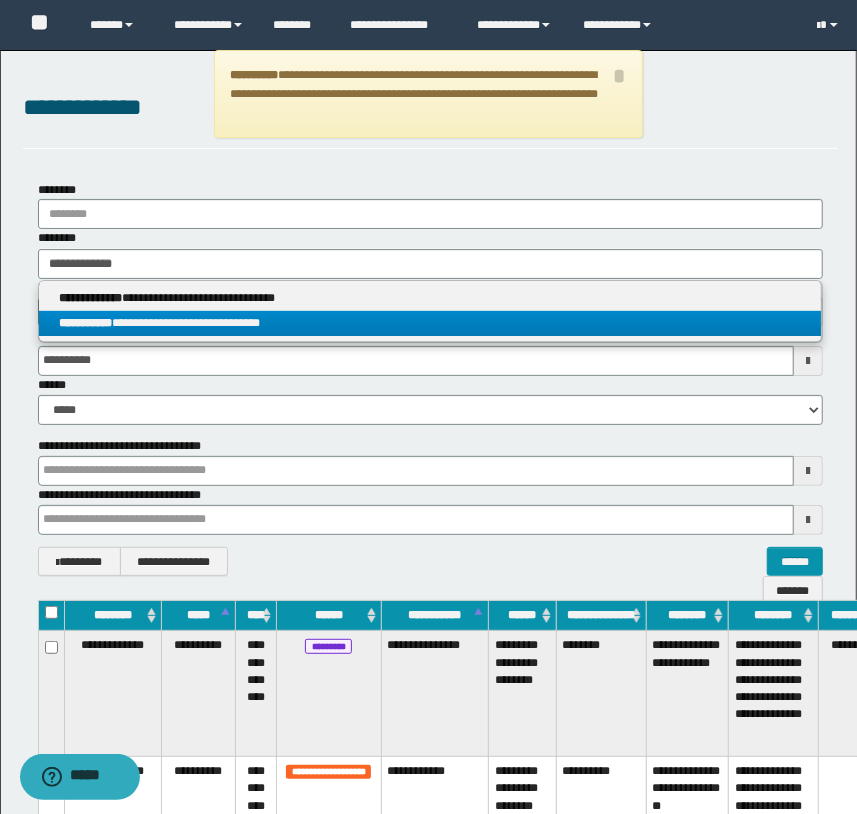 click on "**********" at bounding box center (430, 323) 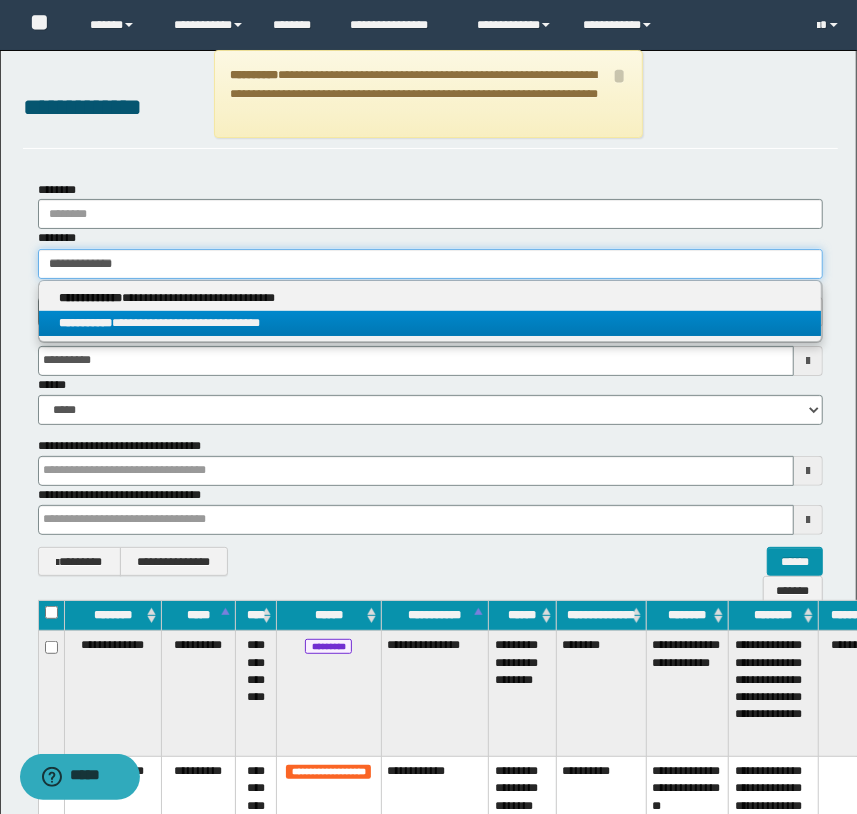 type 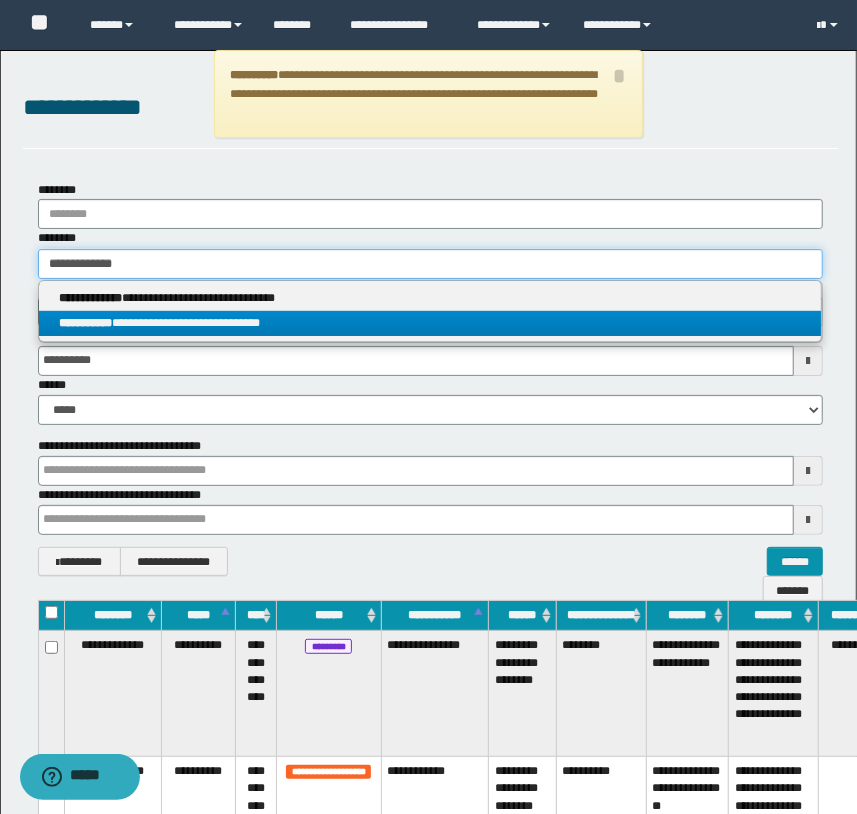 type on "**********" 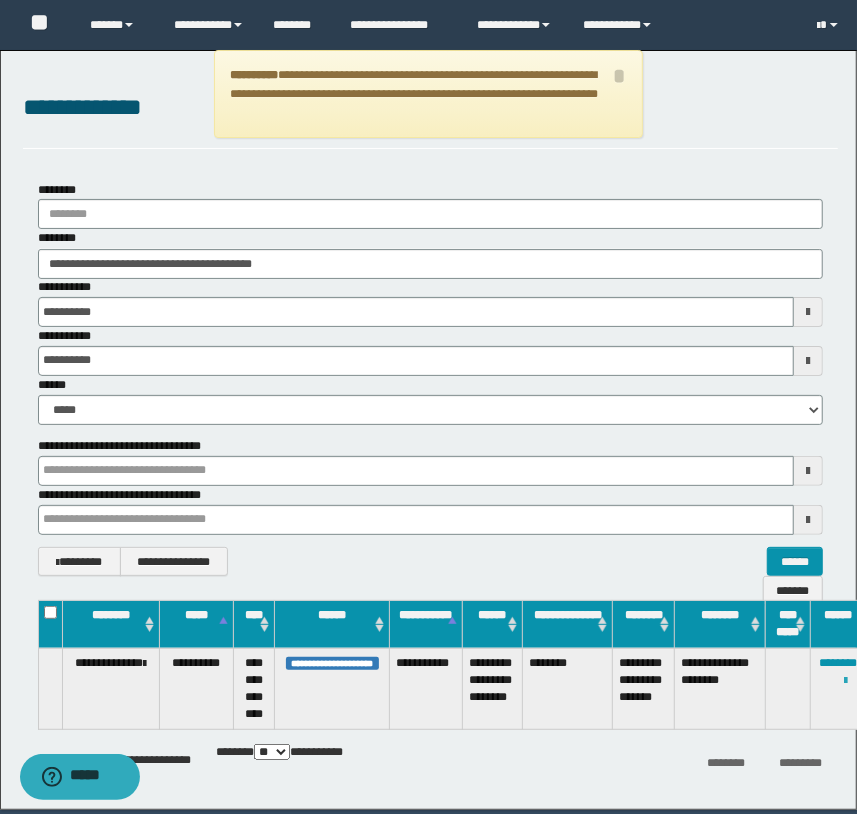 click at bounding box center (845, 681) 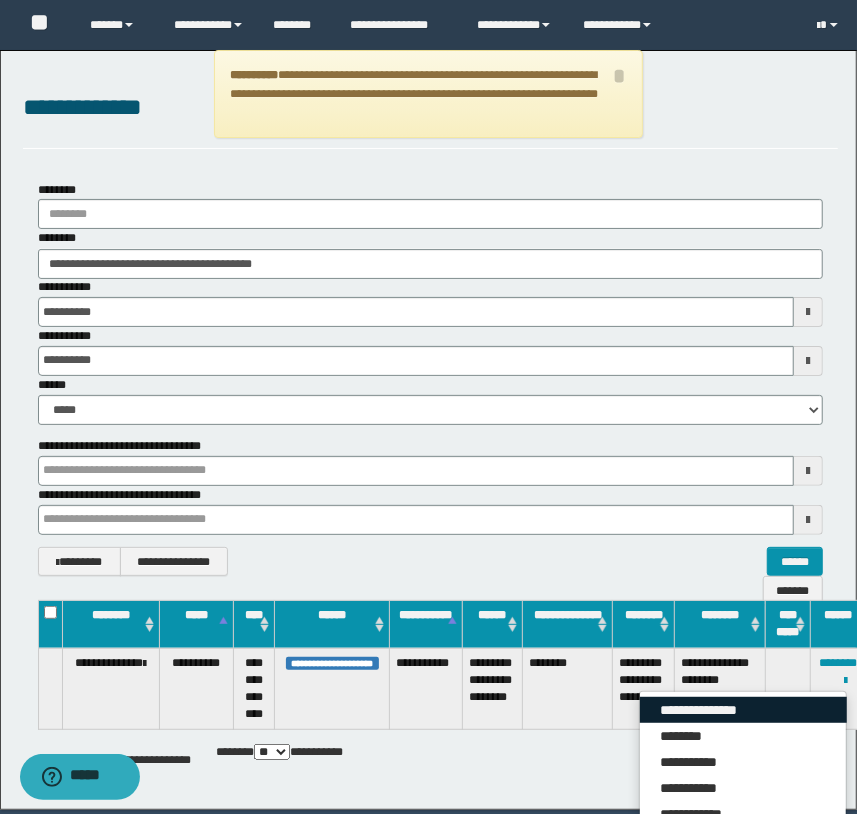 click on "**********" at bounding box center (743, 710) 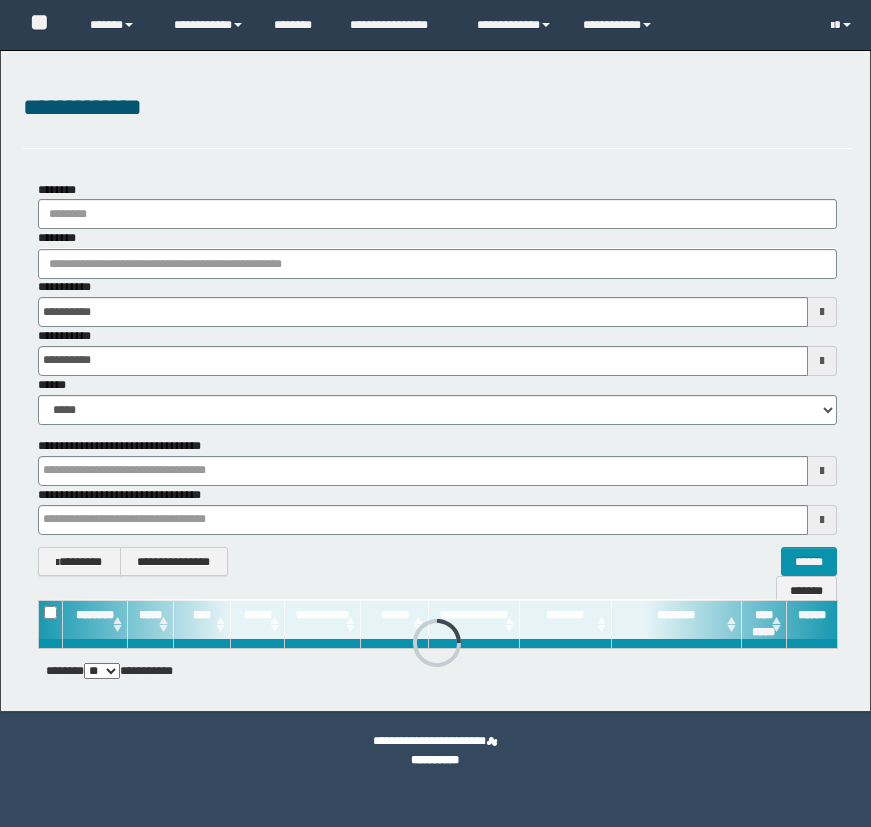 scroll, scrollTop: 0, scrollLeft: 0, axis: both 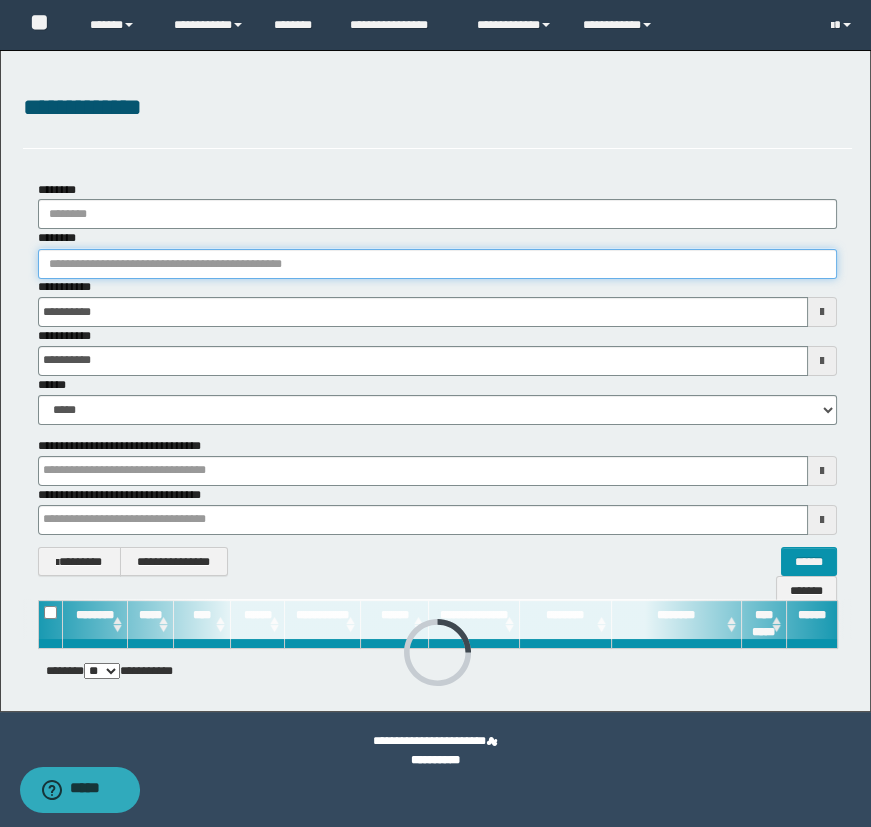 click on "********" at bounding box center [438, 264] 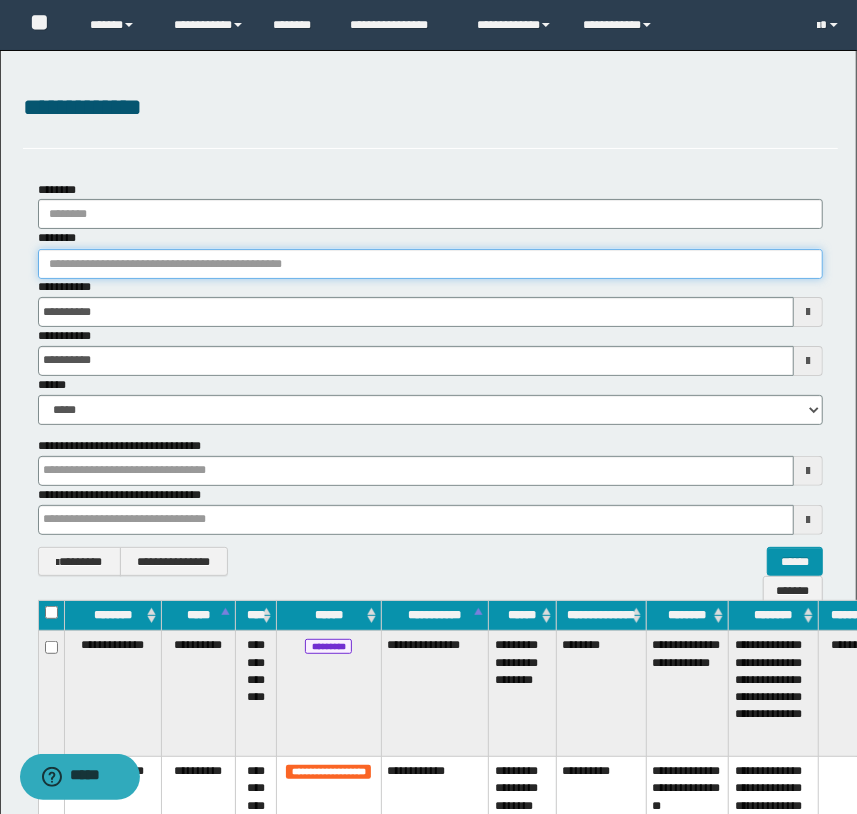 paste on "********" 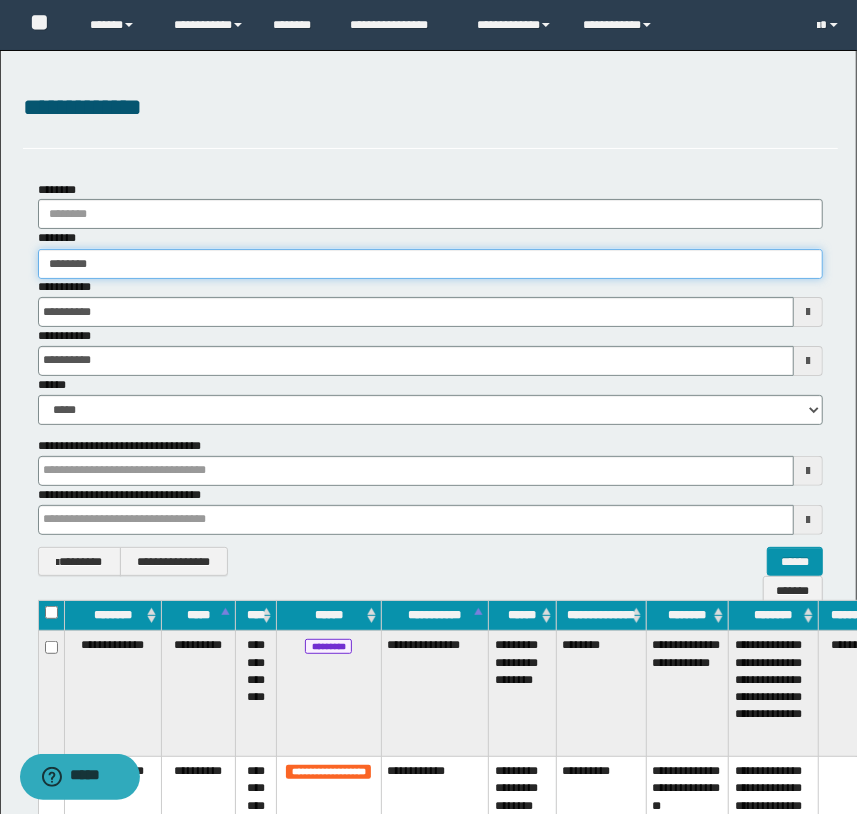 type on "********" 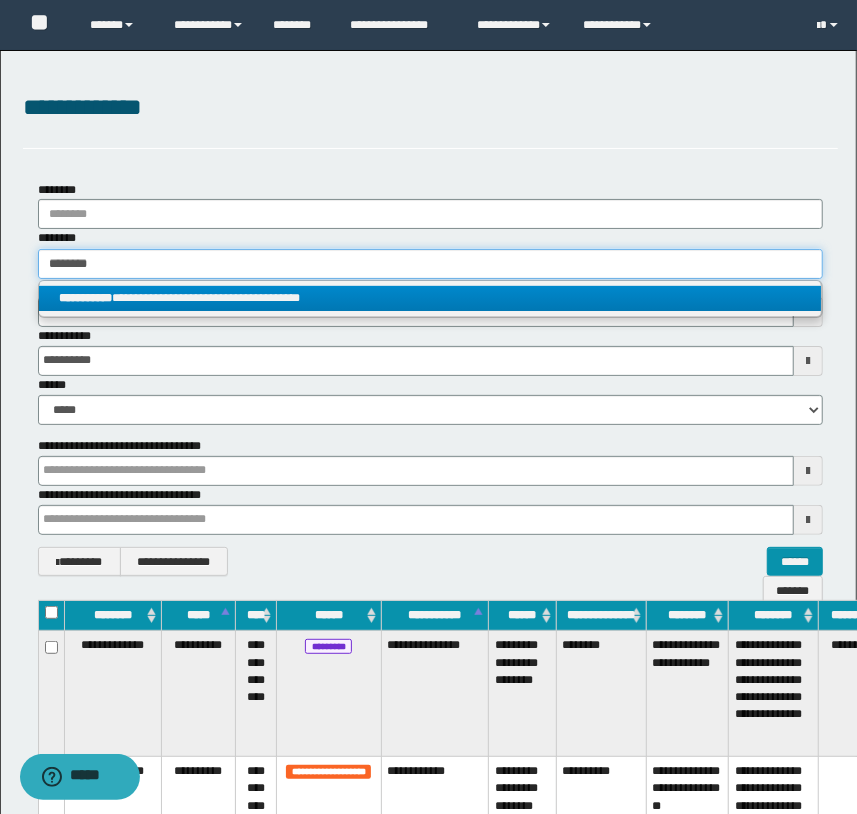 type on "********" 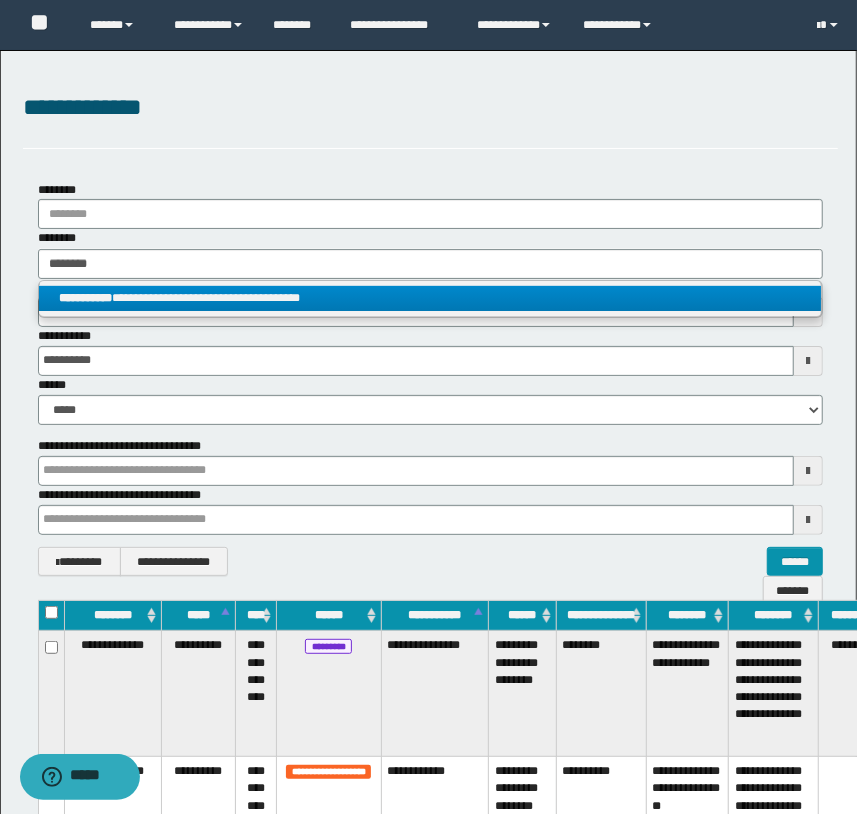 click on "**********" at bounding box center (85, 298) 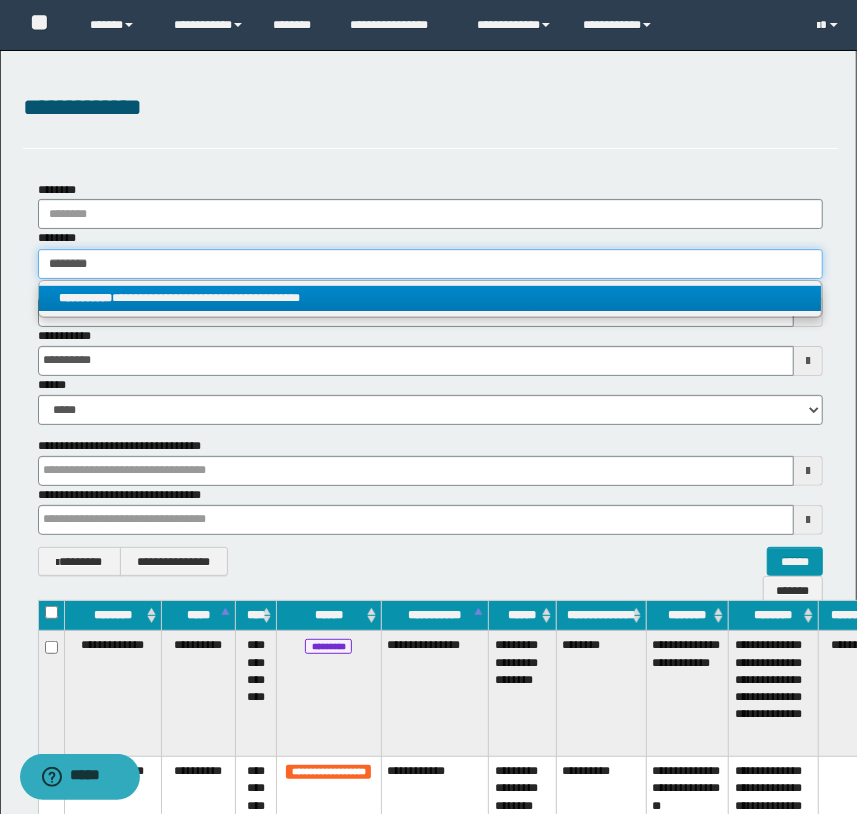 type 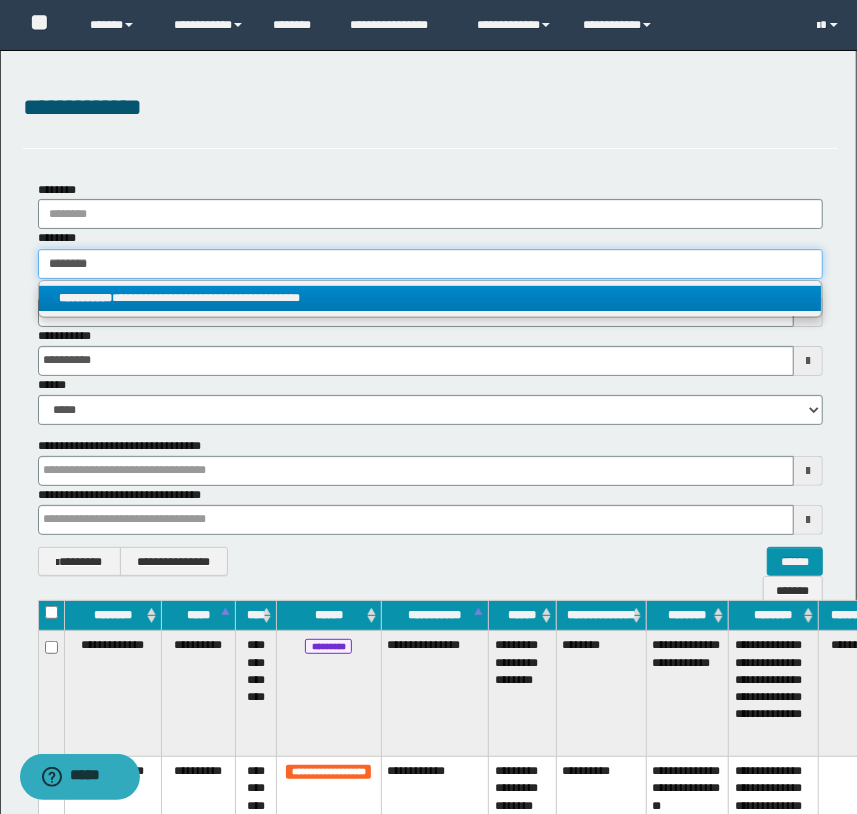 type on "**********" 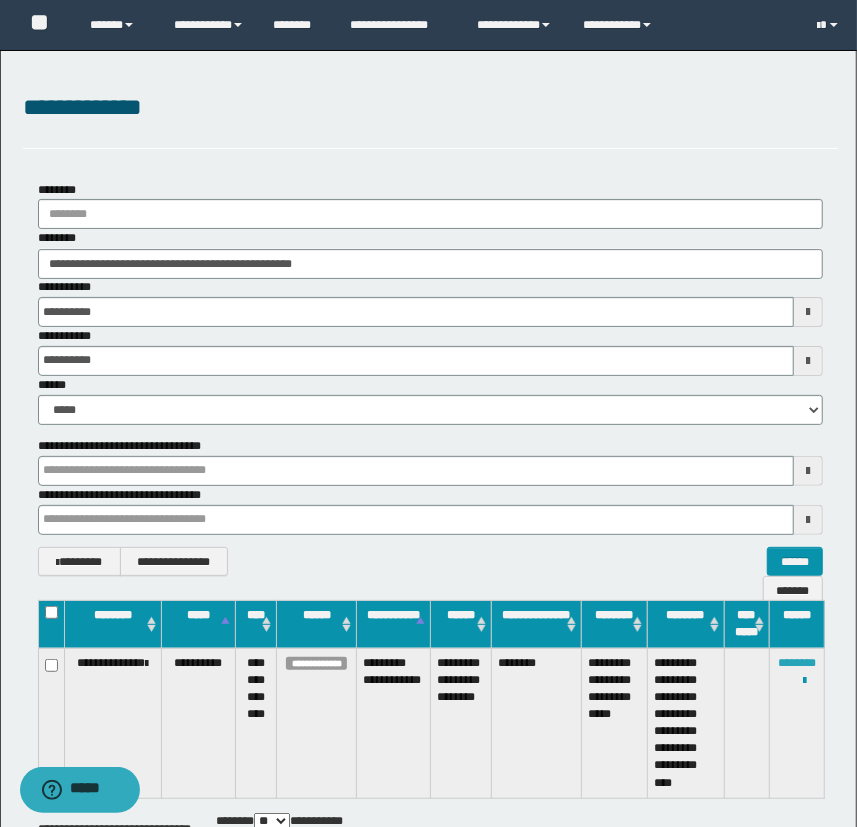 click on "********" at bounding box center [797, 663] 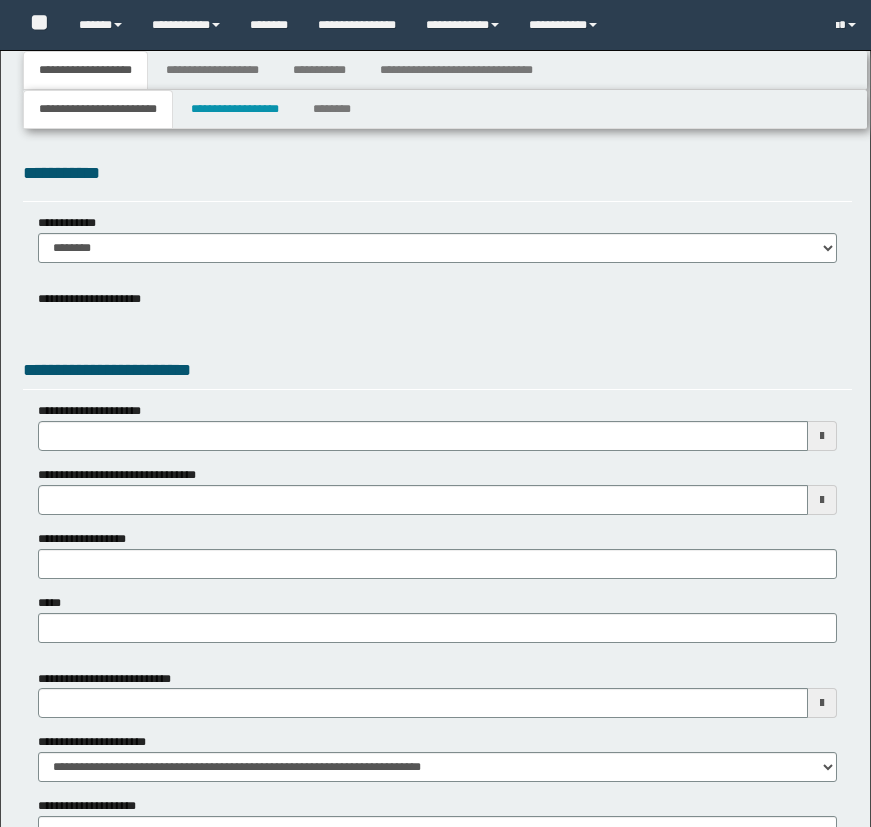 type 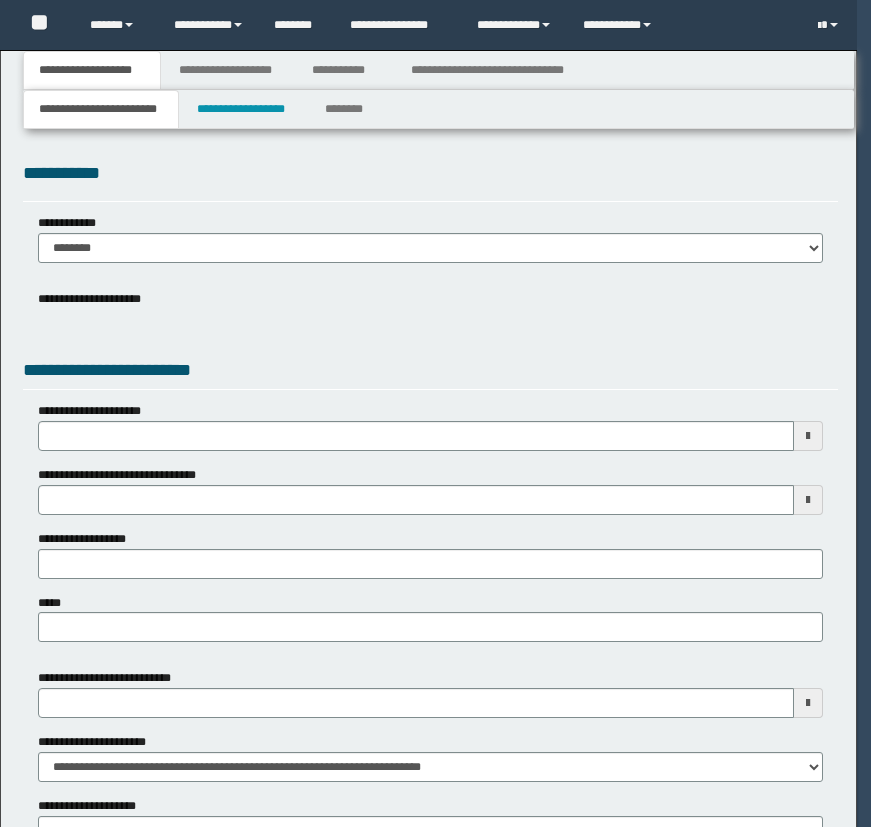 scroll, scrollTop: 0, scrollLeft: 0, axis: both 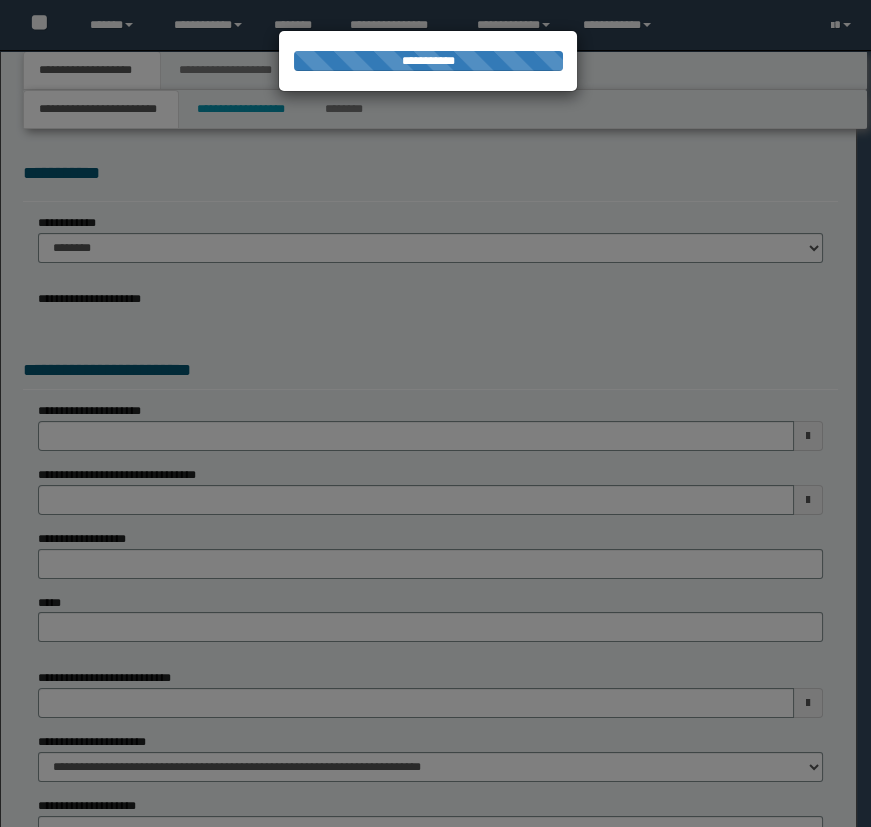 type on "**********" 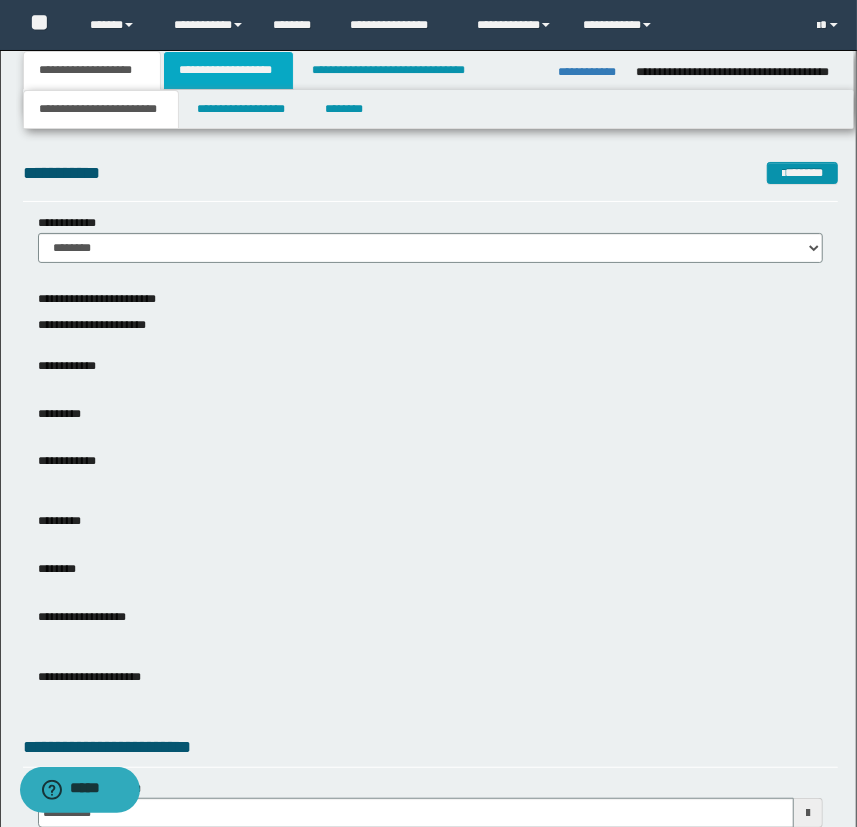 click on "**********" at bounding box center [228, 70] 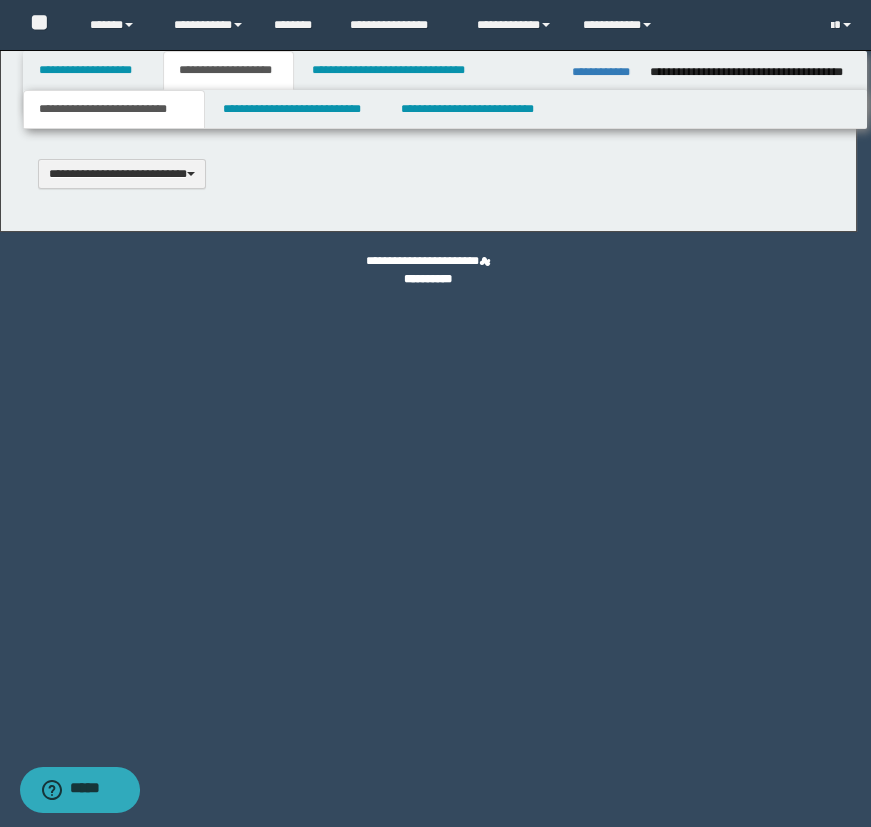 scroll, scrollTop: 0, scrollLeft: 0, axis: both 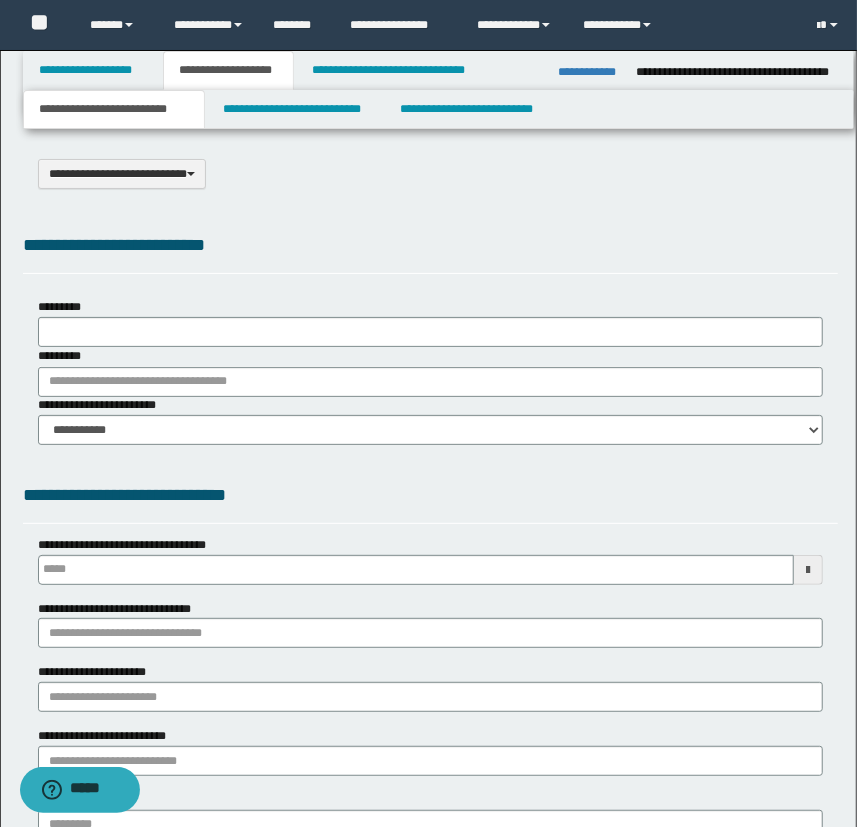 select on "*" 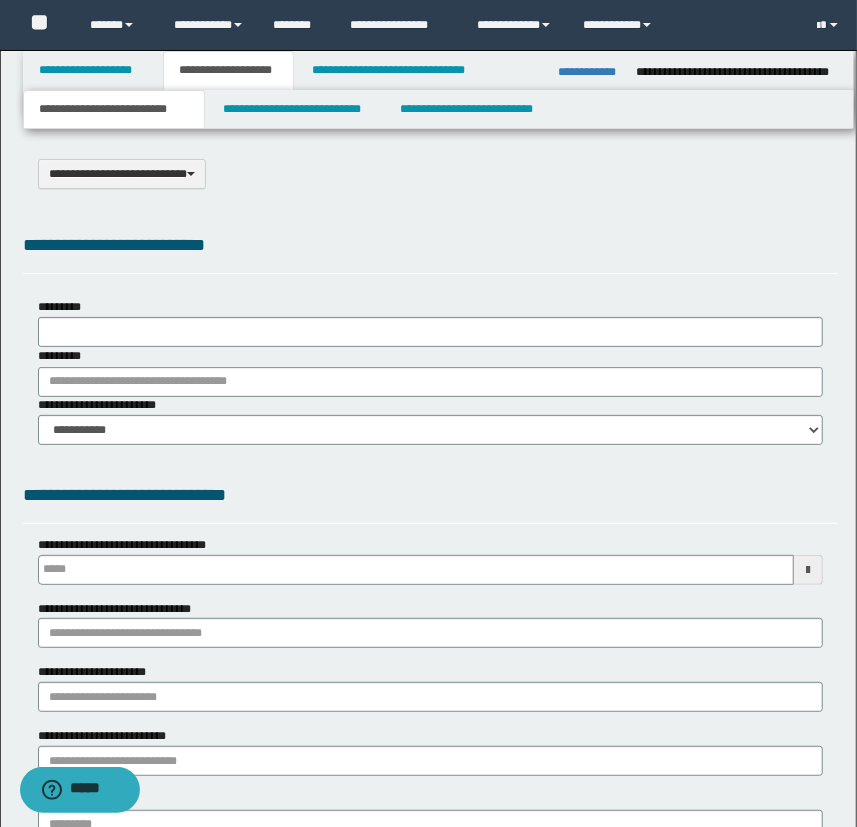 type 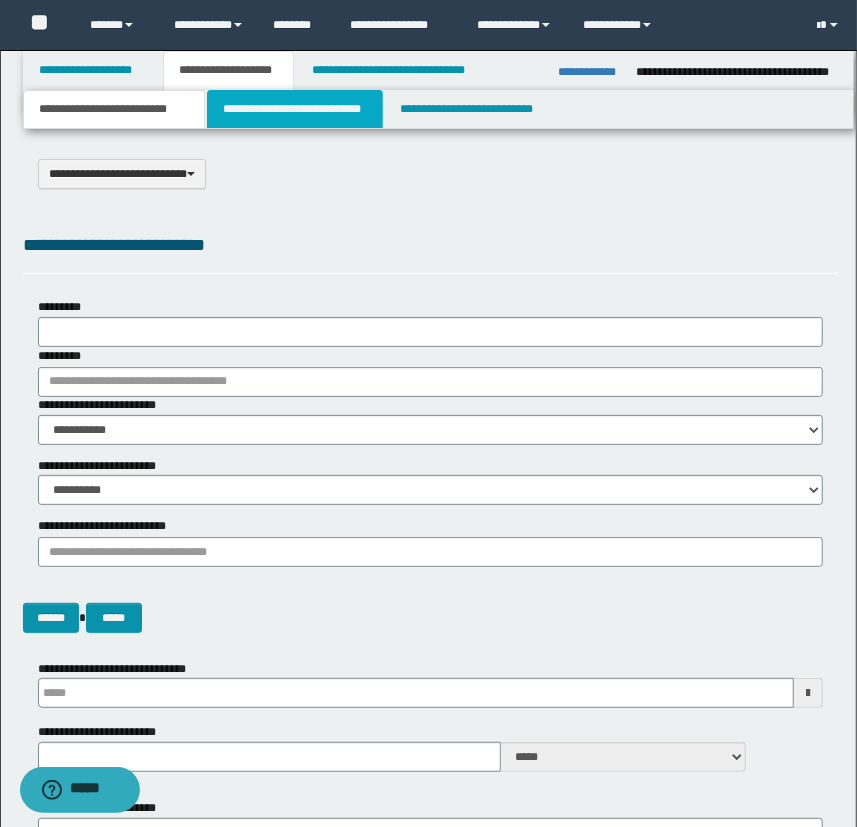 click on "**********" at bounding box center (294, 109) 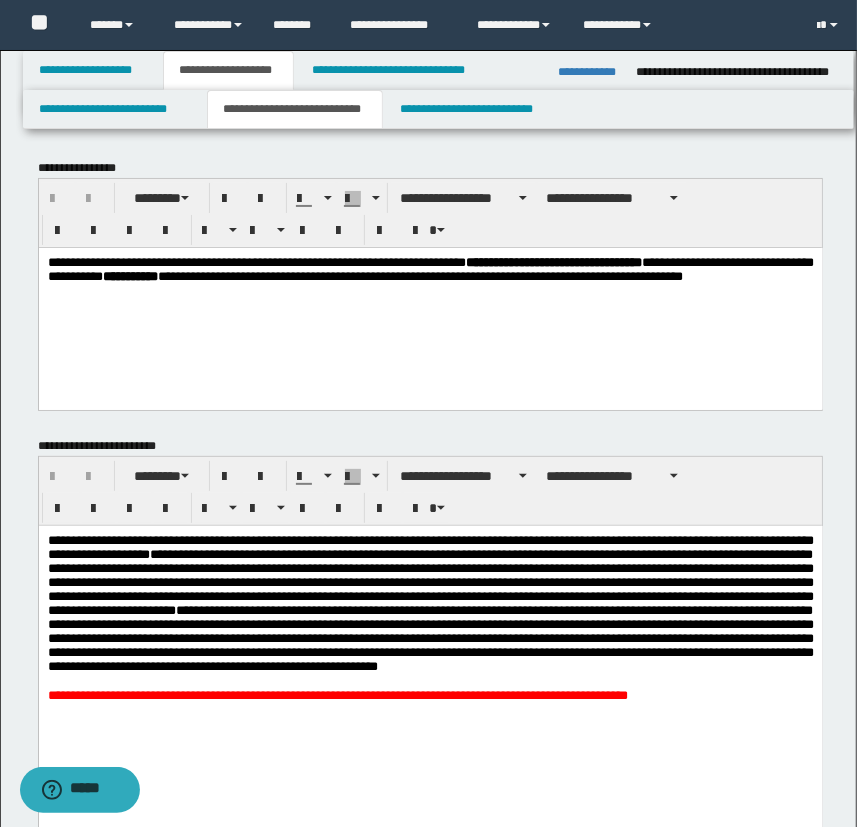 scroll, scrollTop: 272, scrollLeft: 0, axis: vertical 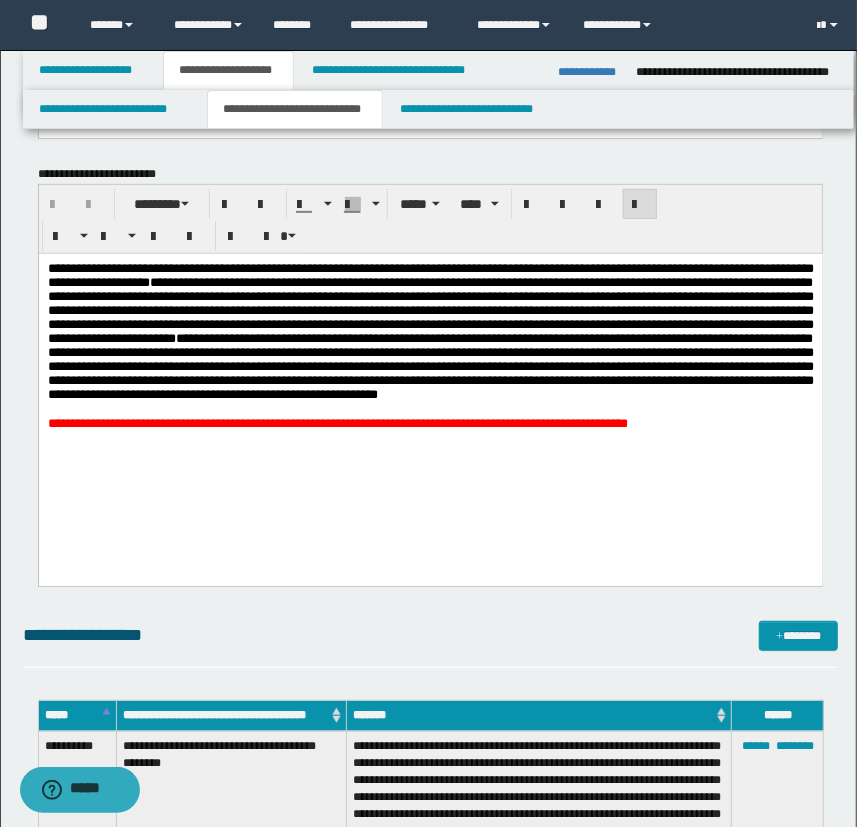 click on "**********" at bounding box center (430, 423) 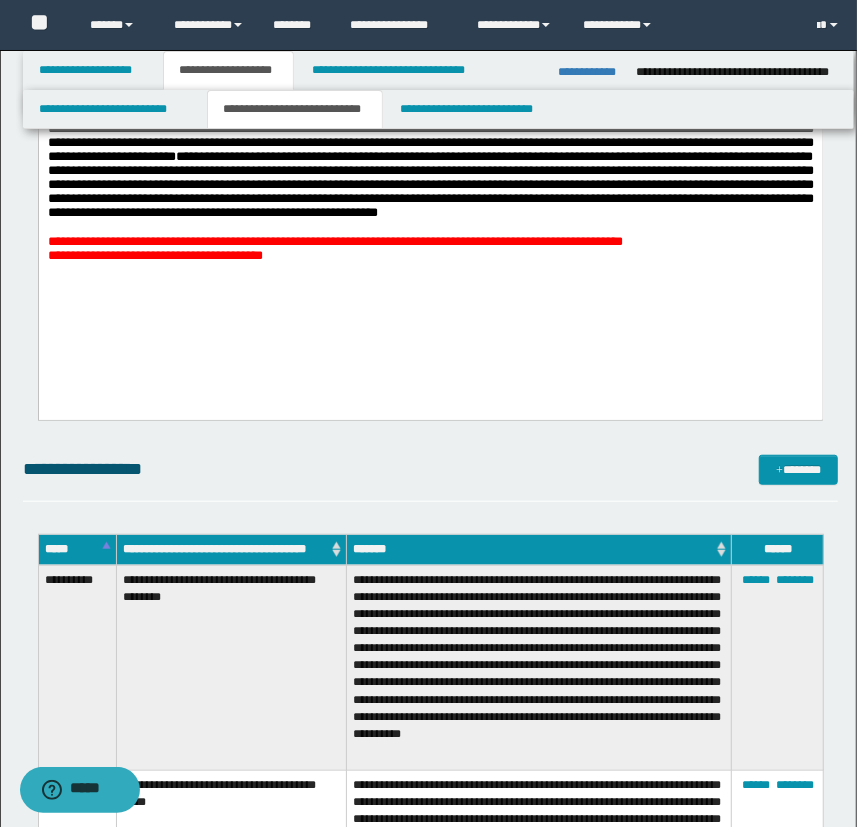 scroll, scrollTop: 545, scrollLeft: 0, axis: vertical 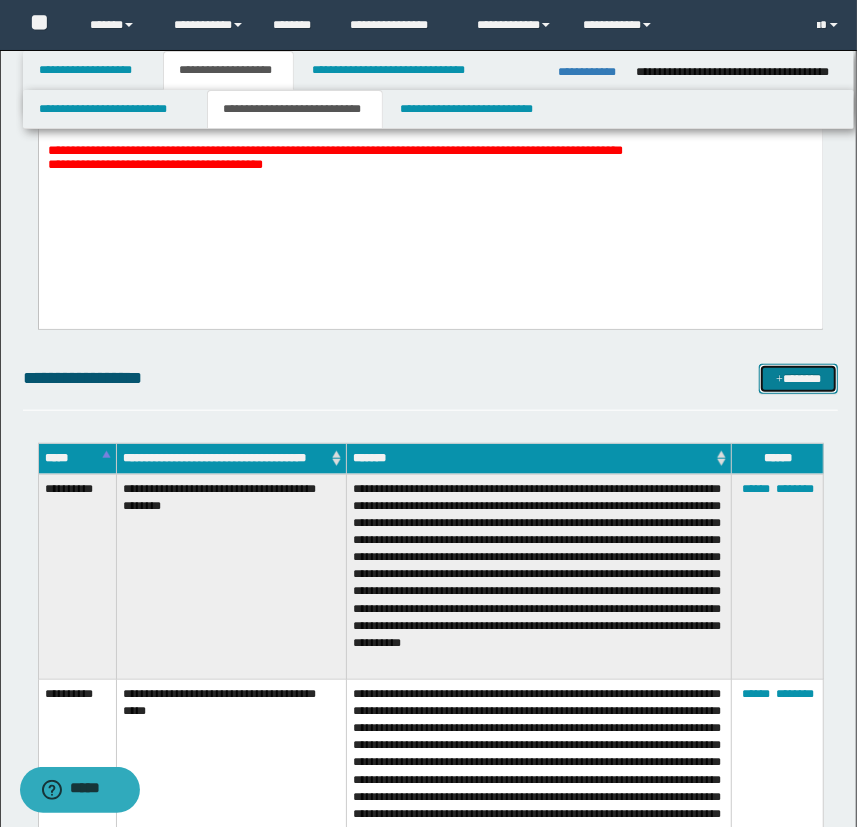 click on "*******" at bounding box center (799, 379) 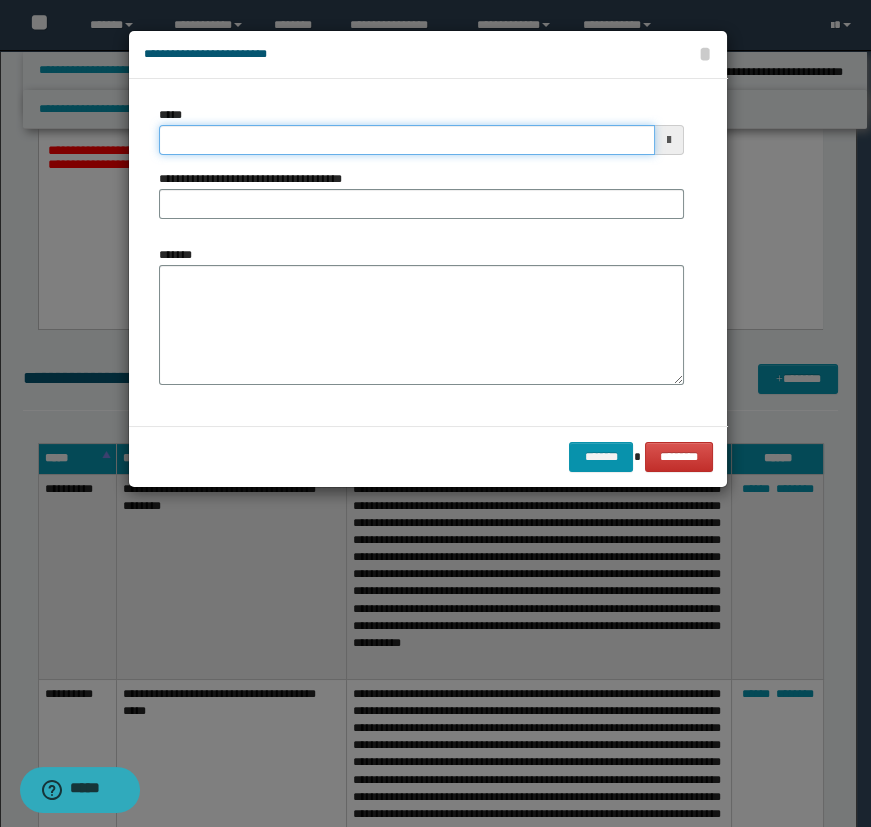 click on "*****" at bounding box center [407, 140] 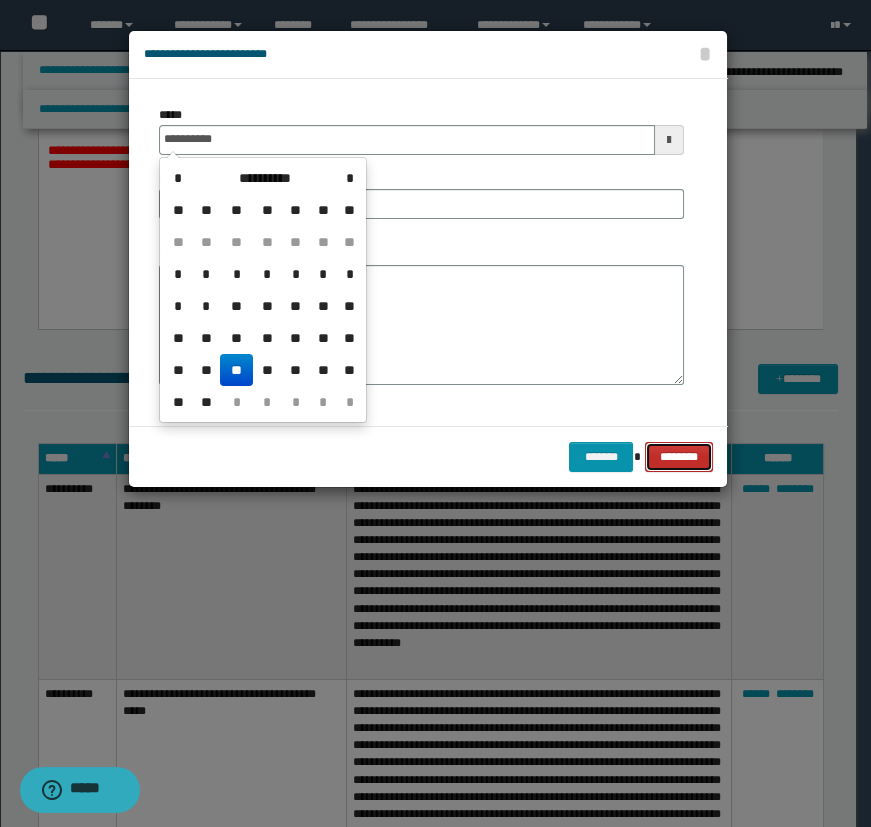 type on "**********" 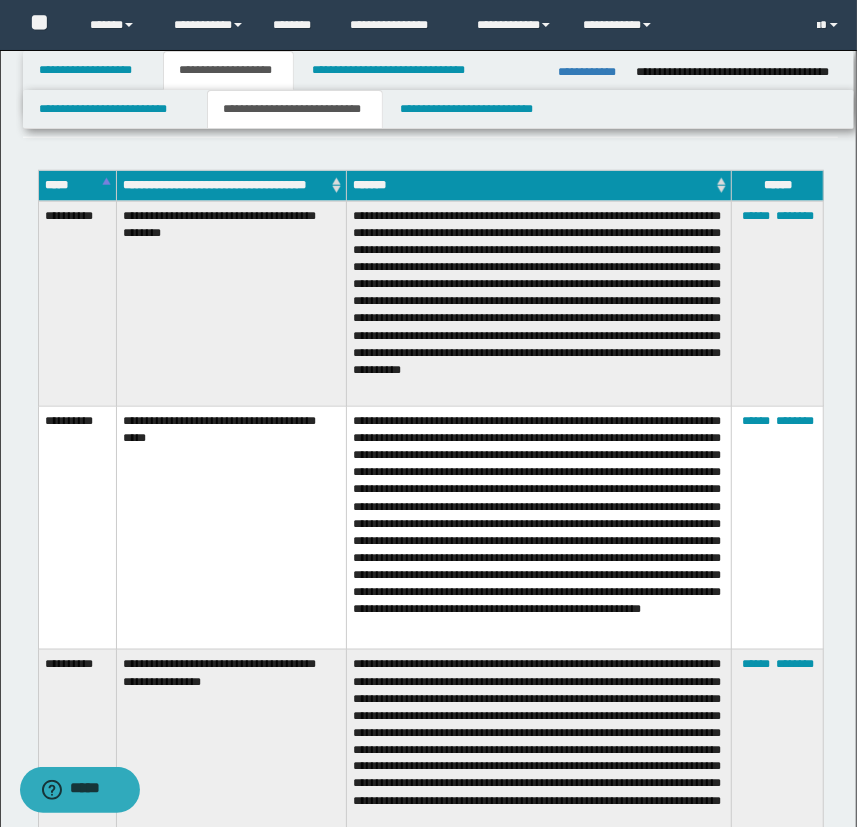 scroll, scrollTop: 636, scrollLeft: 0, axis: vertical 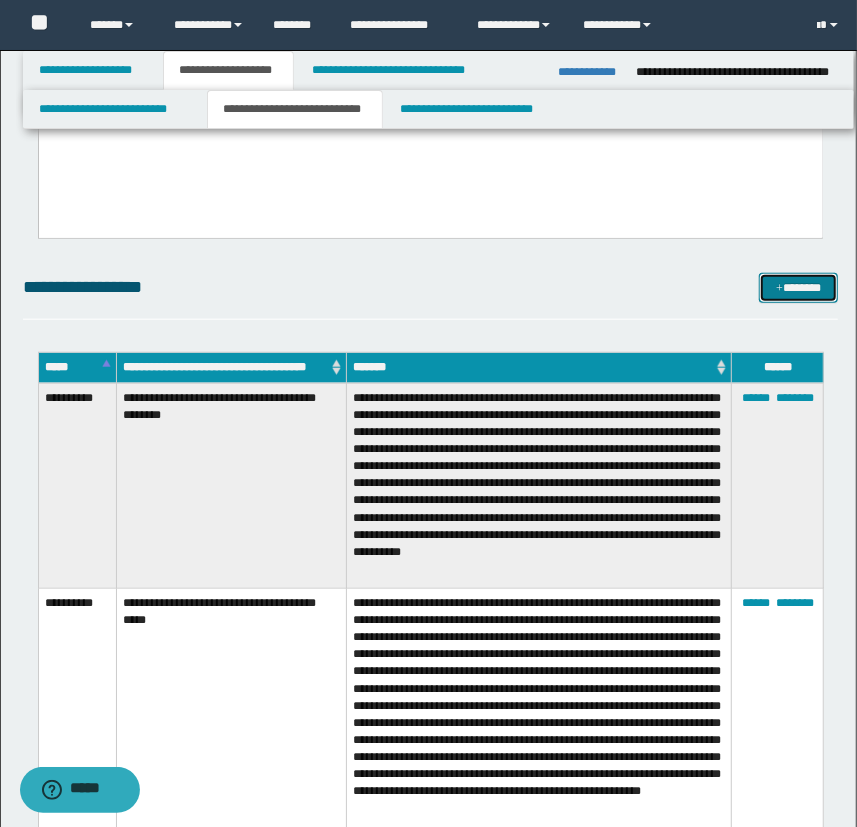 click on "*******" at bounding box center [799, 288] 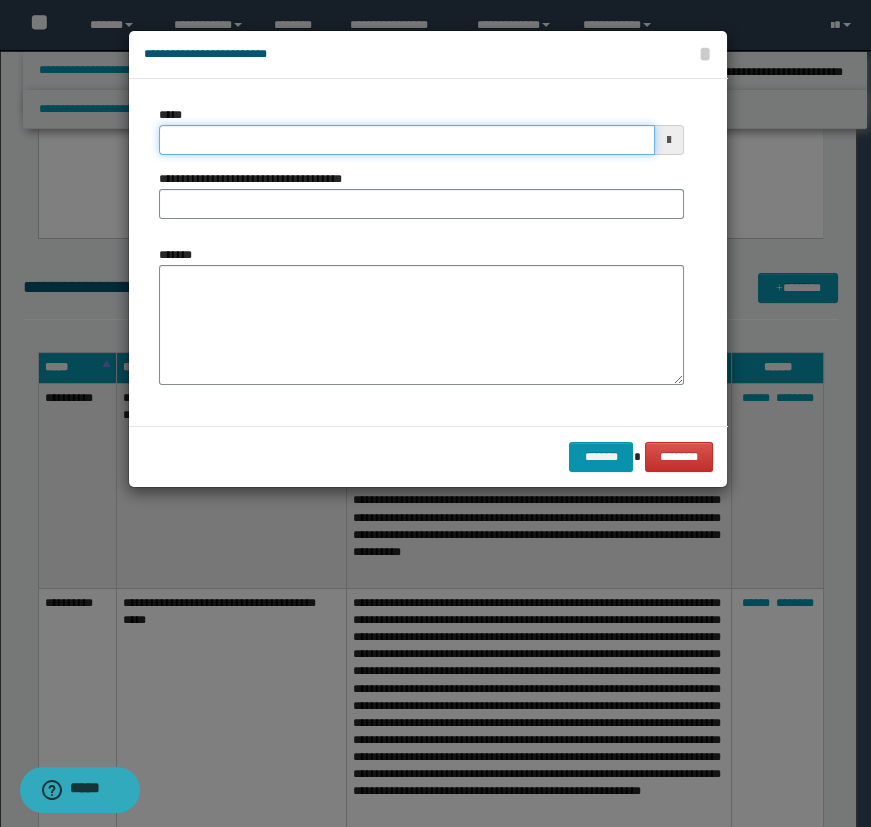 click on "*****" at bounding box center (407, 140) 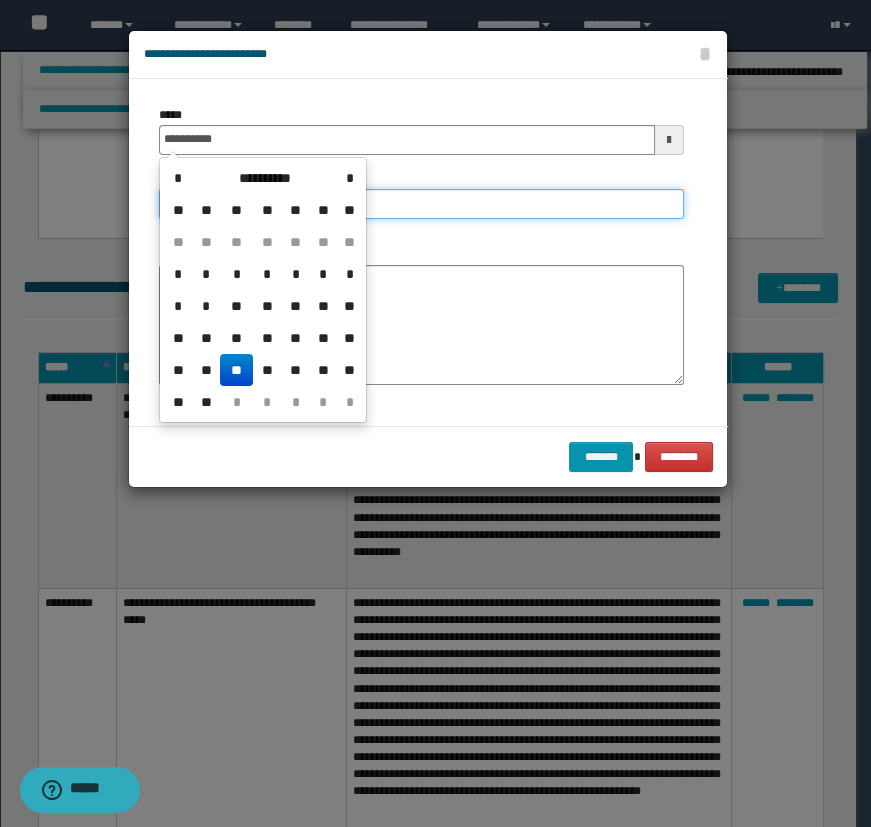 type on "**********" 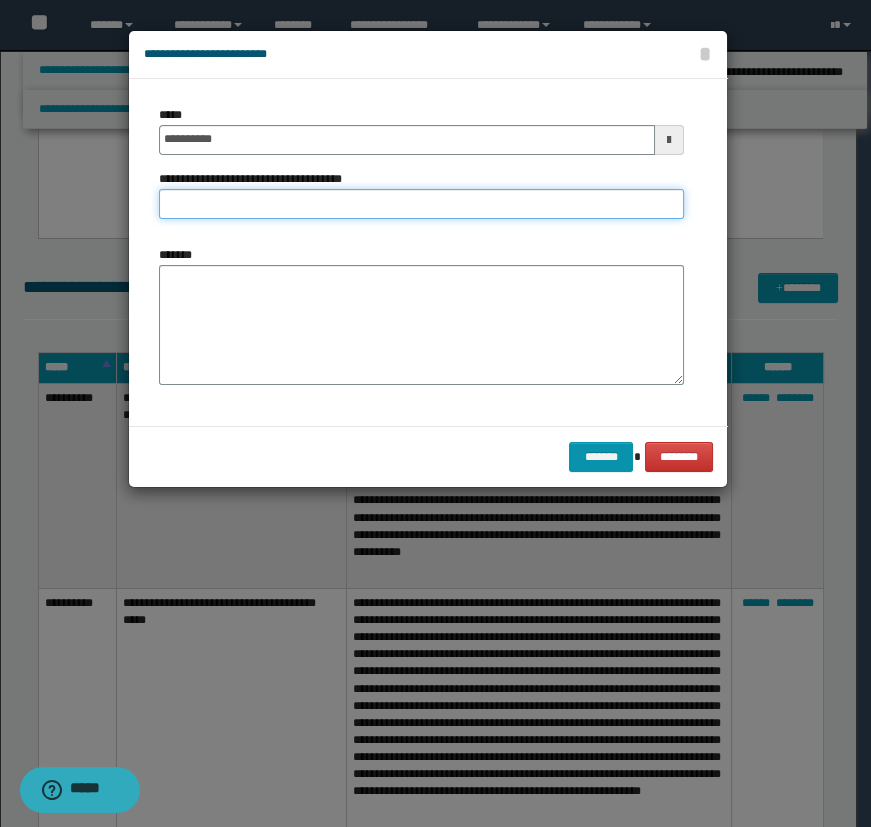 click on "**********" at bounding box center (421, 204) 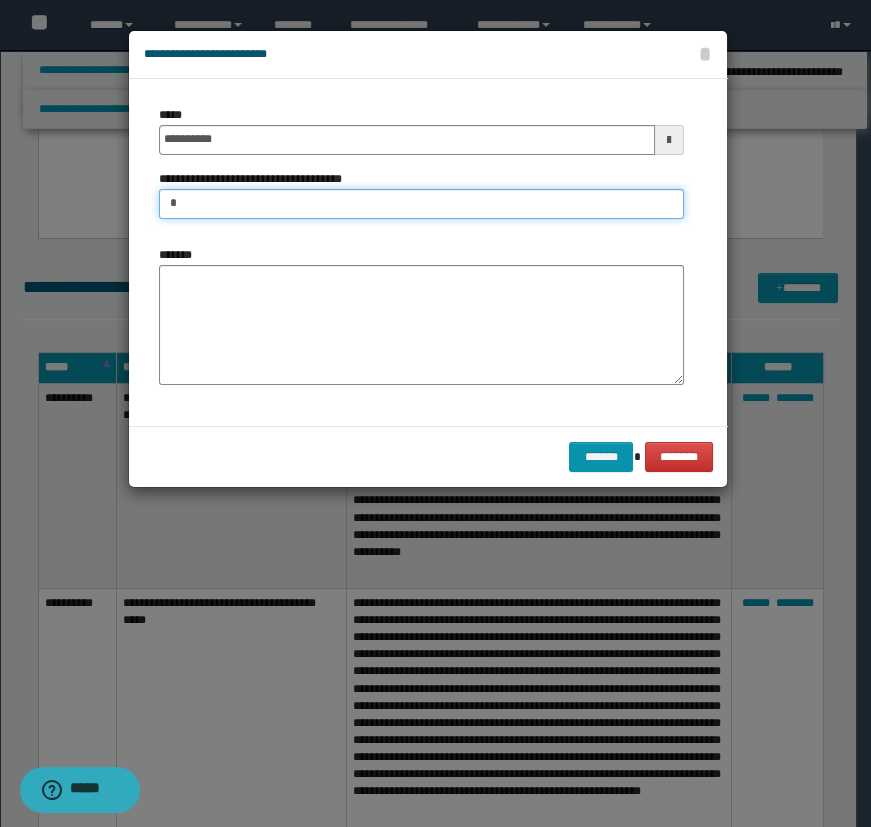 type on "**********" 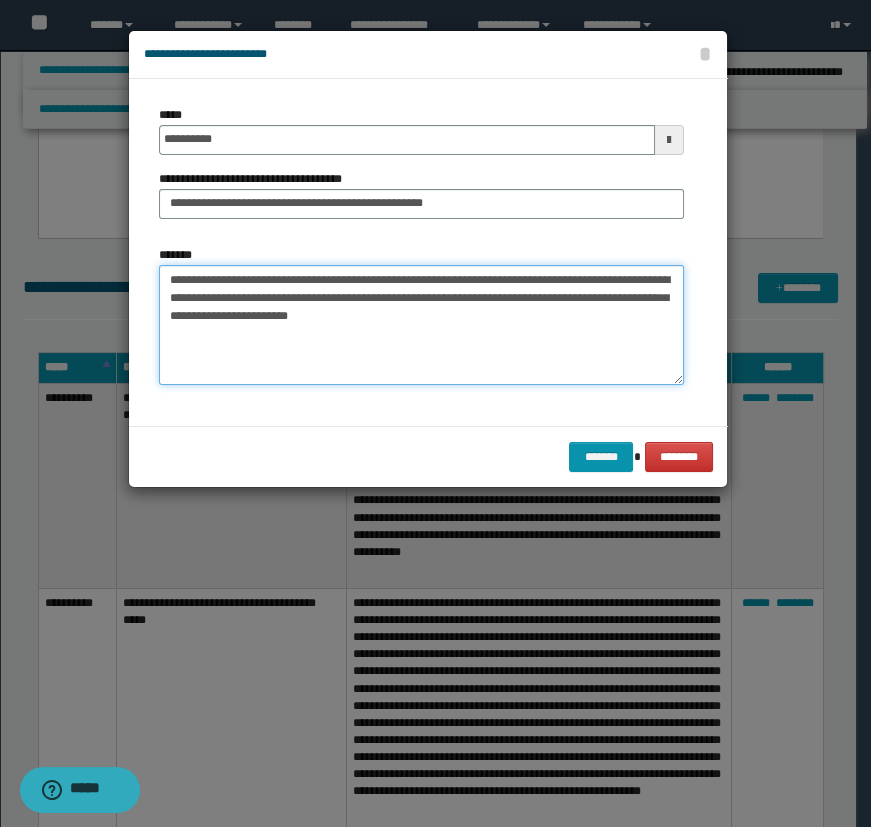 type on "**********" 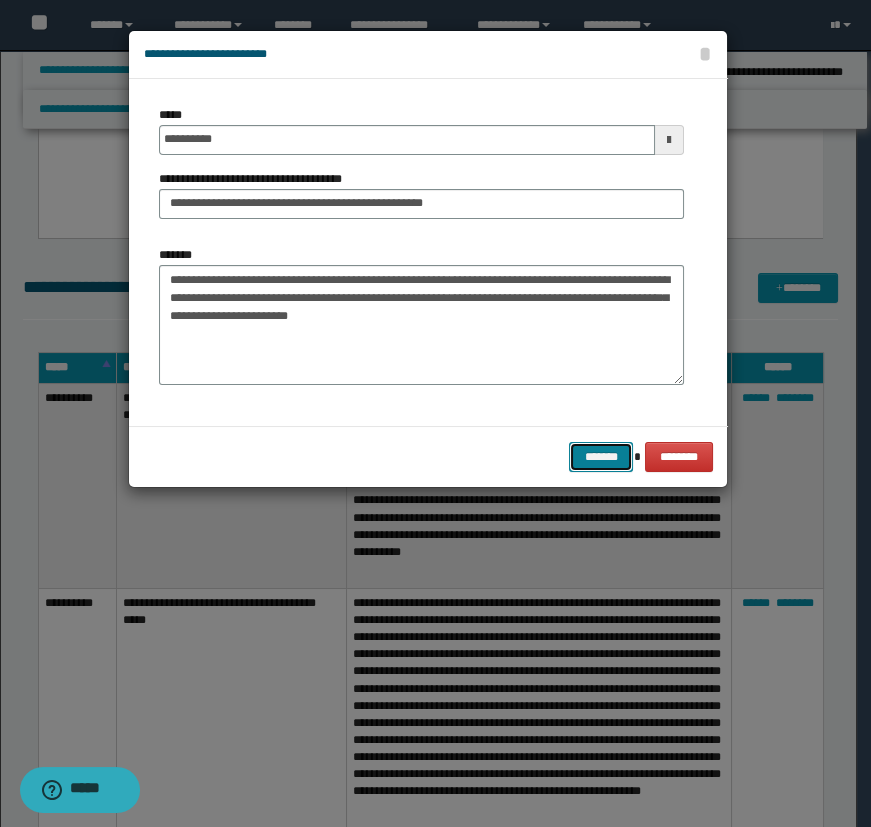 type 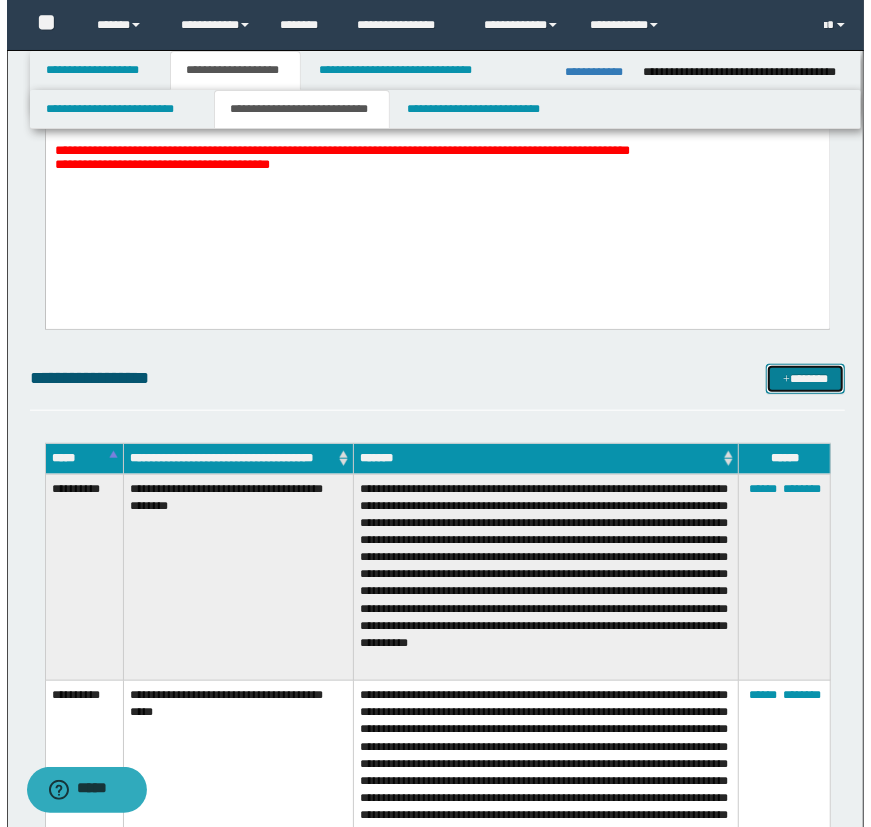 scroll, scrollTop: 454, scrollLeft: 0, axis: vertical 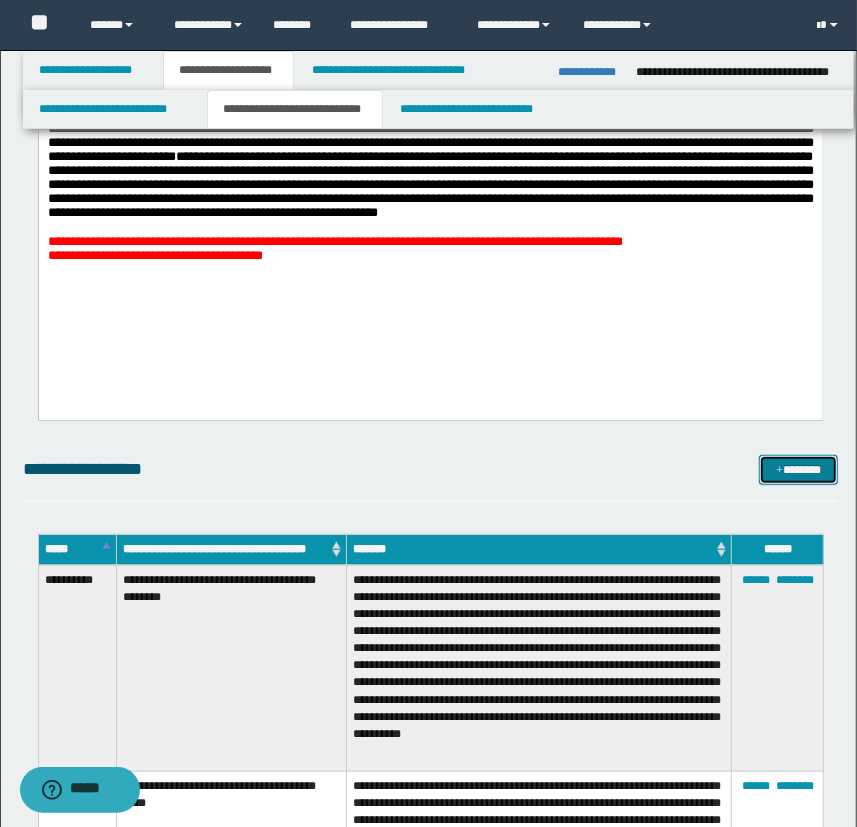 click on "*******" at bounding box center [799, 470] 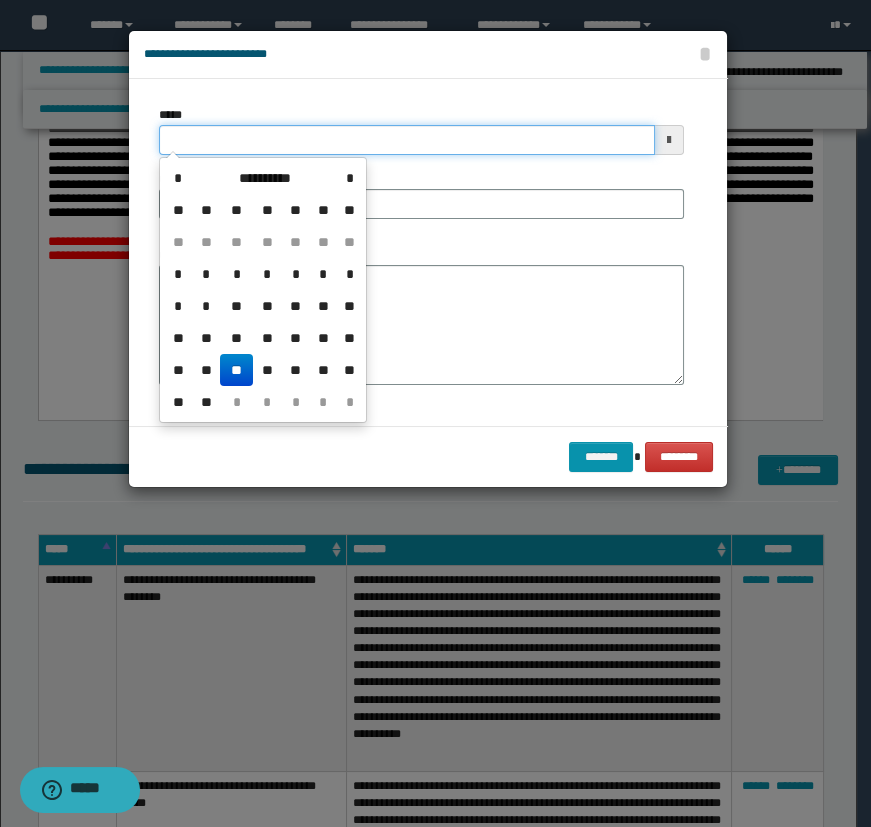 click on "*****" at bounding box center (407, 140) 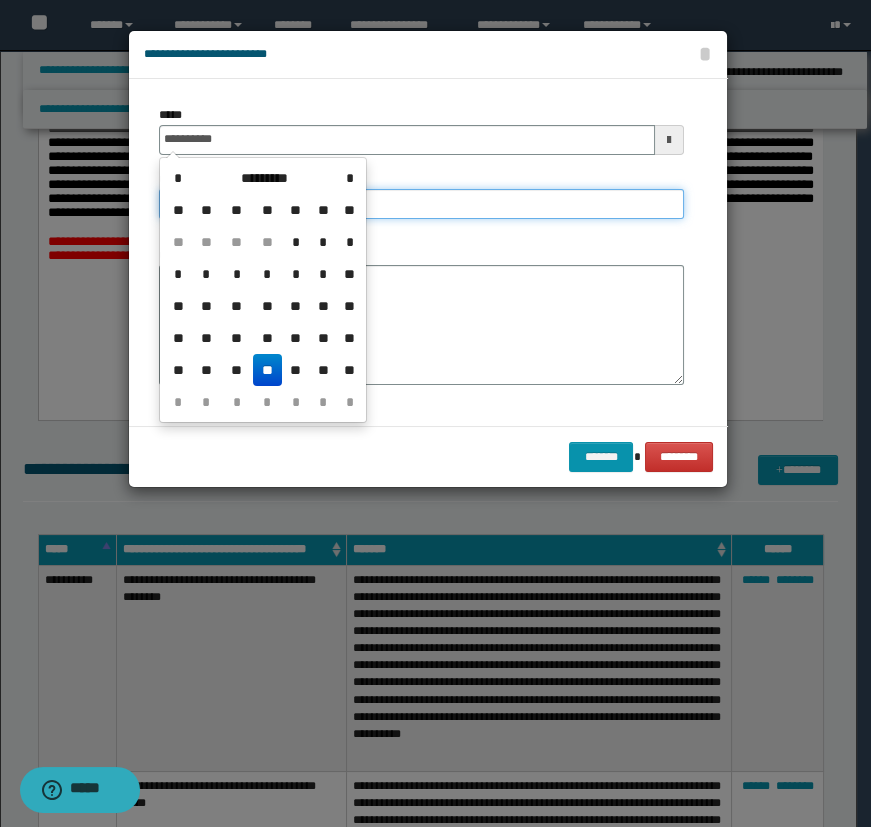 type on "**********" 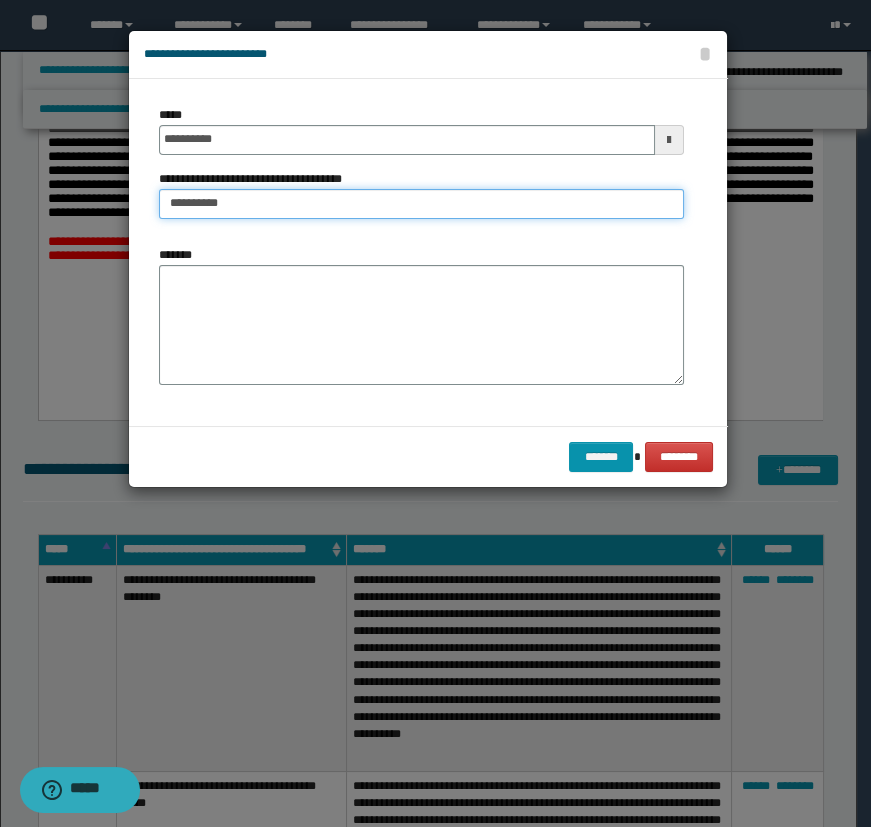 type on "**********" 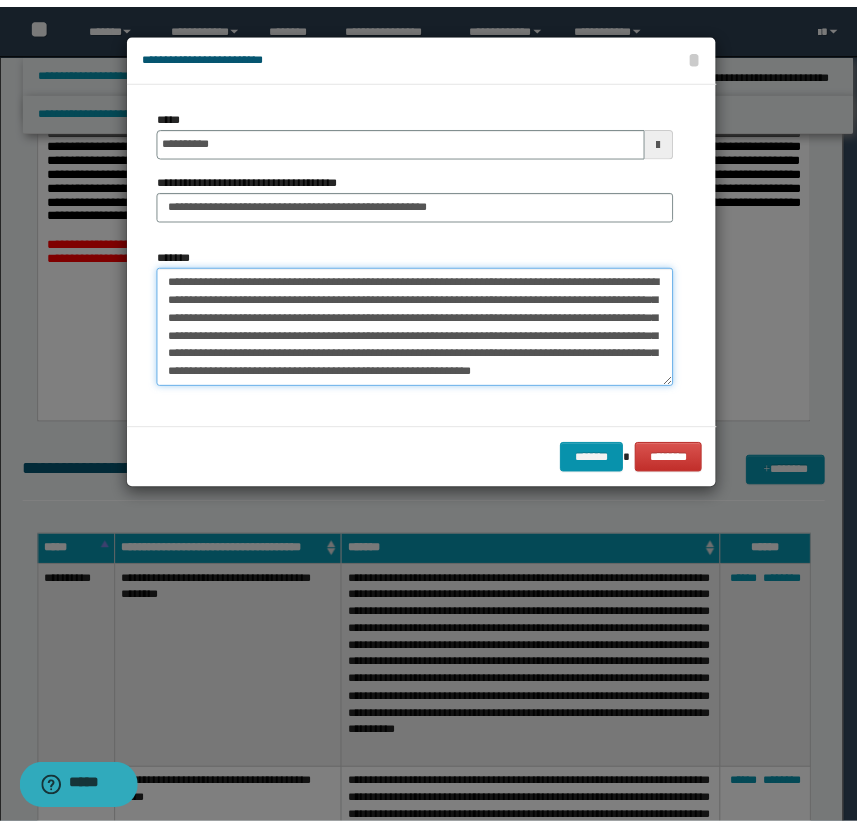 scroll, scrollTop: 11, scrollLeft: 0, axis: vertical 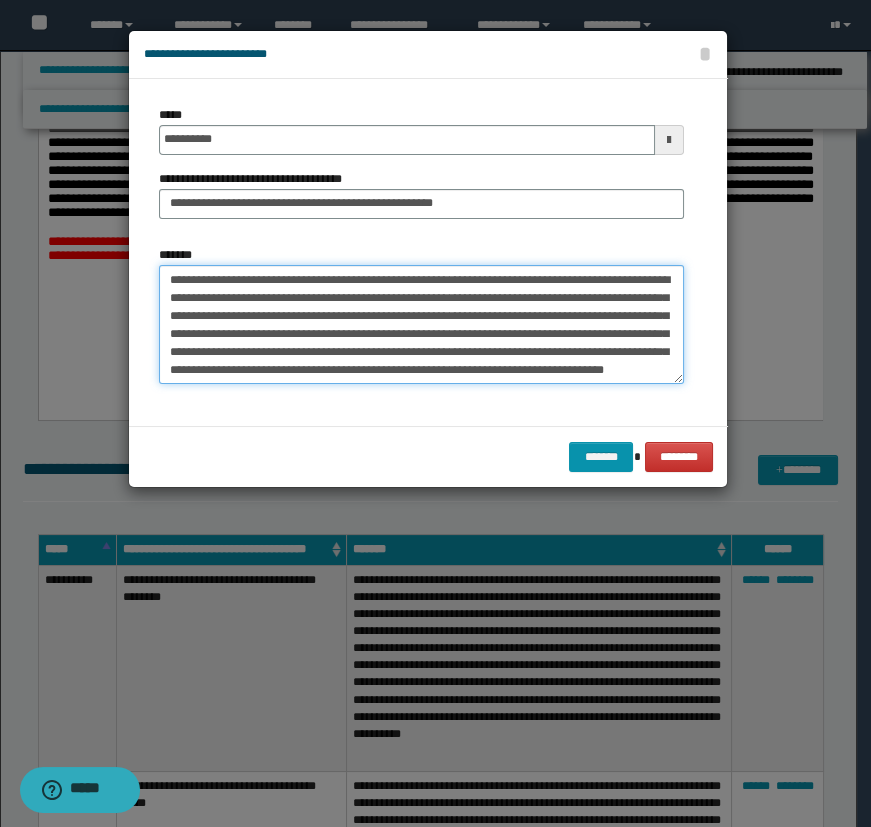 type on "**********" 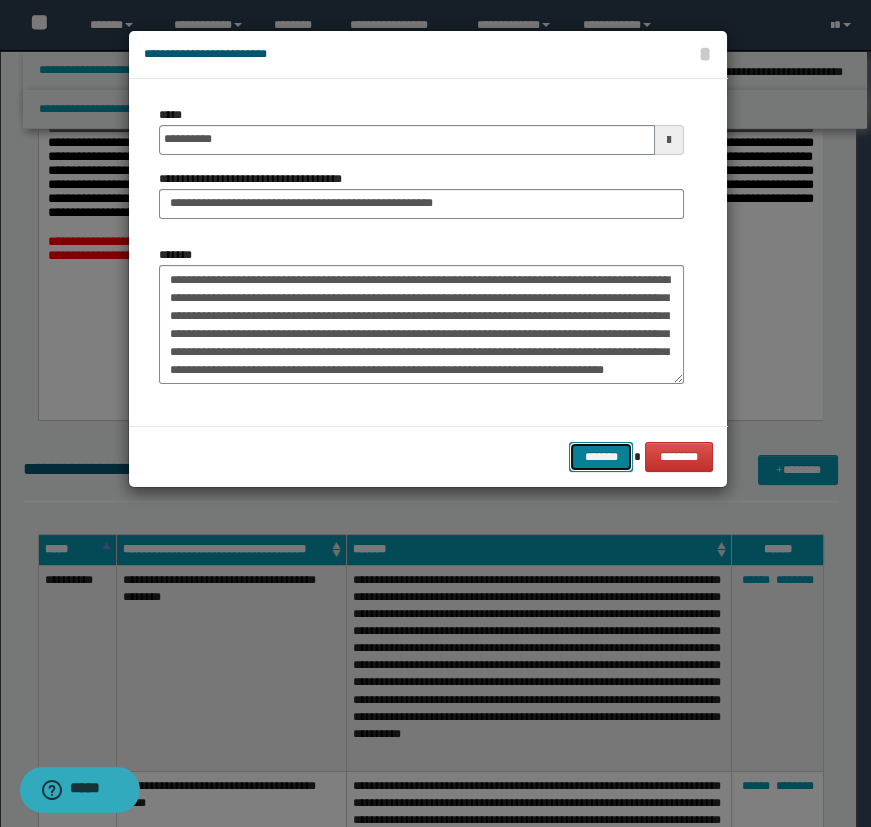 click on "*******" at bounding box center [601, 457] 